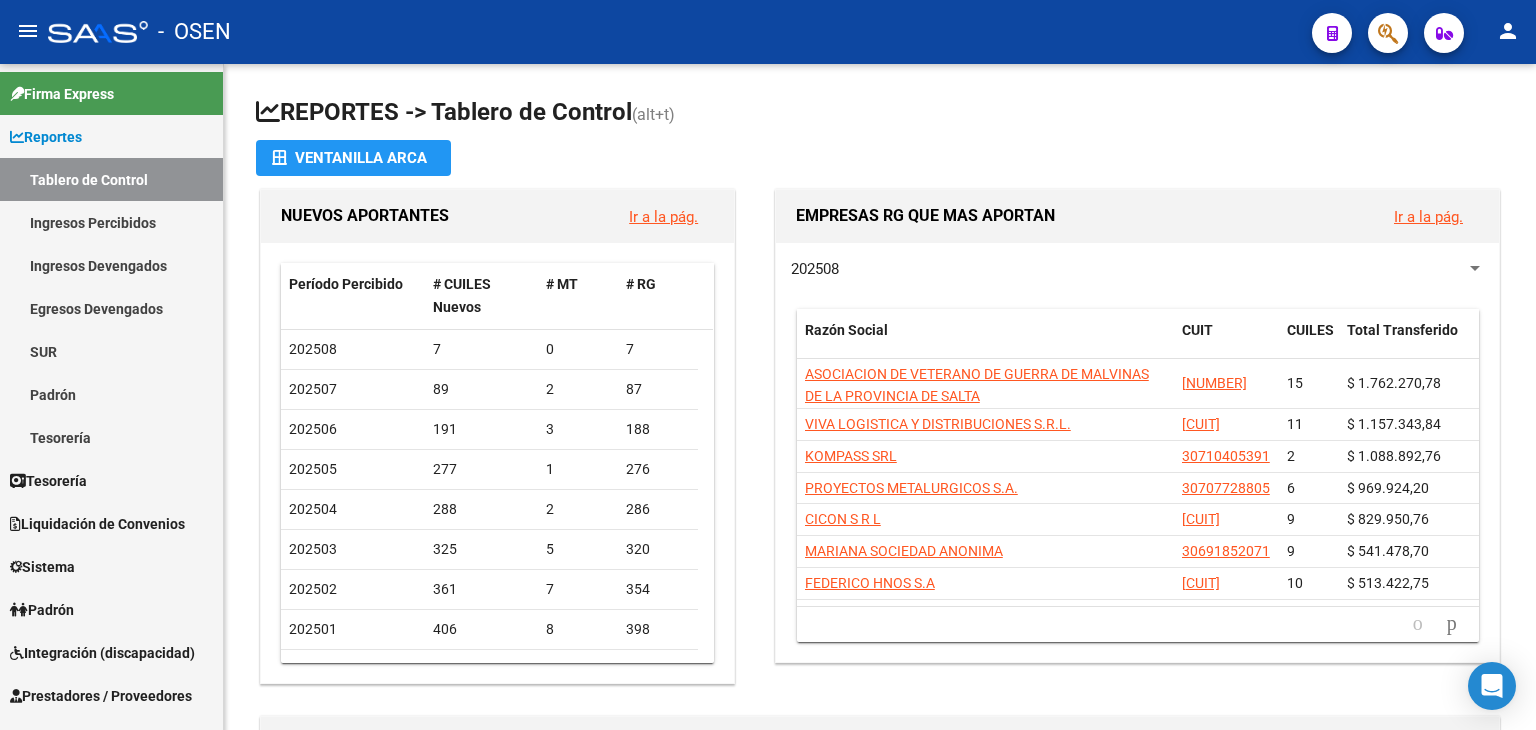 scroll, scrollTop: 0, scrollLeft: 0, axis: both 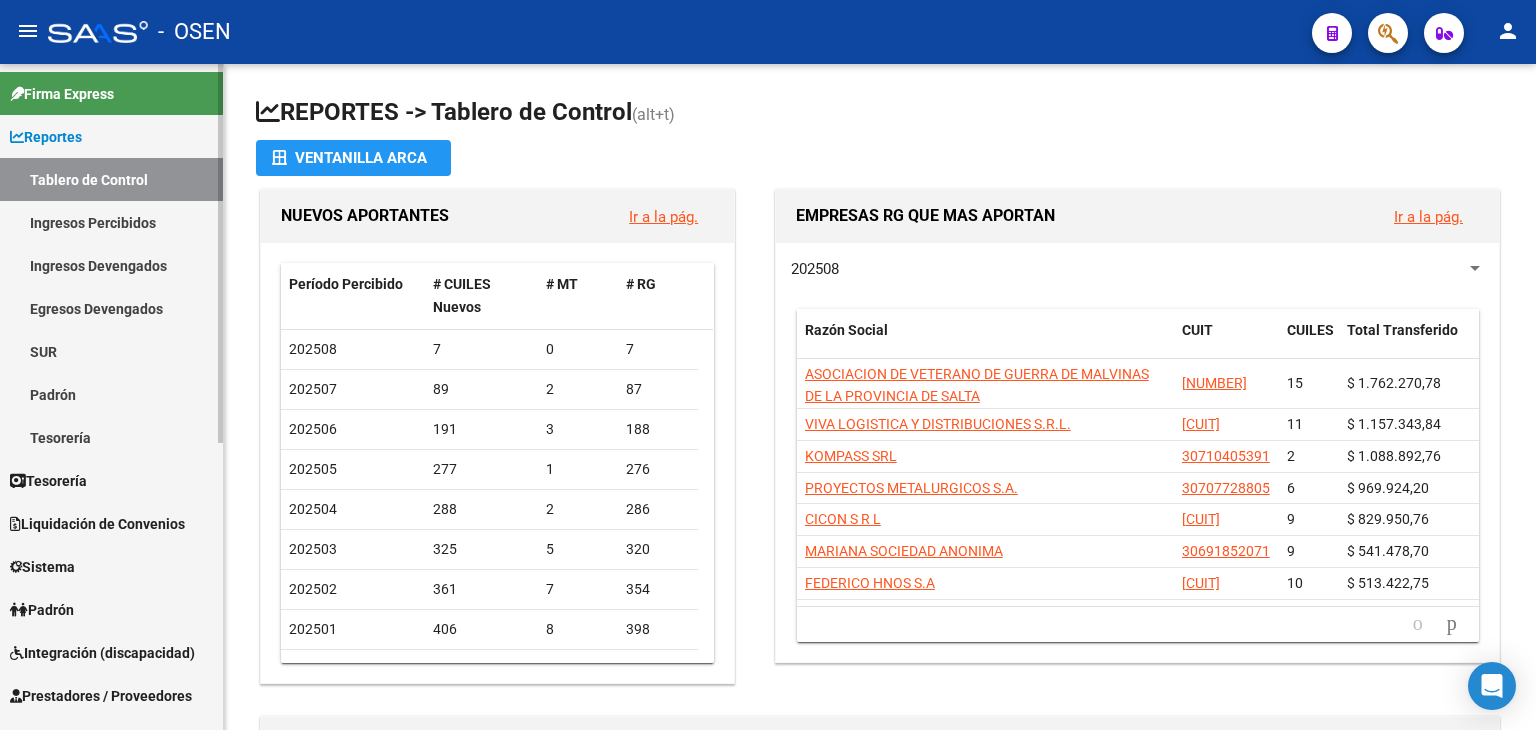 click on "Tesorería" at bounding box center (48, 481) 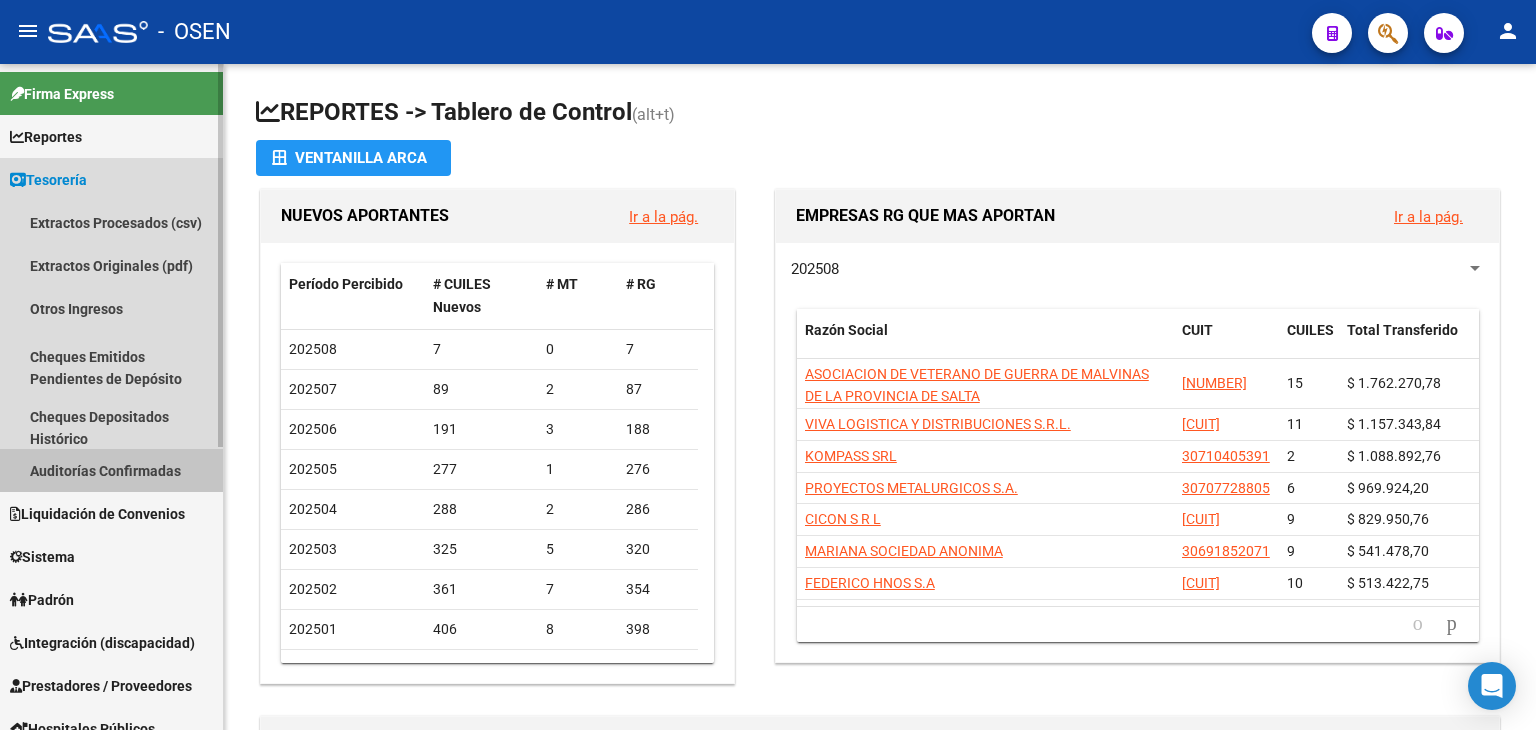 click on "Auditorías Confirmadas" at bounding box center (111, 470) 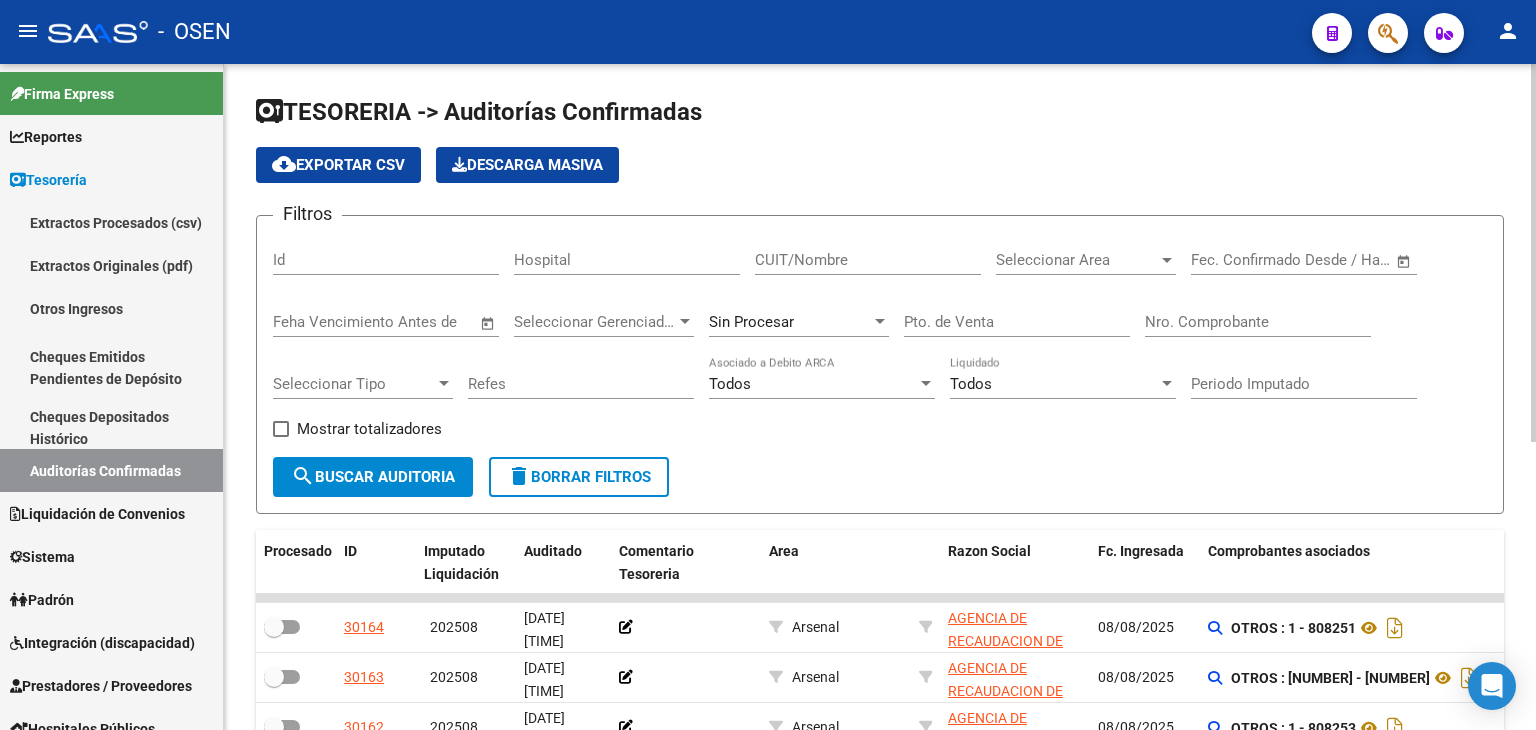 scroll, scrollTop: 100, scrollLeft: 0, axis: vertical 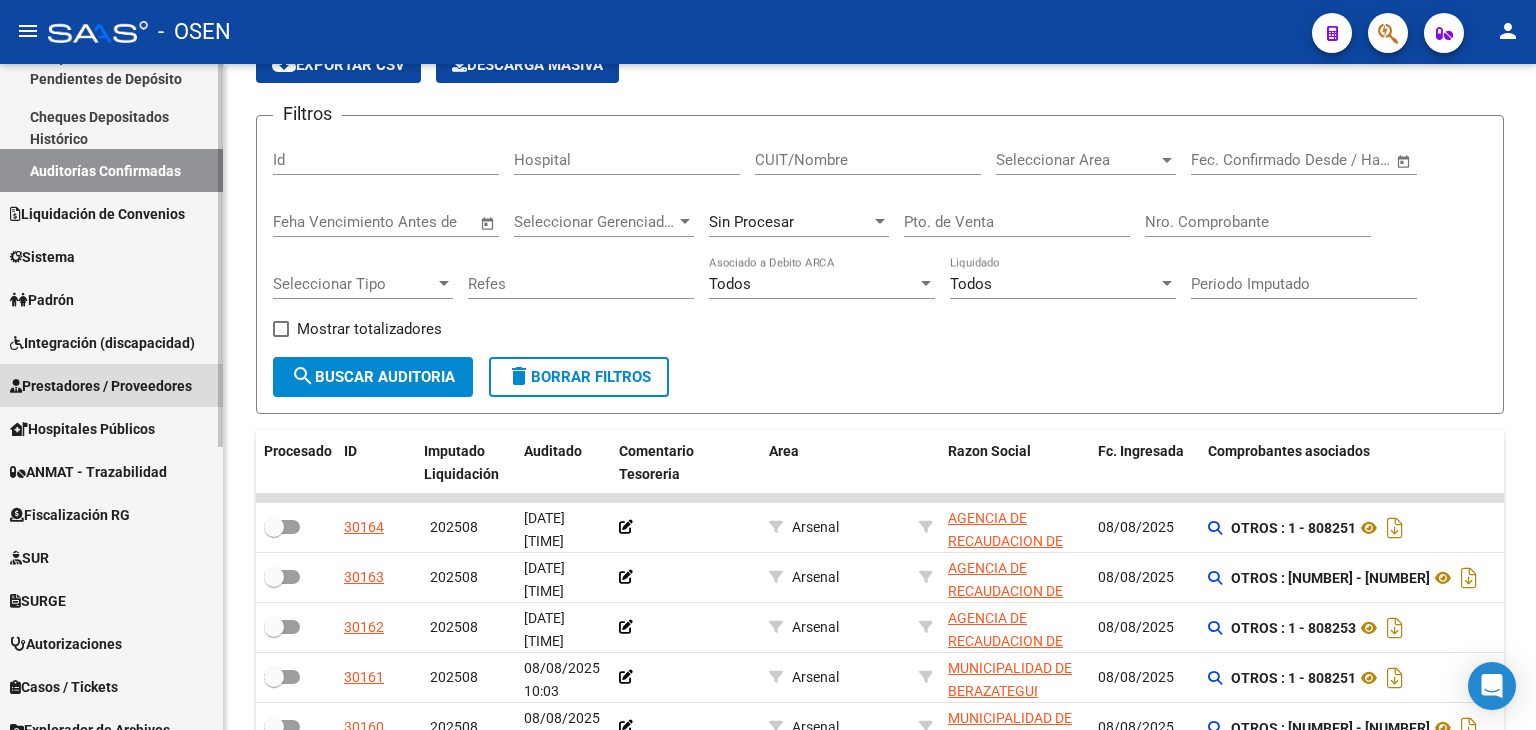 click on "Prestadores / Proveedores" at bounding box center [101, 386] 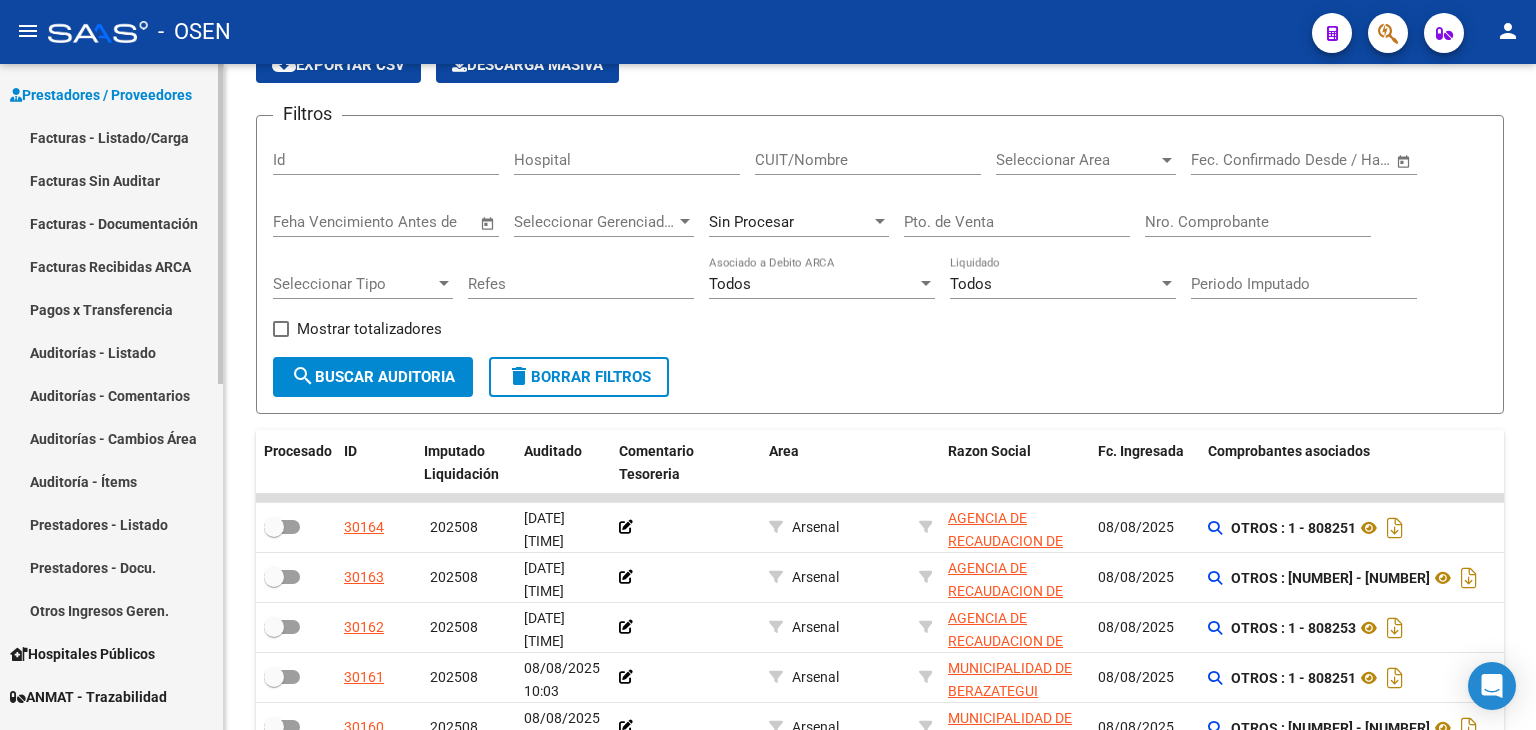 click on "Facturas - Listado/Carga" at bounding box center (111, 137) 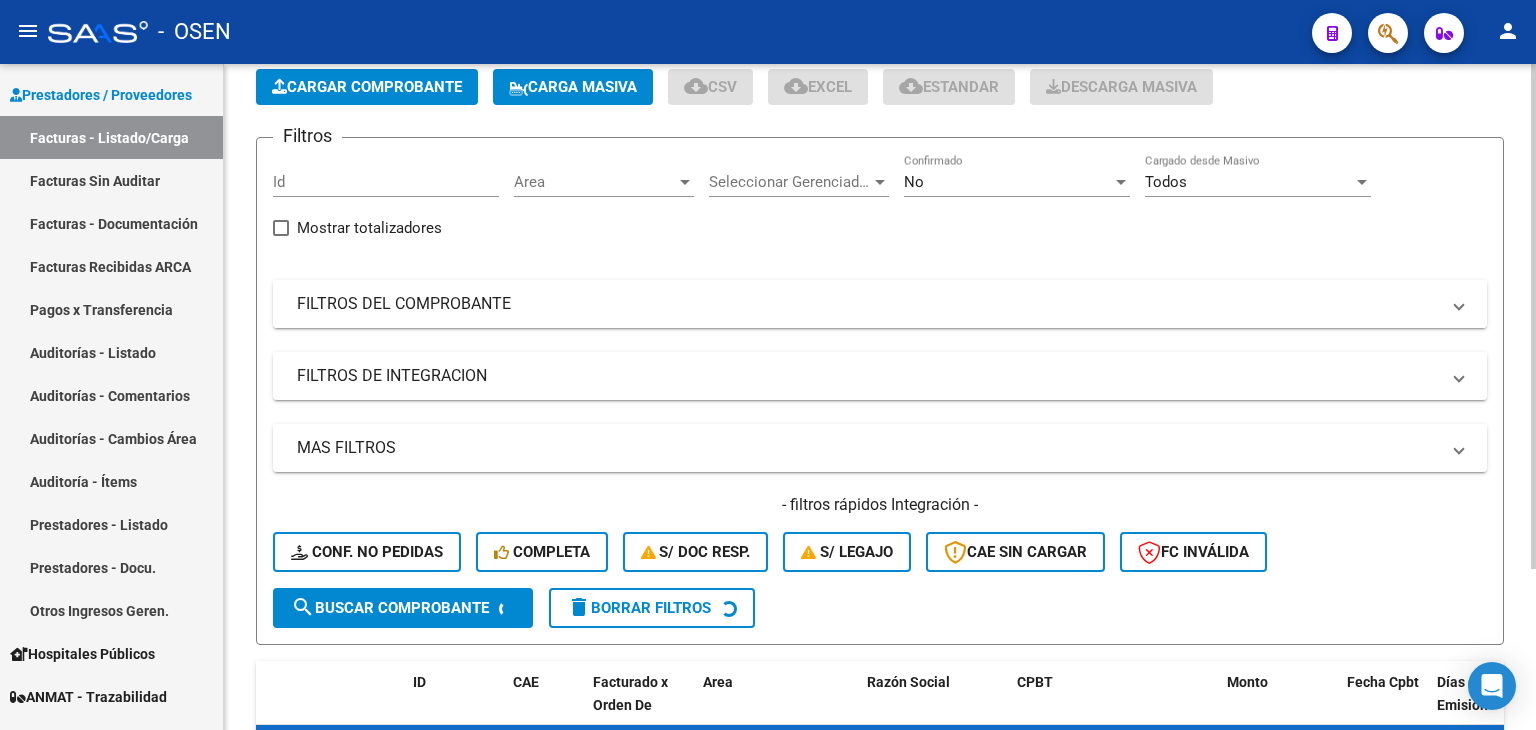 click on "FILTROS DEL COMPROBANTE" at bounding box center [868, 304] 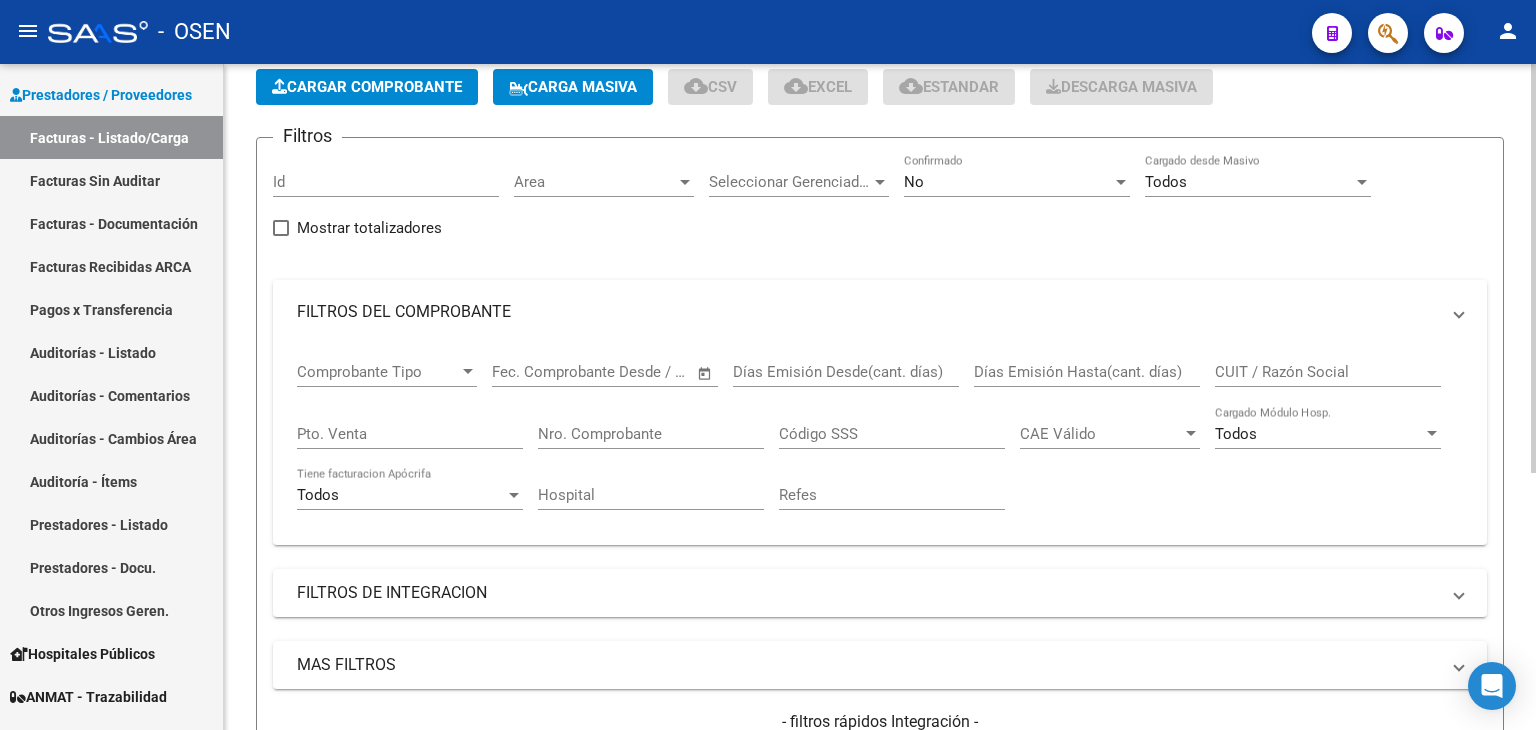 click on "No Confirmado" 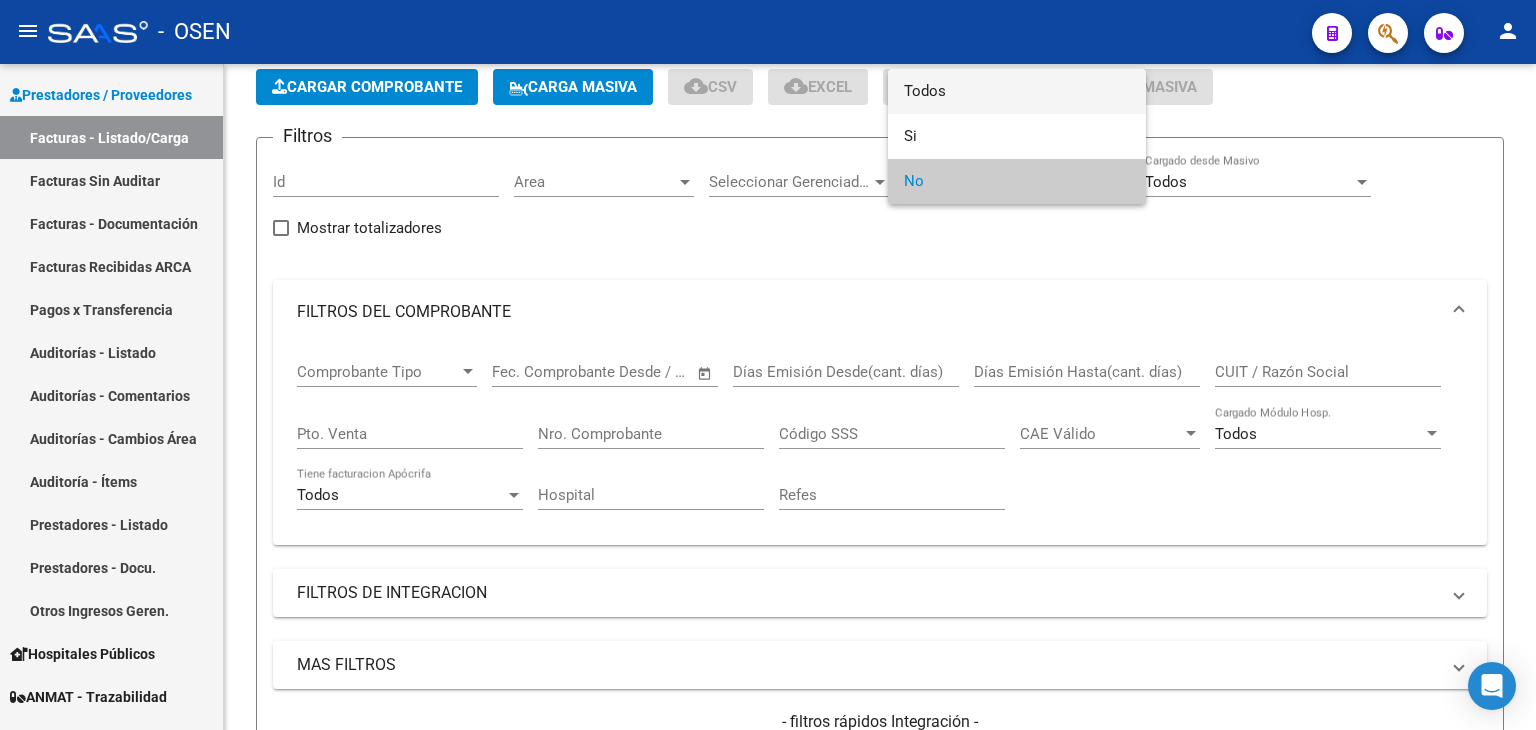 click on "Todos" at bounding box center (1017, 91) 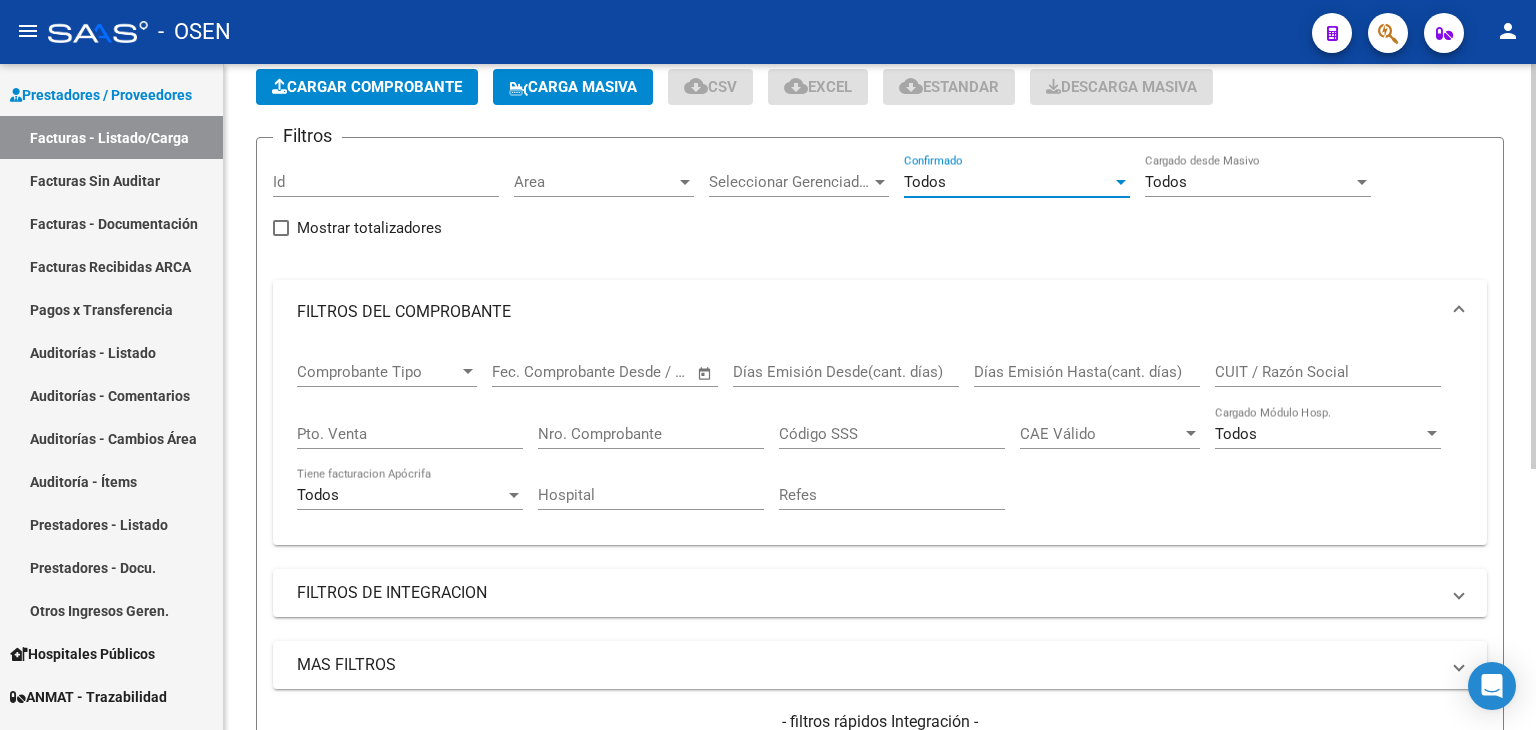 click on "CUIT / Razón Social" at bounding box center (1328, 372) 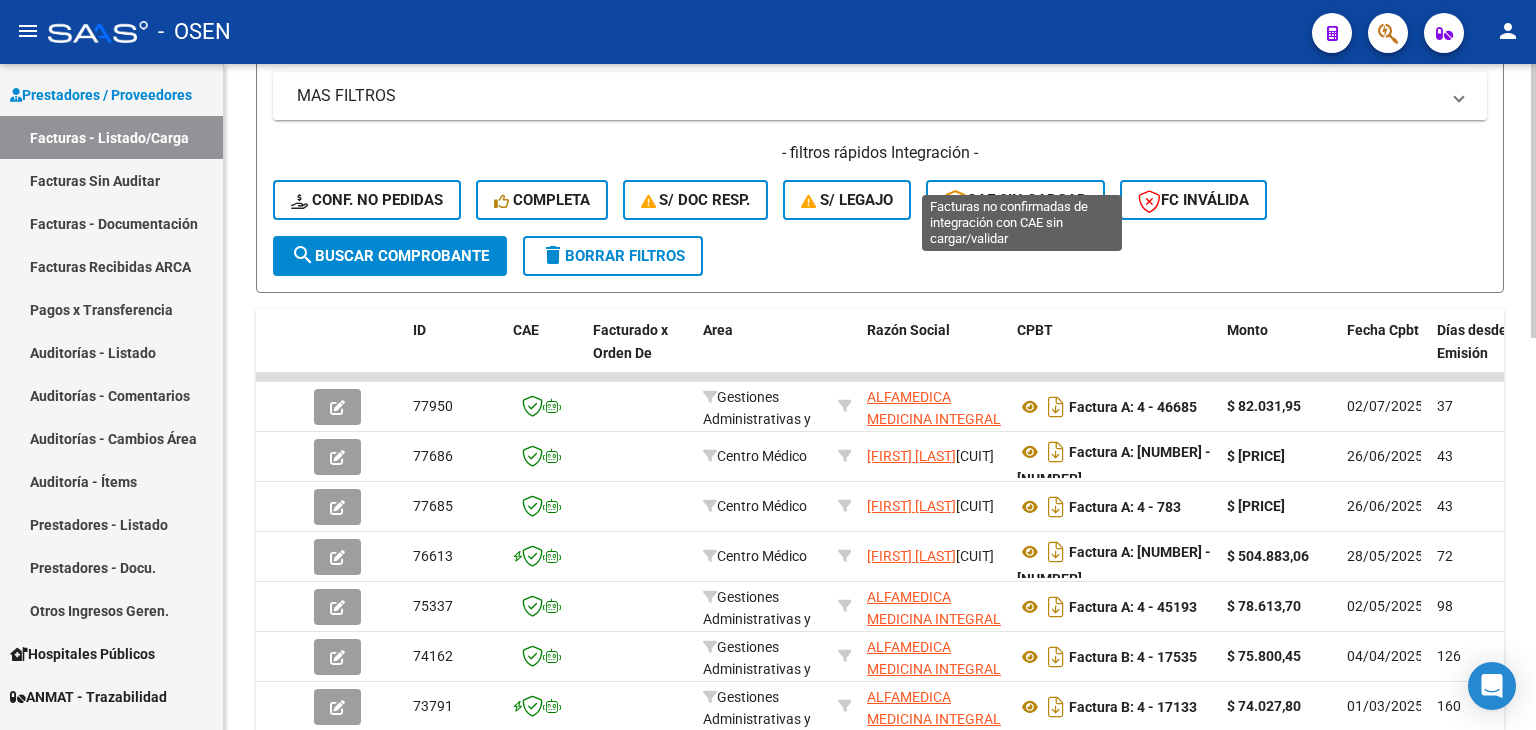 scroll, scrollTop: 700, scrollLeft: 0, axis: vertical 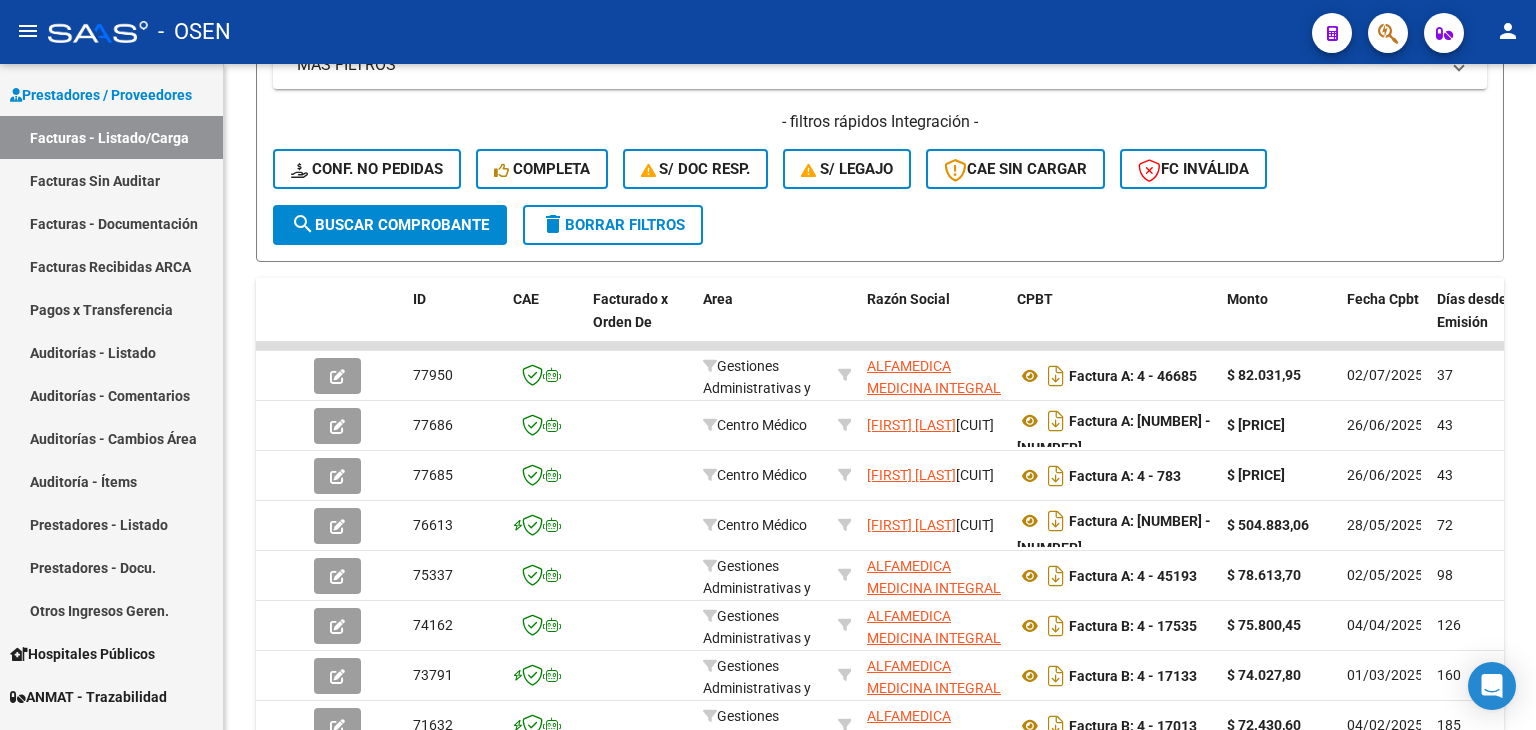 type on "alfa" 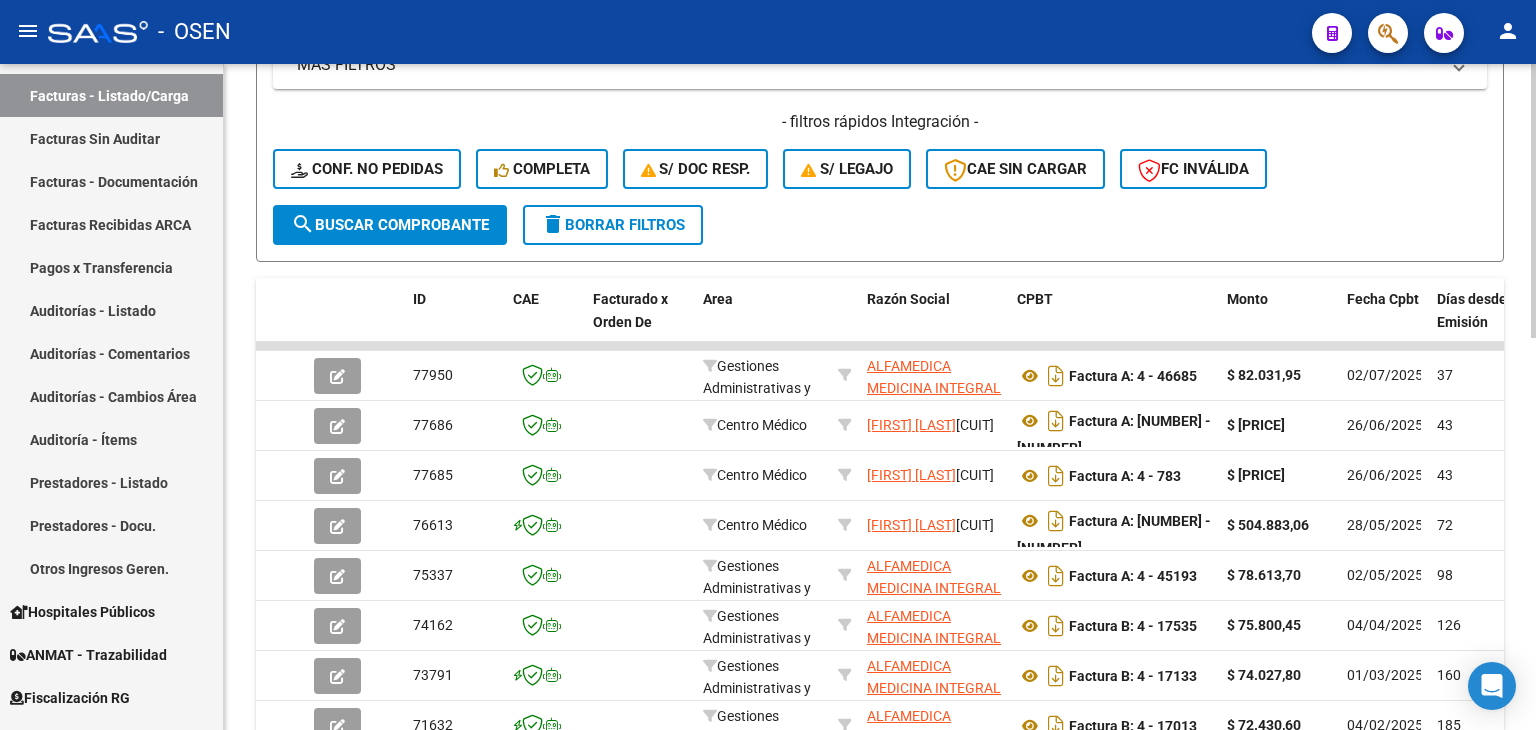 scroll, scrollTop: 318, scrollLeft: 0, axis: vertical 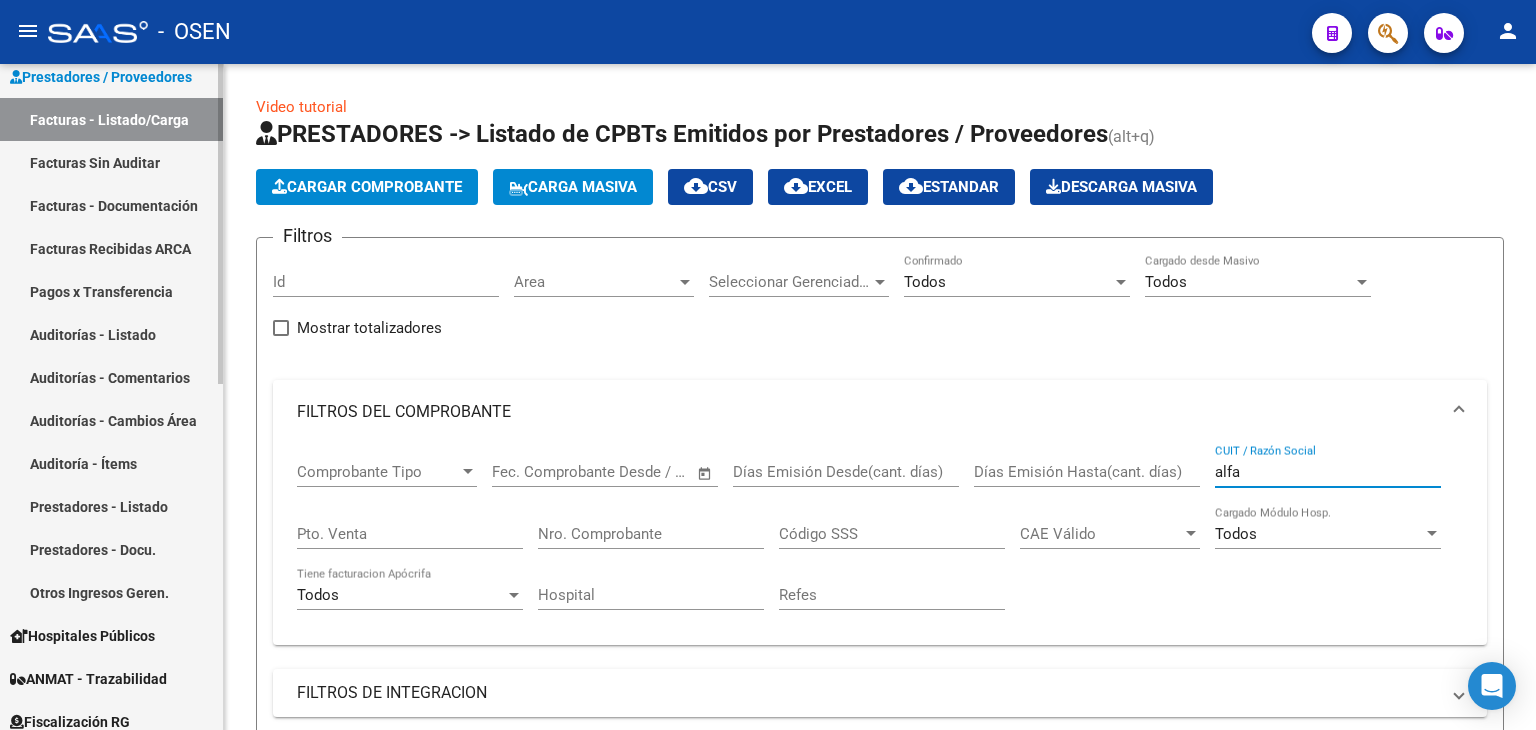 click on "Facturas - Listado/Carga" at bounding box center (111, 119) 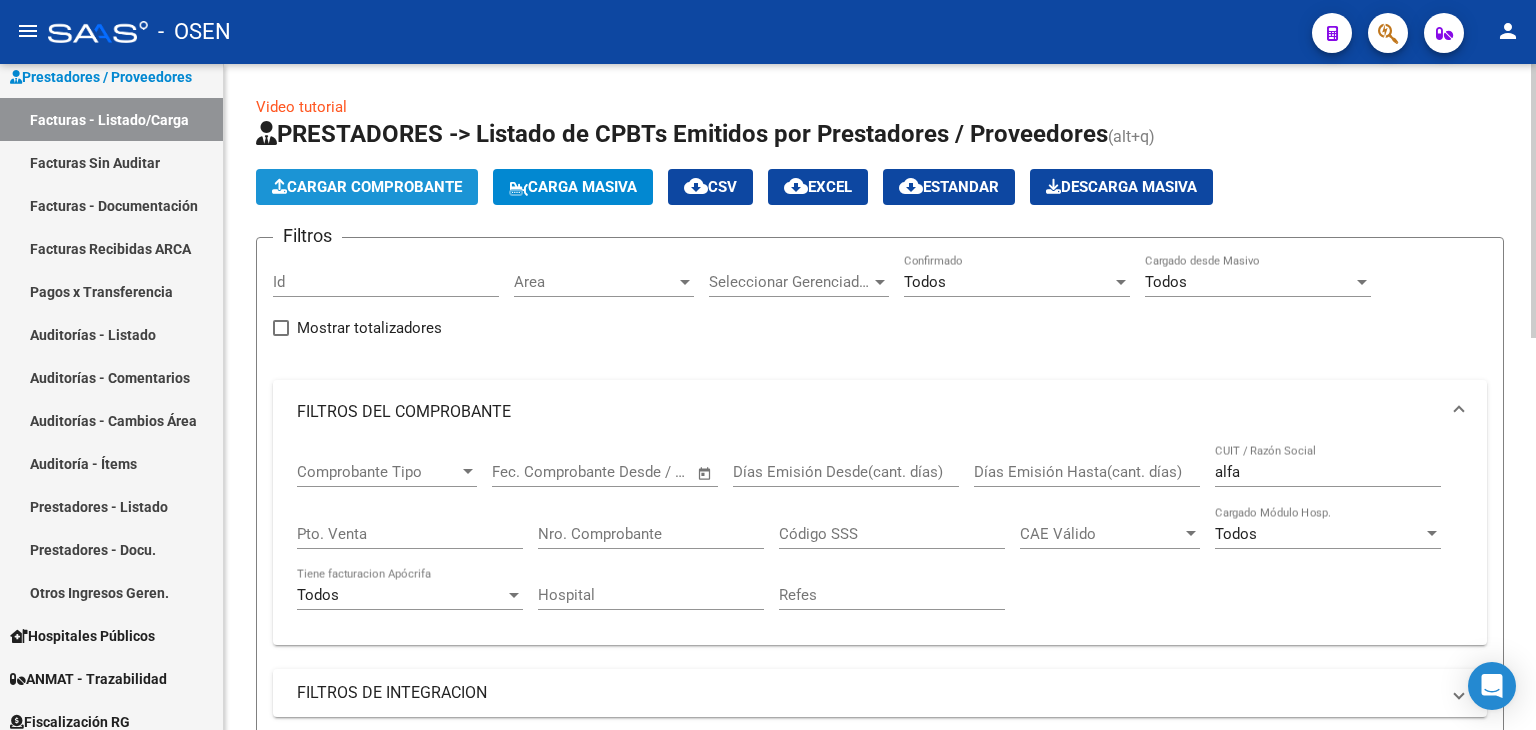 click on "Cargar Comprobante" 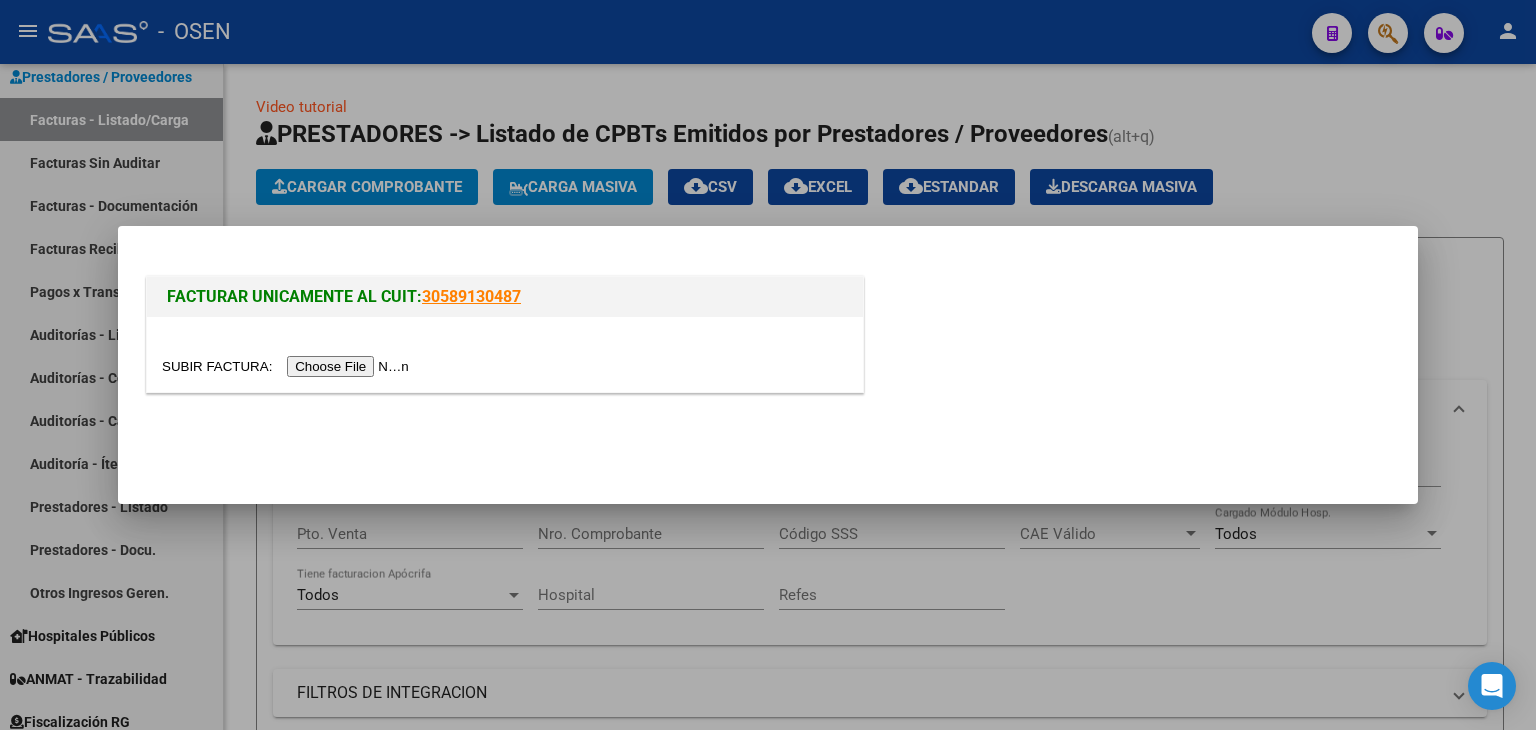 click at bounding box center [288, 366] 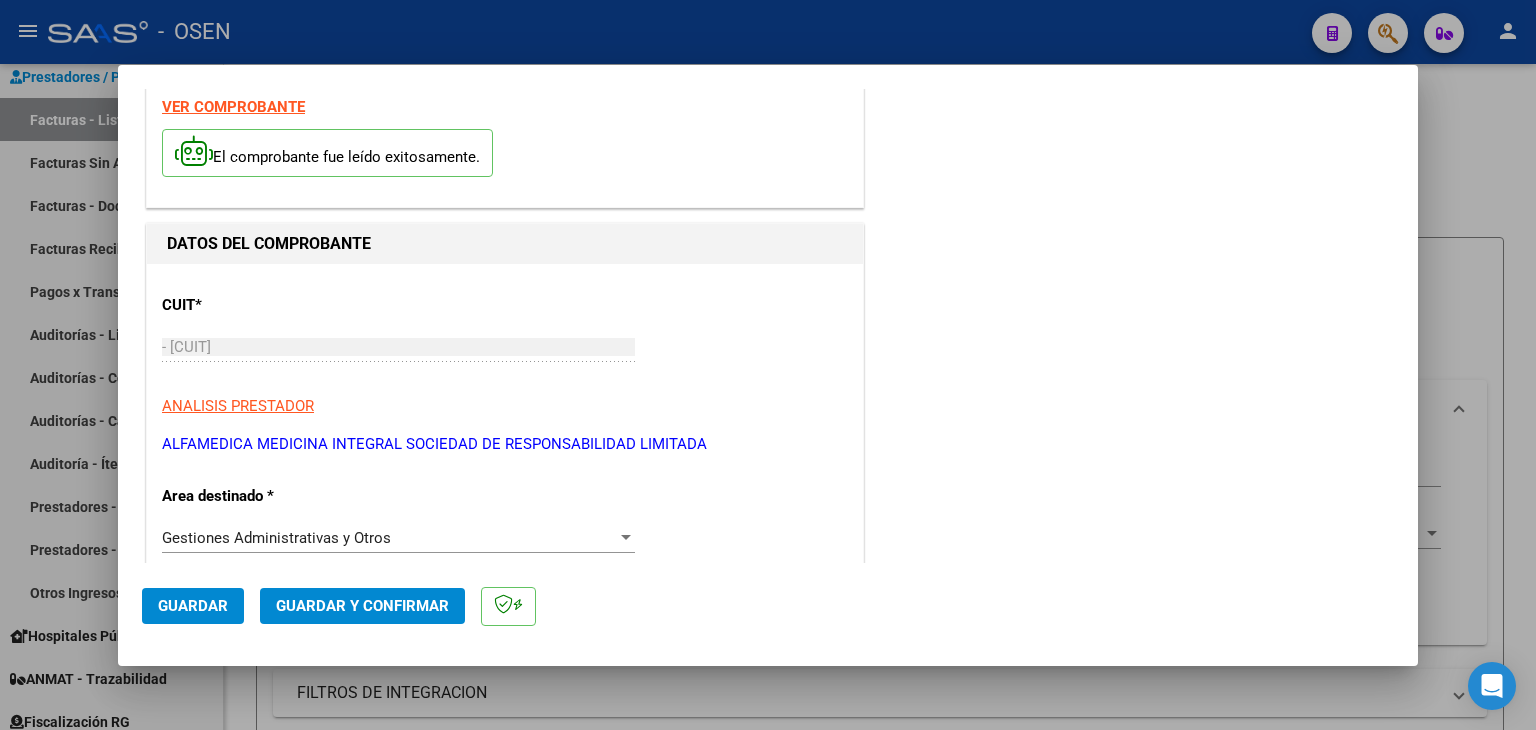 scroll, scrollTop: 0, scrollLeft: 0, axis: both 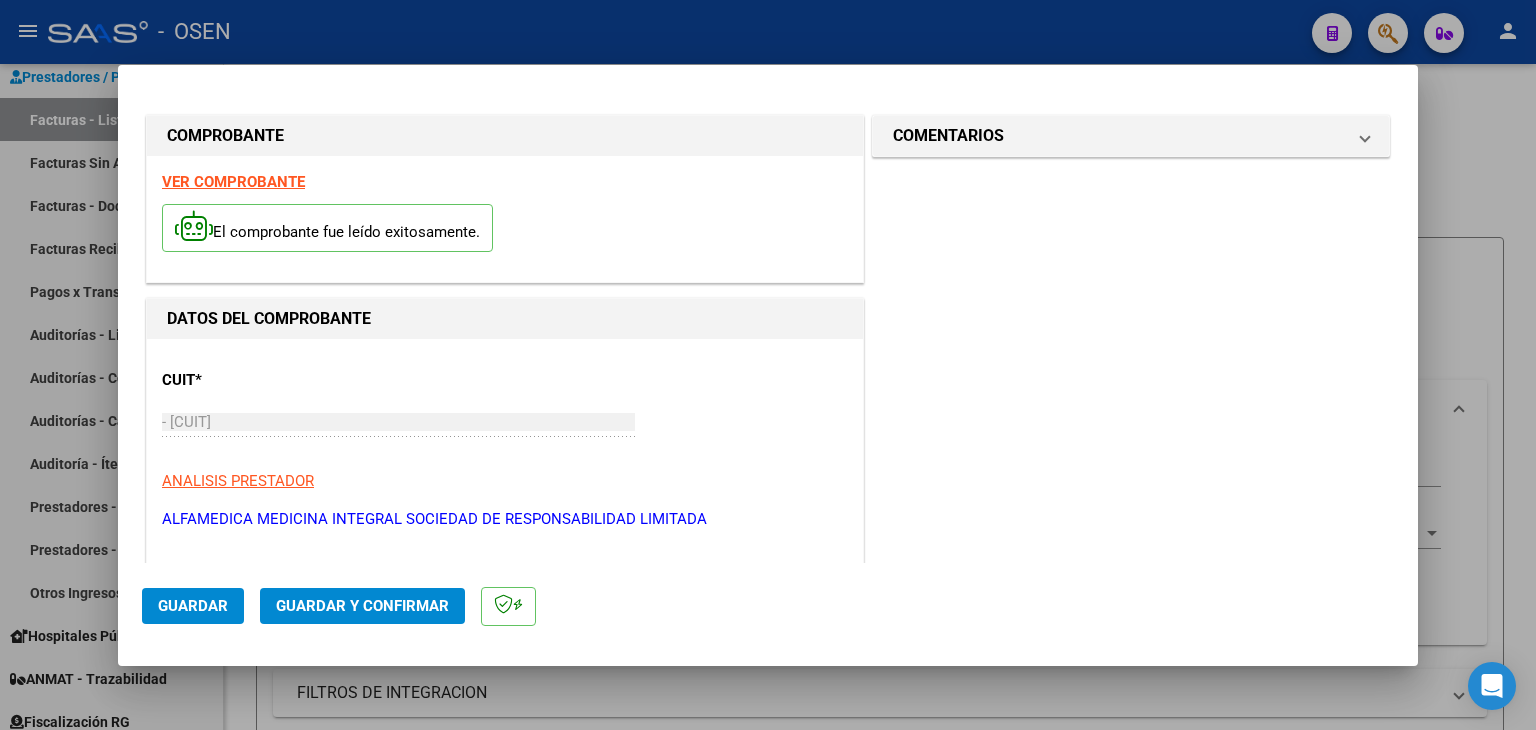 click on "VER COMPROBANTE" at bounding box center (233, 182) 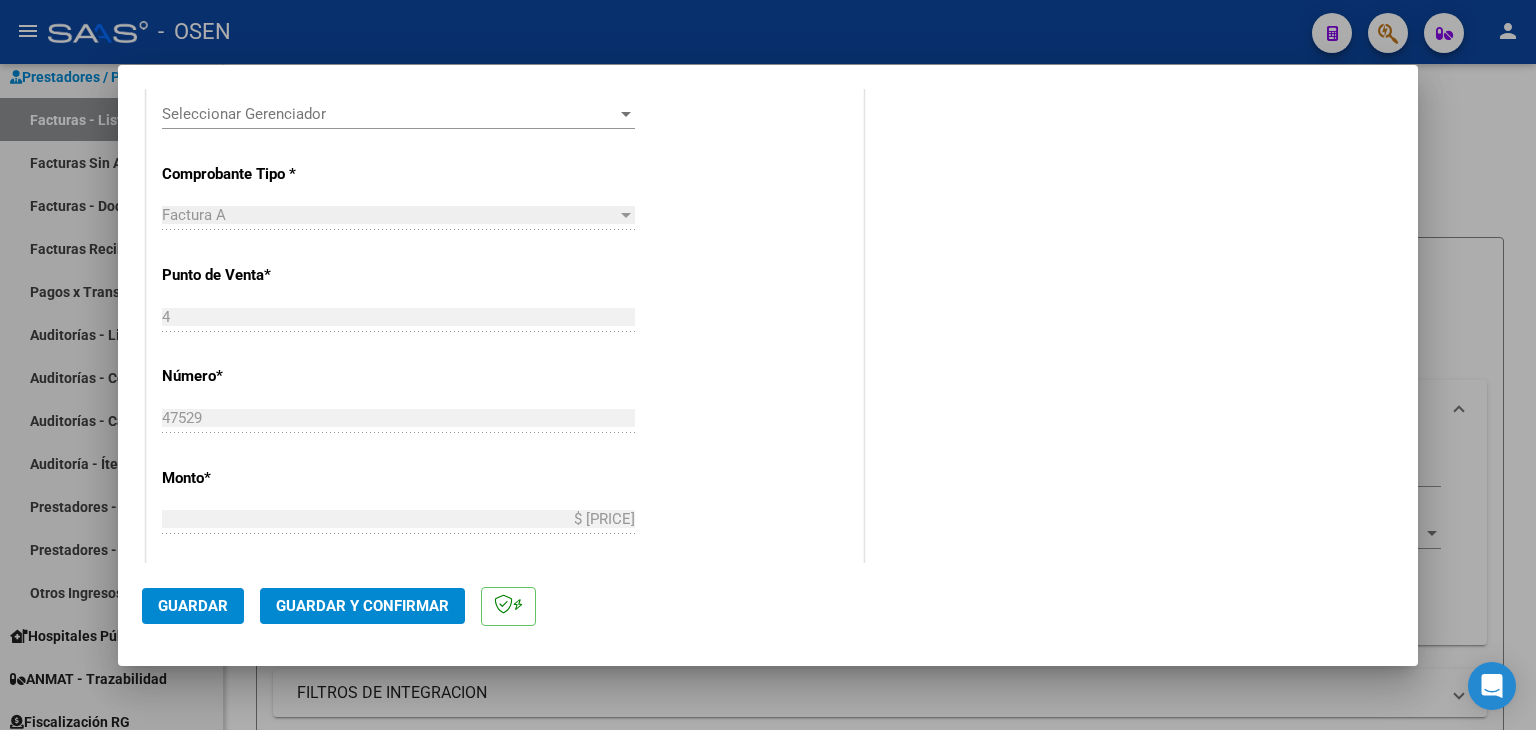 scroll, scrollTop: 900, scrollLeft: 0, axis: vertical 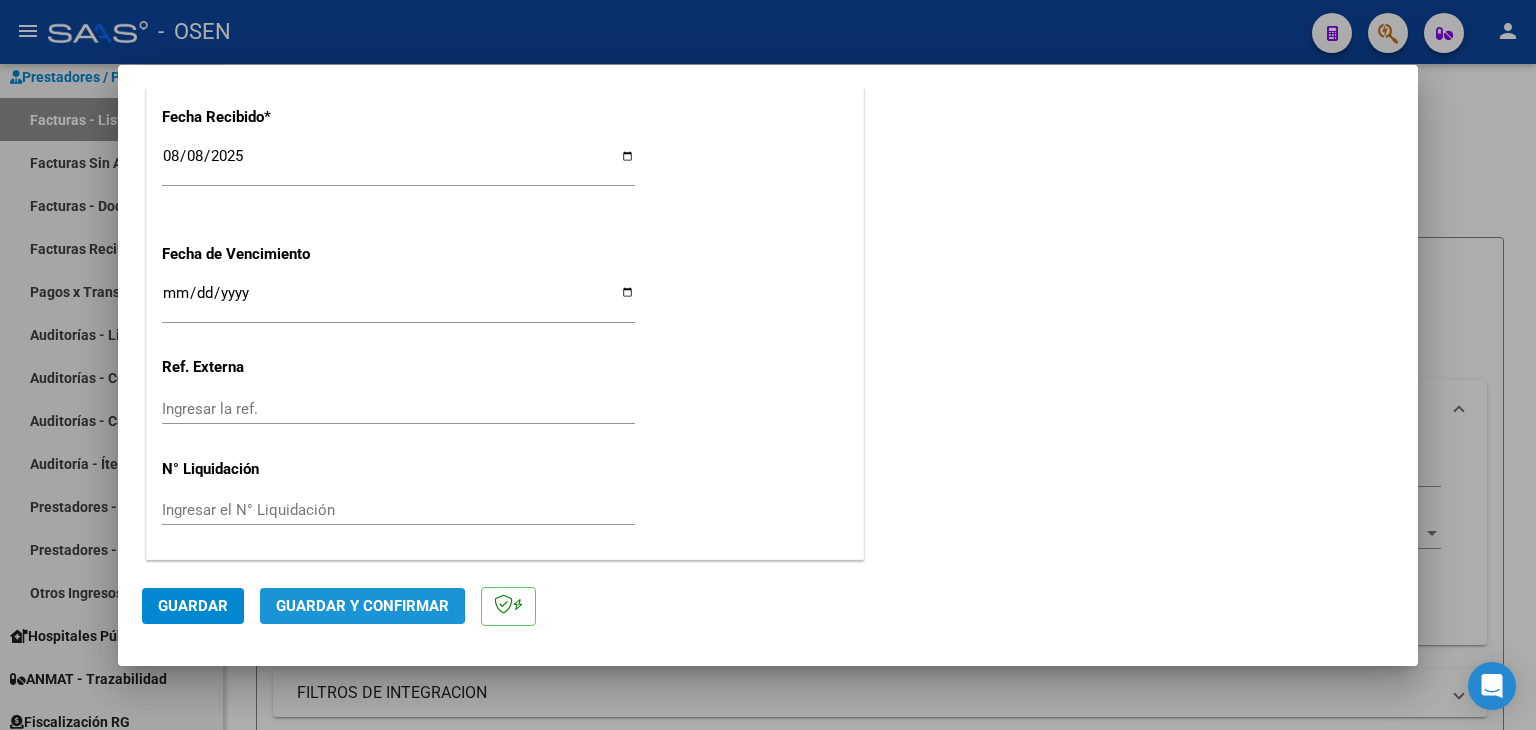 click on "Guardar y Confirmar" 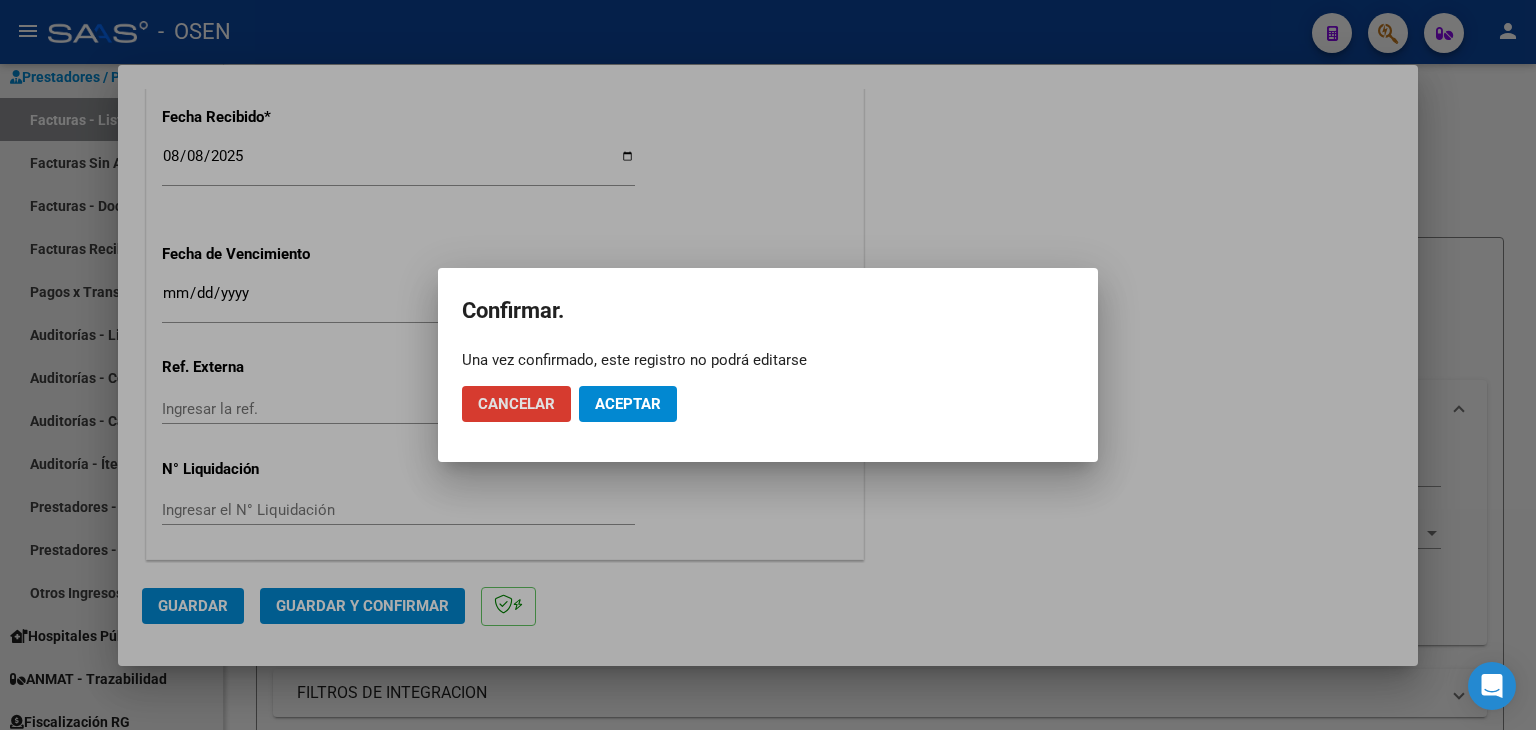 click on "Aceptar" 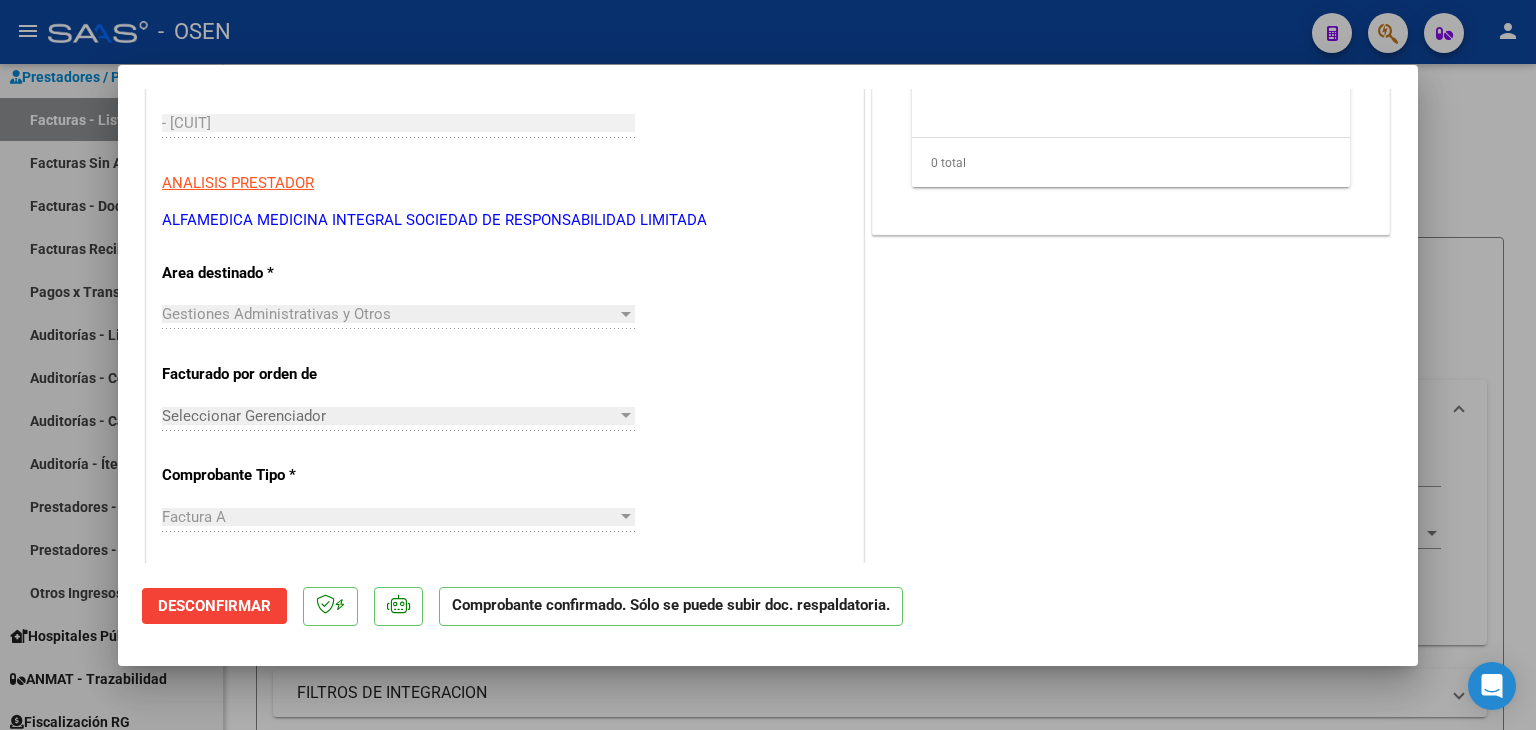 scroll, scrollTop: 0, scrollLeft: 0, axis: both 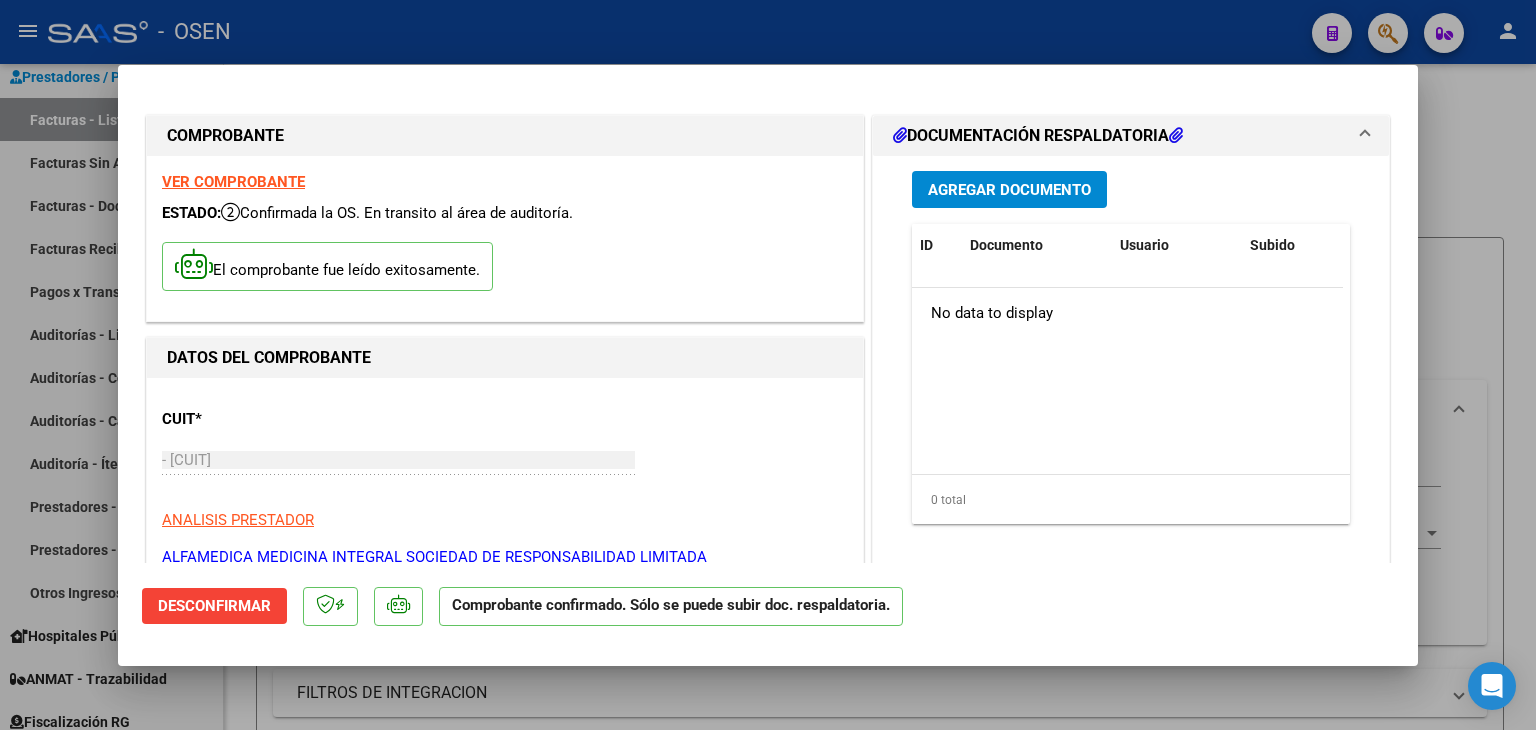 click at bounding box center [768, 365] 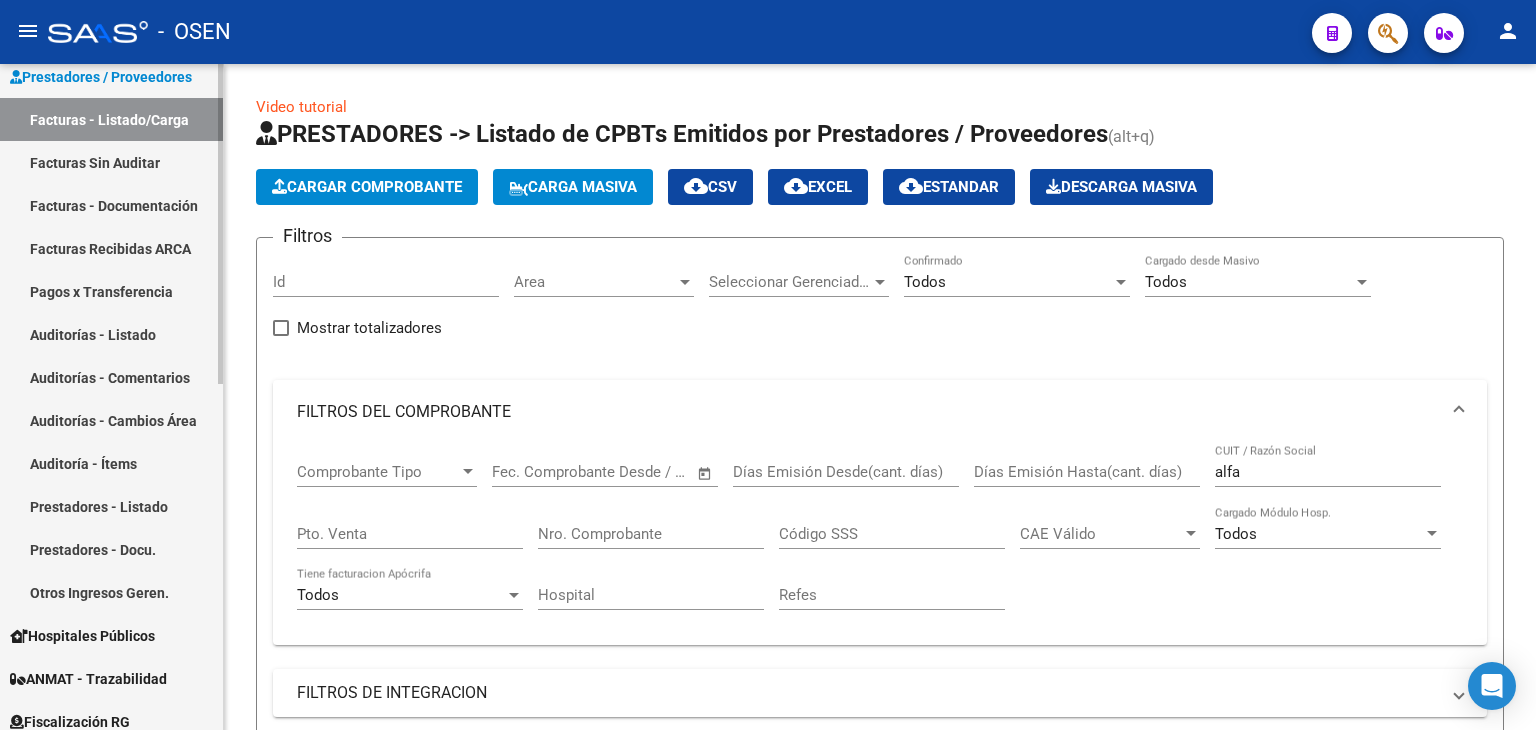 click on "Facturas Sin Auditar" at bounding box center [111, 162] 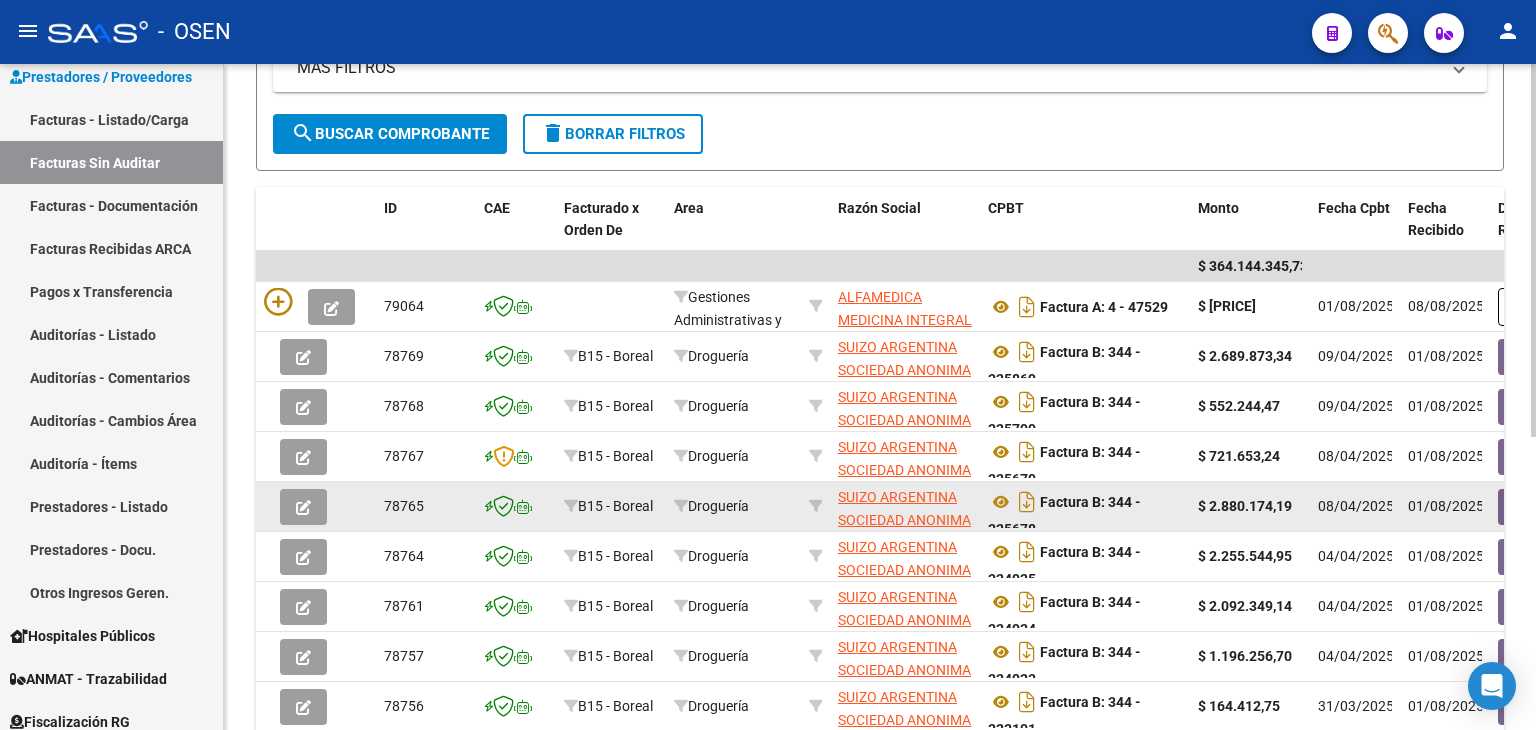 scroll, scrollTop: 322, scrollLeft: 0, axis: vertical 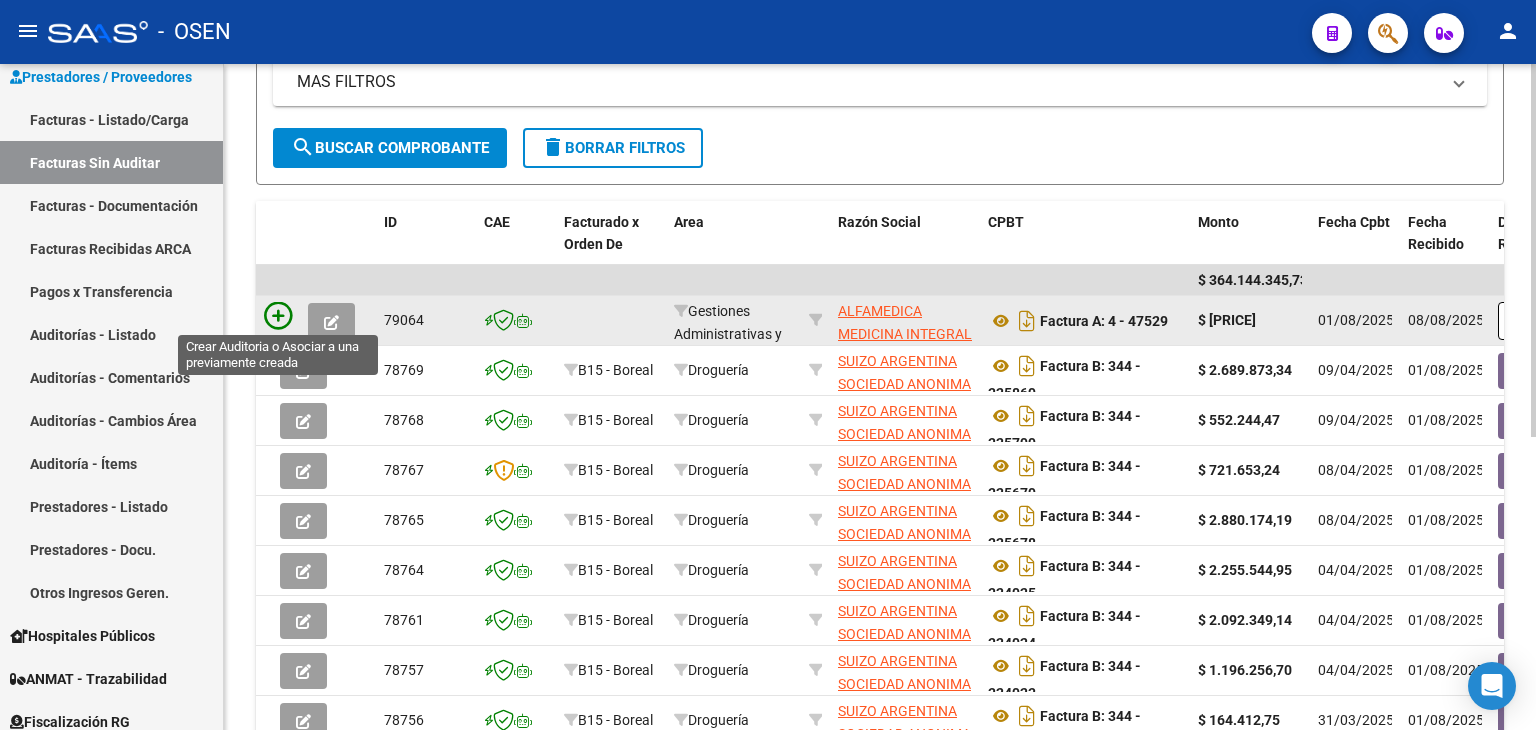 click 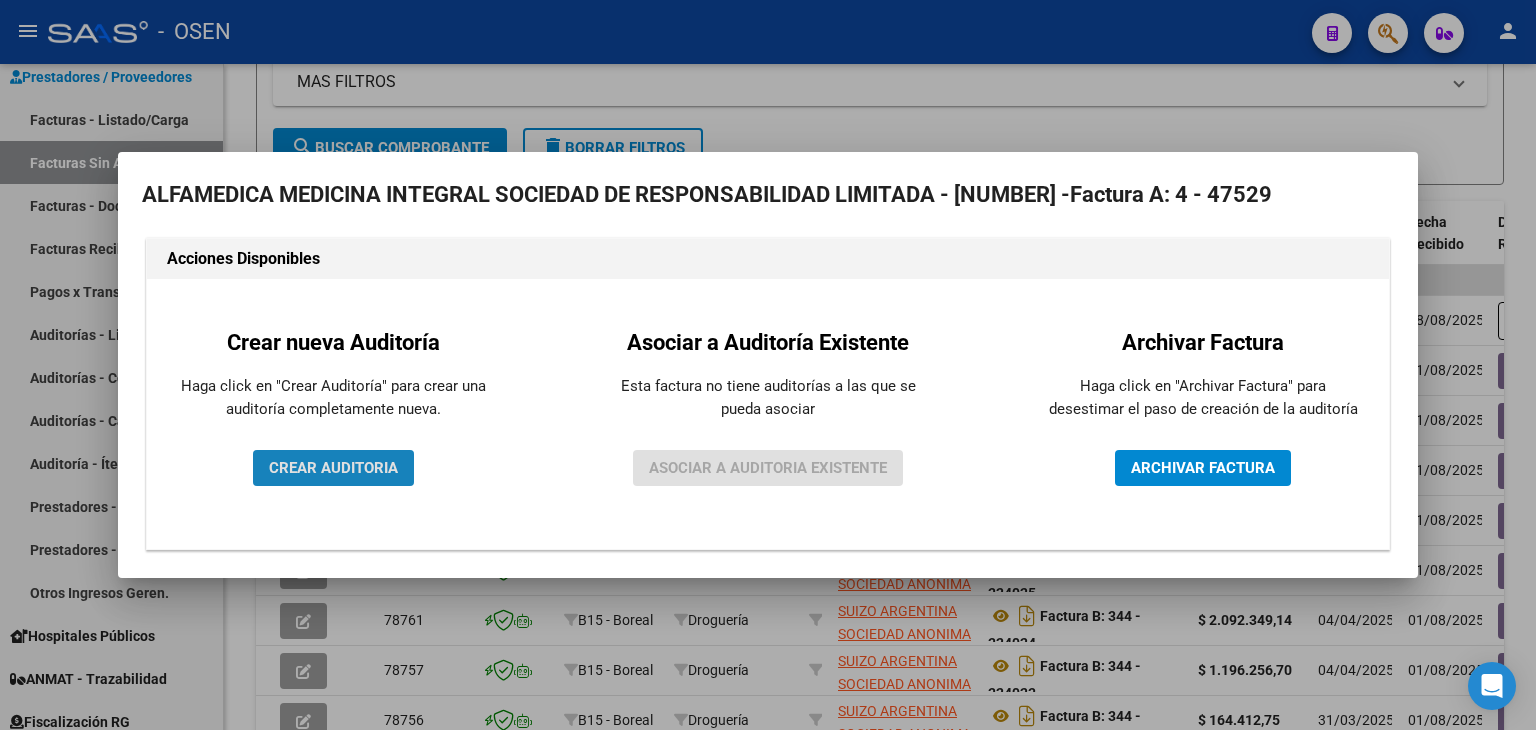 click on "CREAR AUDITORIA" at bounding box center [333, 468] 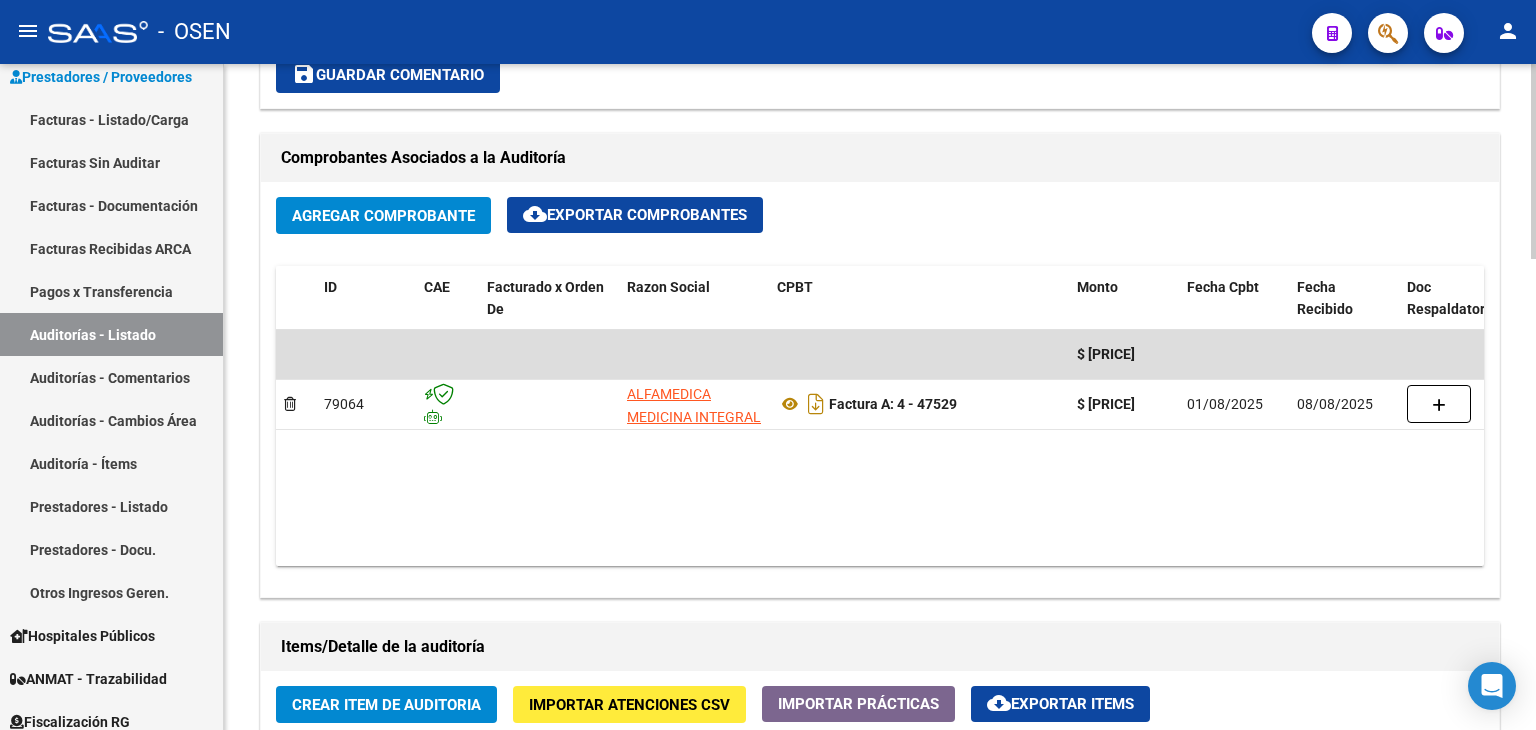 scroll, scrollTop: 1000, scrollLeft: 0, axis: vertical 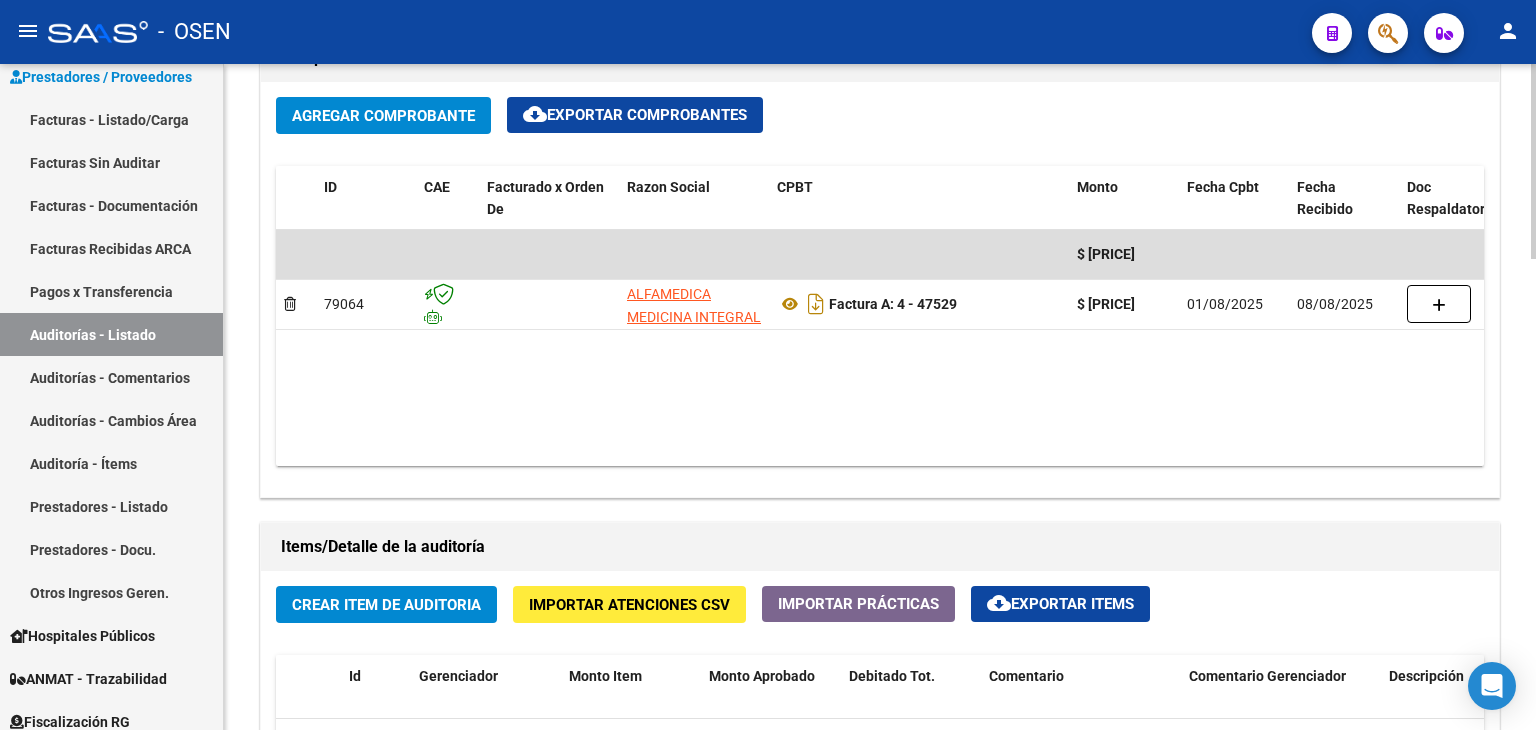 click on "Crear Item de Auditoria" 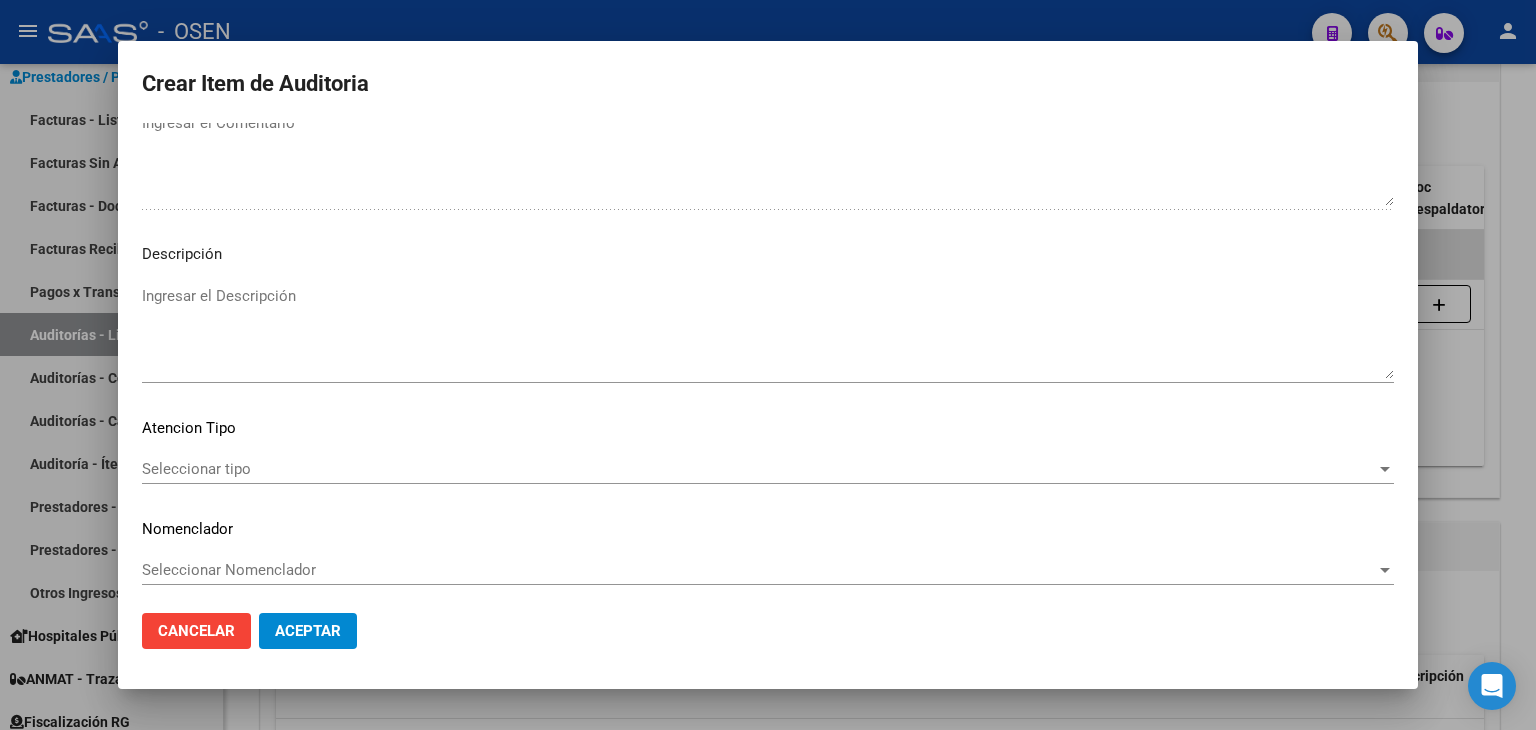 scroll, scrollTop: 1063, scrollLeft: 0, axis: vertical 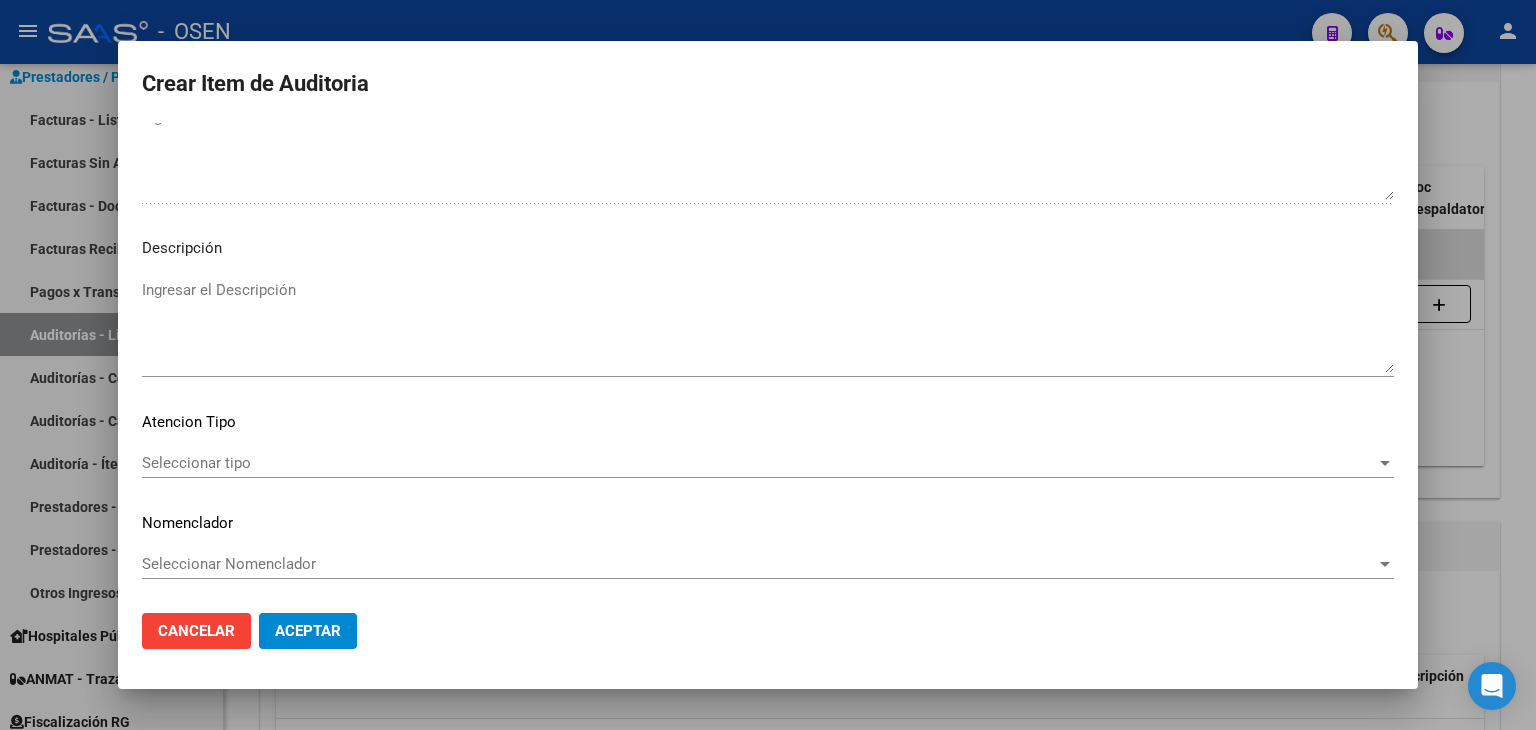 click on "Aceptar" 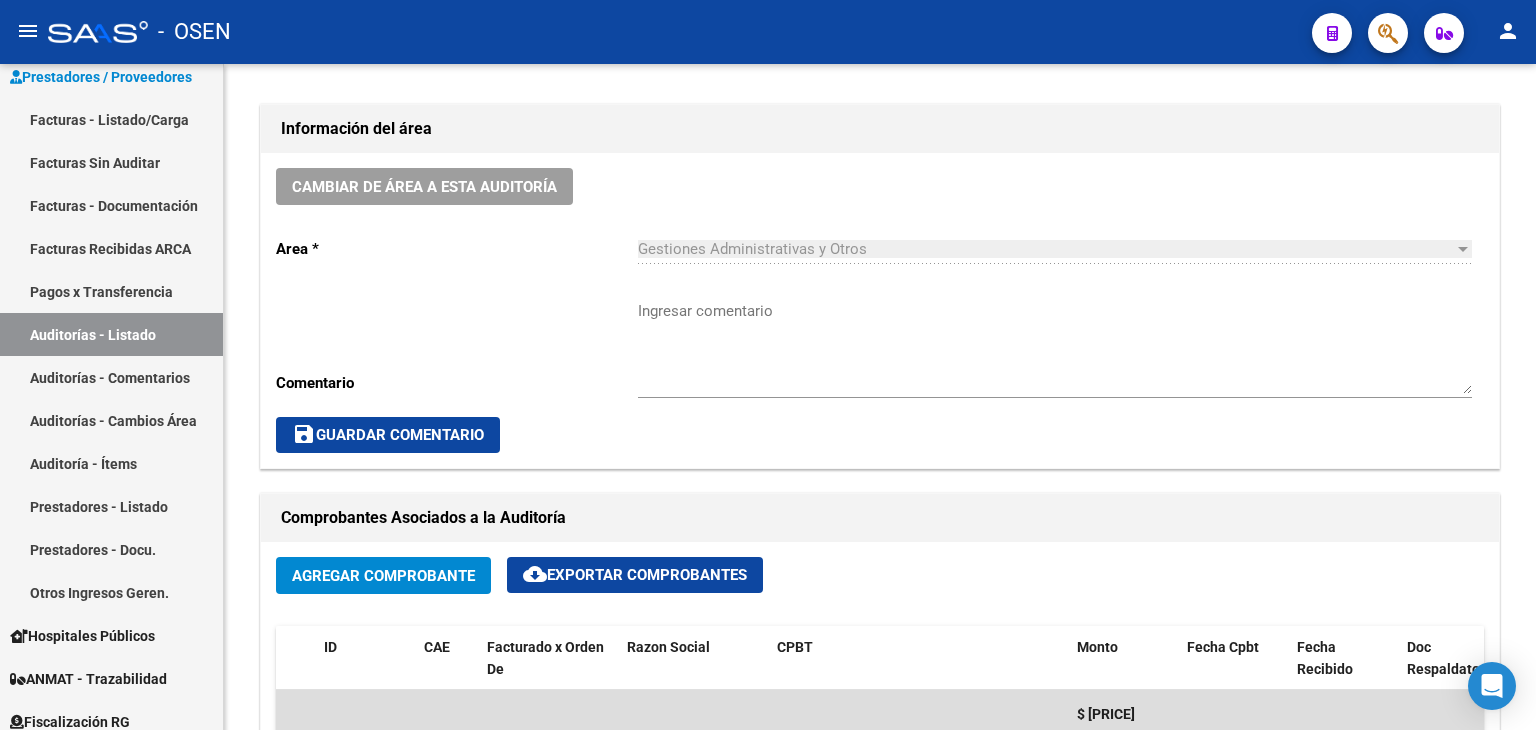 scroll, scrollTop: 508, scrollLeft: 0, axis: vertical 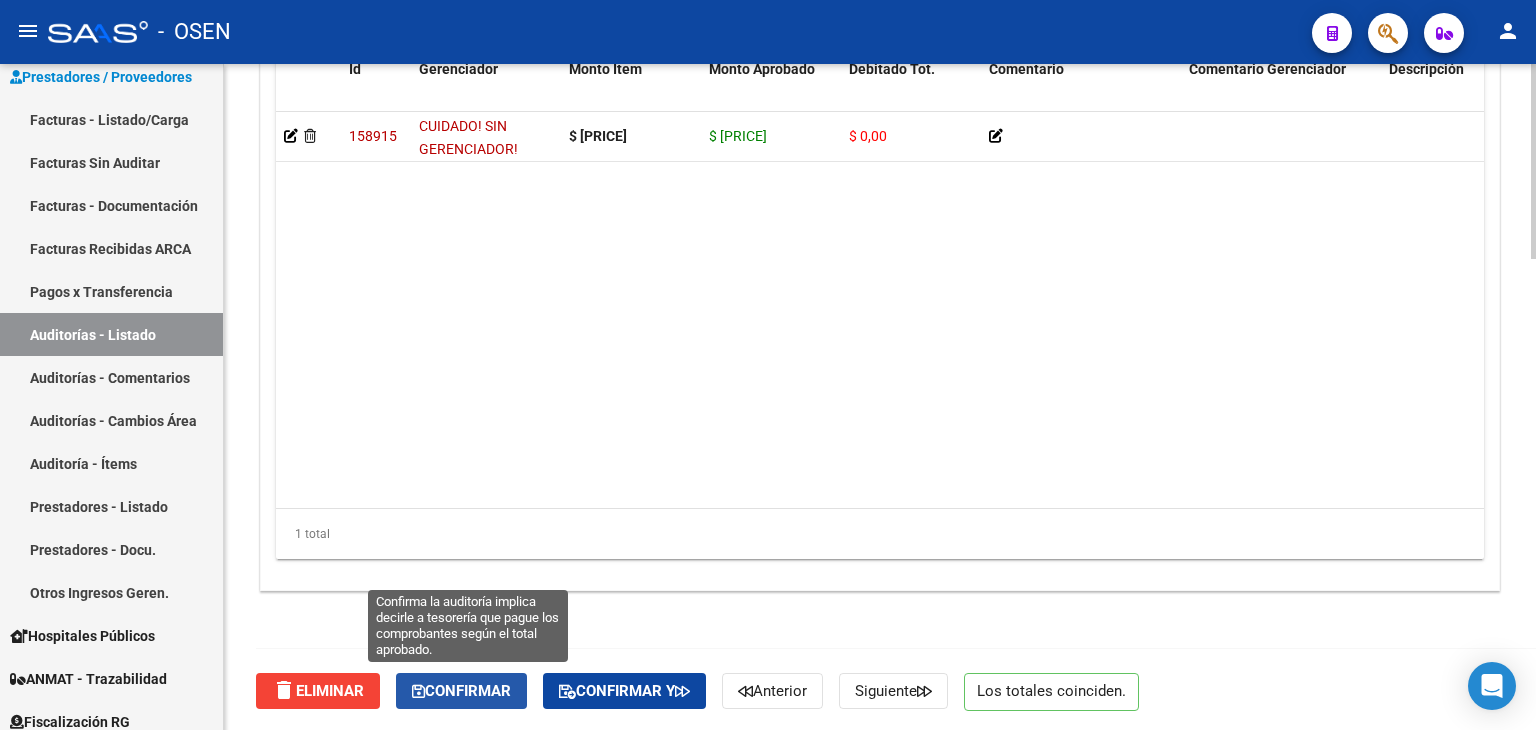 click on "Confirmar" 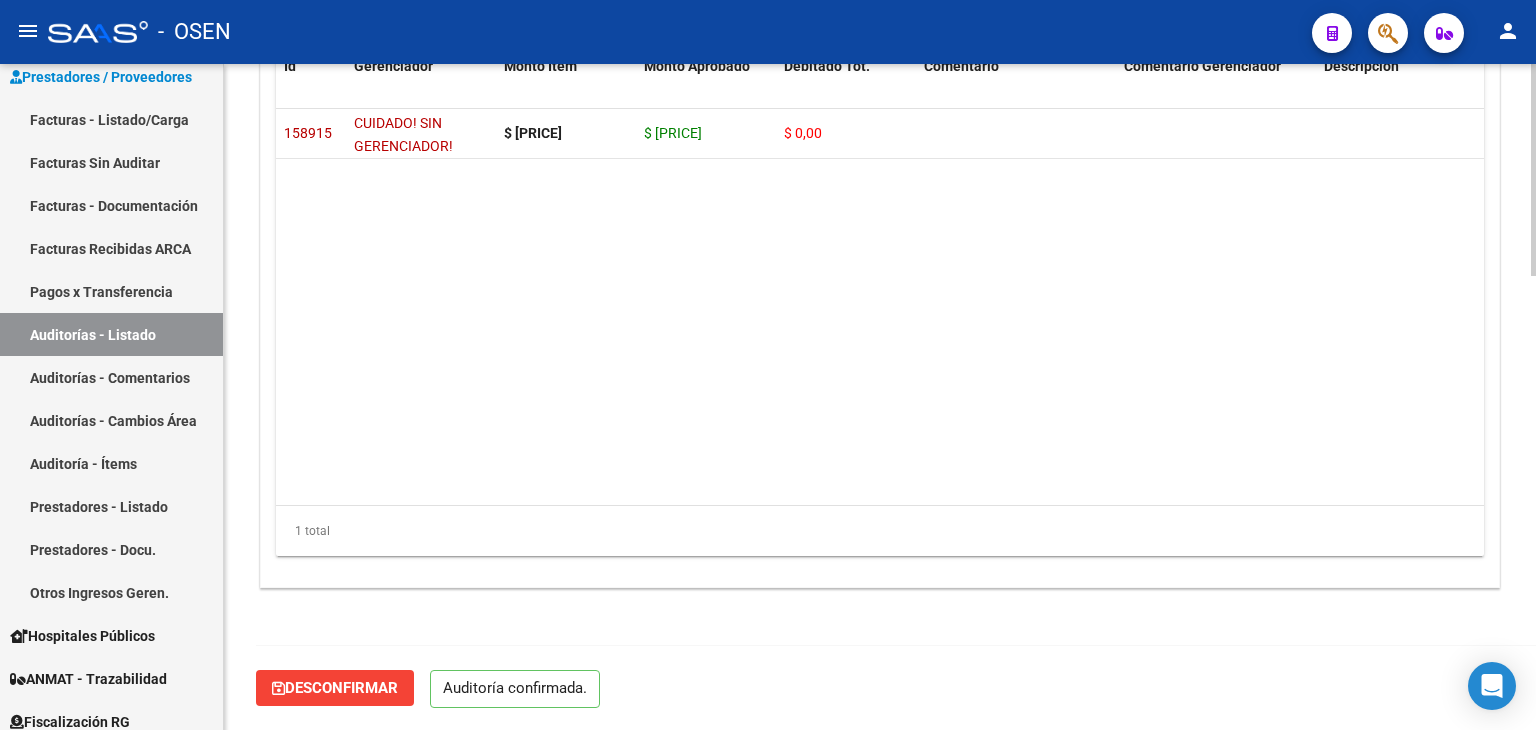scroll, scrollTop: 1430, scrollLeft: 0, axis: vertical 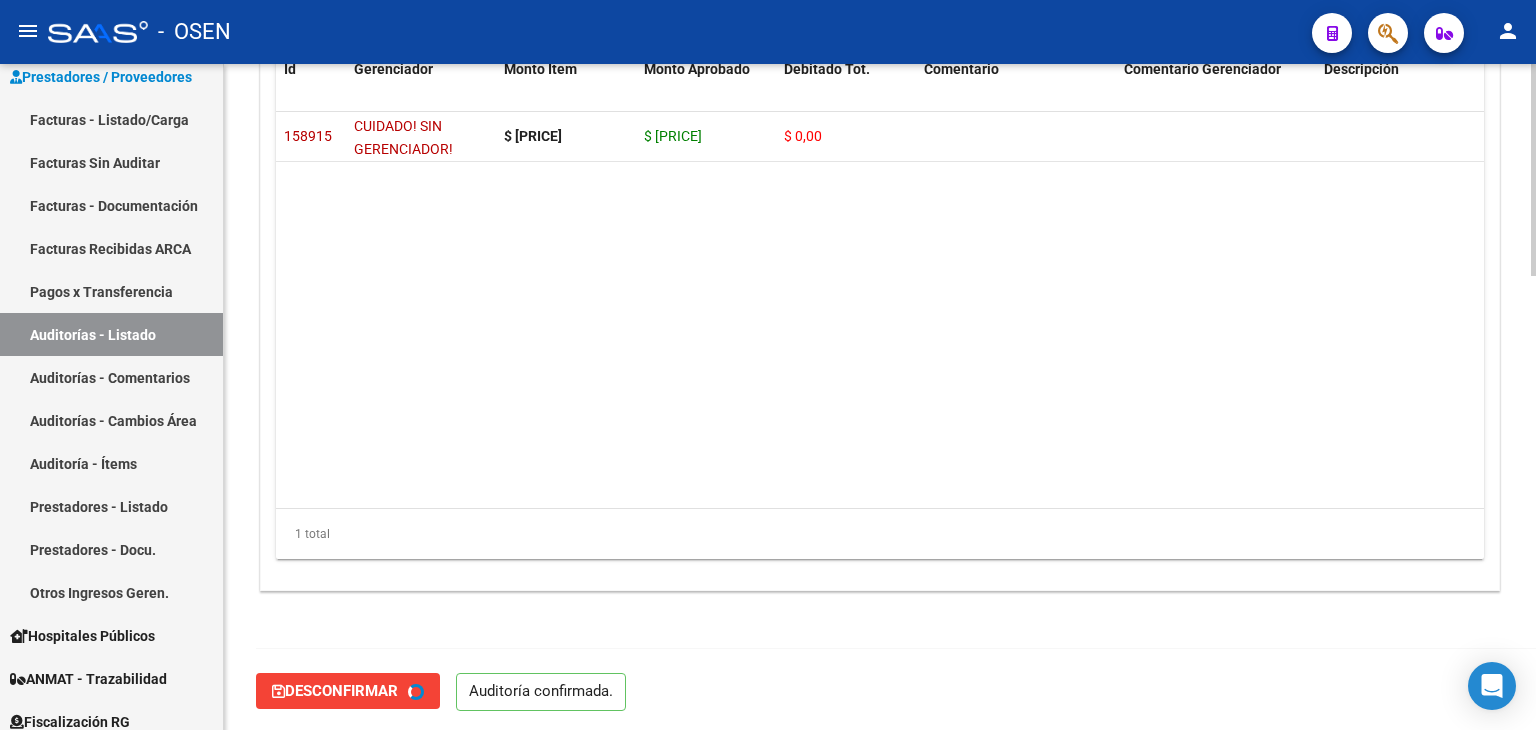 type on "202508" 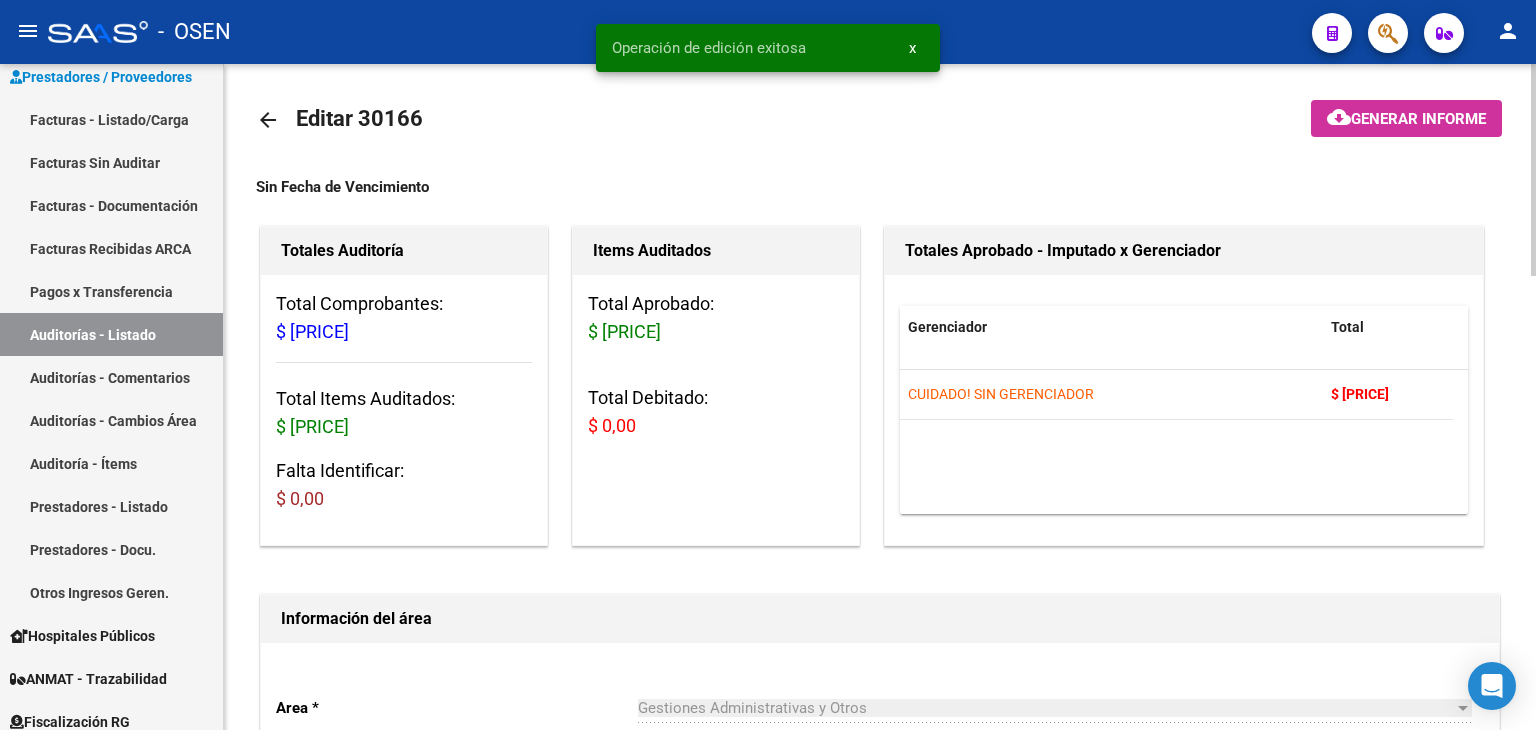 scroll, scrollTop: 0, scrollLeft: 0, axis: both 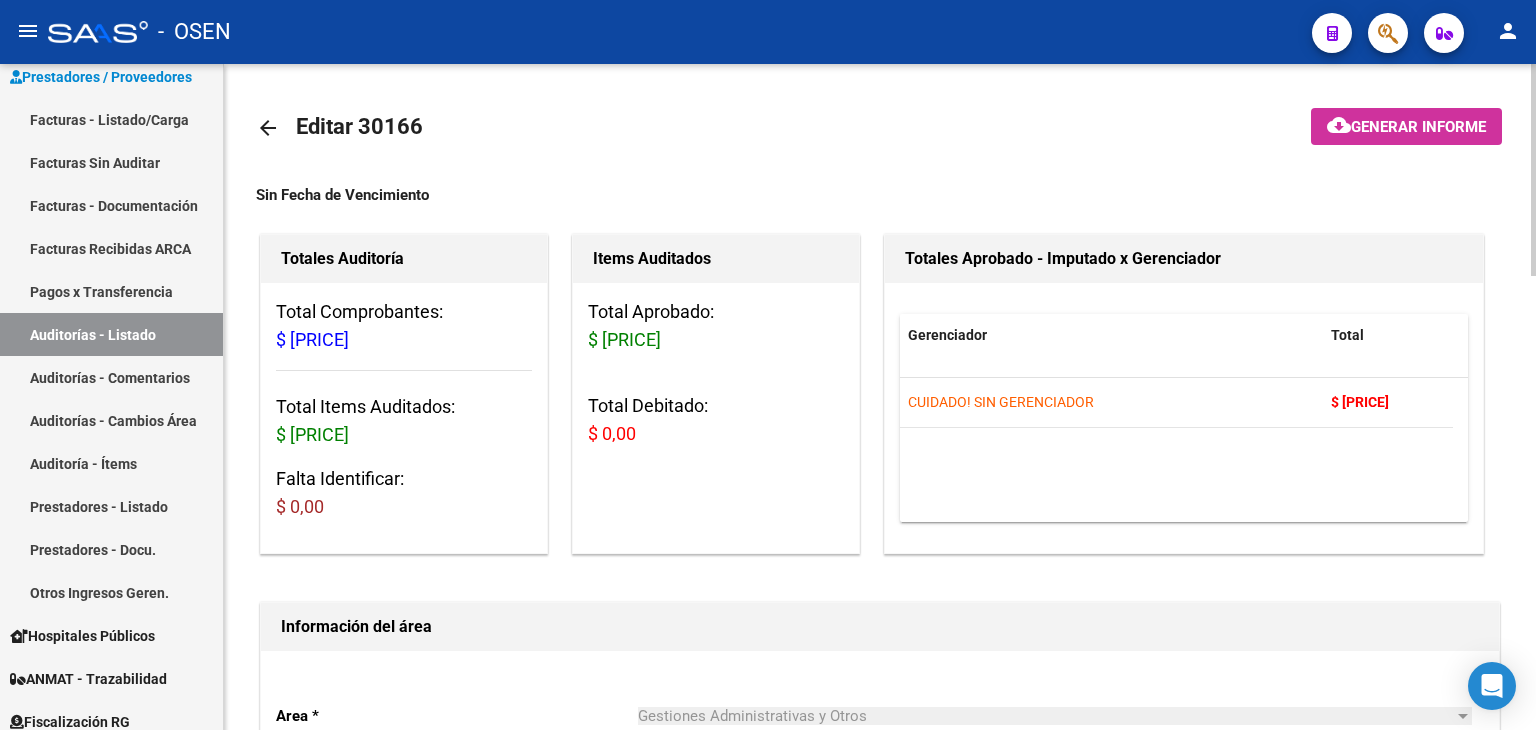 click on "arrow_back" 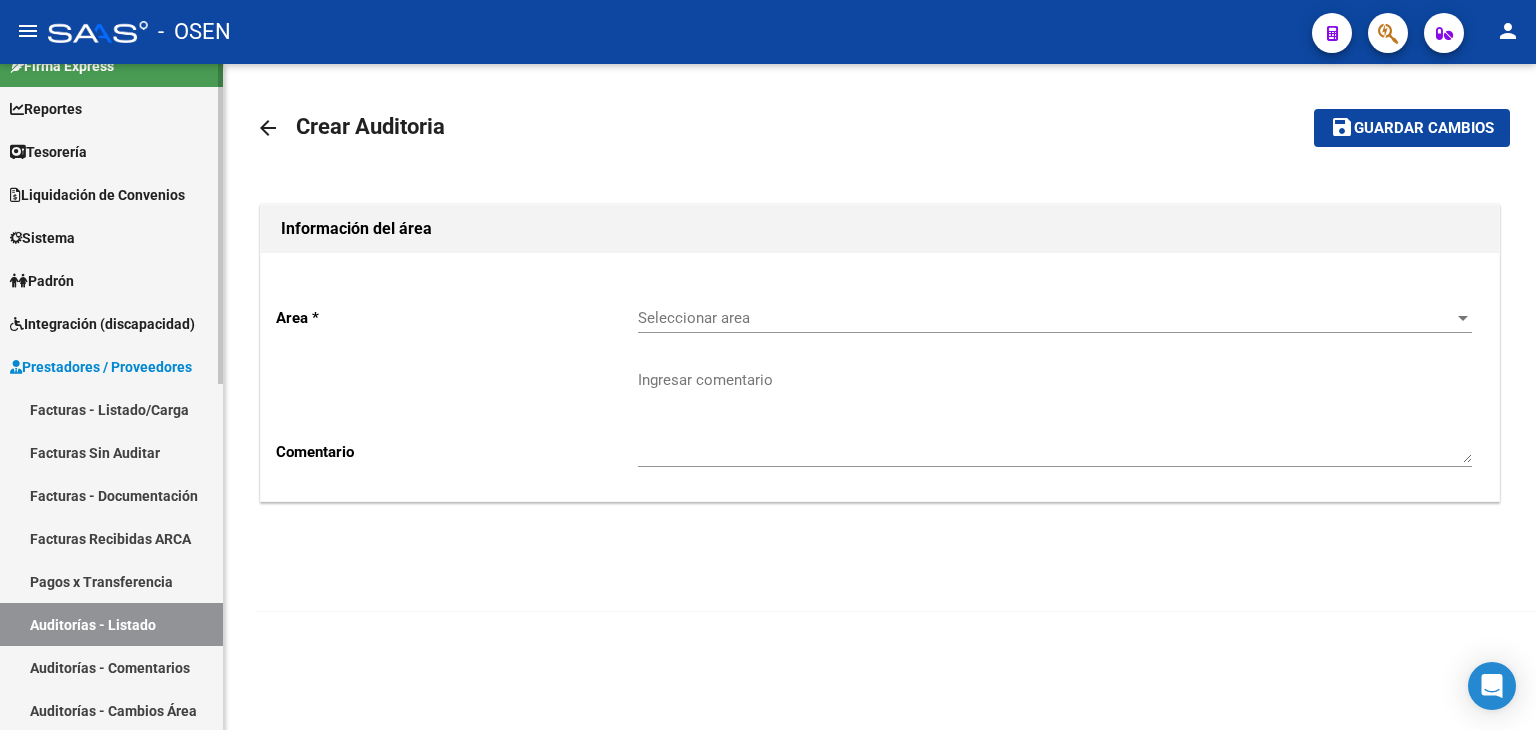 scroll, scrollTop: 0, scrollLeft: 0, axis: both 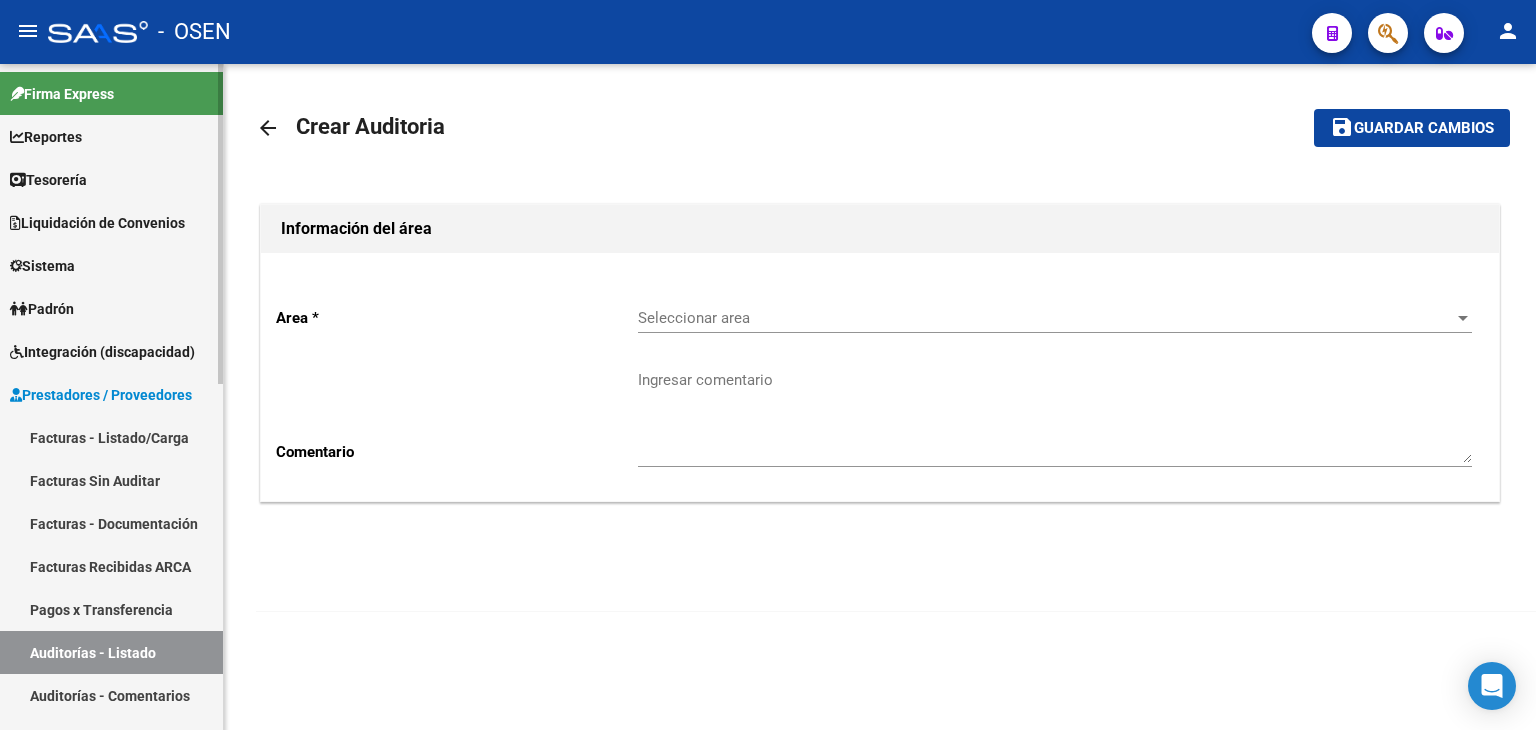 drag, startPoint x: 69, startPoint y: 183, endPoint x: 83, endPoint y: 255, distance: 73.34848 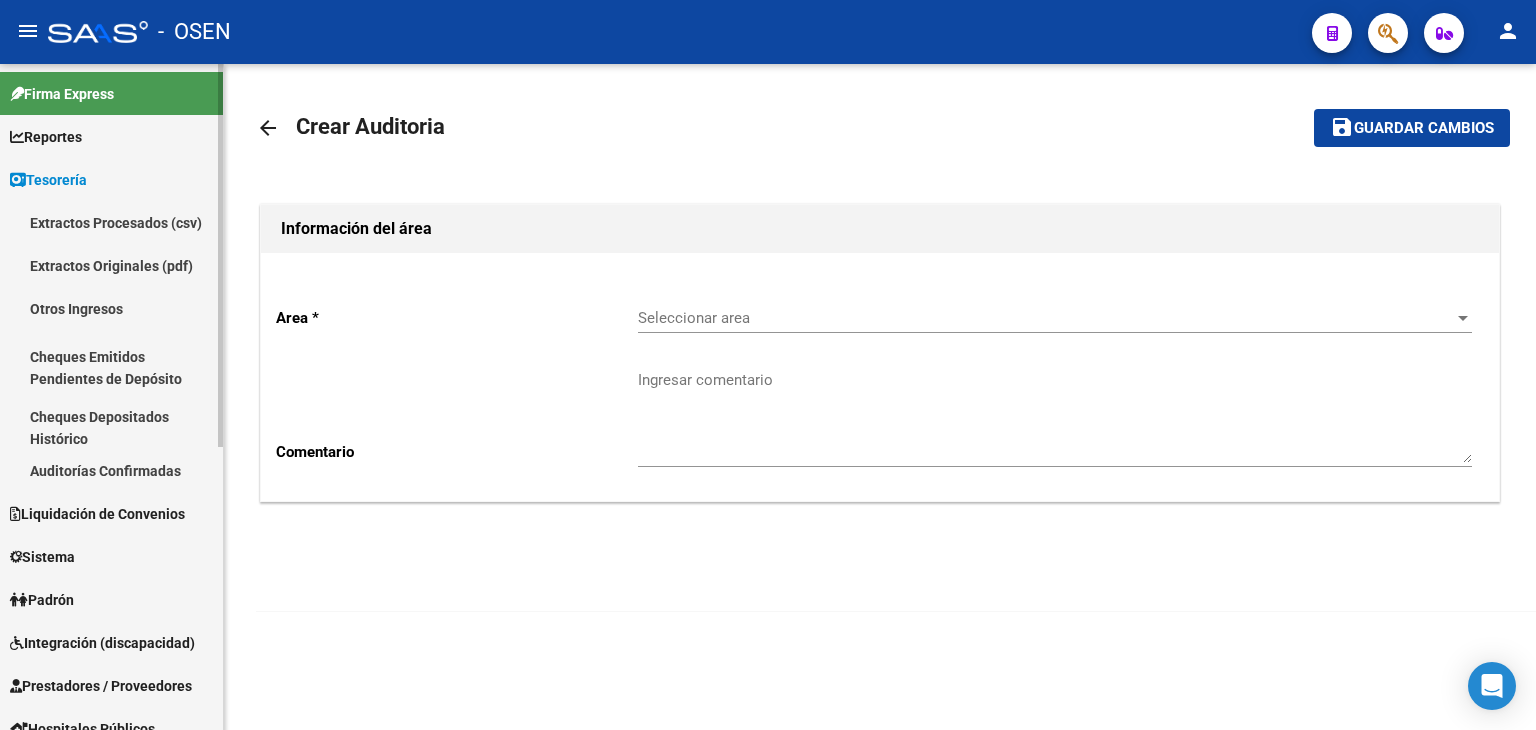 click on "Auditorías Confirmadas" at bounding box center (111, 470) 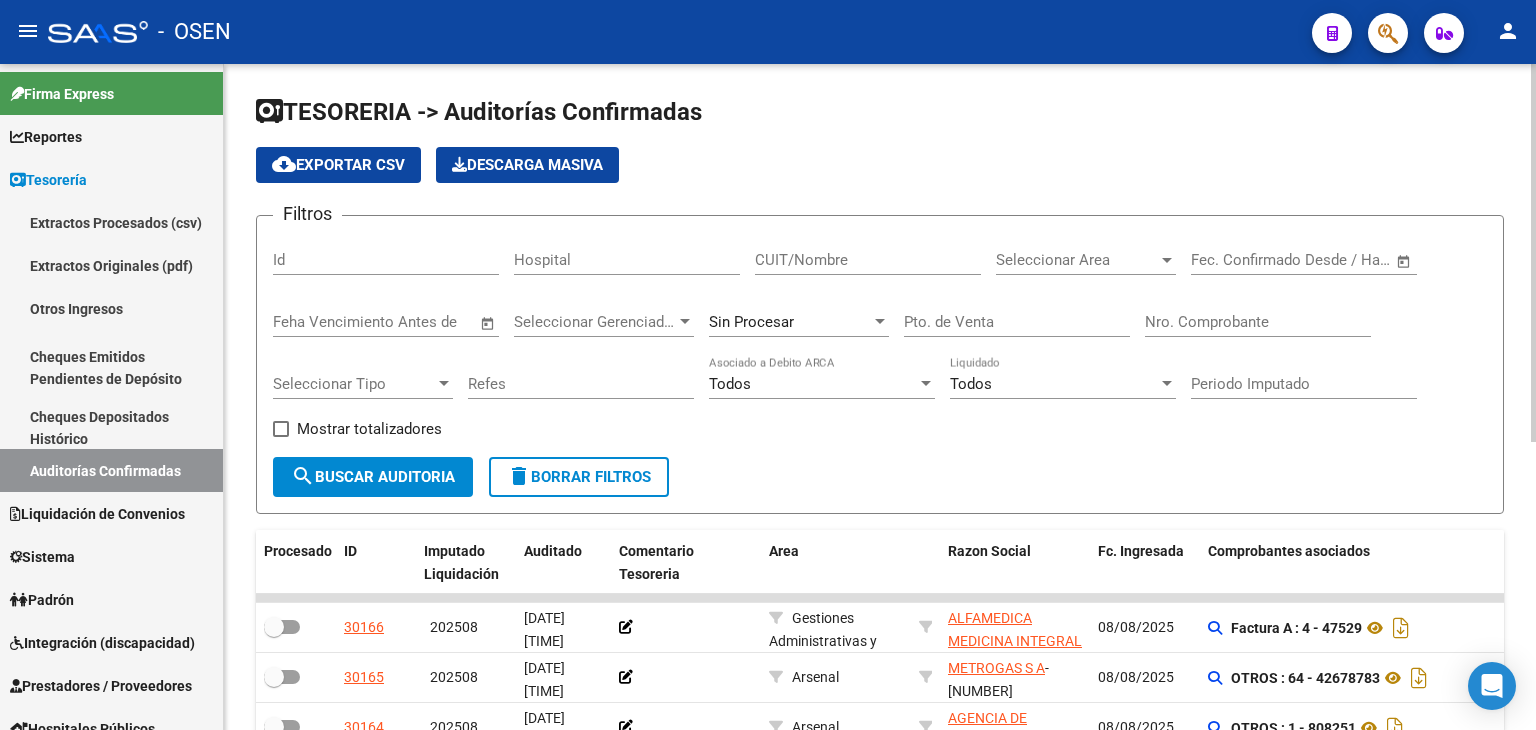 click 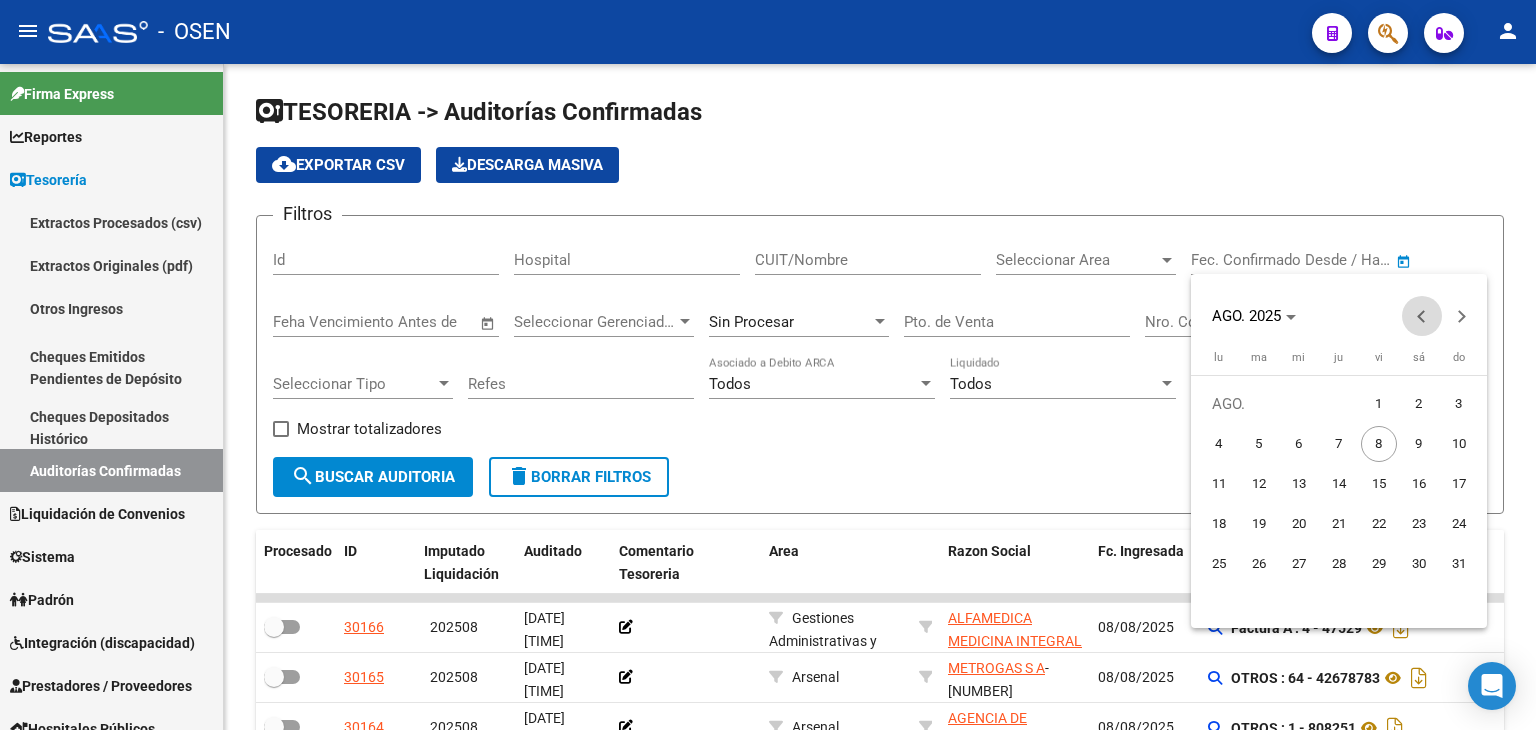 click at bounding box center [1422, 316] 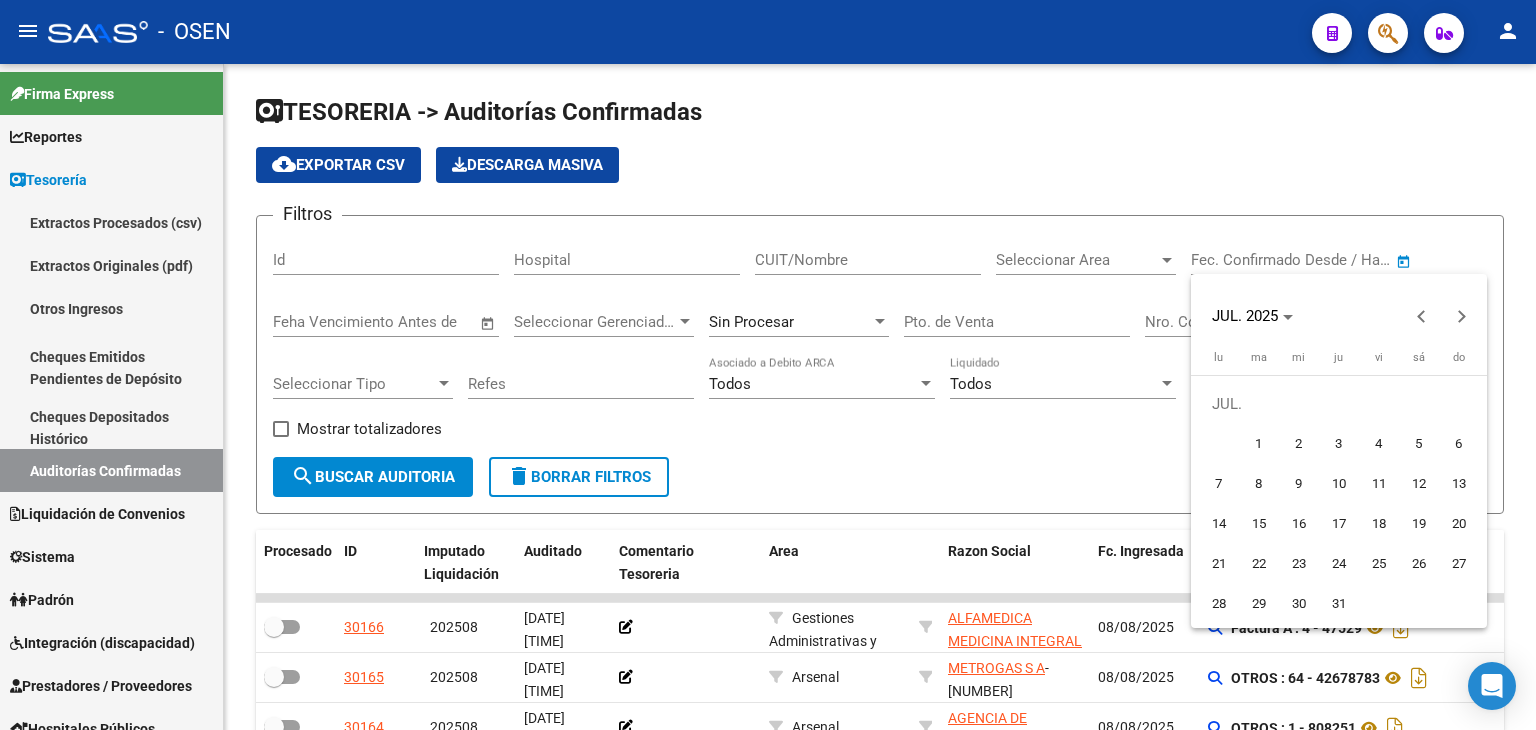 click on "25" at bounding box center (1379, 564) 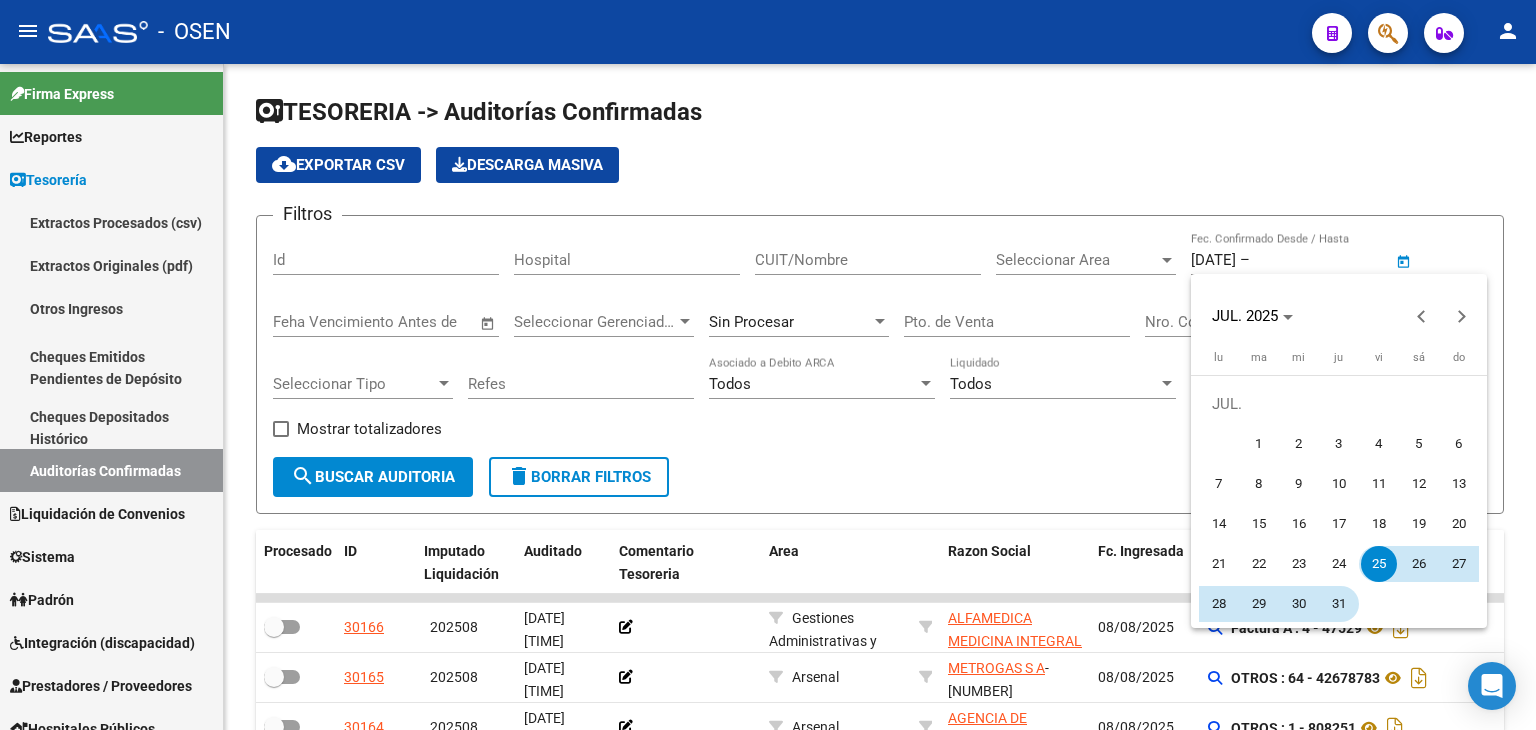 click on "31" at bounding box center [1339, 604] 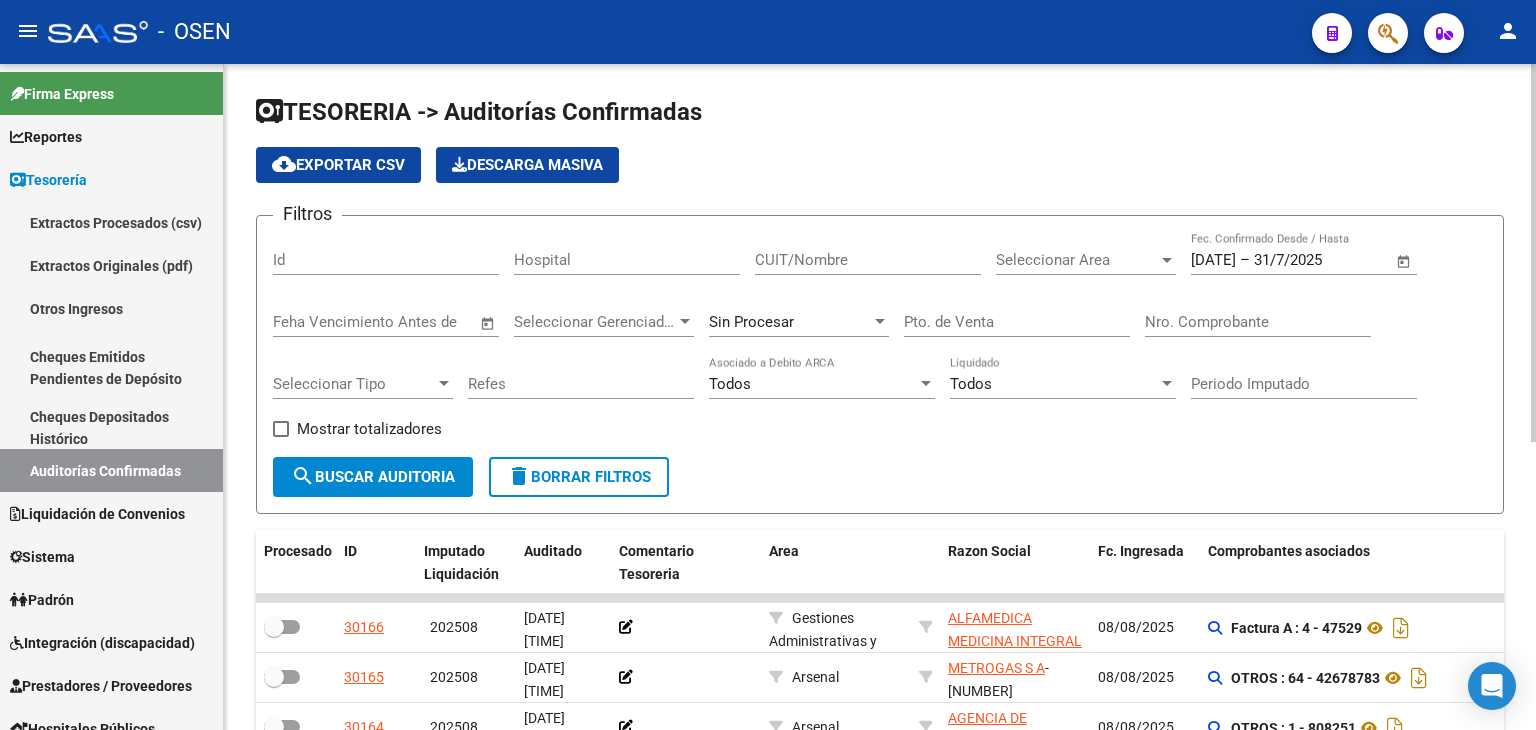click on "search  Buscar Auditoria" 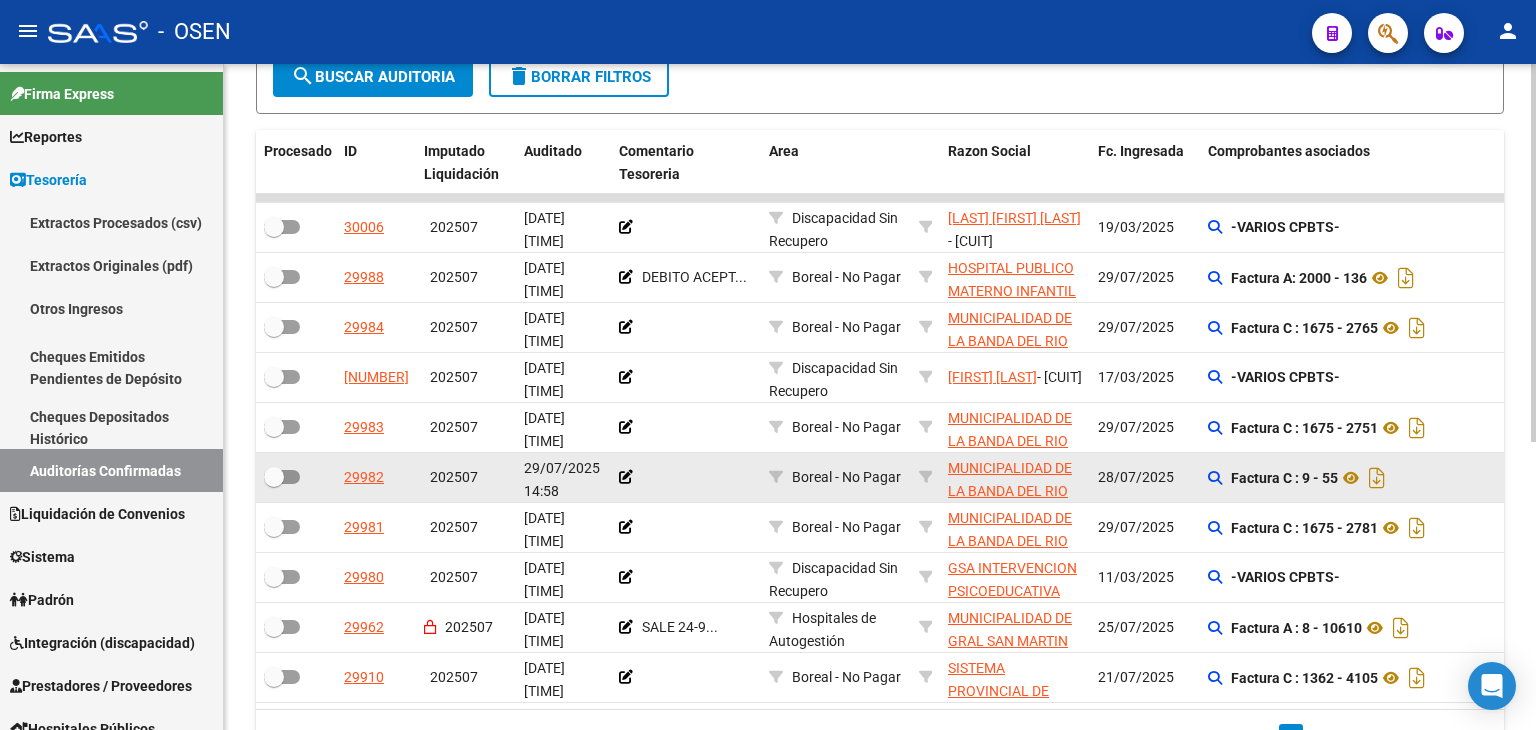 scroll, scrollTop: 500, scrollLeft: 0, axis: vertical 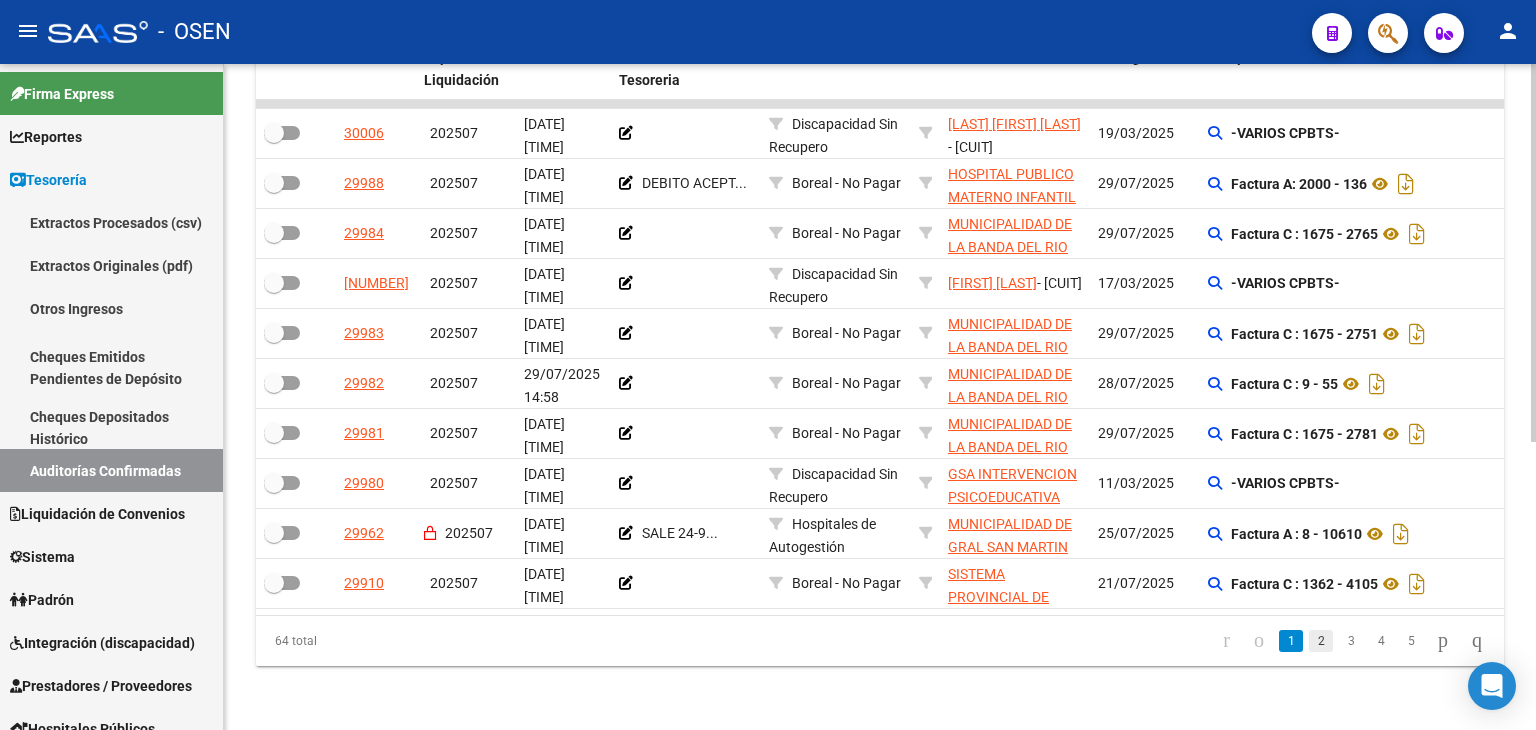 click on "2" 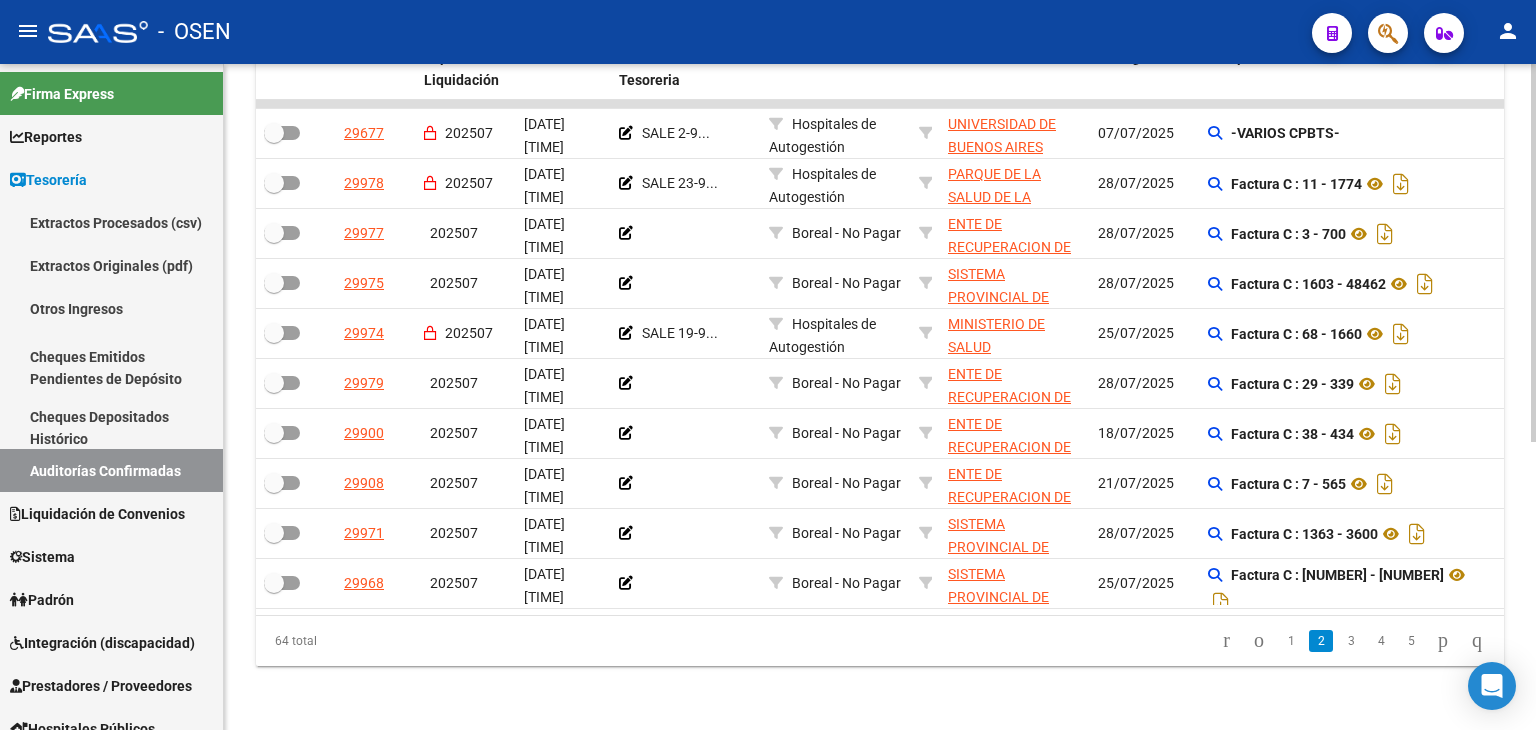 click on "2" 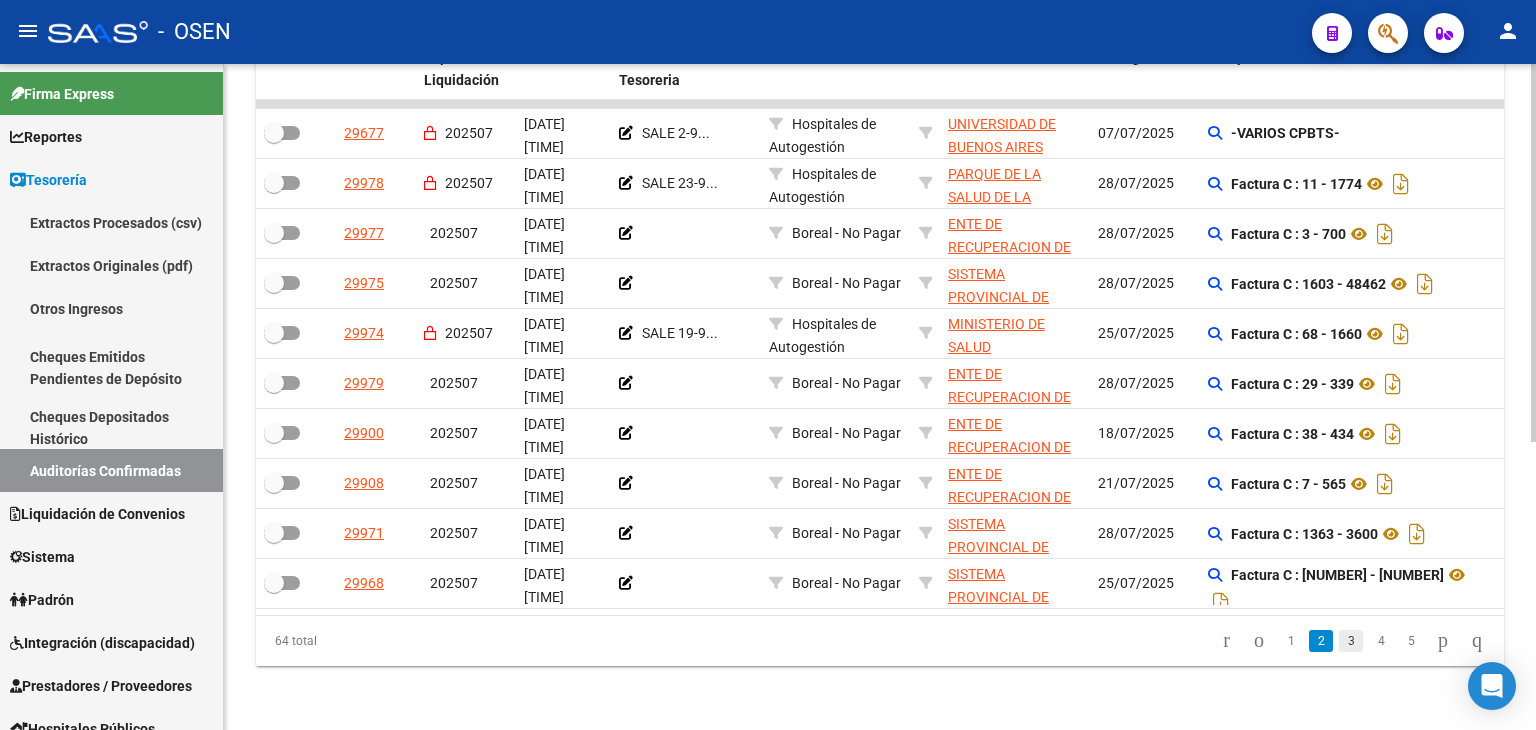click on "3" 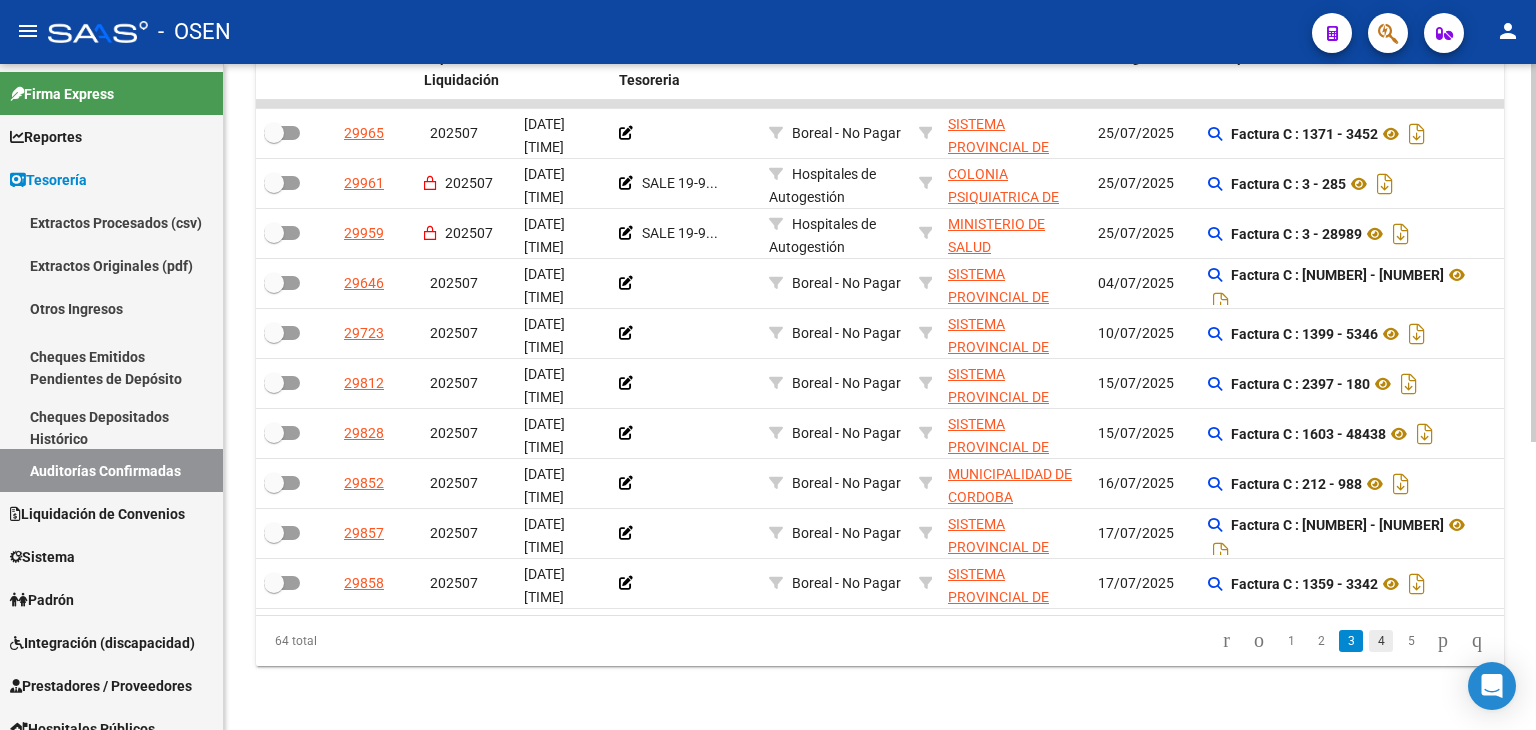 click on "4" 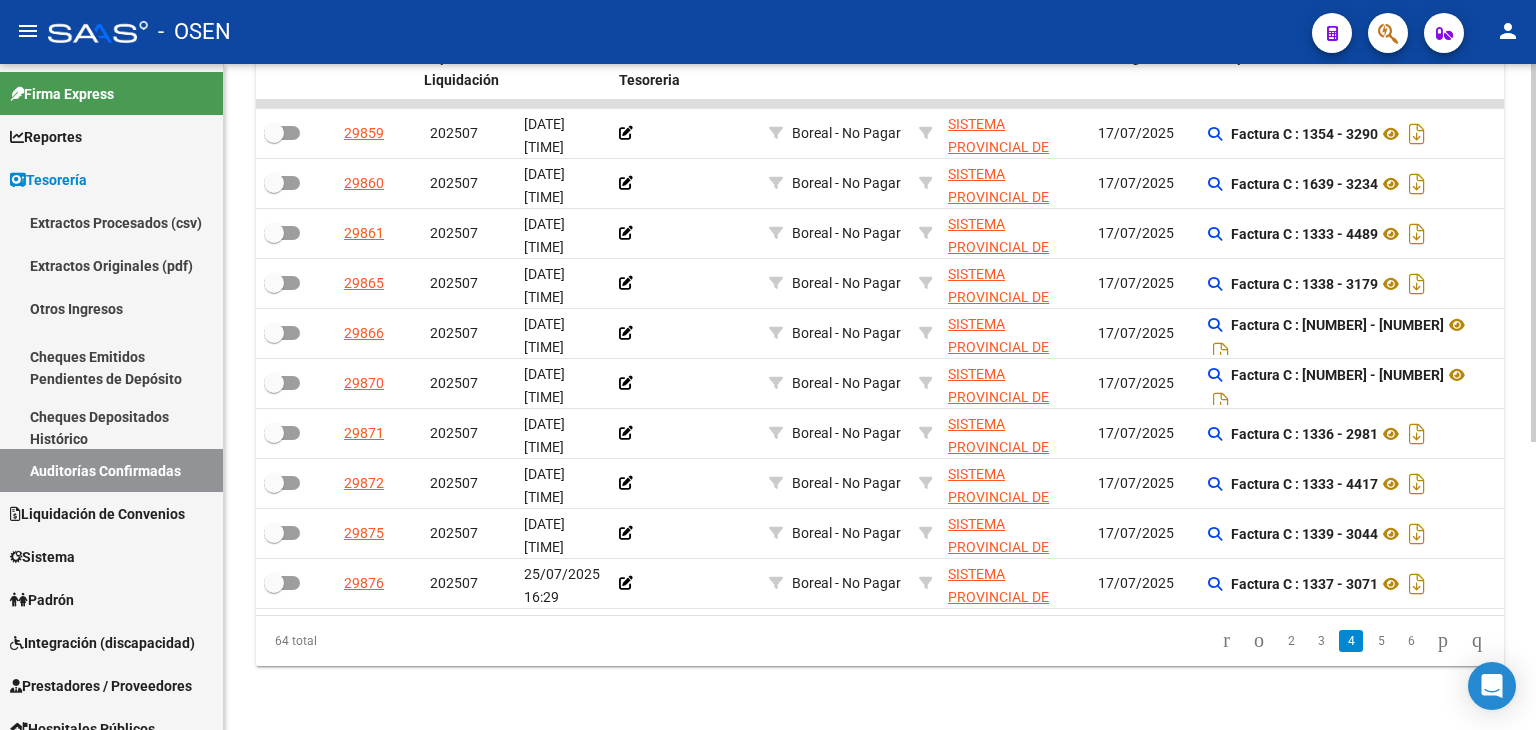 click on "5" 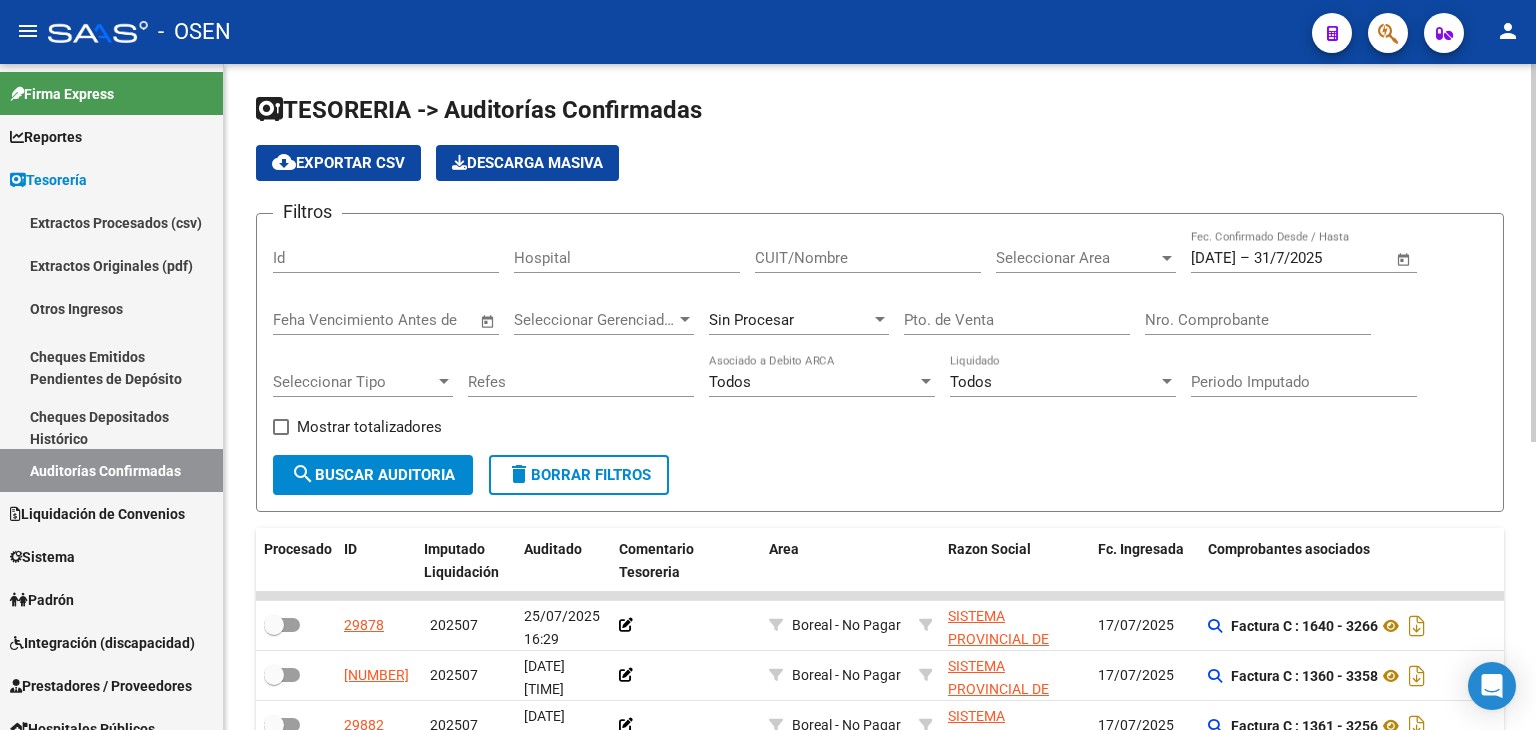 scroll, scrollTop: 0, scrollLeft: 0, axis: both 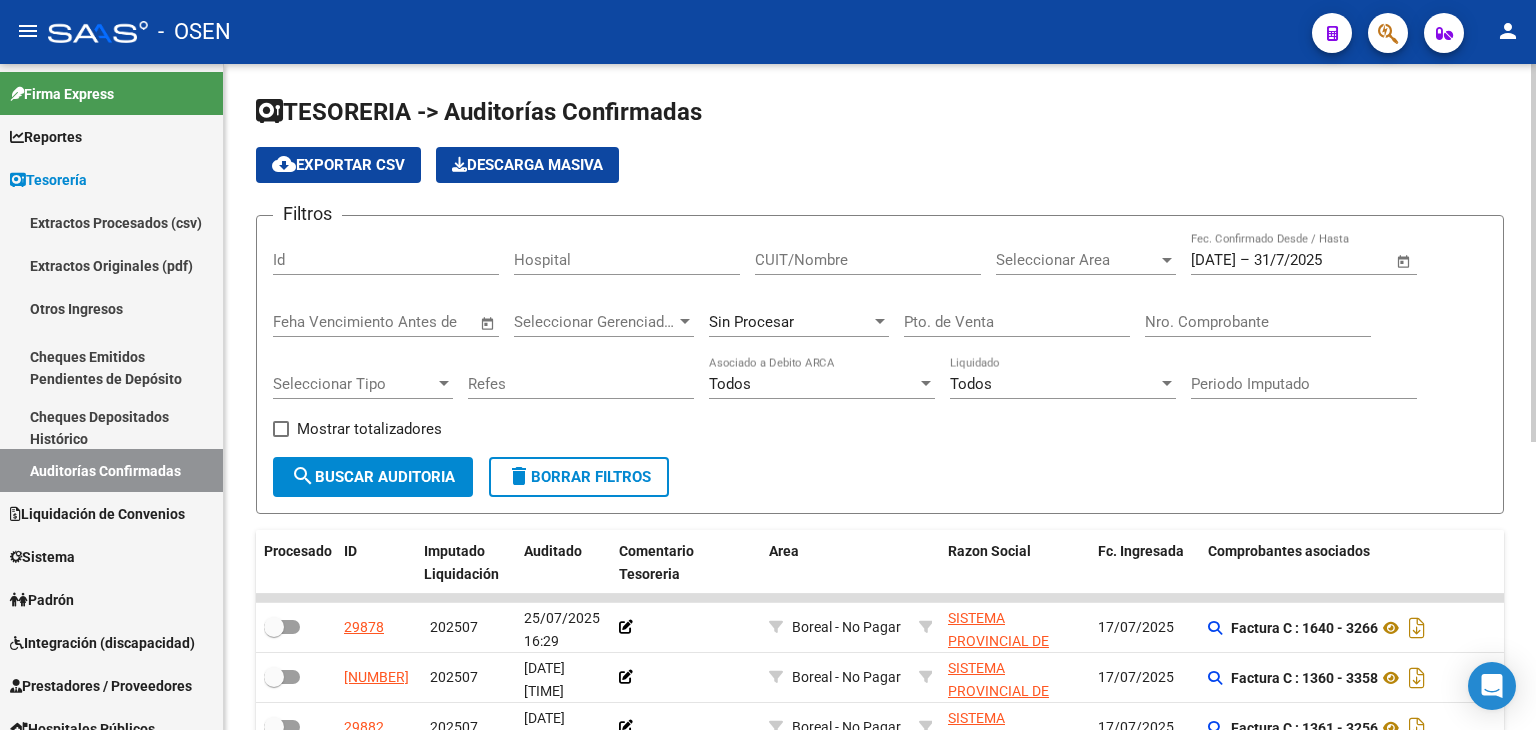 click 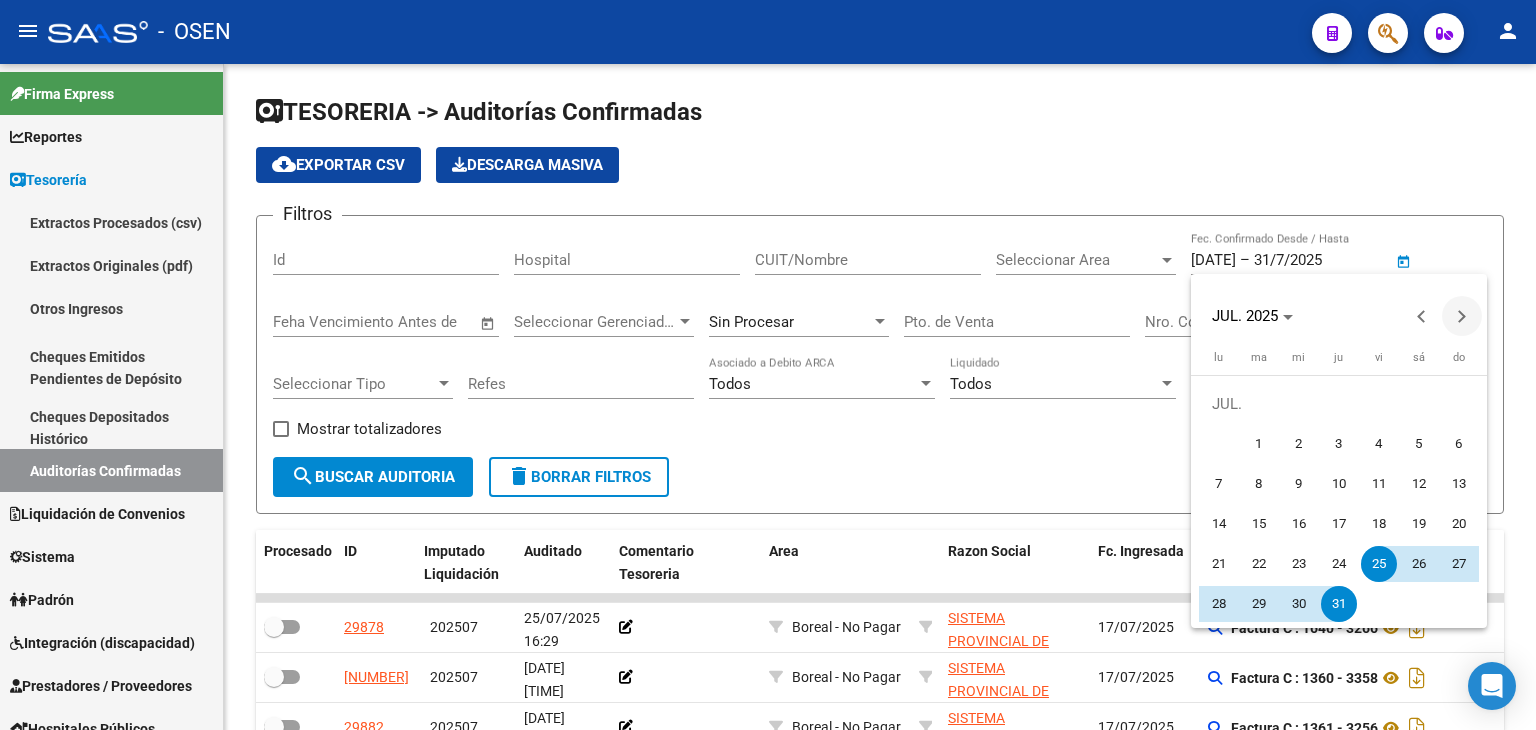 click at bounding box center [1462, 316] 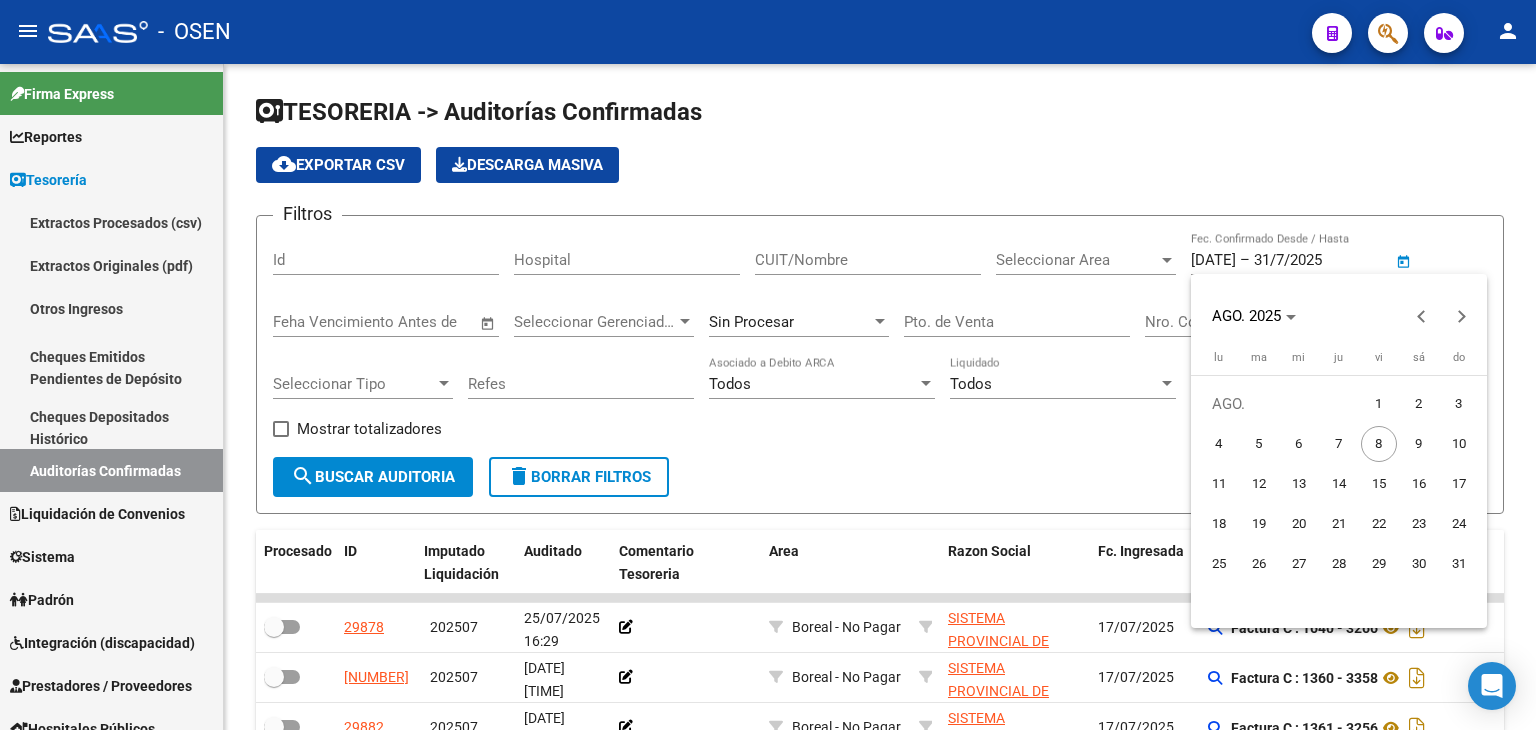 click on "1" at bounding box center (1379, 404) 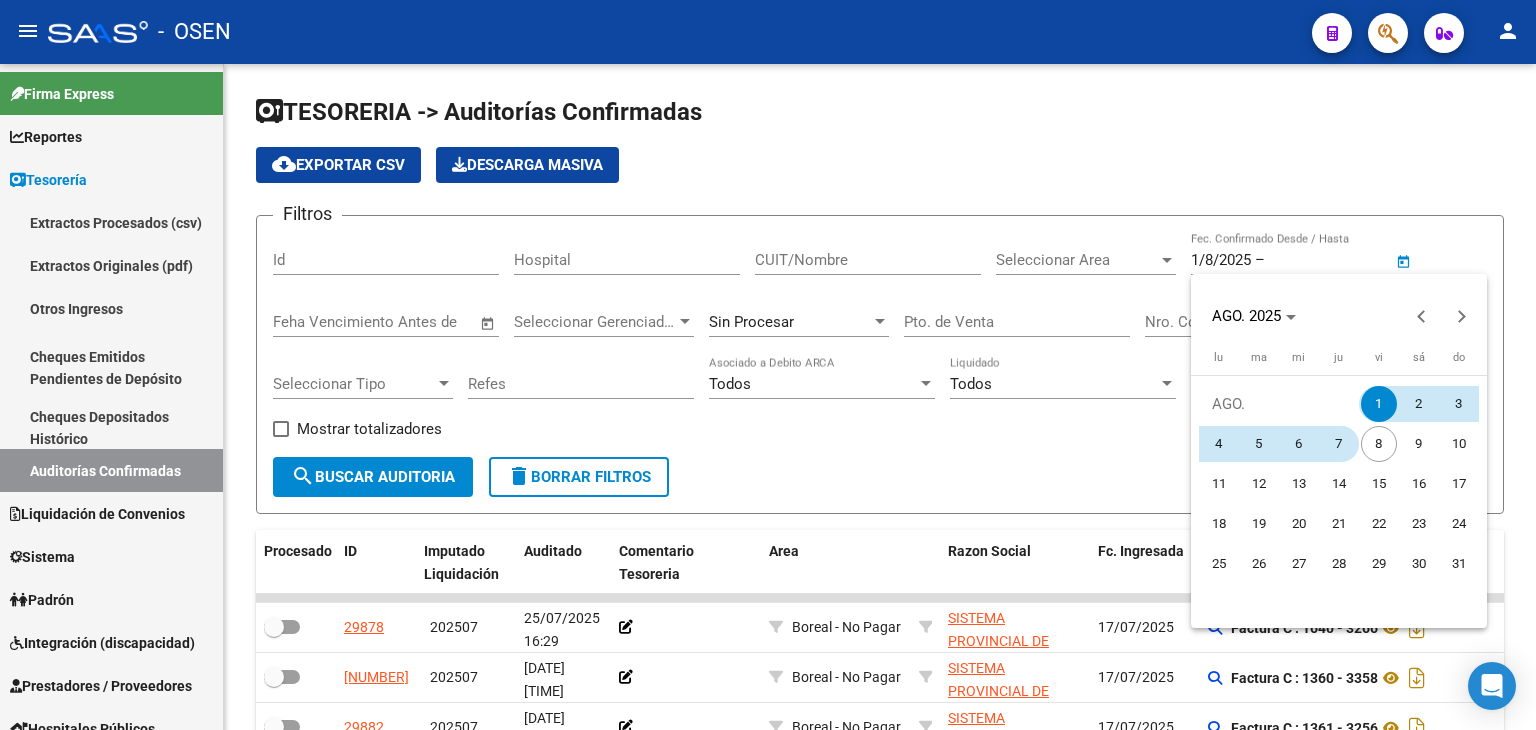 click on "7" at bounding box center (1339, 444) 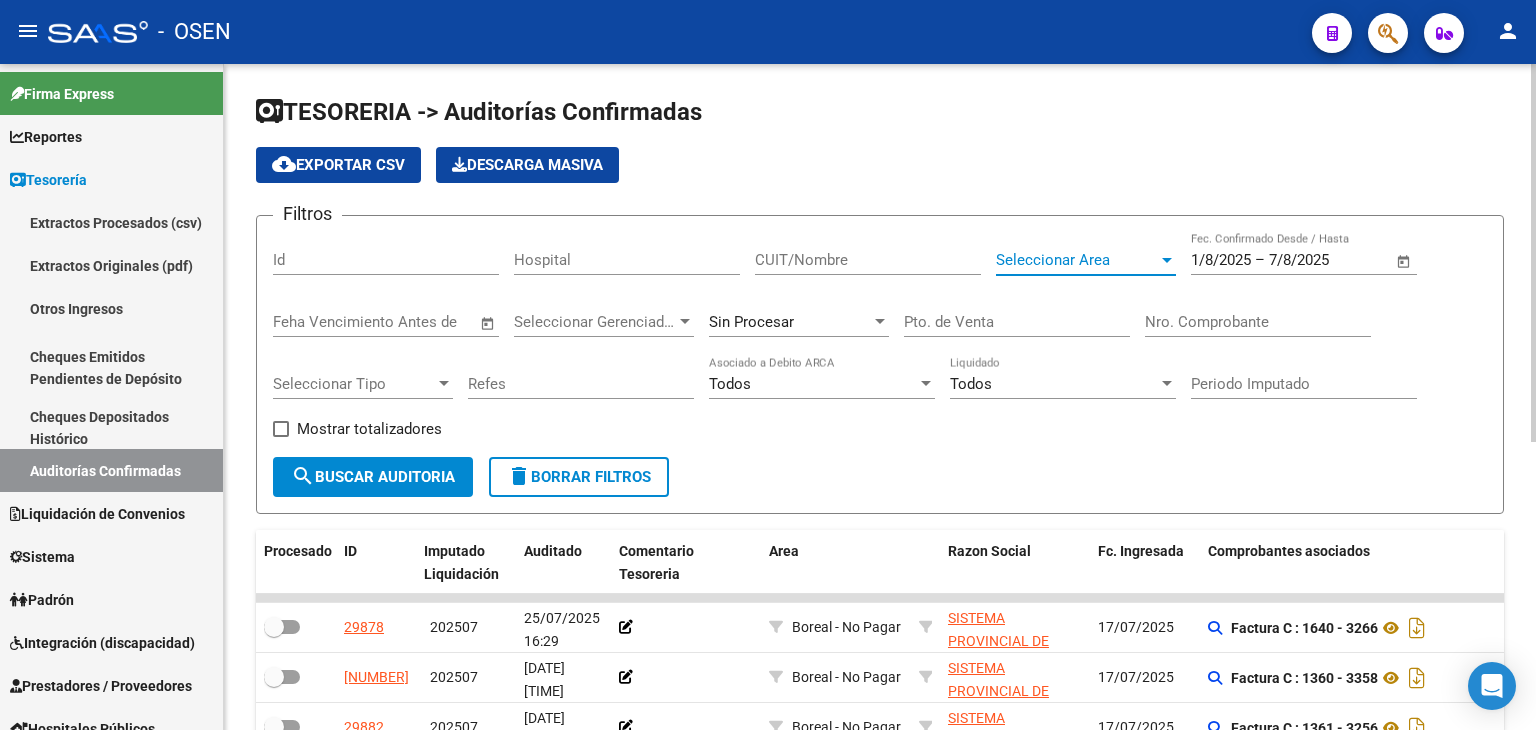 click on "Seleccionar Area" at bounding box center [1077, 260] 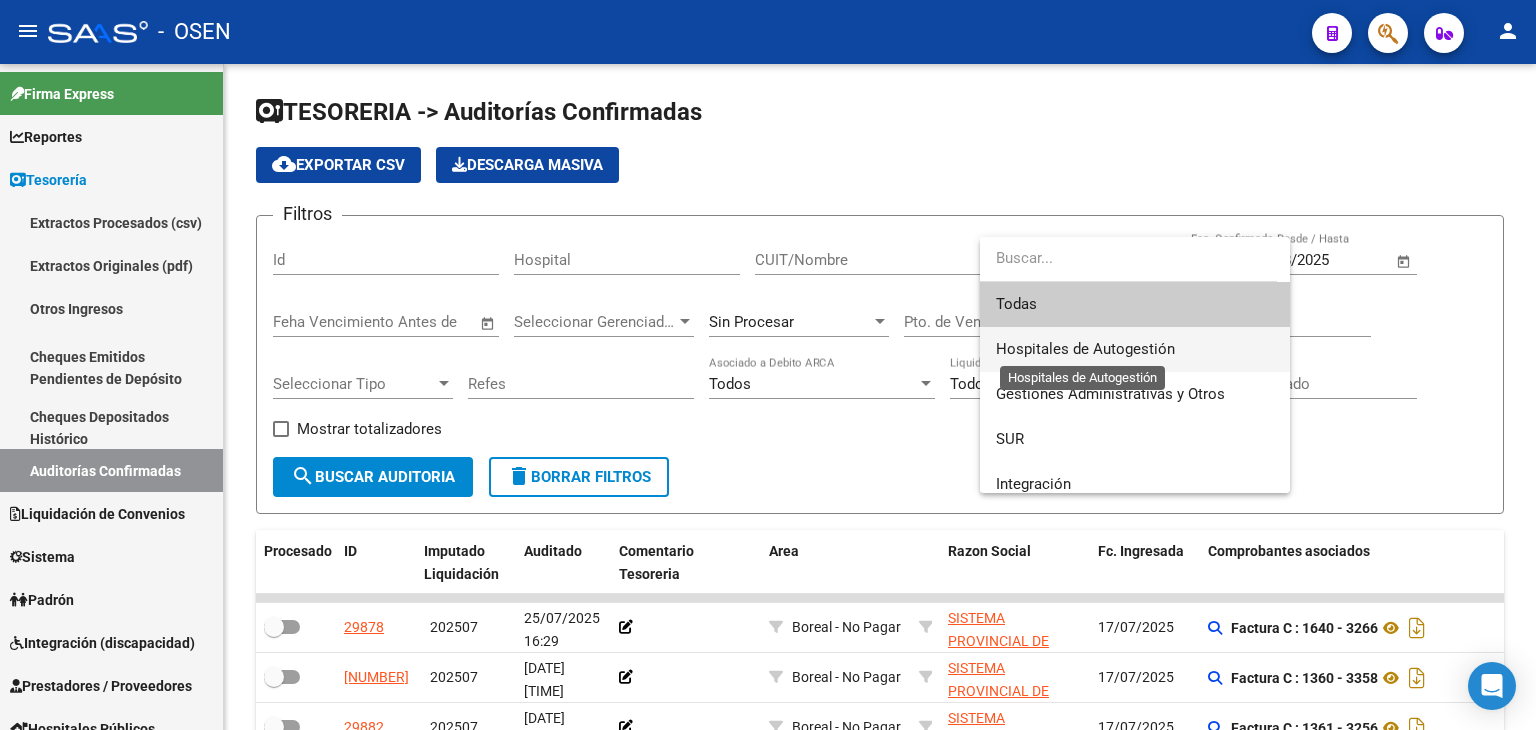 click on "Hospitales de Autogestión" at bounding box center (1085, 349) 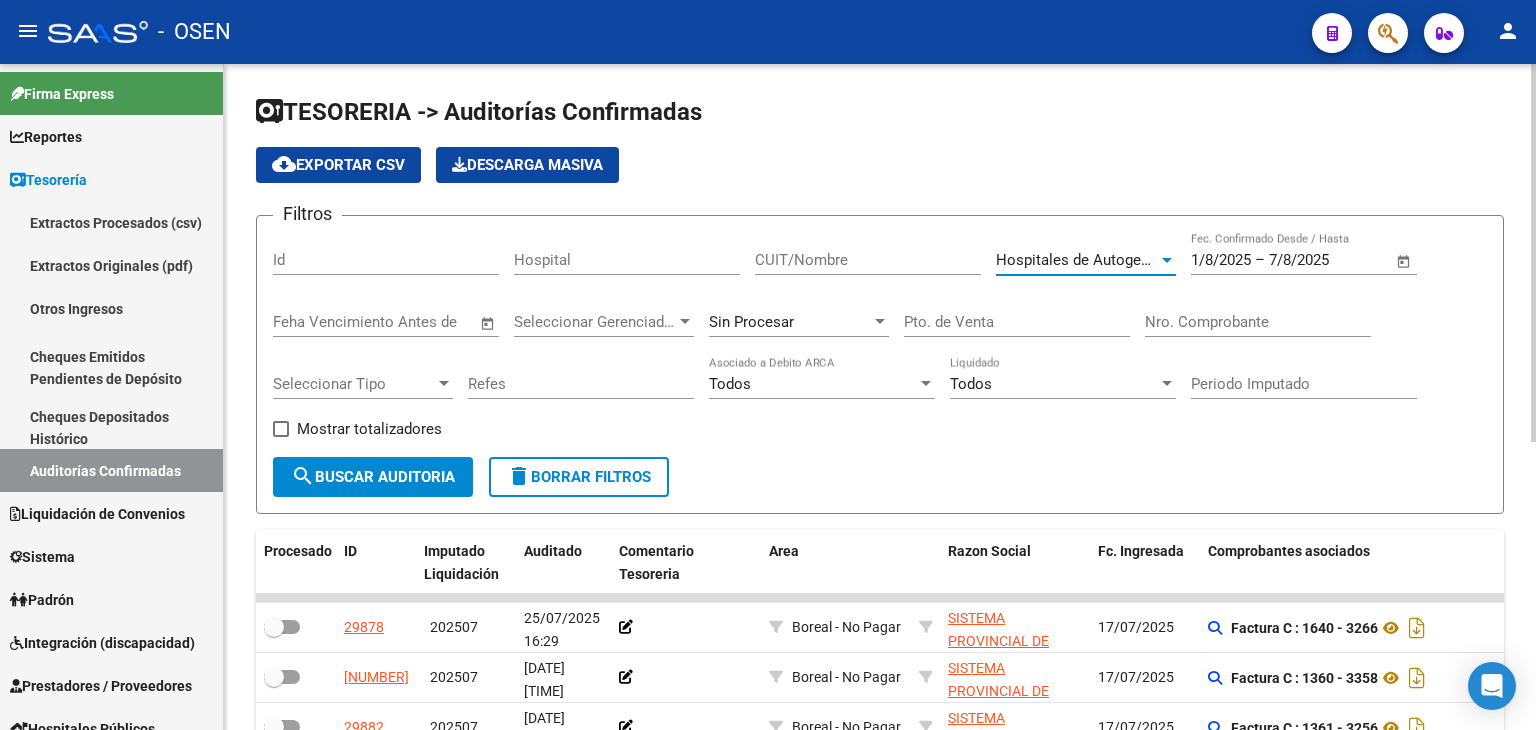 click on "search  Buscar Auditoria" 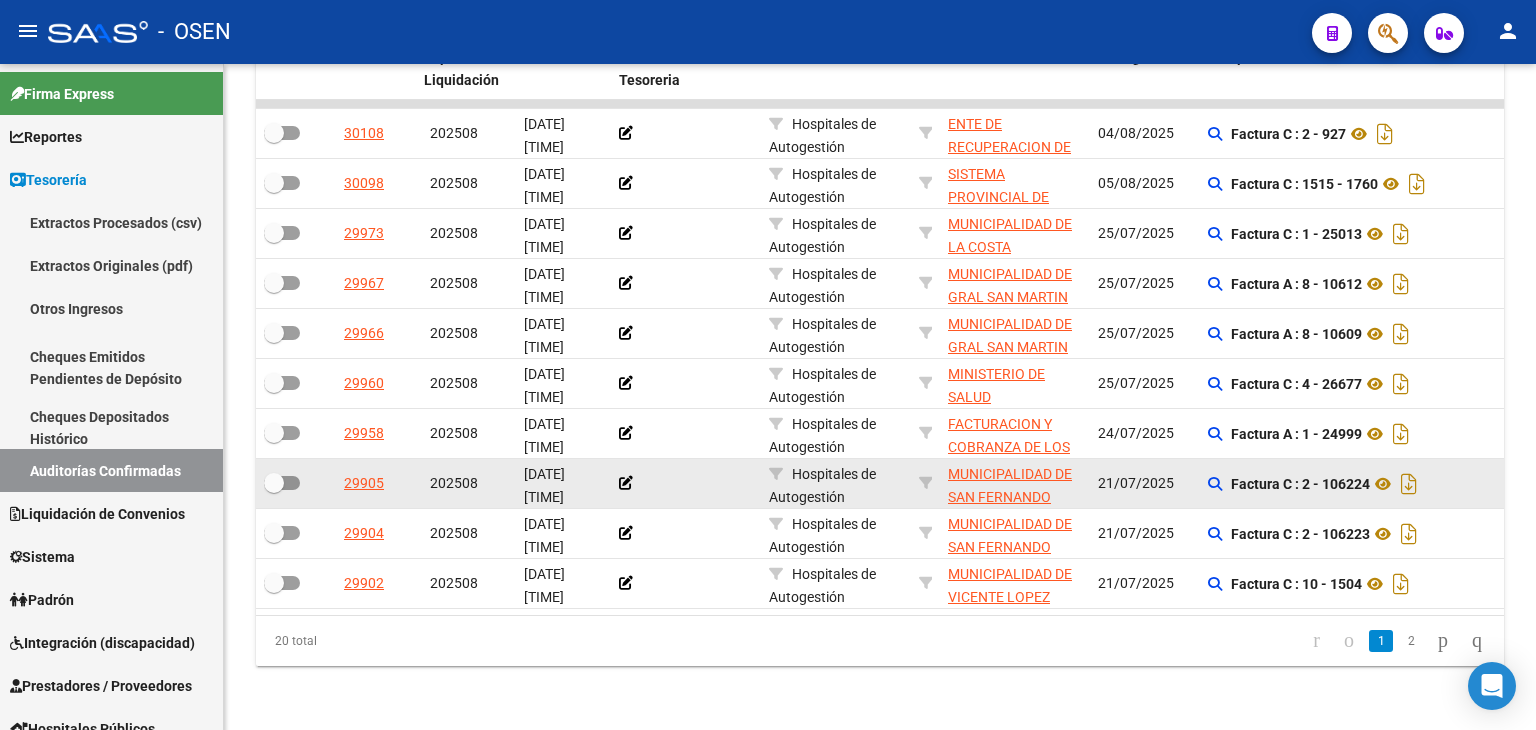 scroll, scrollTop: 507, scrollLeft: 0, axis: vertical 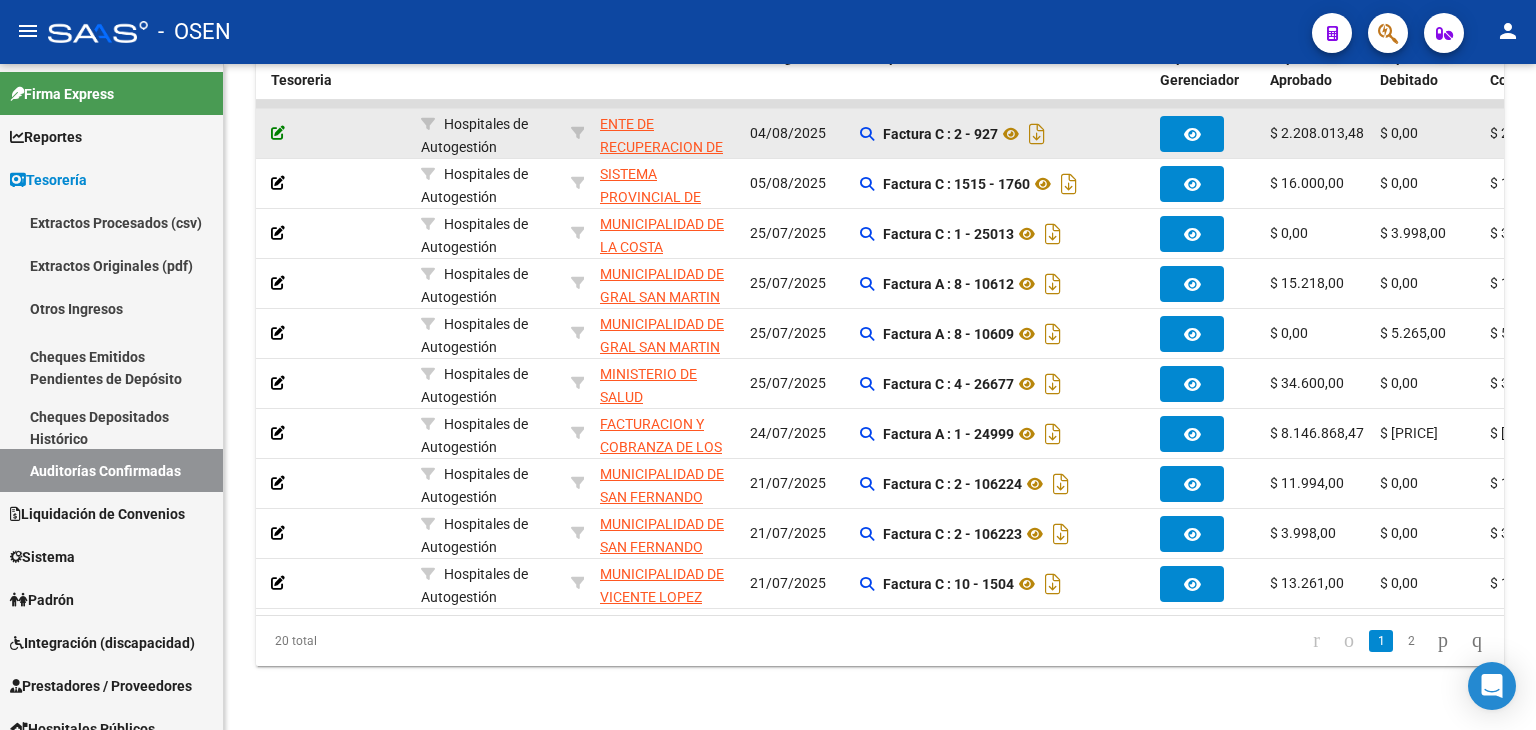 click 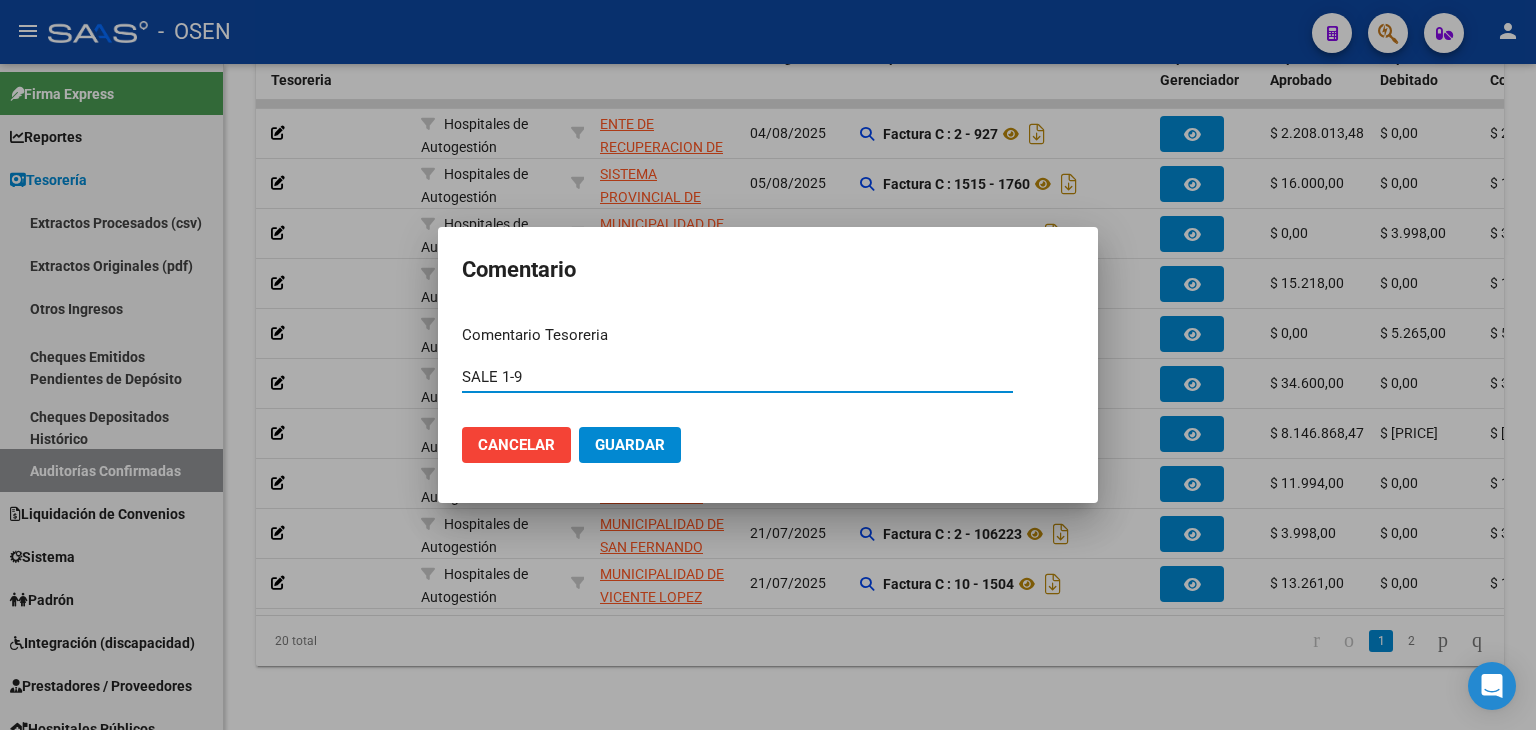type on "SALE 1-9" 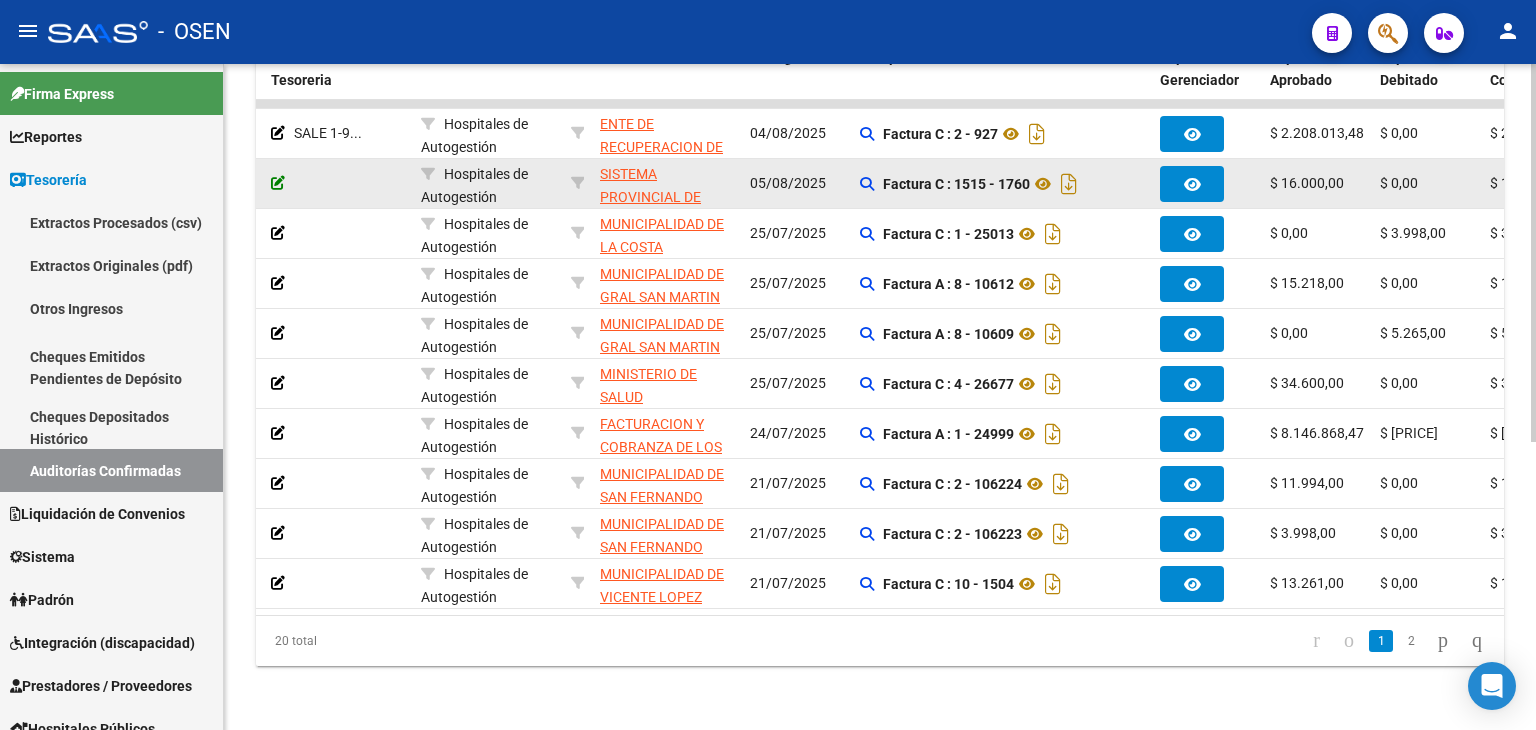 click 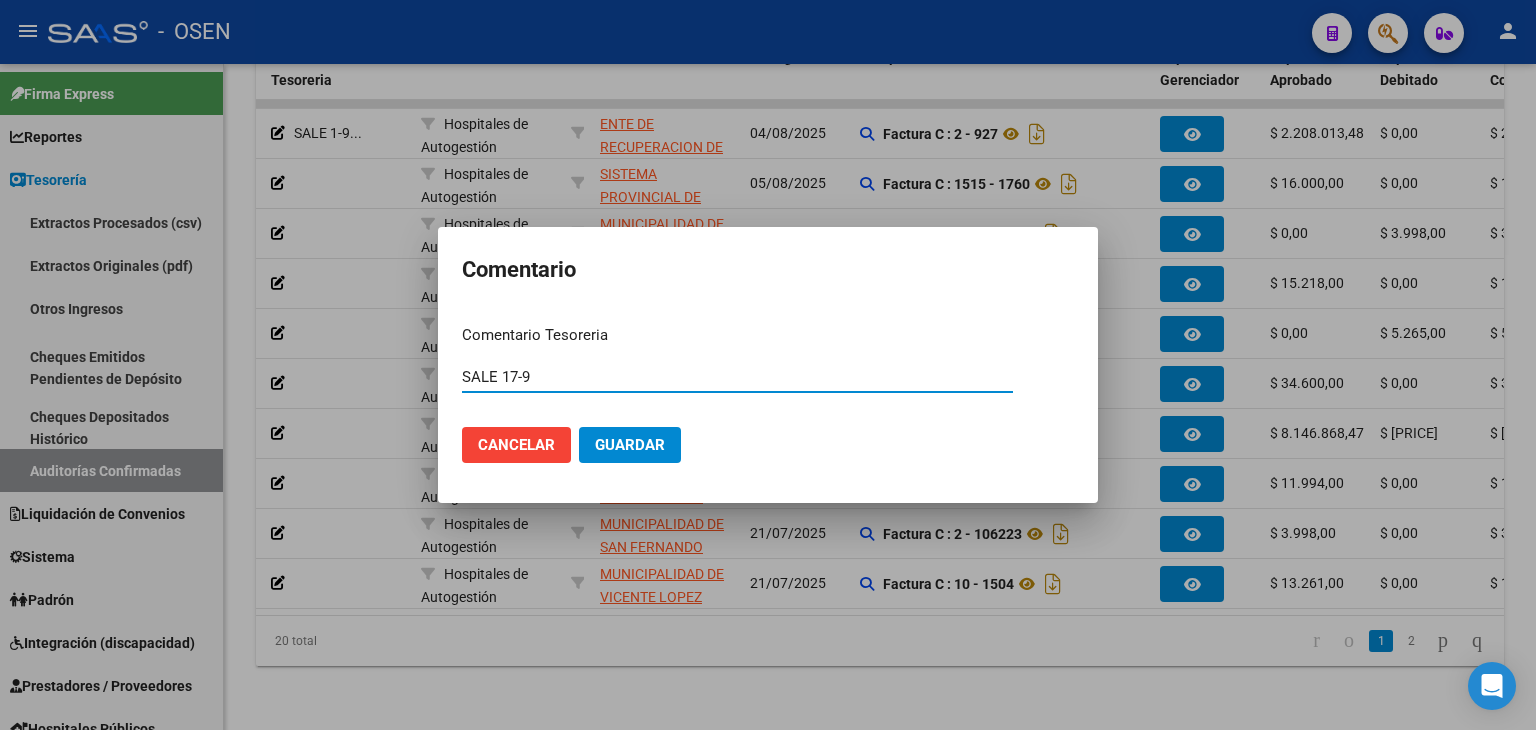 type on "SALE 17-9" 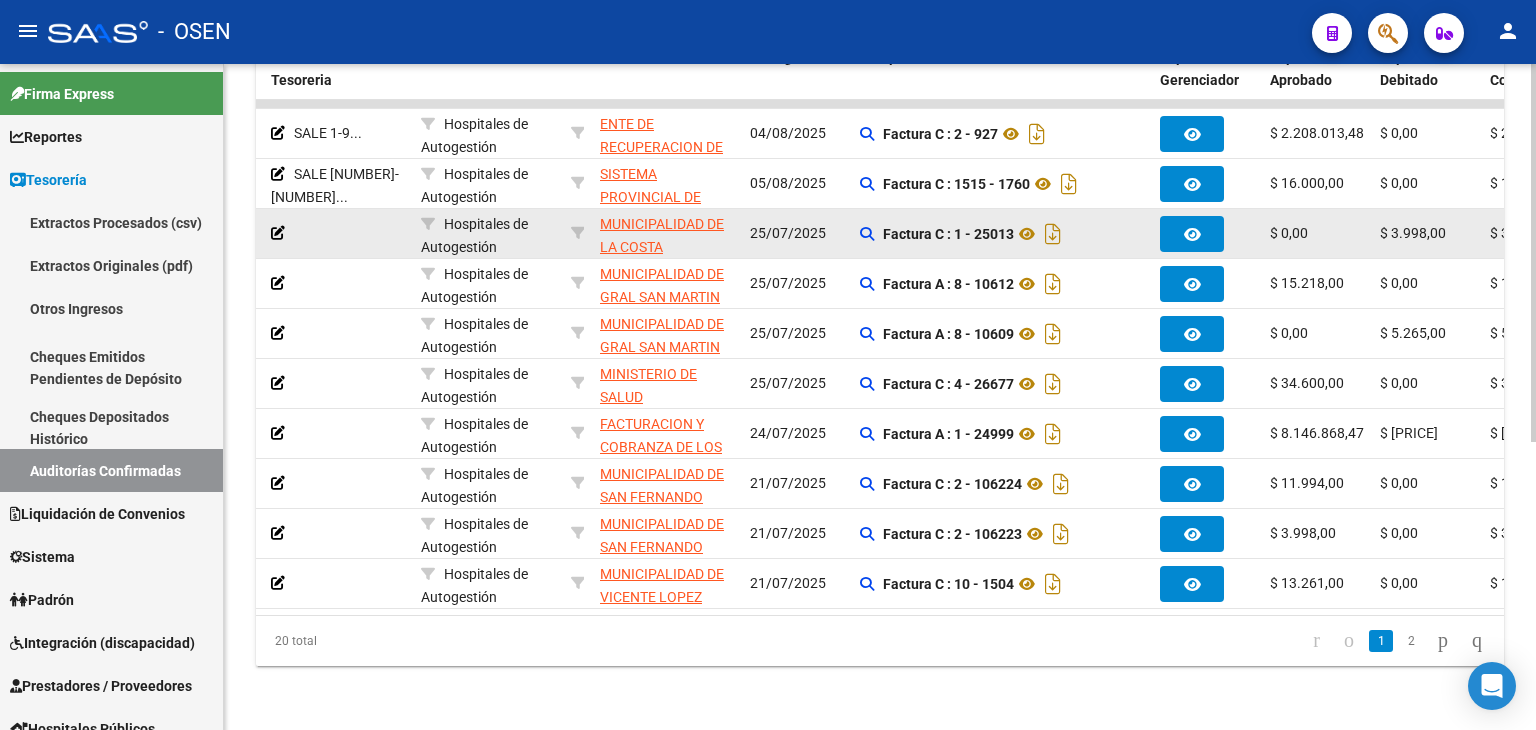 click 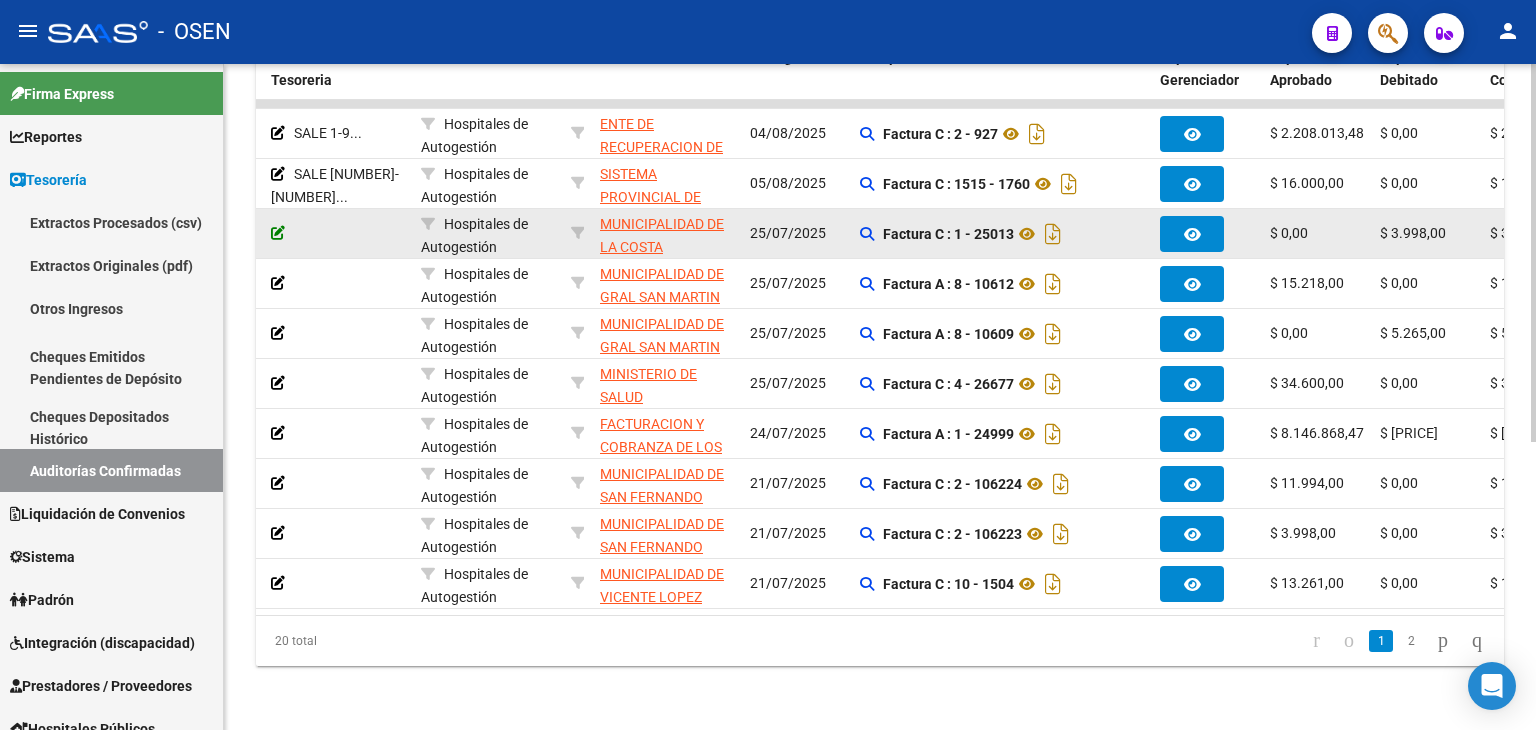 click 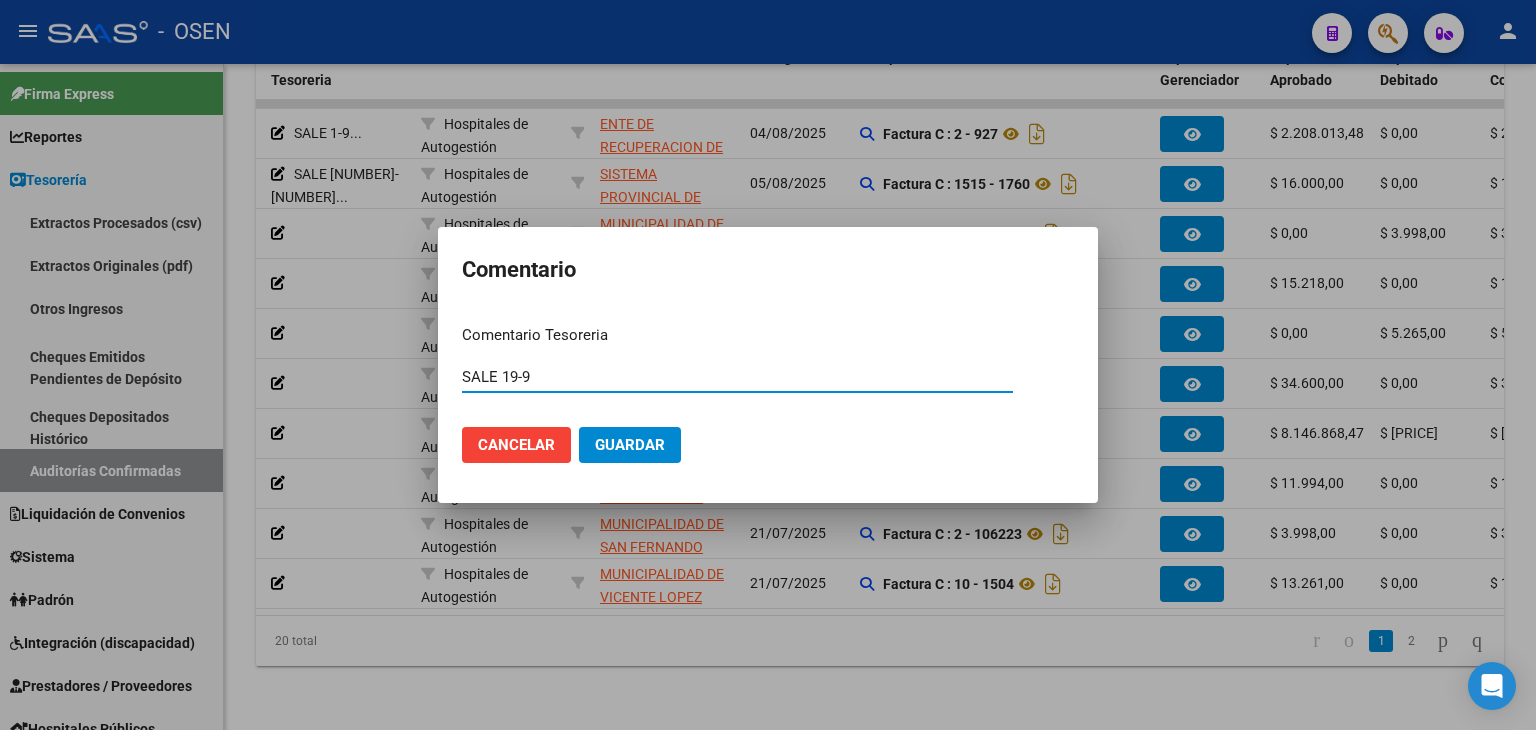 type on "SALE 19-9" 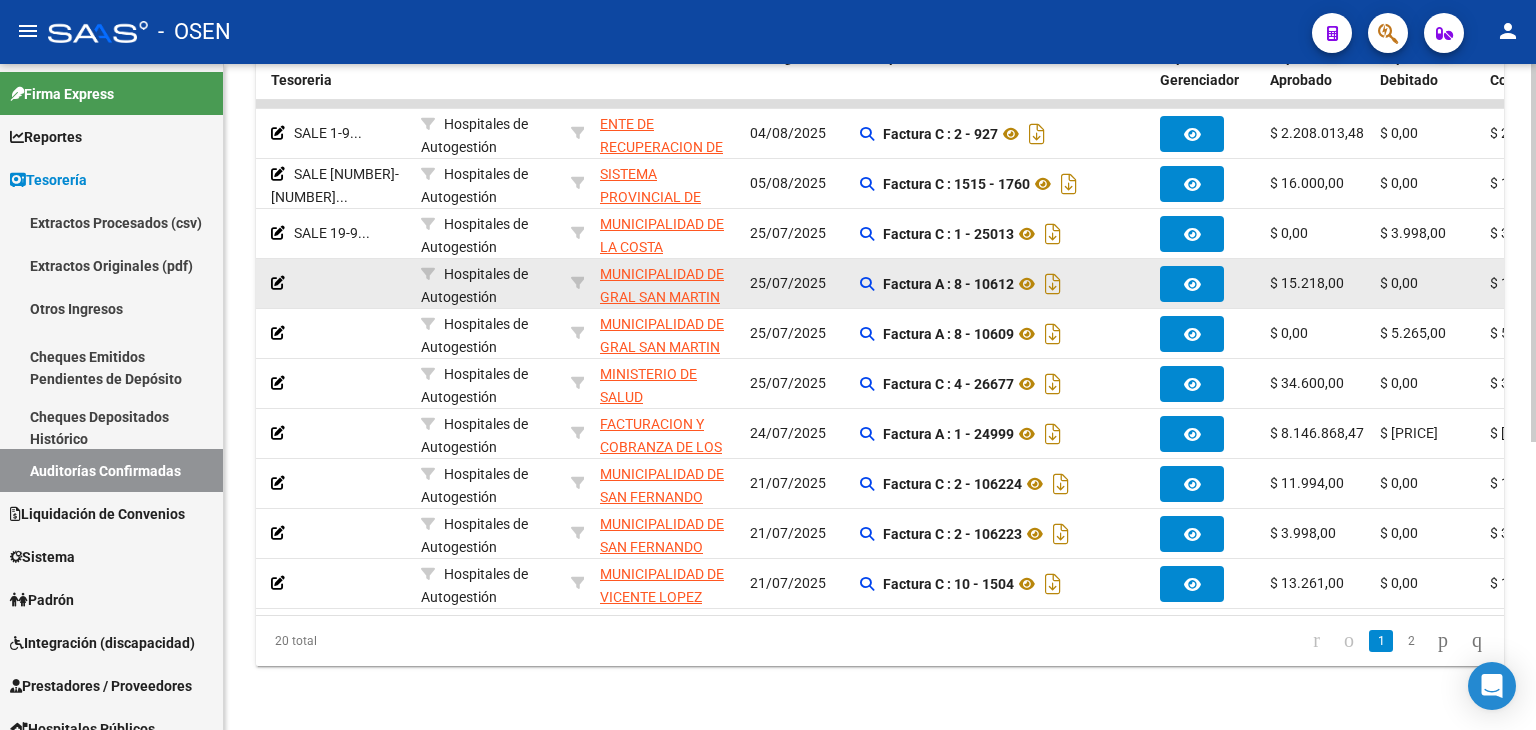 click 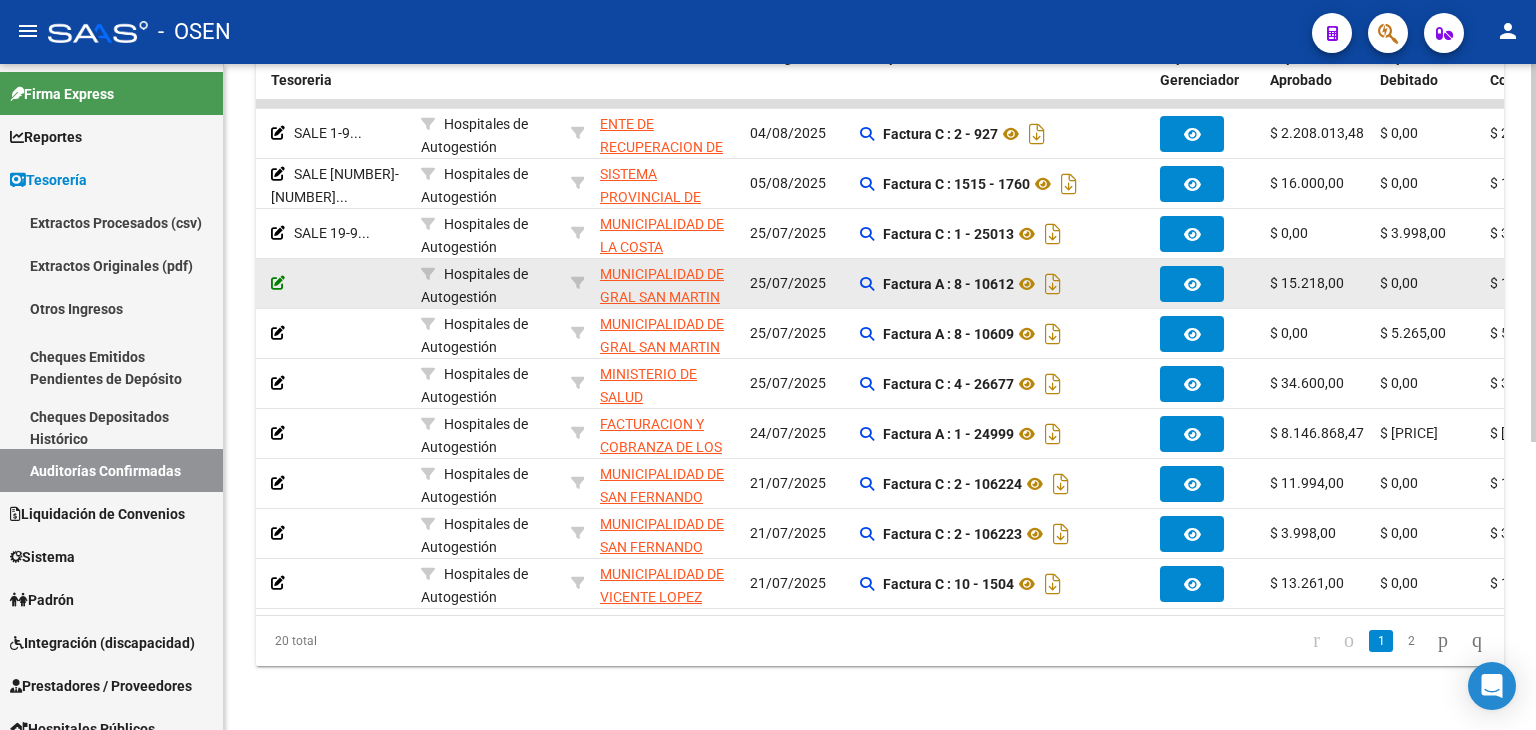 click 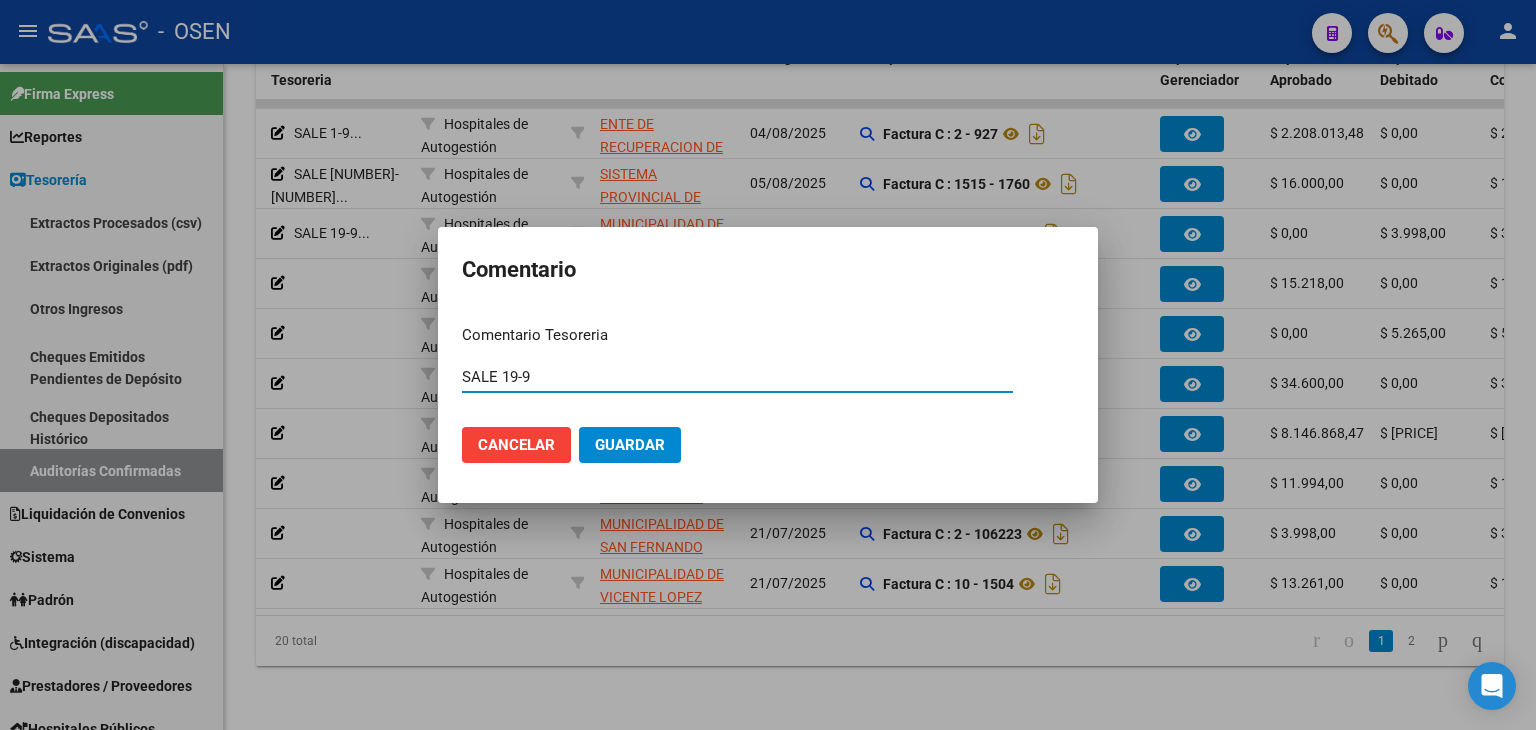type on "SALE 19-9" 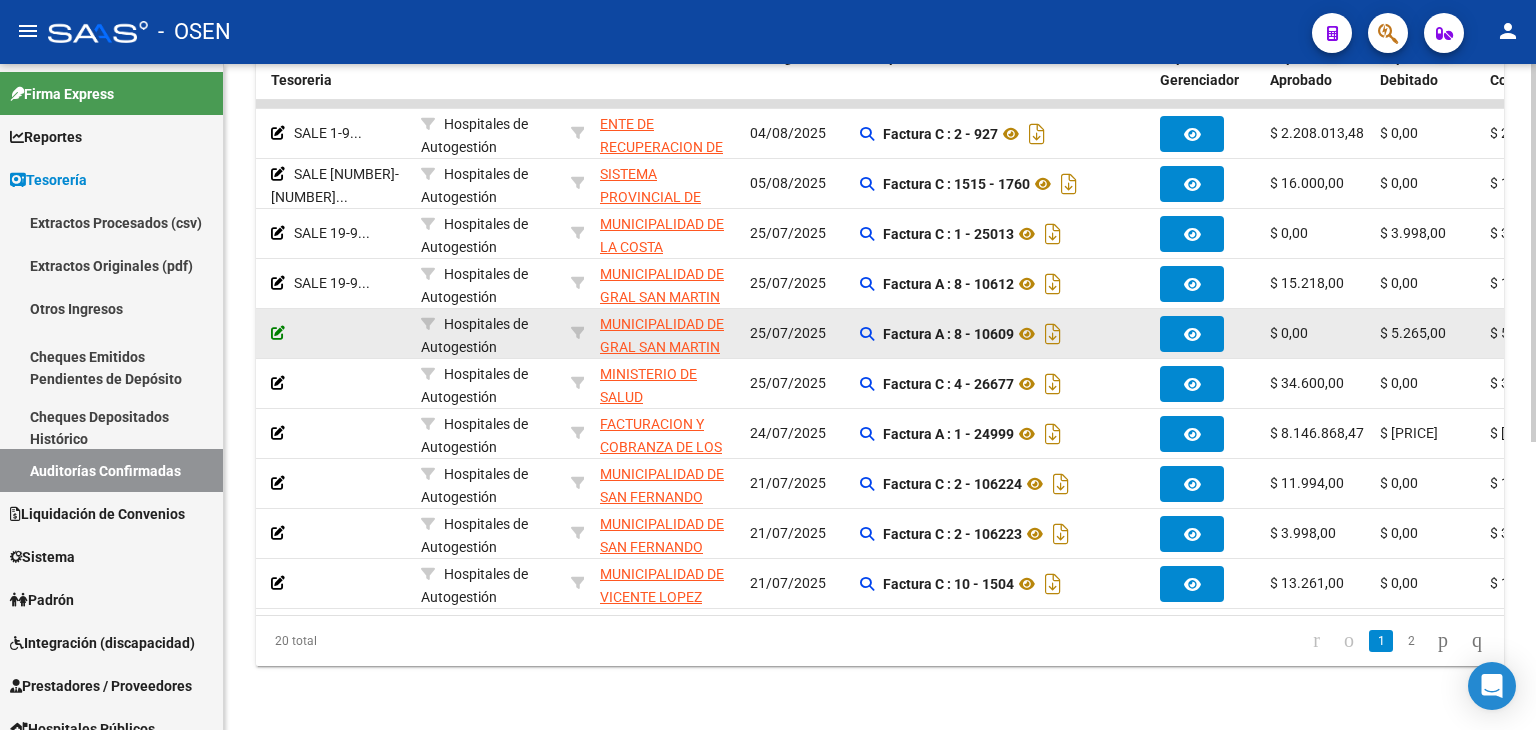 click 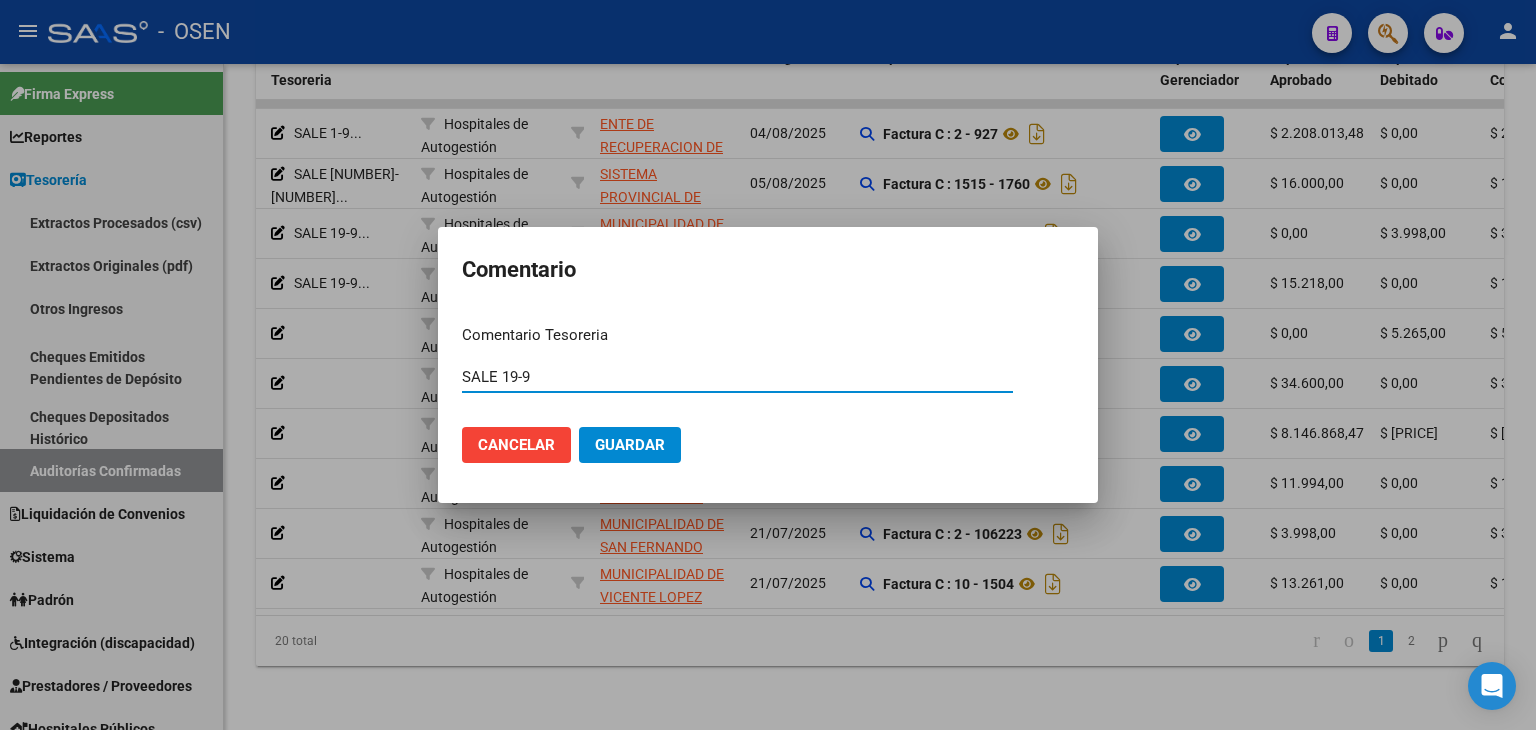 type on "SALE 19-9" 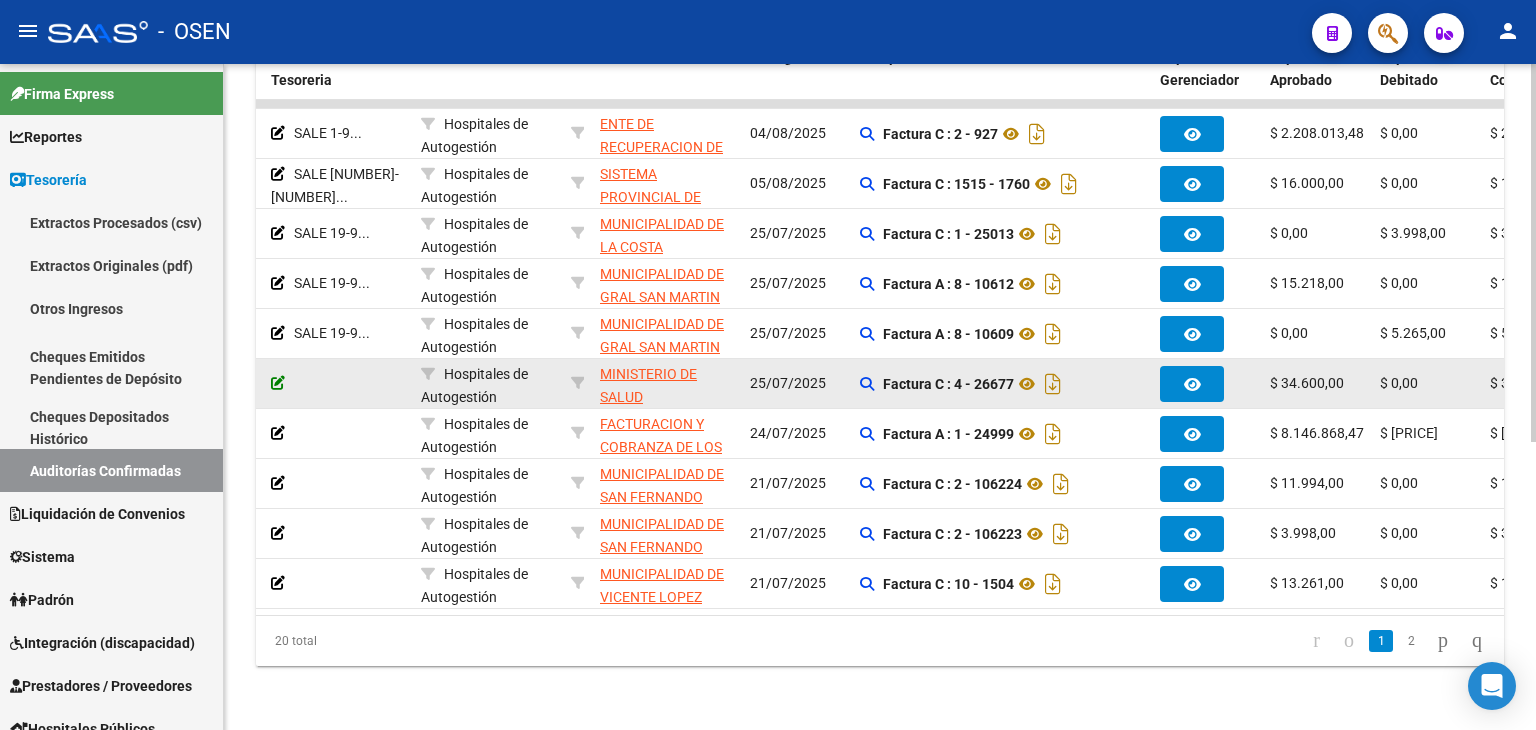 click 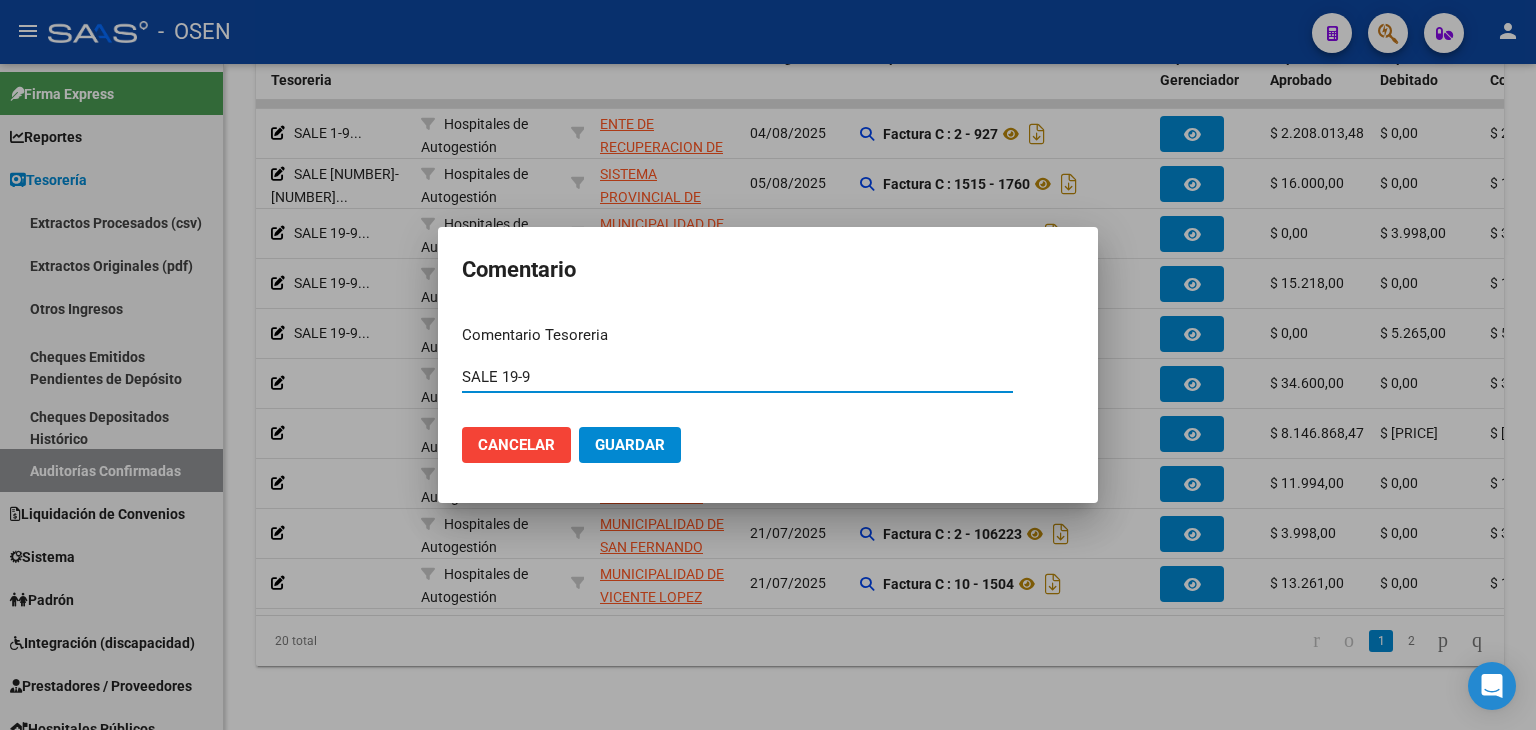 type on "SALE 19-9" 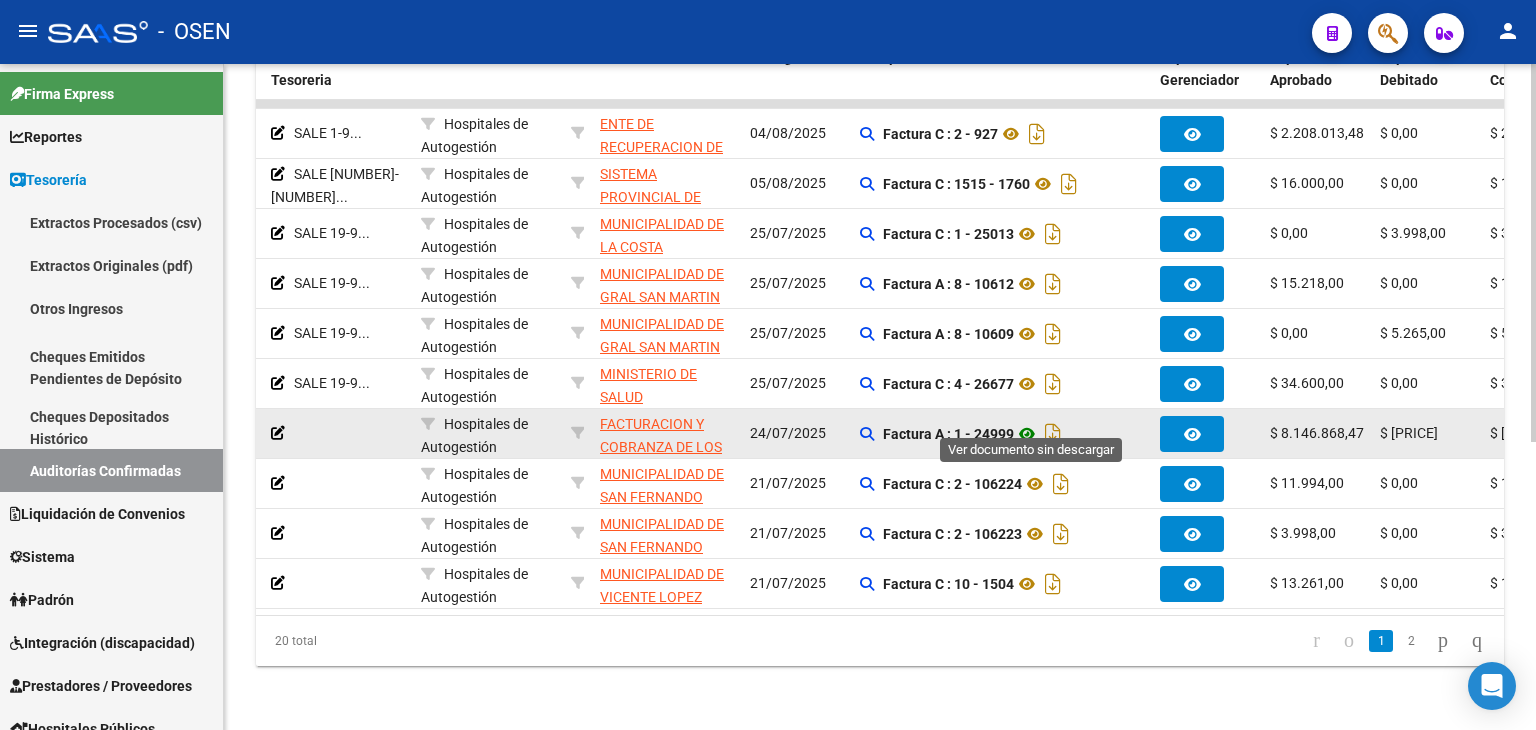 click 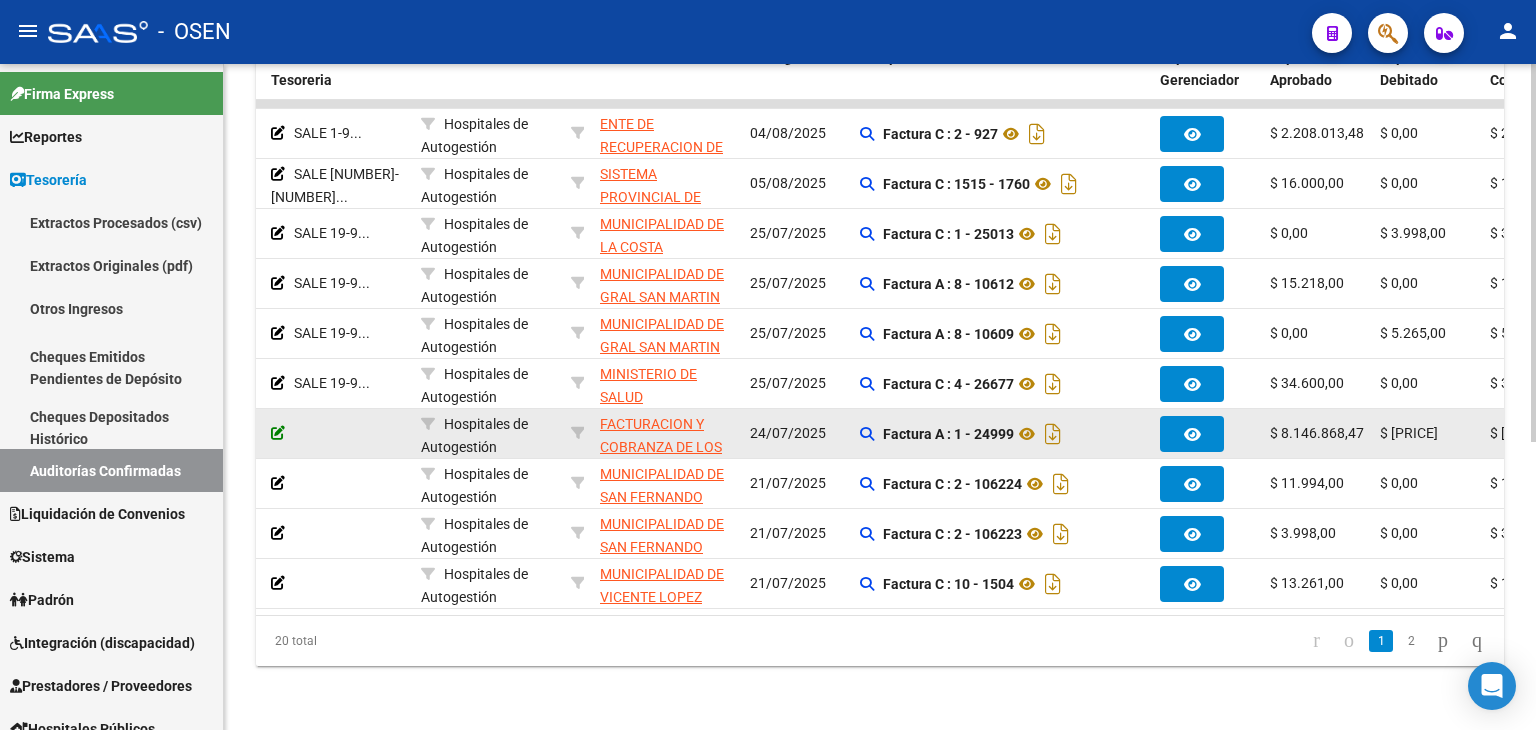 click 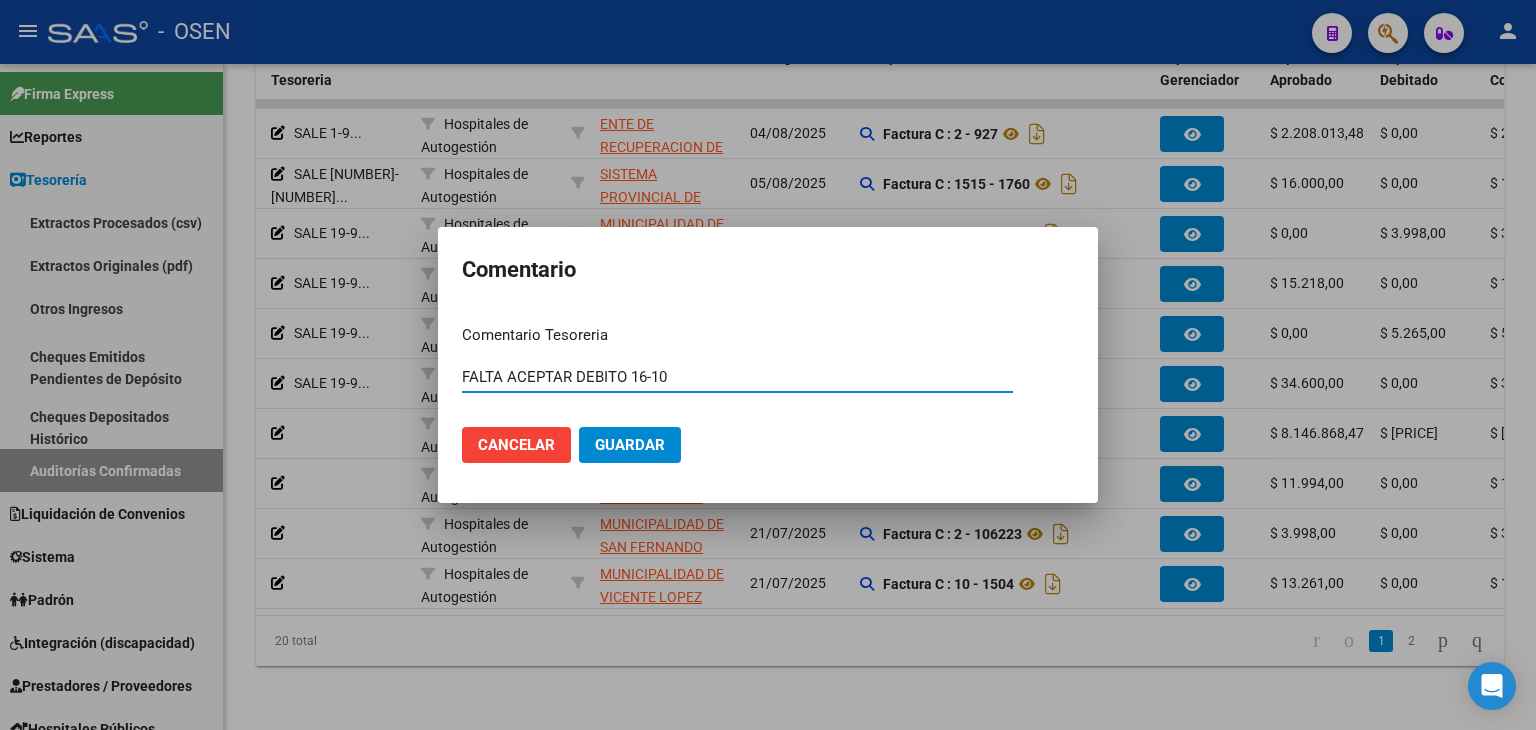 type on "FALTA ACEPTAR DEBITO 16-10" 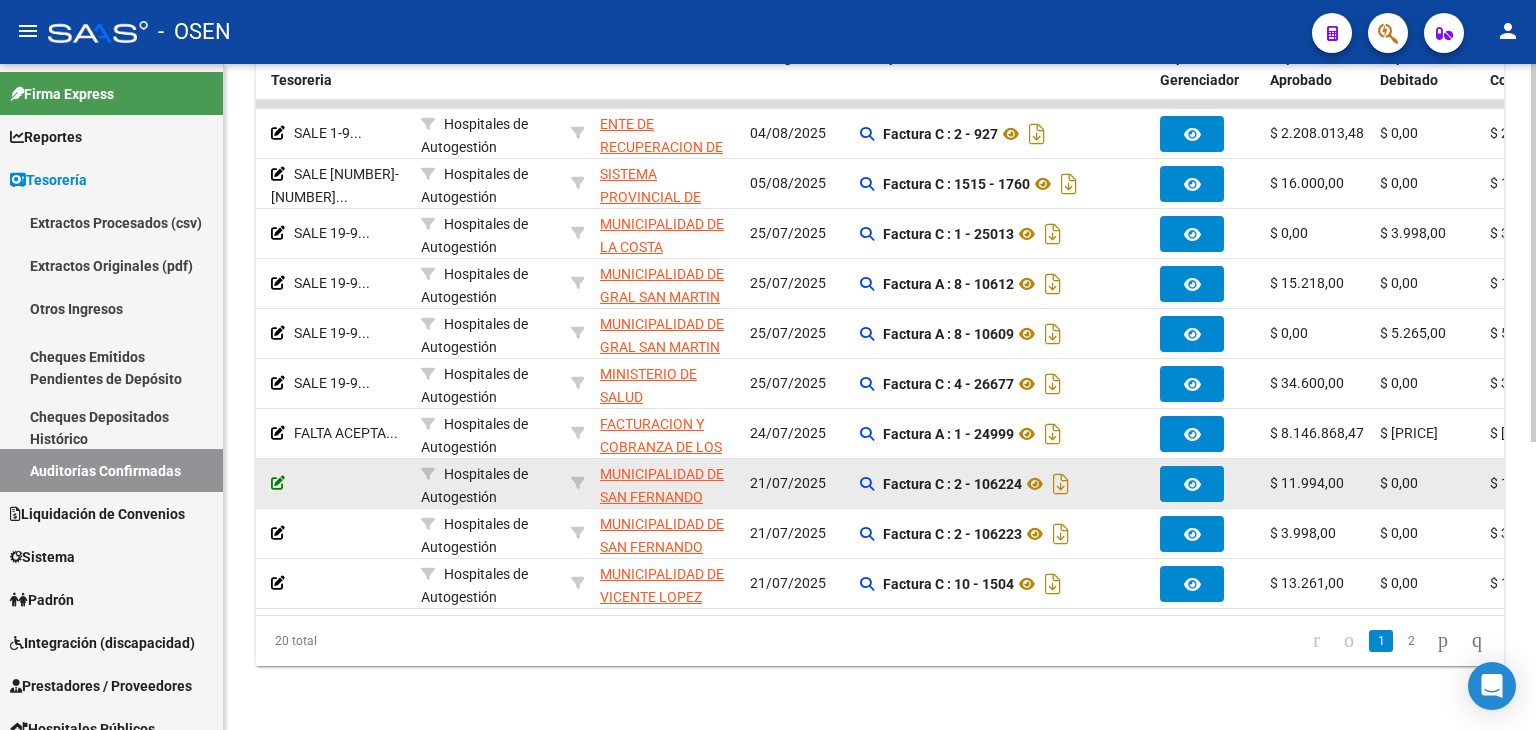 click 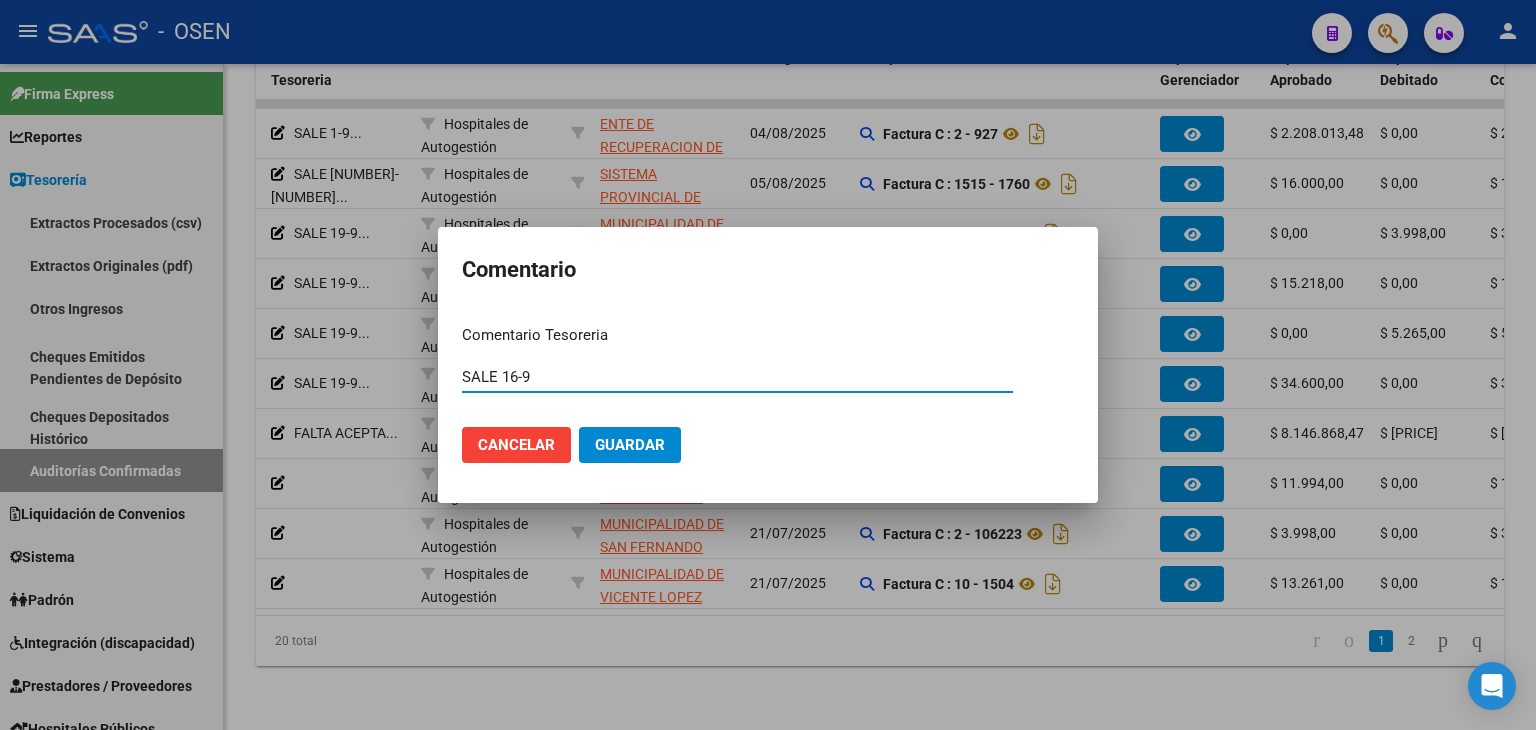 type on "SALE 16-9" 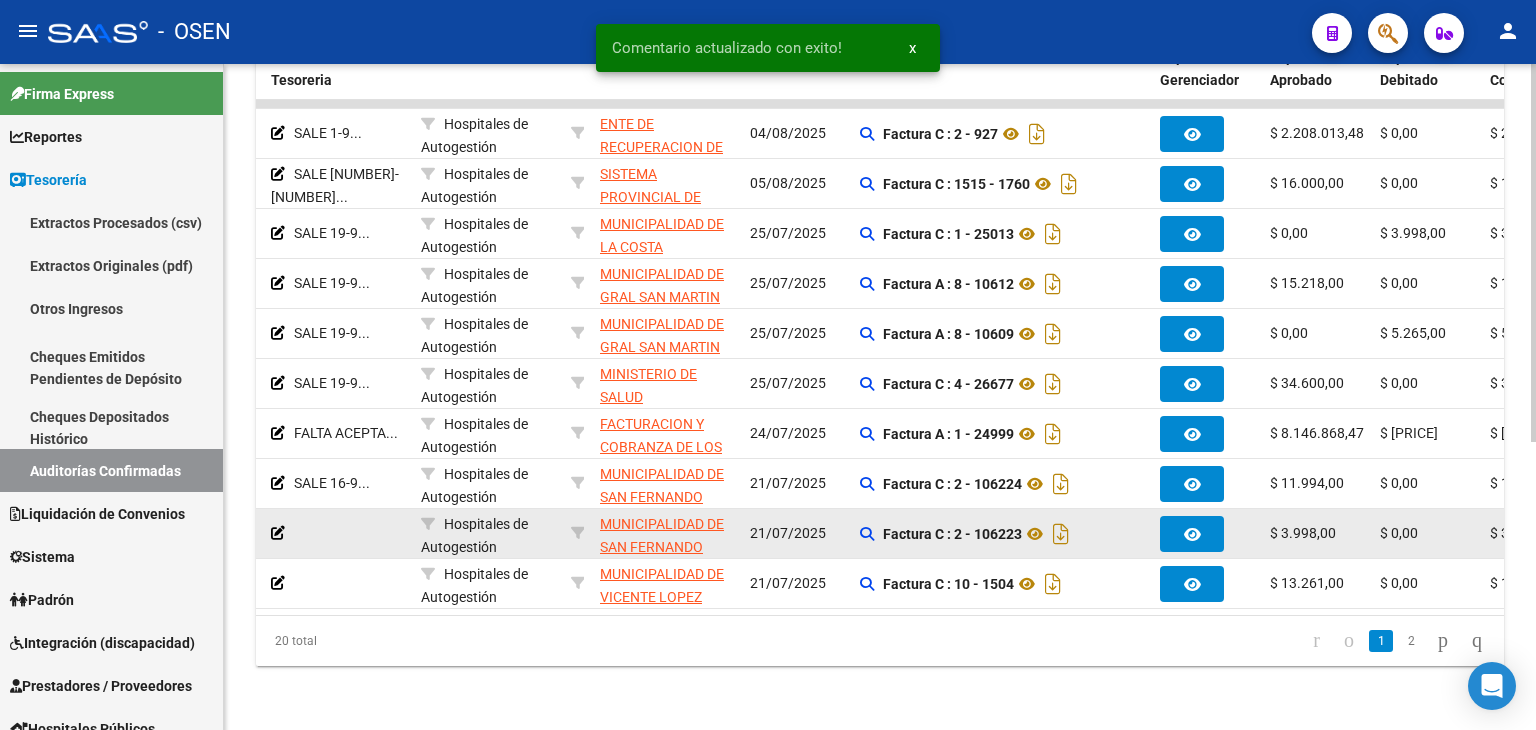 click 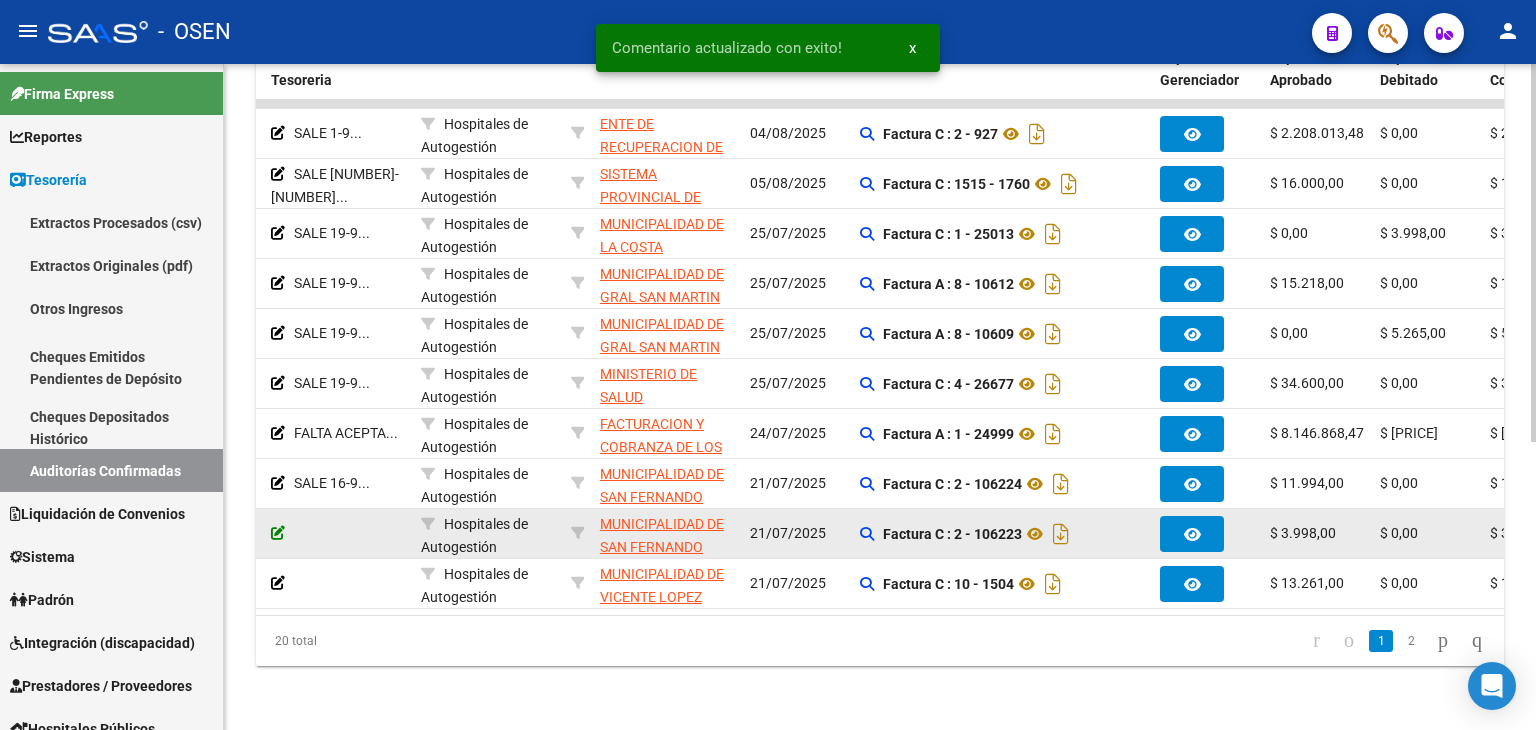click 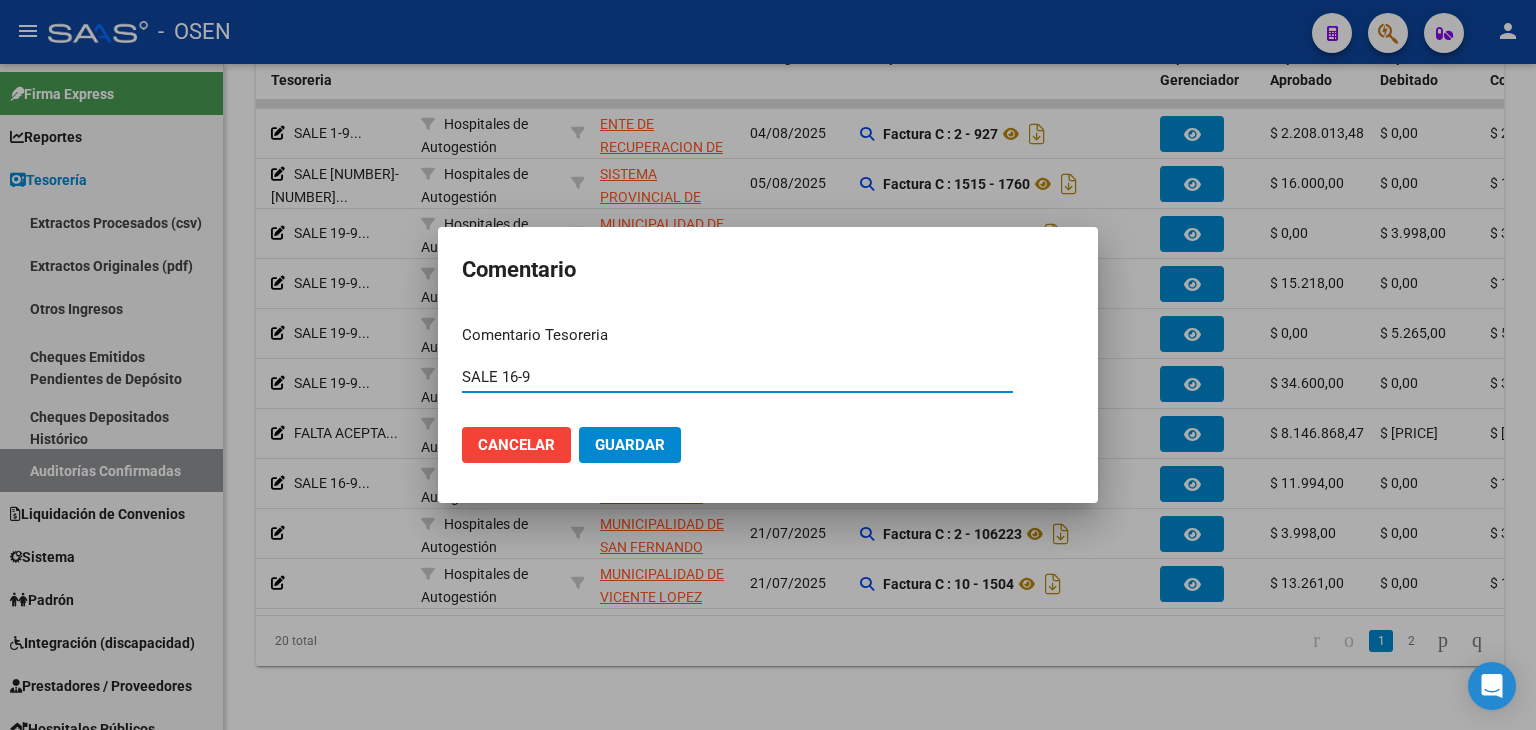 type on "SALE 16-9" 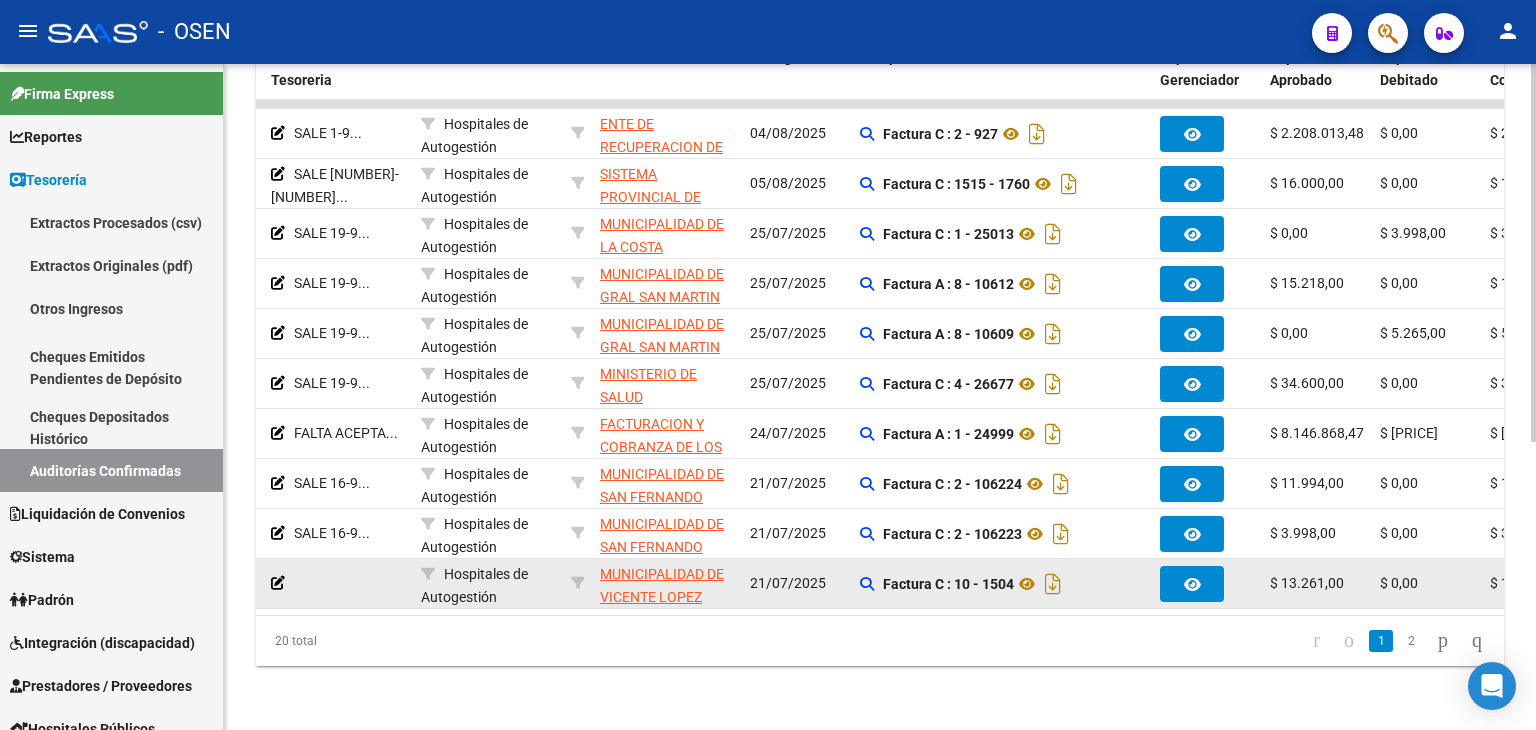 click 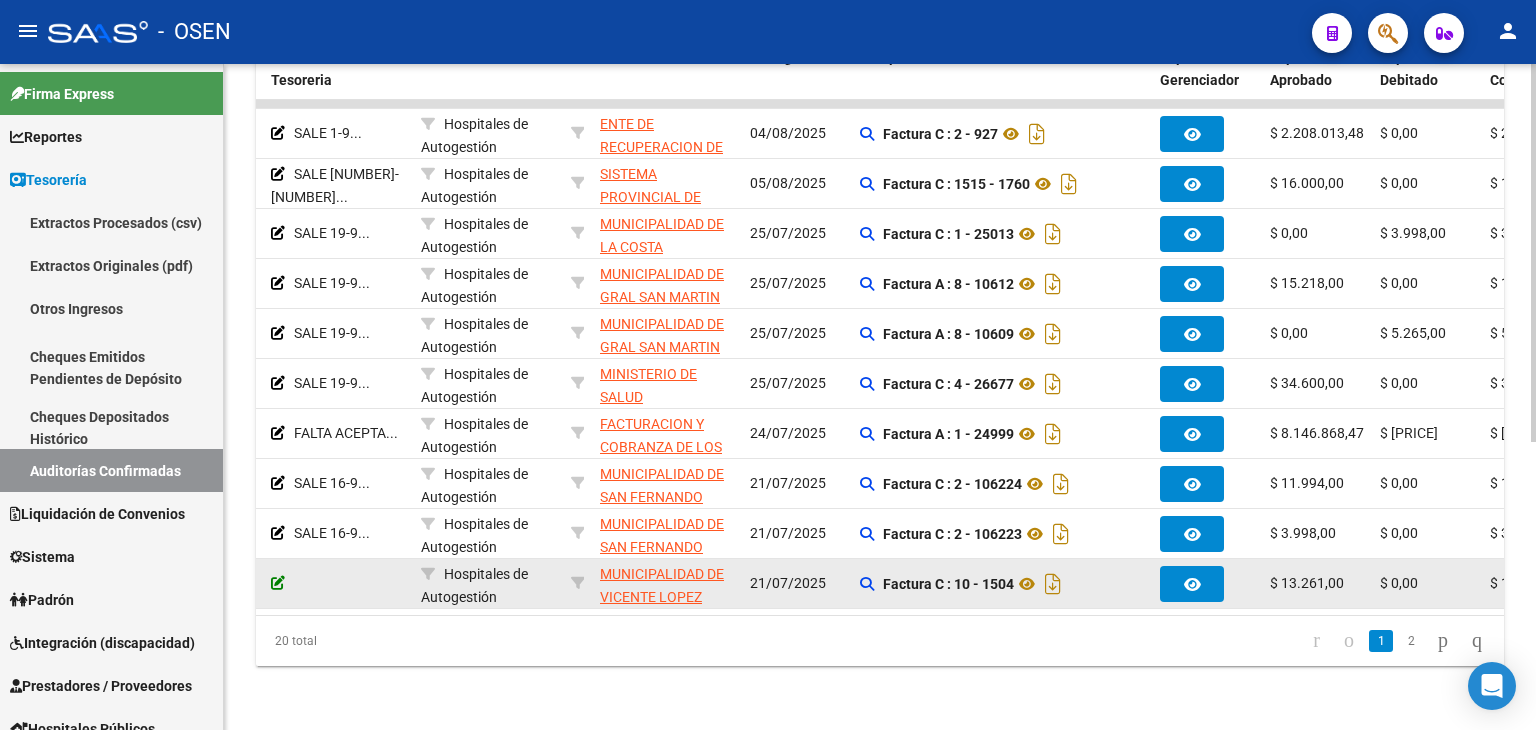 click 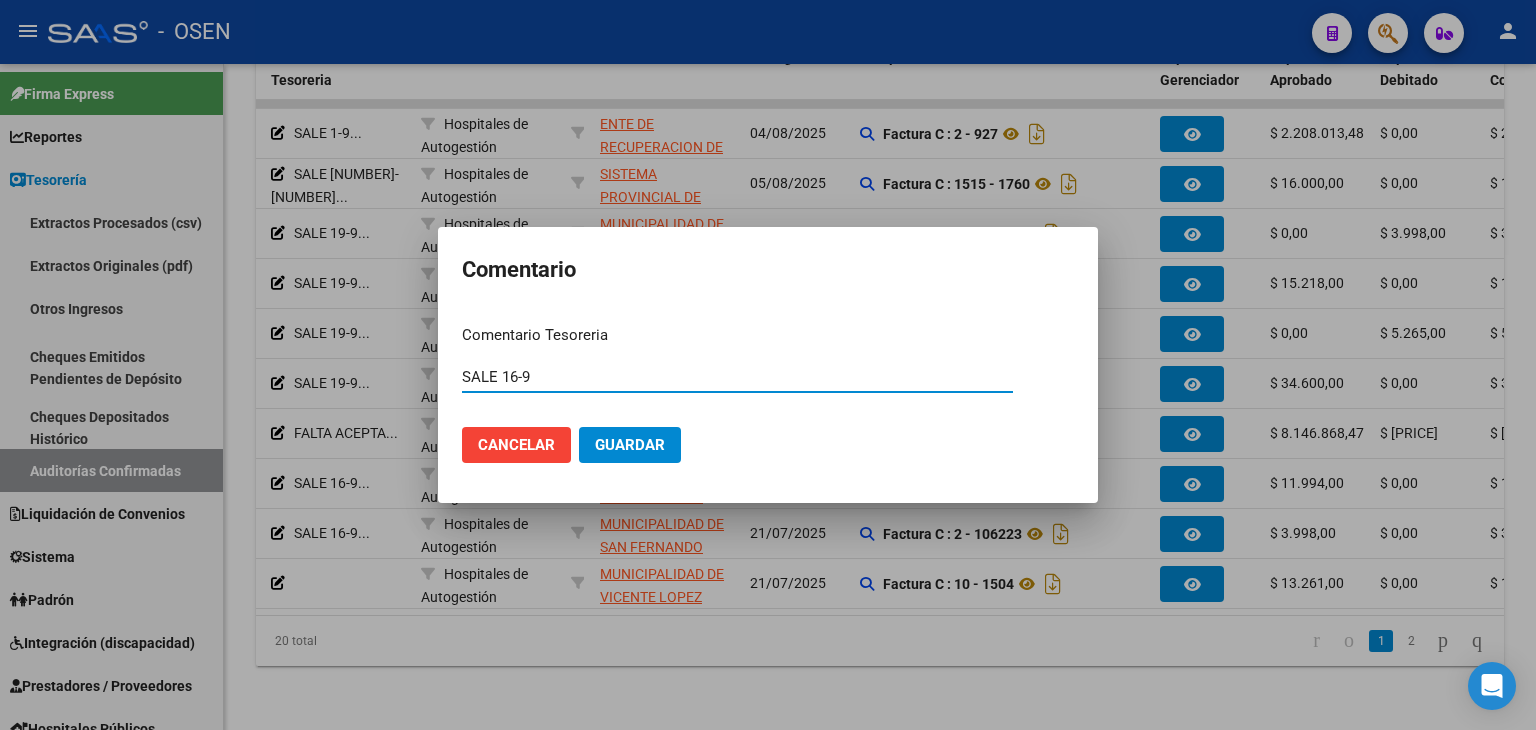 type on "SALE 16-9" 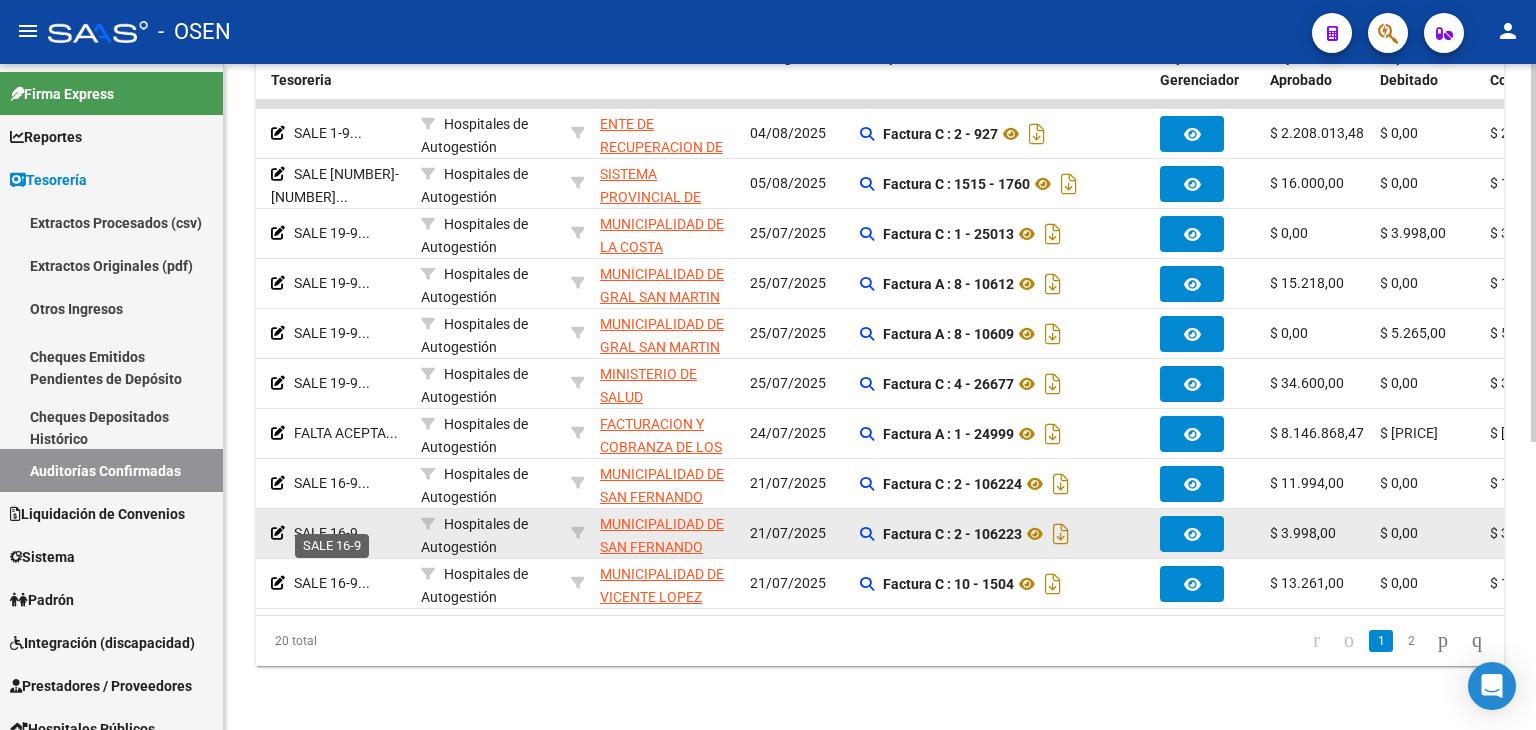 click on "SALE 16-9..." 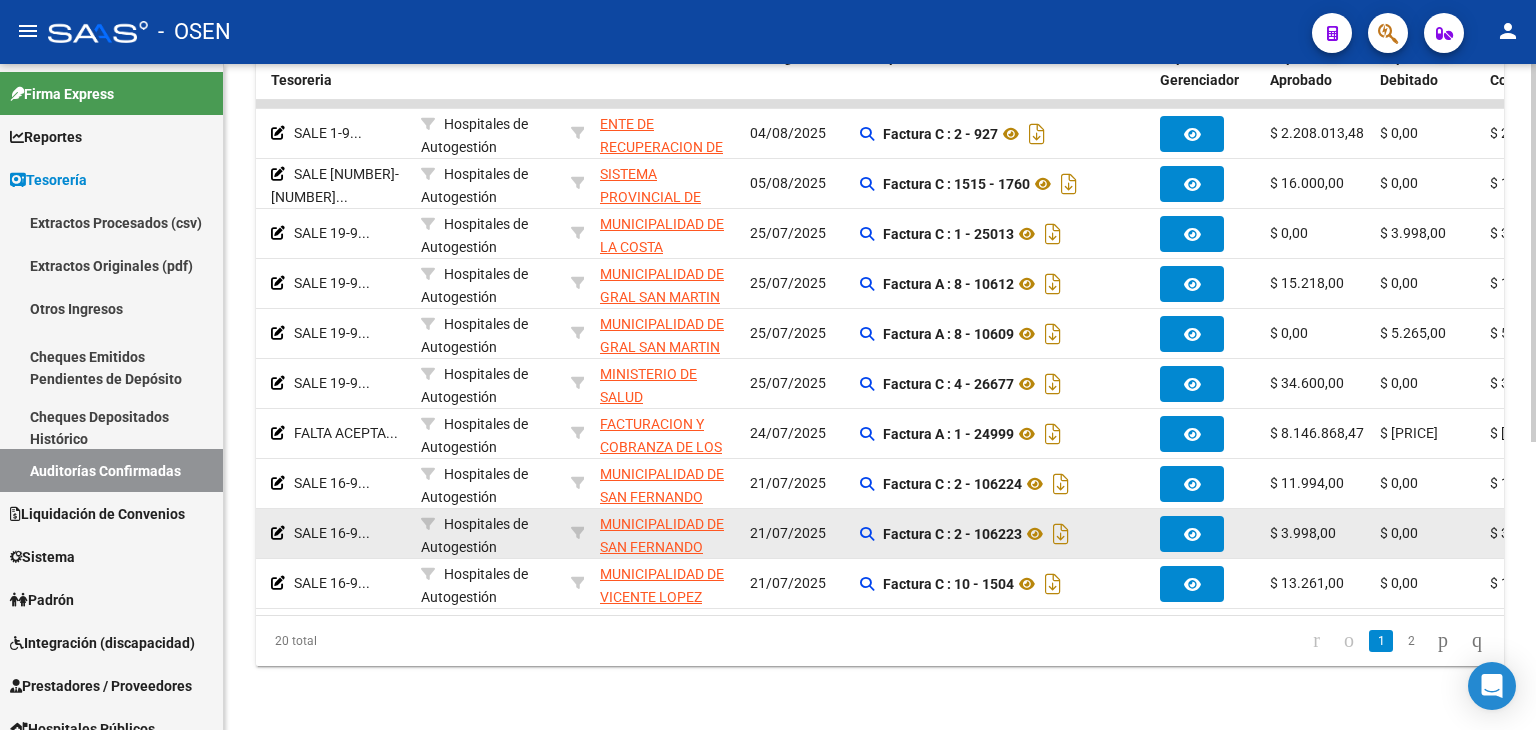 click on "SALE 16-9..." 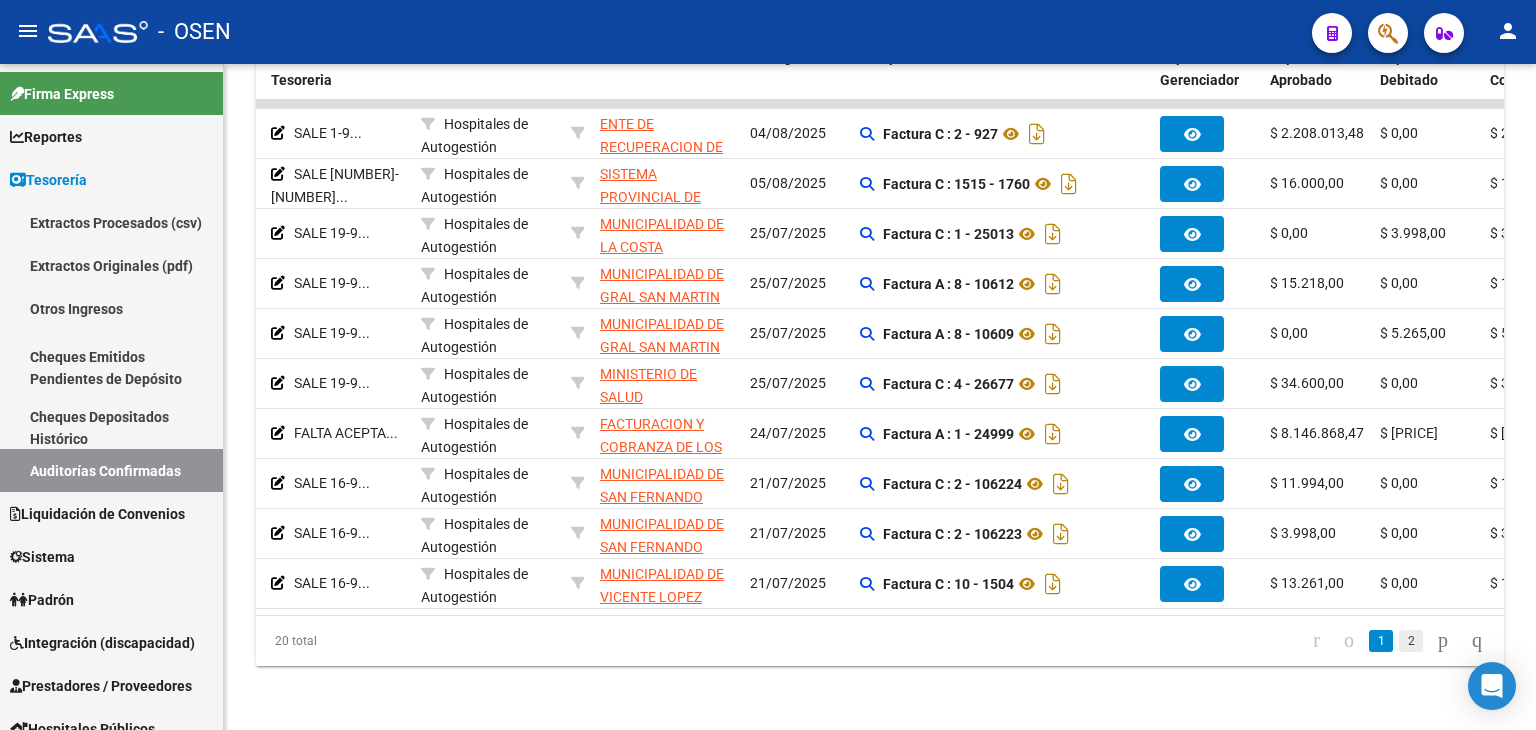 click on "2" 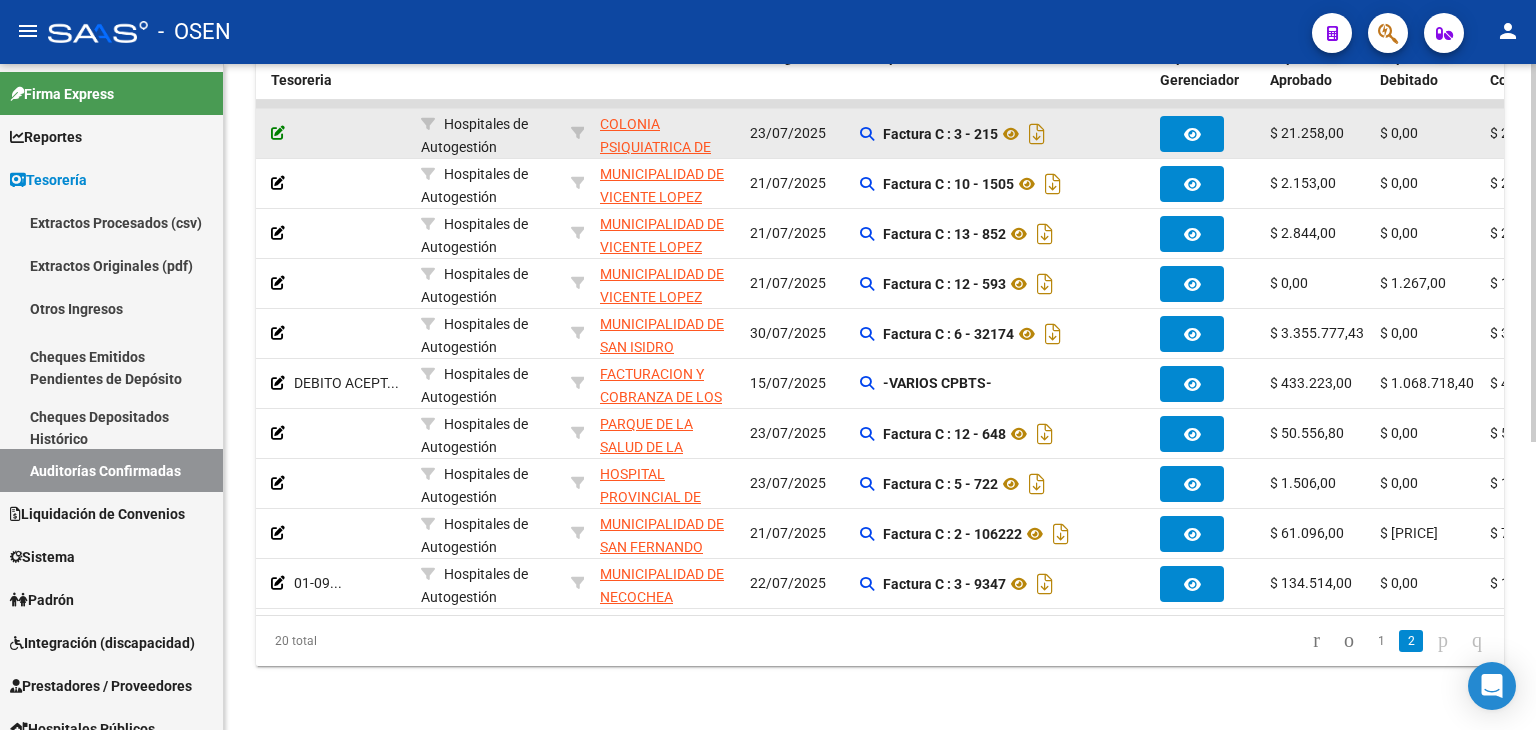 click 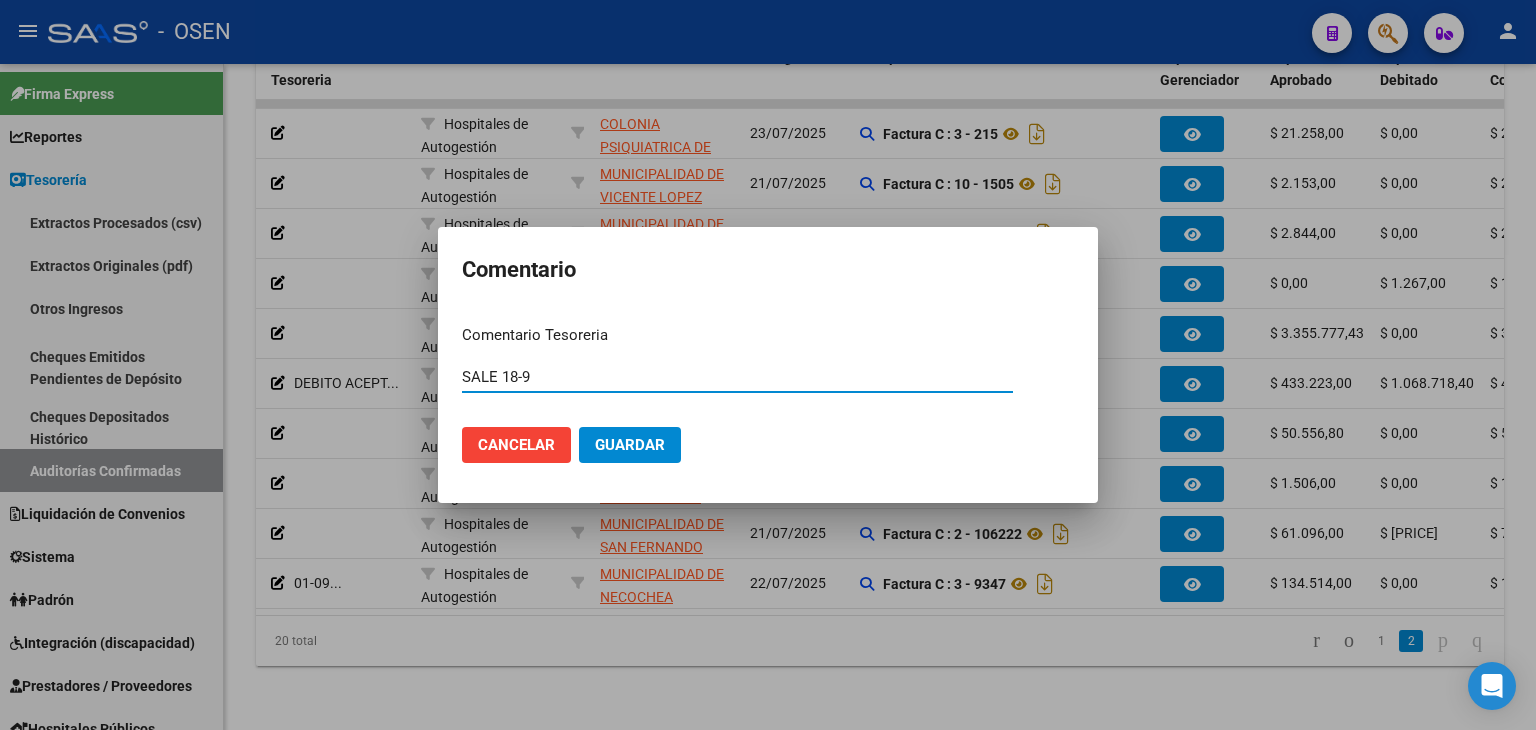 type on "SALE 18-9" 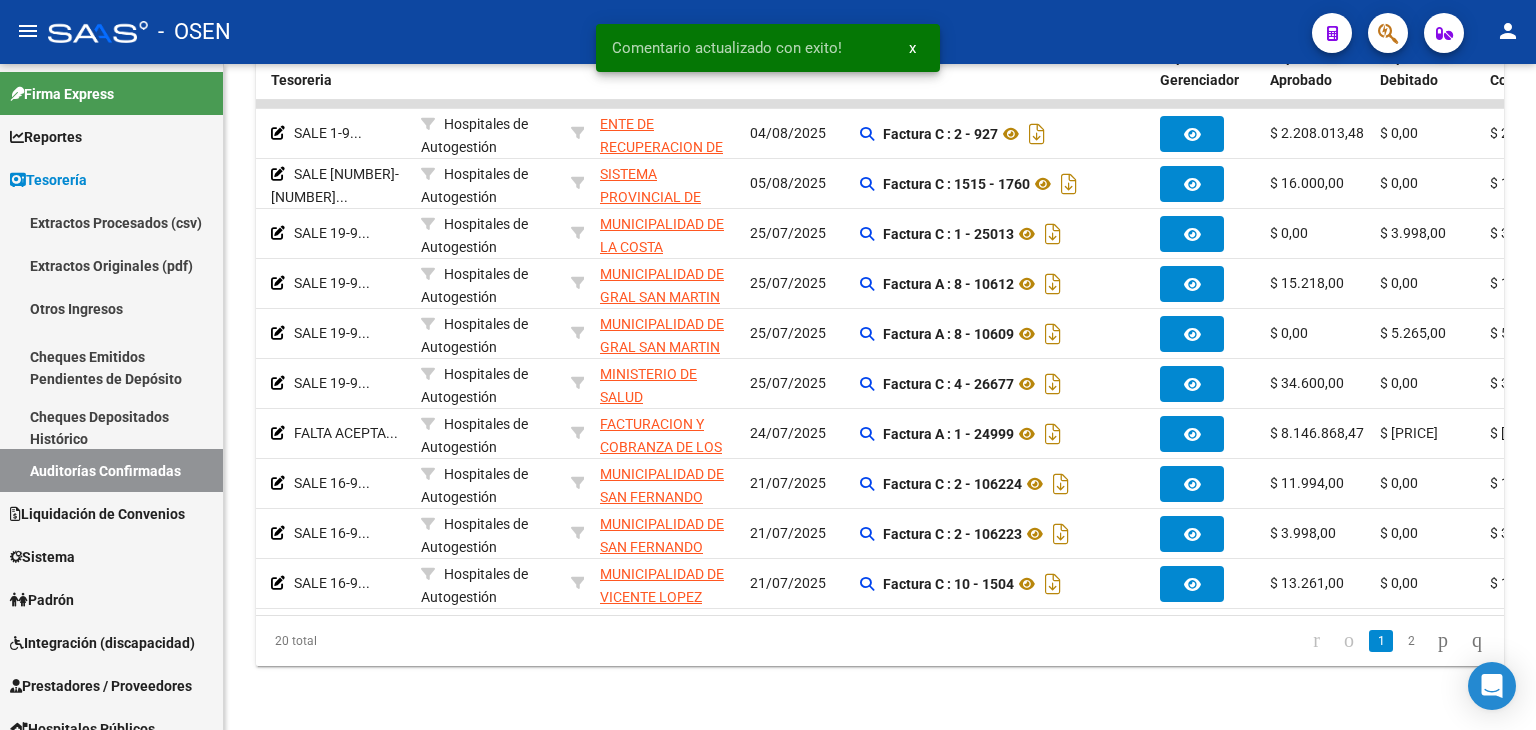 click on "2" 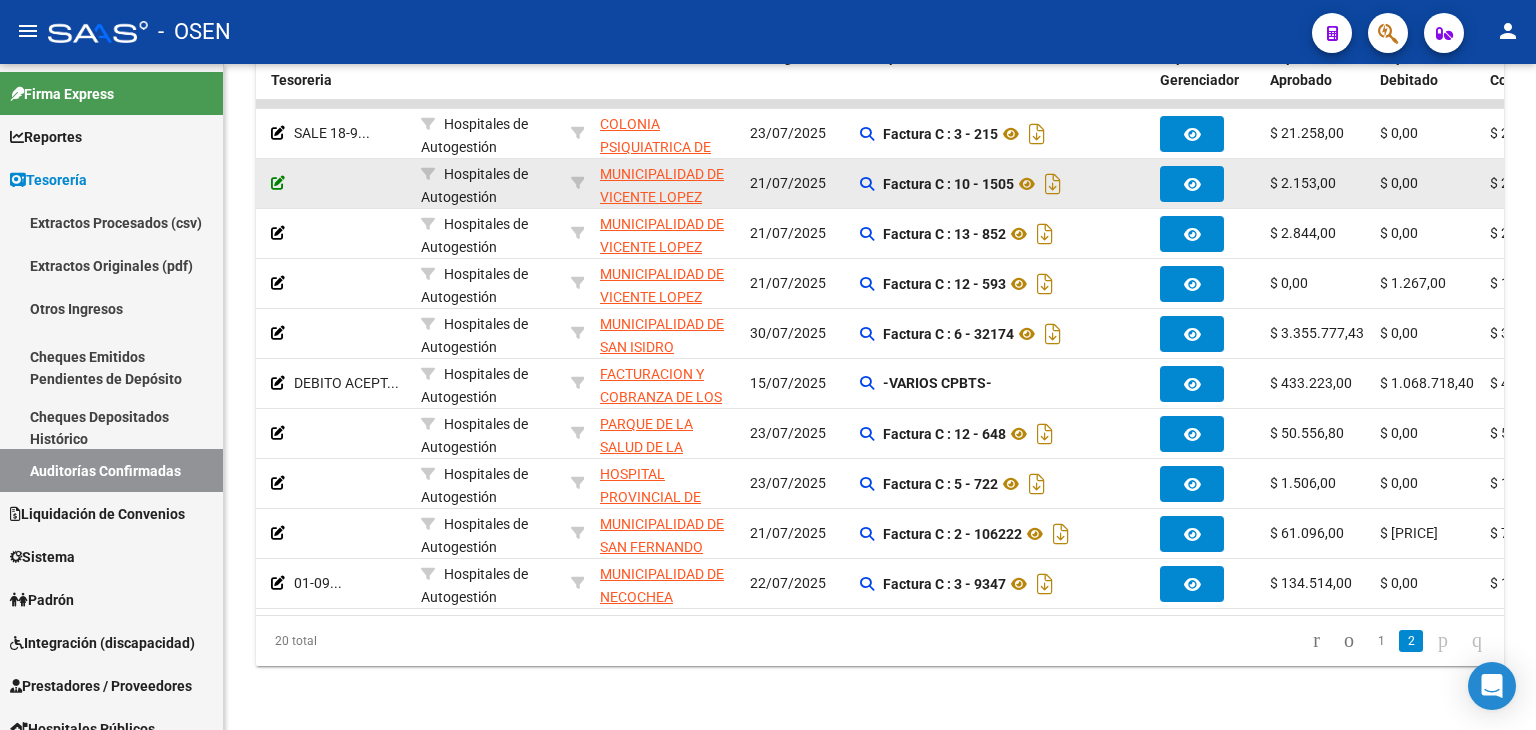 click 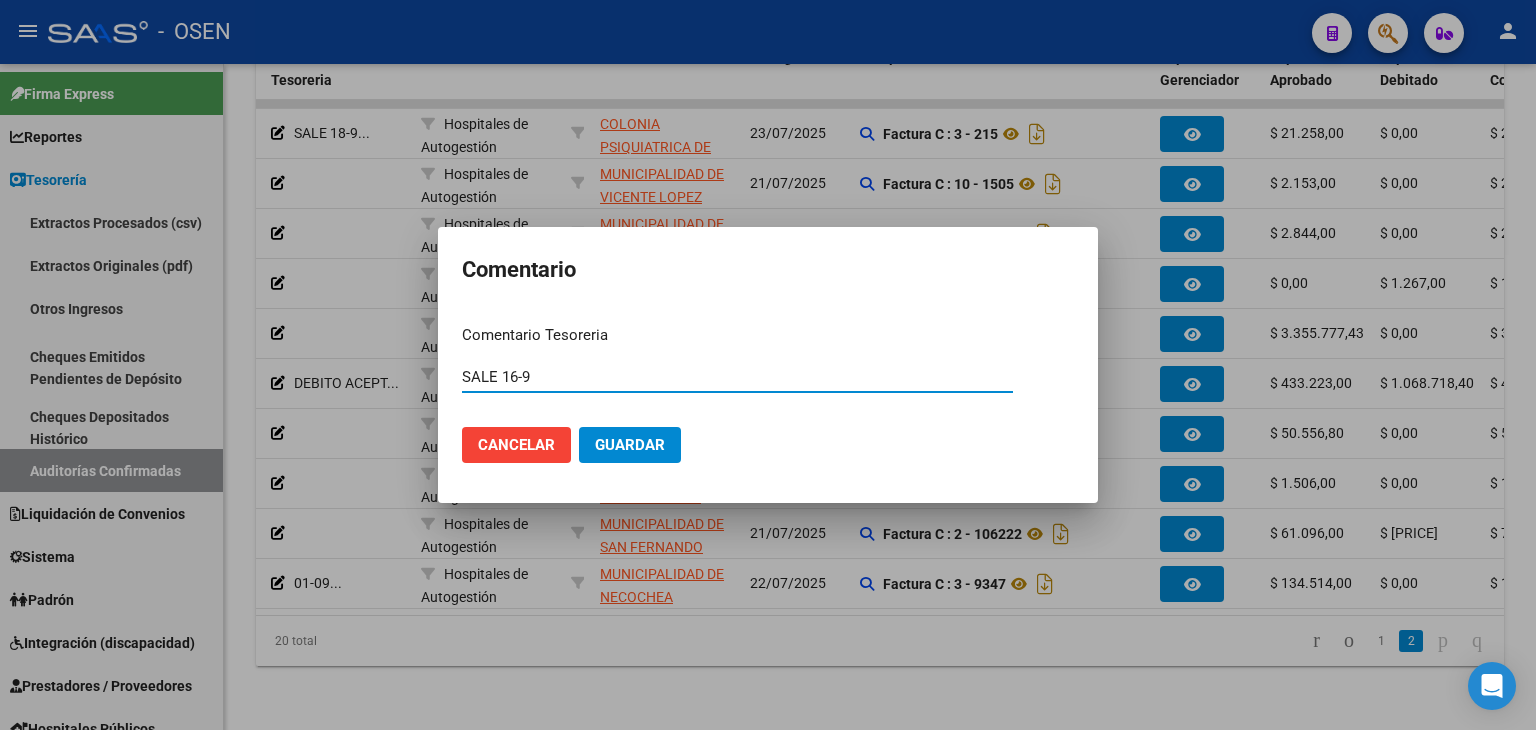 type on "SALE 16-9" 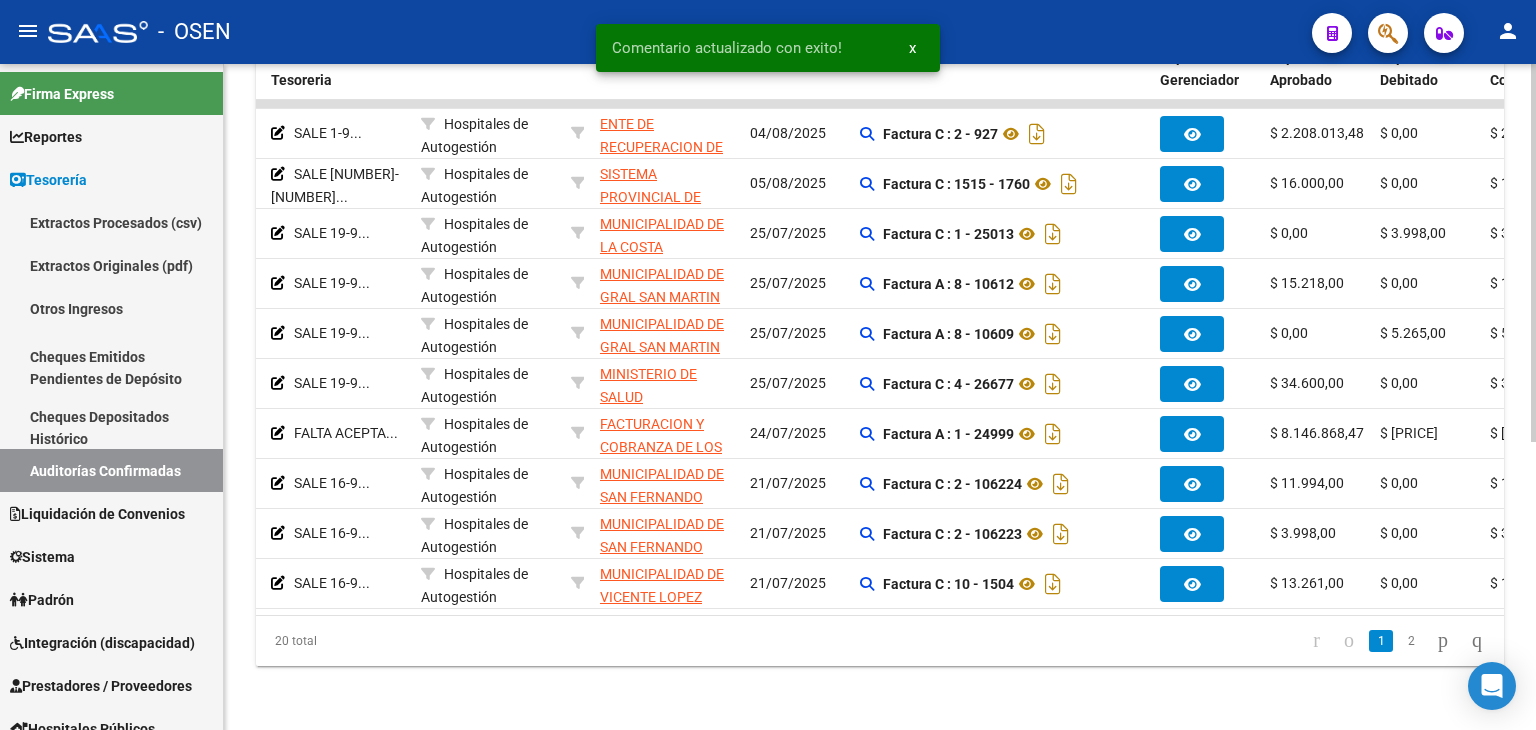 click on "20 total   1   2" 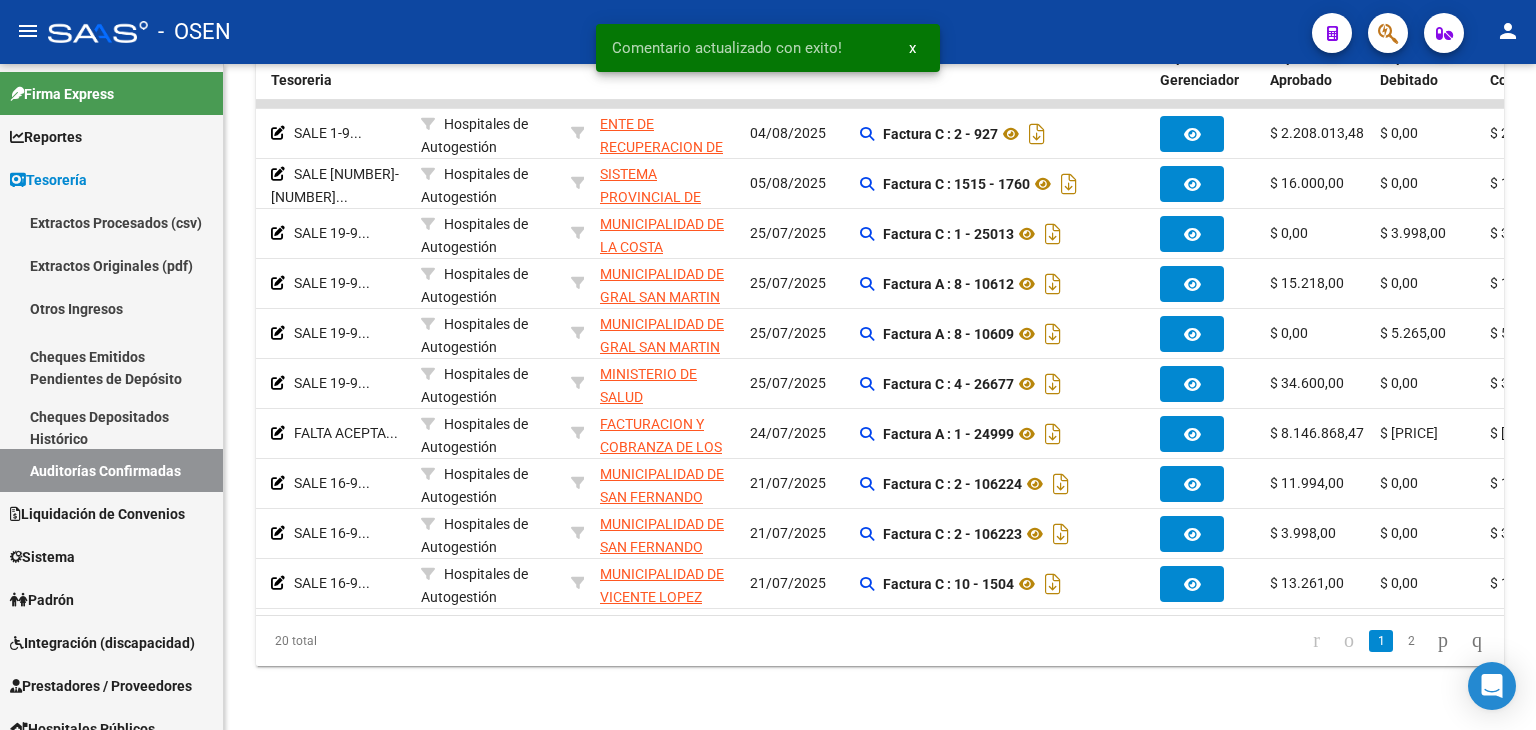 click on "2" 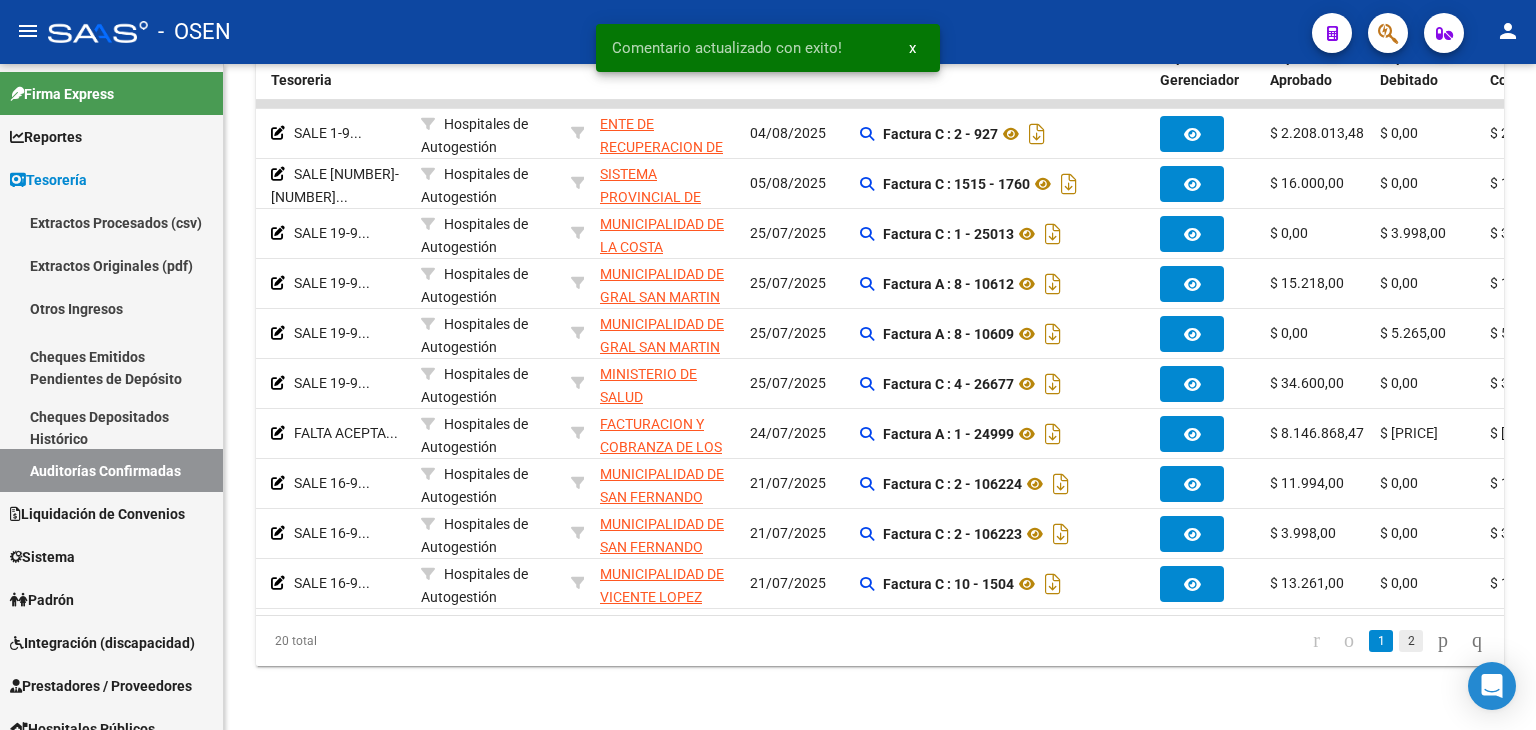 click on "2" 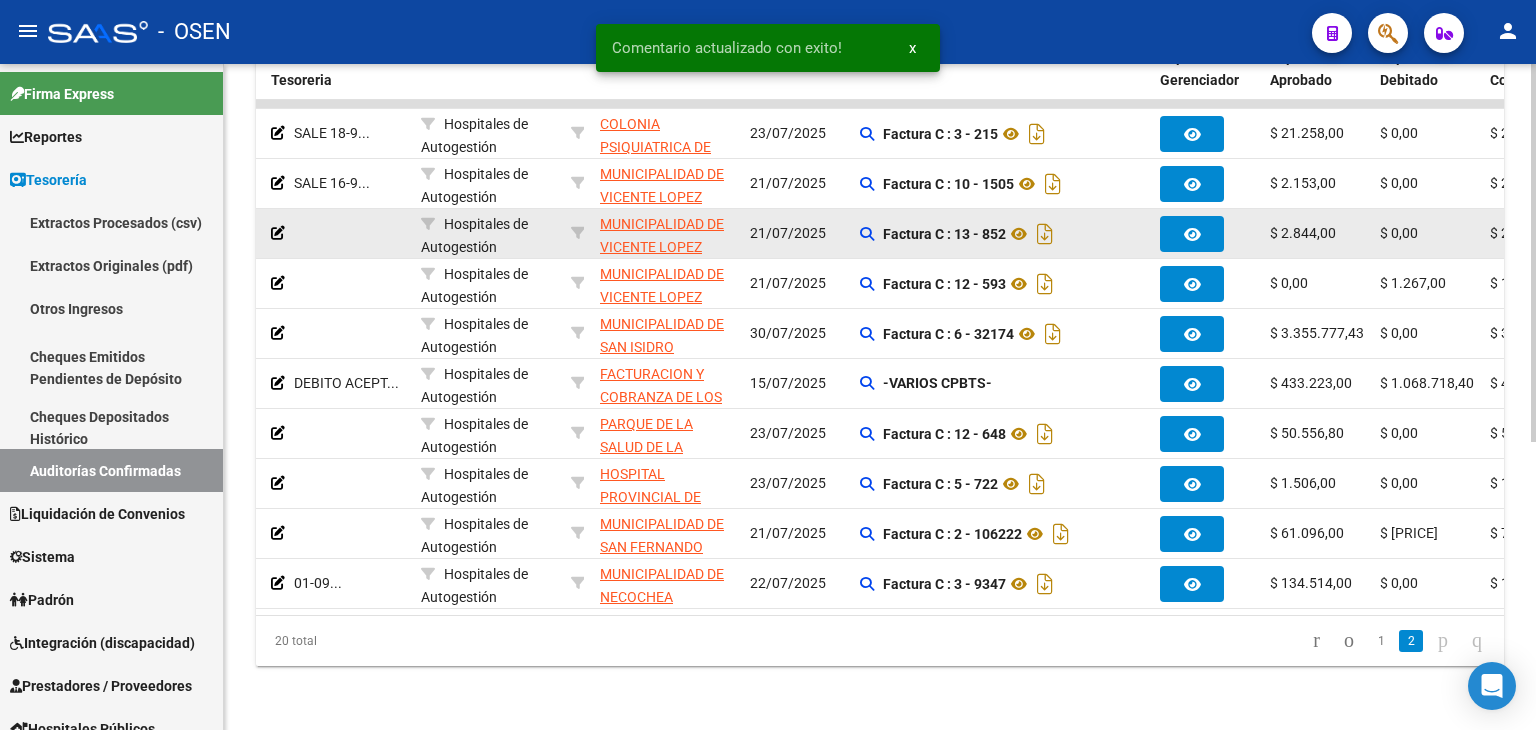 click 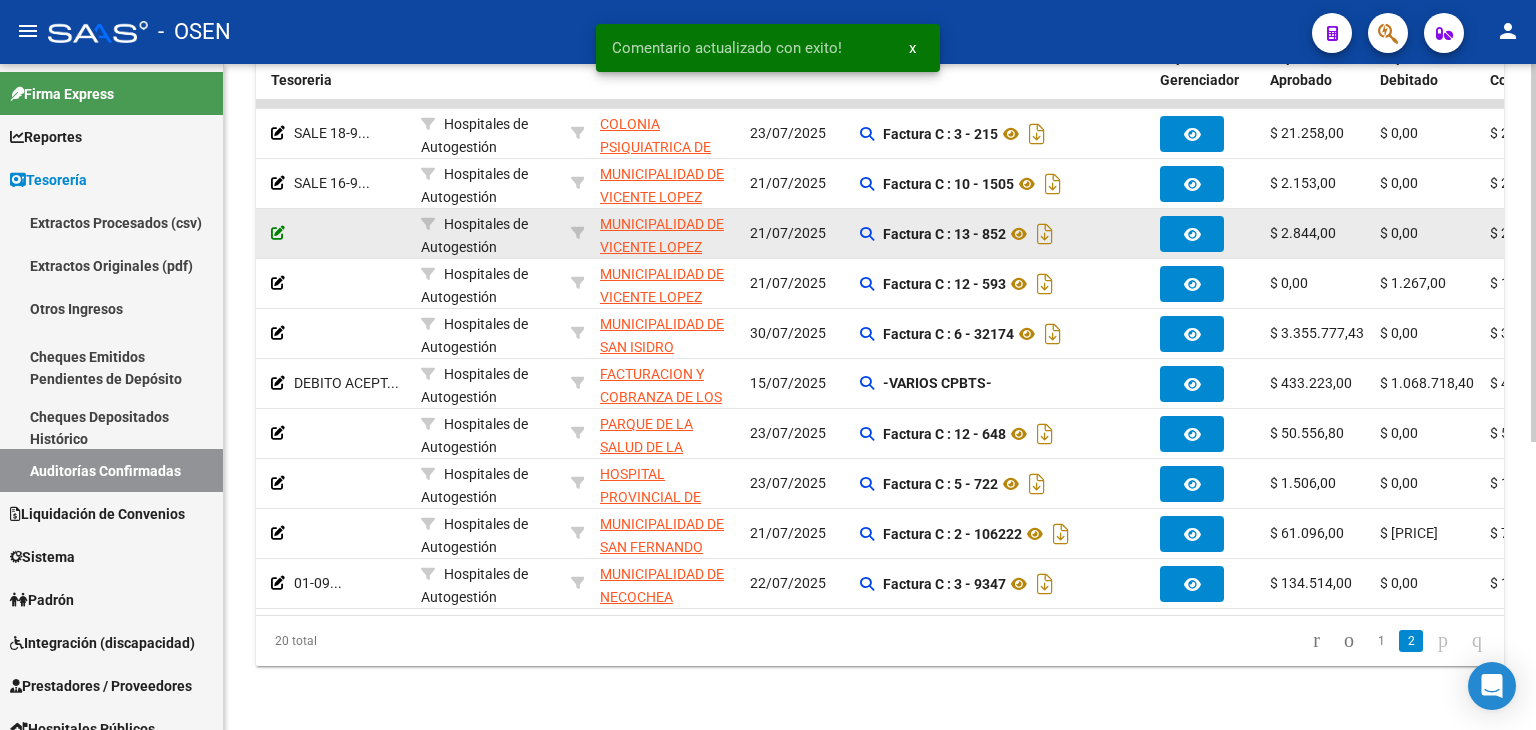 click 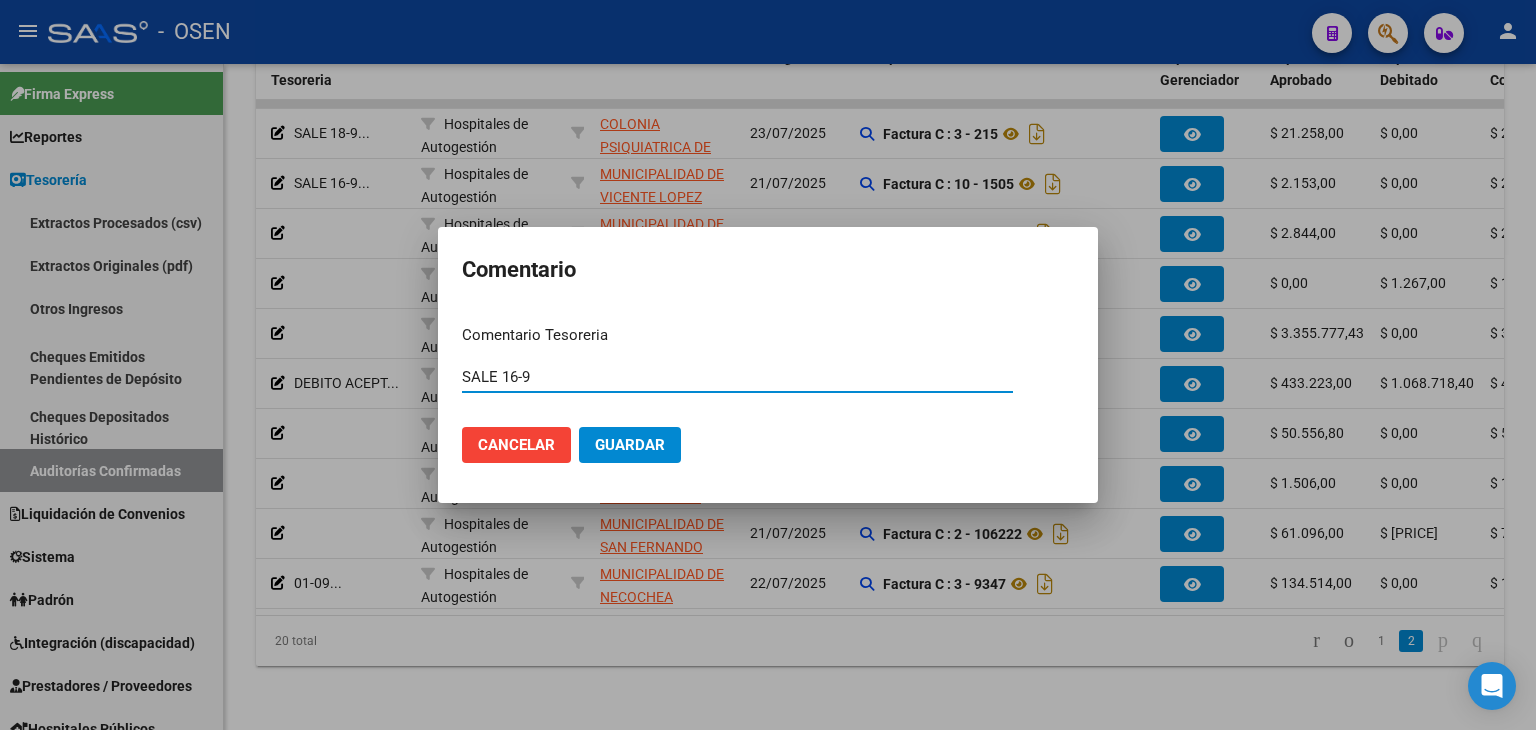 type on "SALE 16-9" 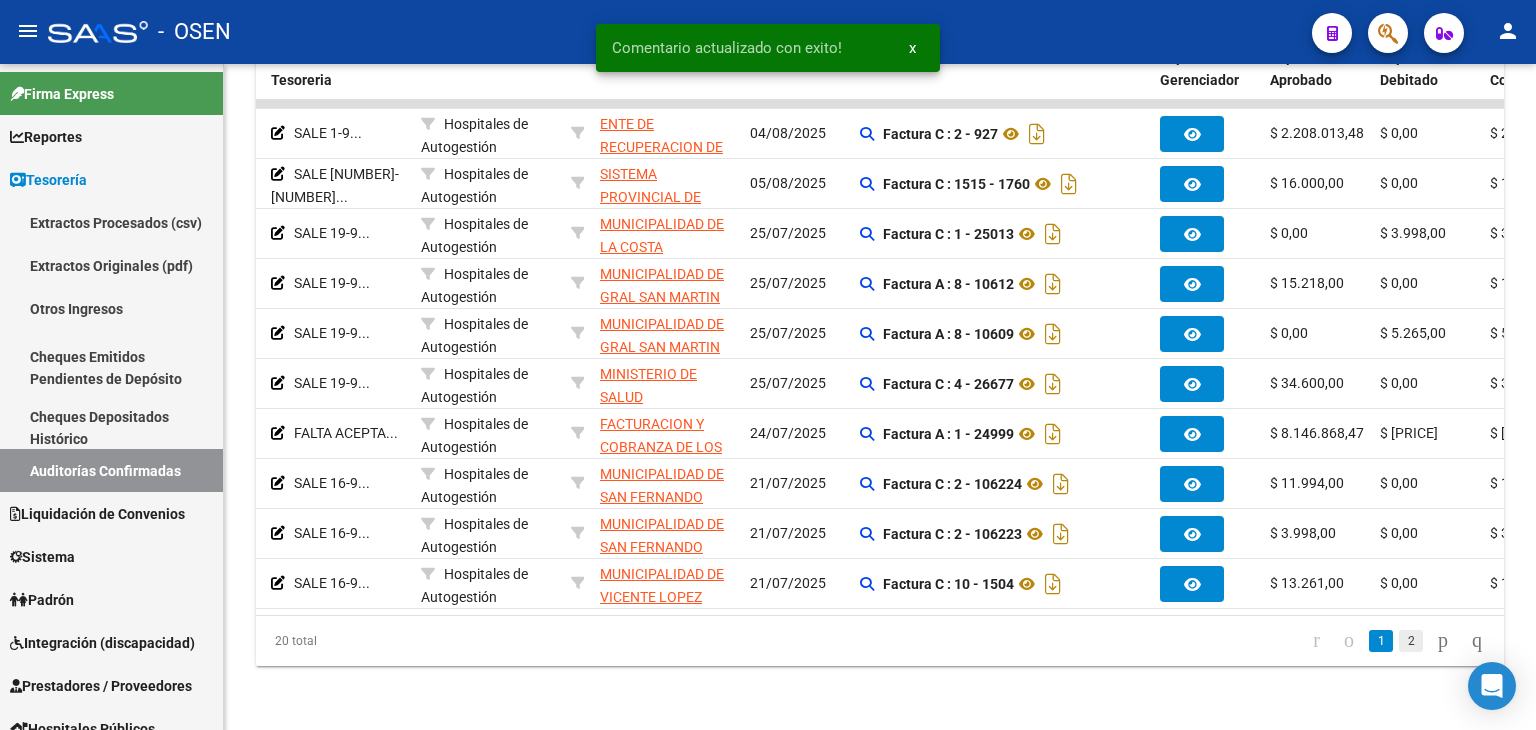 click on "2" 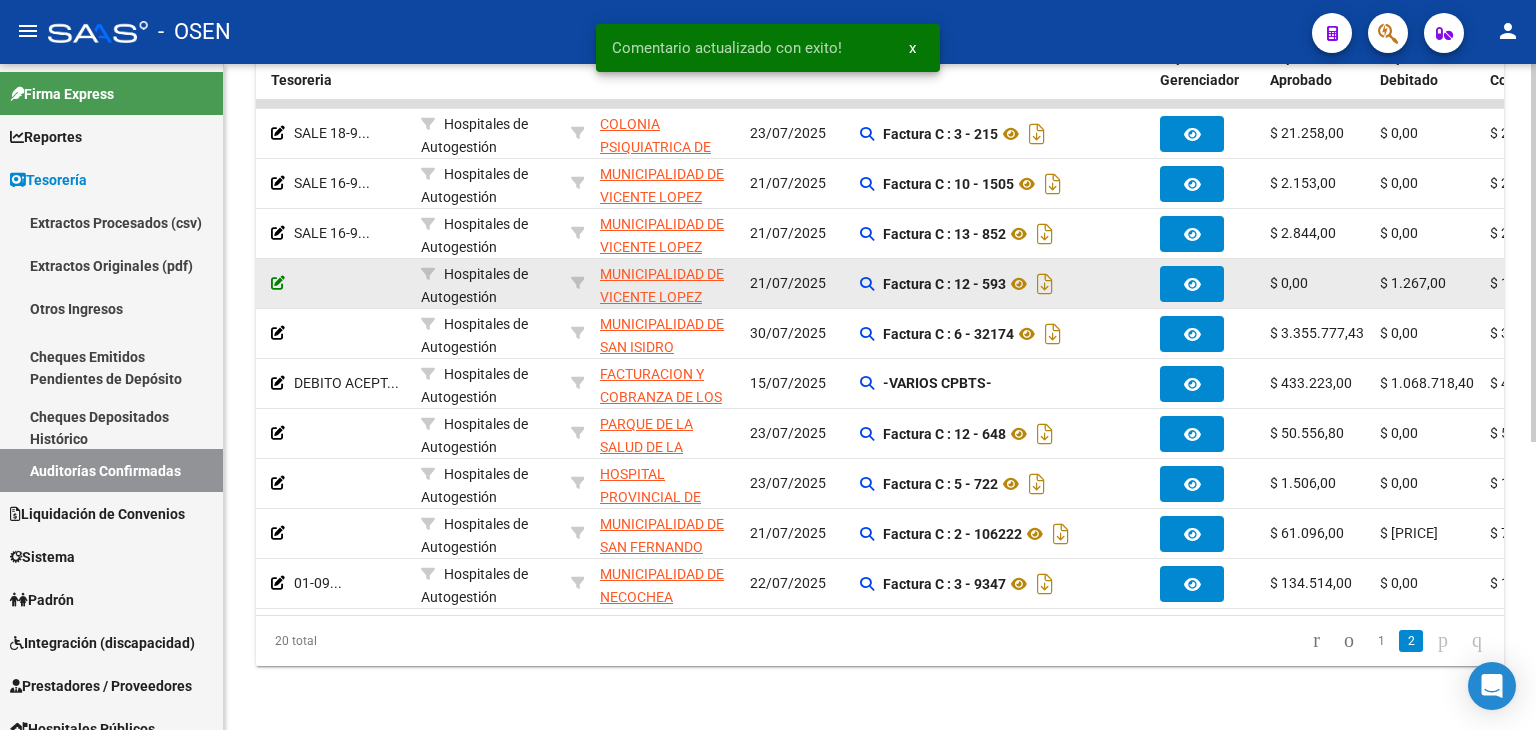 click 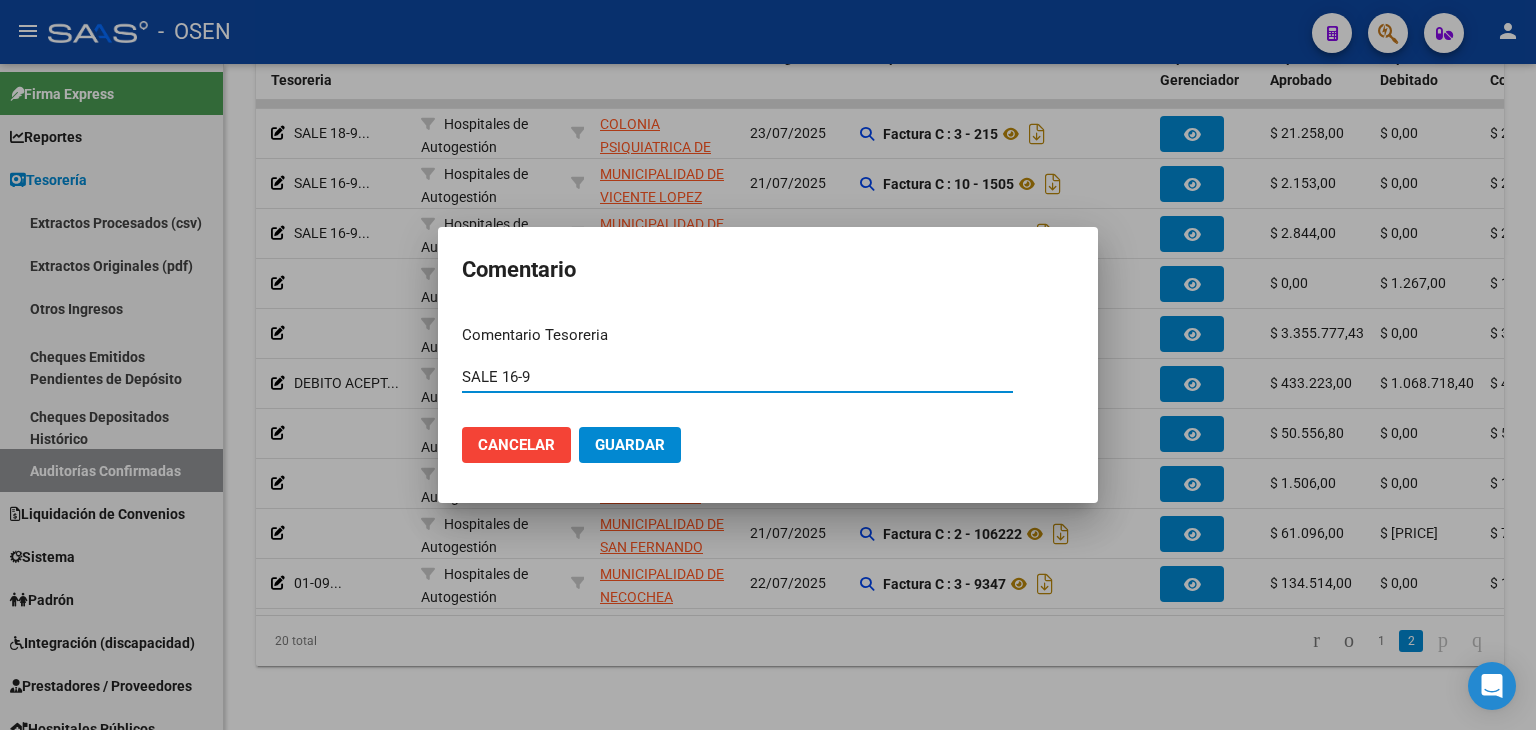 type on "SALE 16-9" 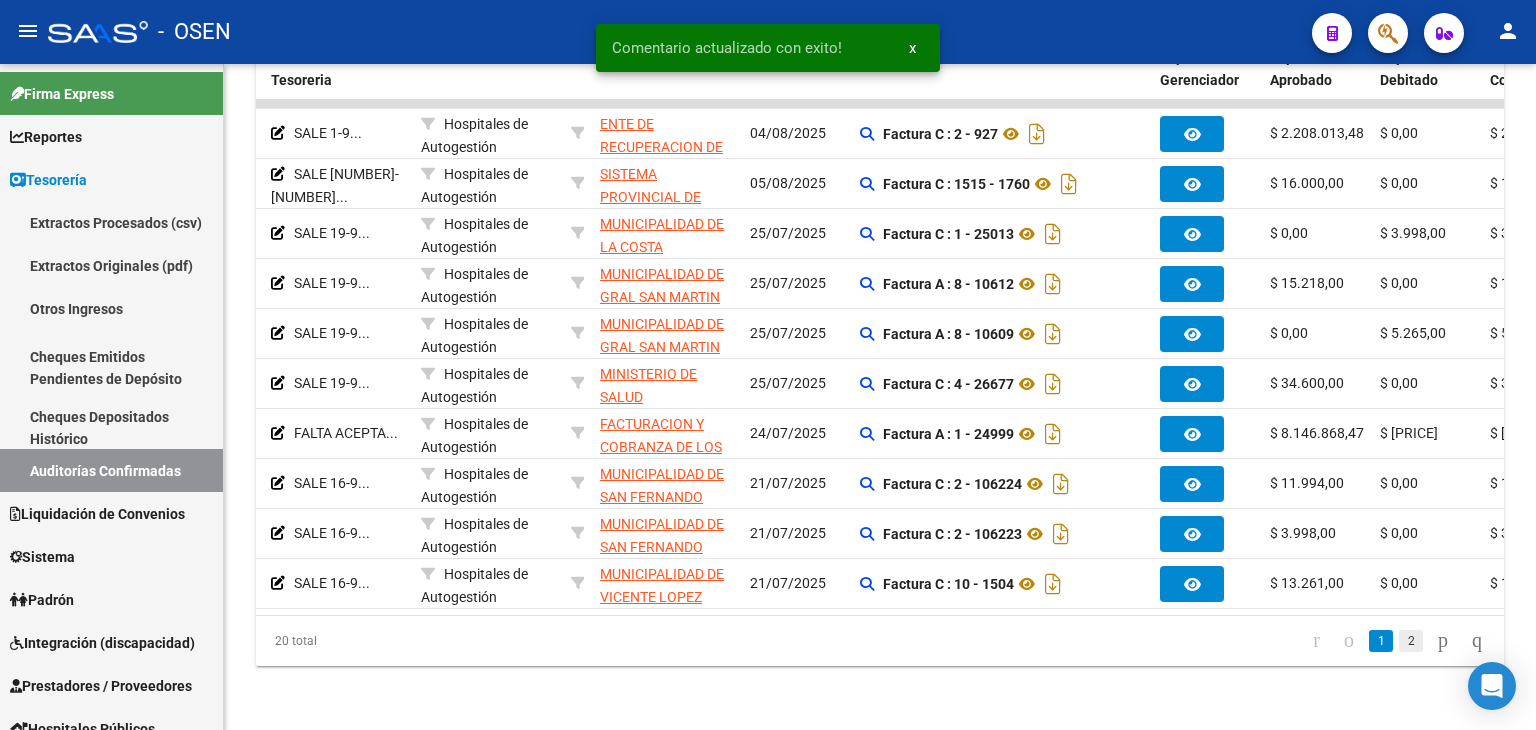 click on "2" 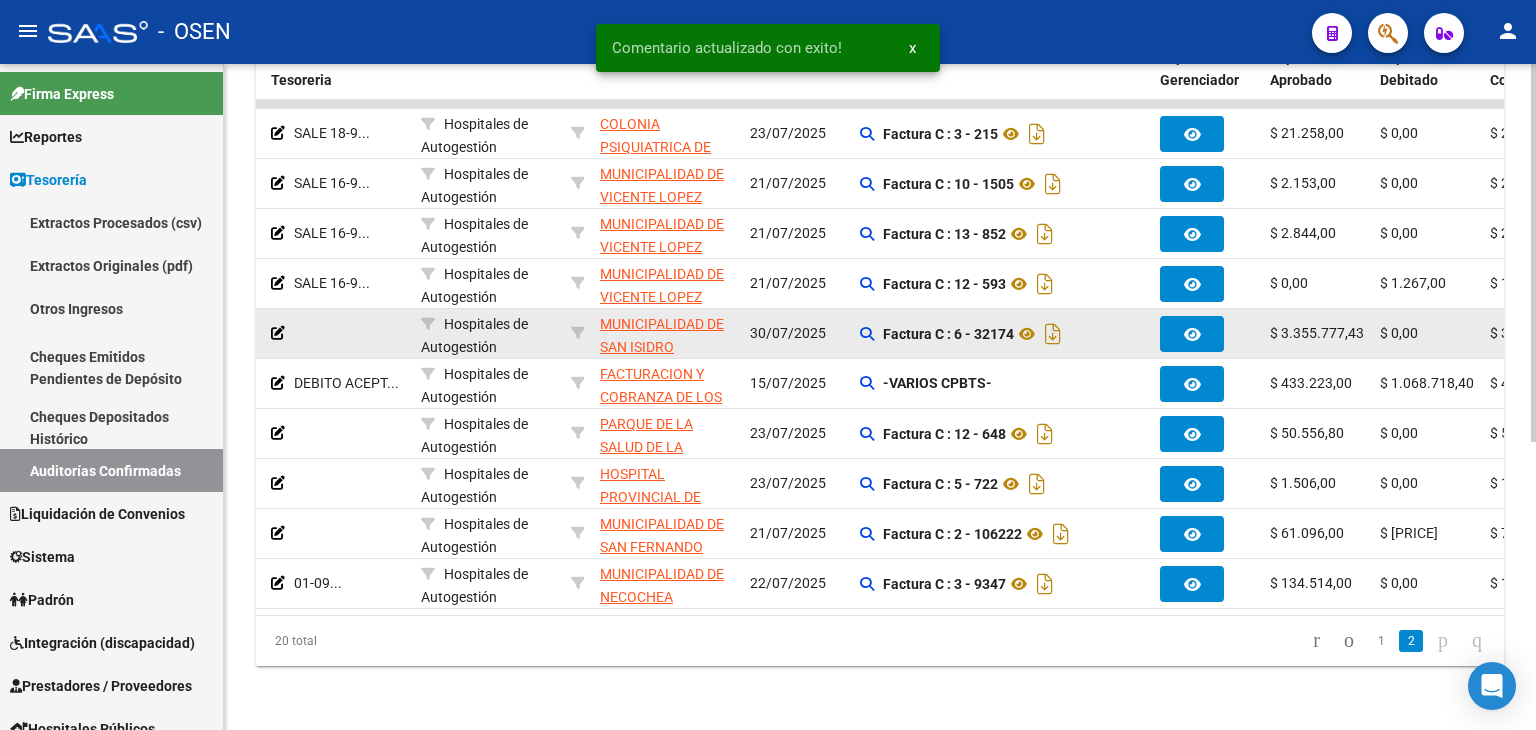 click 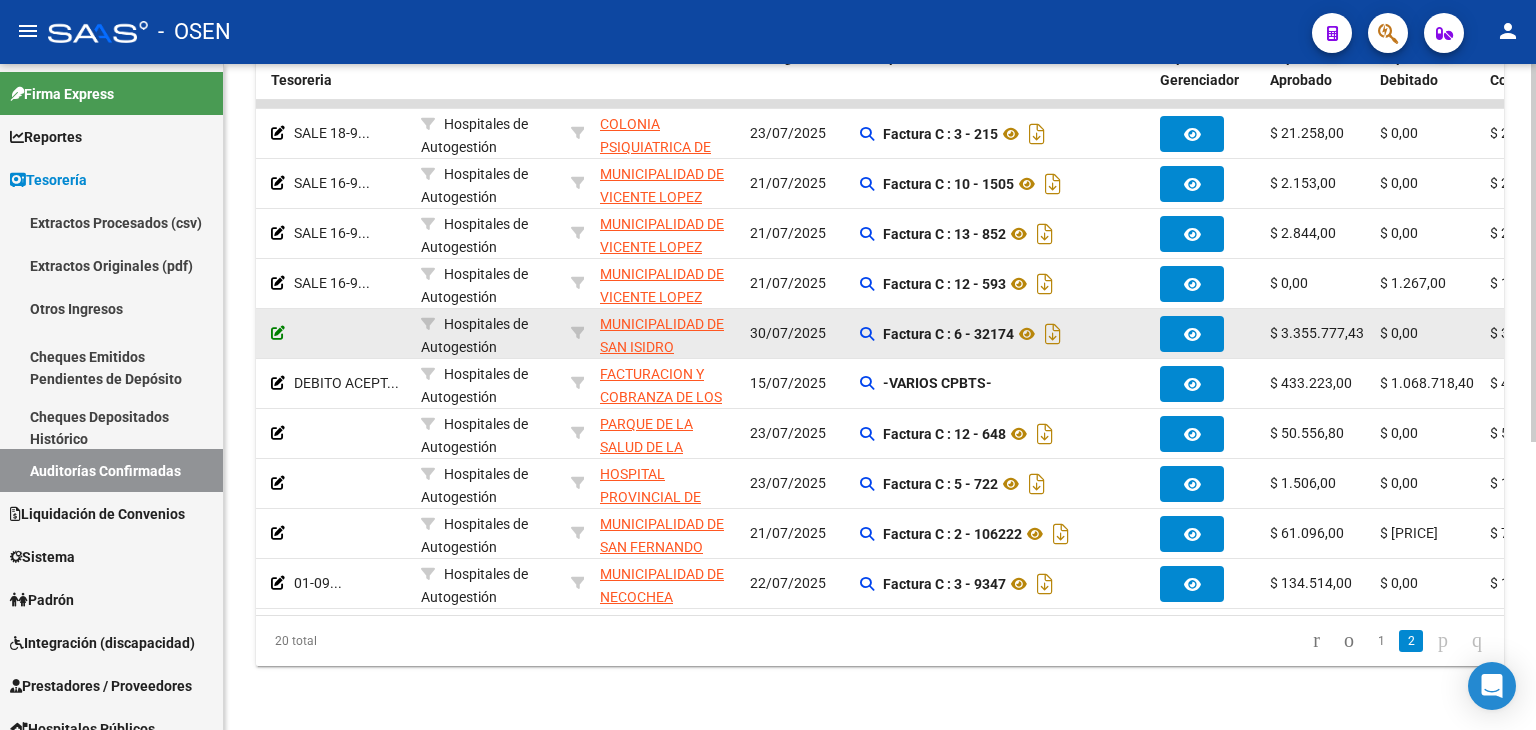 click 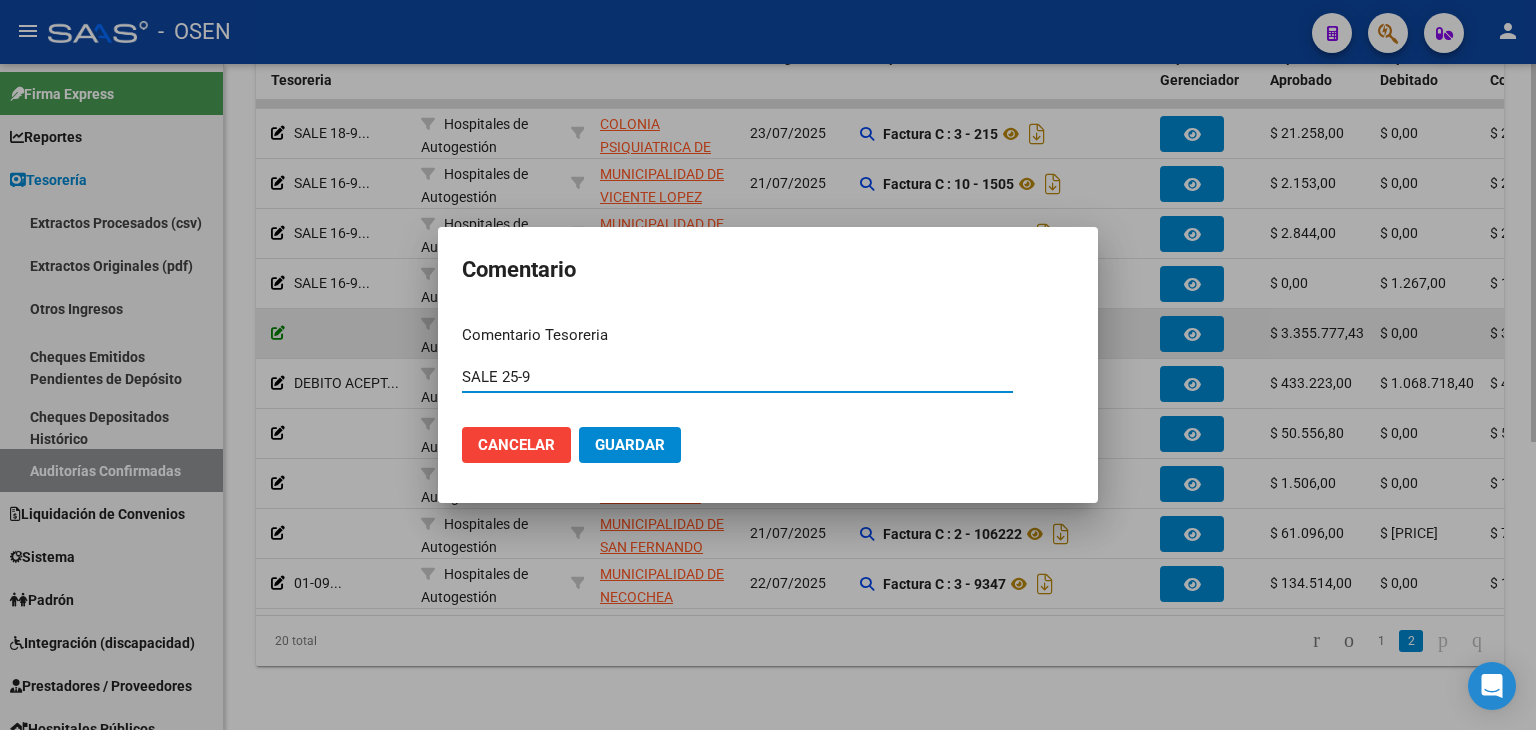 type on "SALE 25-9" 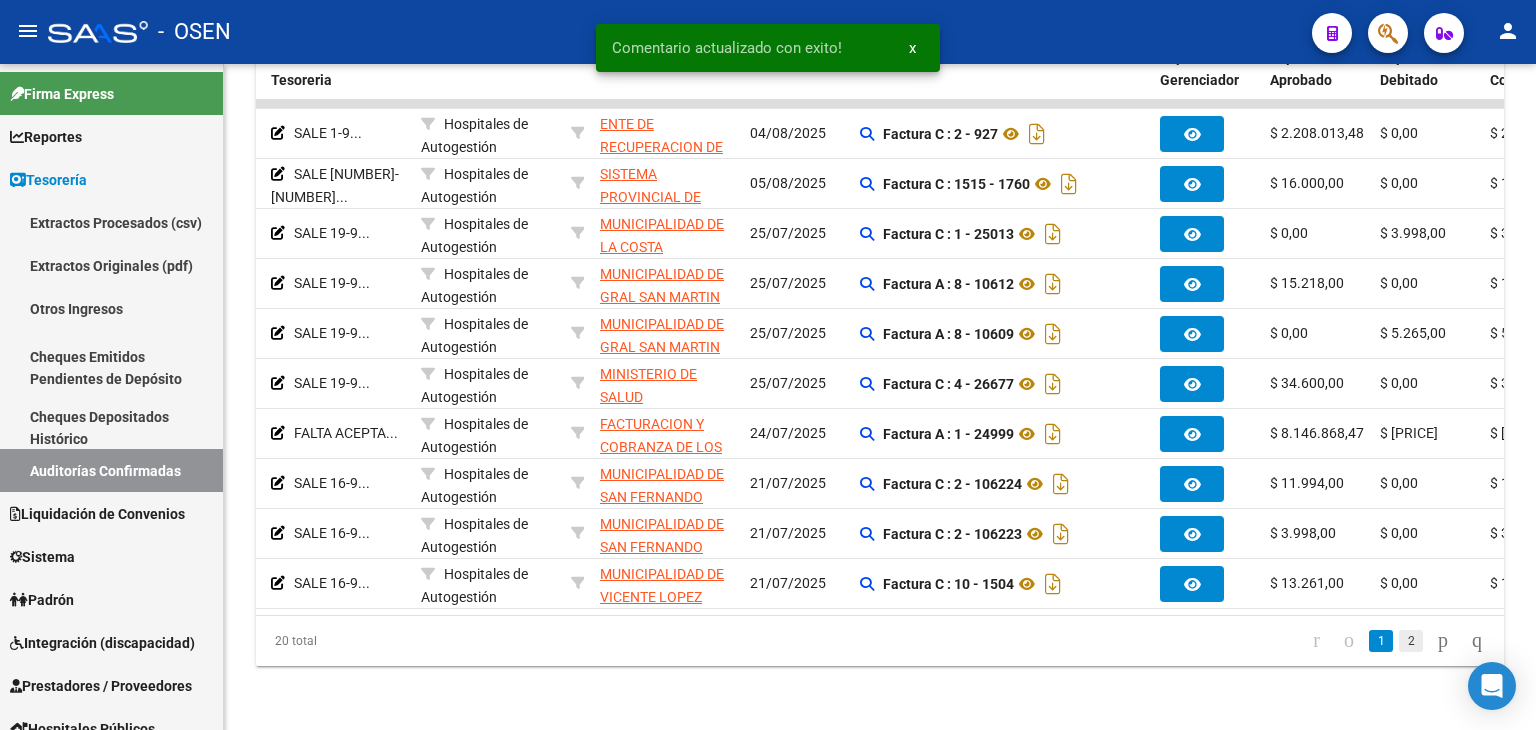 click on "2" 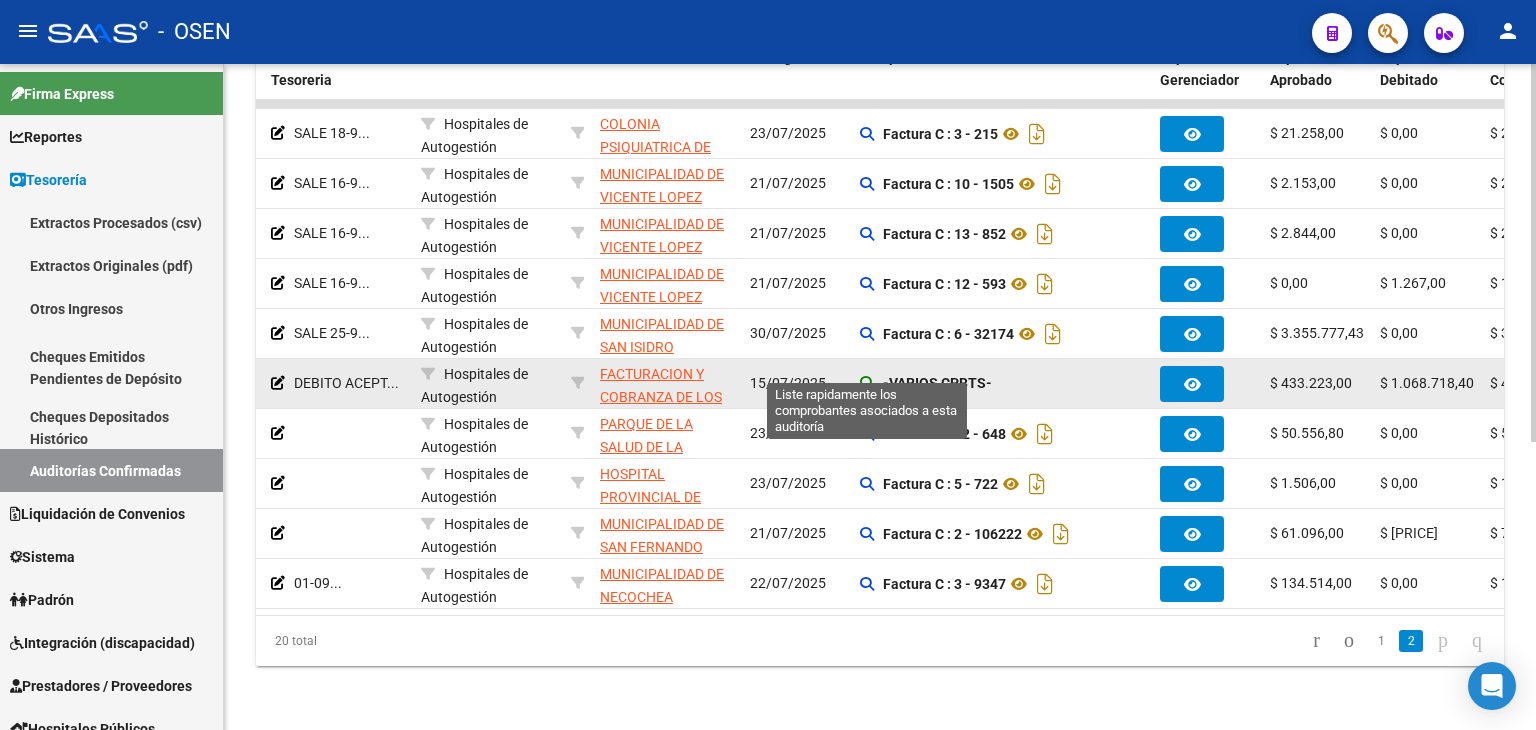 click 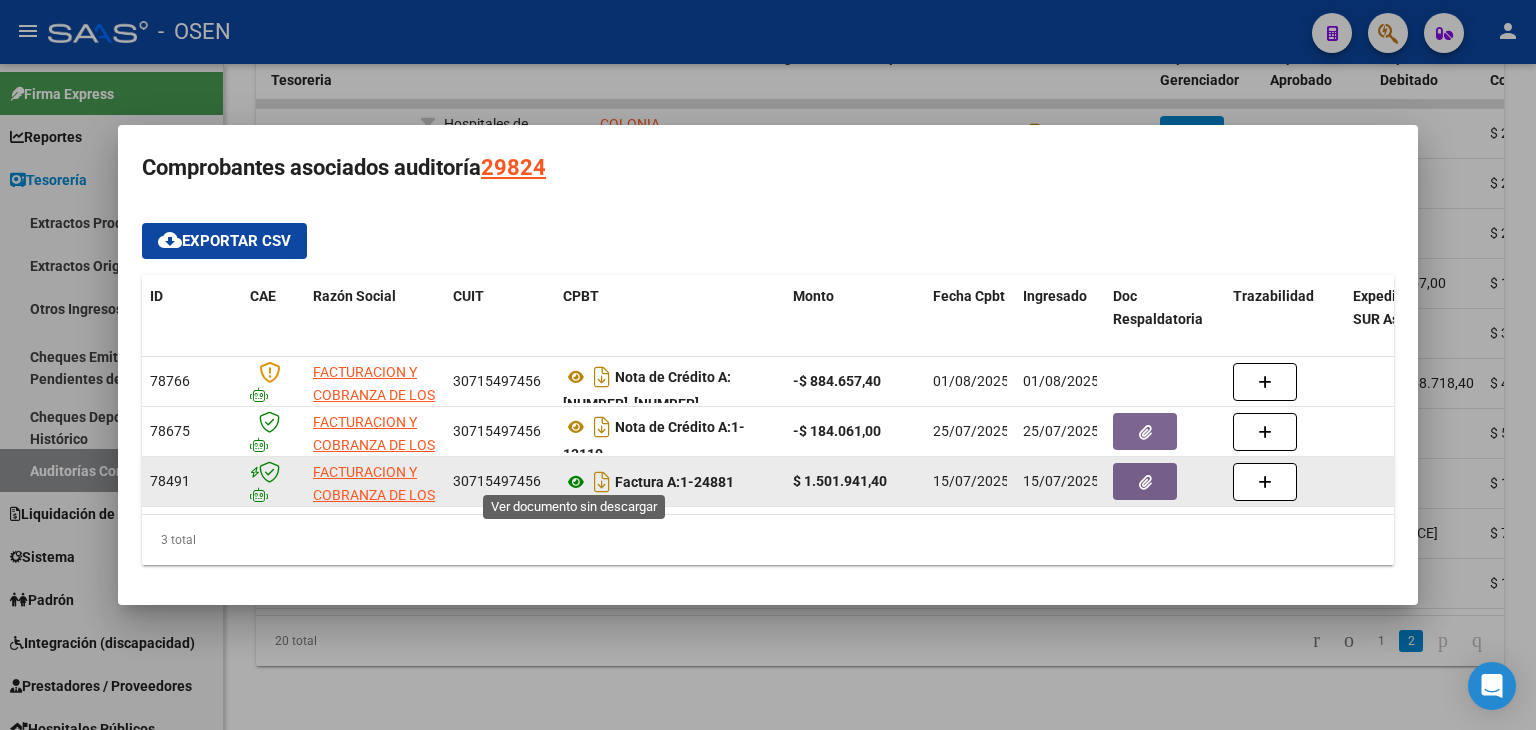 click 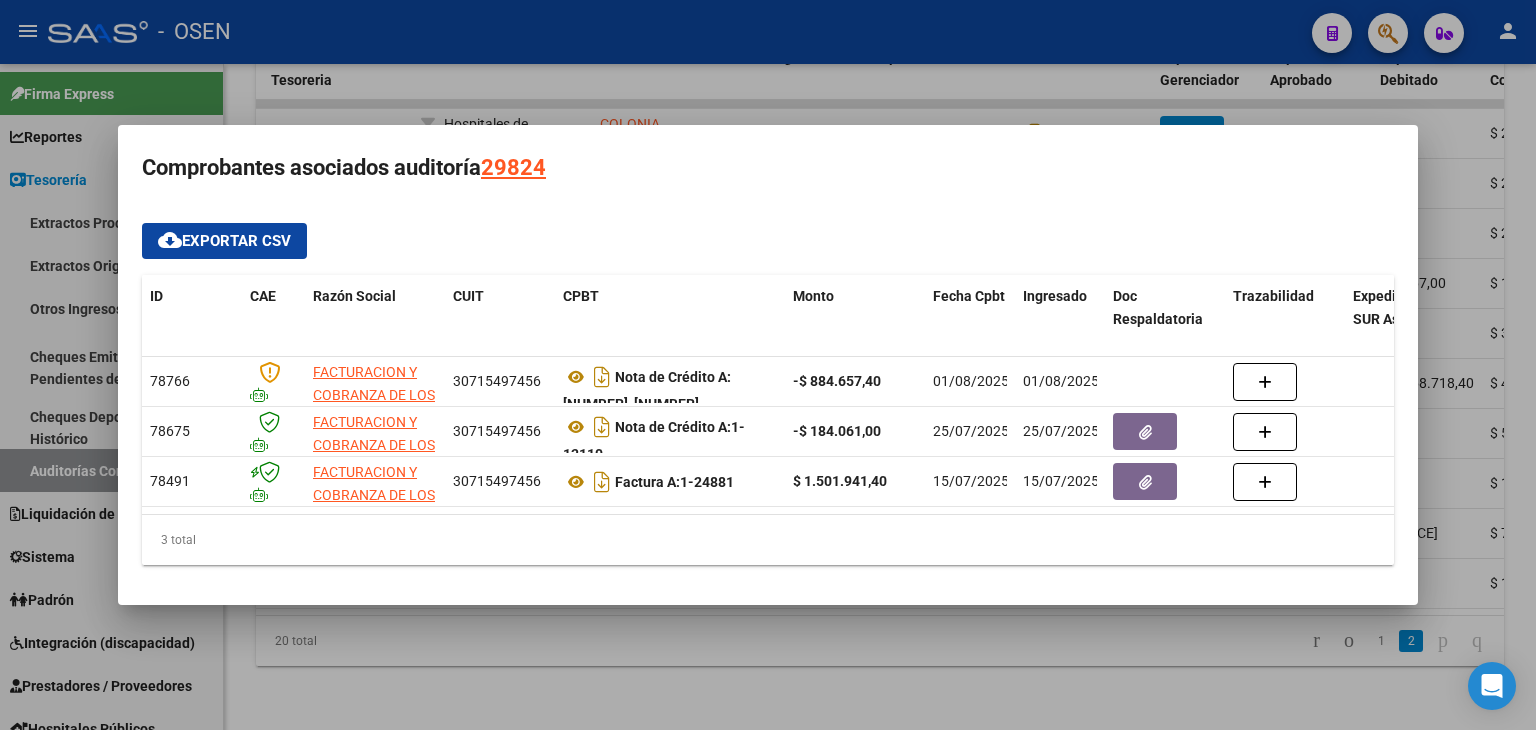 click at bounding box center (768, 365) 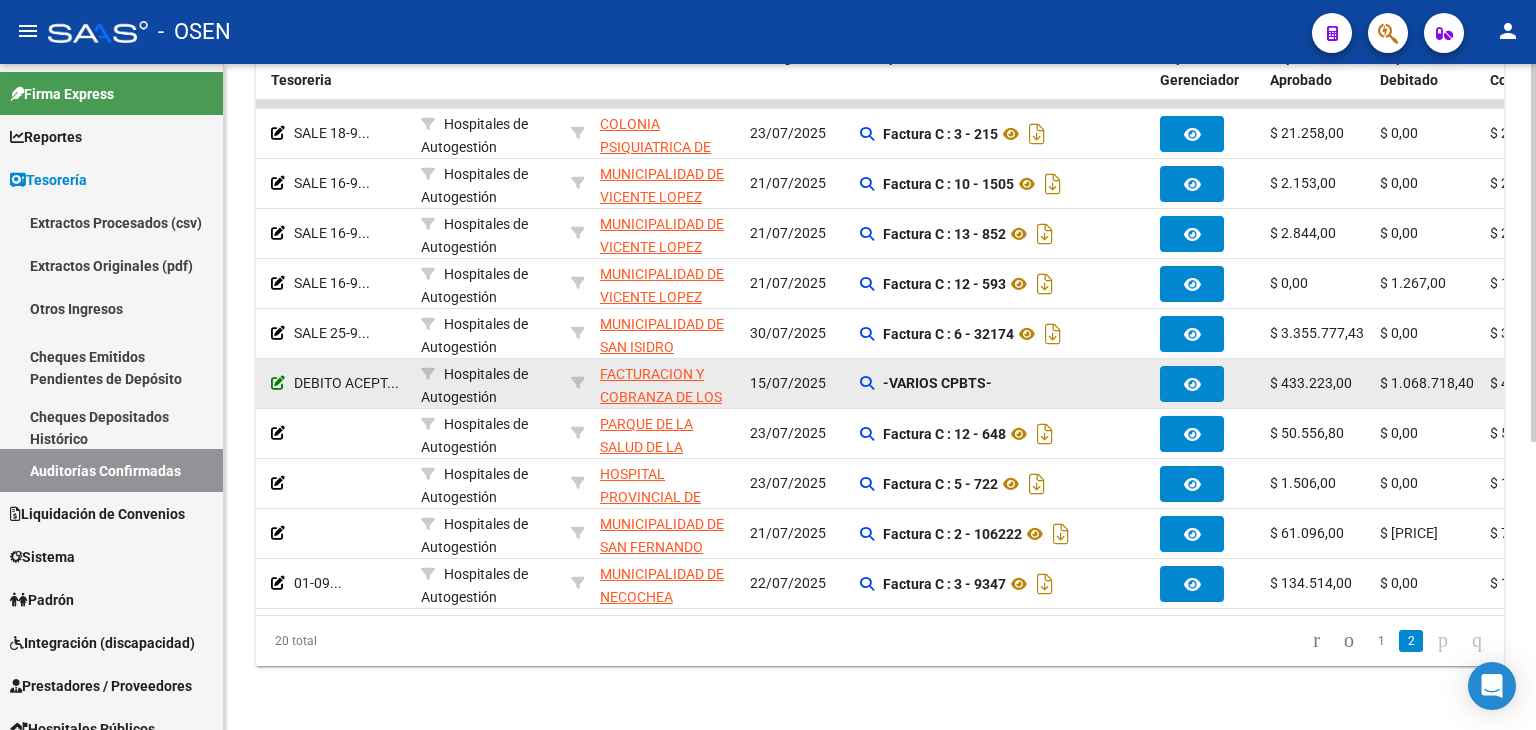 click 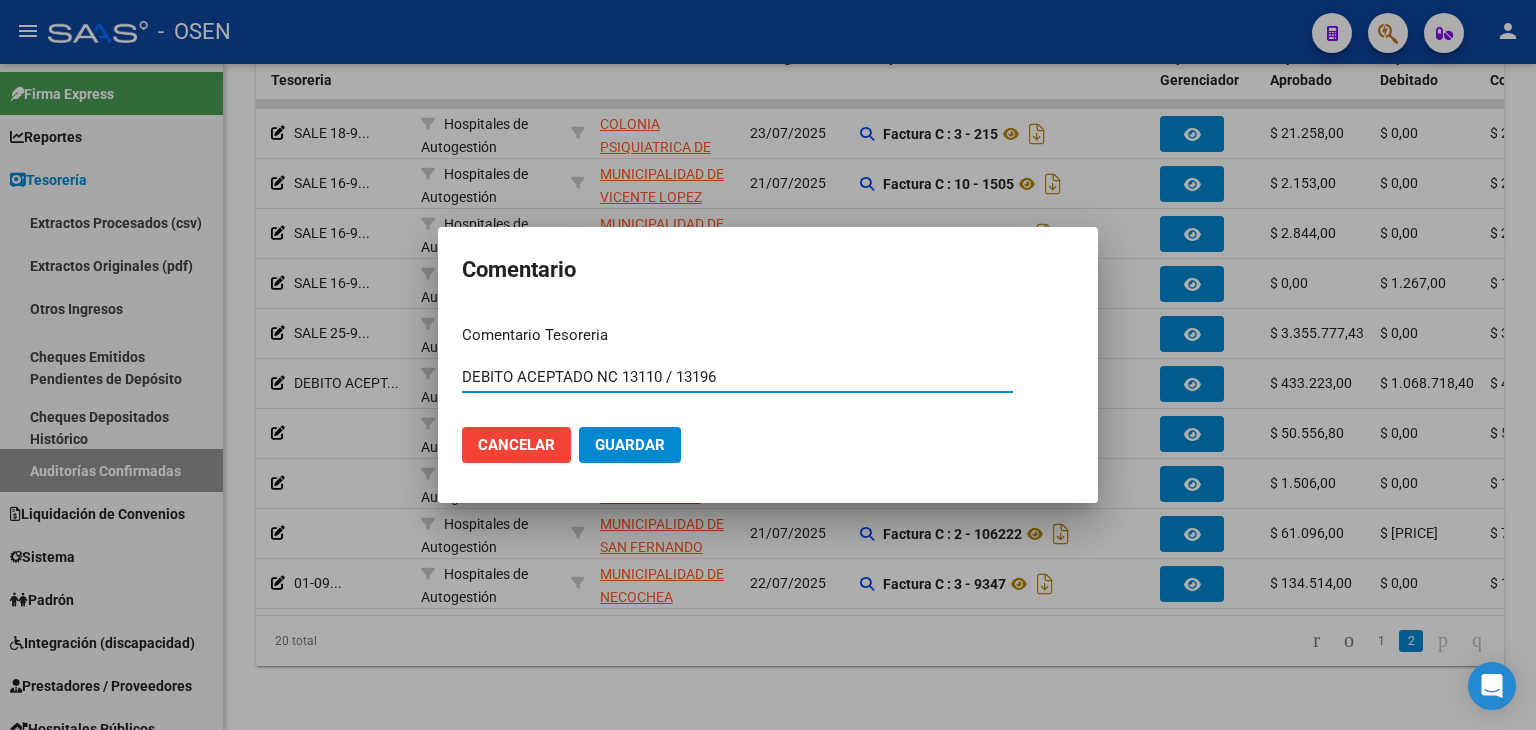 drag, startPoint x: 758, startPoint y: 371, endPoint x: 746, endPoint y: 377, distance: 13.416408 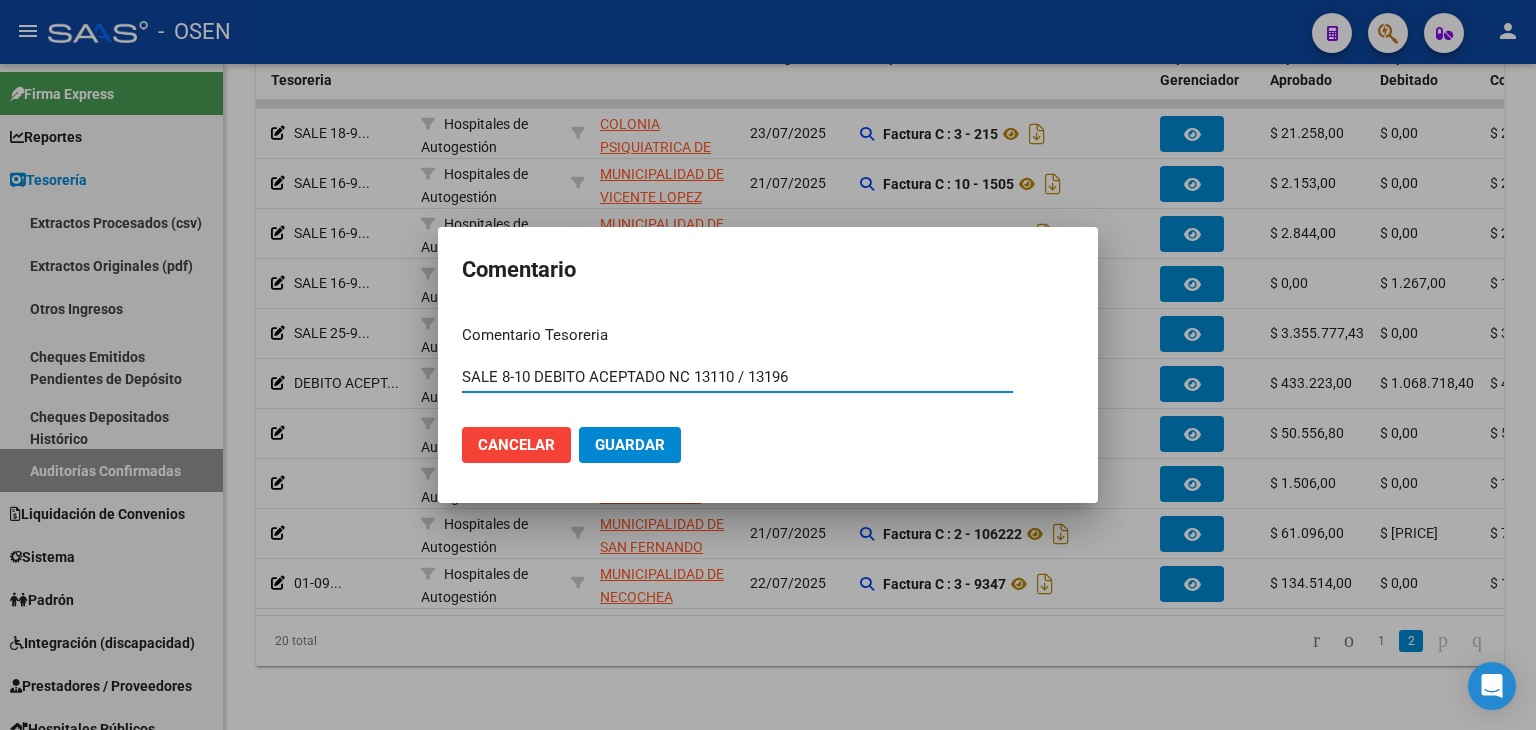 type on "SALE 8-10 DEBITO ACEPTADO NC 13110 / 13196" 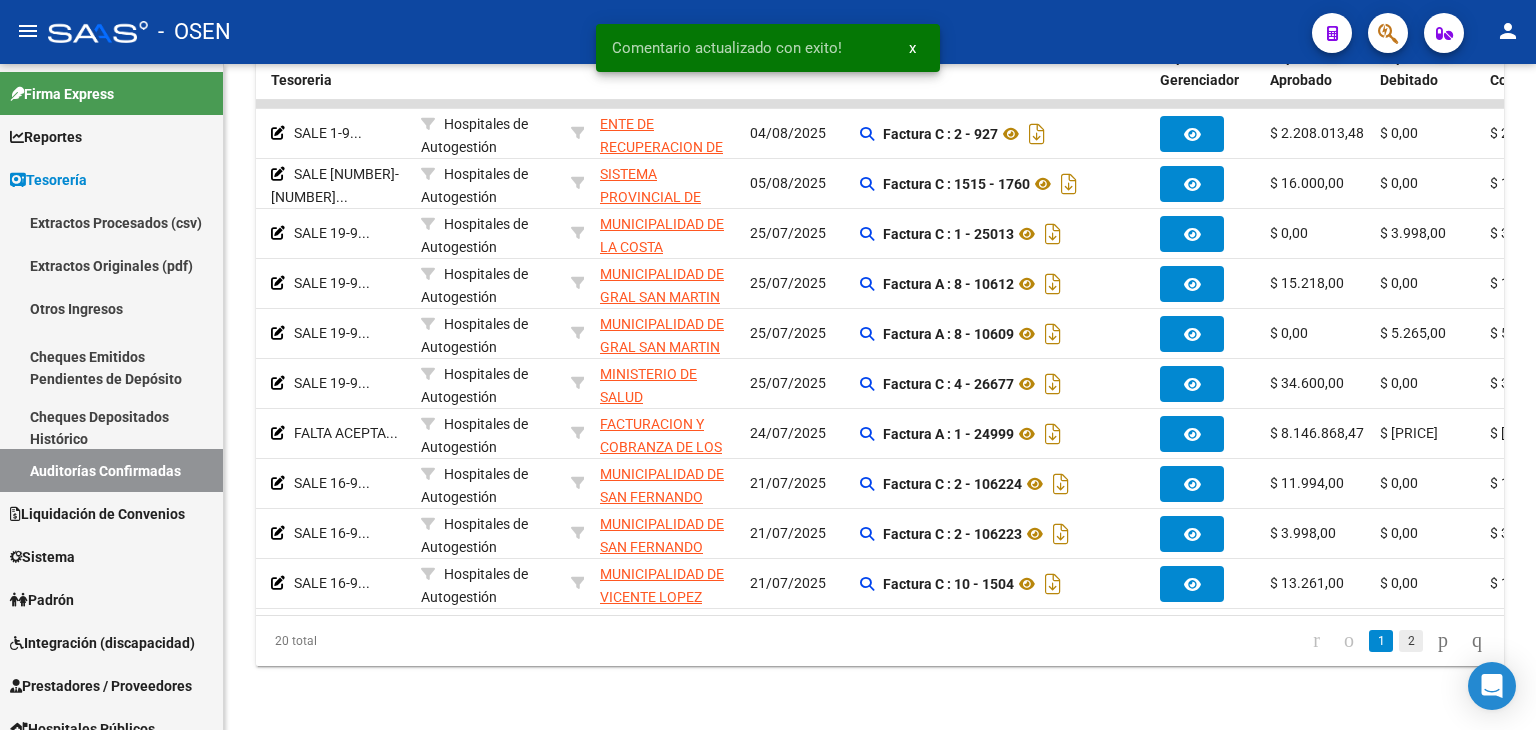 click on "2" 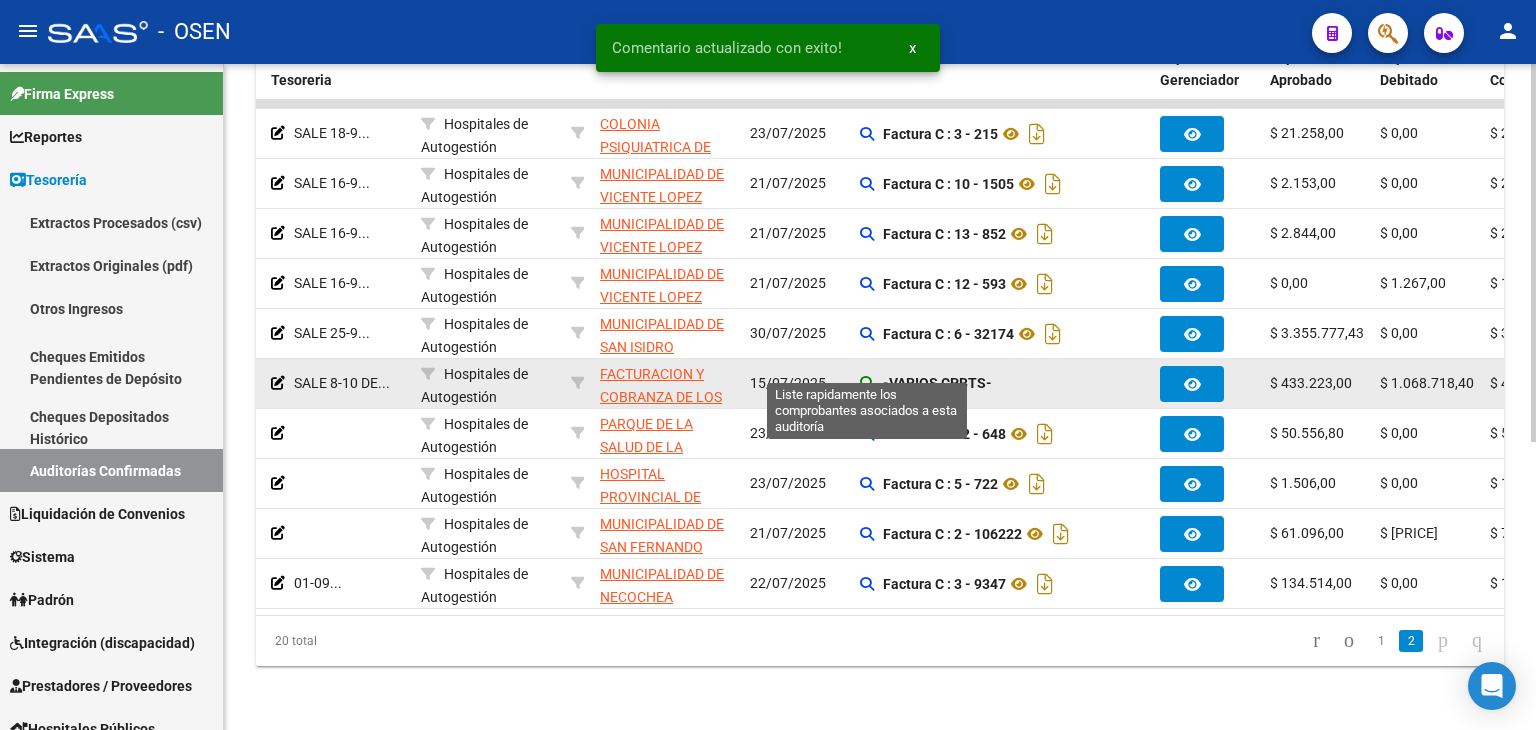 click 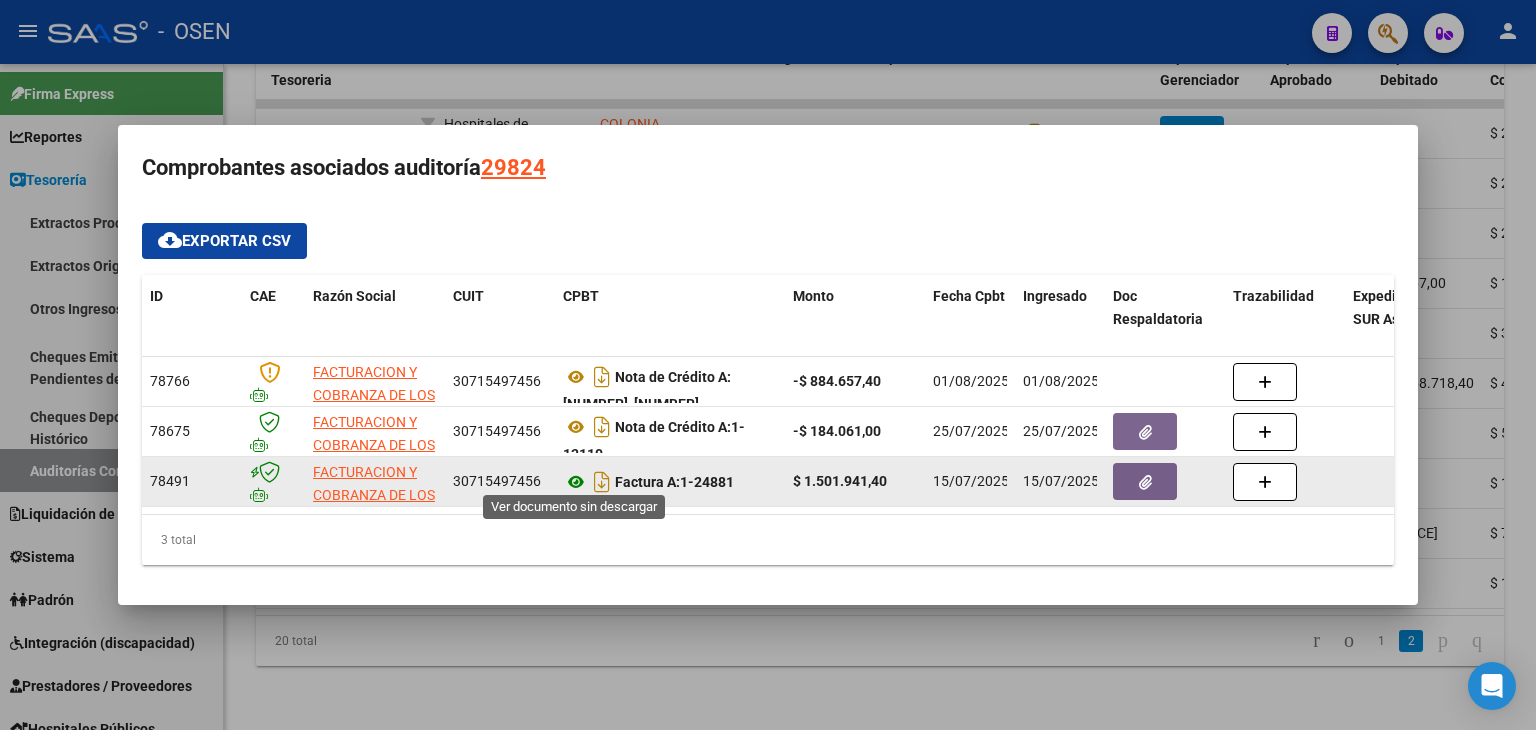 click 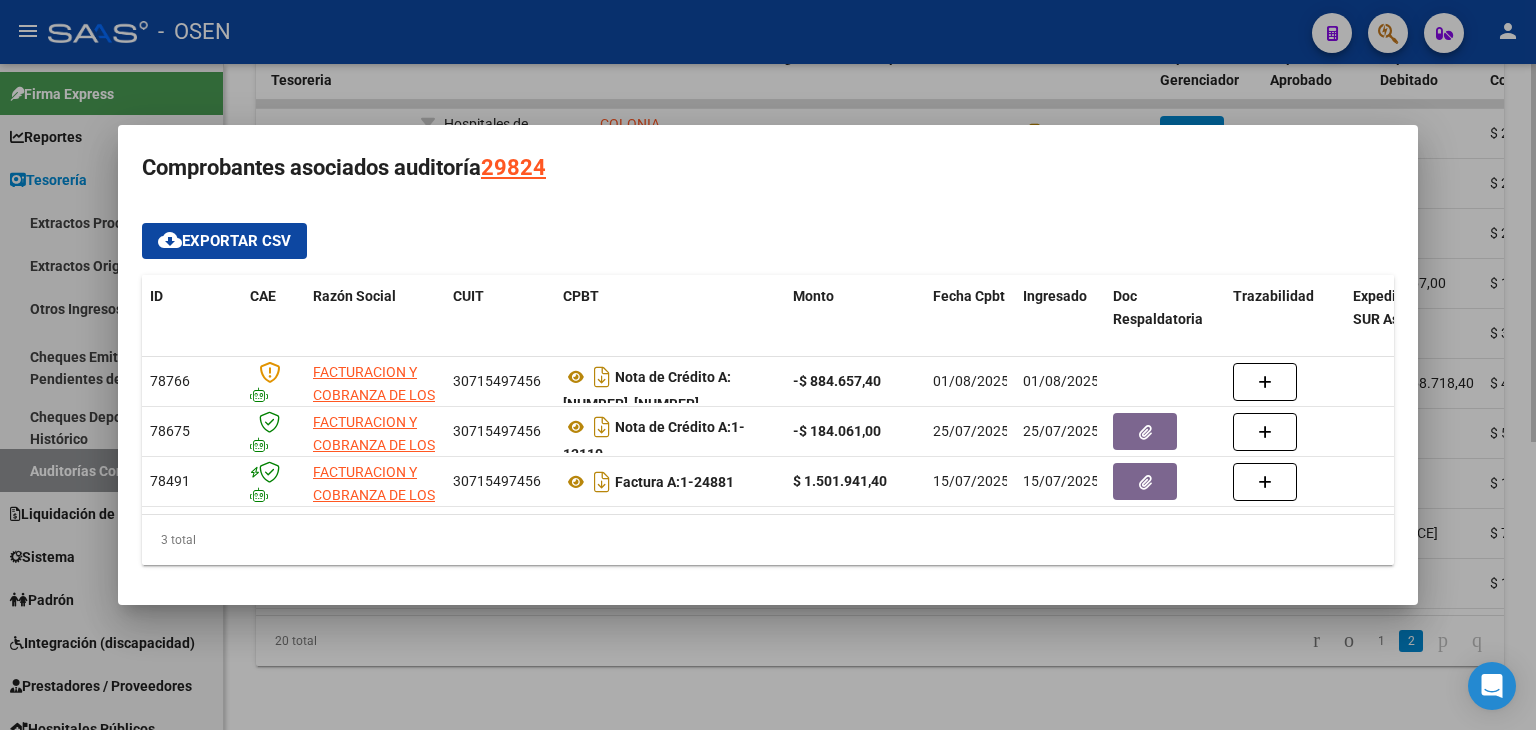 click at bounding box center [768, 365] 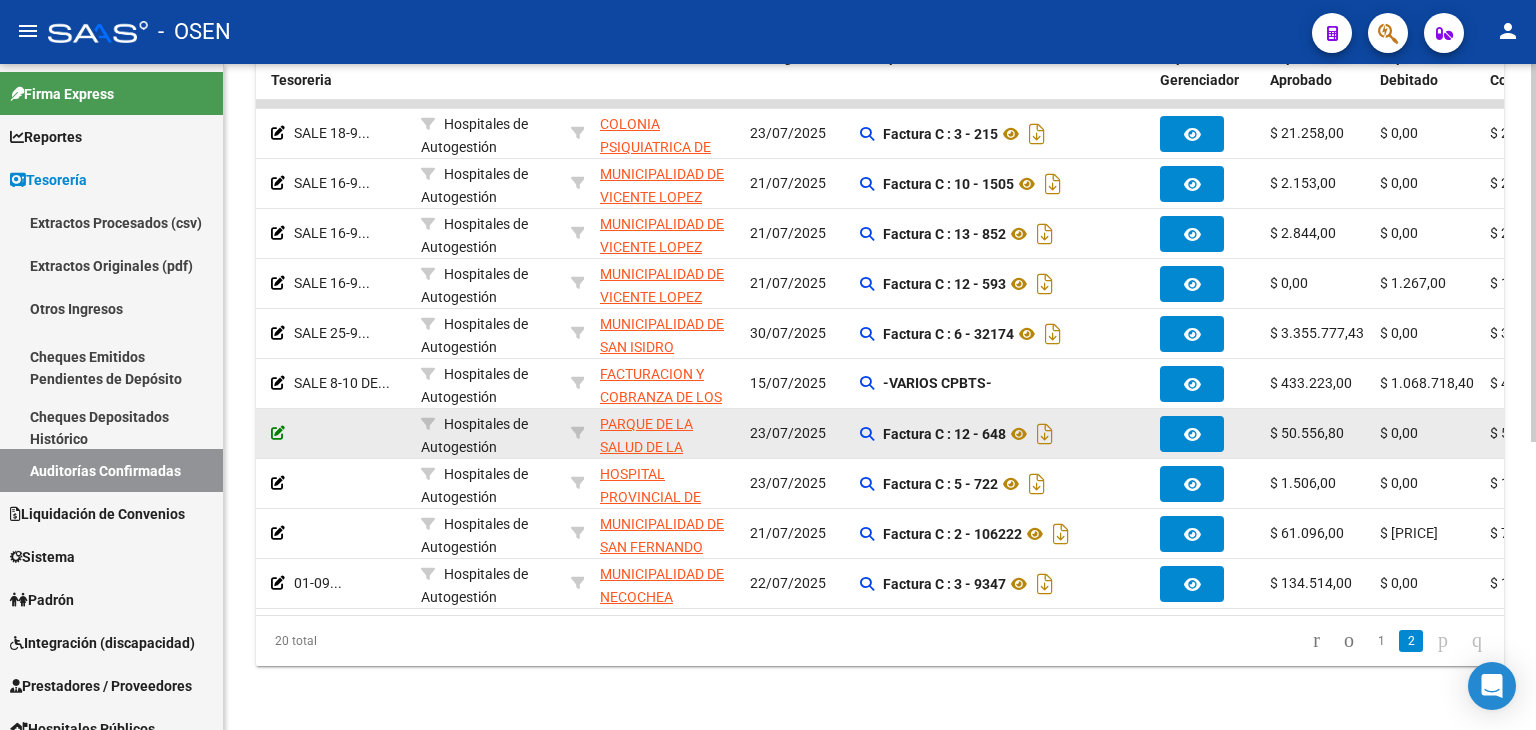 click 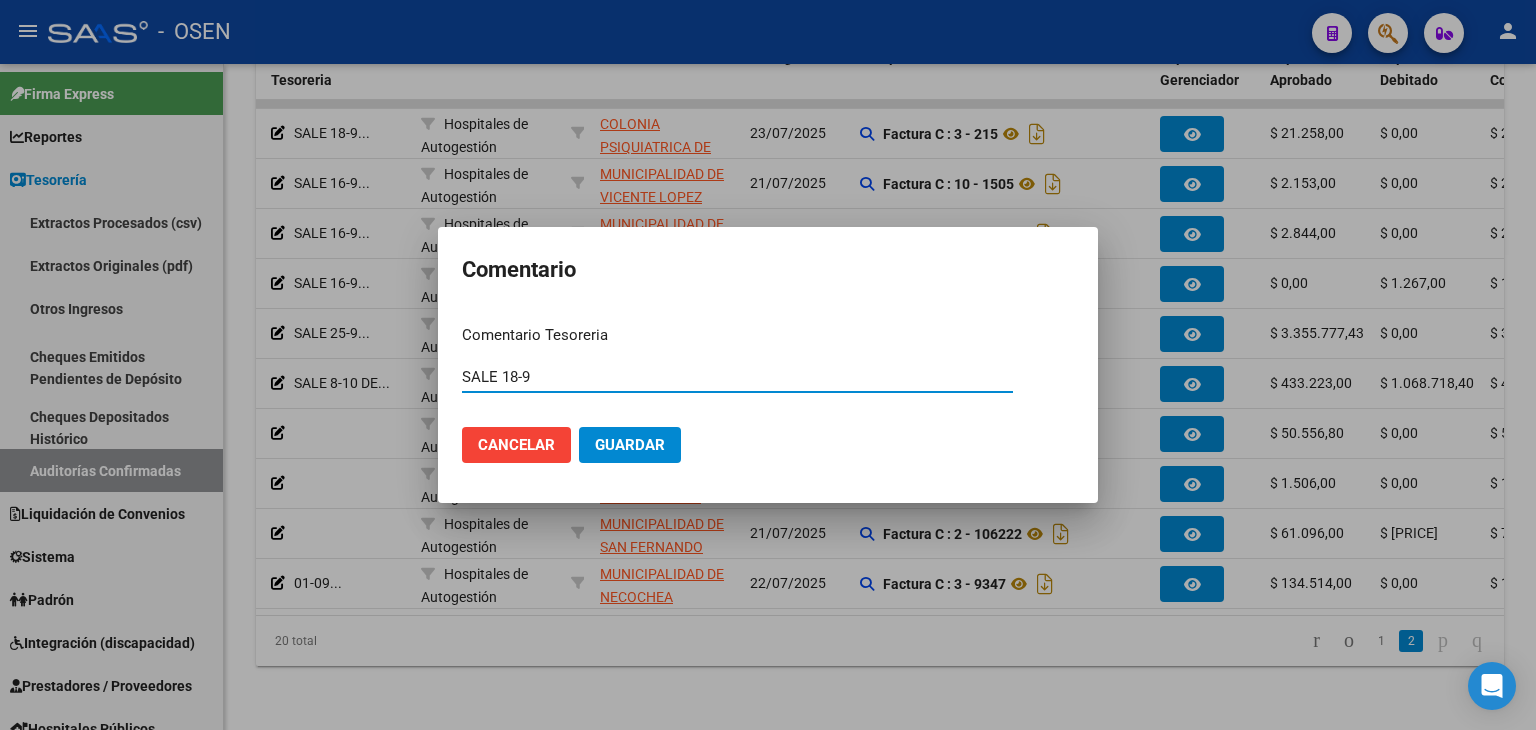 type on "SALE 18-9" 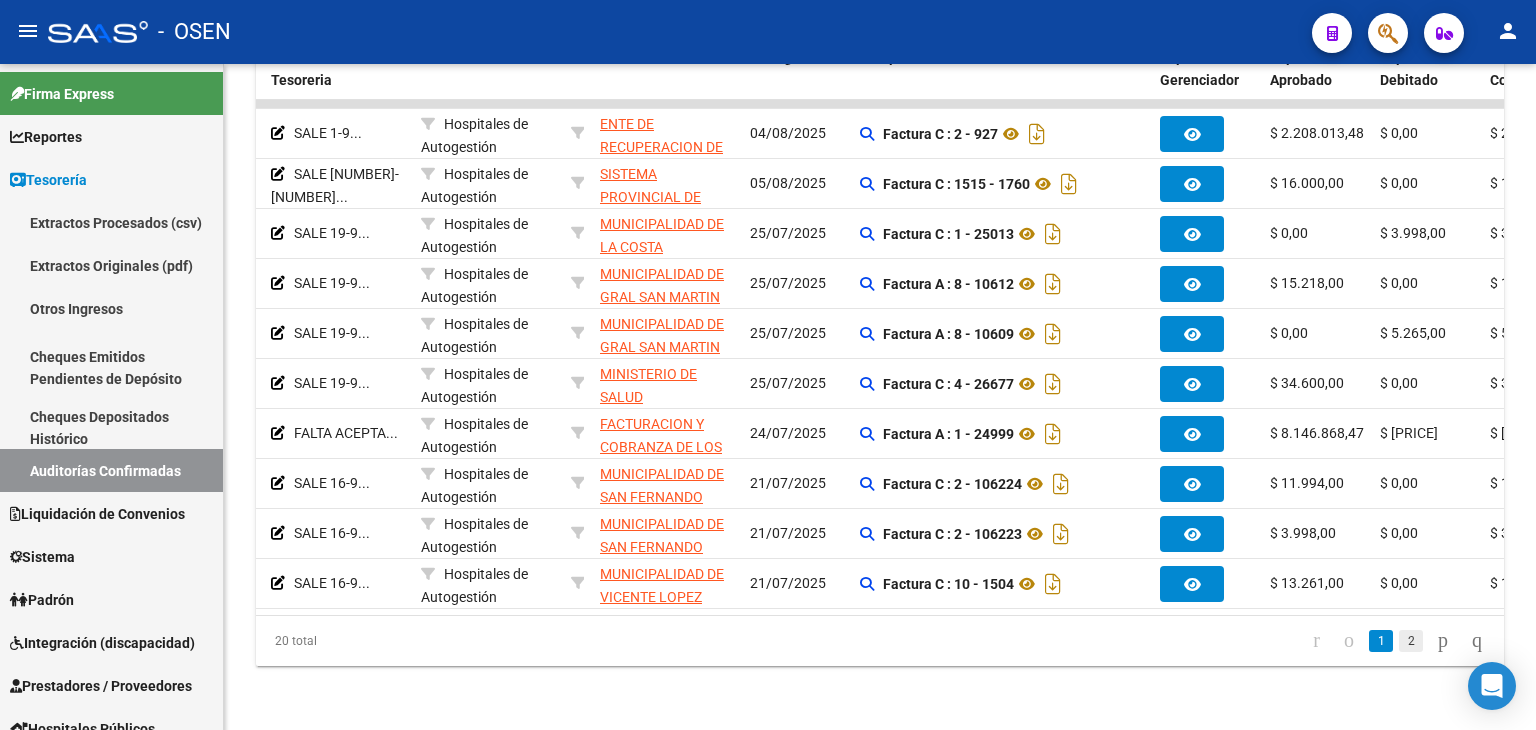 click on "2" 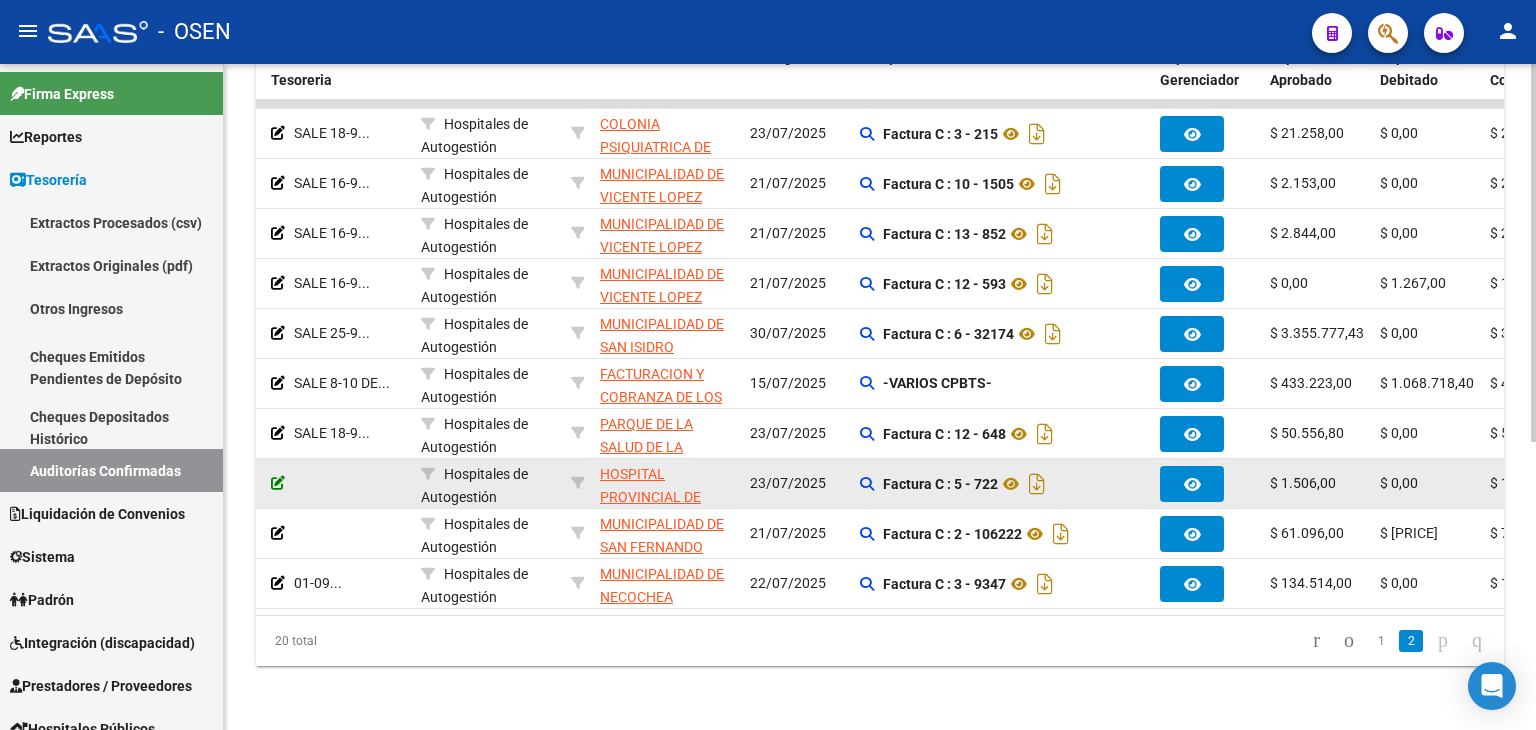 click 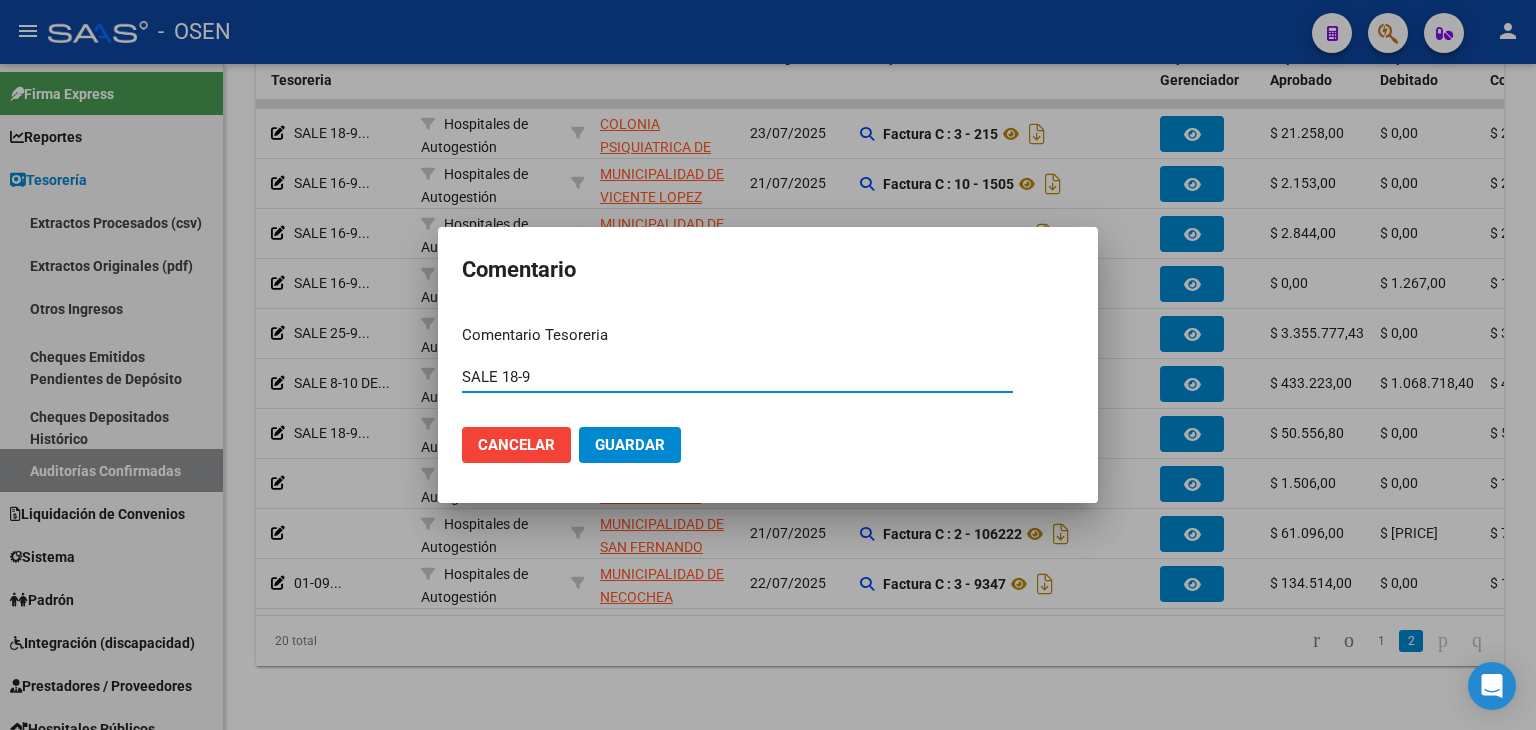 type on "SALE 18-9" 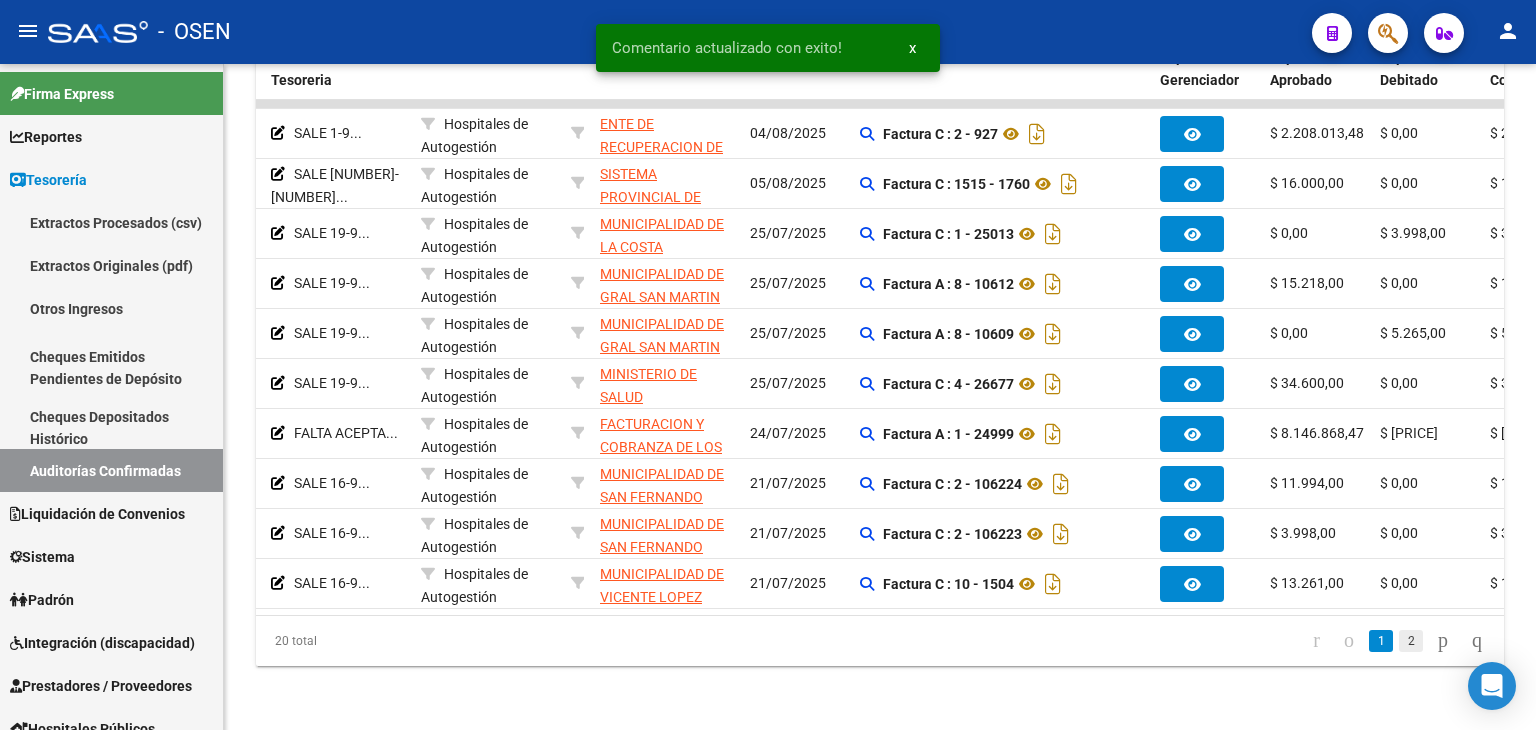 click on "2" 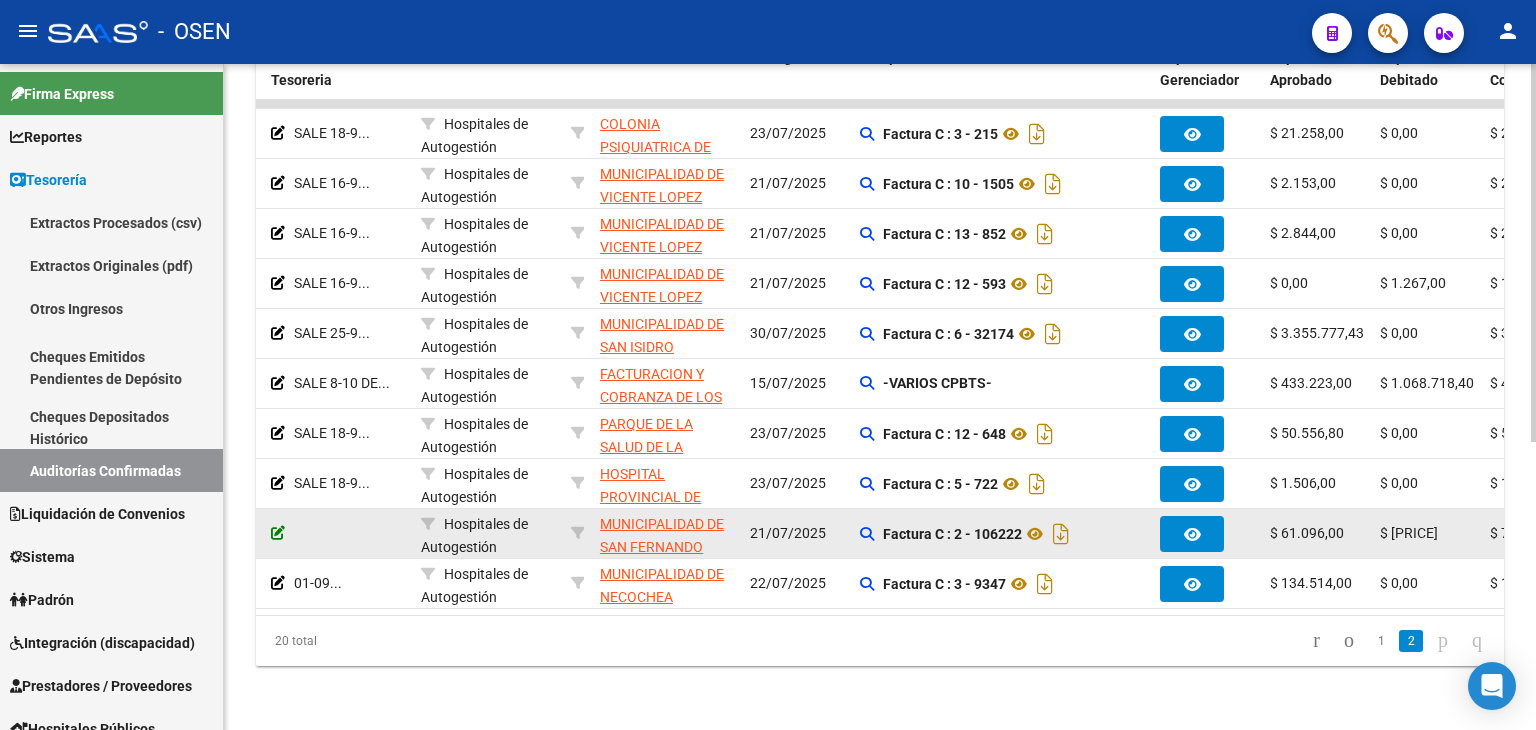 click 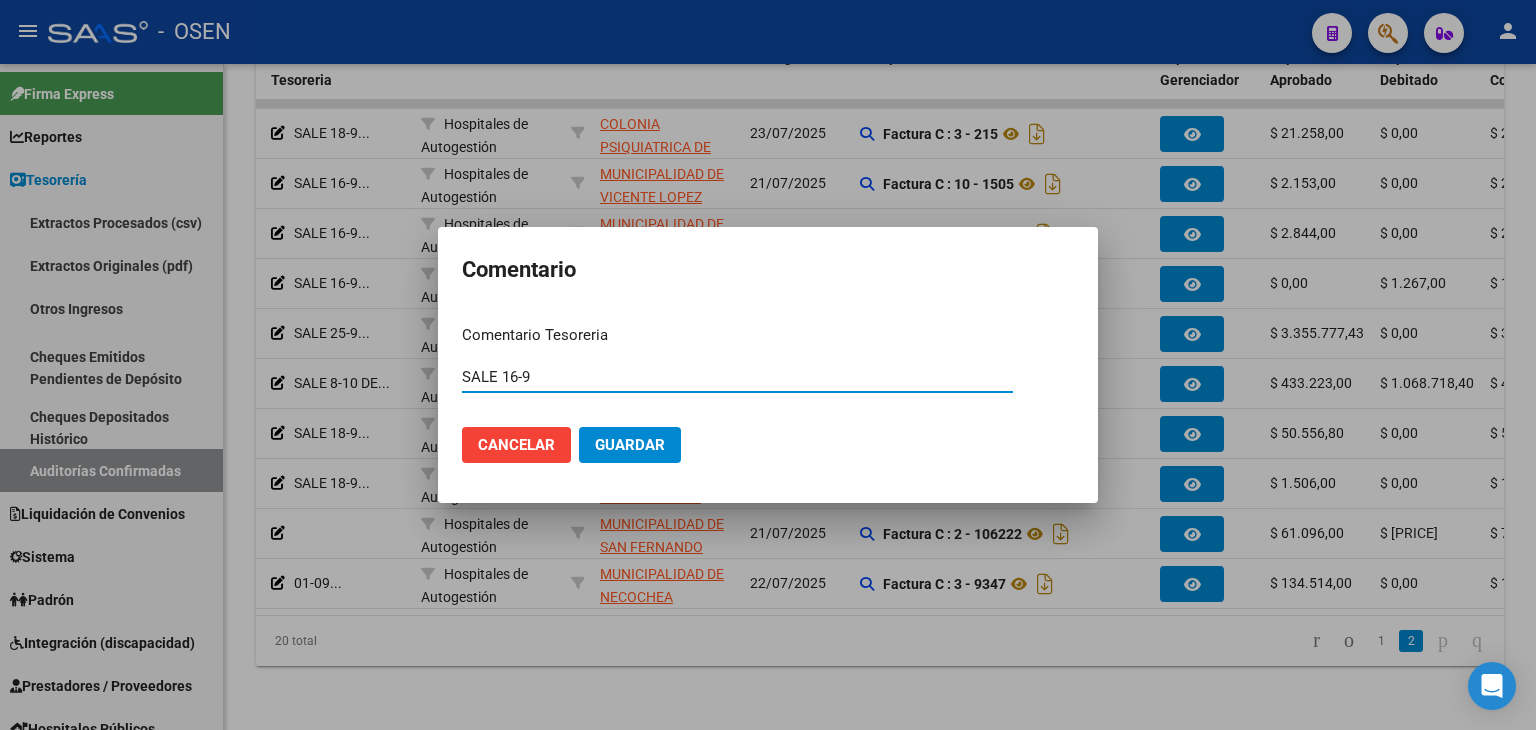 type on "SALE 16-9" 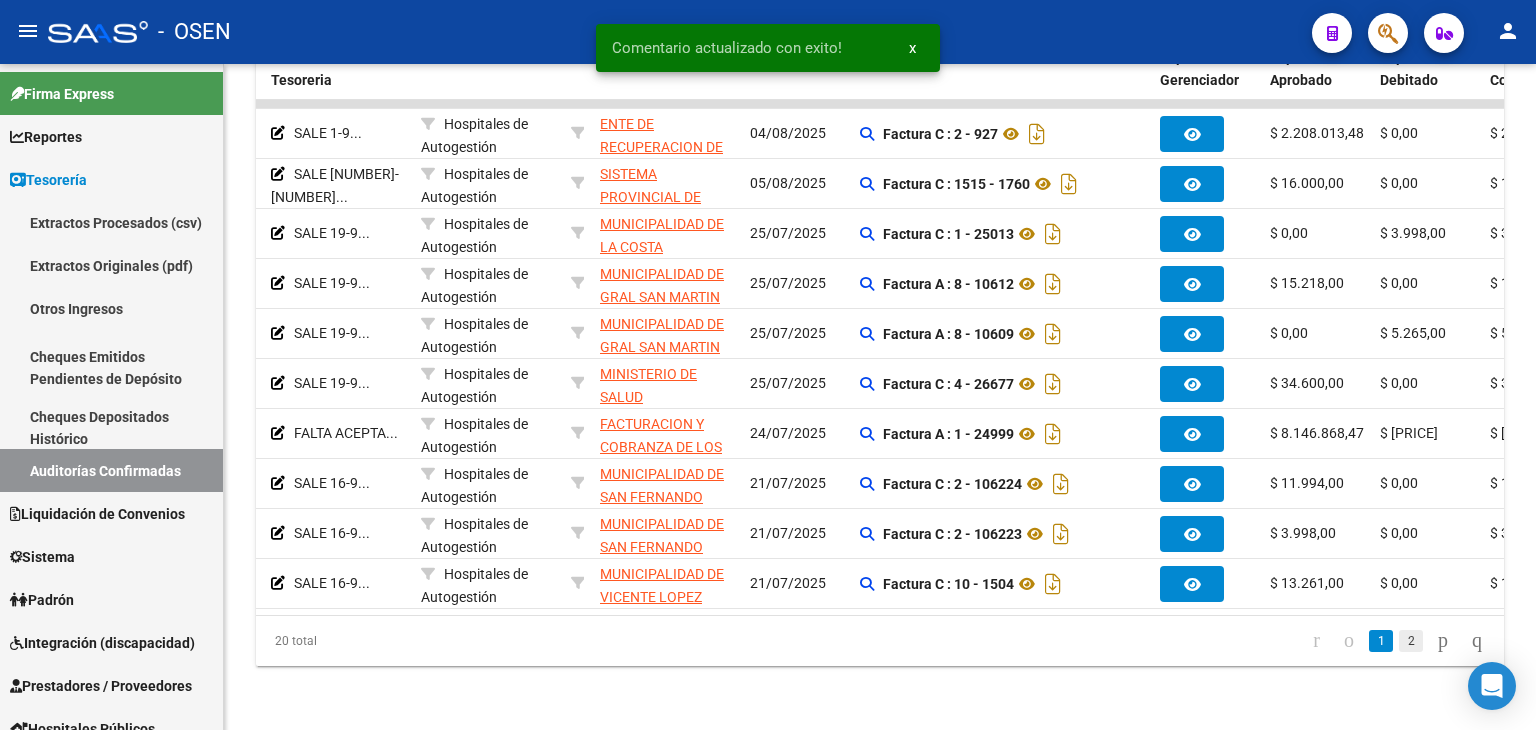 click on "2" 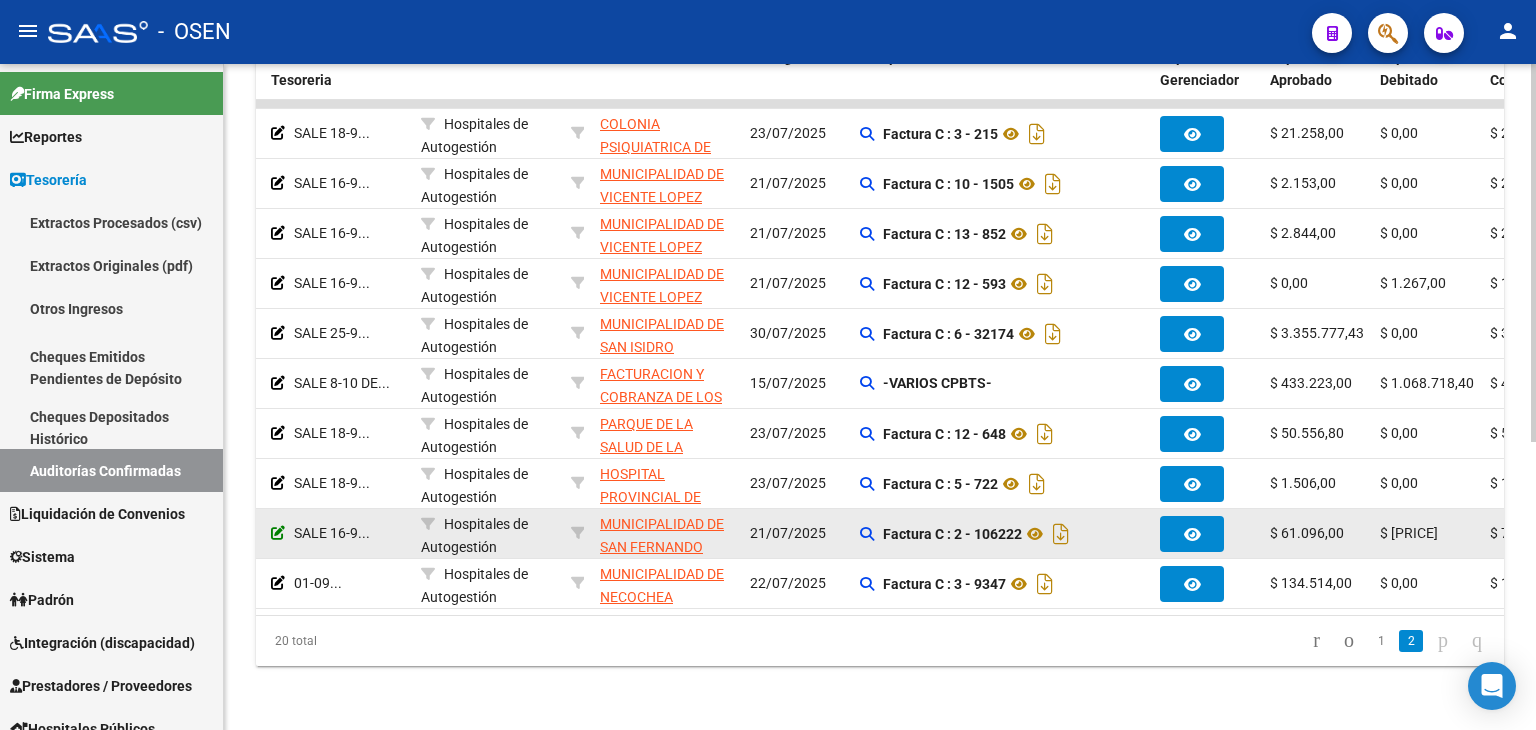 click 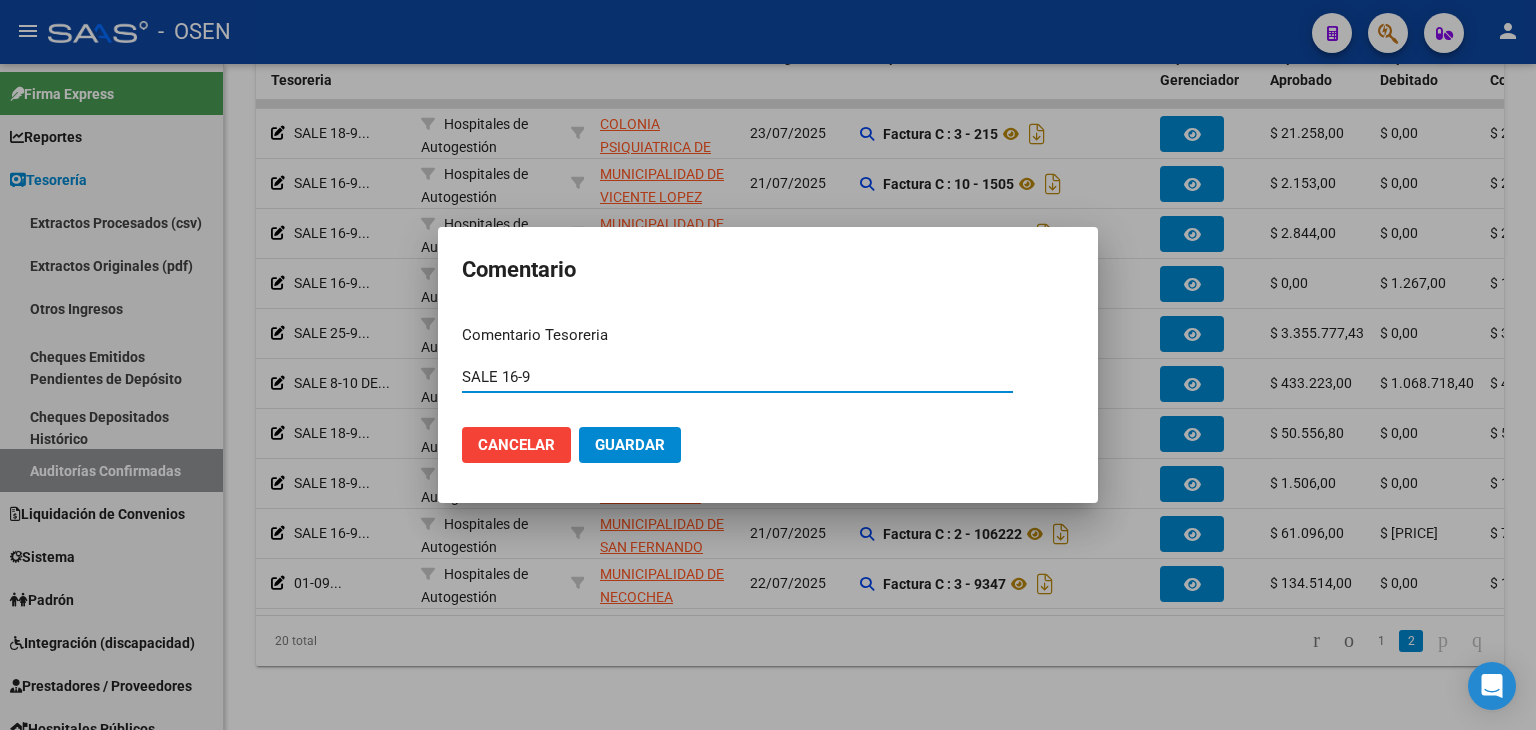 drag, startPoint x: 498, startPoint y: 376, endPoint x: 409, endPoint y: 383, distance: 89.27486 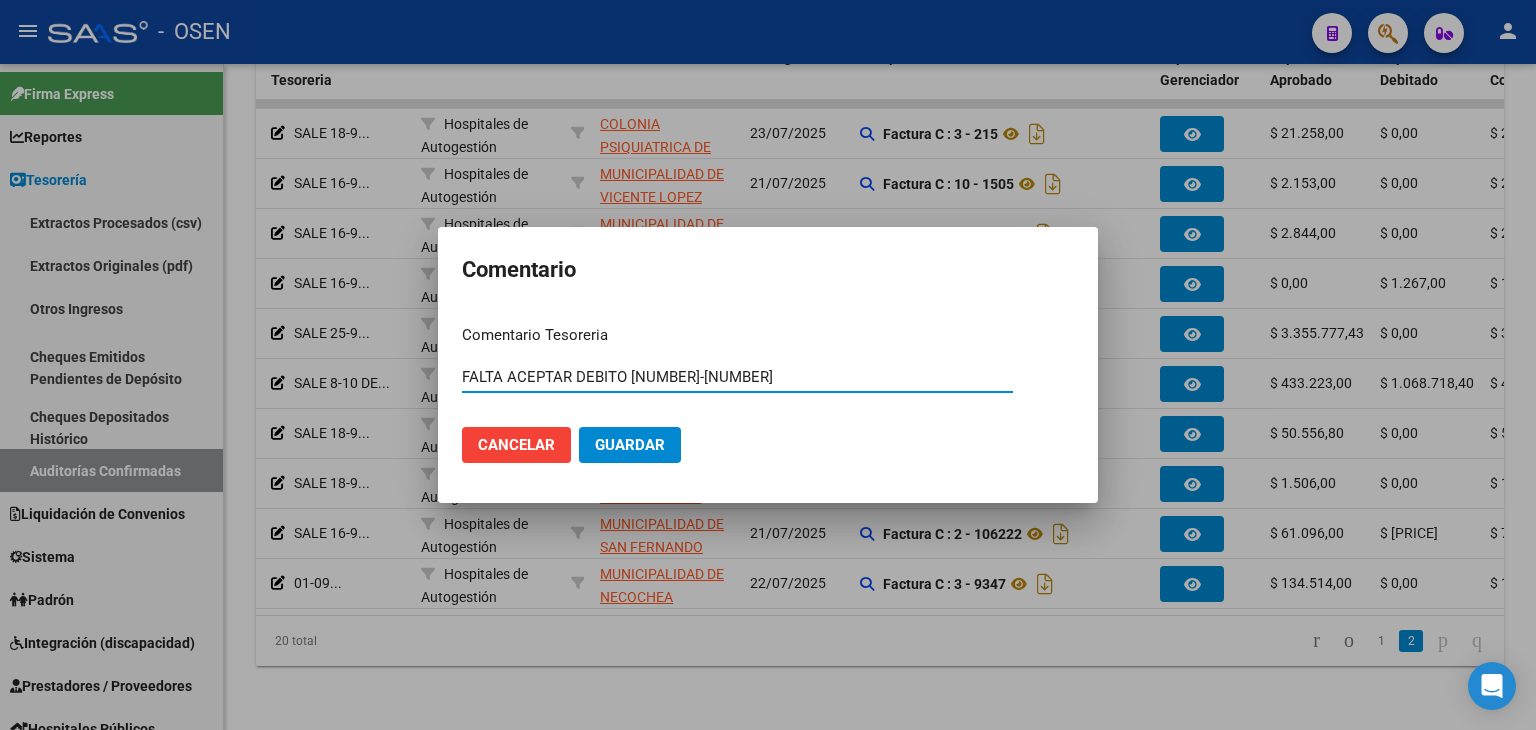 type on "FALTA ACEPTAR DEBITO 16-9" 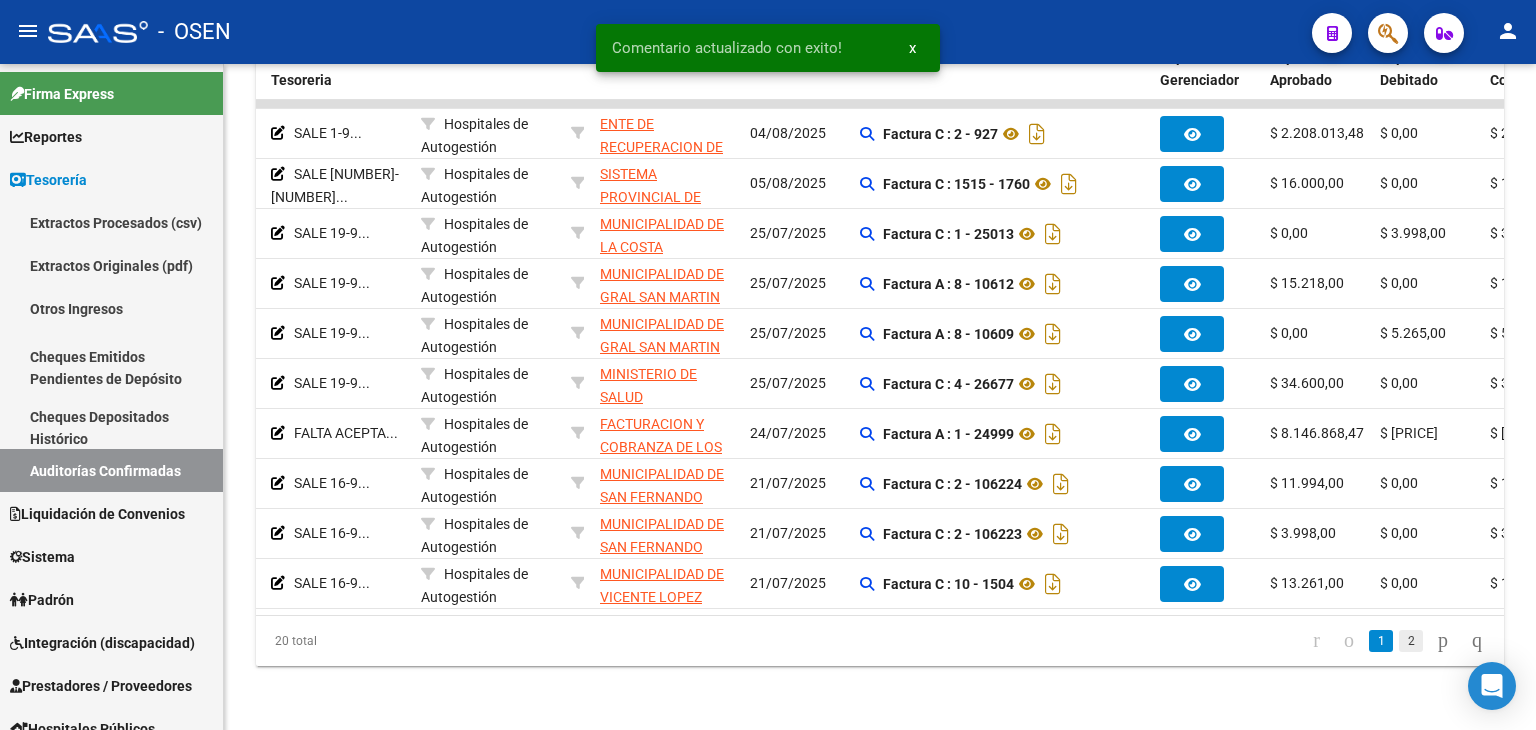 click on "2" 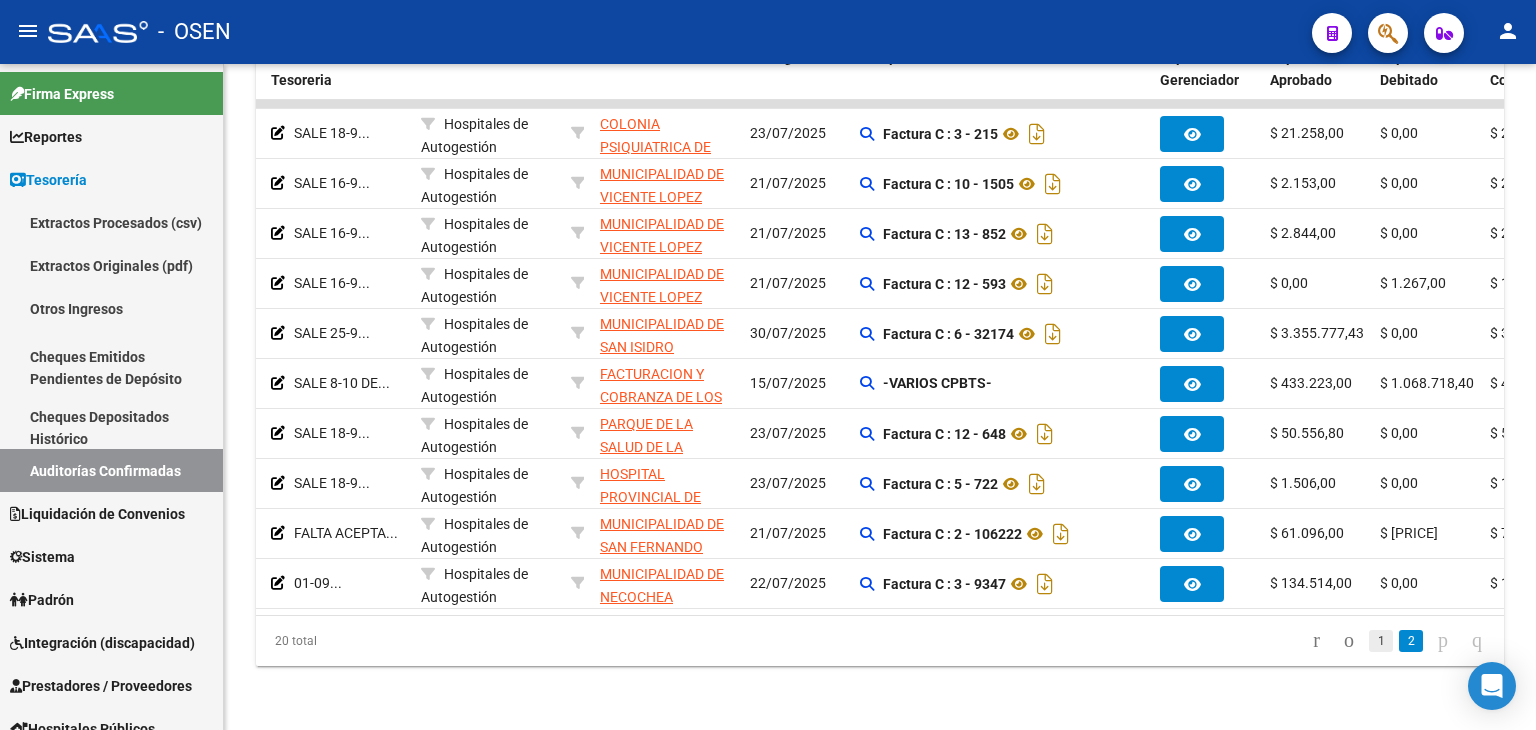 click on "1" 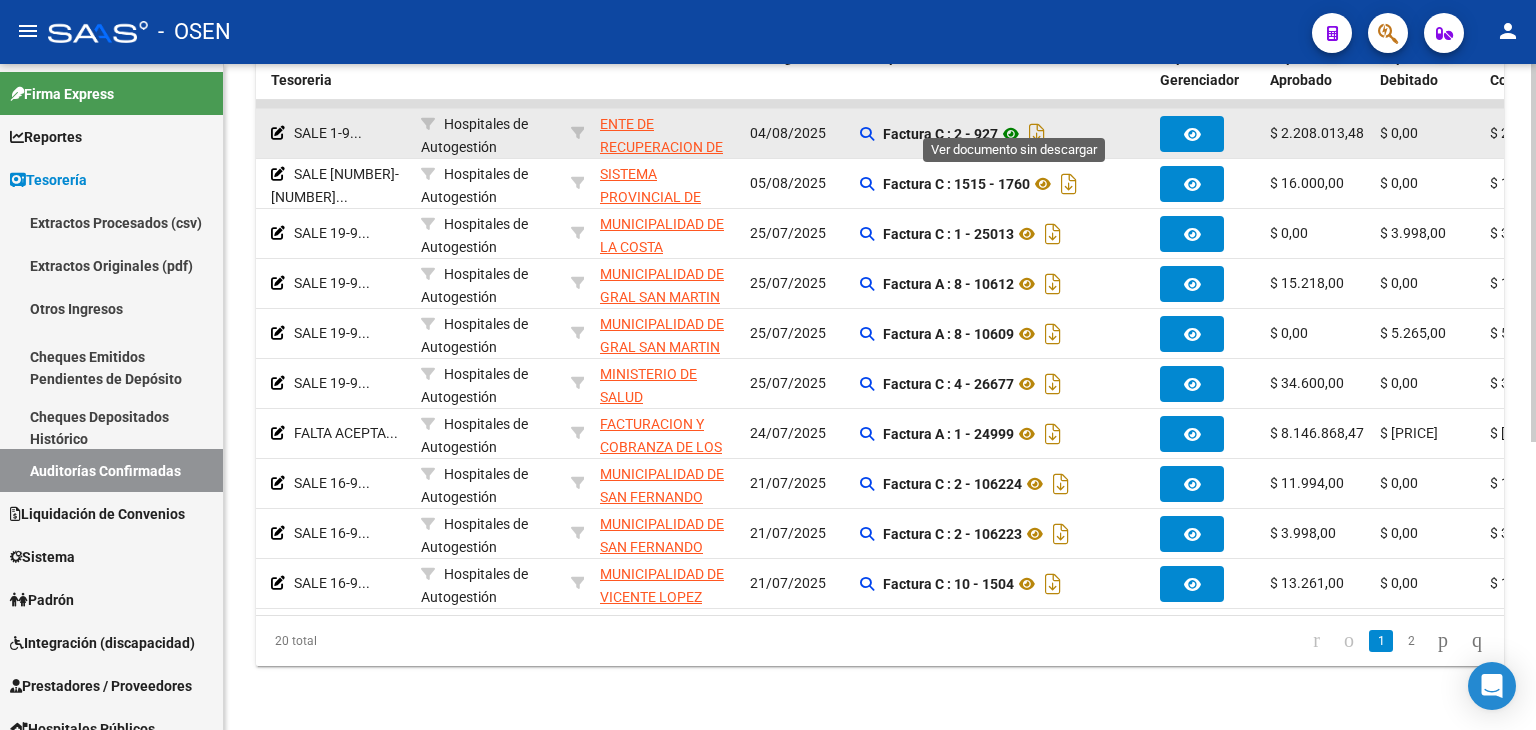 click 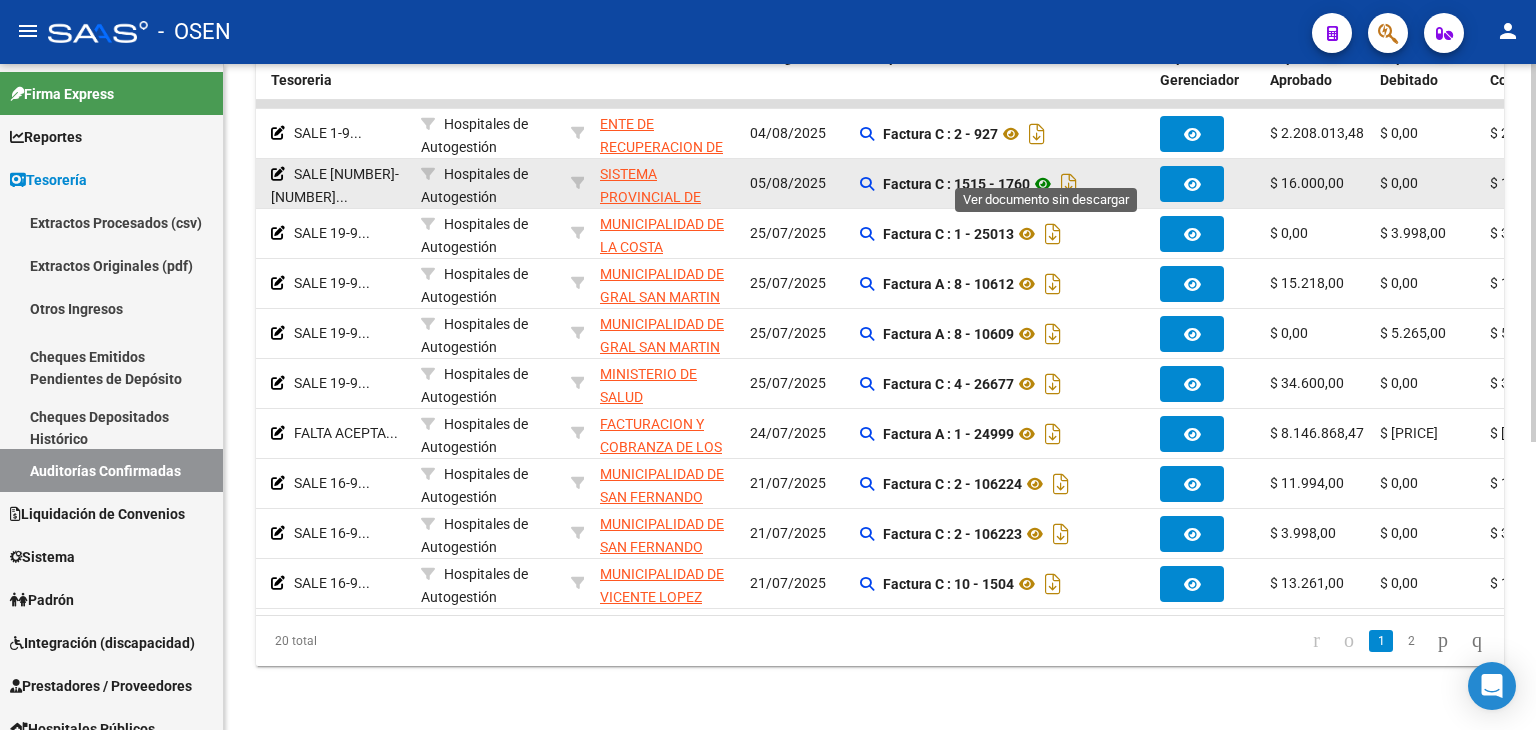 click 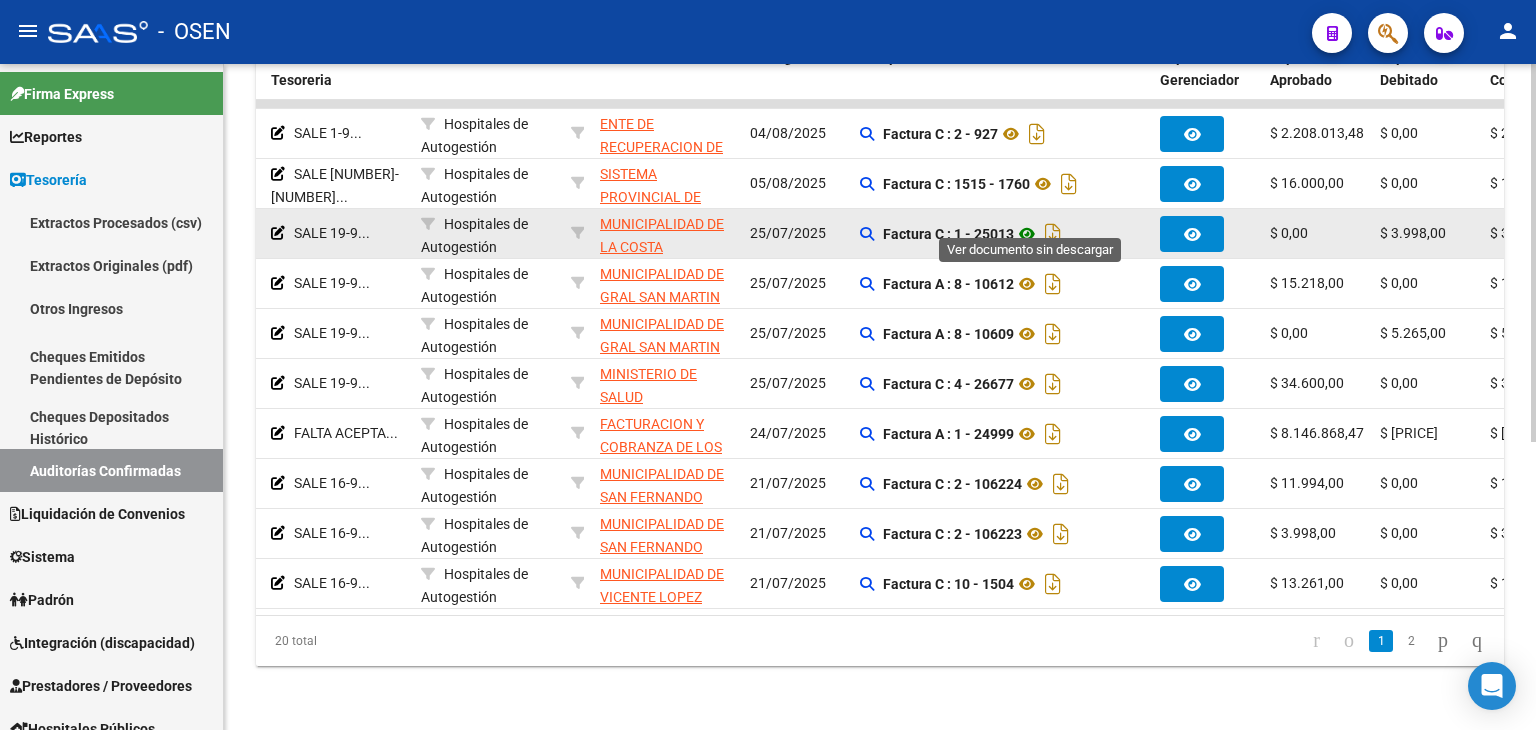 click 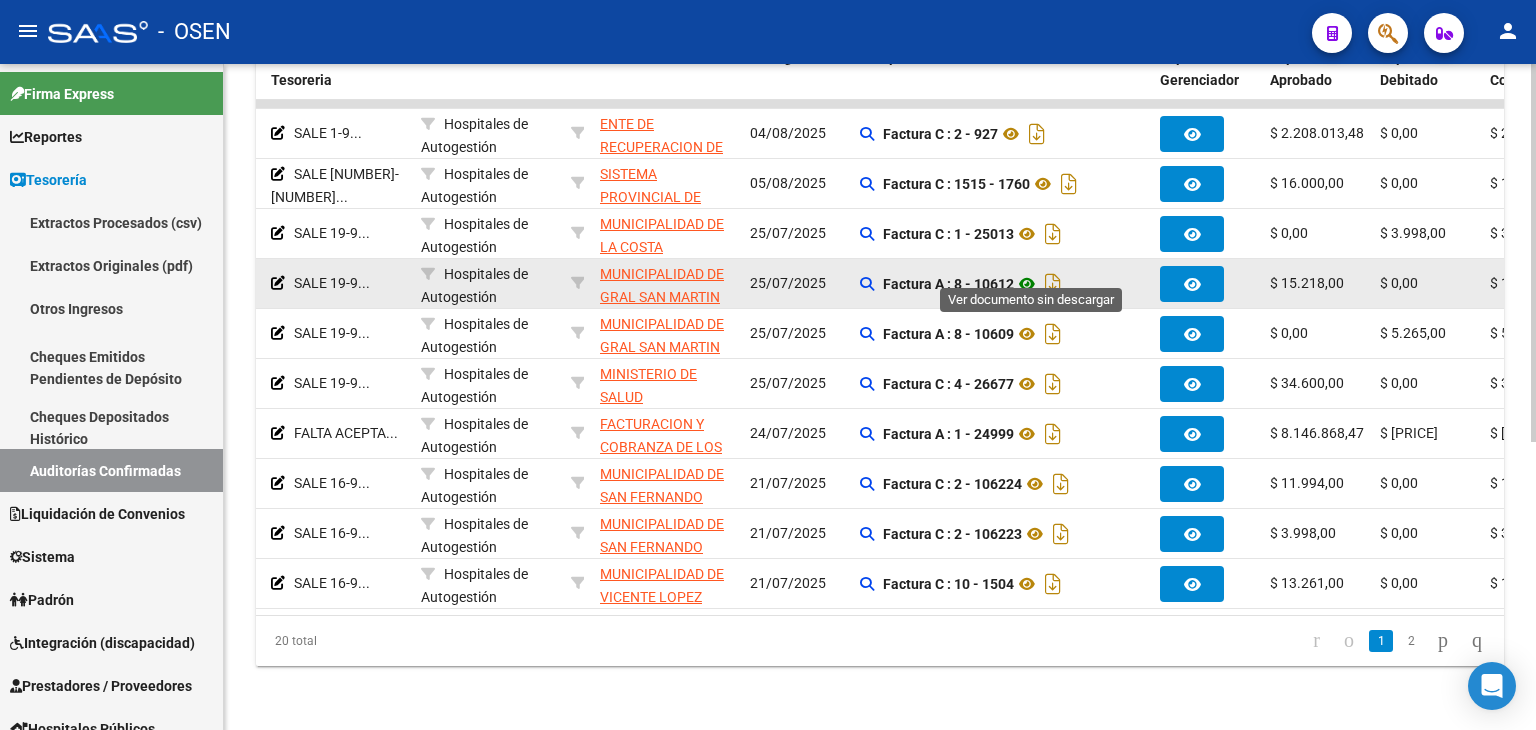 click 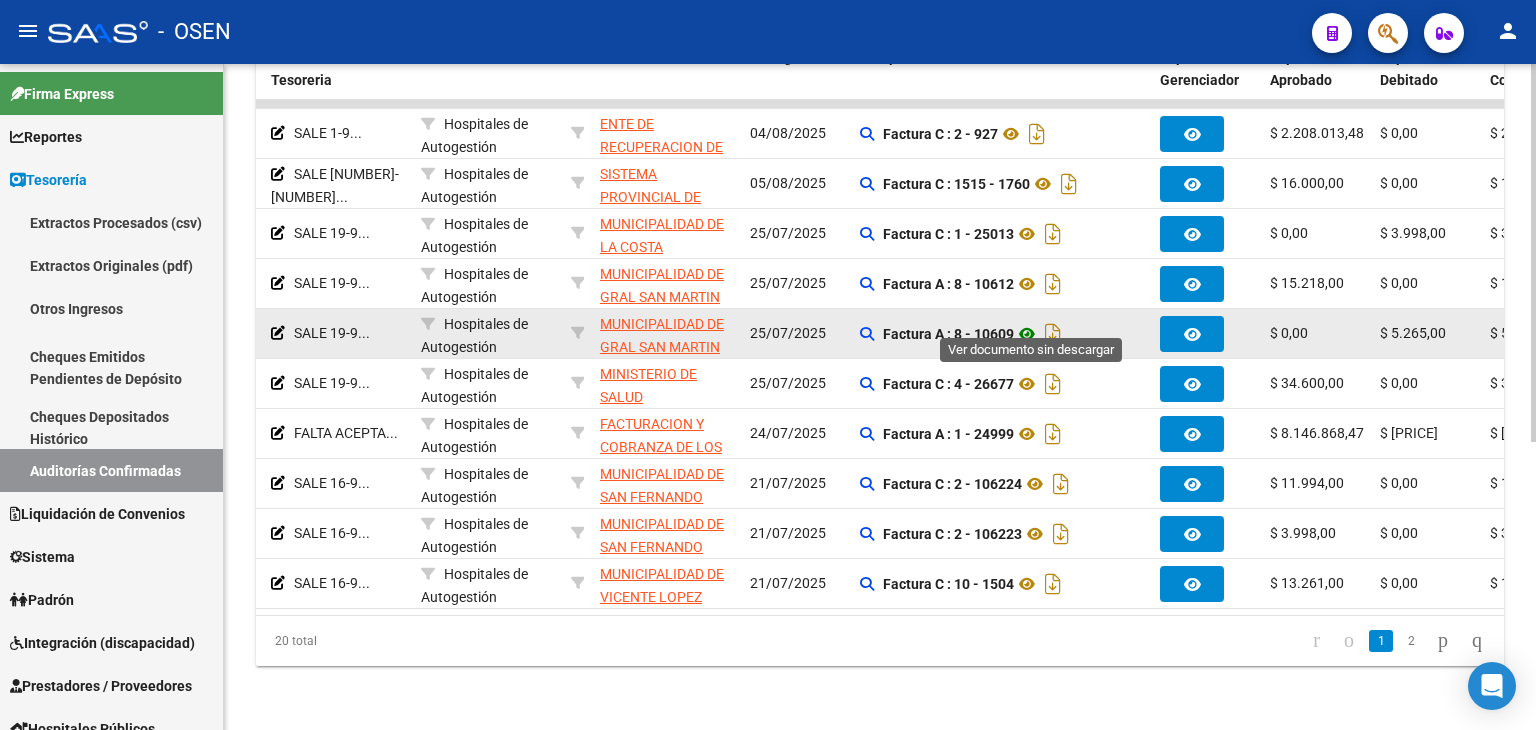 click 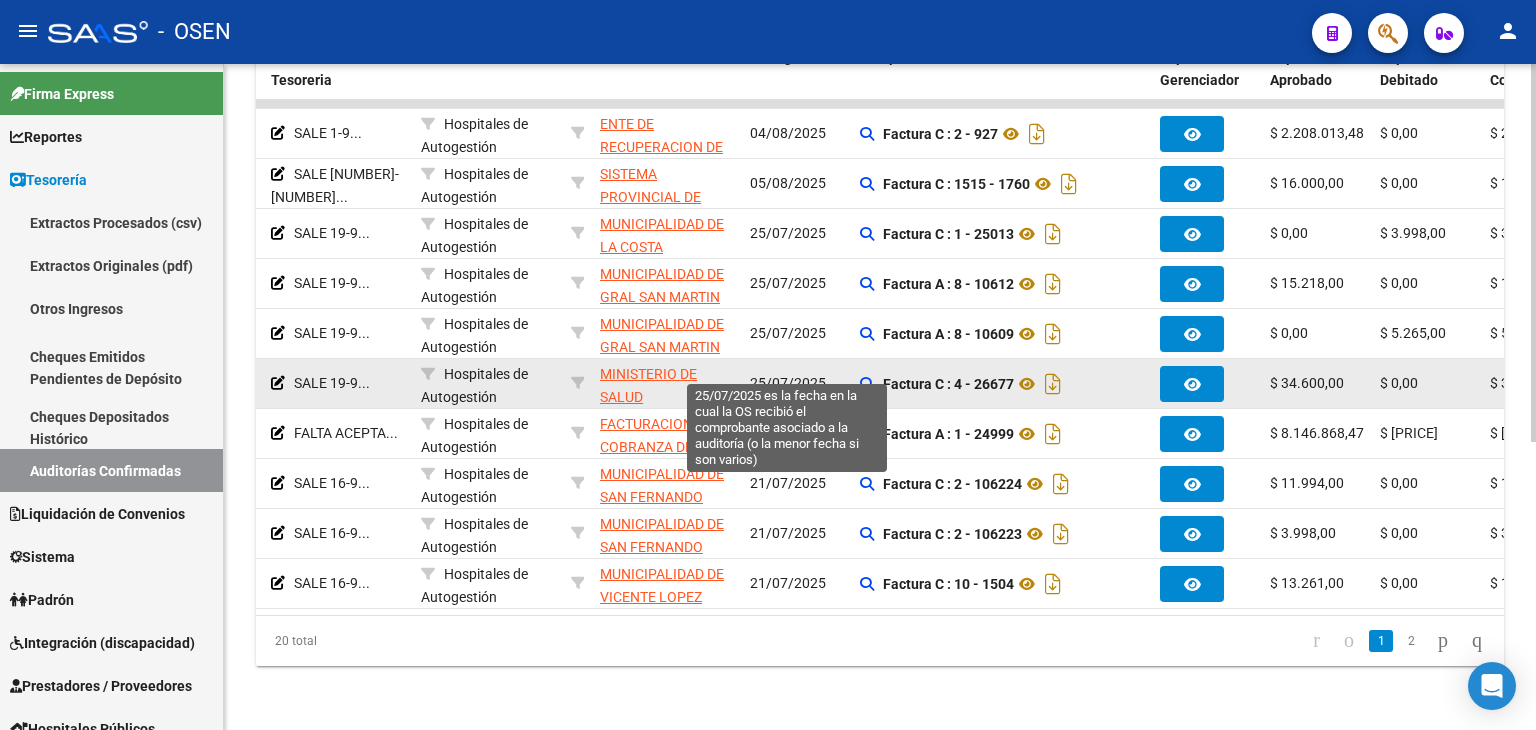 click on "25/07/2025" 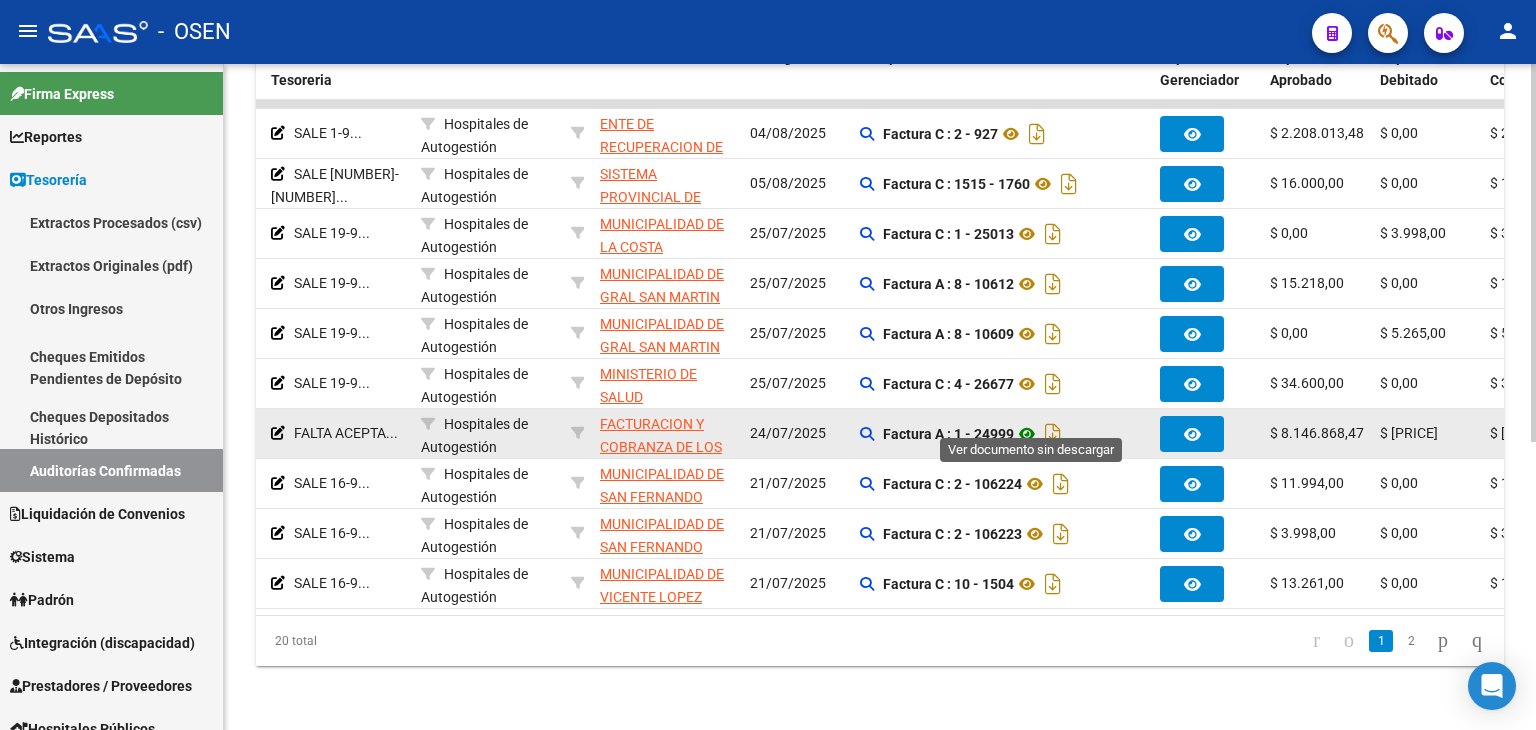 click 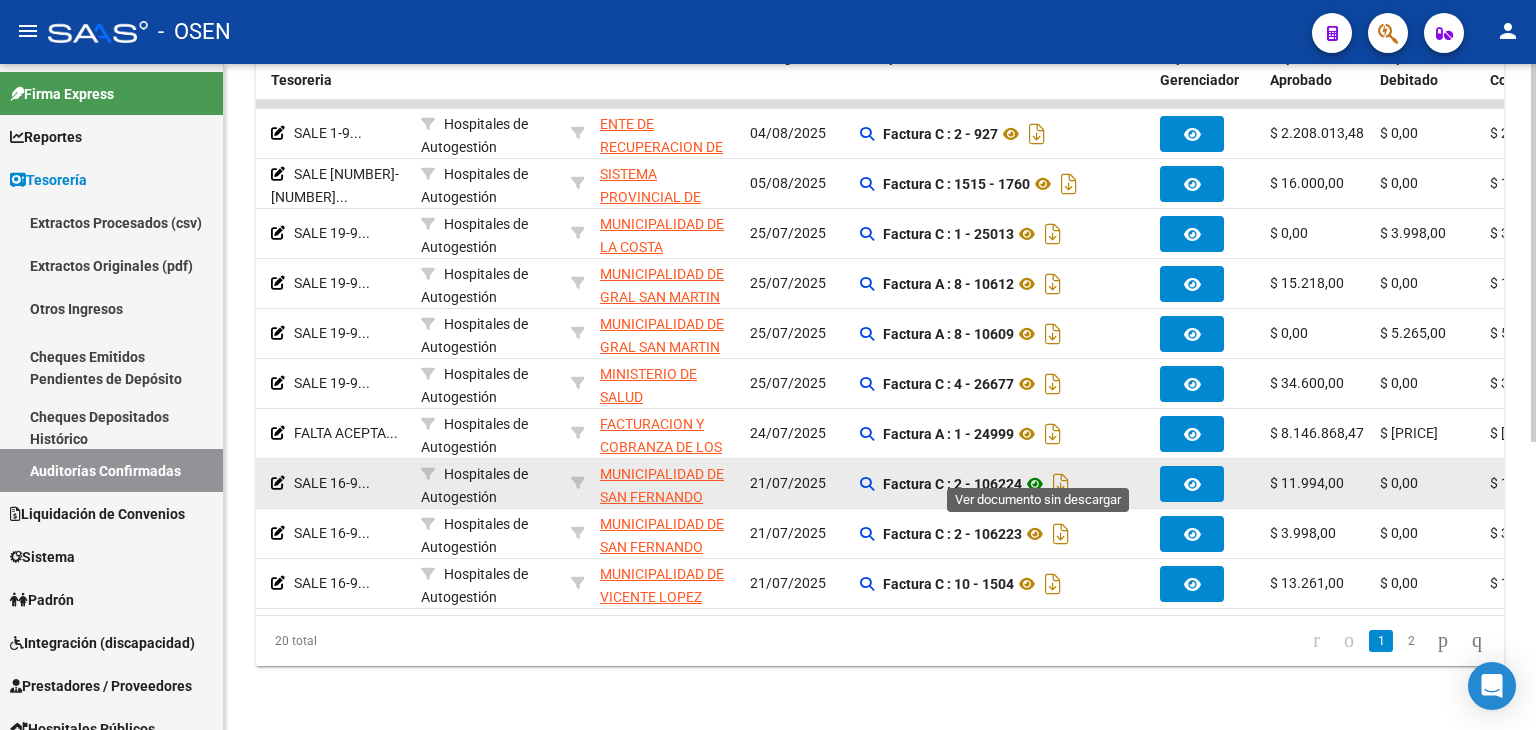click 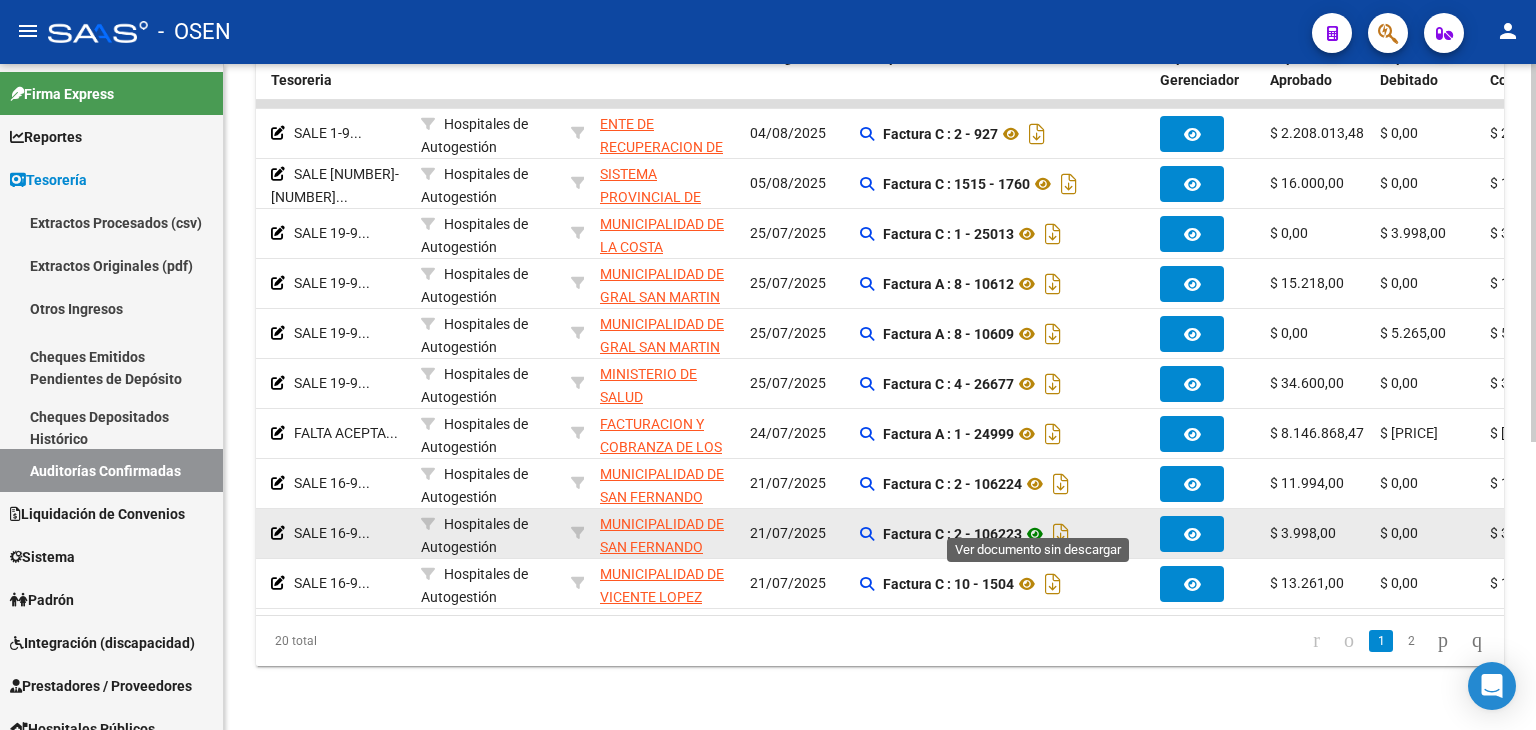 click 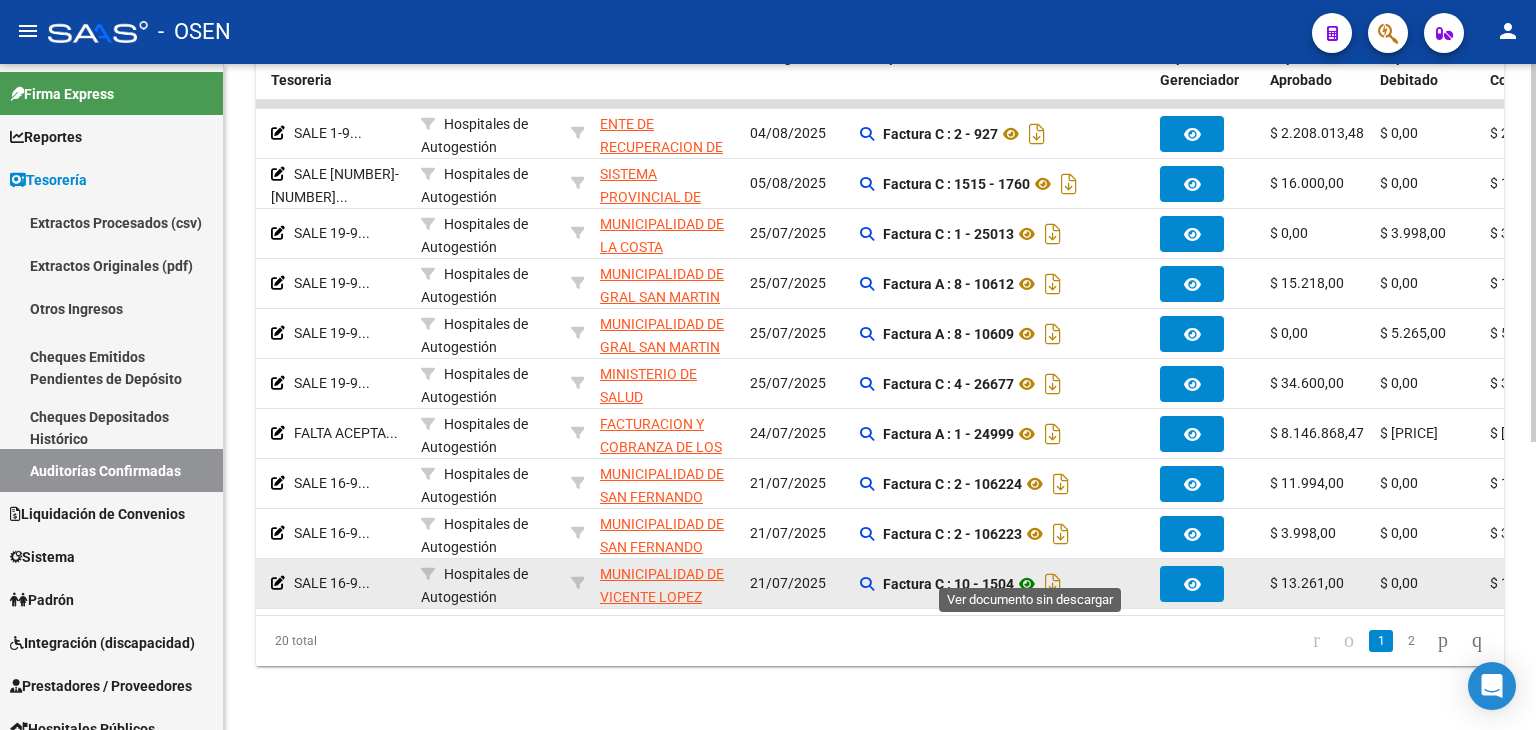 click 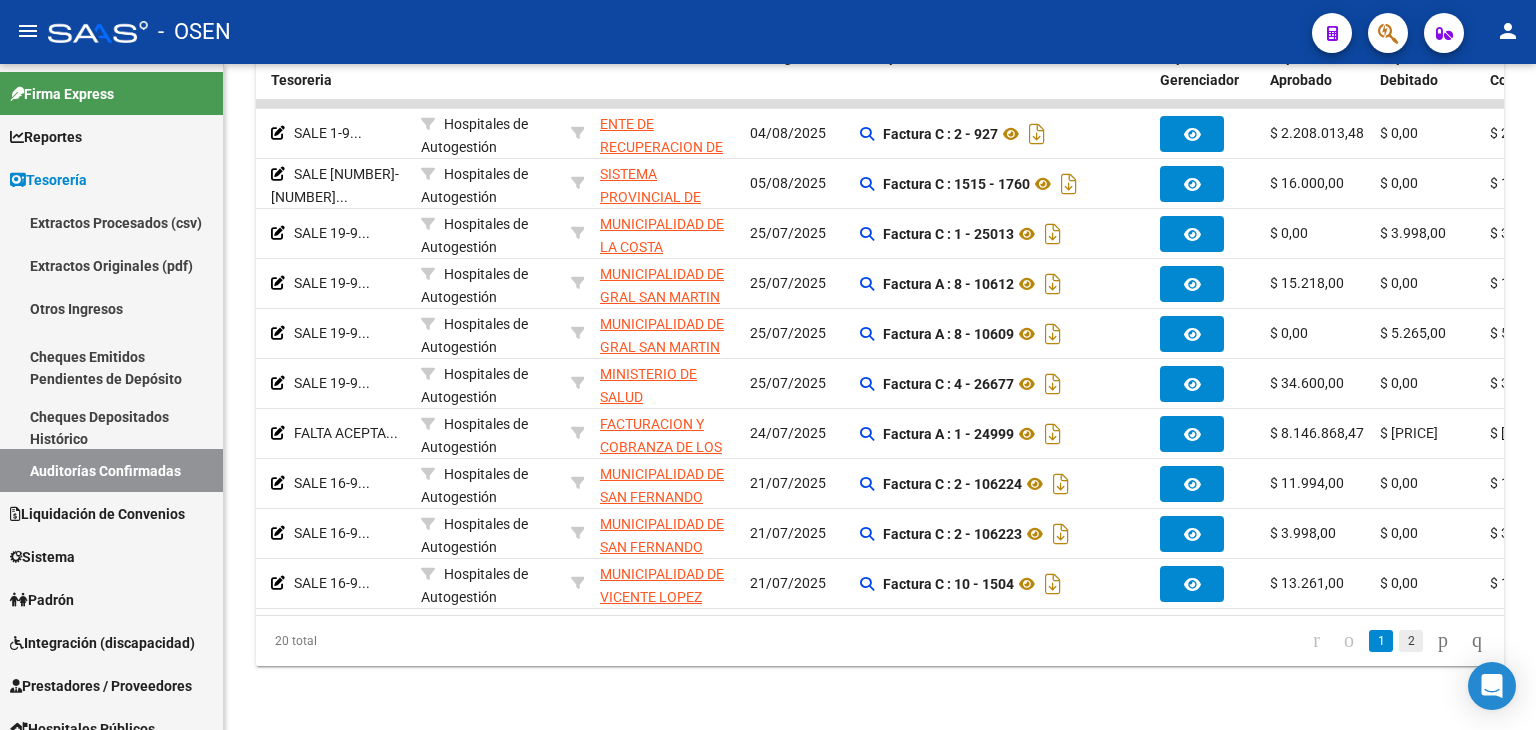 click on "2" 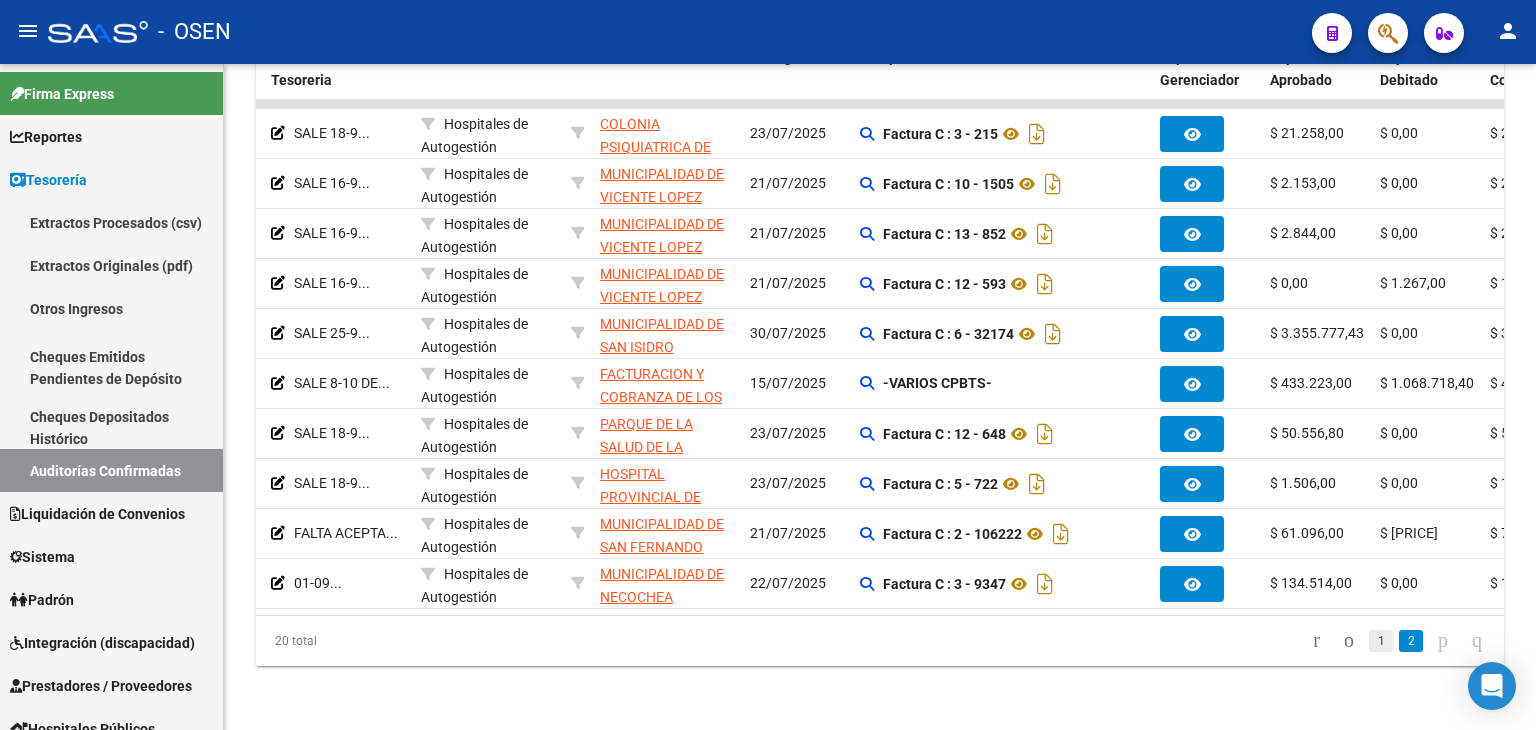 click on "1" 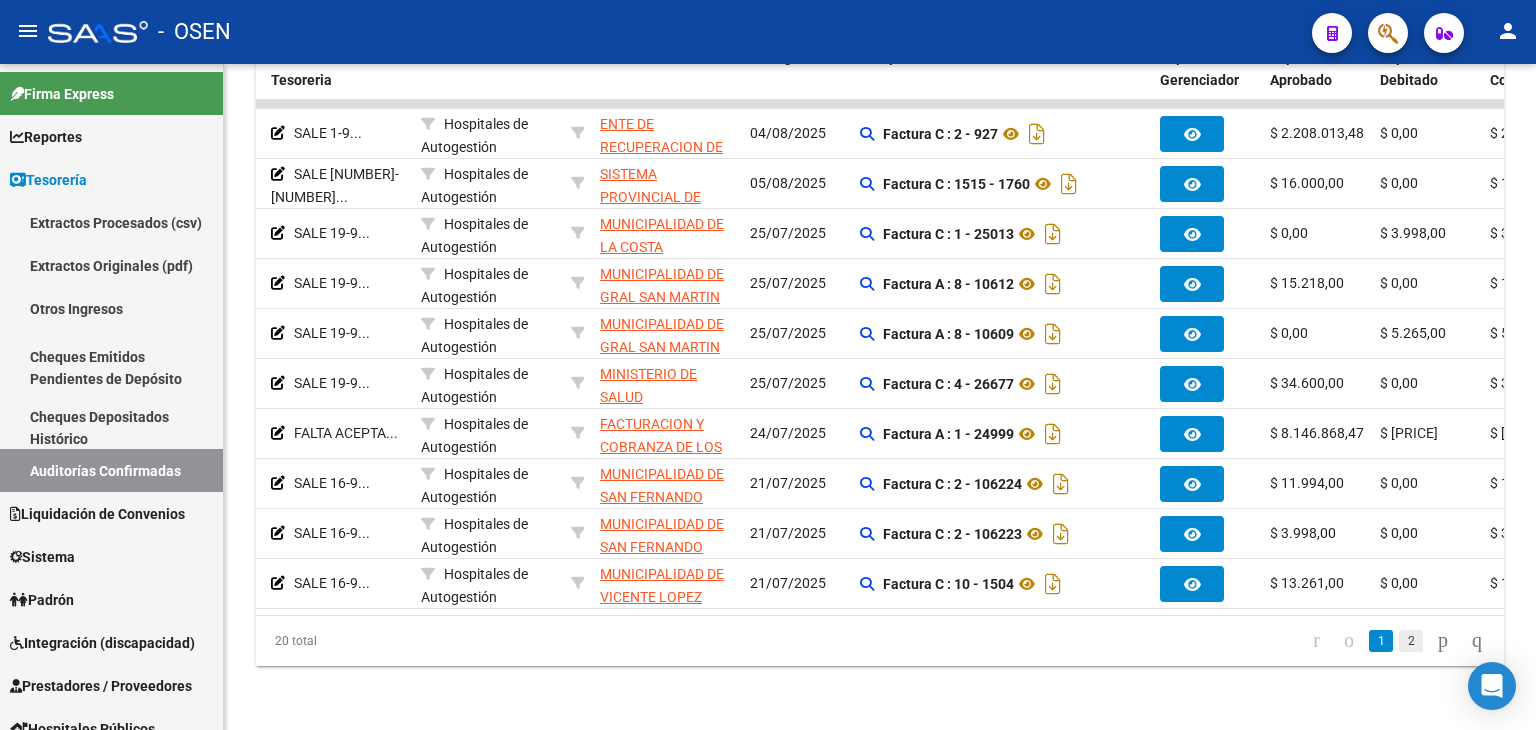 click on "2" 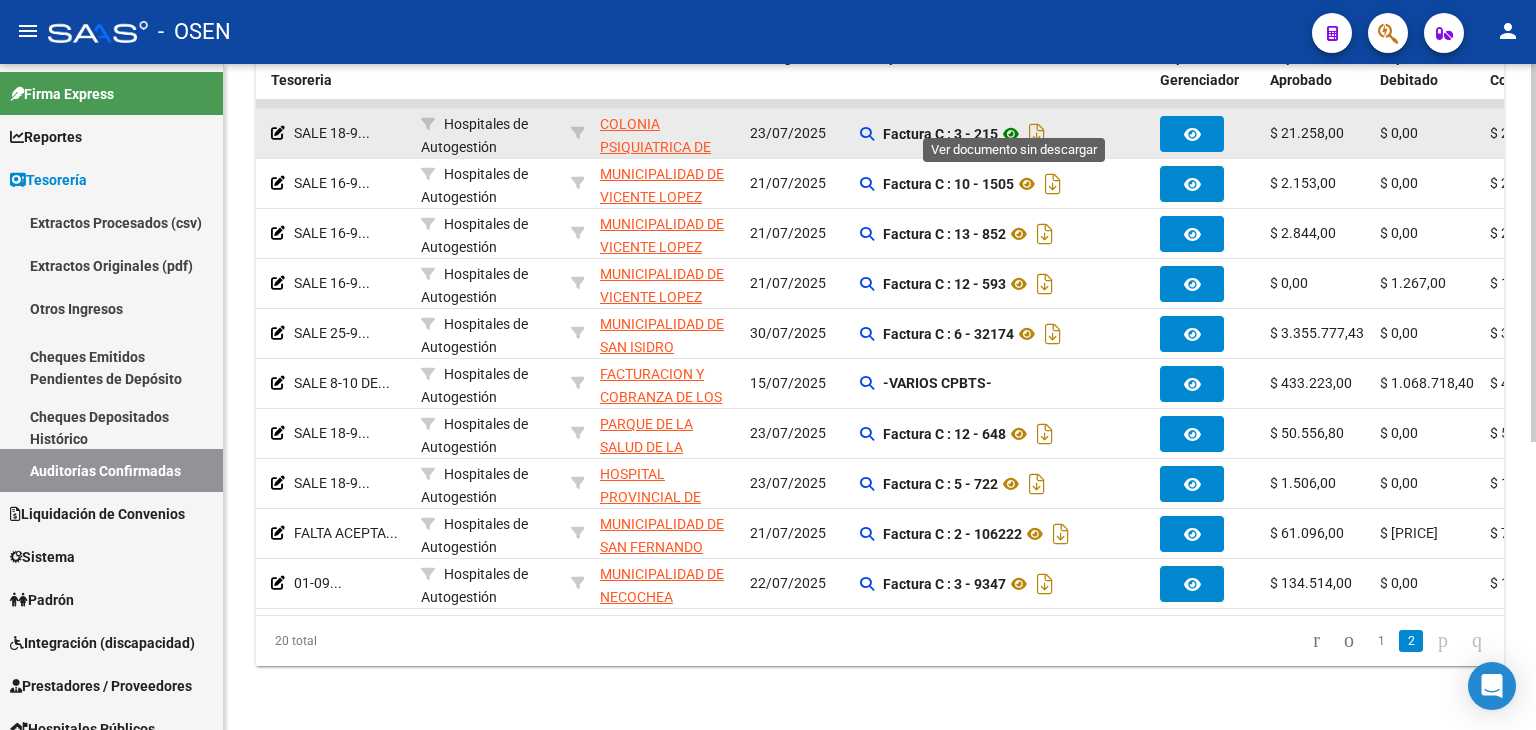 click 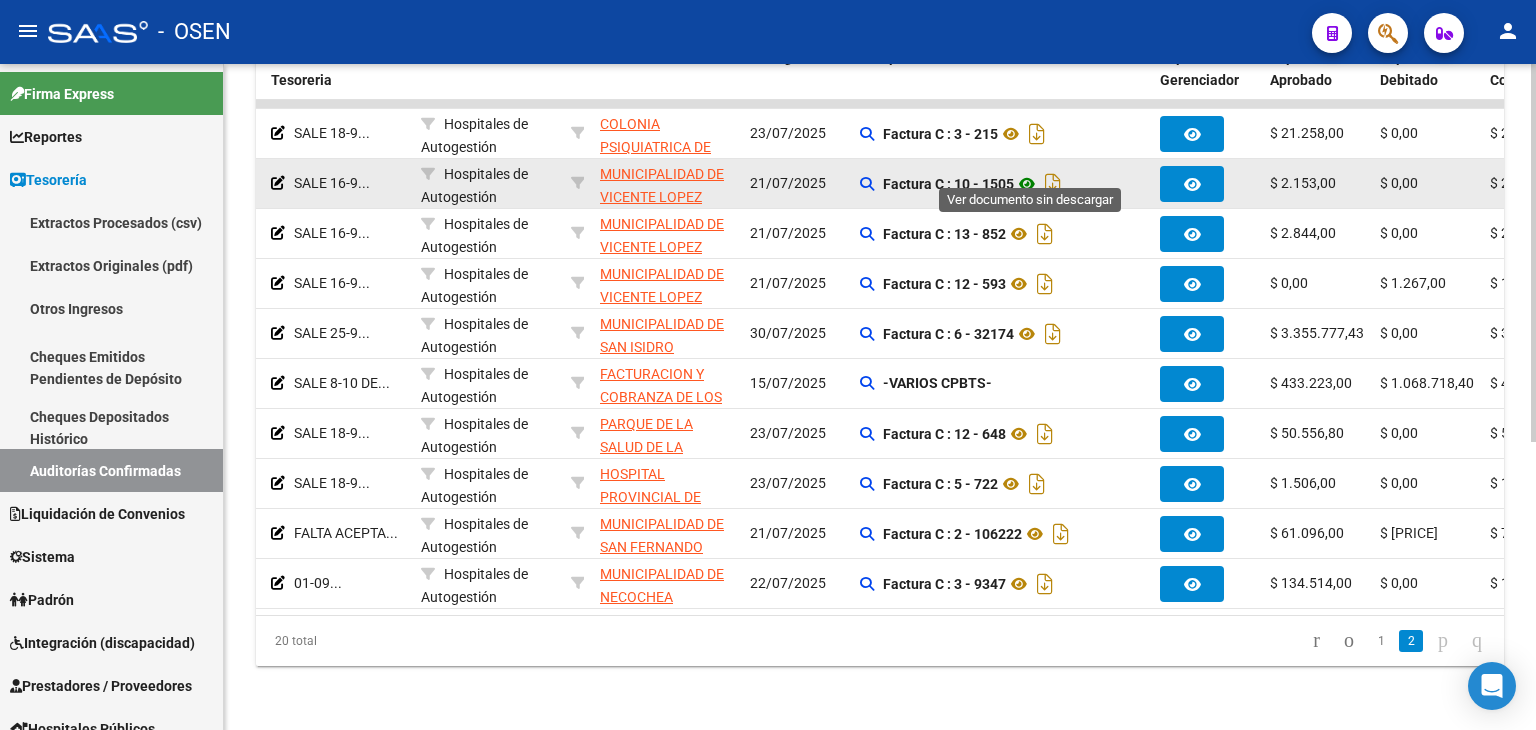 click 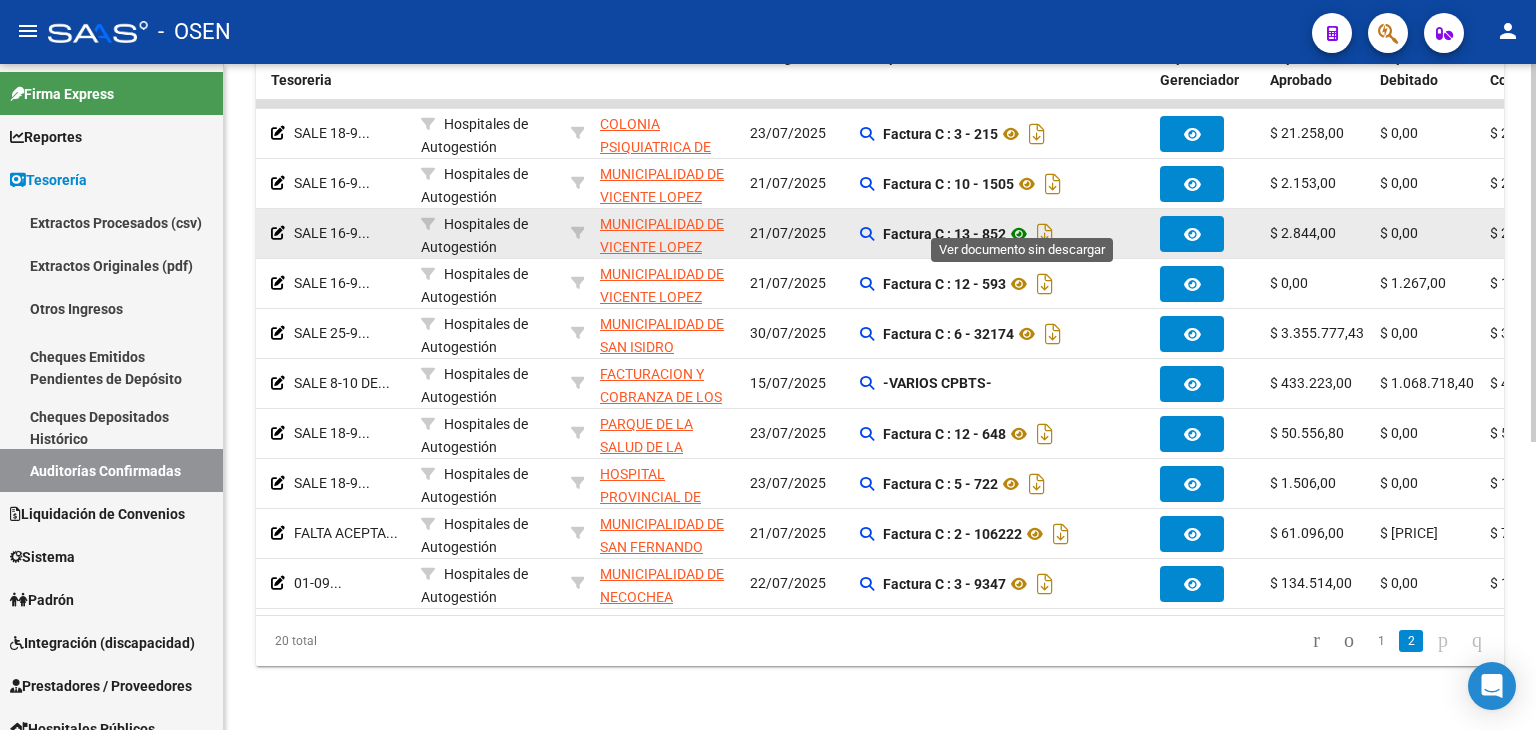 click 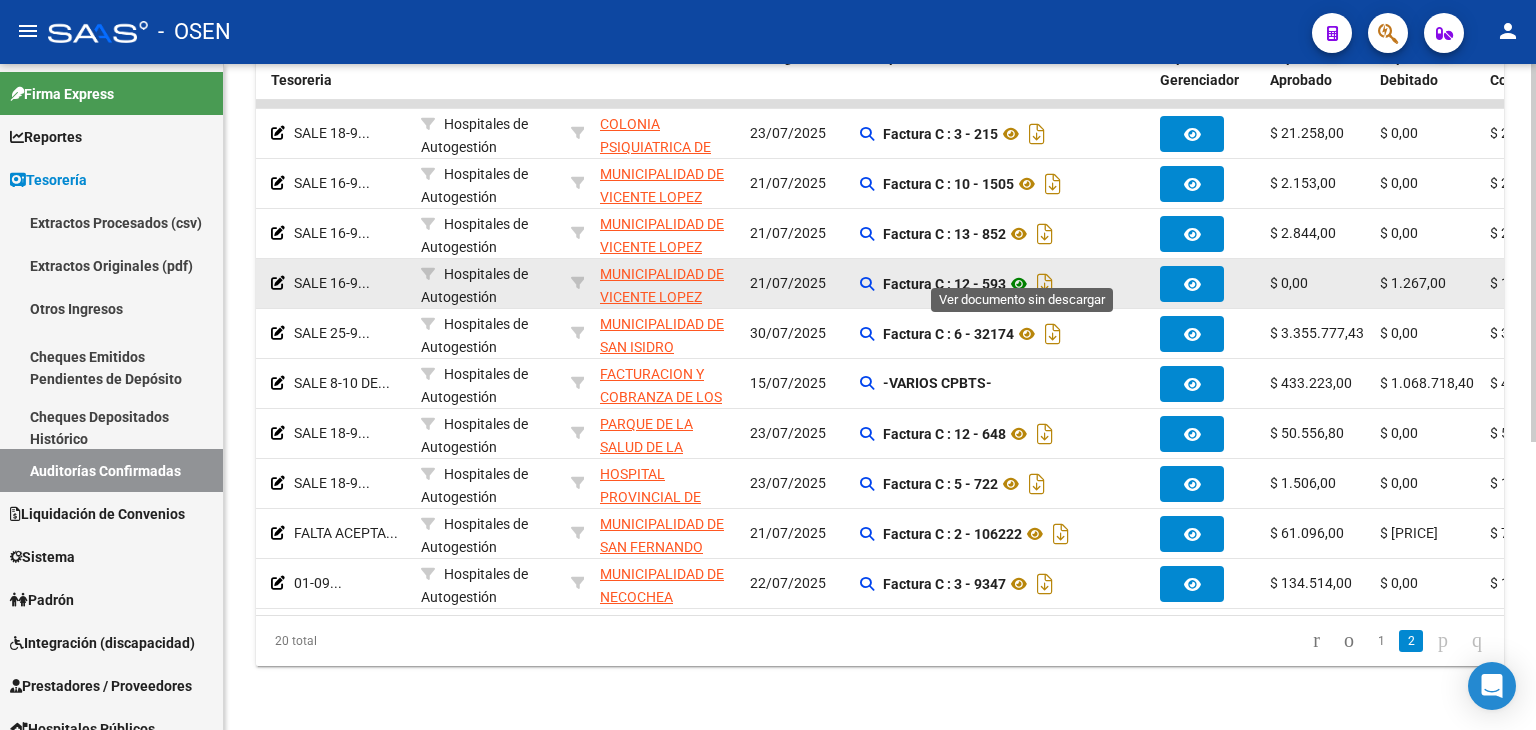 click 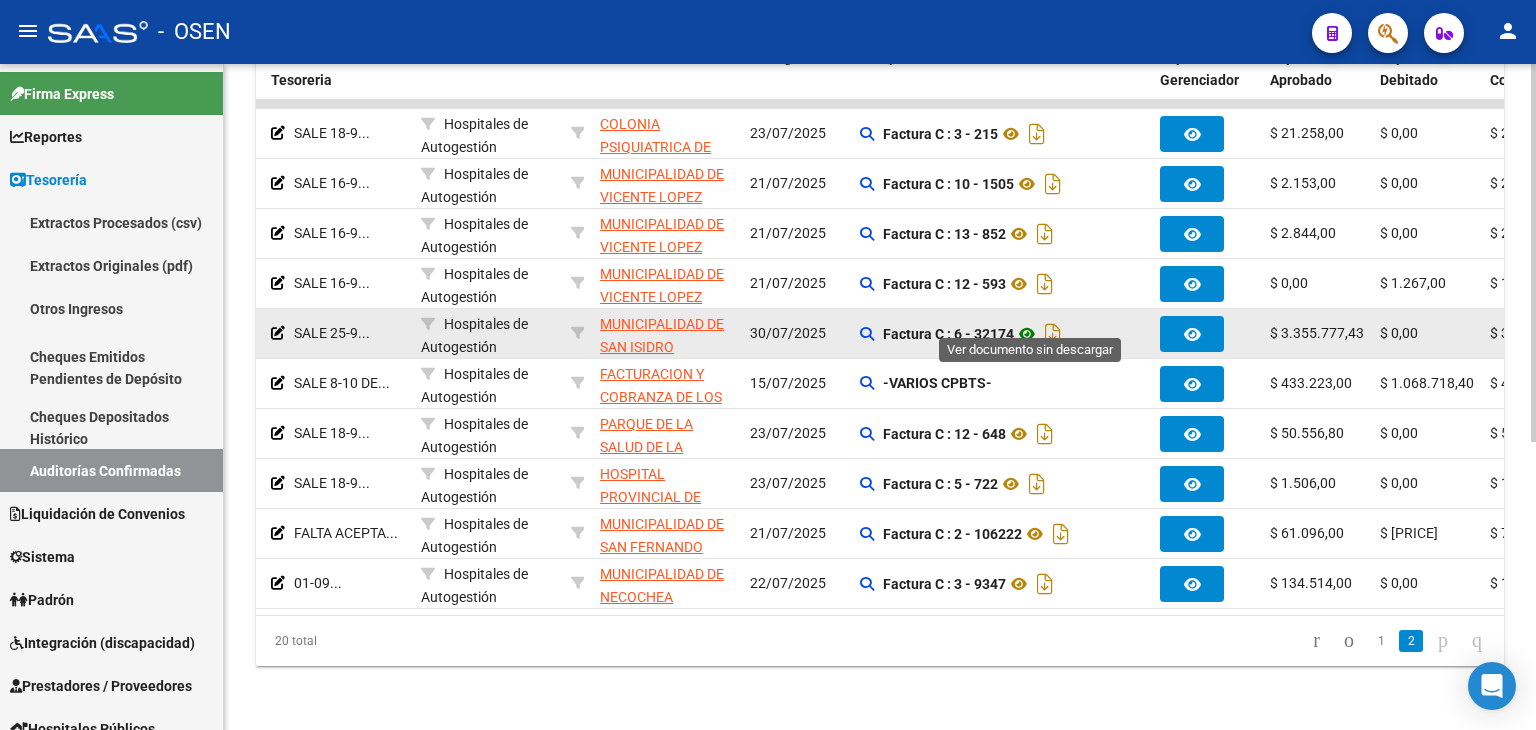 click 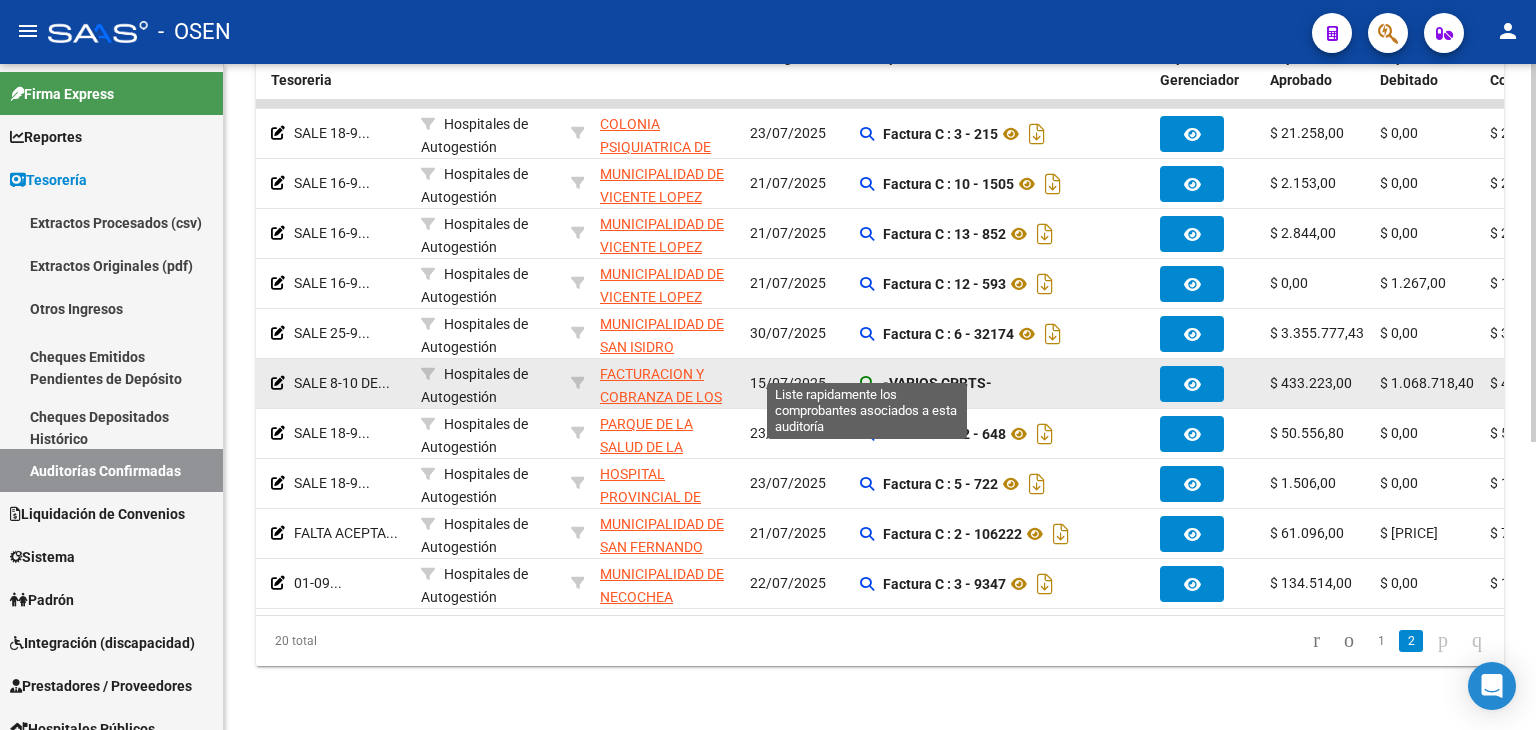 click 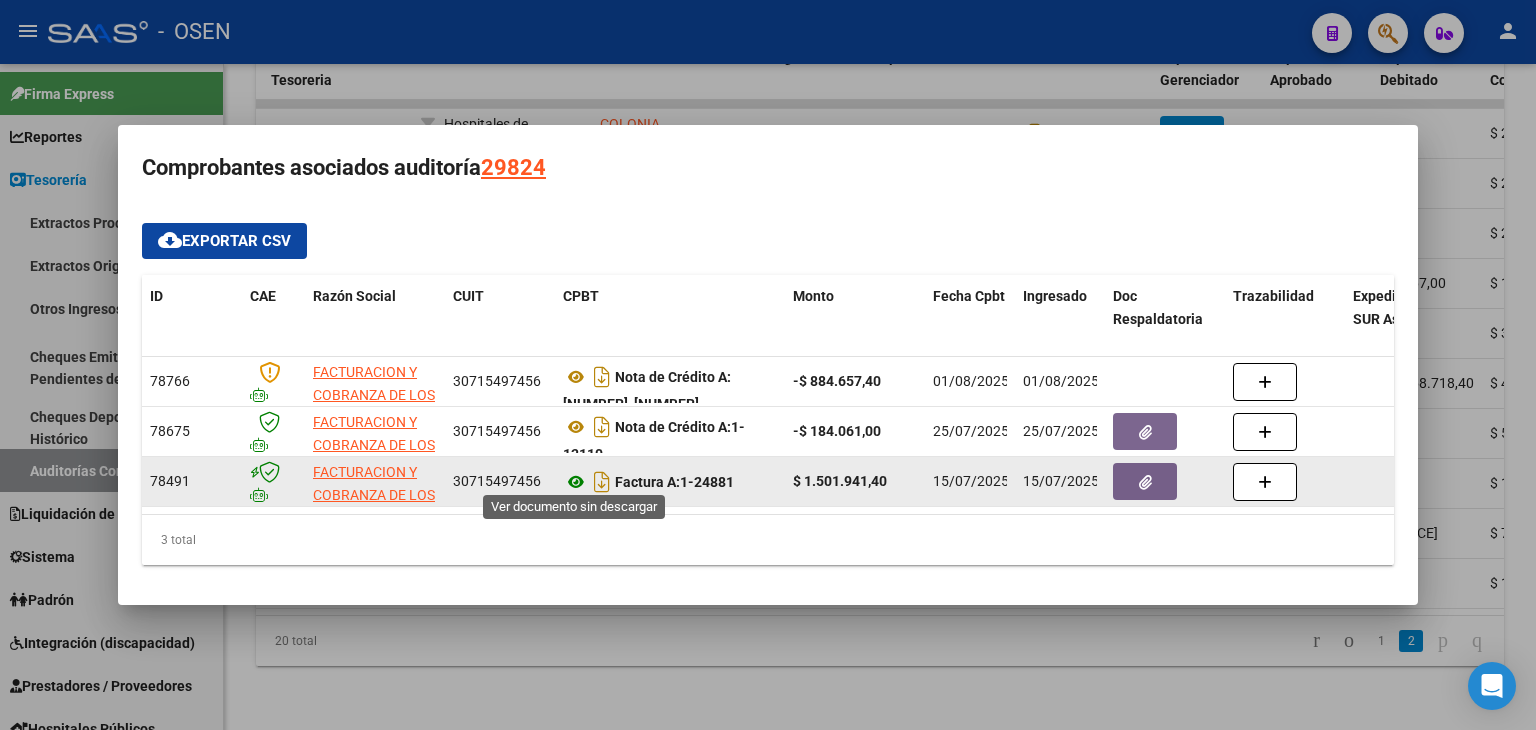 click 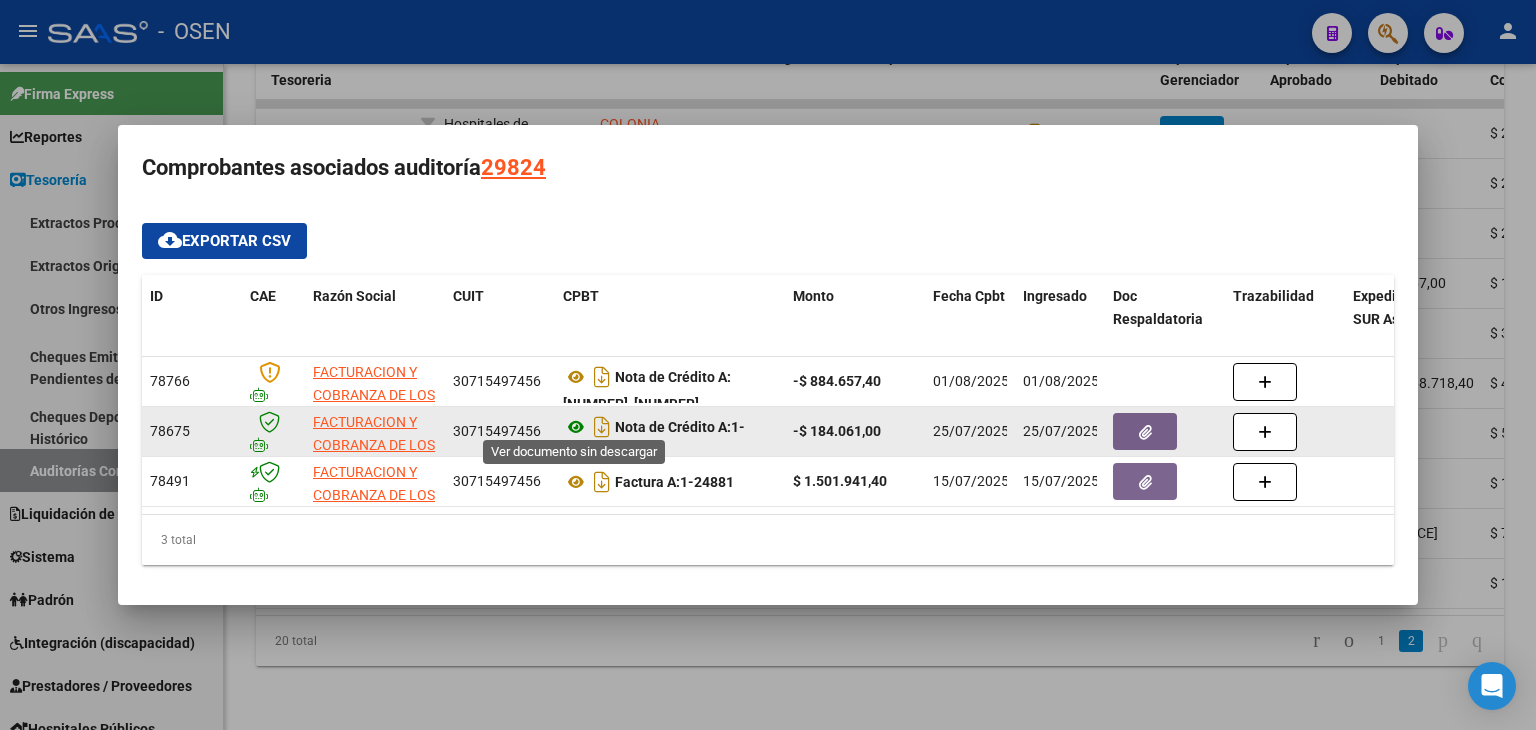 click 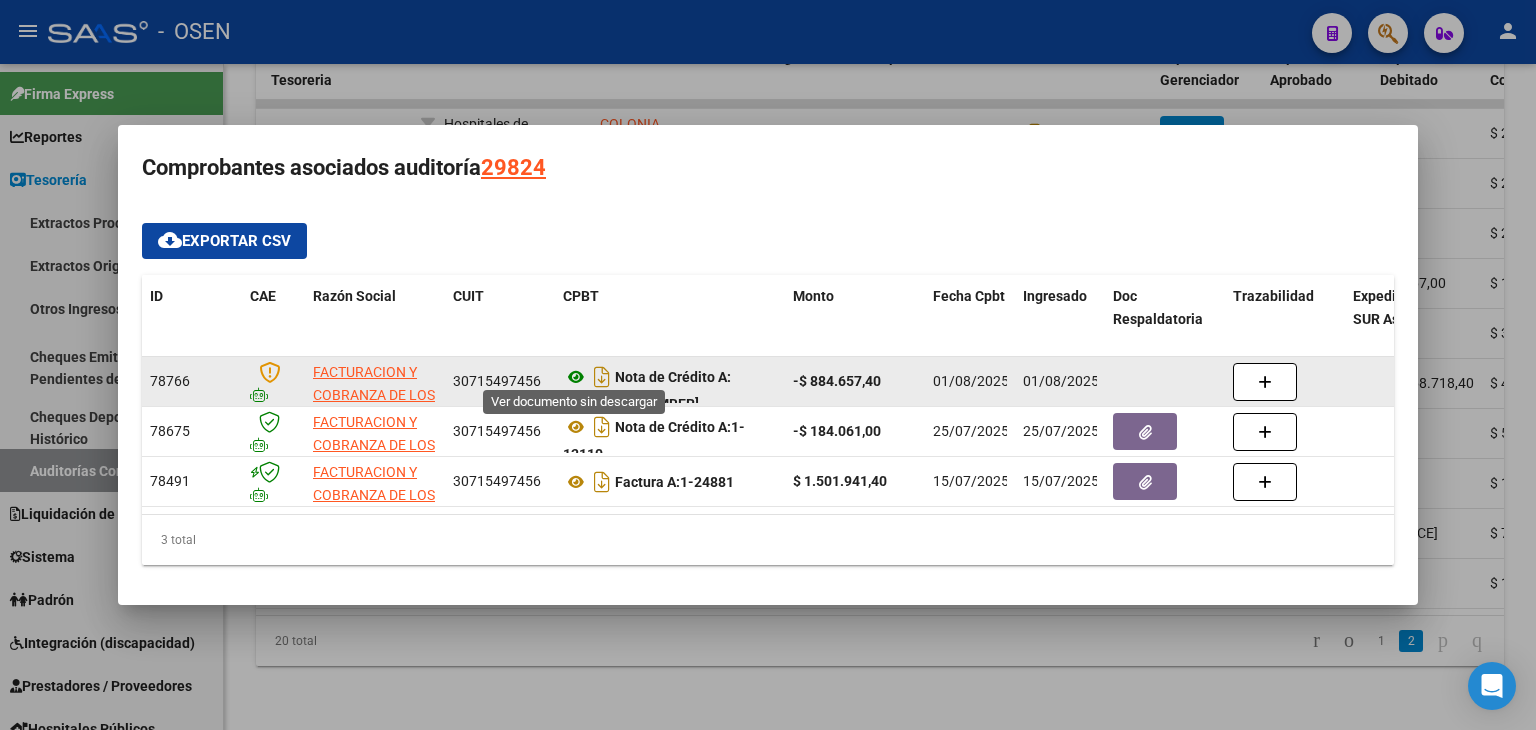 click 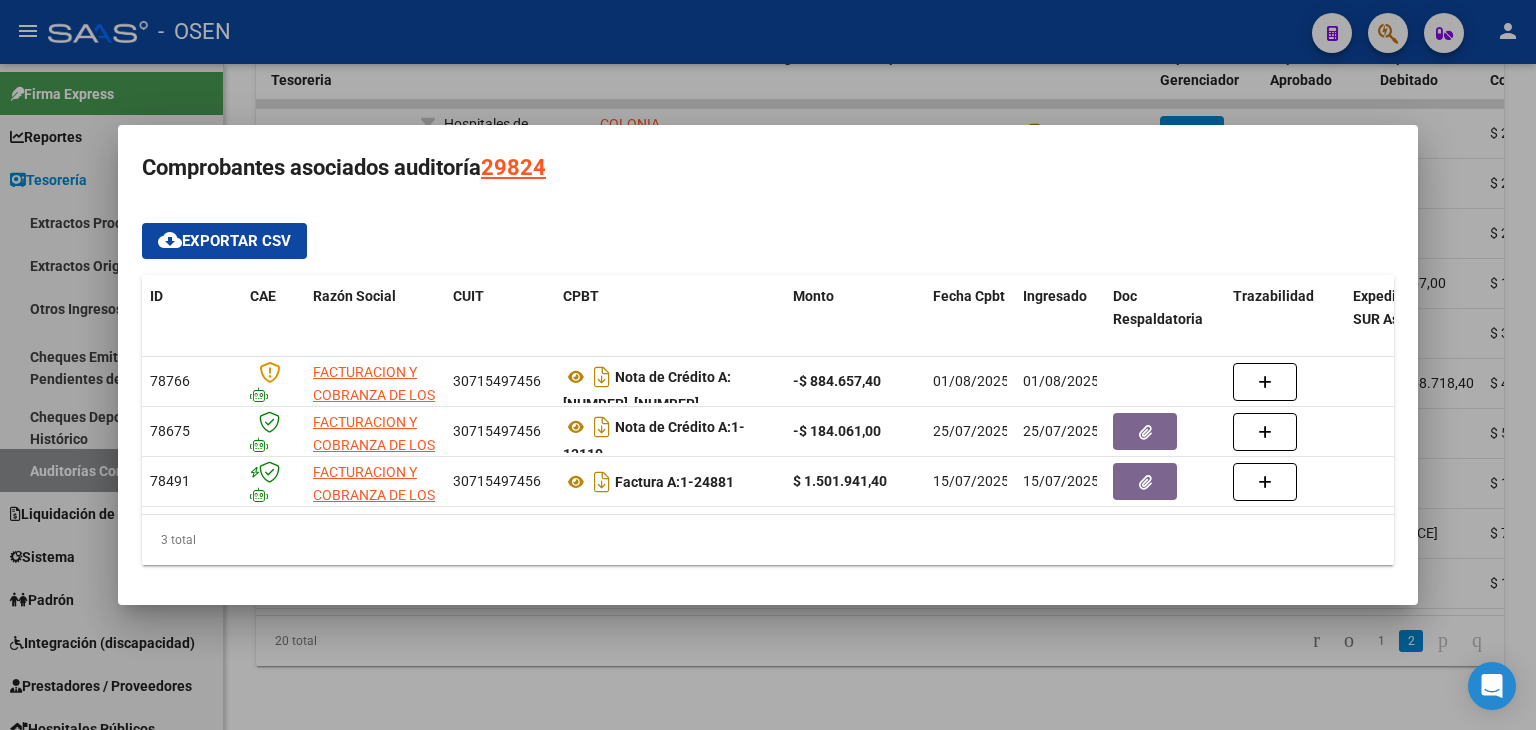 click at bounding box center [768, 365] 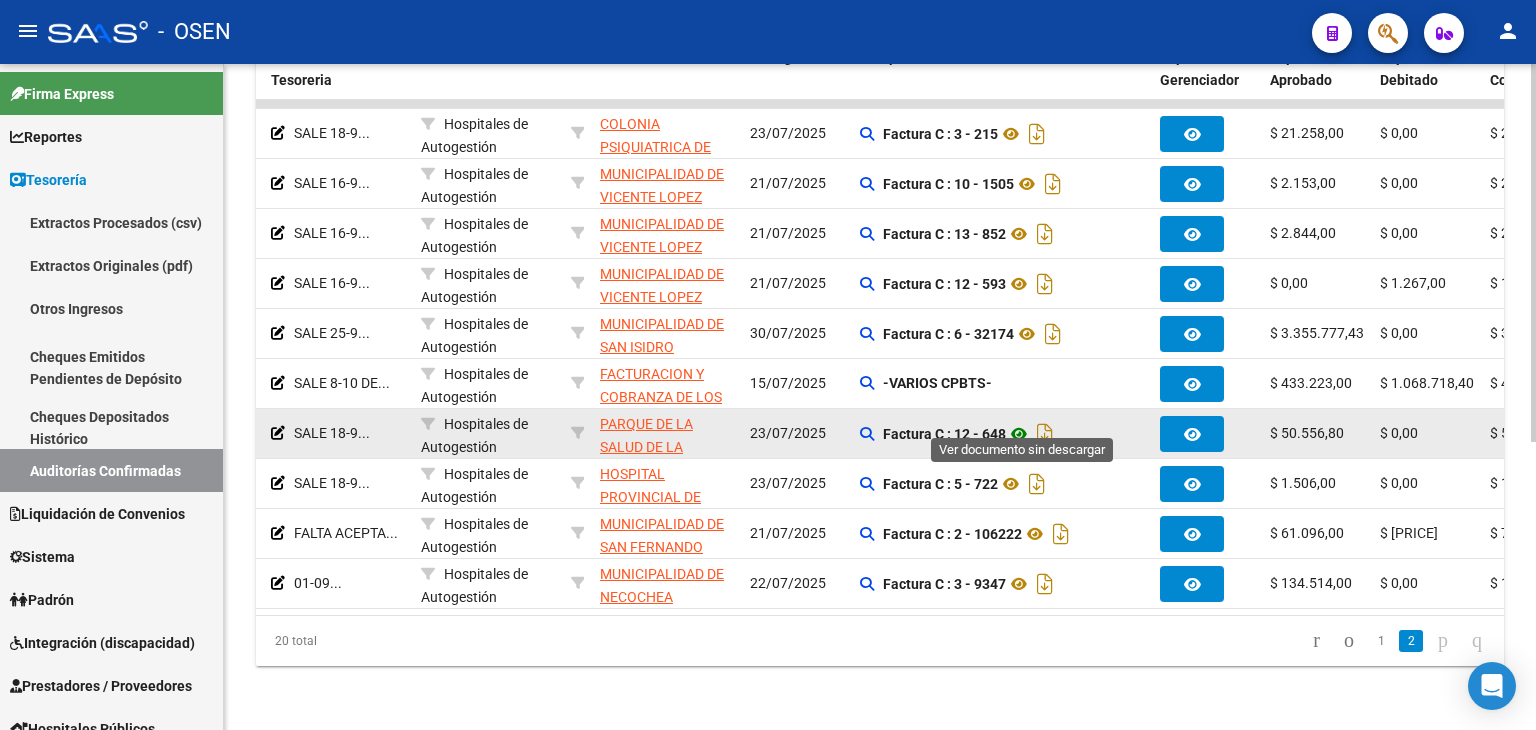 click 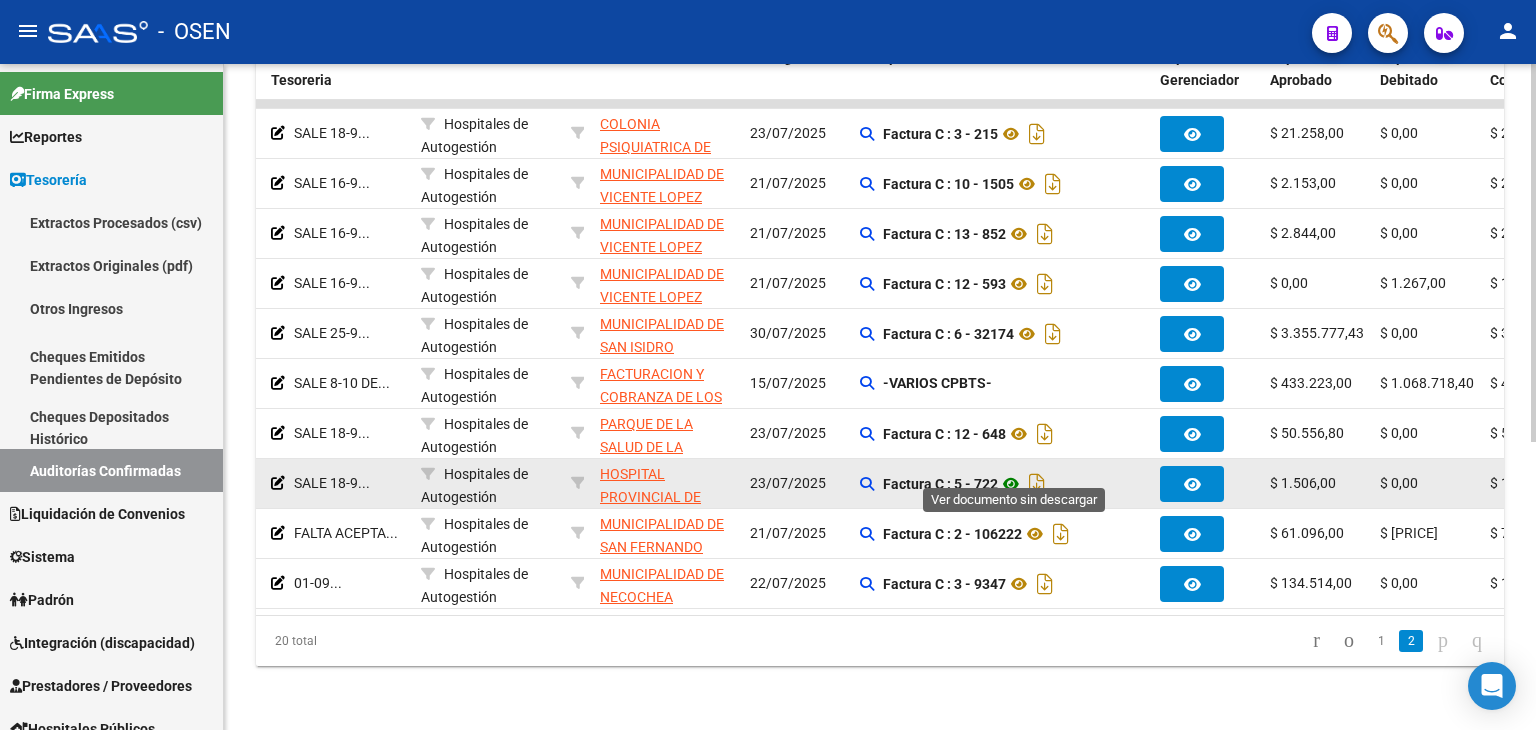 click 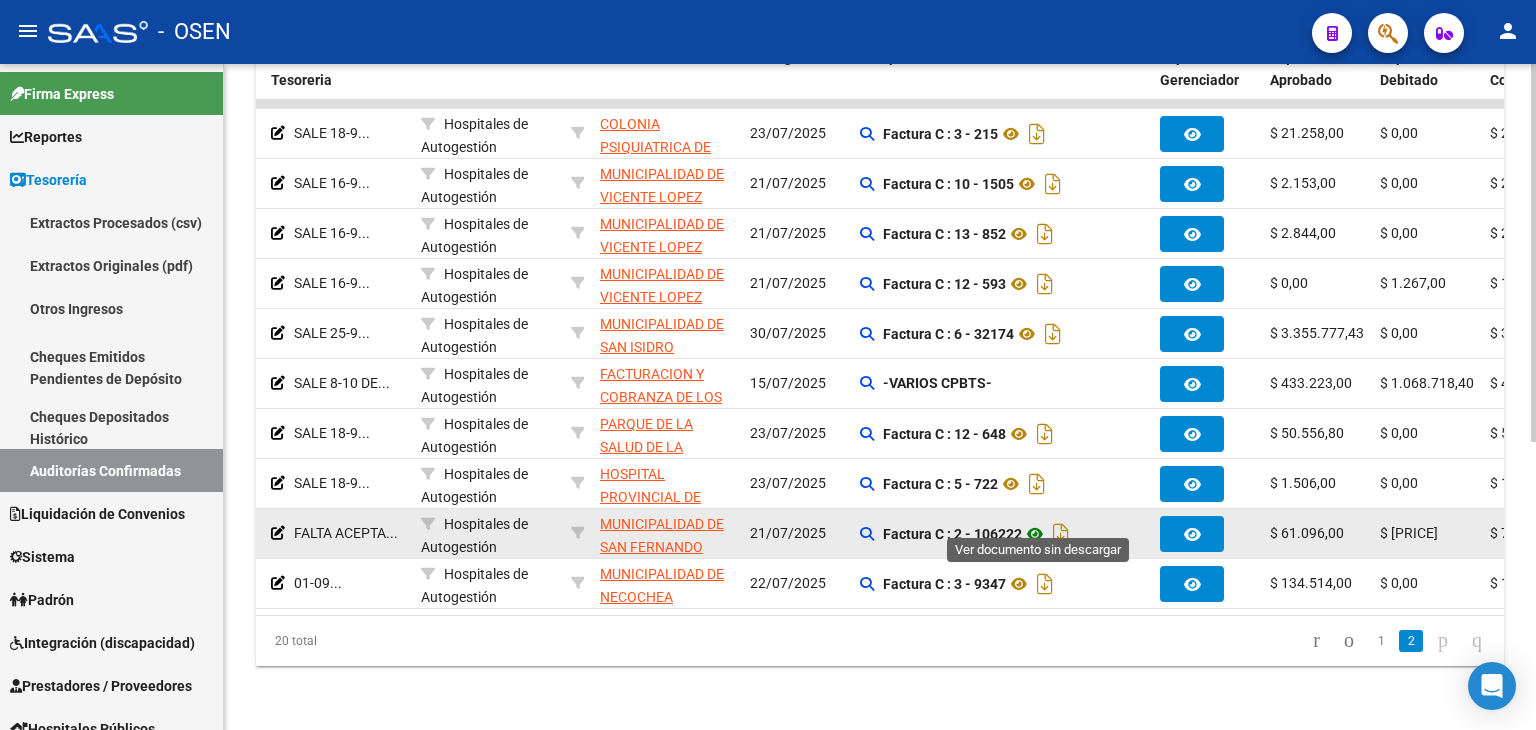 click 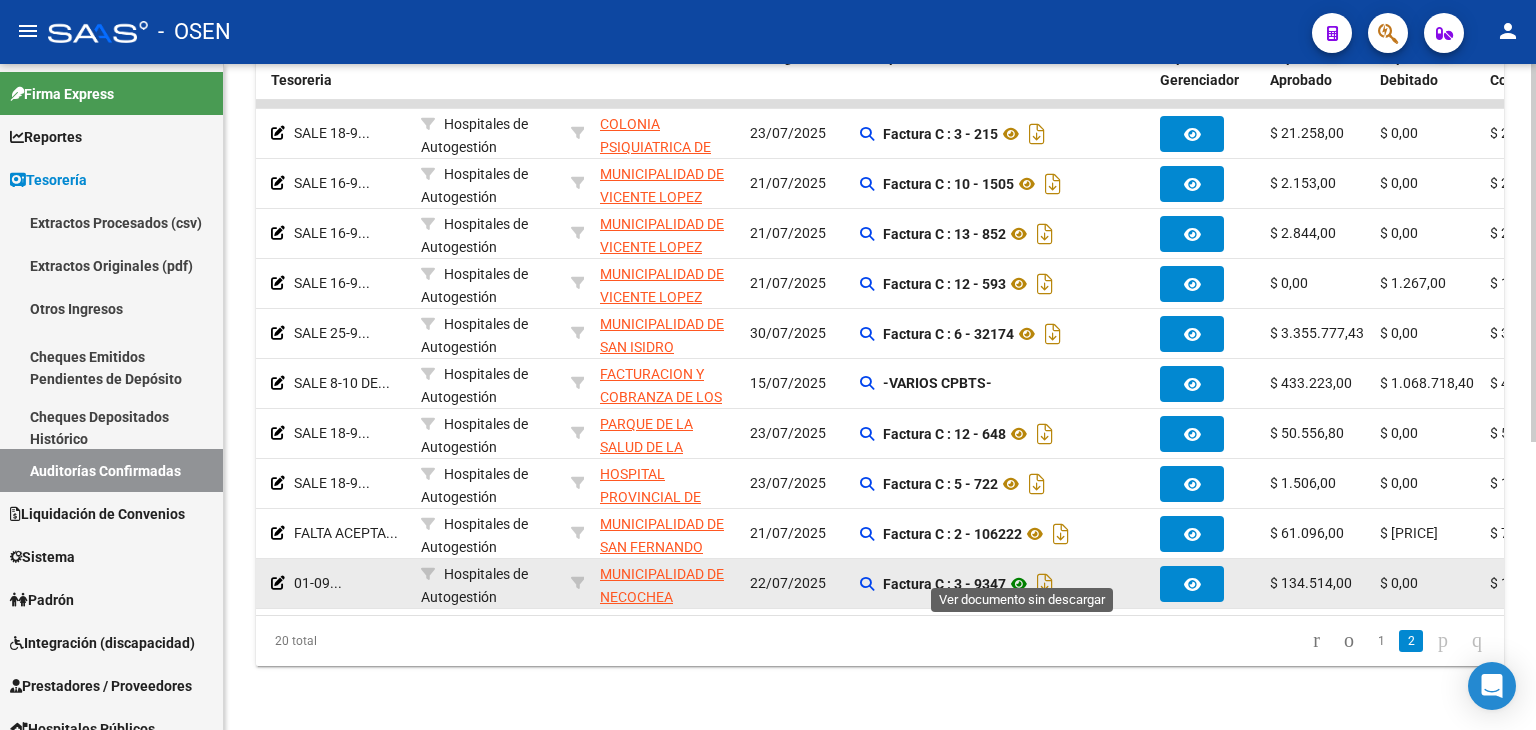 click 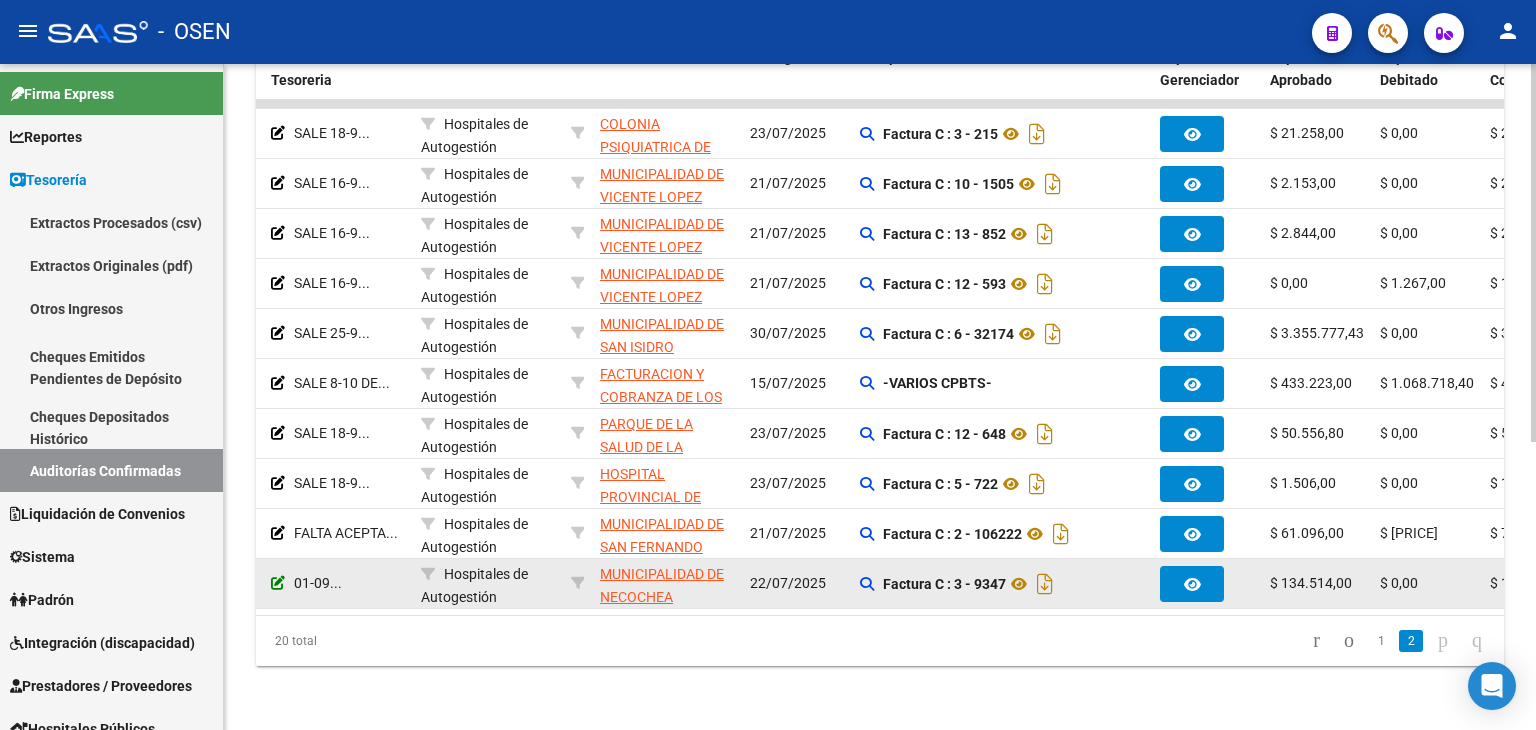click 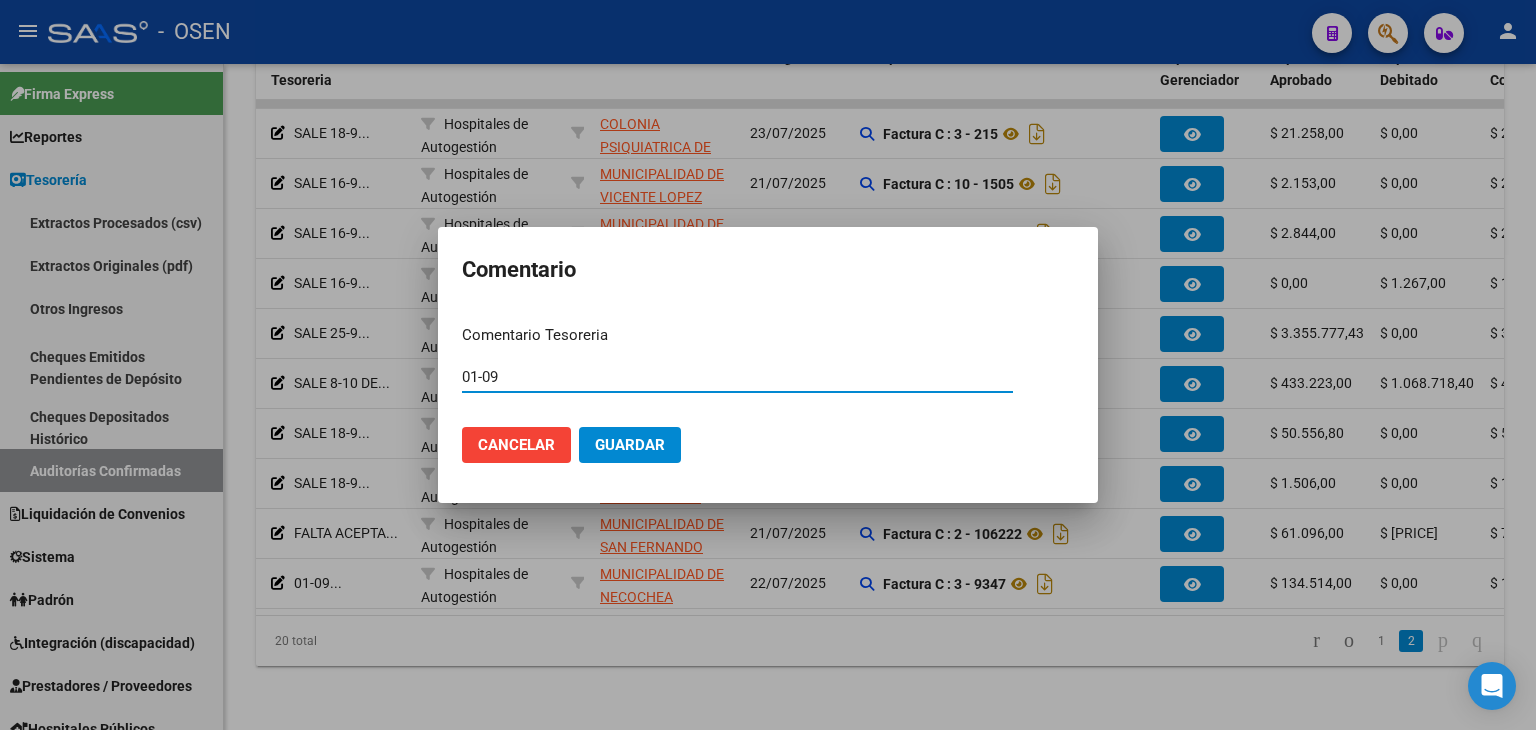 click on "01-09" at bounding box center [737, 377] 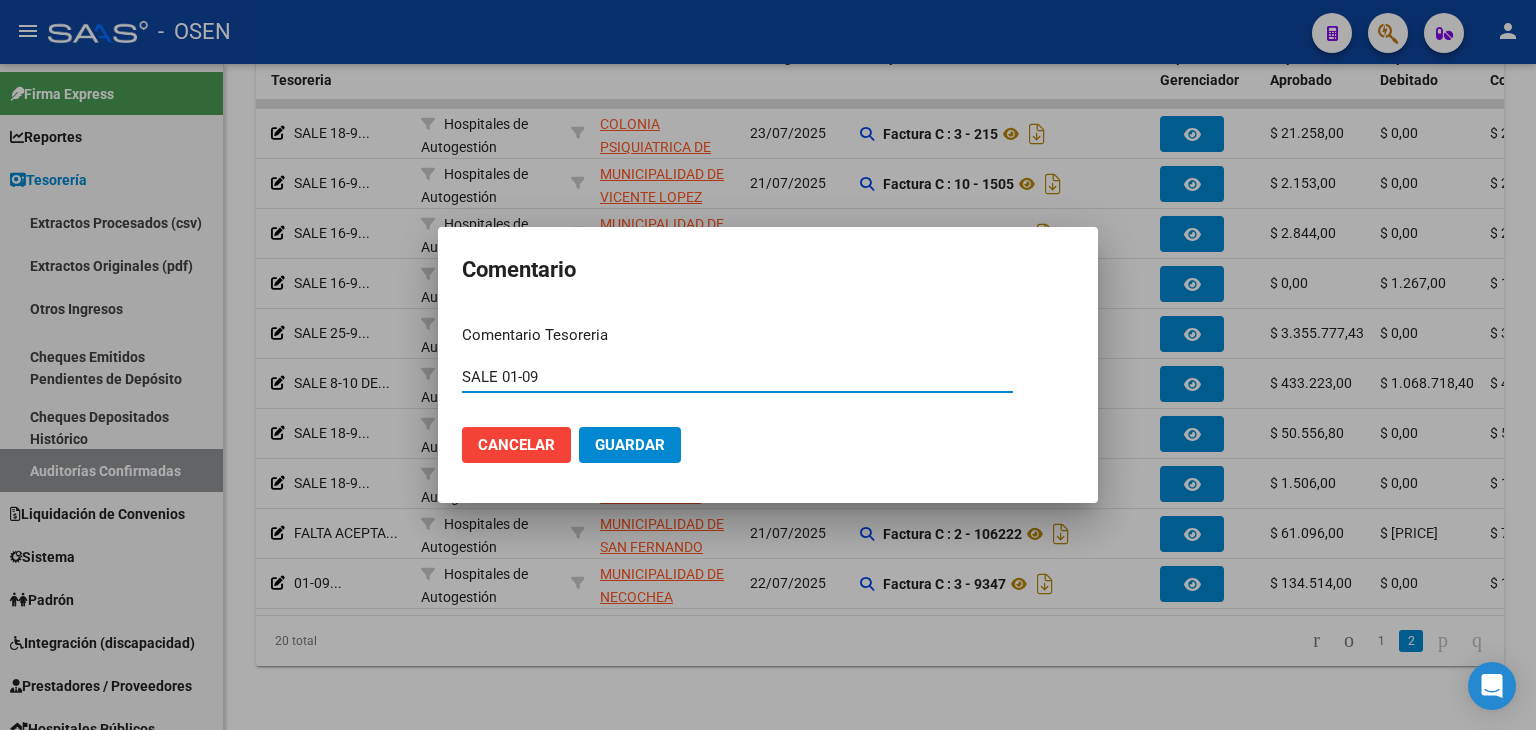 type on "SALE 01-09" 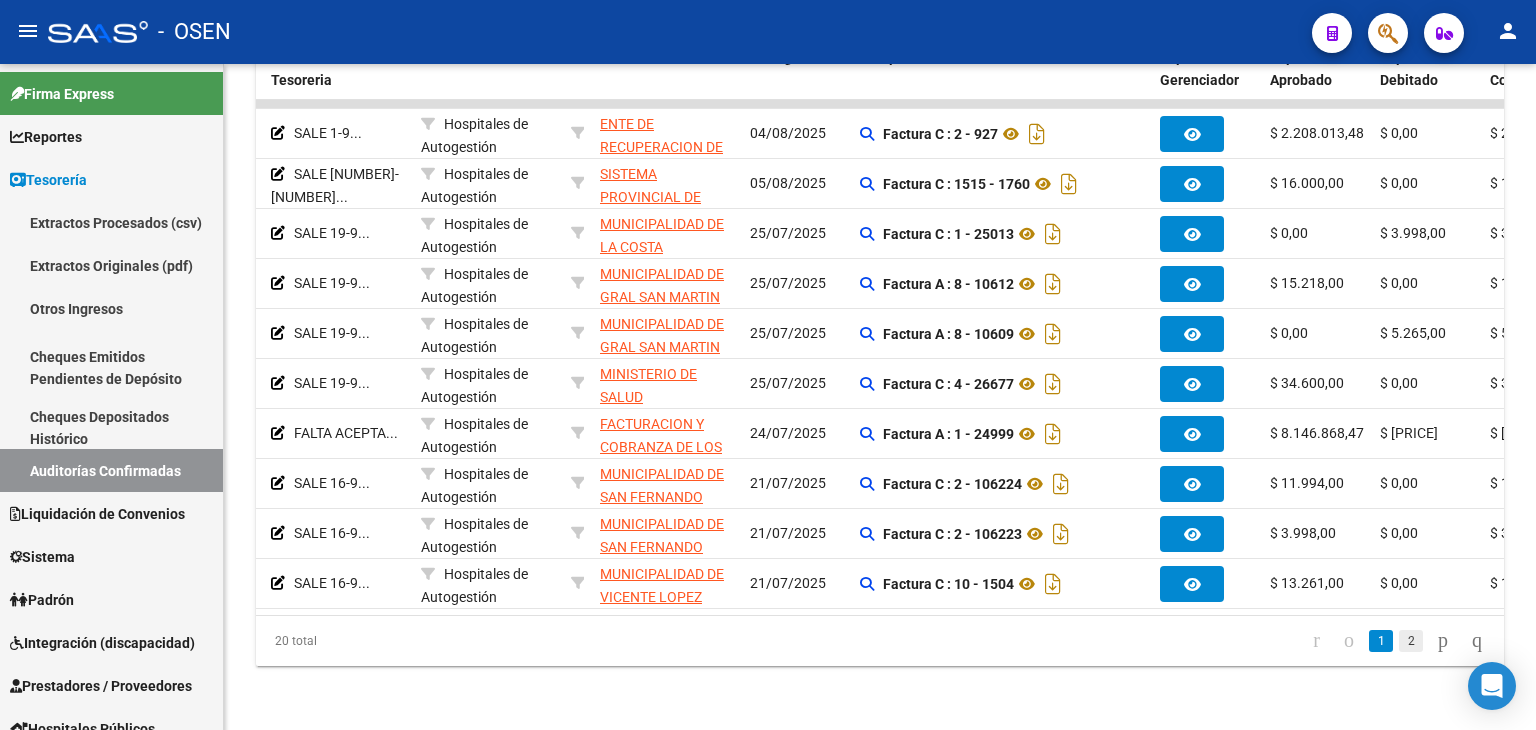 click on "2" 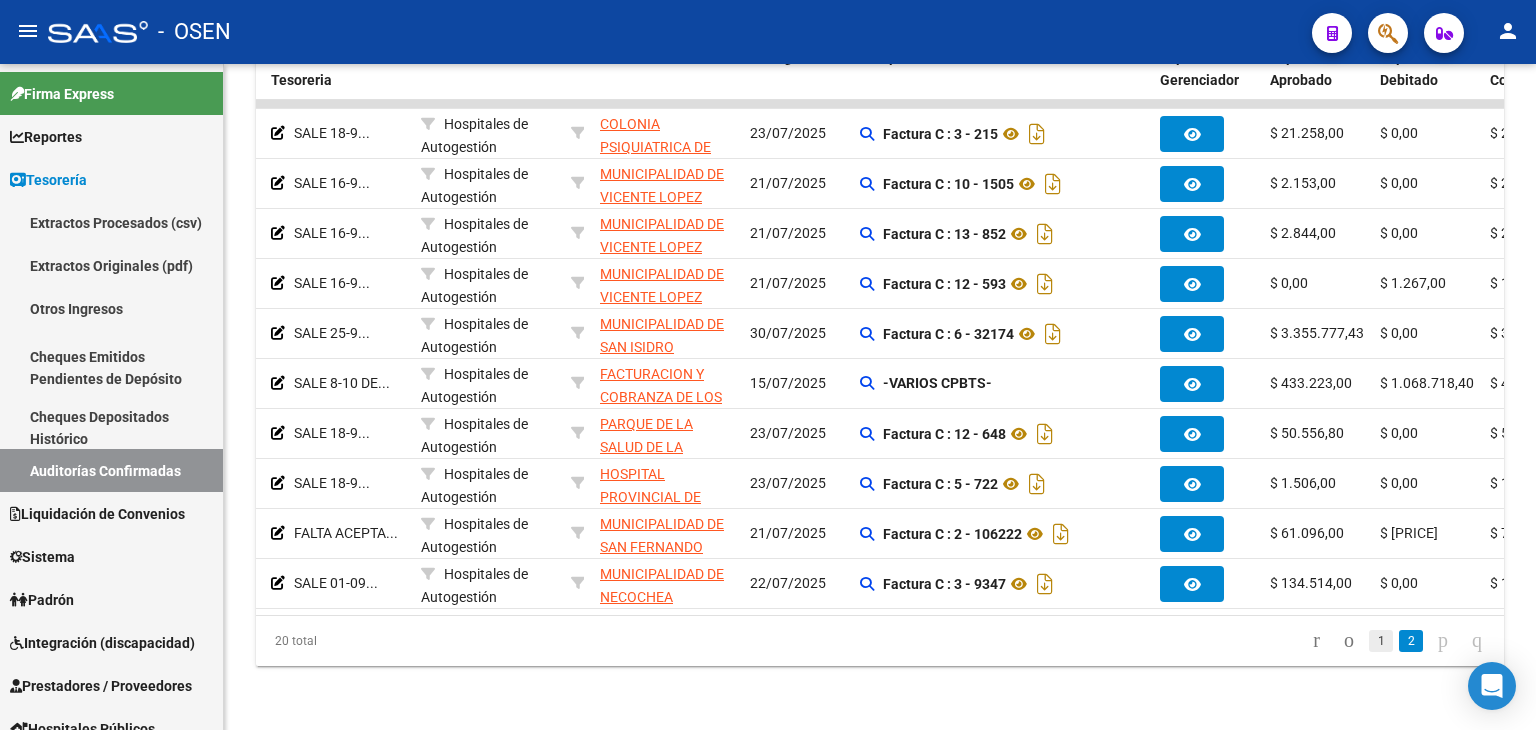 click on "1" 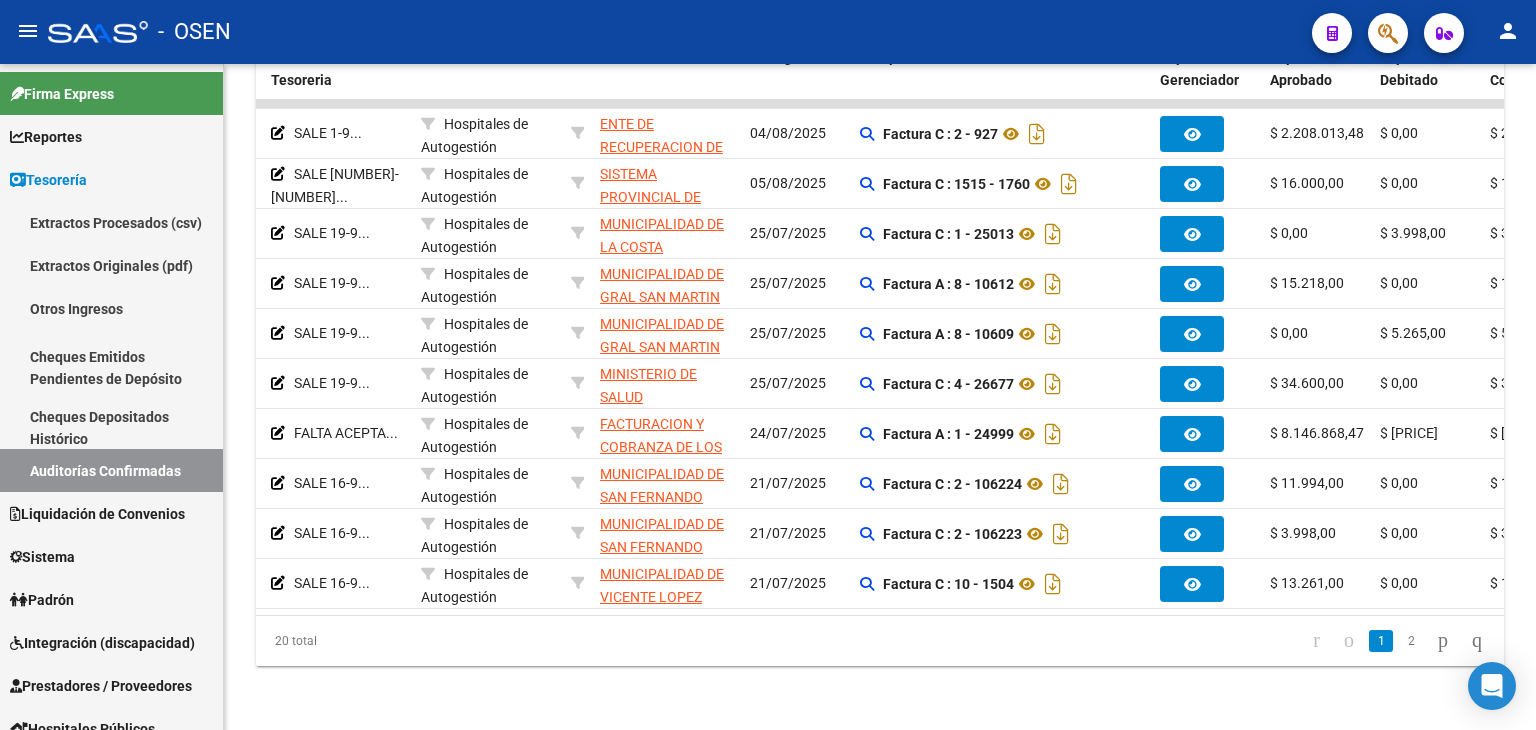 click on "2" 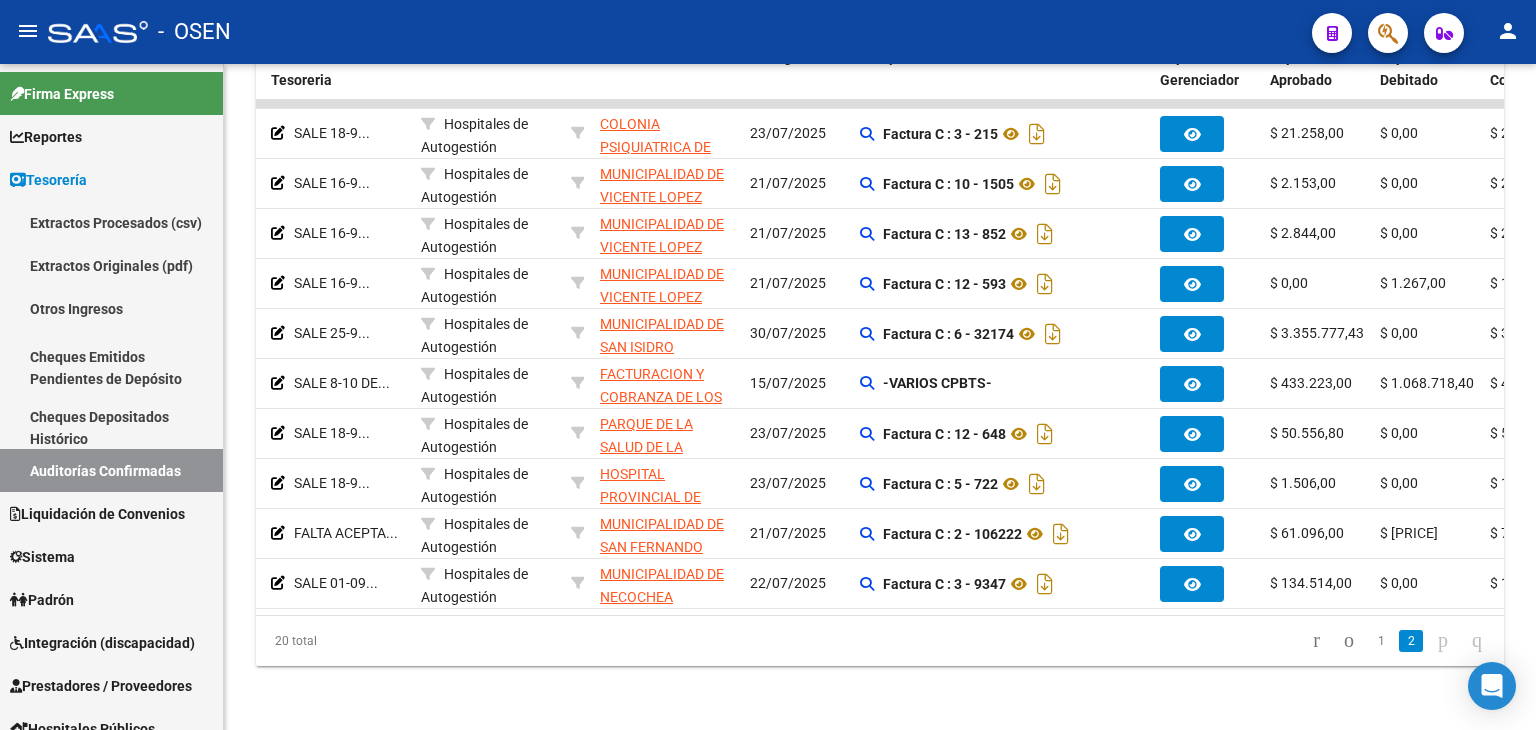 click on "1" 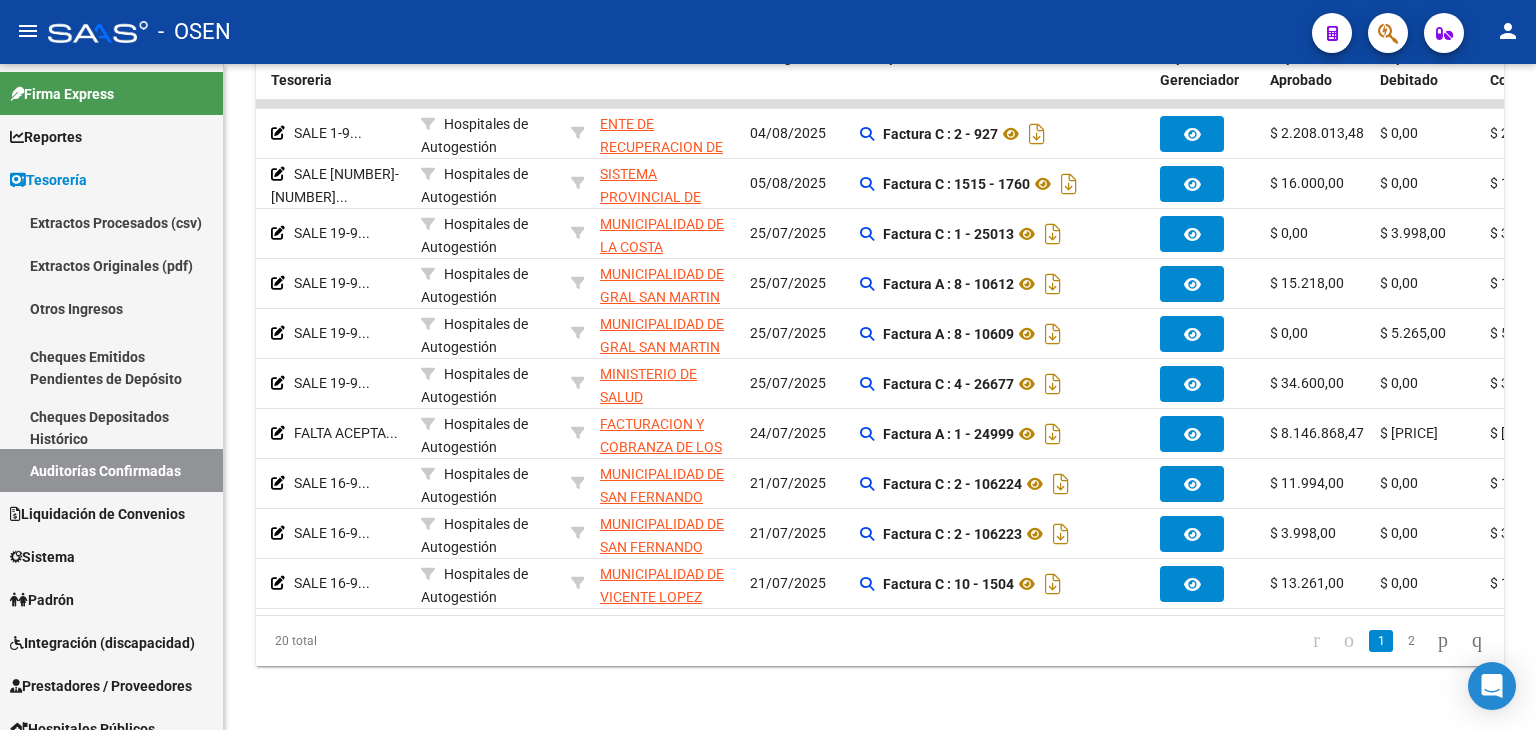 click on "TESORERIA -> Auditorías Confirmadas cloud_download  Exportar CSV   Descarga Masiva
Filtros Id Hospital CUIT/Nombre Hospitales de Autogestión Seleccionar Area 1/8/2025 1/8/2025 – 7/8/2025 End date Fec. Confirmado Desde / Hasta Feha Vencimiento Antes de Seleccionar Gerenciador Seleccionar Gerenciador Sin Procesar Pto. de Venta Nro. Comprobante Seleccionar Tipo Seleccionar Tipo Refes Todos Asociado a Debito ARCA Todos Liquidado Periodo Imputado    Mostrar totalizadores search  Buscar Auditoria  delete  Borrar Filtros  Procesado ID Imputado Liquidación Auditado Comentario Tesoreria Area Razon Social Fc. Ingresada Comprobantes asociados Imputado Gerenciador Importe Aprobado Importe Debitado Importe Comprobantes Vencimiento FC Usuario Confirmado Por Comentario Auditor Fecha Debitado x ARCA Monto Debitado x ARCA   30108     202508 07/08/2025 11:44     SALE 1-9...     Hospitales de Autogestión ENTE DE RECUPERACION DE FONDOS PARA EL FORTALECIMIENTO DEL SISTEMA DE SALUD DE MENDOZA (REFORSAL) O. P." 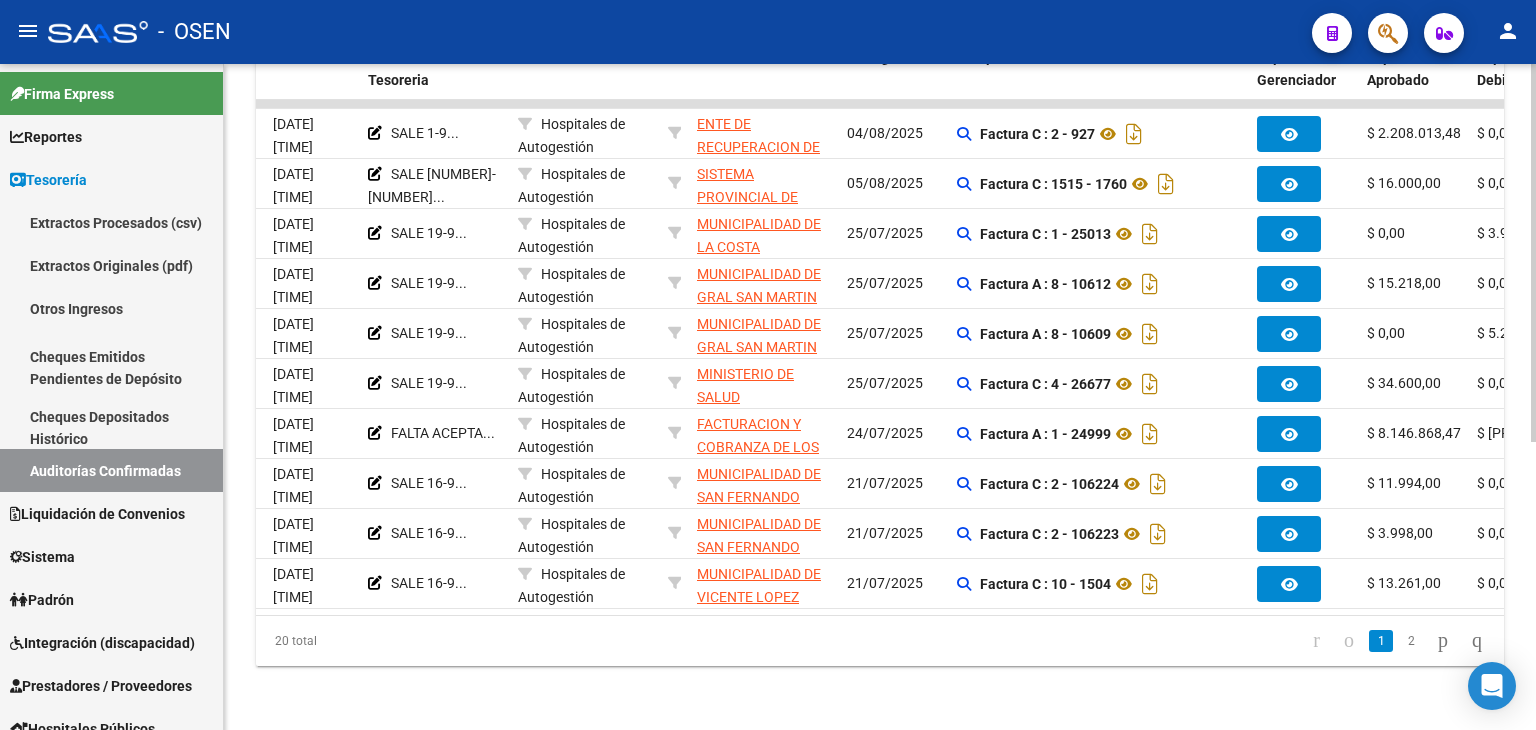 scroll, scrollTop: 0, scrollLeft: 255, axis: horizontal 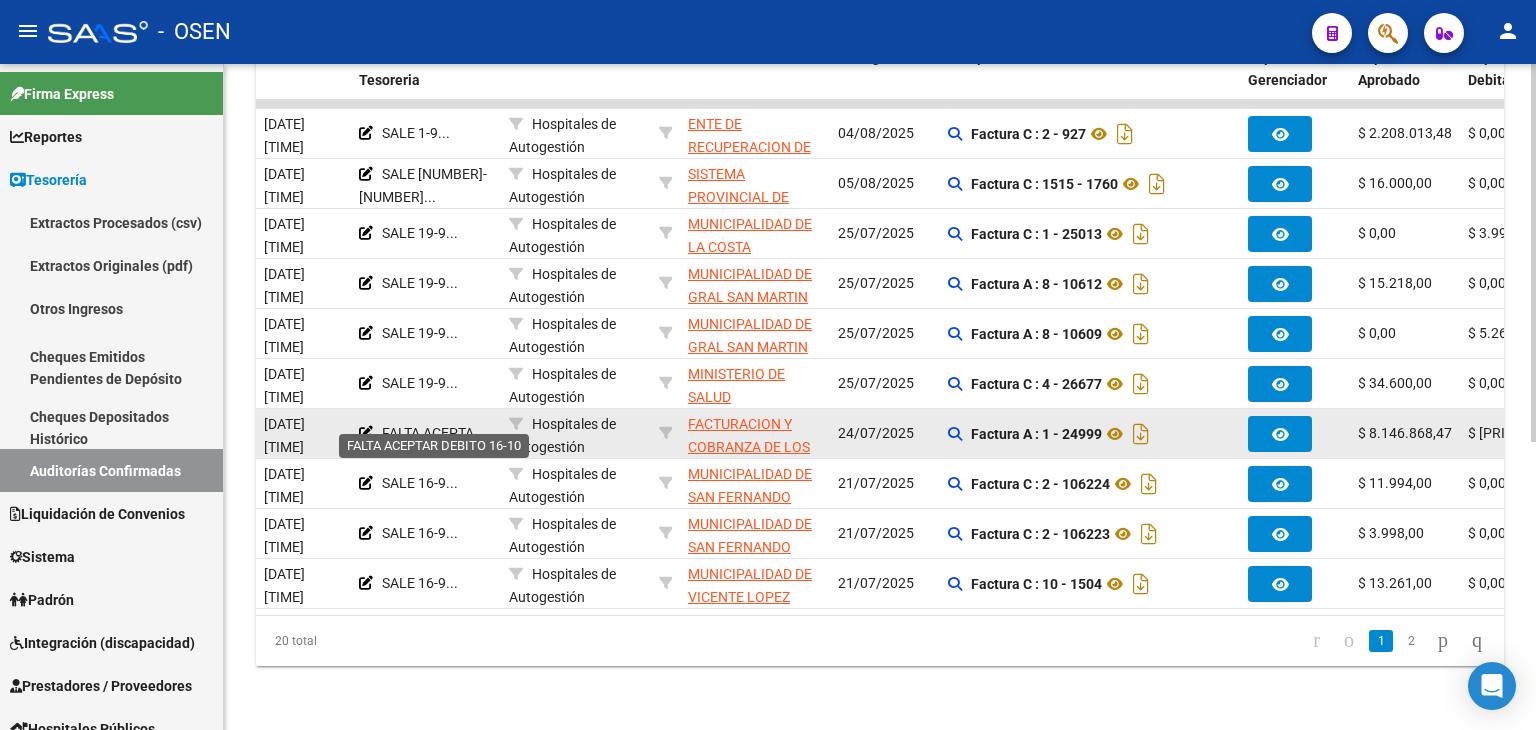 click on "FALTA ACEPTA..." 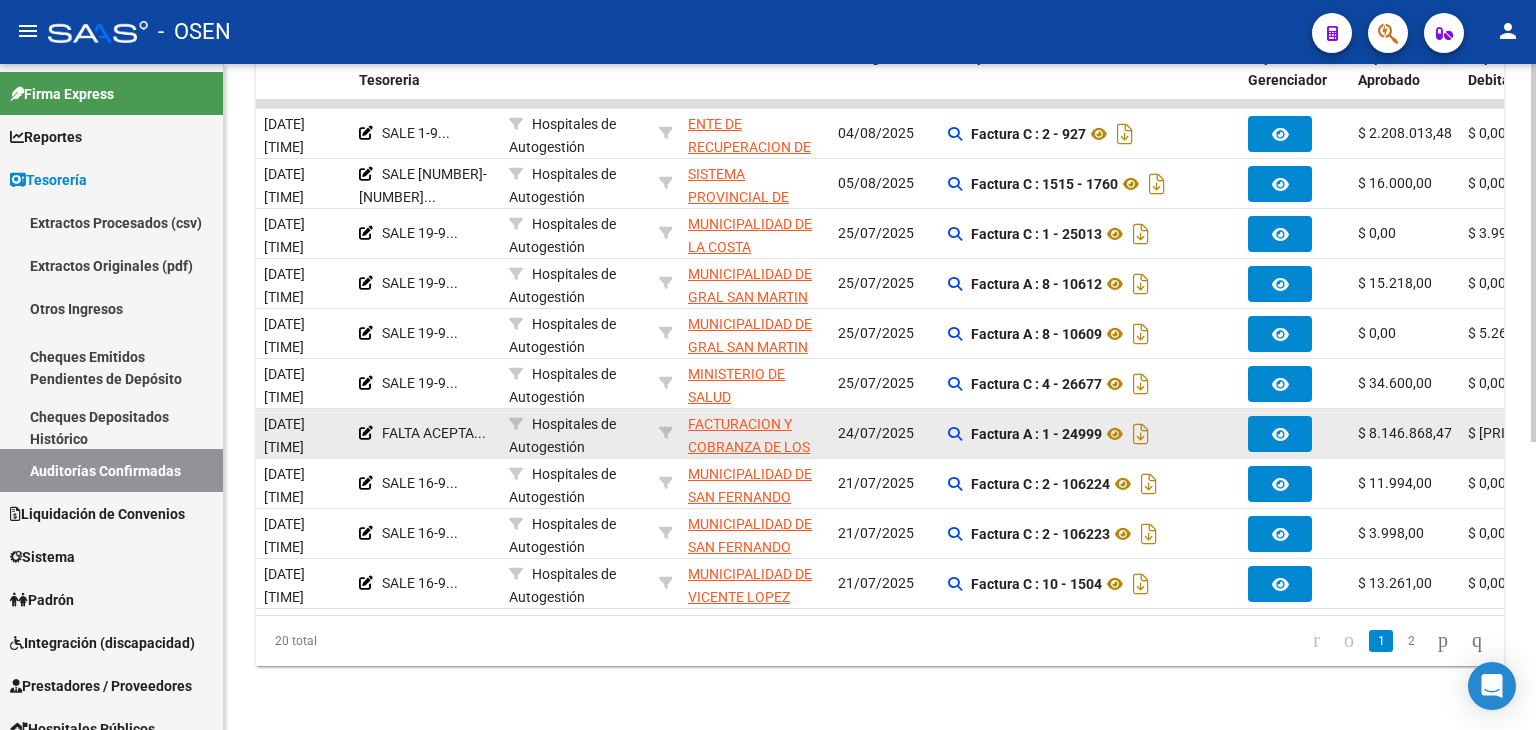 click on "FALTA ACEPTA..." 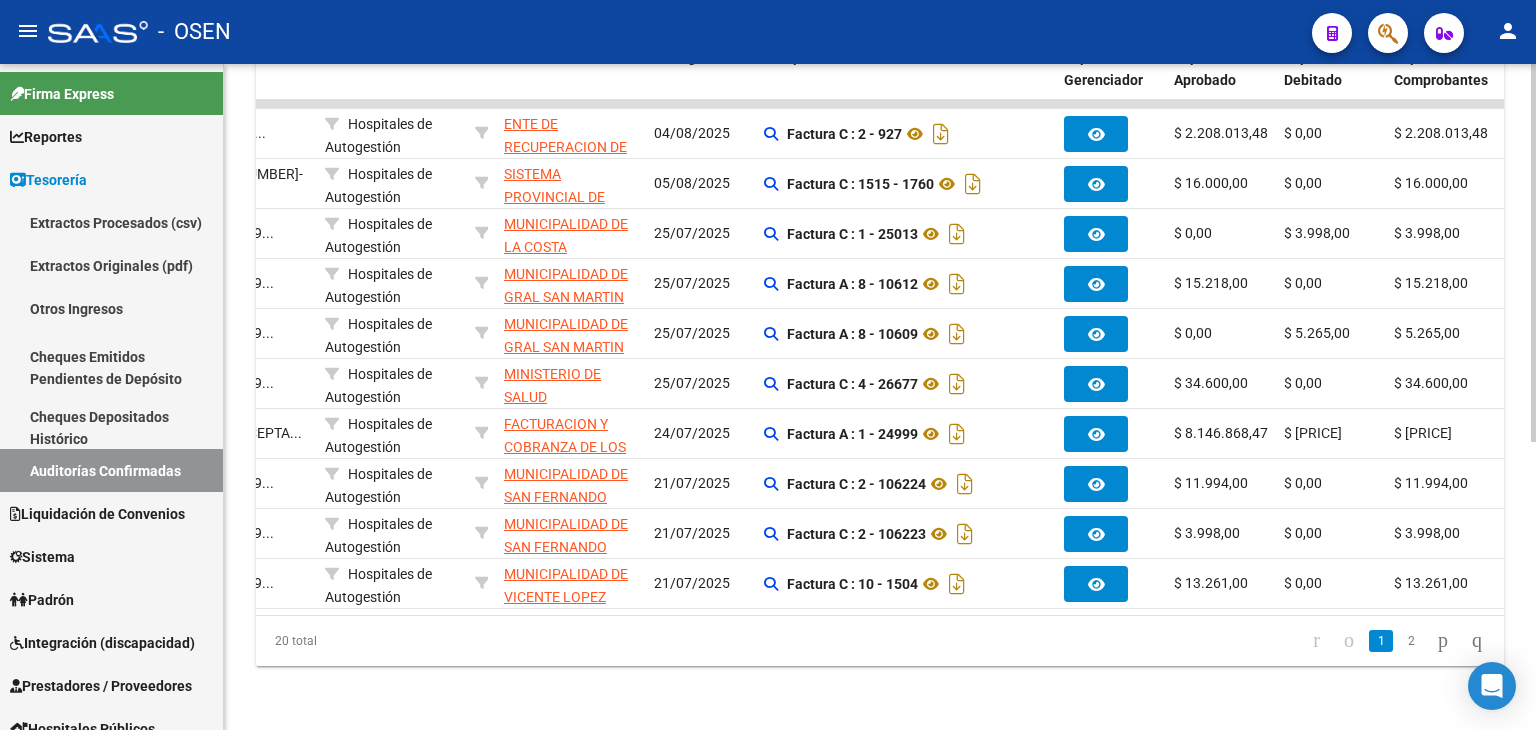 scroll, scrollTop: 0, scrollLeft: 436, axis: horizontal 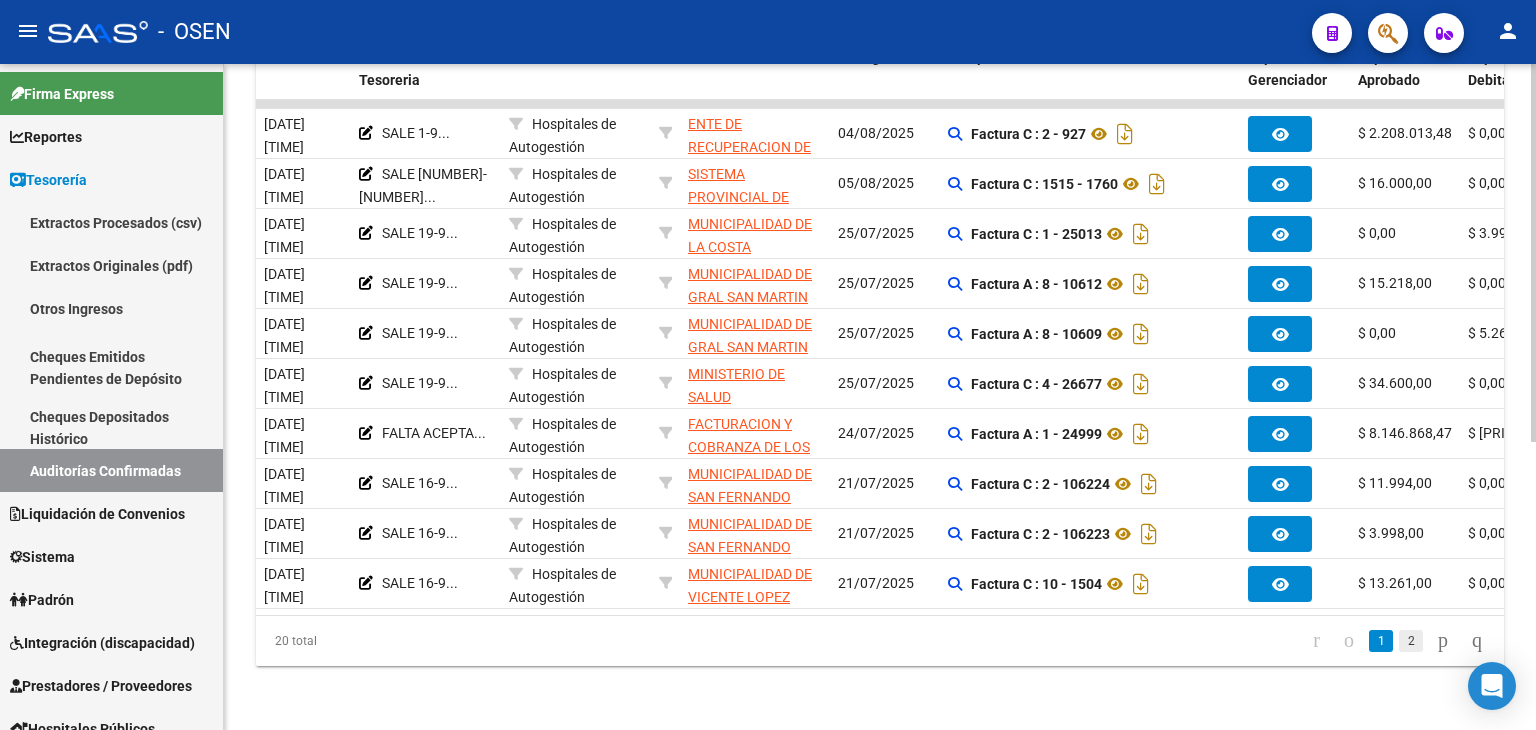 click on "2" 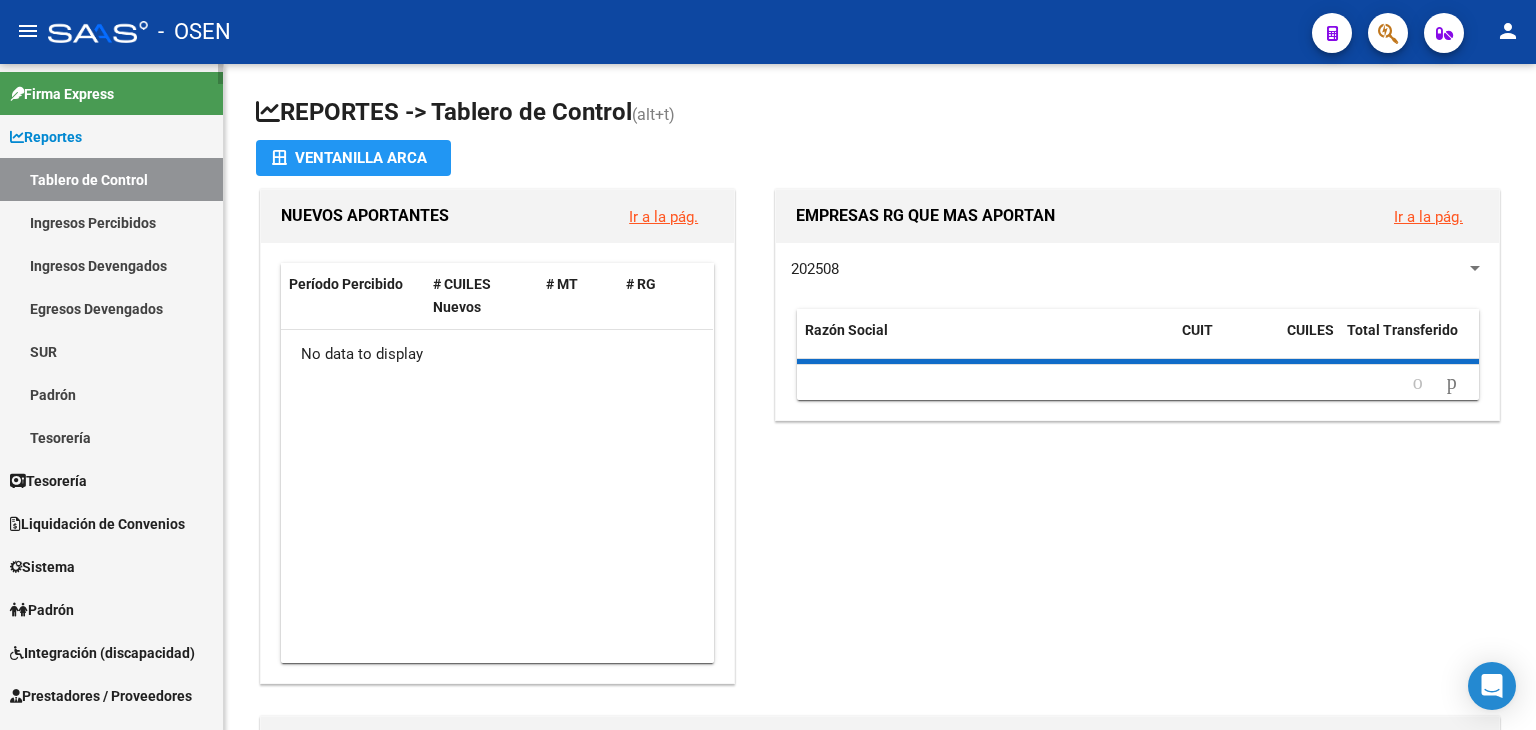 scroll, scrollTop: 0, scrollLeft: 0, axis: both 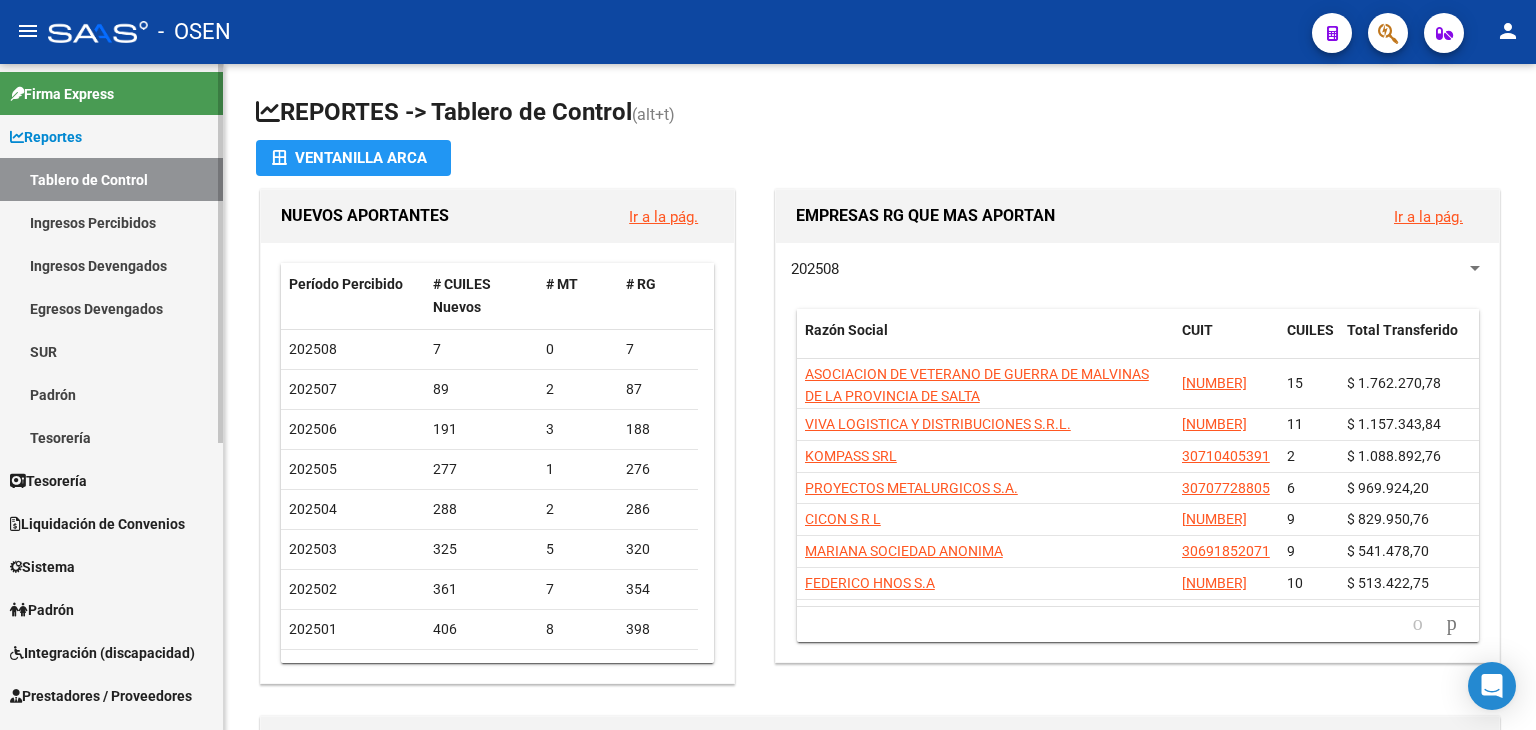 click on "Tesorería" at bounding box center [111, 480] 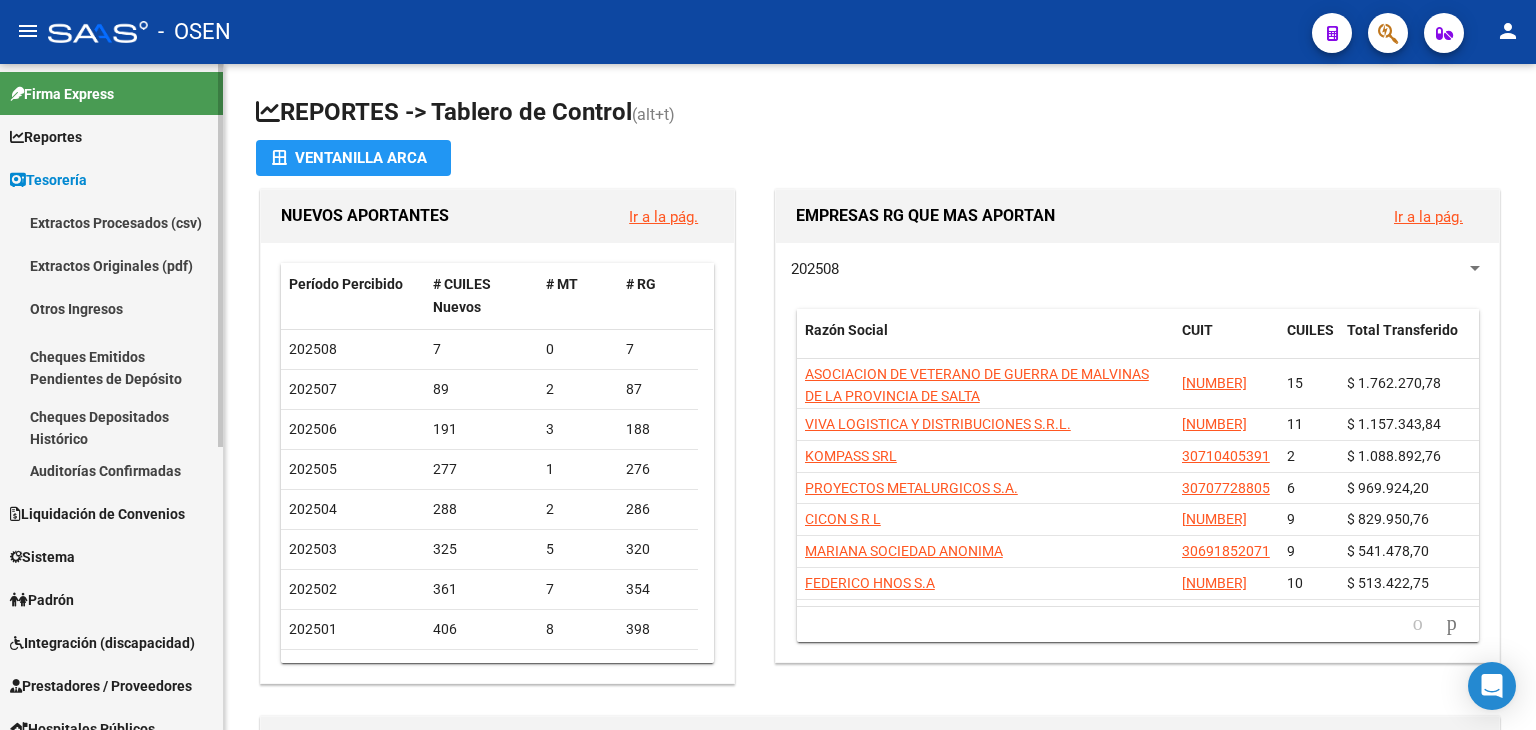 click on "Auditorías Confirmadas" at bounding box center (111, 470) 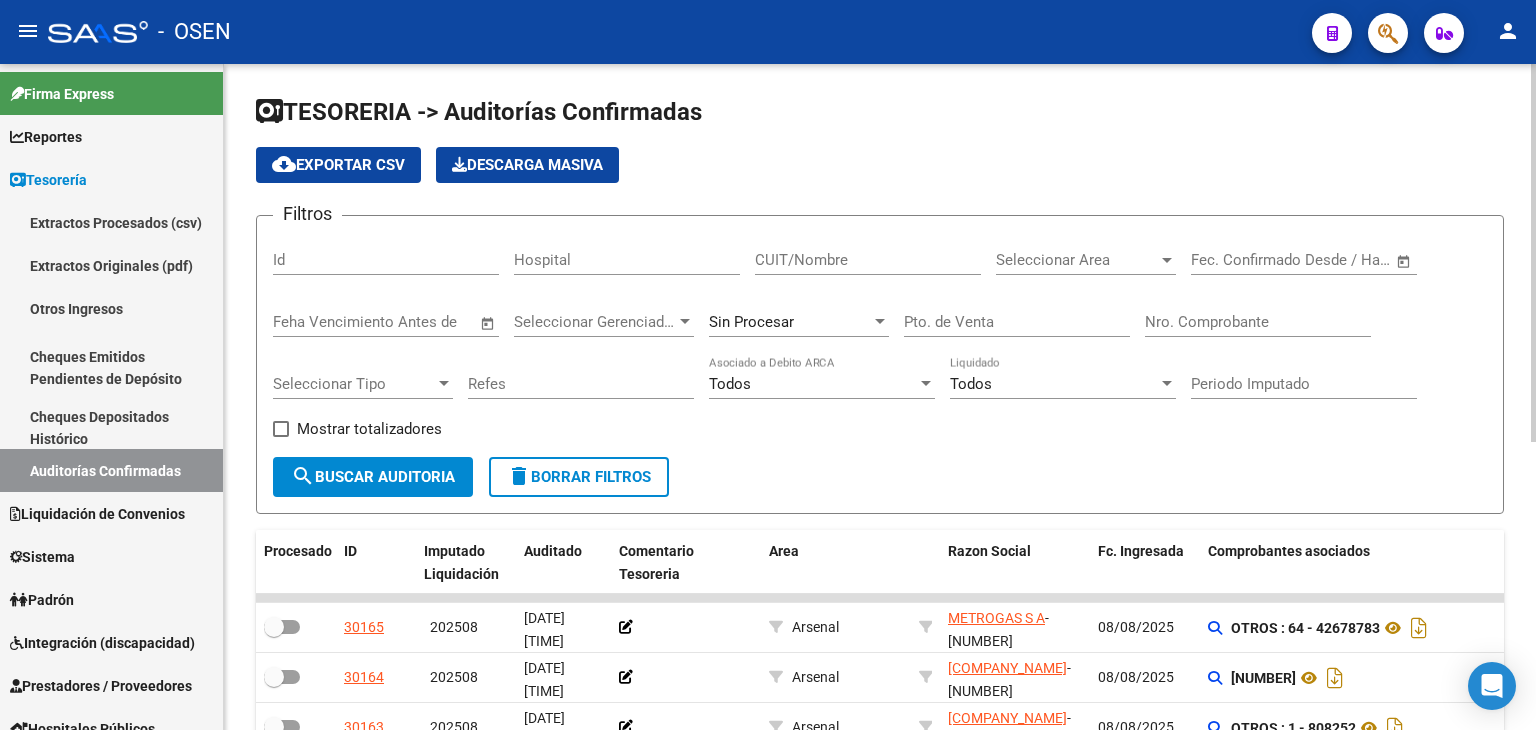 click on "Nro. Comprobante" at bounding box center (1258, 322) 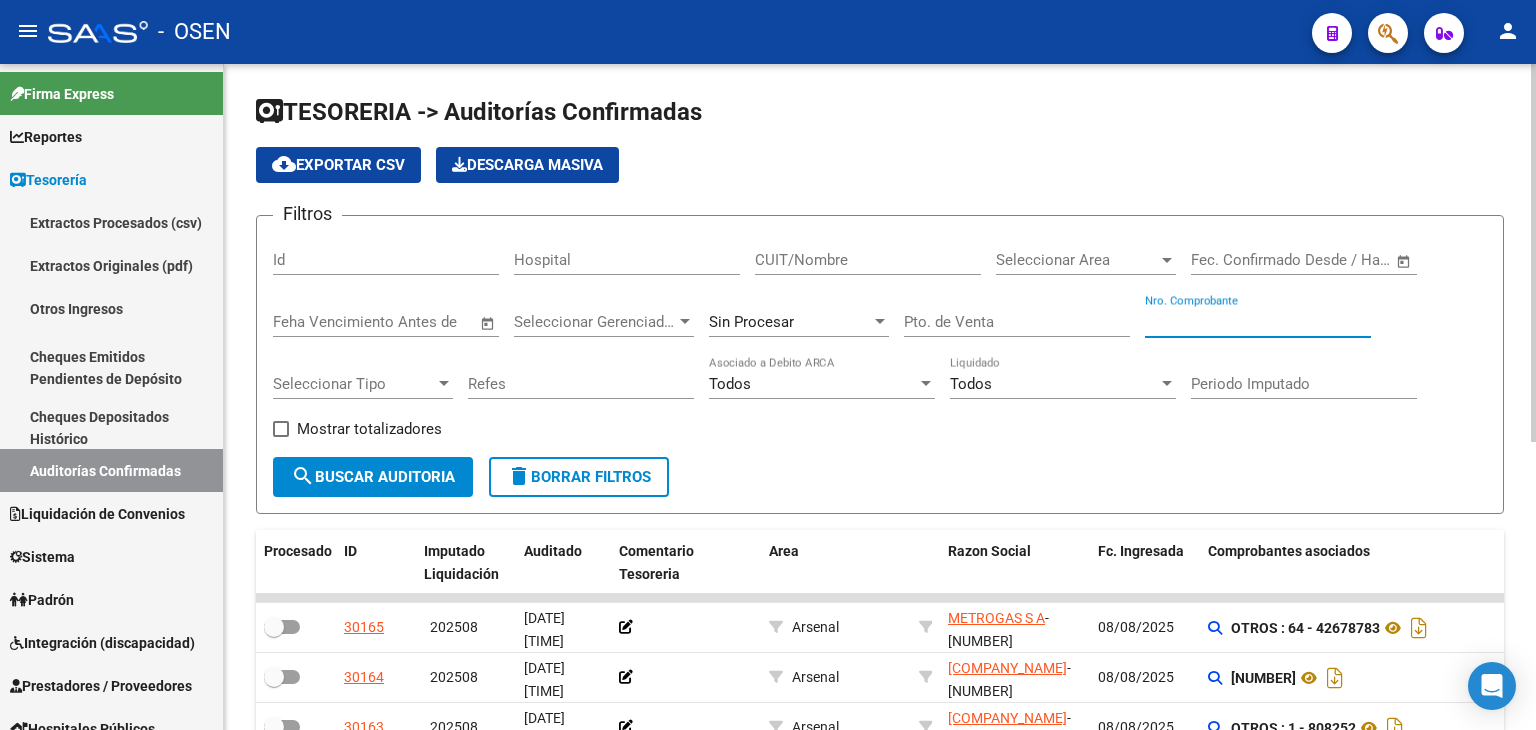 click on "CUIT/Nombre" at bounding box center [868, 260] 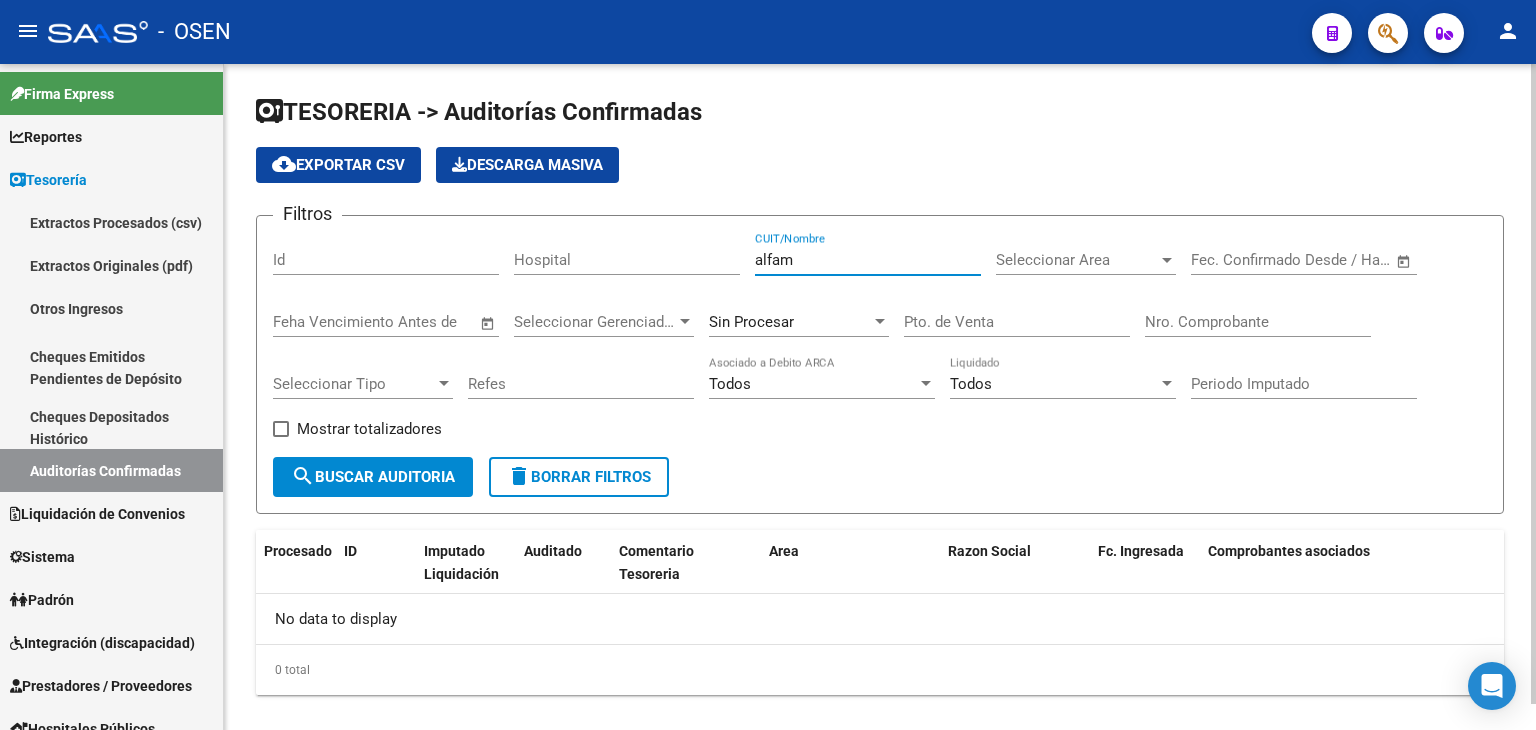 type on "alfam" 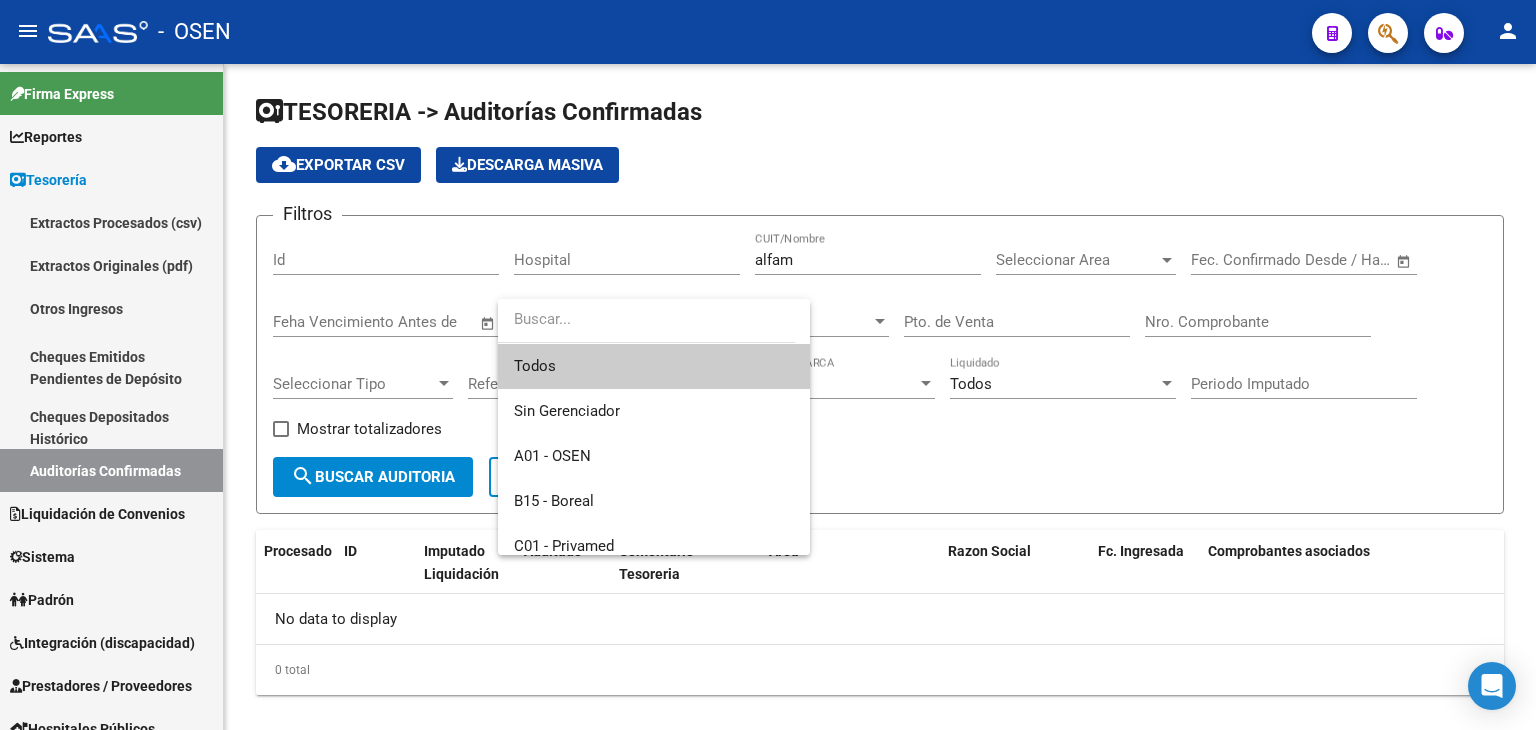 click at bounding box center (768, 365) 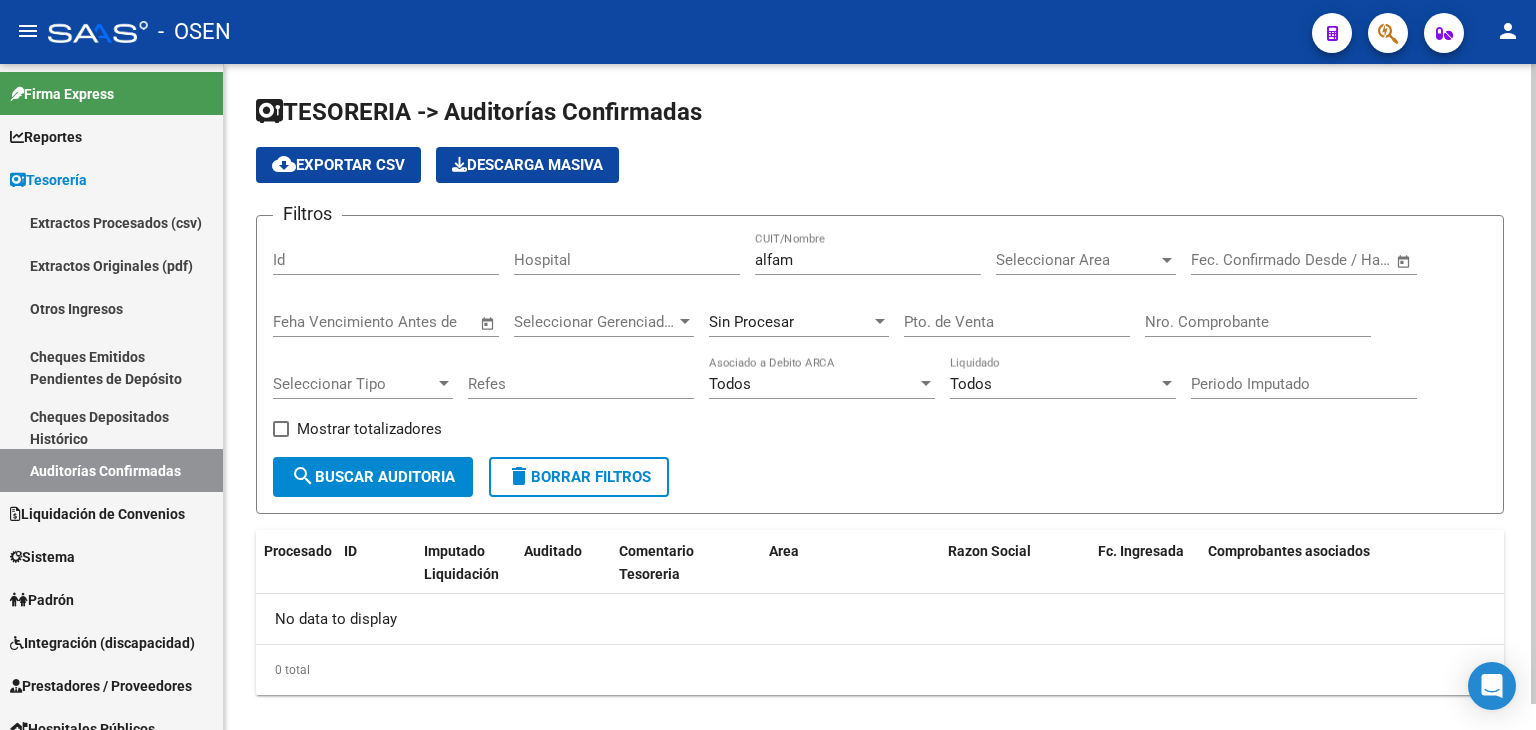 click on "Seleccionar Area Seleccionar Area" 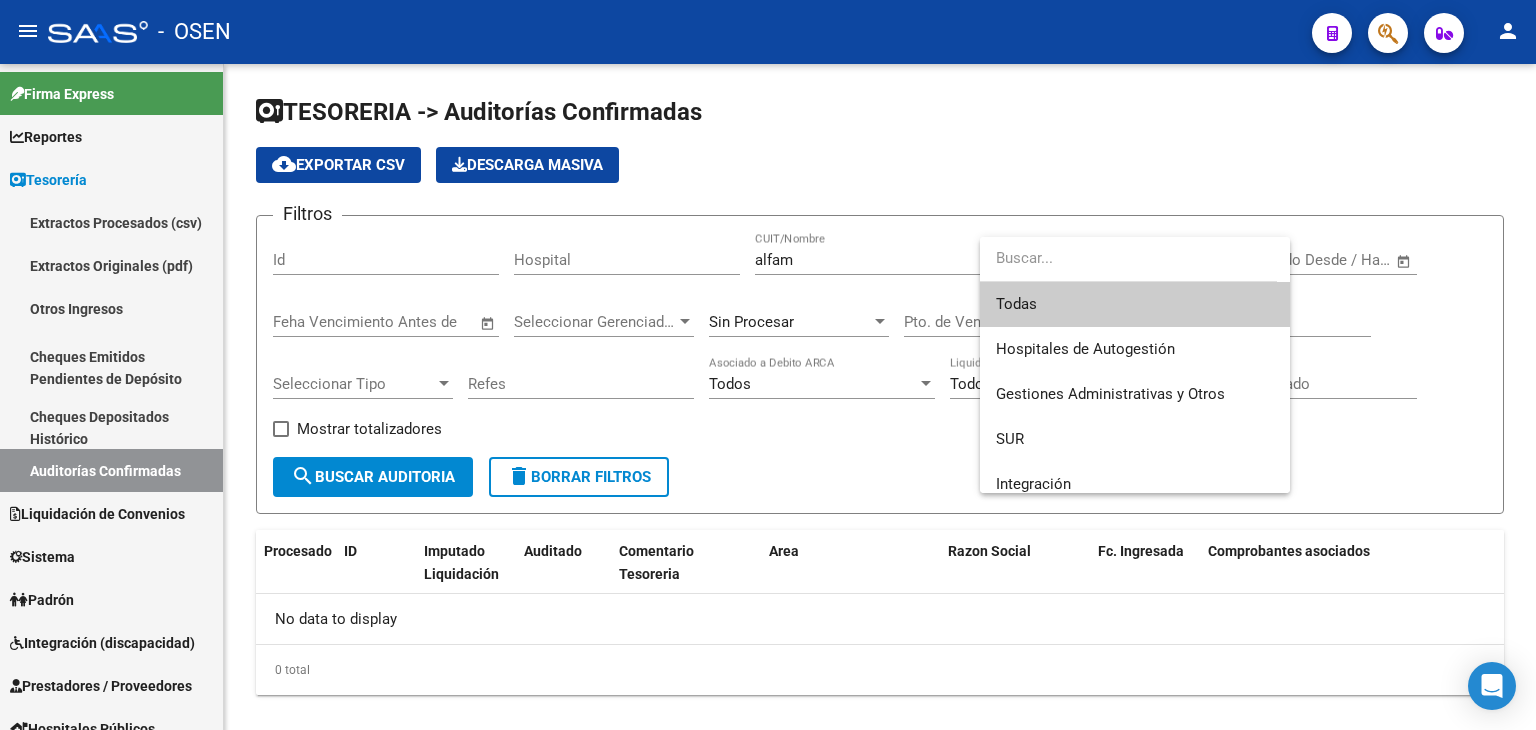click at bounding box center [768, 365] 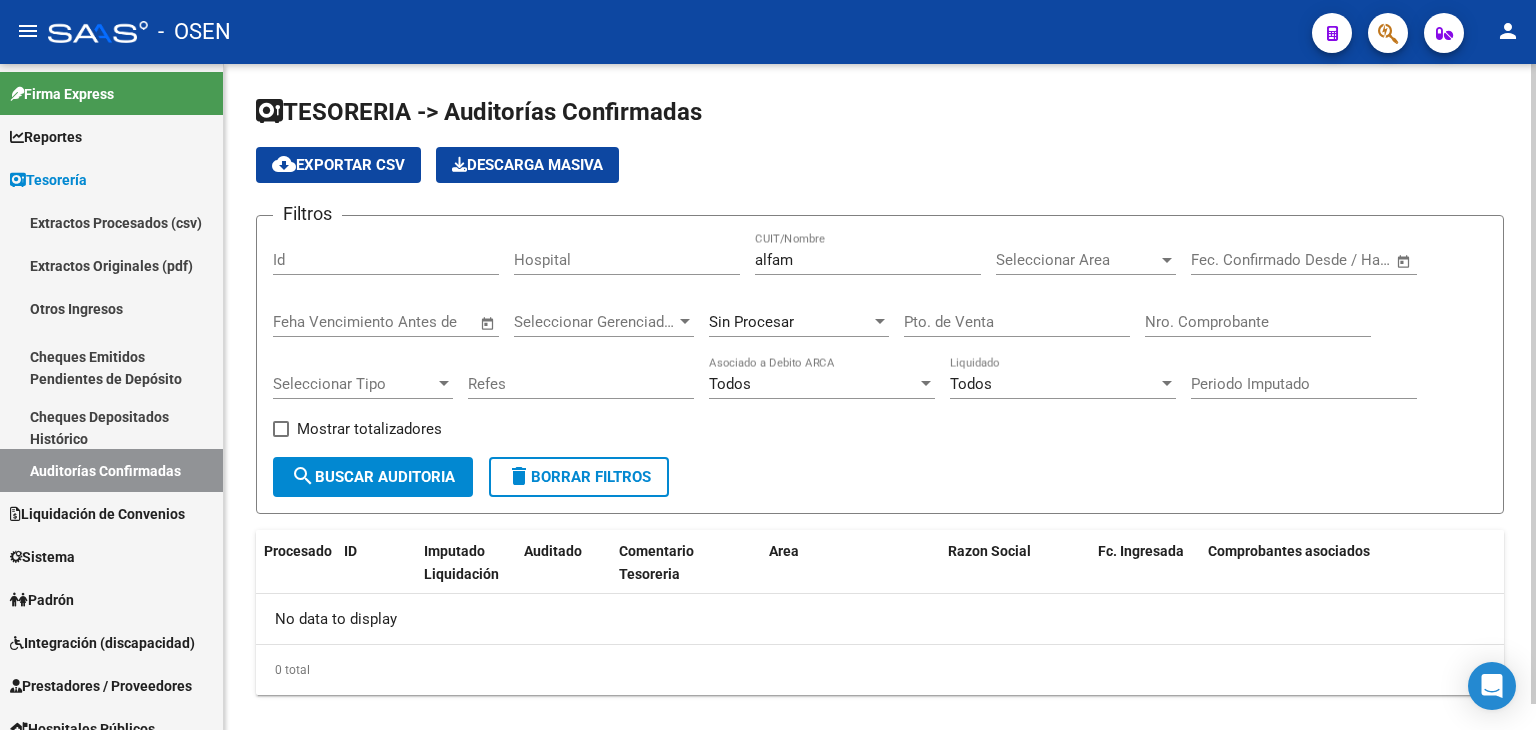 click on "Sin Procesar" 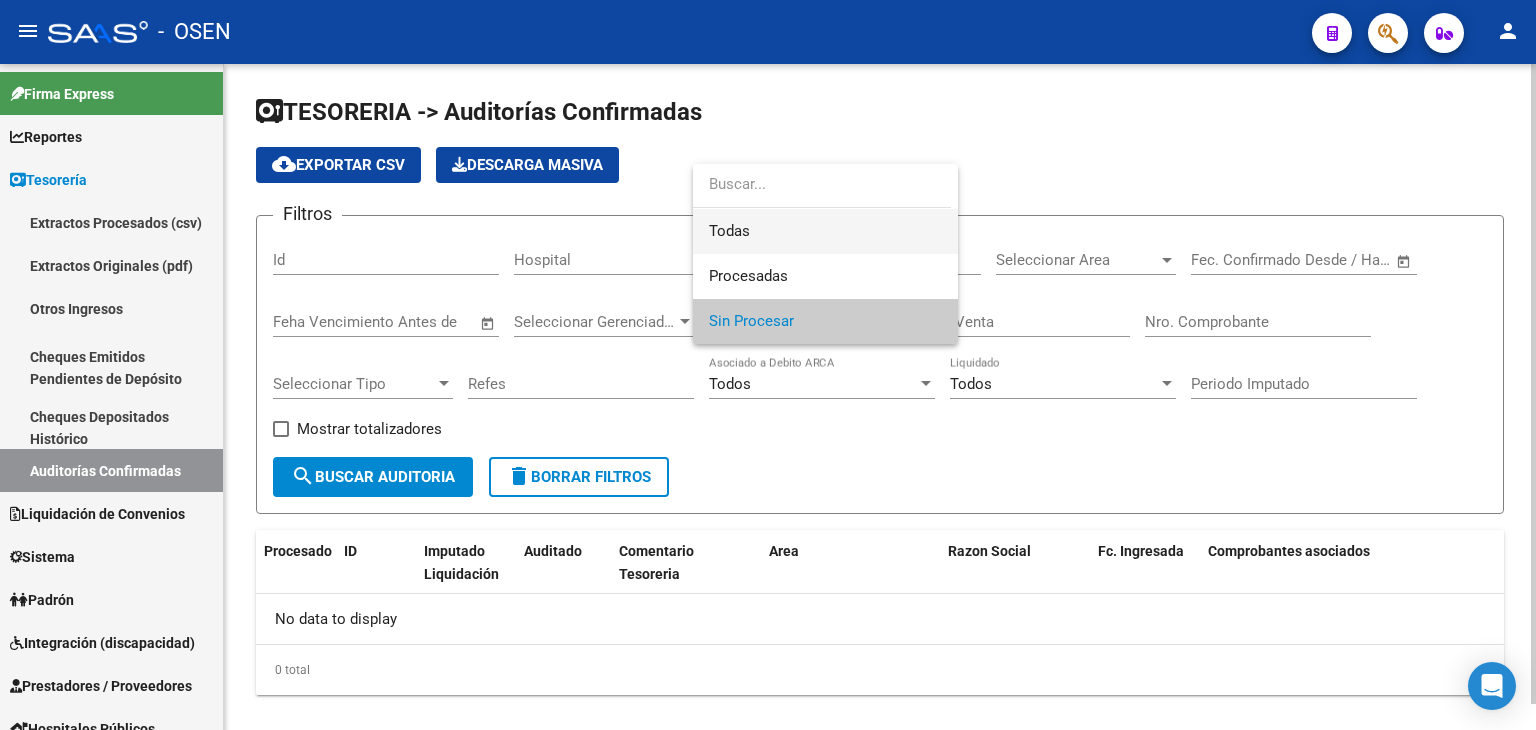 click on "Todas" at bounding box center (825, 231) 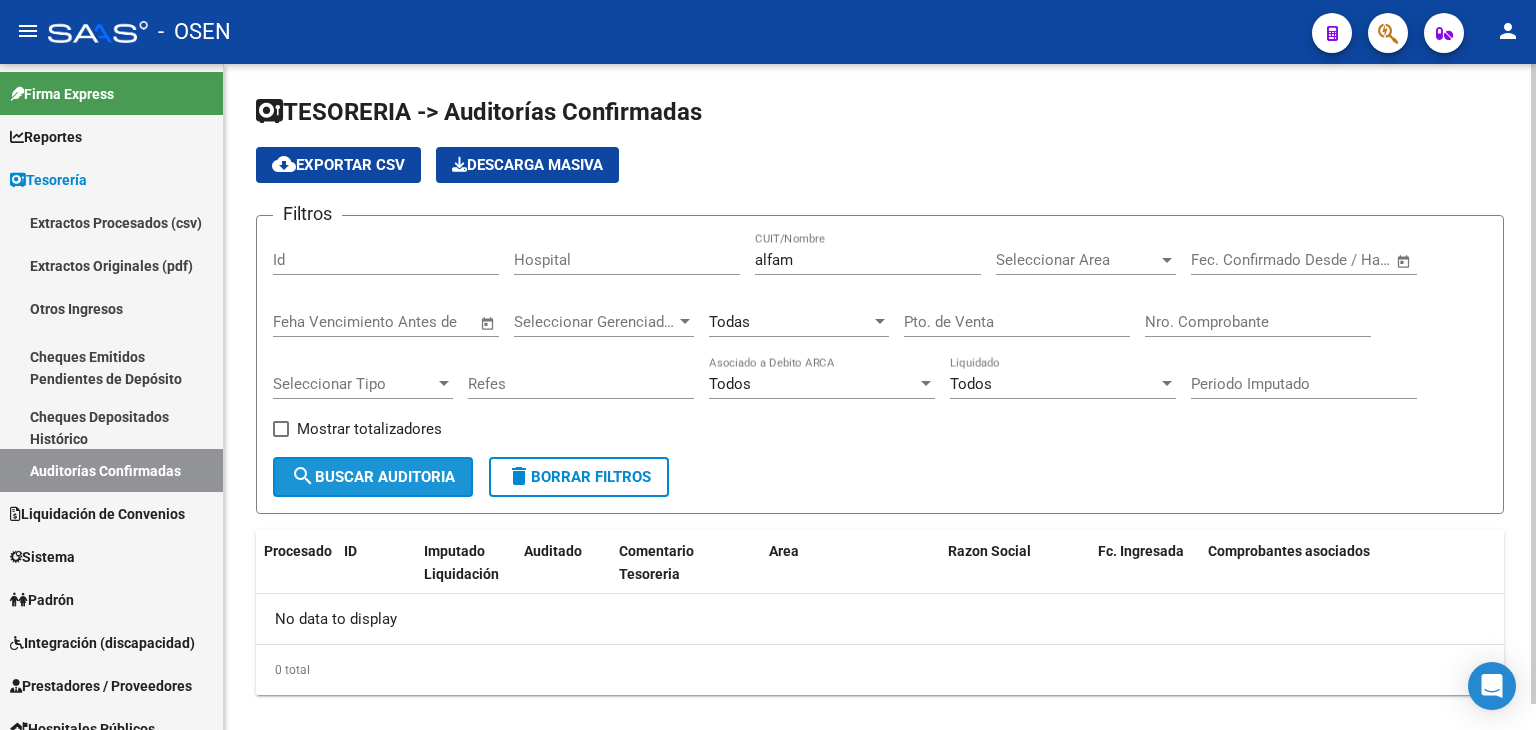 click on "search  Buscar Auditoria" 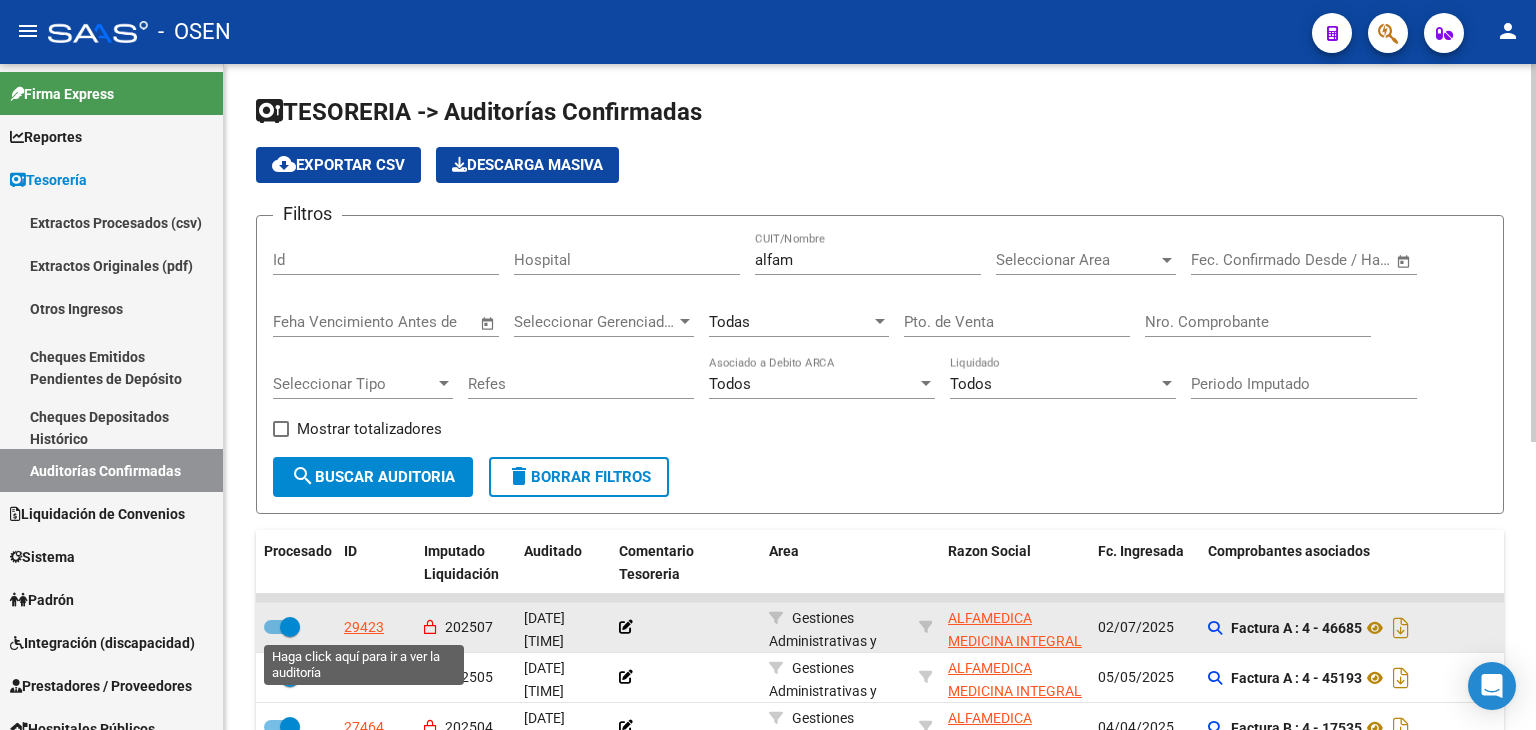 click on "29423" 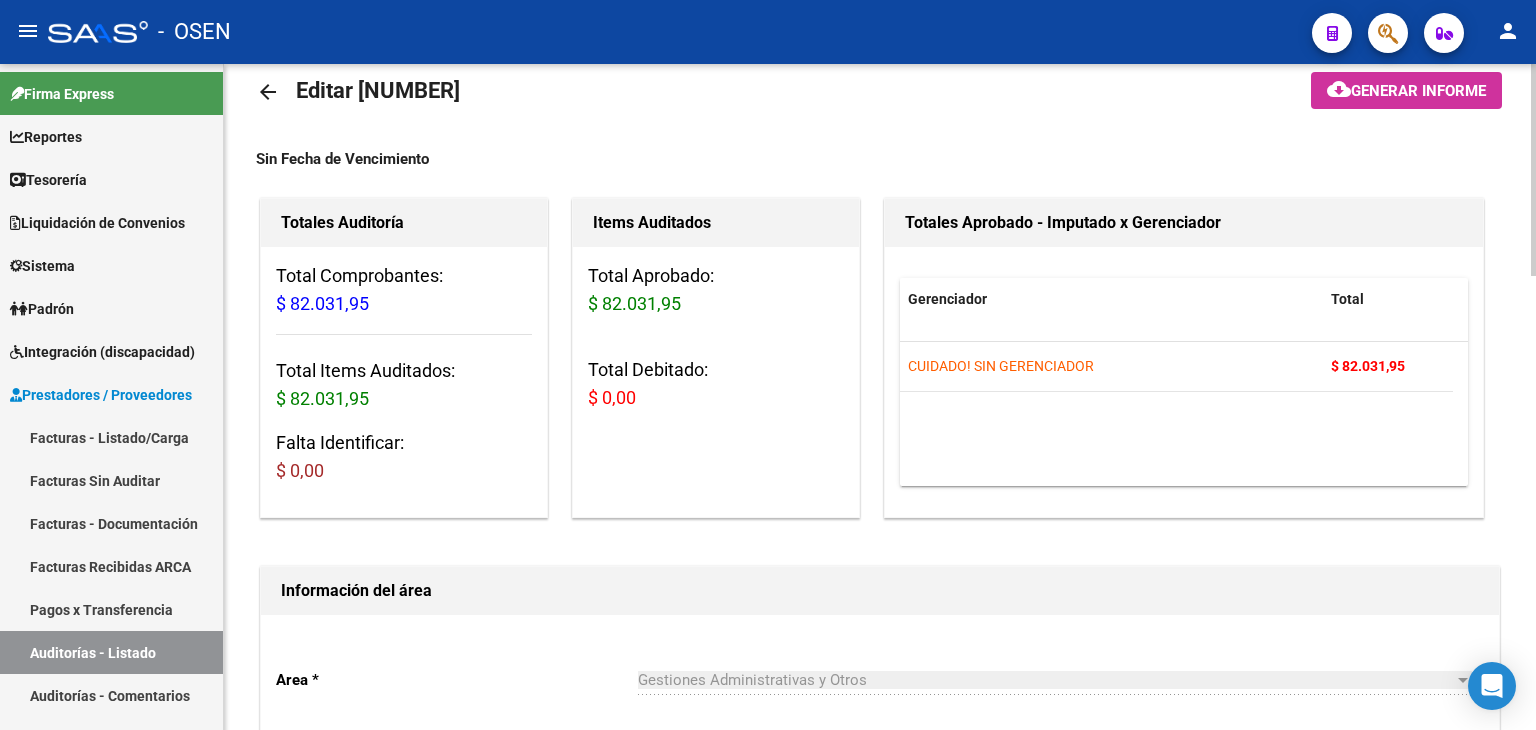 scroll, scrollTop: 0, scrollLeft: 0, axis: both 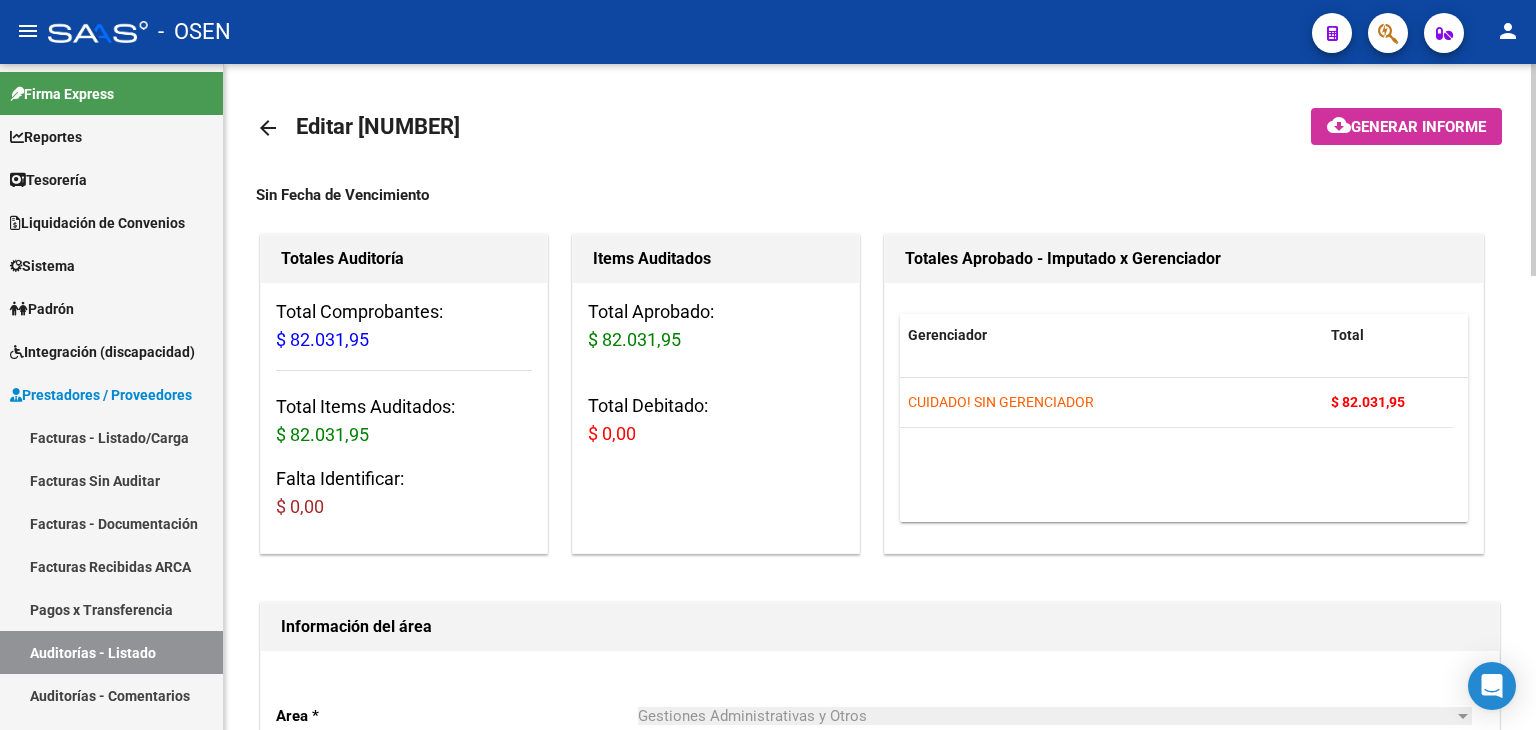 click on "arrow_back" 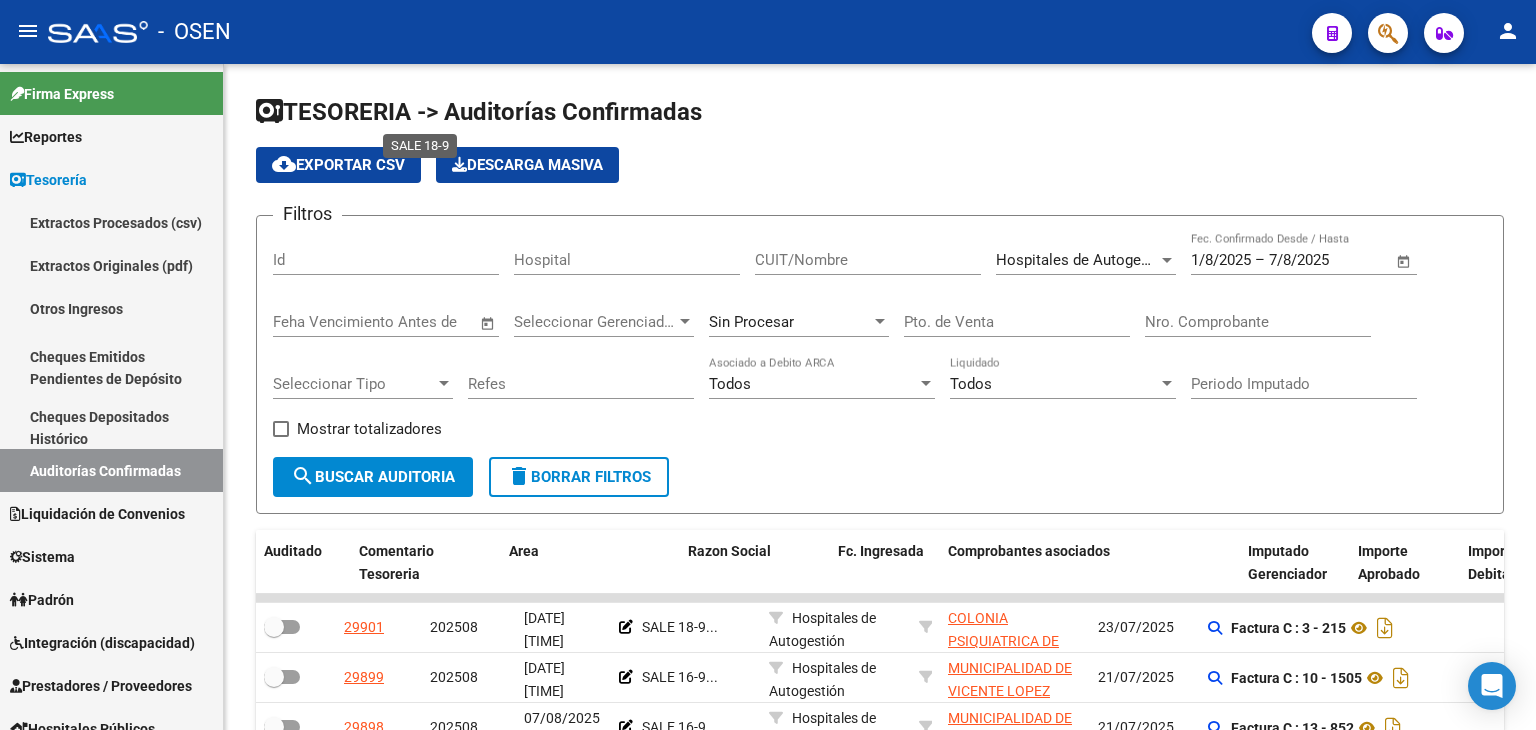 scroll, scrollTop: 0, scrollLeft: 0, axis: both 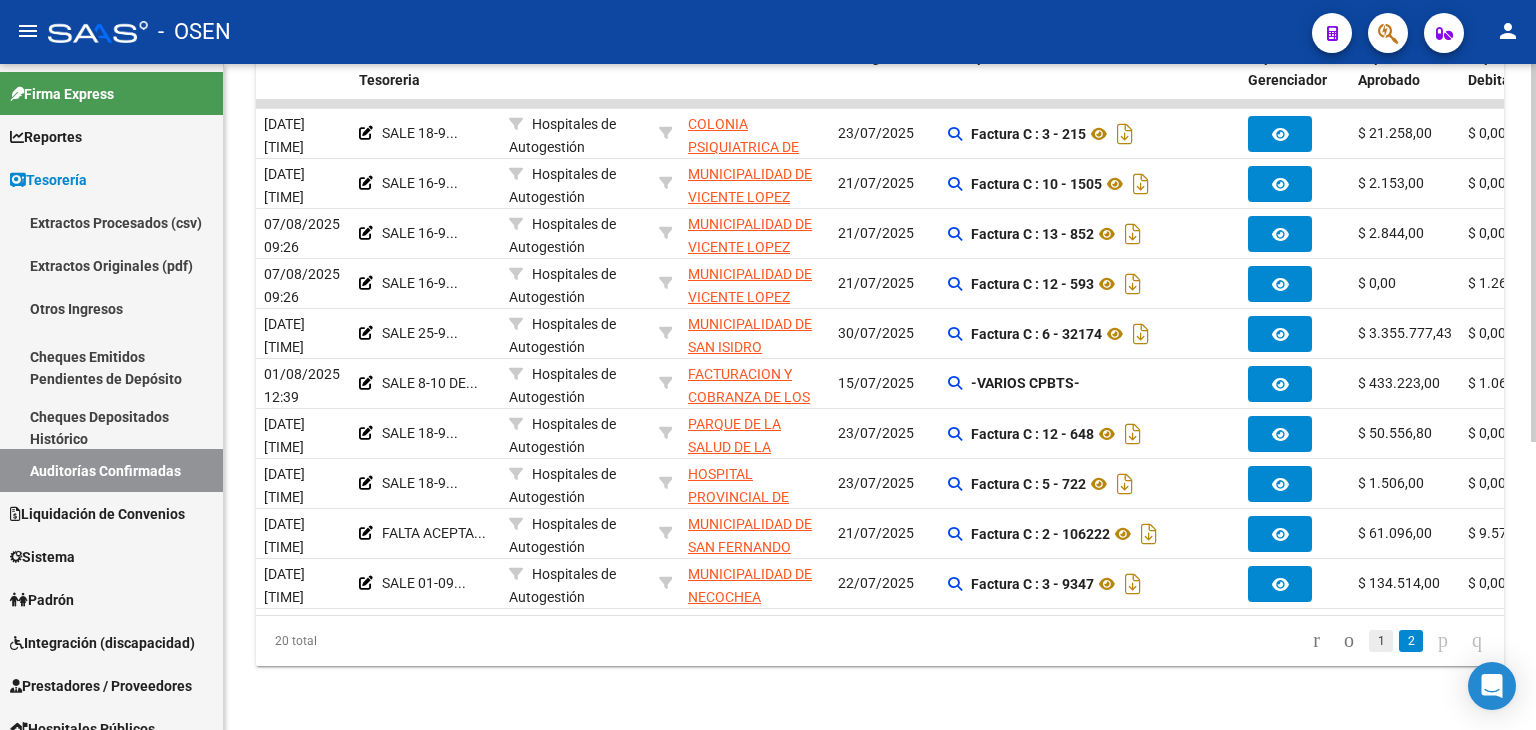 click on "1" 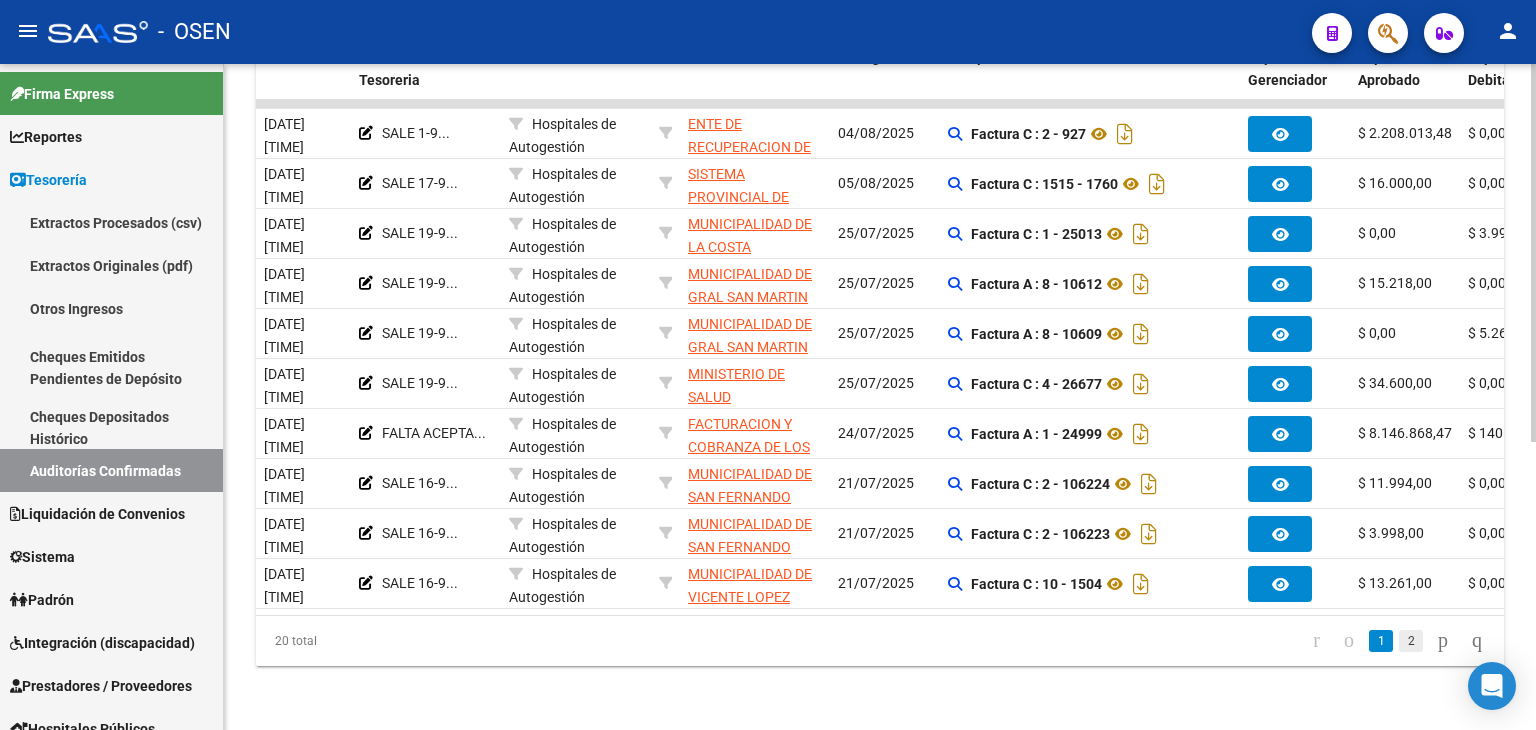 click on "2" 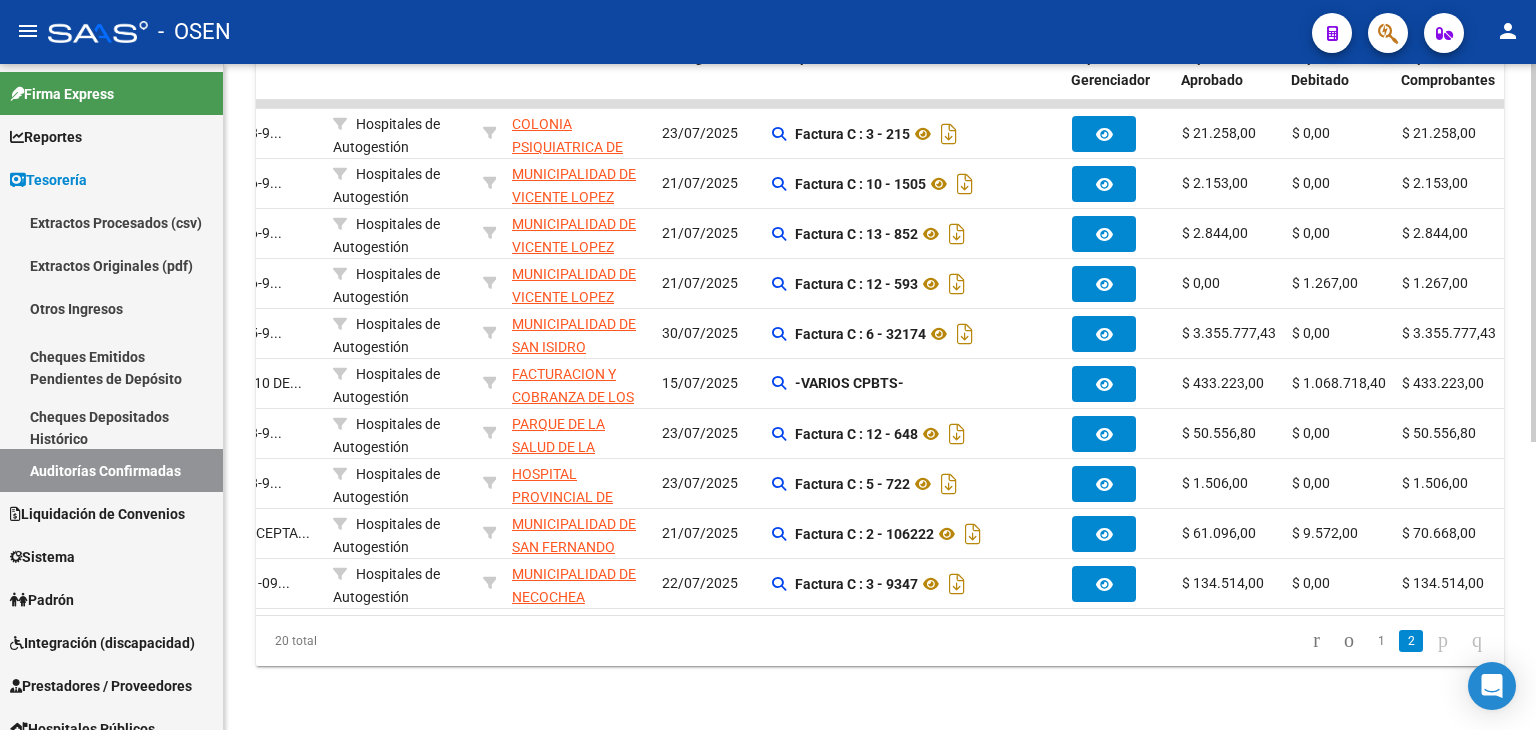scroll, scrollTop: 0, scrollLeft: 441, axis: horizontal 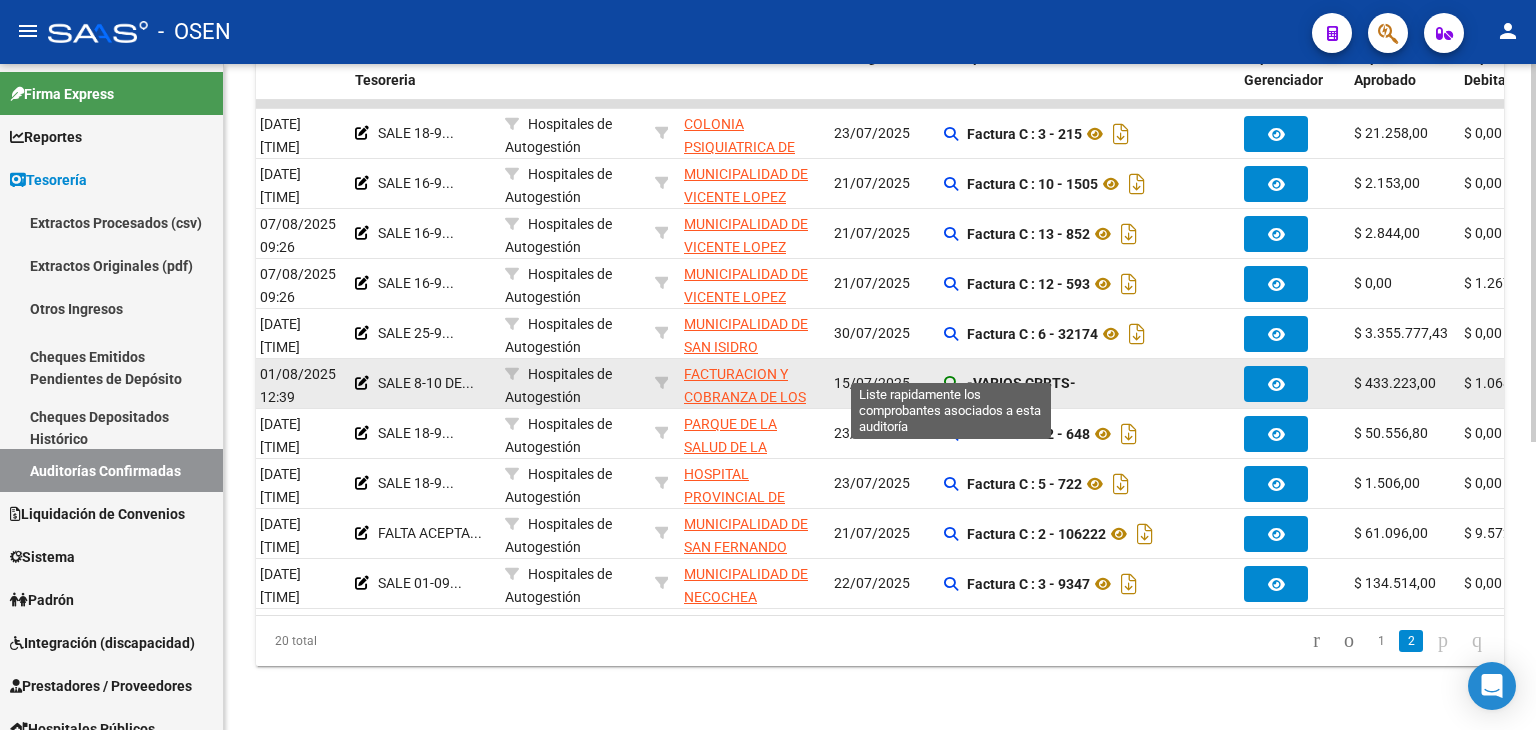 click 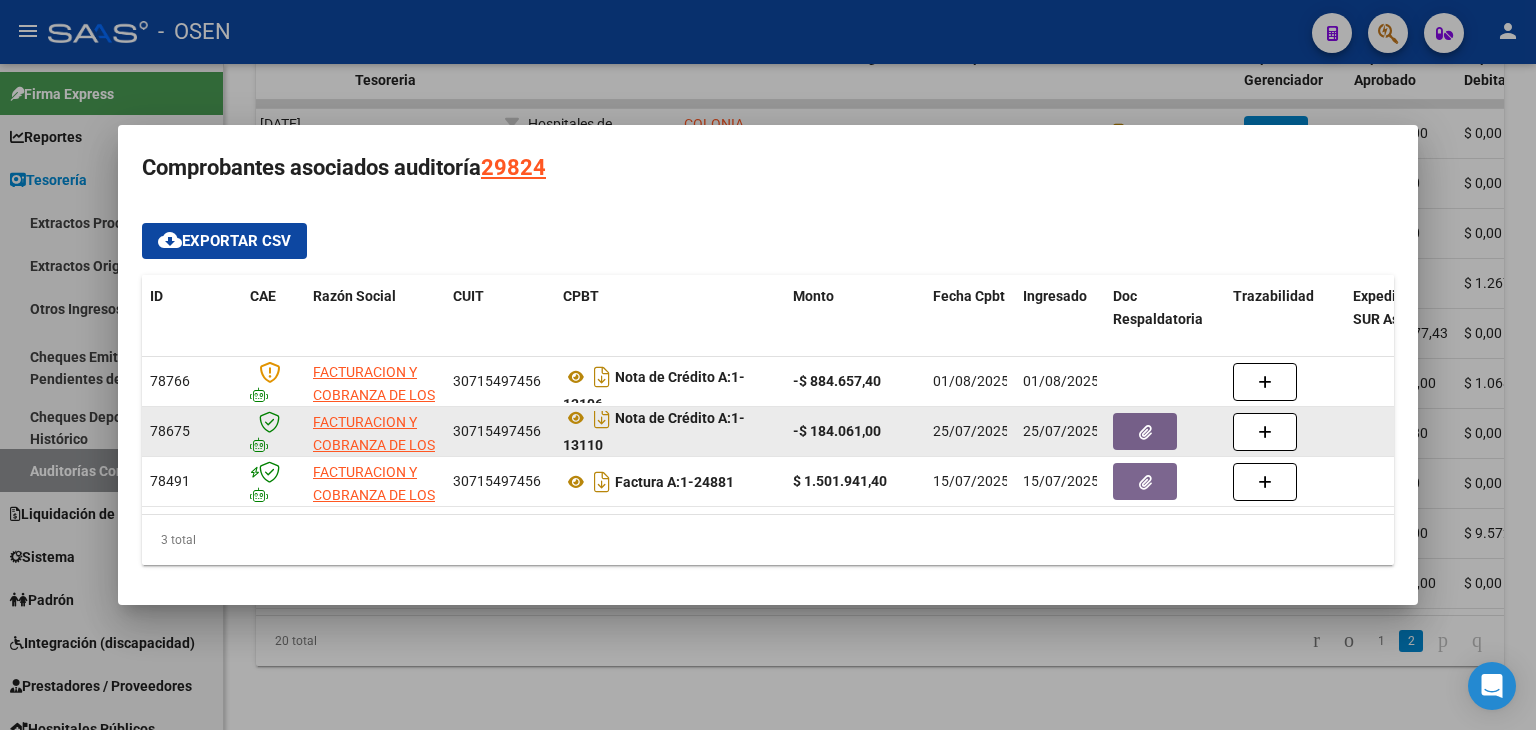 scroll, scrollTop: 12, scrollLeft: 0, axis: vertical 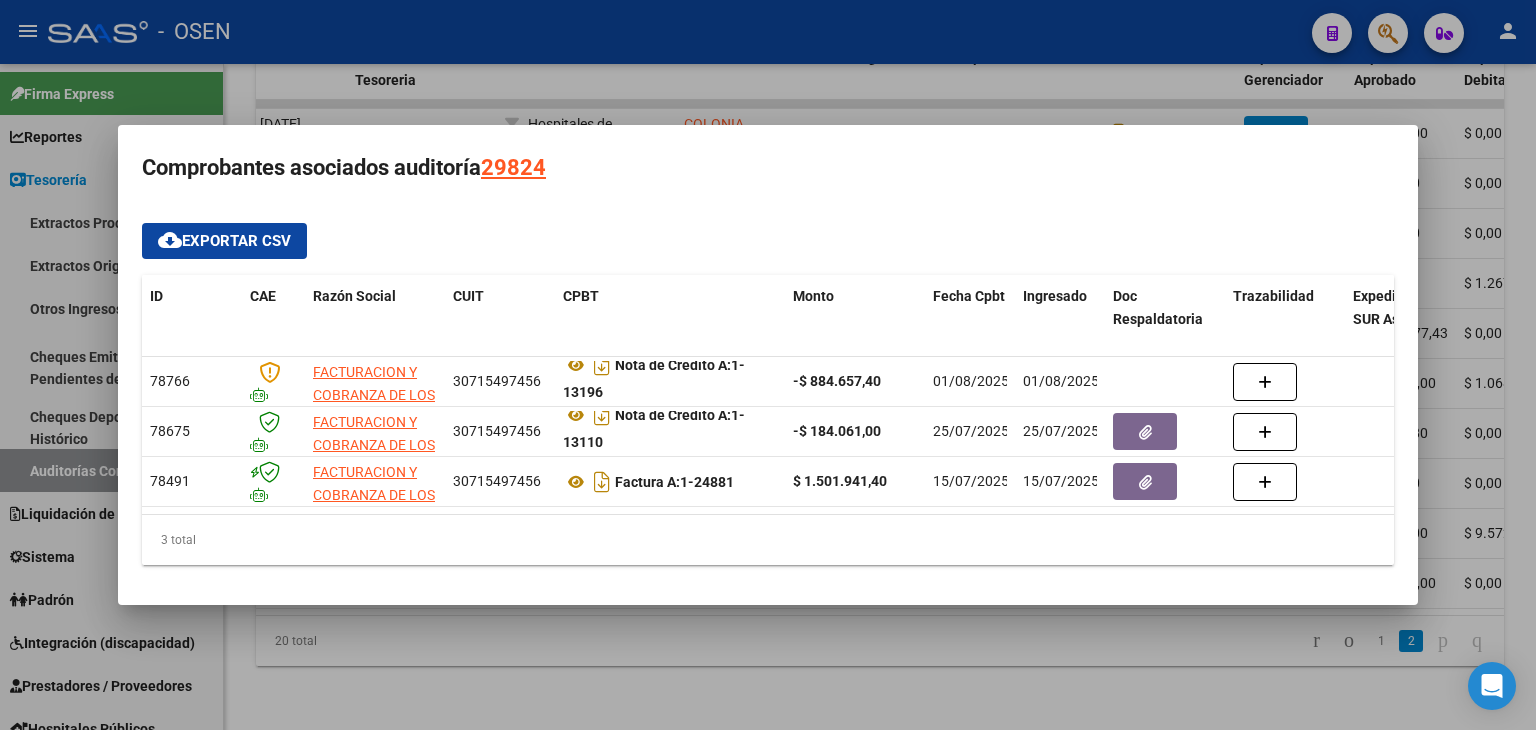 click at bounding box center (768, 365) 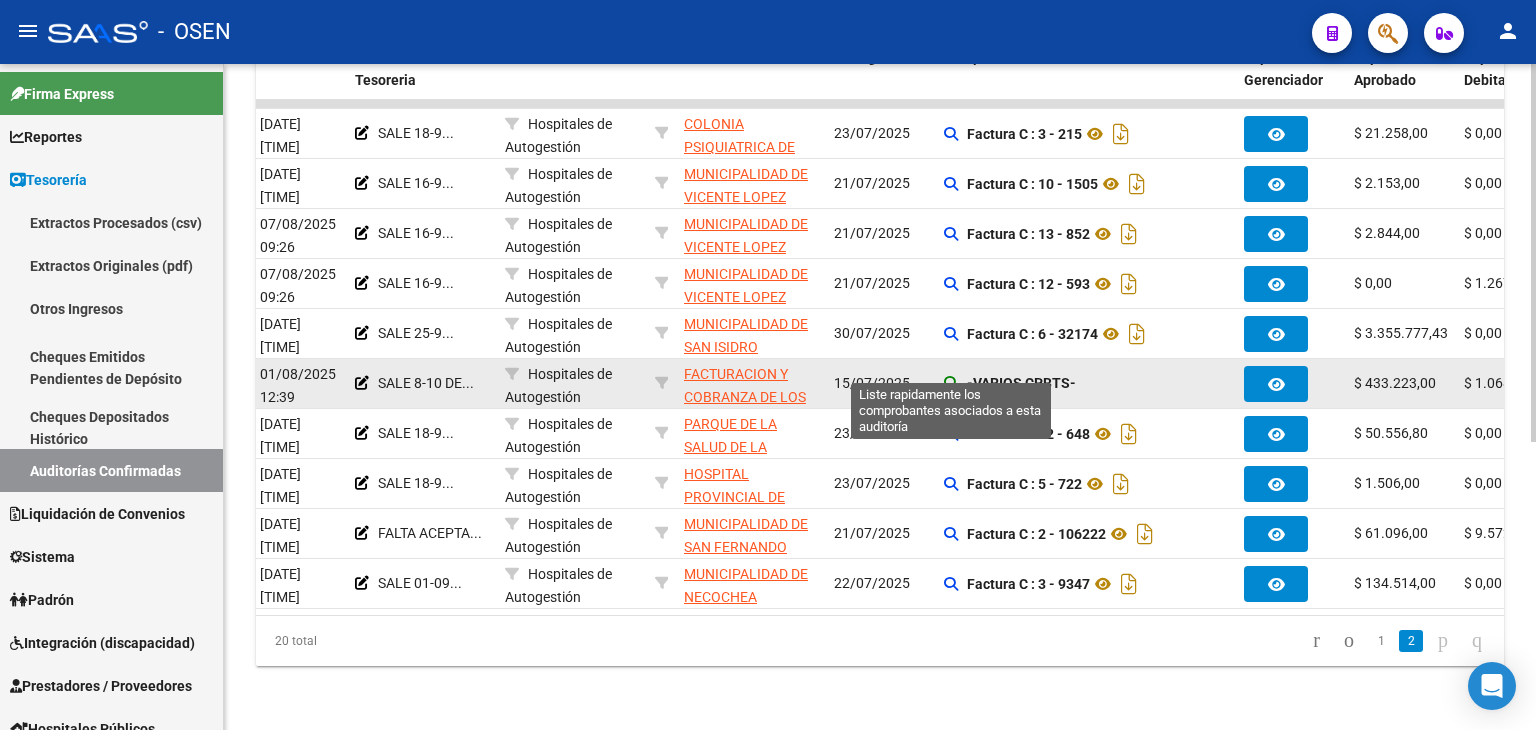 click 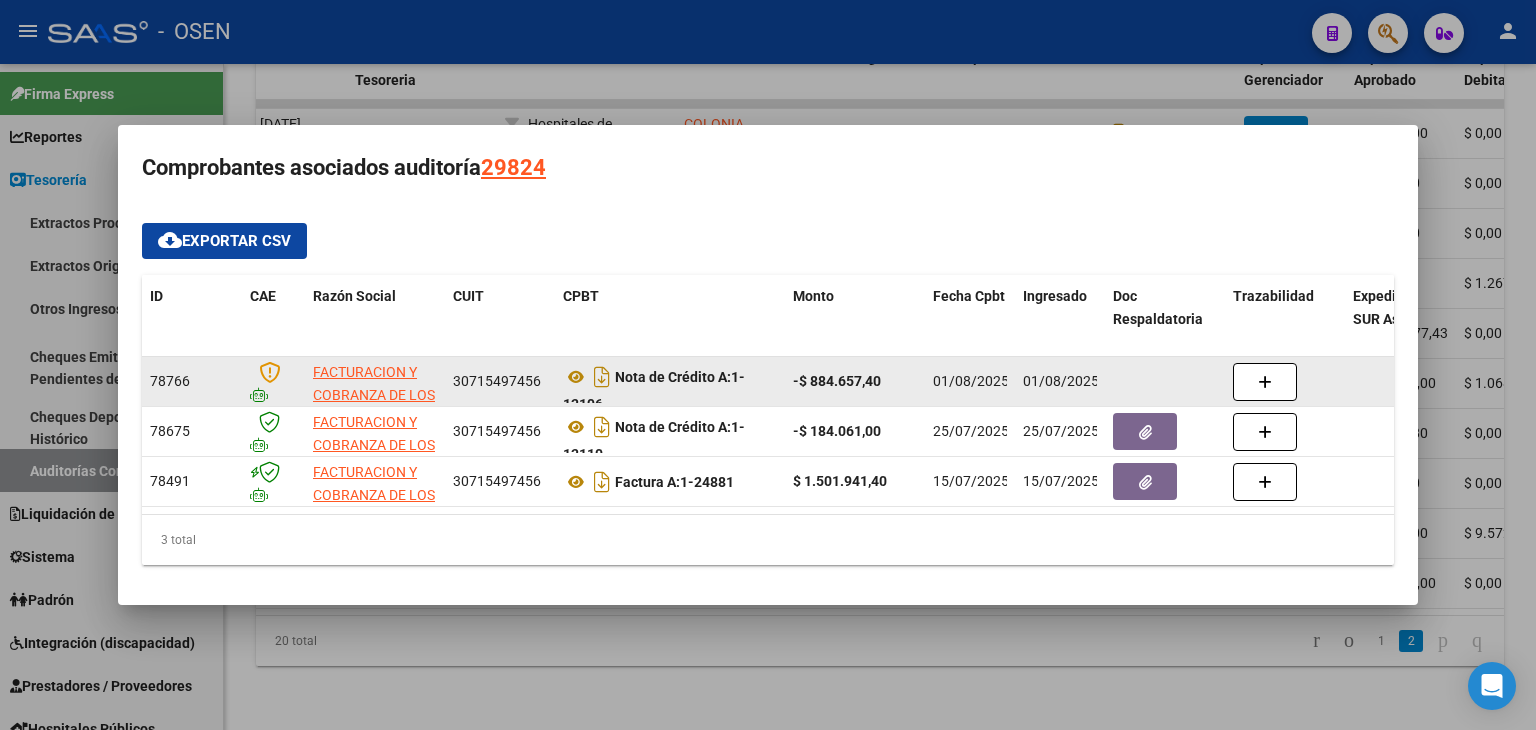 scroll, scrollTop: 12, scrollLeft: 0, axis: vertical 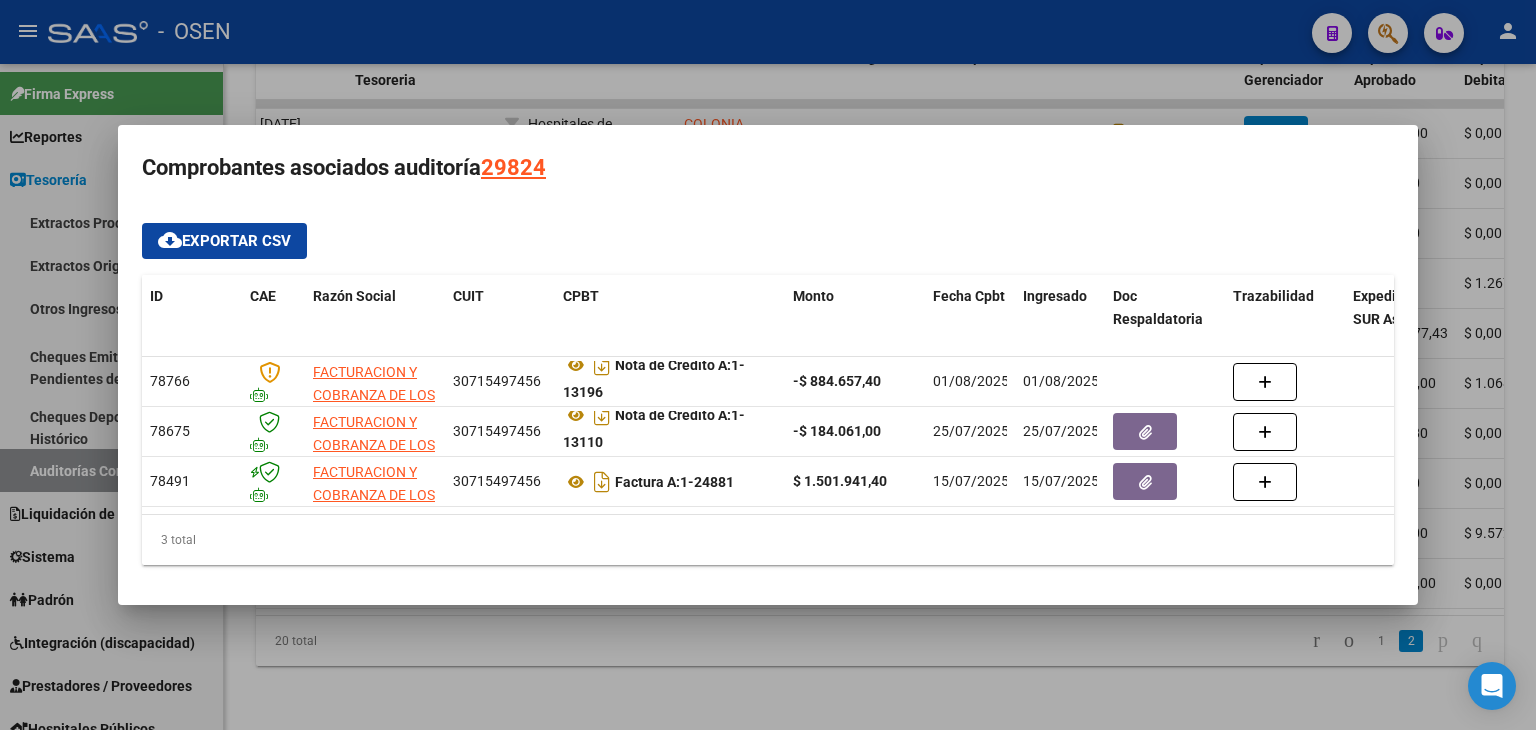 click at bounding box center [768, 365] 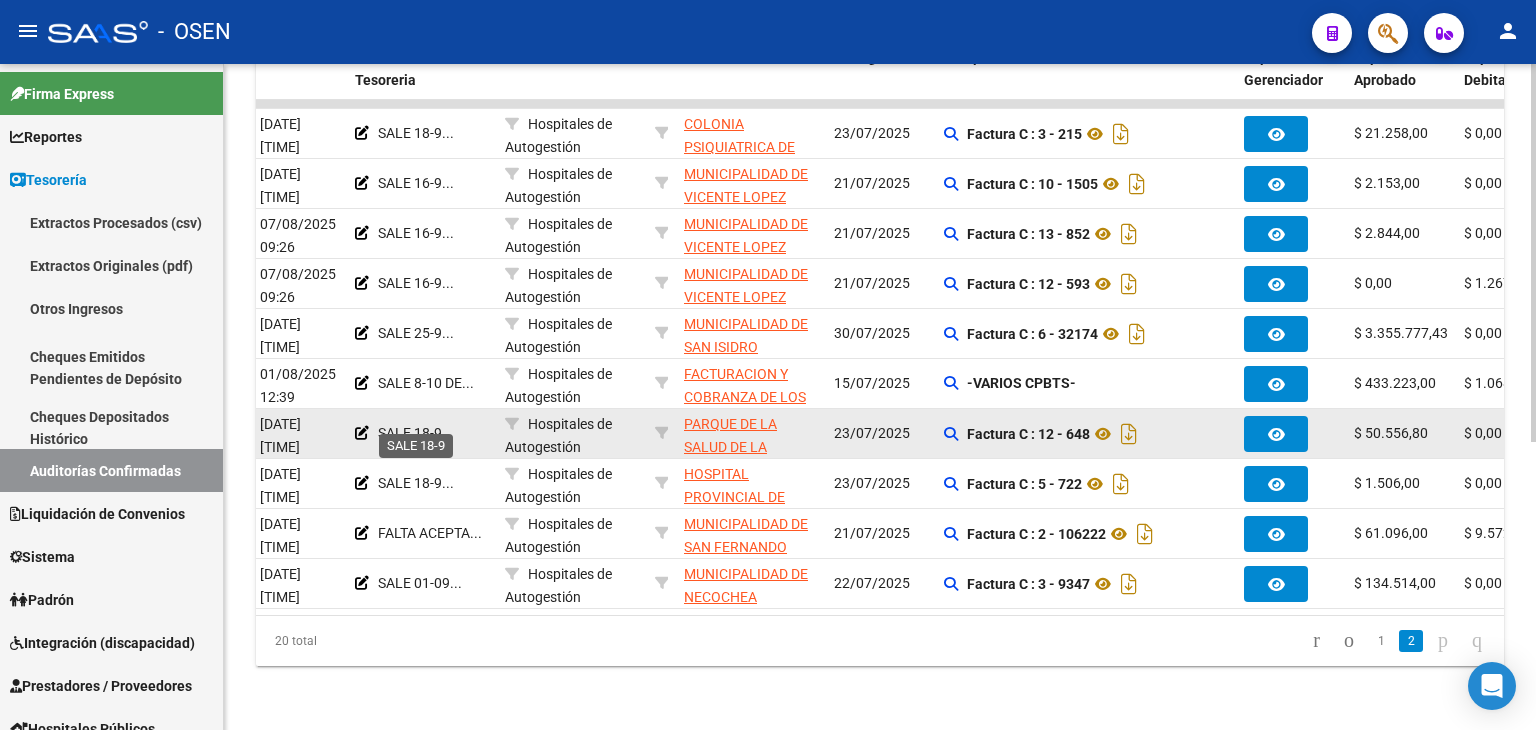 click on "SALE 18-9..." 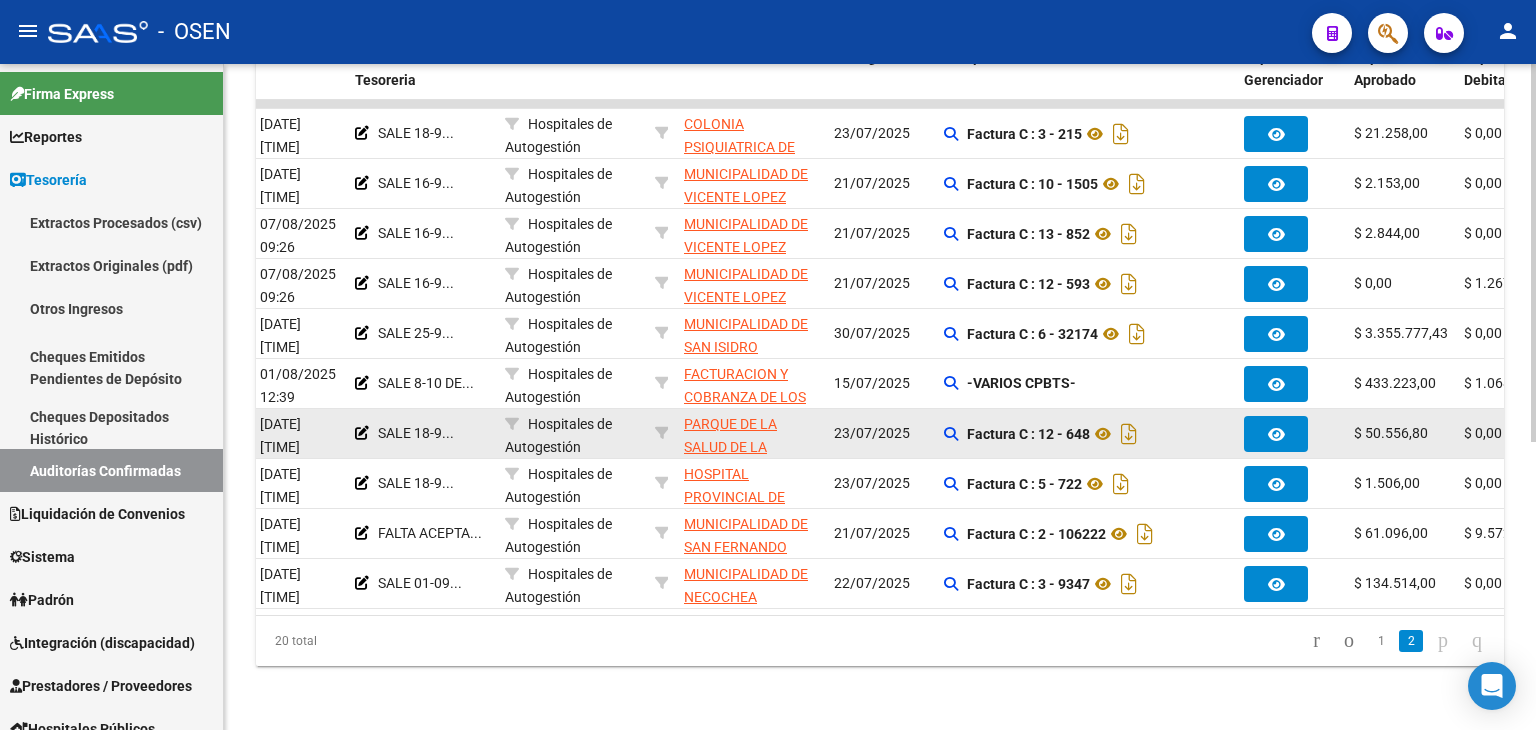click on "SALE 18-9..." 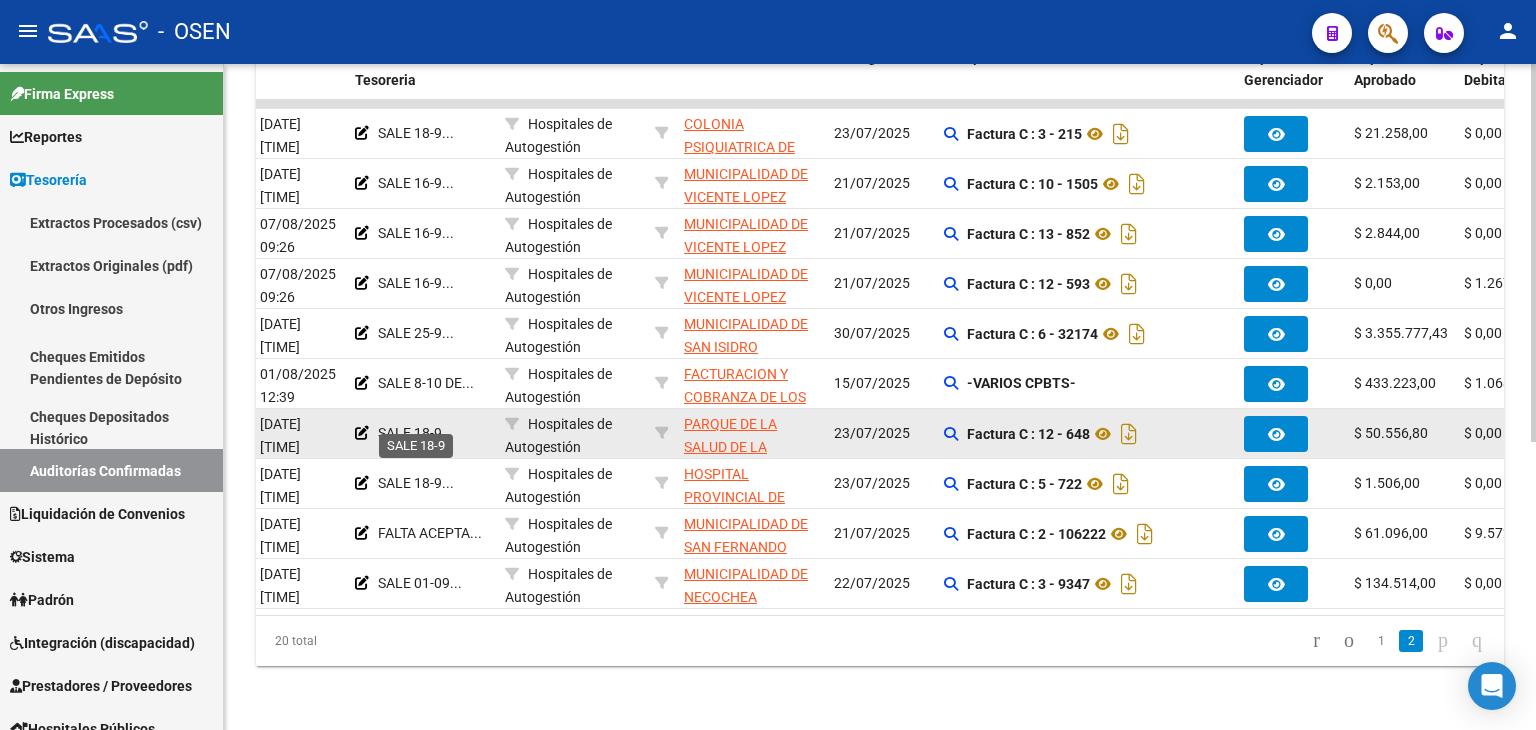 click on "SALE 18-9..." 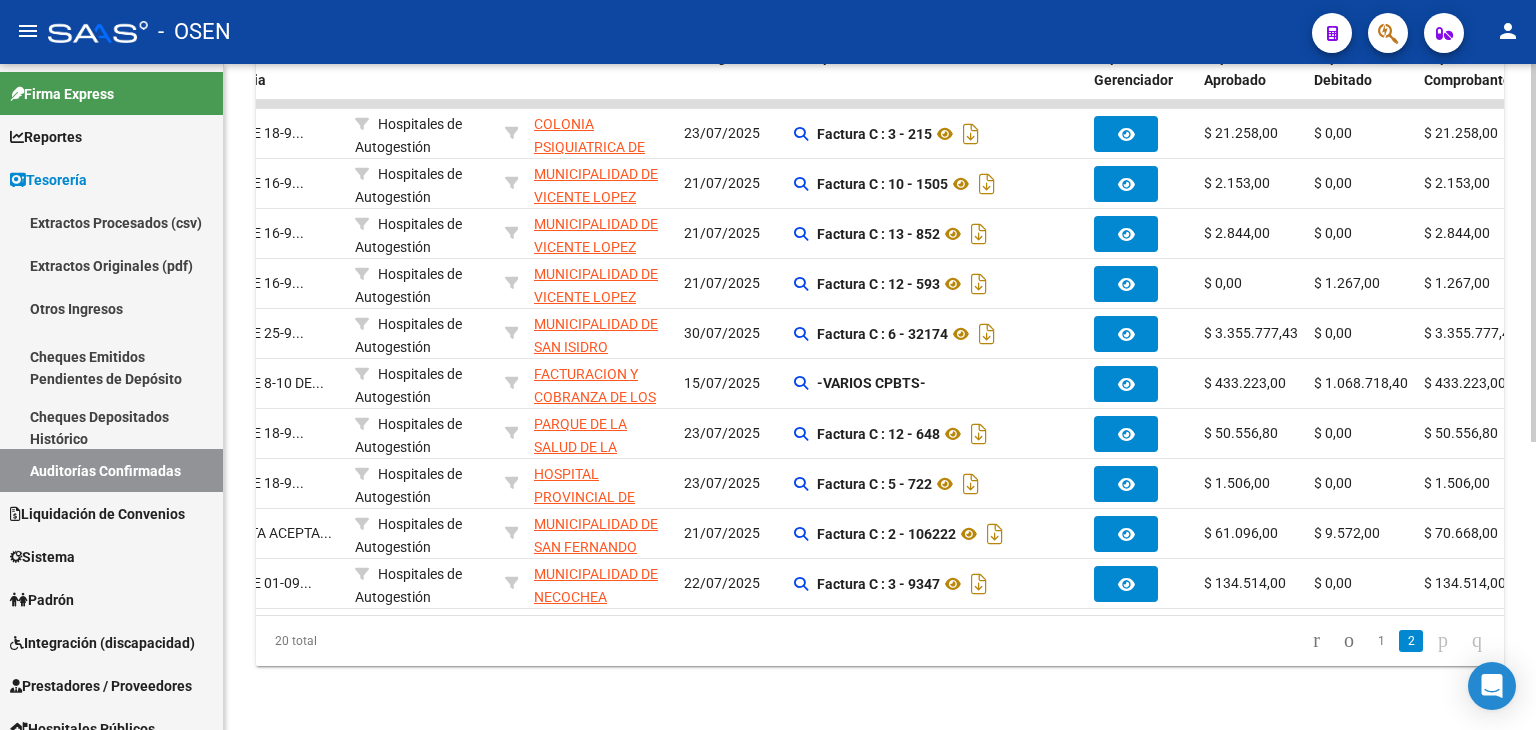 scroll, scrollTop: 0, scrollLeft: 423, axis: horizontal 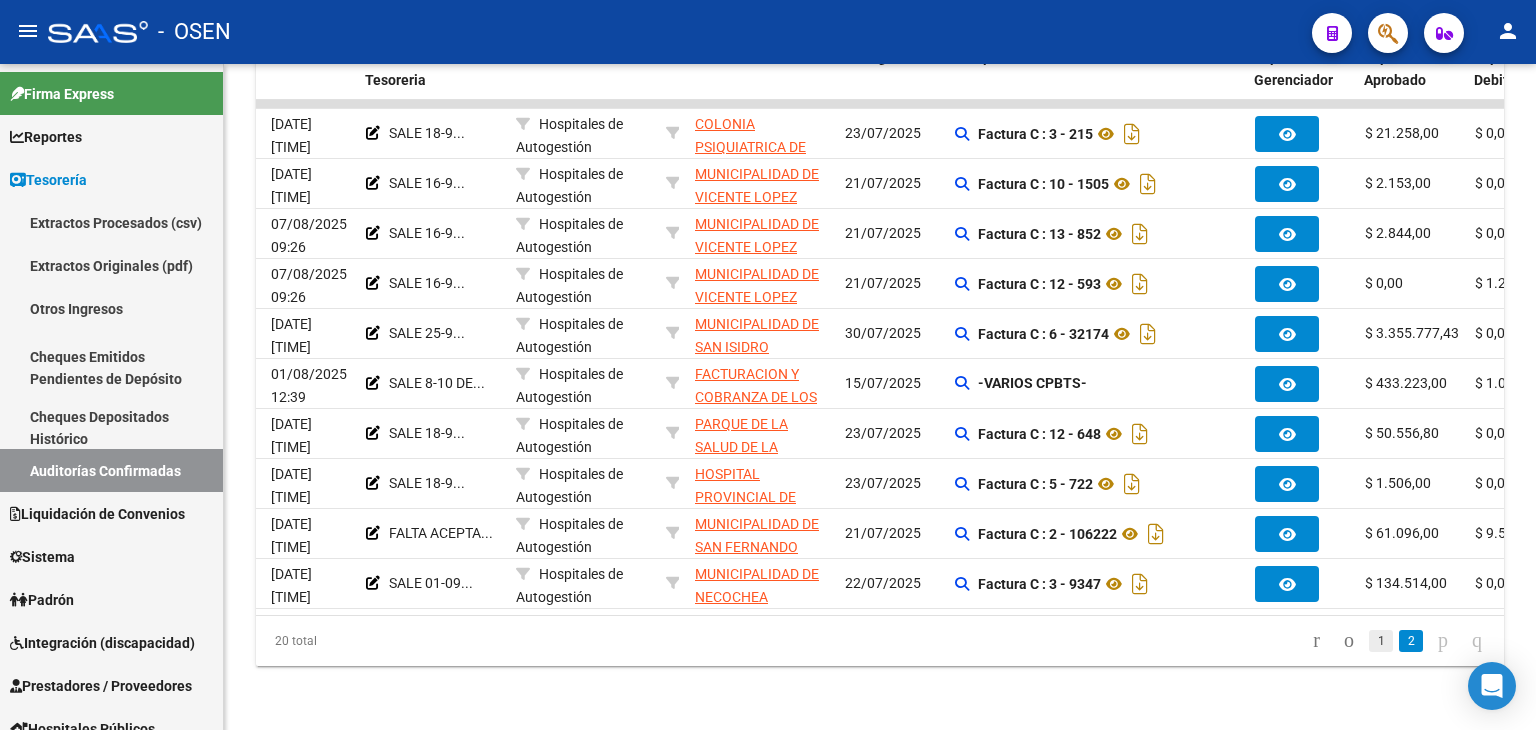 click on "1" 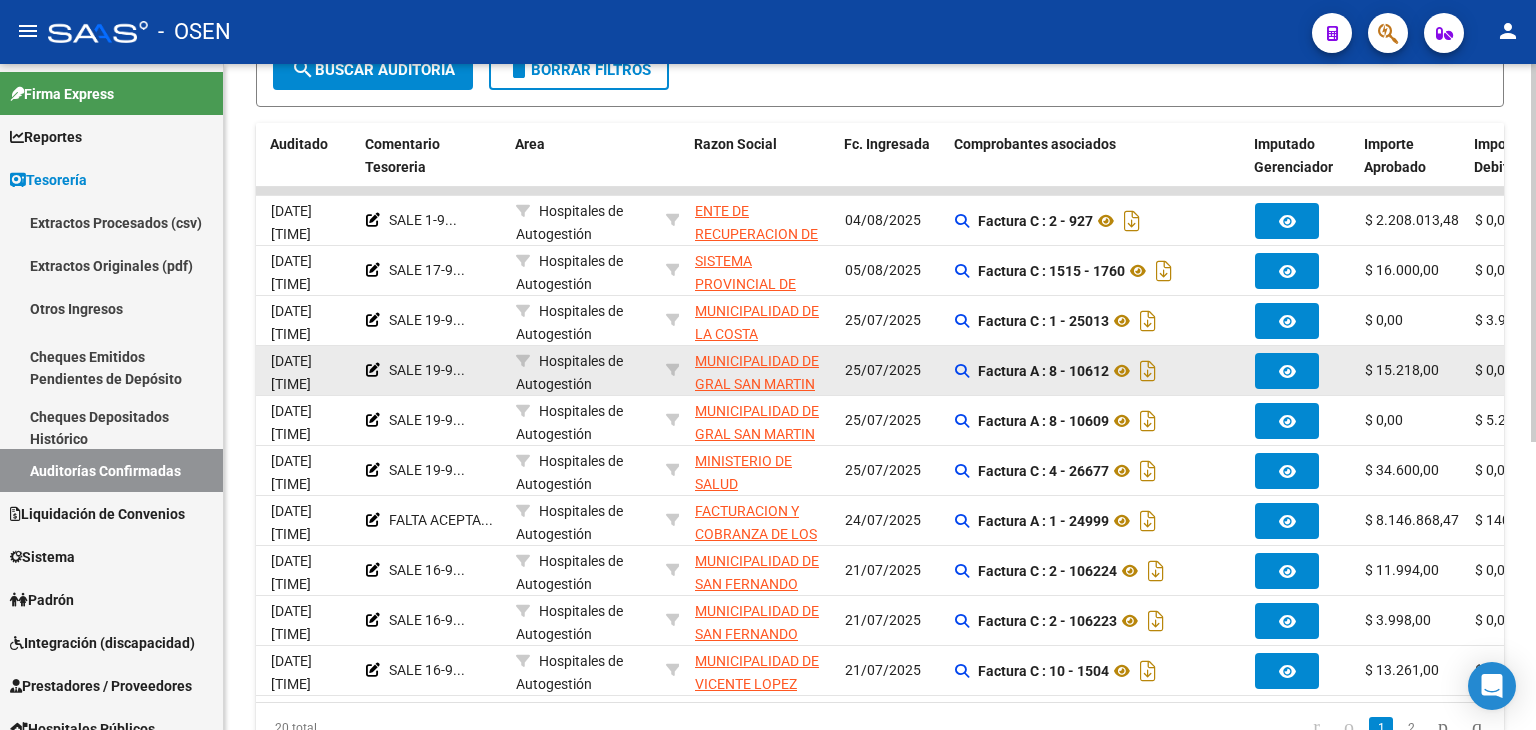 scroll, scrollTop: 507, scrollLeft: 0, axis: vertical 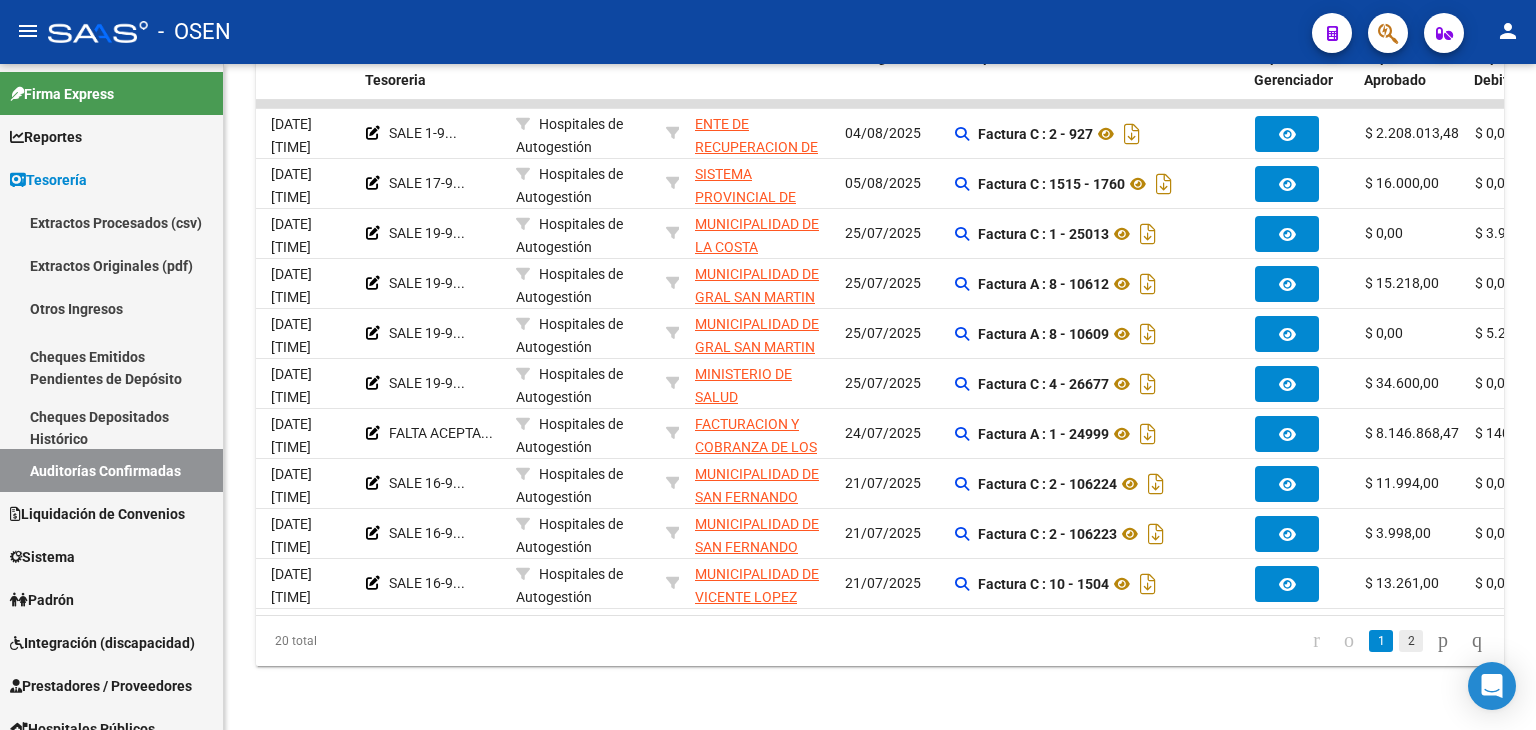 click on "2" 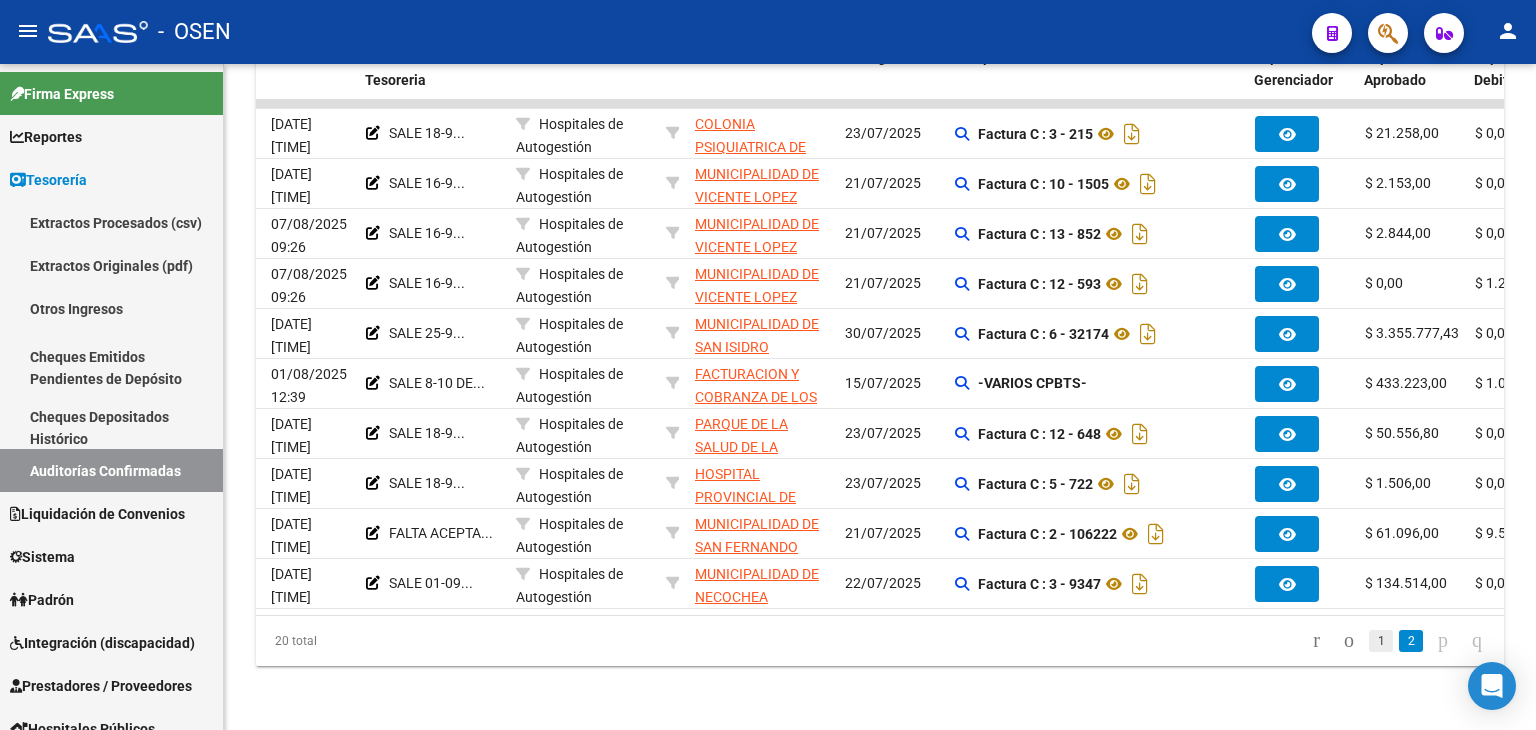 click on "1" 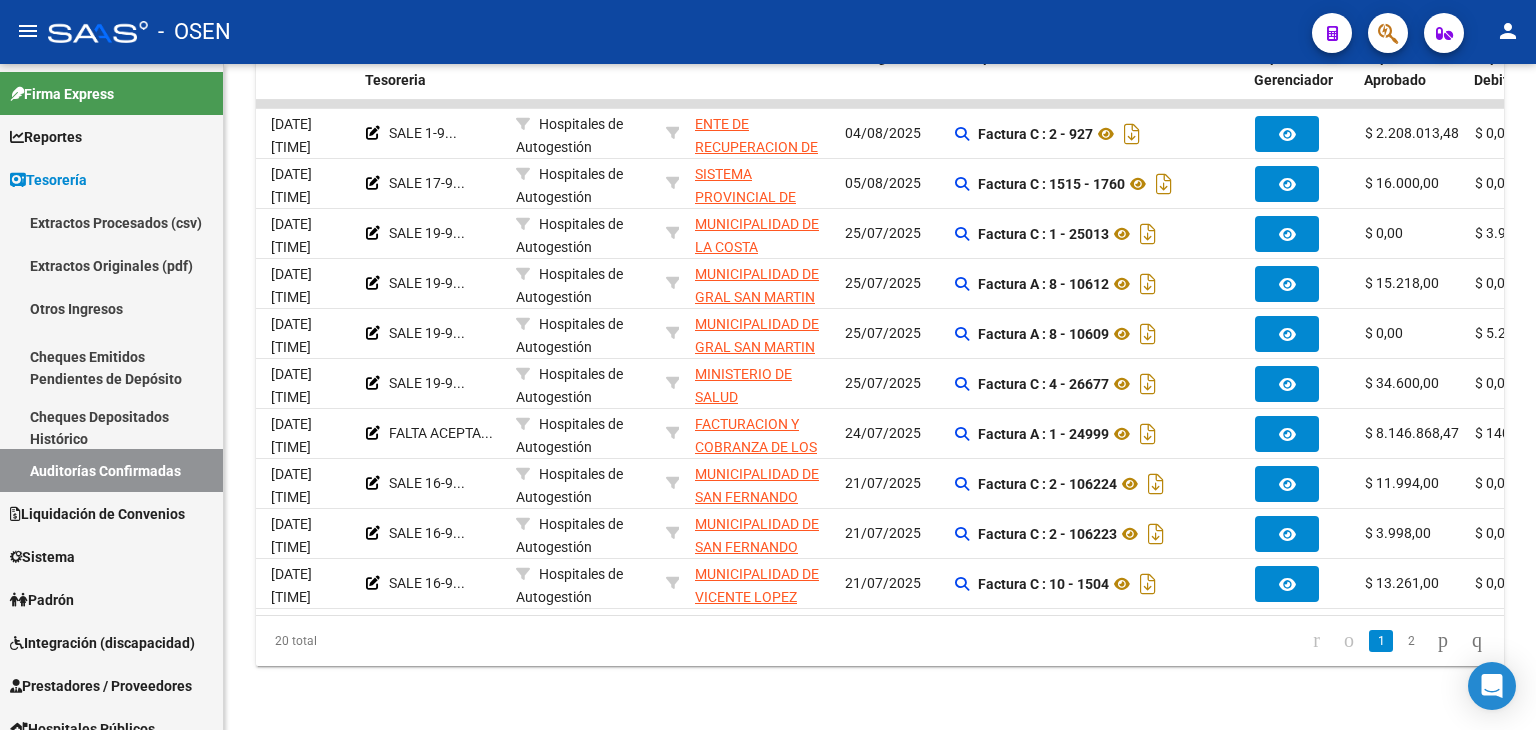 drag, startPoint x: 967, startPoint y: 29, endPoint x: 865, endPoint y: 21, distance: 102.31325 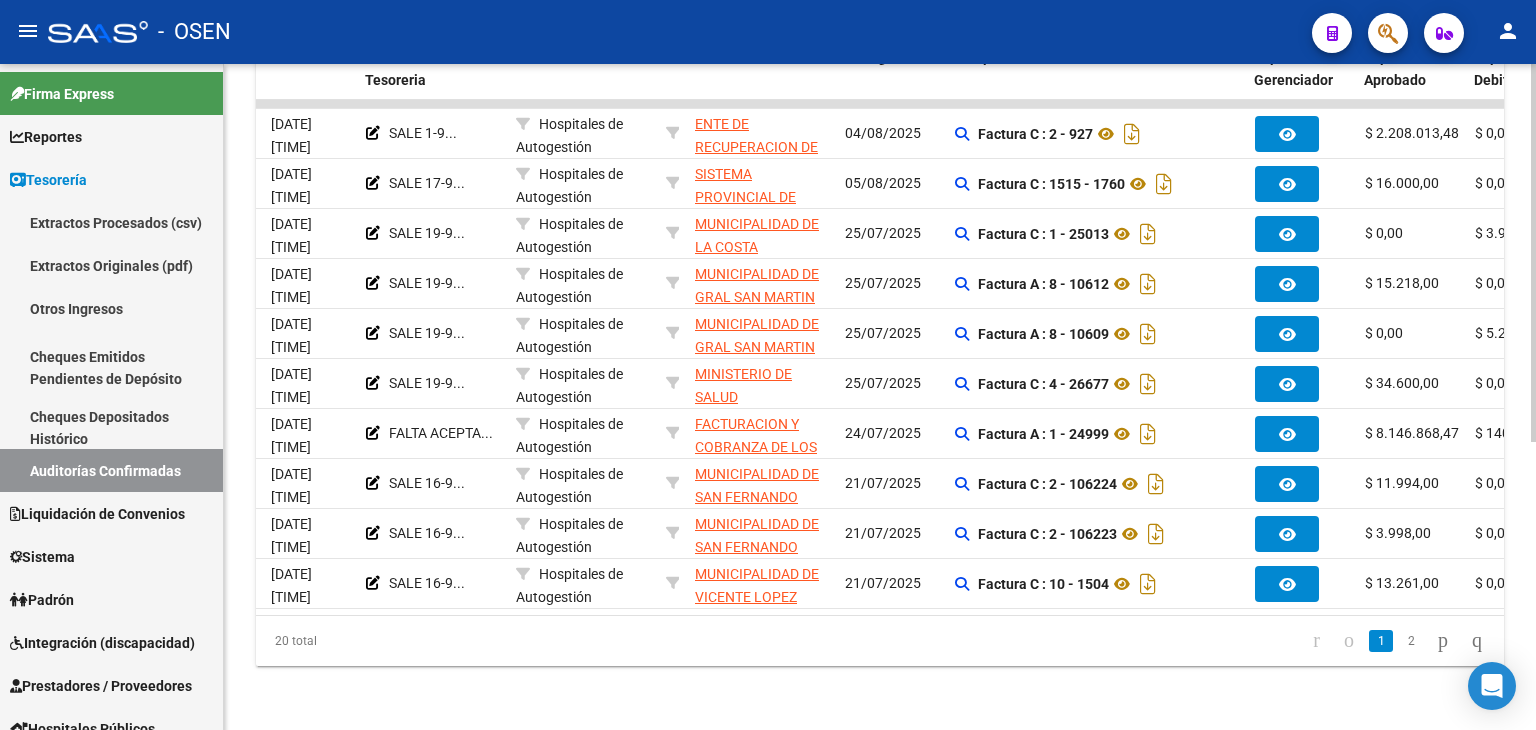 drag, startPoint x: 1136, startPoint y: 683, endPoint x: 1211, endPoint y: 659, distance: 78.74643 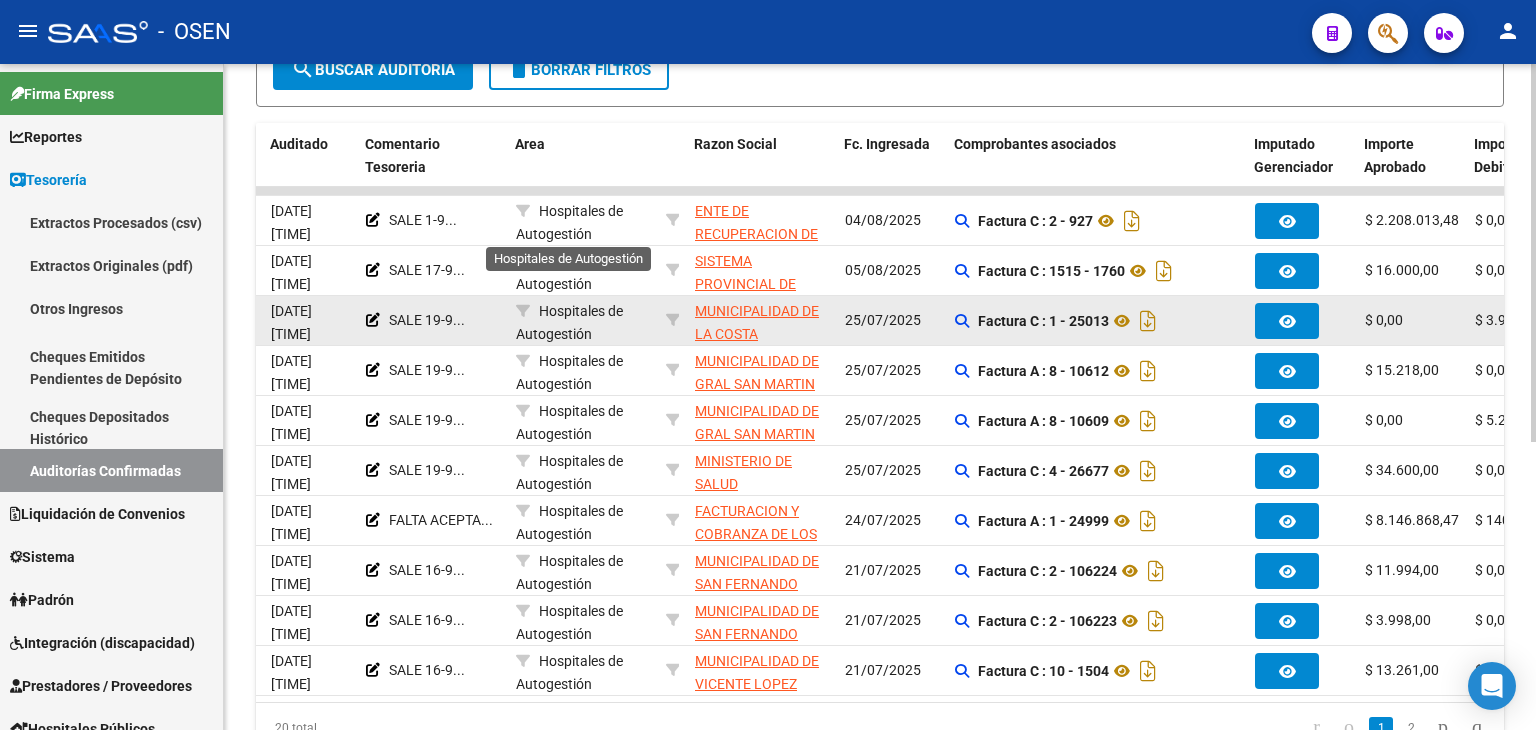 scroll, scrollTop: 507, scrollLeft: 0, axis: vertical 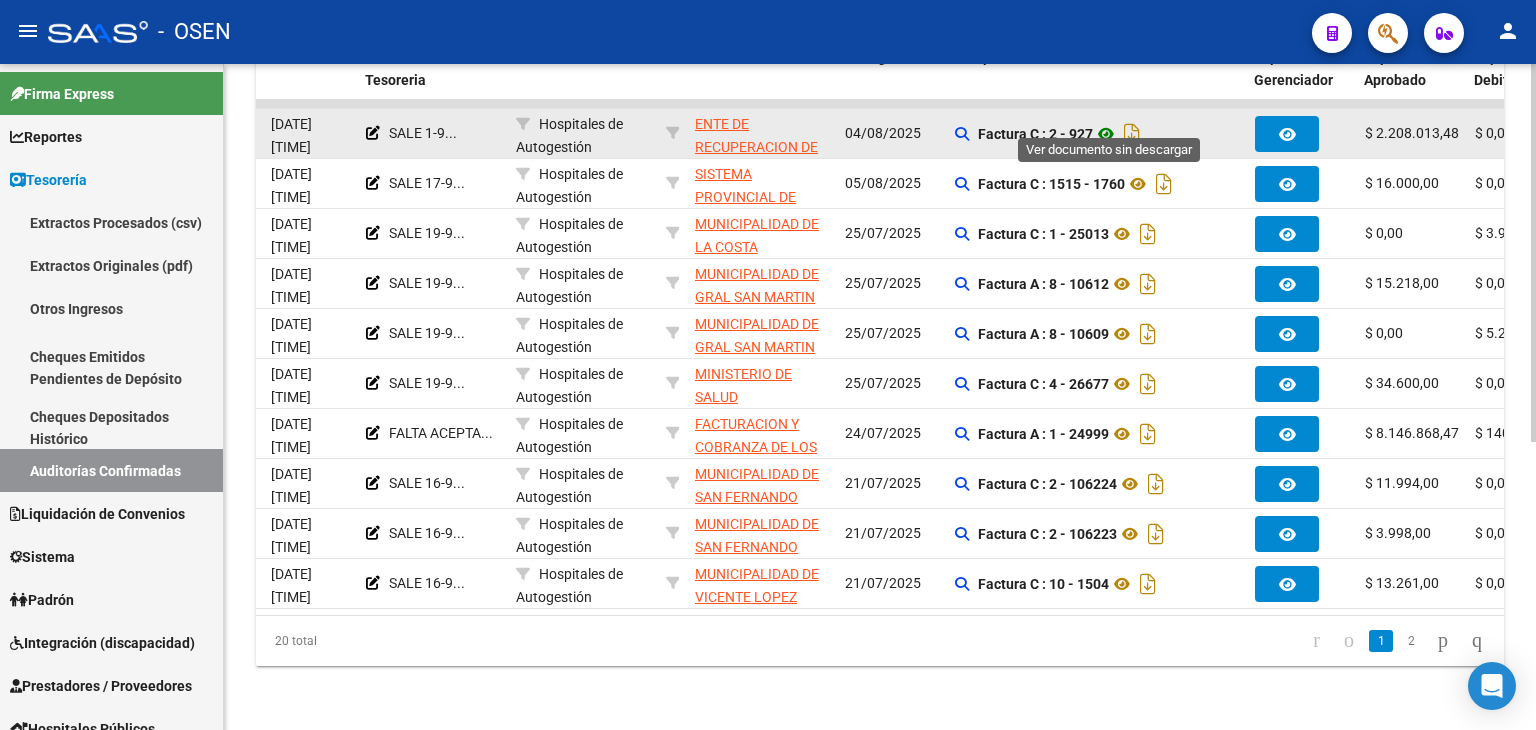 click 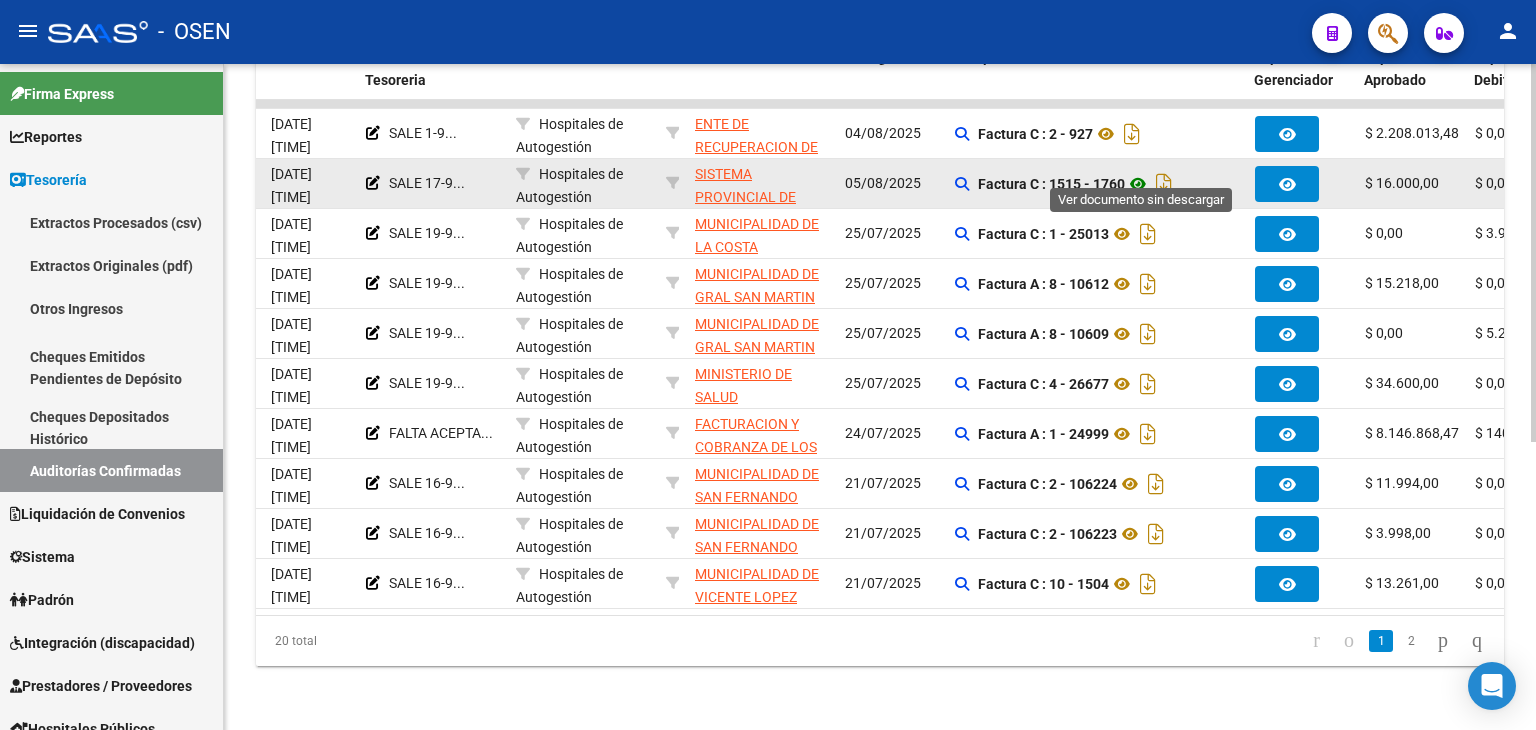click 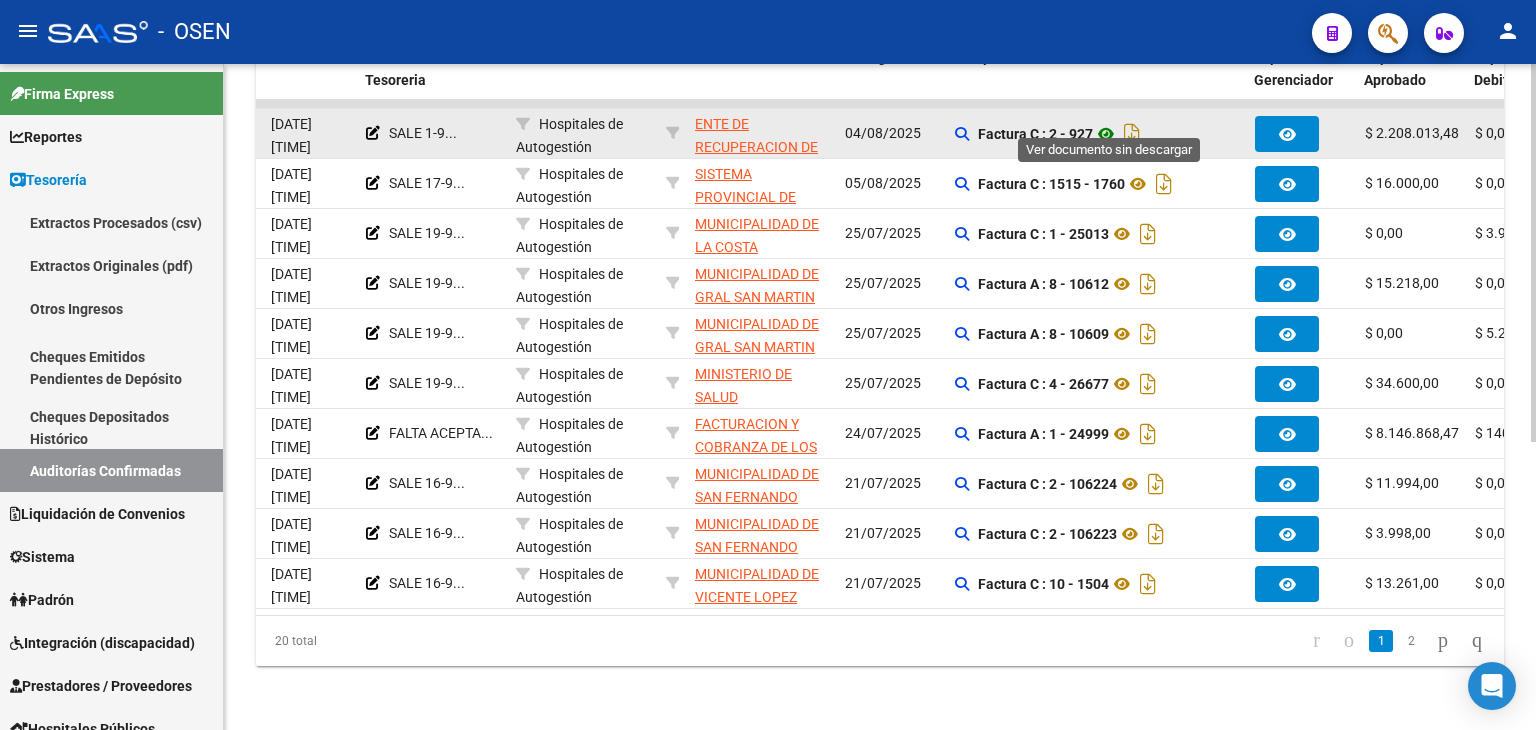 click 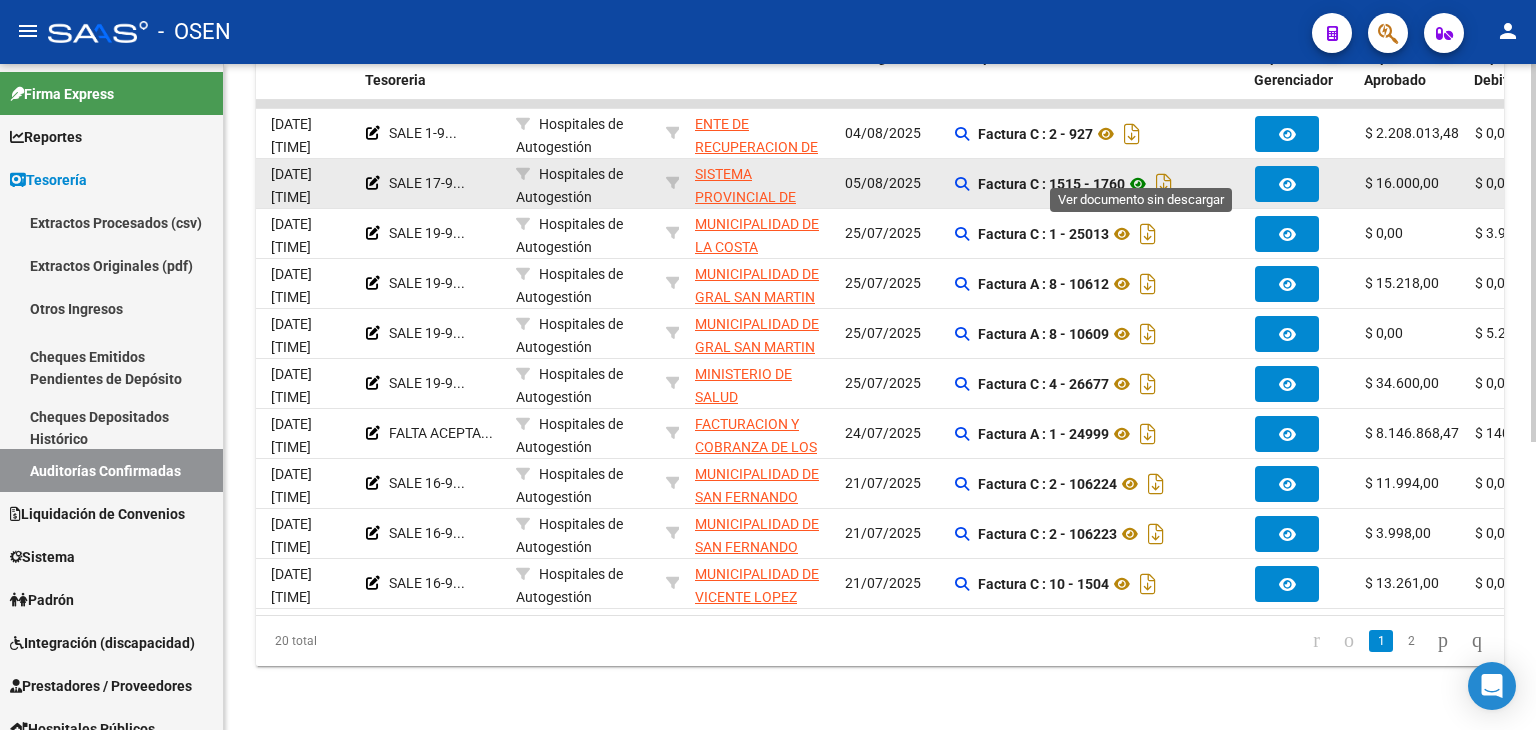 click 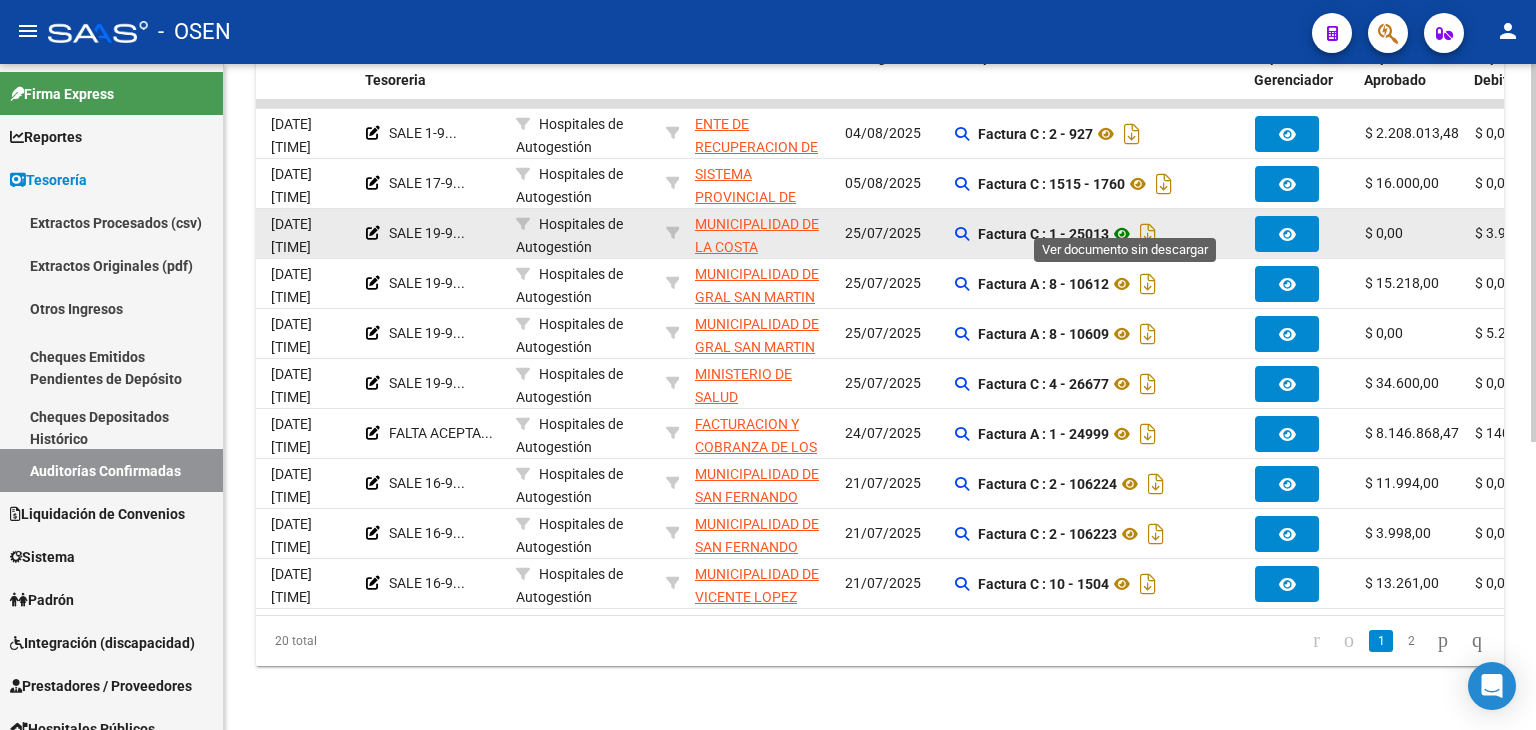 click 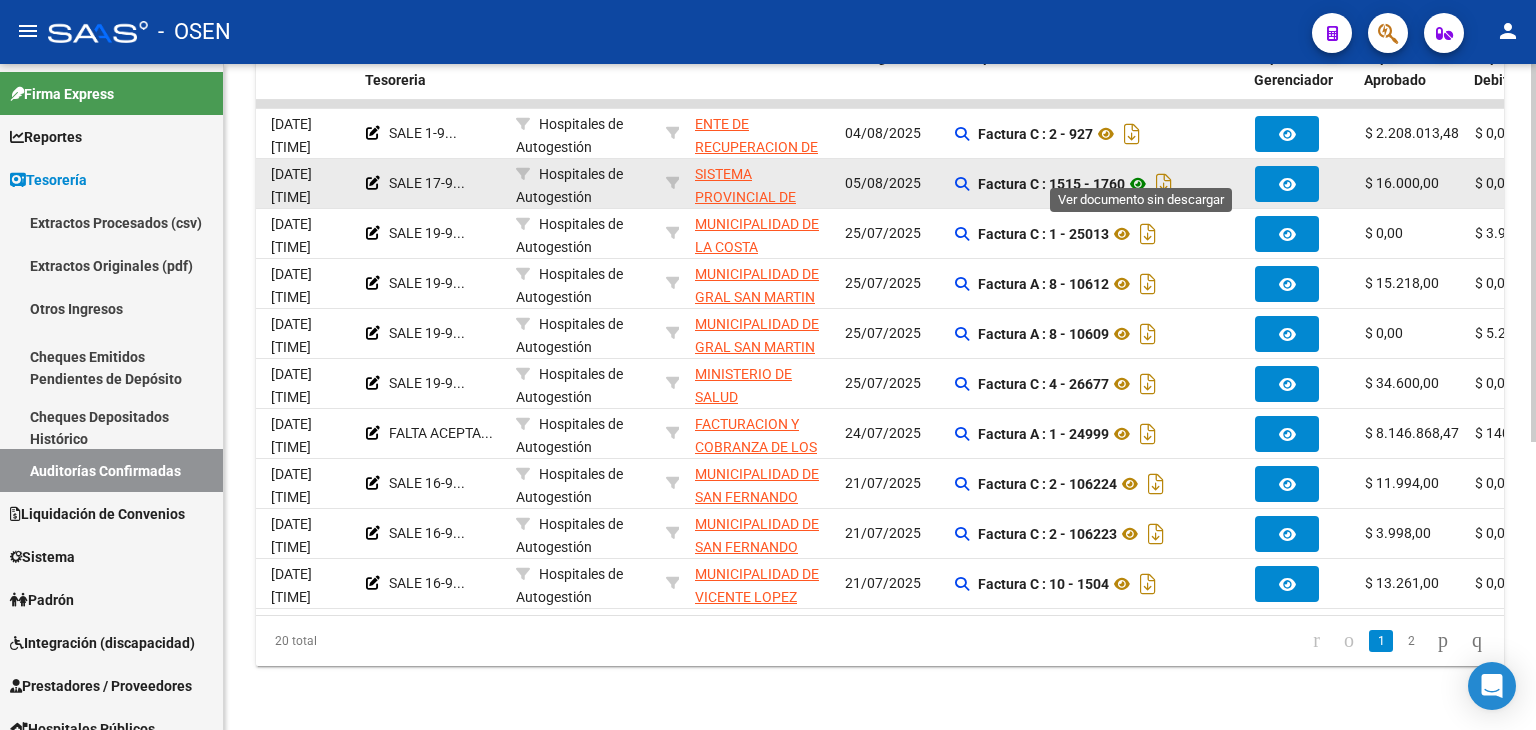 click 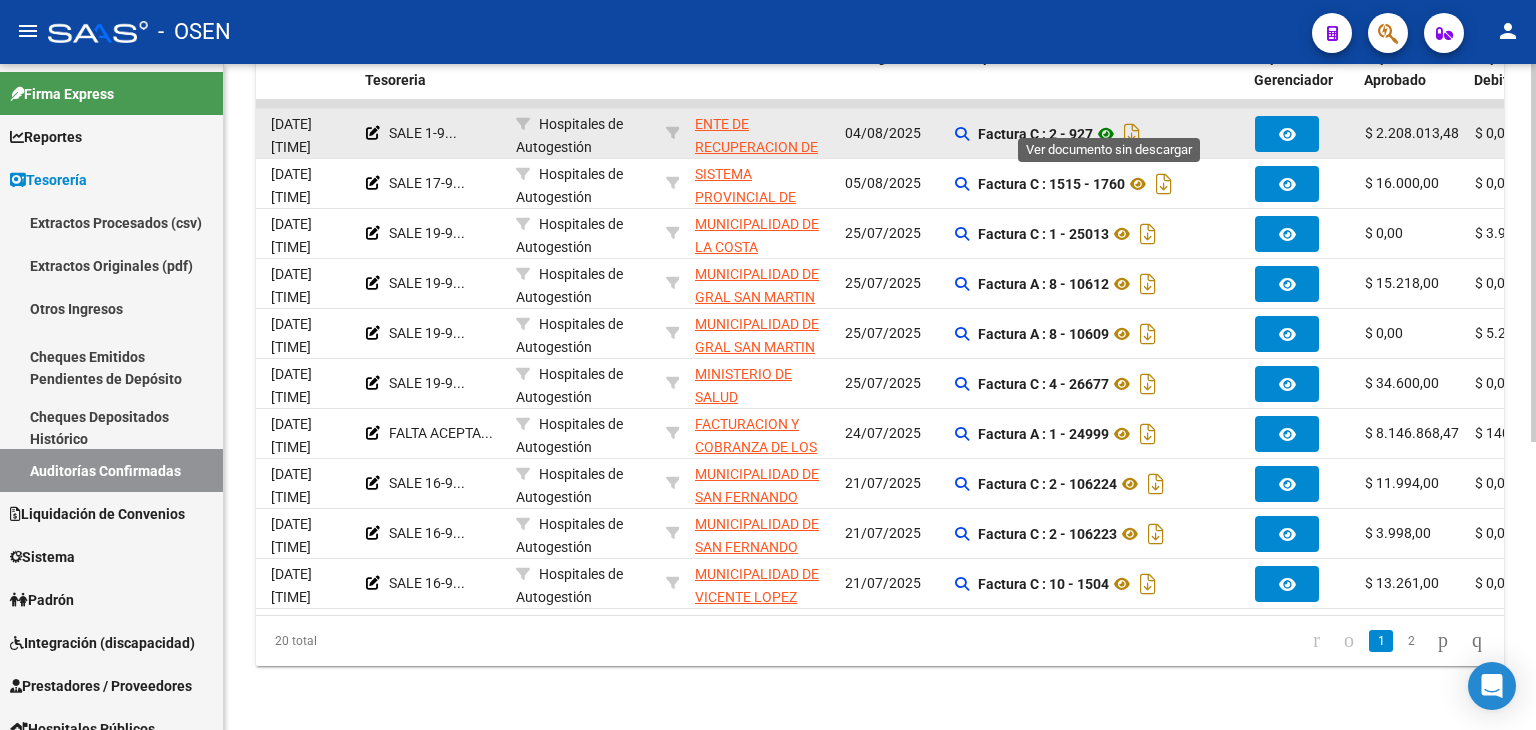 click 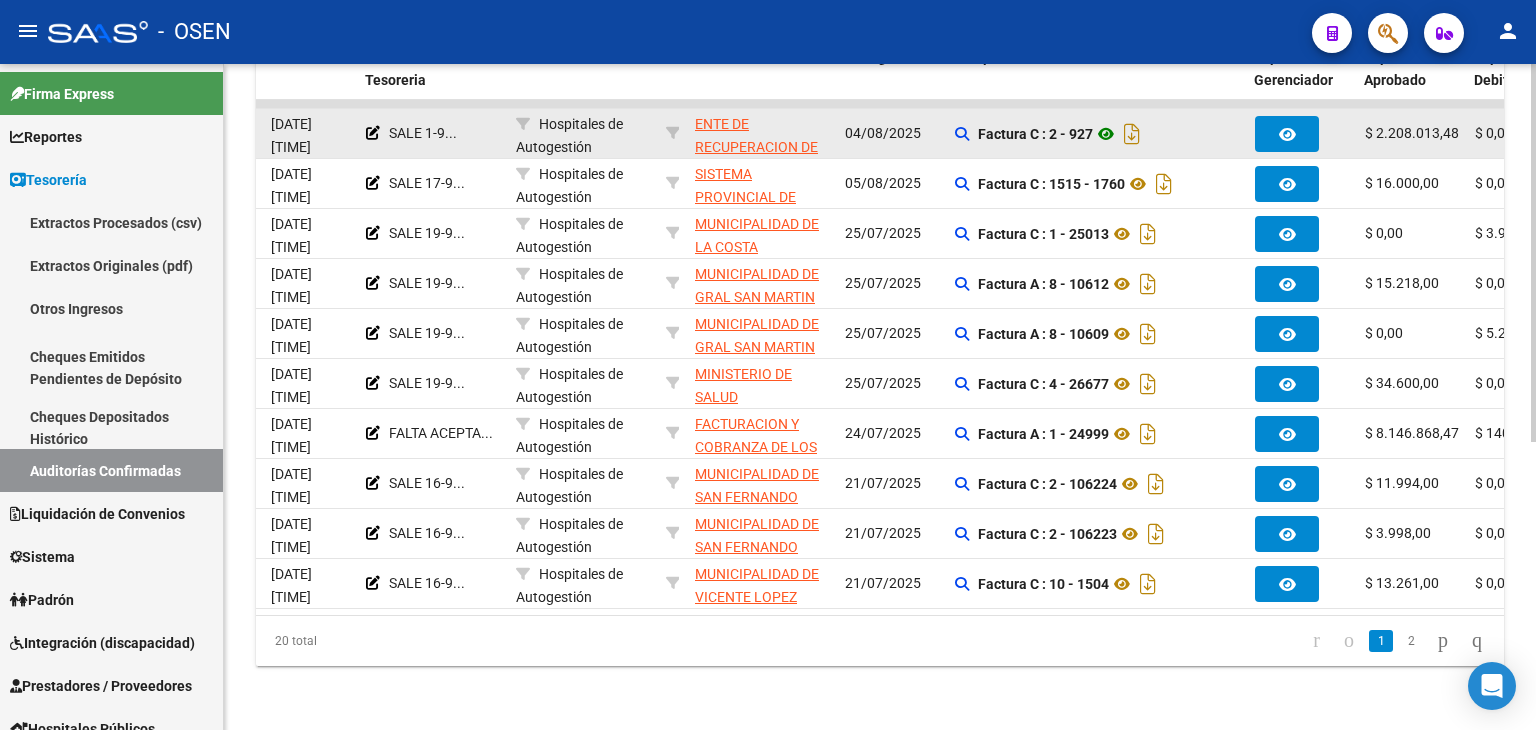 click 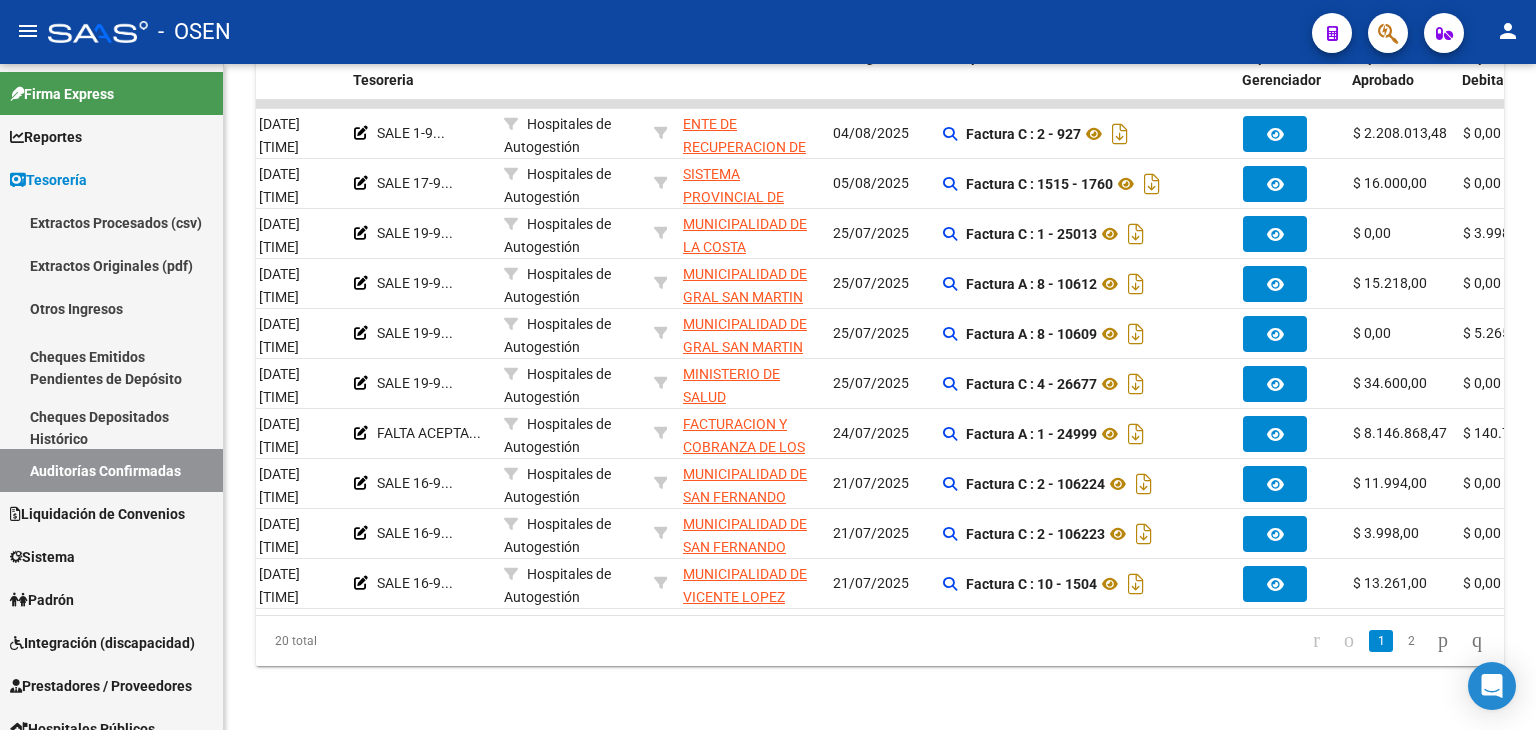 scroll, scrollTop: 0, scrollLeft: 262, axis: horizontal 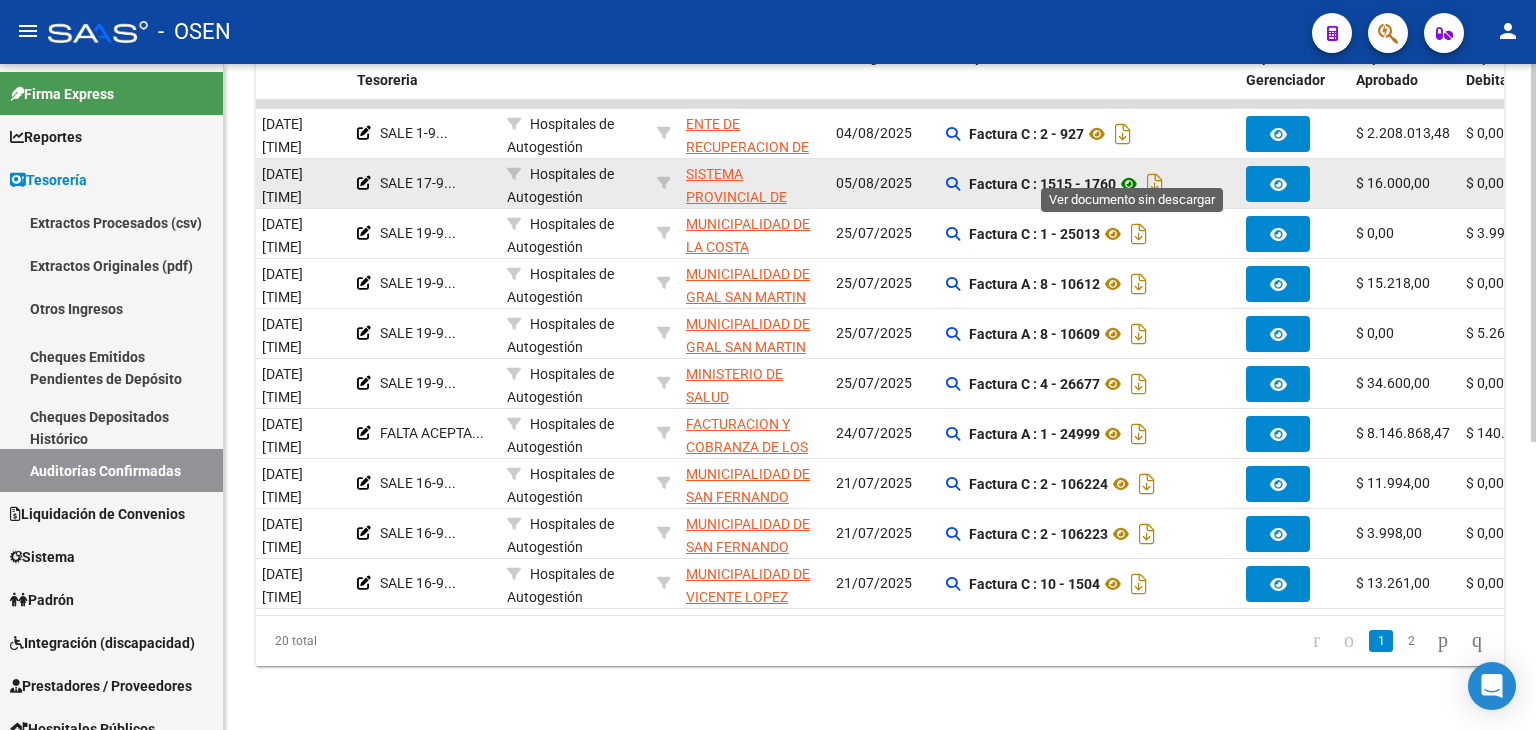 click 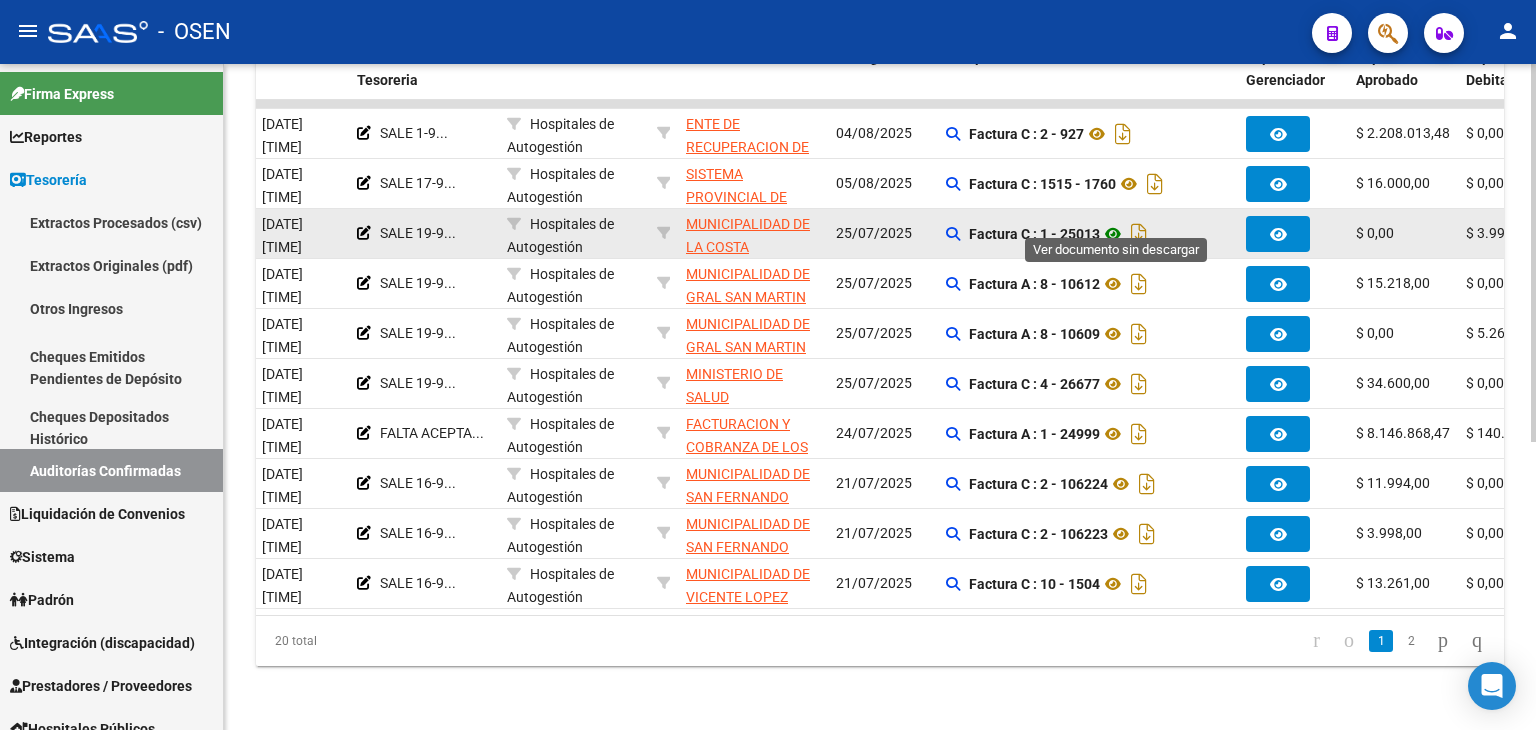 click 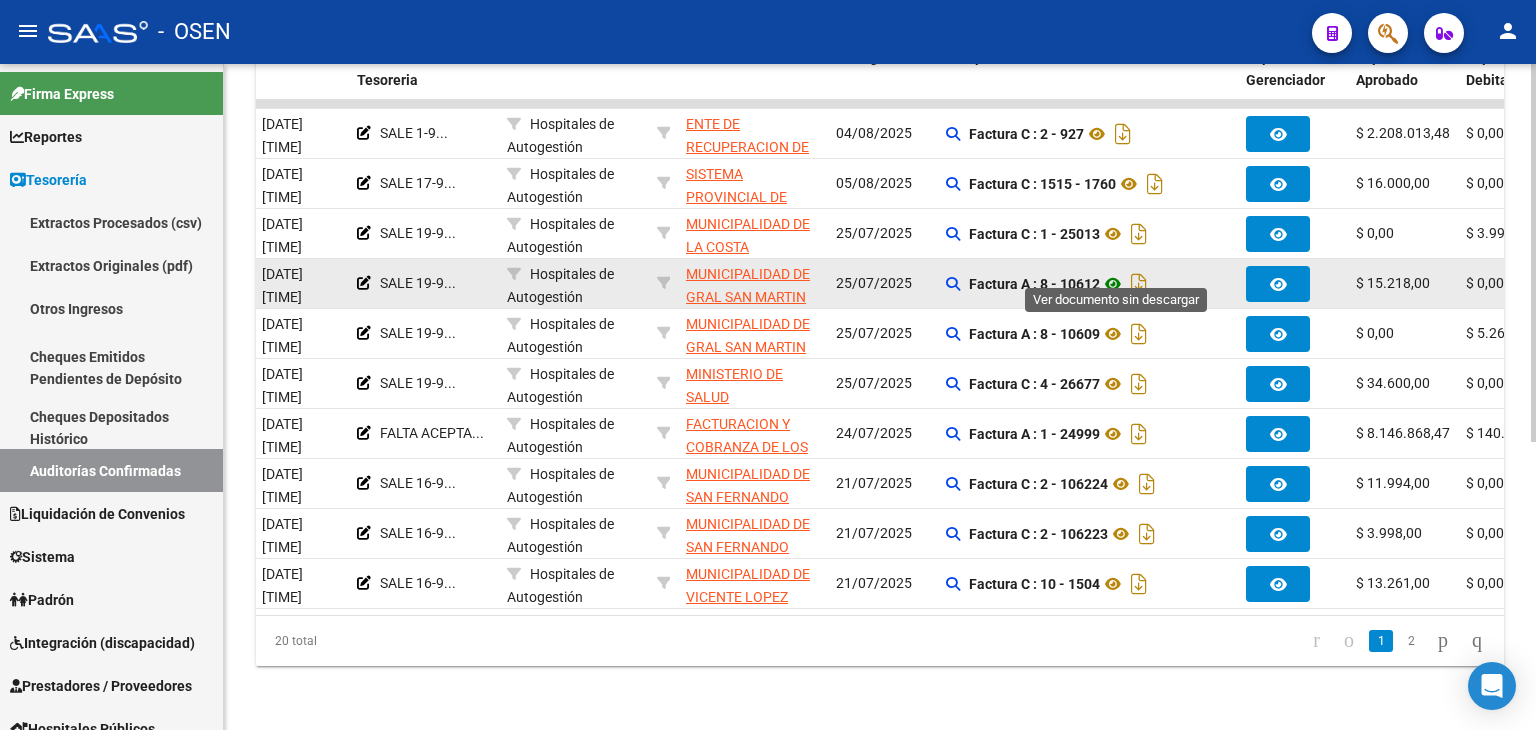 click 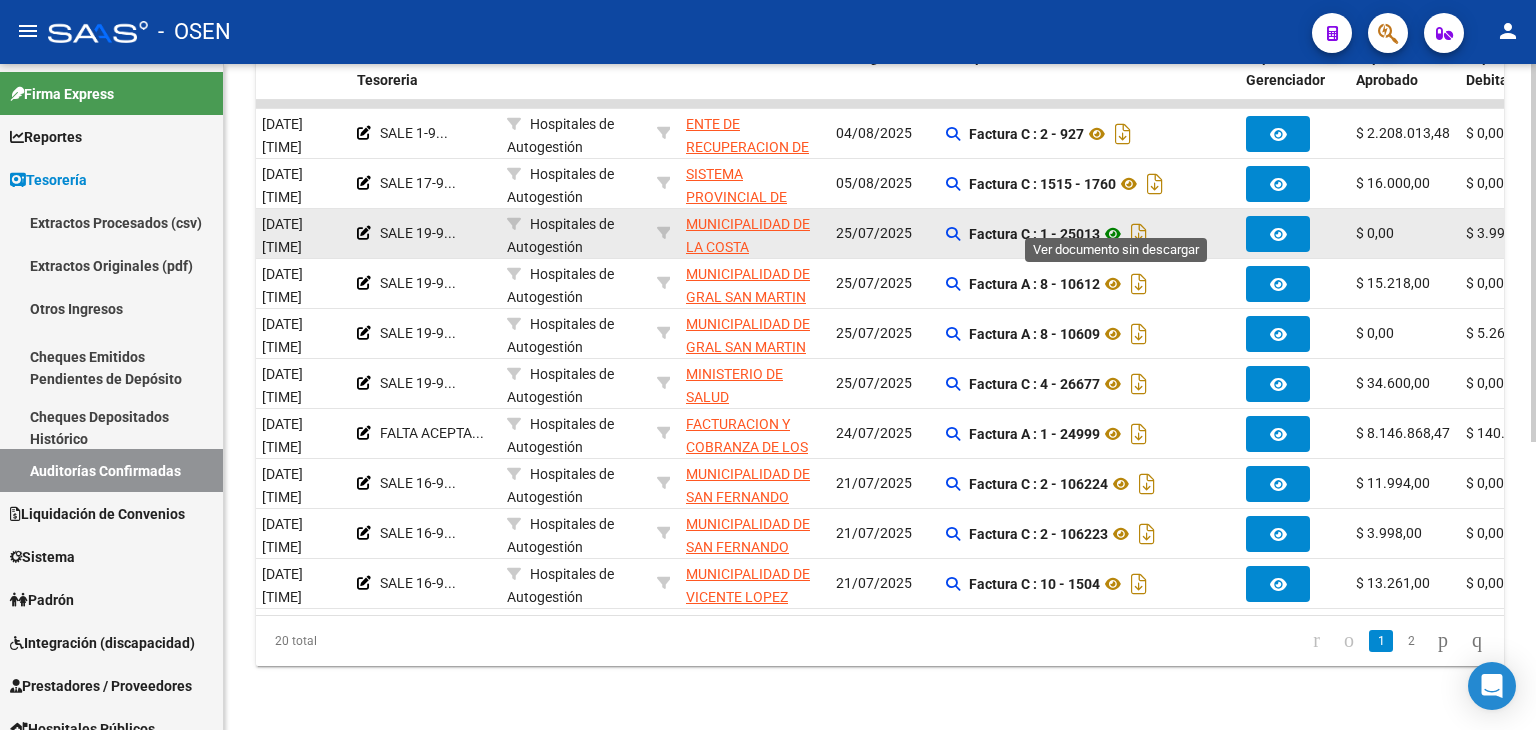 click 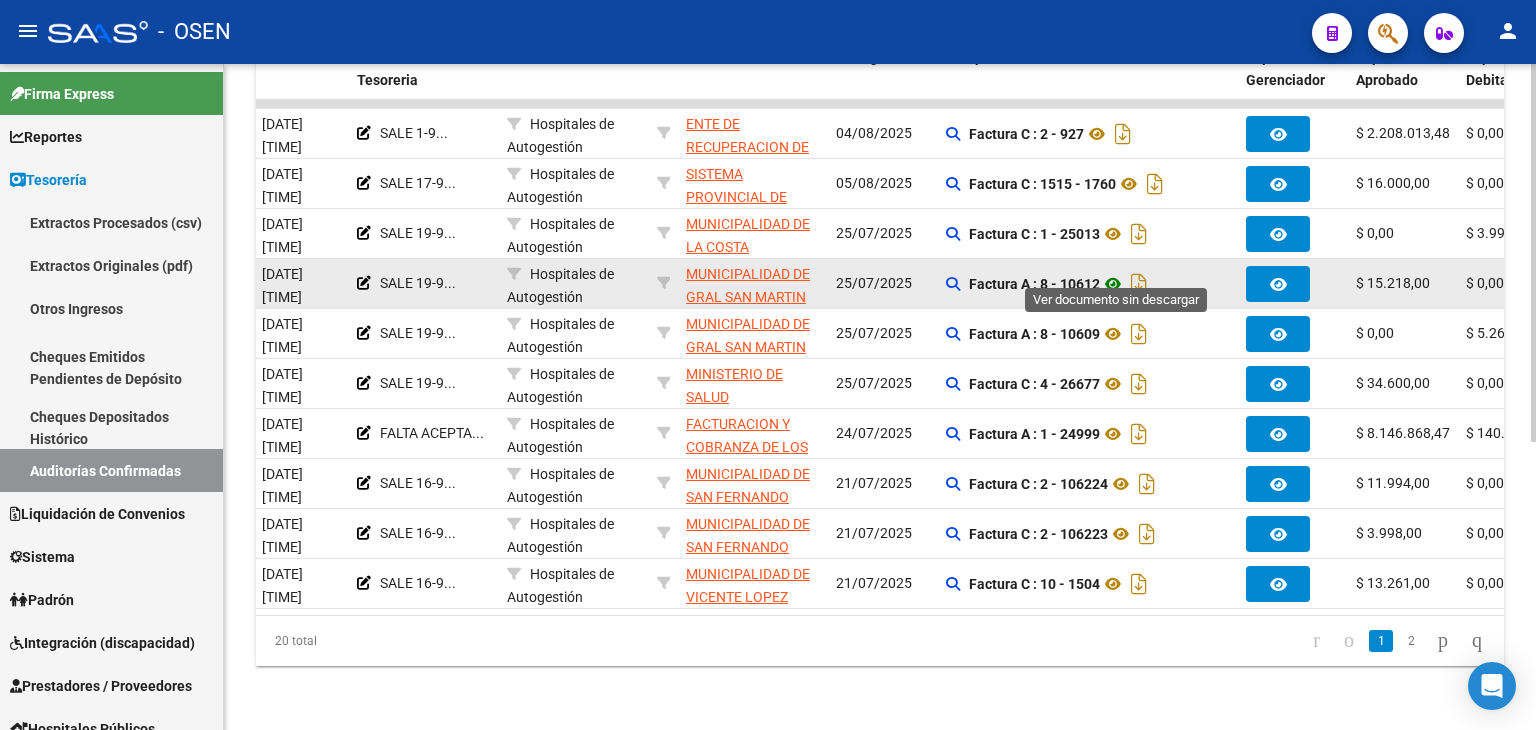 click 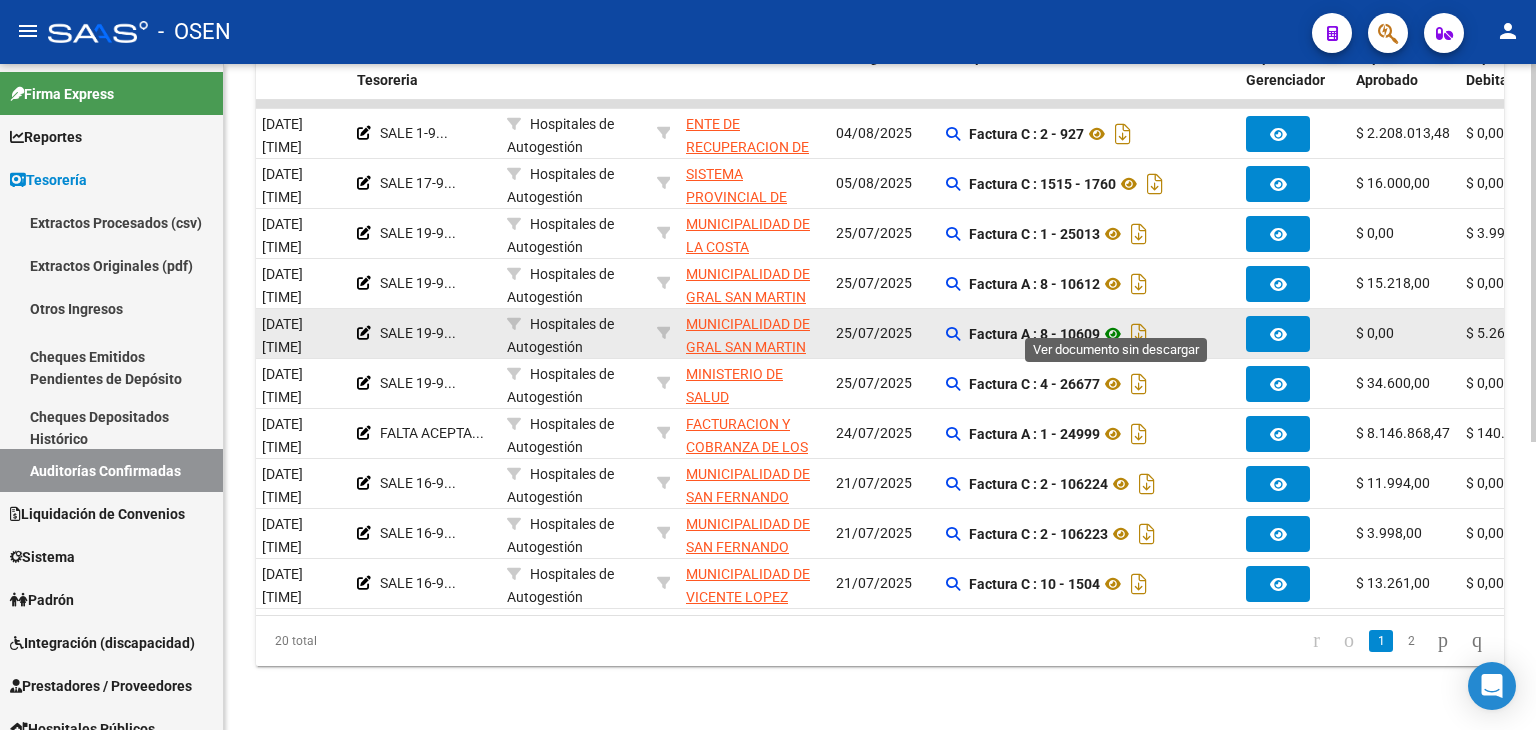 click 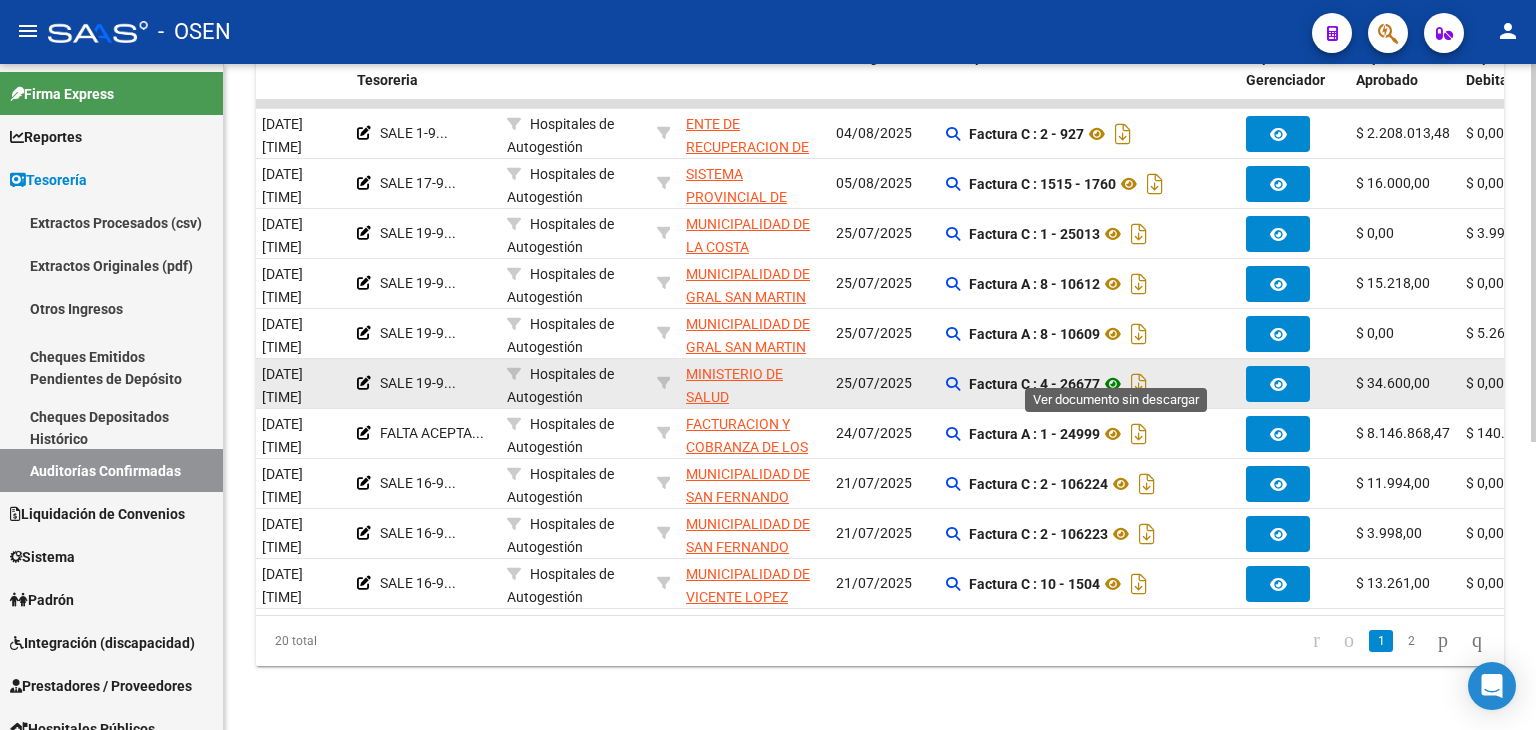 click 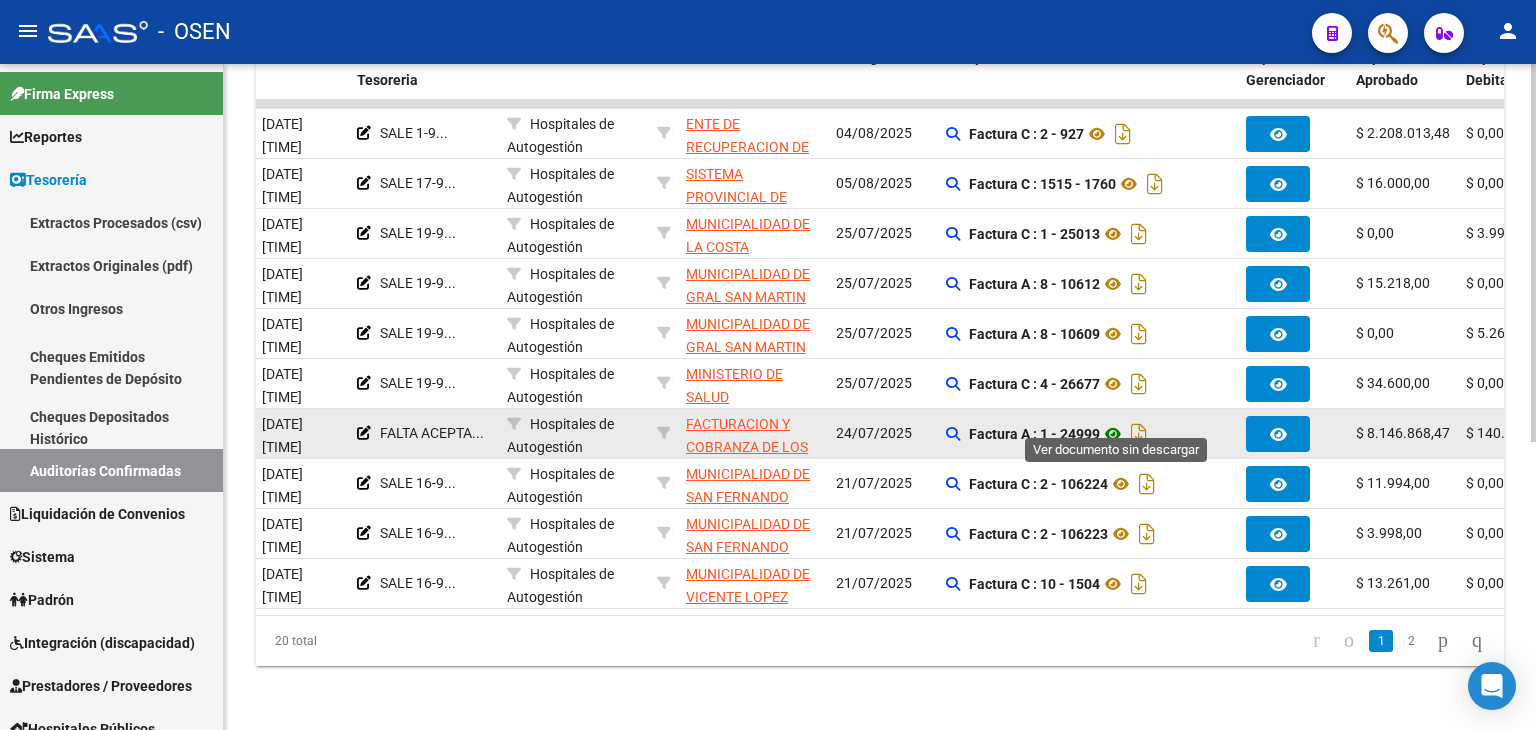 click 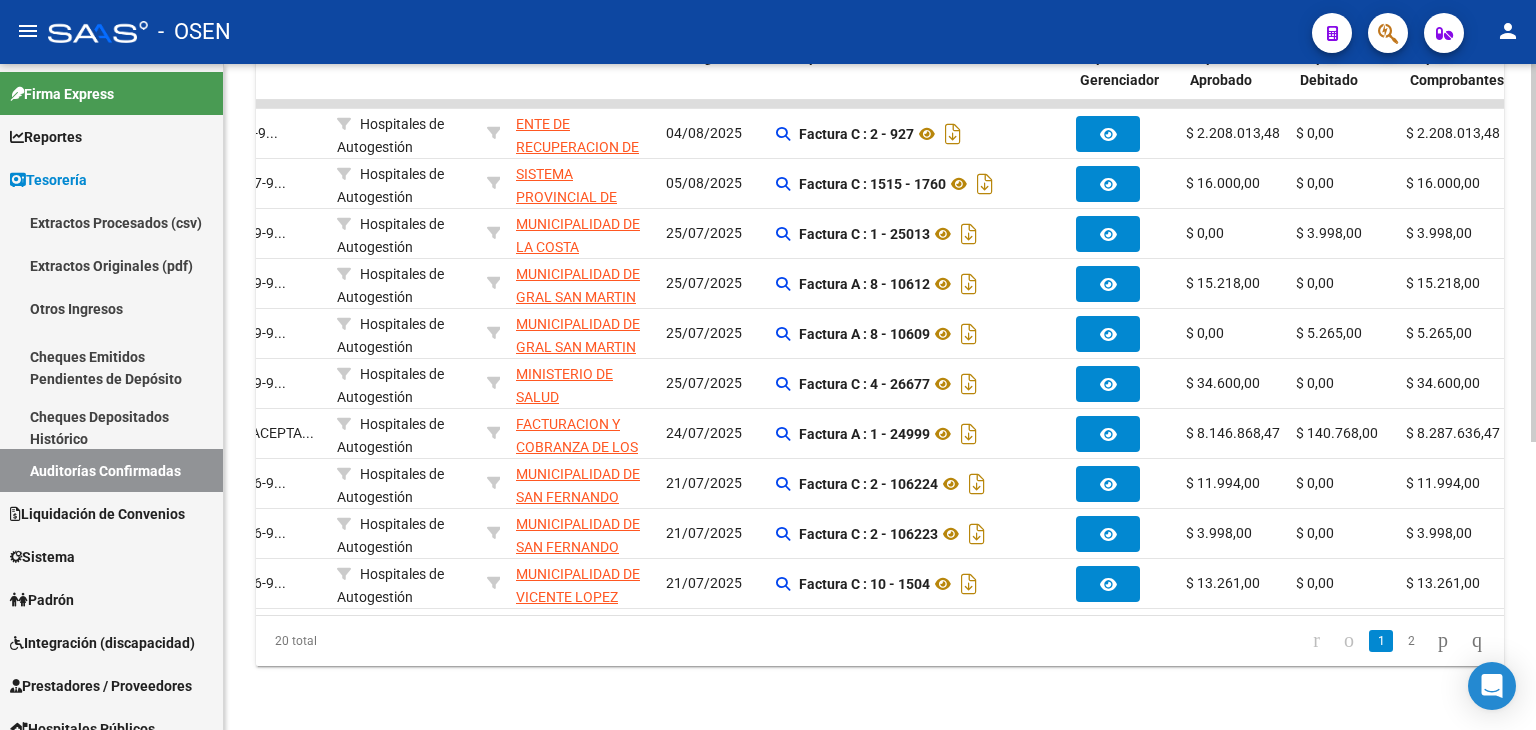scroll, scrollTop: 0, scrollLeft: 428, axis: horizontal 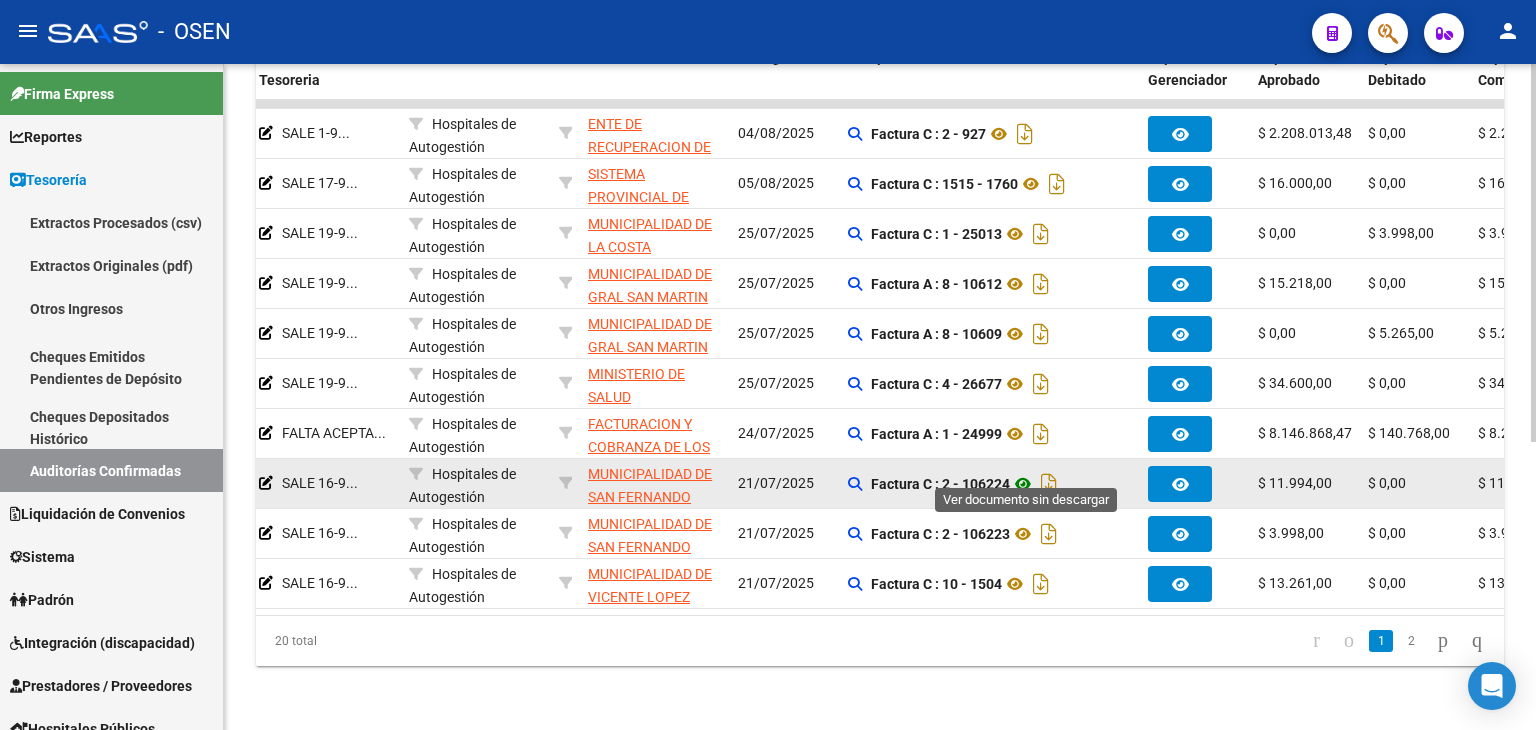 click 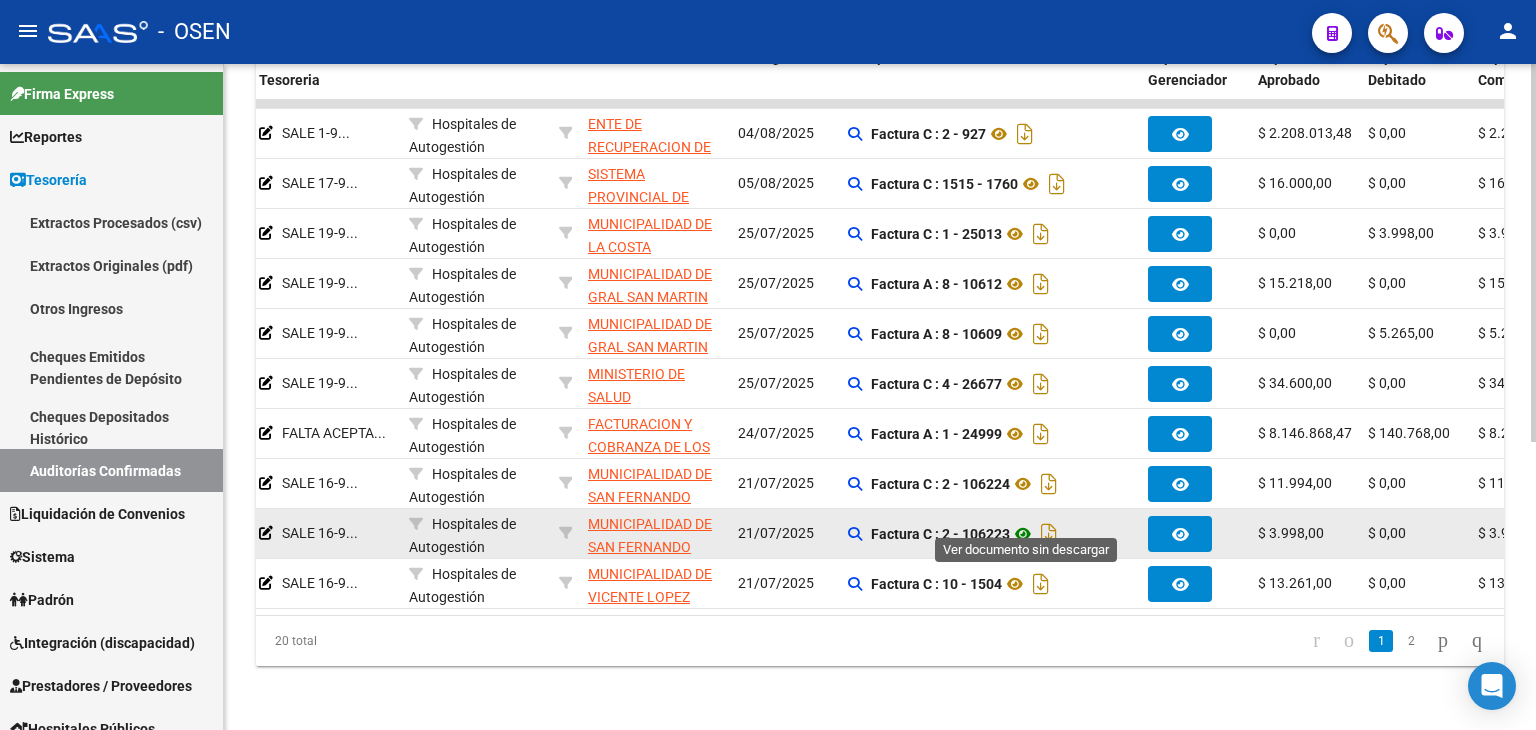 click 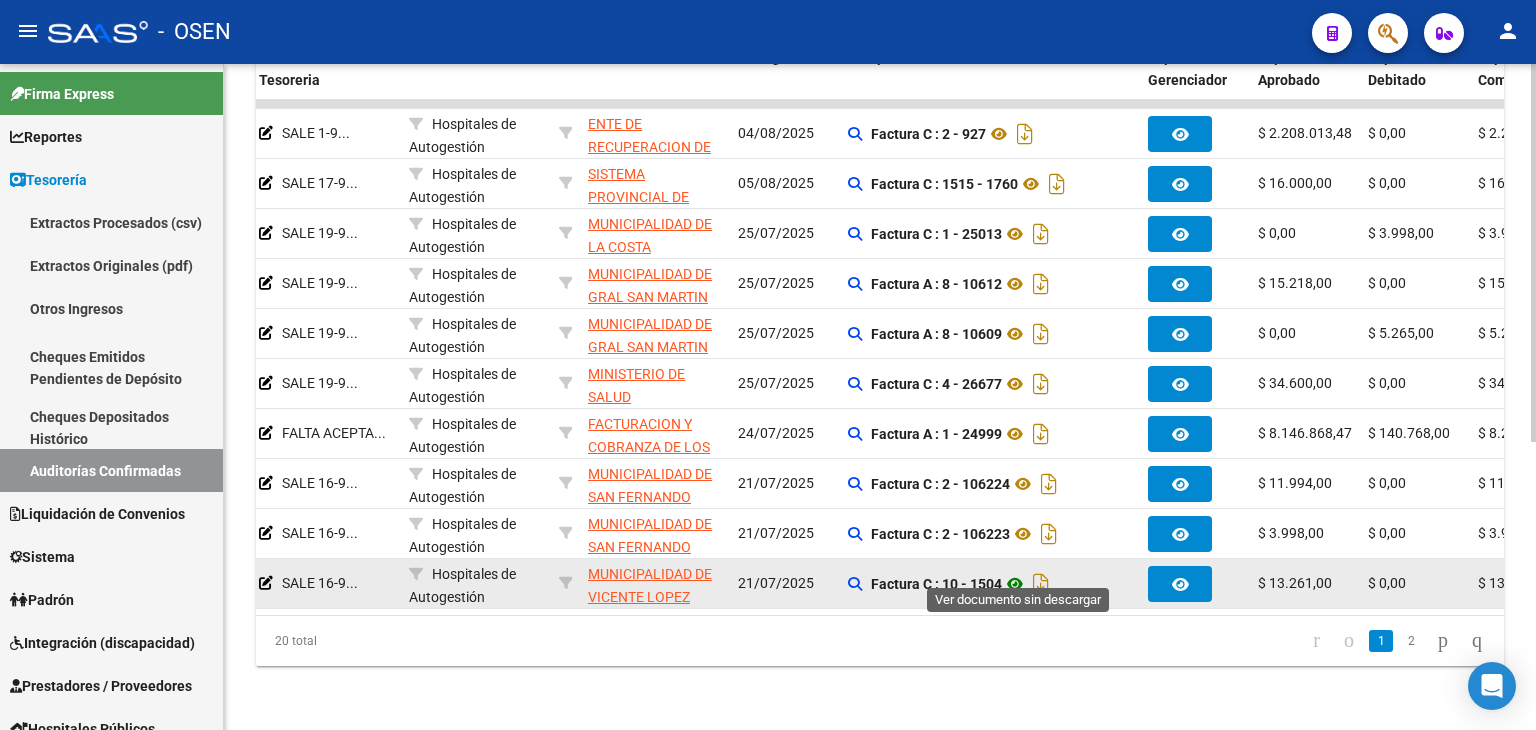 click 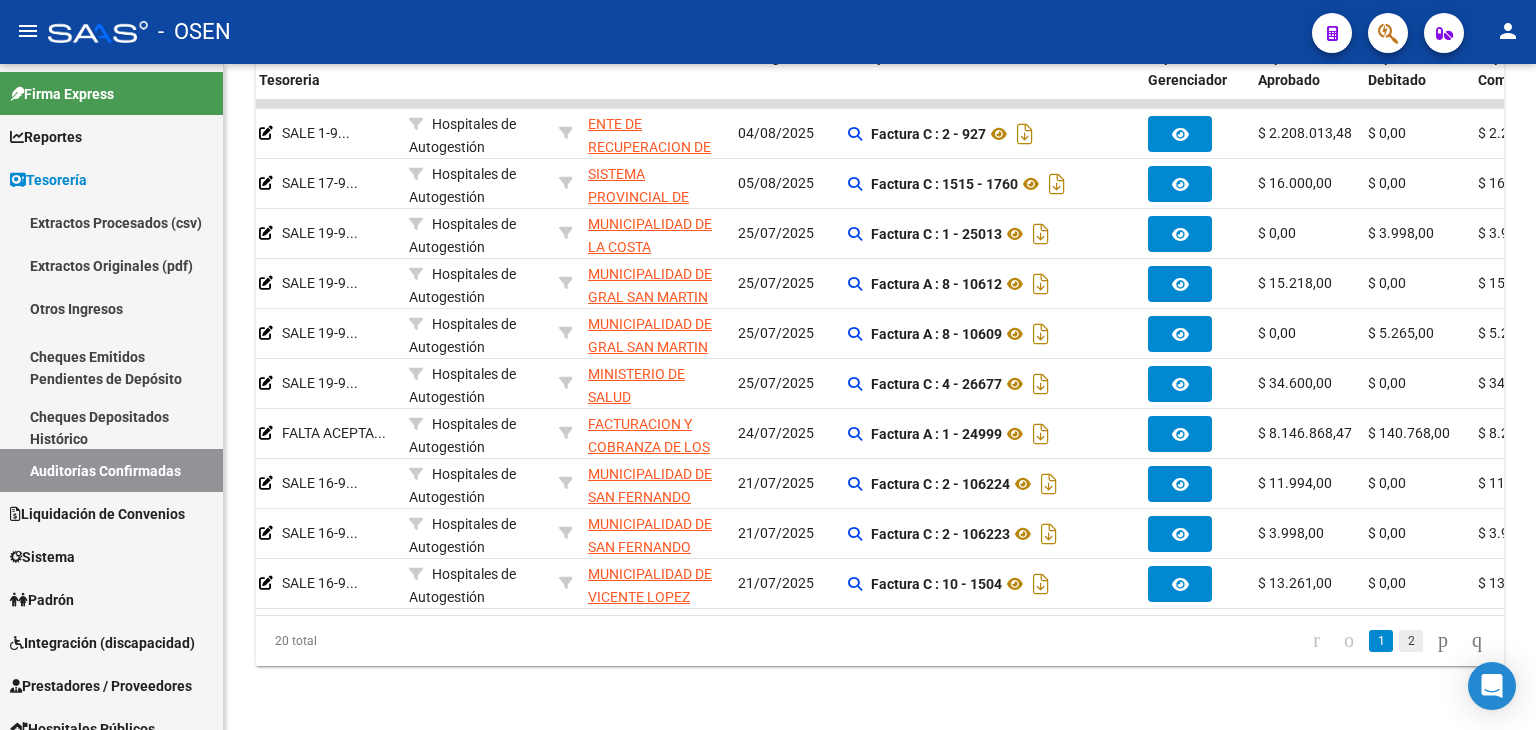 click on "2" 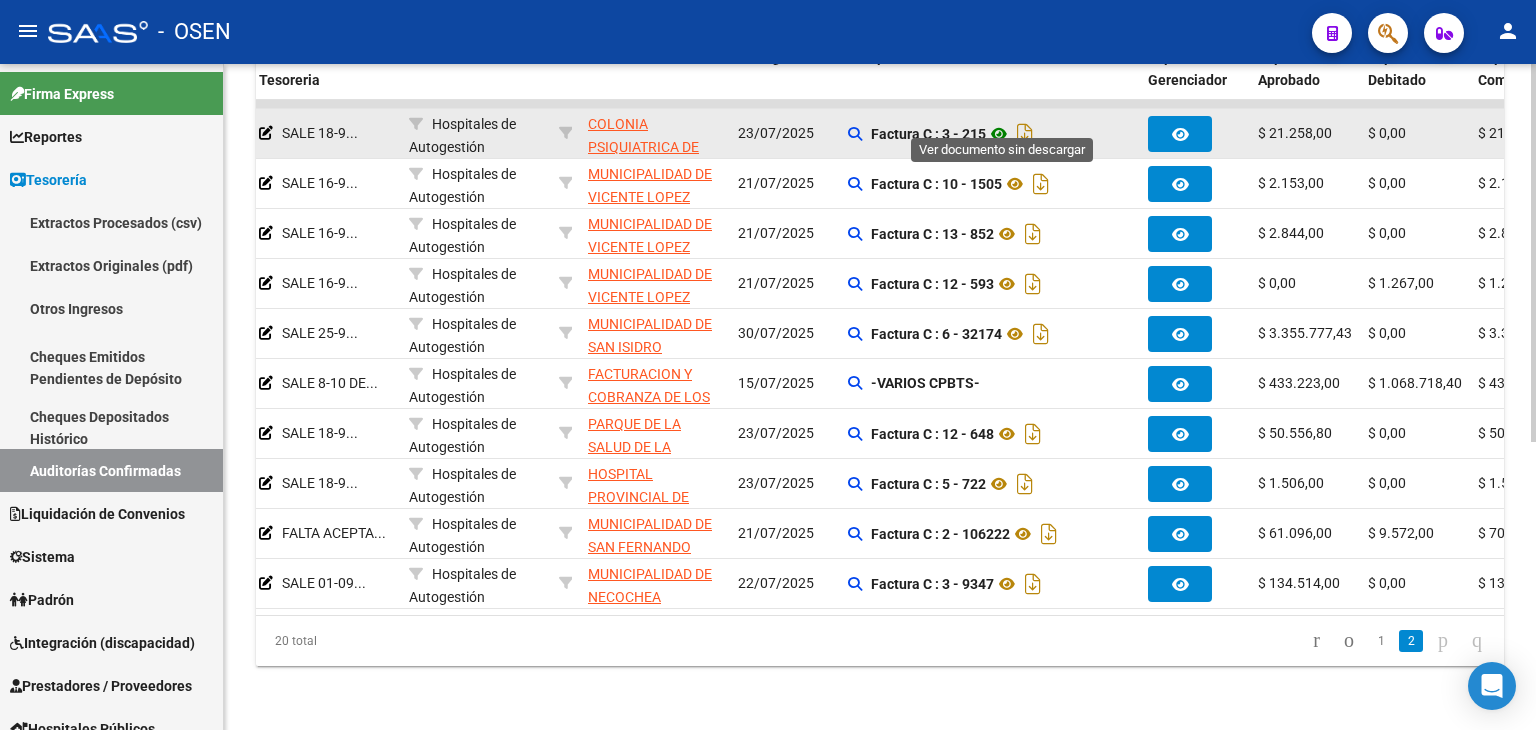 click 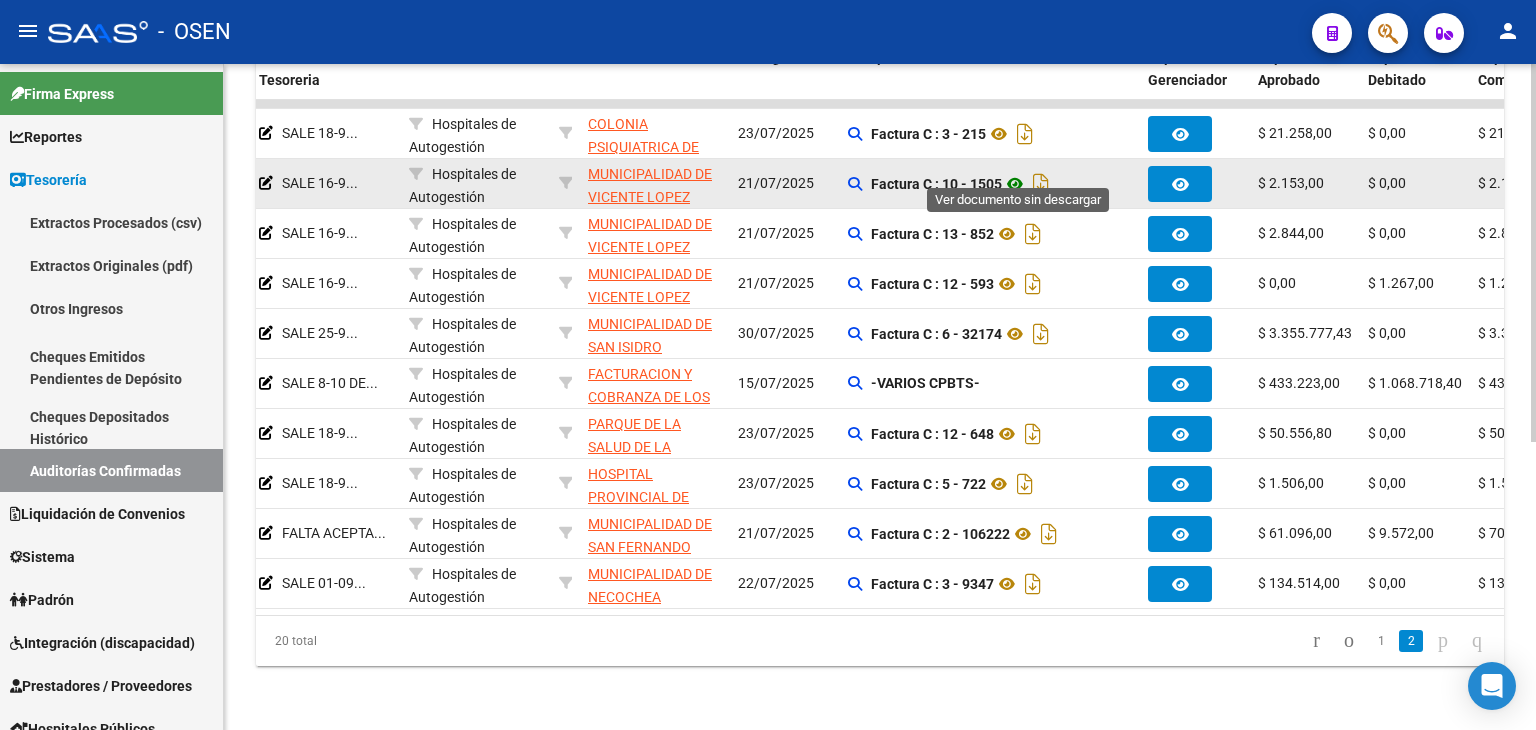 click 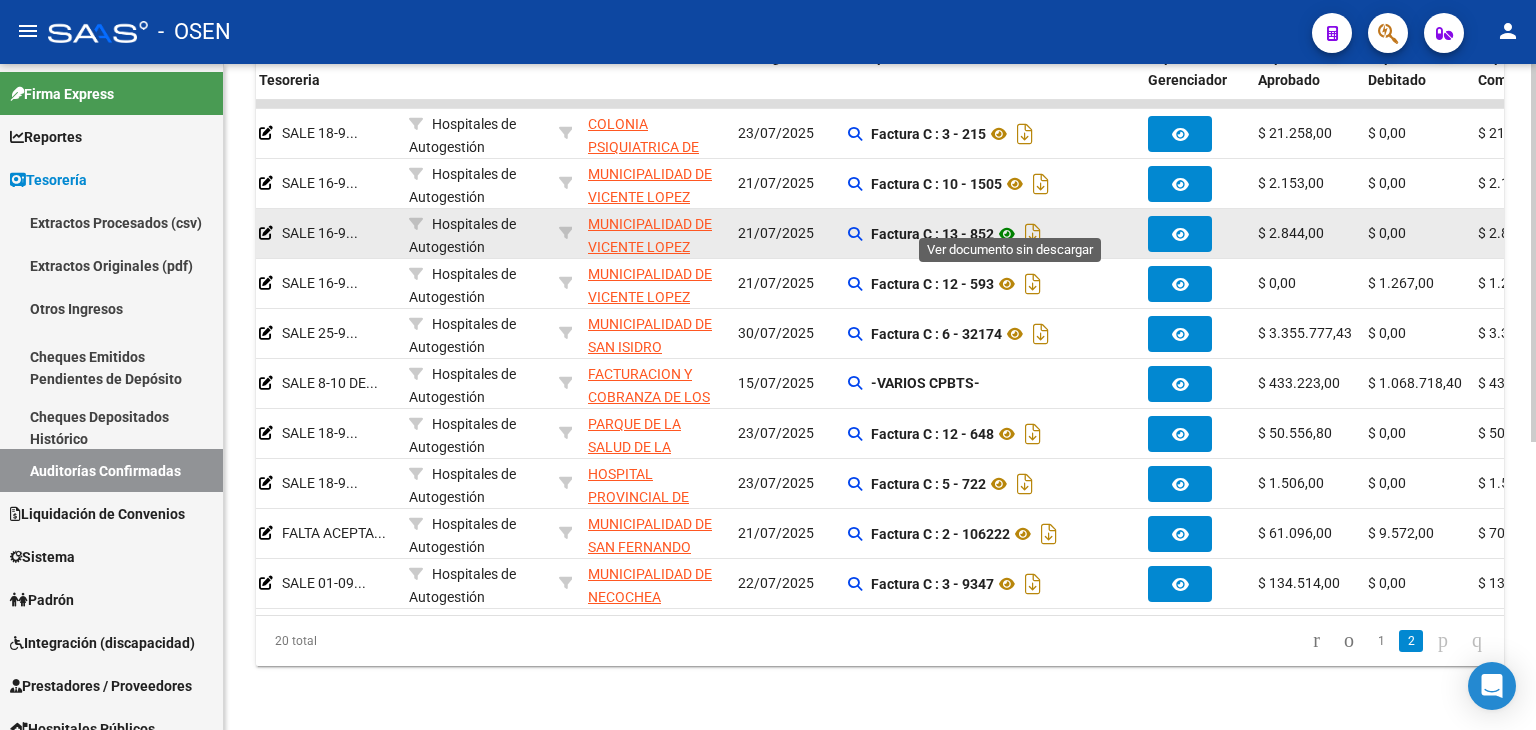 click 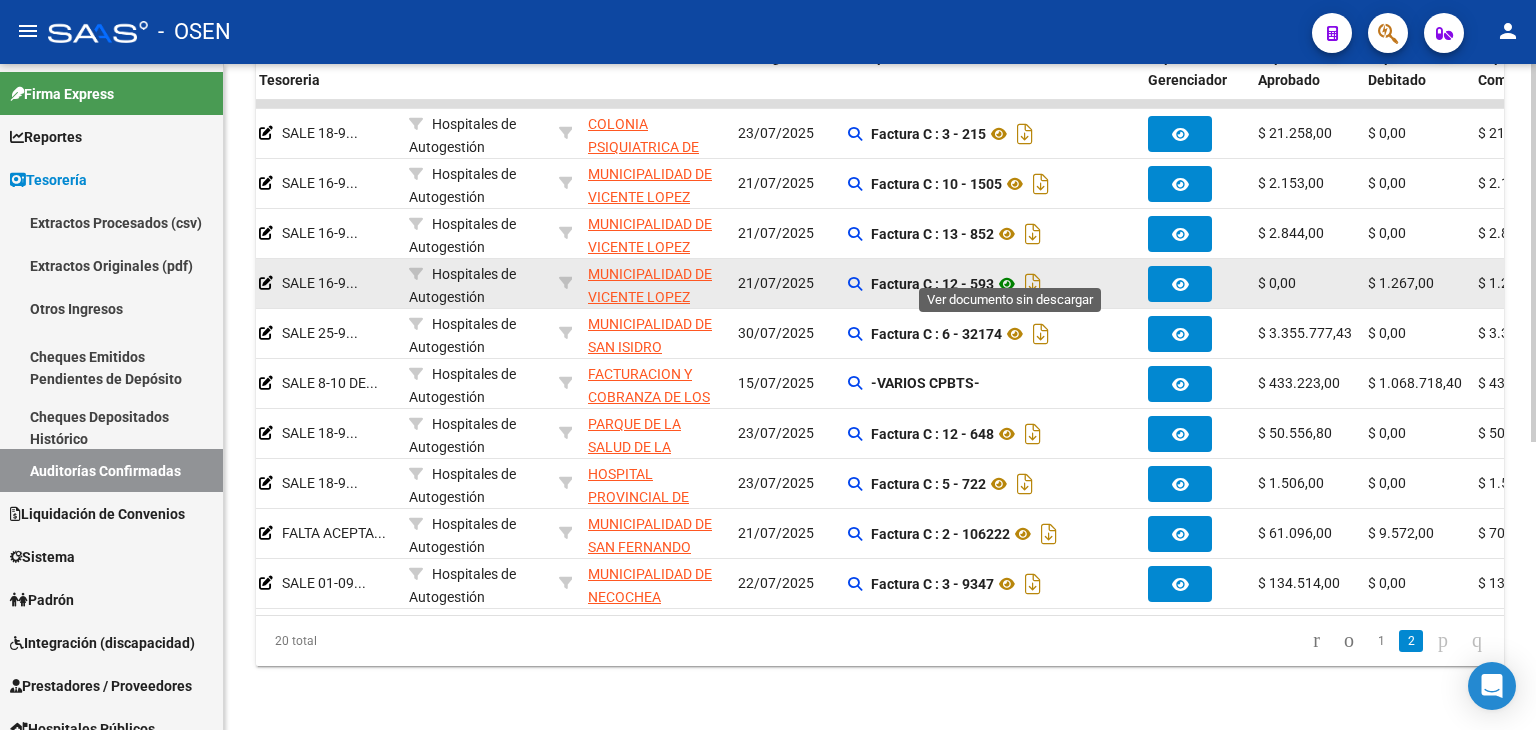 click 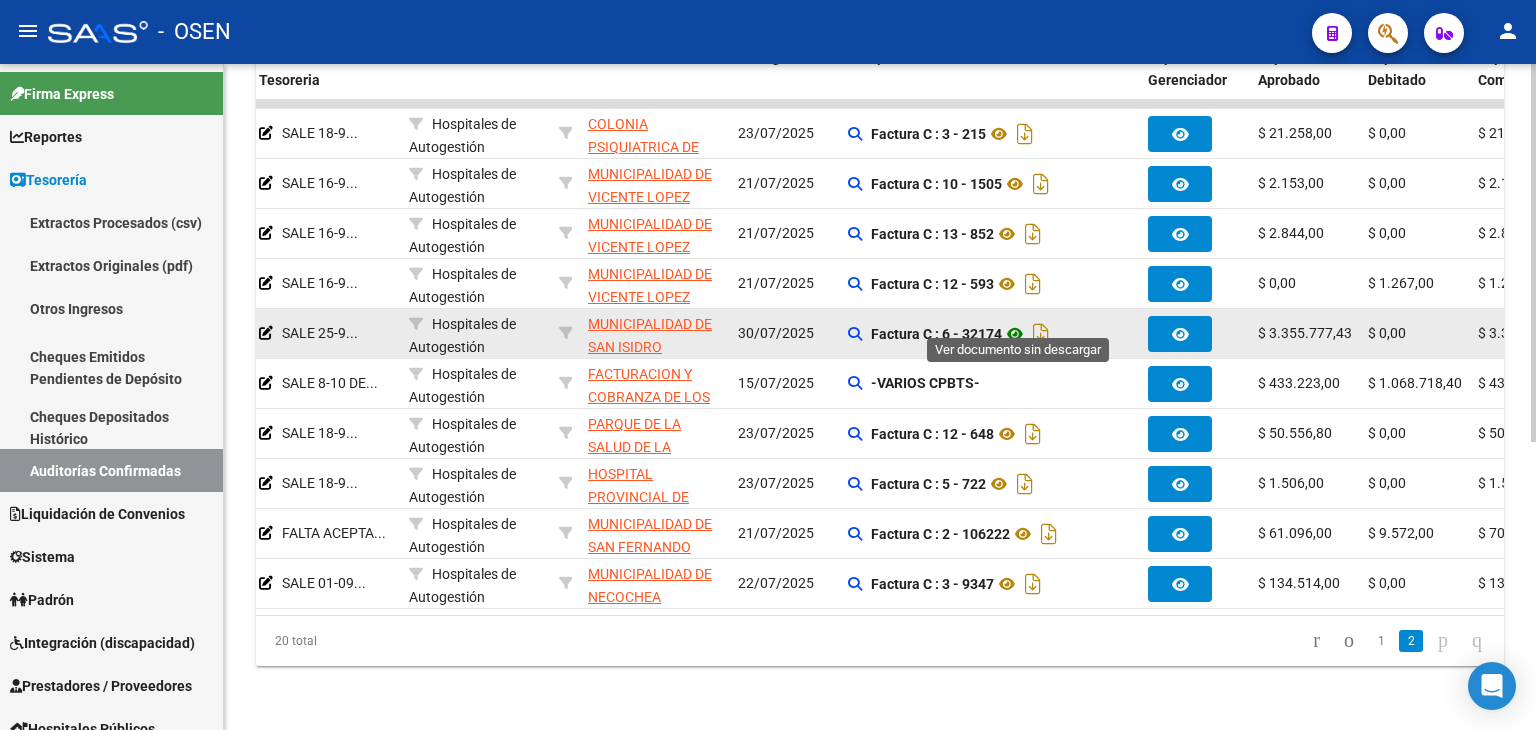click 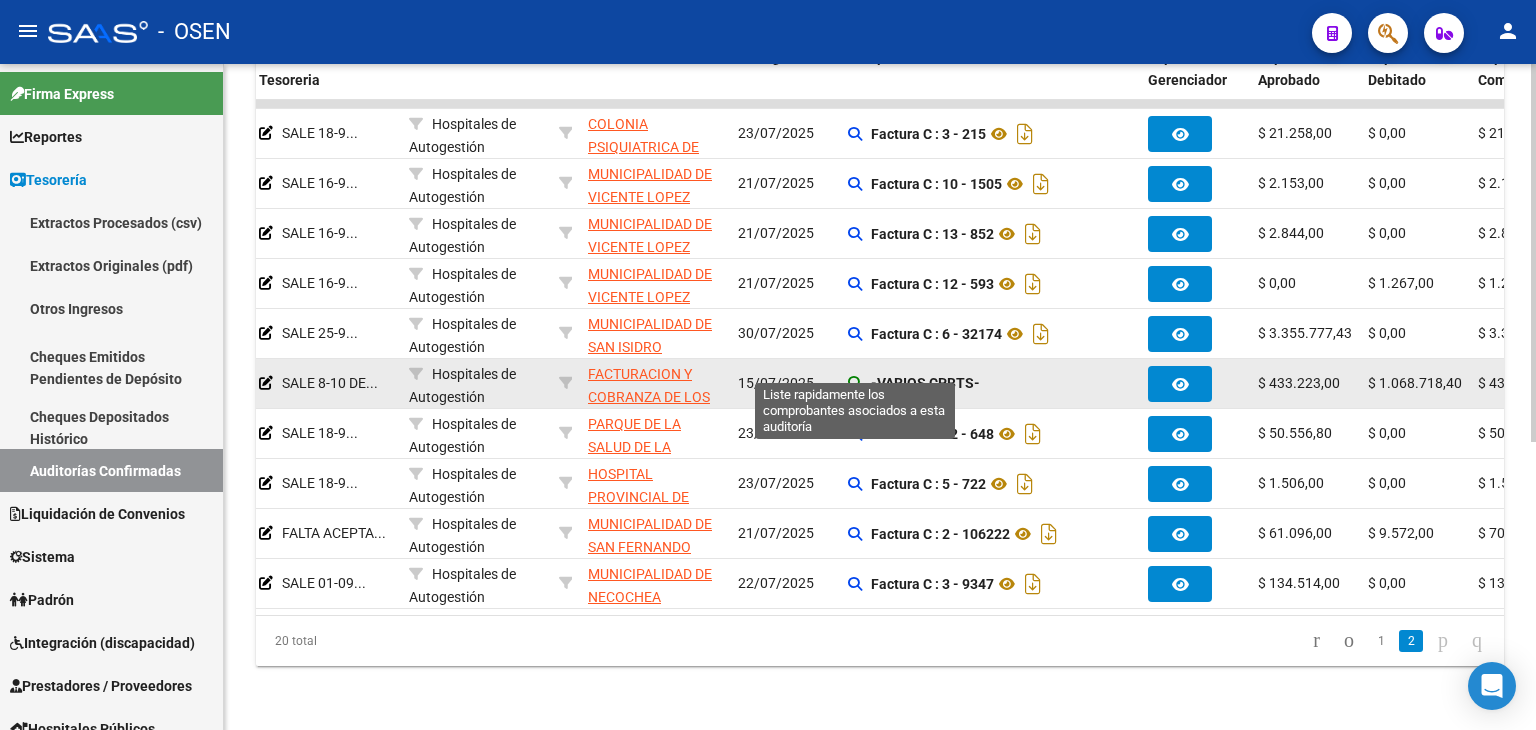 click 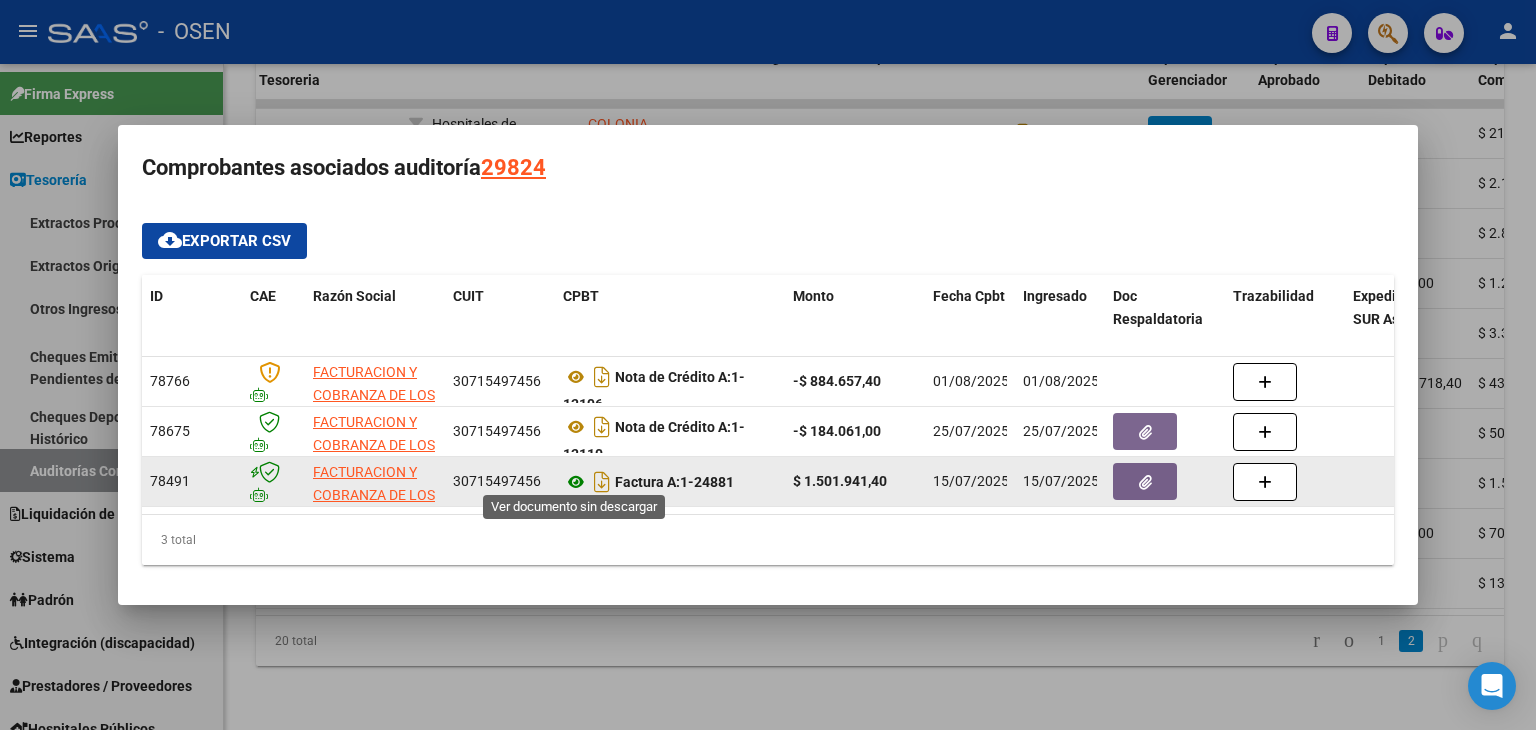 click 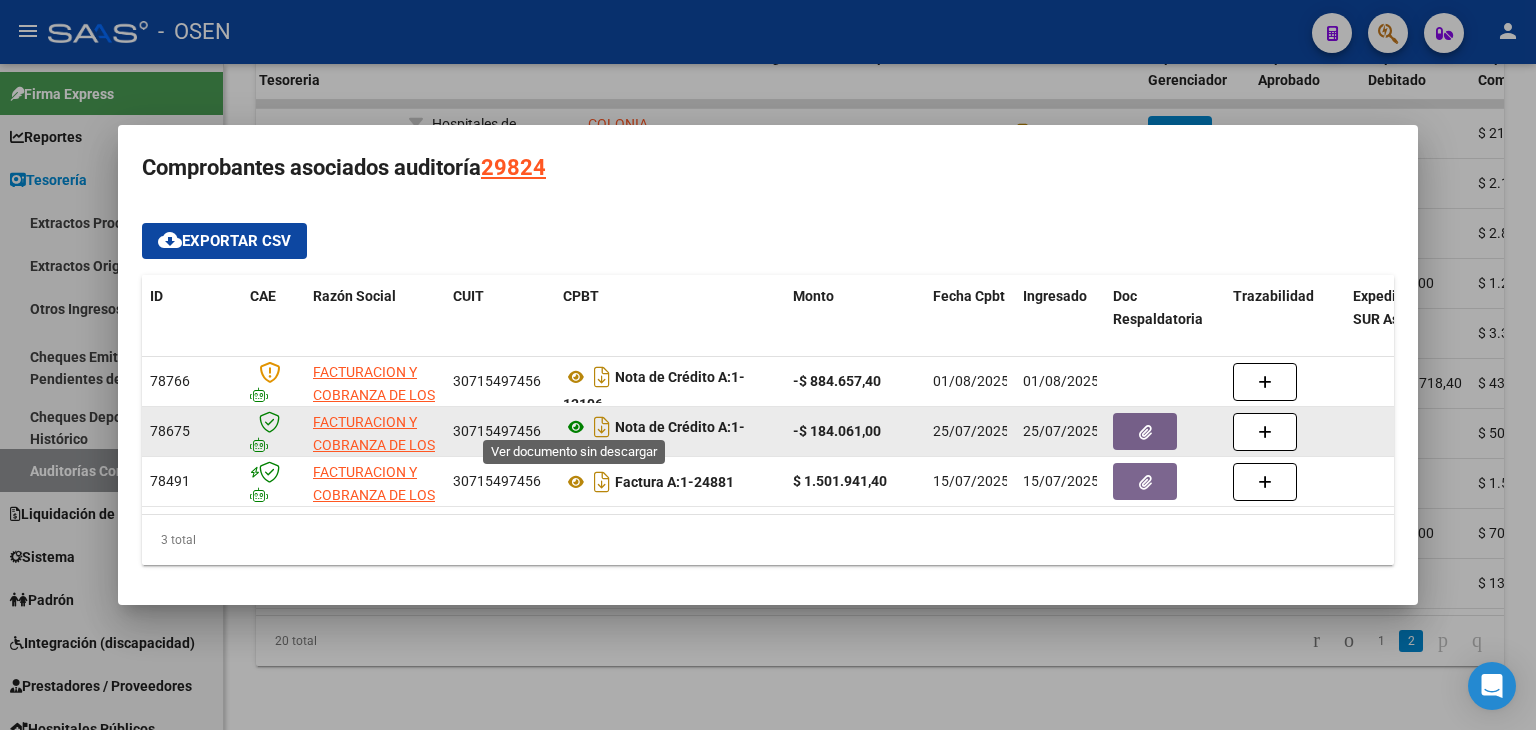 click 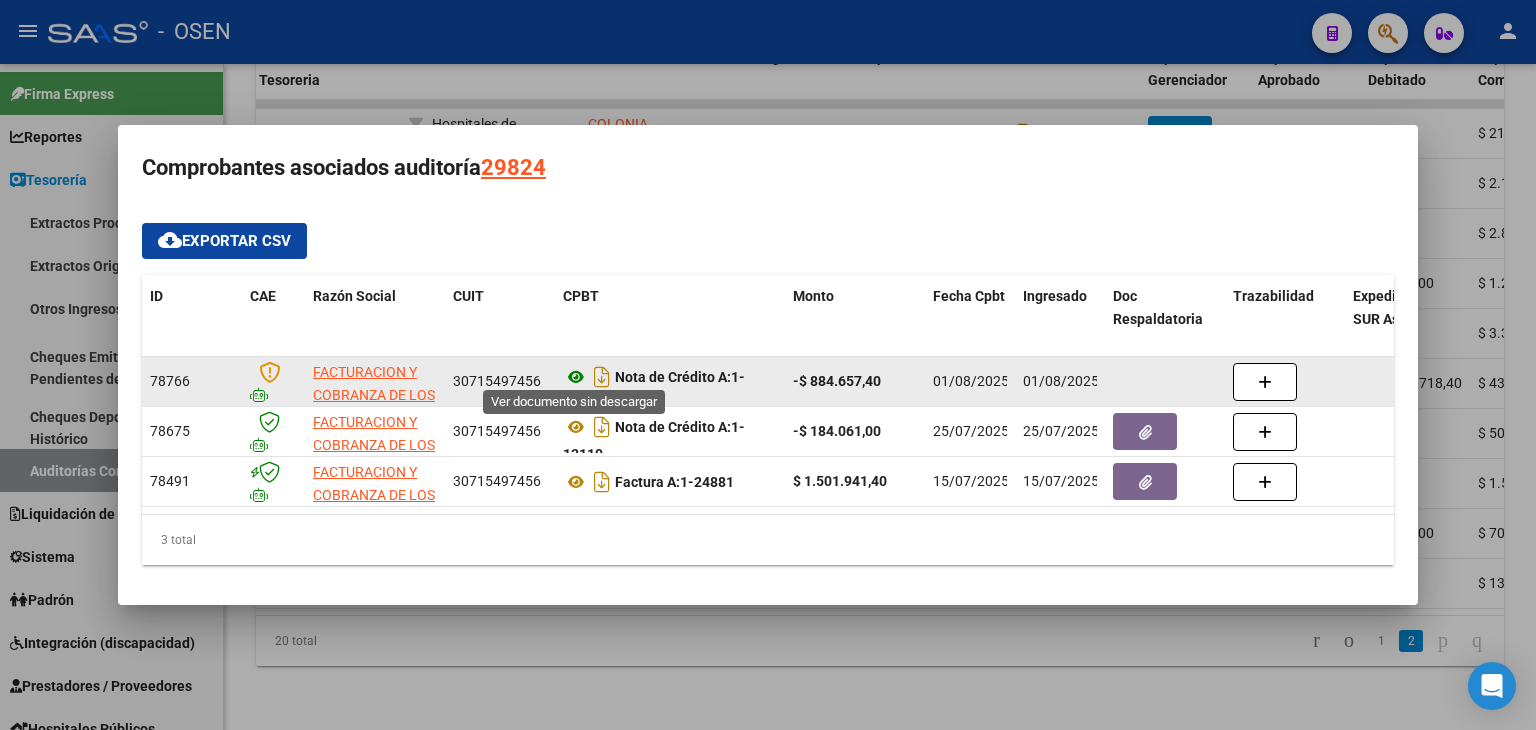 click 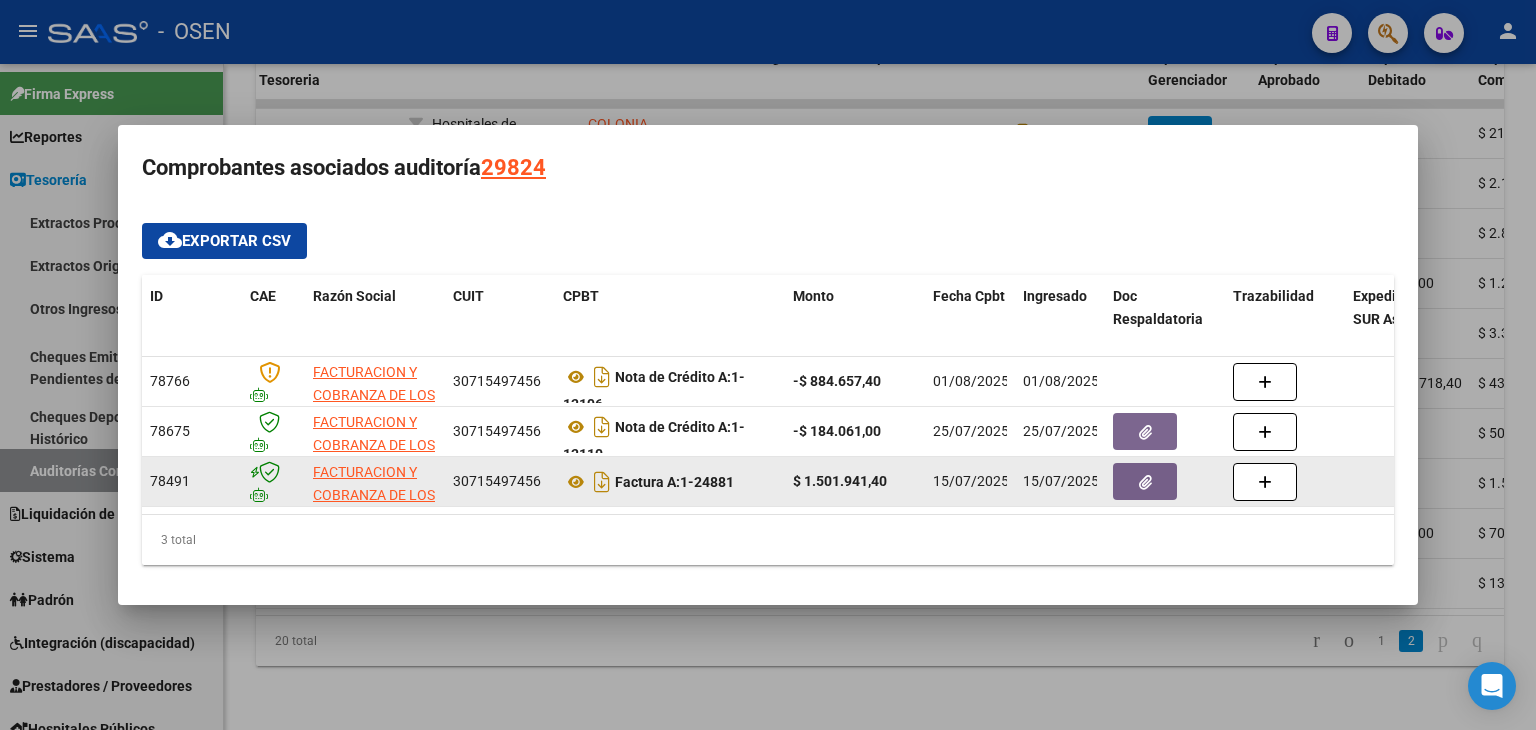 scroll, scrollTop: 12, scrollLeft: 0, axis: vertical 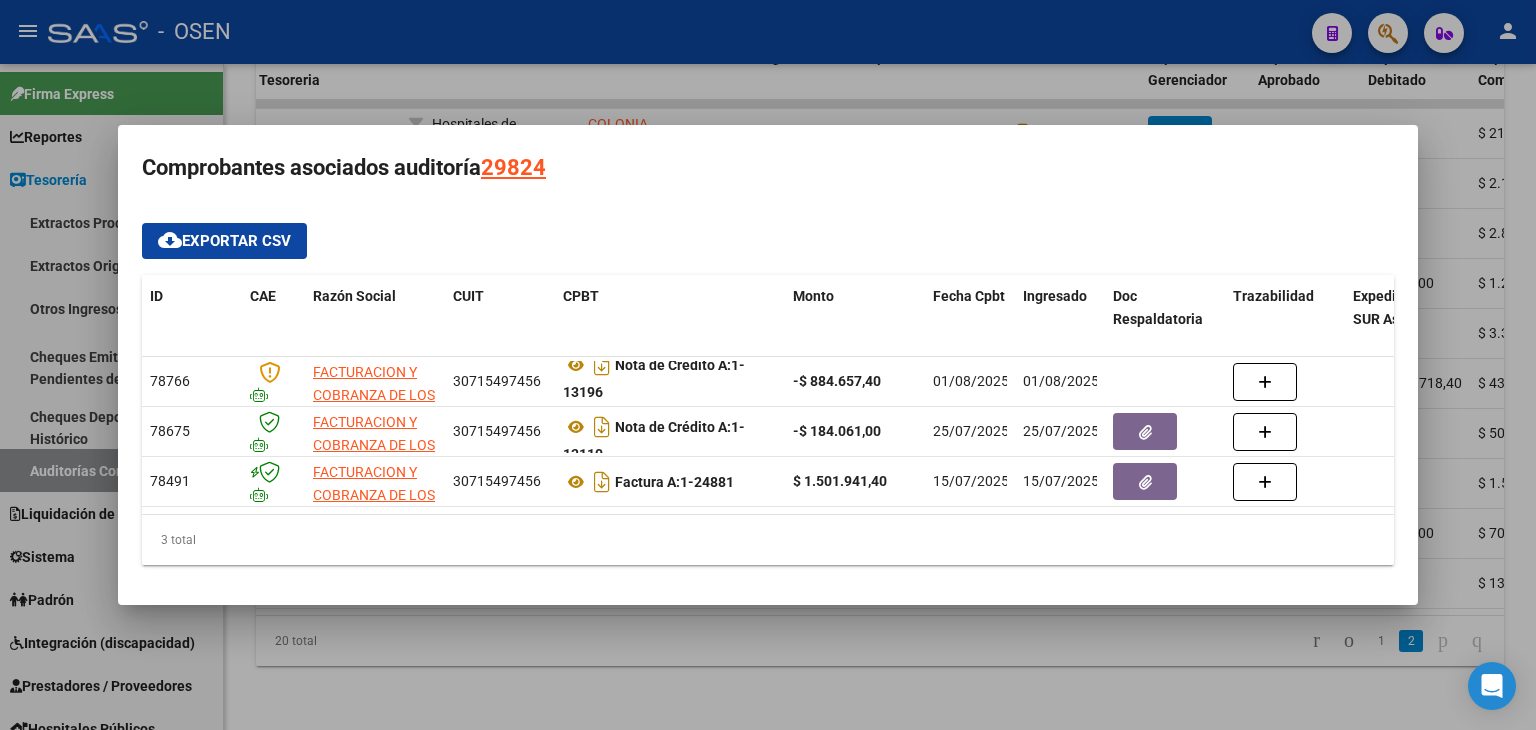 click at bounding box center [768, 365] 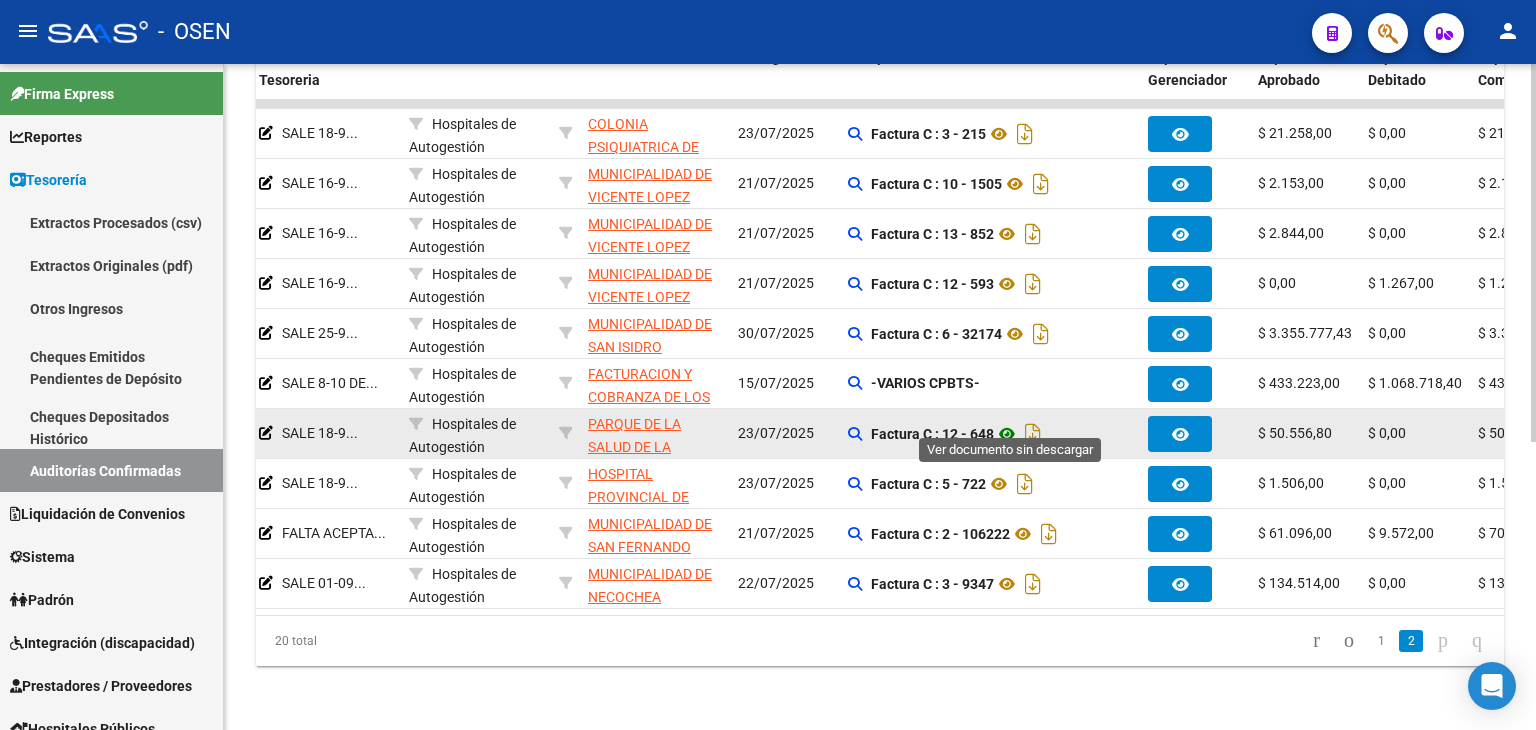 click 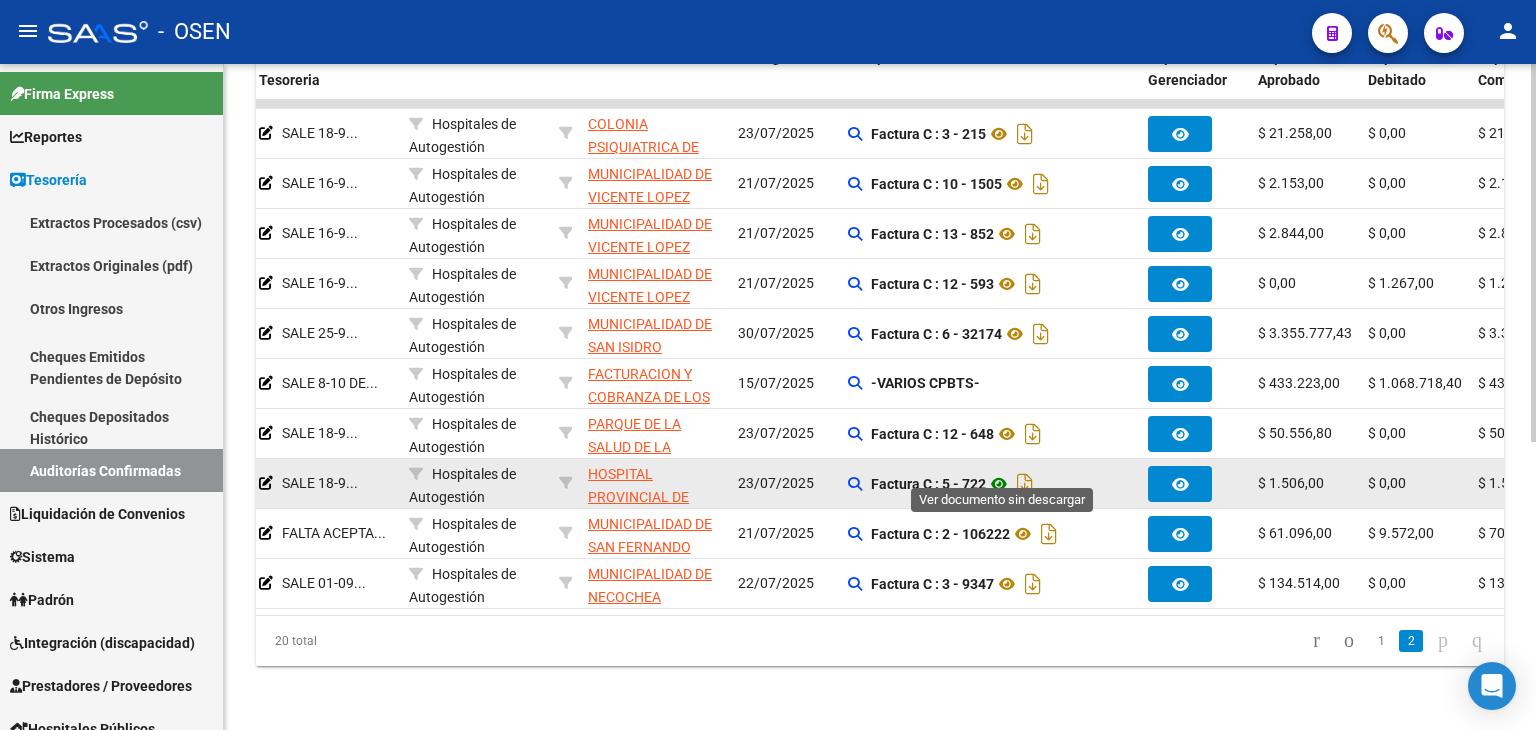 click 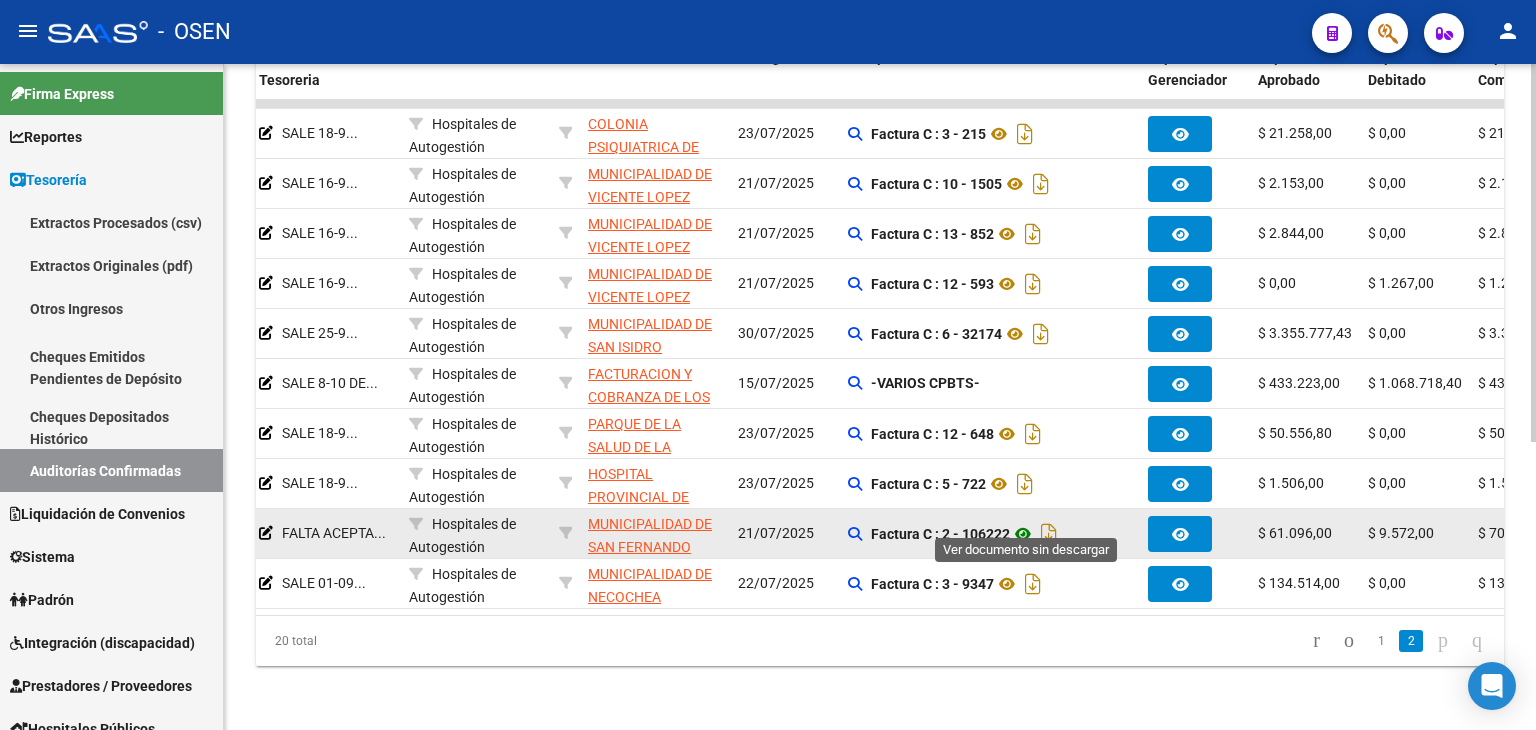 click 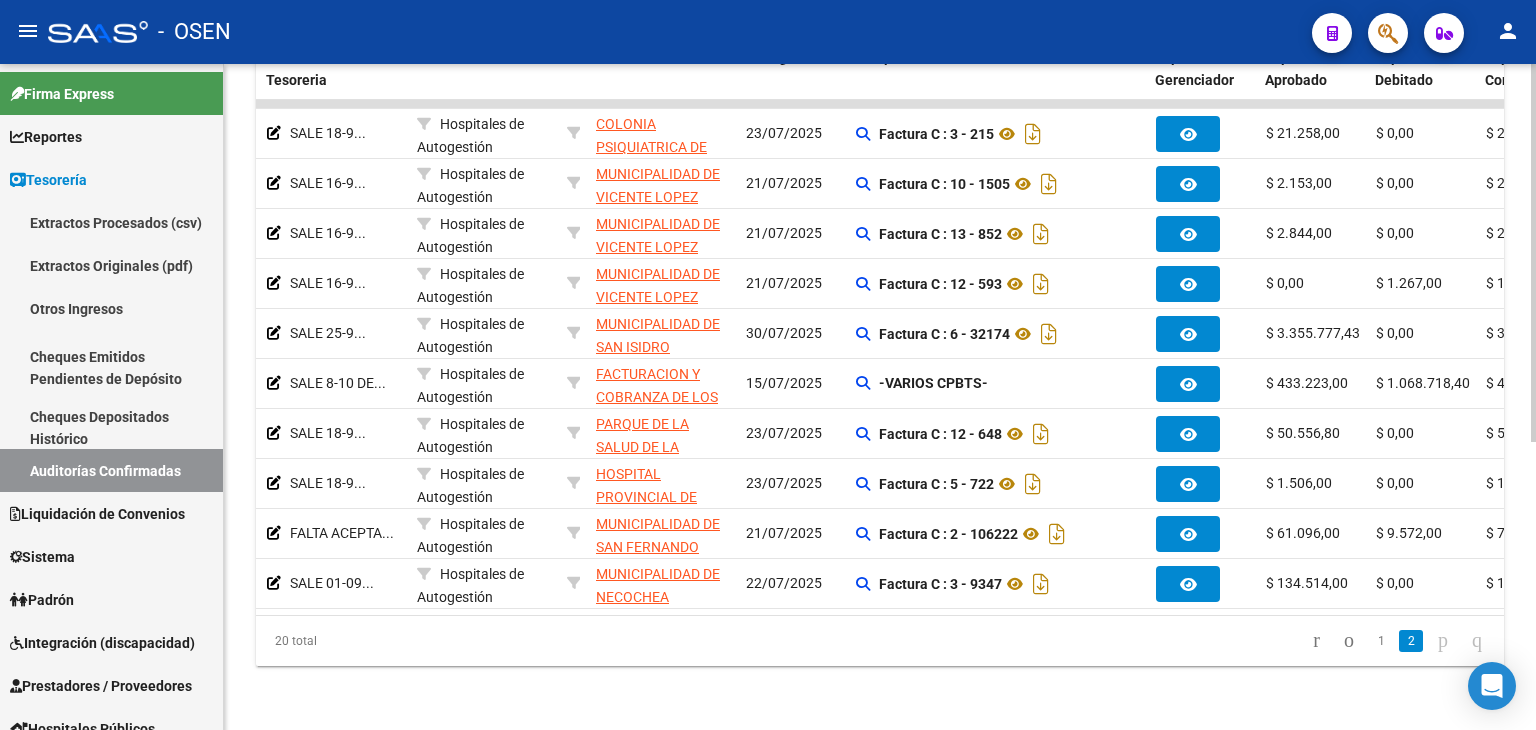 scroll, scrollTop: 0, scrollLeft: 355, axis: horizontal 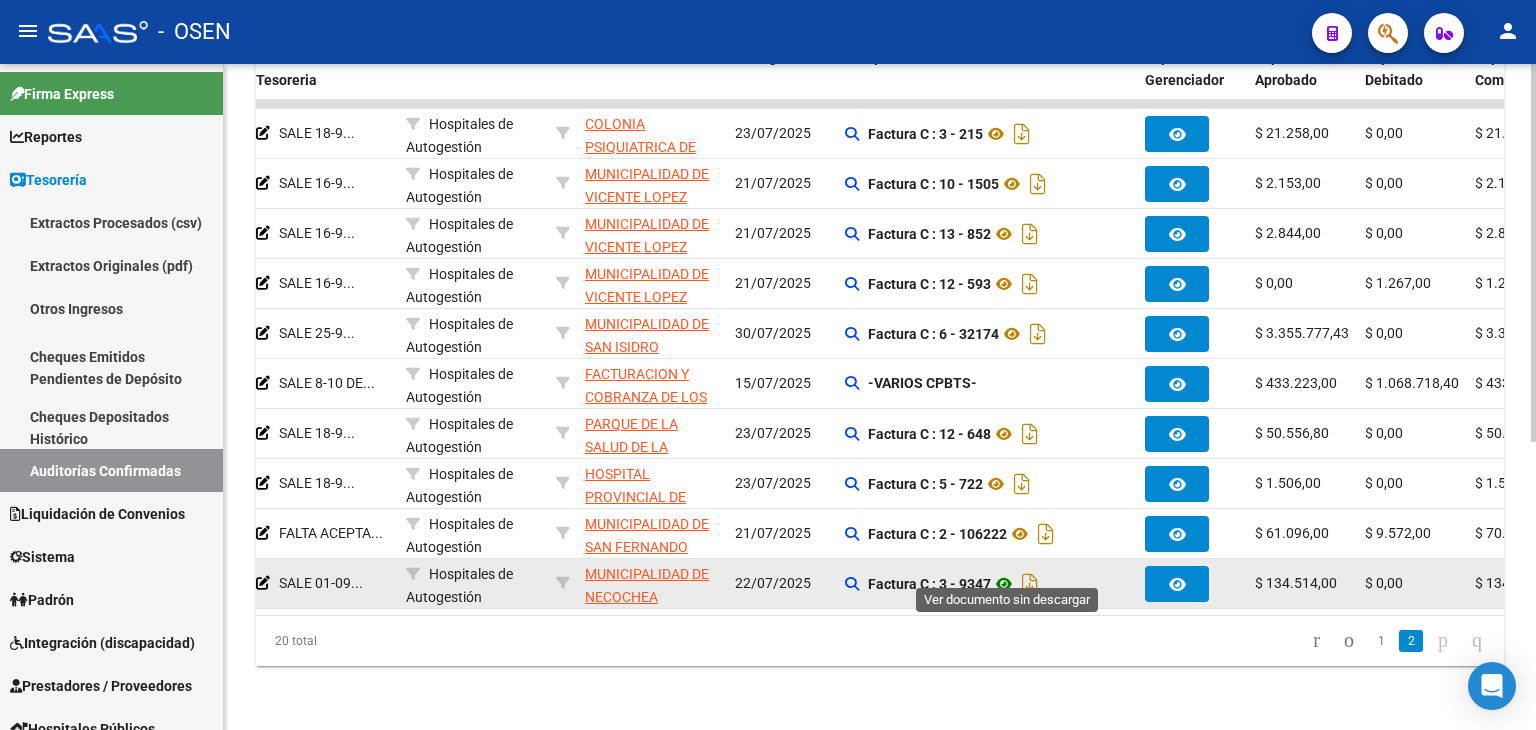 click 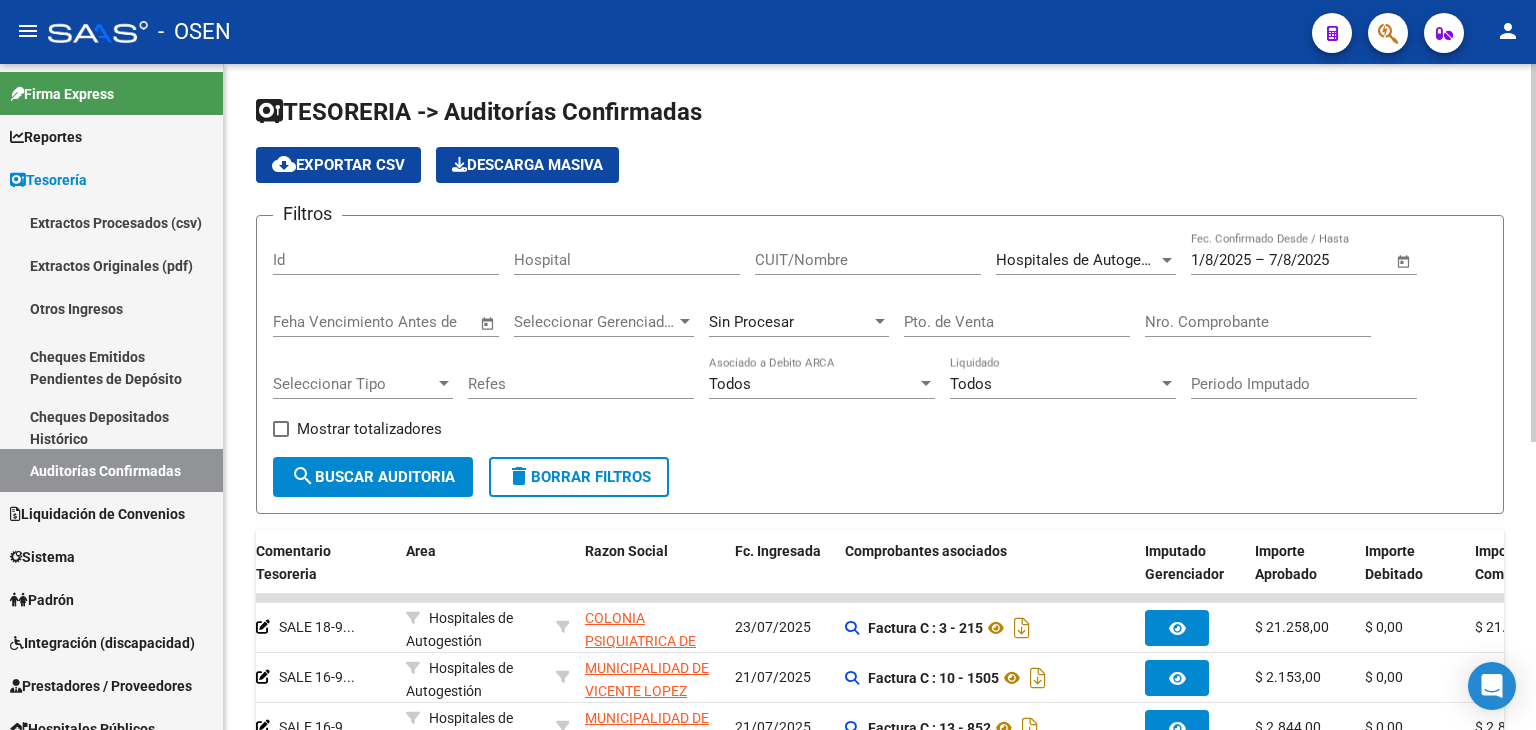 scroll, scrollTop: 0, scrollLeft: 0, axis: both 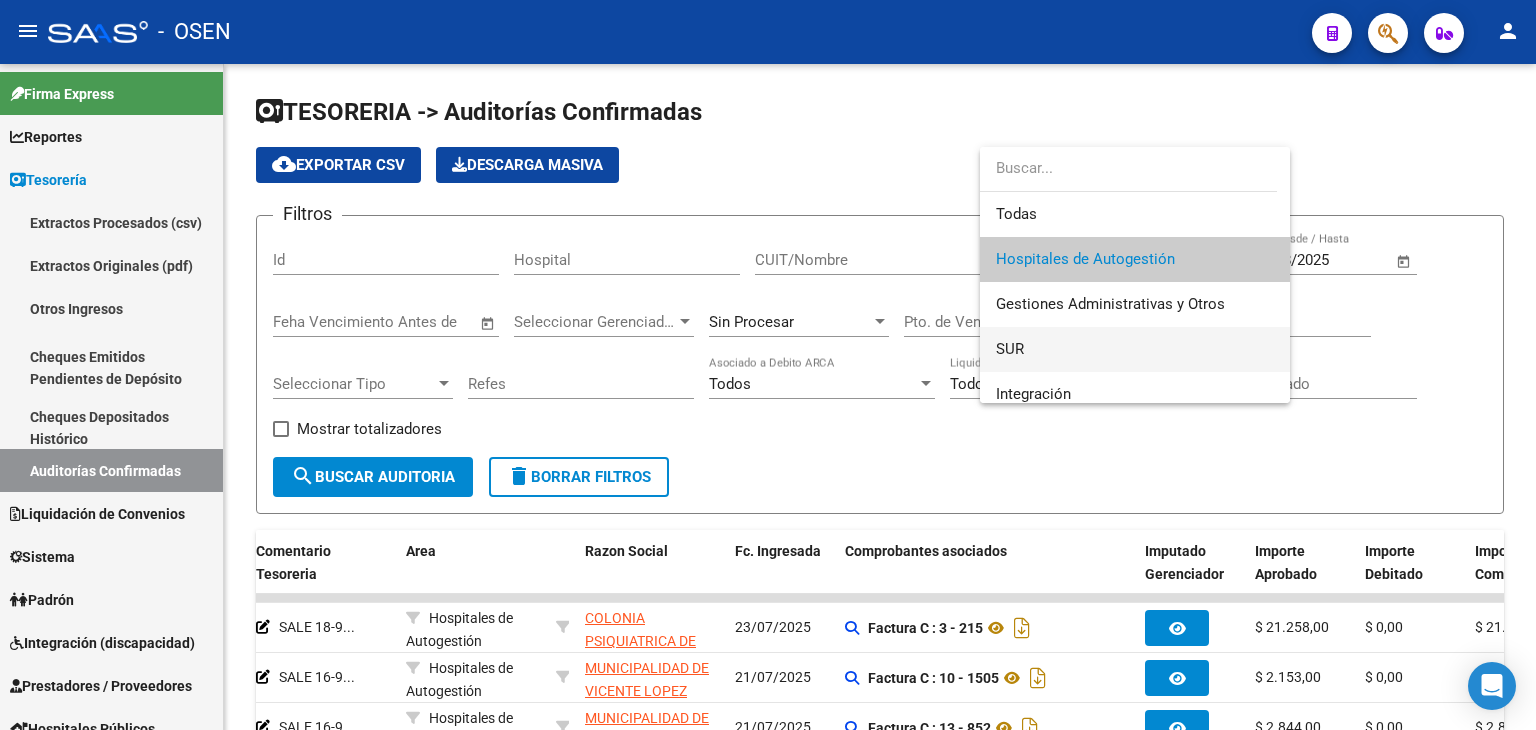 click on "SUR" at bounding box center (1135, 349) 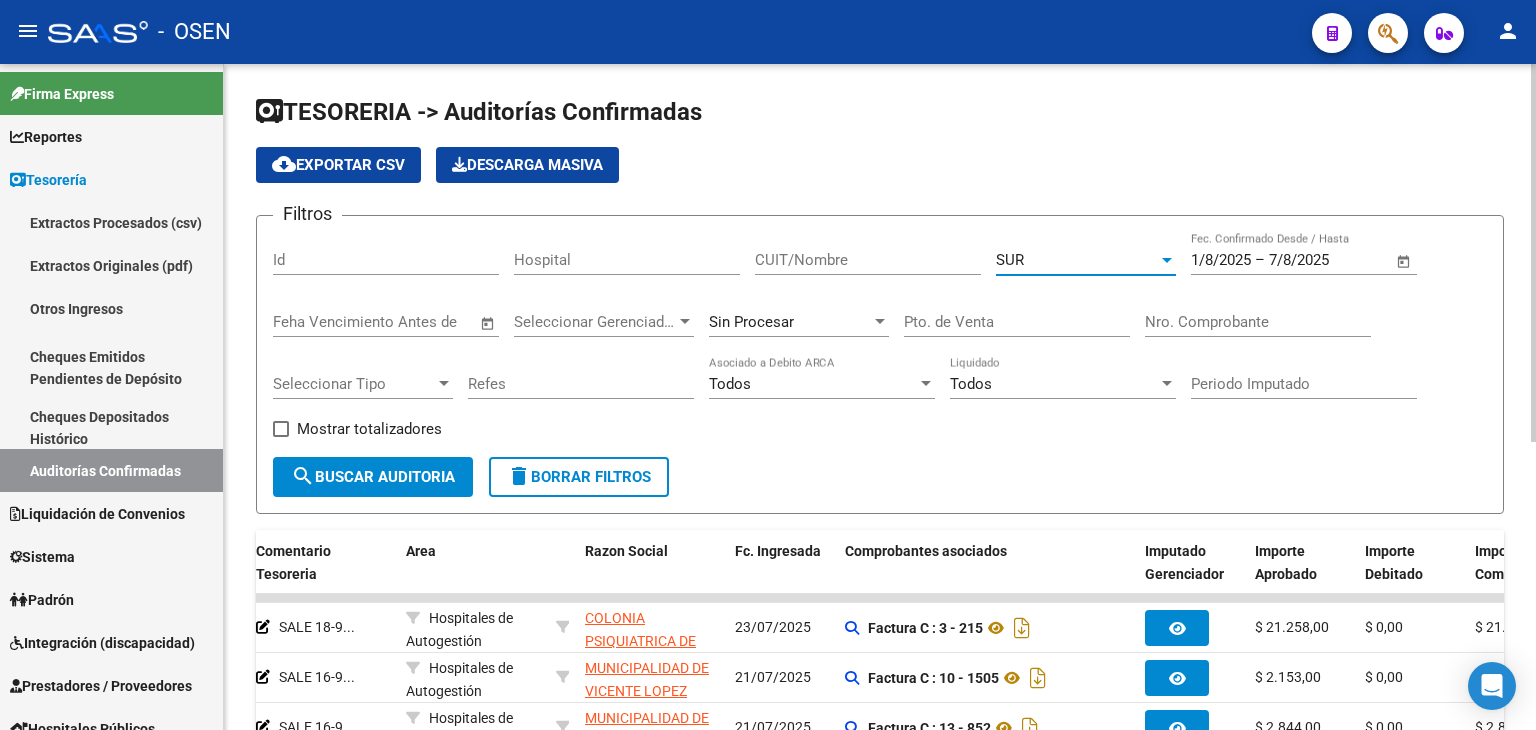 click on "search  Buscar Auditoria" 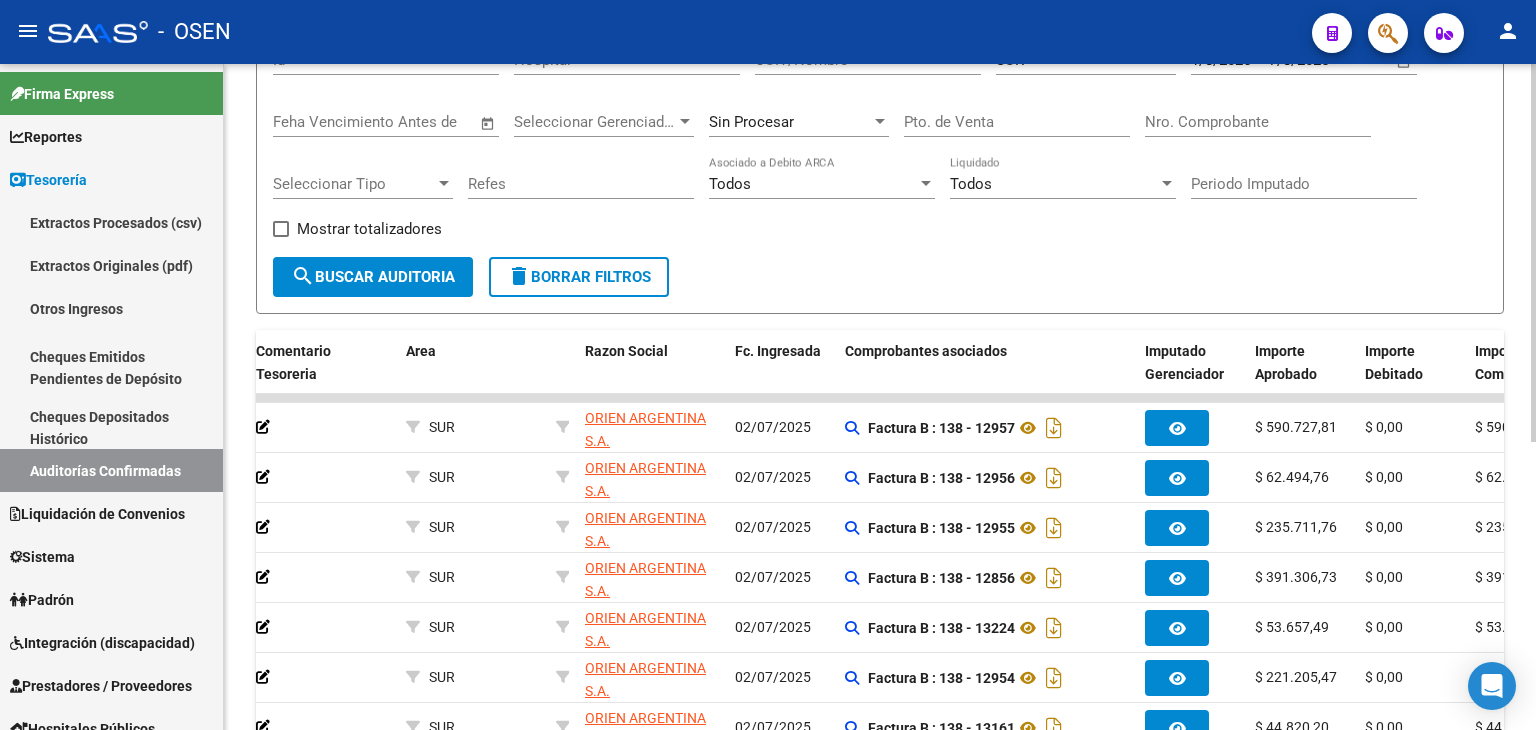 scroll, scrollTop: 100, scrollLeft: 0, axis: vertical 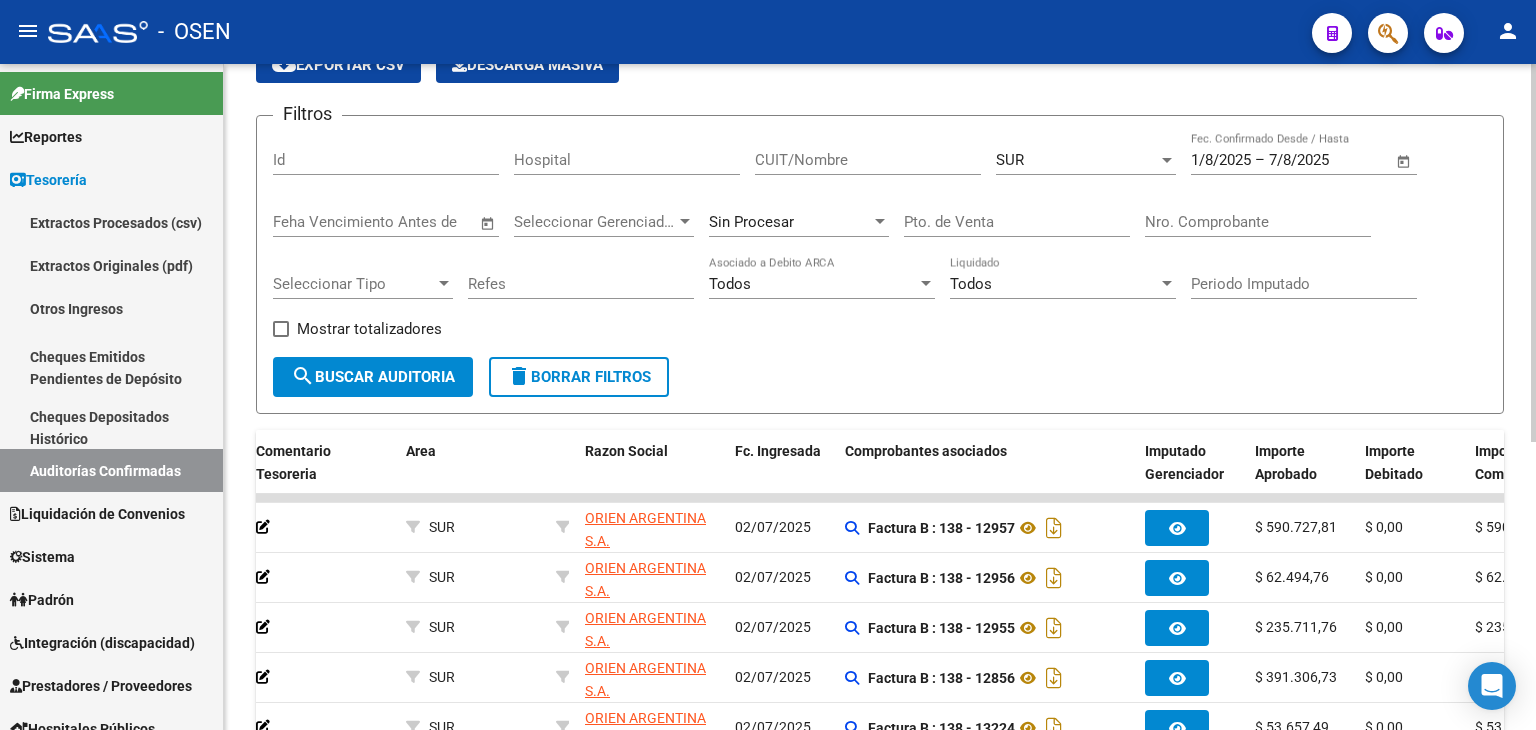 click on "SUR Seleccionar Area" 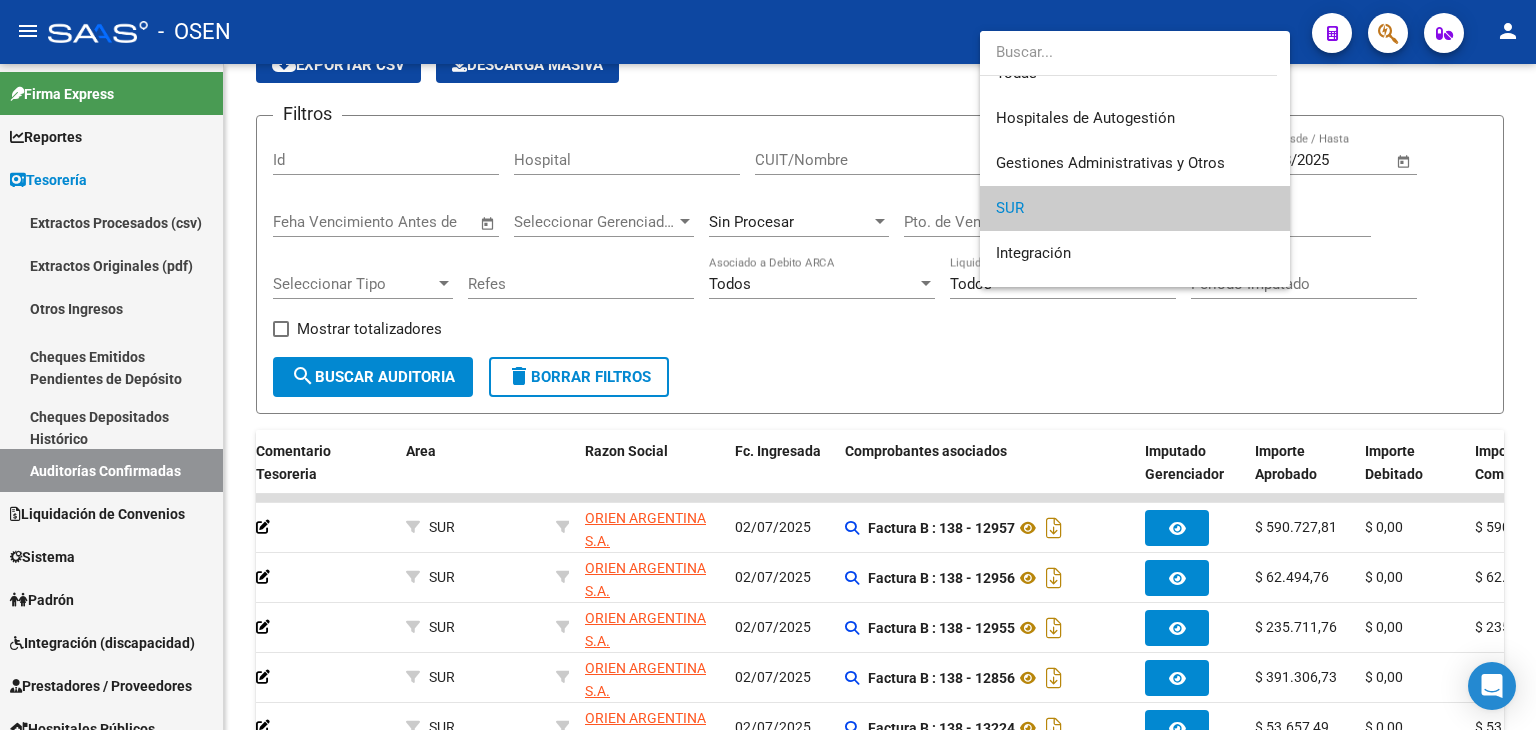 scroll, scrollTop: 0, scrollLeft: 0, axis: both 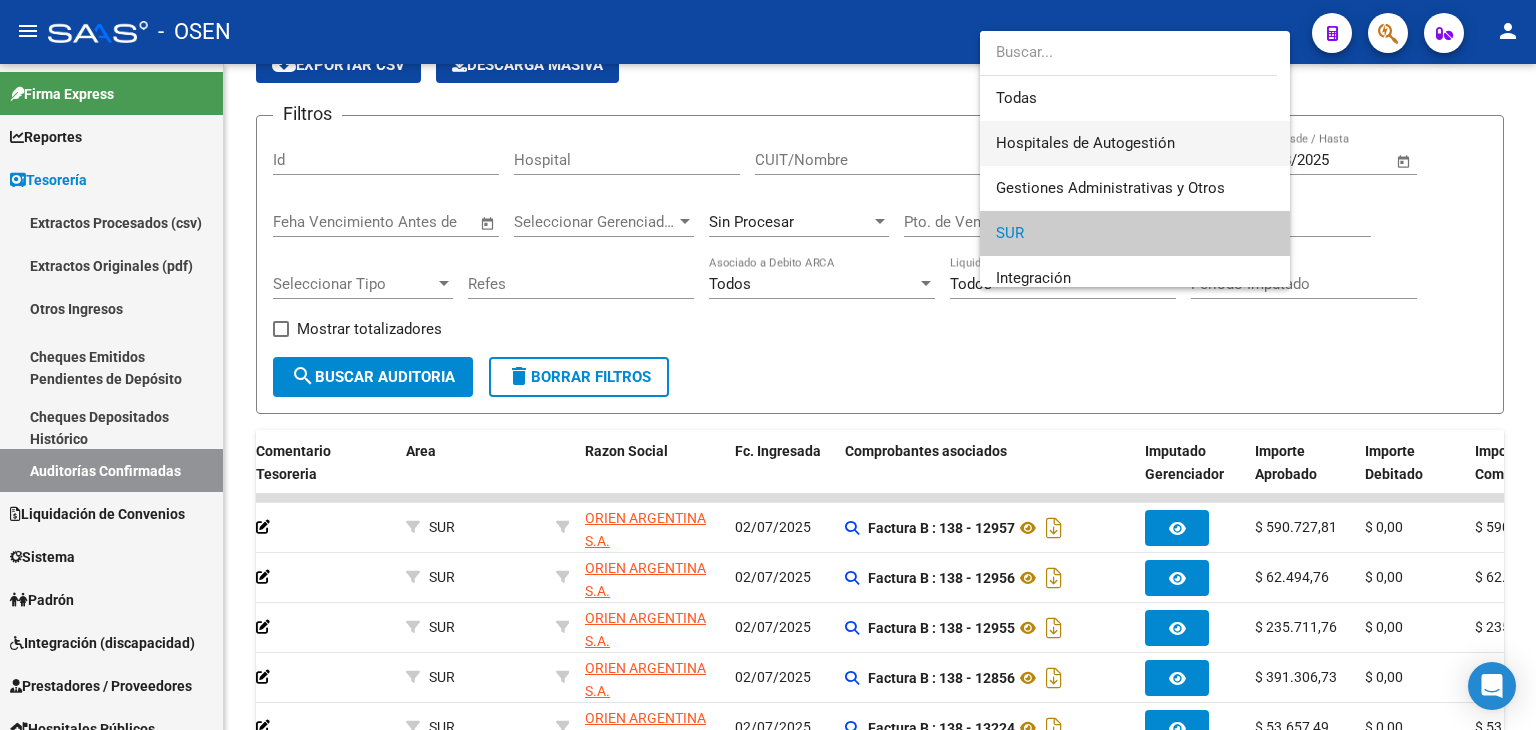 click on "Hospitales de Autogestión" at bounding box center [1085, 143] 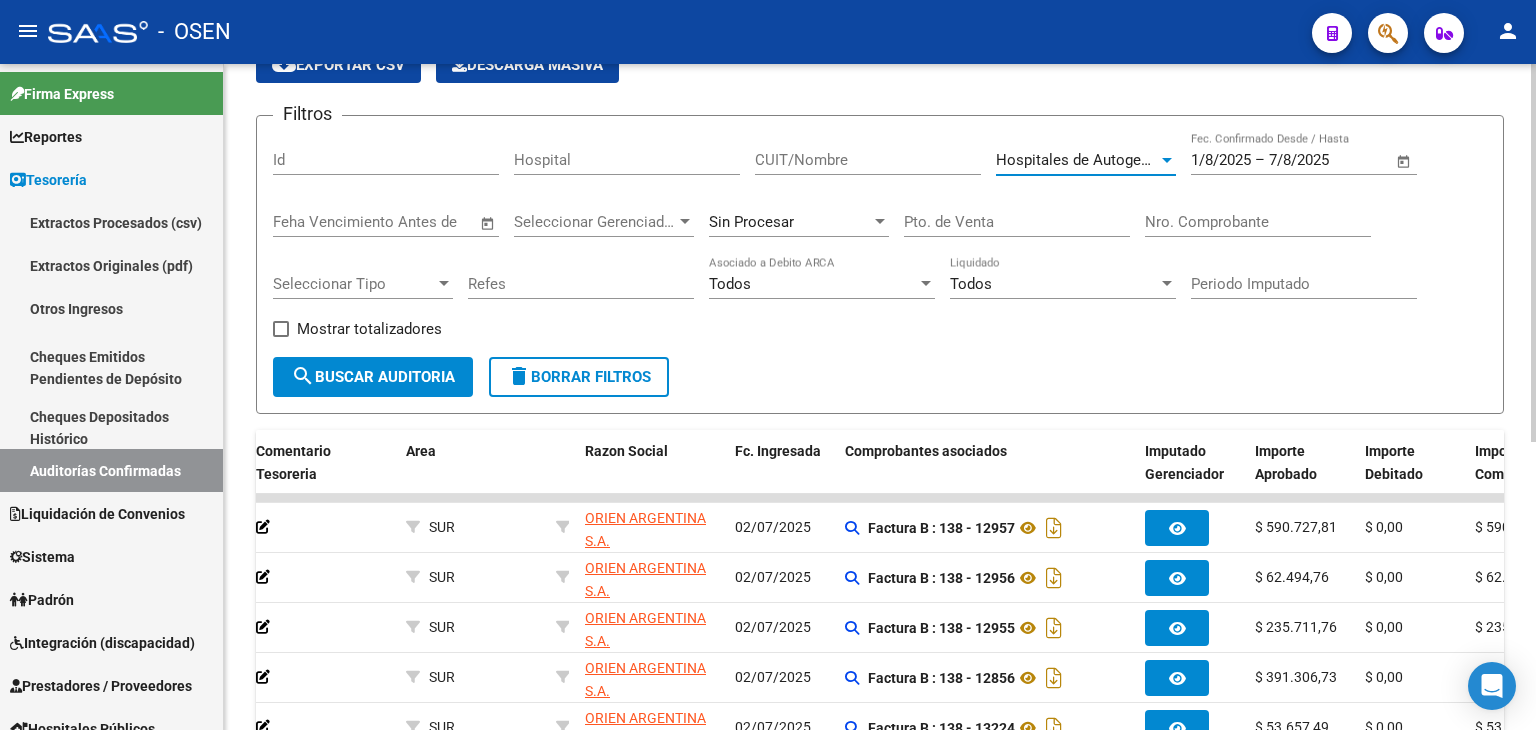 click on "search  Buscar Auditoria" 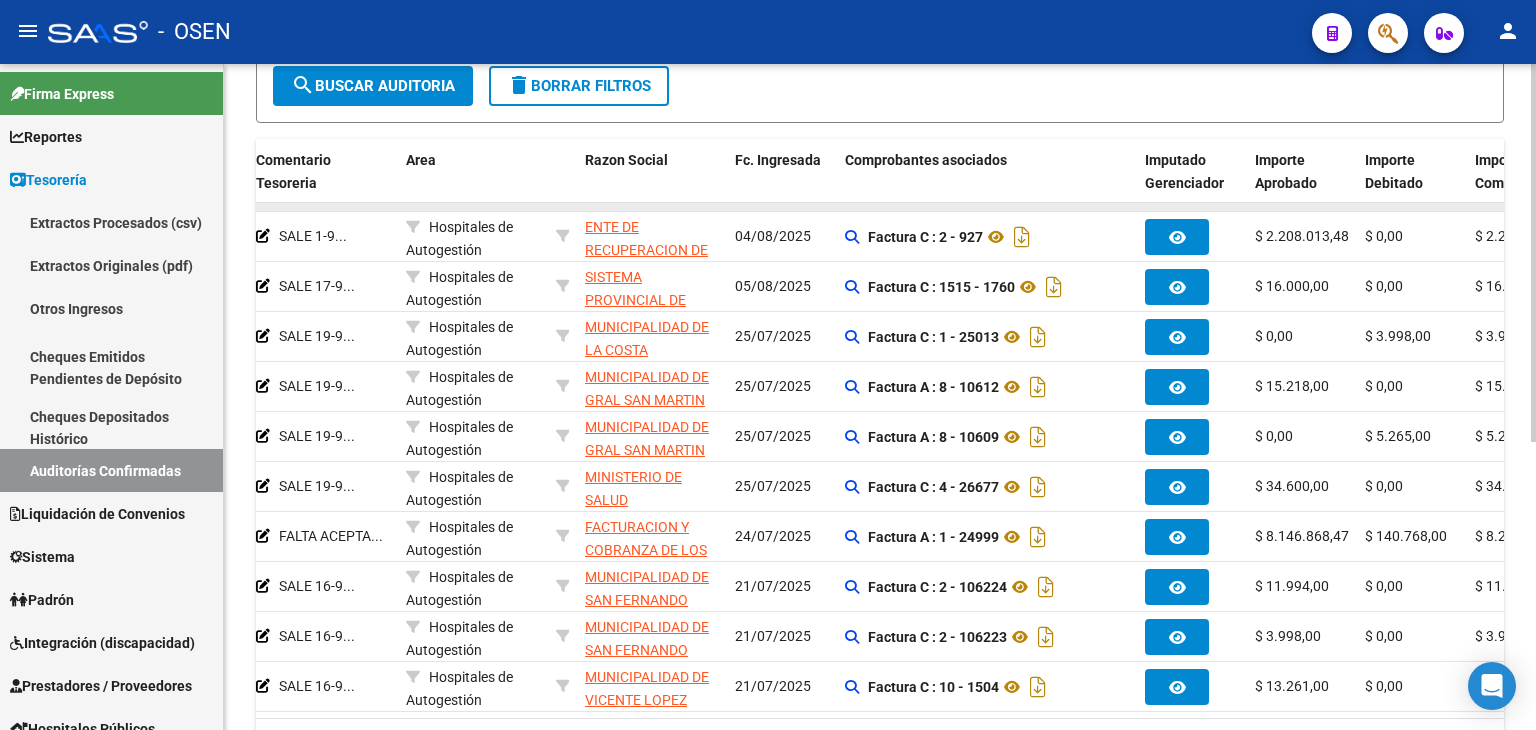 scroll, scrollTop: 500, scrollLeft: 0, axis: vertical 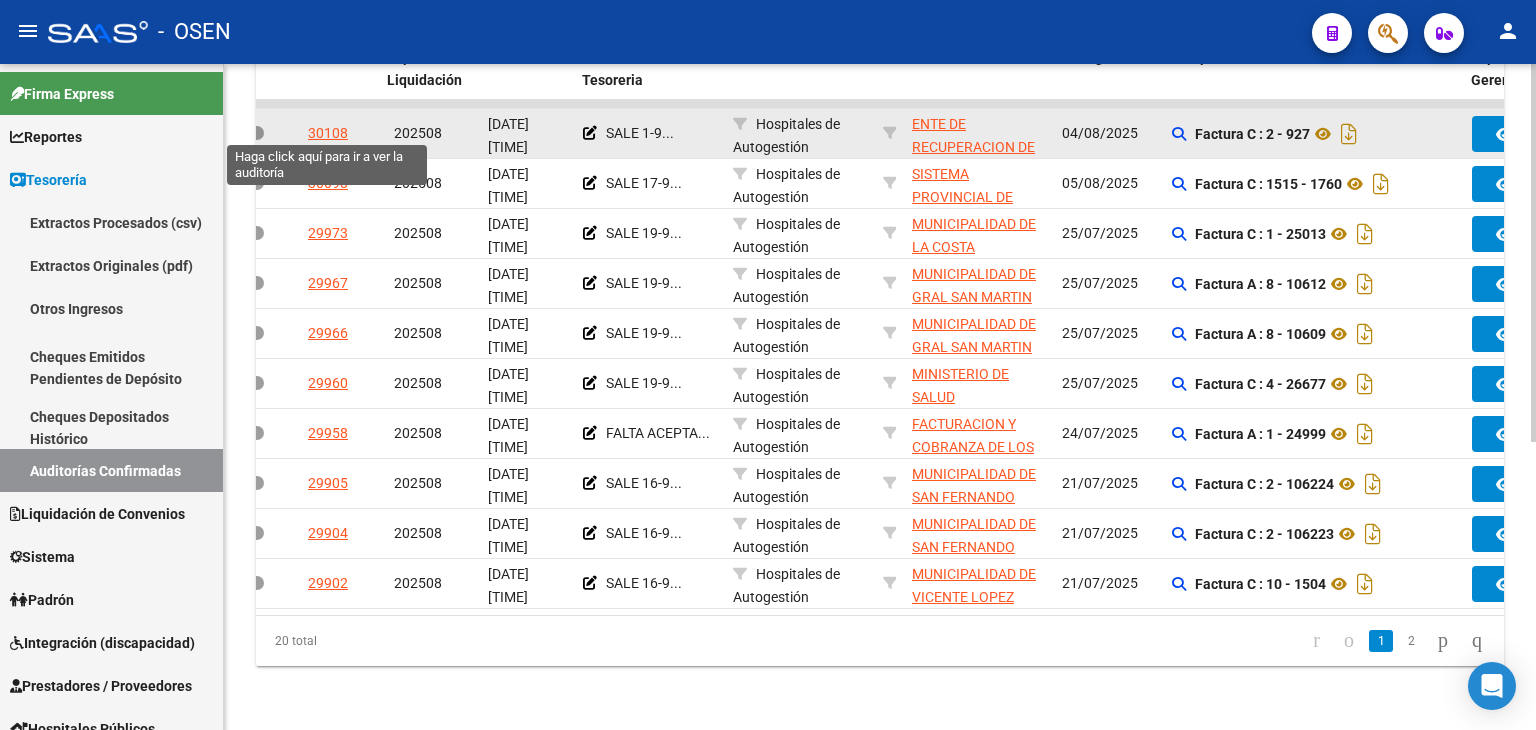 click on "30108" 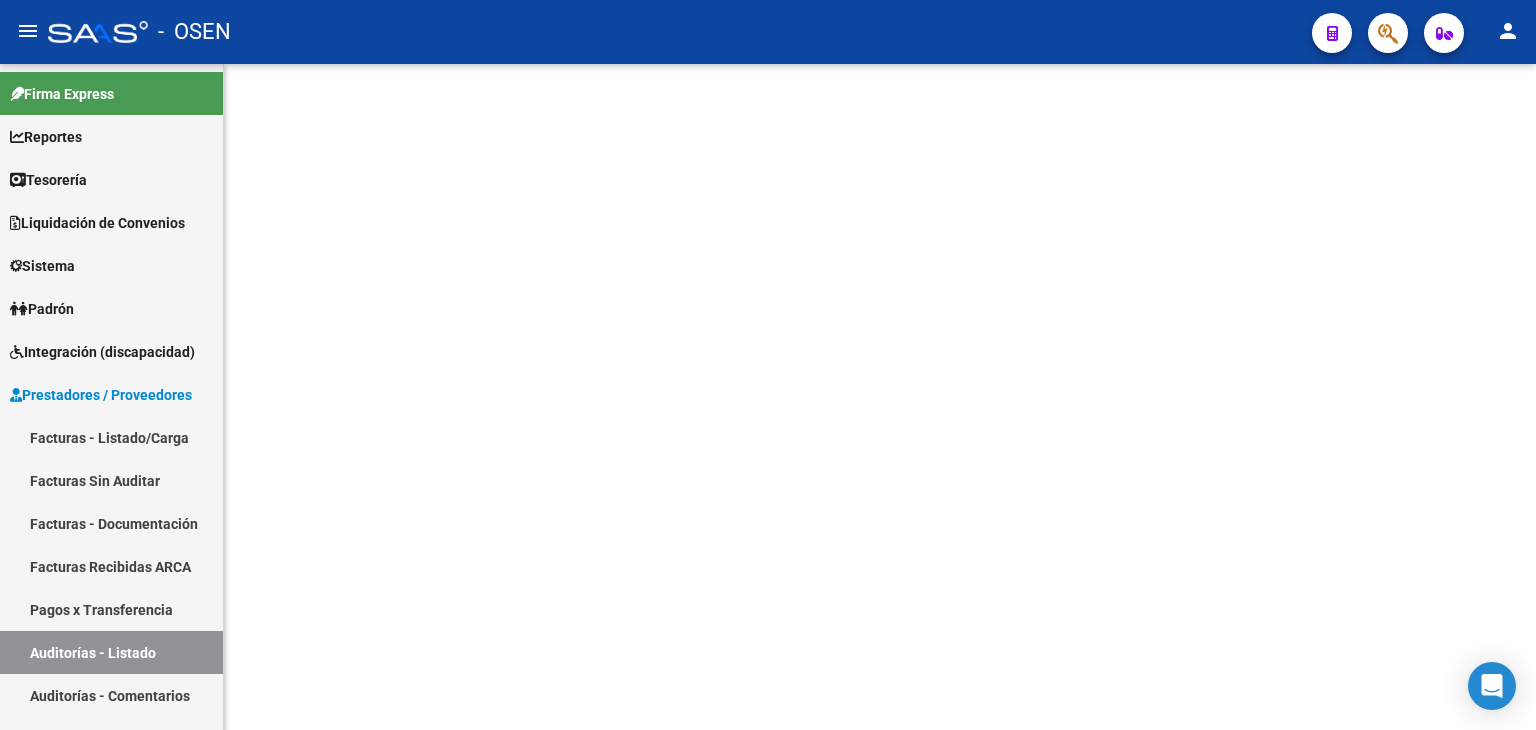 scroll, scrollTop: 0, scrollLeft: 0, axis: both 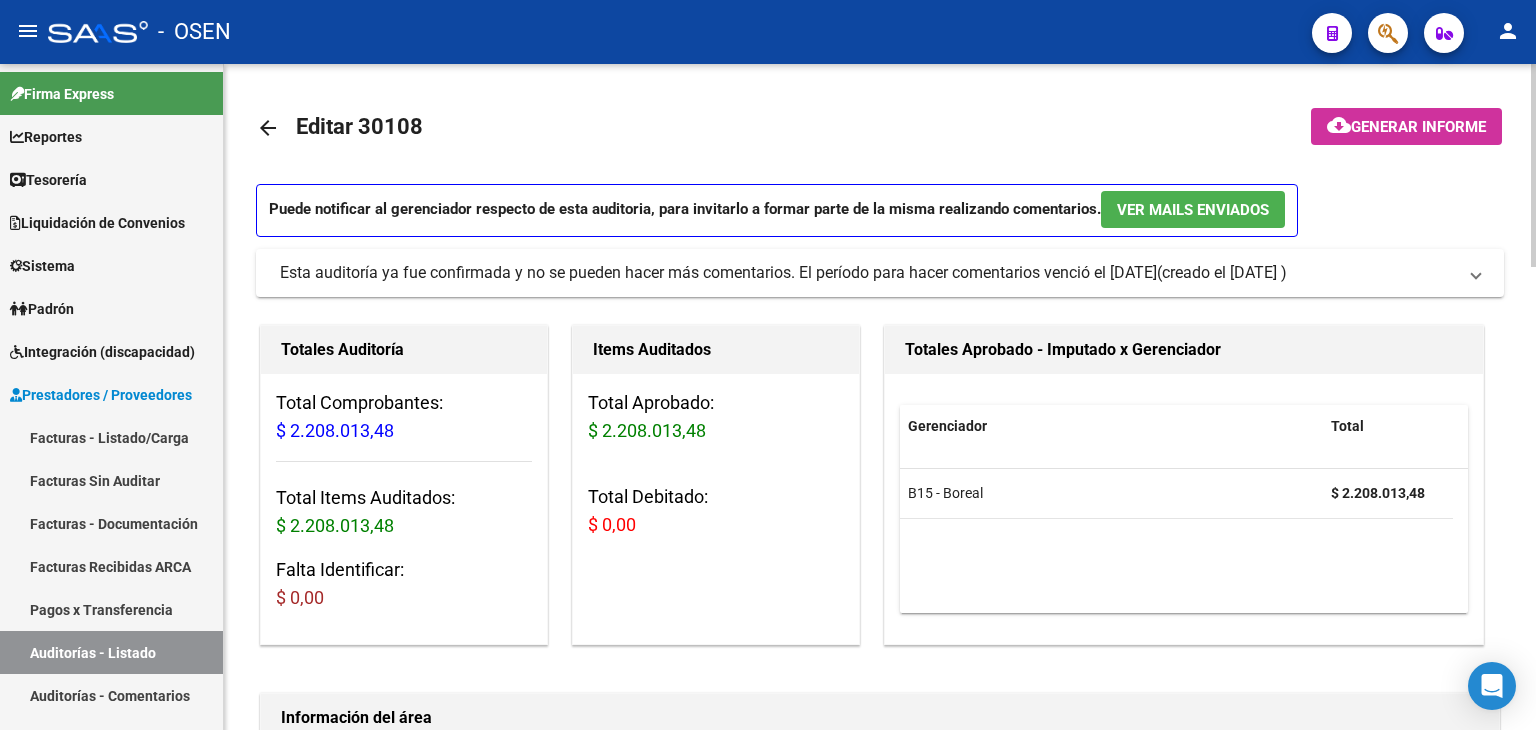 click on "arrow_back" 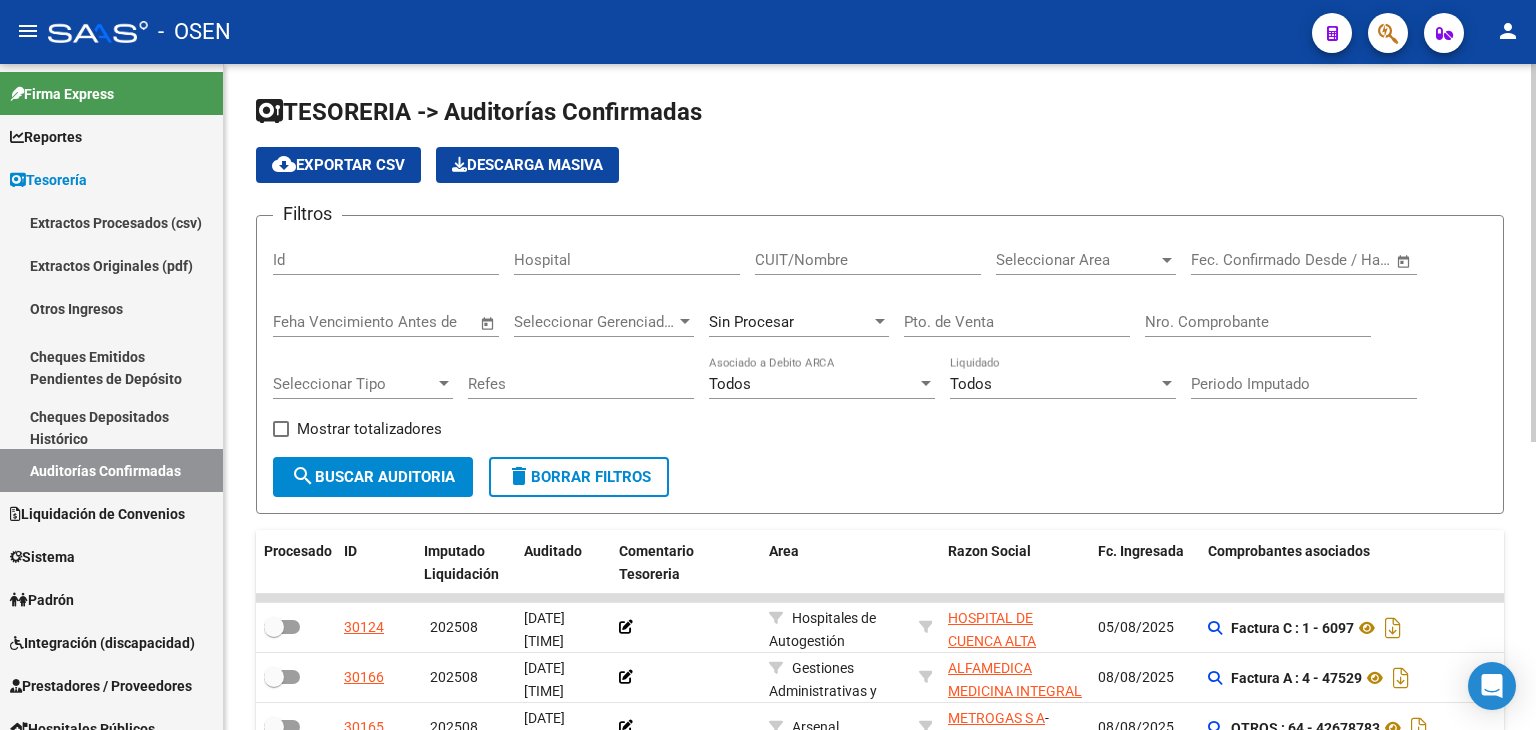 click 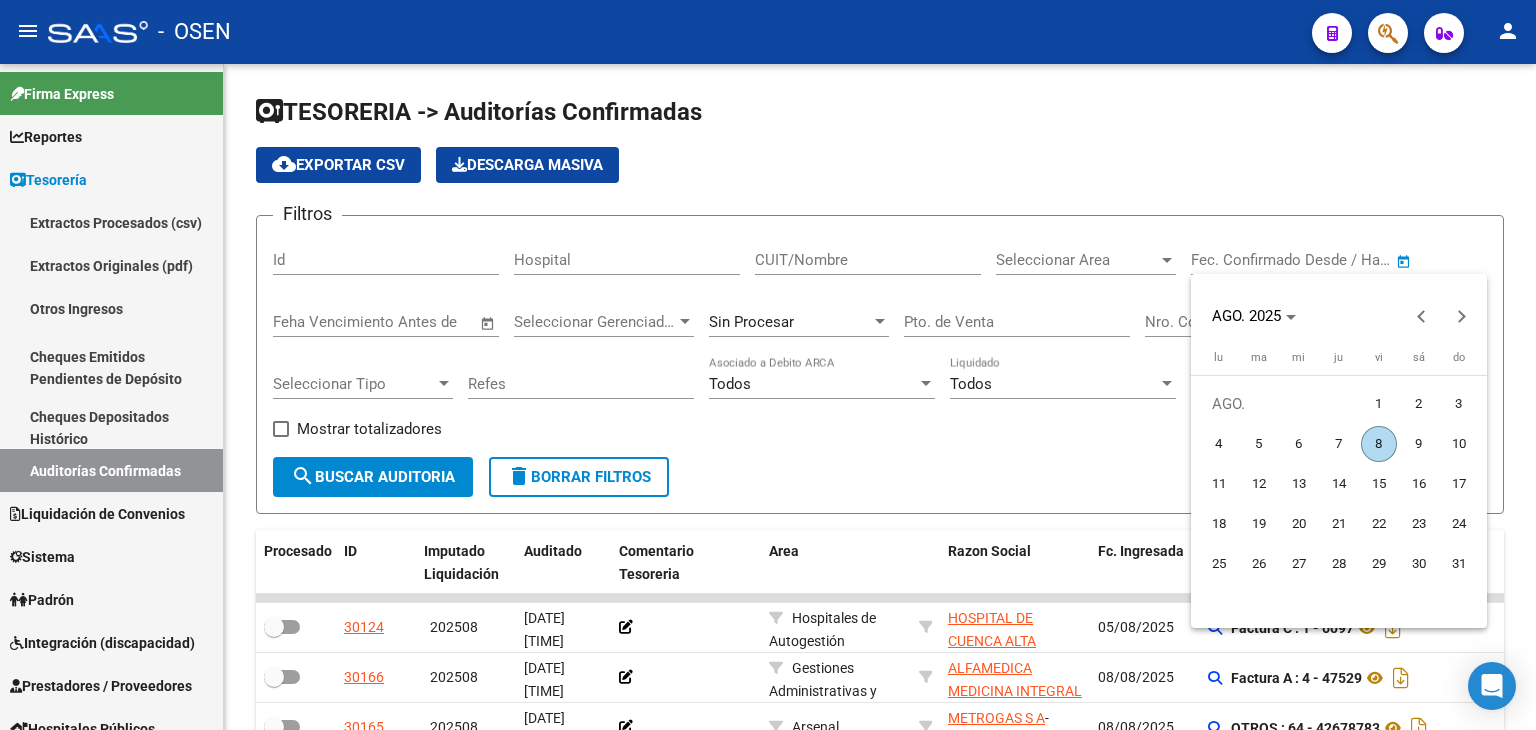 click on "1" at bounding box center [1379, 404] 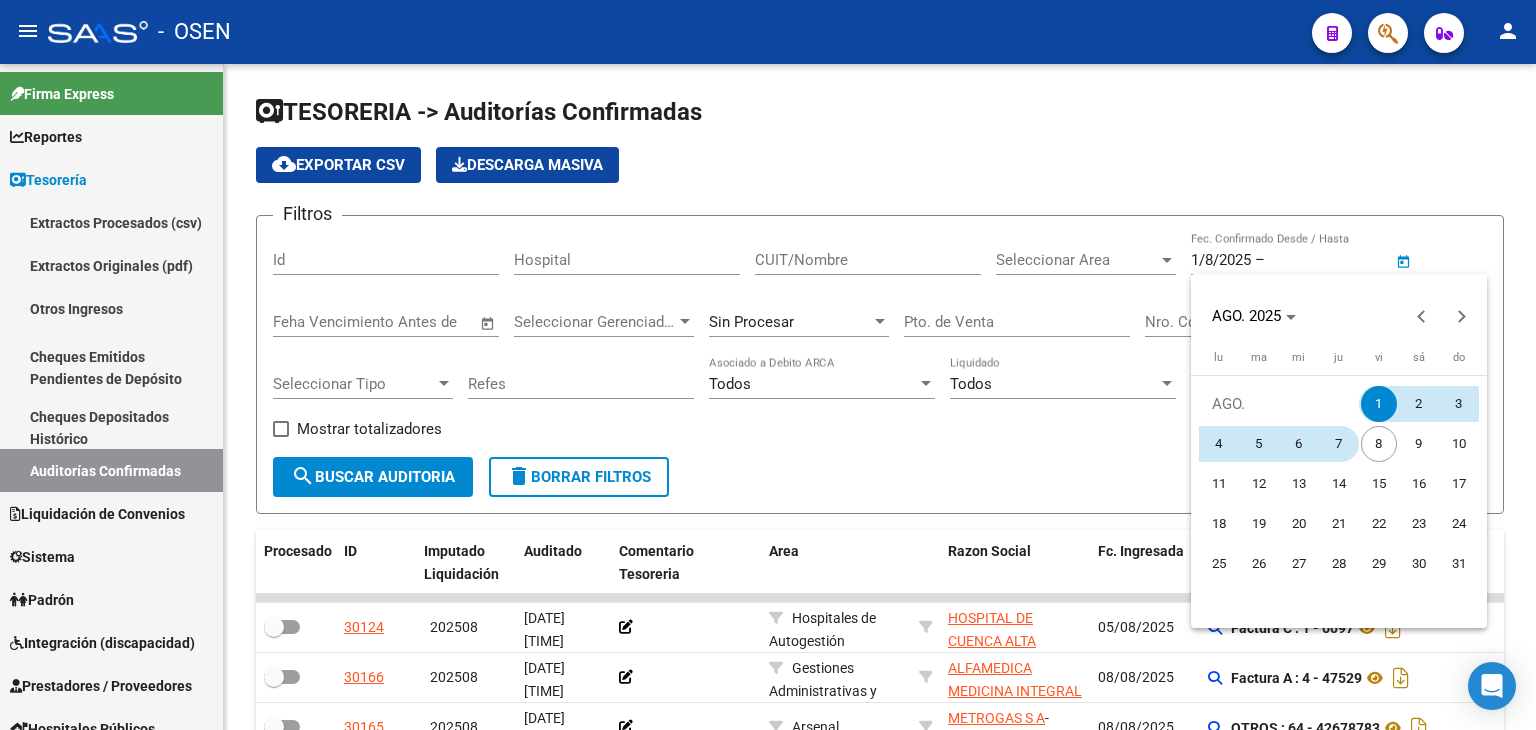 click on "7" at bounding box center [1339, 444] 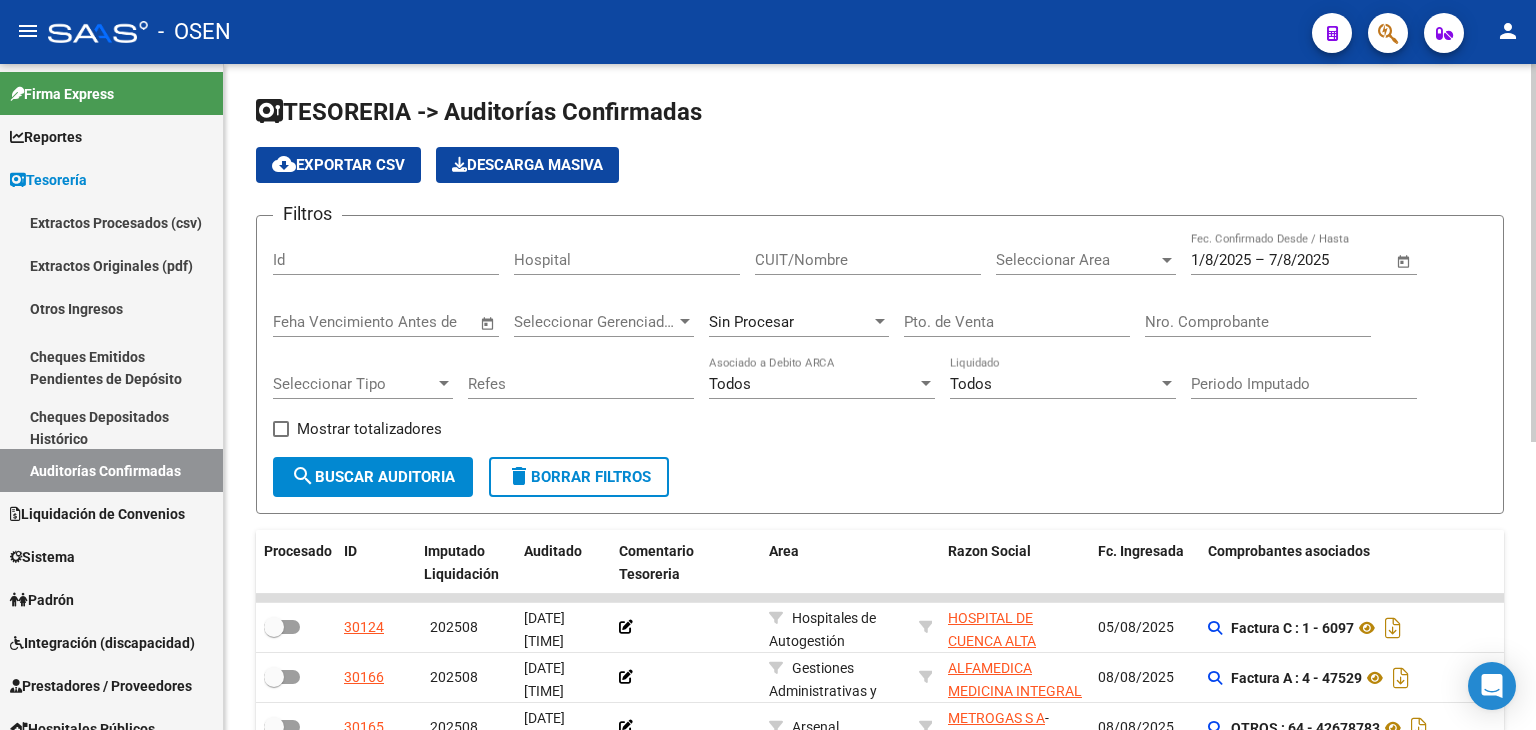 click on "Seleccionar Area" at bounding box center [1077, 260] 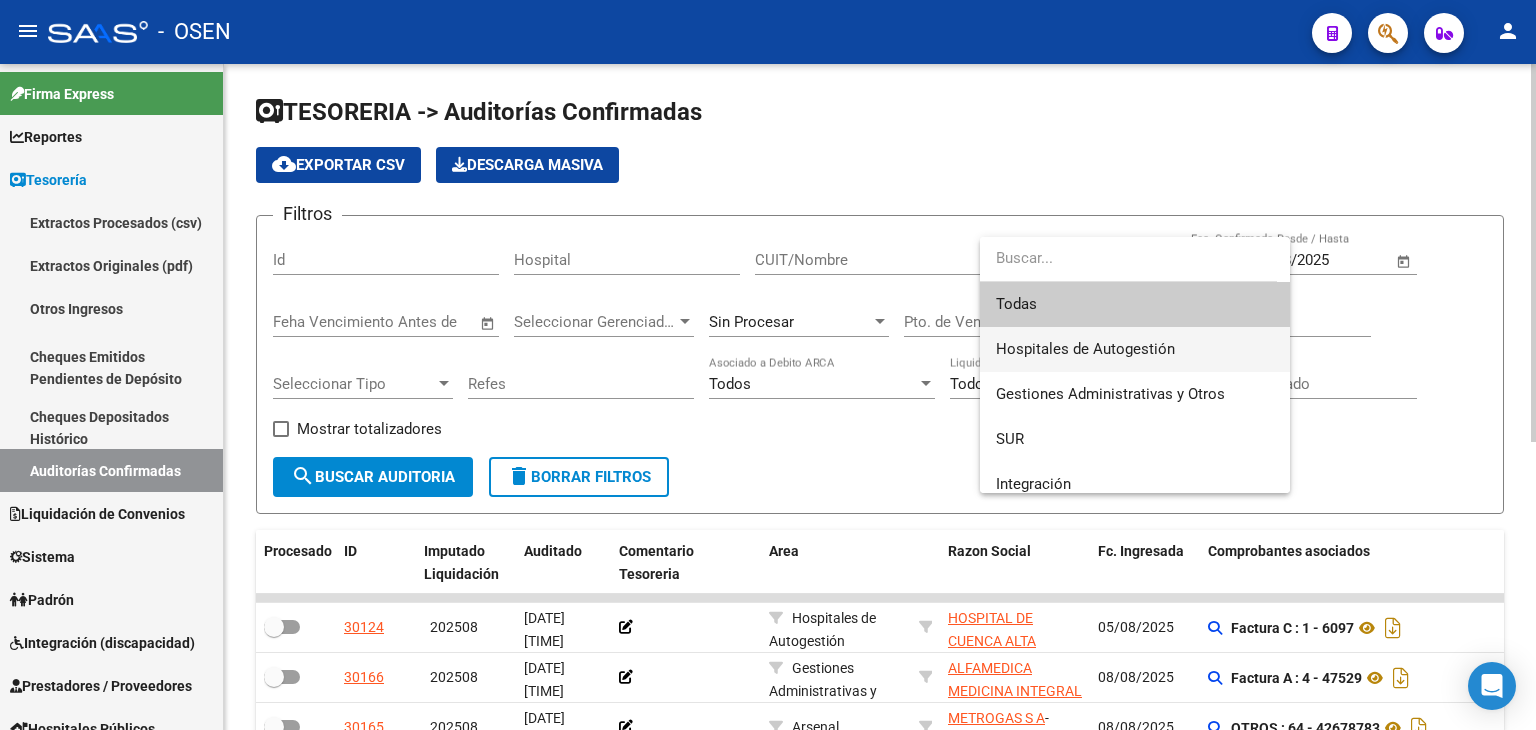 click on "Hospitales de Autogestión" at bounding box center [1135, 349] 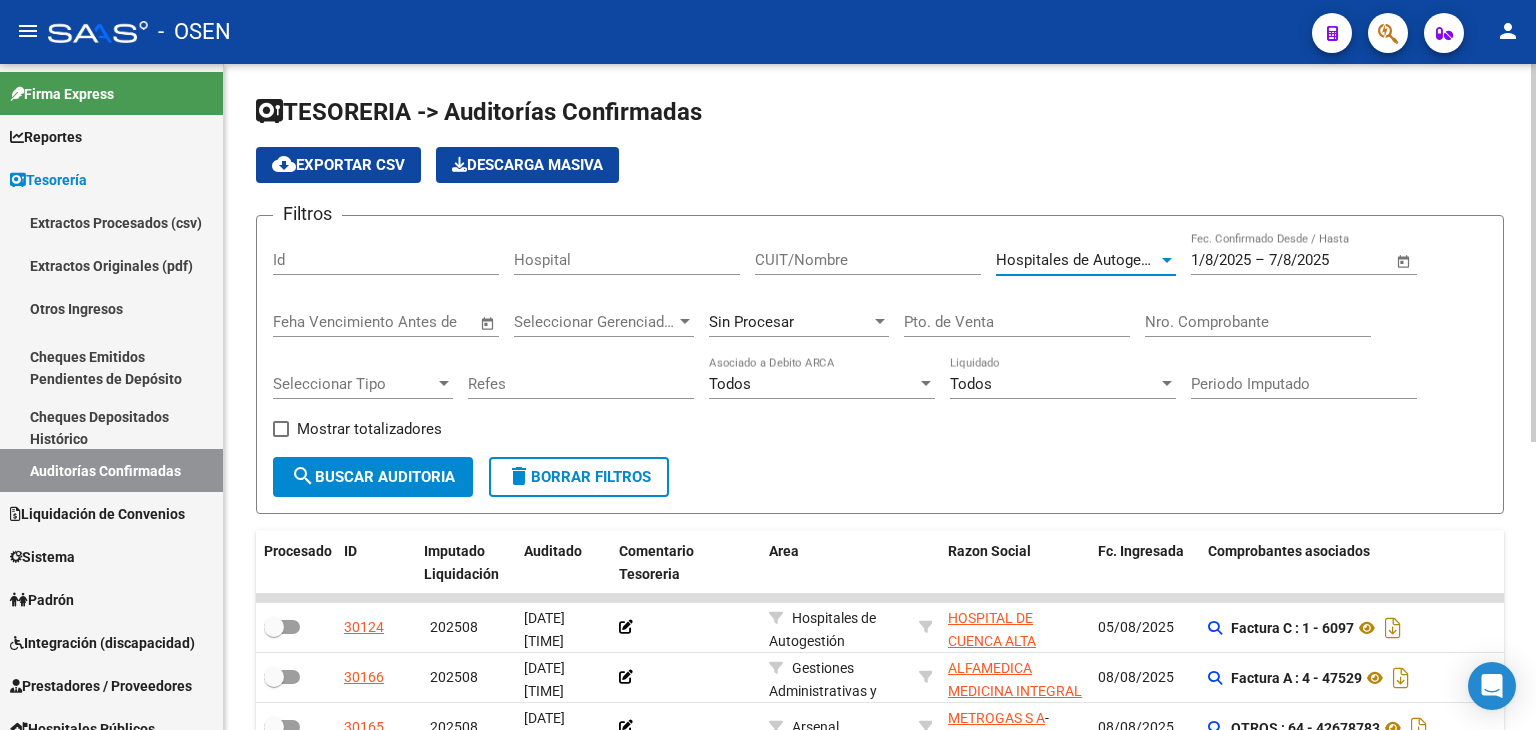 click on "Filtros Id Hospital CUIT/Nombre Hospitales de Autogestión Seleccionar Area 1/8/2025 1/8/2025 – 7/8/2025 End date Fec. Confirmado Desde / Hasta Feha Vencimiento Antes de Seleccionar Gerenciador Seleccionar Gerenciador Sin Procesar Pto. de Venta Nro. Comprobante Seleccionar Tipo Seleccionar Tipo Refes Todos Asociado a Debito ARCA Todos Liquidado Periodo Imputado    Mostrar totalizadores search  Buscar Auditoria  delete  Borrar Filtros" 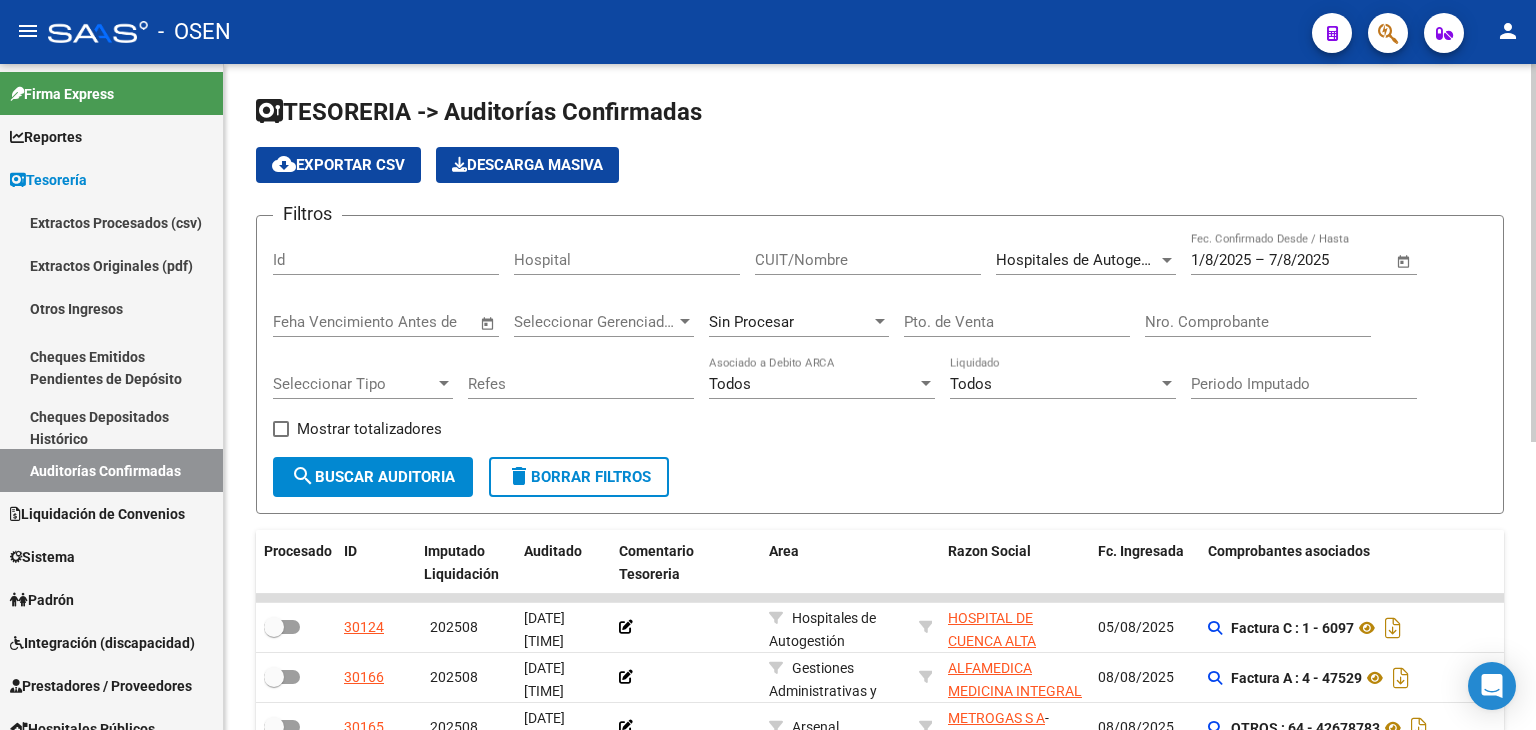 click on "search  Buscar Auditoria" 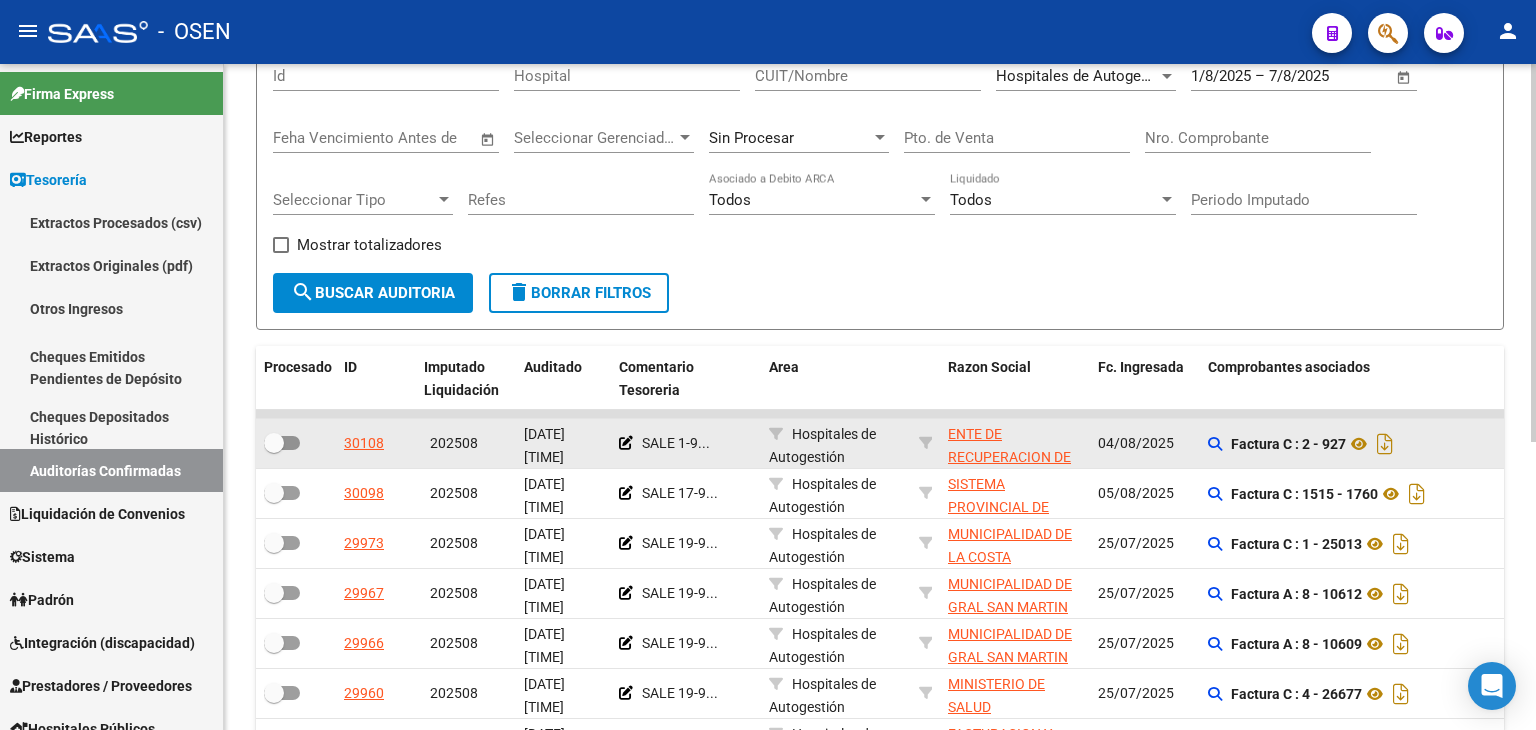 scroll, scrollTop: 200, scrollLeft: 0, axis: vertical 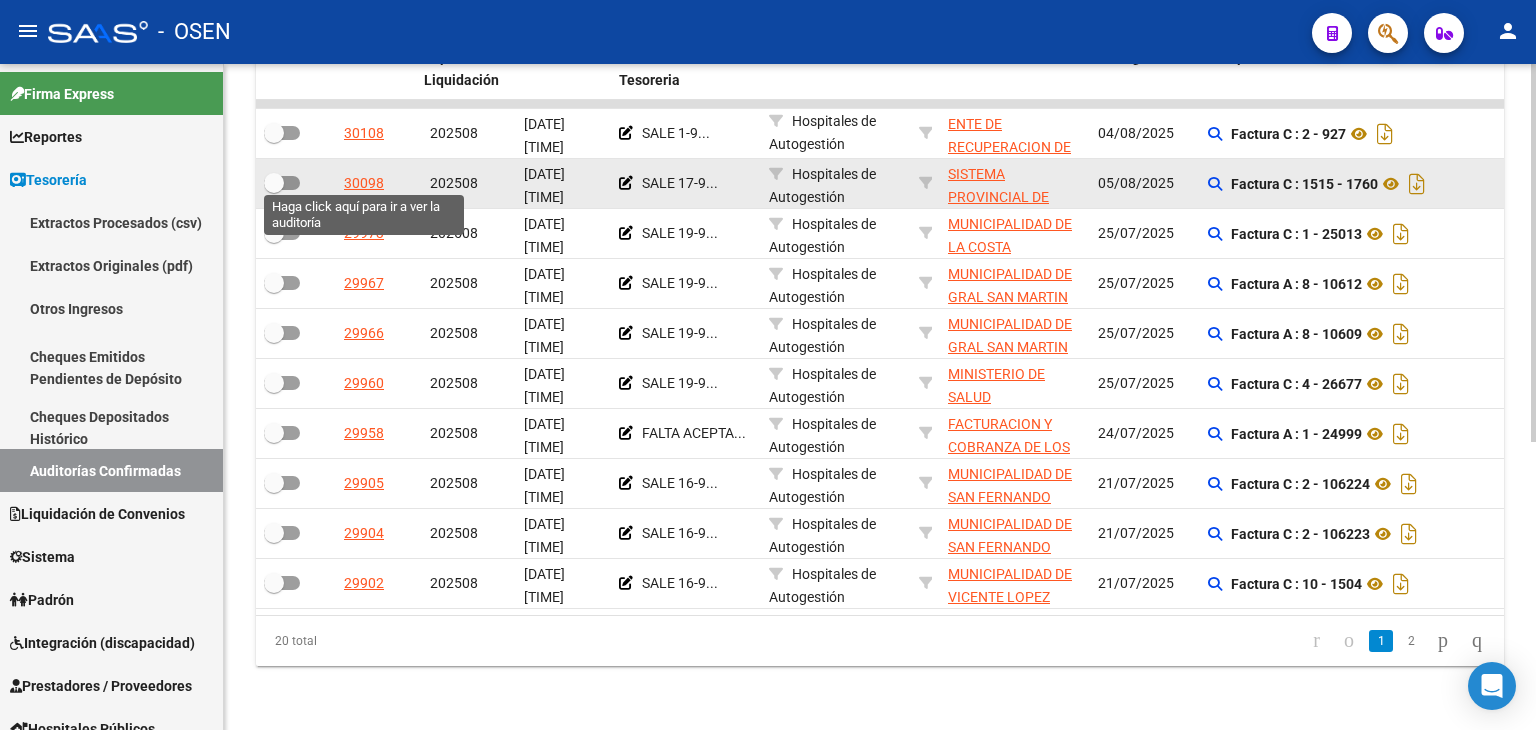 click on "30098" 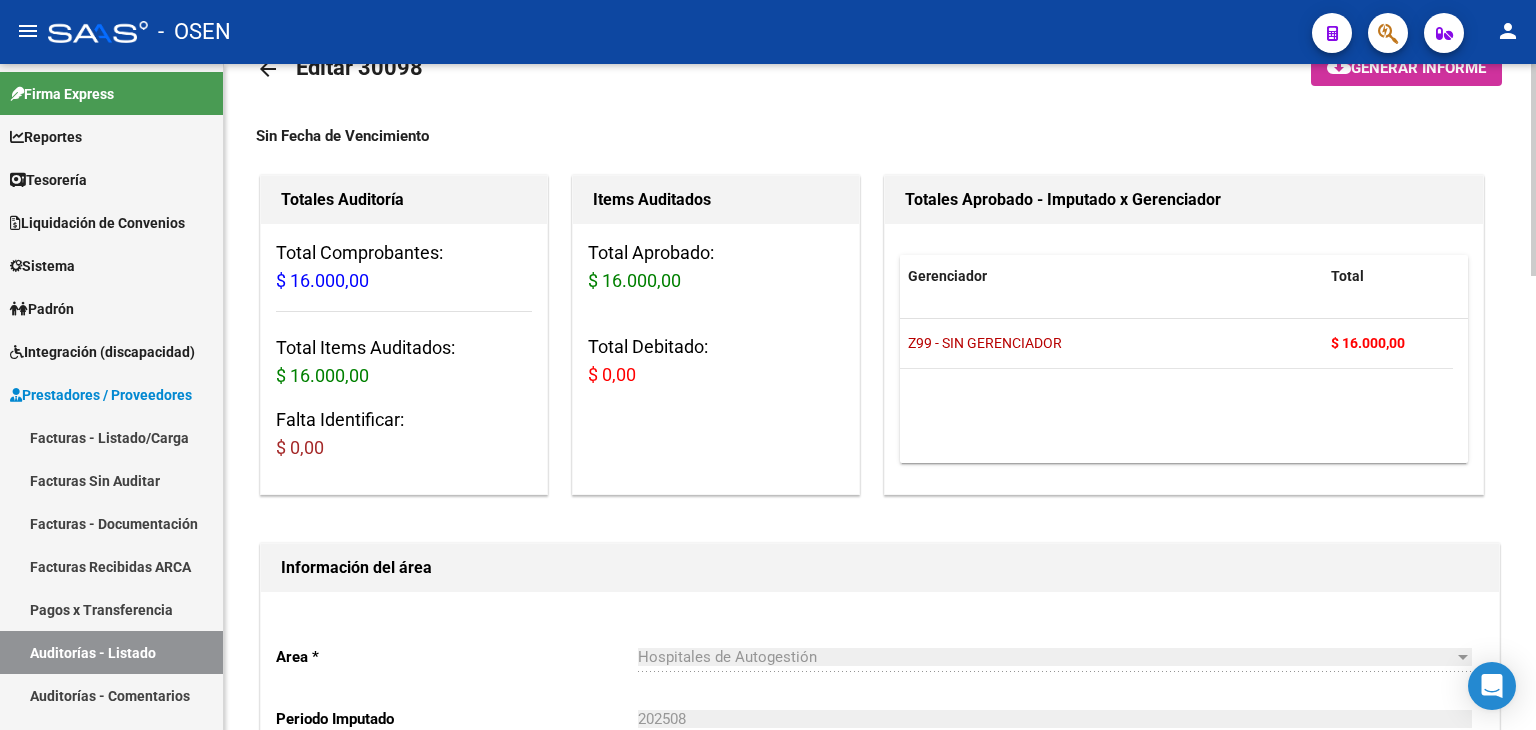 scroll, scrollTop: 0, scrollLeft: 0, axis: both 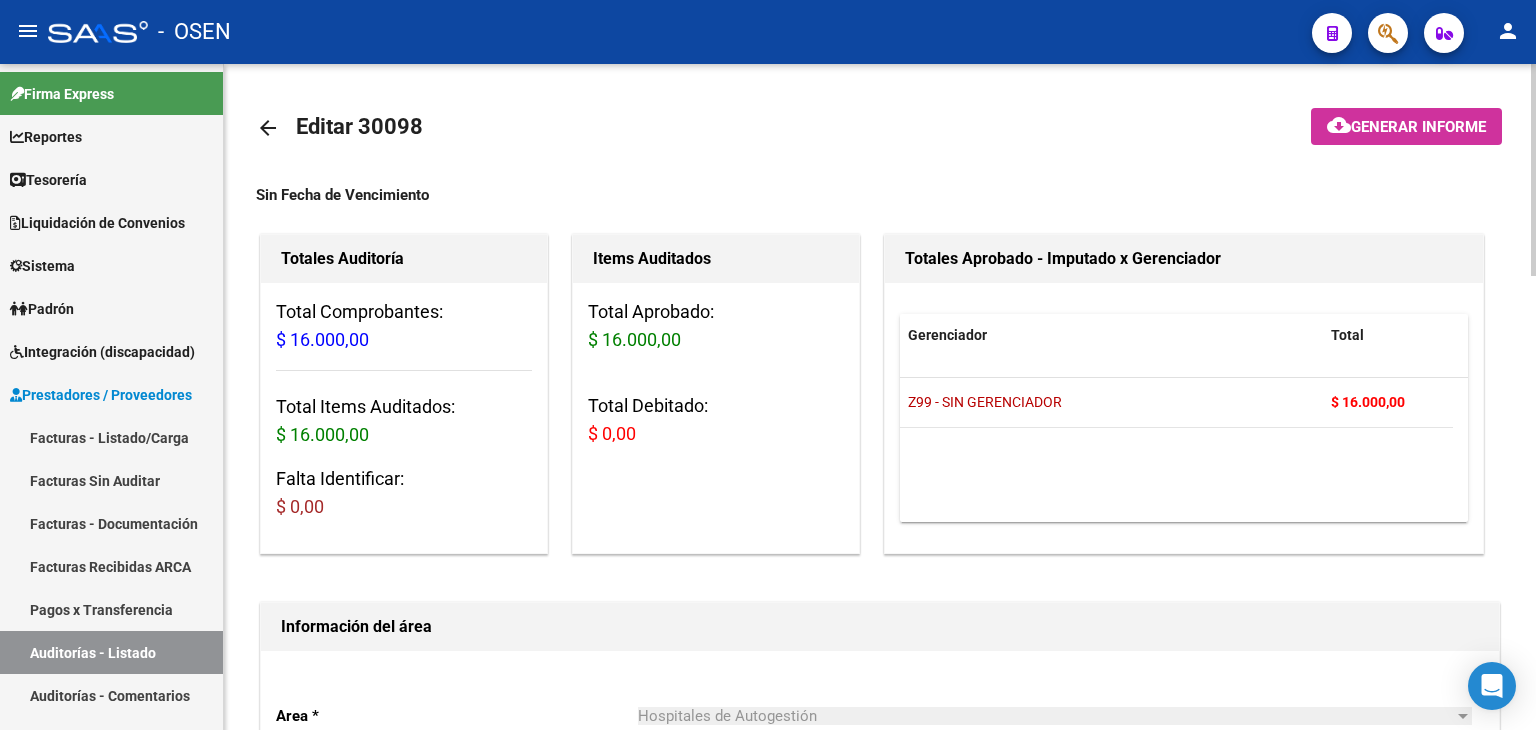 click on "arrow_back" 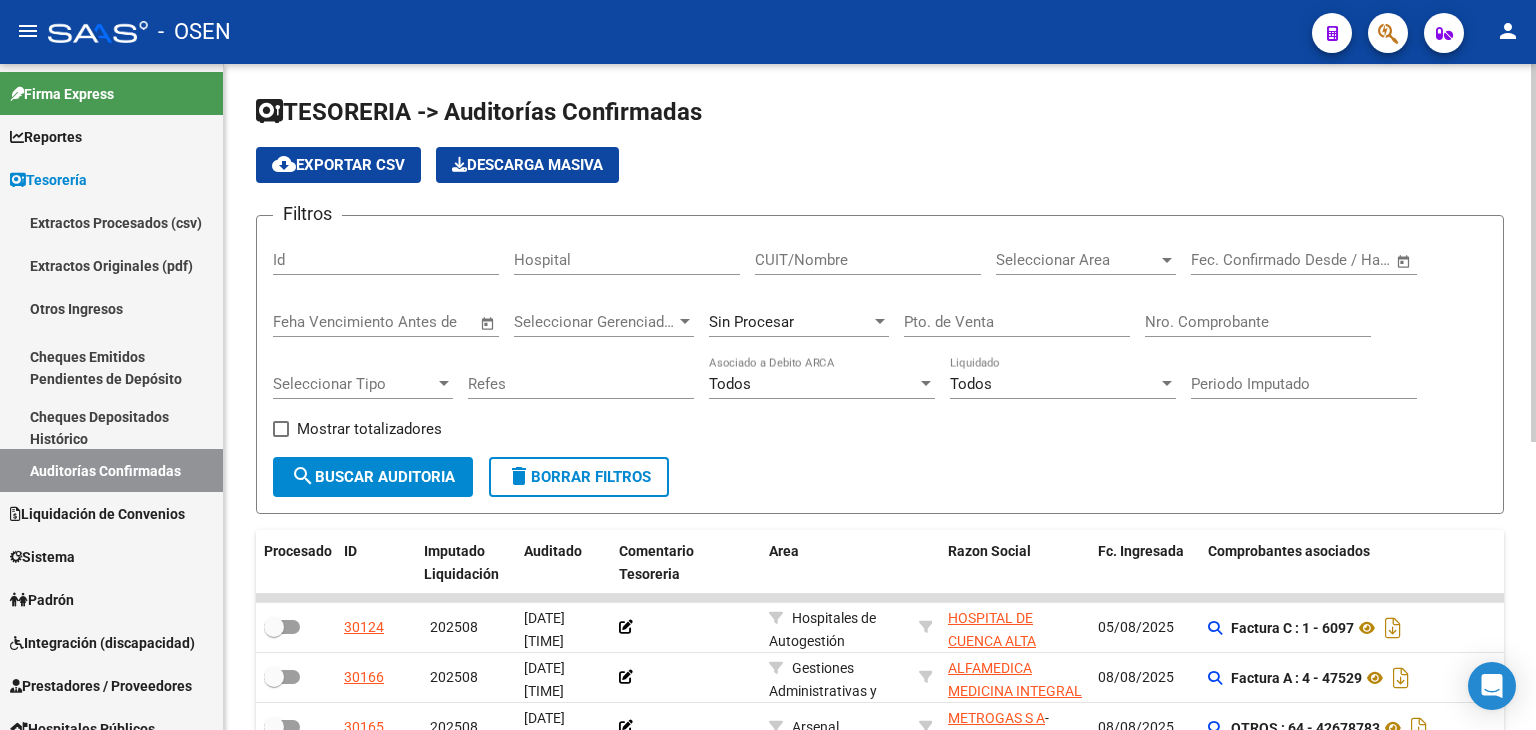 click 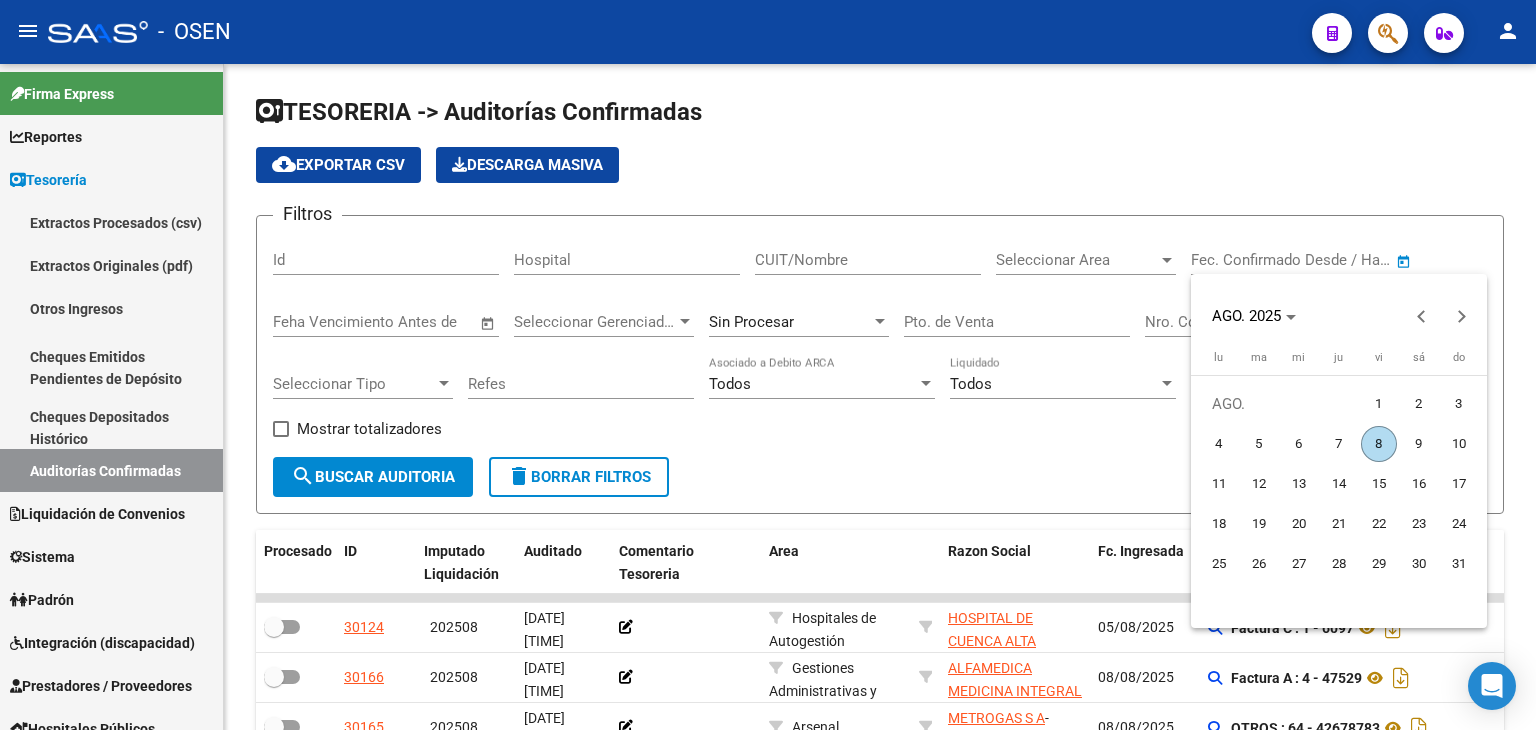 click on "1" at bounding box center [1379, 404] 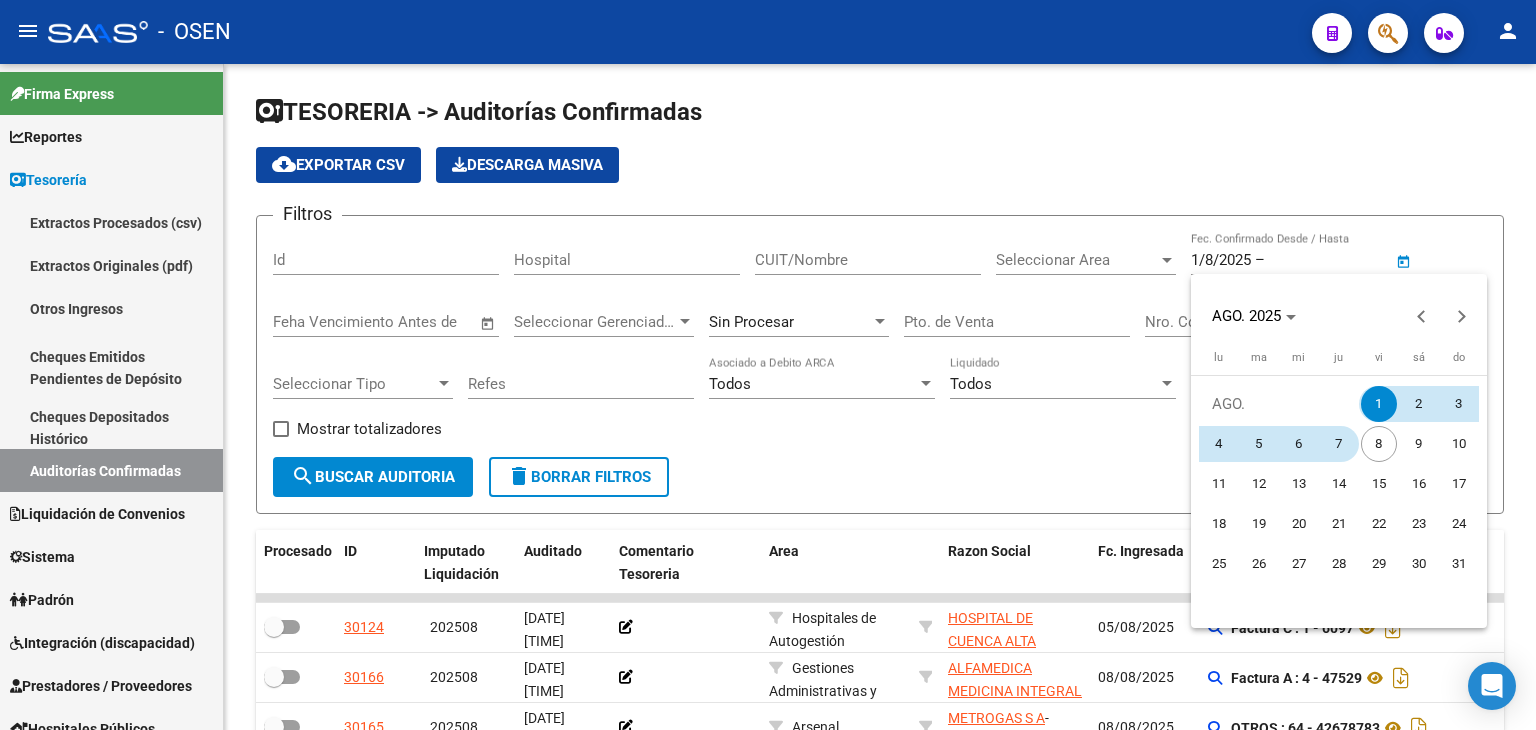 click on "7" at bounding box center (1339, 444) 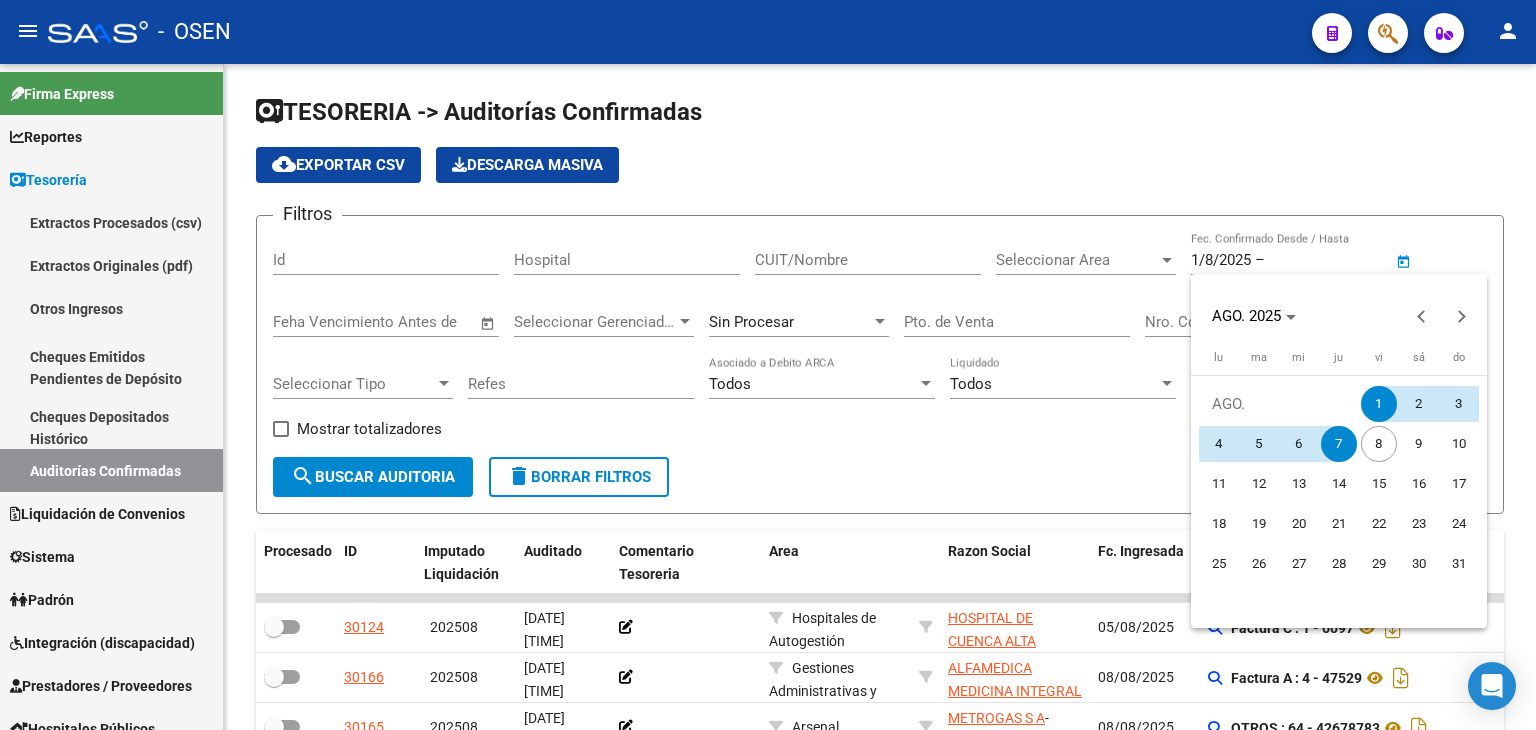 type on "7/8/2025" 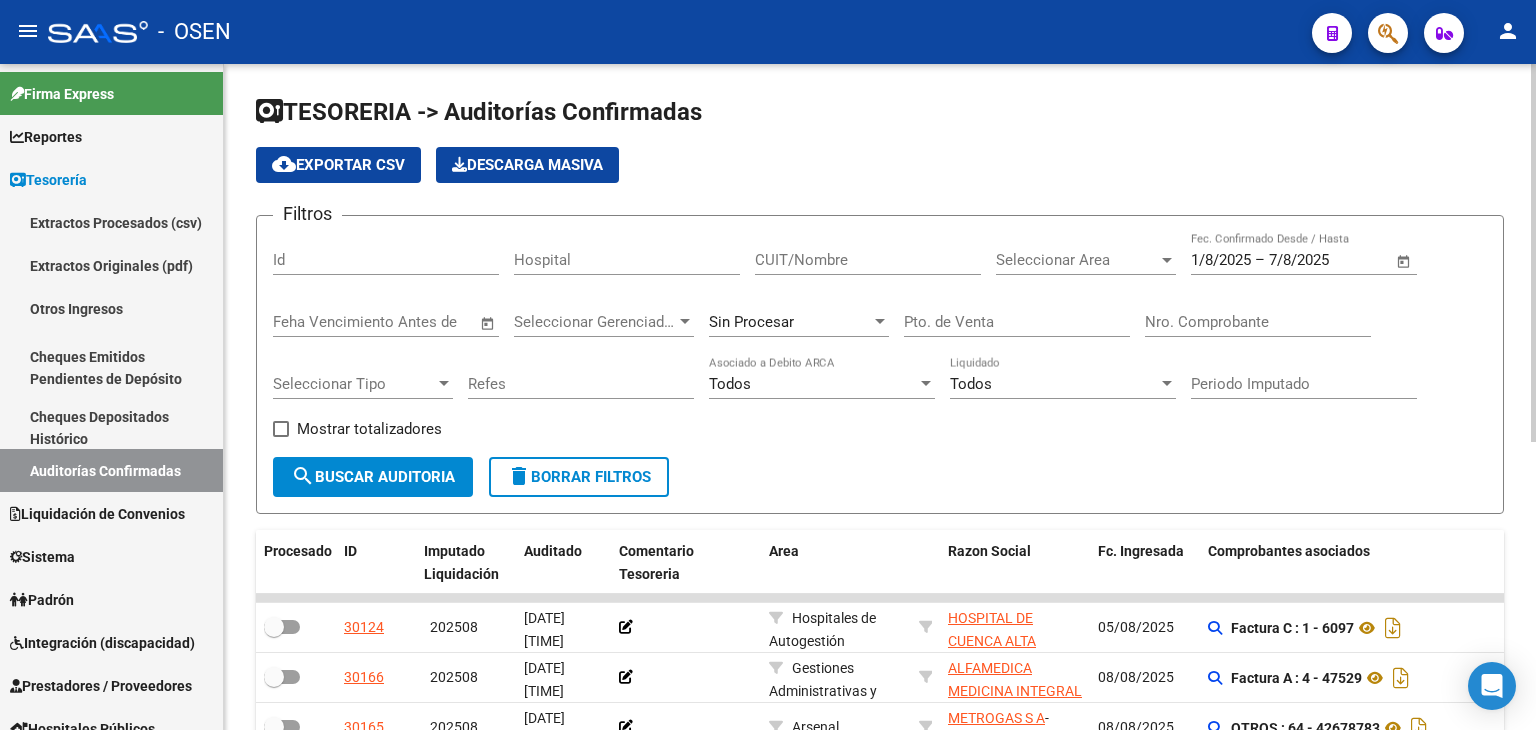 click on "Seleccionar Area" at bounding box center (1077, 260) 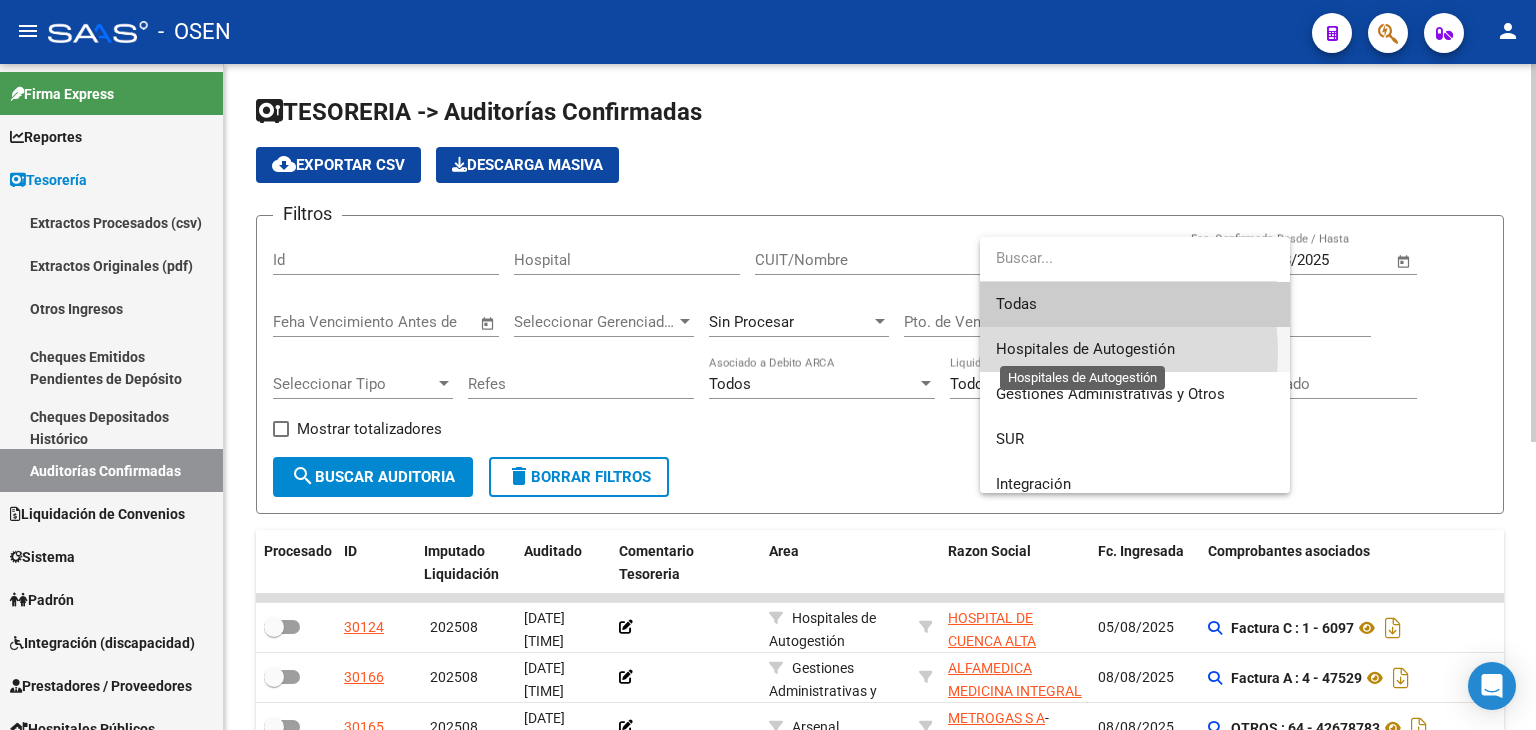 drag, startPoint x: 1036, startPoint y: 353, endPoint x: 852, endPoint y: 408, distance: 192.04427 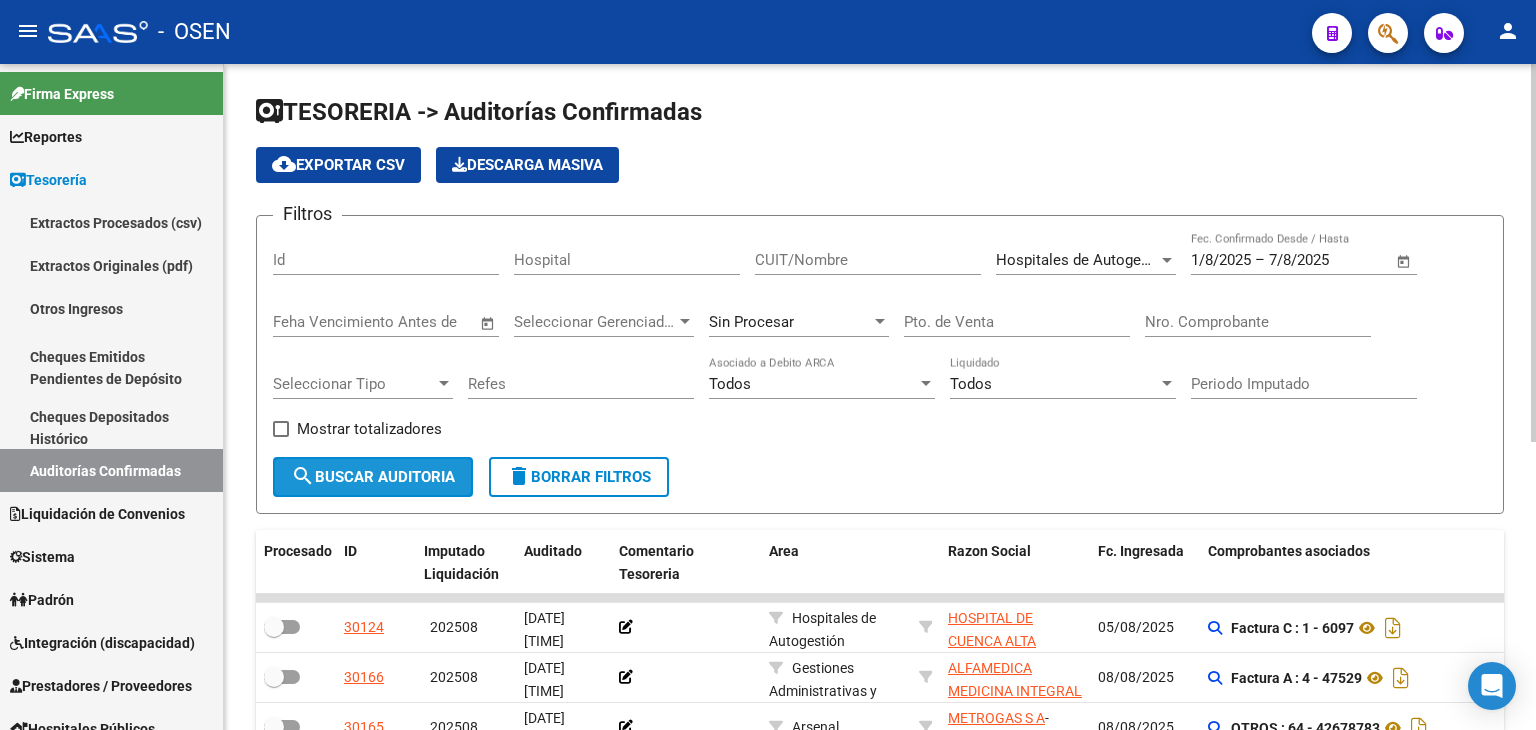 click on "search  Buscar Auditoria" 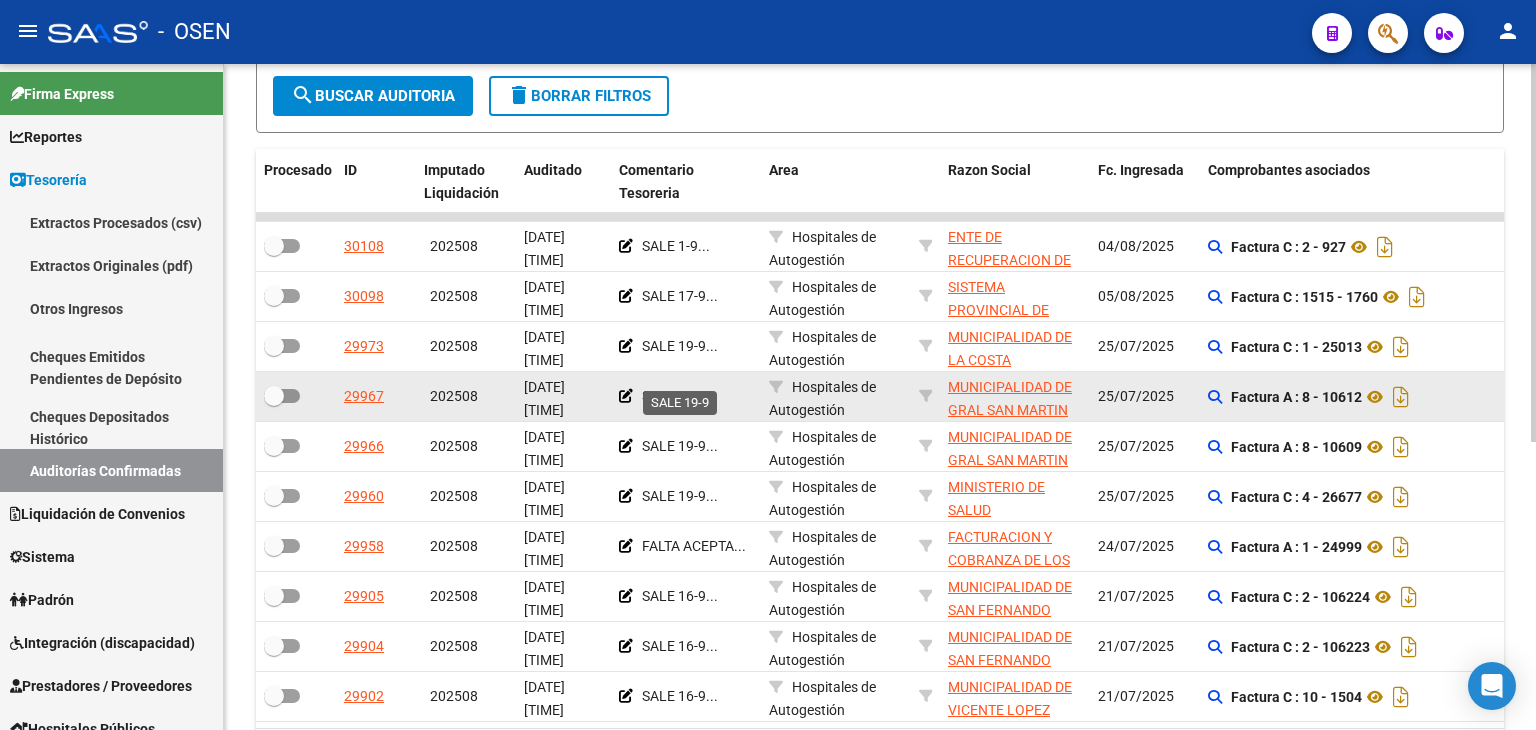 scroll, scrollTop: 400, scrollLeft: 0, axis: vertical 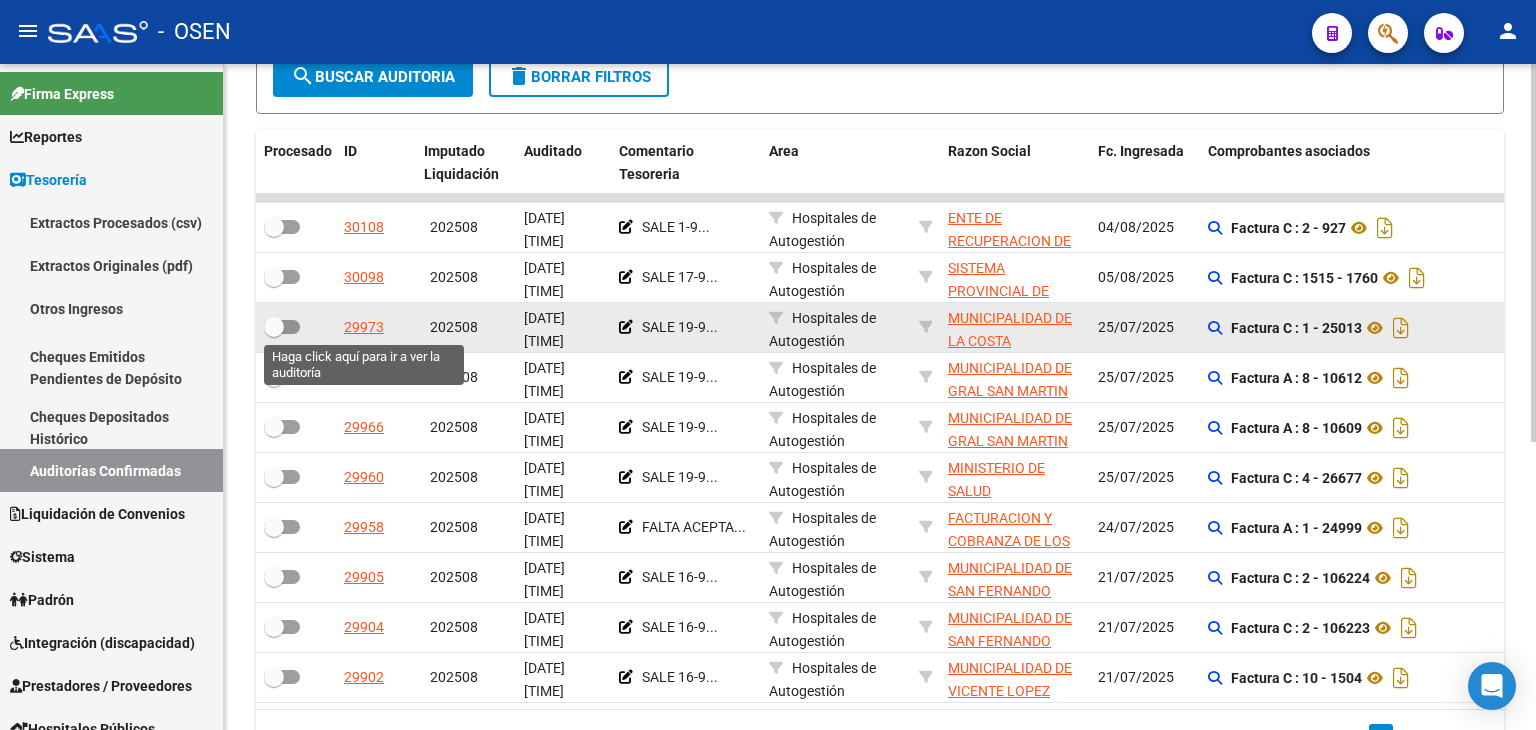 click on "29973" 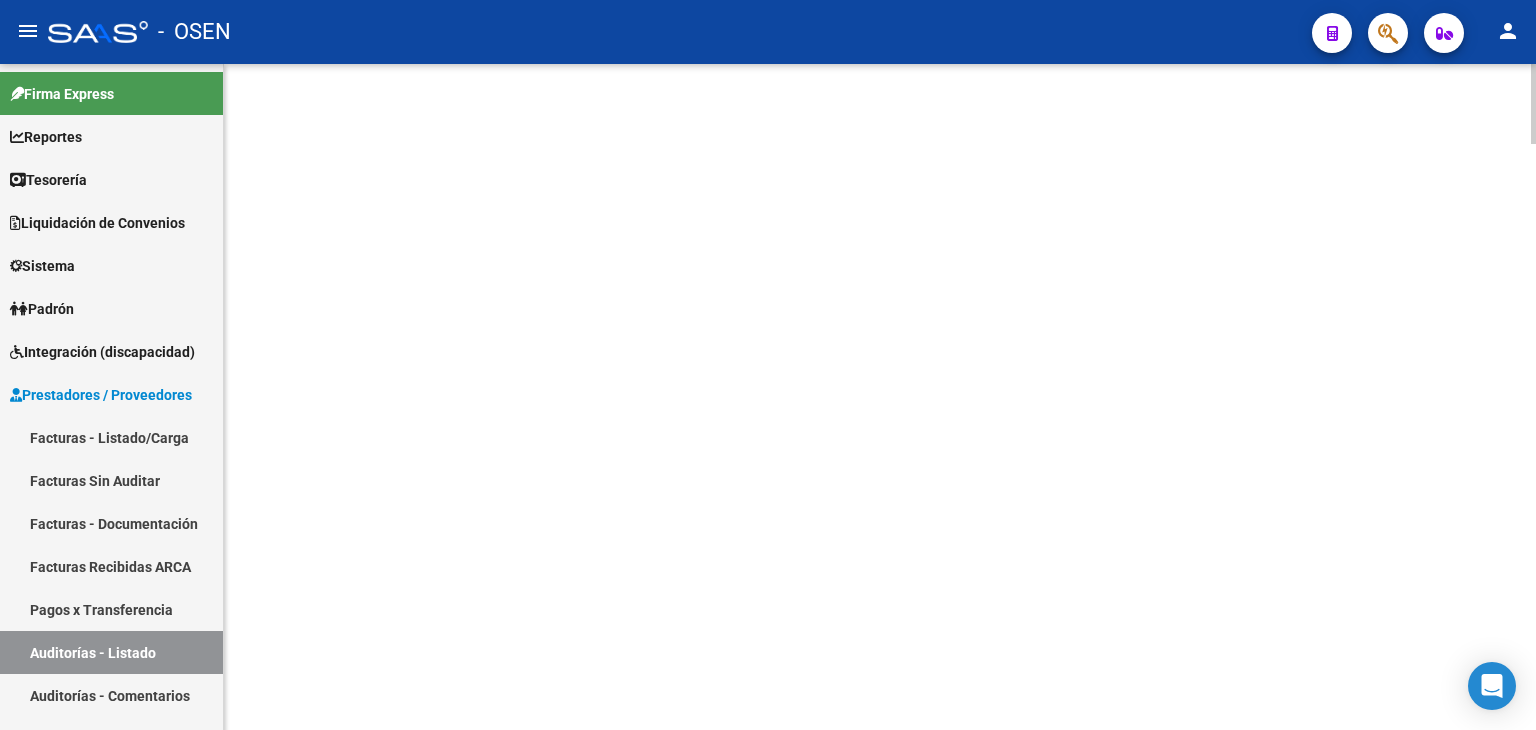 scroll, scrollTop: 0, scrollLeft: 0, axis: both 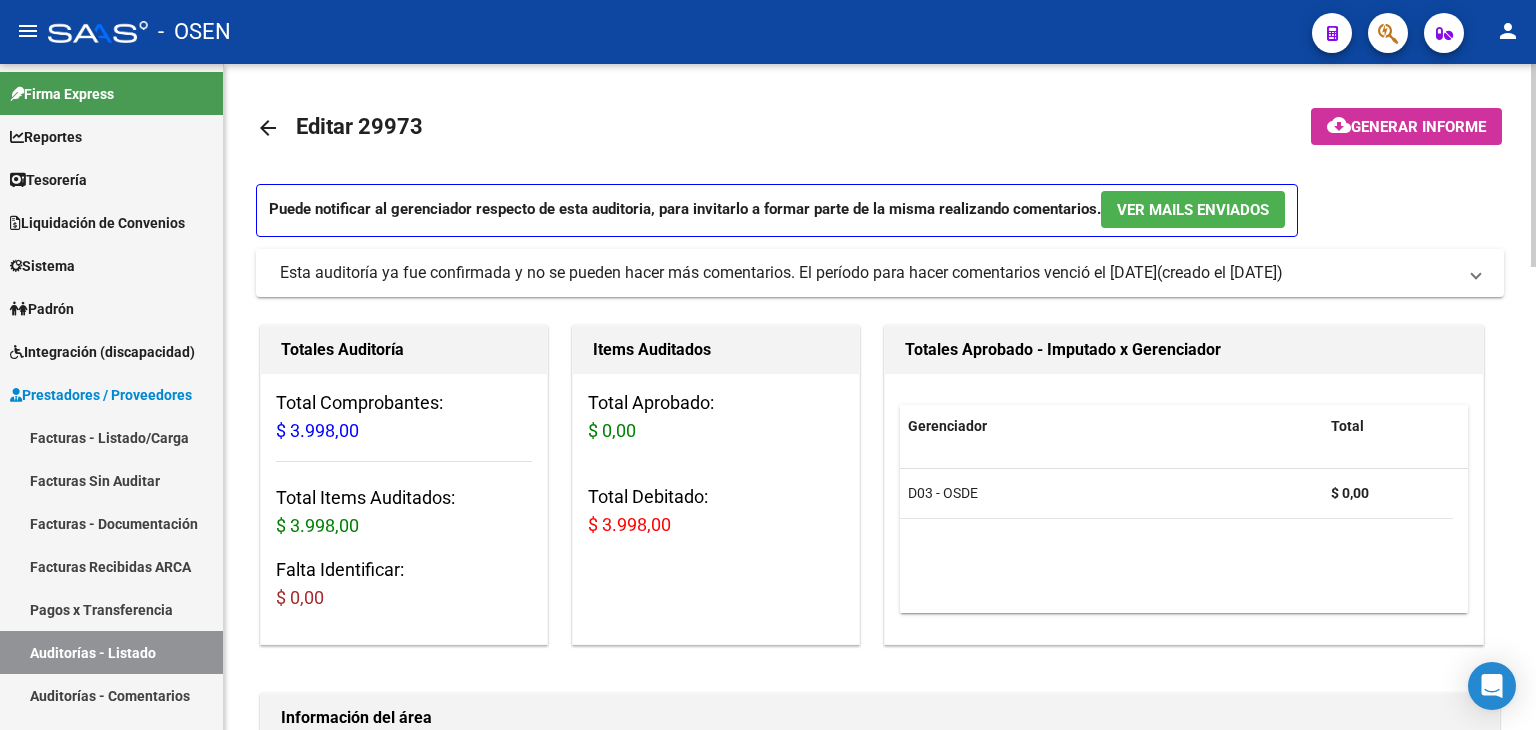 click on "arrow_back" 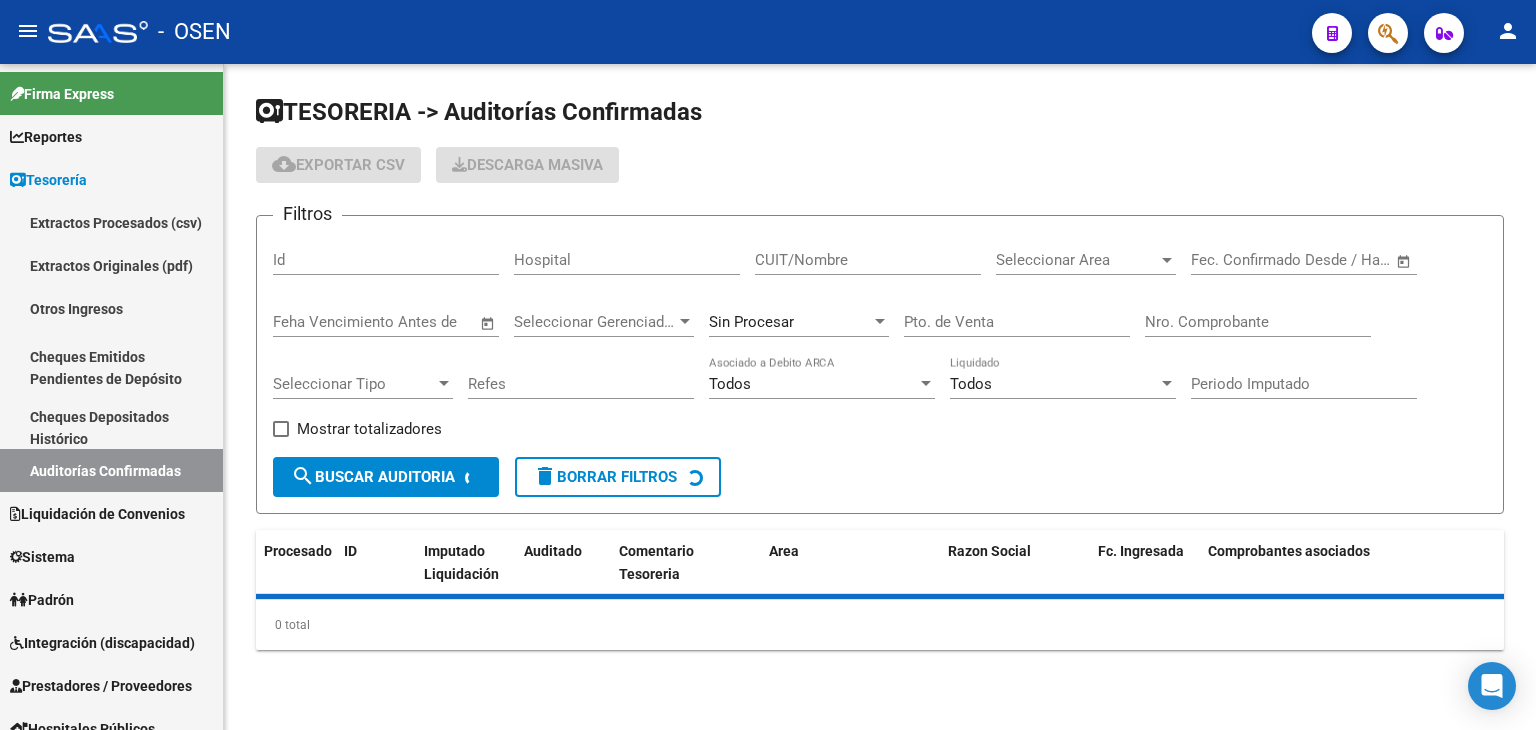 click 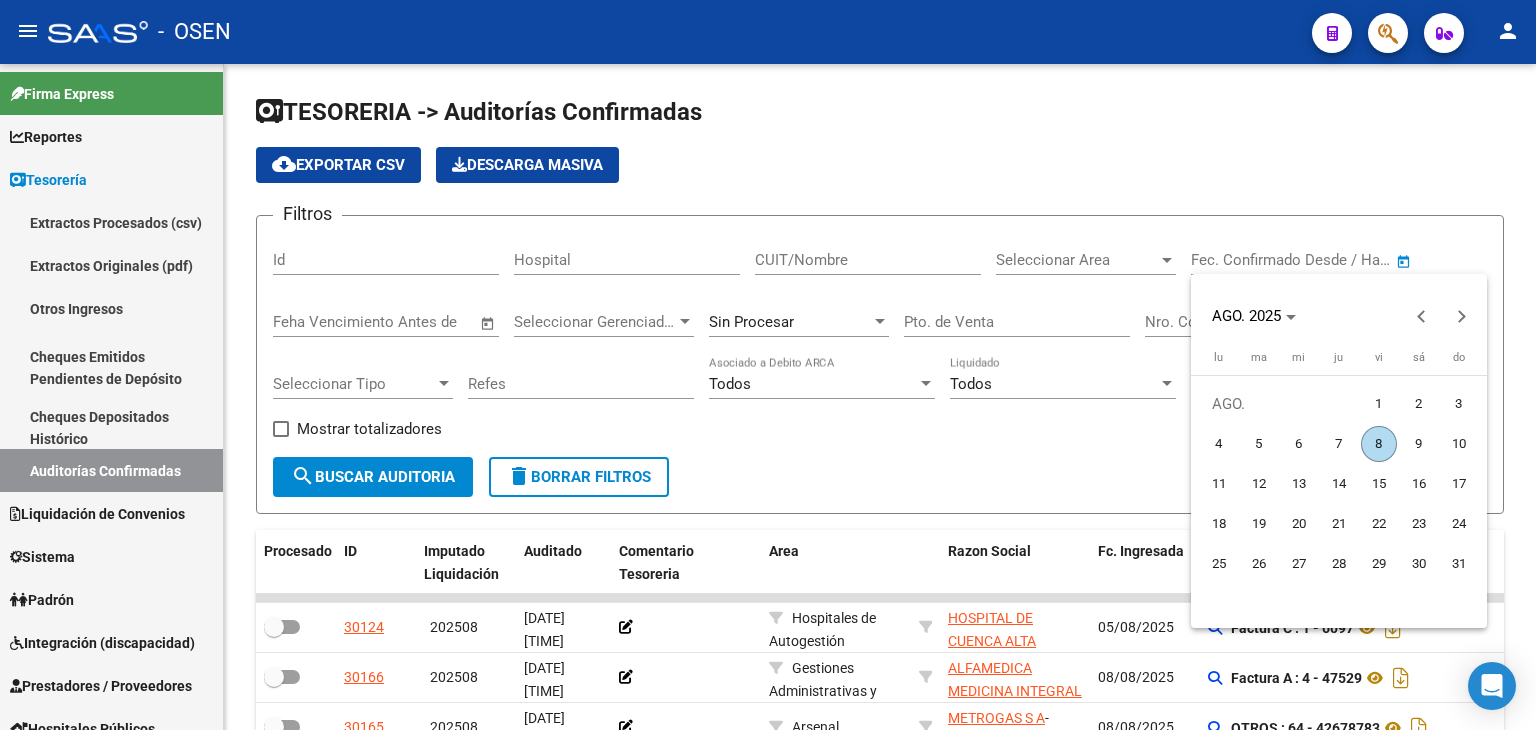 click on "1" at bounding box center [1379, 404] 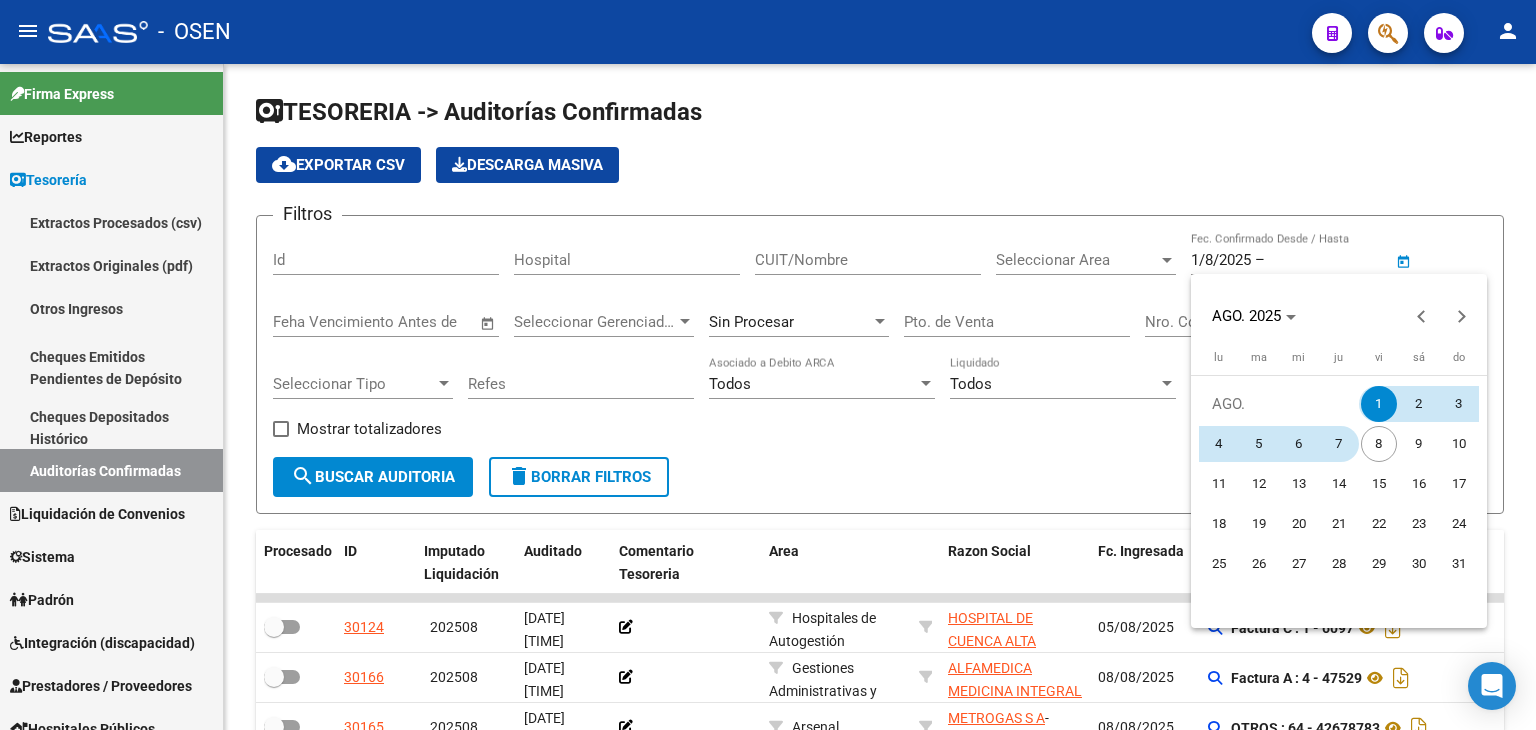 click on "7" at bounding box center [1339, 444] 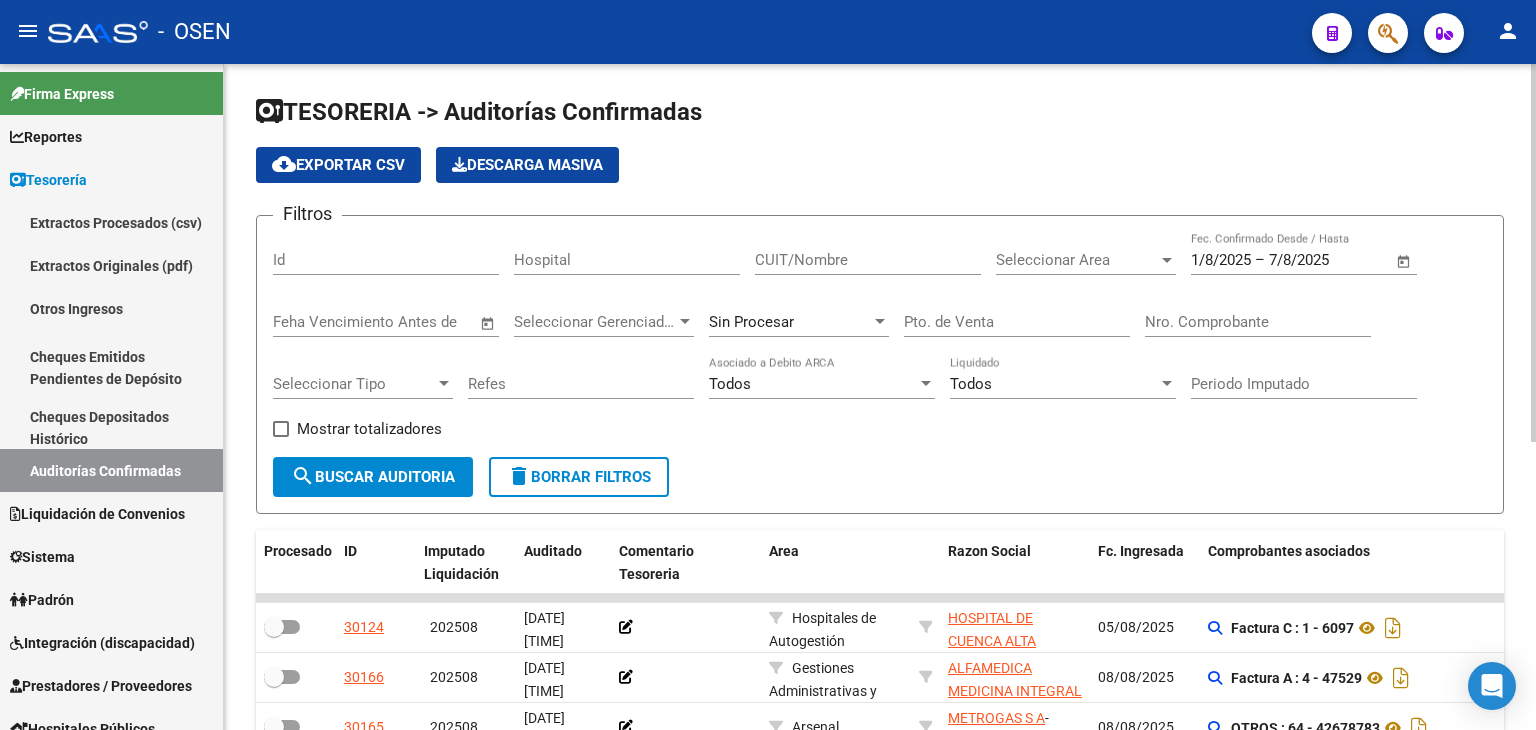 click on "Seleccionar Area Seleccionar Area" 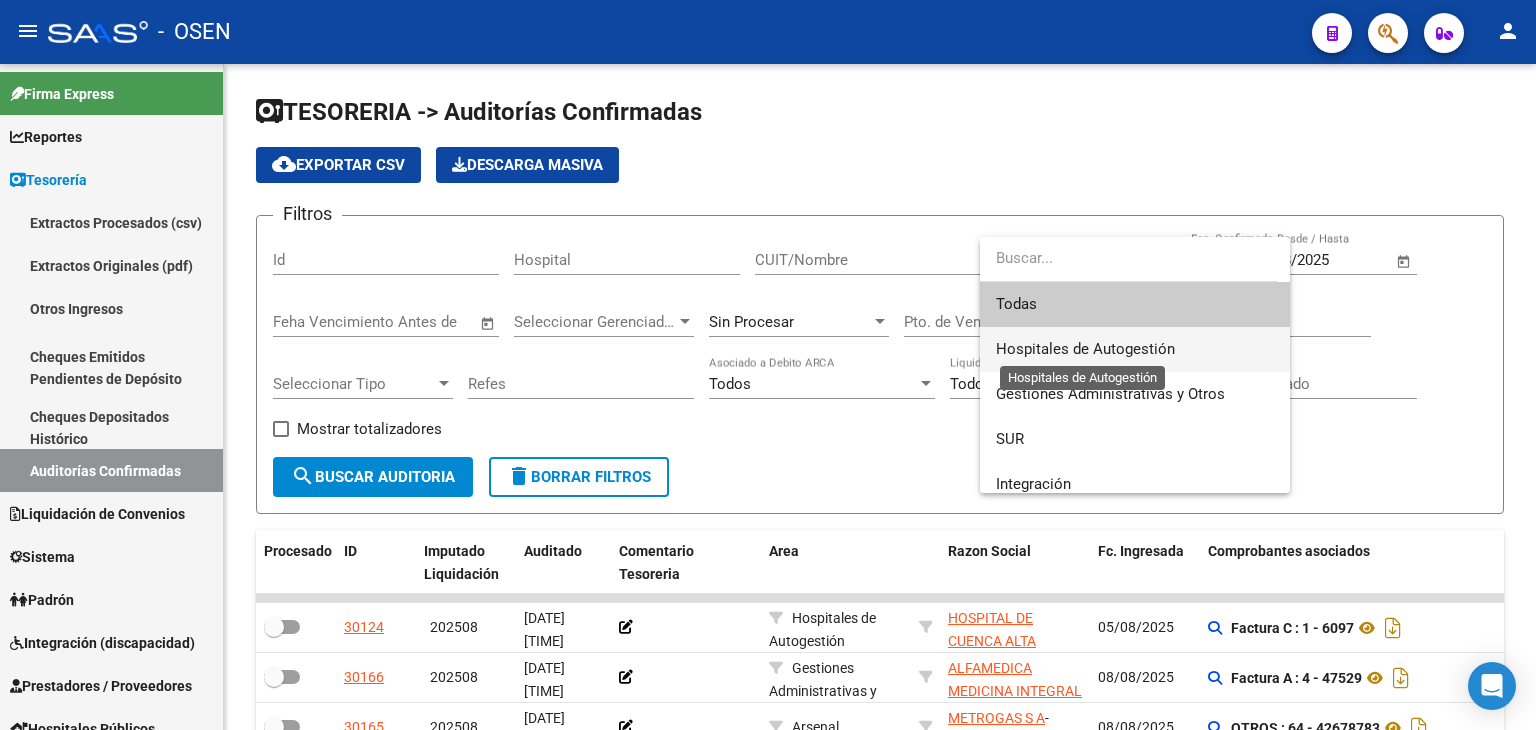 click on "Hospitales de Autogestión" at bounding box center [1085, 349] 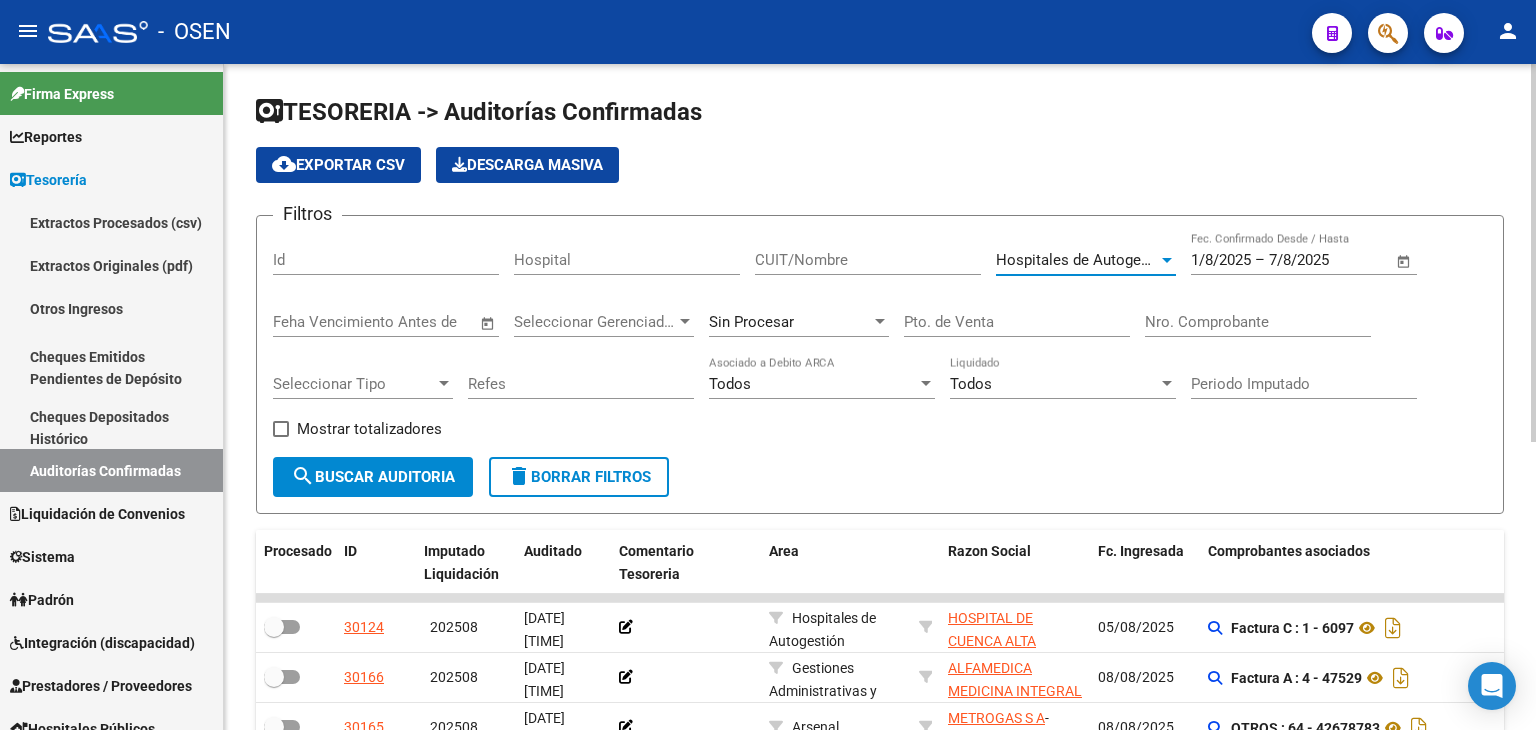 click on "search  Buscar Auditoria" 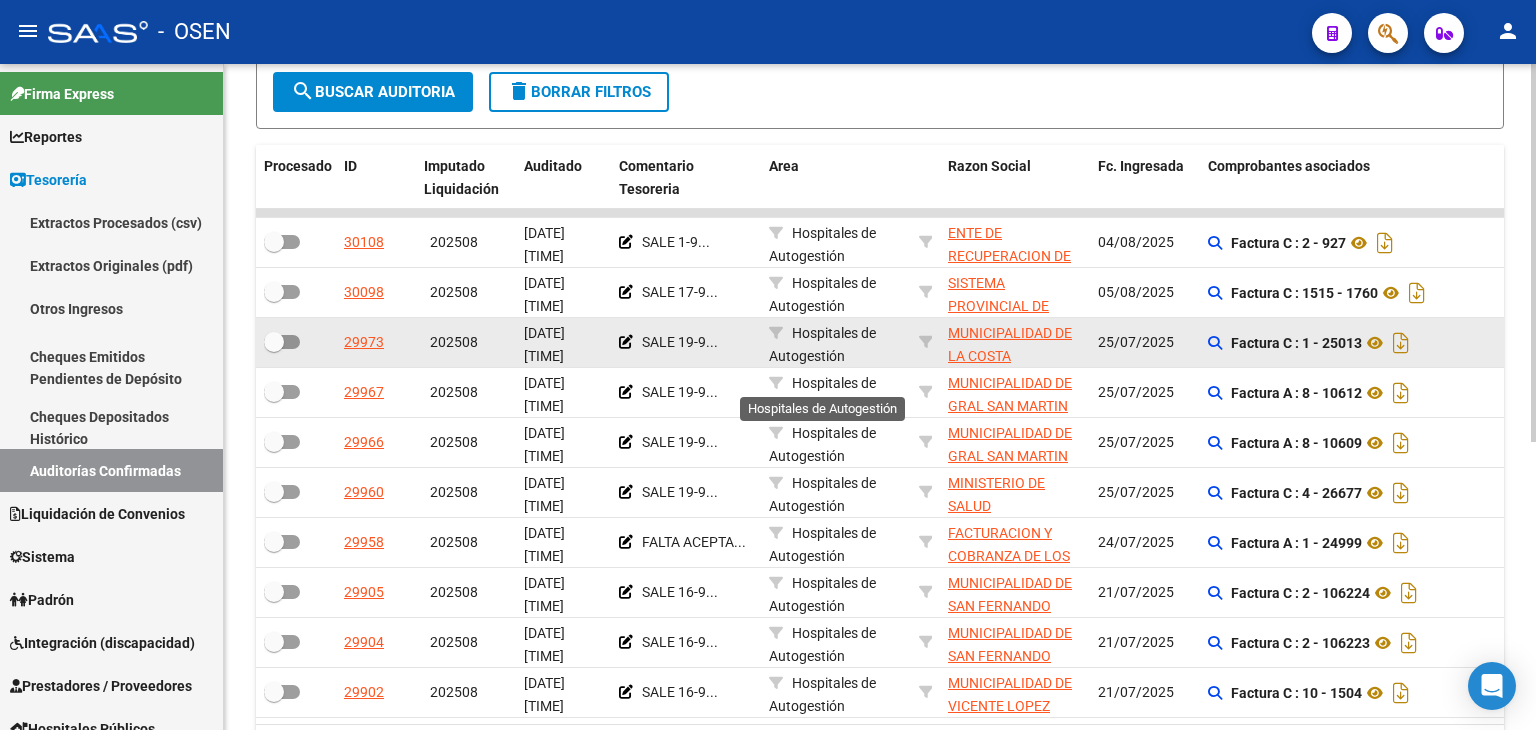 scroll, scrollTop: 400, scrollLeft: 0, axis: vertical 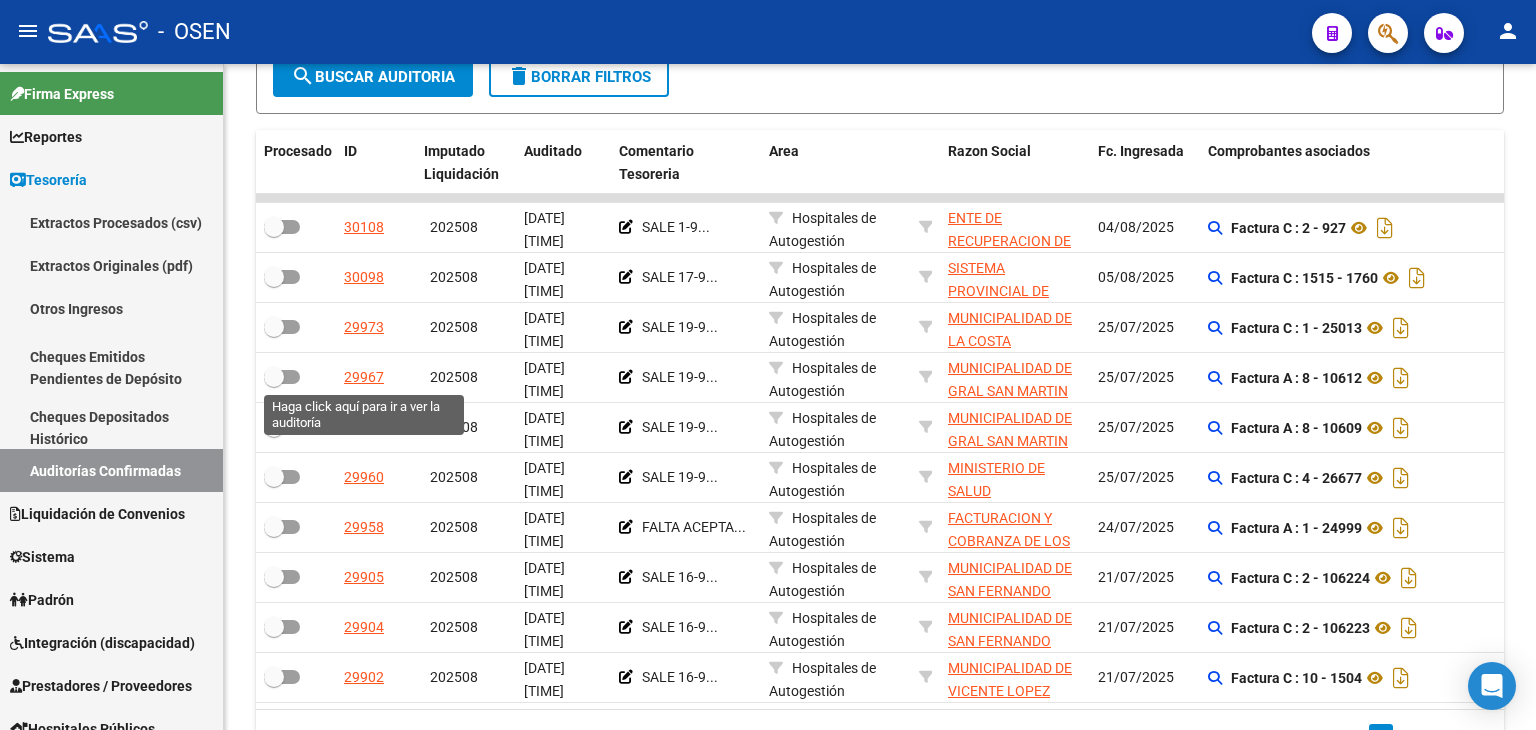 click on "29967" 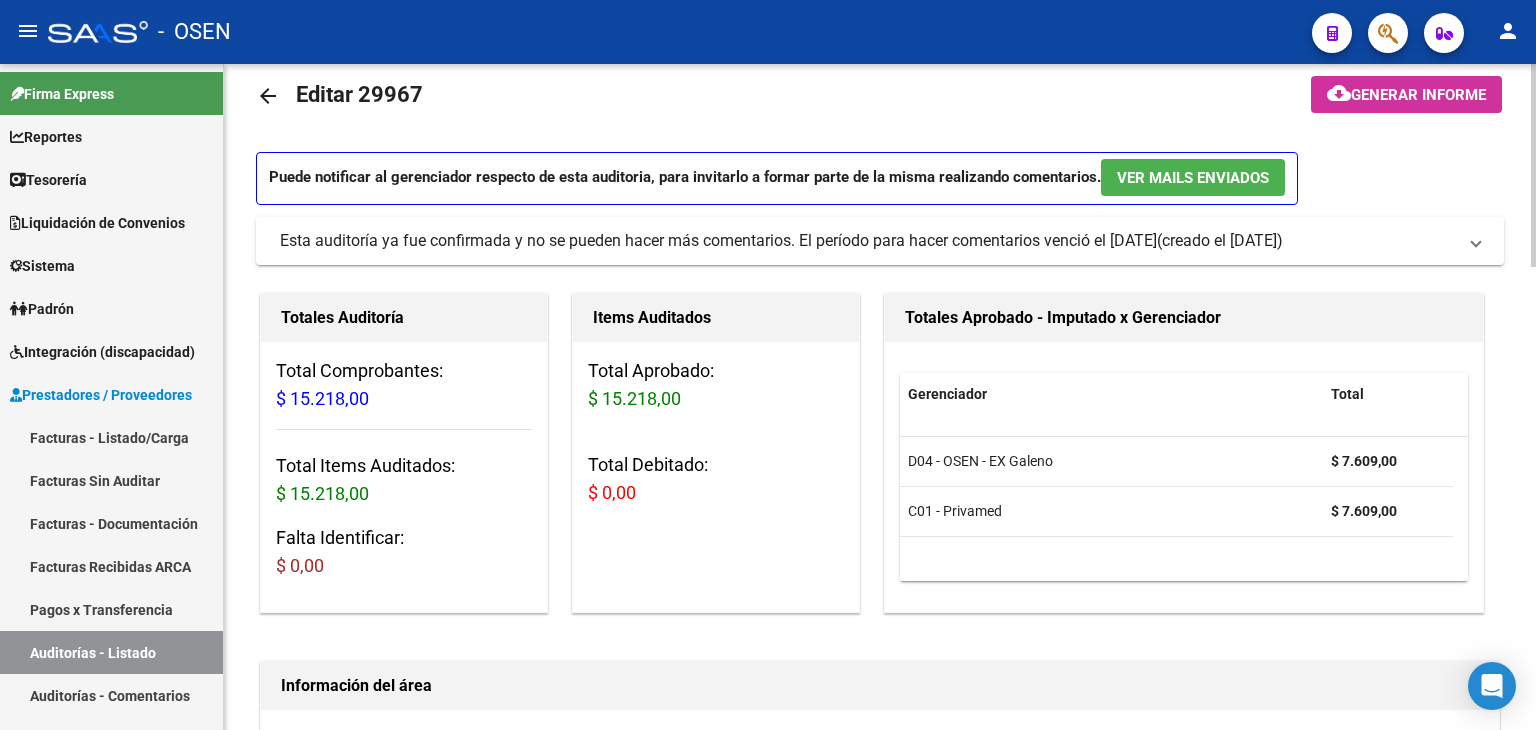 scroll, scrollTop: 0, scrollLeft: 0, axis: both 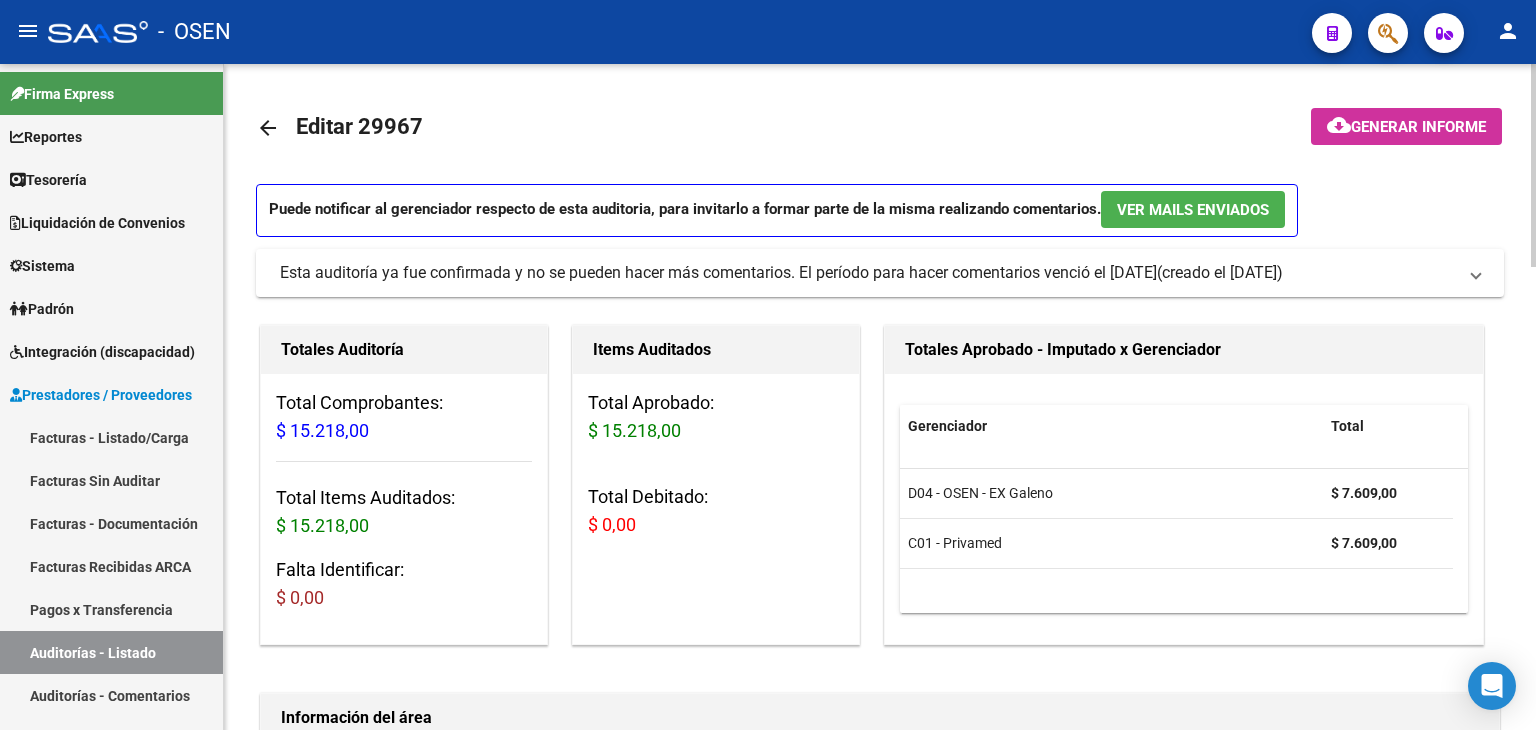 click on "arrow_back" 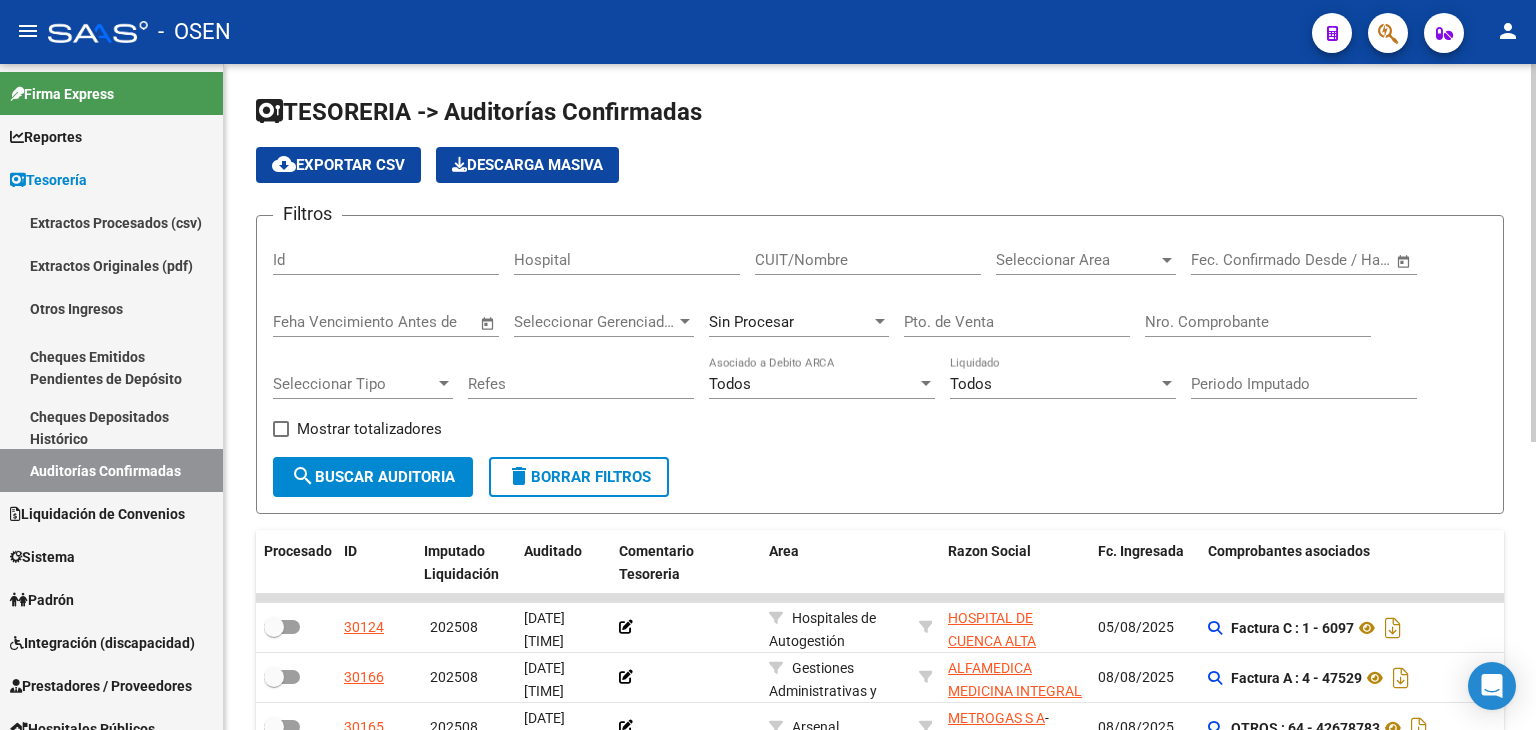 click 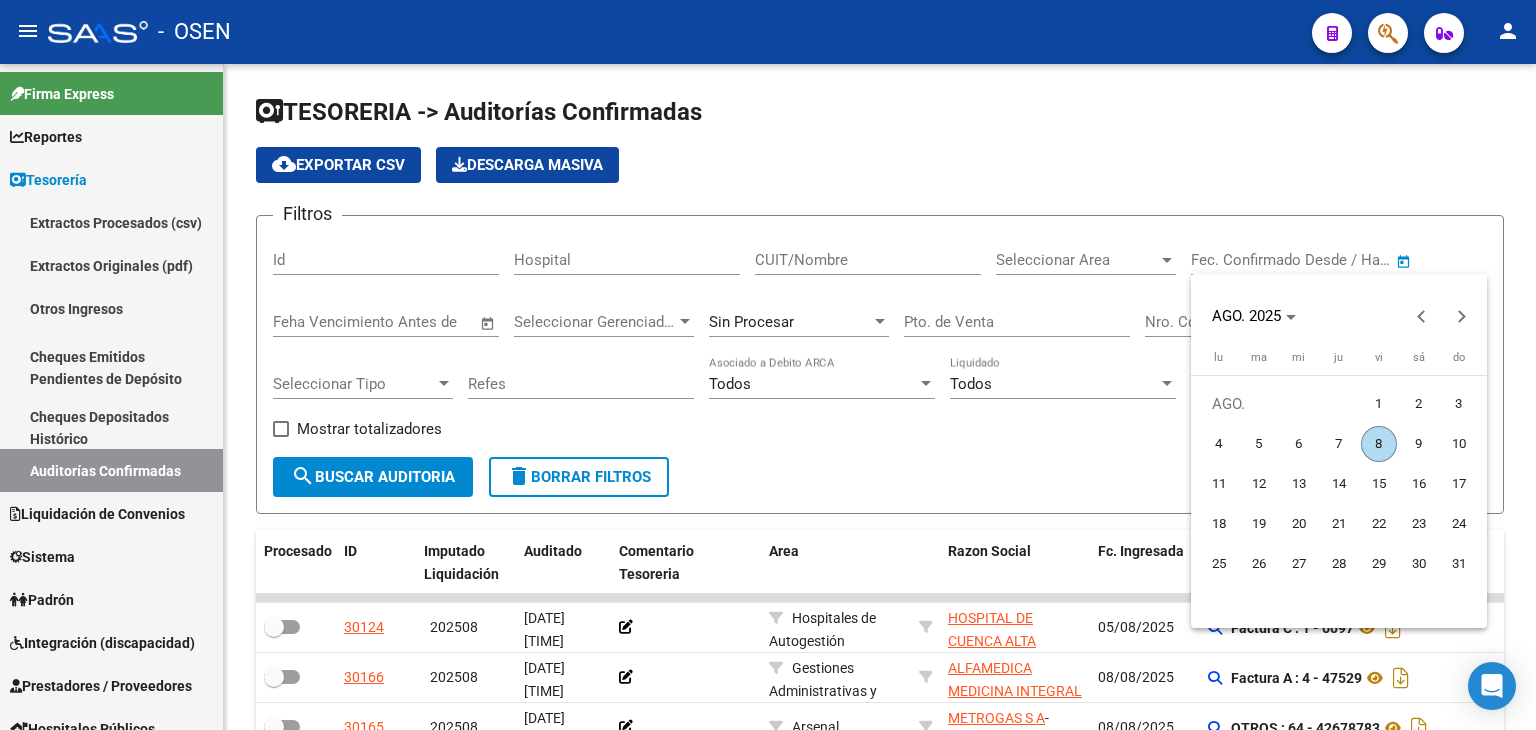 click on "1" at bounding box center [1379, 404] 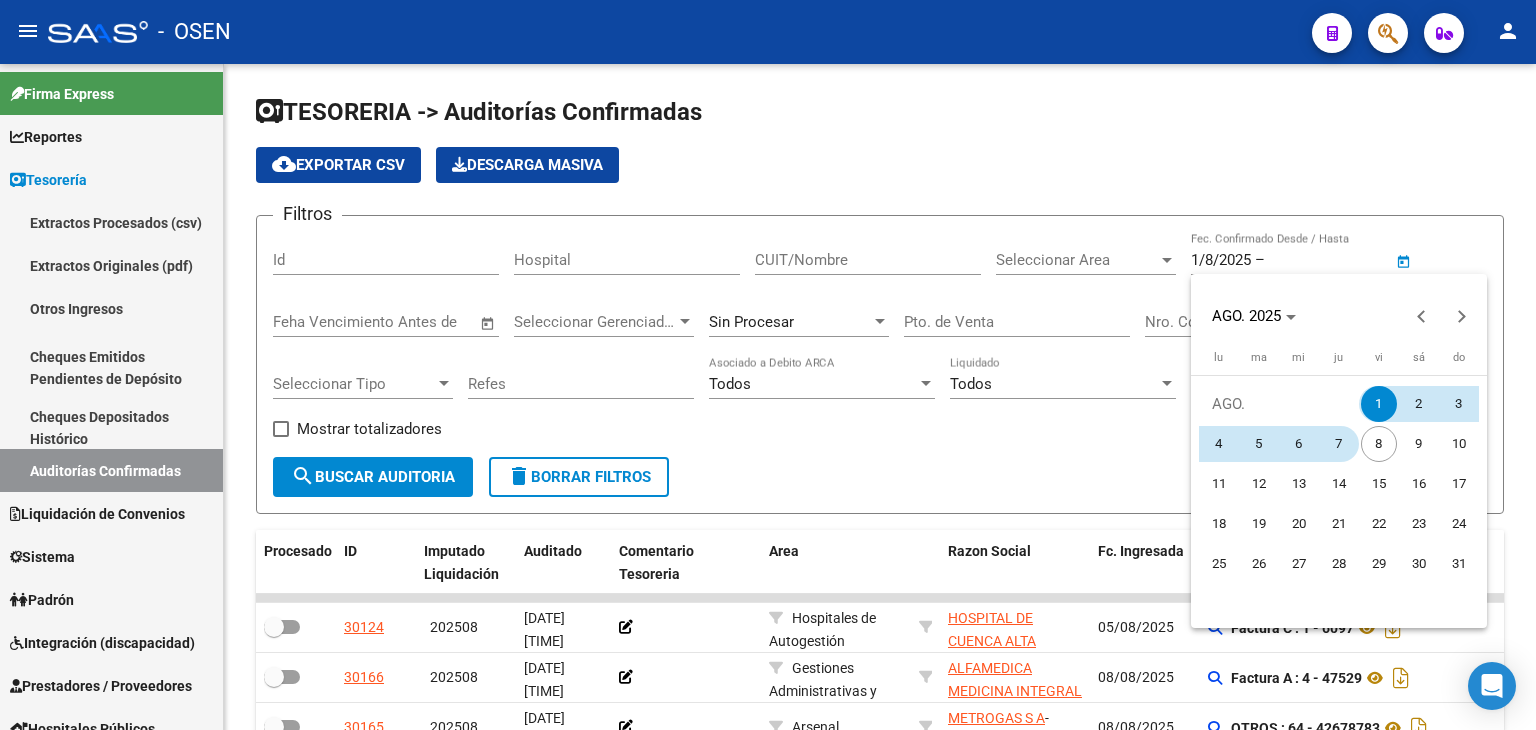 drag, startPoint x: 1339, startPoint y: 440, endPoint x: 1153, endPoint y: 325, distance: 218.68013 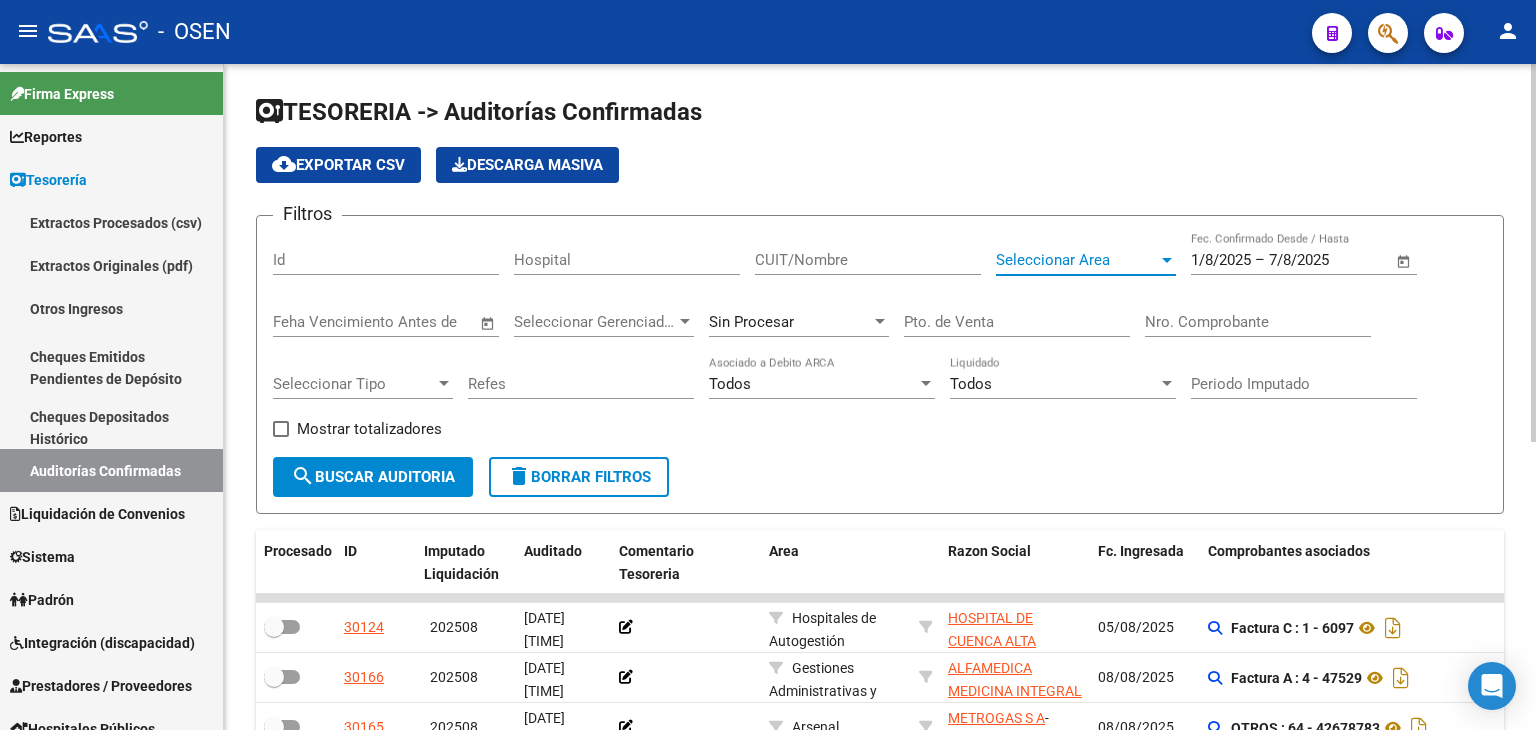 click on "Seleccionar Area" at bounding box center (1077, 260) 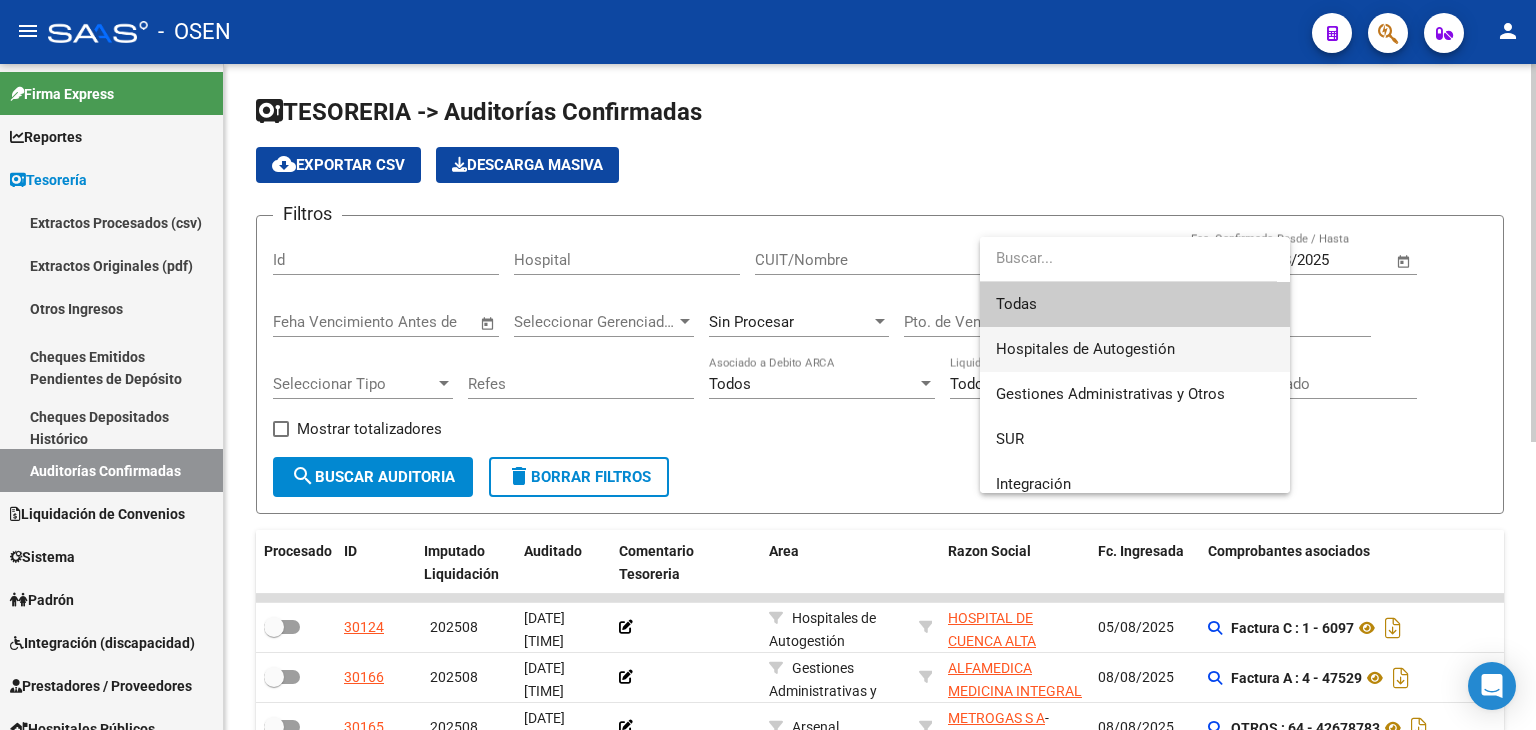 click on "Hospitales de Autogestión" at bounding box center [1135, 349] 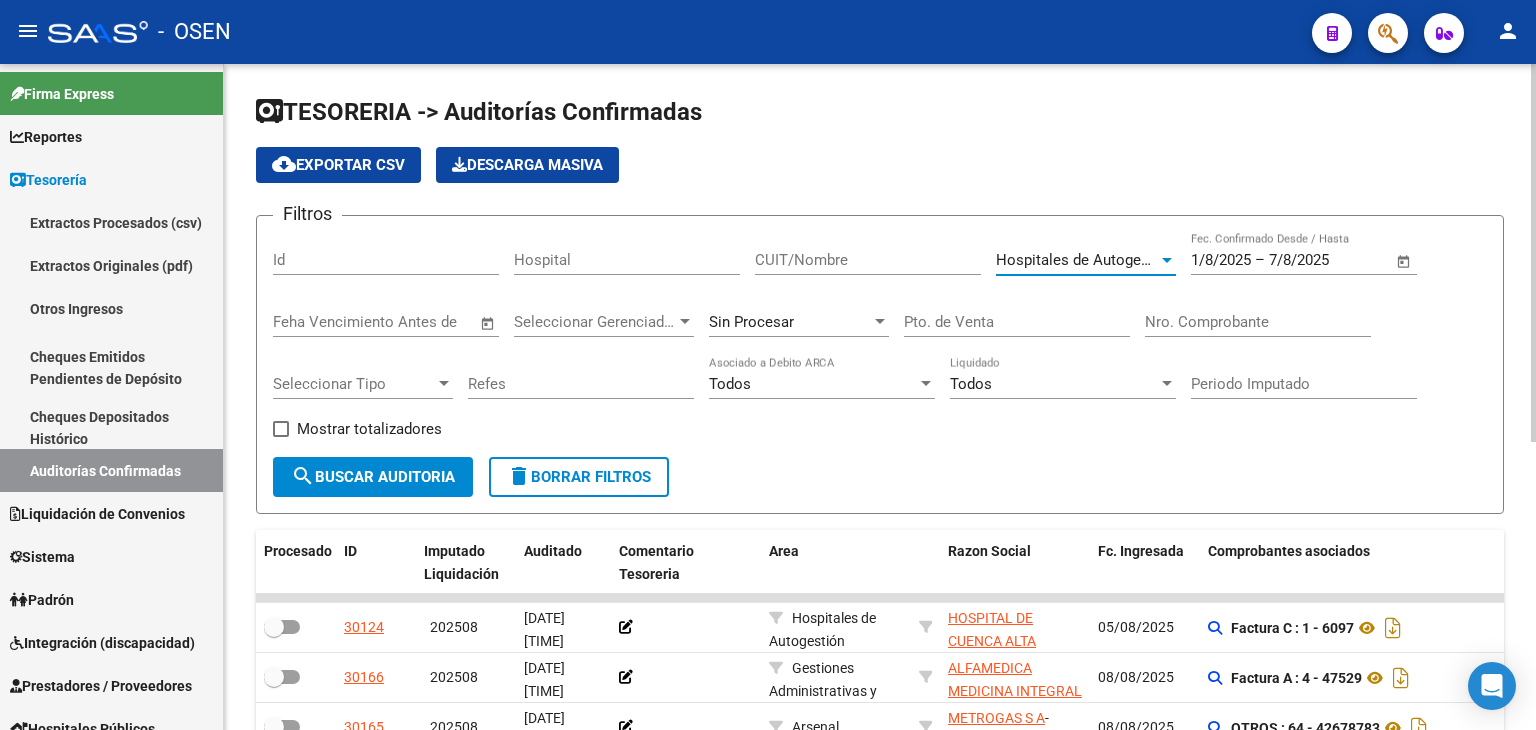 click on "search  Buscar Auditoria" 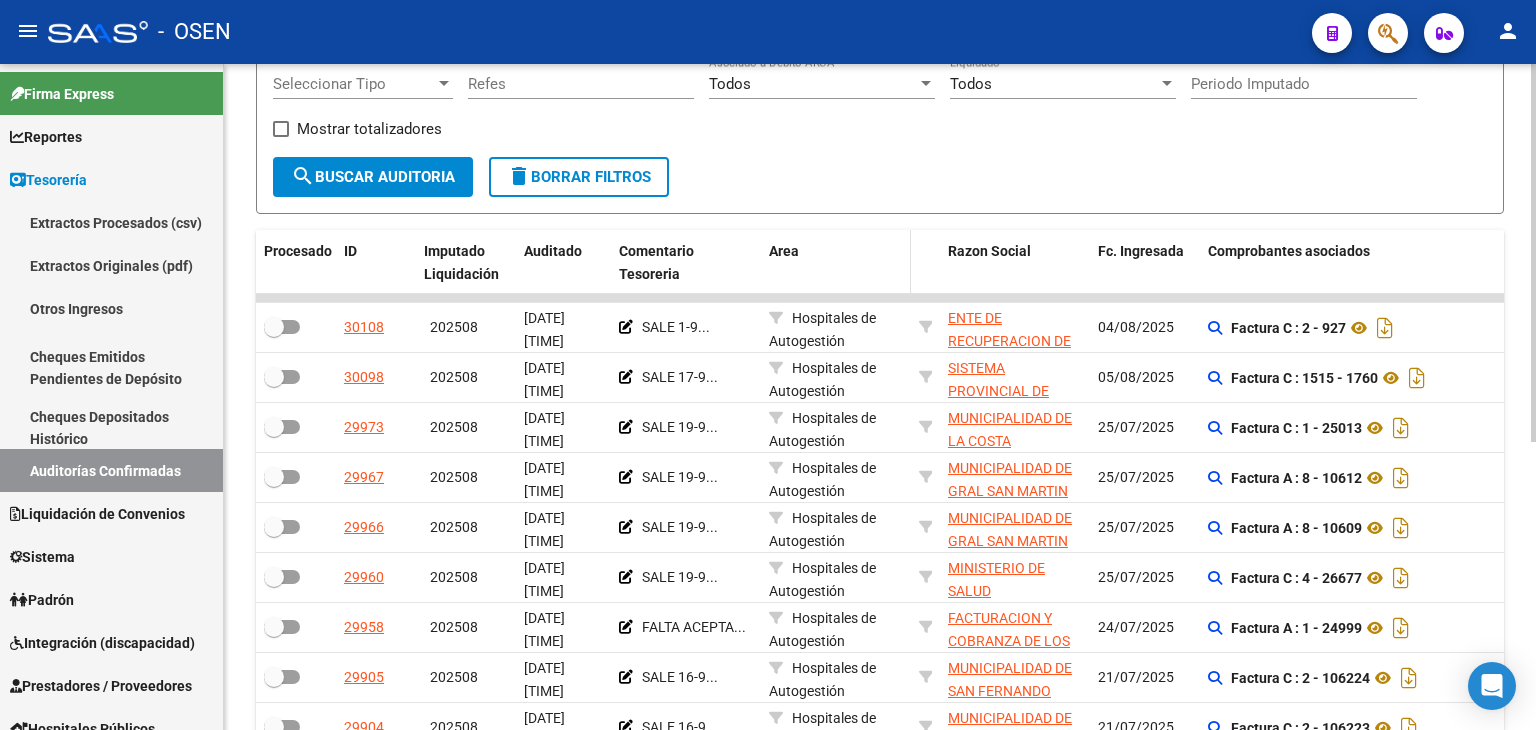 scroll, scrollTop: 400, scrollLeft: 0, axis: vertical 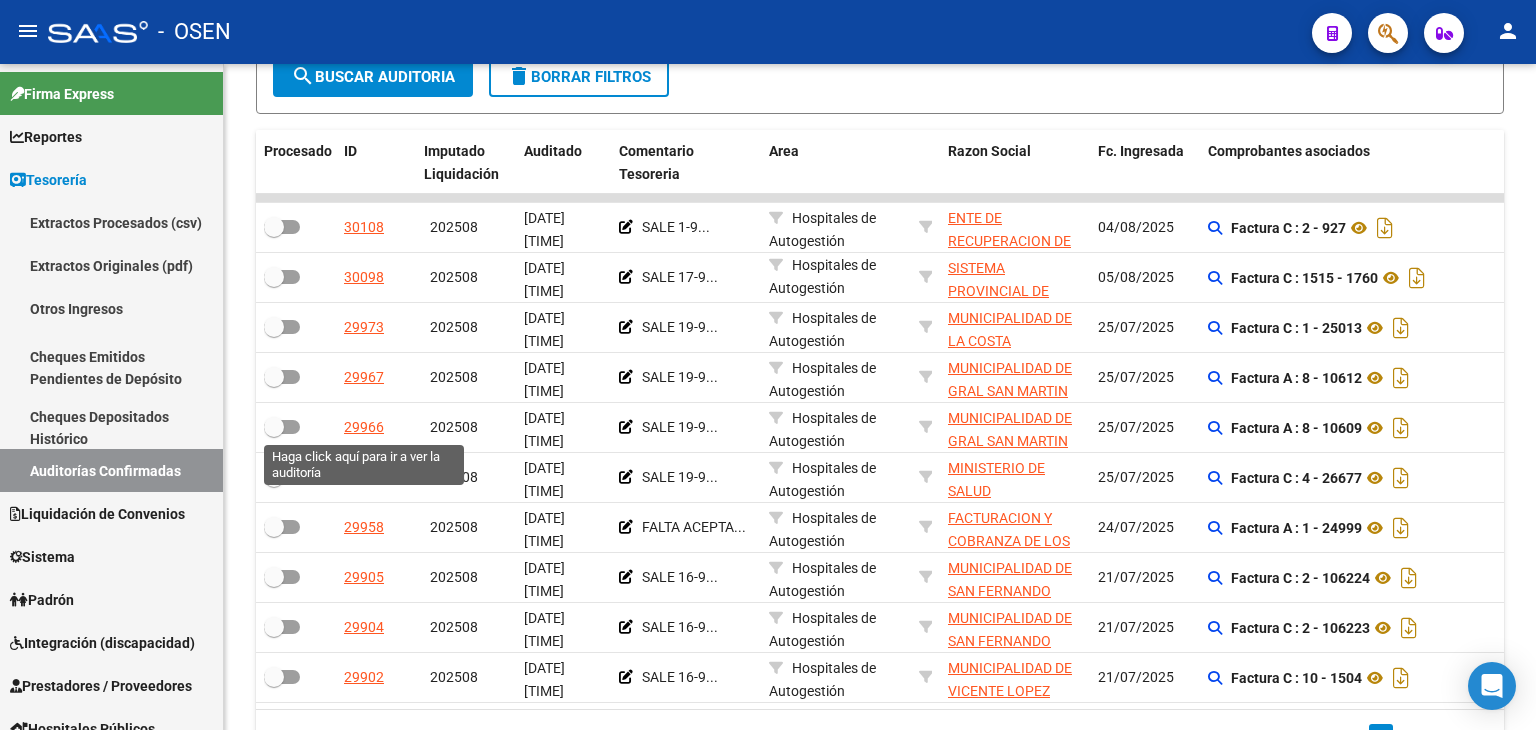 click on "29966" 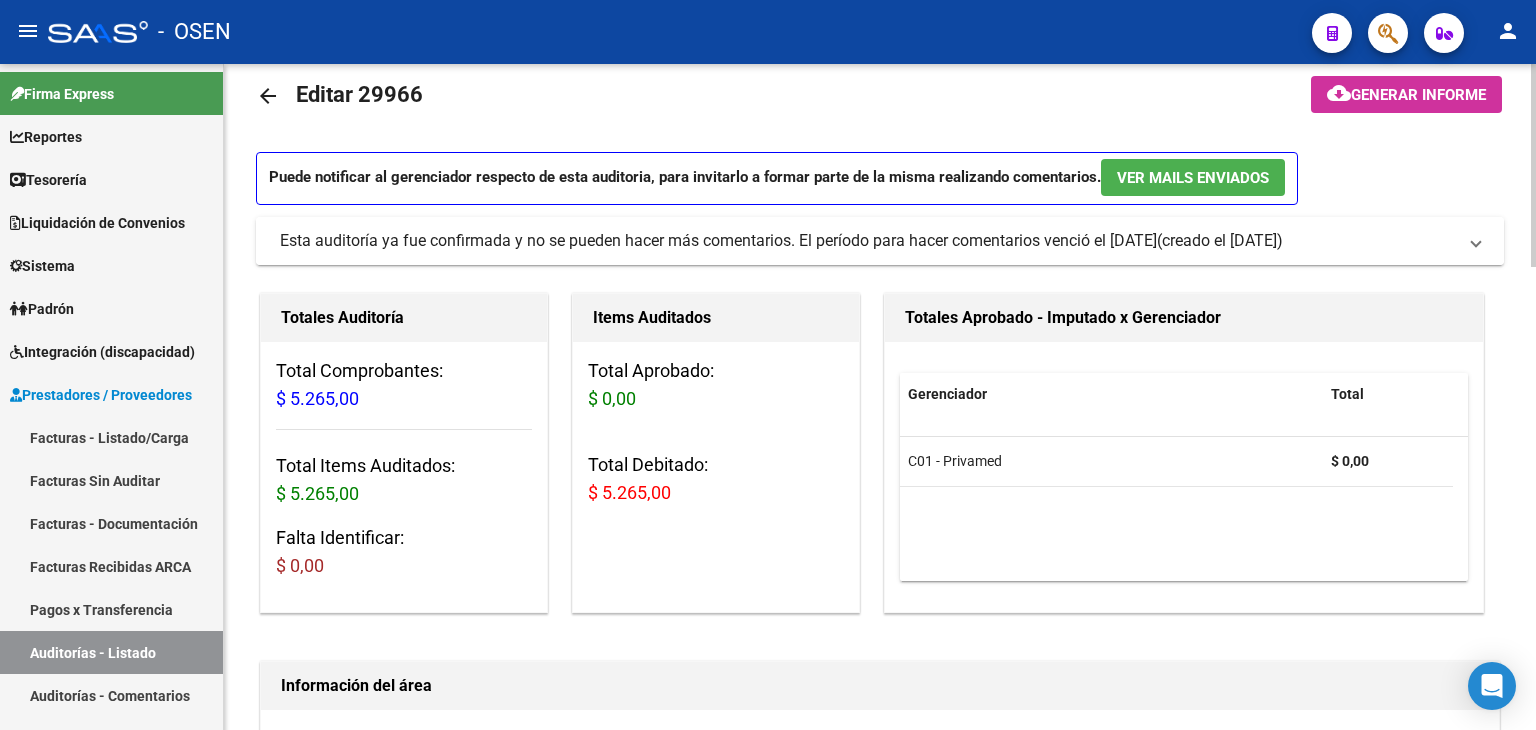 scroll, scrollTop: 0, scrollLeft: 0, axis: both 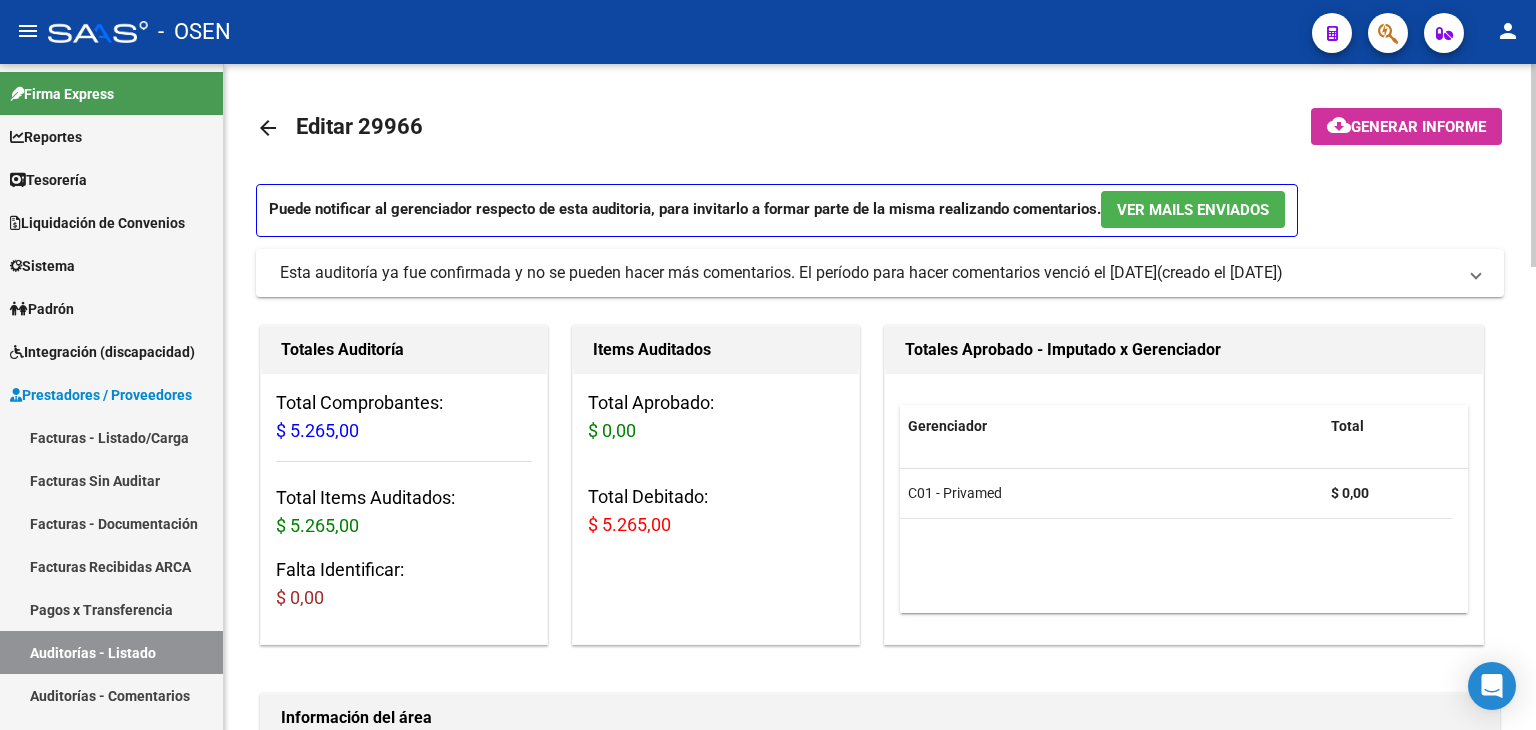 click on "arrow_back" 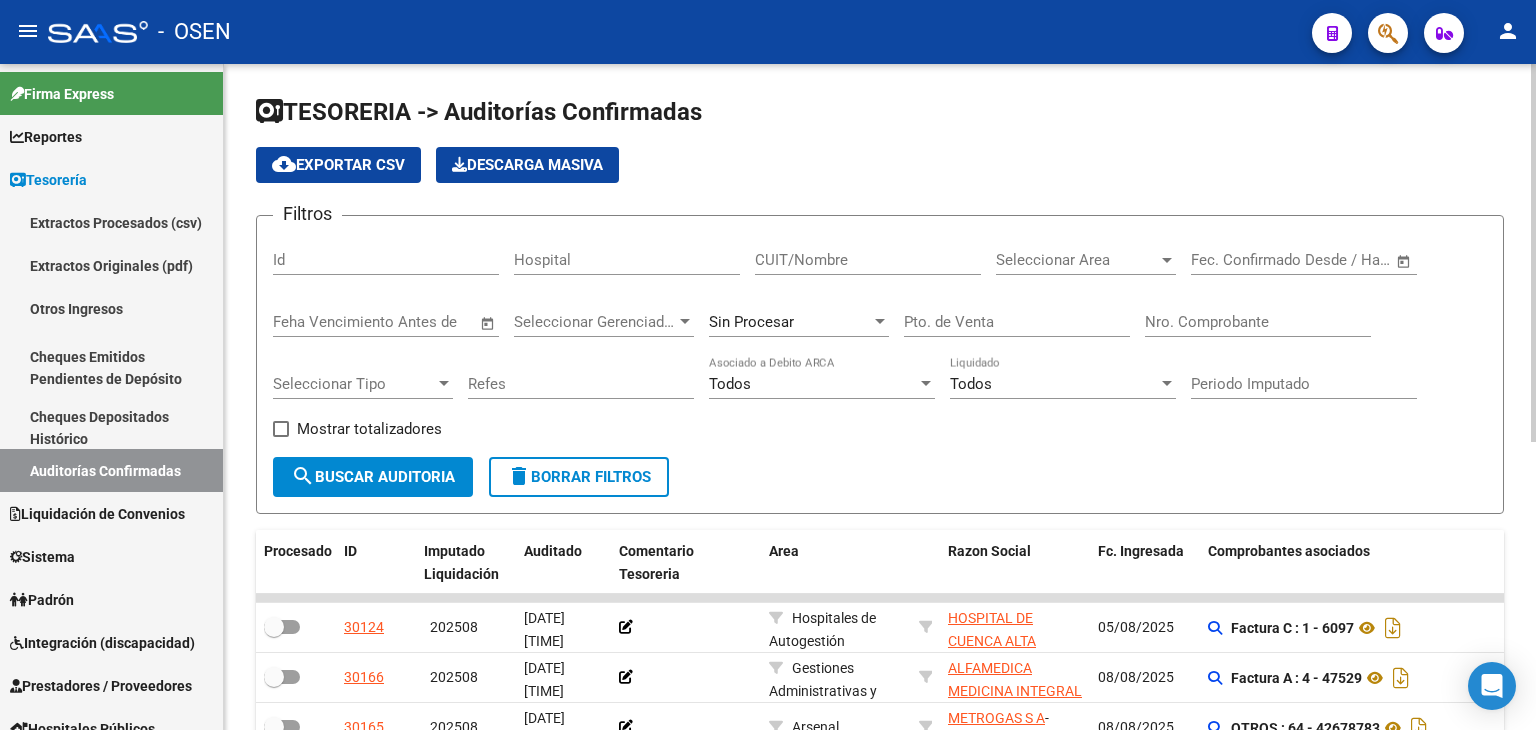click 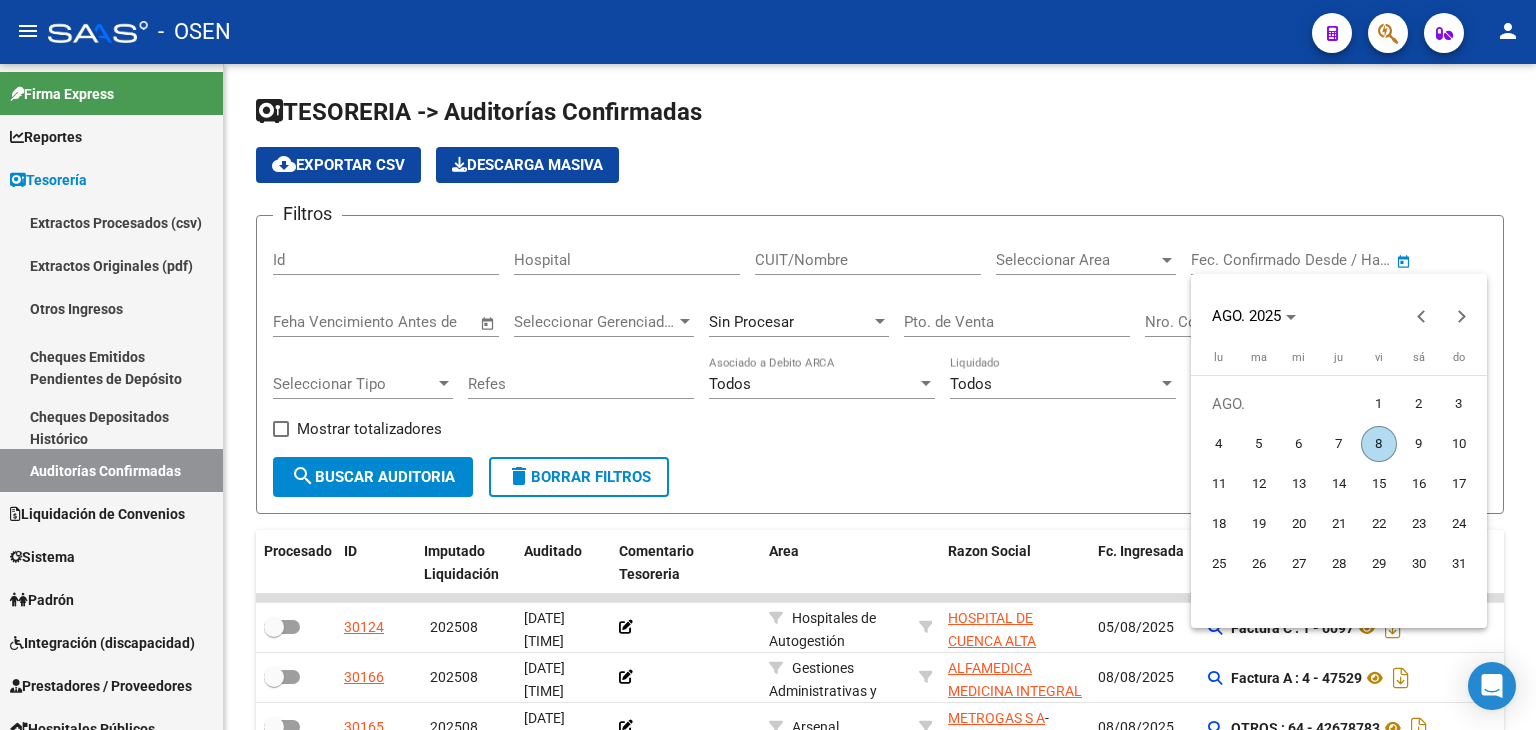 click on "1" at bounding box center (1379, 404) 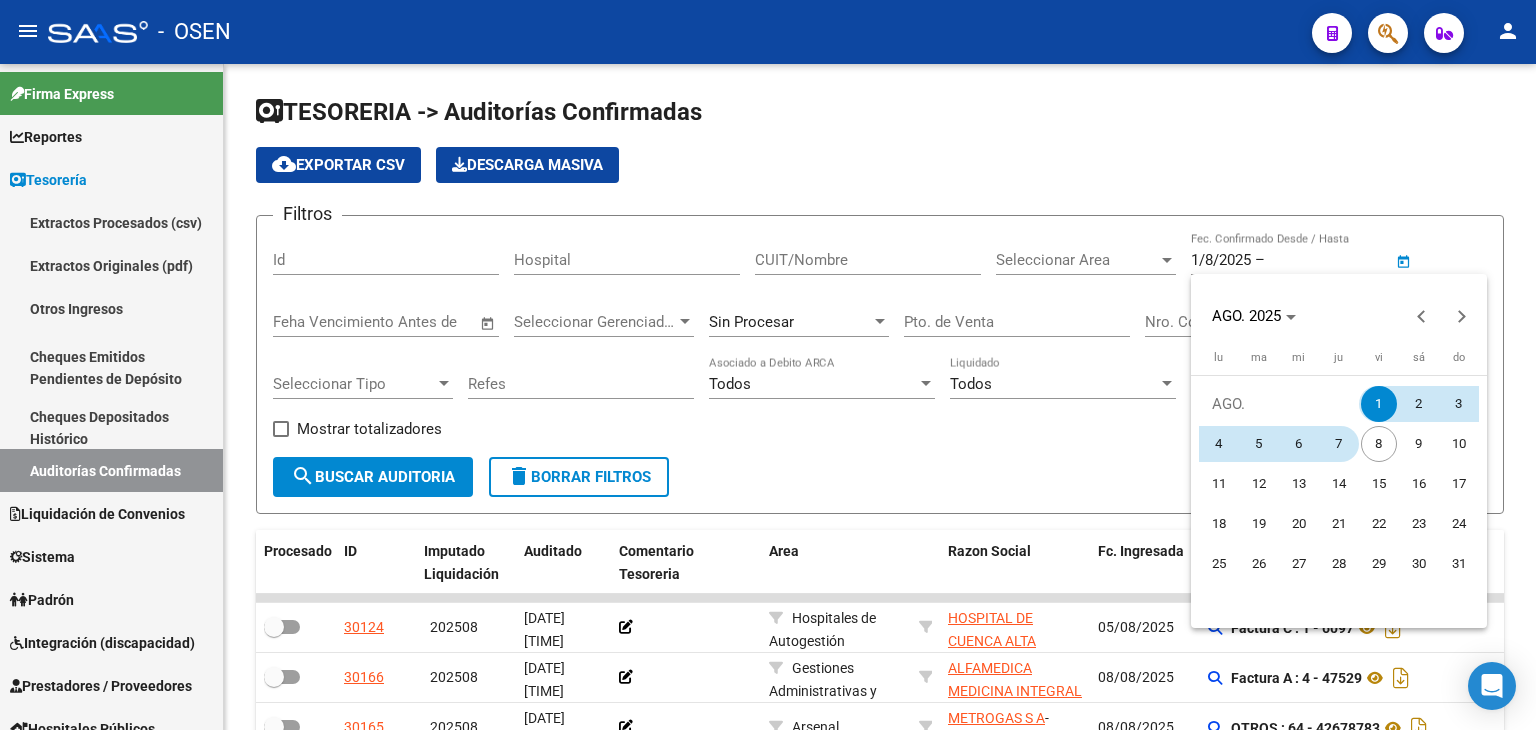 click on "7" at bounding box center (1339, 444) 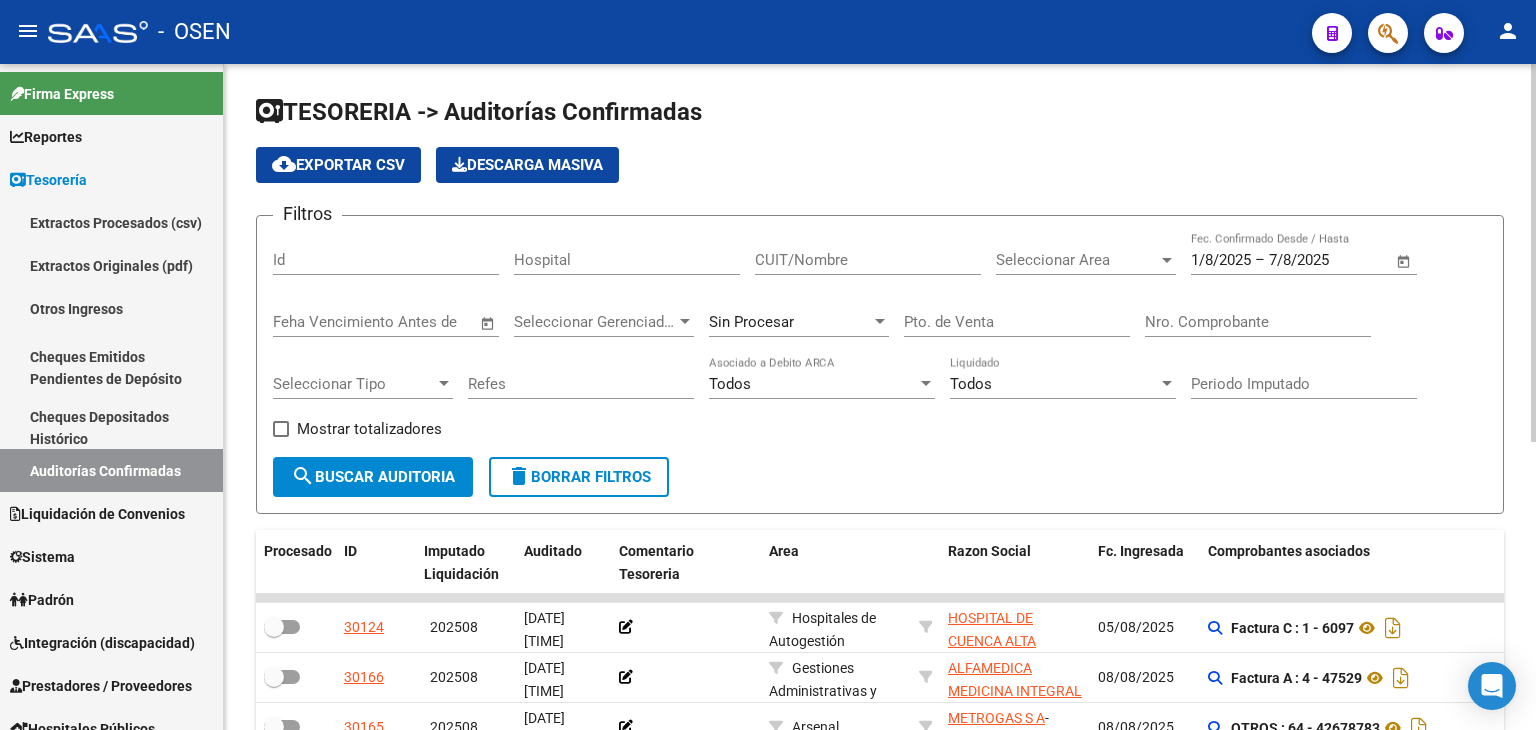 click on "Seleccionar Area Seleccionar Area" 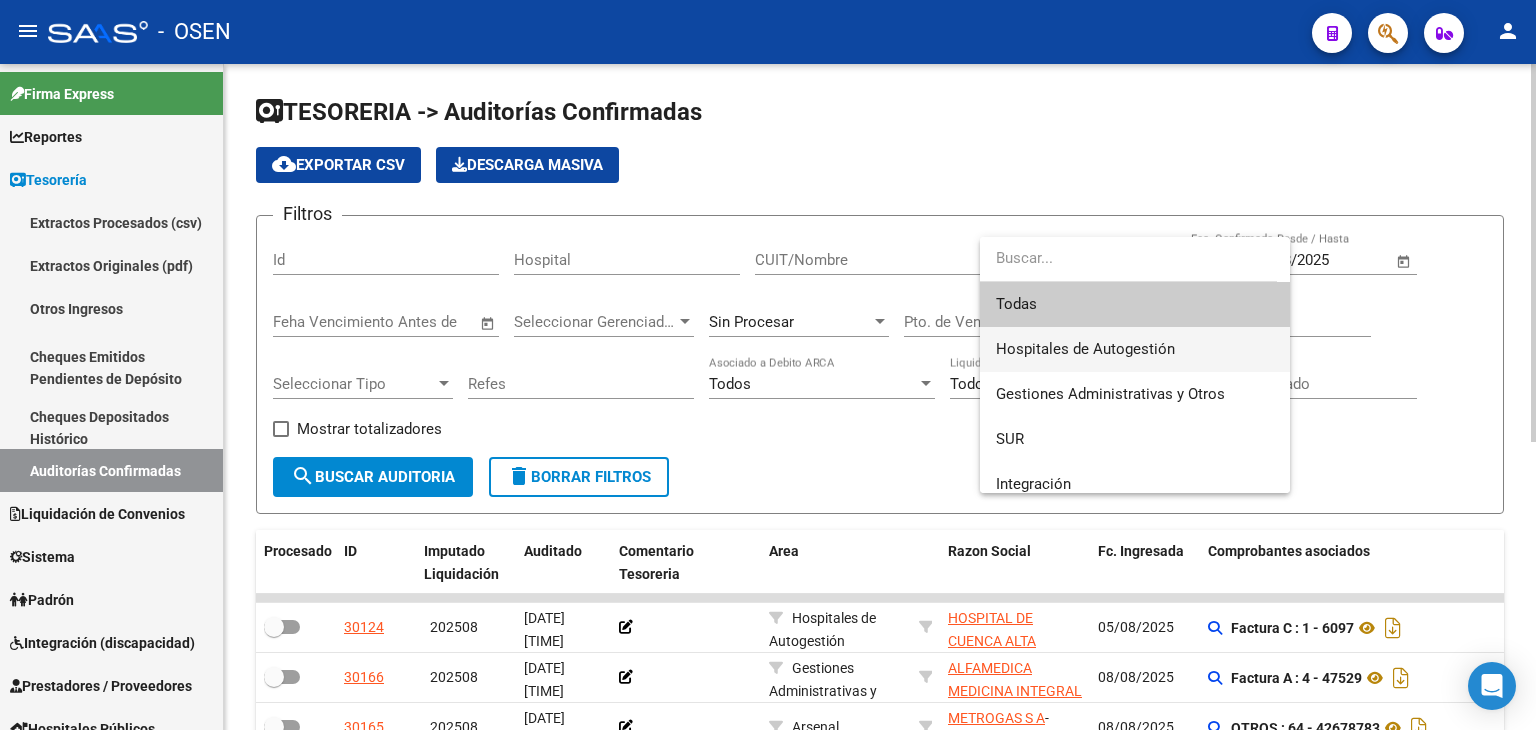 click on "Hospitales de Autogestión" at bounding box center [1085, 349] 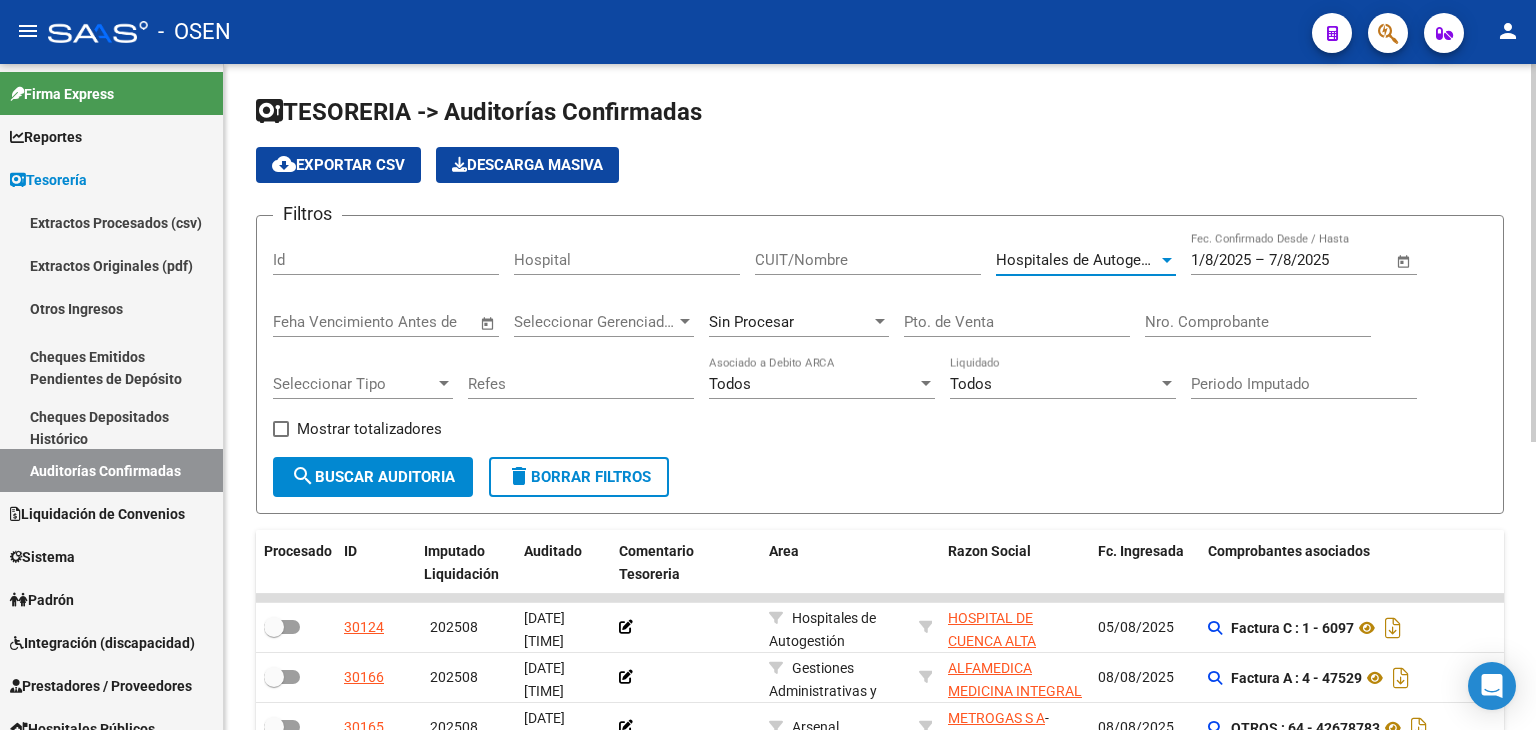 click on "search  Buscar Auditoria" 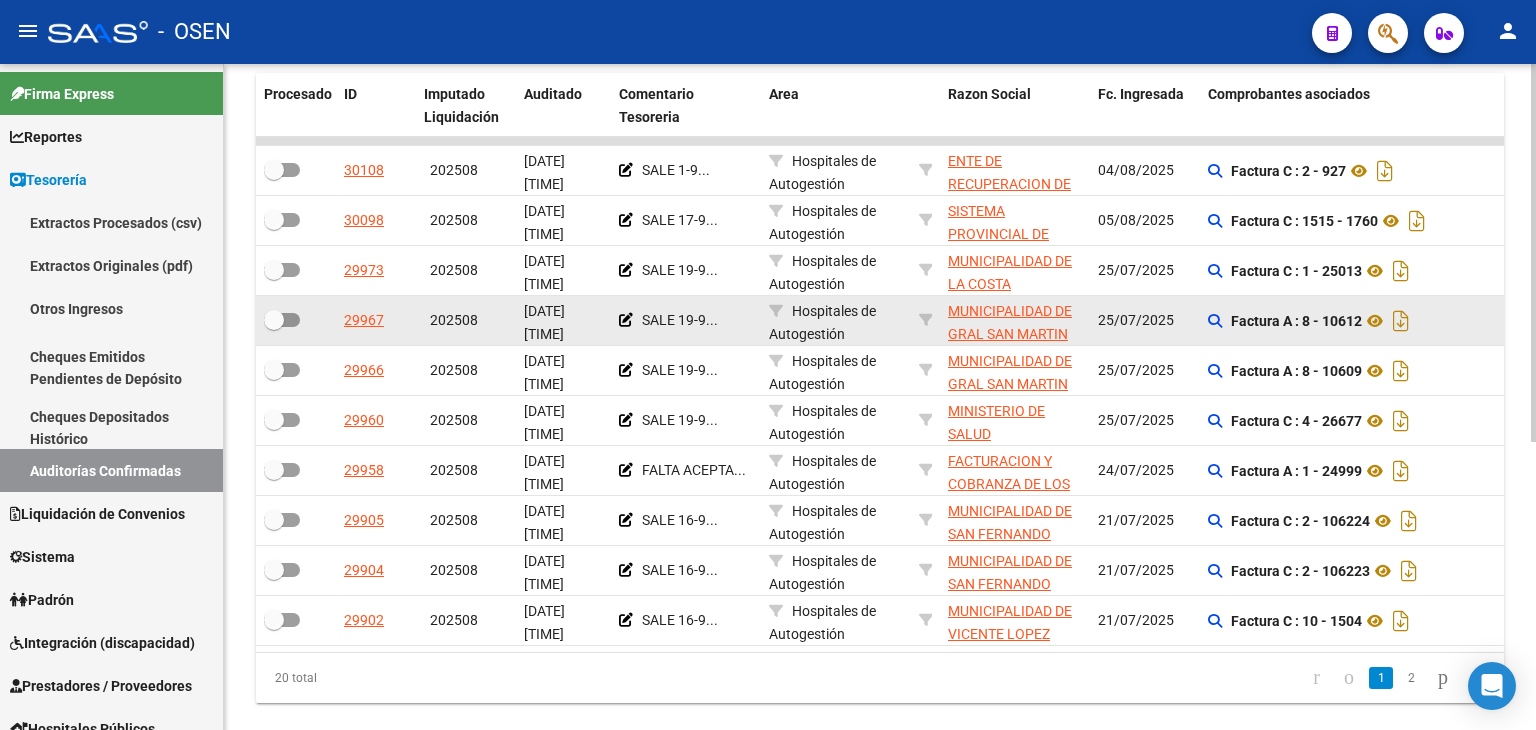 scroll, scrollTop: 500, scrollLeft: 0, axis: vertical 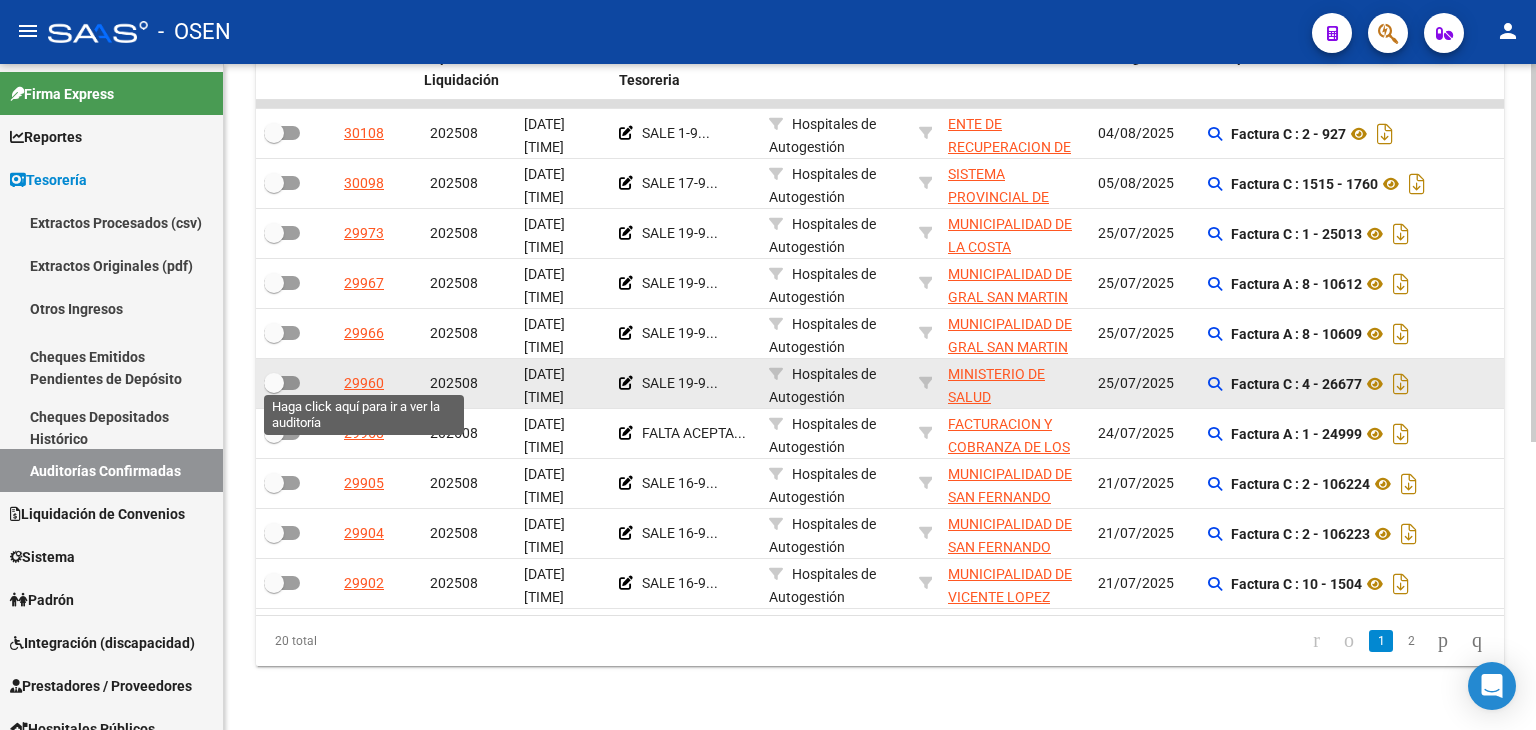 click on "29960" 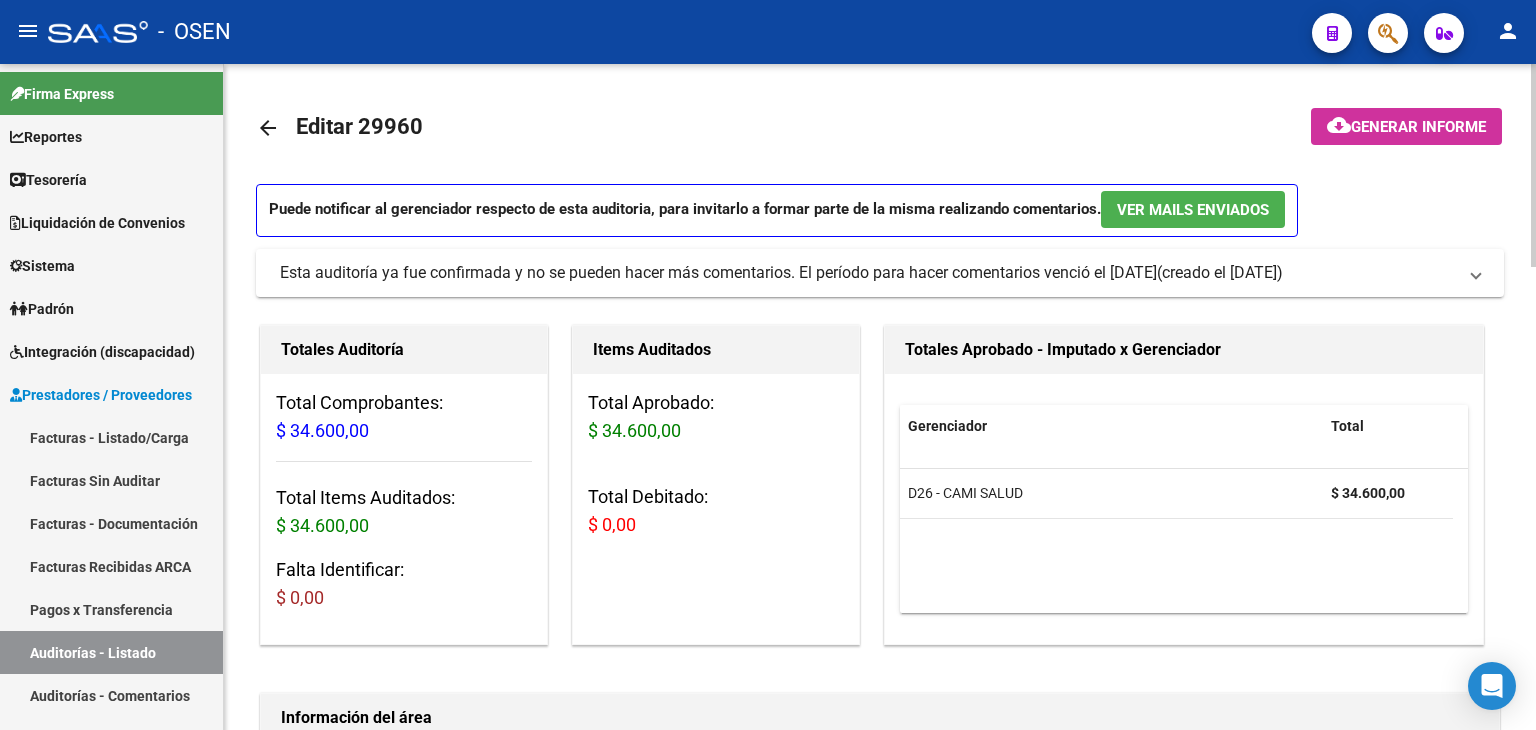 click on "arrow_back" 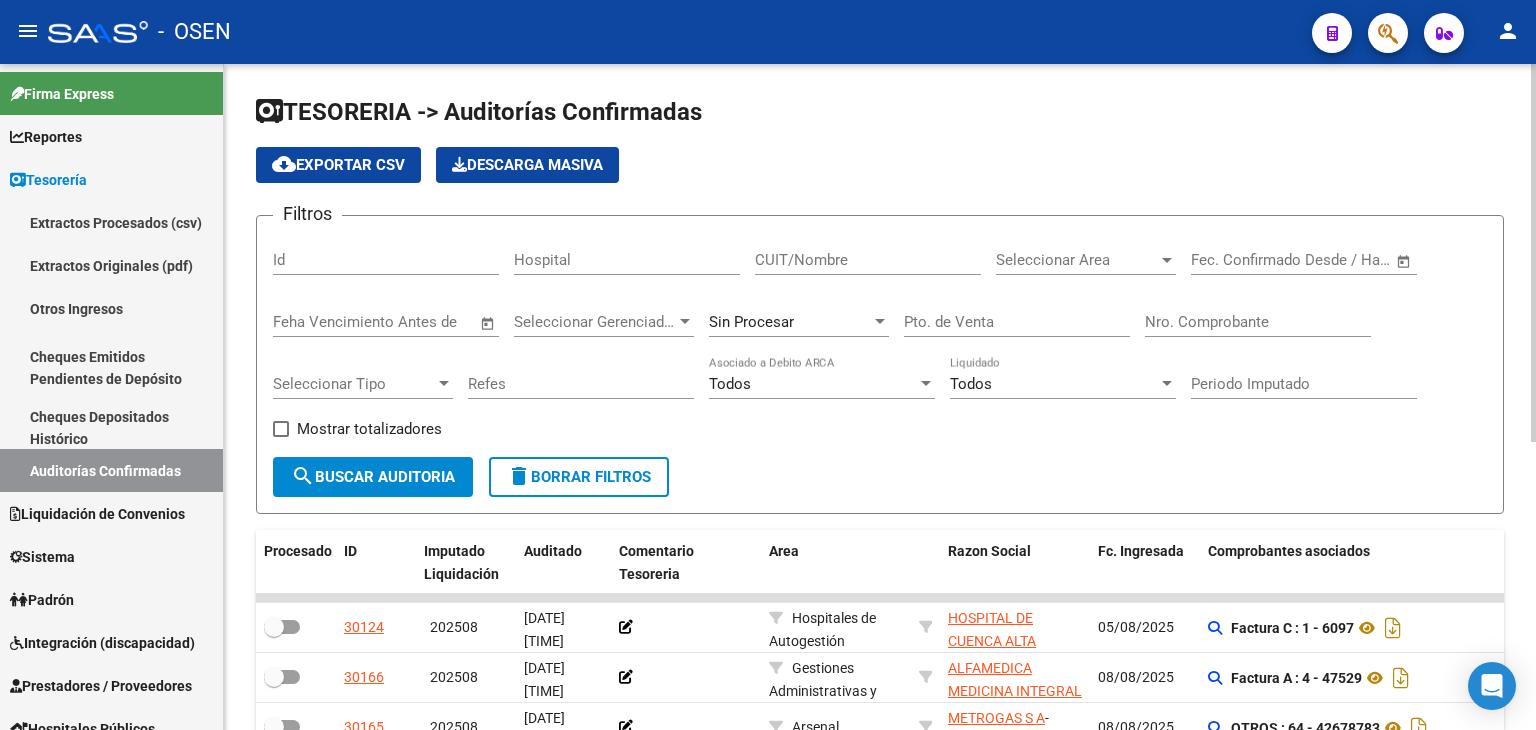 click 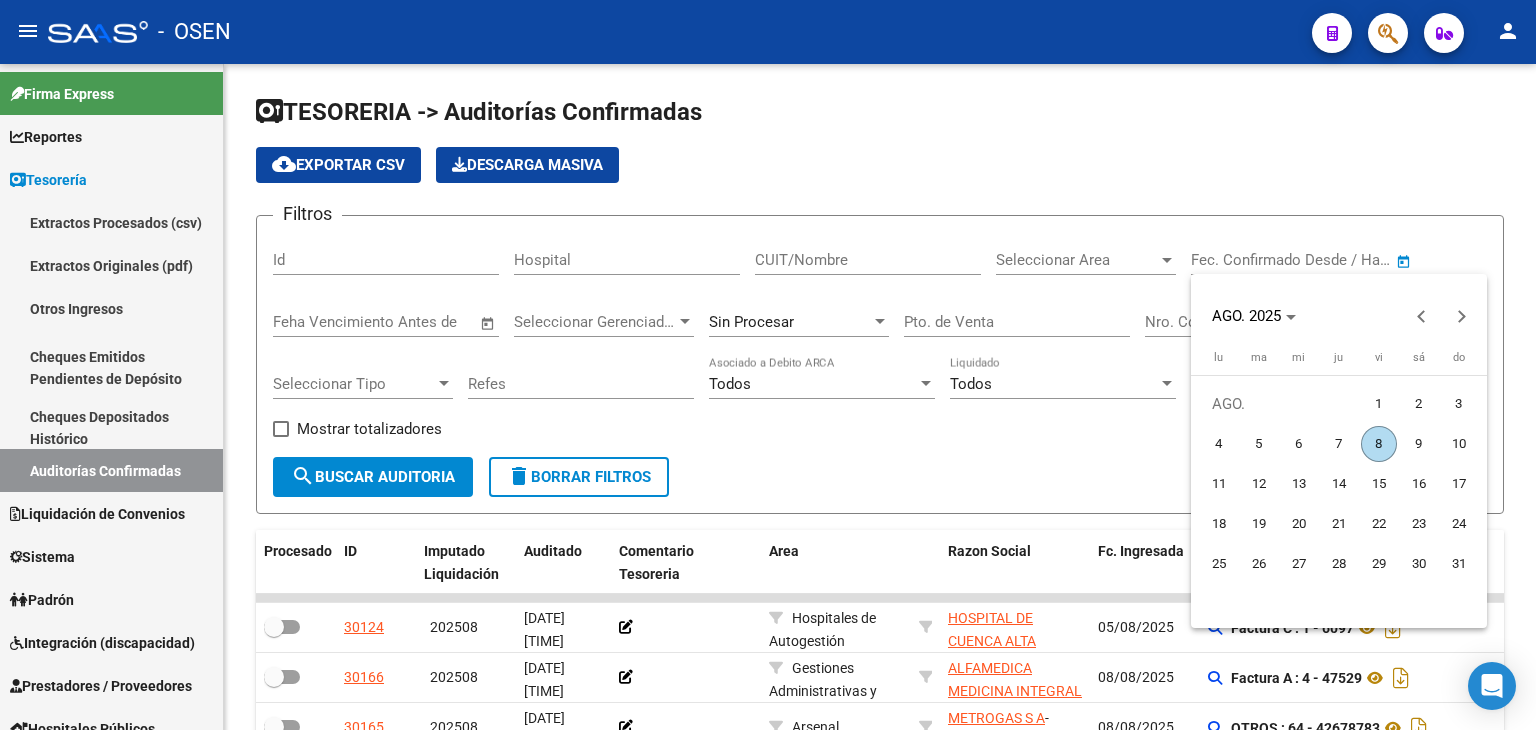 click on "1" at bounding box center [1379, 404] 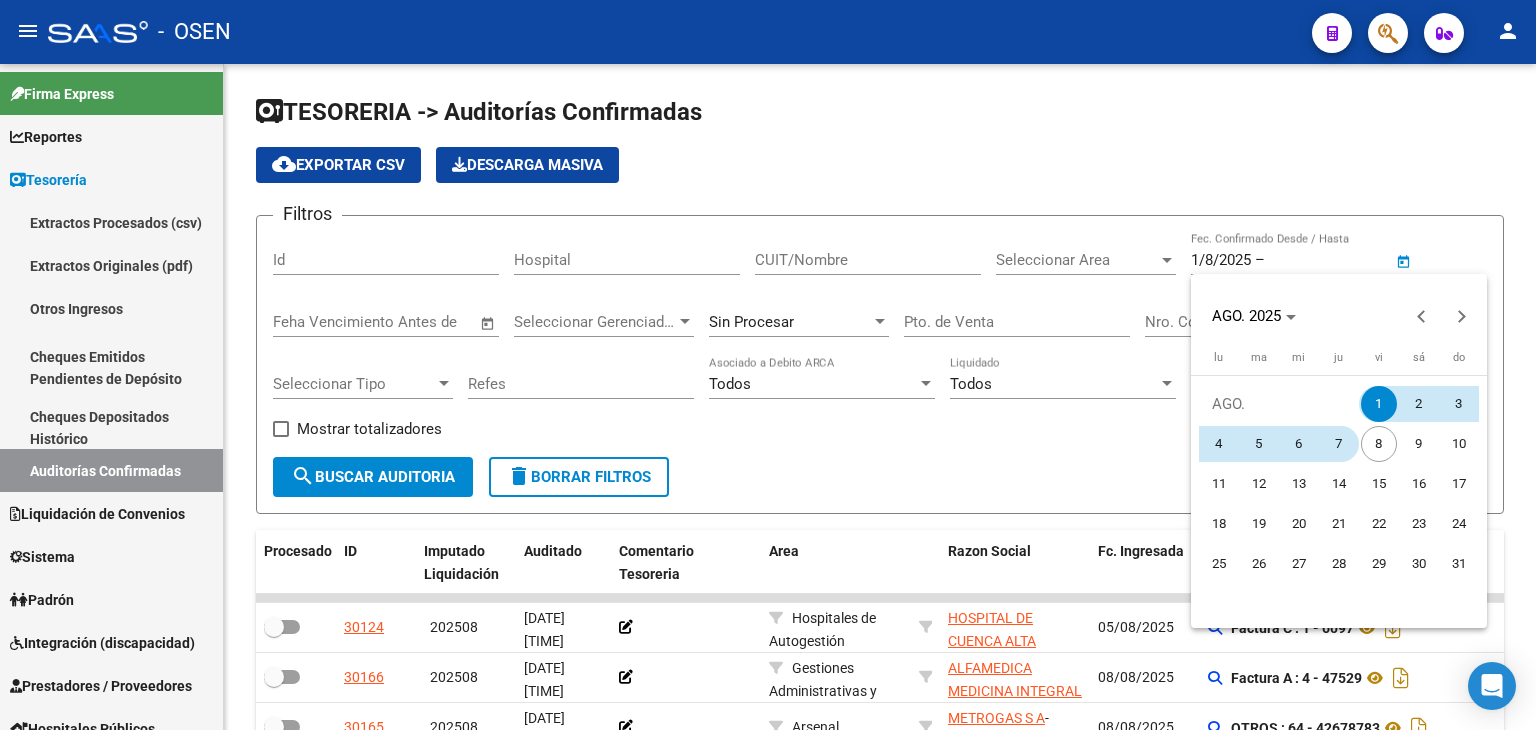 click on "7" at bounding box center (1339, 444) 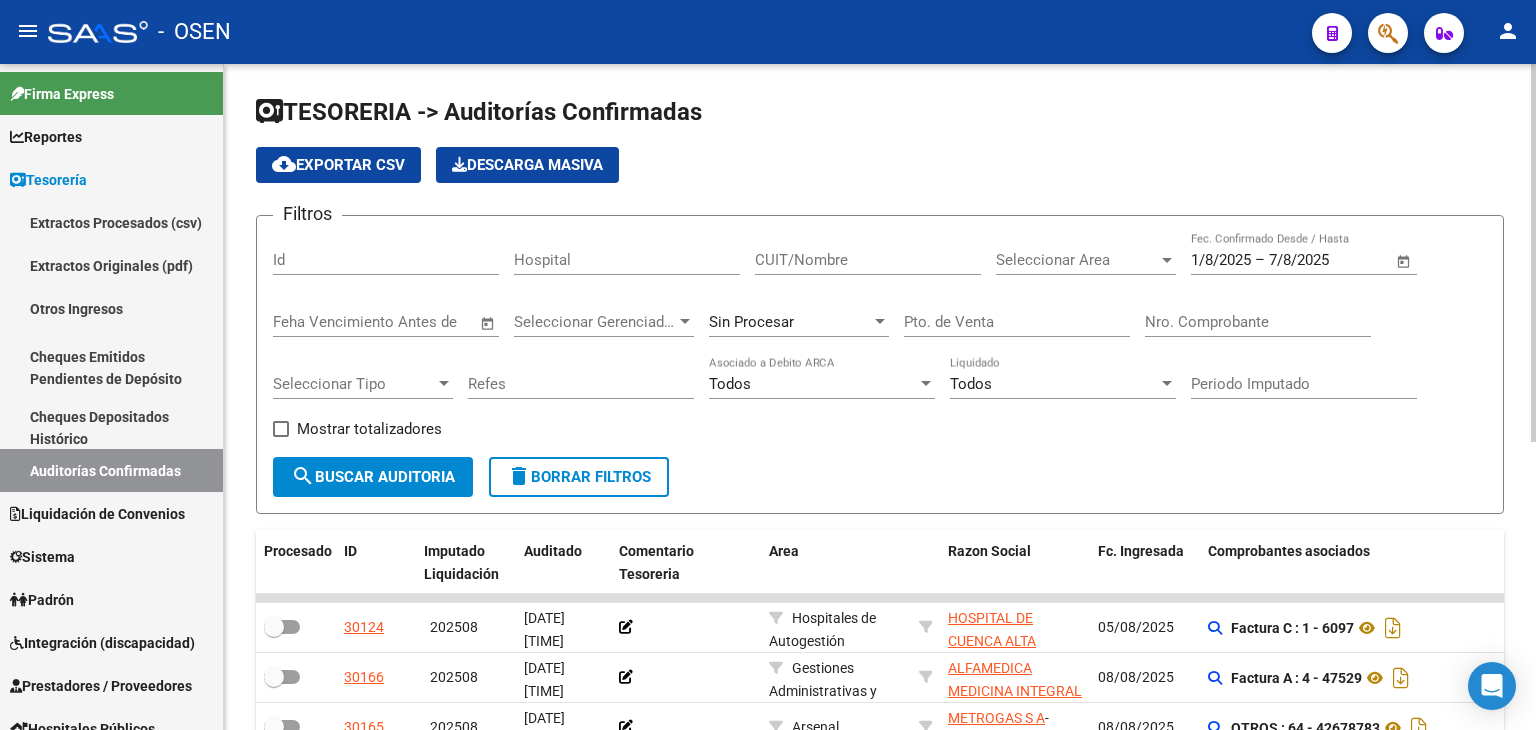 click on "Seleccionar Area Seleccionar Area" 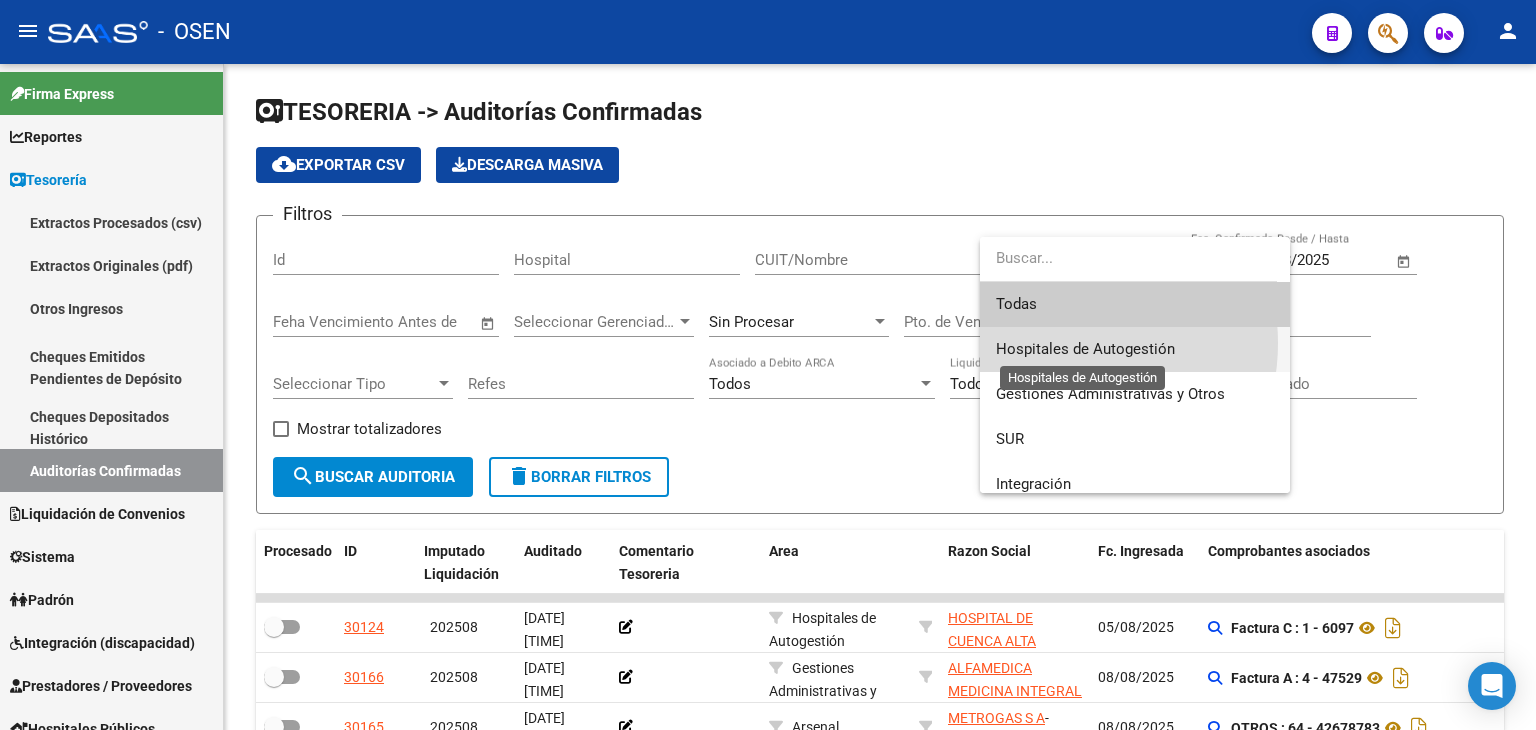 click on "Hospitales de Autogestión" at bounding box center (1085, 349) 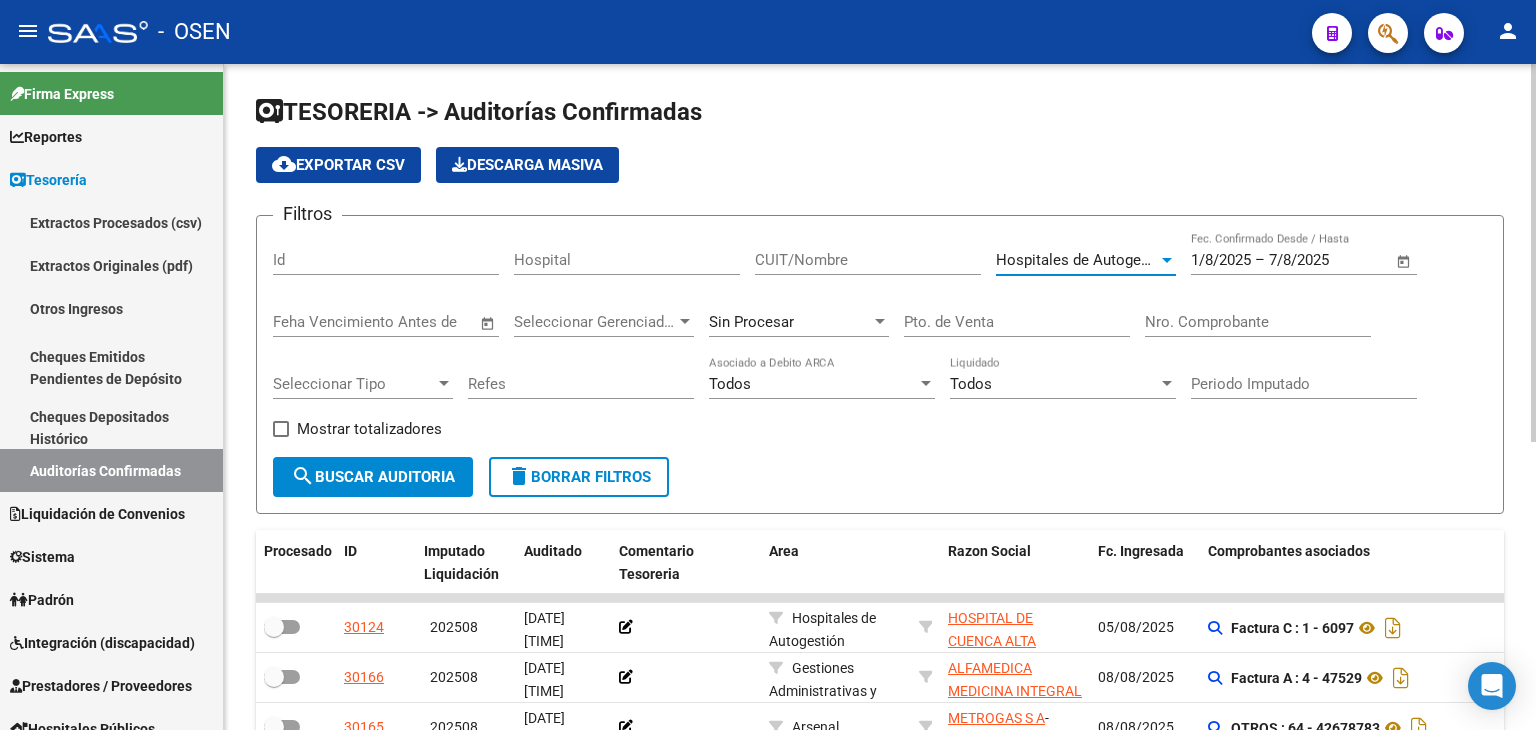 click on "search  Buscar Auditoria" 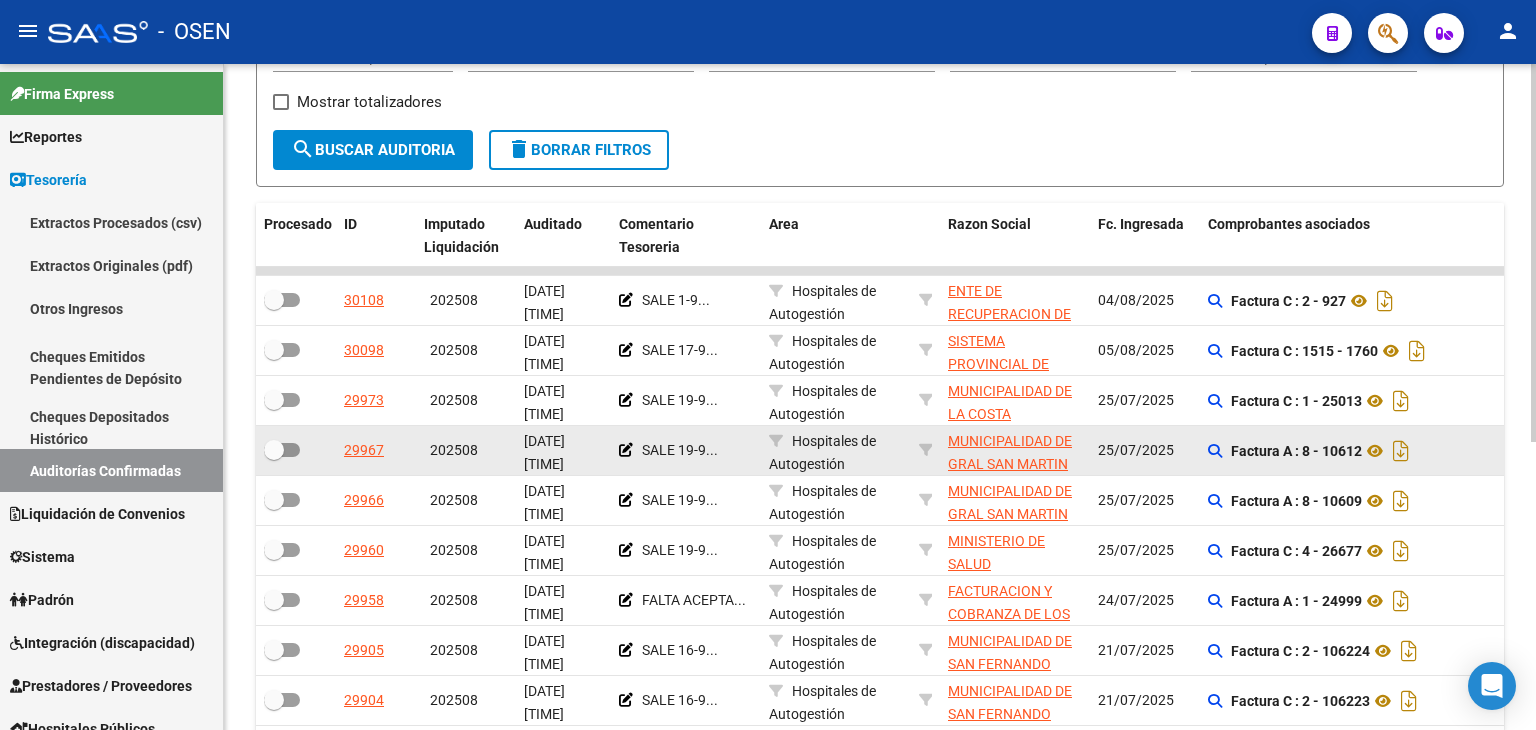 scroll, scrollTop: 400, scrollLeft: 0, axis: vertical 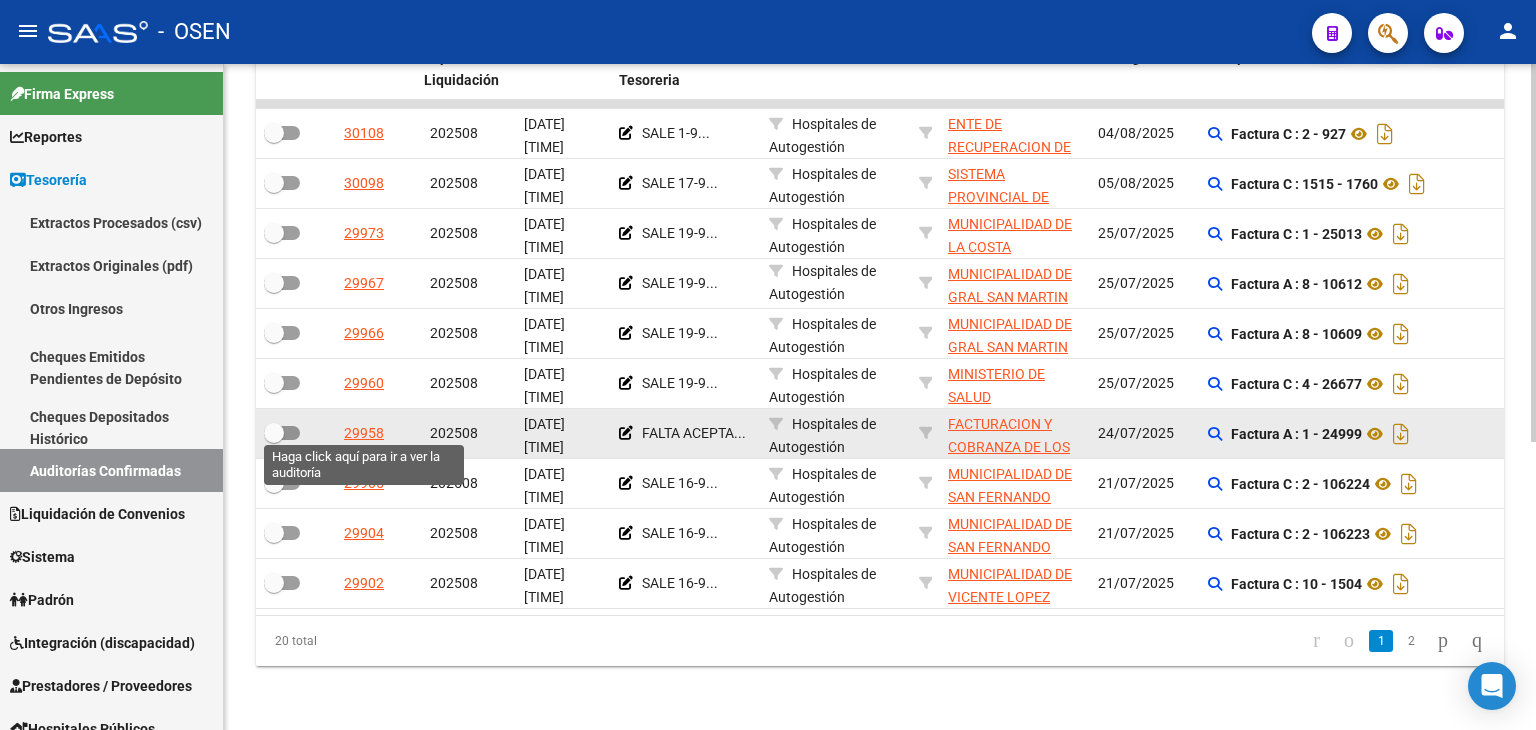 click on "29958" 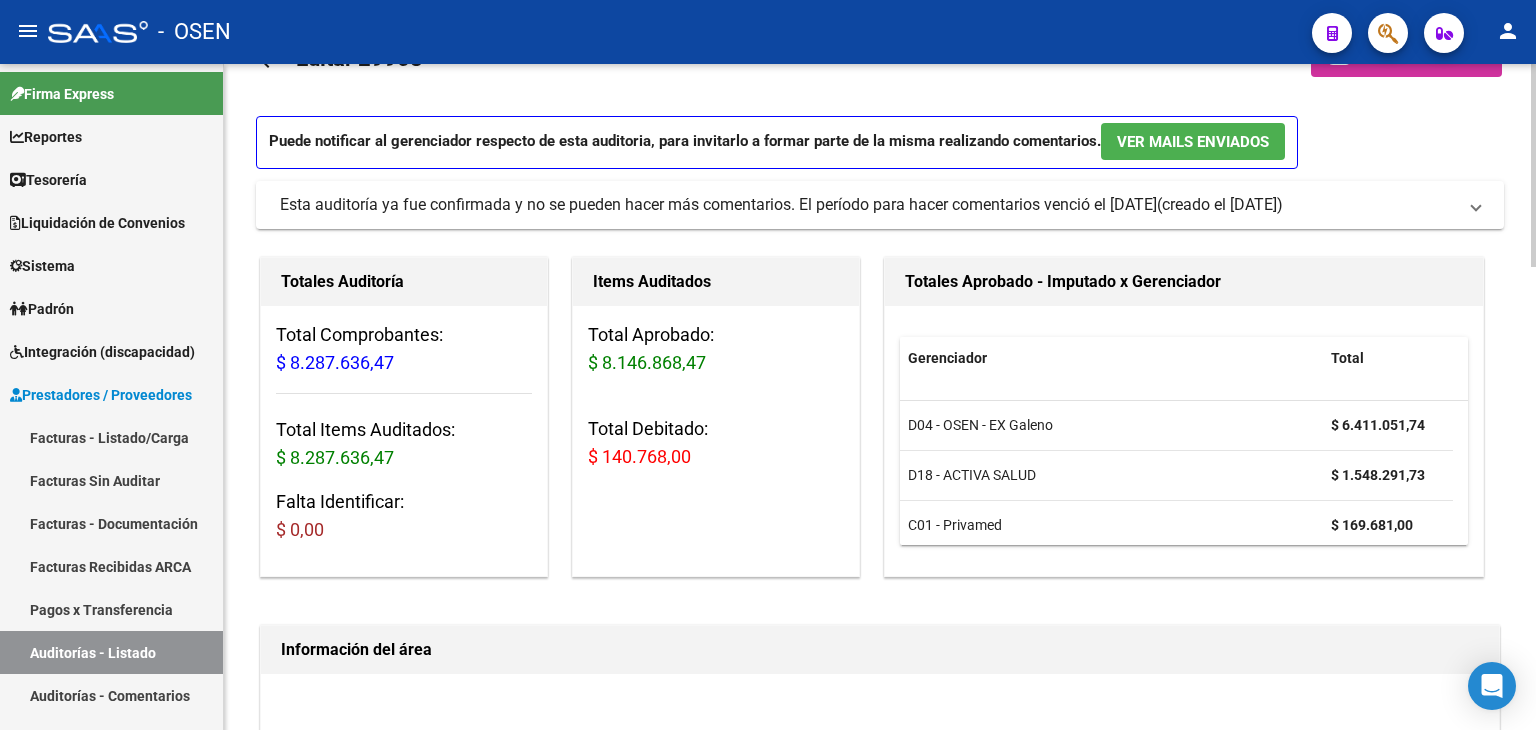 scroll, scrollTop: 100, scrollLeft: 0, axis: vertical 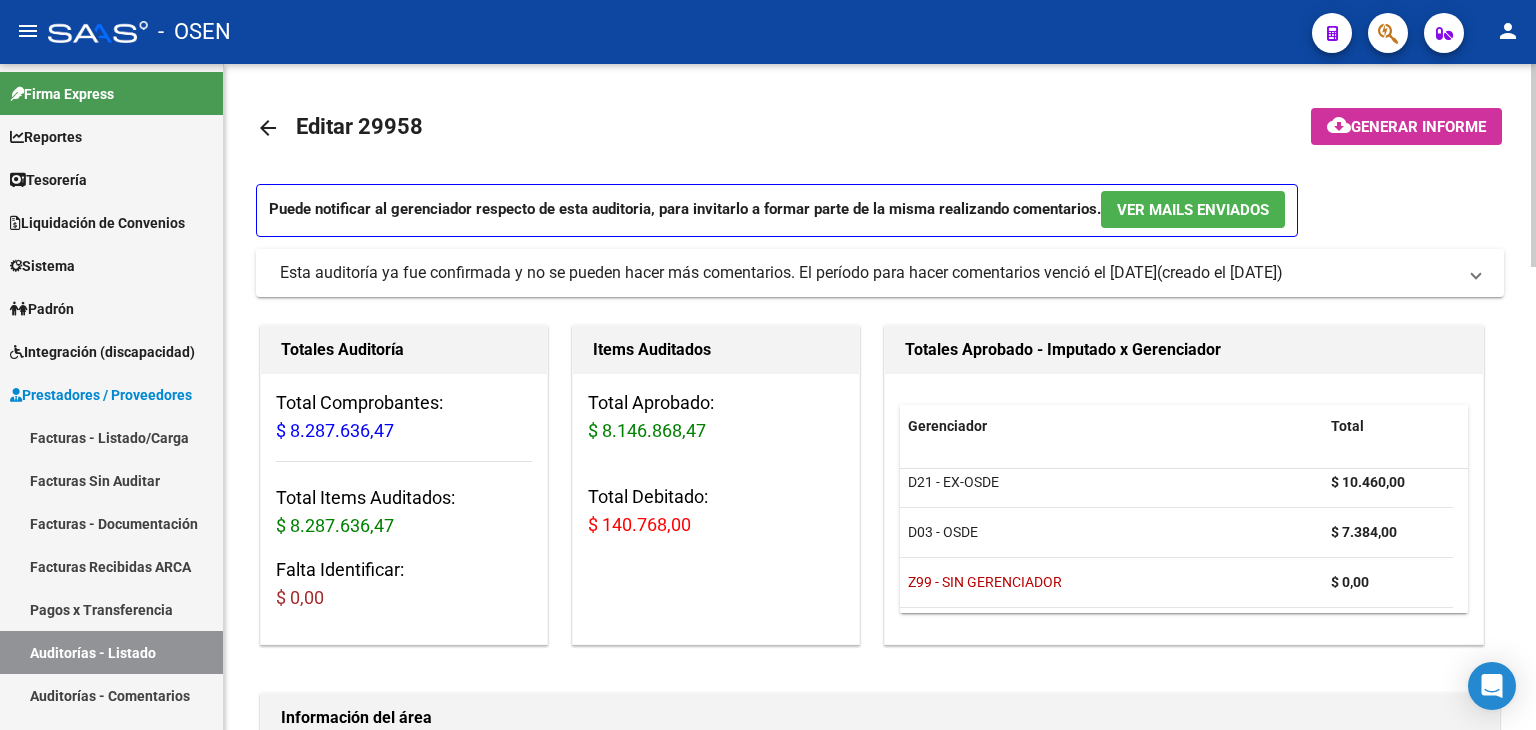 click on "arrow_back" 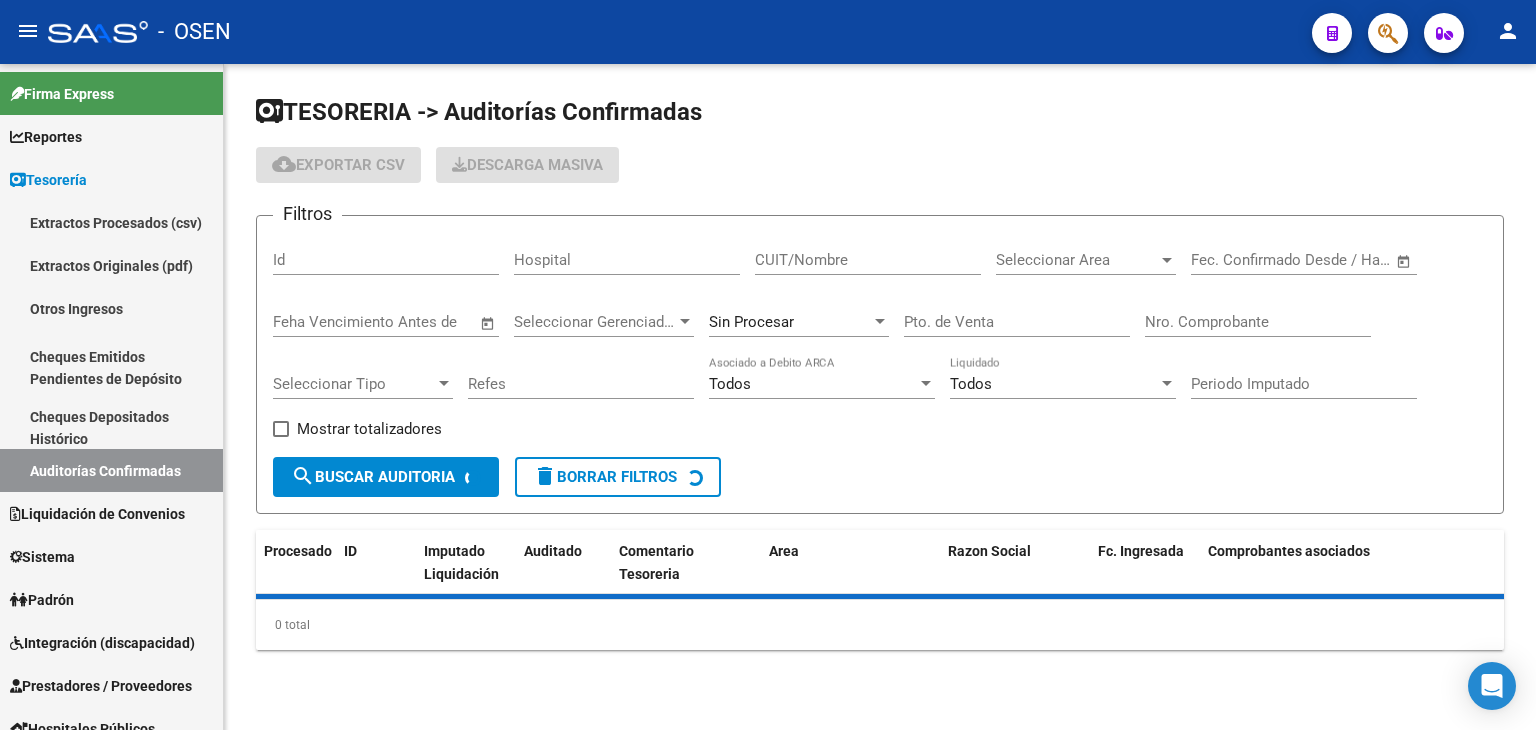 click 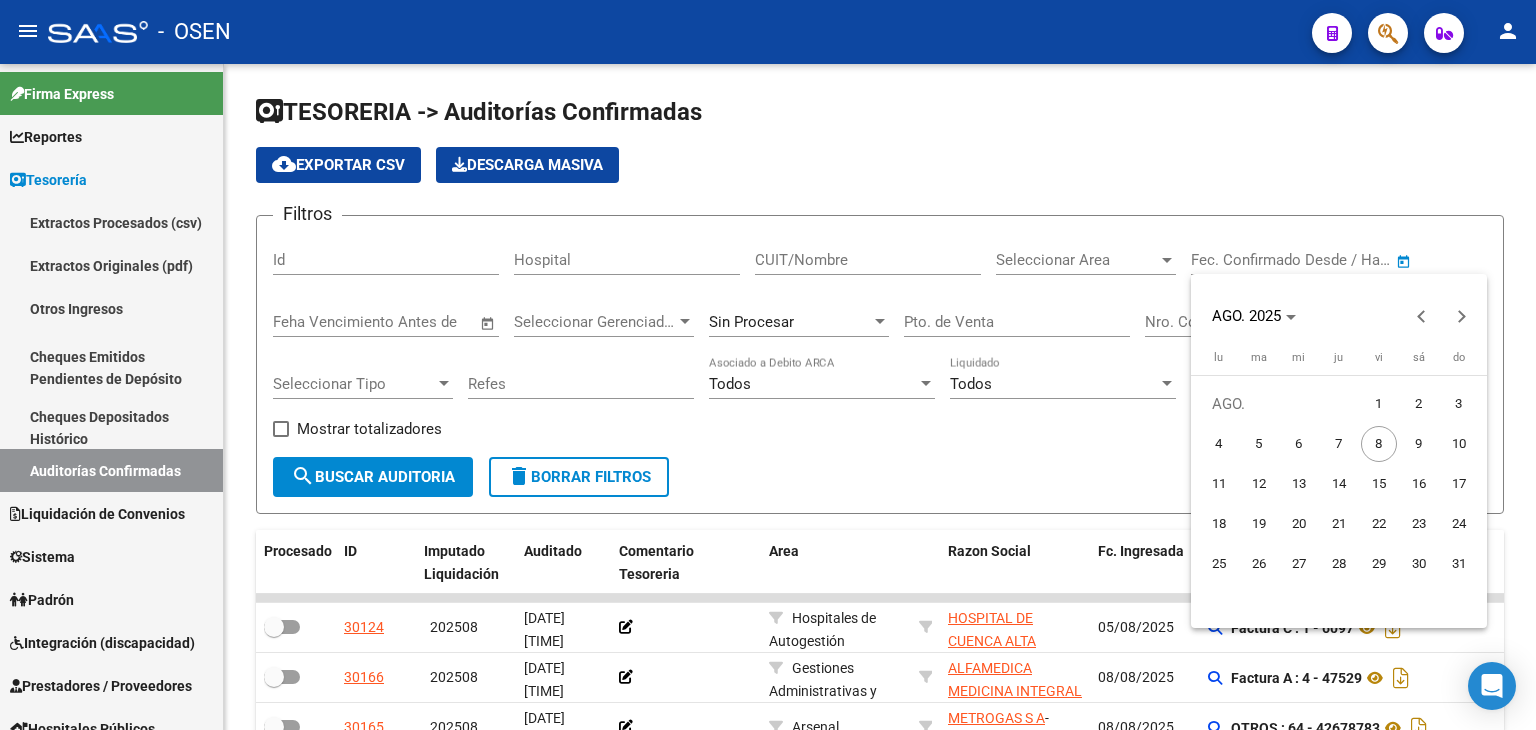 click on "1" at bounding box center [1379, 404] 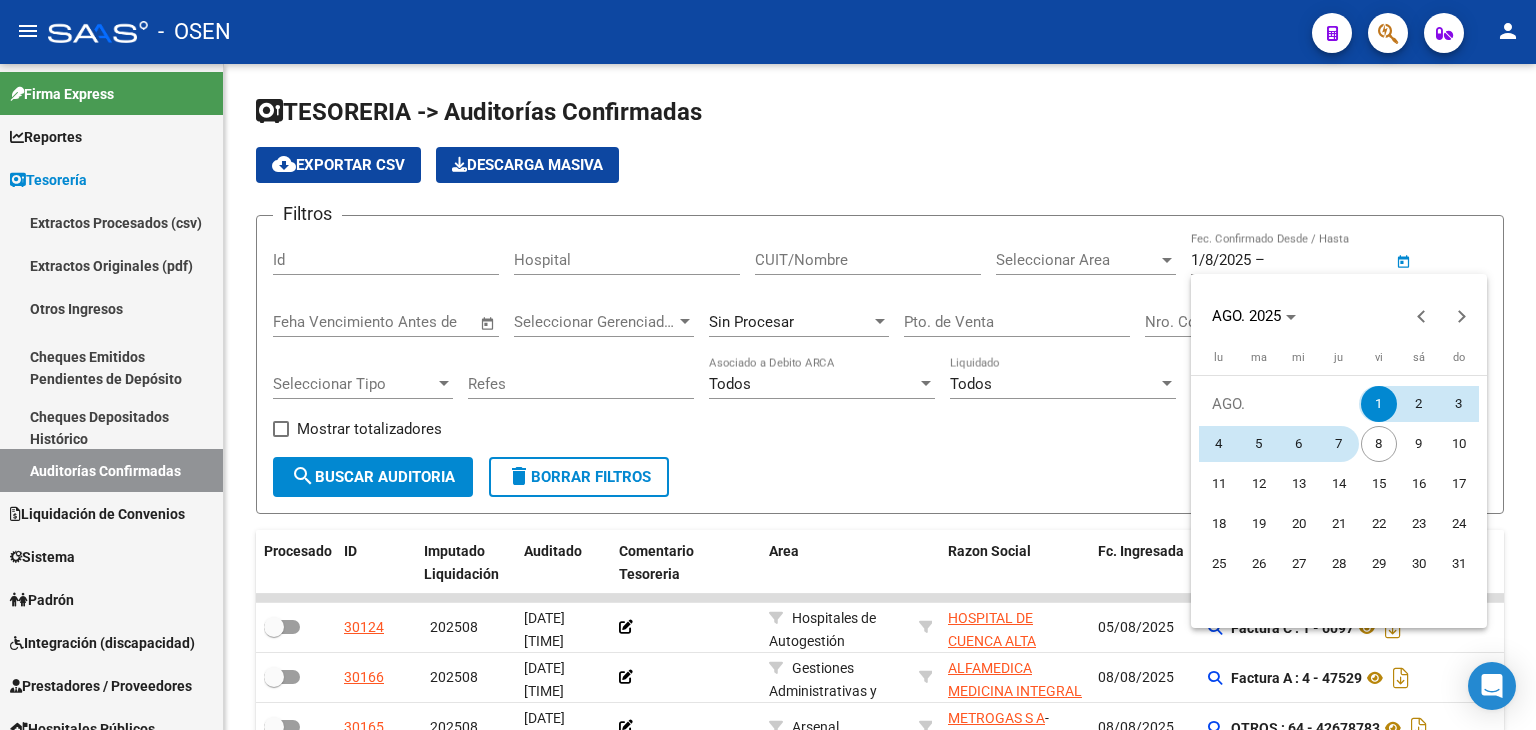 click on "7" at bounding box center [1339, 444] 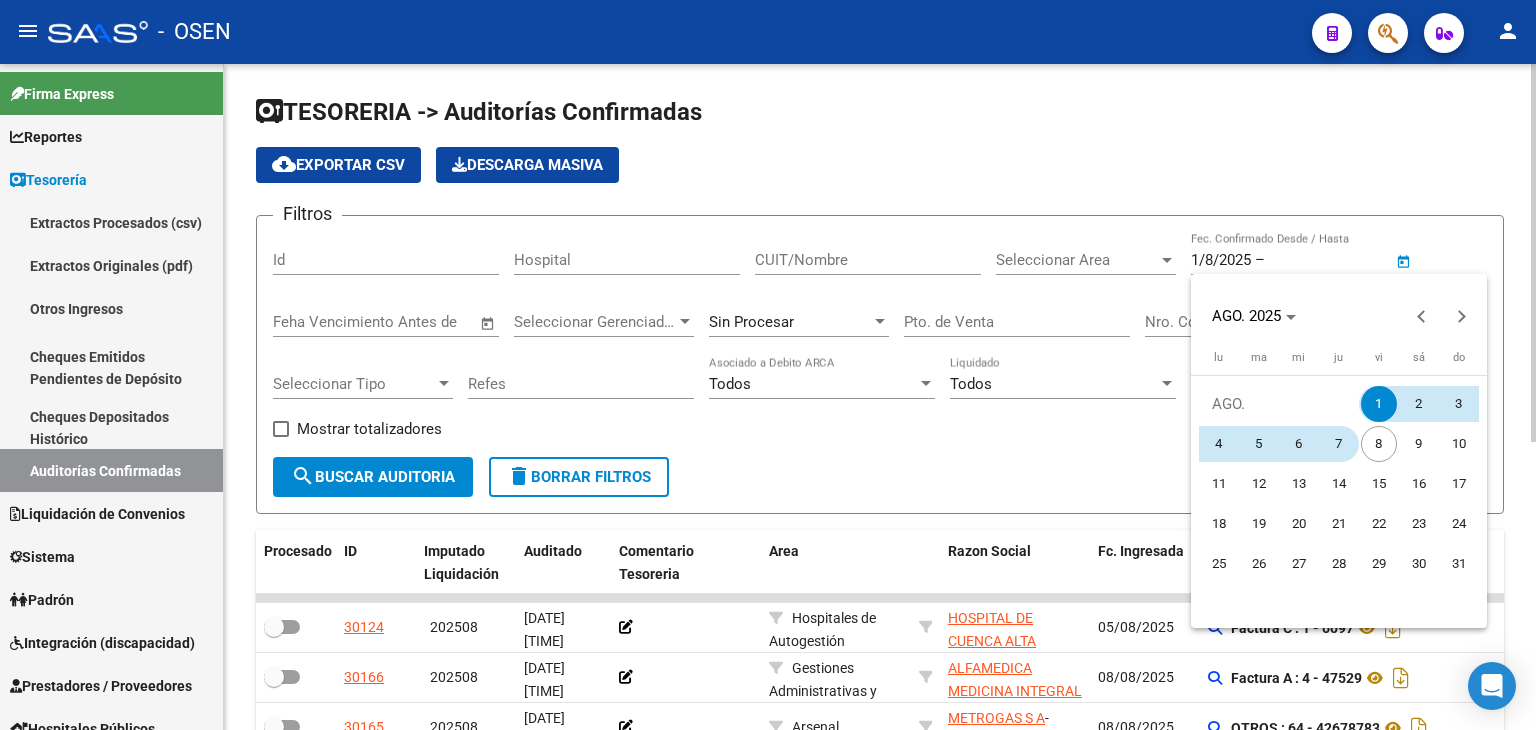 type on "7/8/2025" 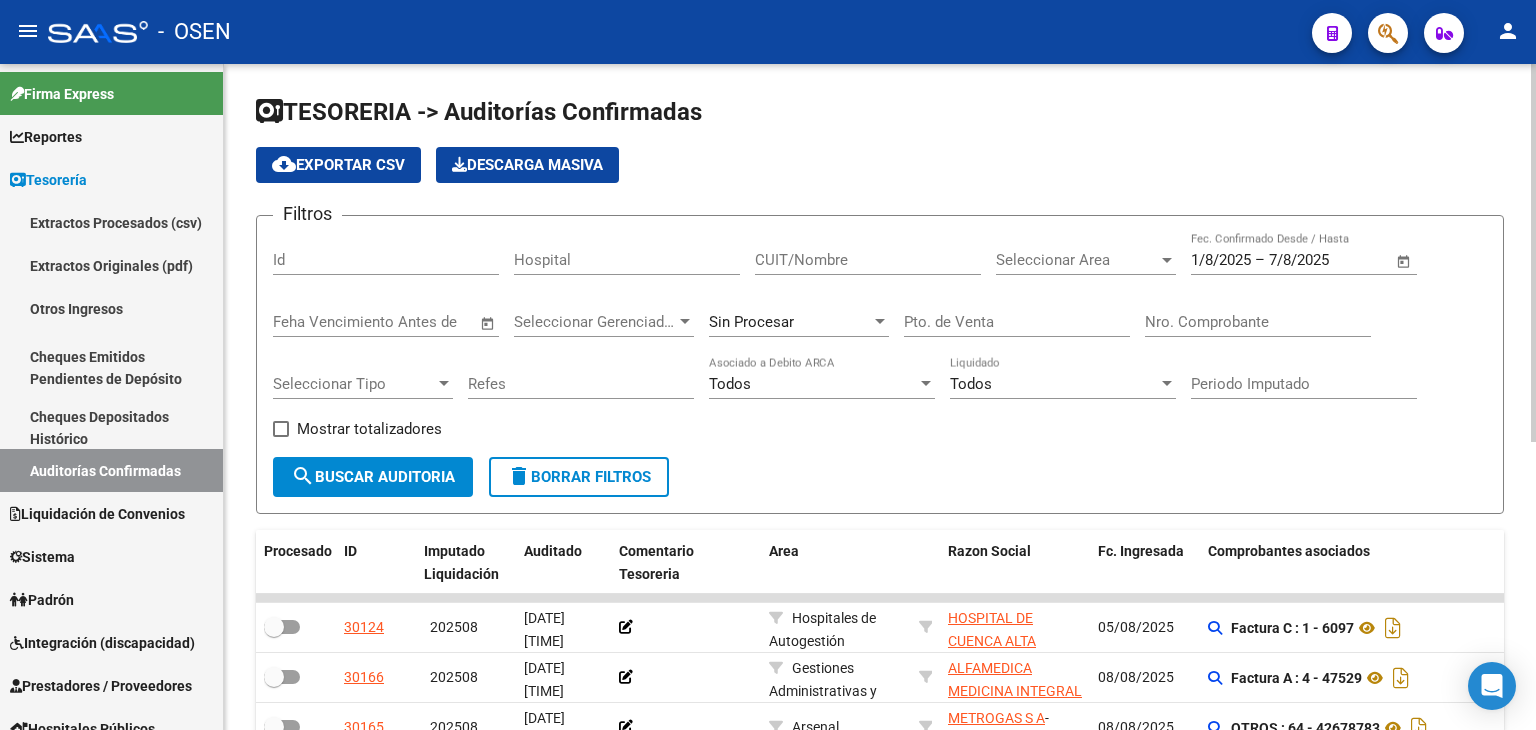 click on "Seleccionar Area Seleccionar Area" 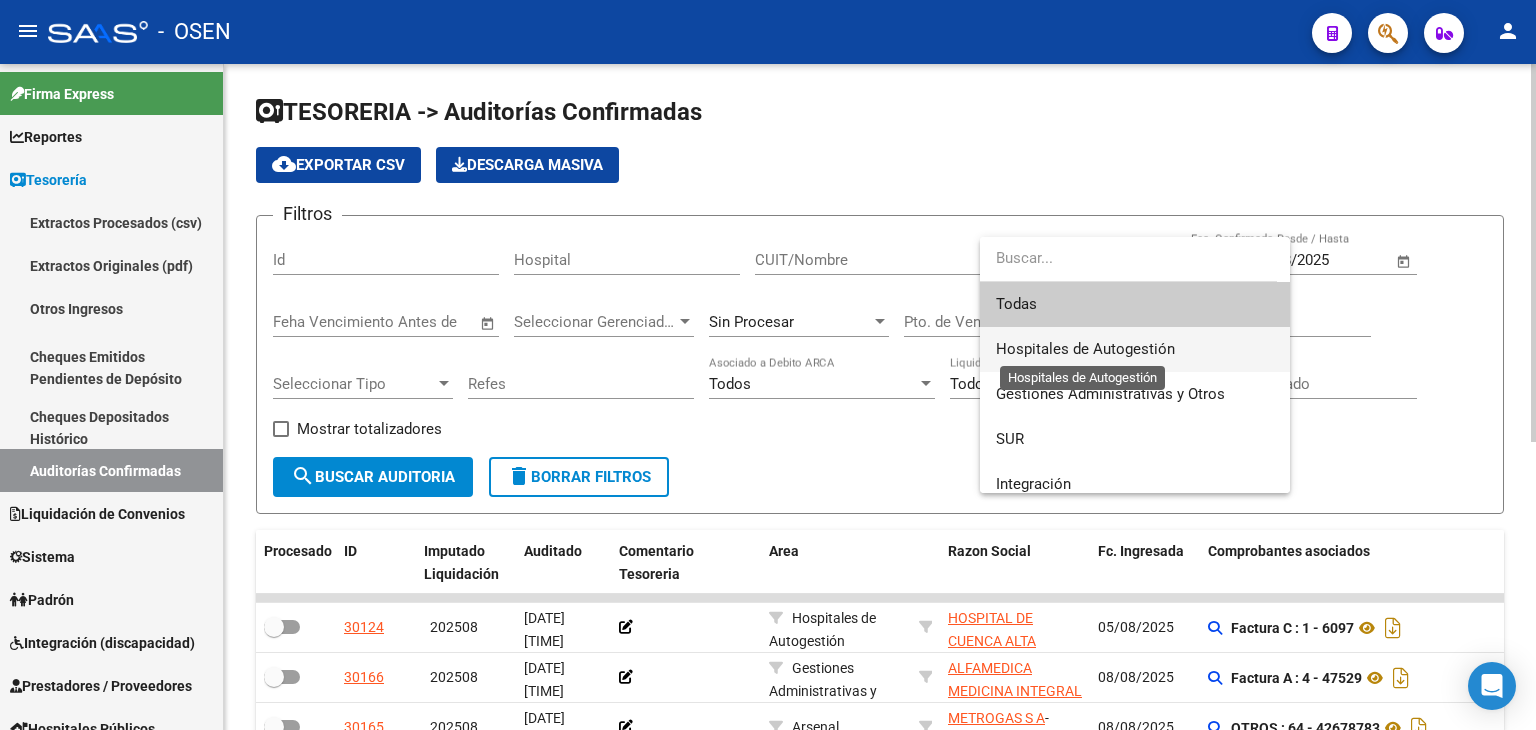 click on "Hospitales de Autogestión" at bounding box center [1085, 349] 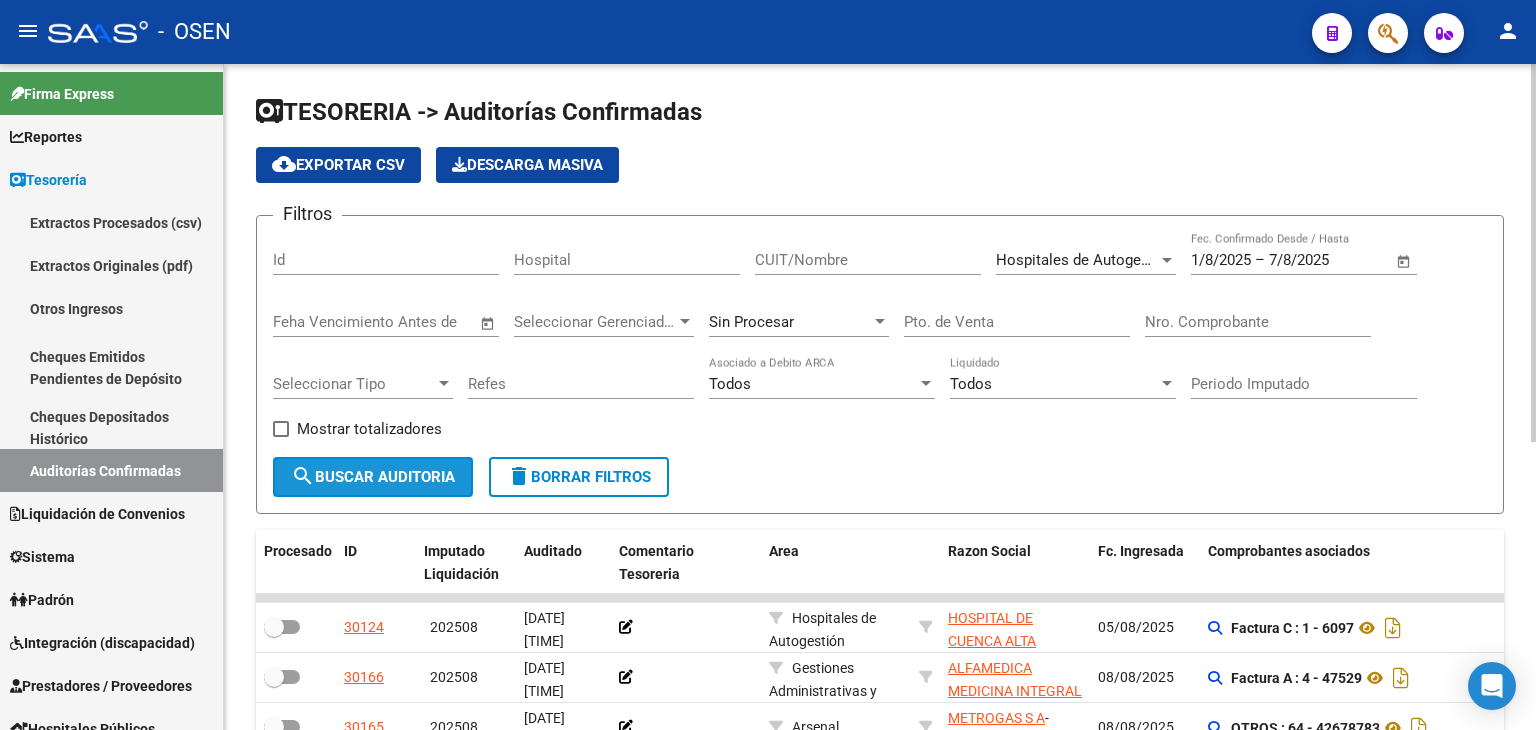 click on "search  Buscar Auditoria" 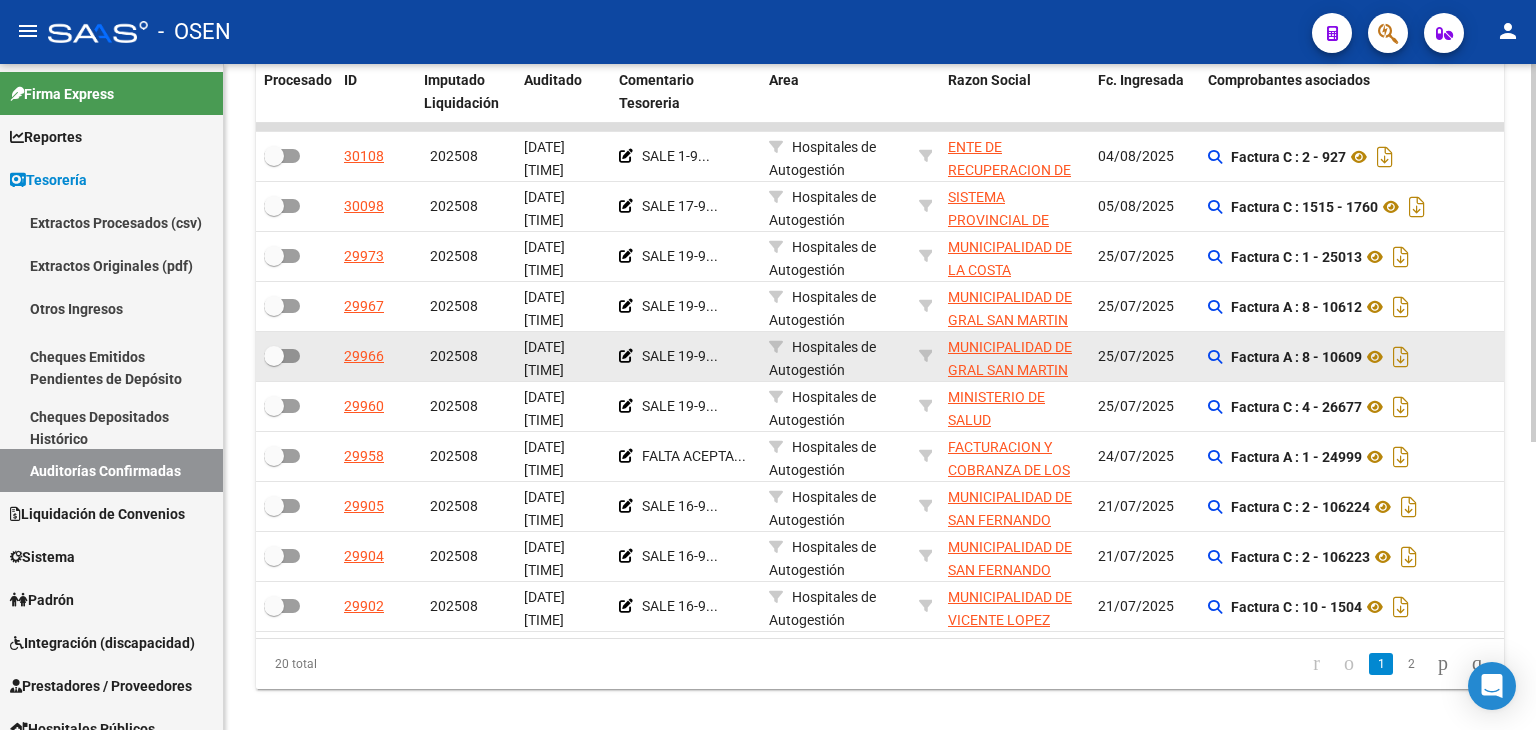 scroll, scrollTop: 500, scrollLeft: 0, axis: vertical 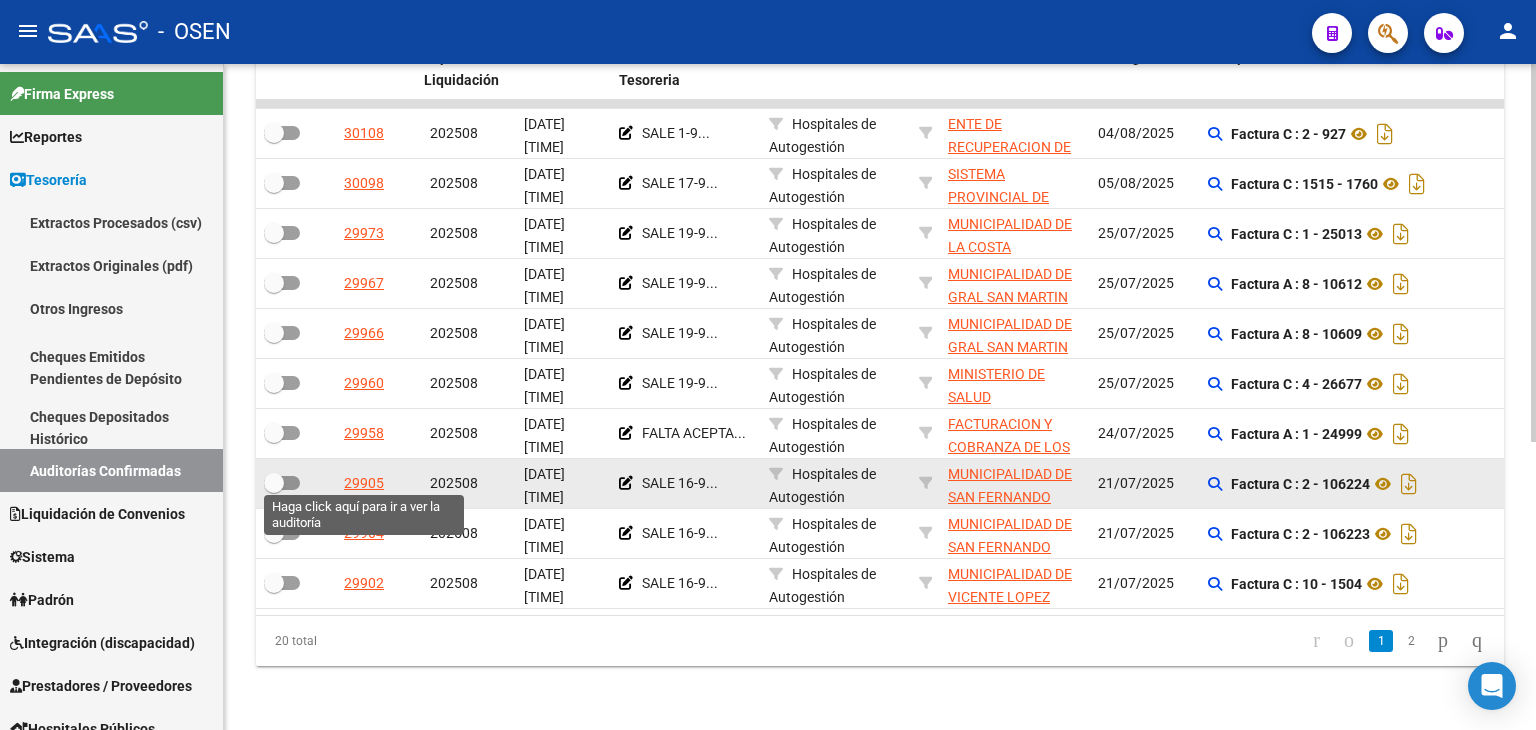 click on "29905" 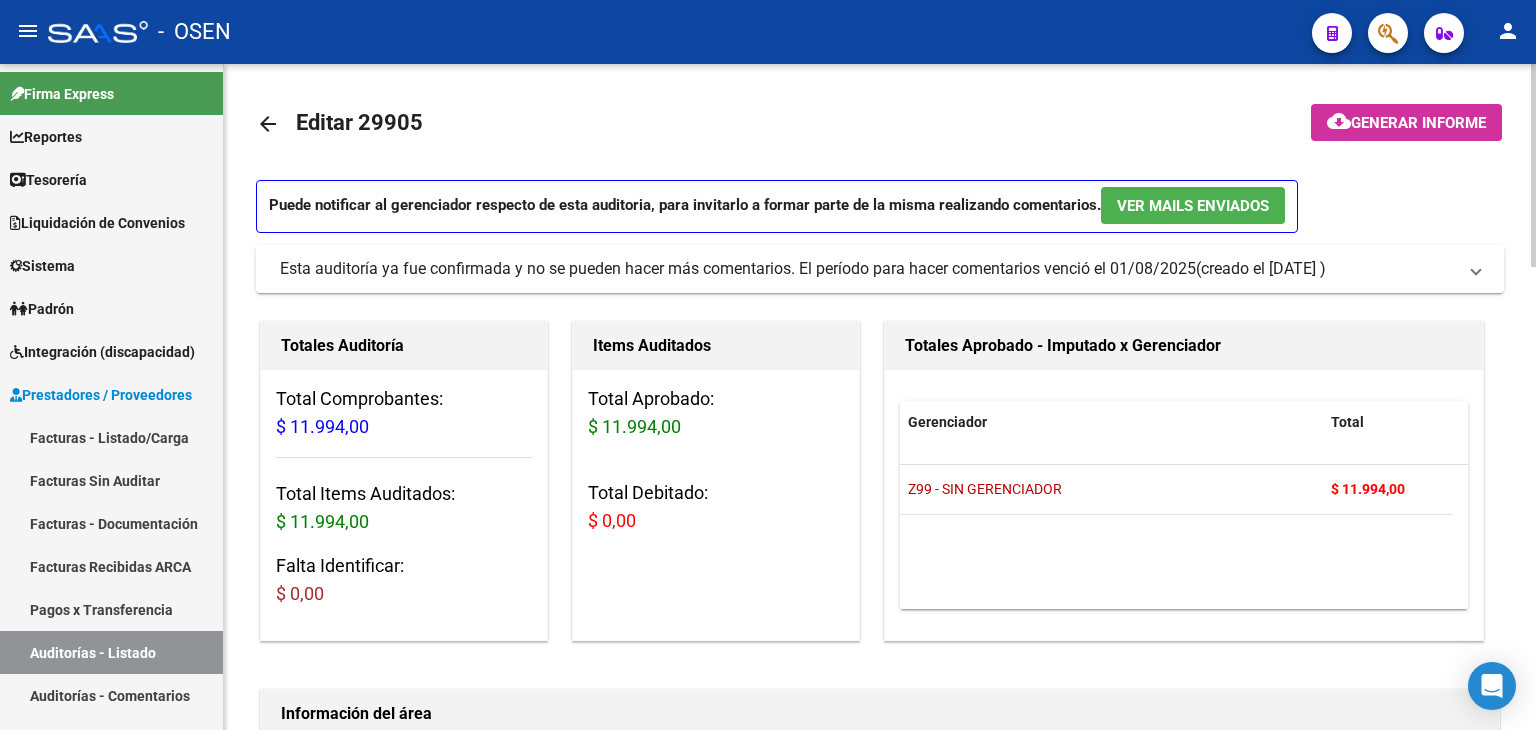scroll, scrollTop: 0, scrollLeft: 0, axis: both 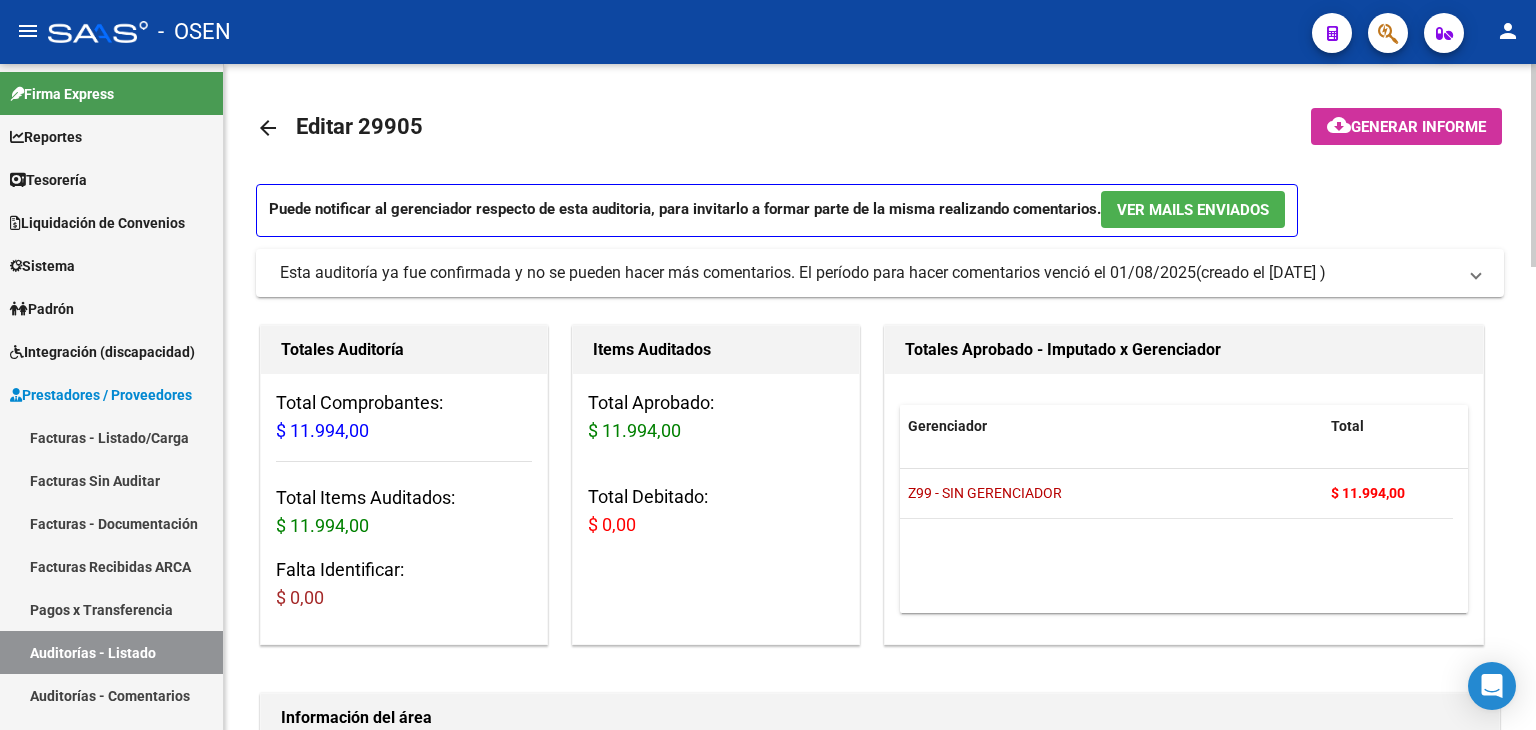 click on "arrow_back" 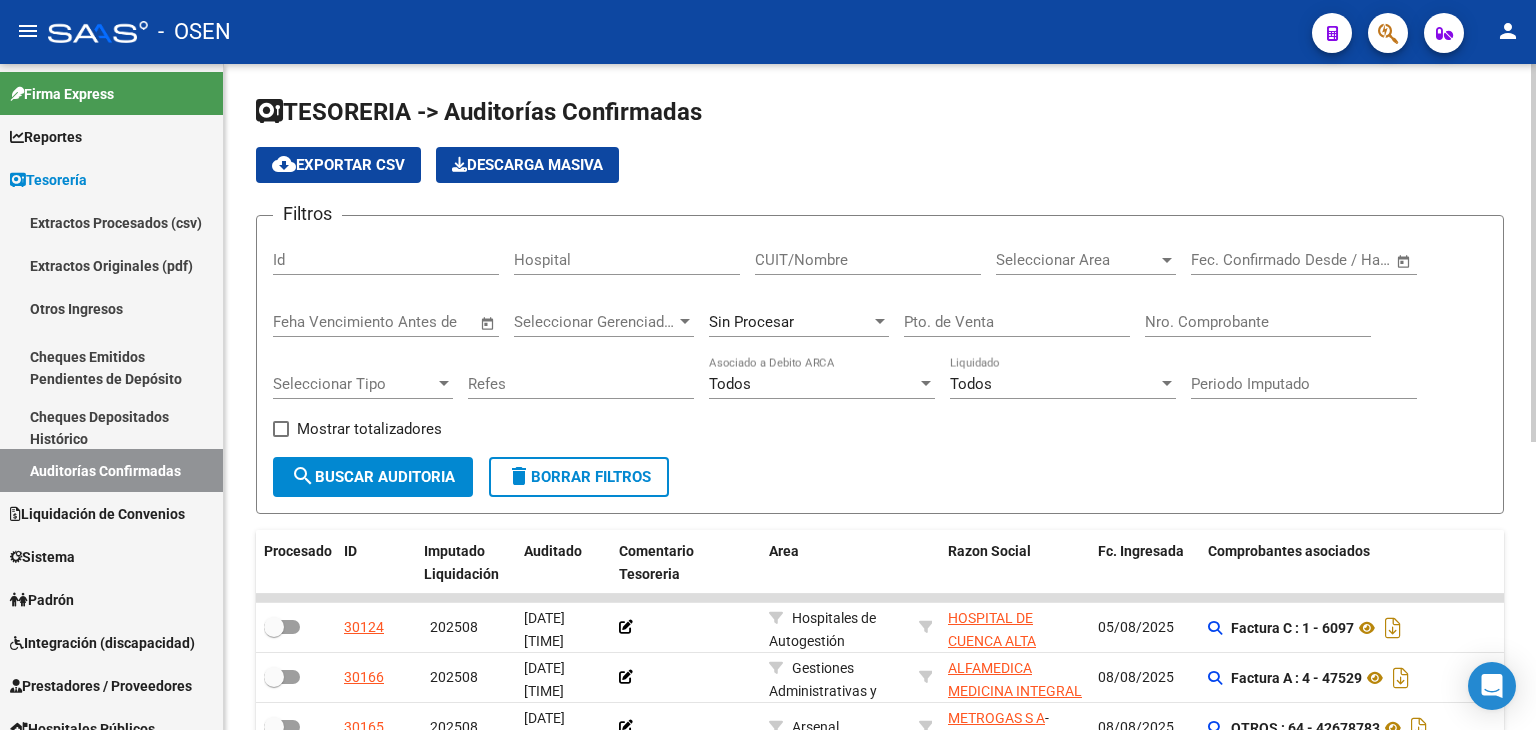 click 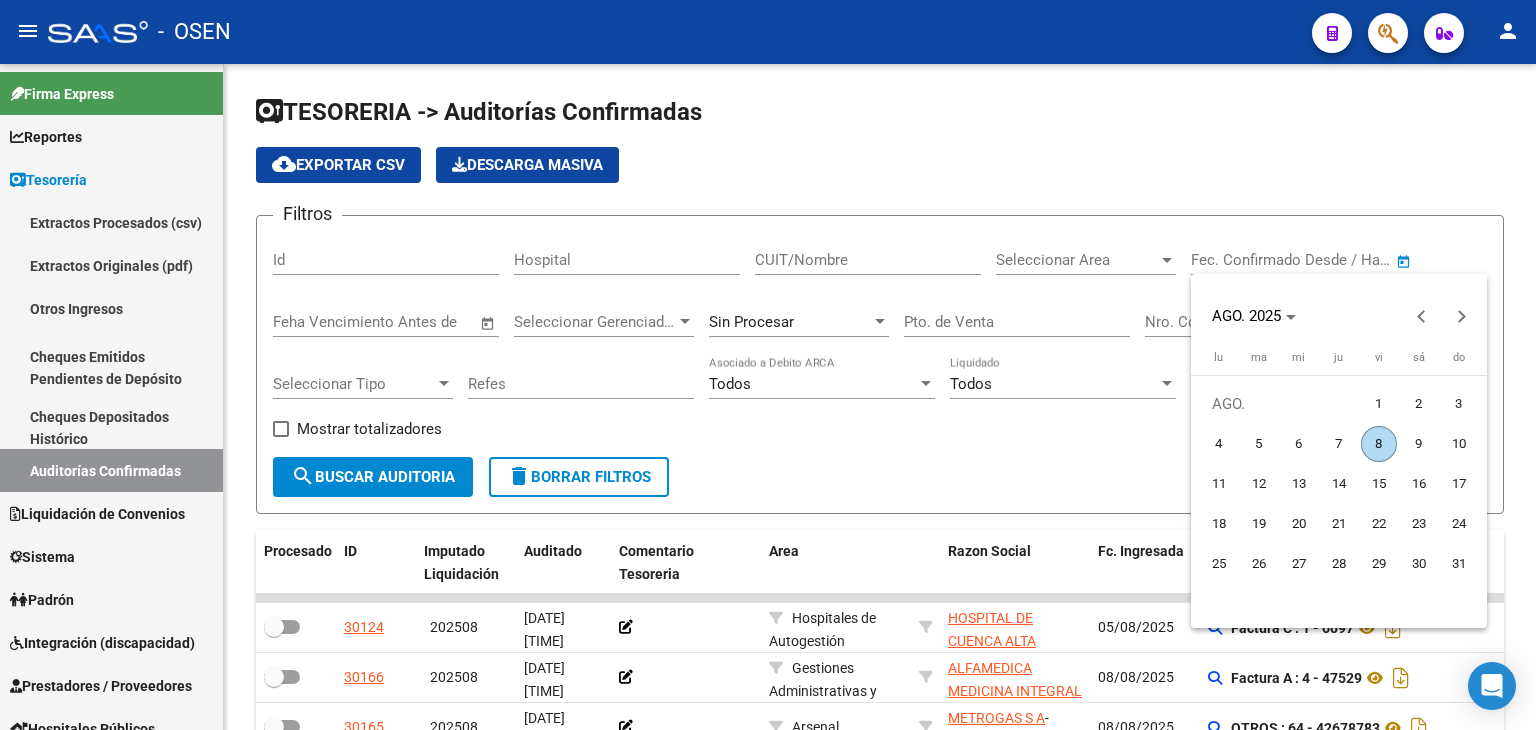 click on "1" at bounding box center [1379, 404] 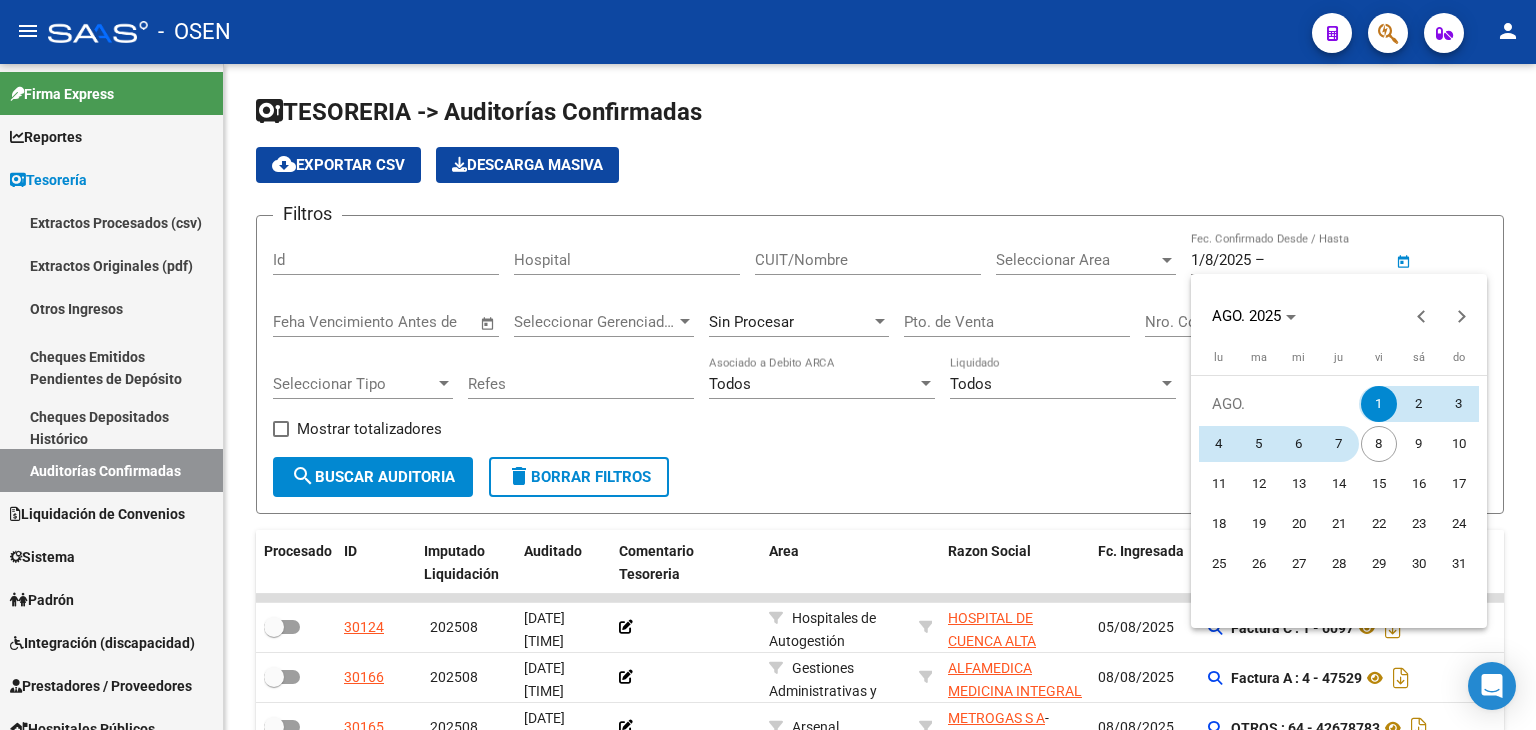 click on "7" at bounding box center [1339, 444] 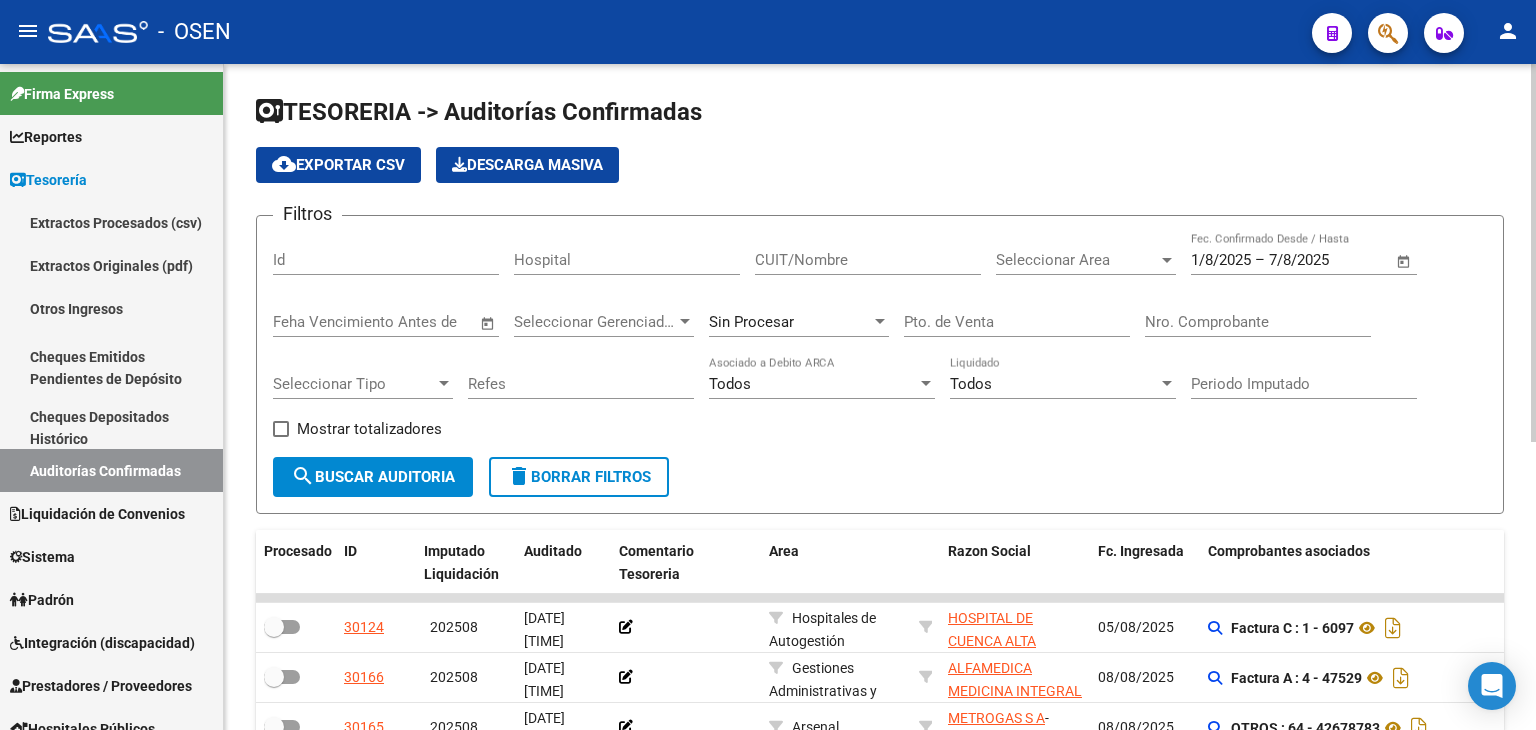 click on "Seleccionar Area Seleccionar Area" 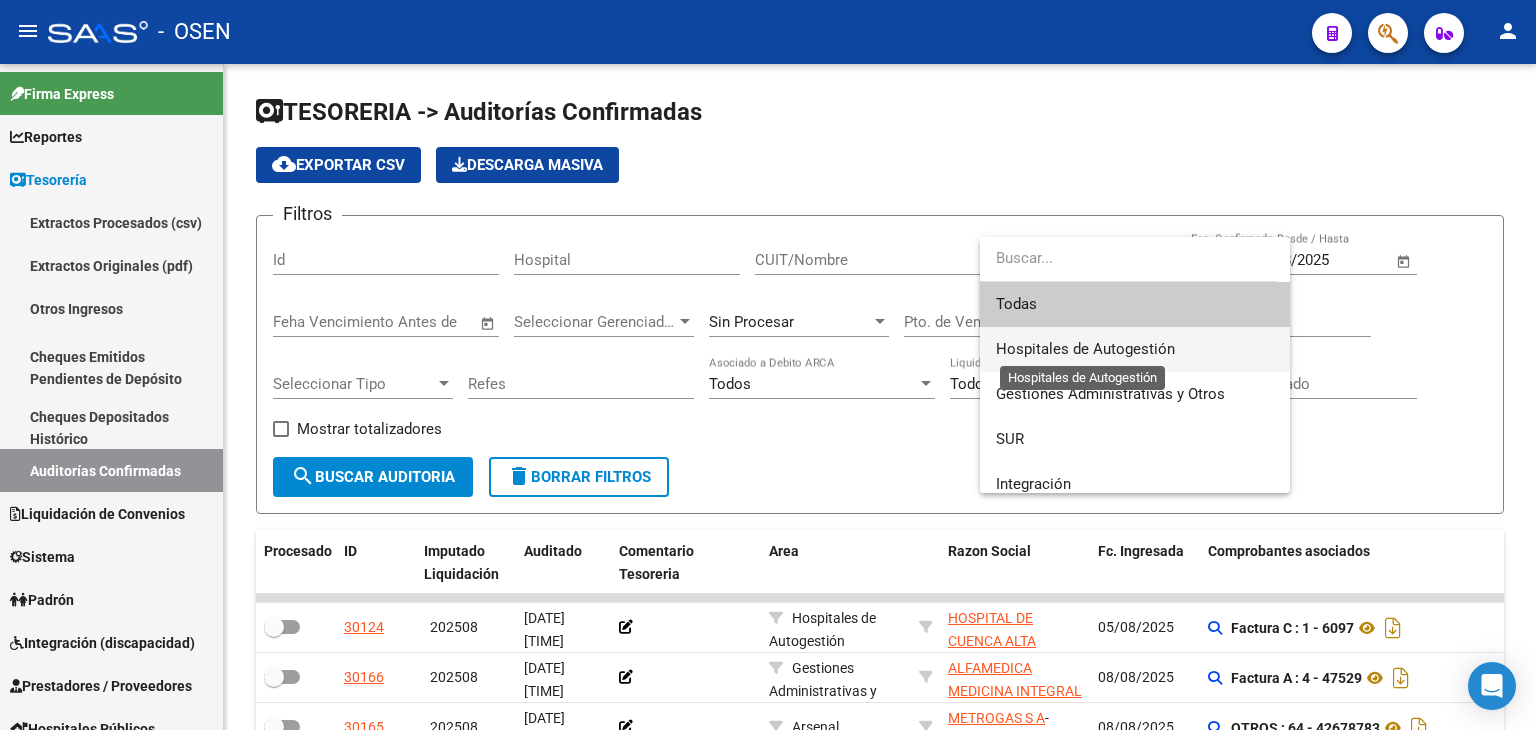 scroll, scrollTop: 0, scrollLeft: 0, axis: both 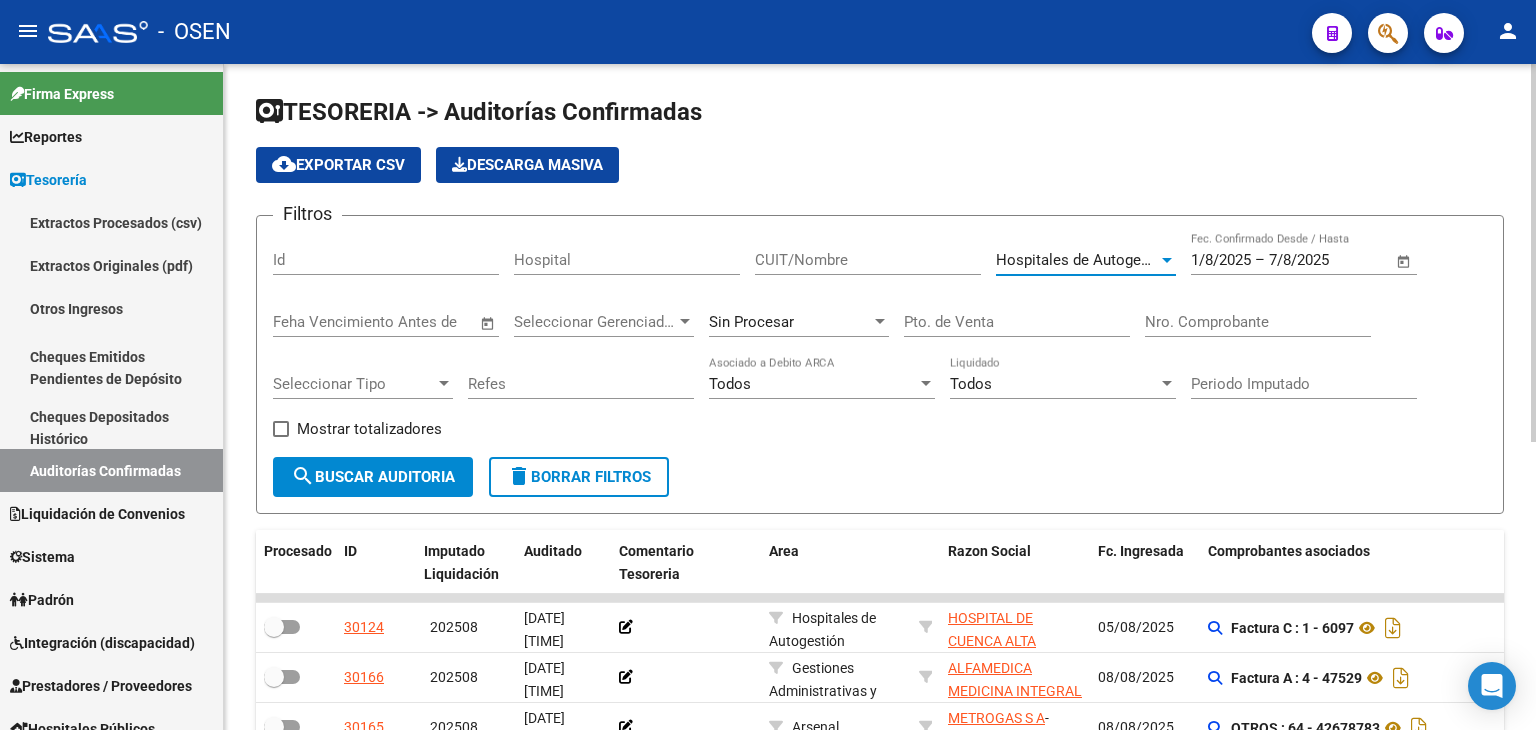 click on "search  Buscar Auditoria" 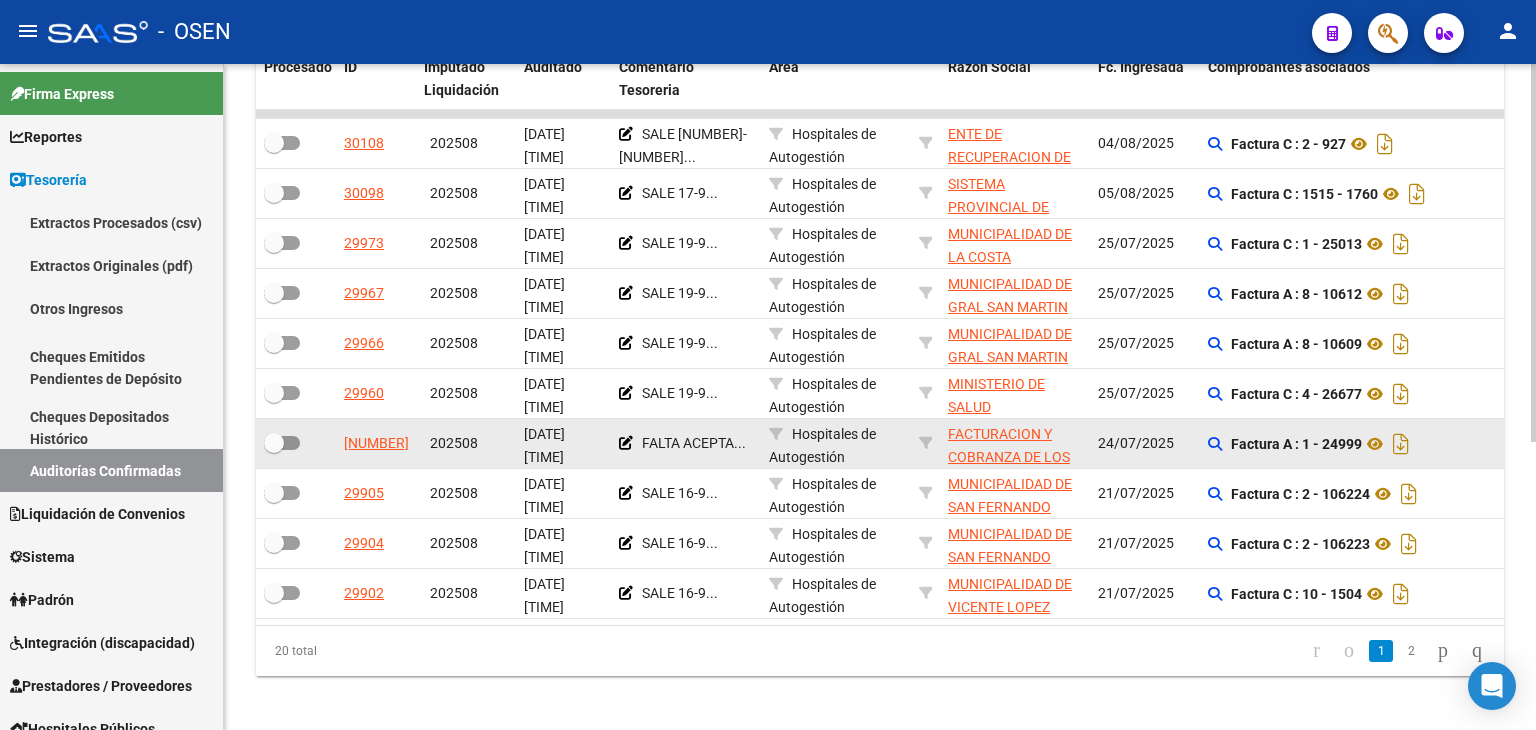 scroll, scrollTop: 507, scrollLeft: 0, axis: vertical 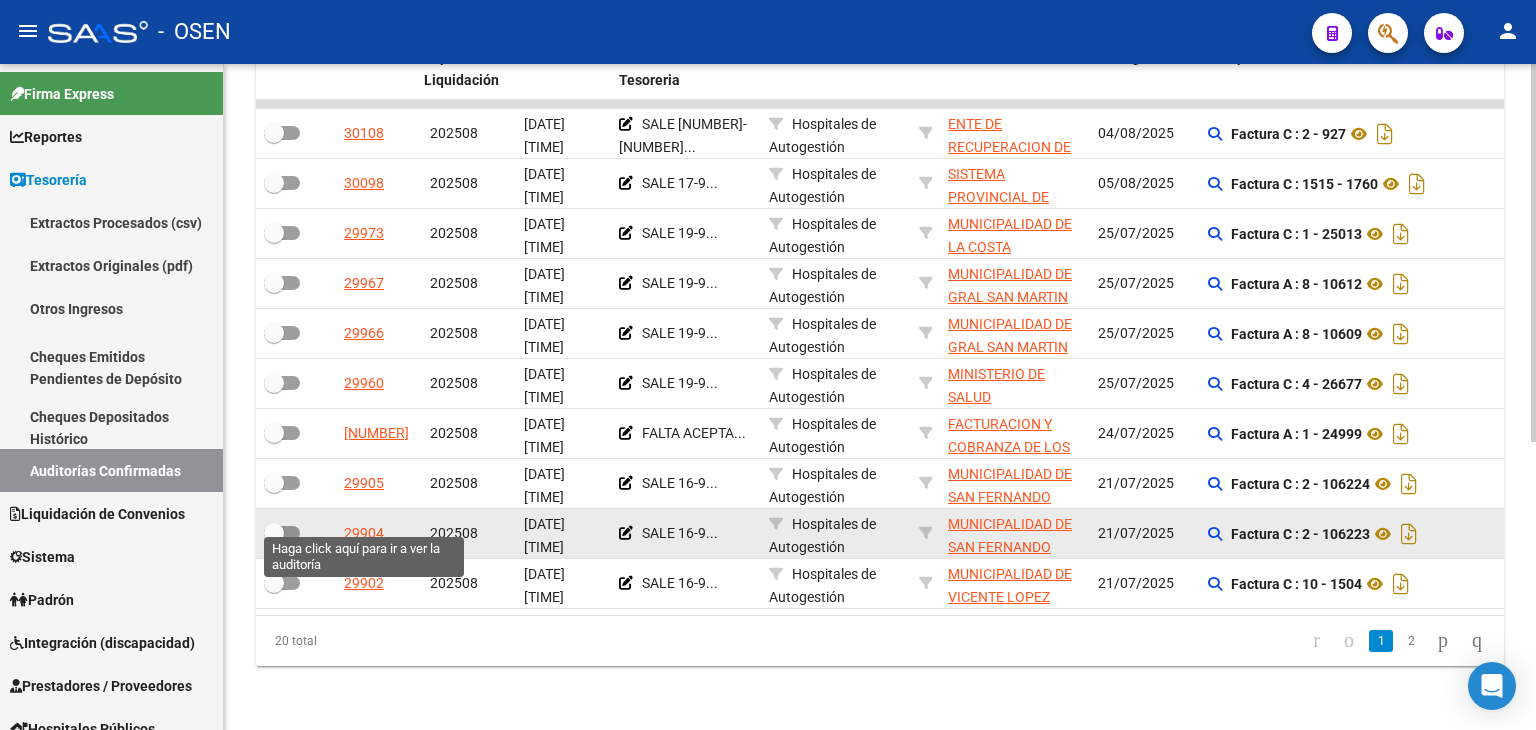 click on "29904" 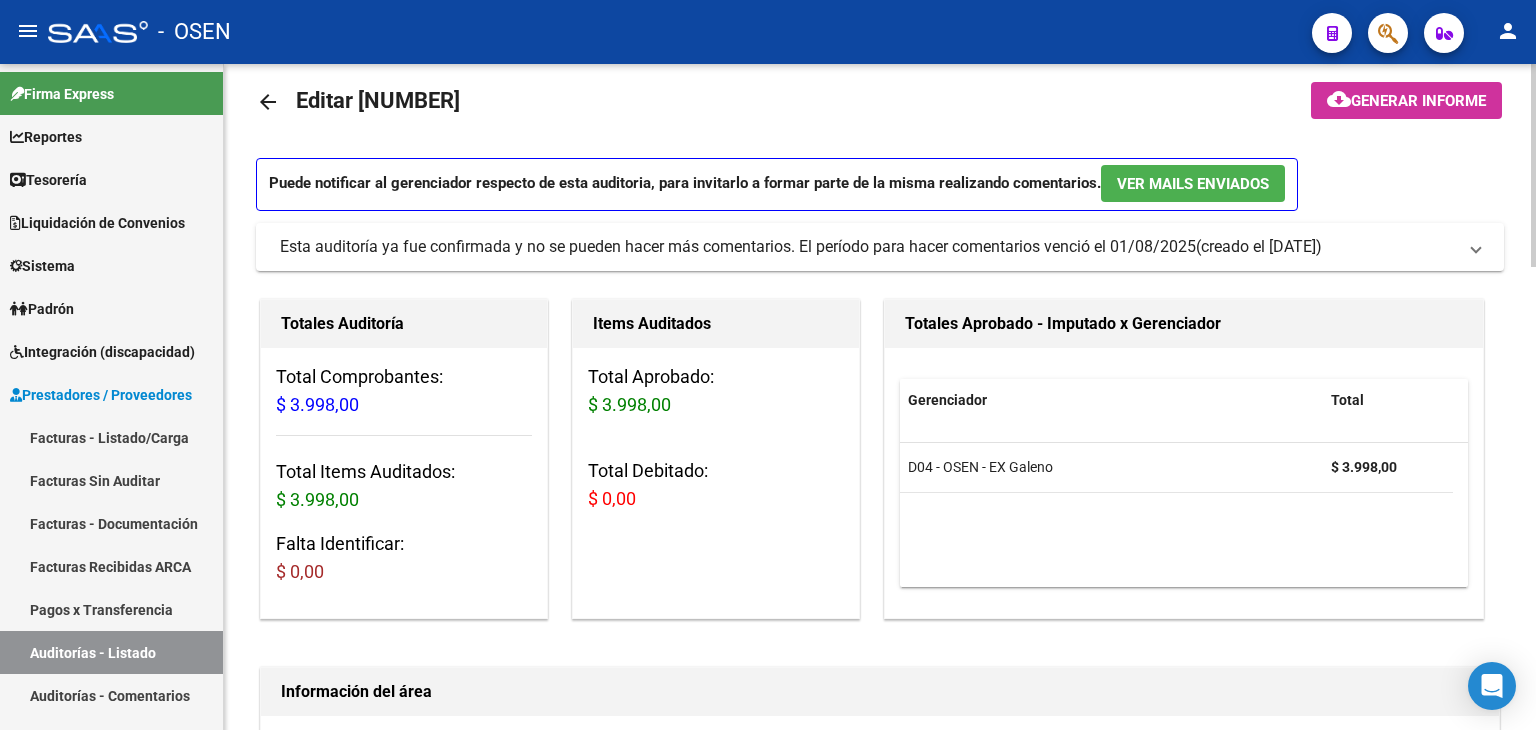 scroll, scrollTop: 0, scrollLeft: 0, axis: both 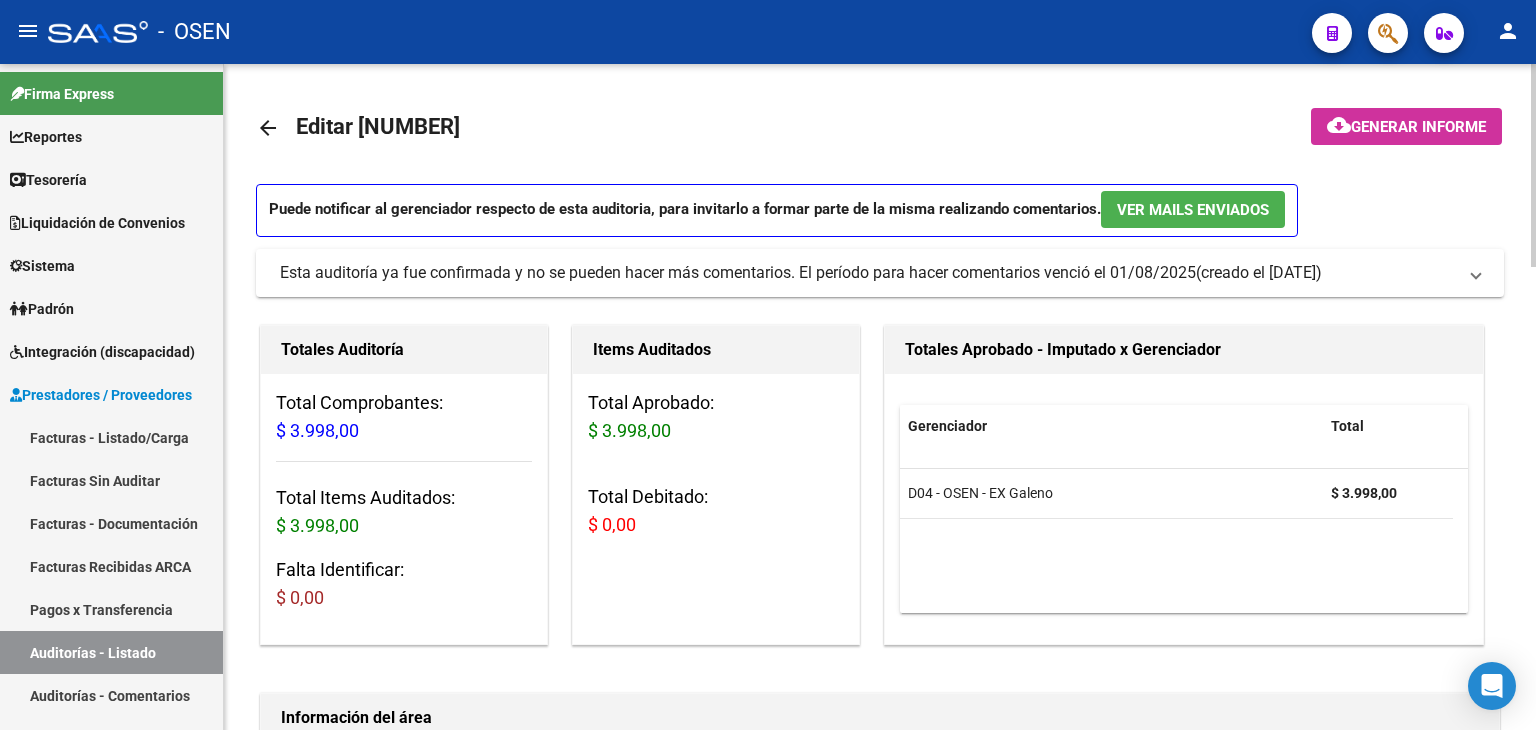 click on "arrow_back" 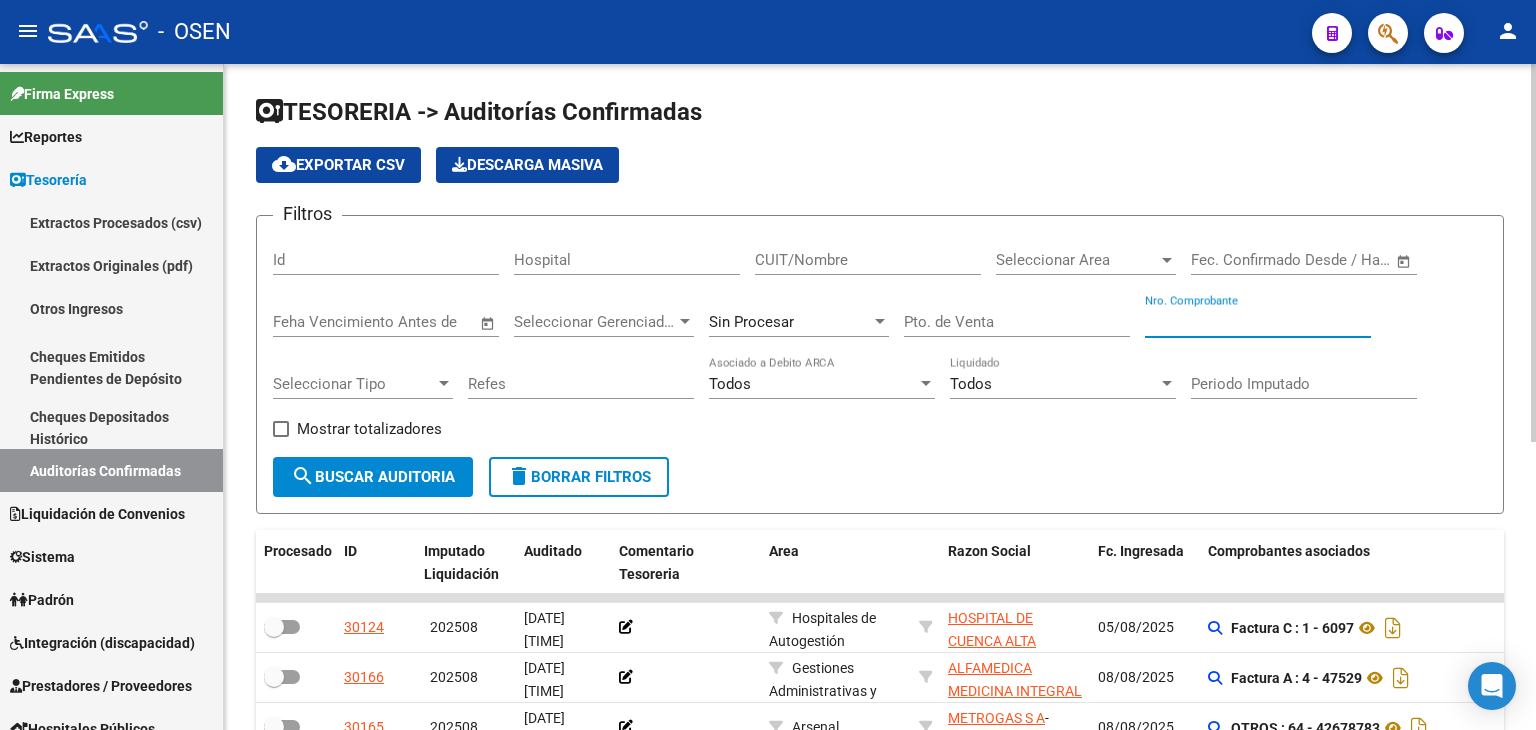 click on "Nro. Comprobante" at bounding box center (1258, 322) 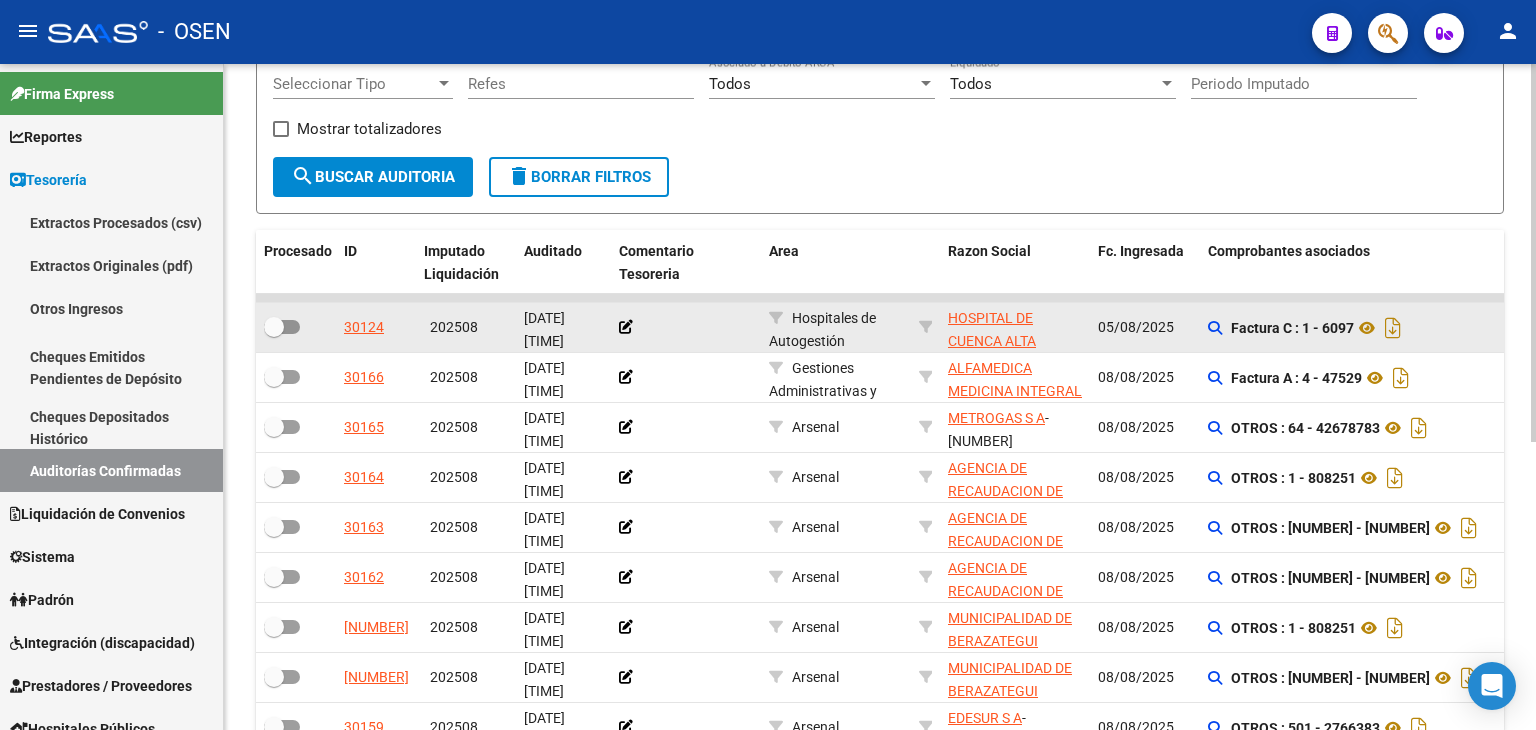 scroll, scrollTop: 0, scrollLeft: 0, axis: both 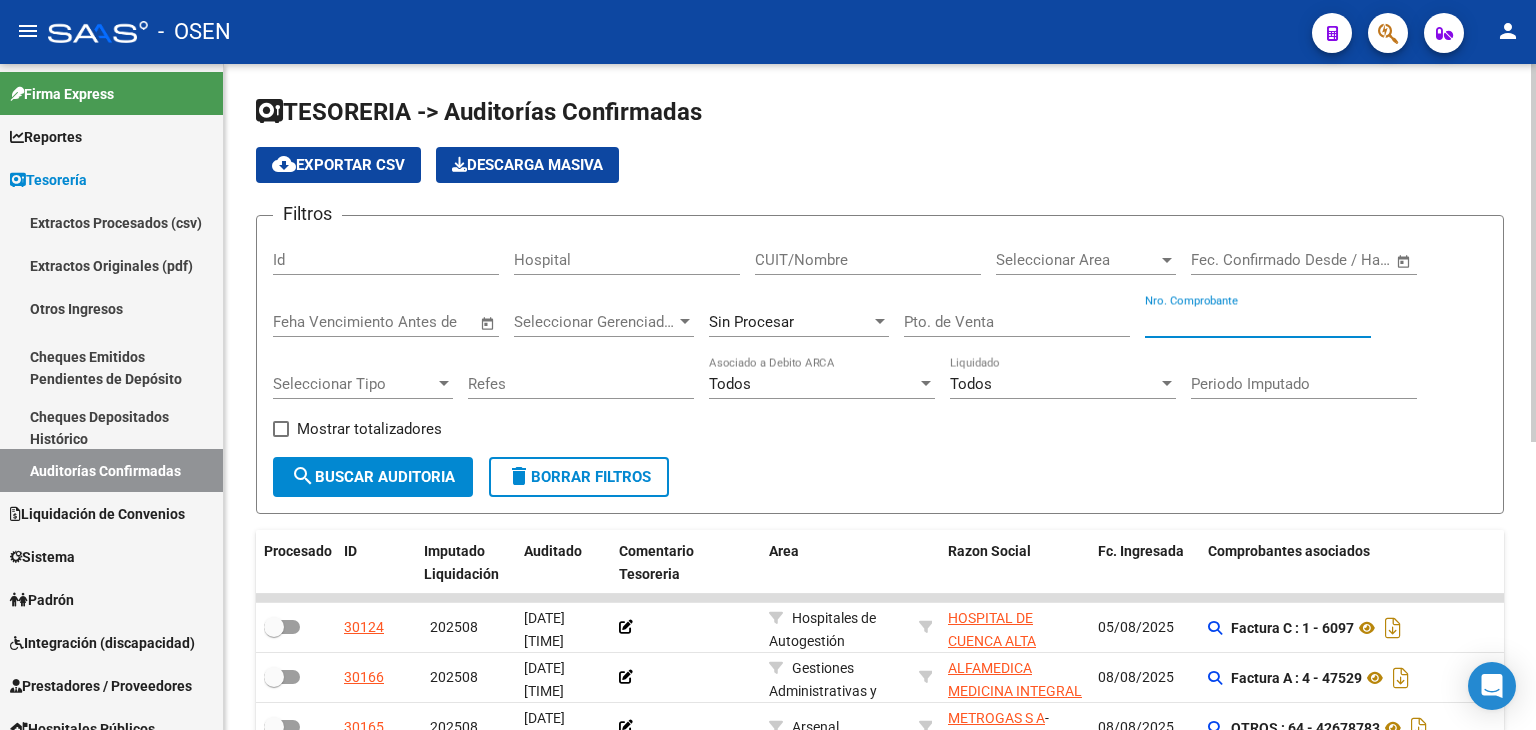 click 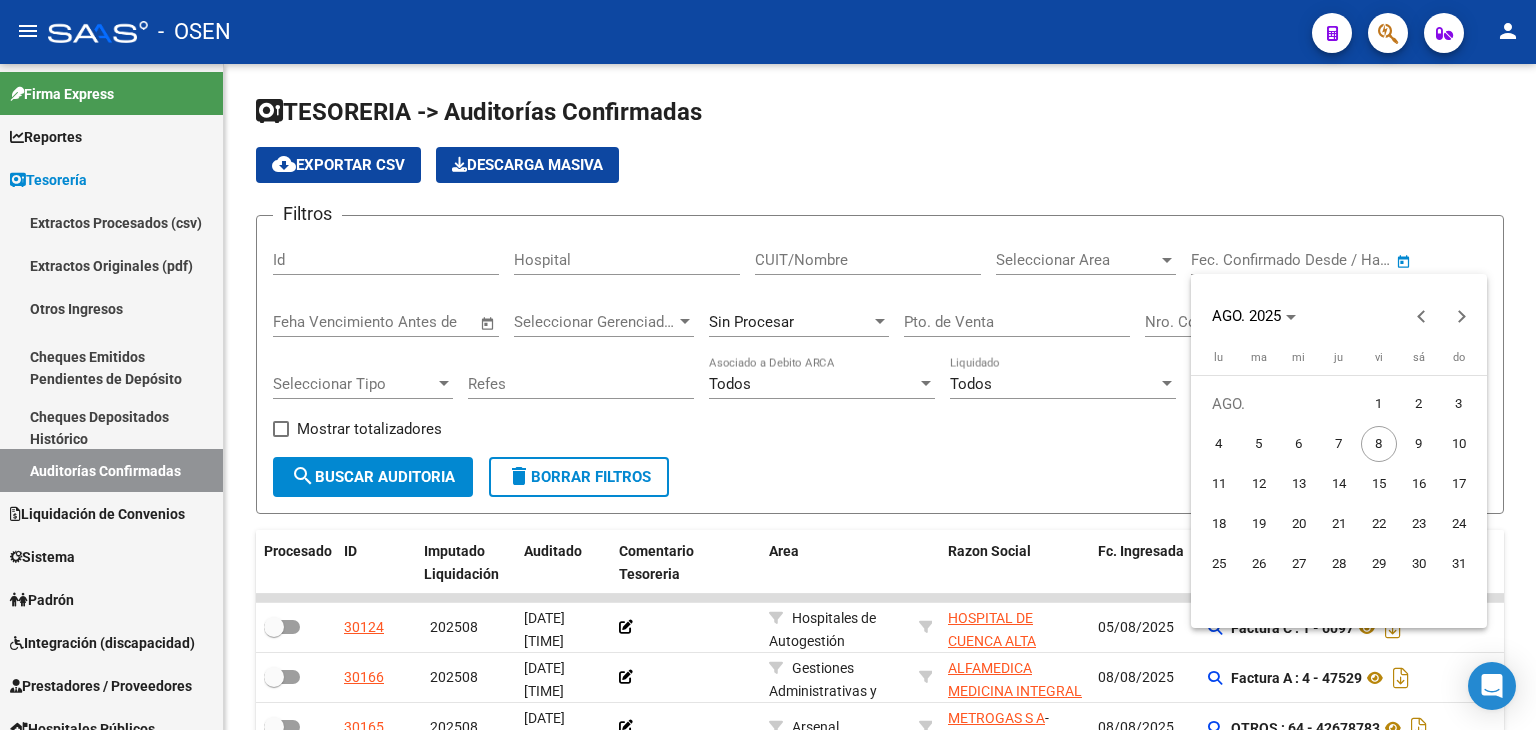 click on "1" at bounding box center (1379, 404) 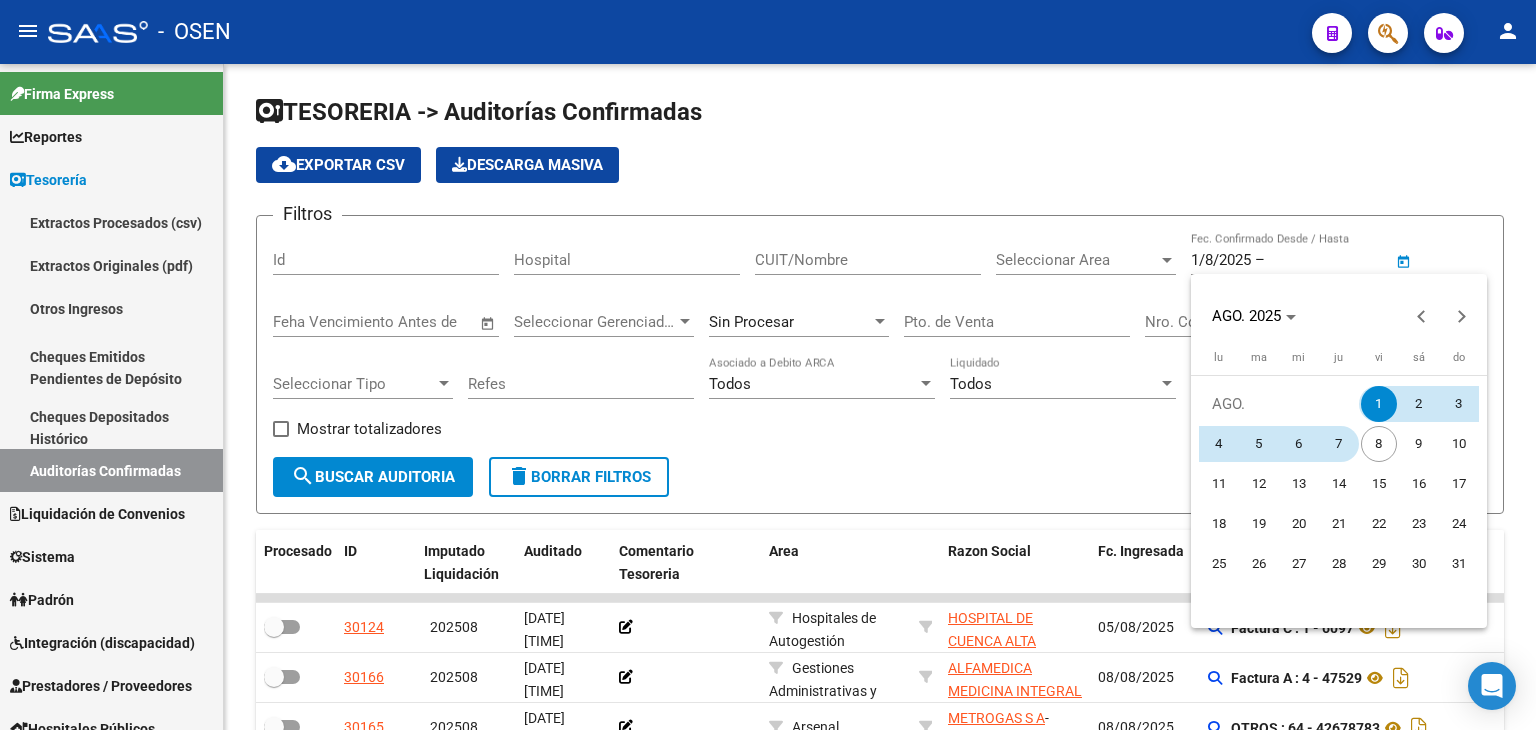 click on "7" at bounding box center (1339, 444) 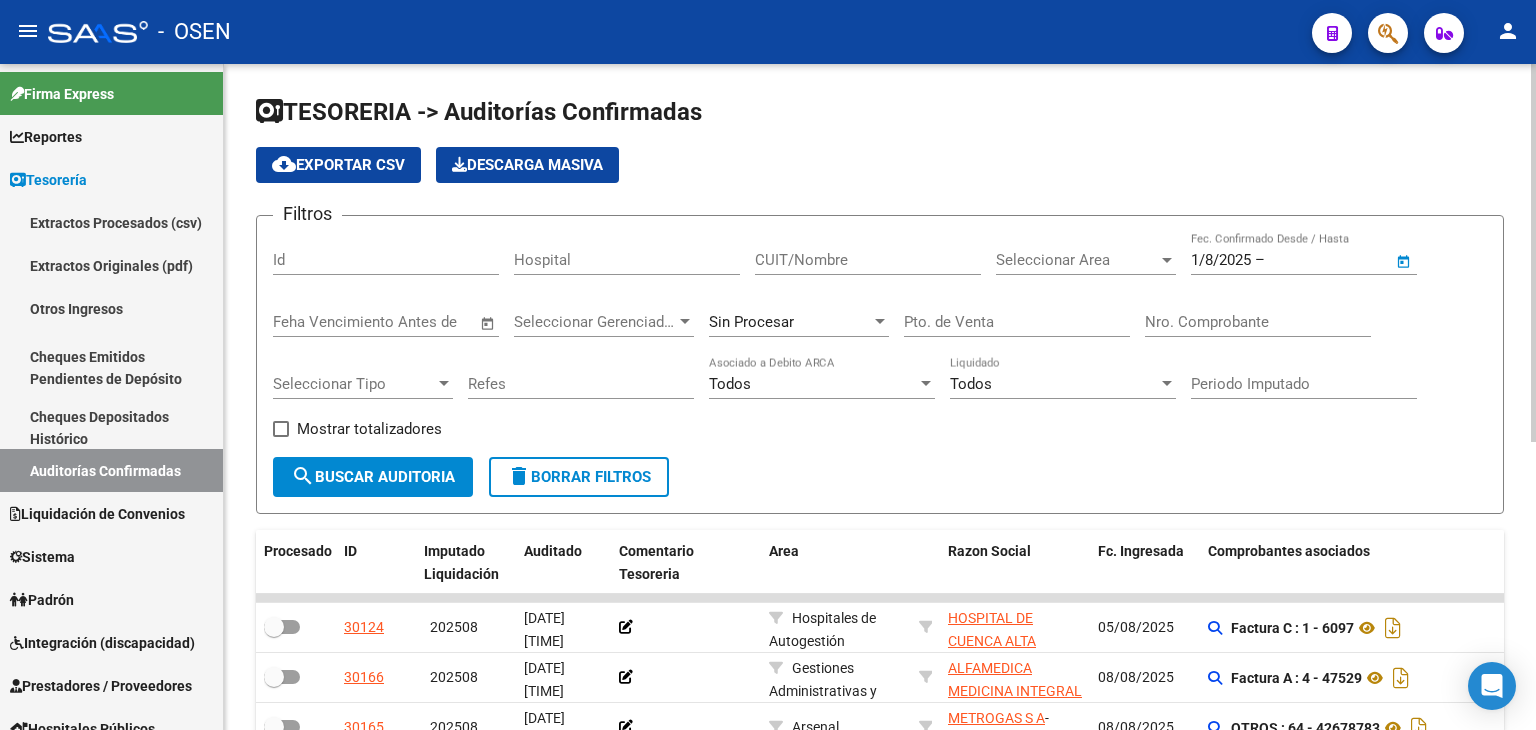 type on "7/8/2025" 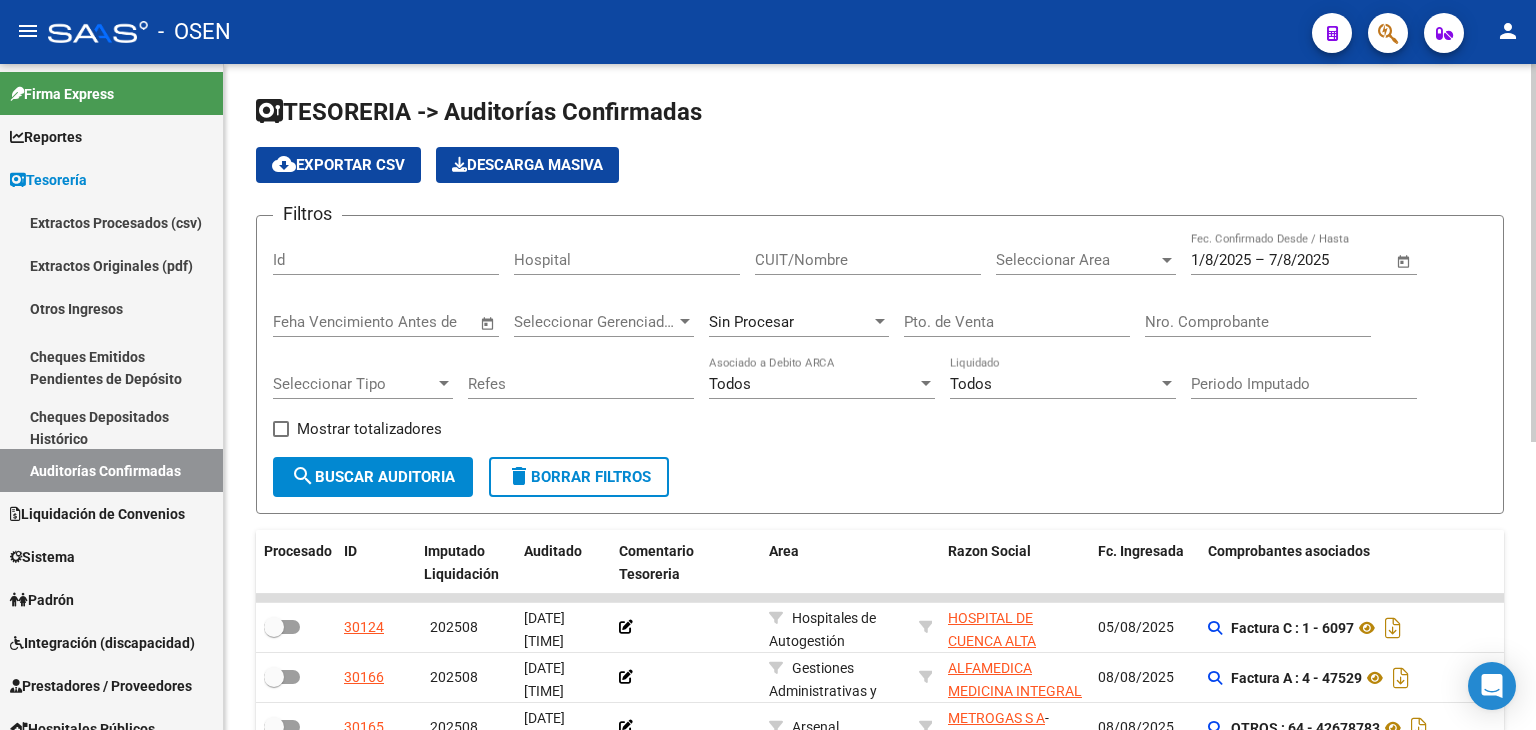 click on "Seleccionar Area" at bounding box center [1077, 260] 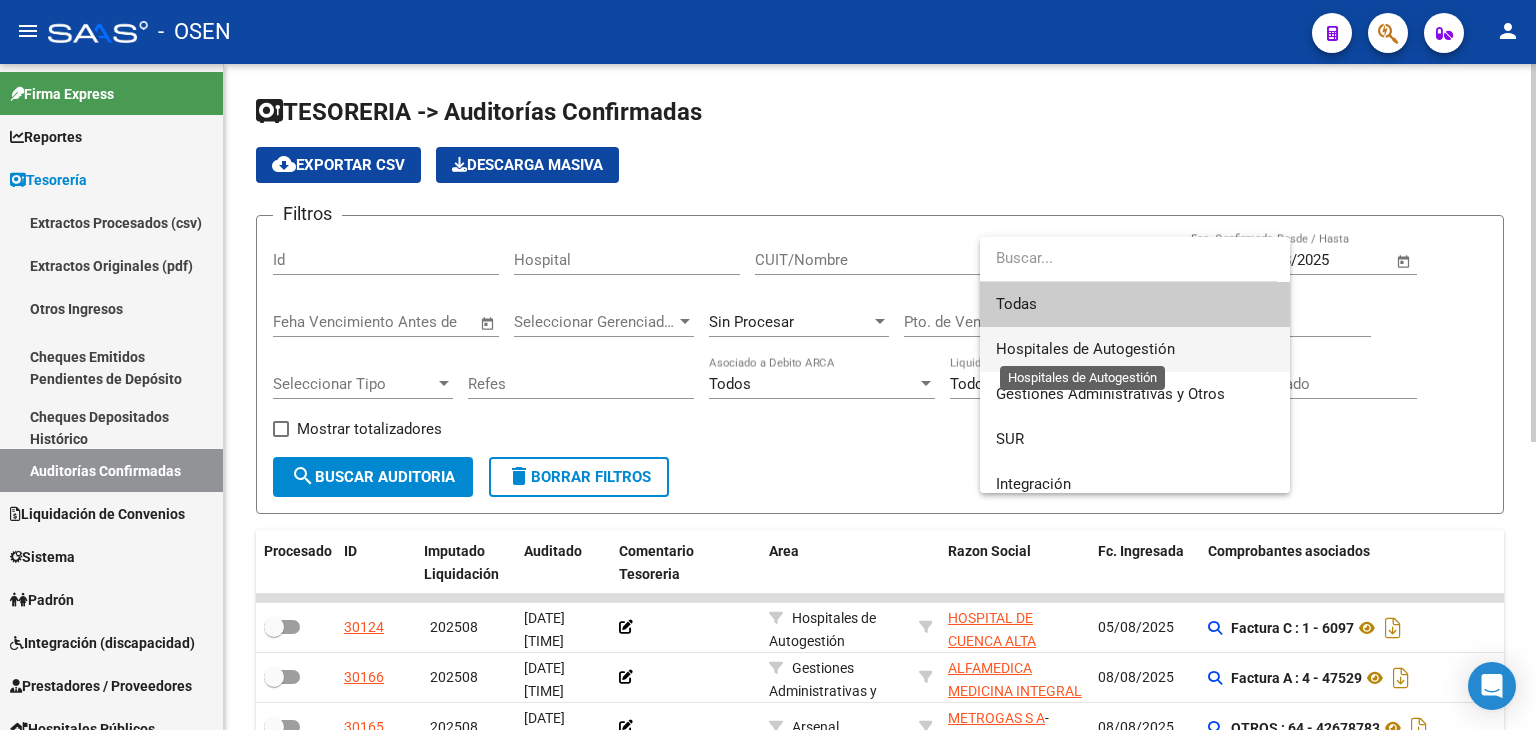 click on "Hospitales de Autogestión" at bounding box center [1085, 349] 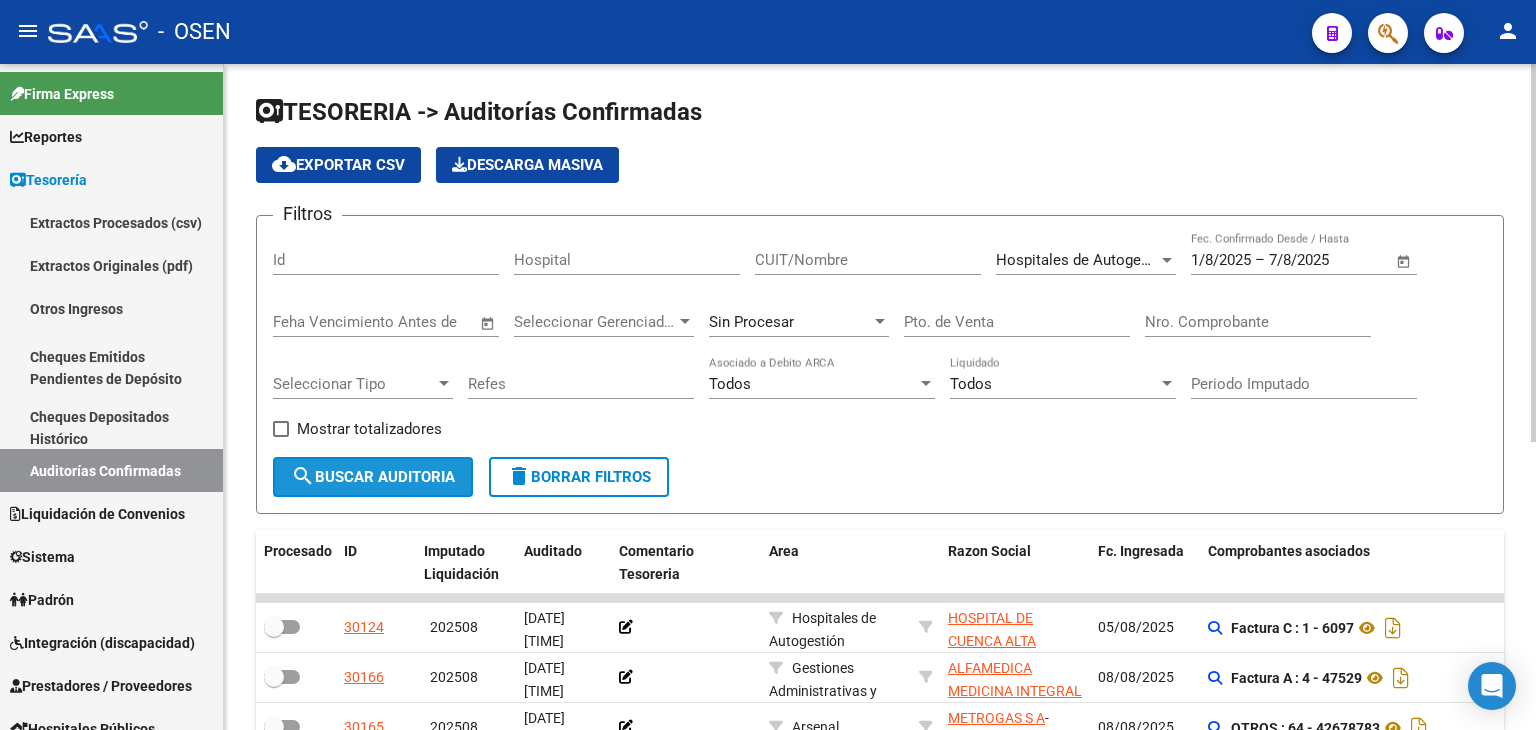 drag, startPoint x: 388, startPoint y: 477, endPoint x: 444, endPoint y: 452, distance: 61.326992 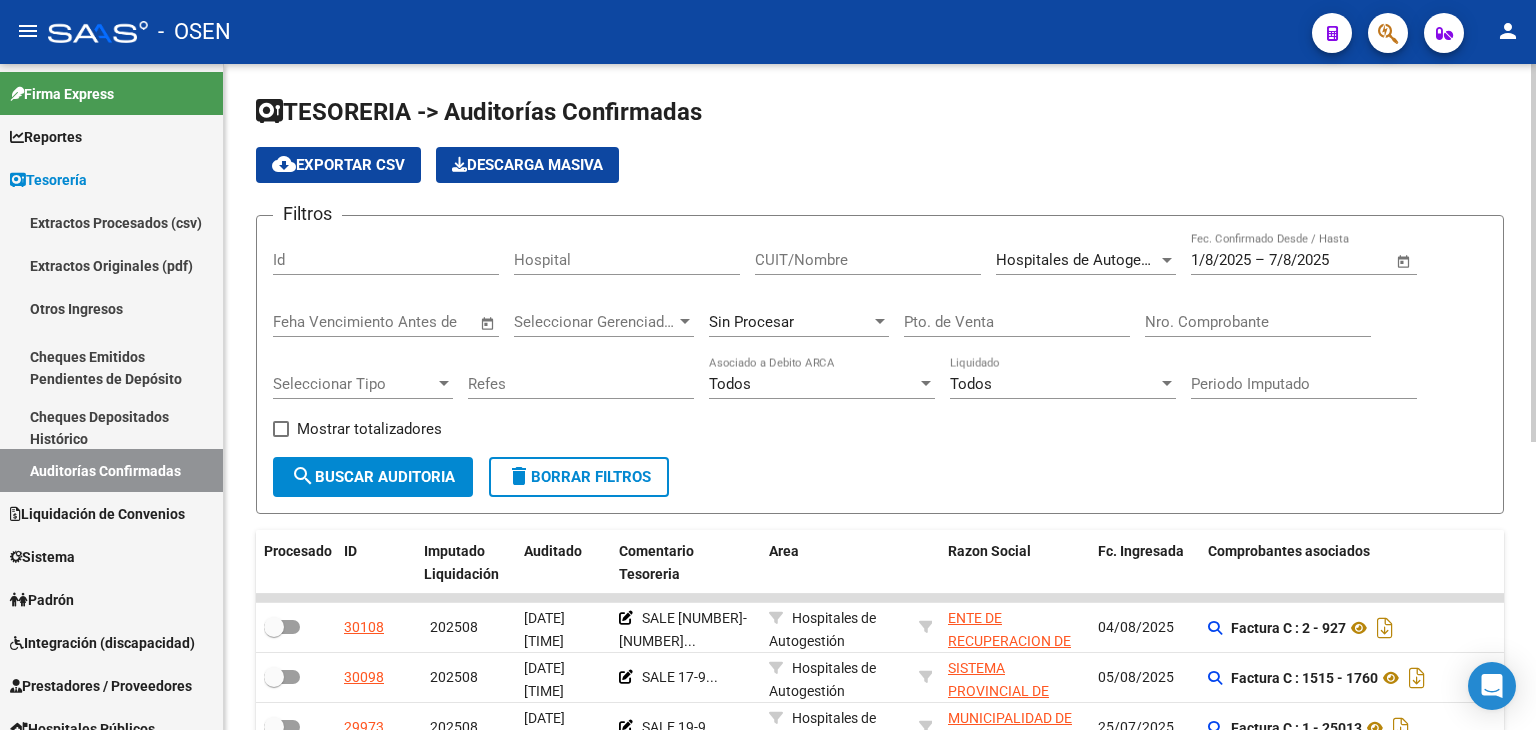 scroll, scrollTop: 500, scrollLeft: 0, axis: vertical 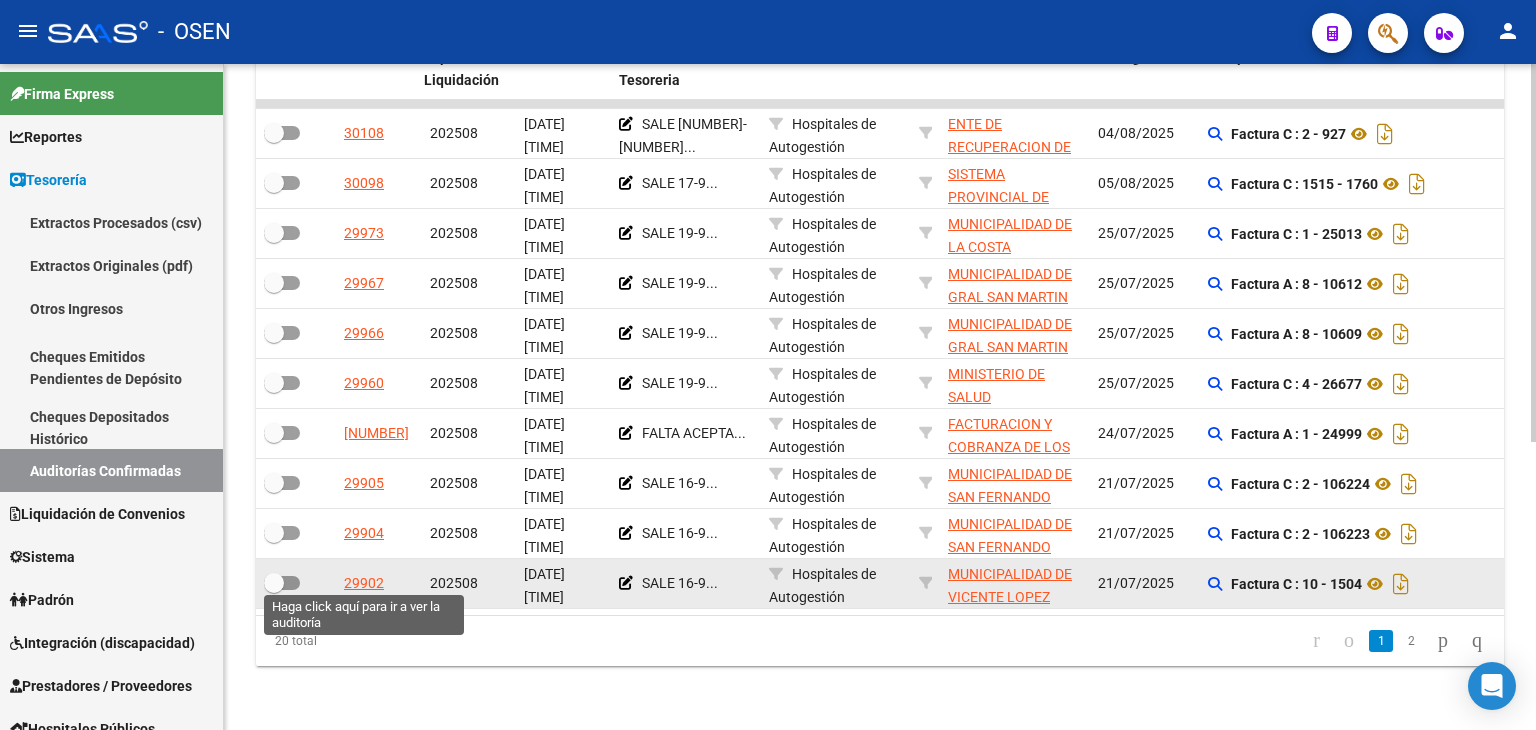 click on "29902" 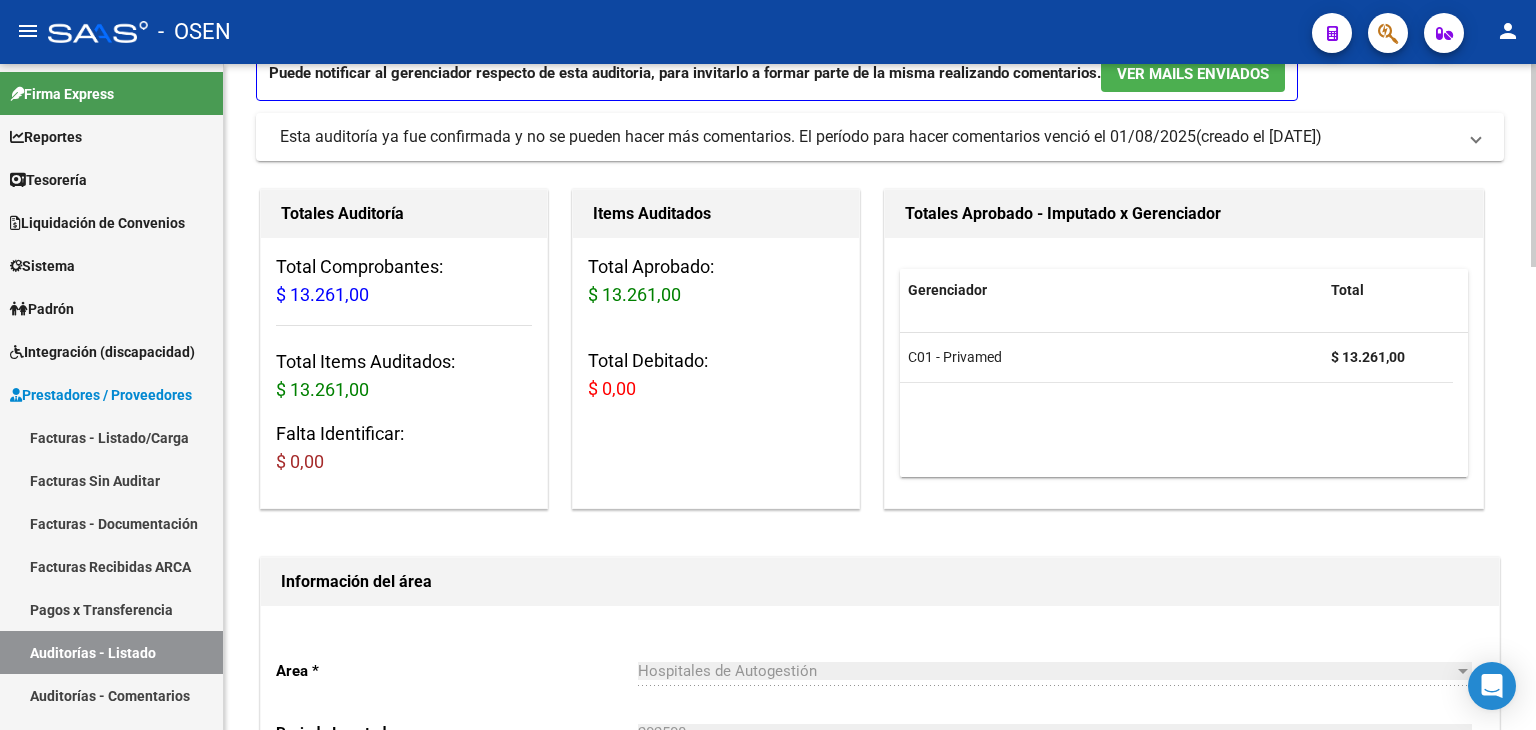 scroll, scrollTop: 0, scrollLeft: 0, axis: both 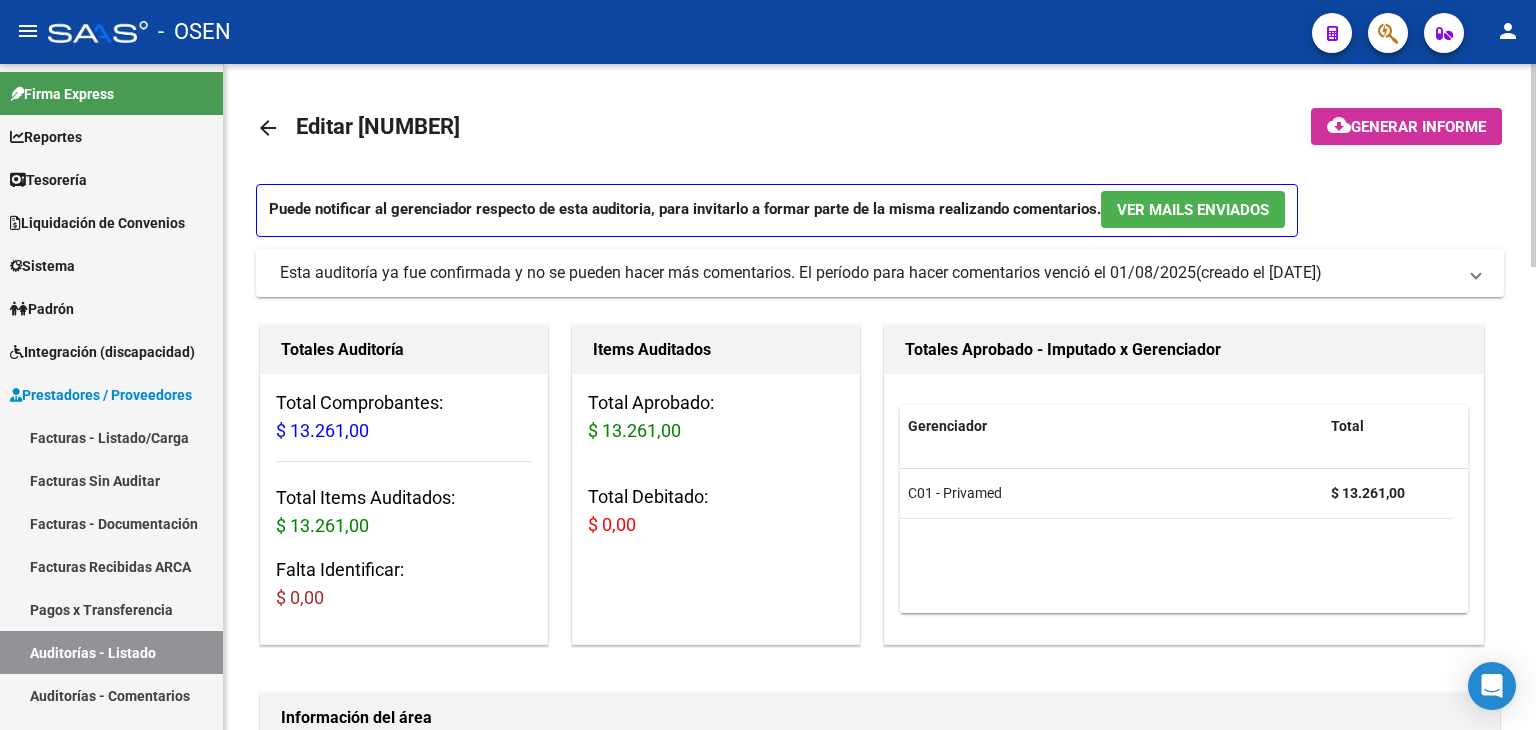 click on "arrow_back" 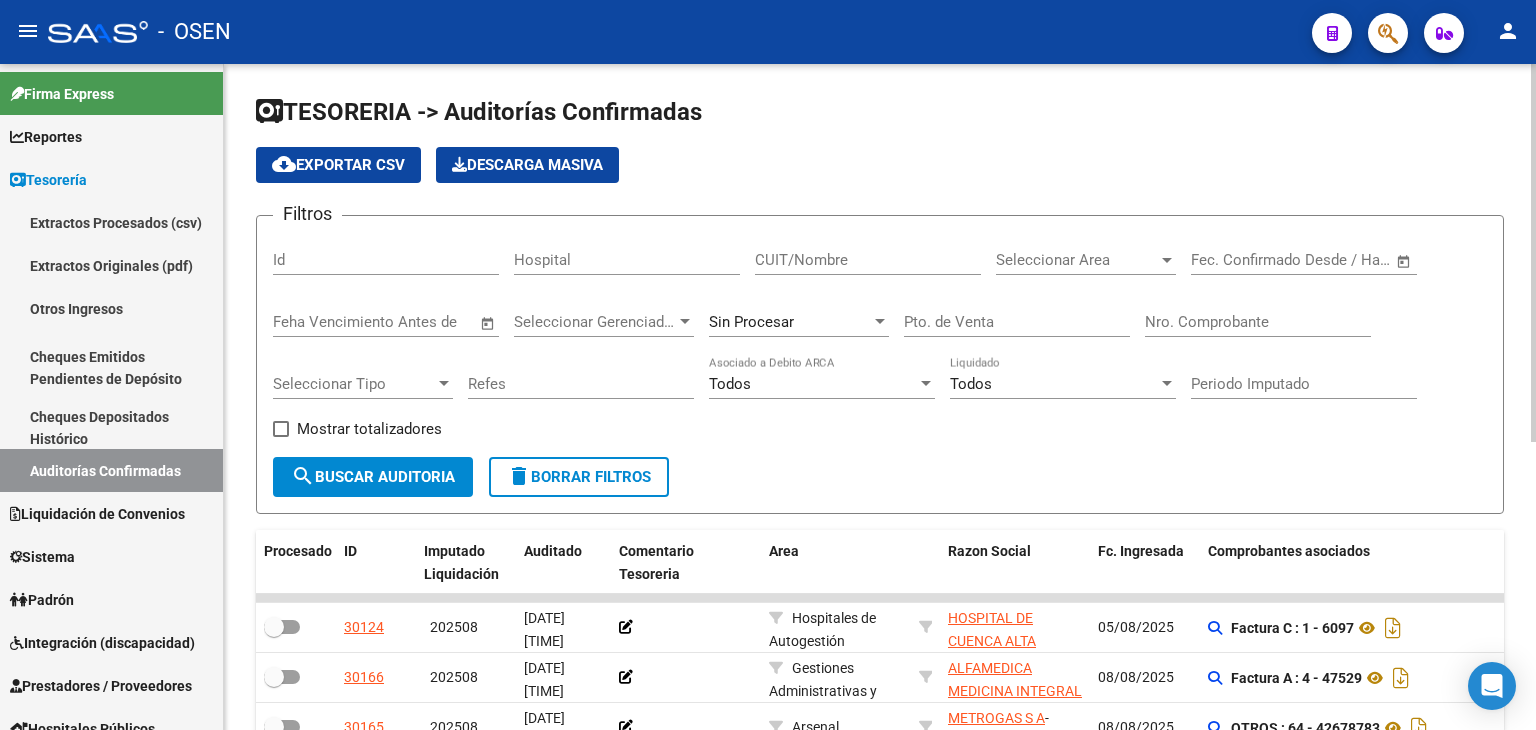click 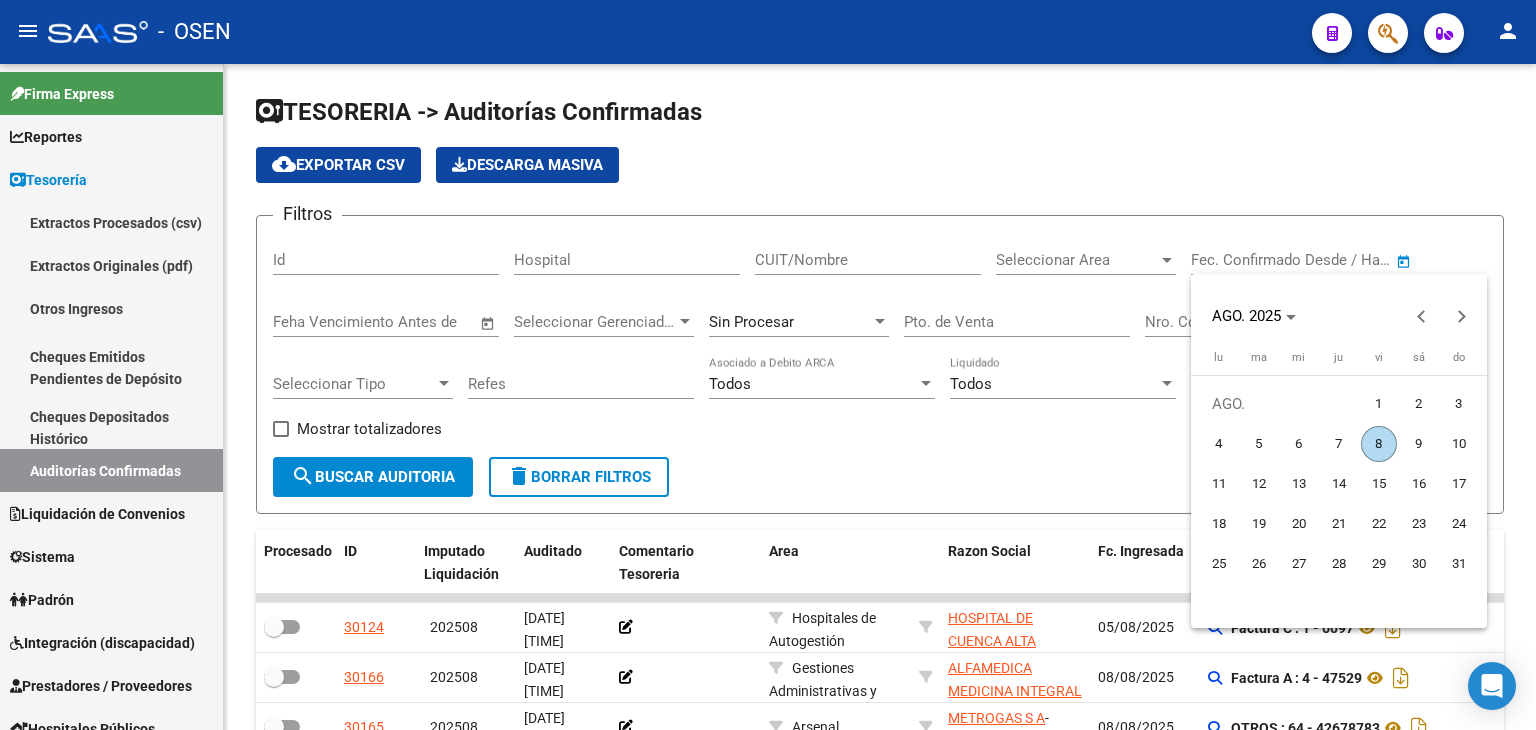 click on "1" at bounding box center (1379, 404) 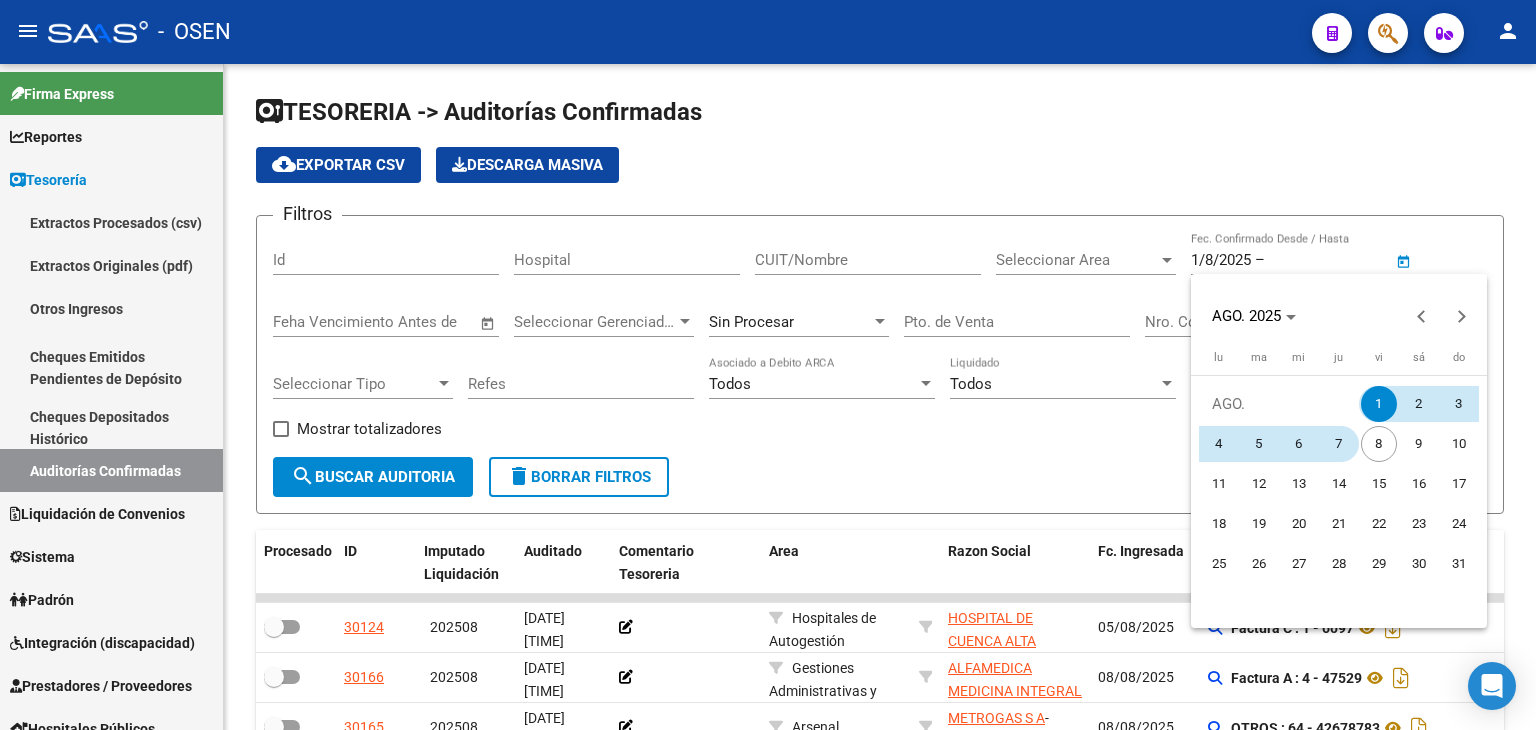 click on "7" at bounding box center [1339, 444] 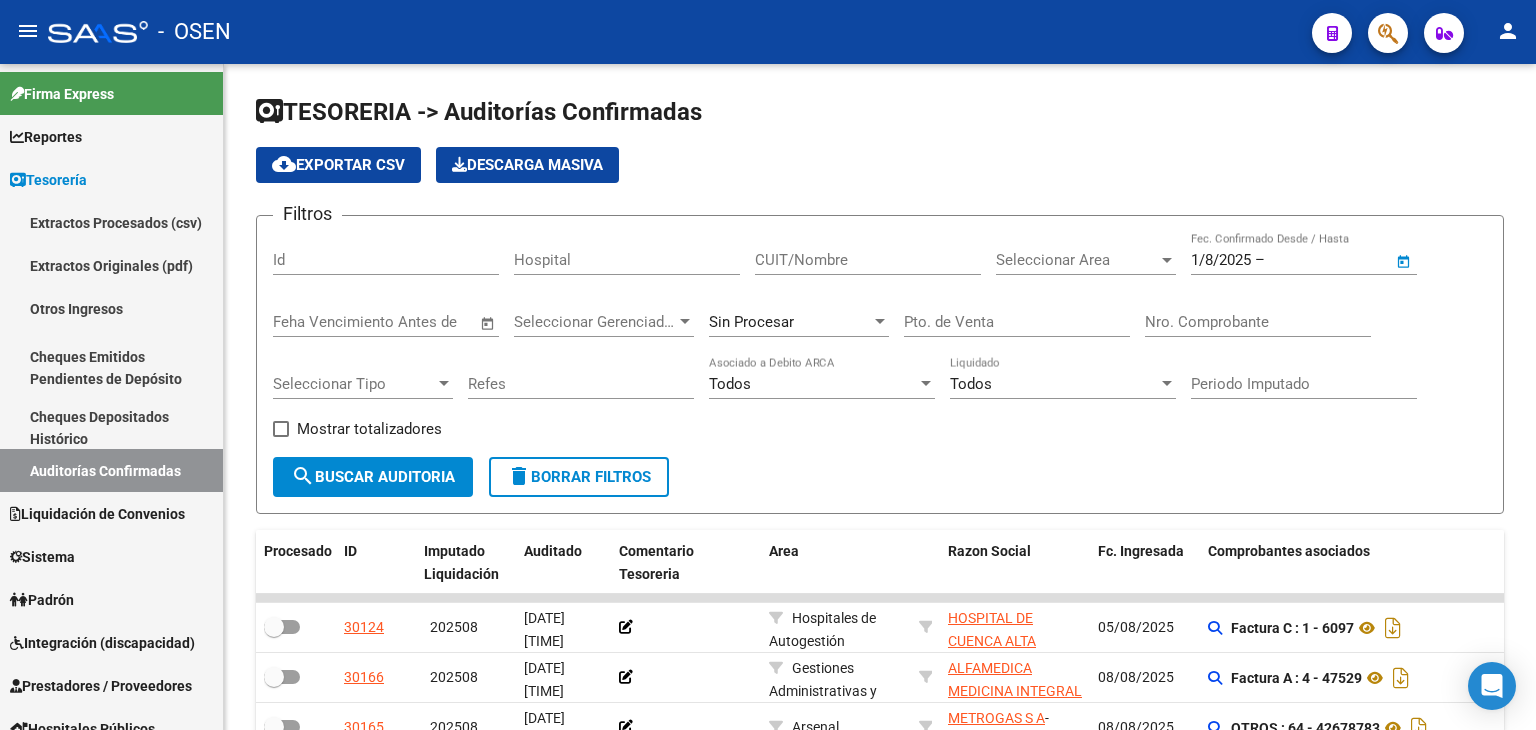 type on "7/8/2025" 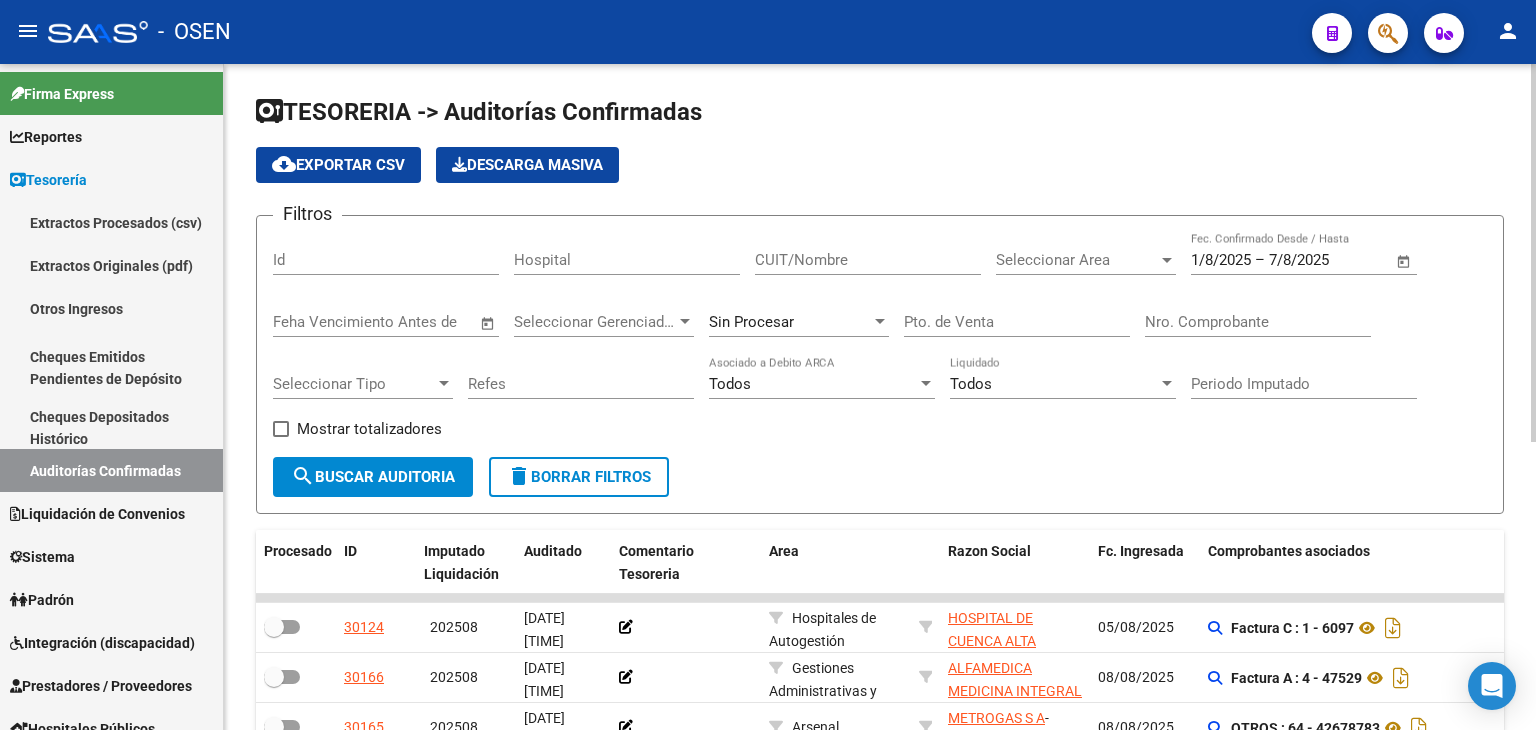 click on "Seleccionar Area" at bounding box center [1077, 260] 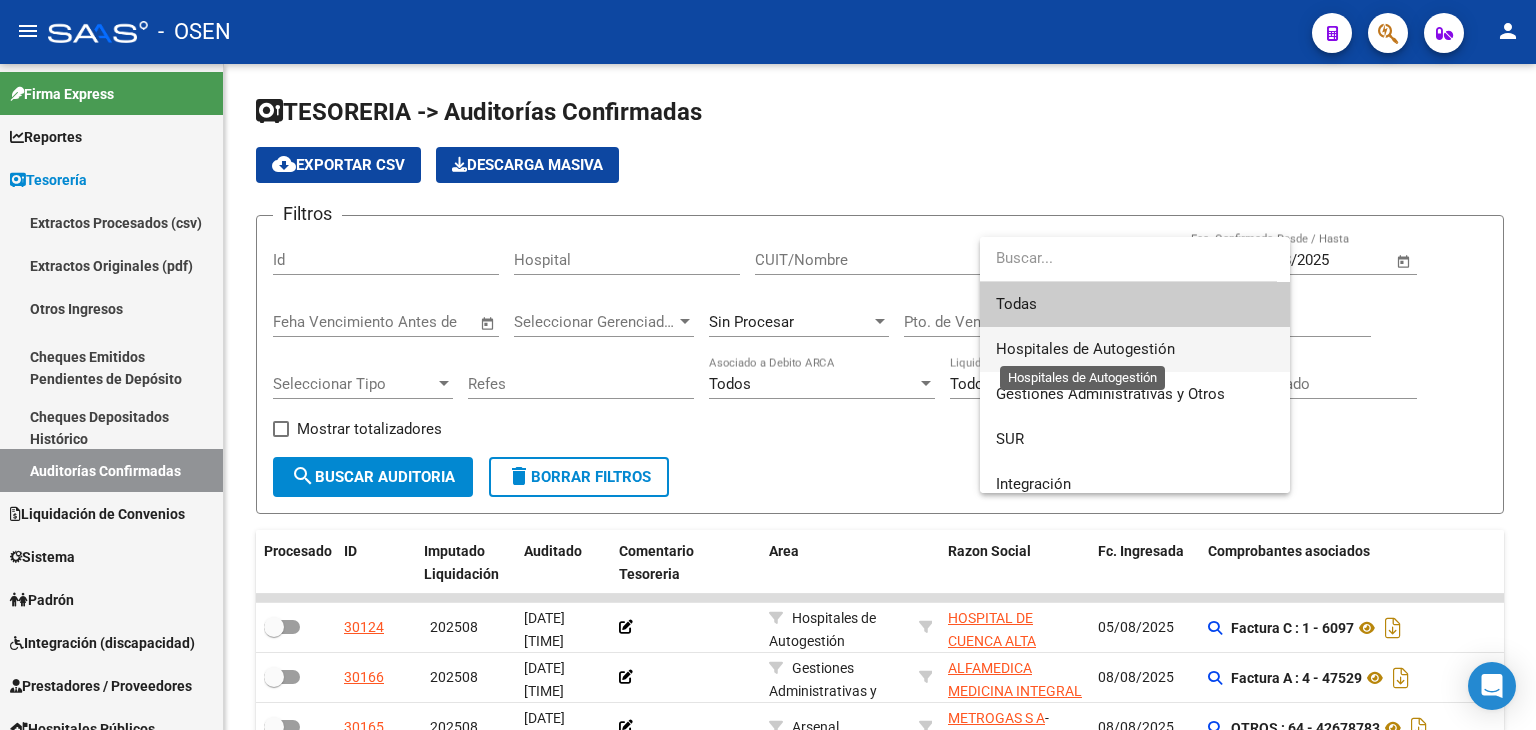 click on "Hospitales de Autogestión" at bounding box center [1085, 349] 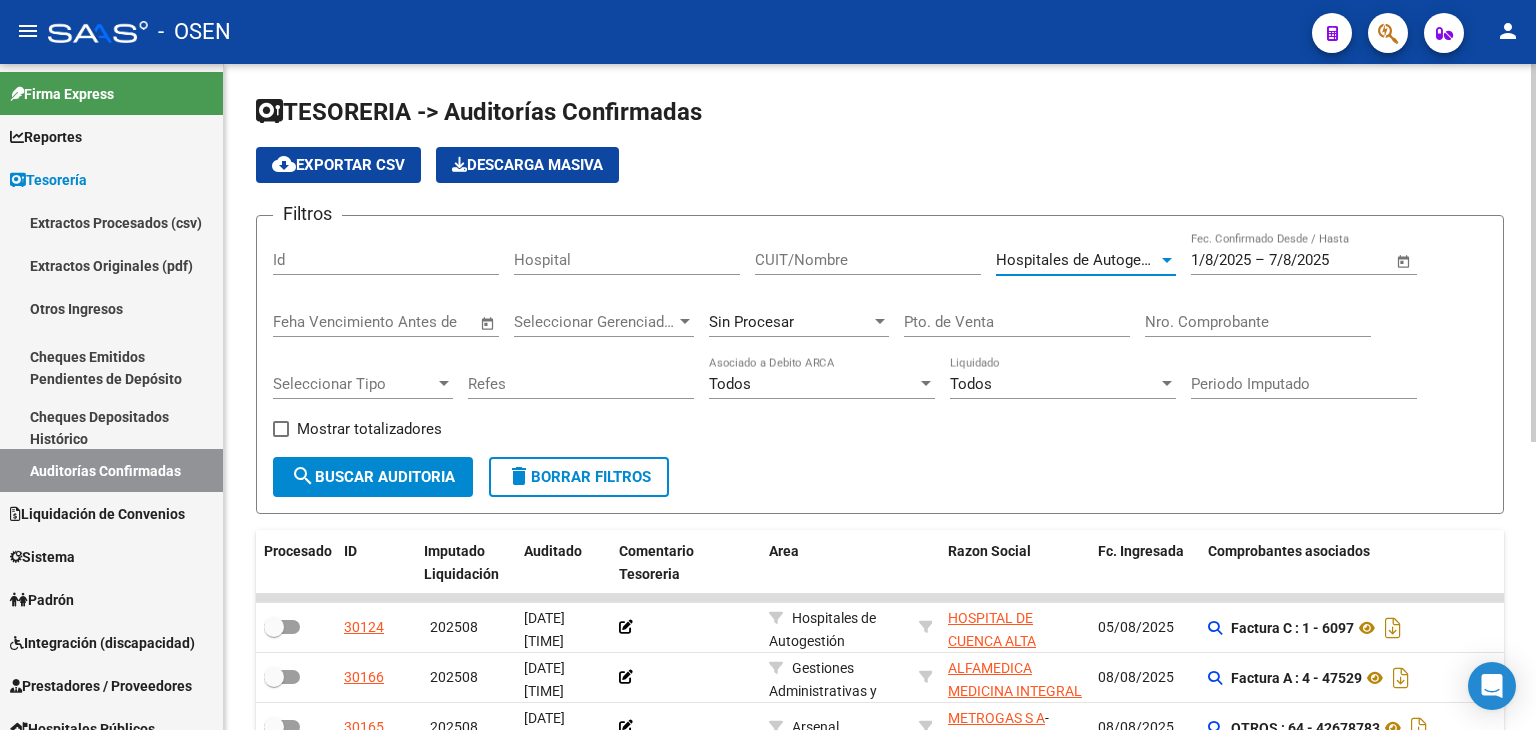 click on "search  Buscar Auditoria" 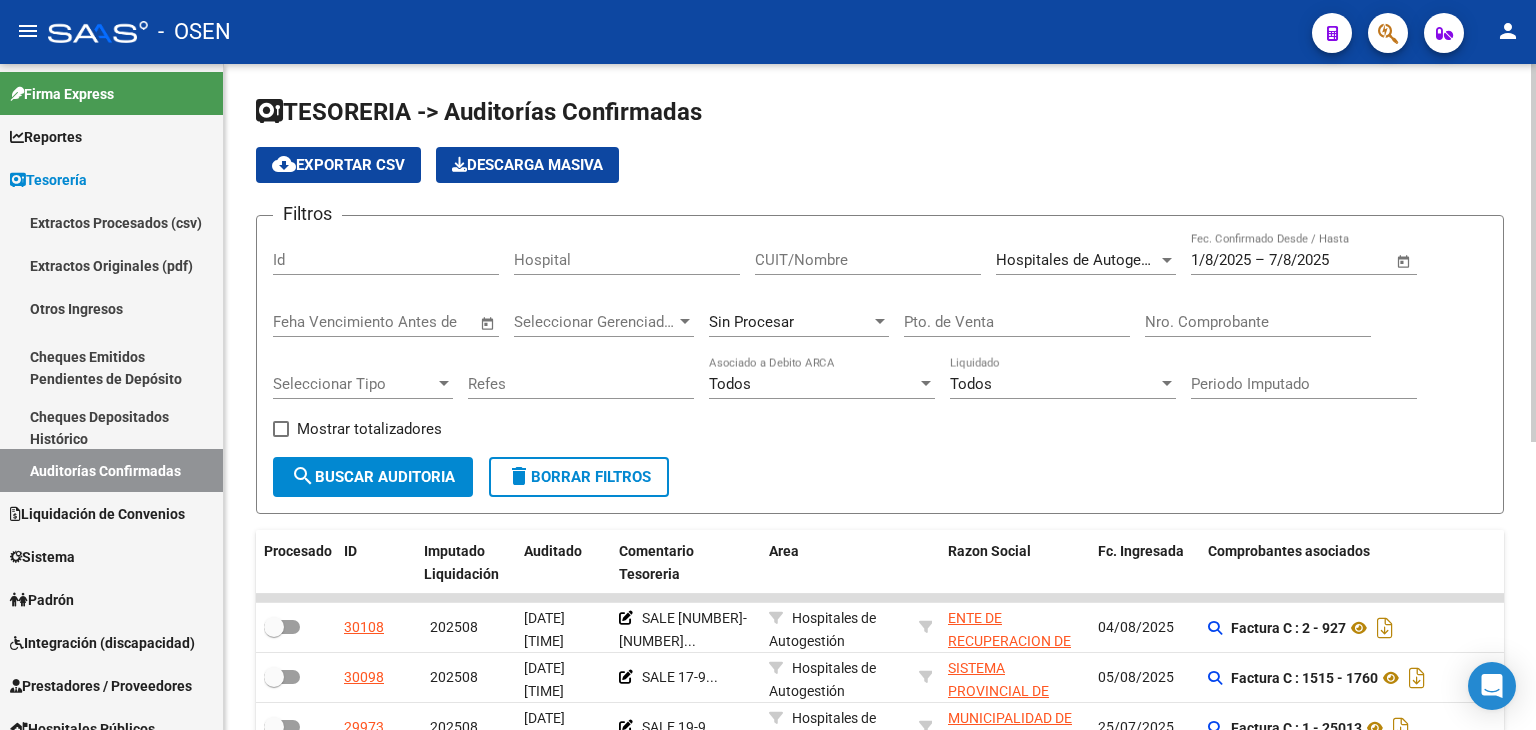 scroll, scrollTop: 500, scrollLeft: 0, axis: vertical 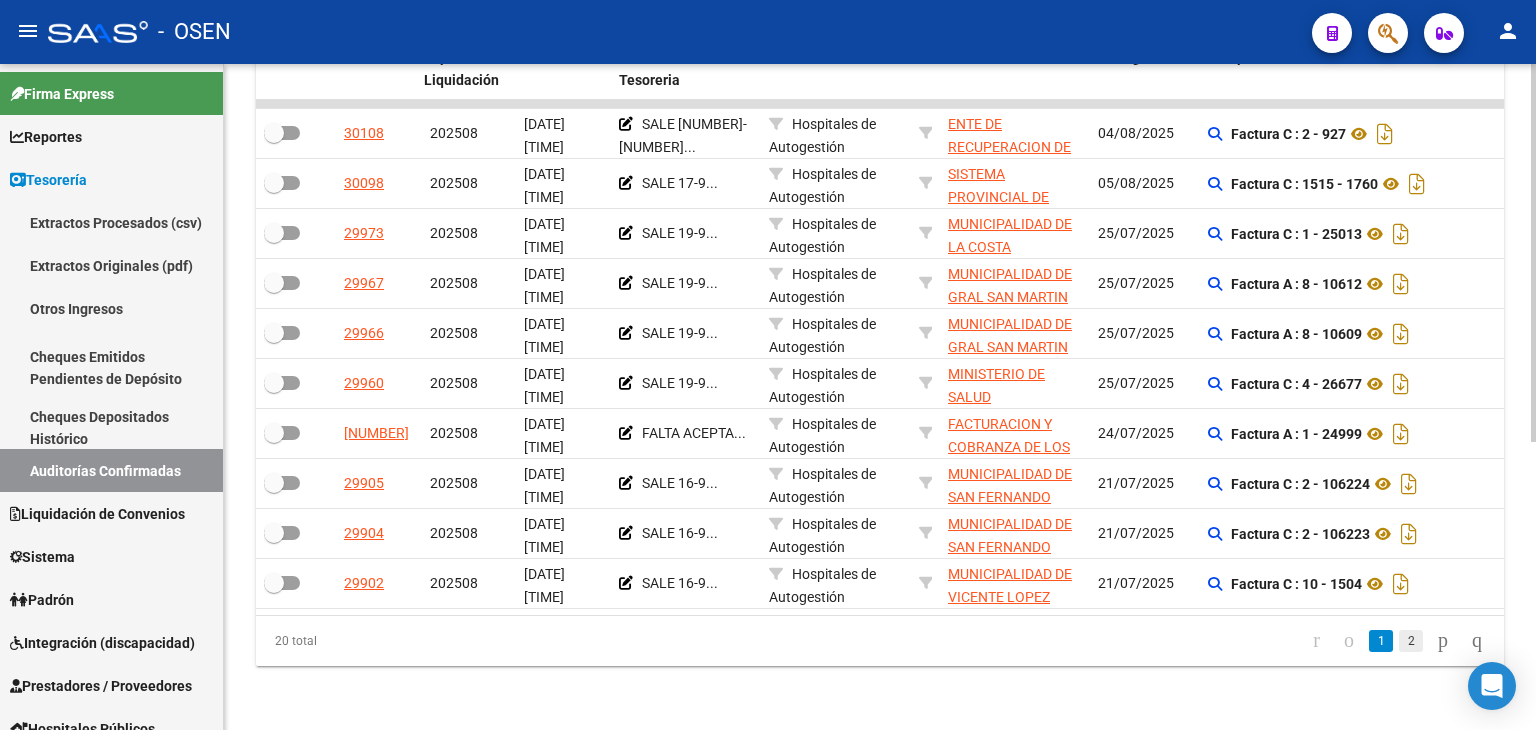 click on "2" 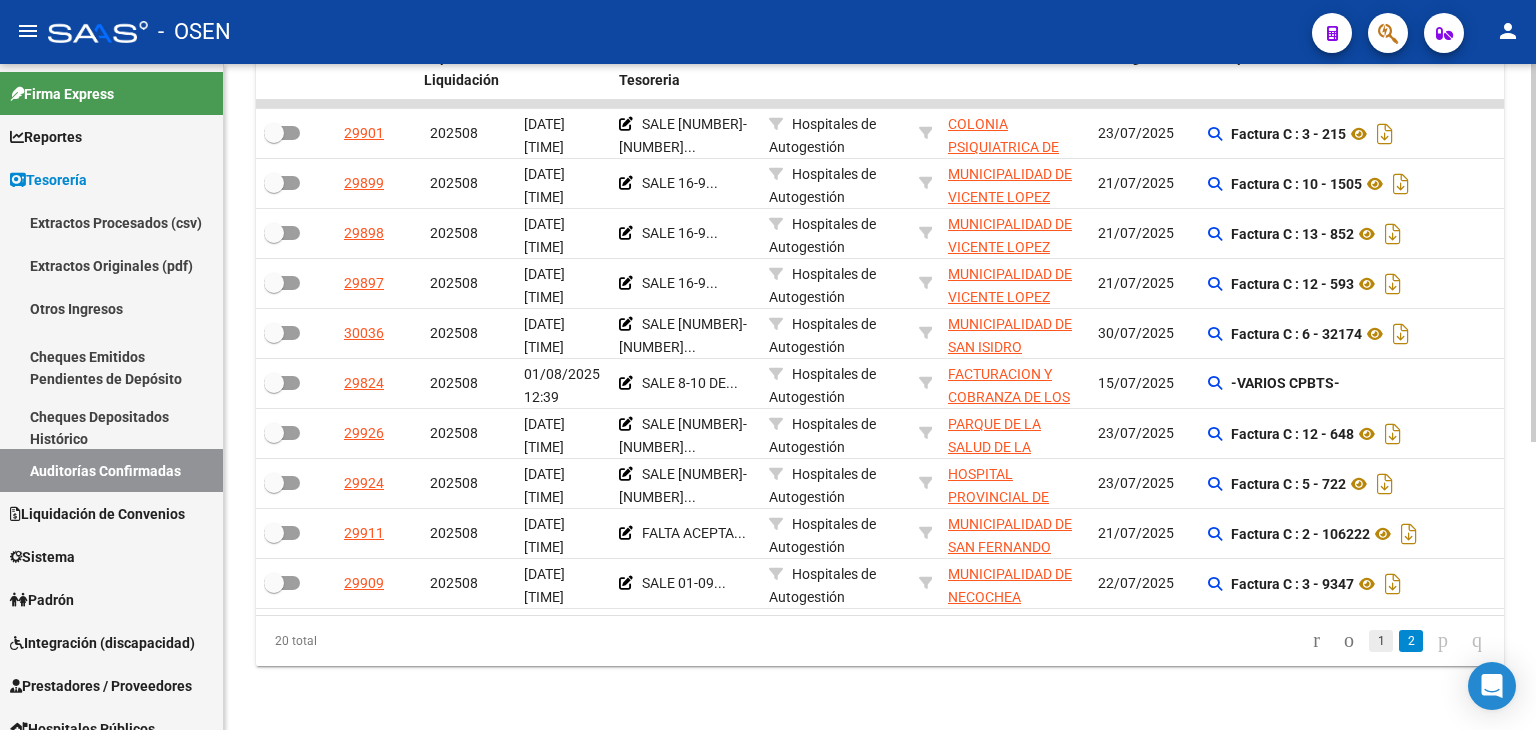 click on "1" 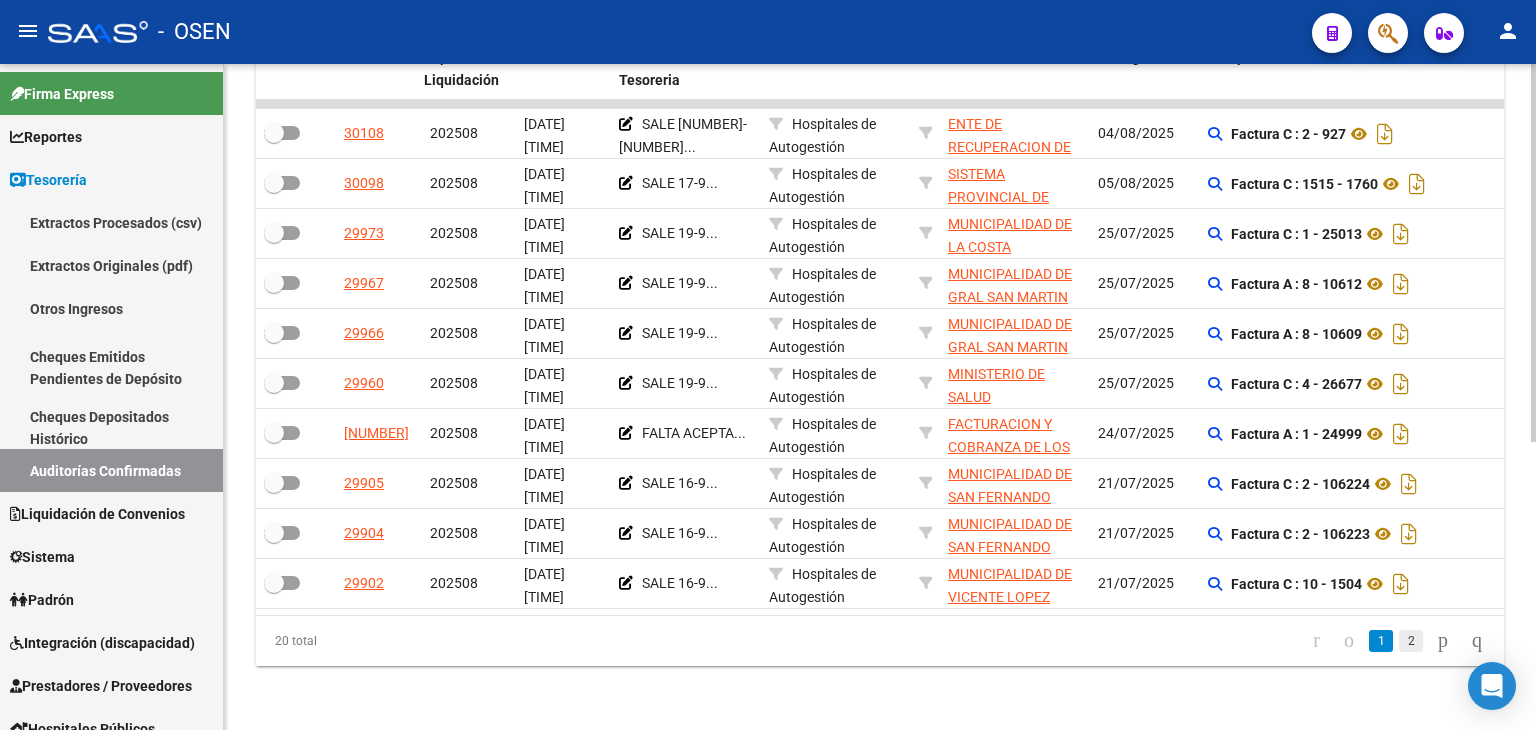 click on "2" 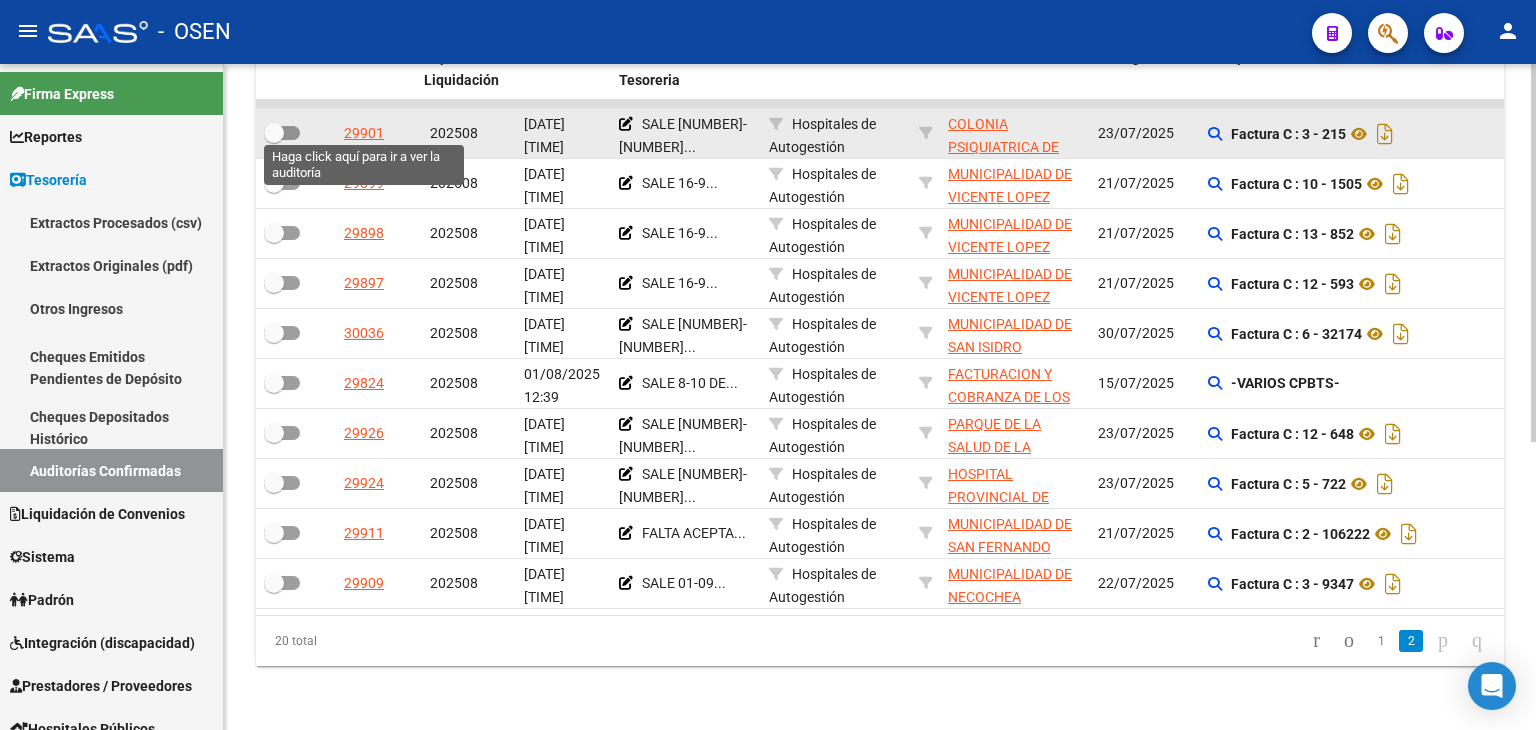 click on "29901" 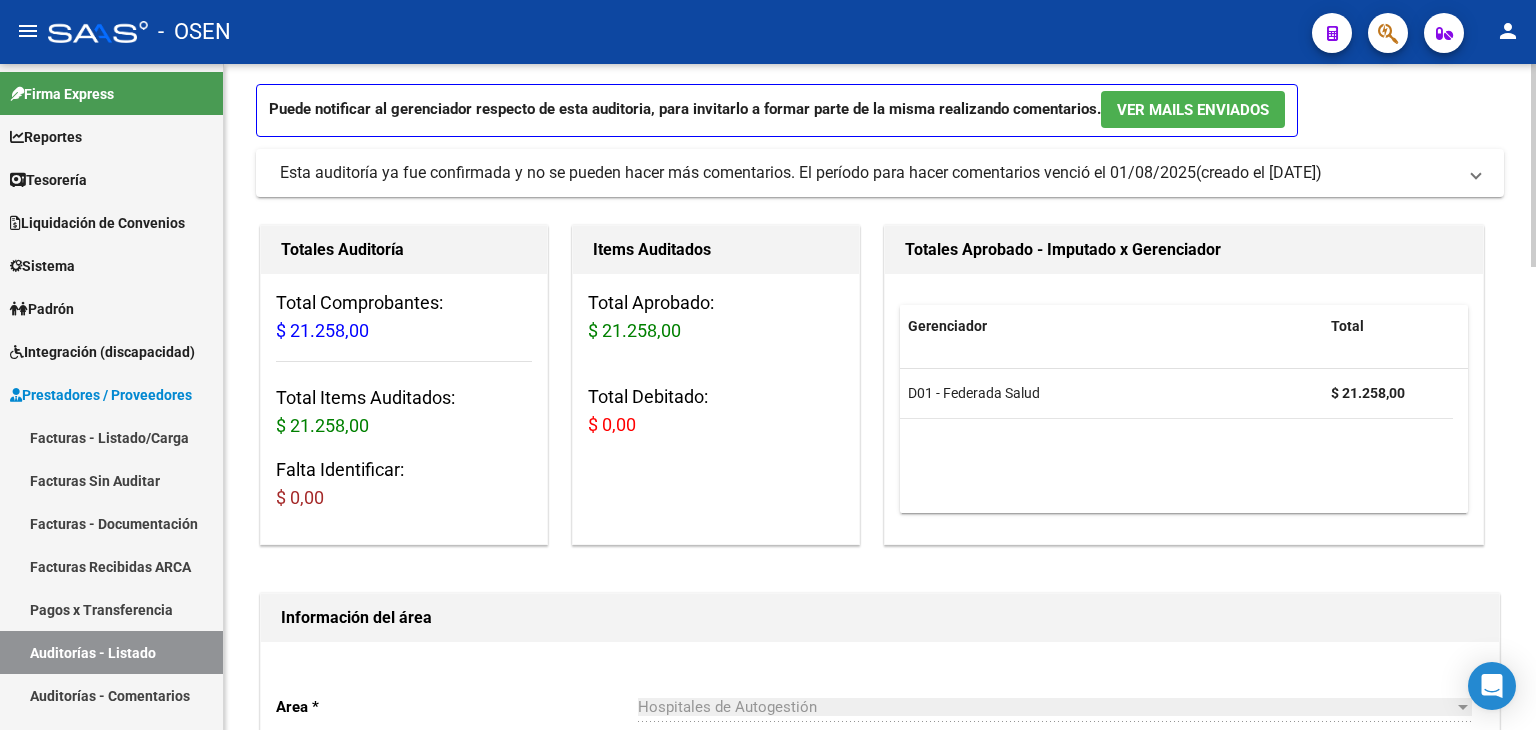 scroll, scrollTop: 0, scrollLeft: 0, axis: both 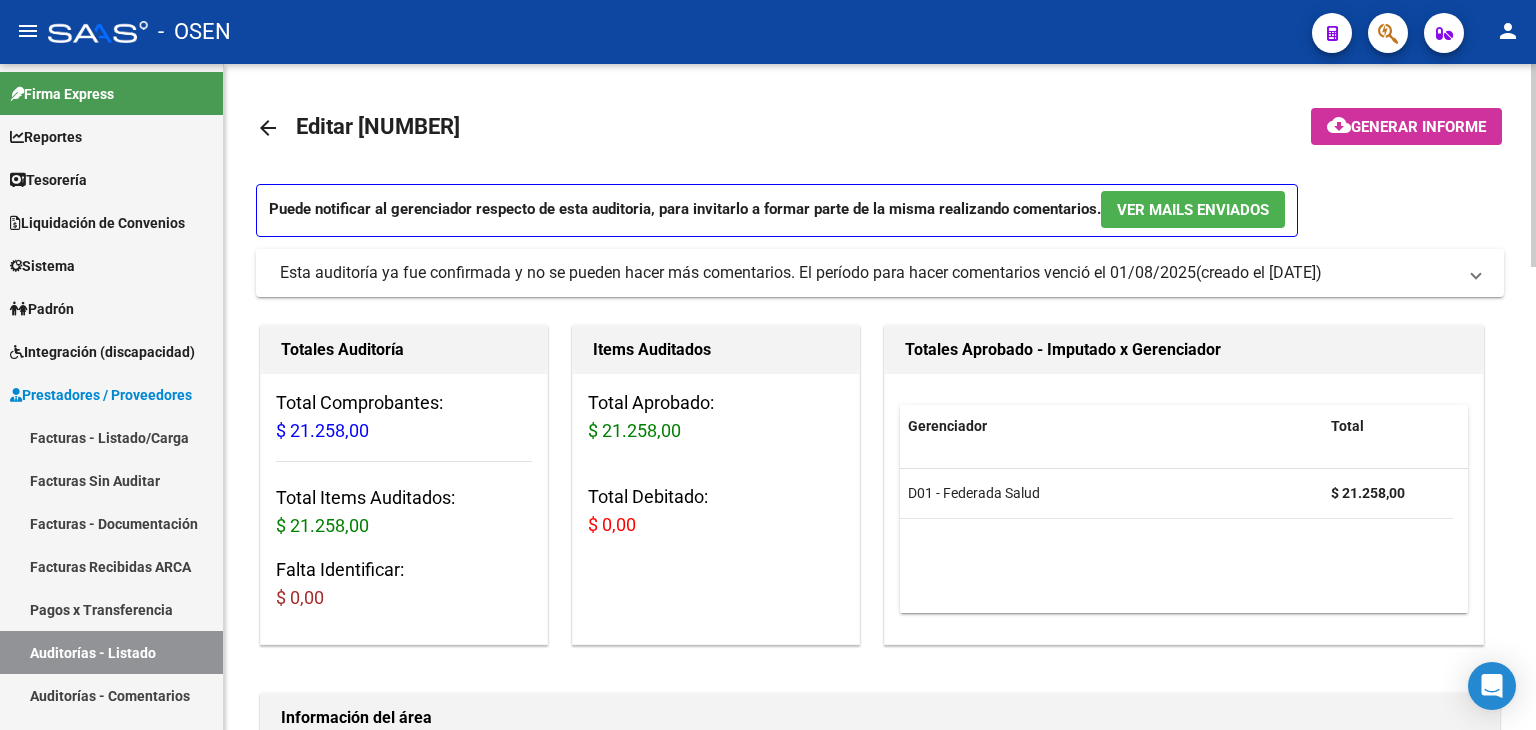 click on "arrow_back" 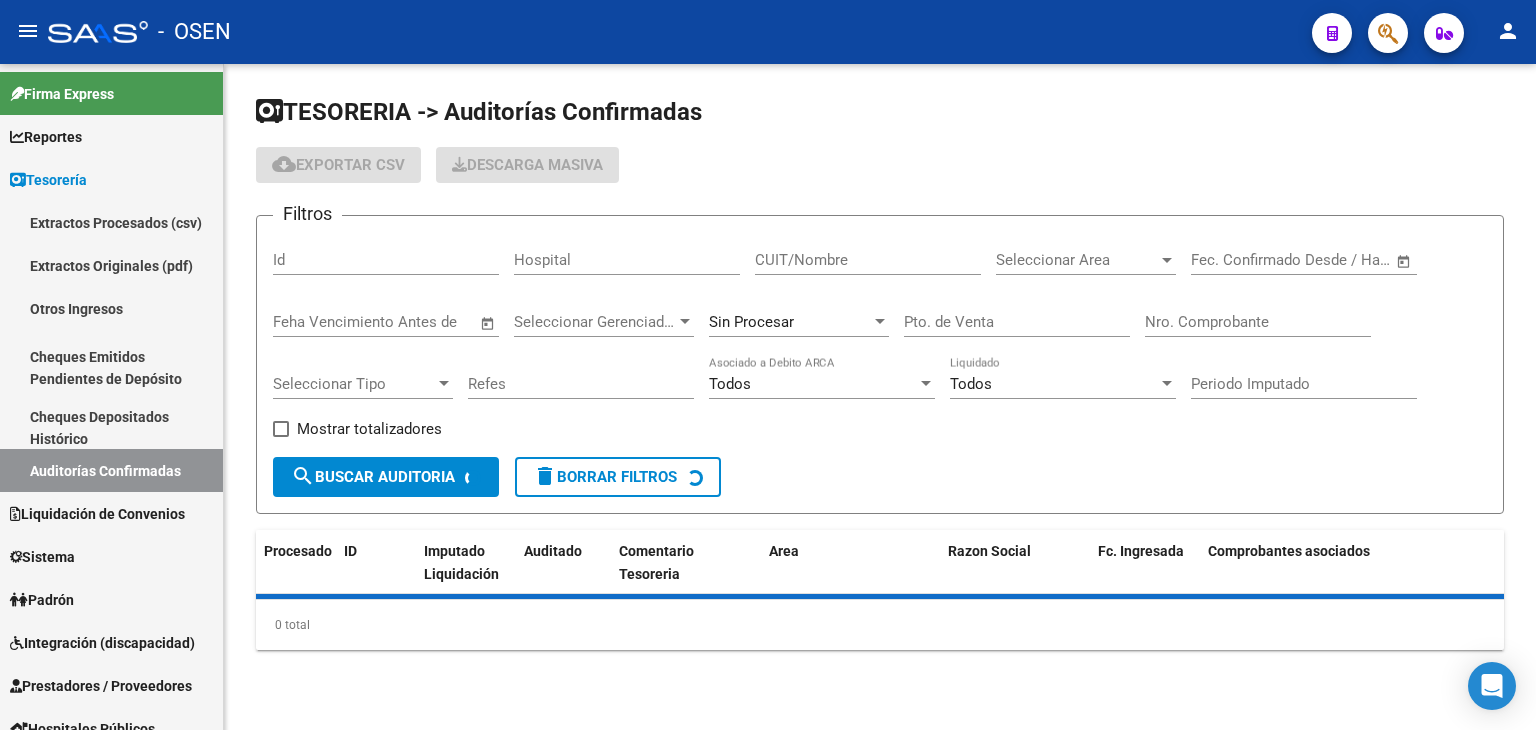 click 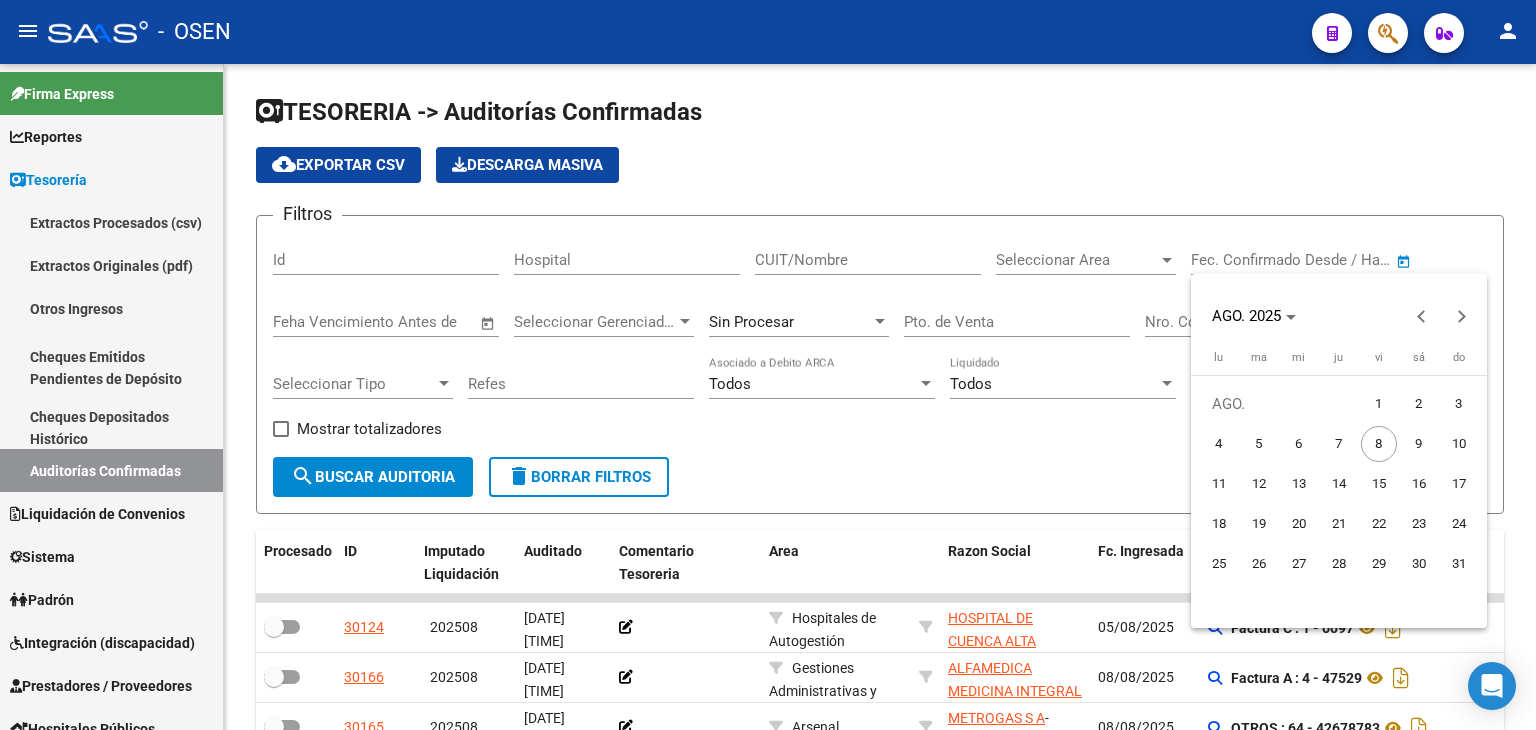 click on "1" at bounding box center [1379, 404] 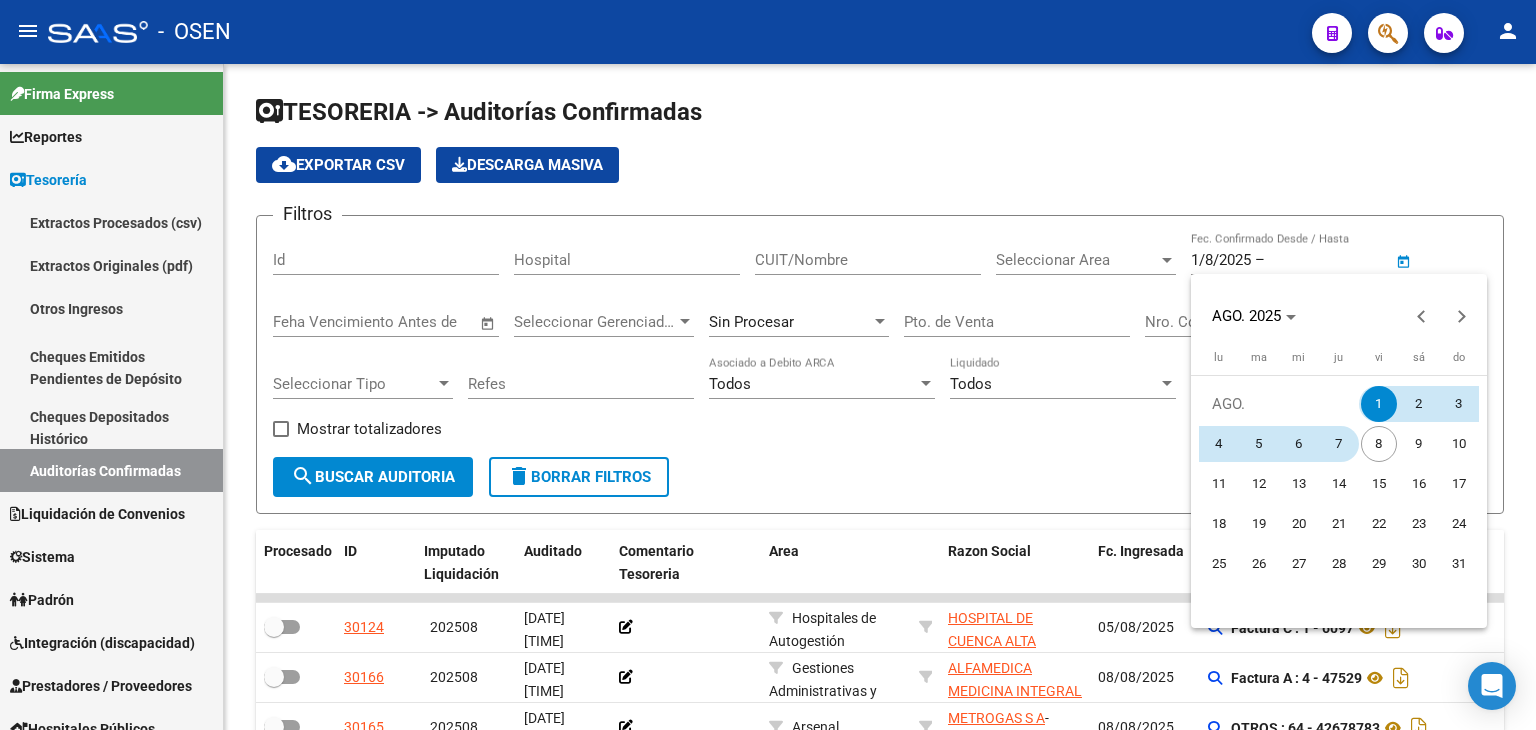 click on "7" at bounding box center [1339, 444] 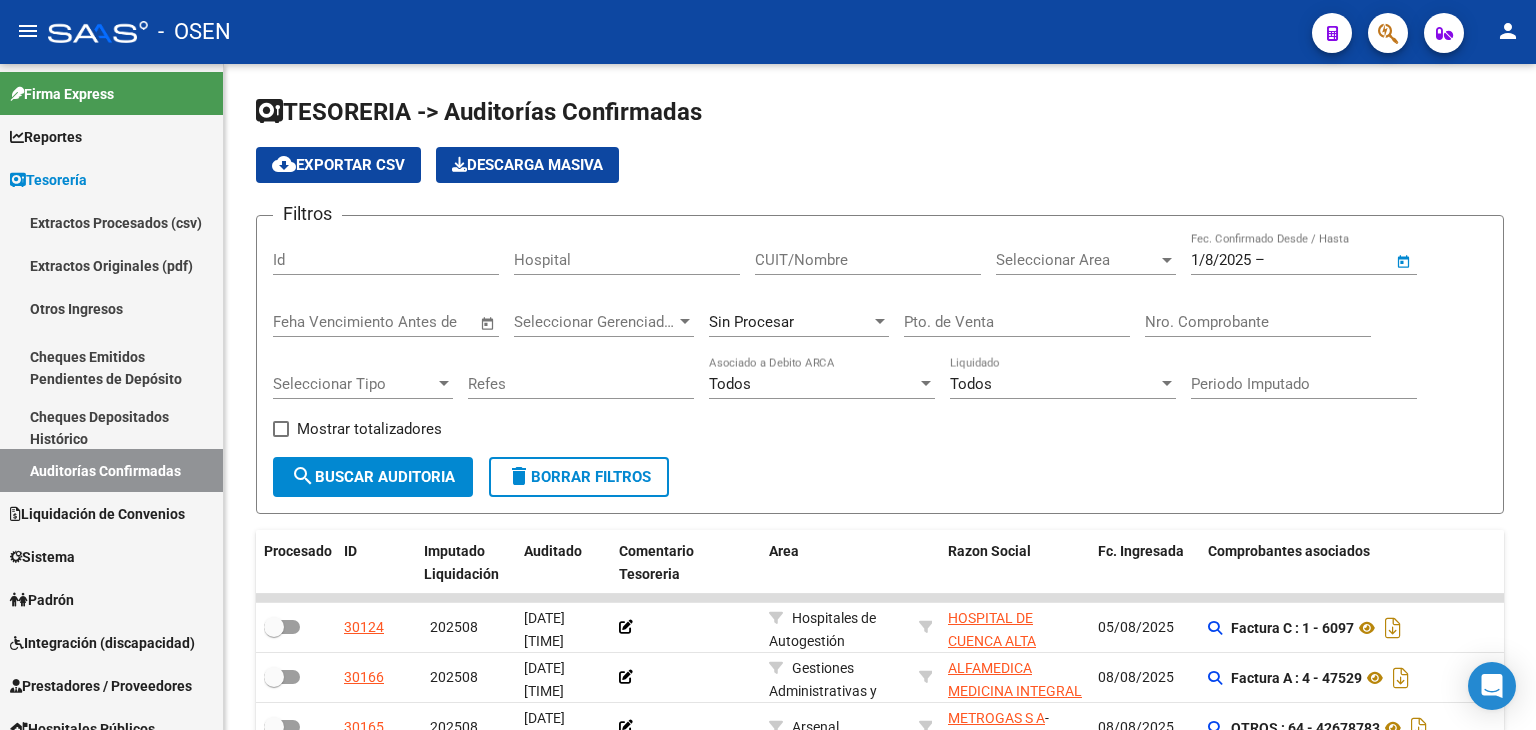type on "7/8/2025" 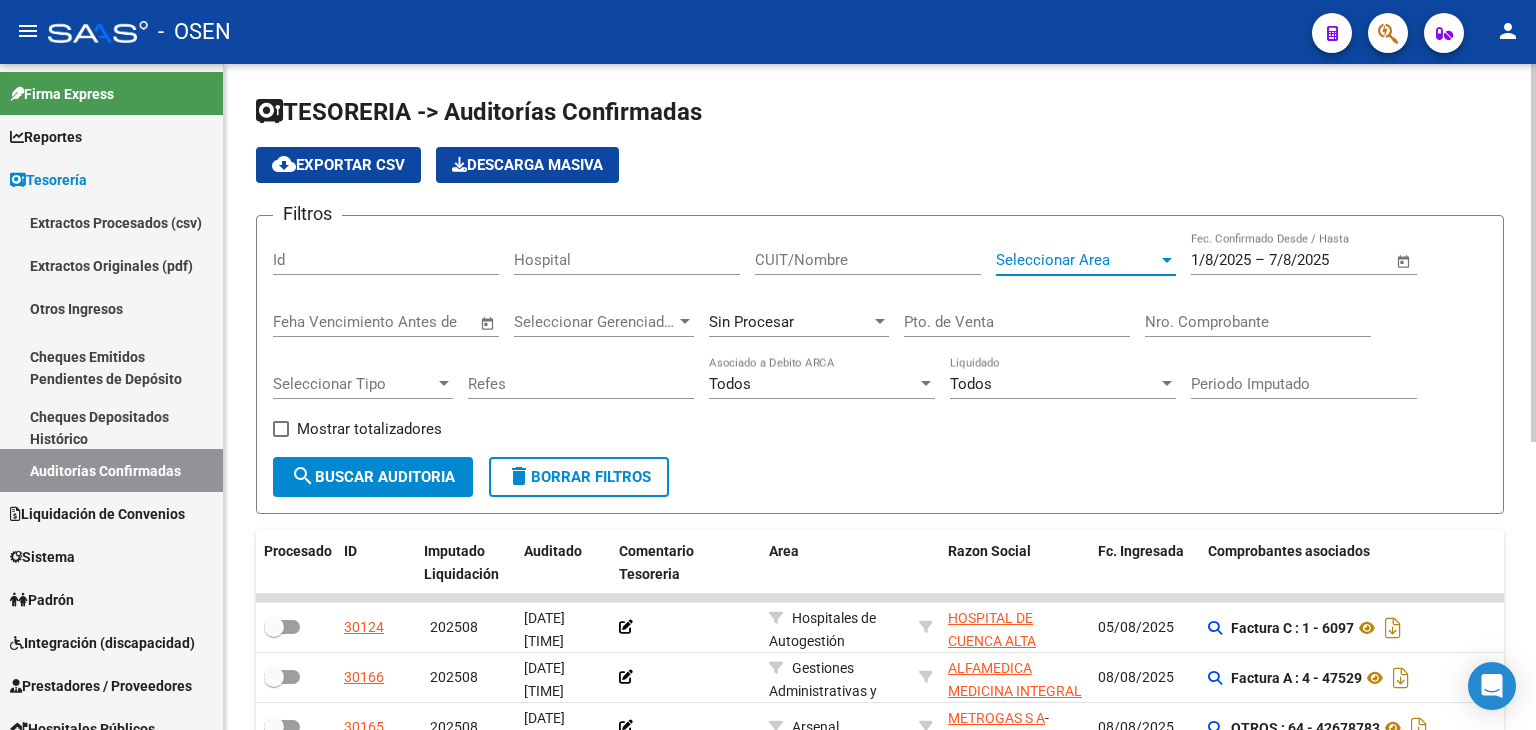 click on "Seleccionar Area" at bounding box center (1077, 260) 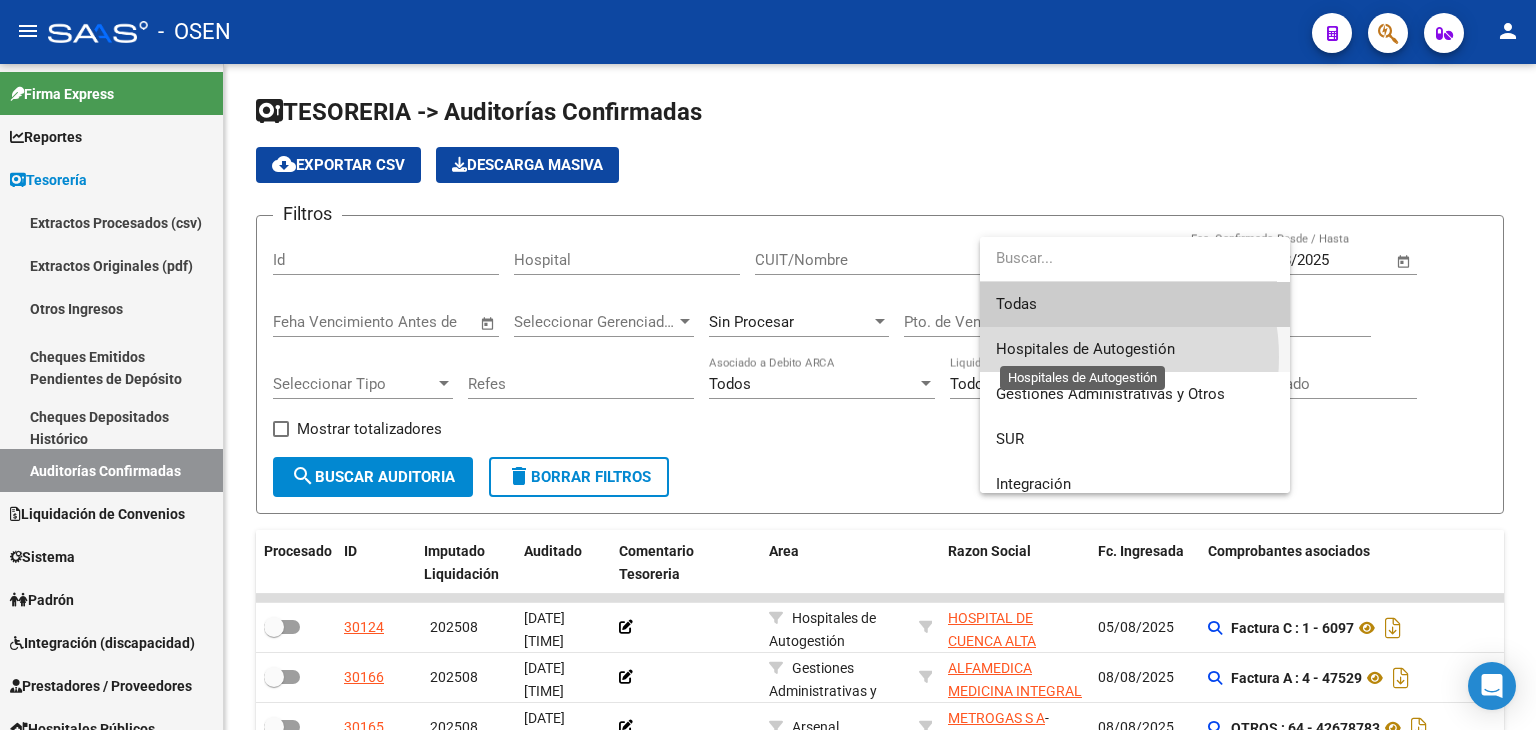 click on "Hospitales de Autogestión" at bounding box center [1085, 349] 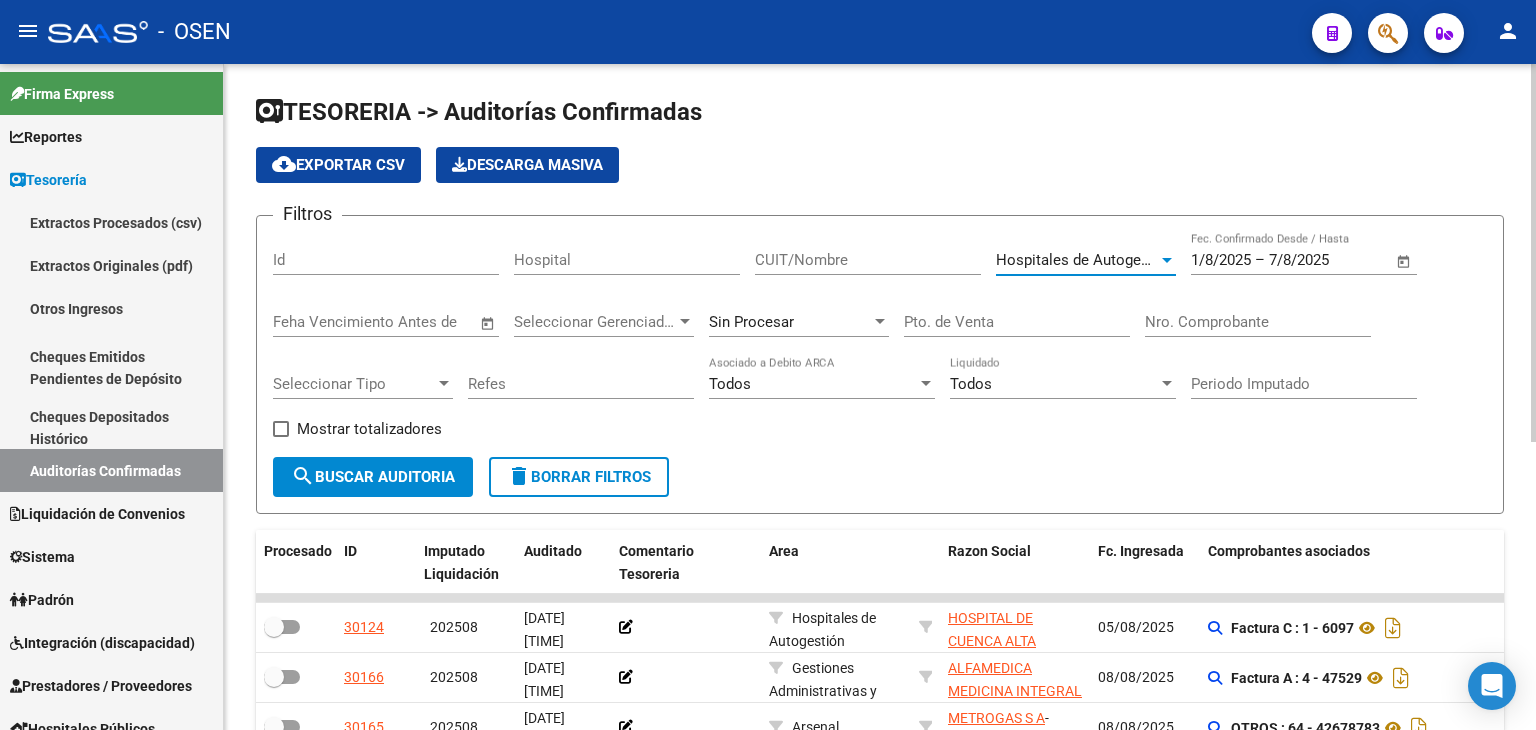 click on "search  Buscar Auditoria" 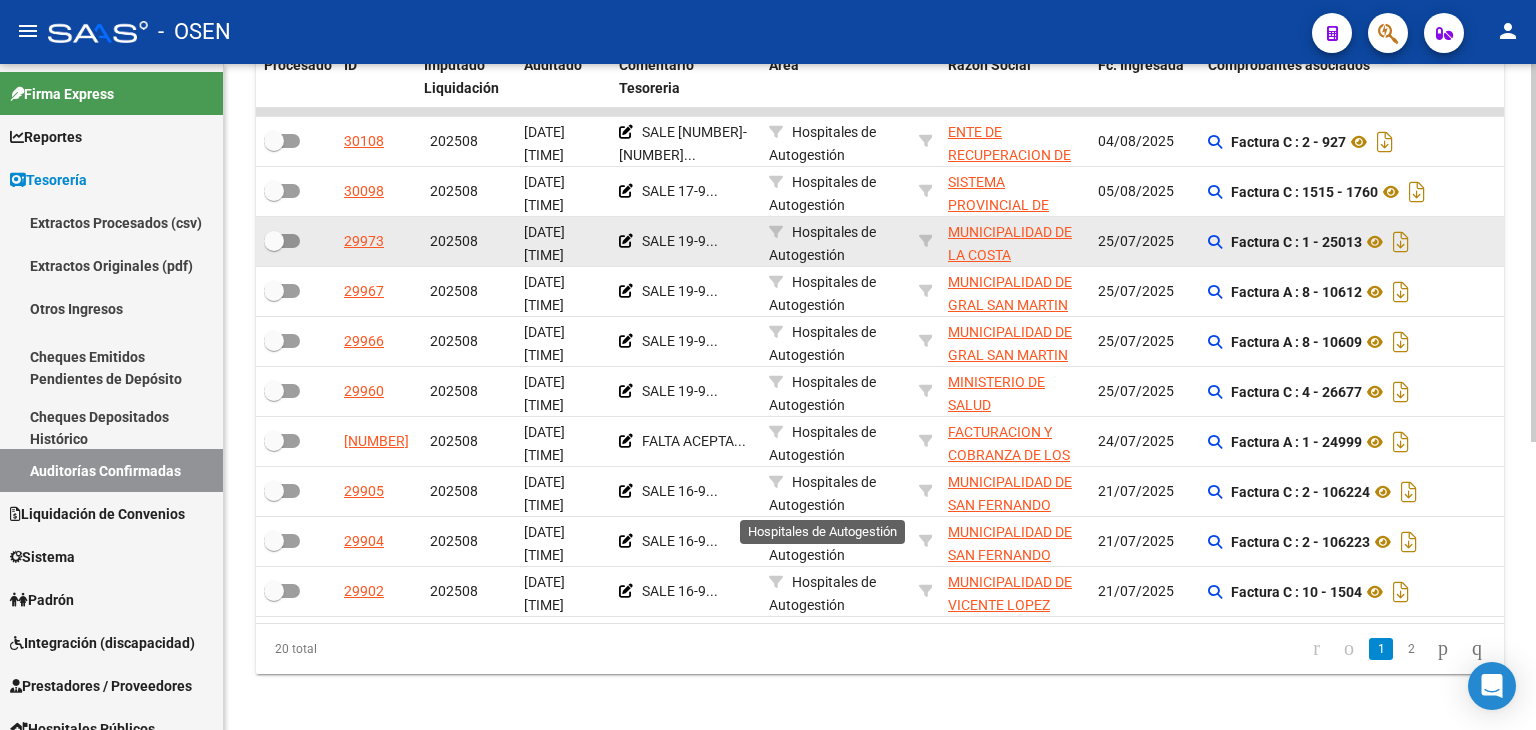 scroll, scrollTop: 500, scrollLeft: 0, axis: vertical 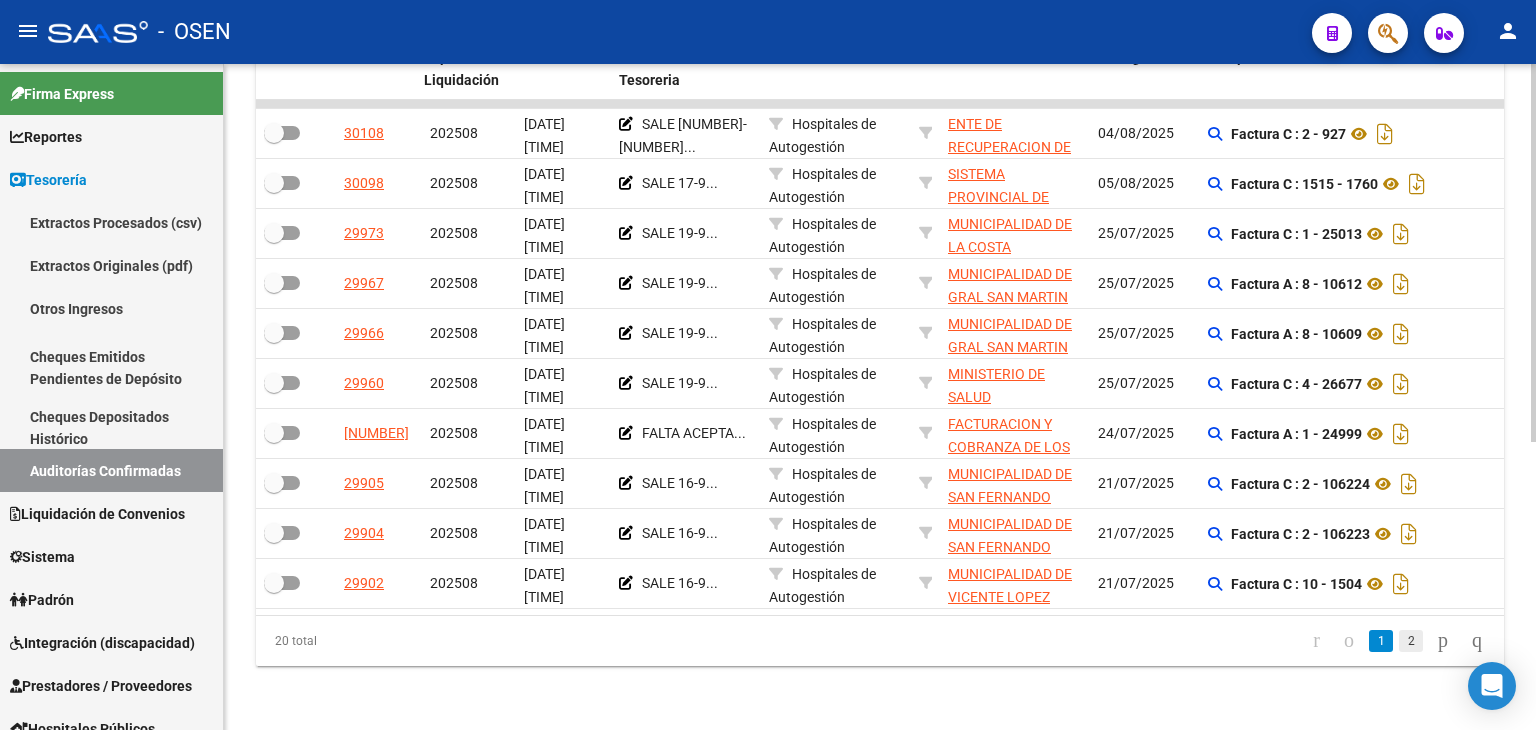 click on "2" 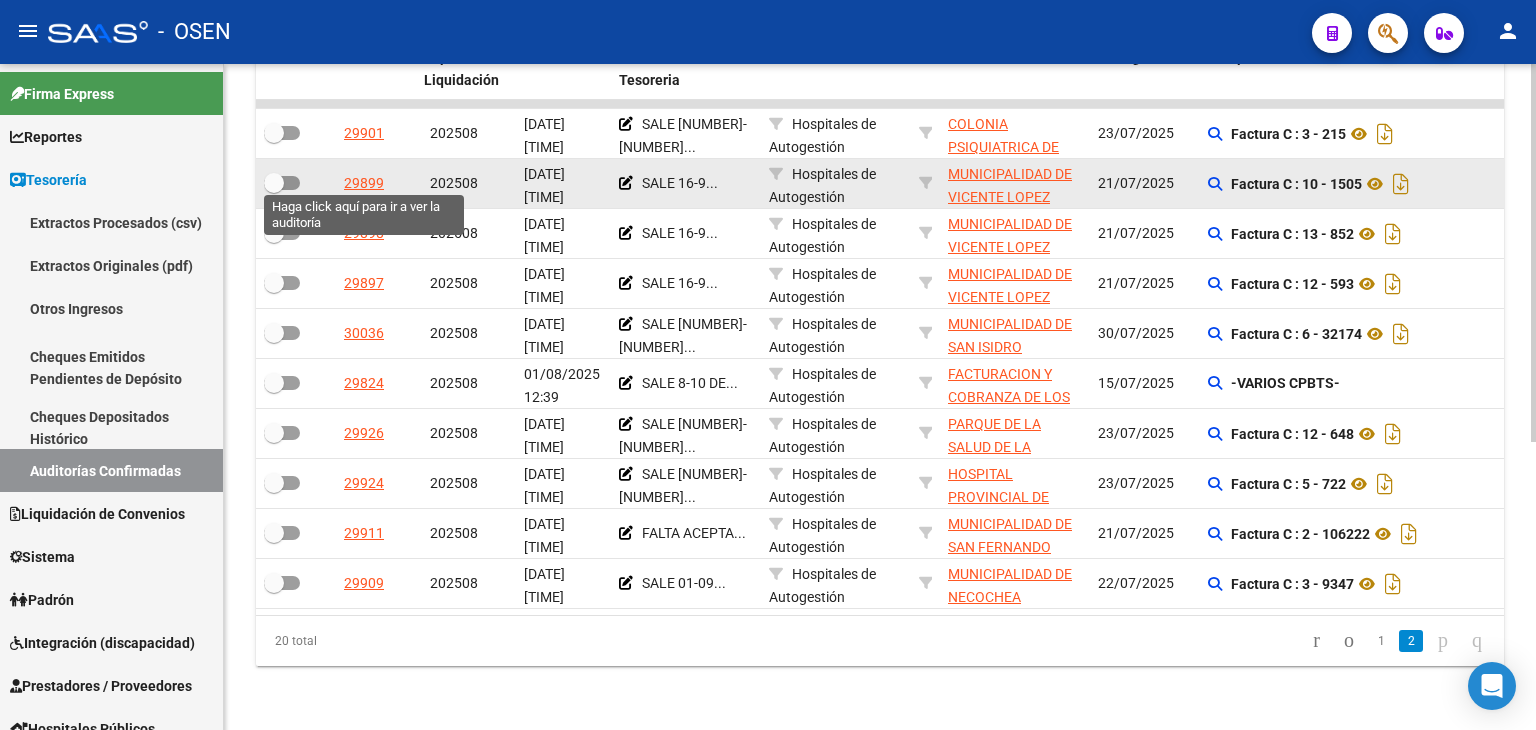 click on "29899" 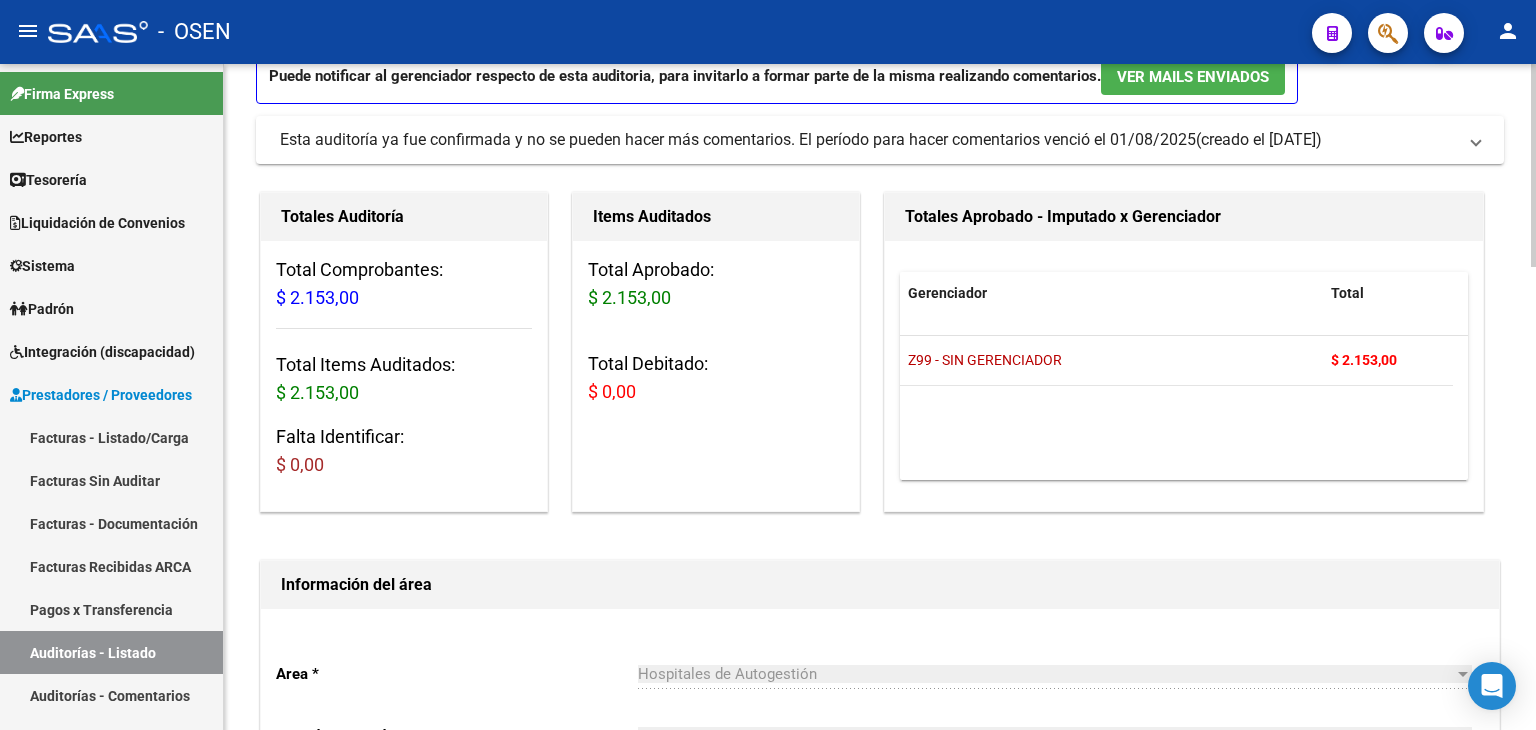 scroll, scrollTop: 0, scrollLeft: 0, axis: both 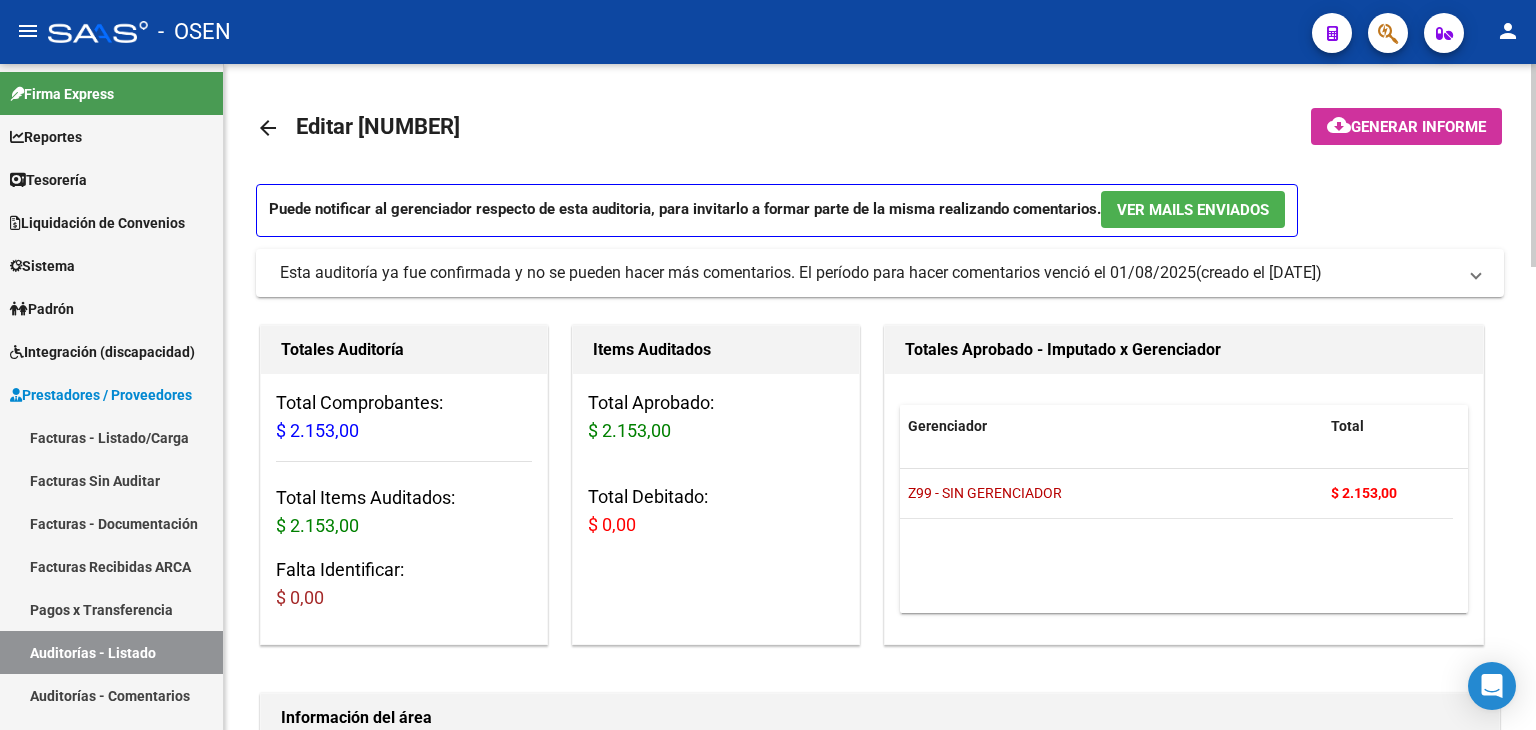 click on "arrow_back" 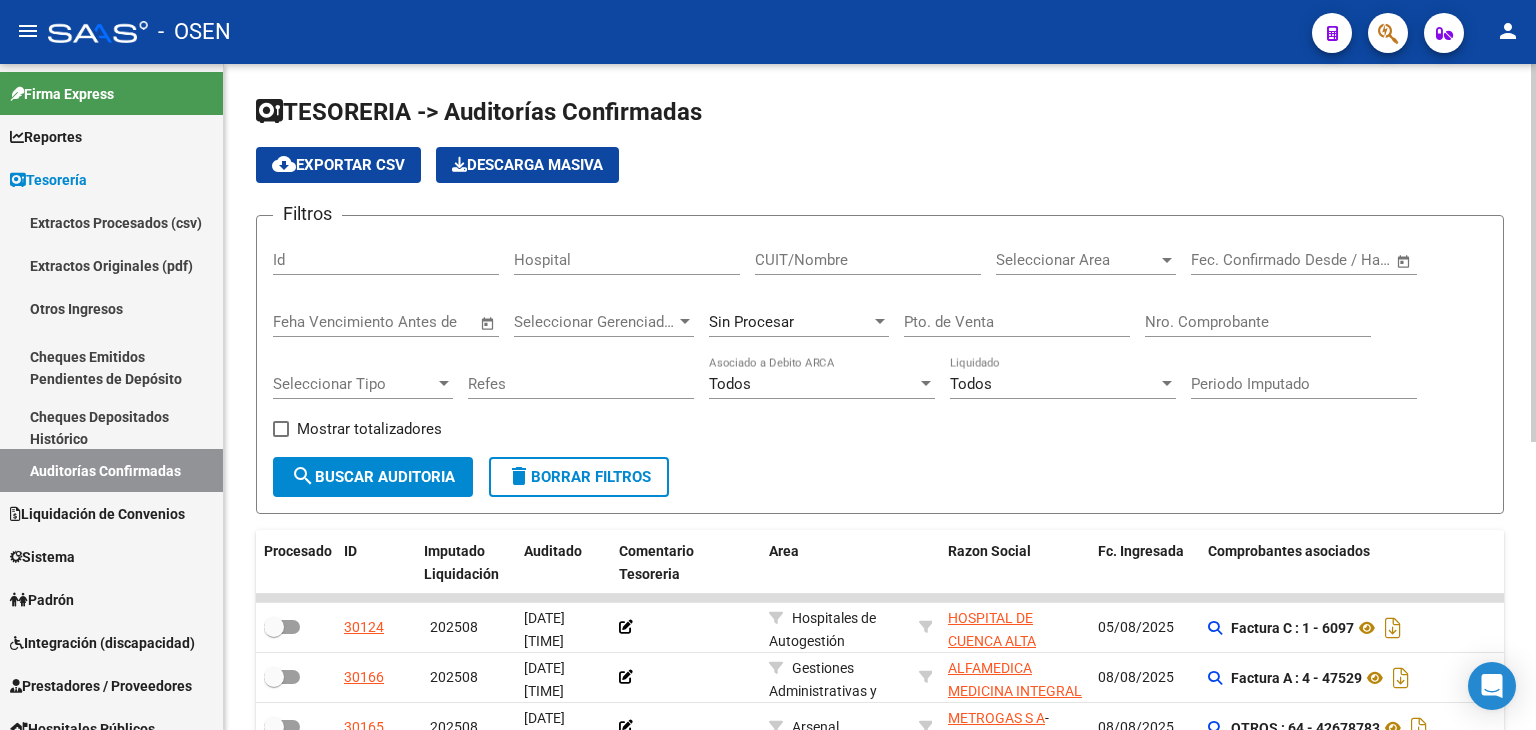 click 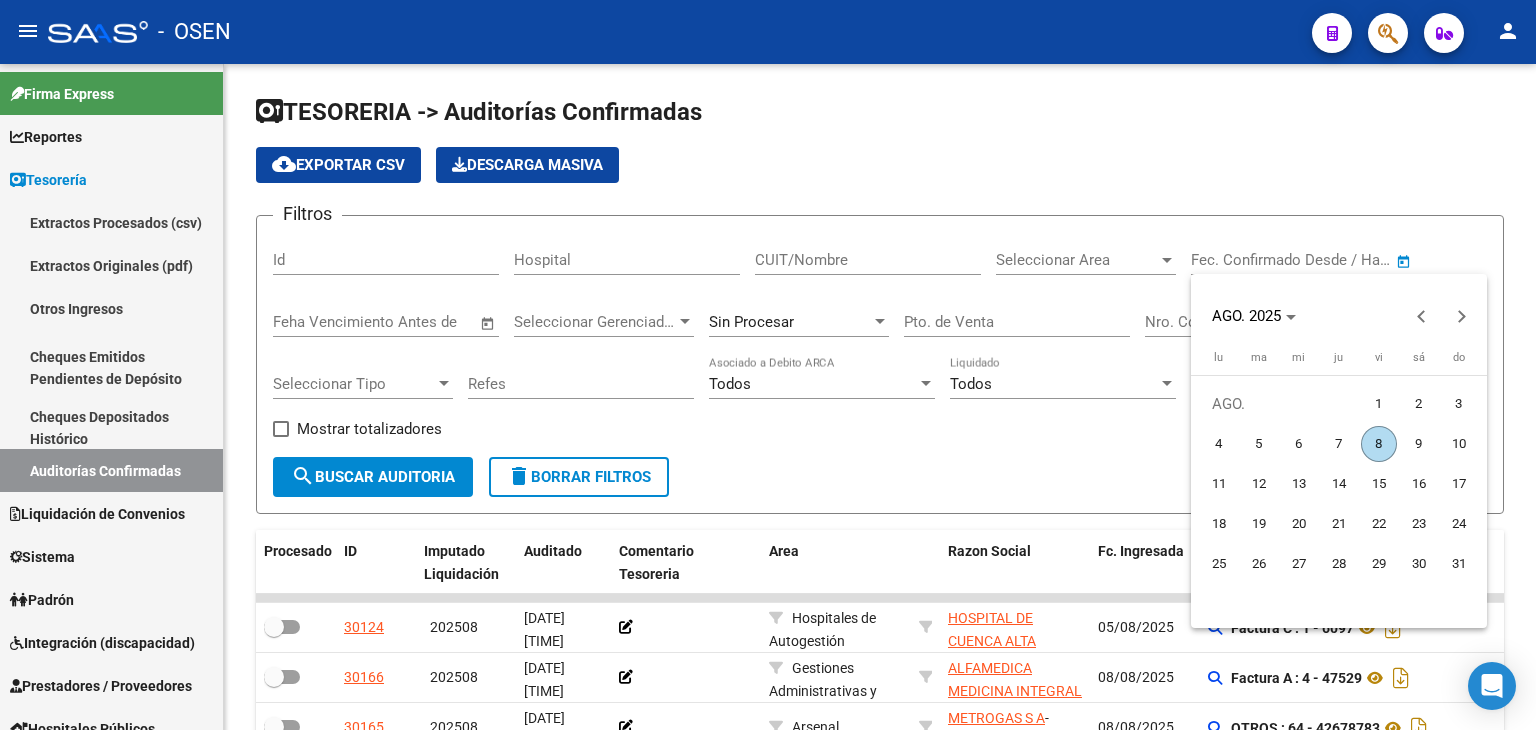 click on "1" at bounding box center (1379, 404) 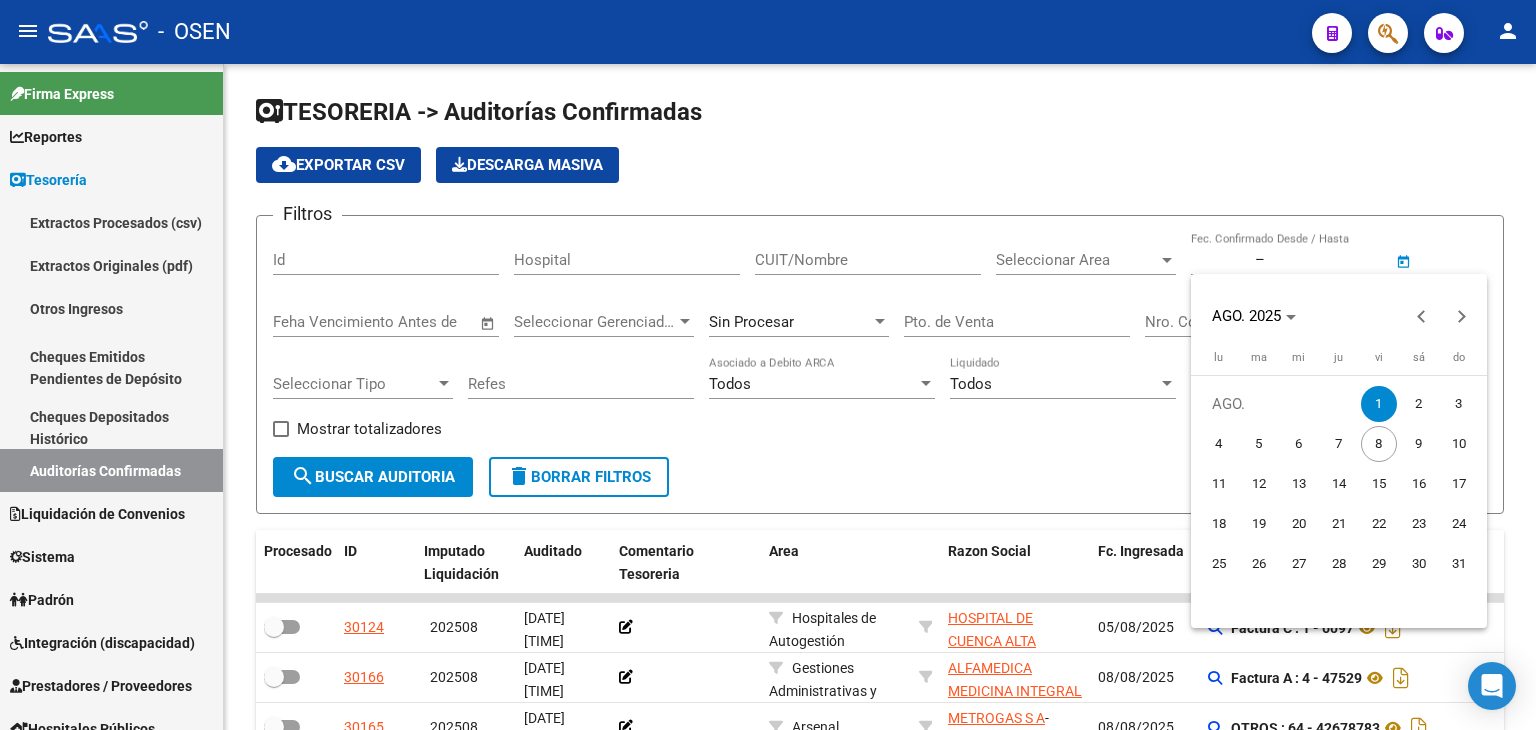 type on "1/8/2025" 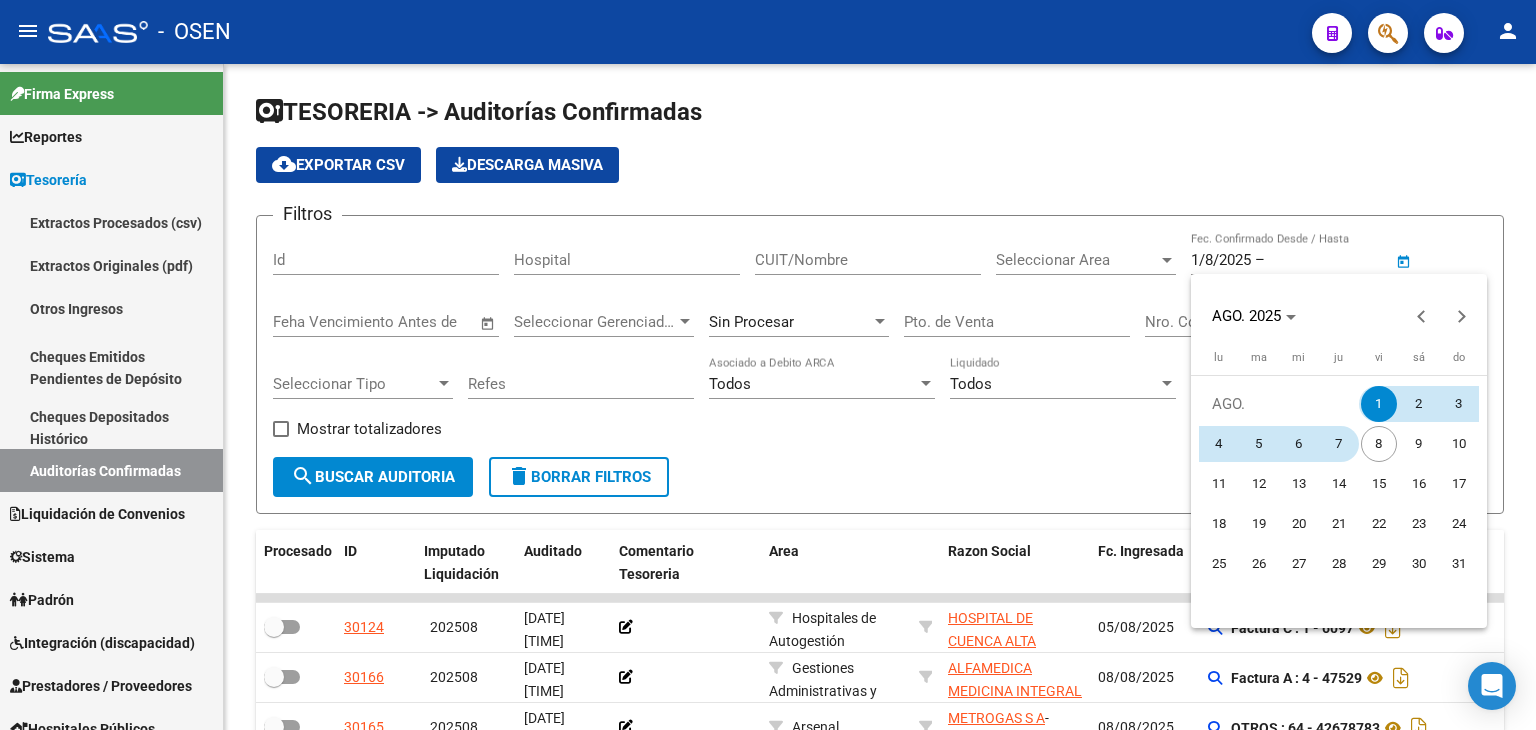 click on "7" at bounding box center (1339, 444) 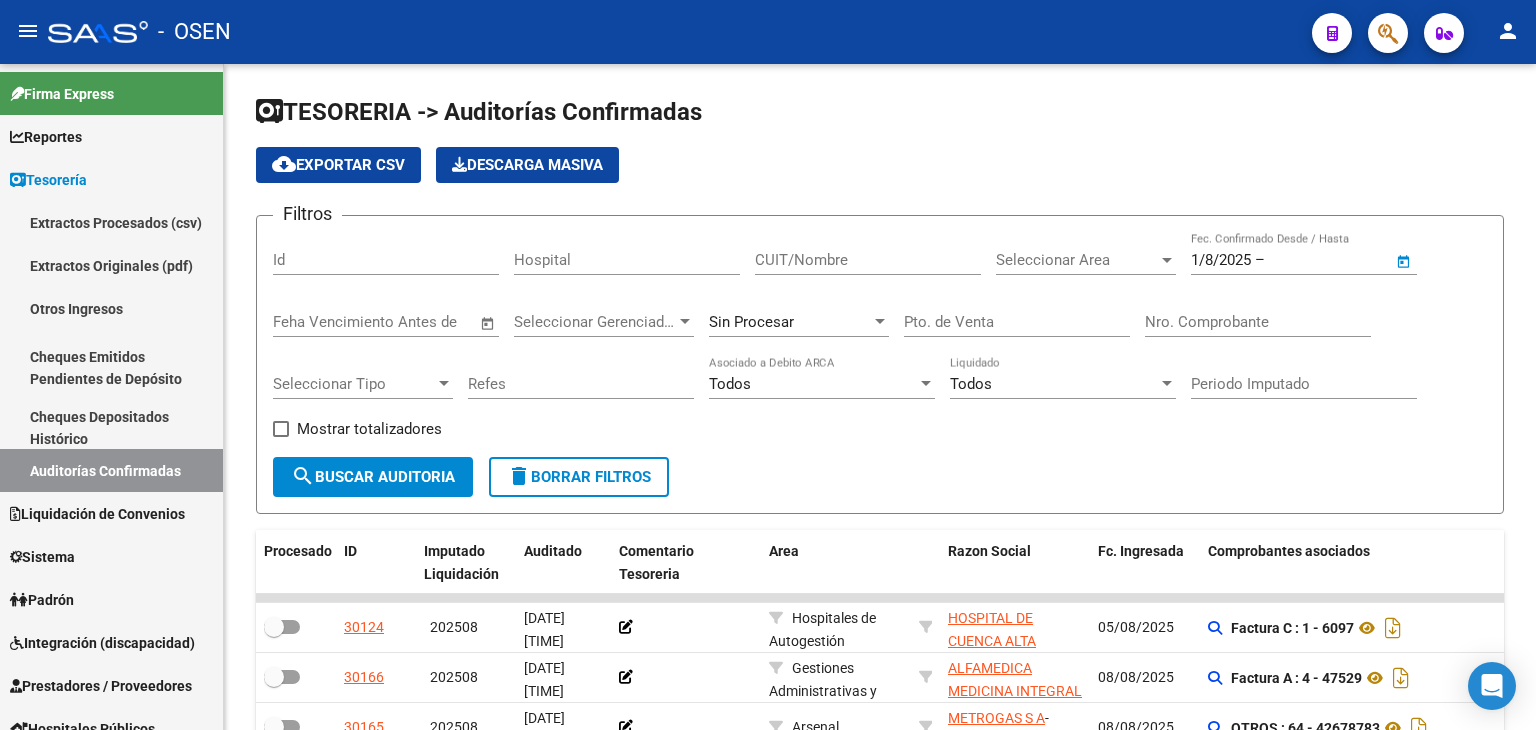type on "7/8/2025" 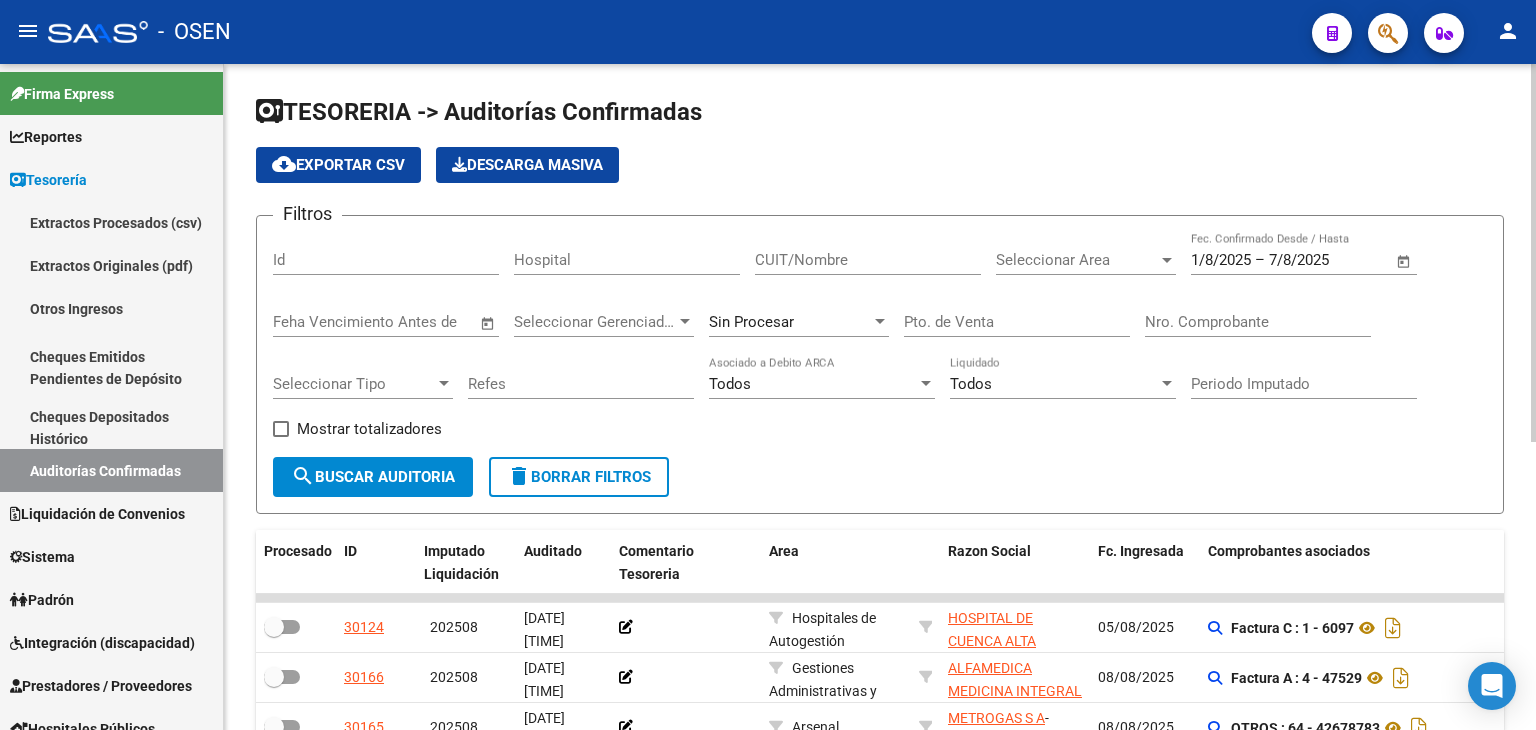 click on "Seleccionar Area Seleccionar Area" 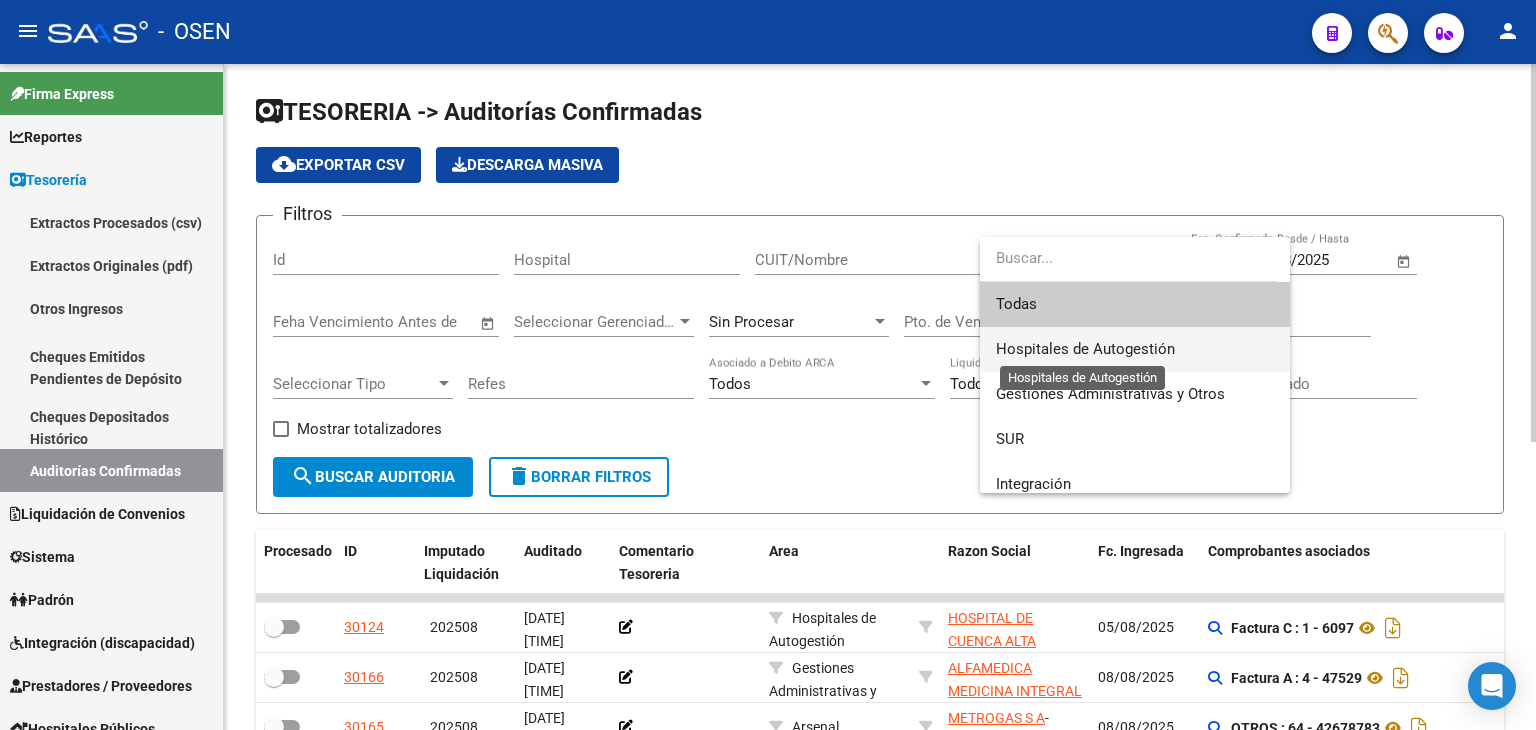 click on "Hospitales de Autogestión" at bounding box center [1085, 349] 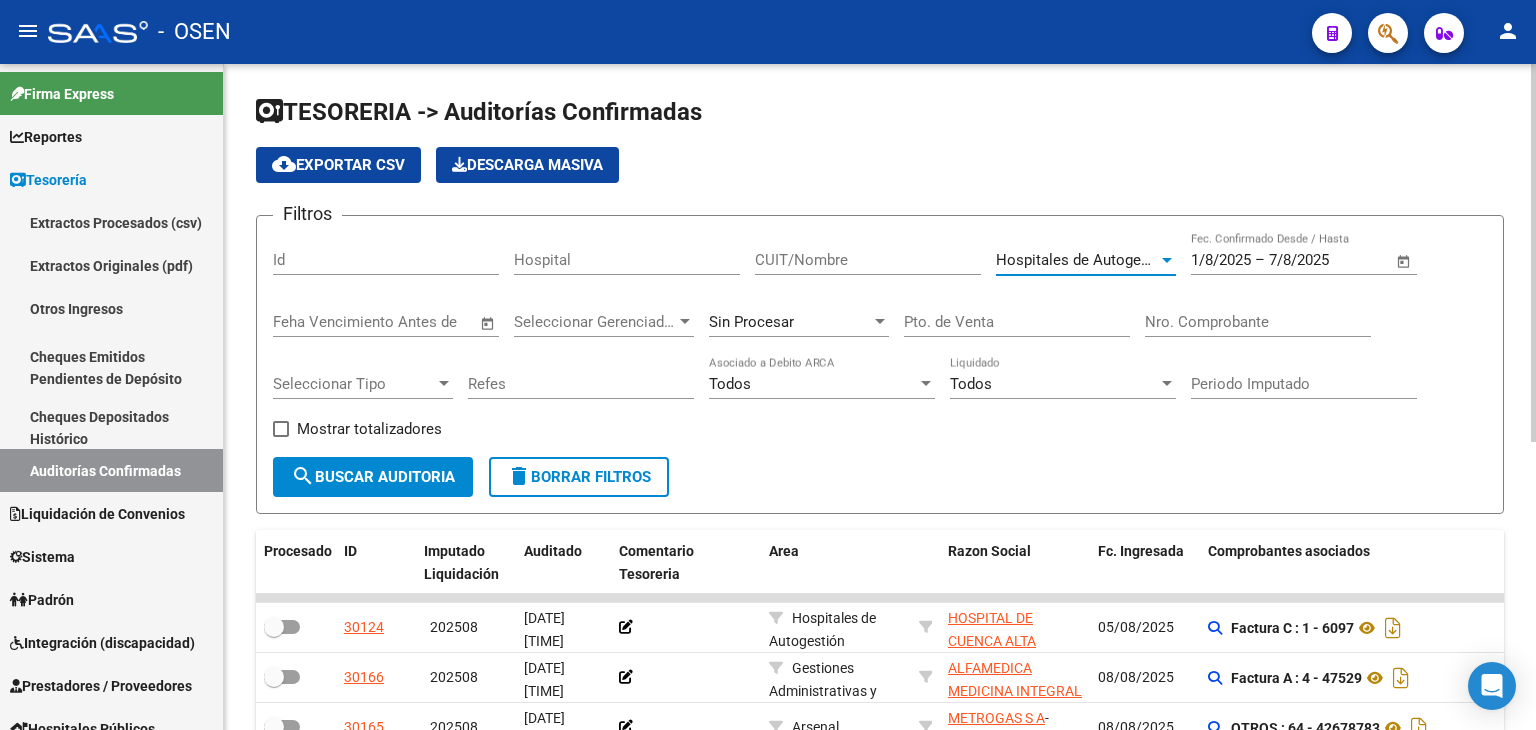 click on "search  Buscar Auditoria" 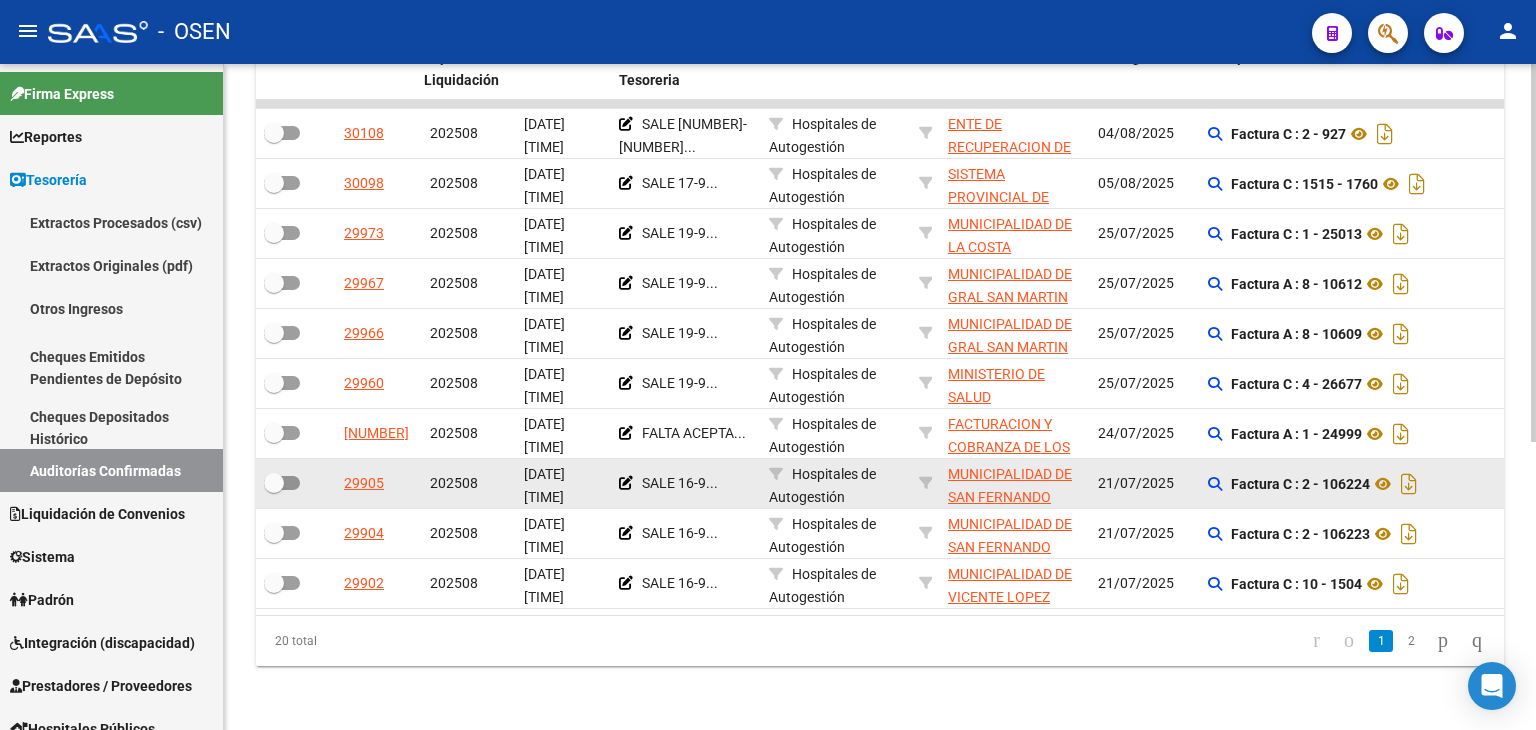 scroll, scrollTop: 500, scrollLeft: 0, axis: vertical 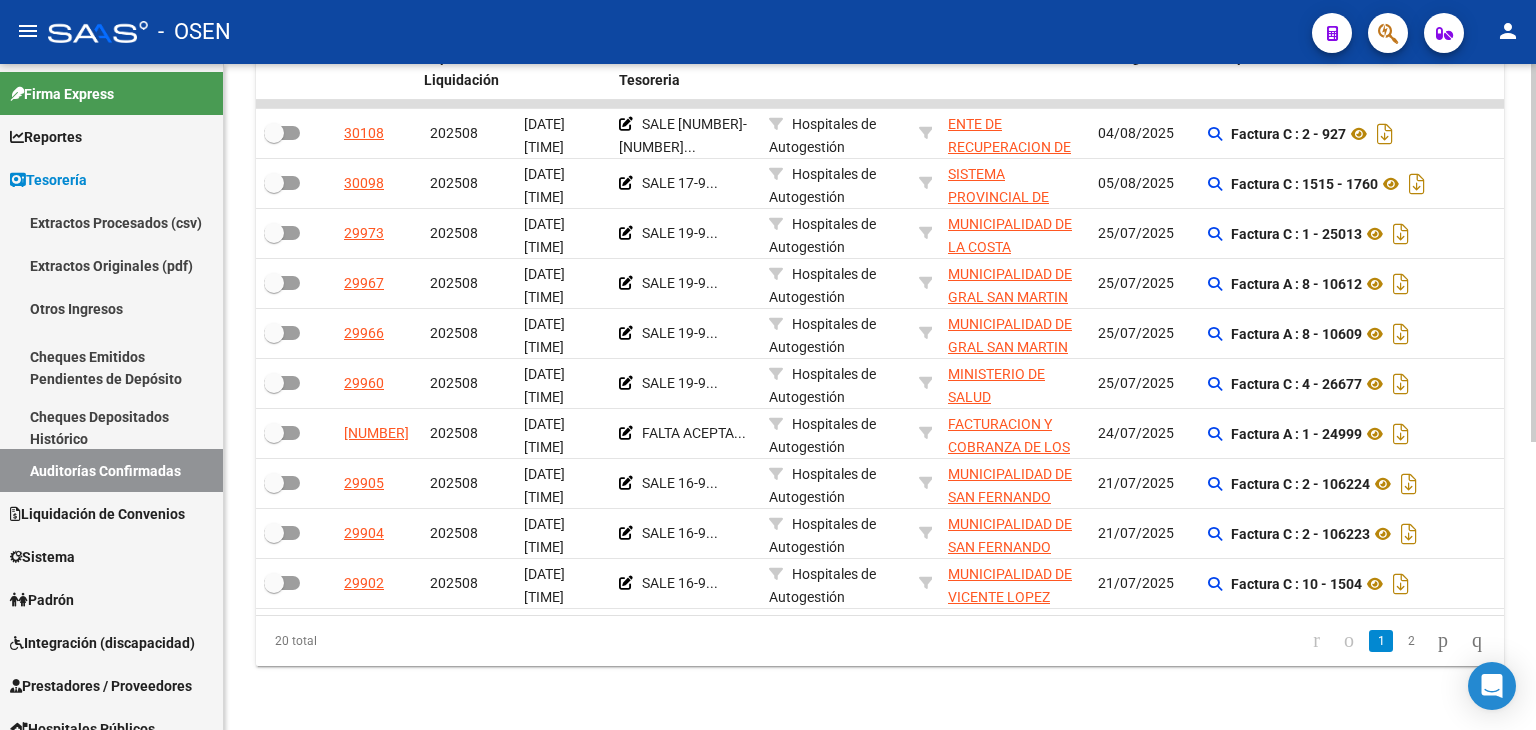 click on "2" 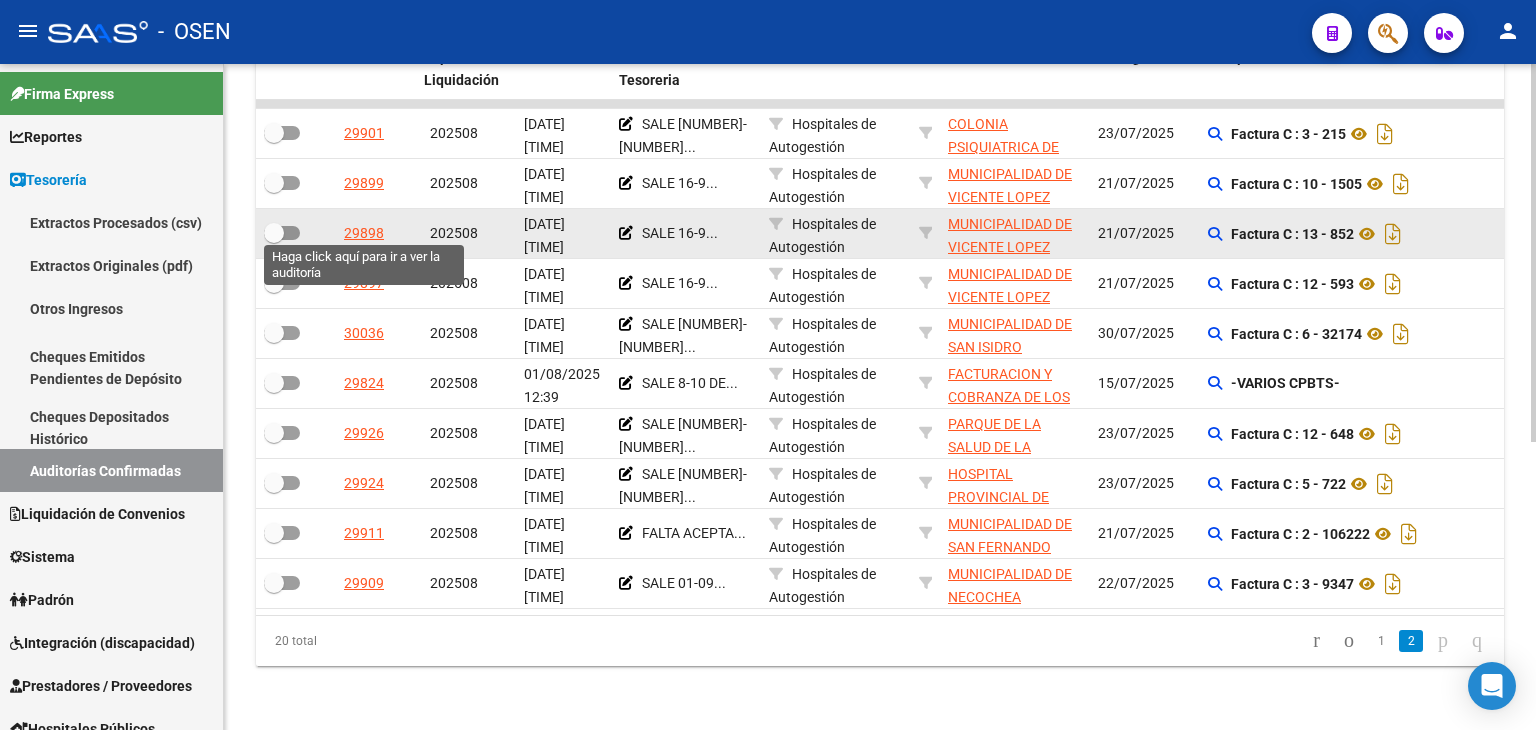 click on "29898" 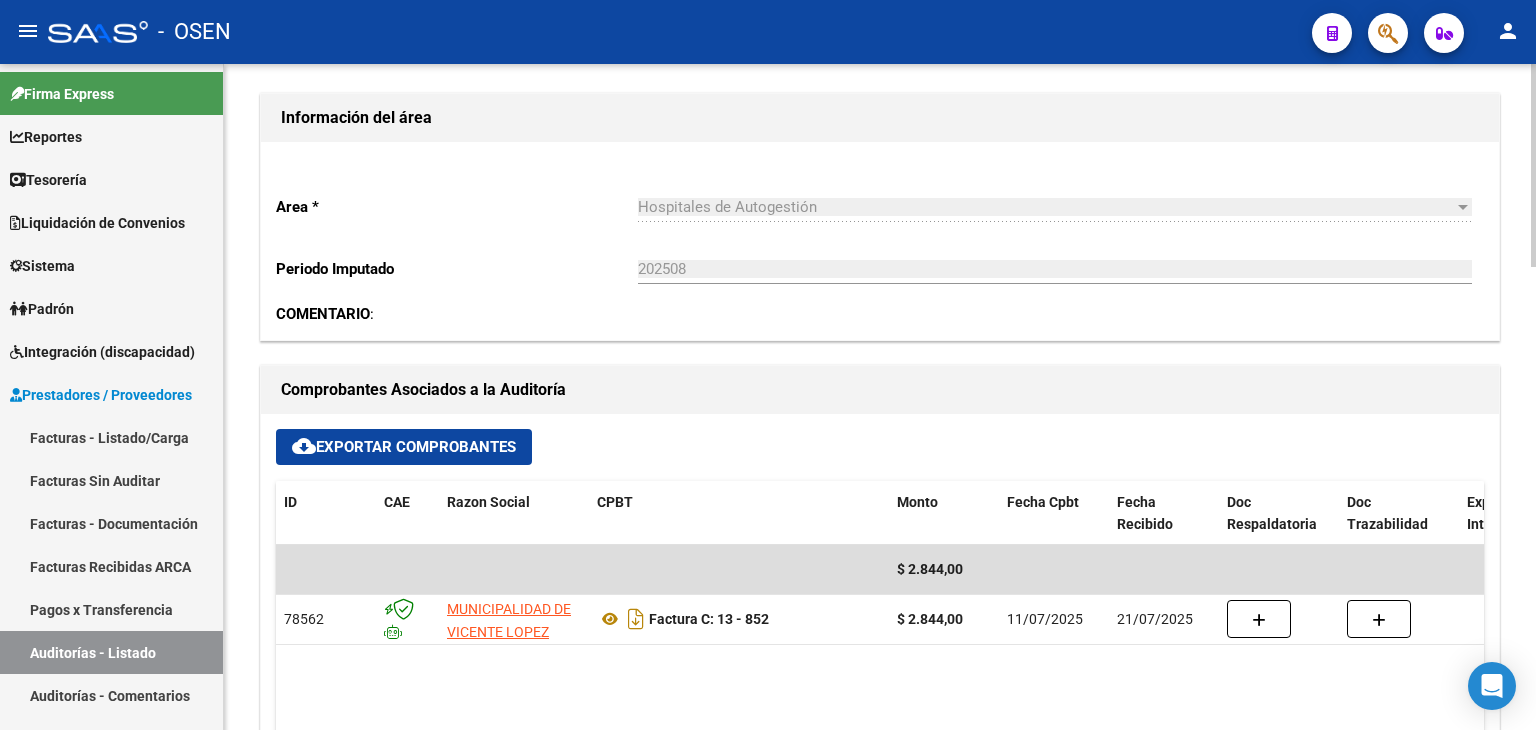 scroll, scrollTop: 0, scrollLeft: 0, axis: both 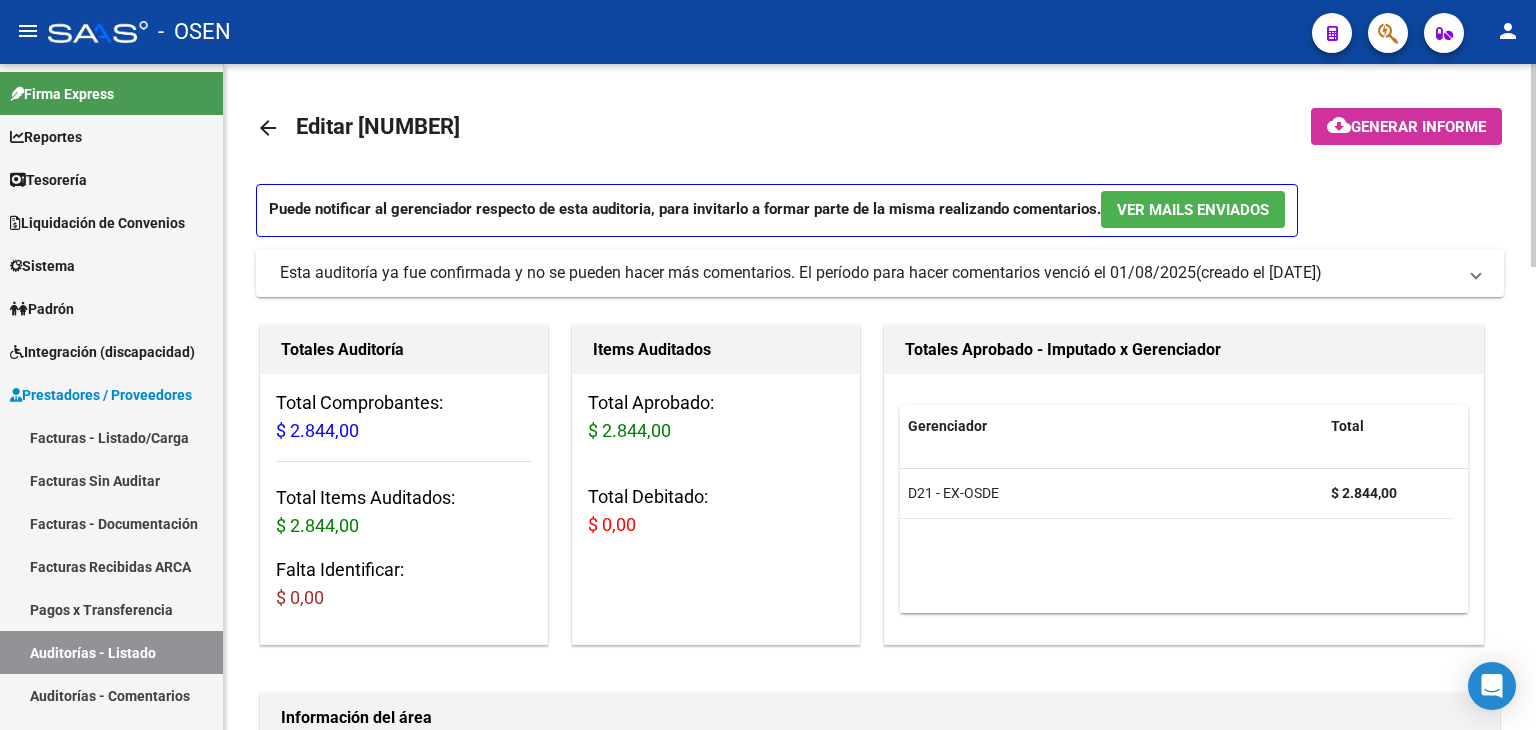 click on "arrow_back" 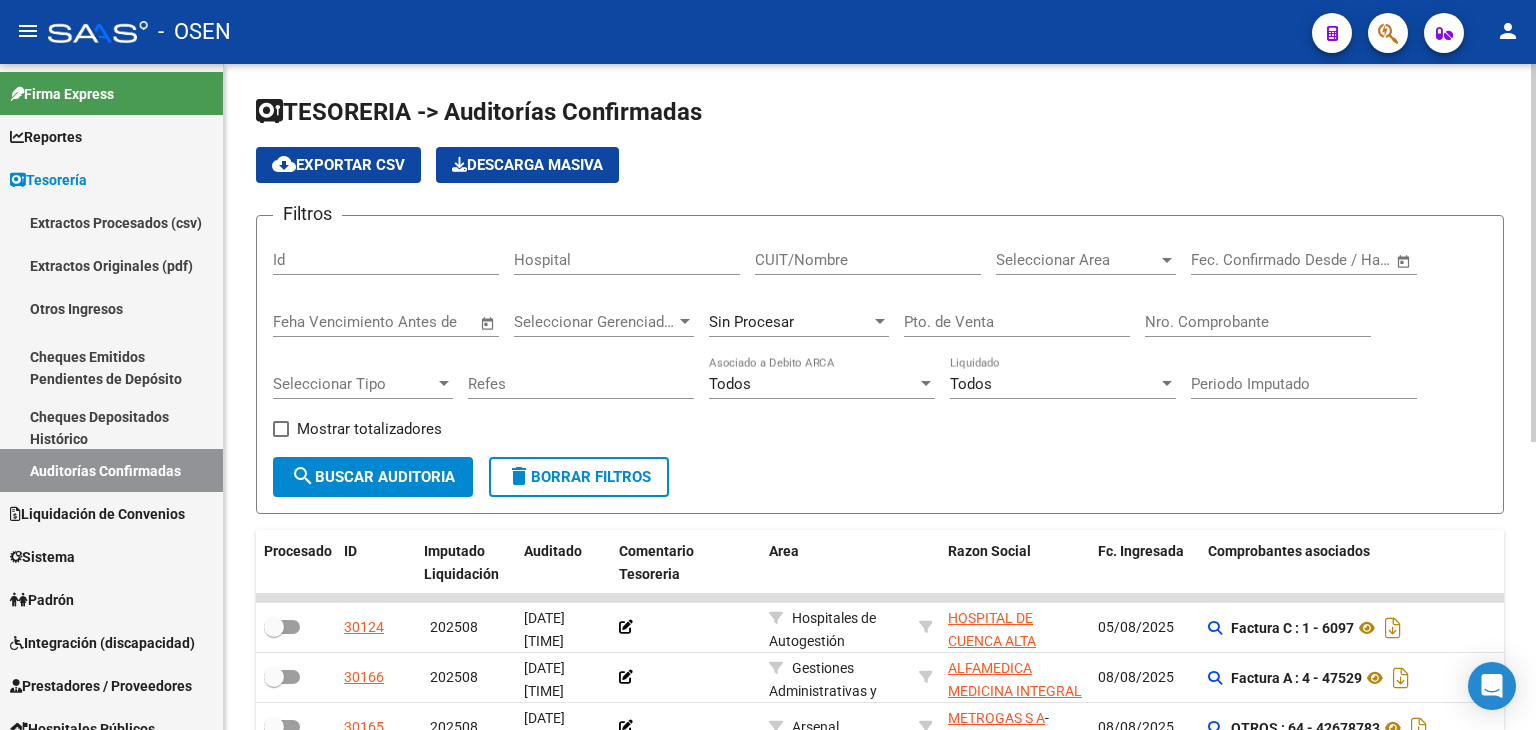 click 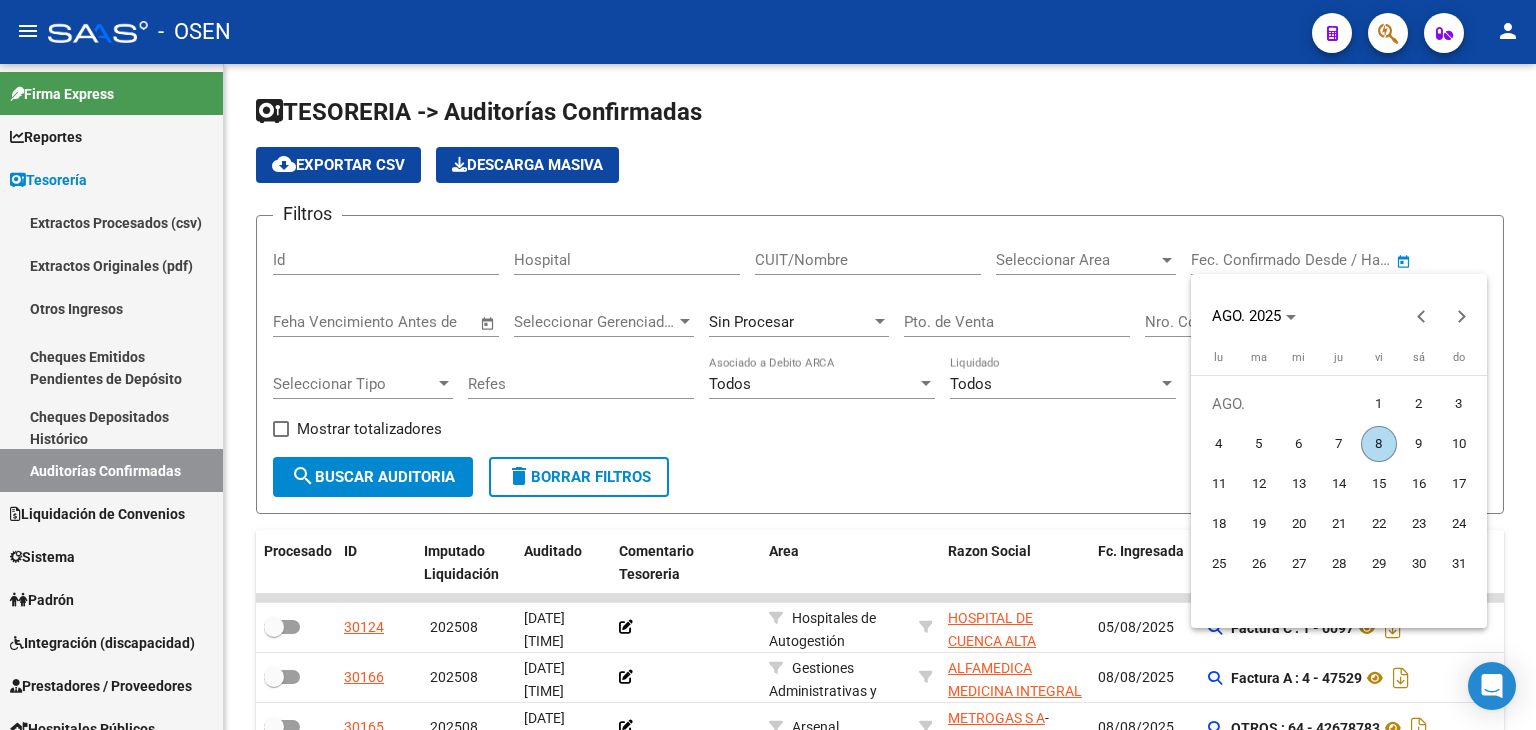 click on "1" at bounding box center [1379, 404] 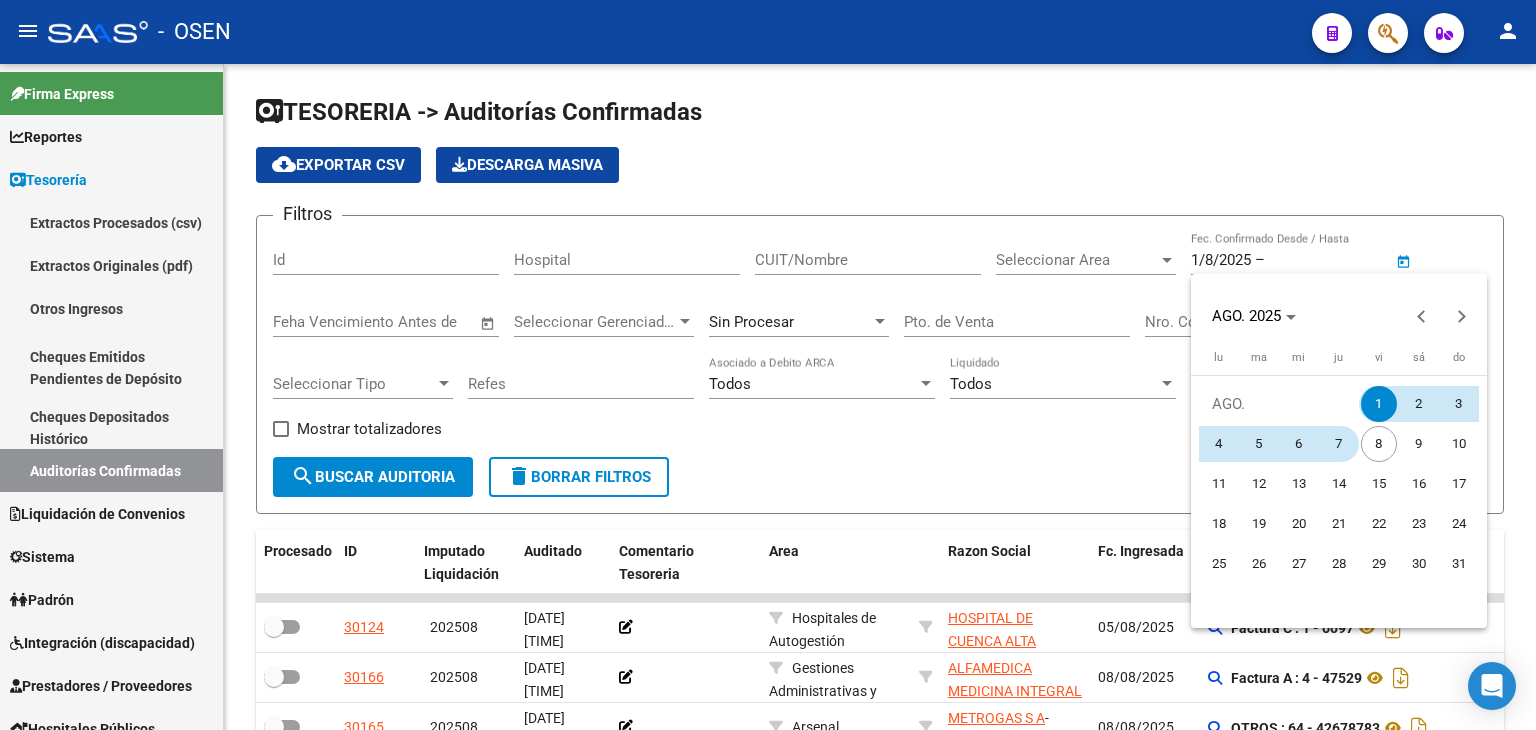 drag, startPoint x: 1340, startPoint y: 439, endPoint x: 1100, endPoint y: 329, distance: 264.00757 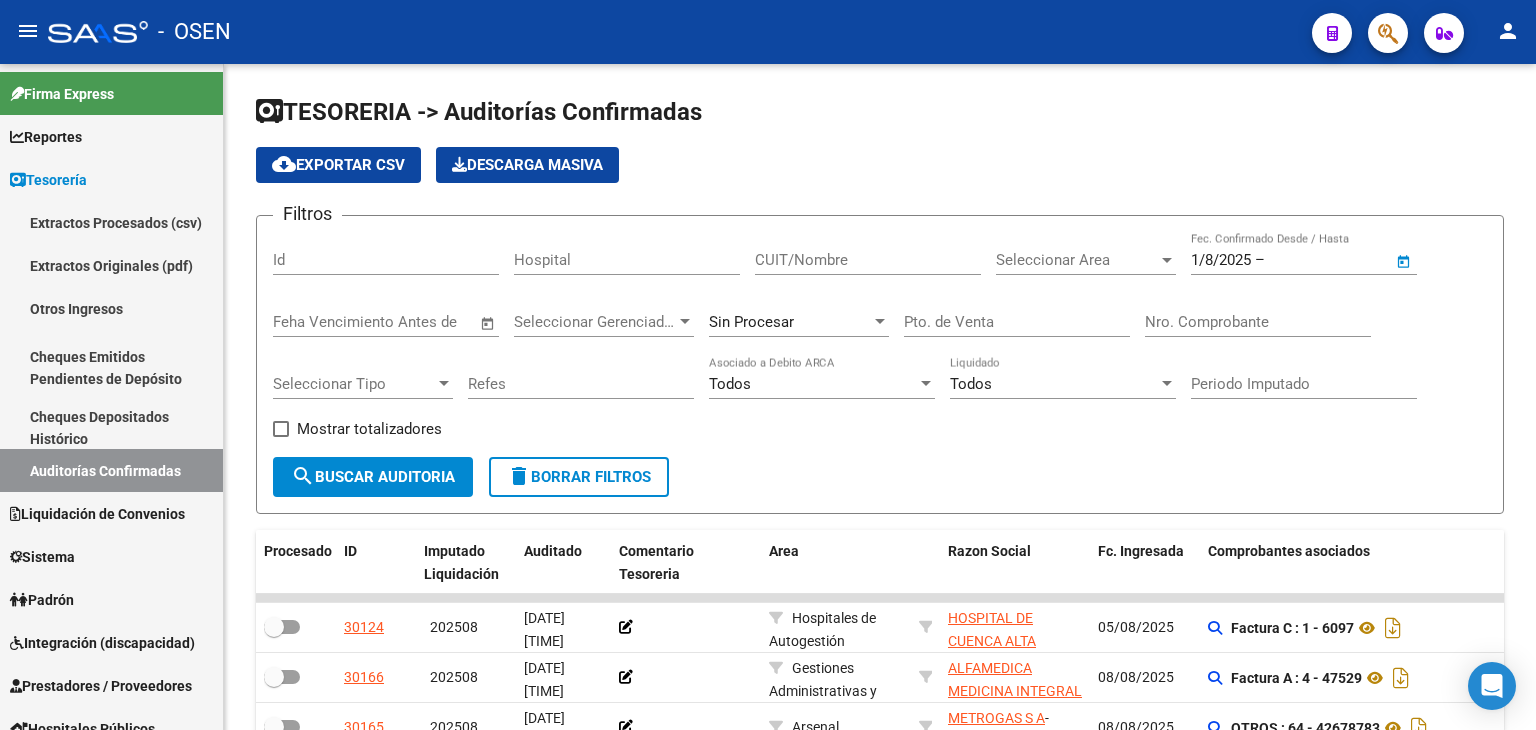 type on "7/8/2025" 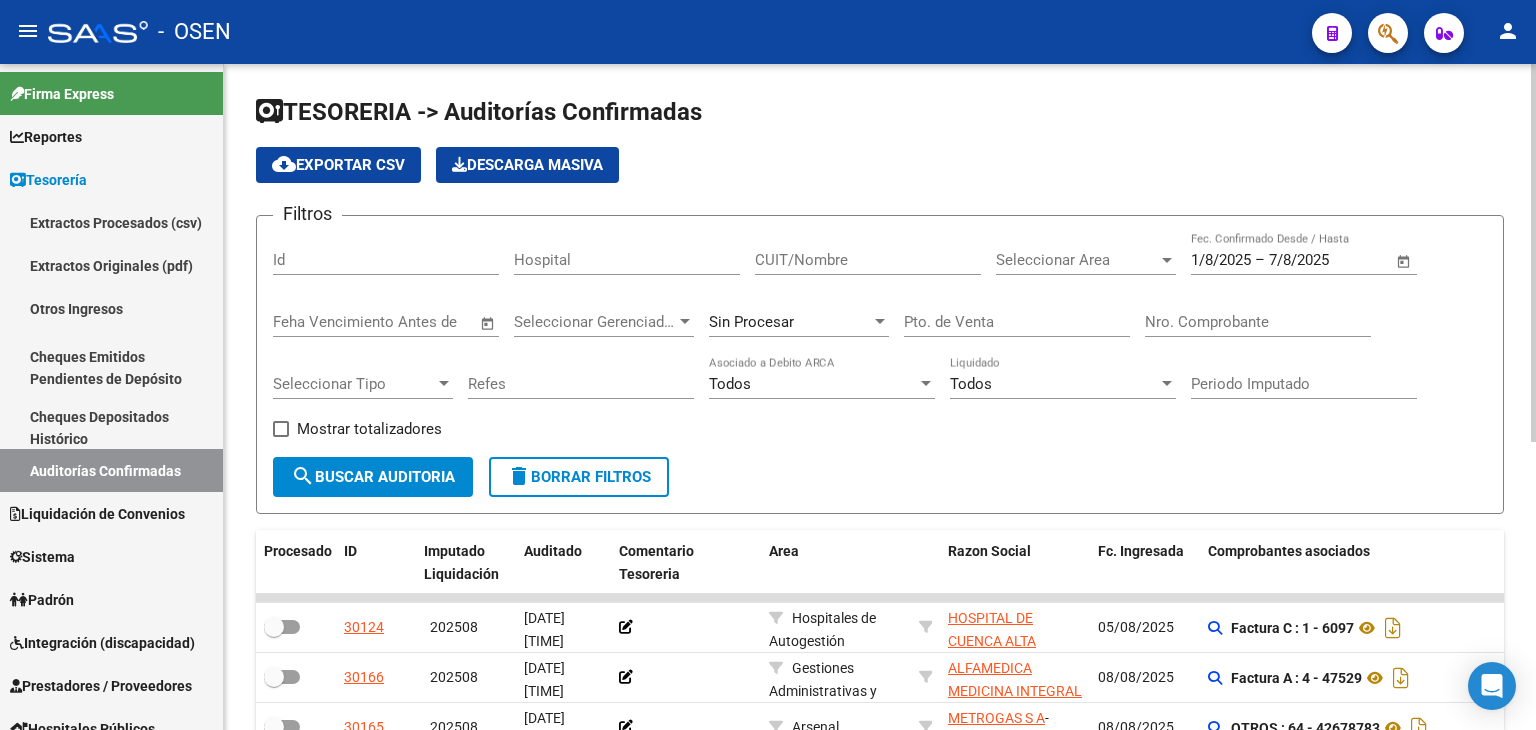 click on "Seleccionar Area Seleccionar Area" 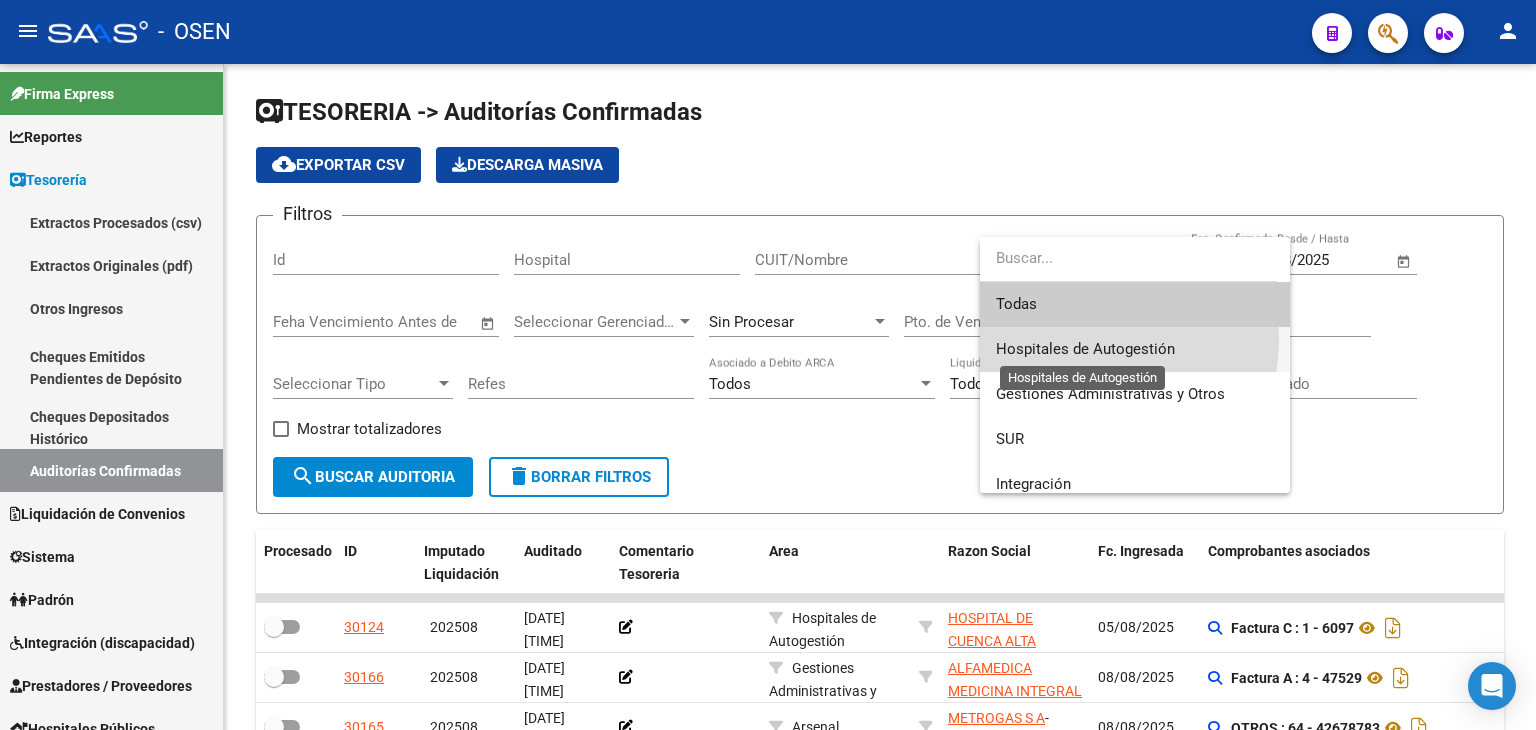 click on "Hospitales de Autogestión" at bounding box center (1085, 349) 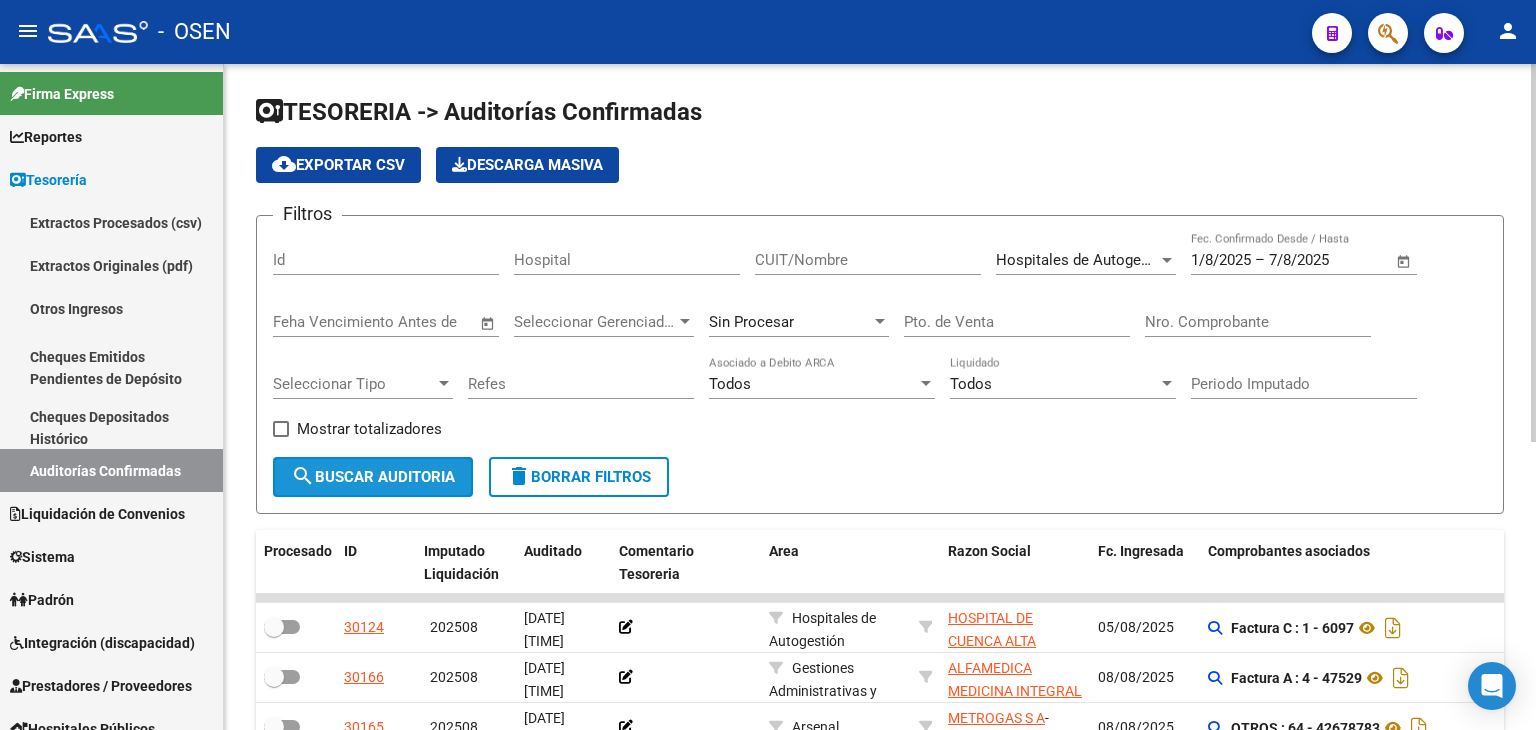 click on "search" 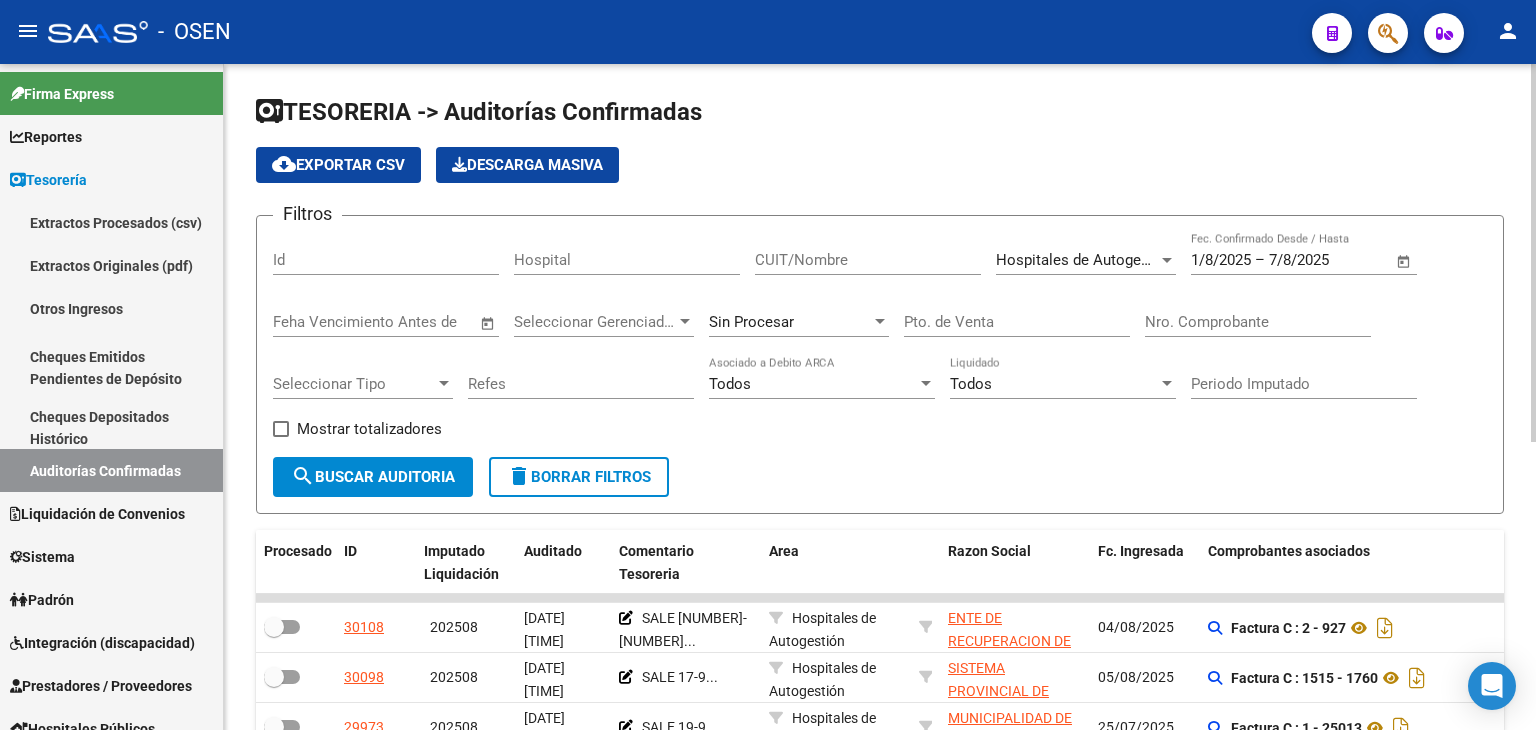 scroll, scrollTop: 507, scrollLeft: 0, axis: vertical 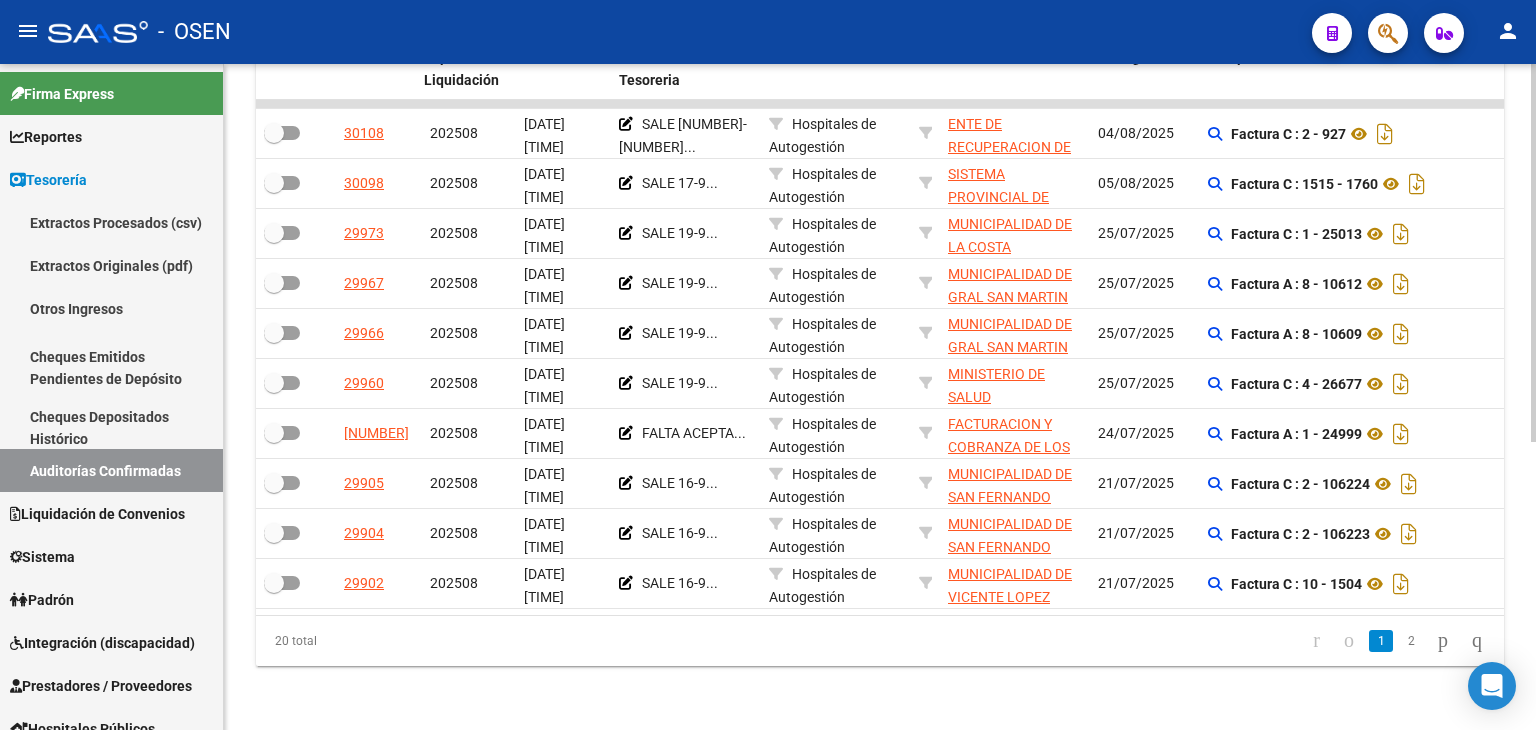 click on "2" 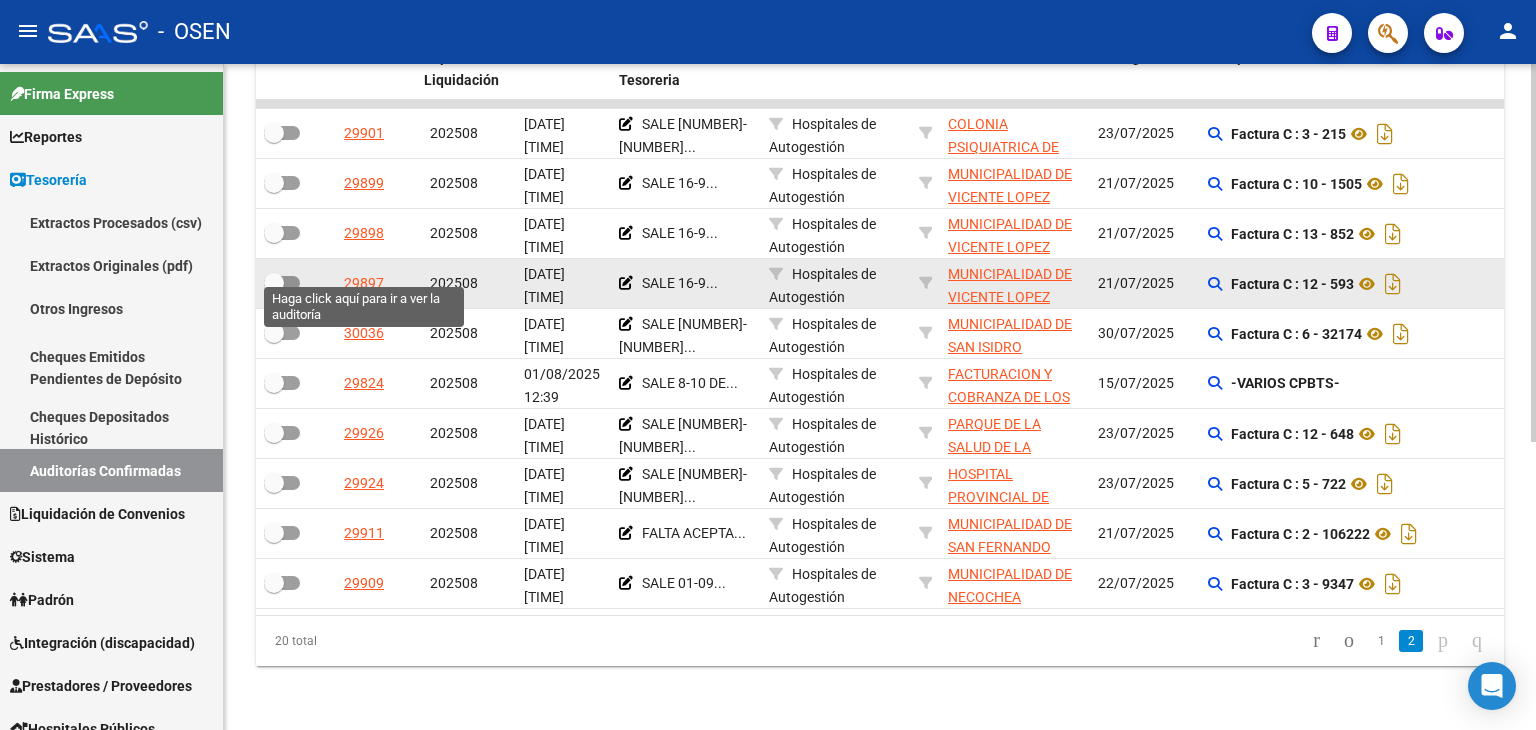 click on "29897" 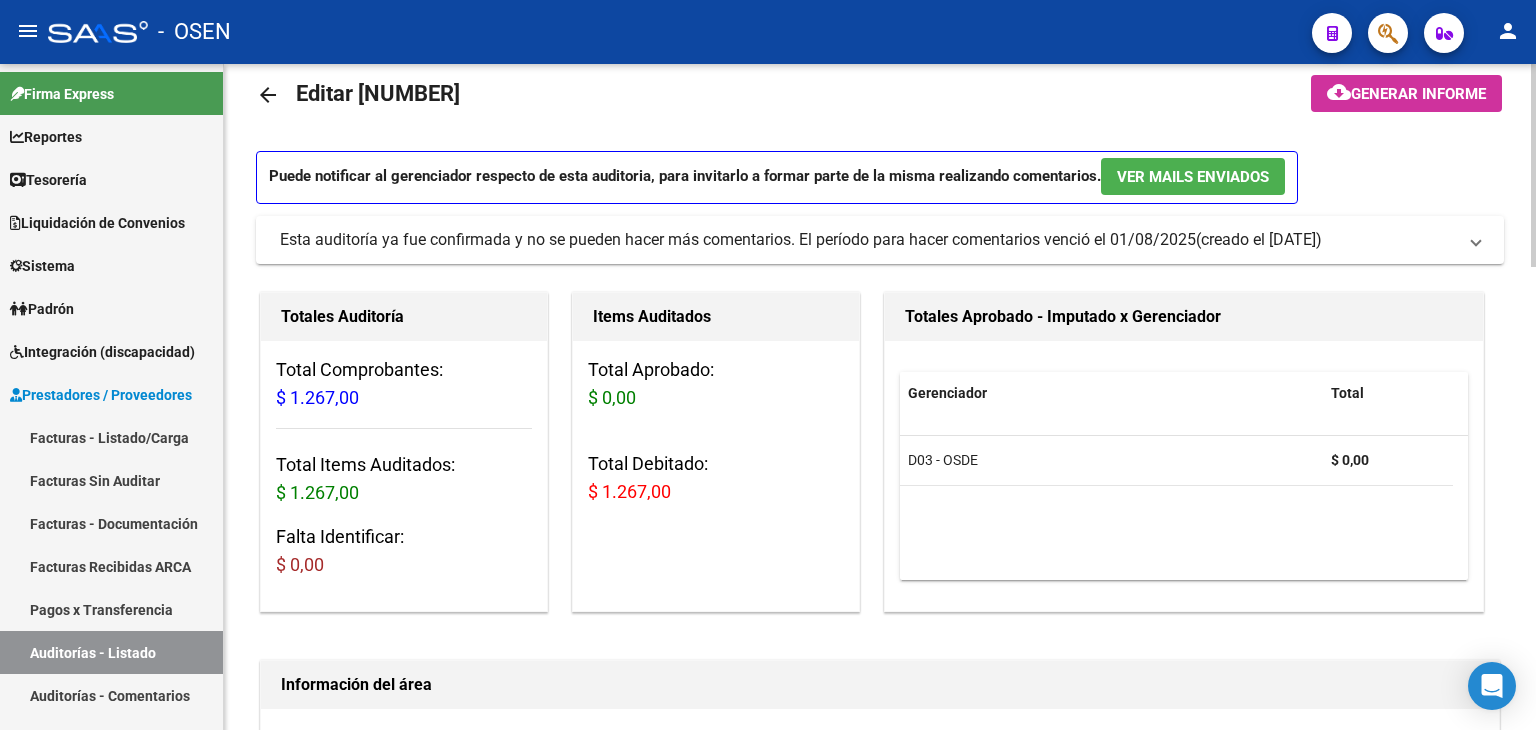 scroll, scrollTop: 0, scrollLeft: 0, axis: both 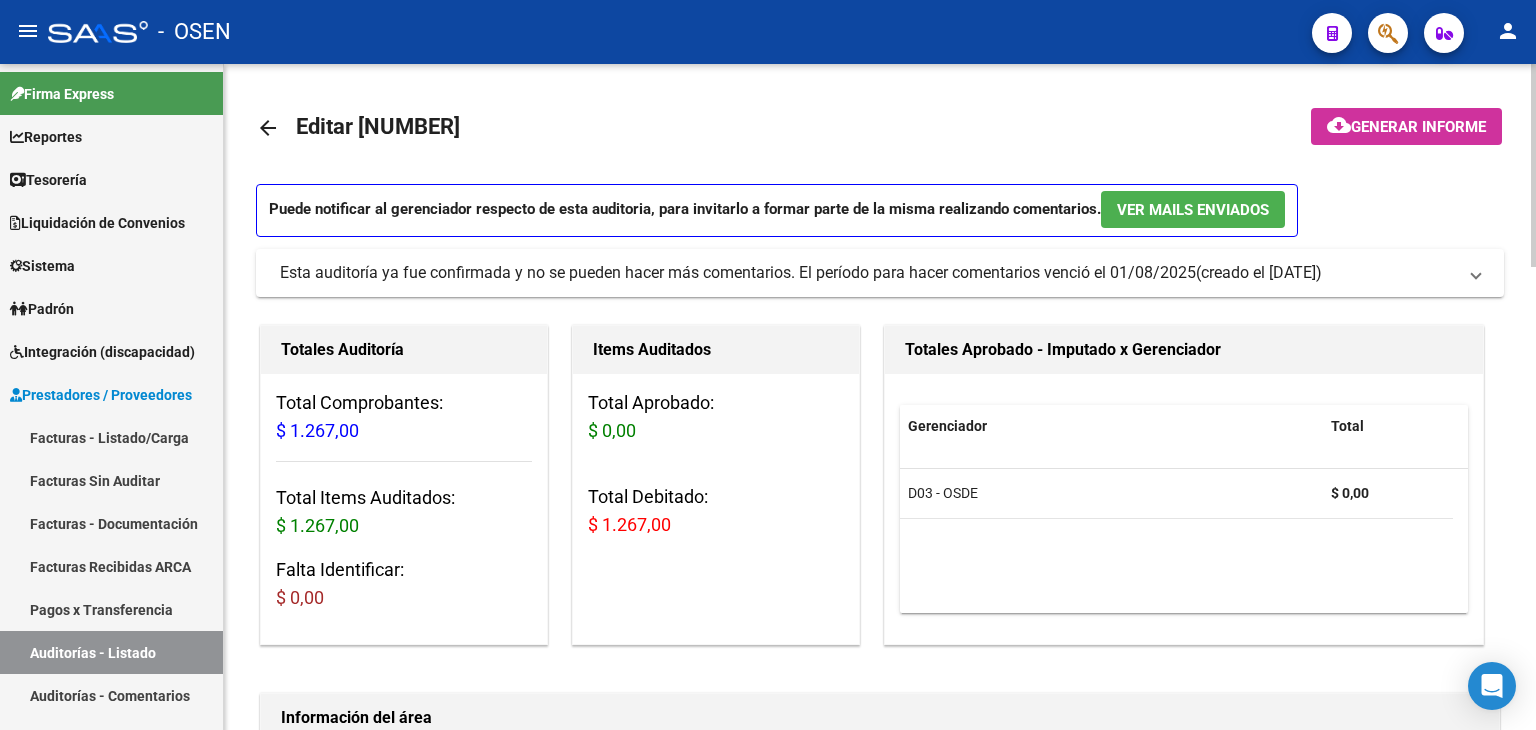 click on "arrow_back" 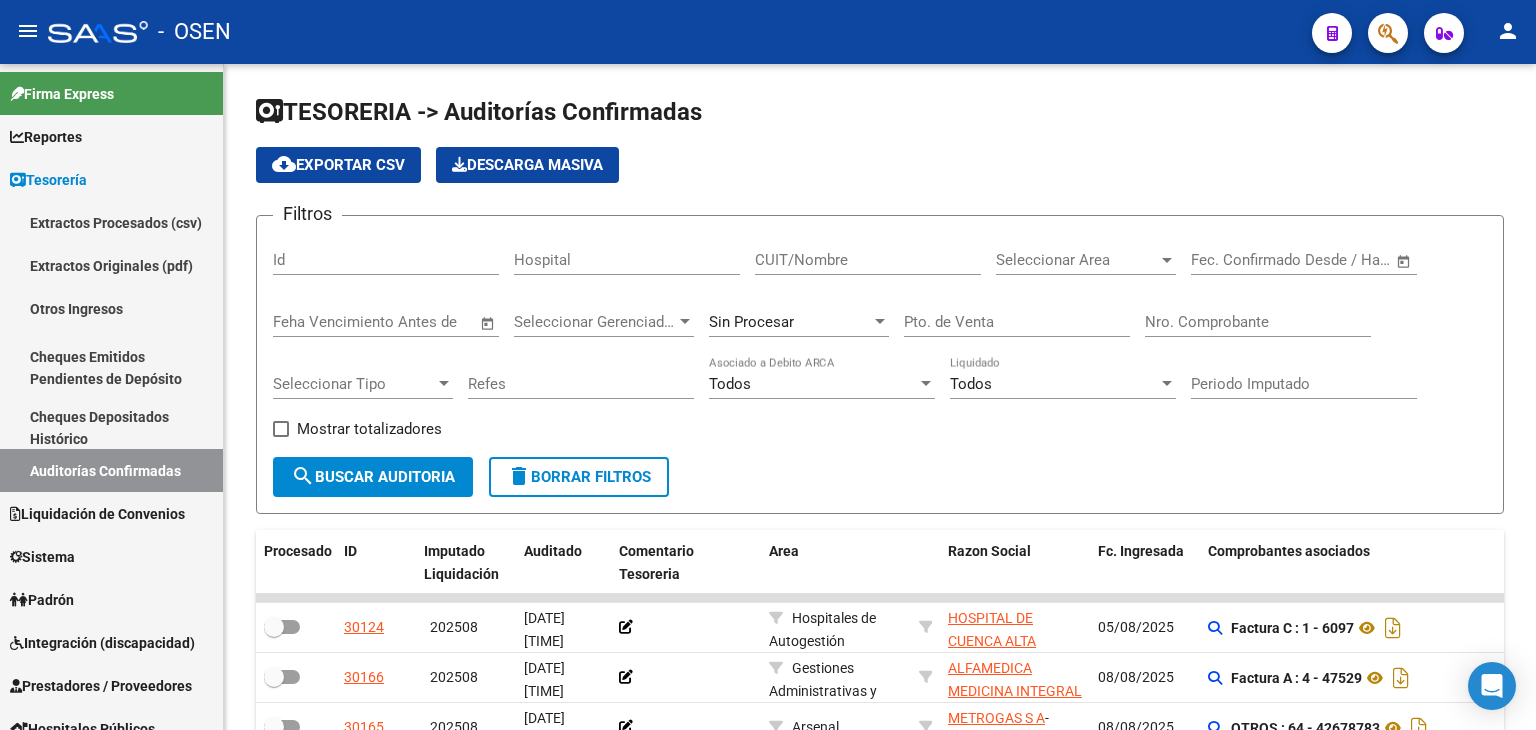 click 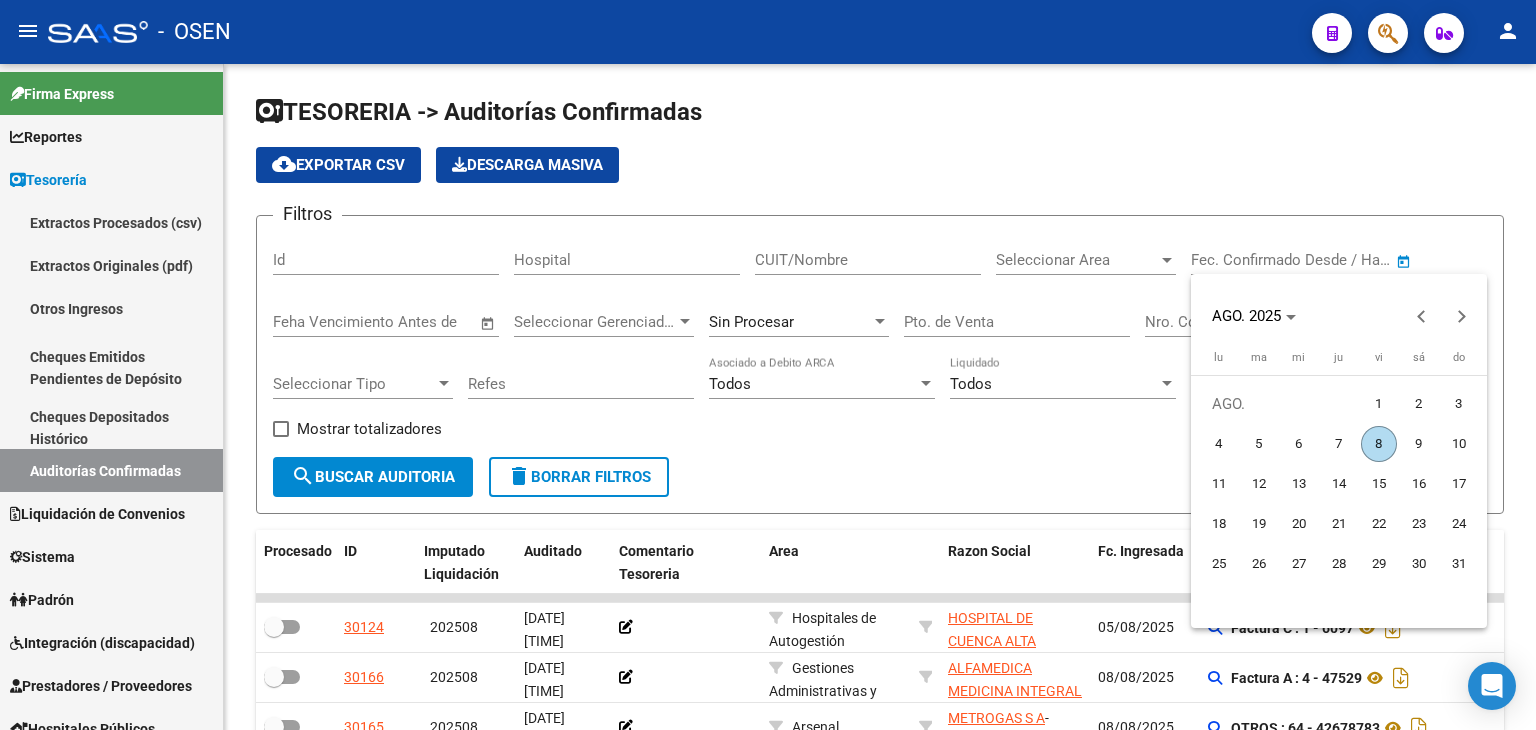 drag, startPoint x: 1384, startPoint y: 406, endPoint x: 1365, endPoint y: 424, distance: 26.172504 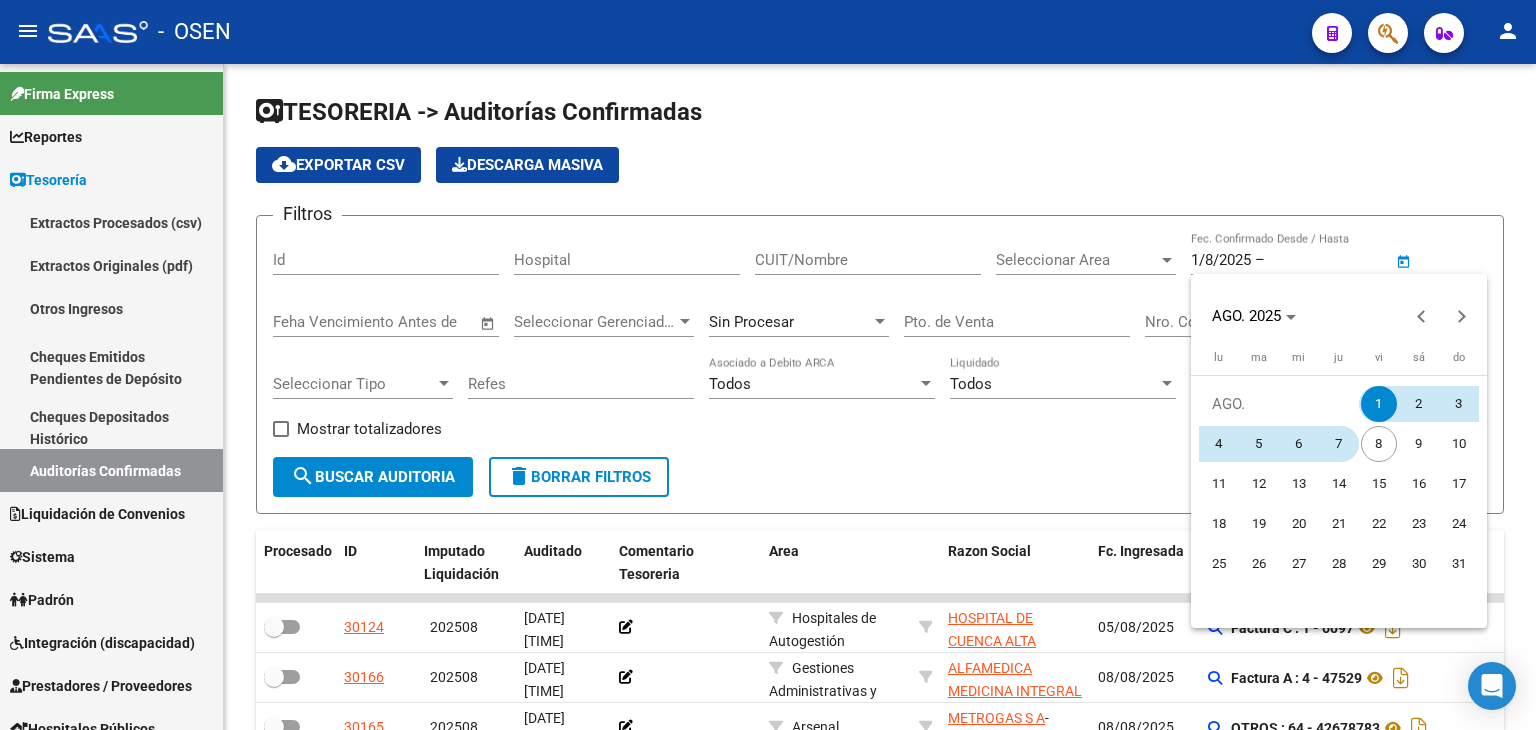 click on "7" at bounding box center (1339, 444) 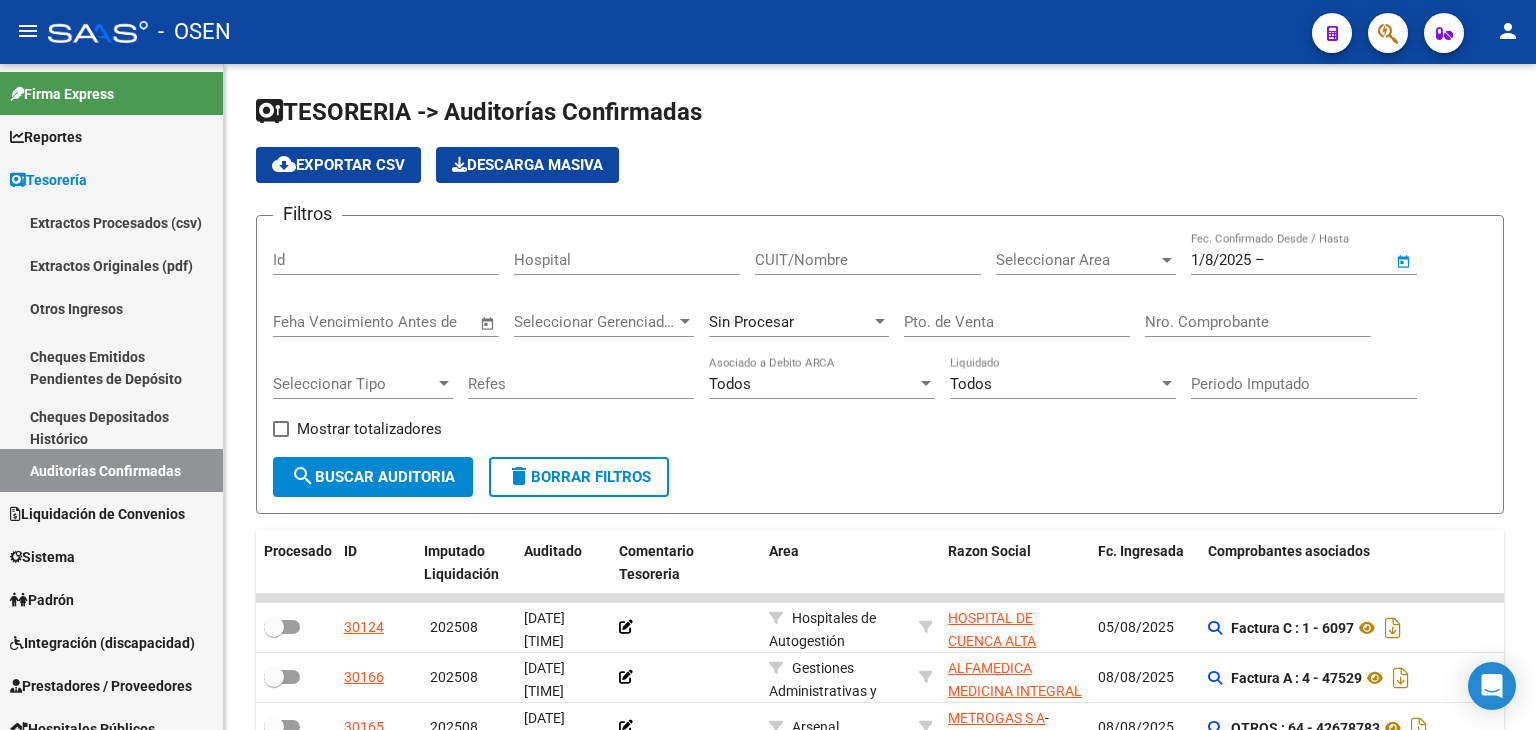 type on "7/8/2025" 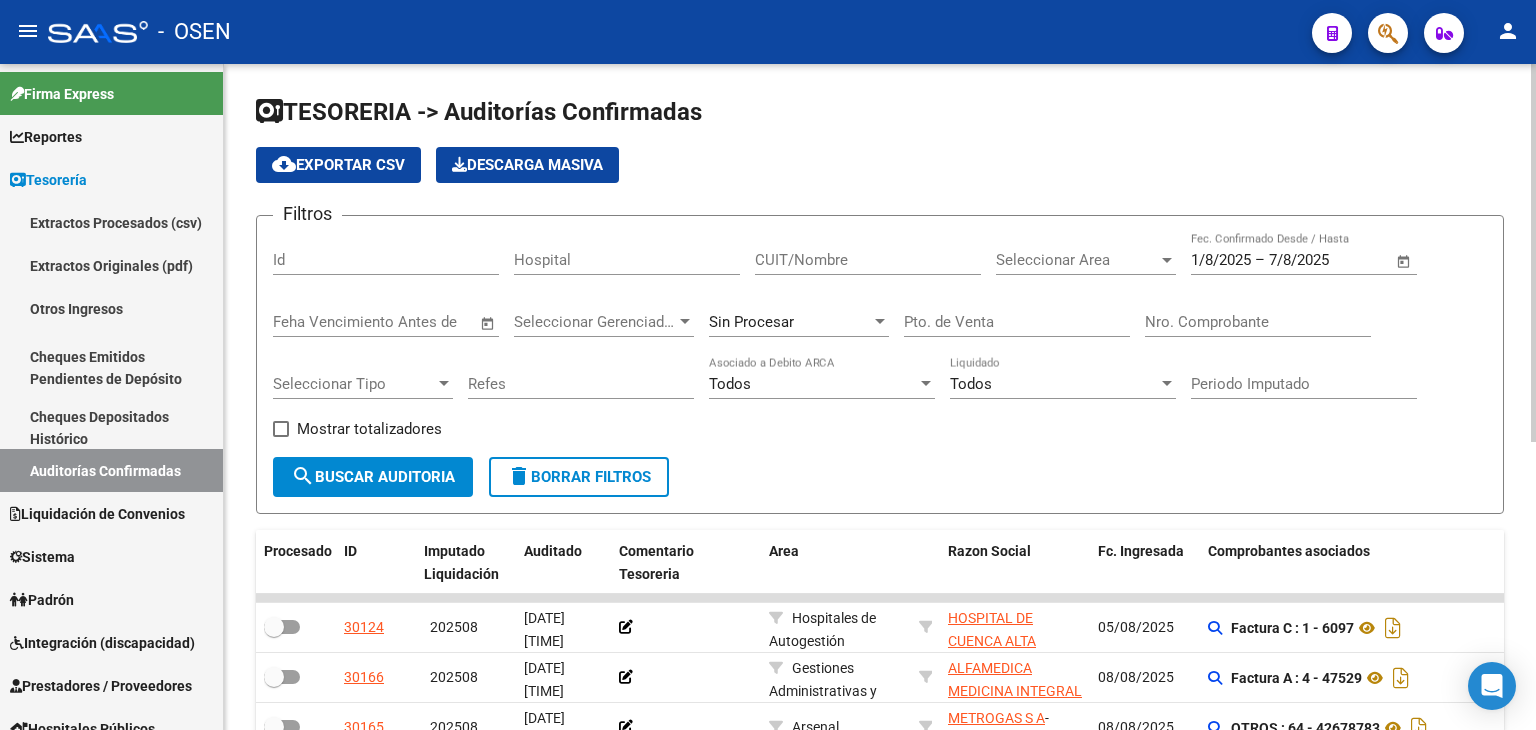 click on "Seleccionar Area" at bounding box center (1077, 260) 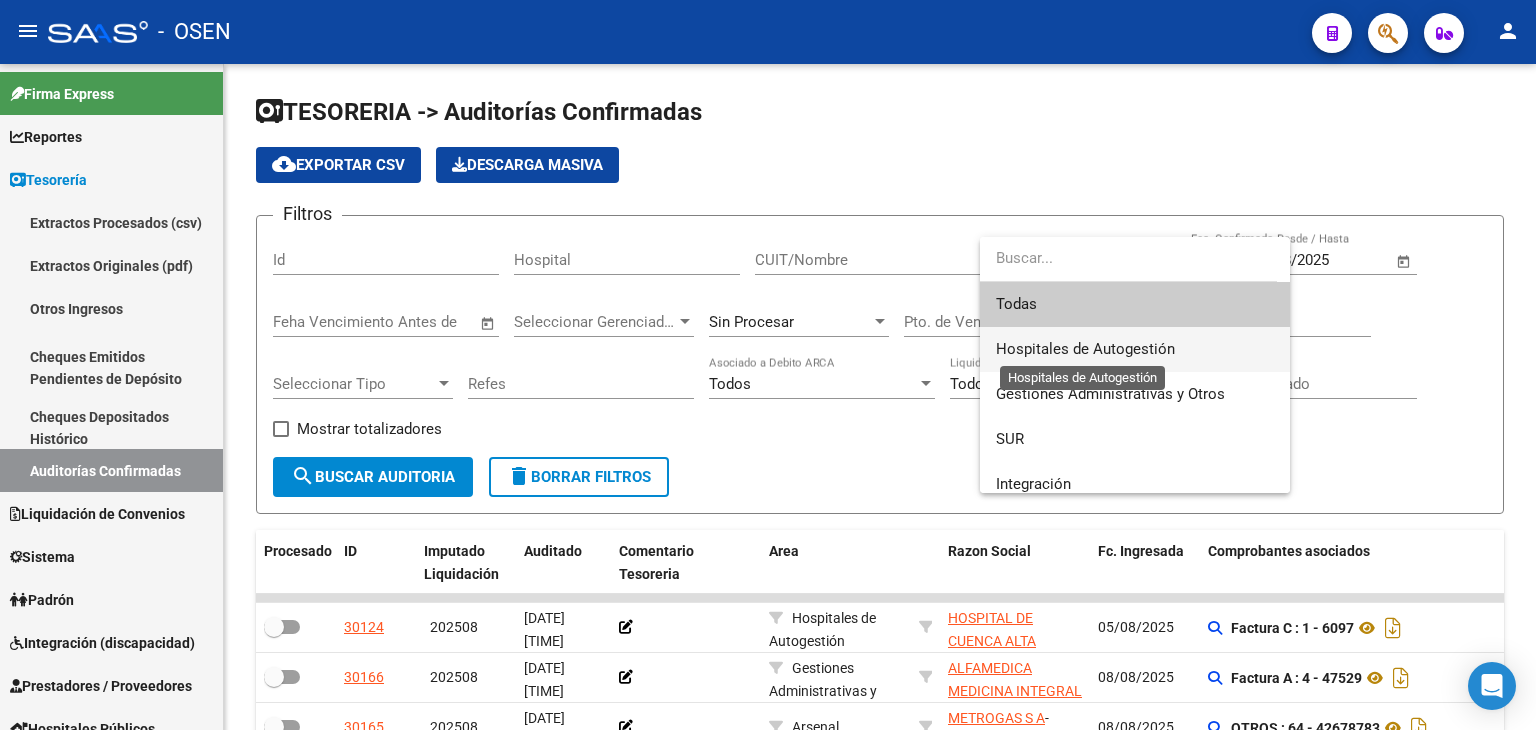 click on "Hospitales de Autogestión" at bounding box center (1085, 349) 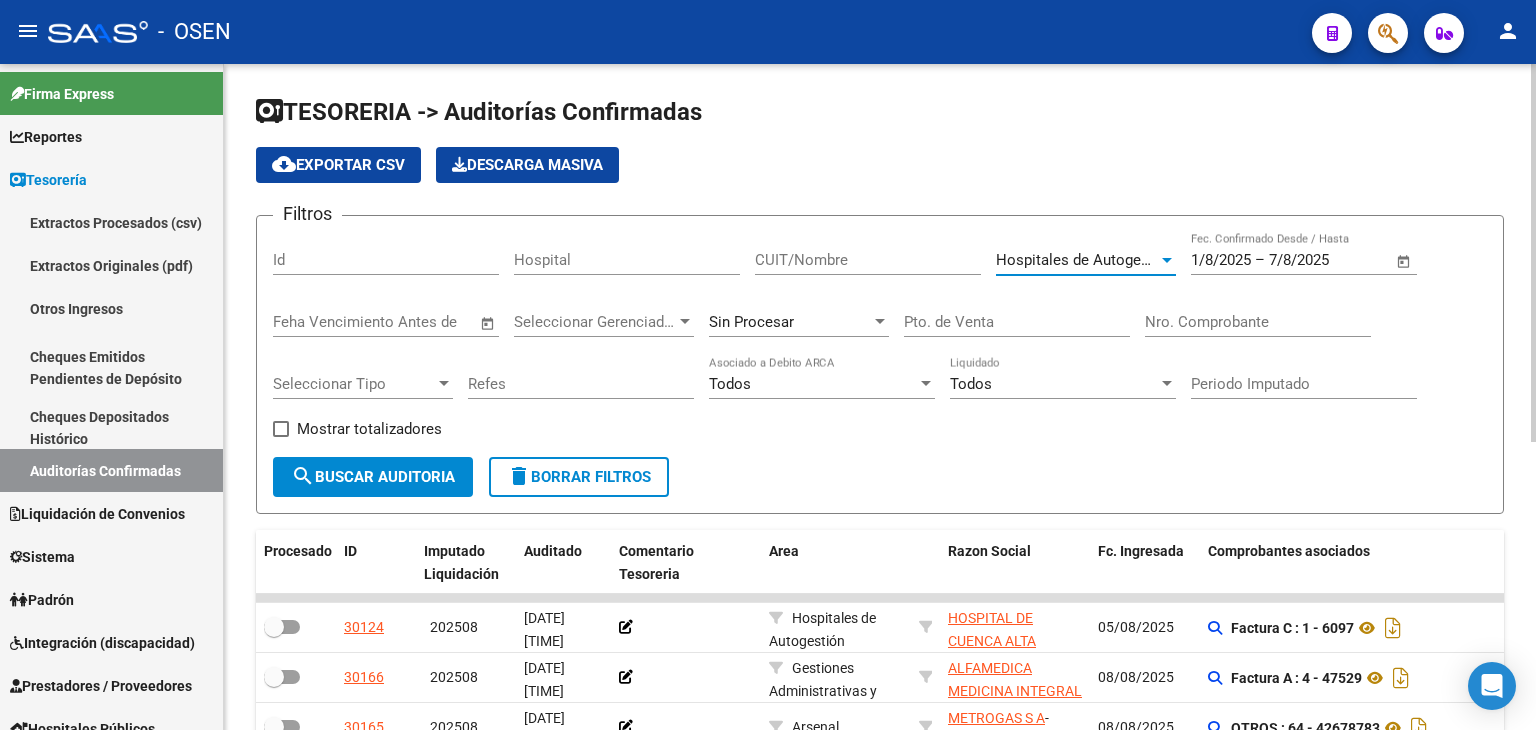 drag, startPoint x: 335, startPoint y: 469, endPoint x: 345, endPoint y: 457, distance: 15.6205 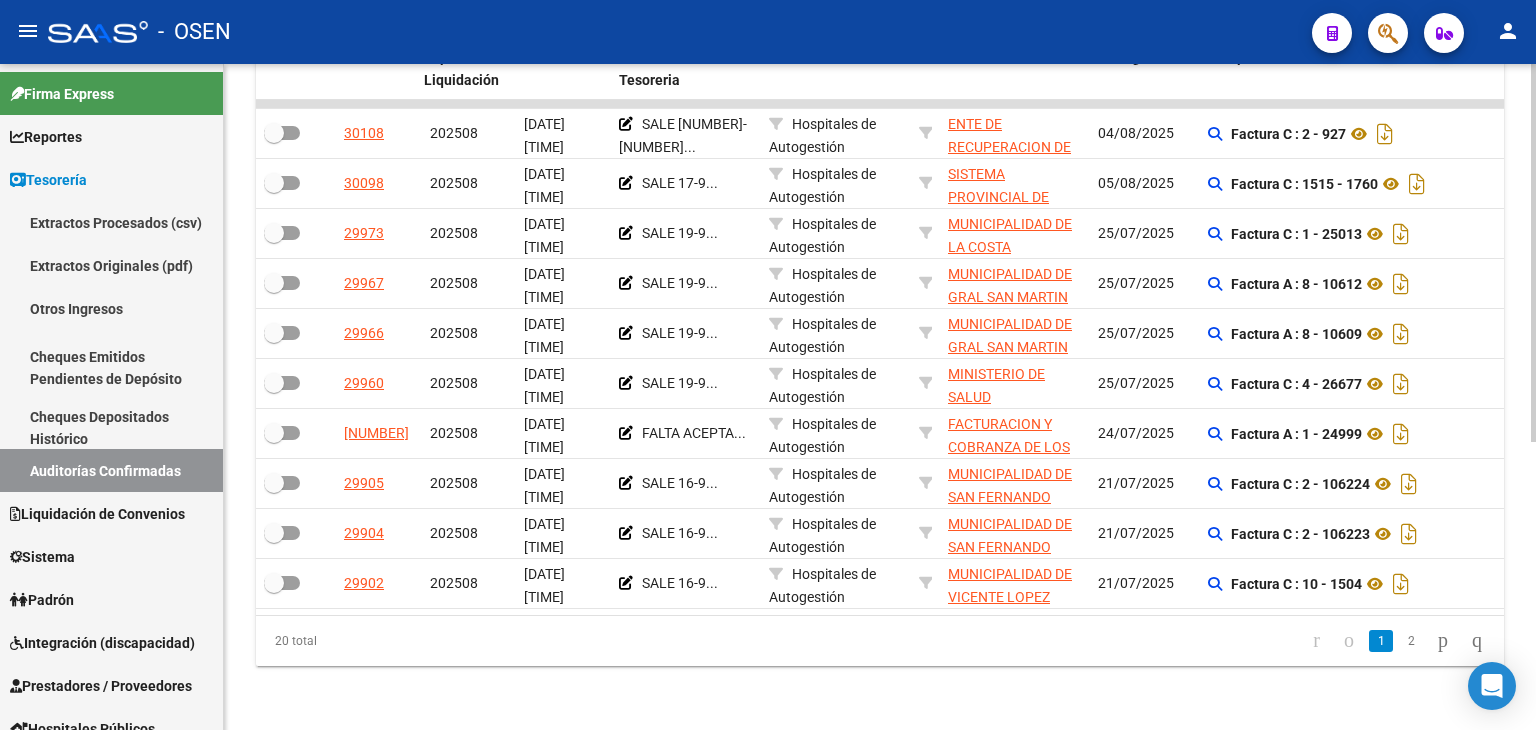 scroll, scrollTop: 507, scrollLeft: 0, axis: vertical 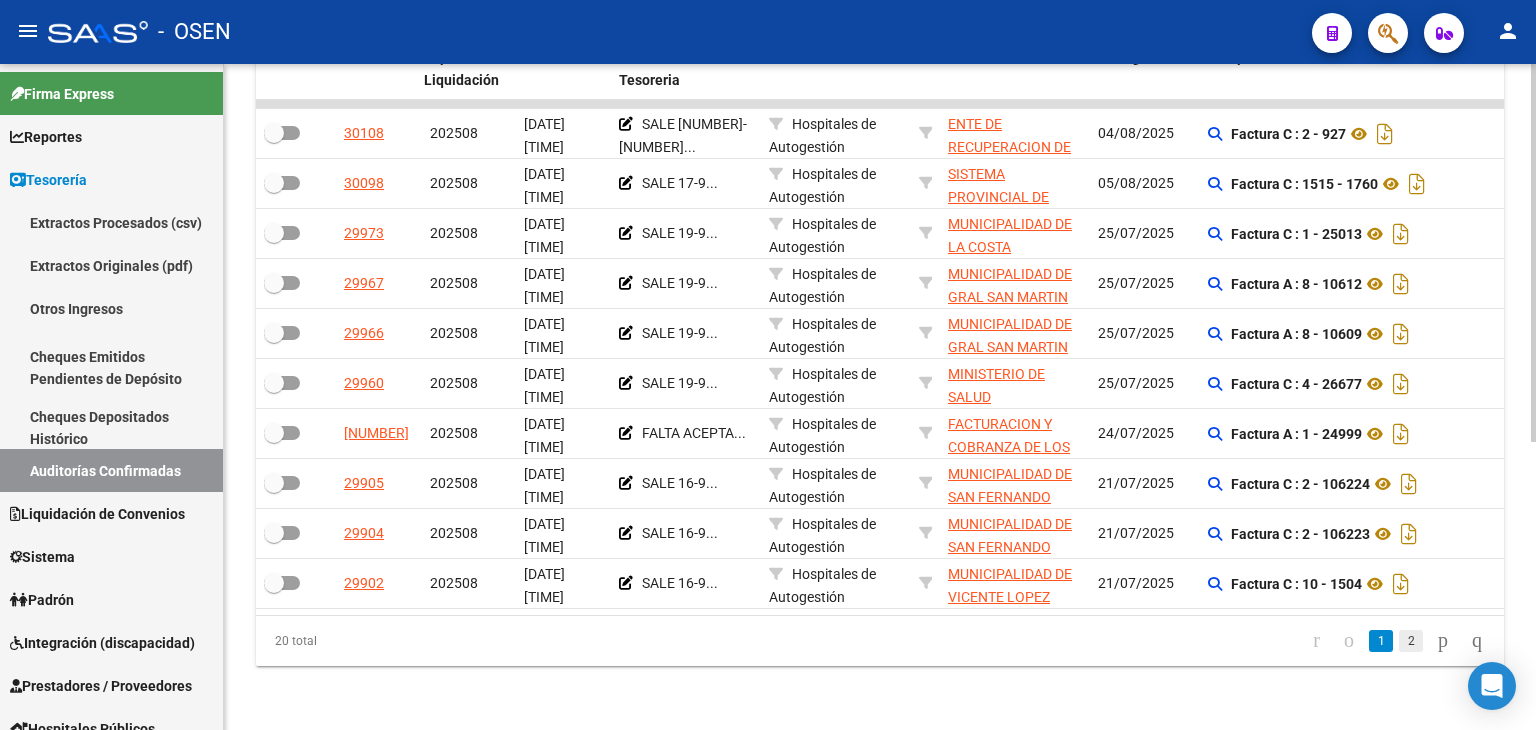 click on "2" 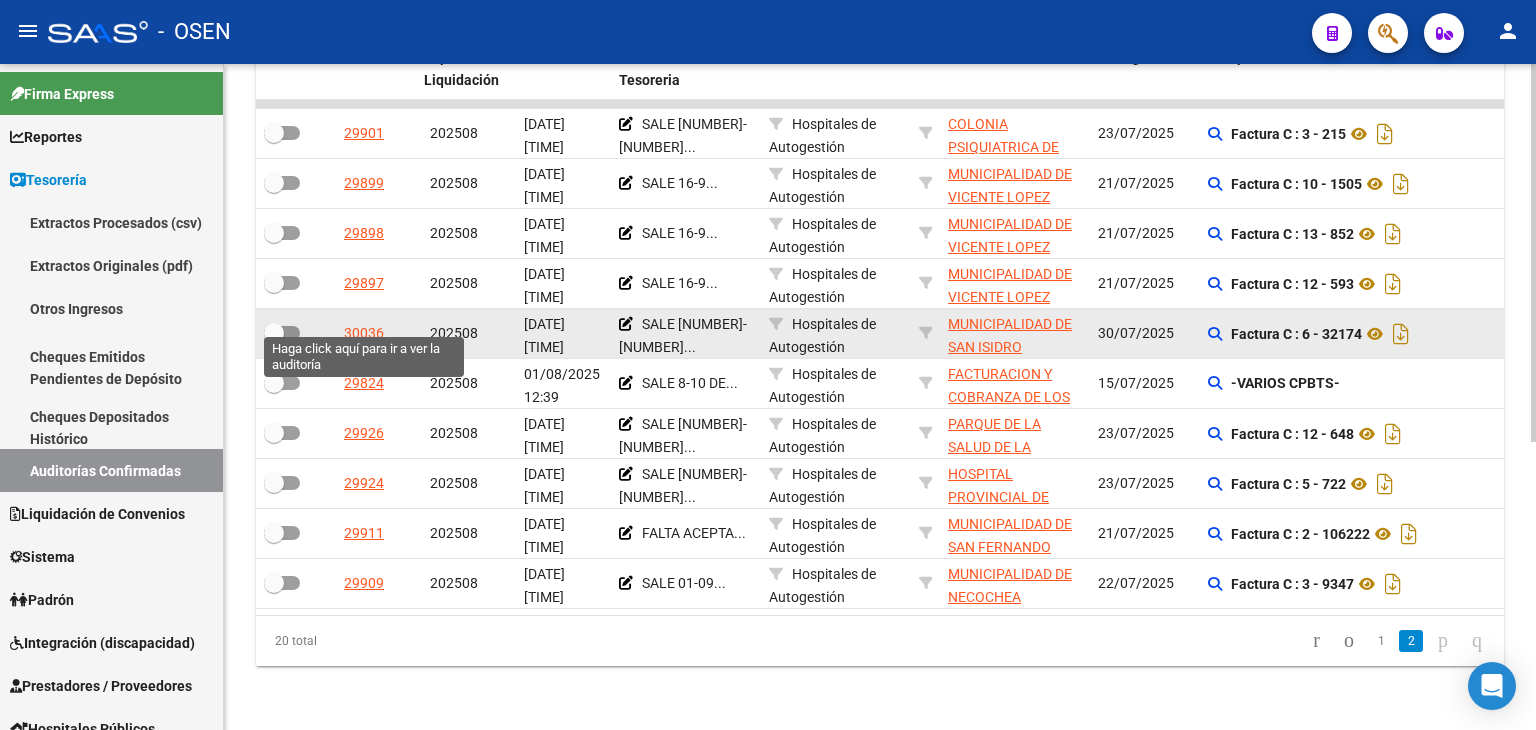 click on "30036" 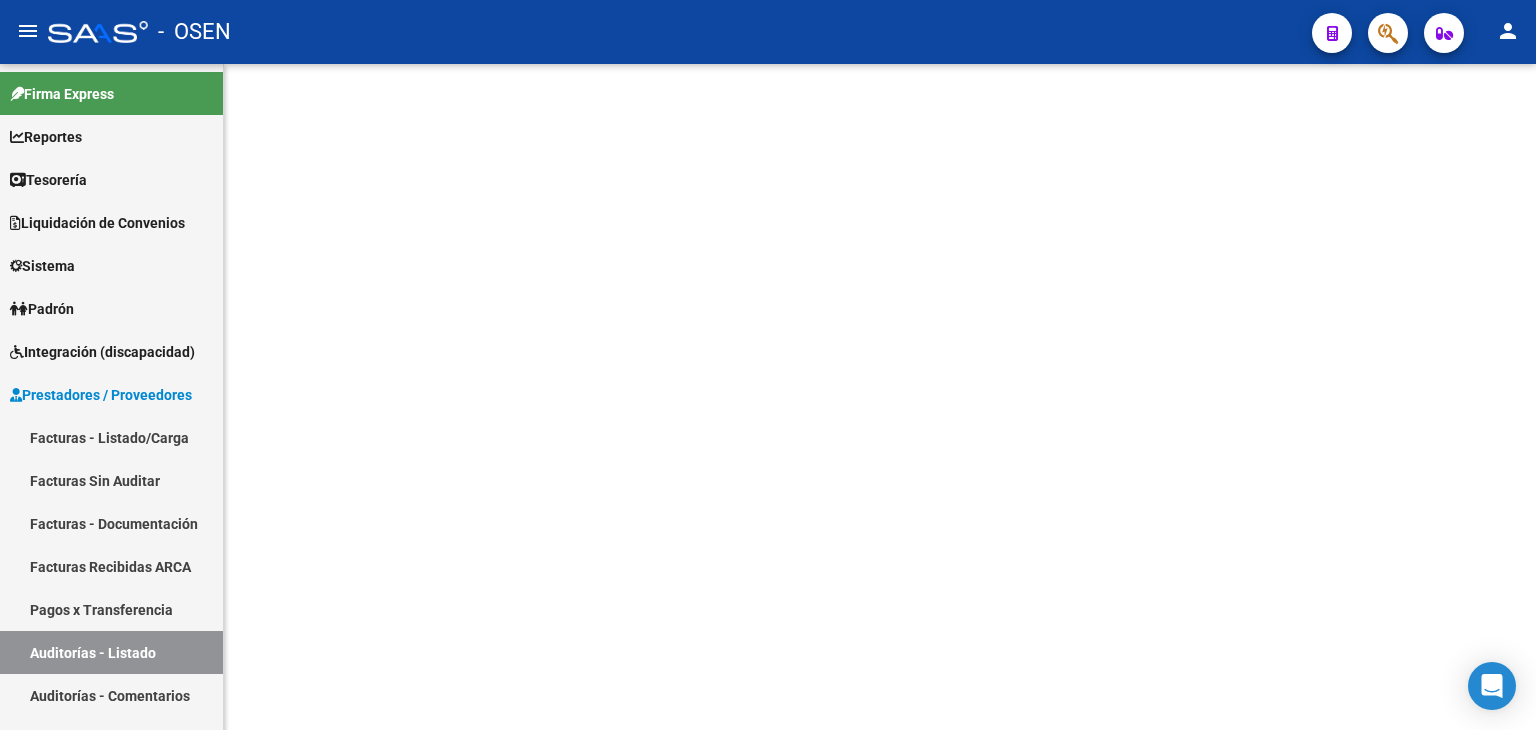 scroll, scrollTop: 0, scrollLeft: 0, axis: both 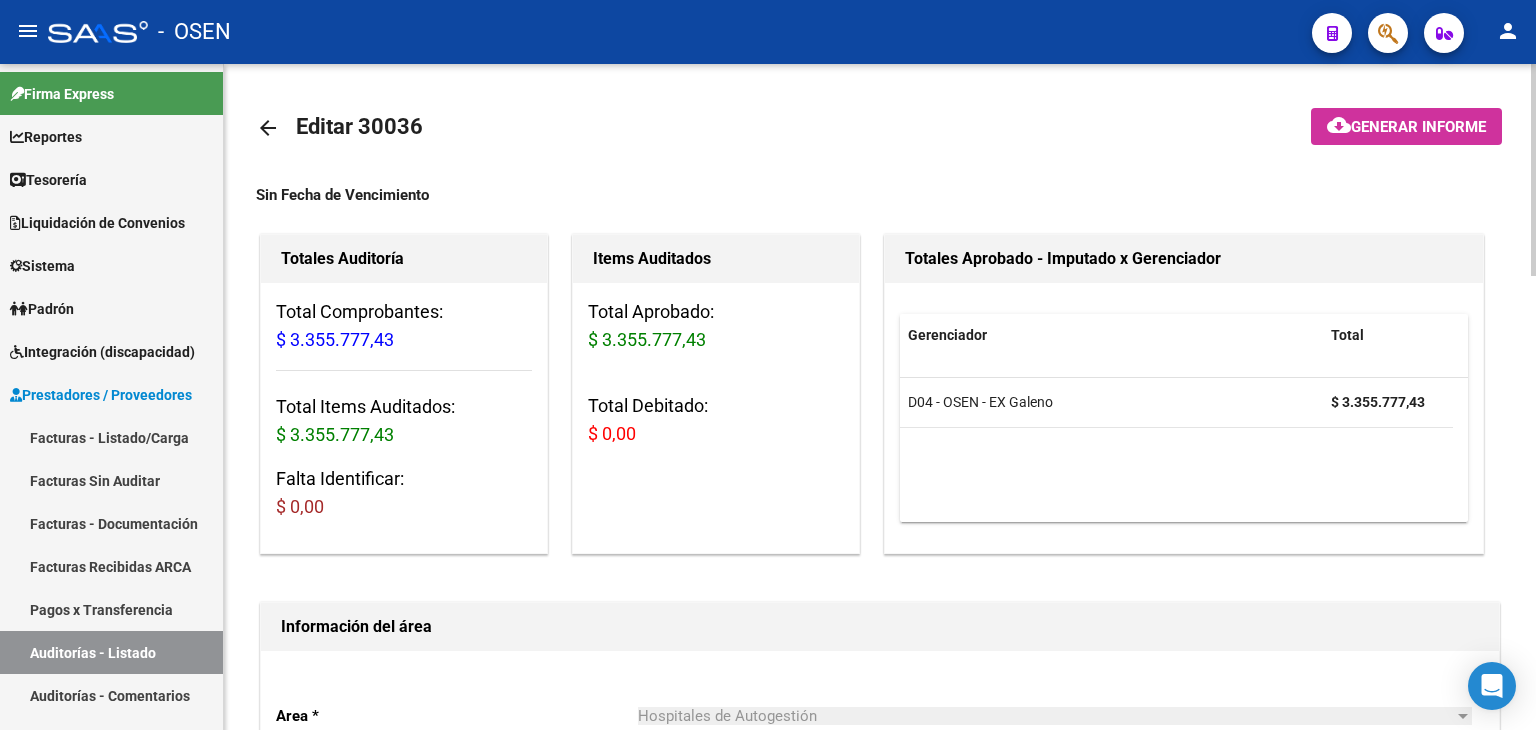 click on "arrow_back" 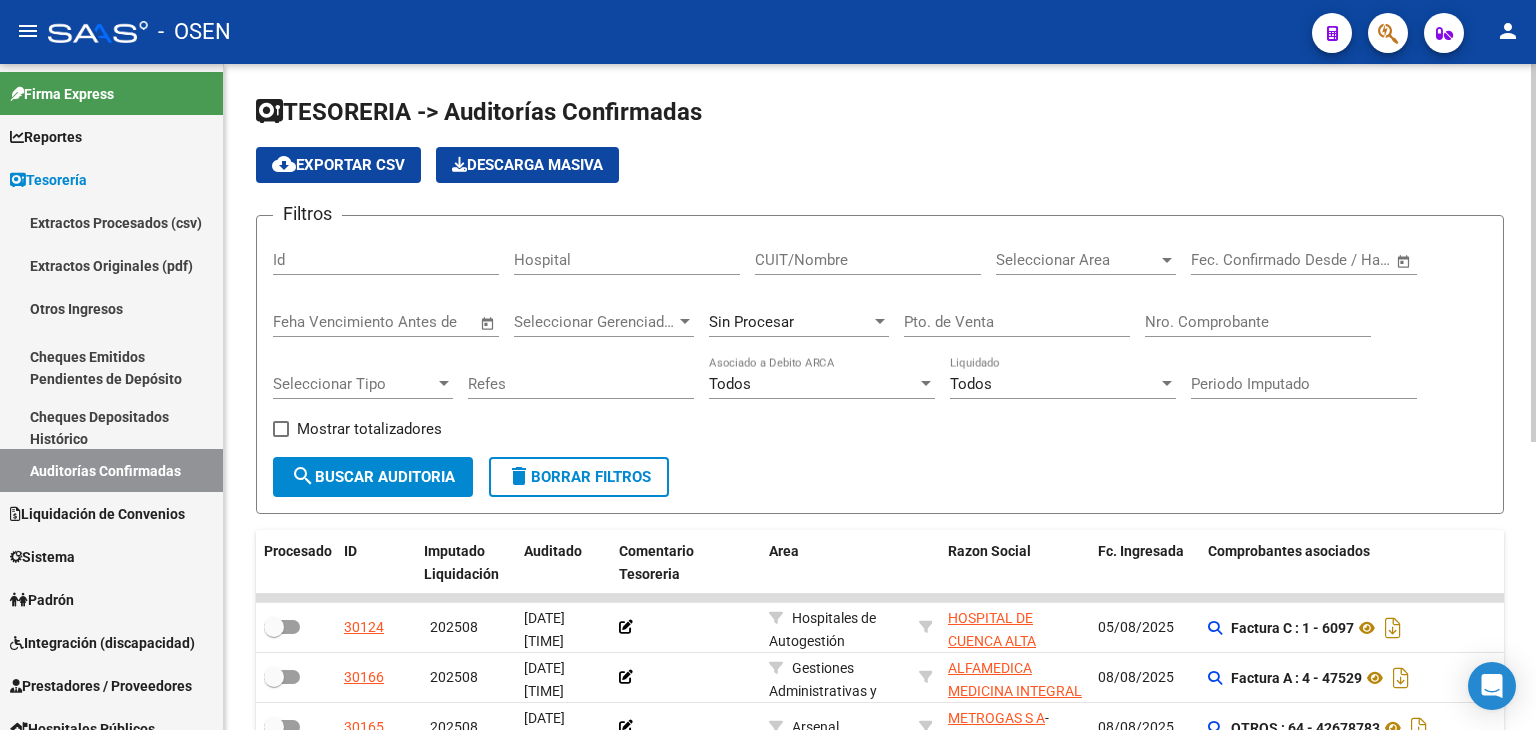 click 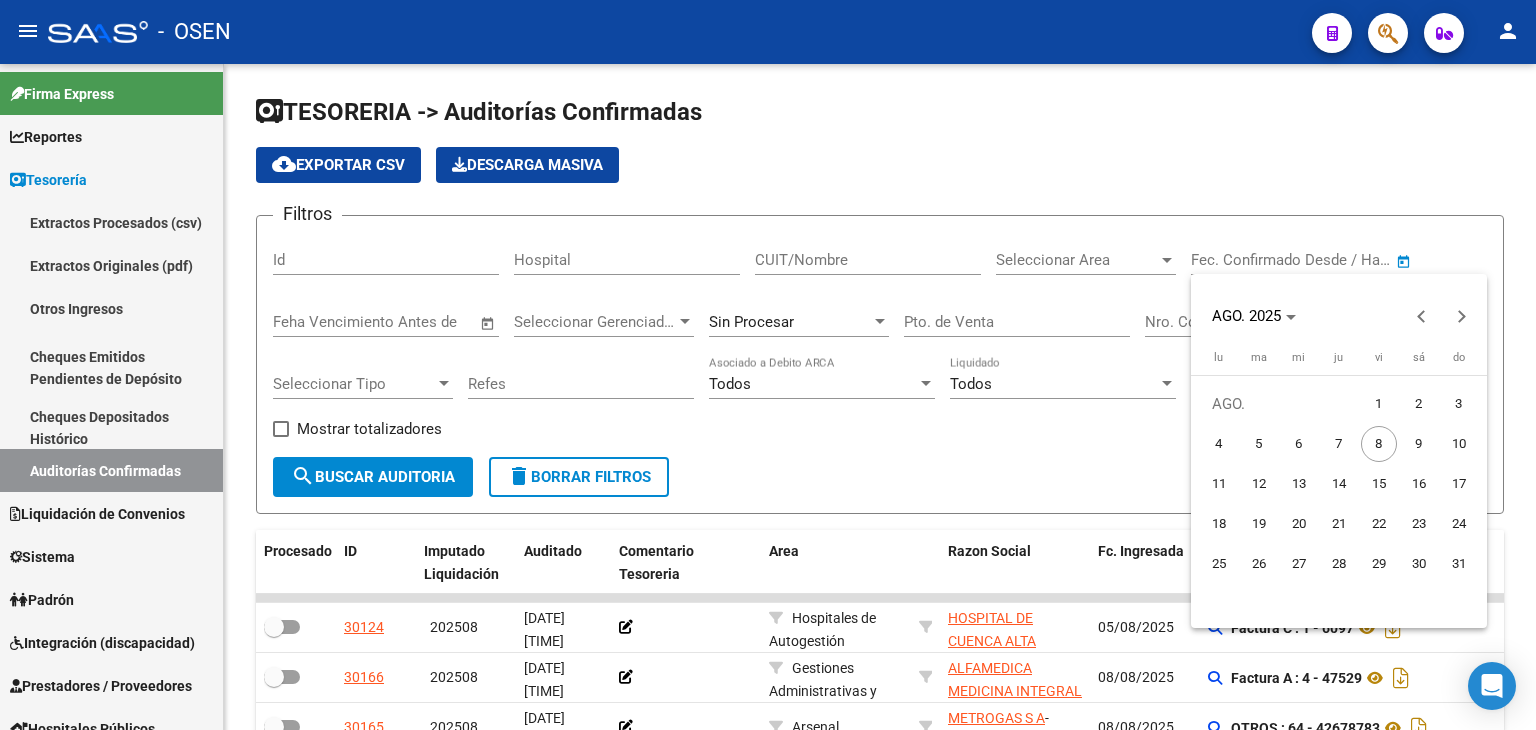 click on "1" at bounding box center (1379, 404) 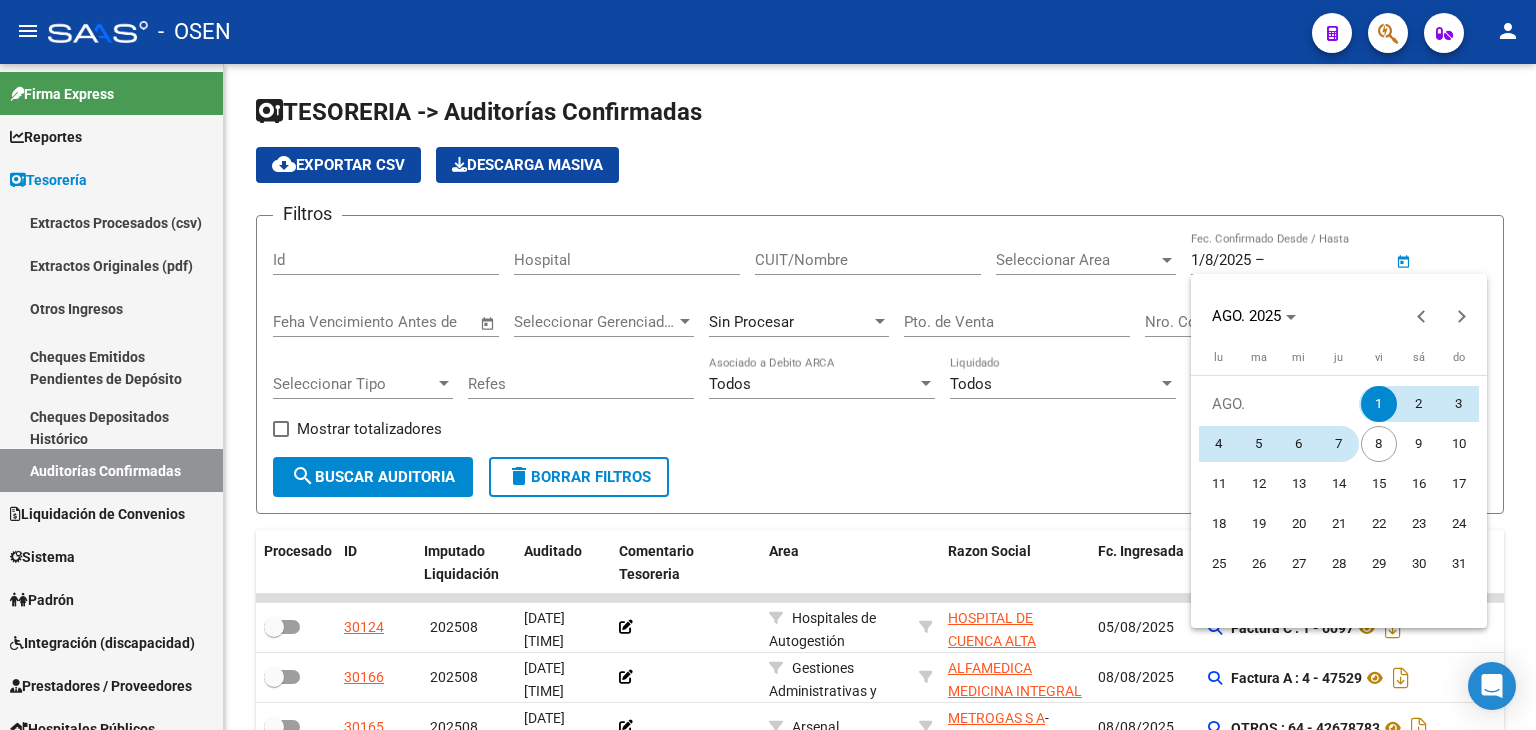 click on "7" at bounding box center (1339, 444) 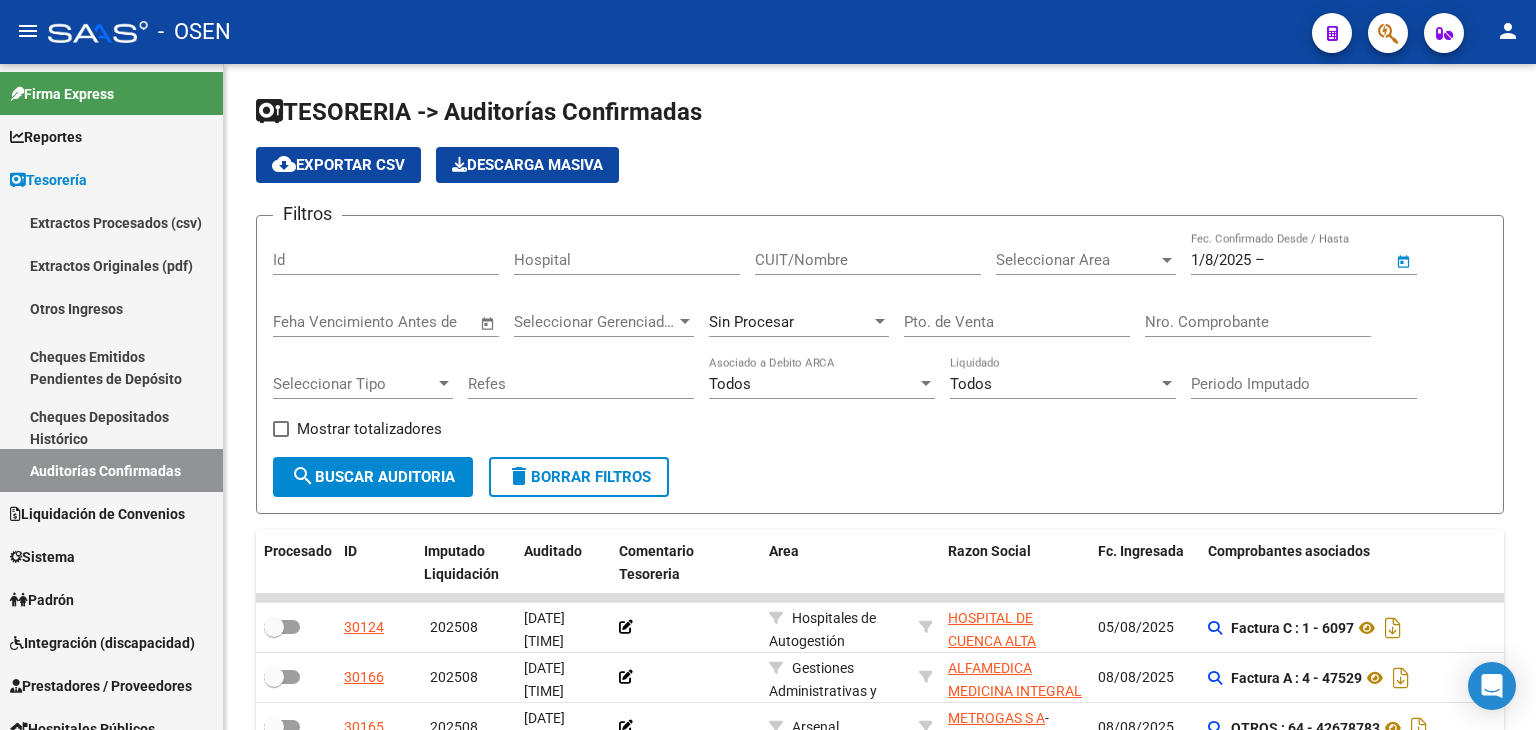 type on "7/8/2025" 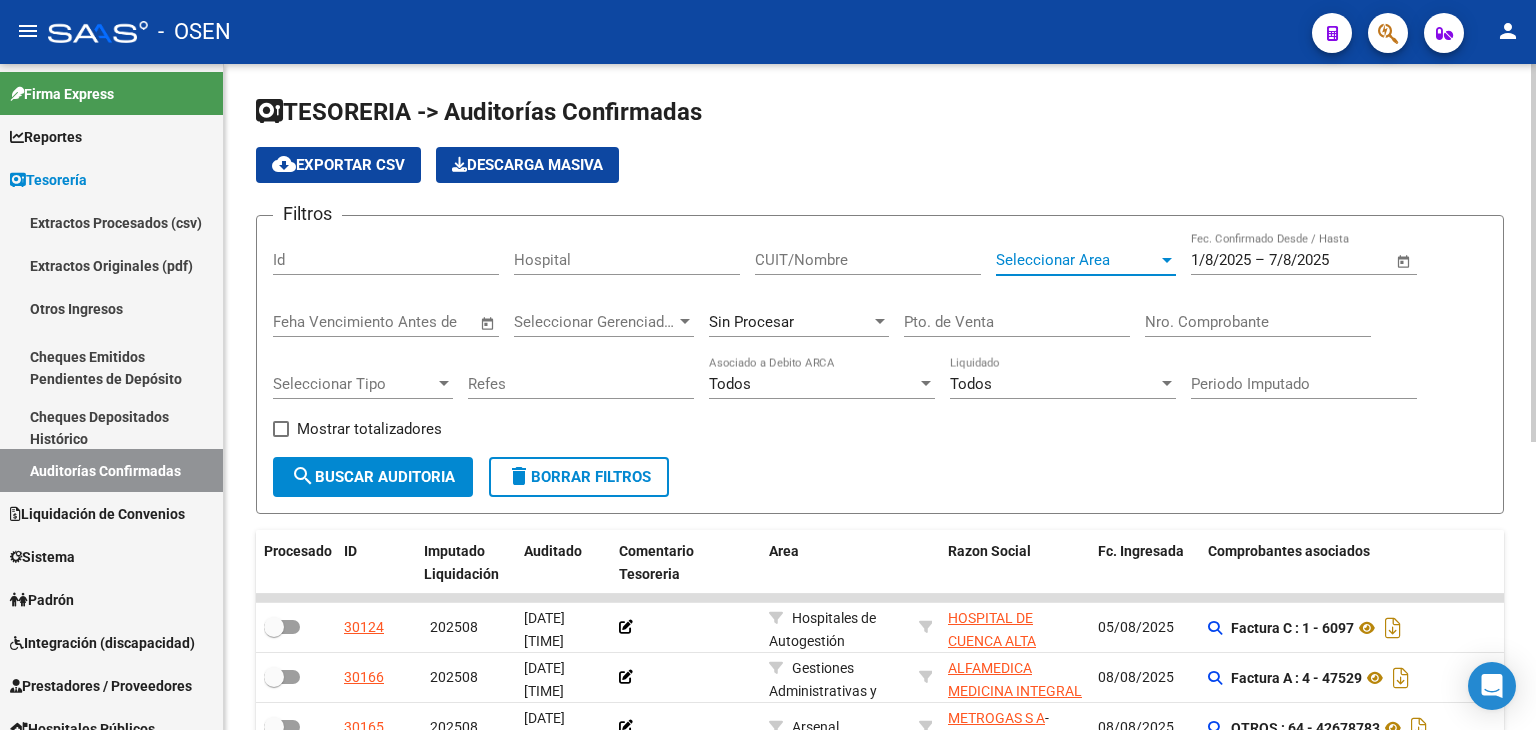 click on "Seleccionar Area" at bounding box center [1077, 260] 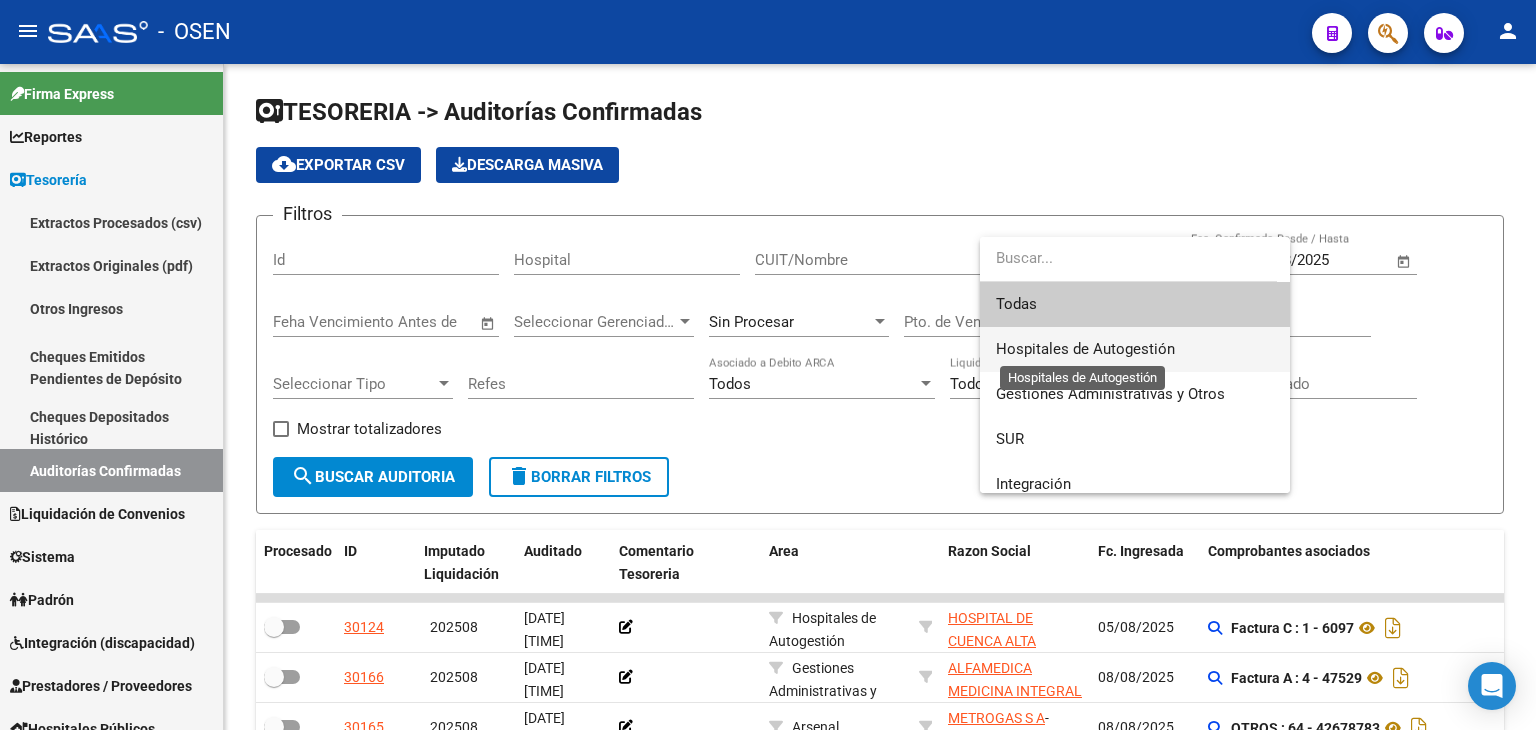 click on "Hospitales de Autogestión" at bounding box center [1085, 349] 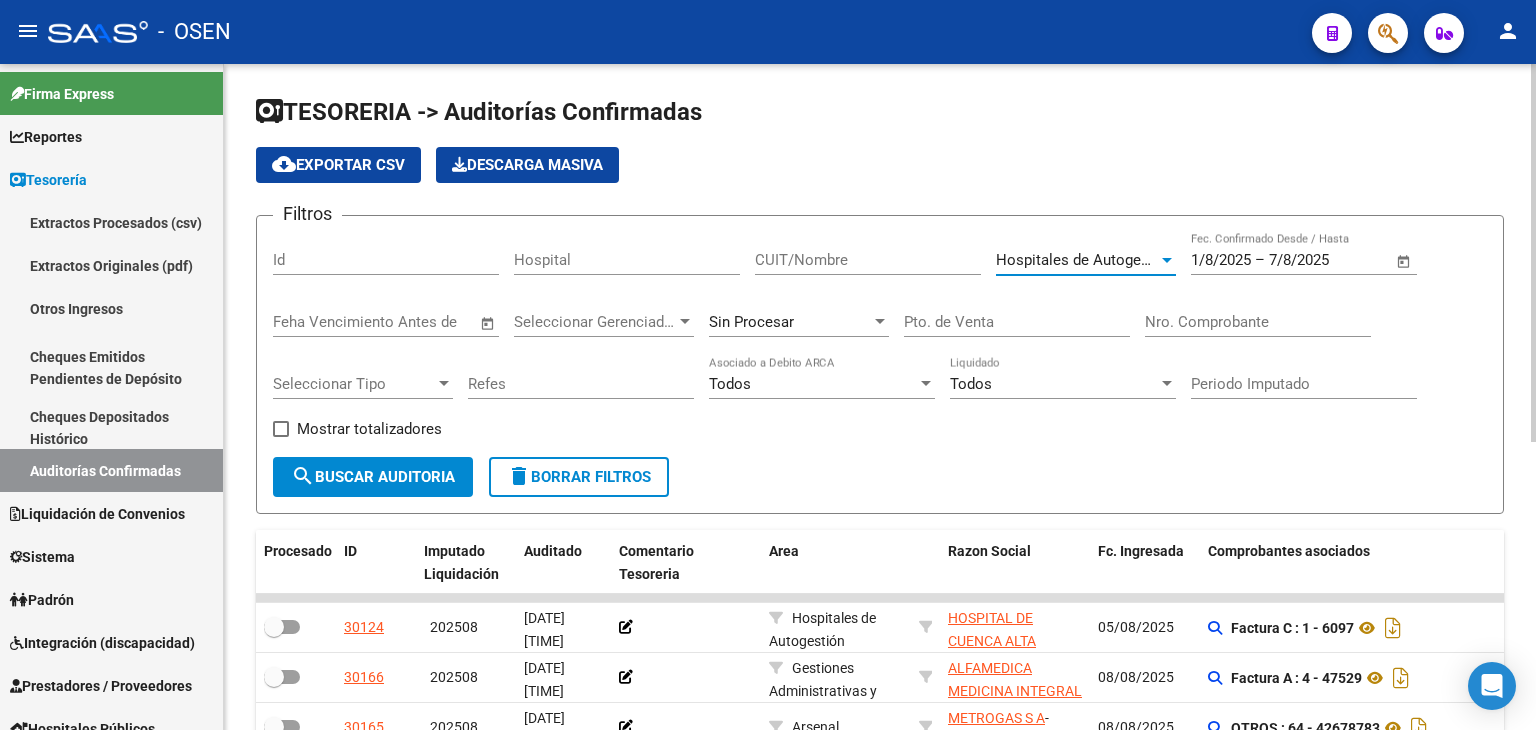 click on "search" 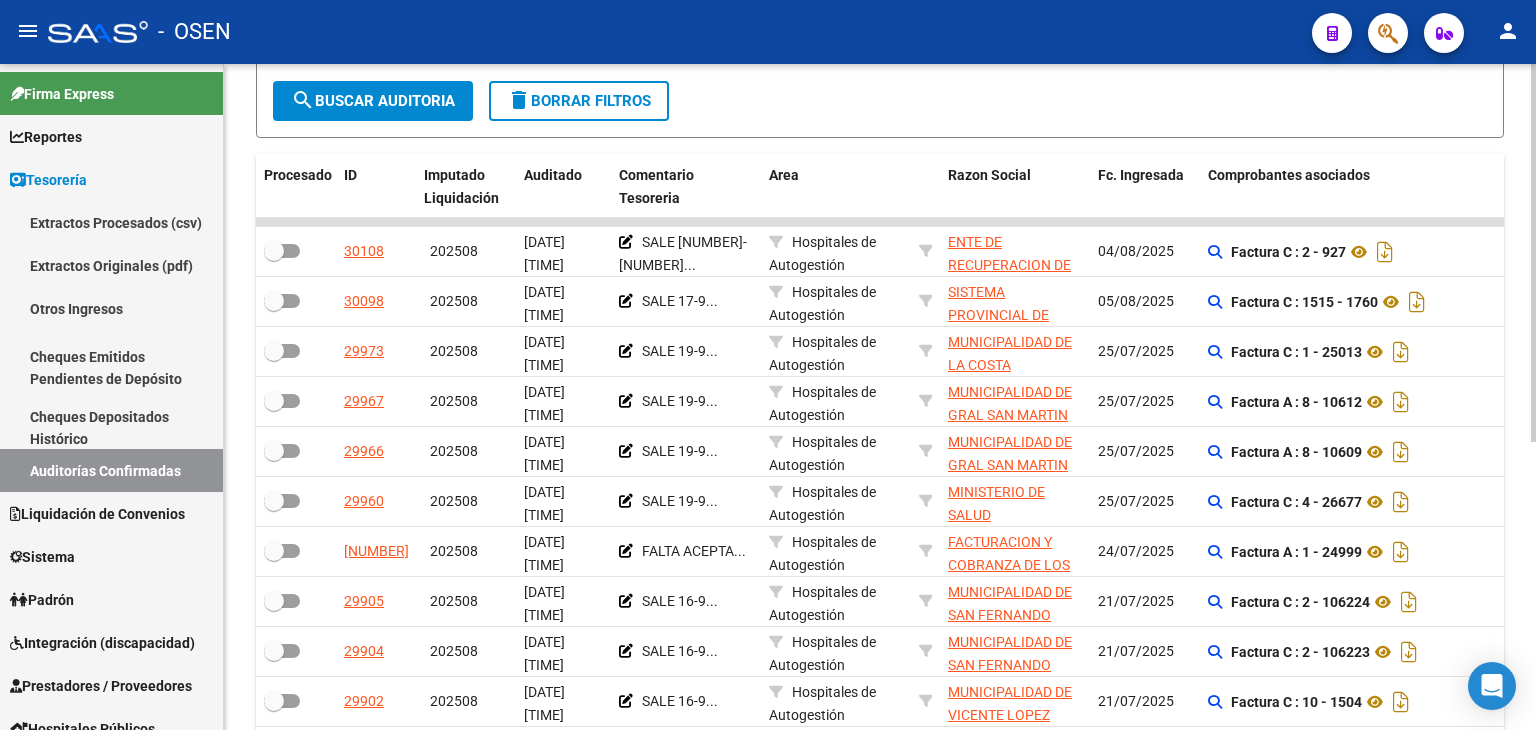 scroll, scrollTop: 507, scrollLeft: 0, axis: vertical 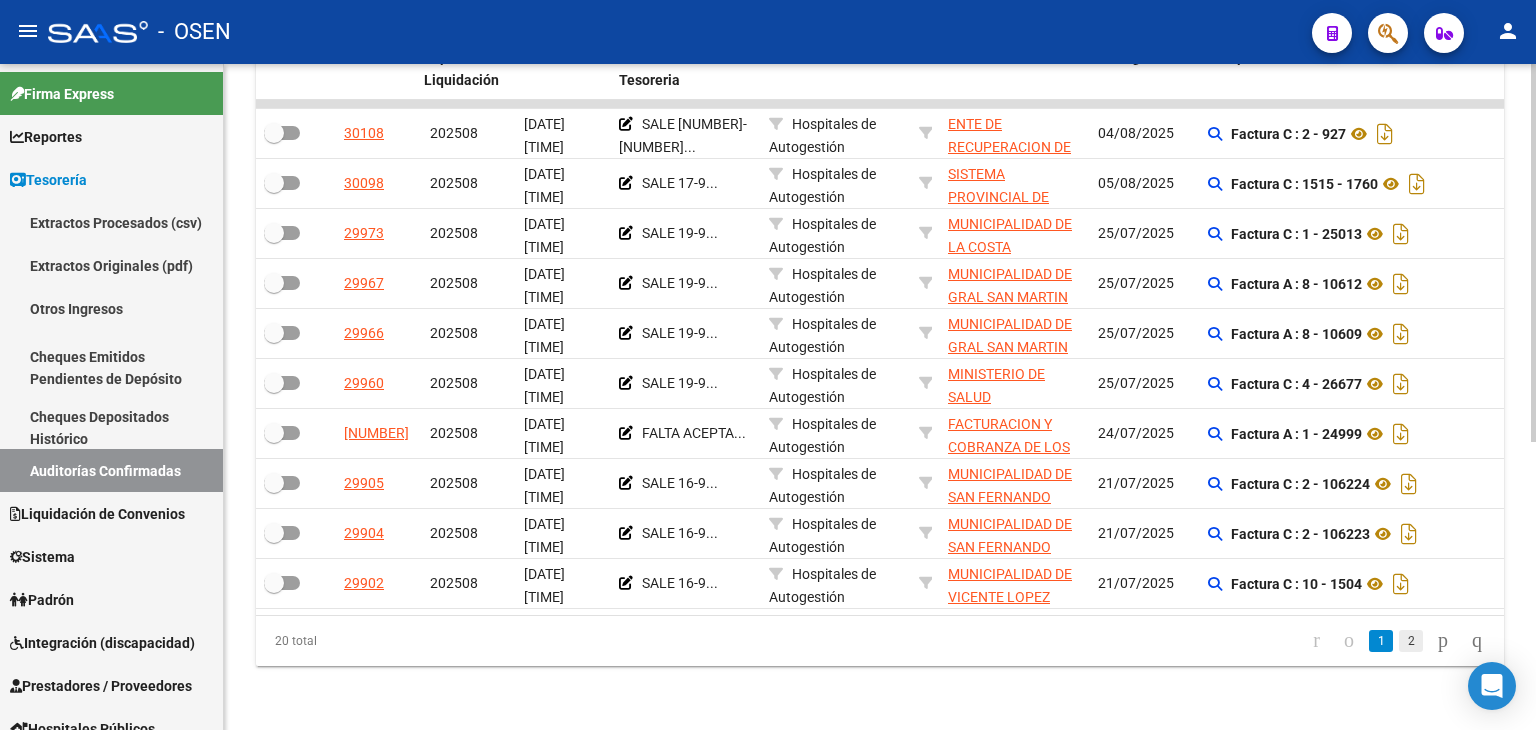 click on "2" 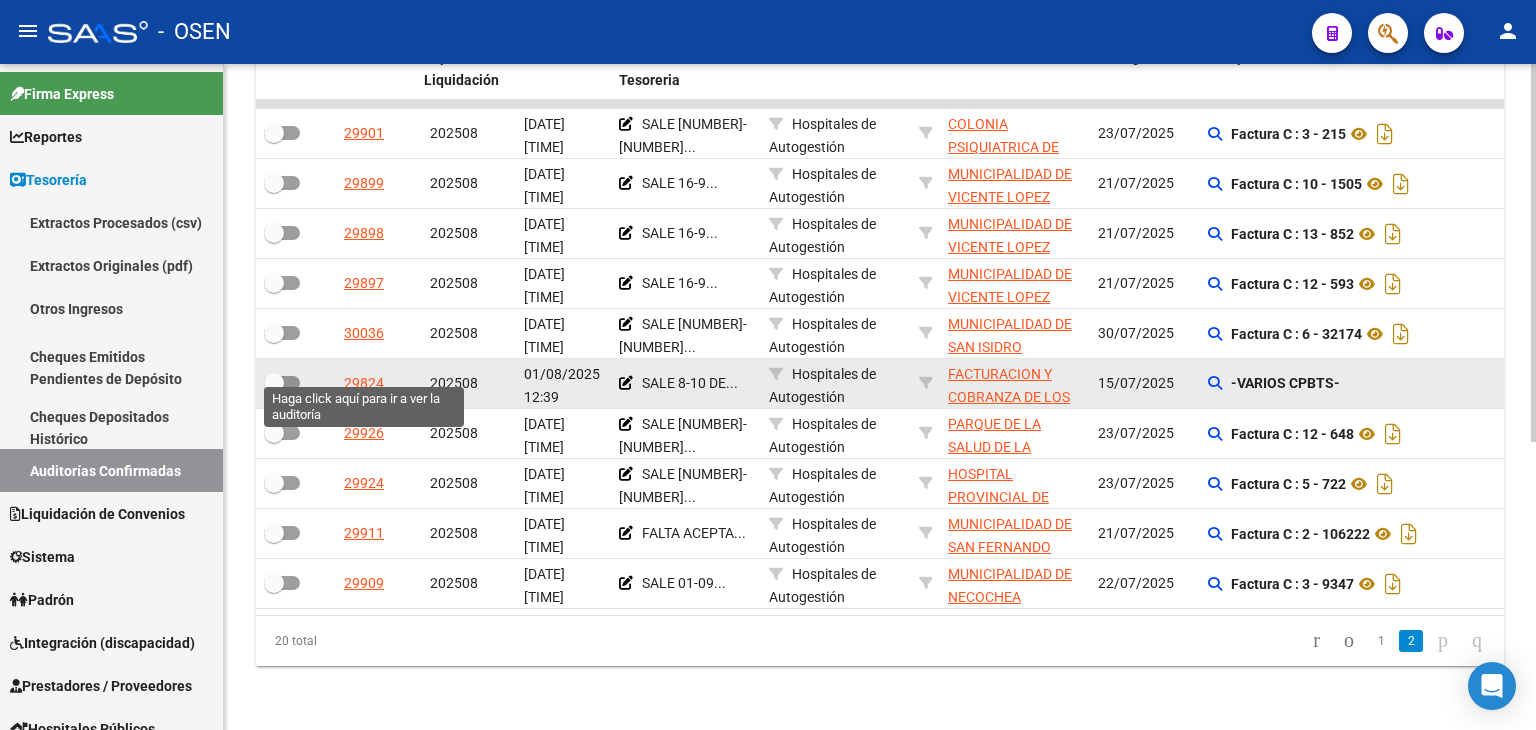 click on "29824" 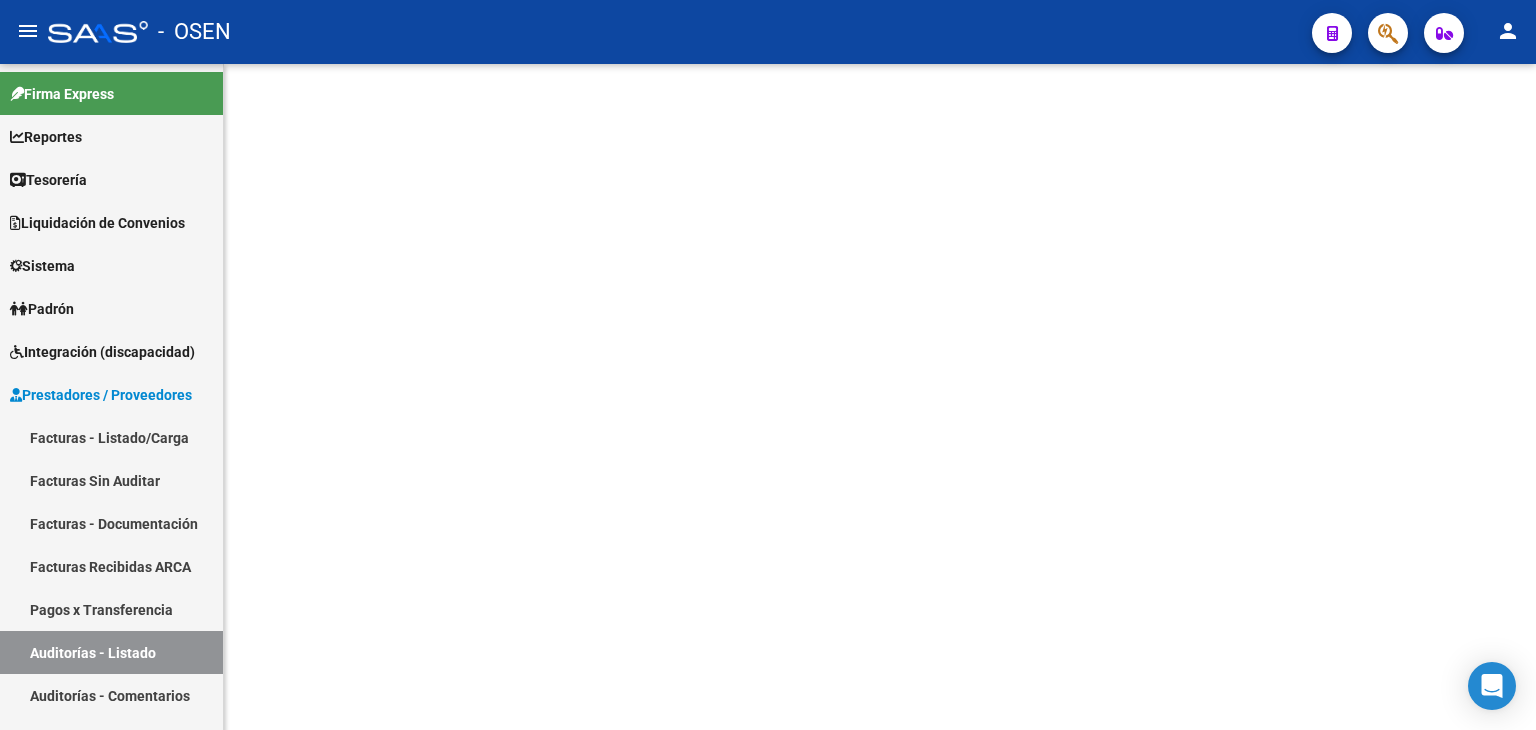 scroll, scrollTop: 0, scrollLeft: 0, axis: both 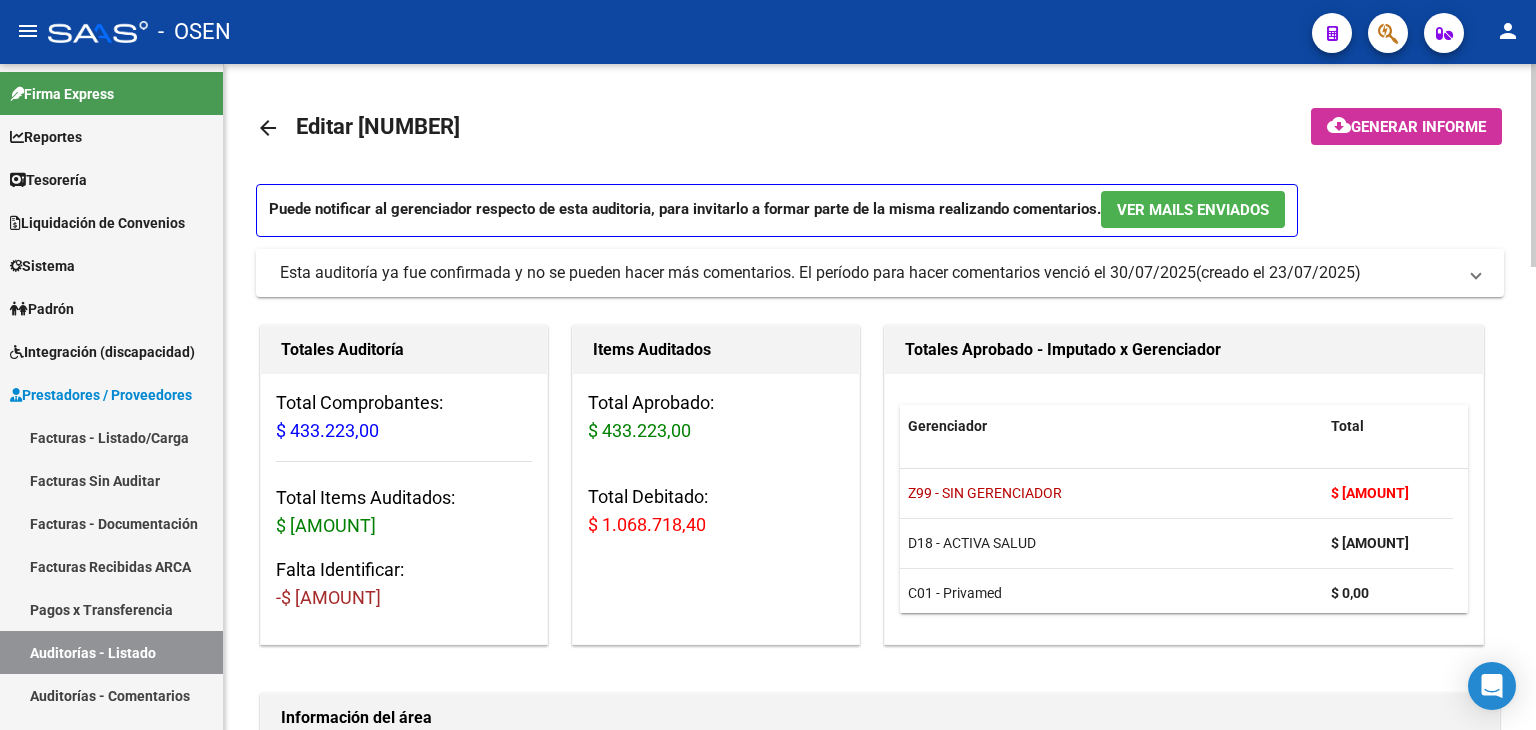 click on "arrow_back Editar 29824    cloud_download  Generar informe  Puede notificar al gerenciador respecto de esta auditoria, para invitarlo a formar parte de la misma realizando comentarios.  Ver Mails Enviados  Esta auditoría ya fue confirmada y no se pueden hacer más comentarios. El período para hacer comentarios venció el 30/07/2025    (creado el 23/07/2025) Ver Mails Enviados Cecilia  Carranza 23/07/2025 13:35 34533569 - baja 2017  Responder  Ya no se puede realizar comentarios Enviar comentario Totales Auditoría Total Comprobantes:  $ 433.223,00 Total Items Auditados:  $ 1.501.941,40 Falta Identificar:   -$ 1.068.718,40 Items Auditados Total Aprobado: $ 433.223,00 Total Debitado: $ 1.068.718,40 Totales Aprobado - Imputado x Gerenciador Gerenciador Total Z99 - SIN GERENCIADOR  $ 356.505,00 D18 - ACTIVA SALUD  $ 76.718,00 C01 - Privamed  $ 0,00 Información del área  Area * Hospitales de Autogestión Seleccionar area Periodo Imputado    202508 Ingresar el Periodo  COMENTARIO cloud_download ID CAE" 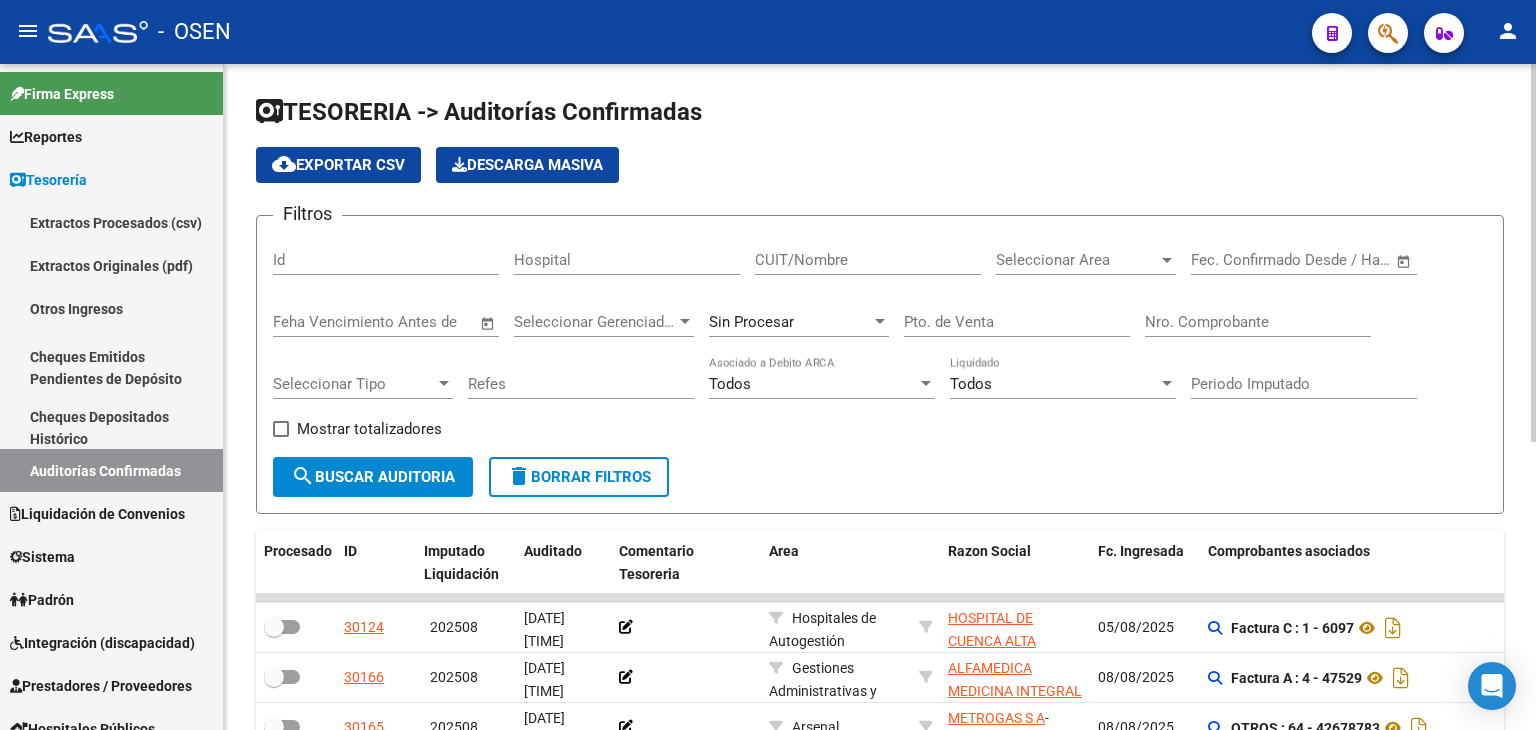 click 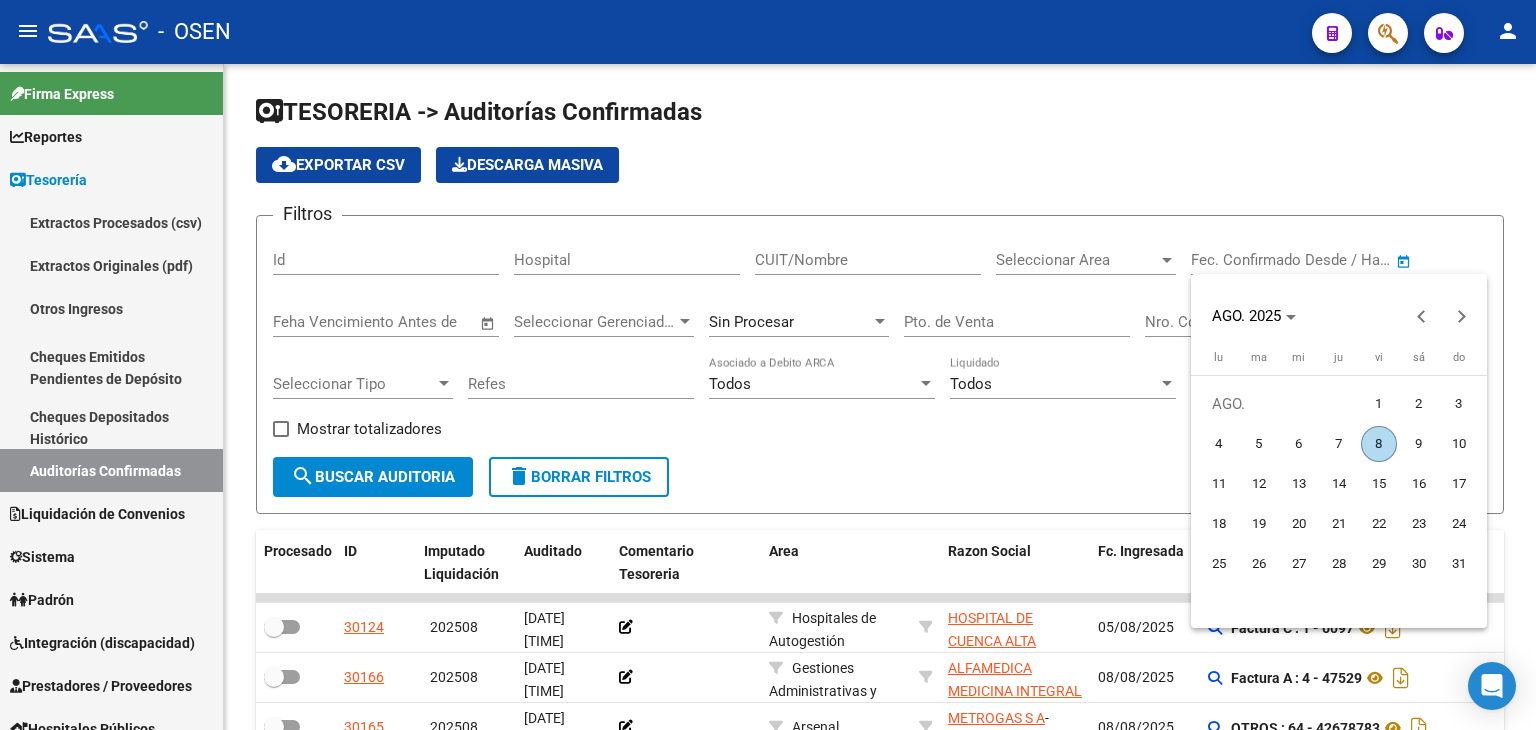 click on "1" at bounding box center (1379, 404) 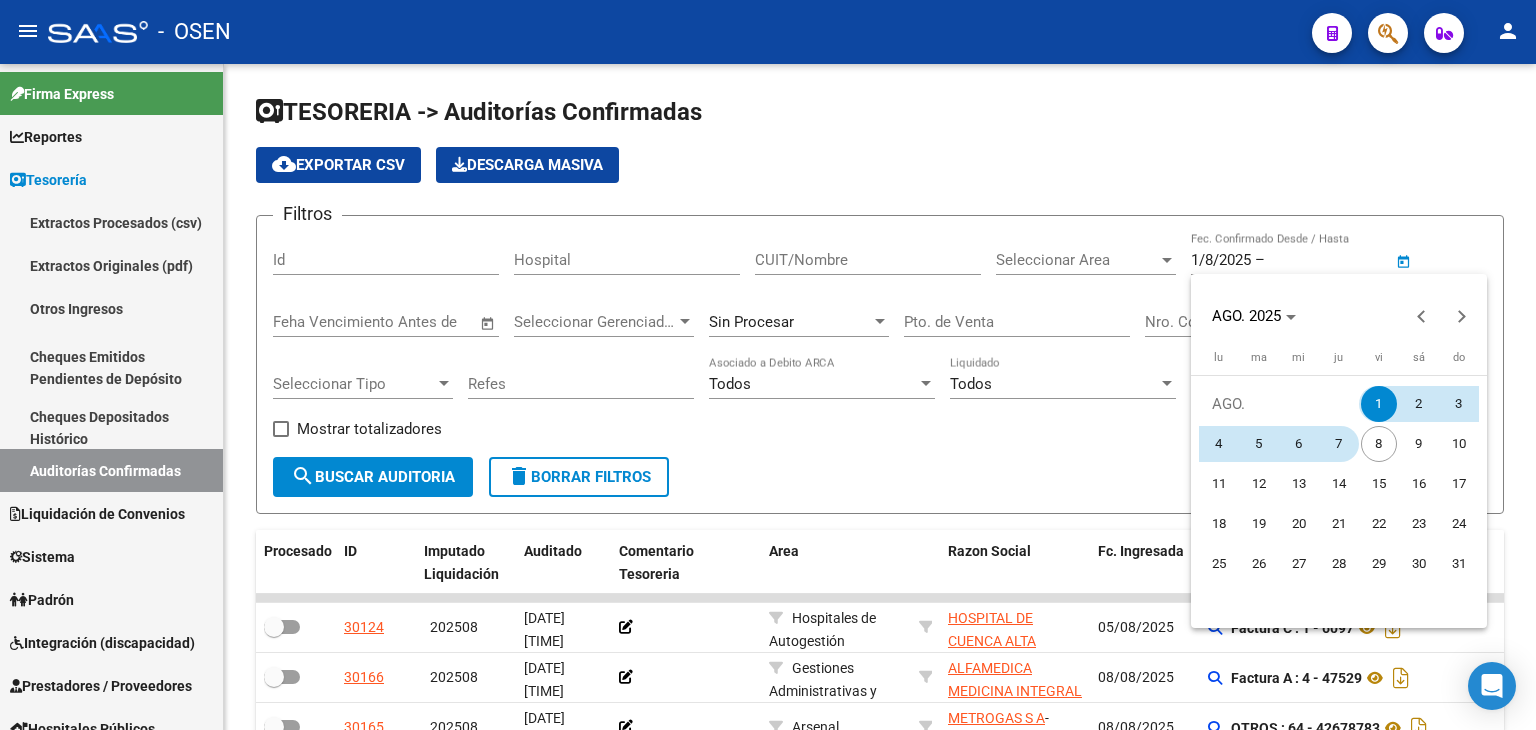 click on "7" at bounding box center [1339, 444] 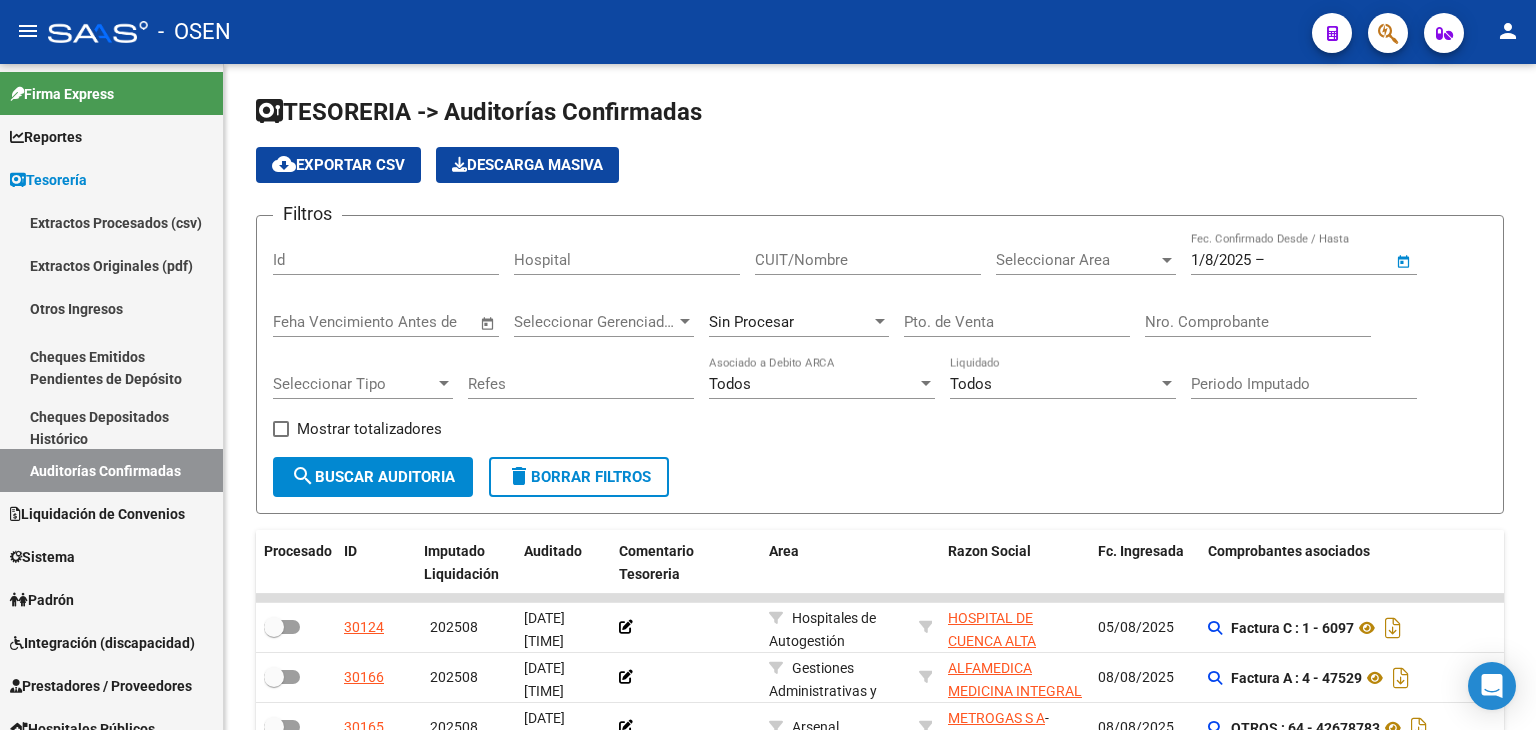 type on "7/8/2025" 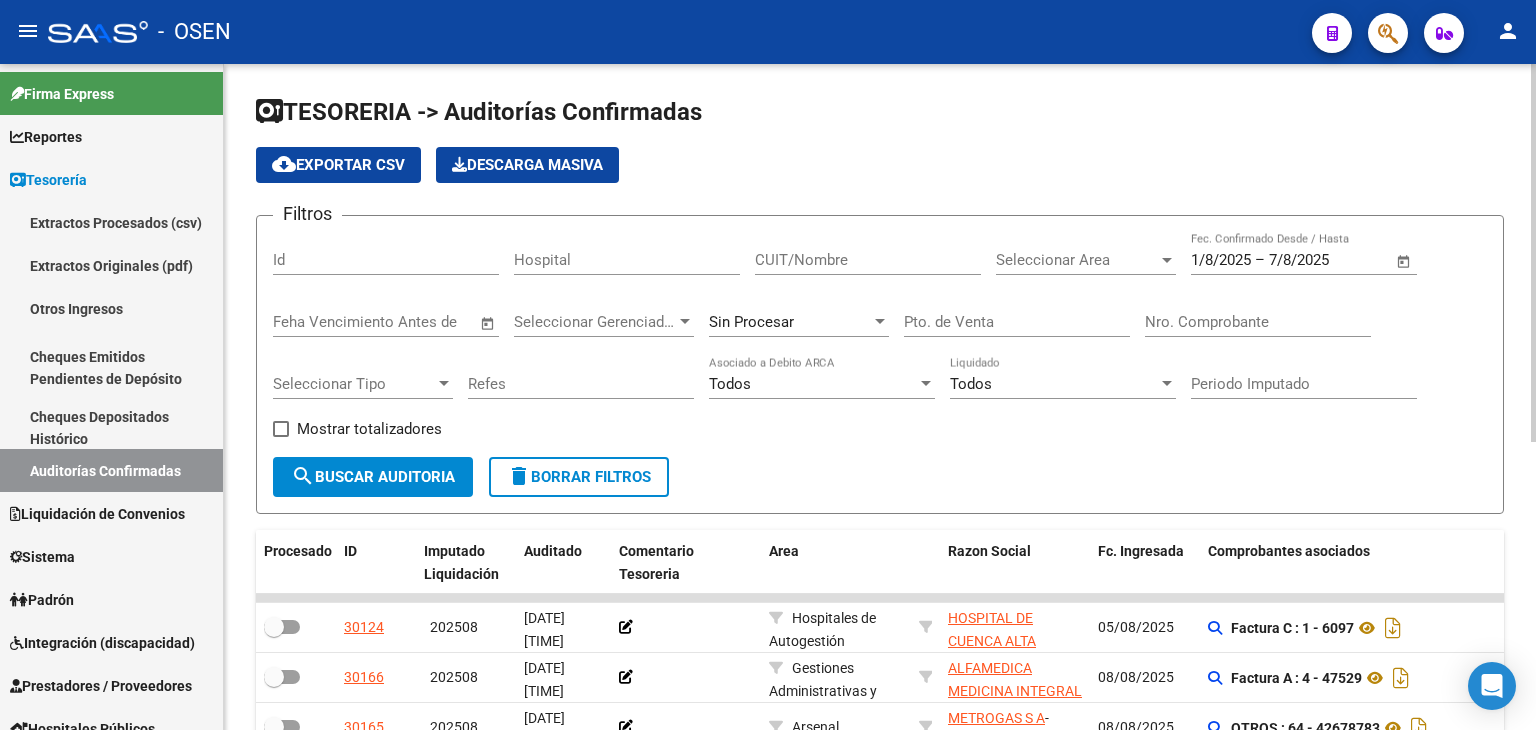 click on "Seleccionar Area" at bounding box center (1077, 260) 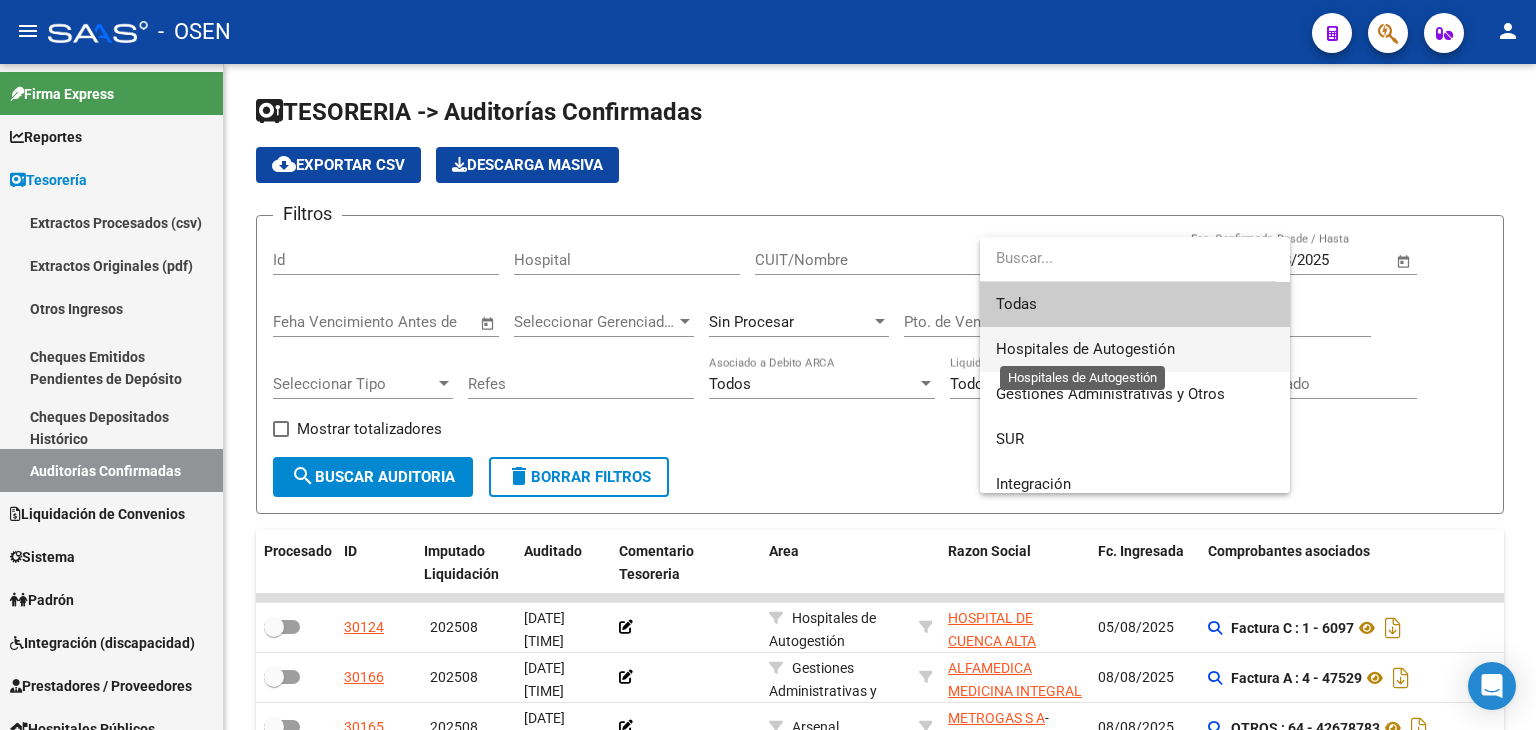 click on "Hospitales de Autogestión" at bounding box center [1085, 349] 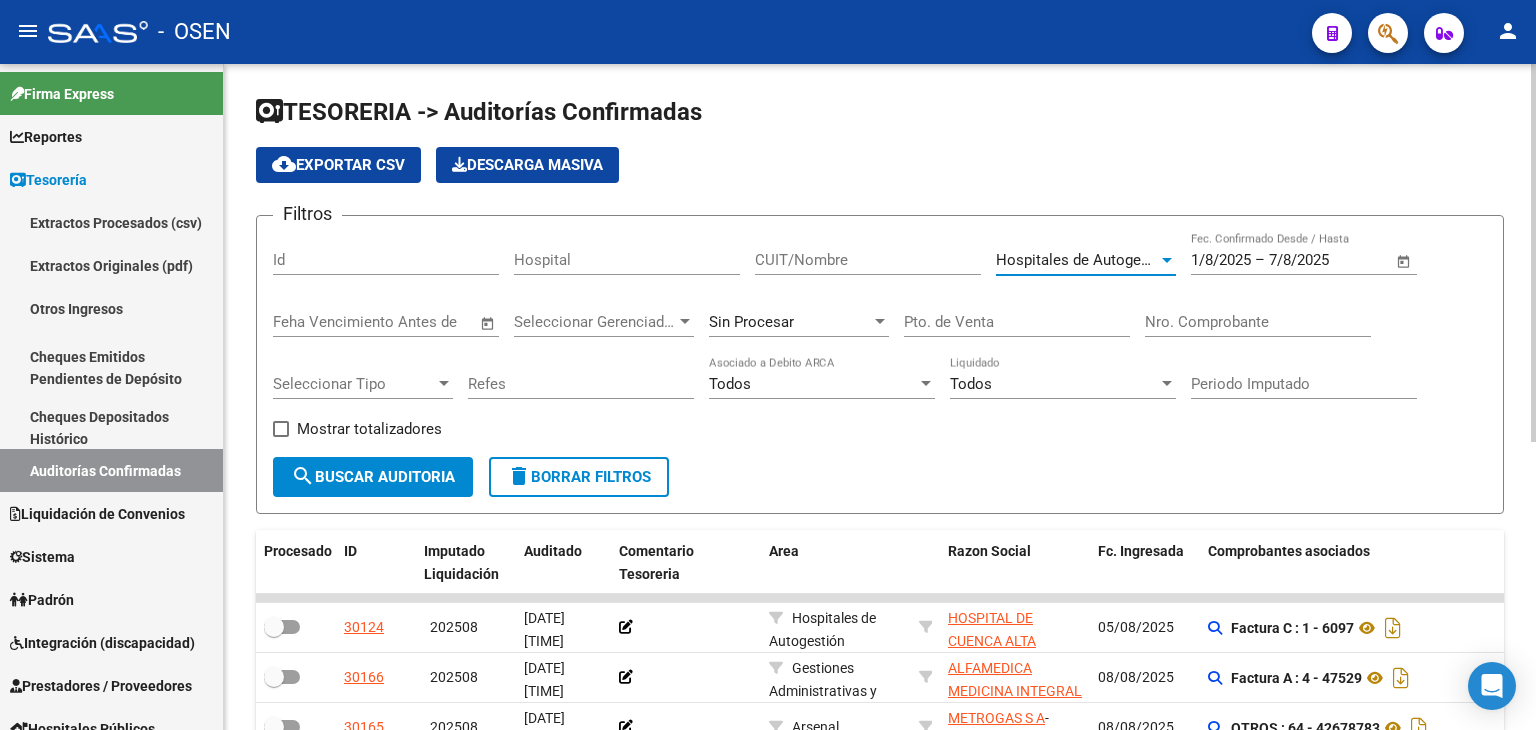 click on "search  Buscar Auditoria" 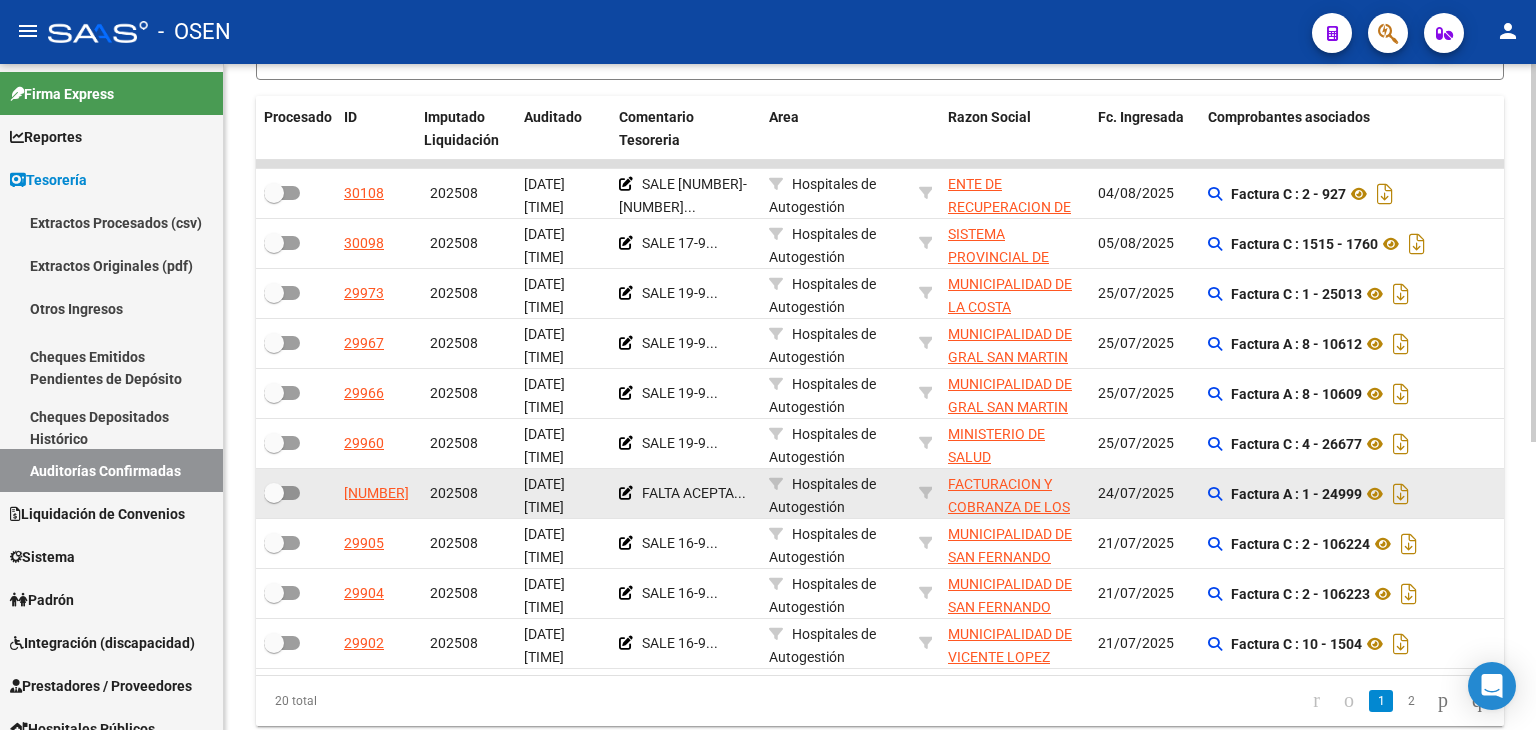 scroll, scrollTop: 507, scrollLeft: 0, axis: vertical 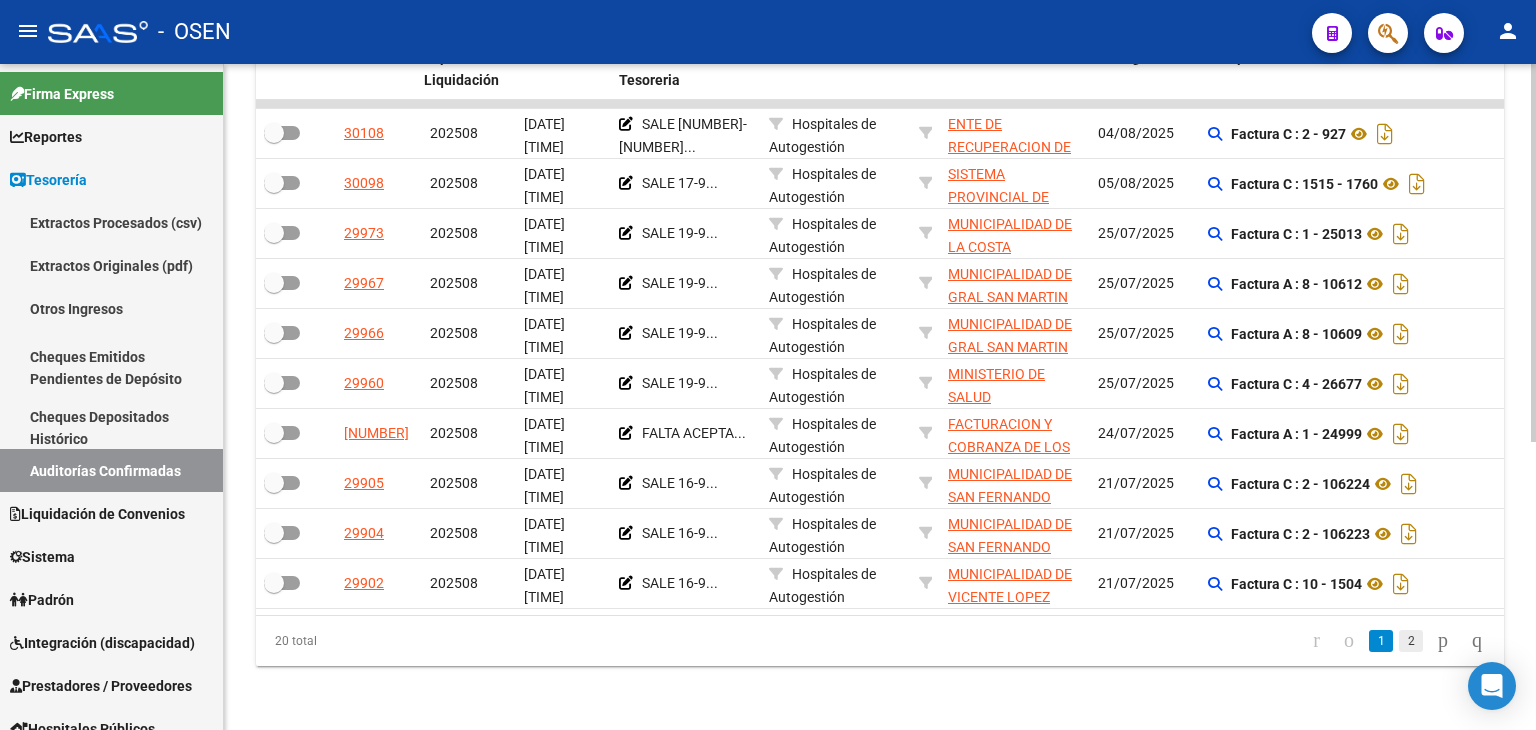 click on "2" 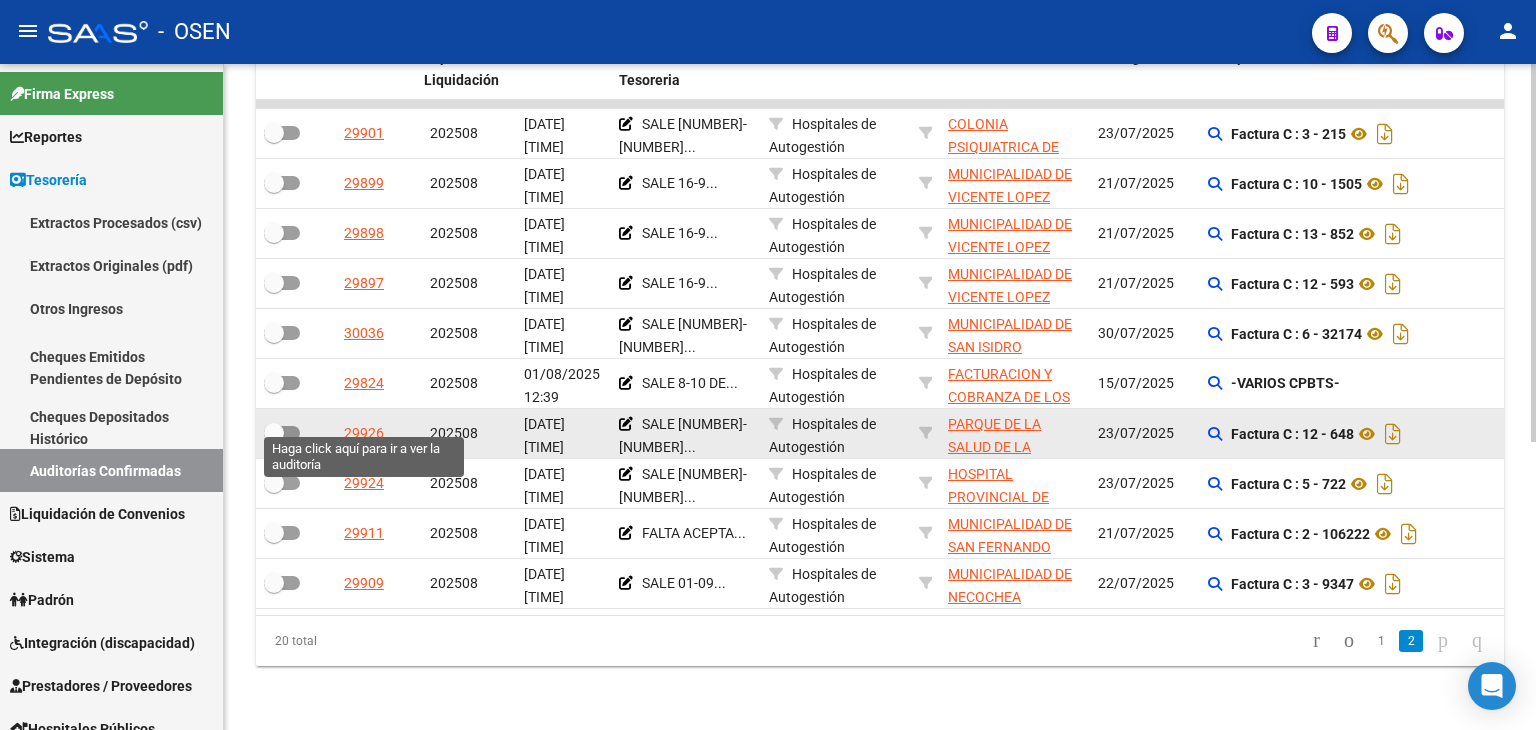 click on "29926" 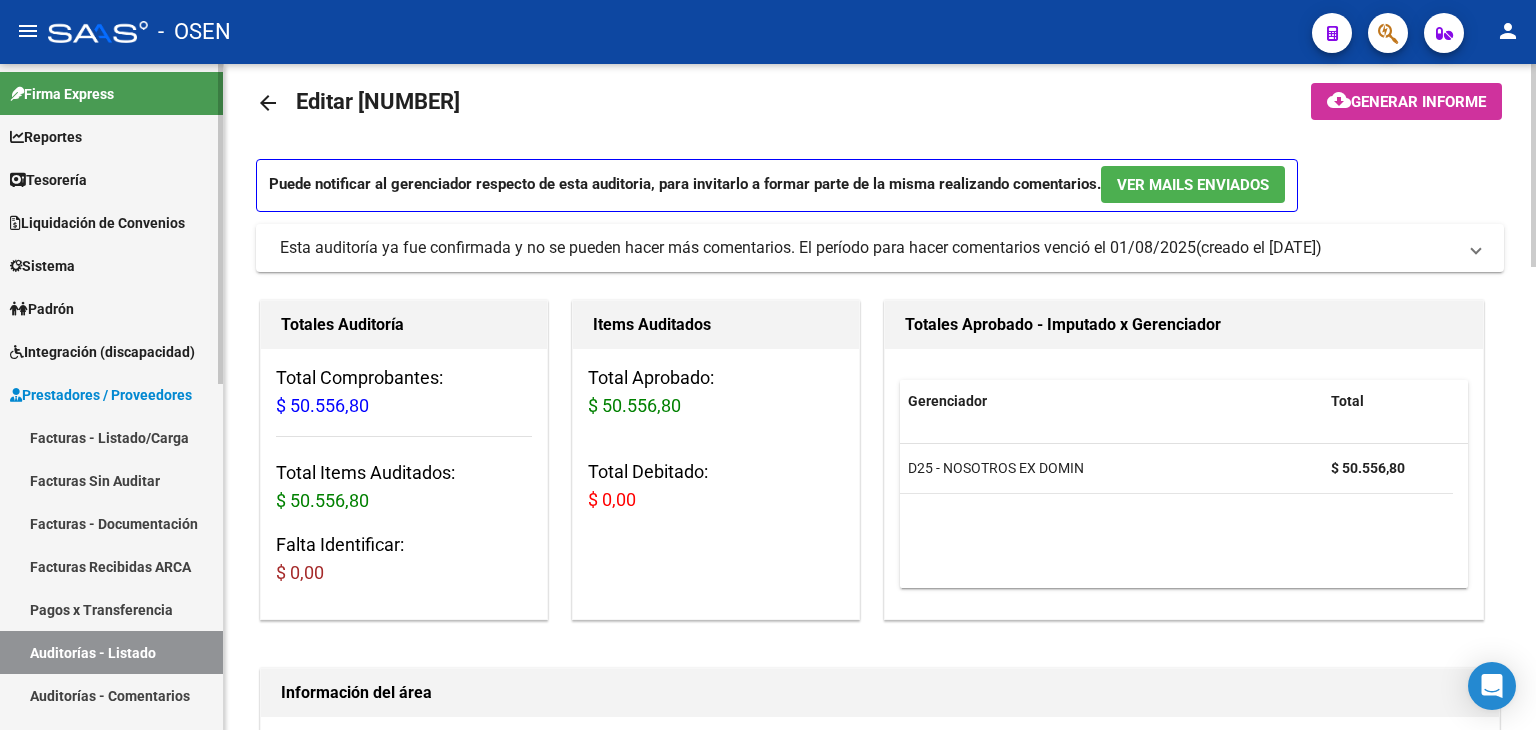 scroll, scrollTop: 0, scrollLeft: 0, axis: both 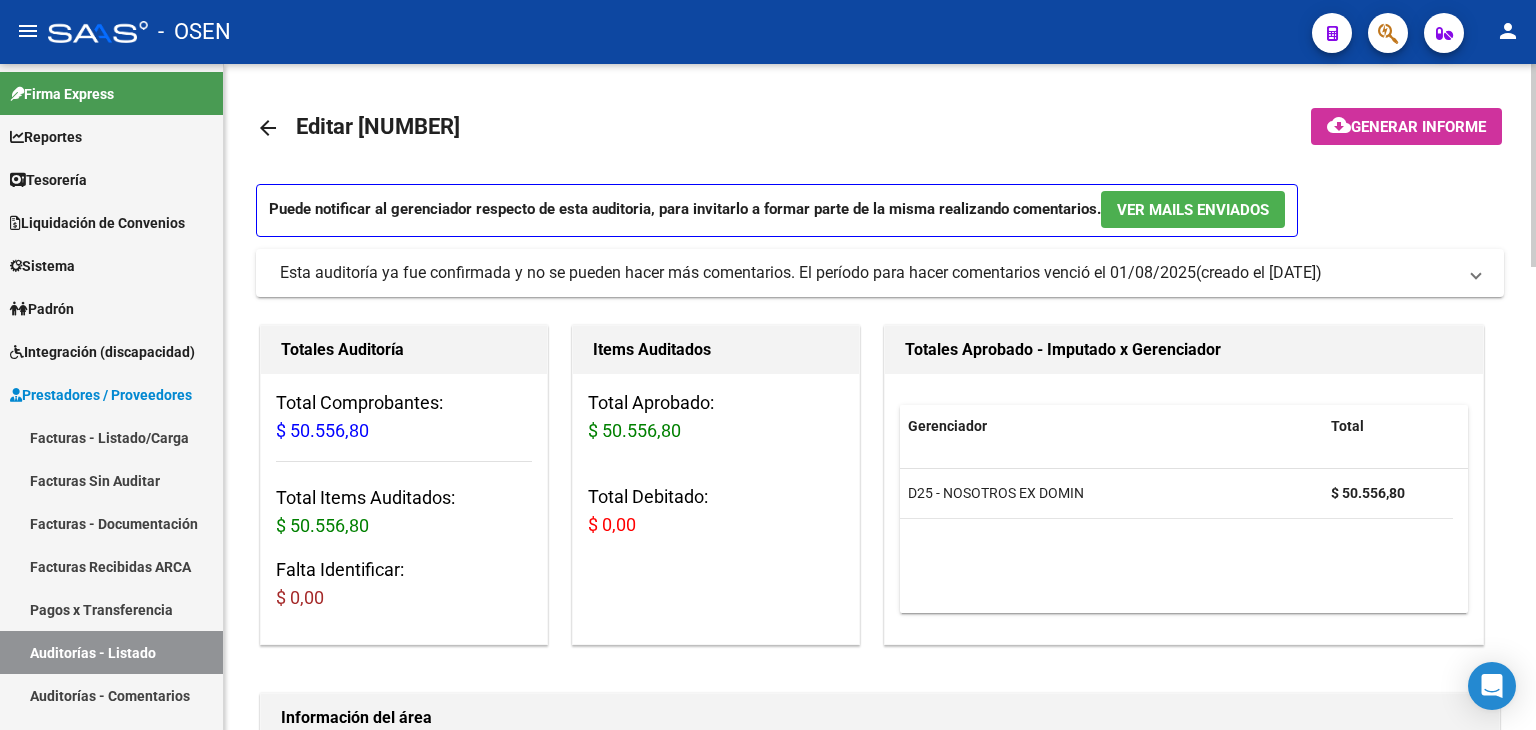 click on "arrow_back" 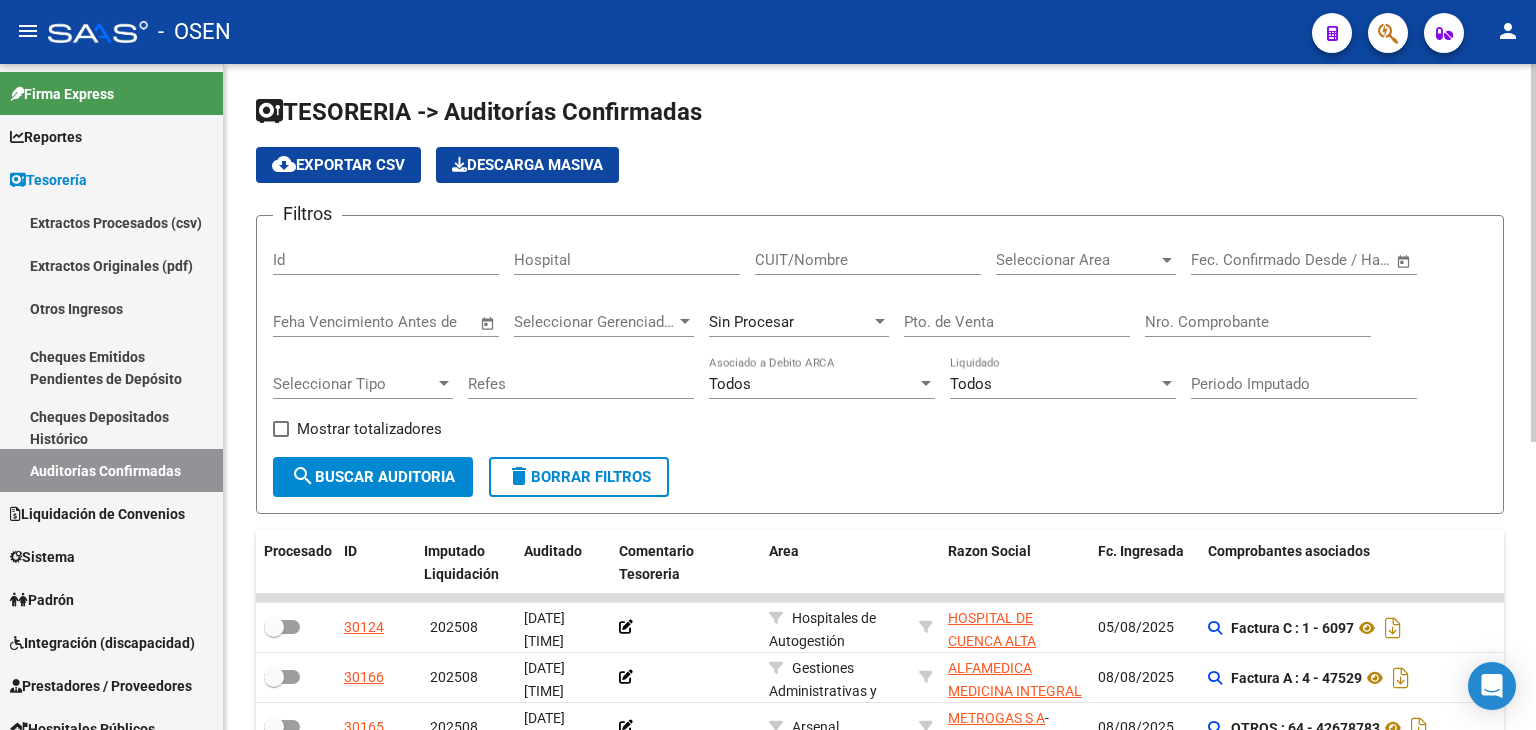 click 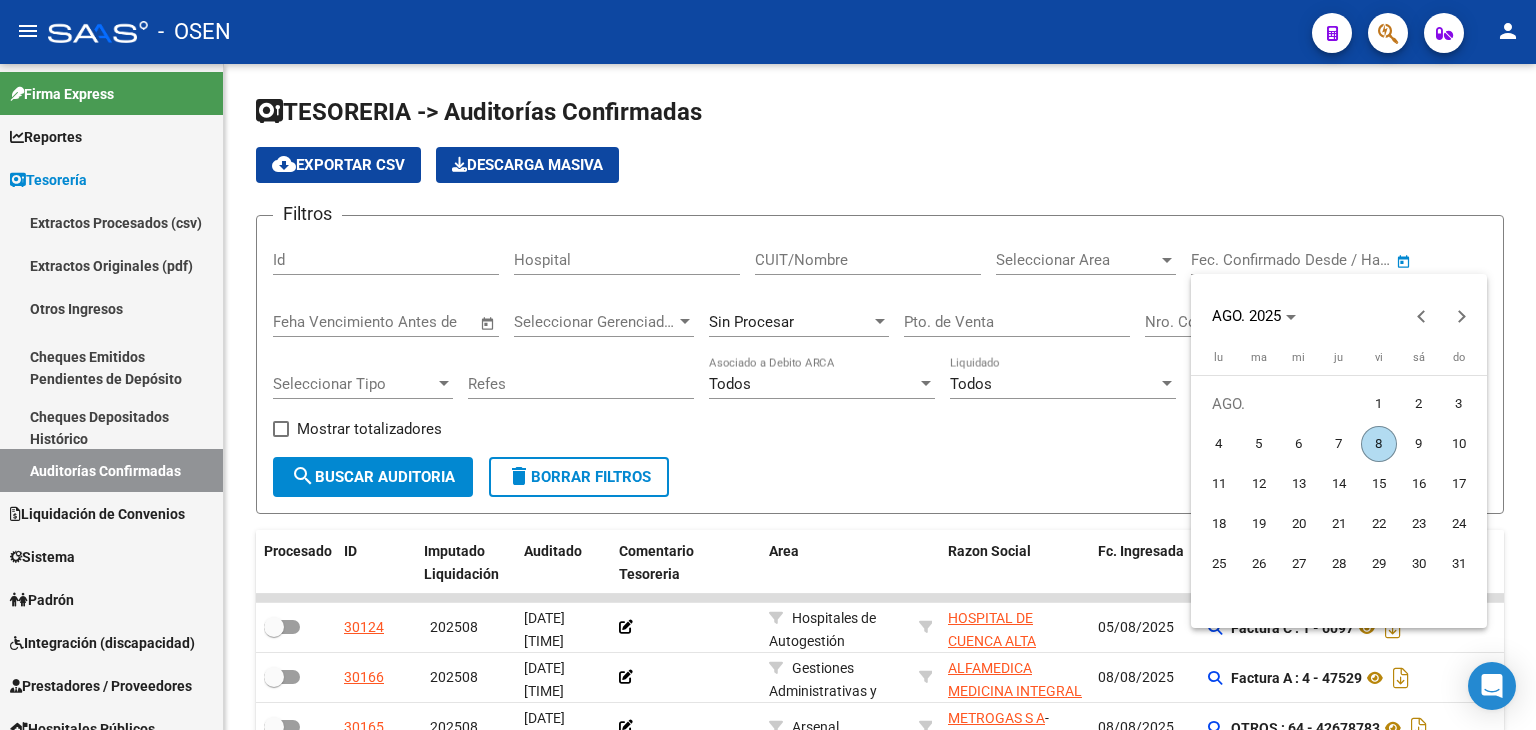 click on "1" at bounding box center [1379, 404] 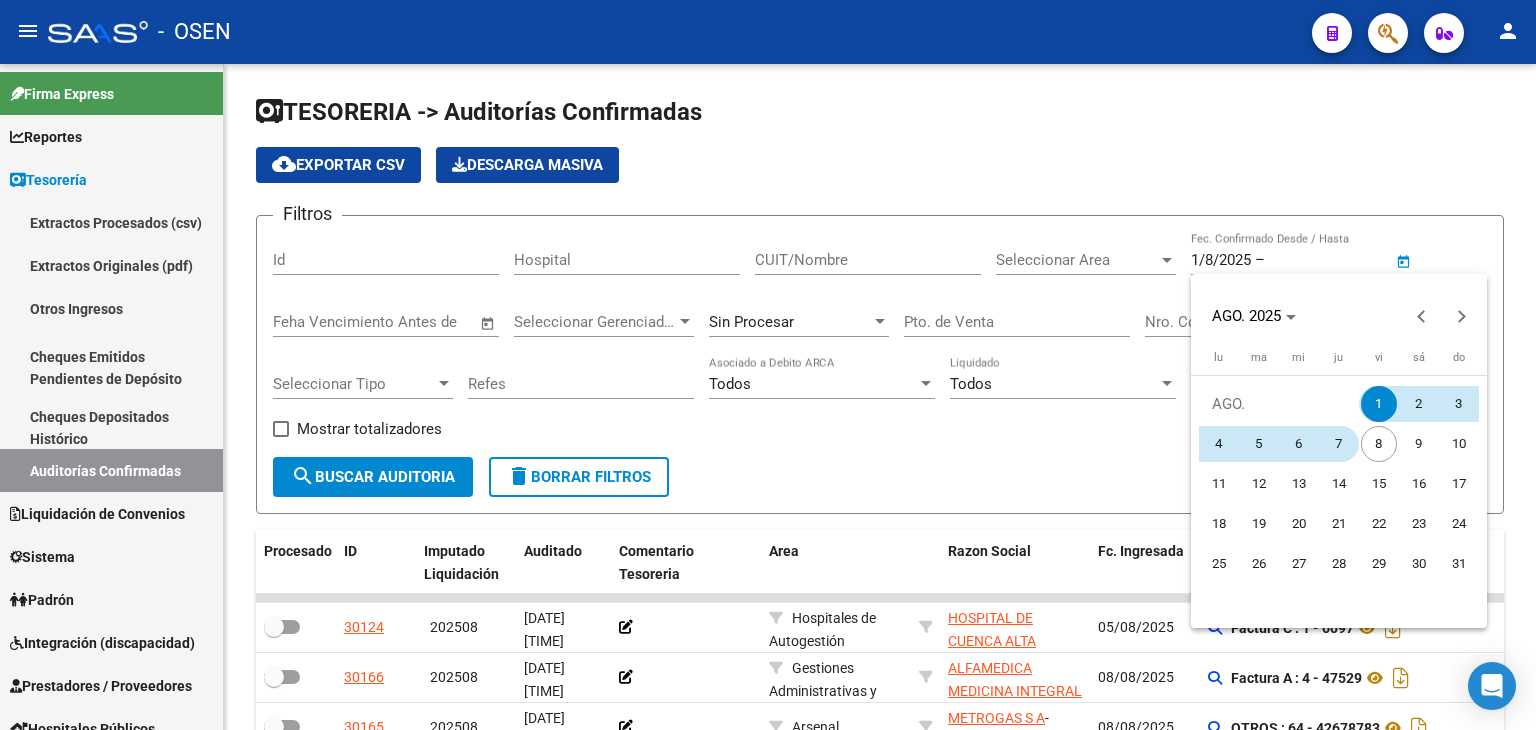 click on "7" at bounding box center (1339, 444) 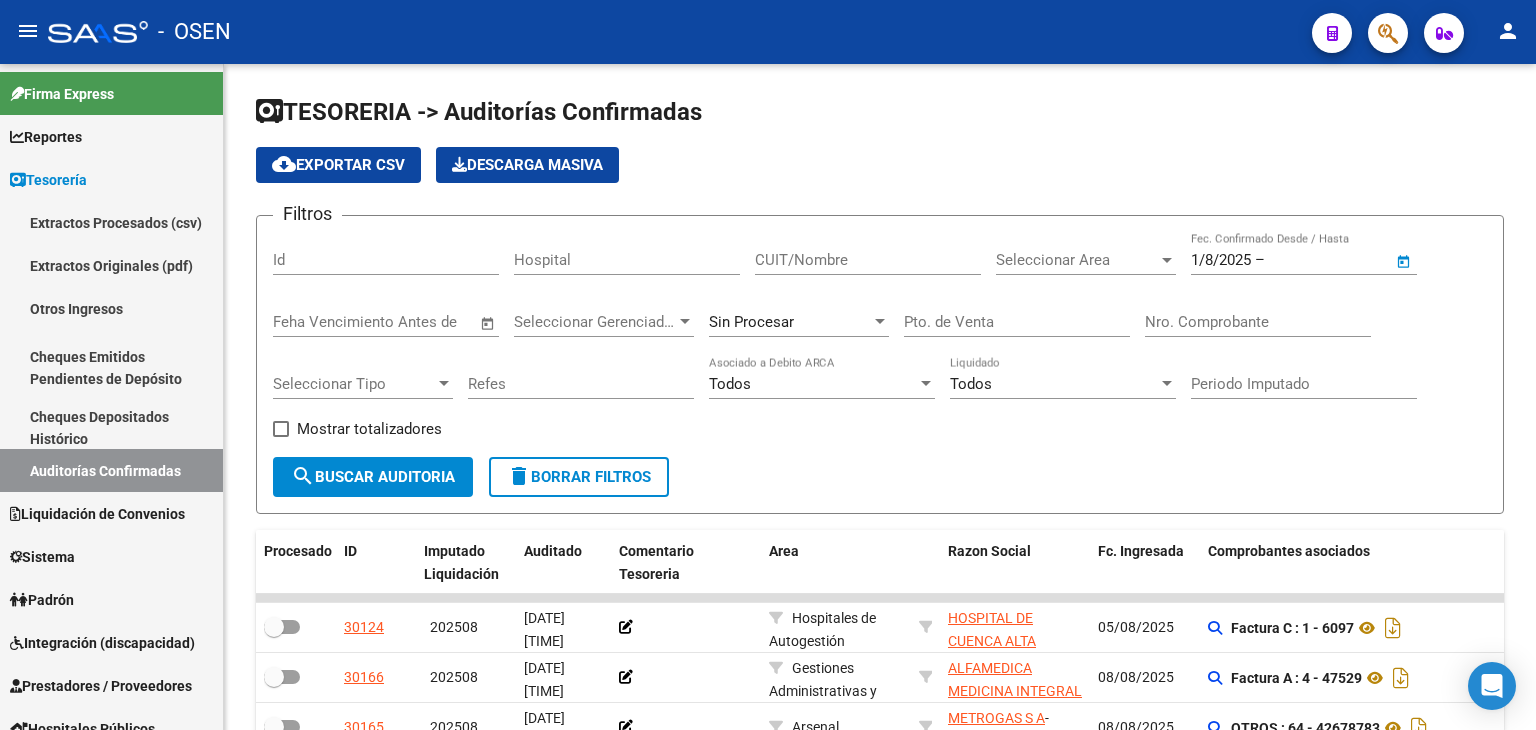 type on "7/8/2025" 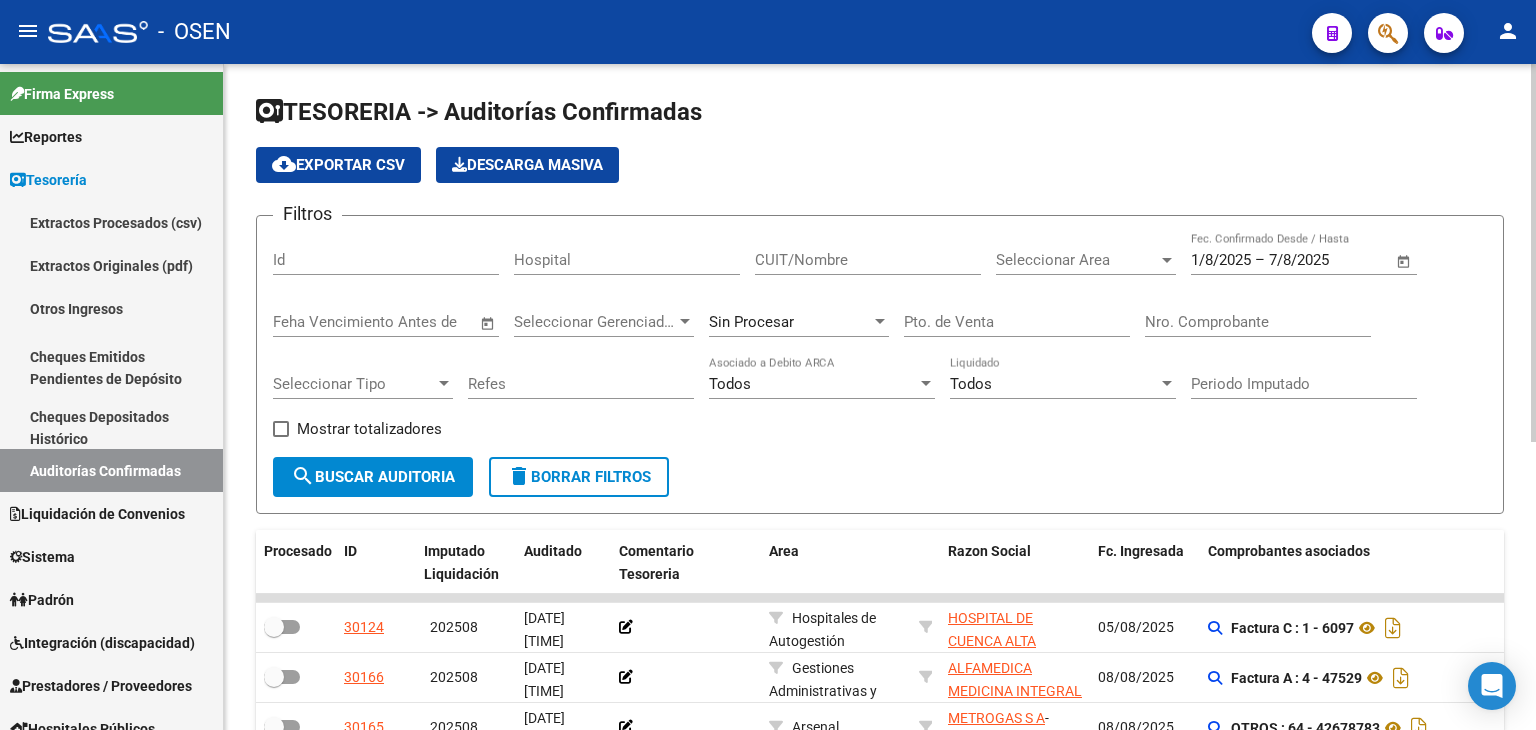 click on "Seleccionar Area" at bounding box center (1077, 260) 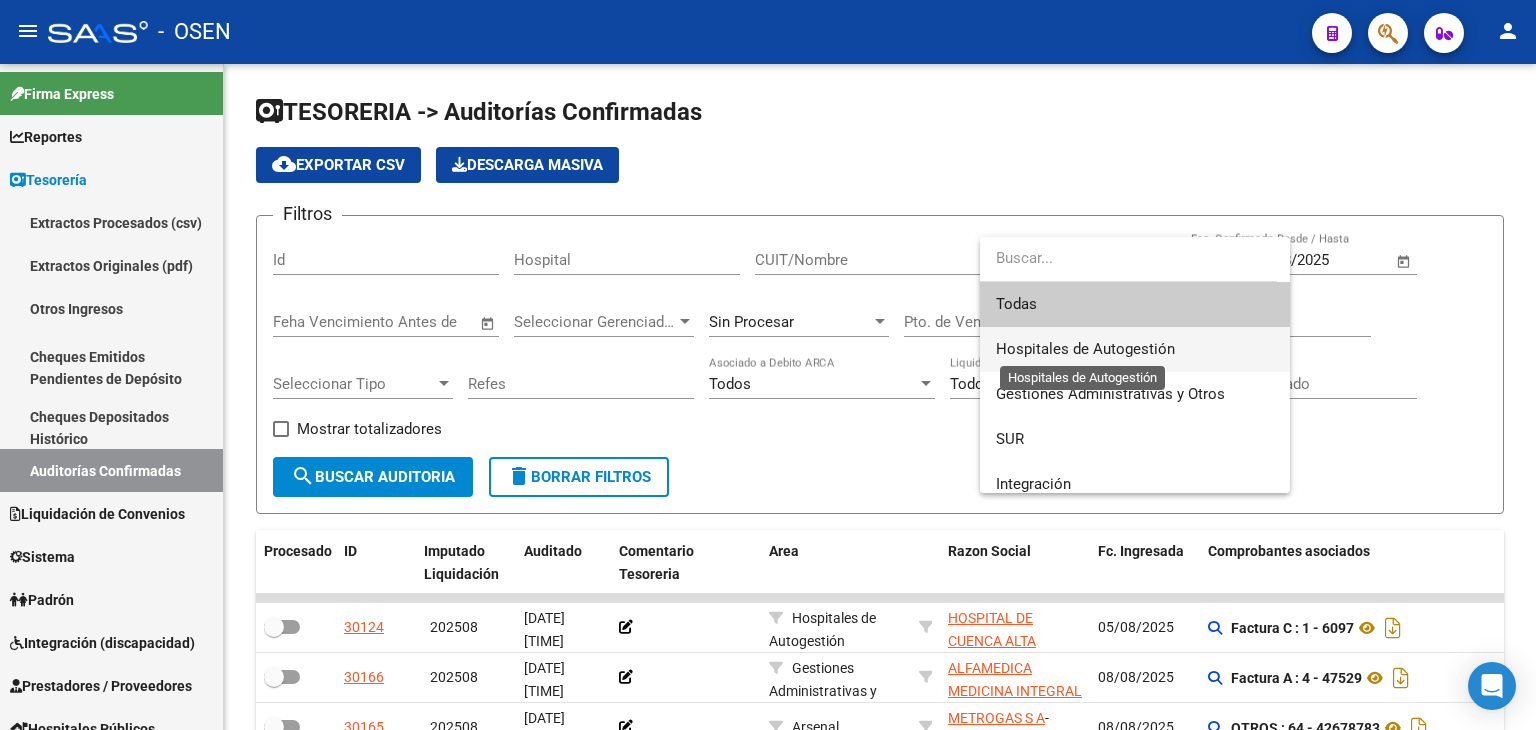 click on "Hospitales de Autogestión" at bounding box center [1085, 349] 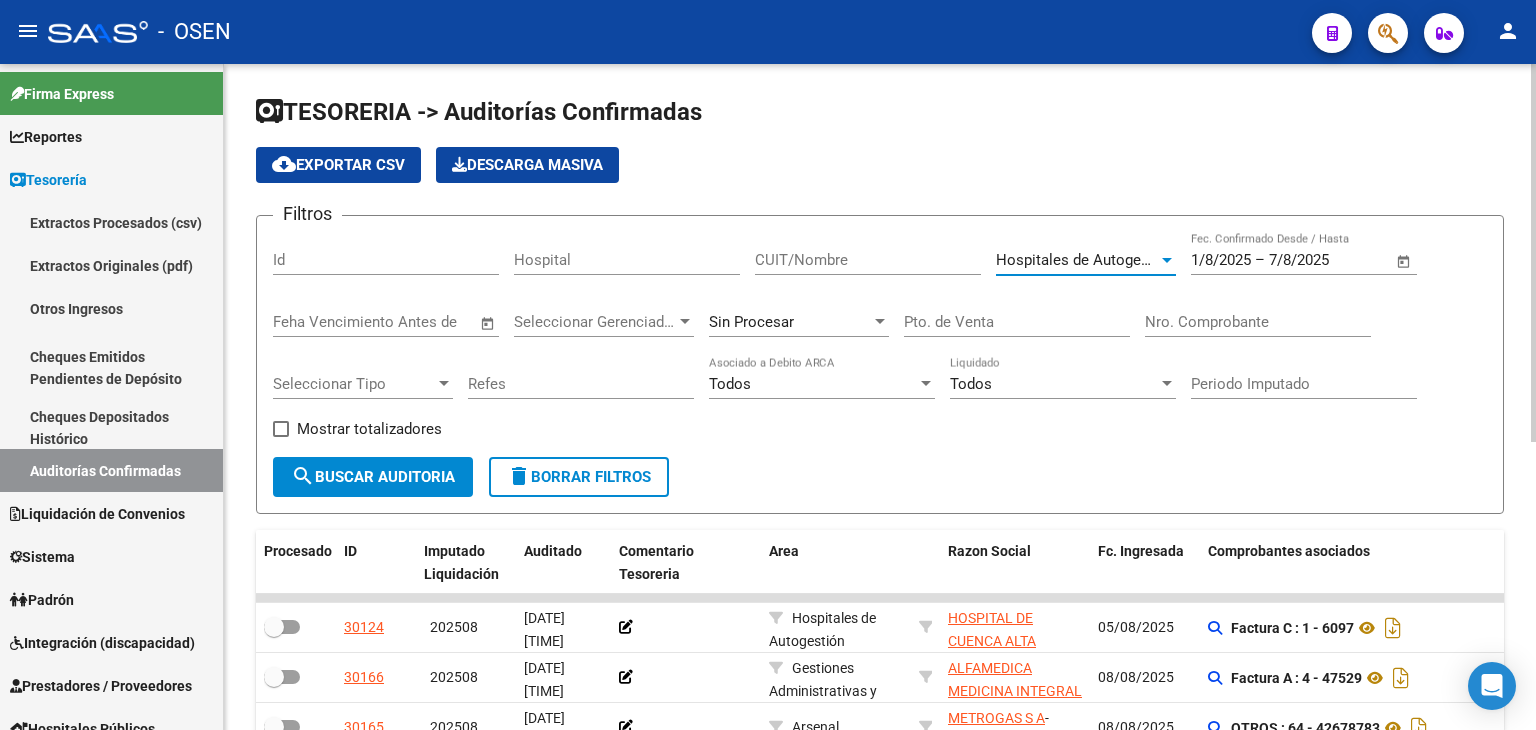 click on "search  Buscar Auditoria" 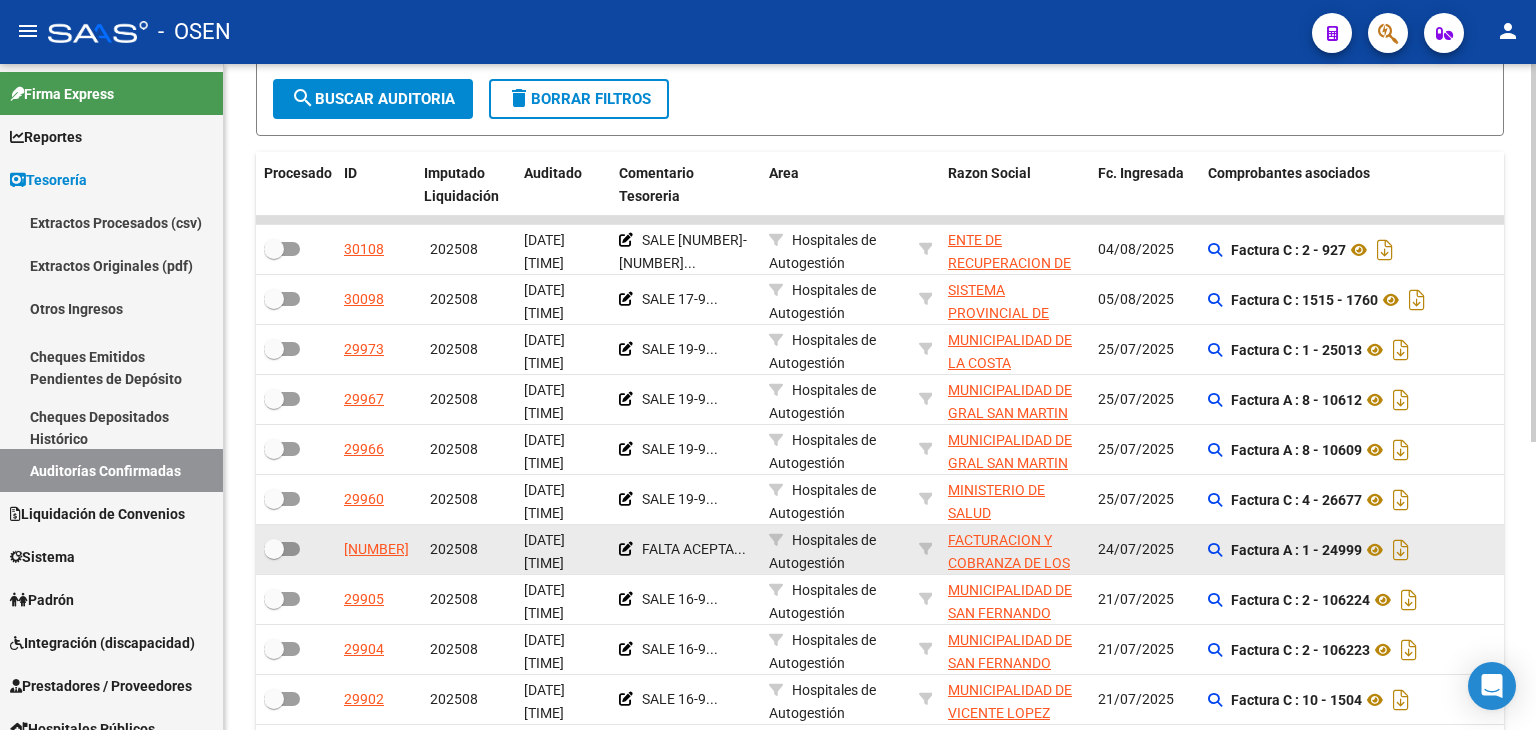 scroll, scrollTop: 507, scrollLeft: 0, axis: vertical 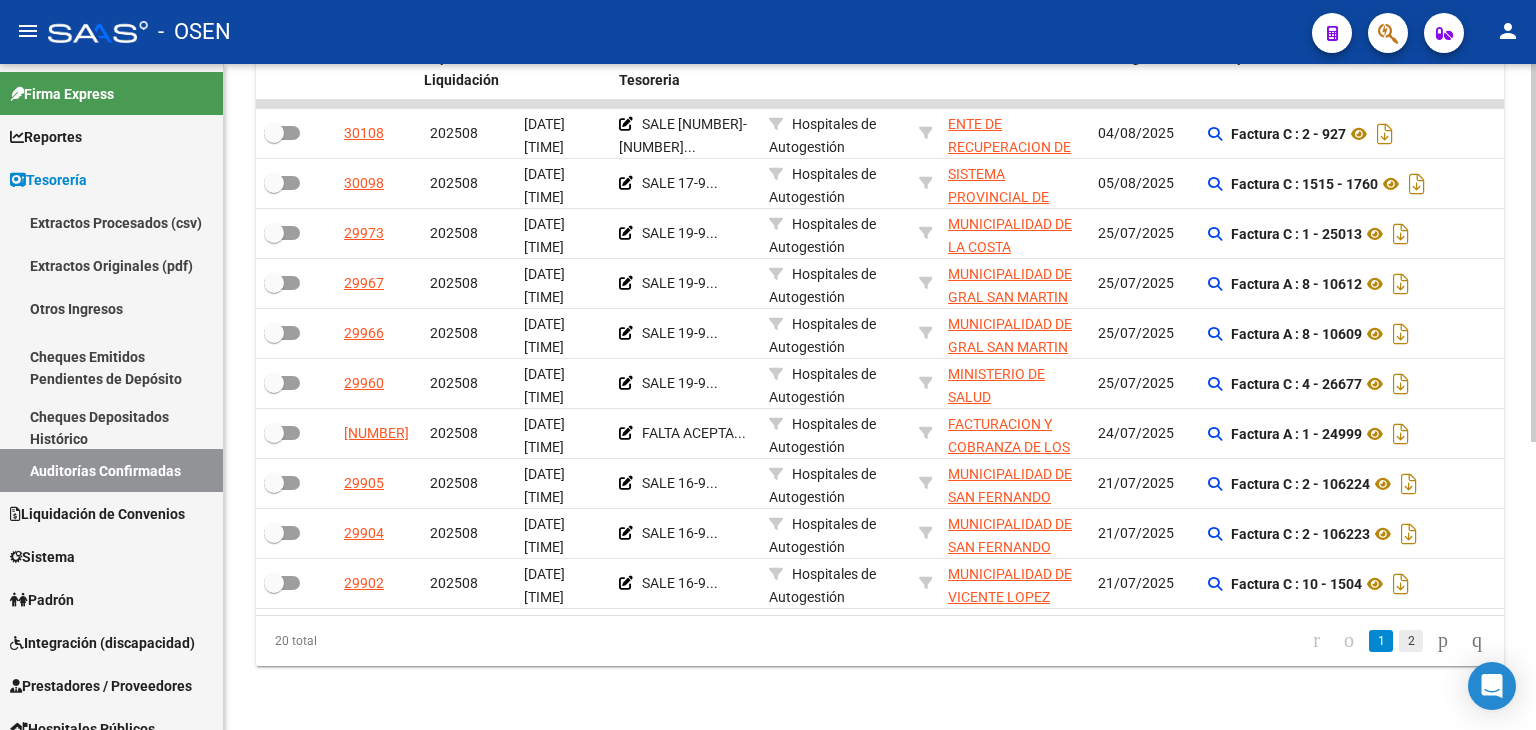 click on "2" 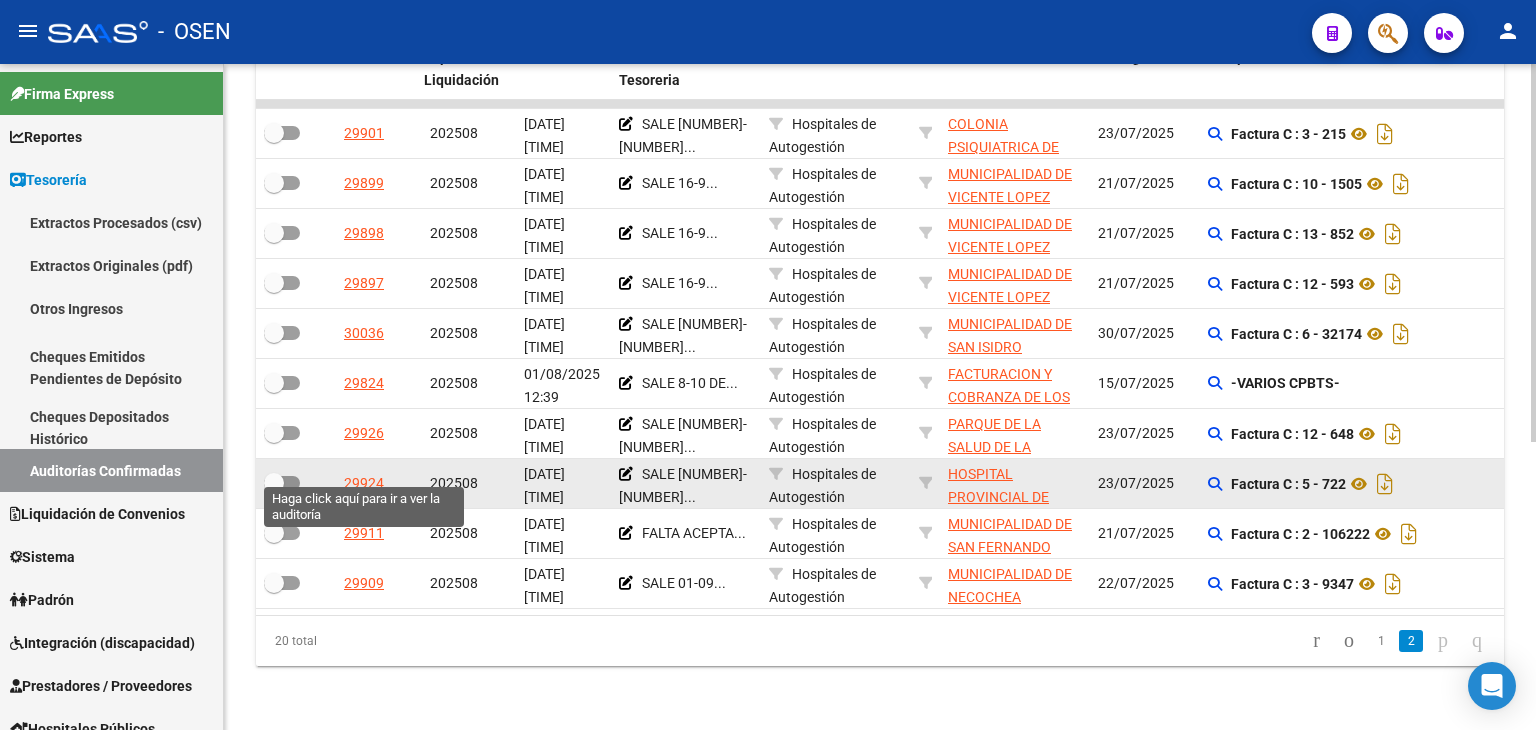 click on "29924" 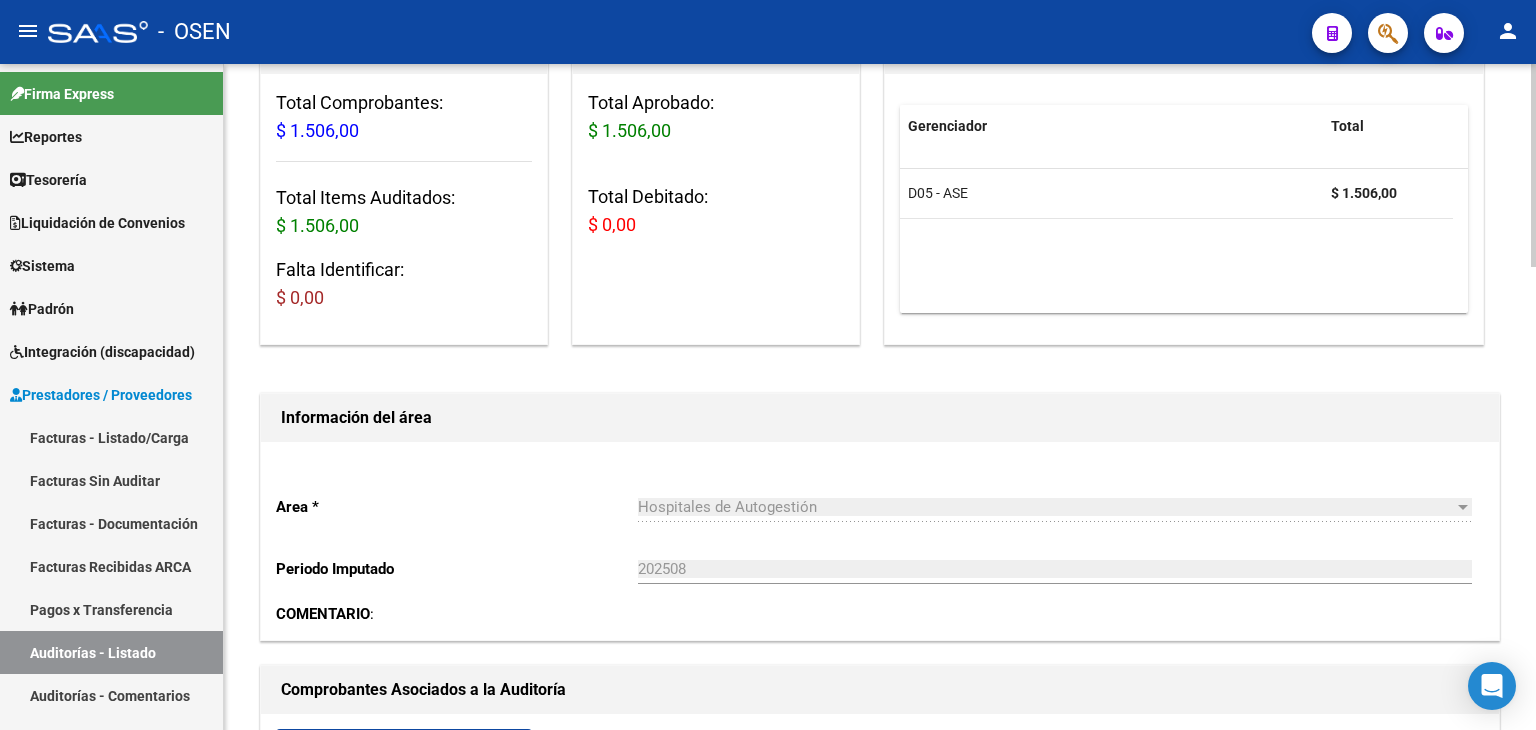 scroll, scrollTop: 0, scrollLeft: 0, axis: both 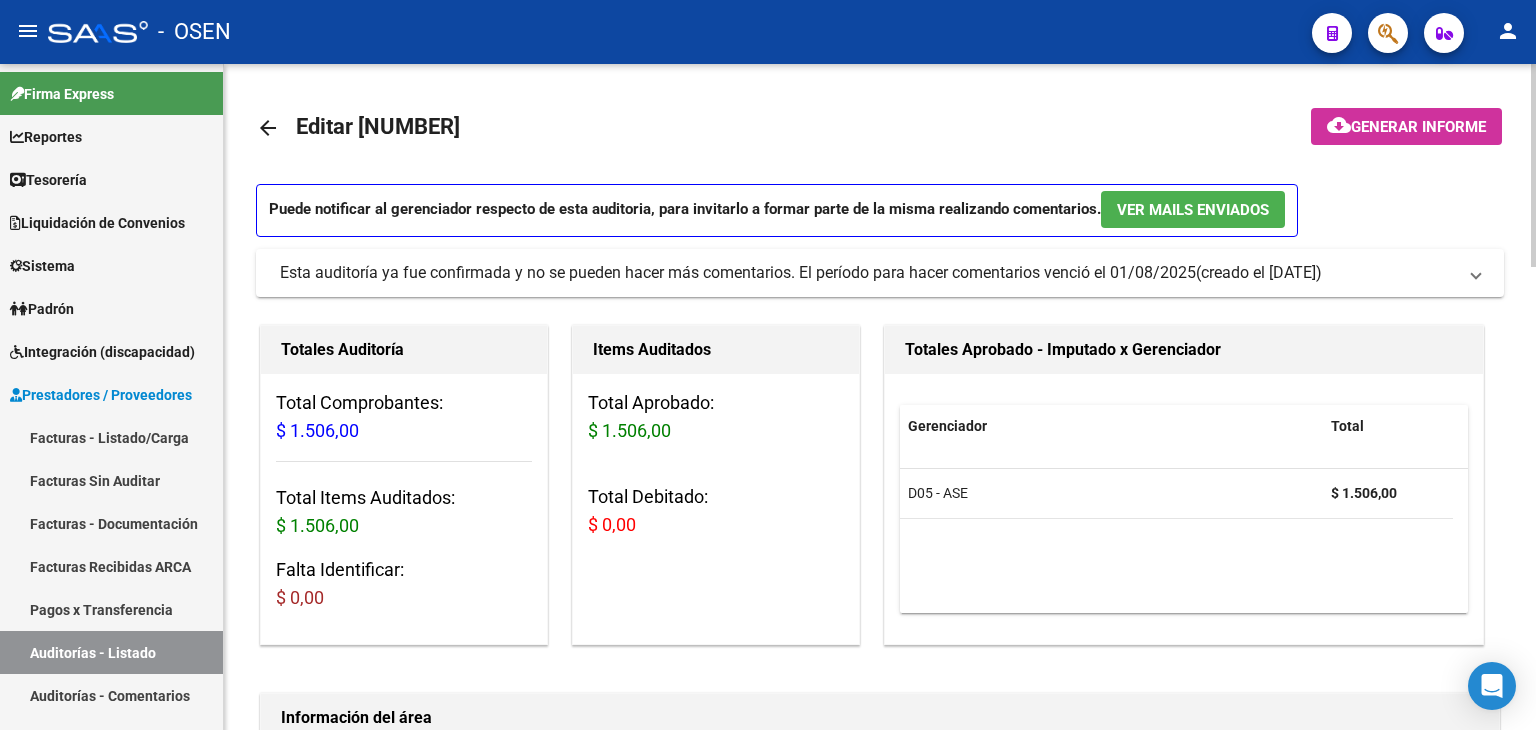 click on "arrow_back" 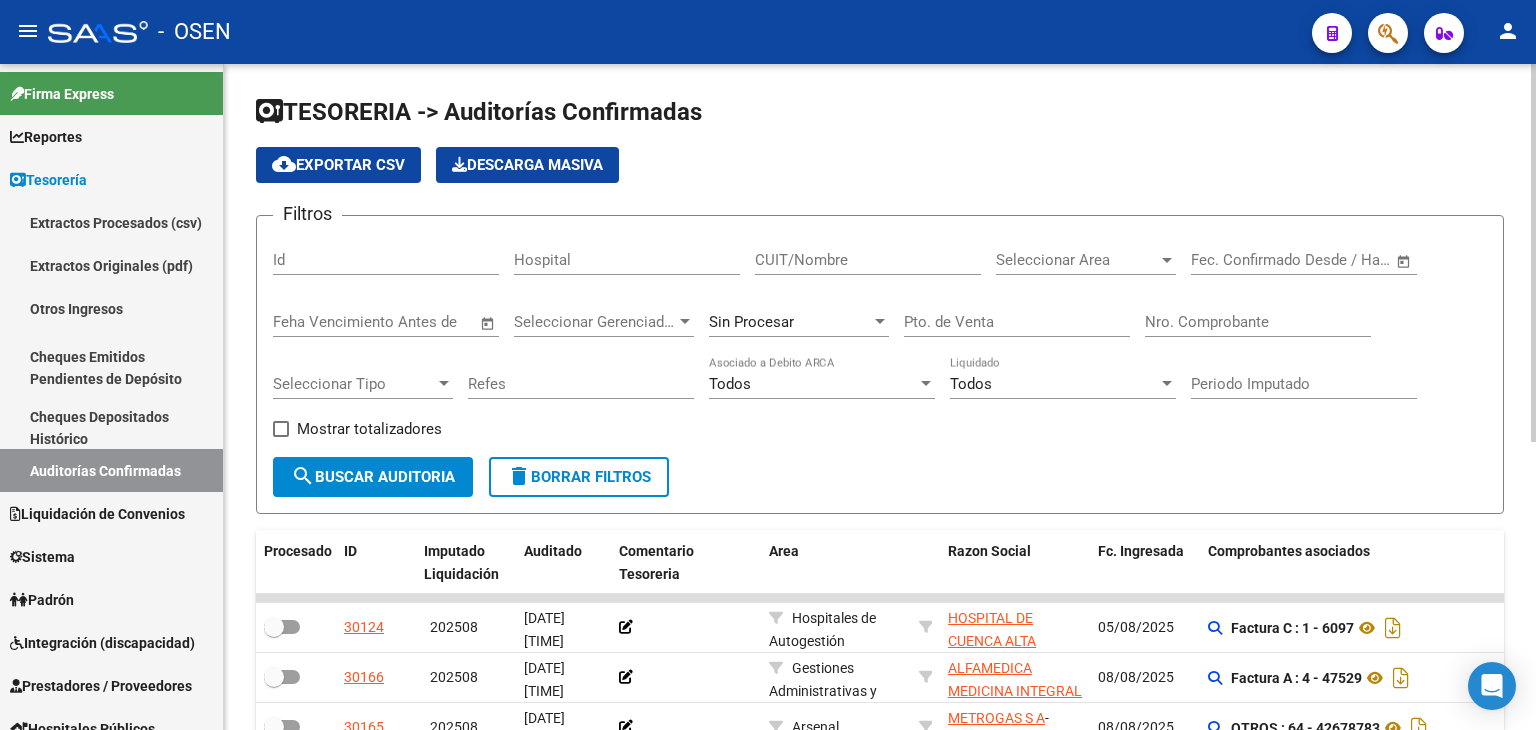 click 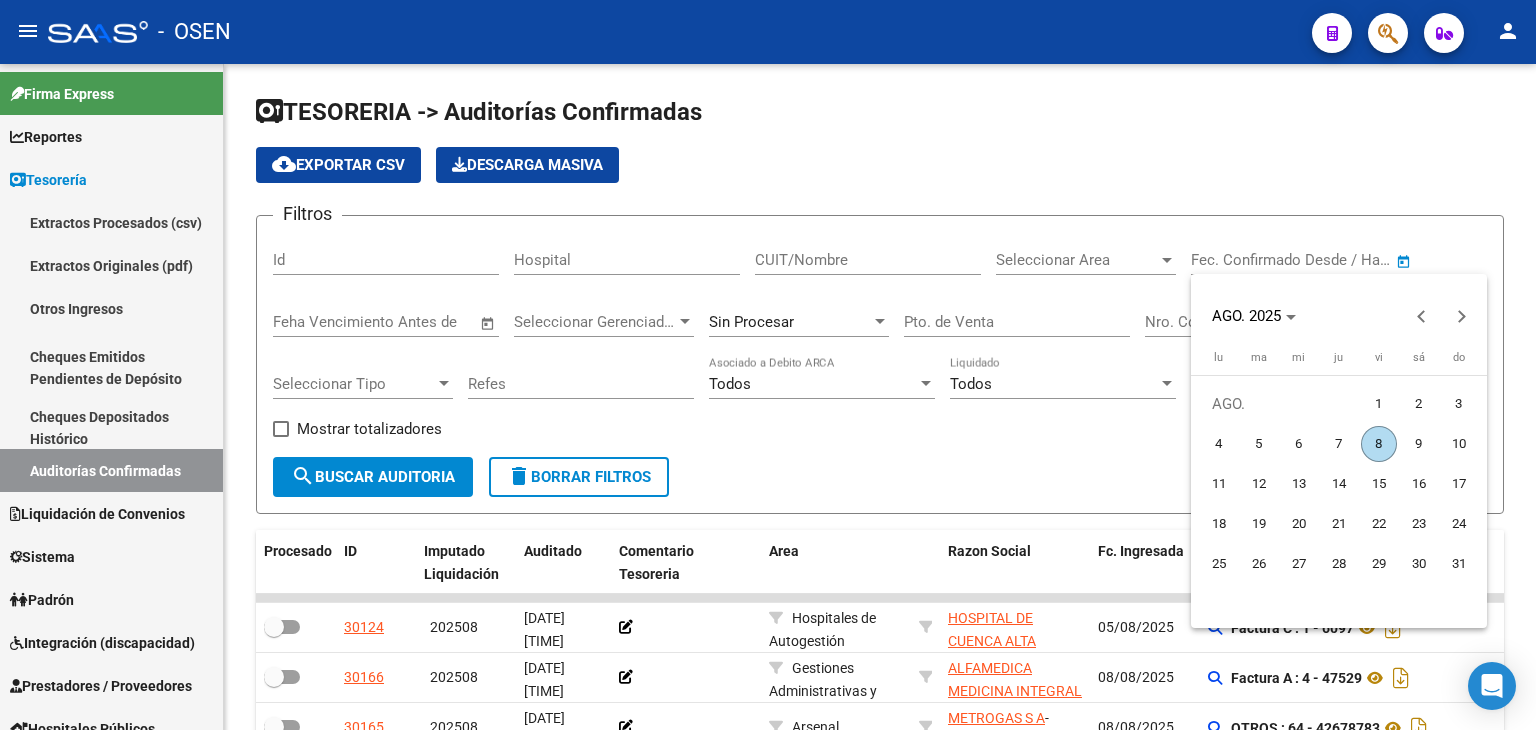 click on "1" at bounding box center [1379, 404] 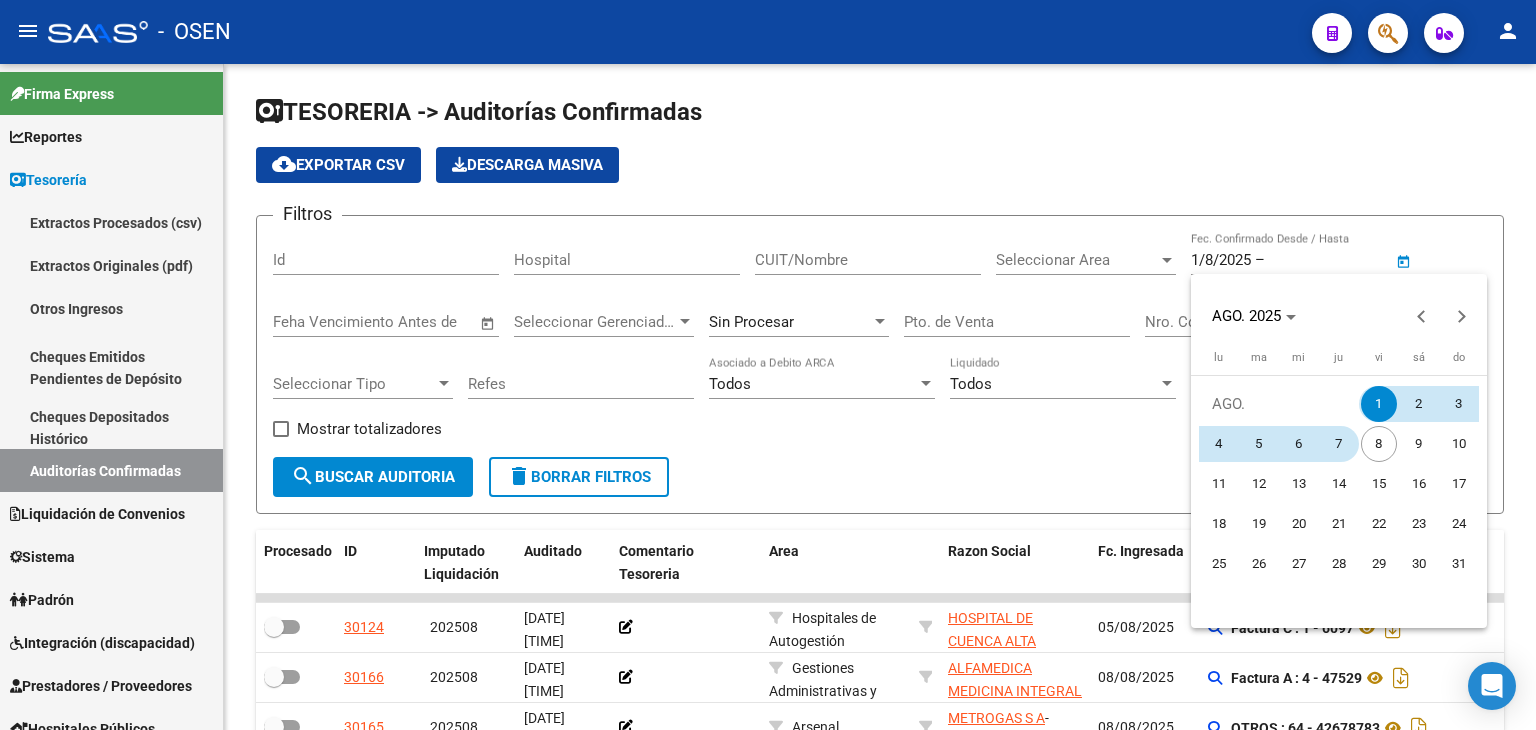 click on "7" at bounding box center [1339, 444] 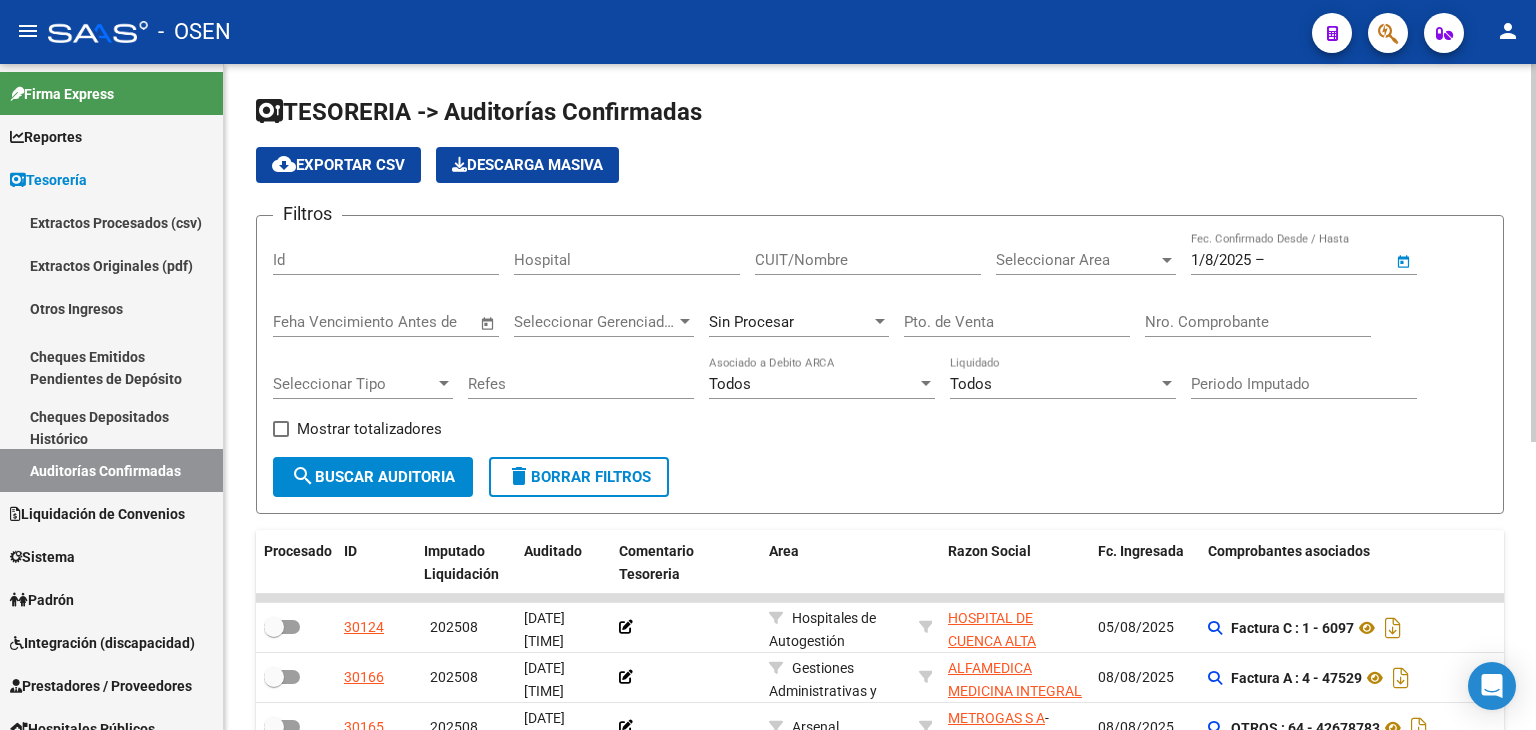 type on "7/8/2025" 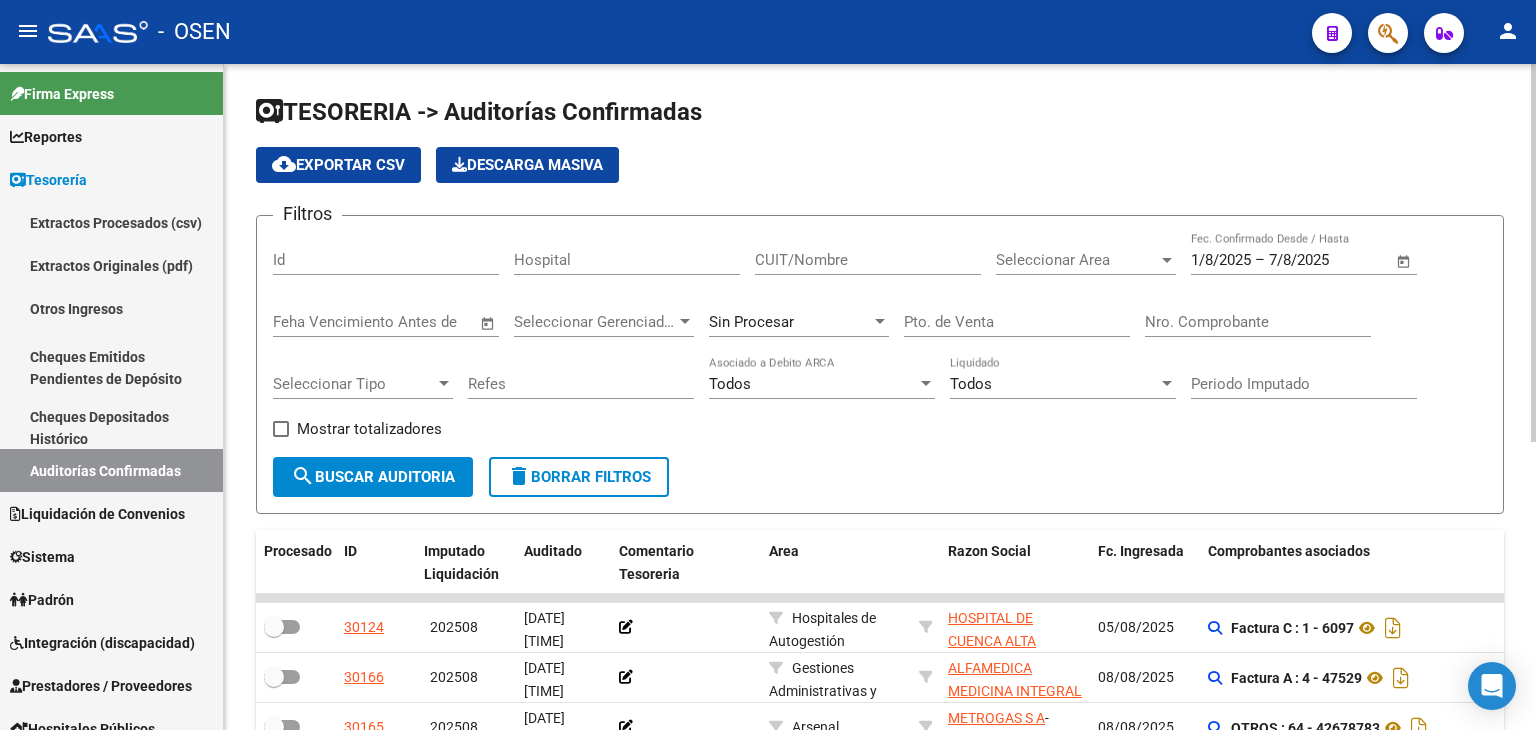 click on "Seleccionar Area" at bounding box center [1077, 260] 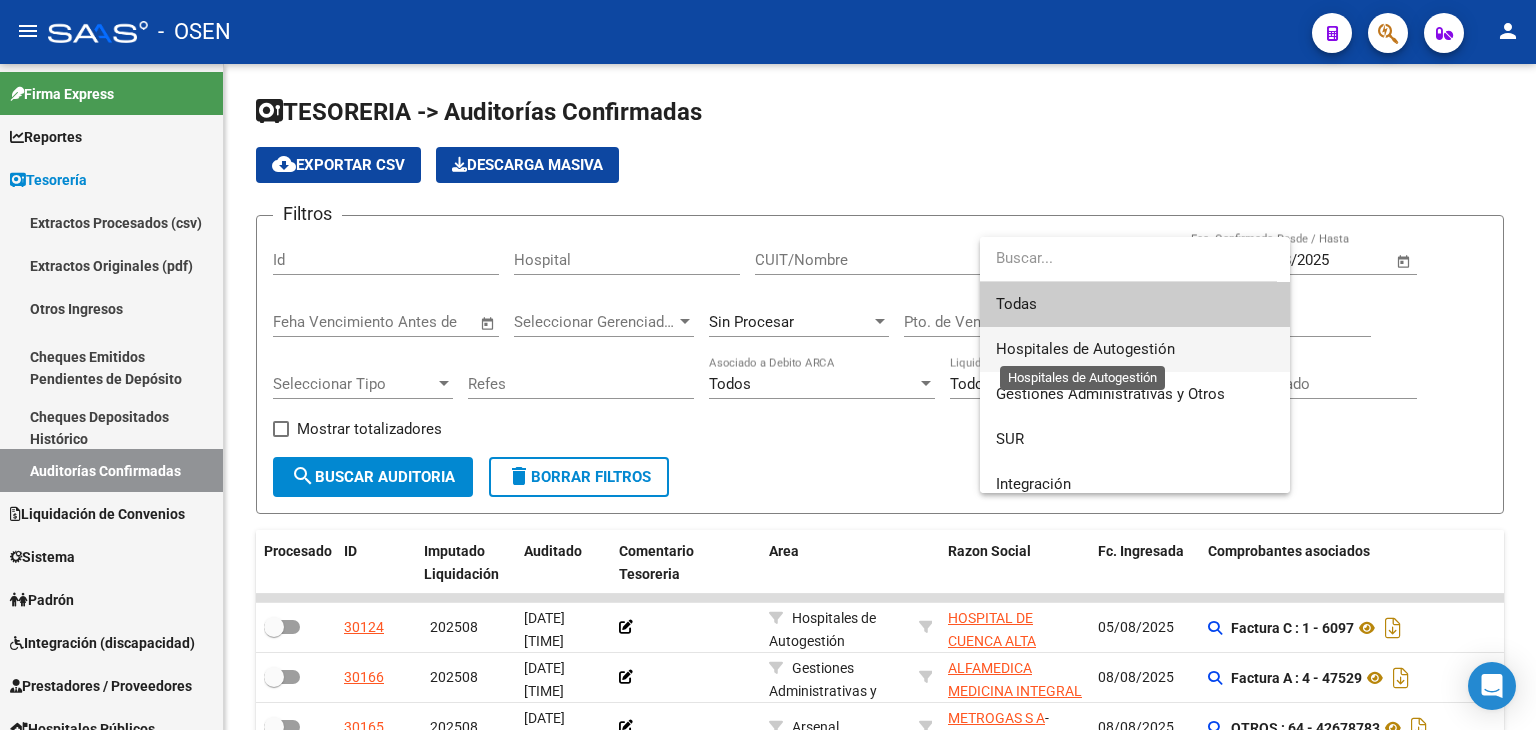 click on "Hospitales de Autogestión" at bounding box center [1085, 349] 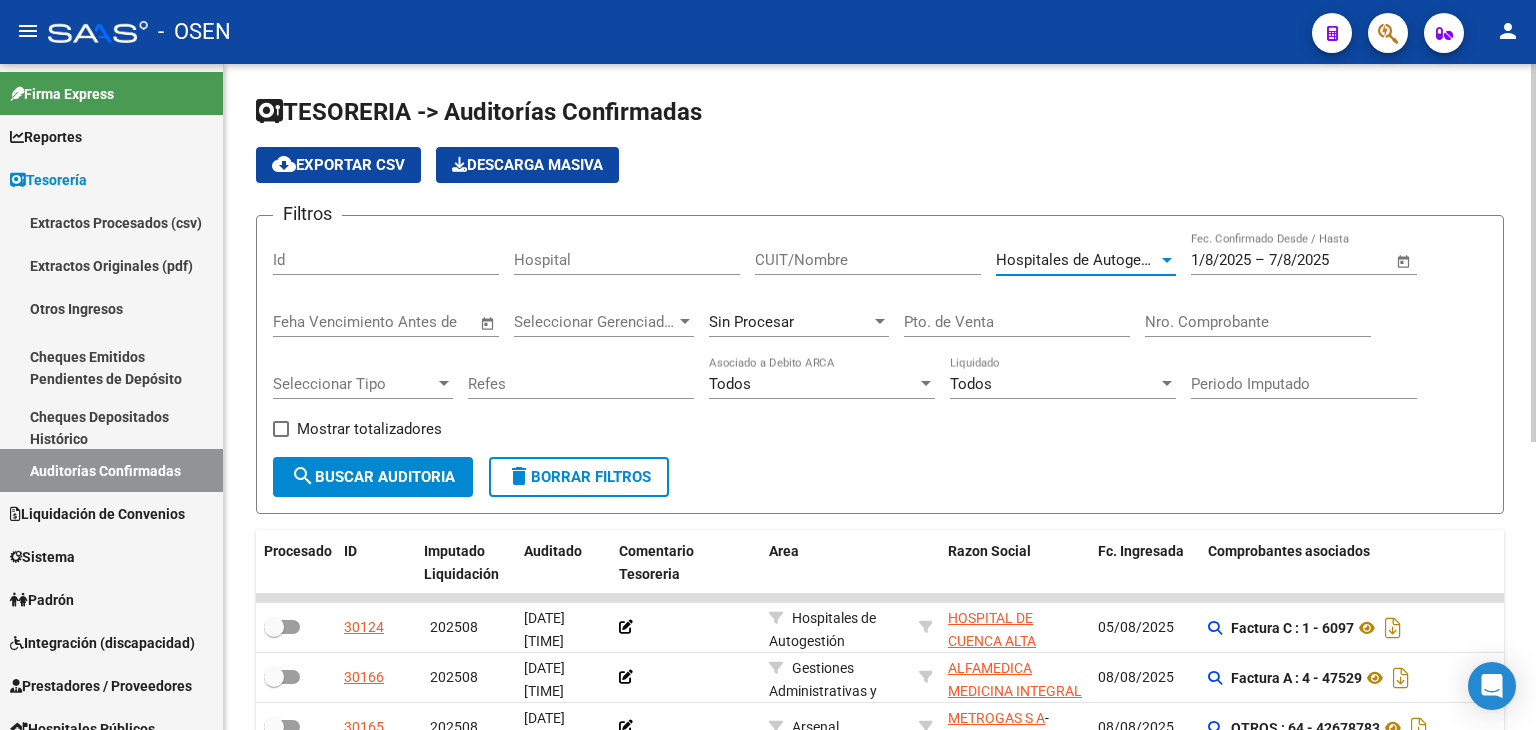 click on "search  Buscar Auditoria" 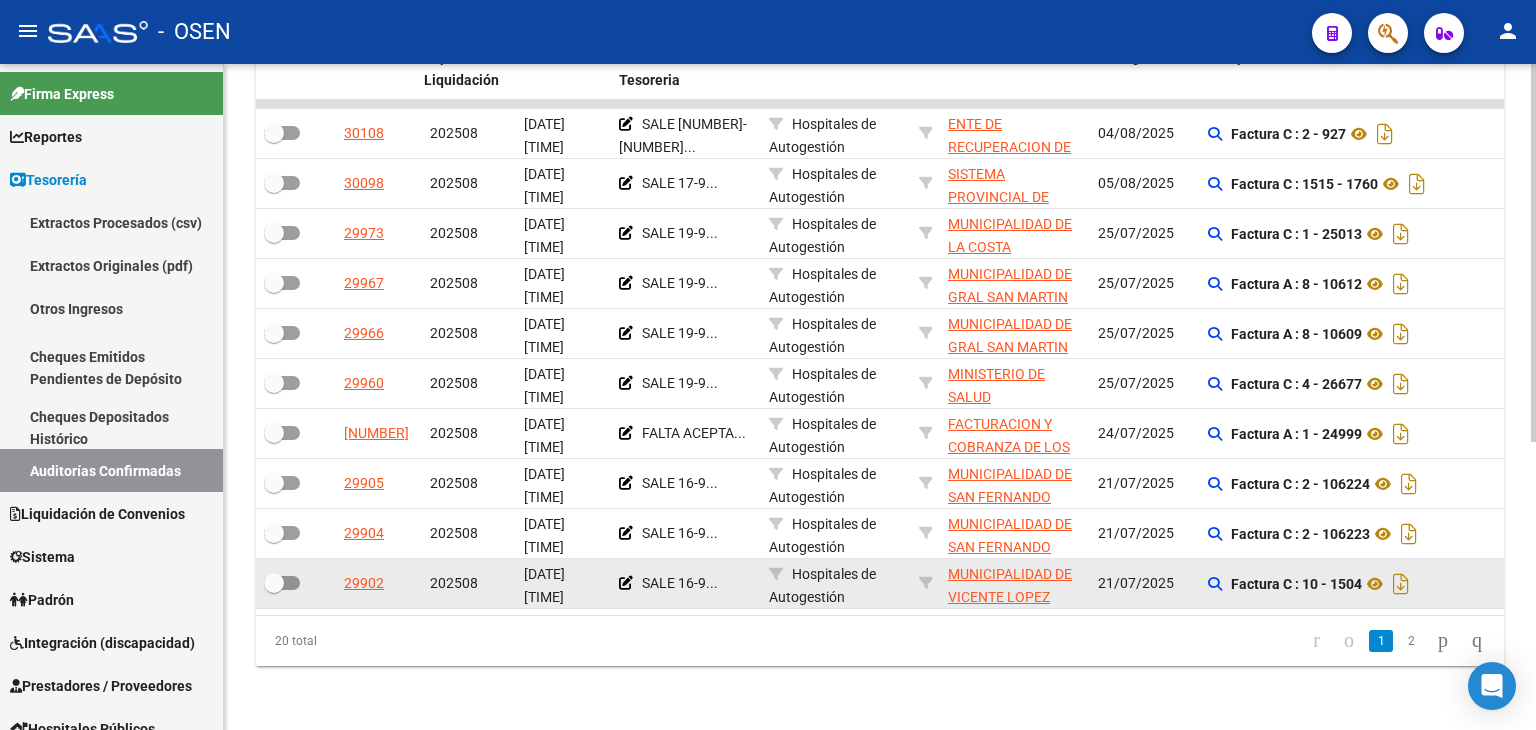 scroll, scrollTop: 507, scrollLeft: 0, axis: vertical 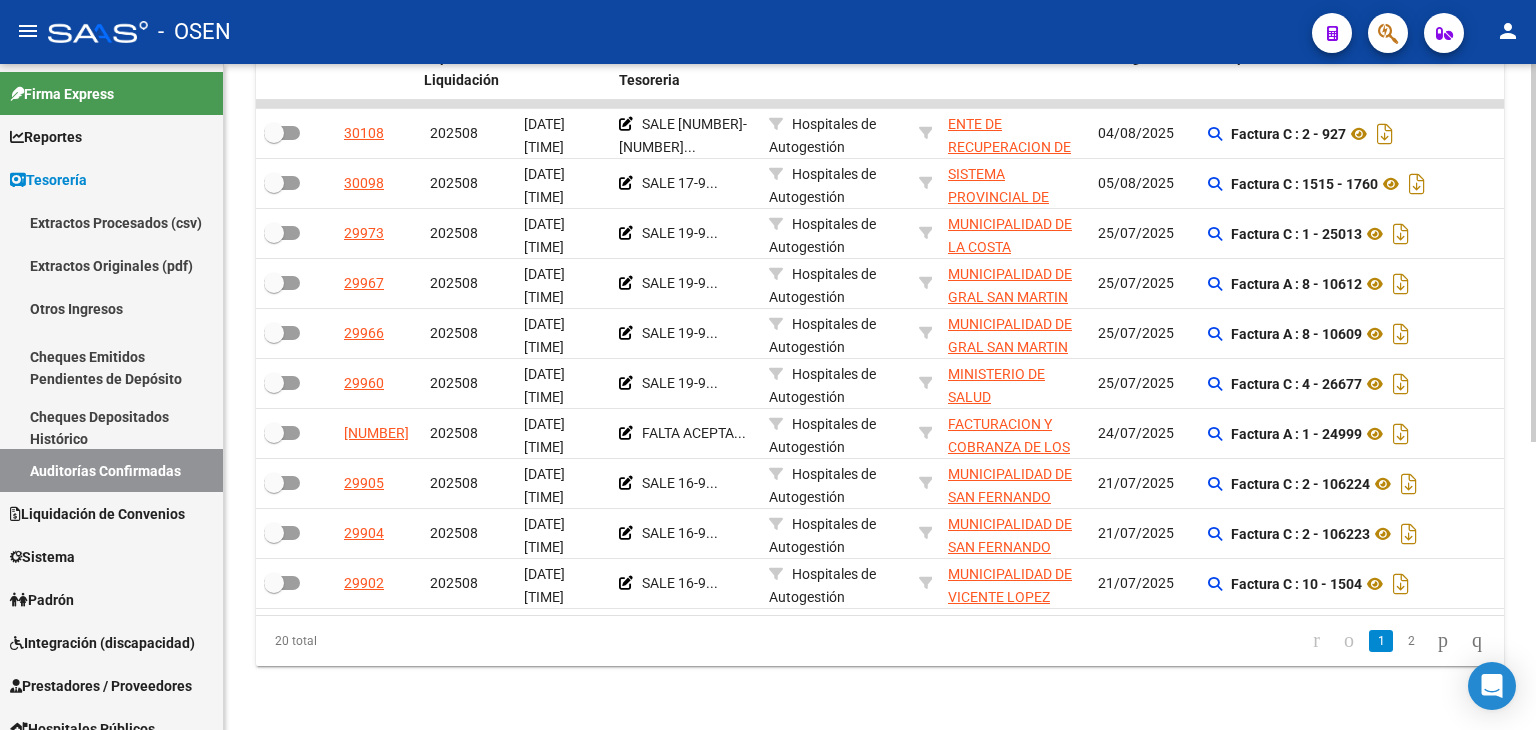 click on "1" 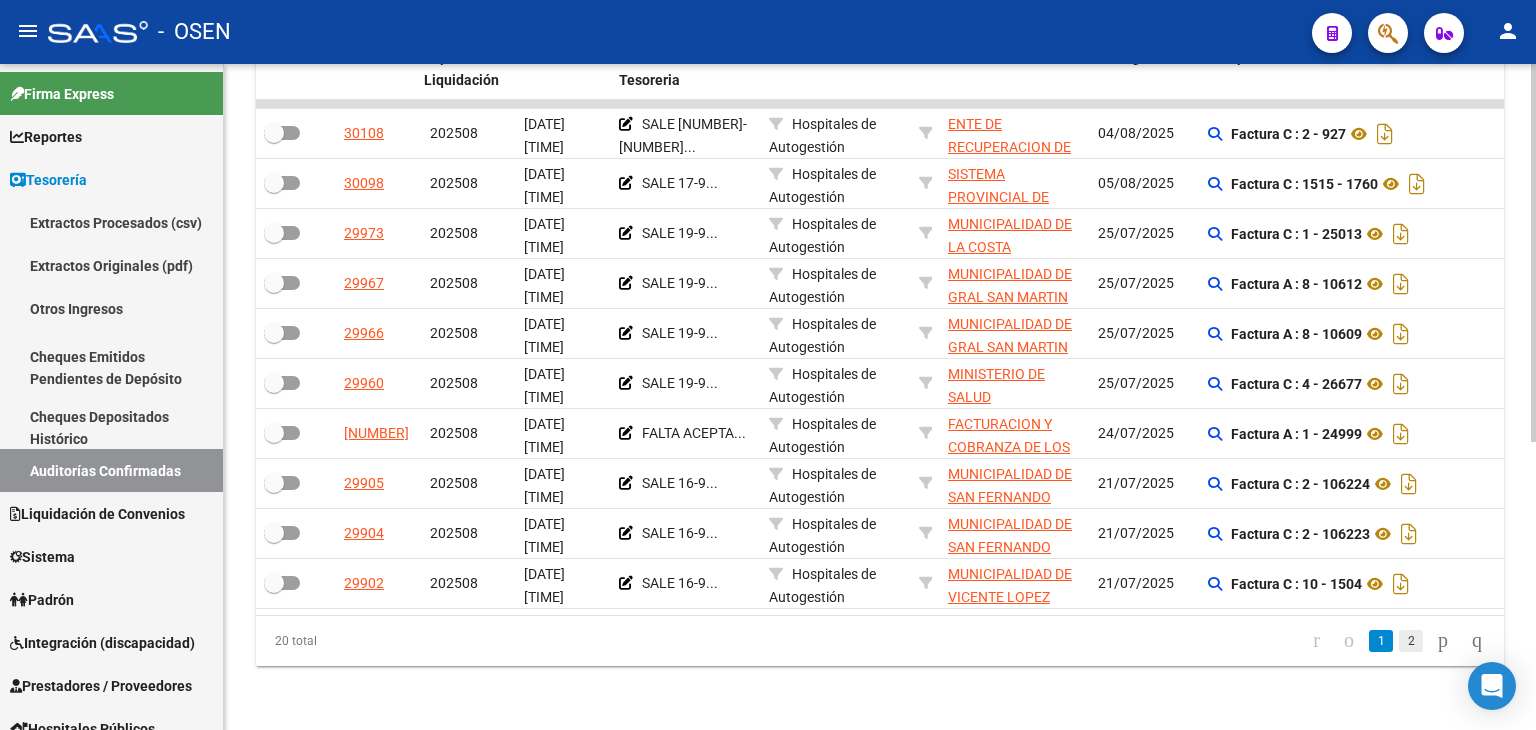 click on "2" 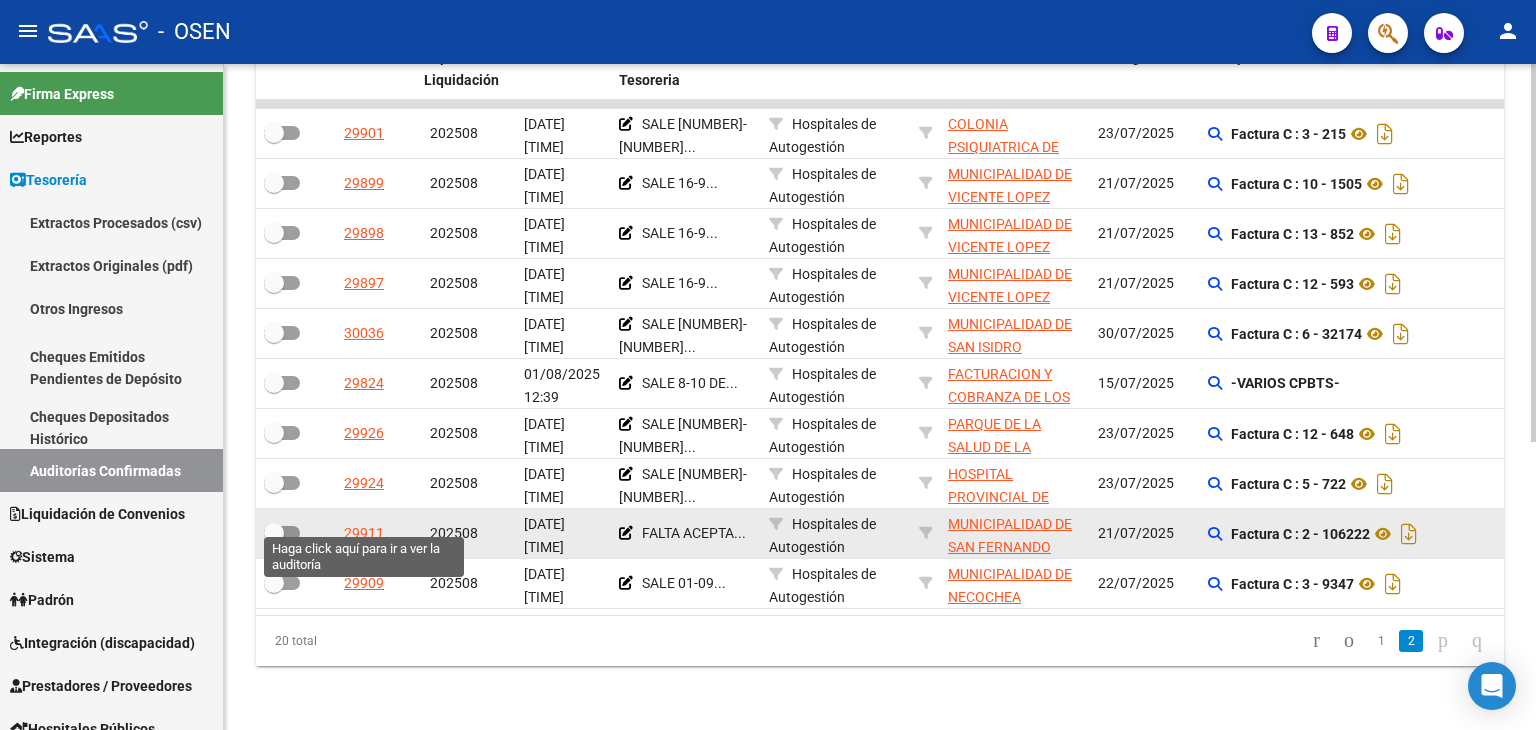 click on "29911" 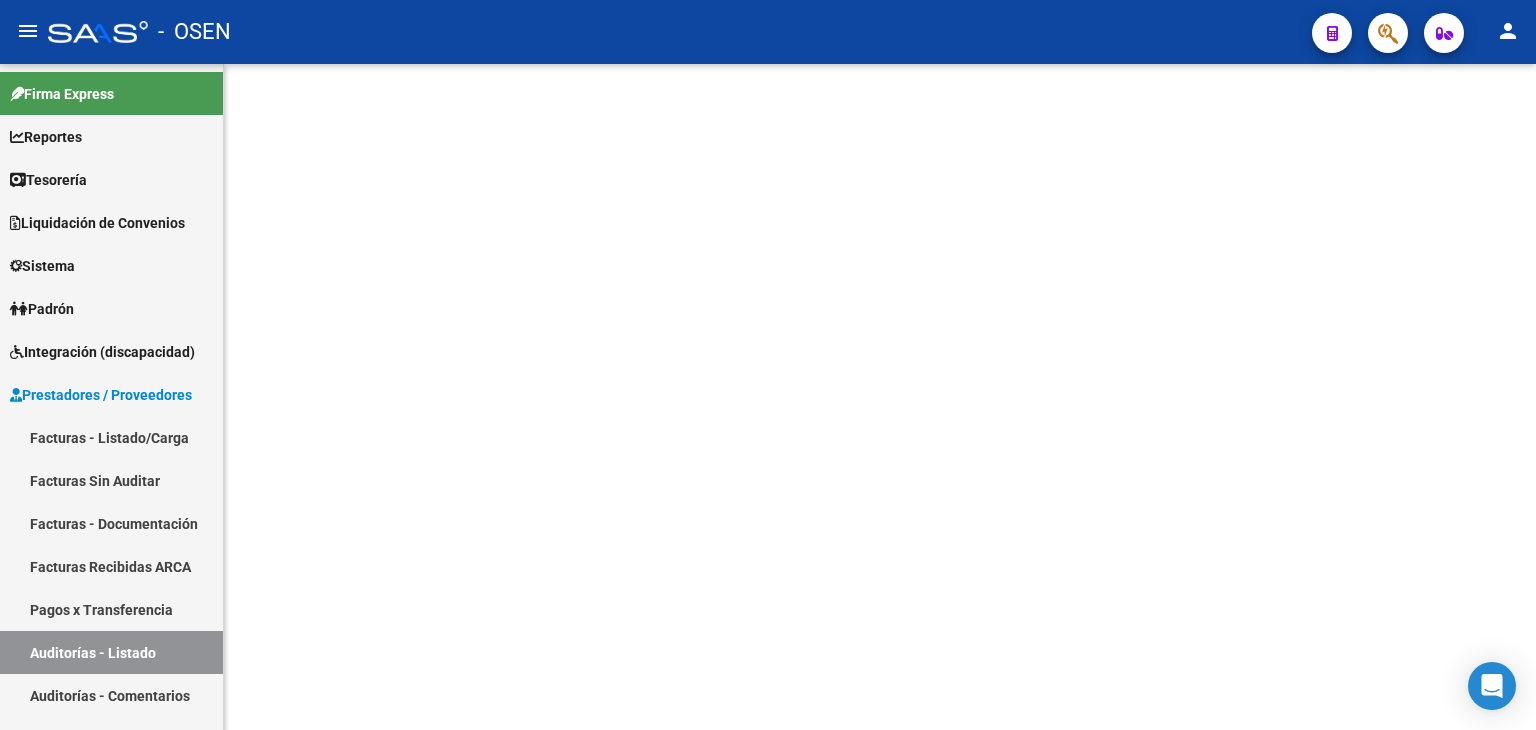 scroll, scrollTop: 0, scrollLeft: 0, axis: both 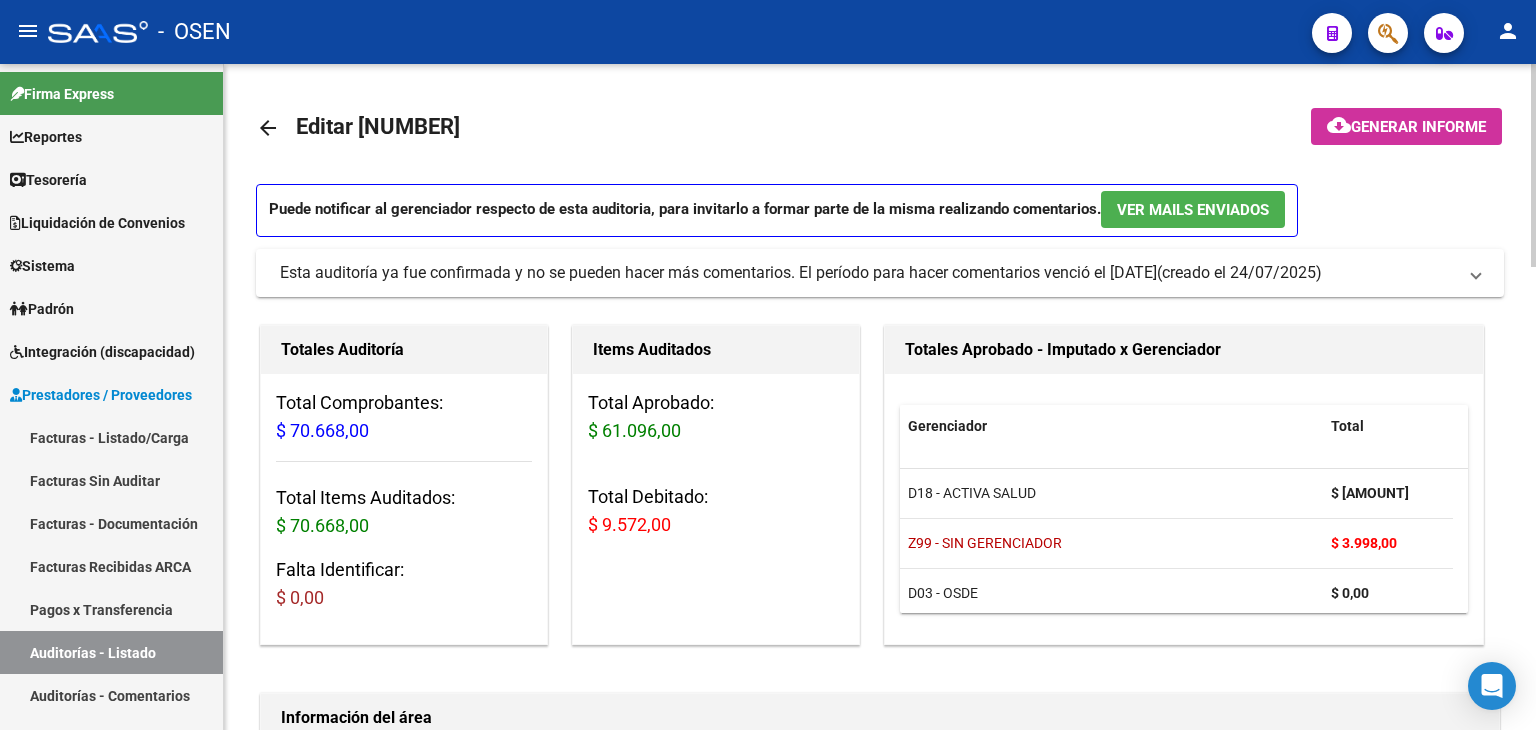 click on "arrow_back" 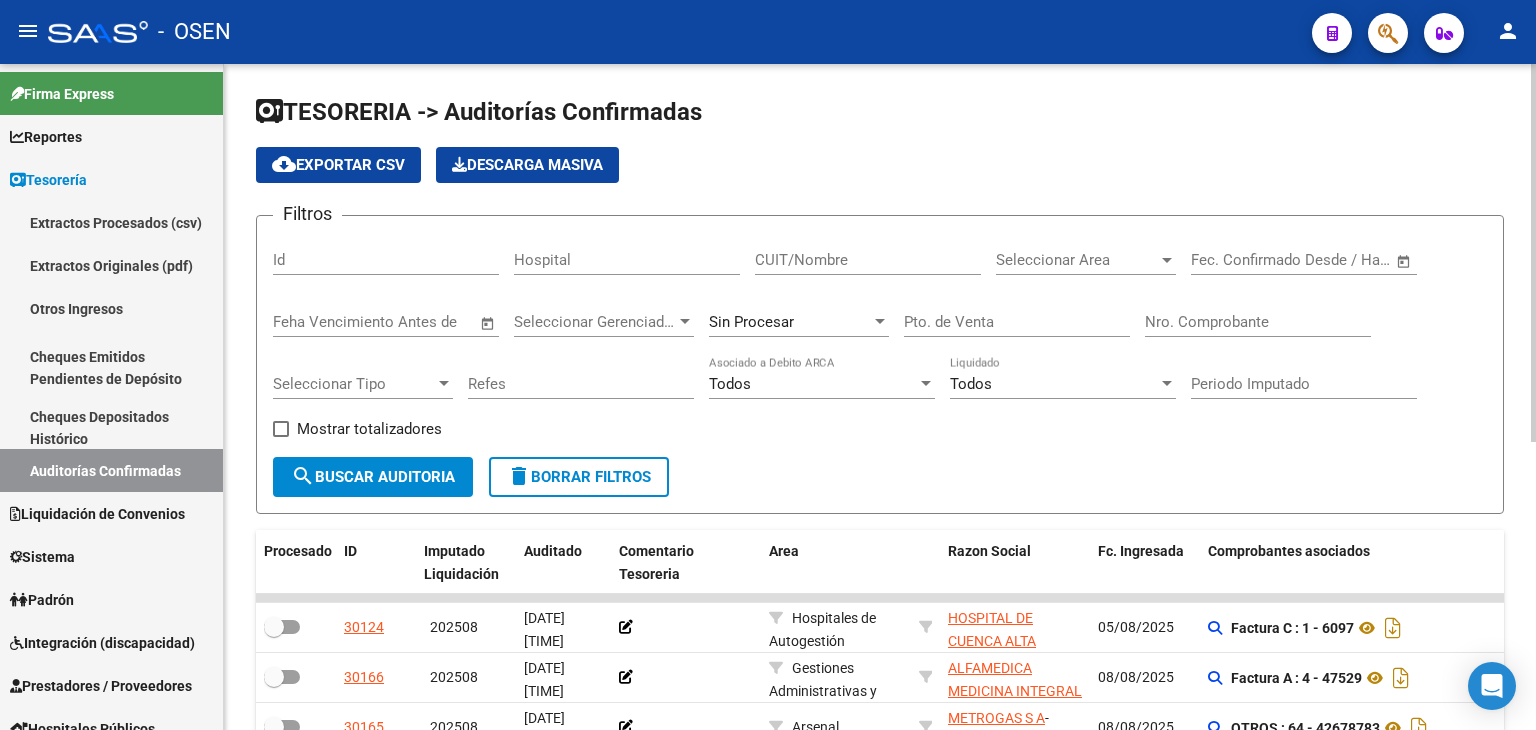 click 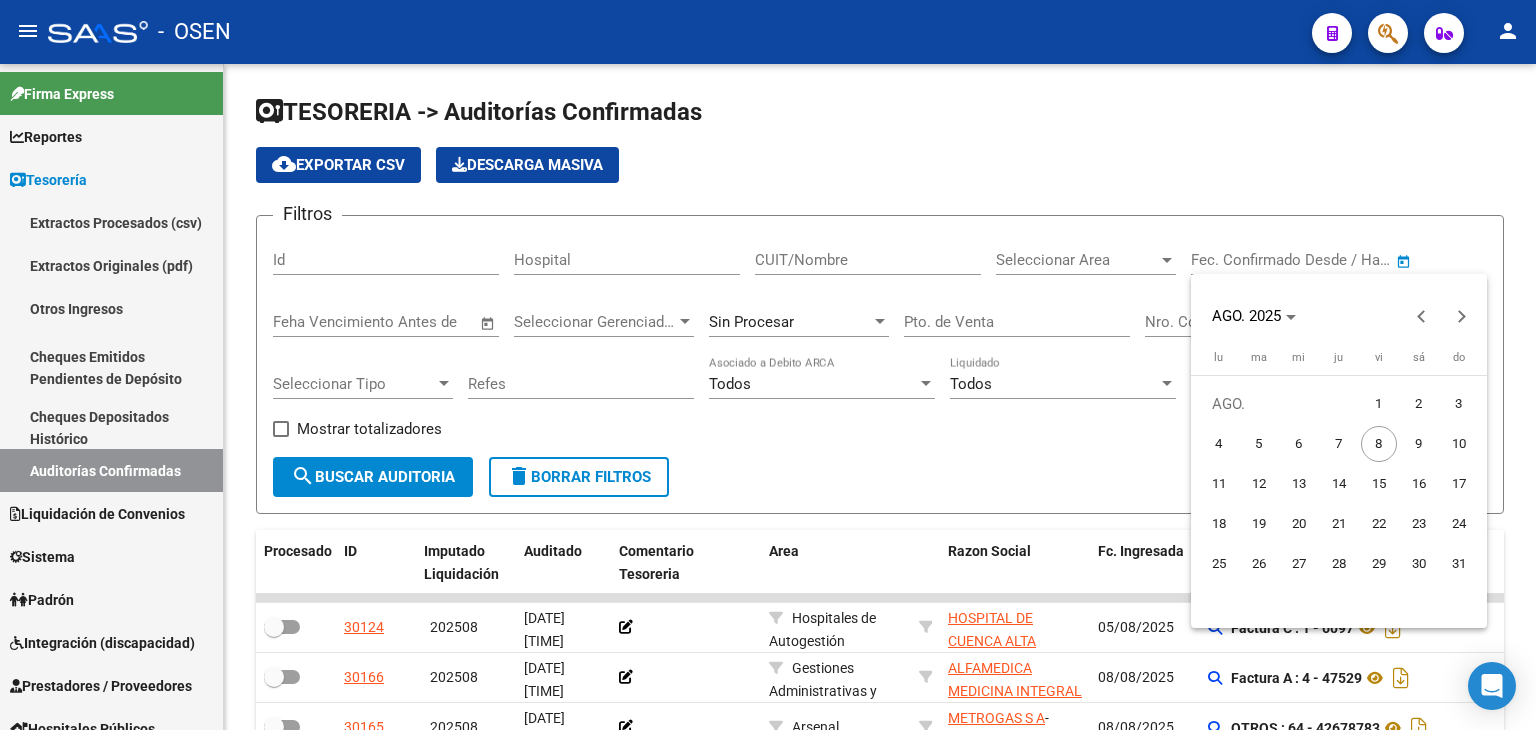 click on "1" at bounding box center (1379, 404) 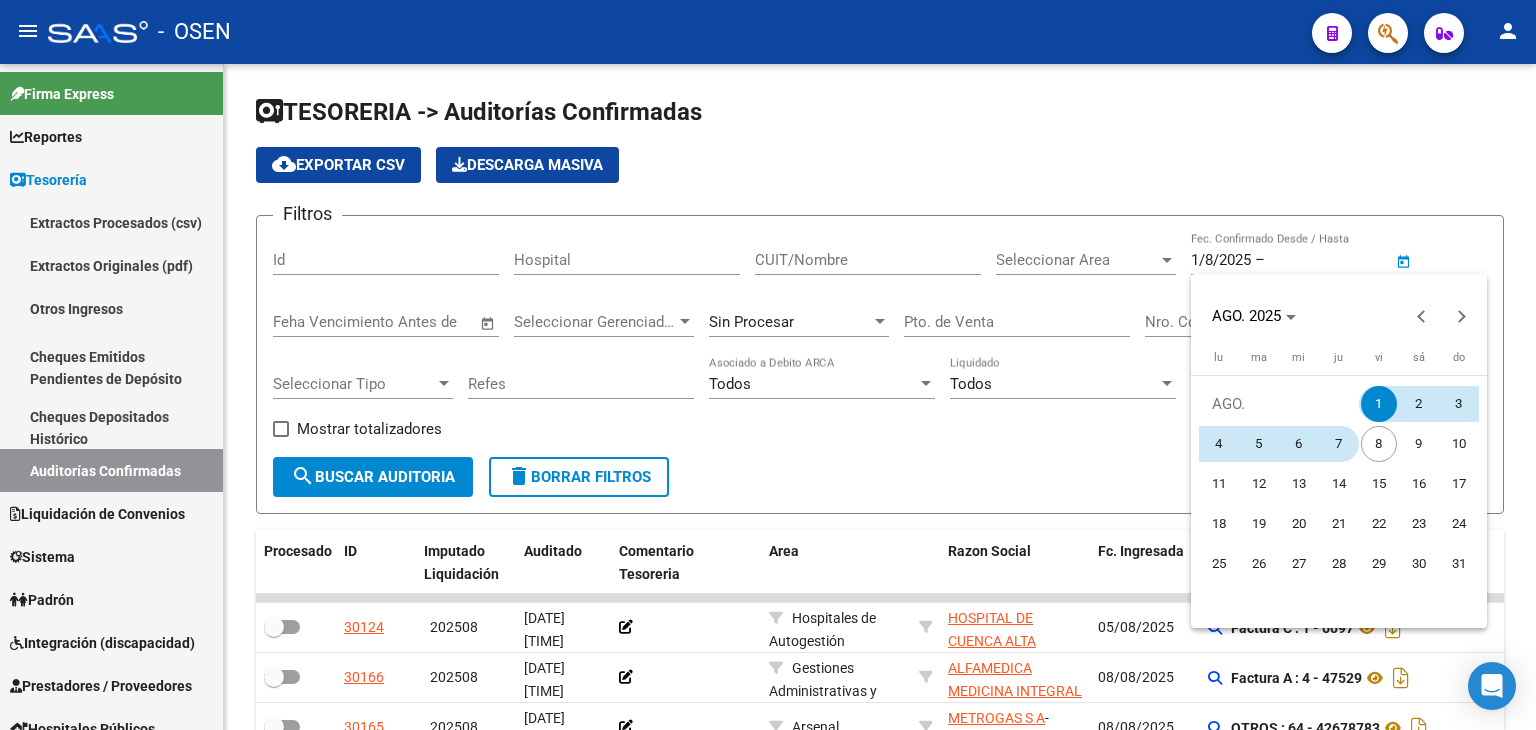 drag, startPoint x: 1332, startPoint y: 439, endPoint x: 1308, endPoint y: 426, distance: 27.294687 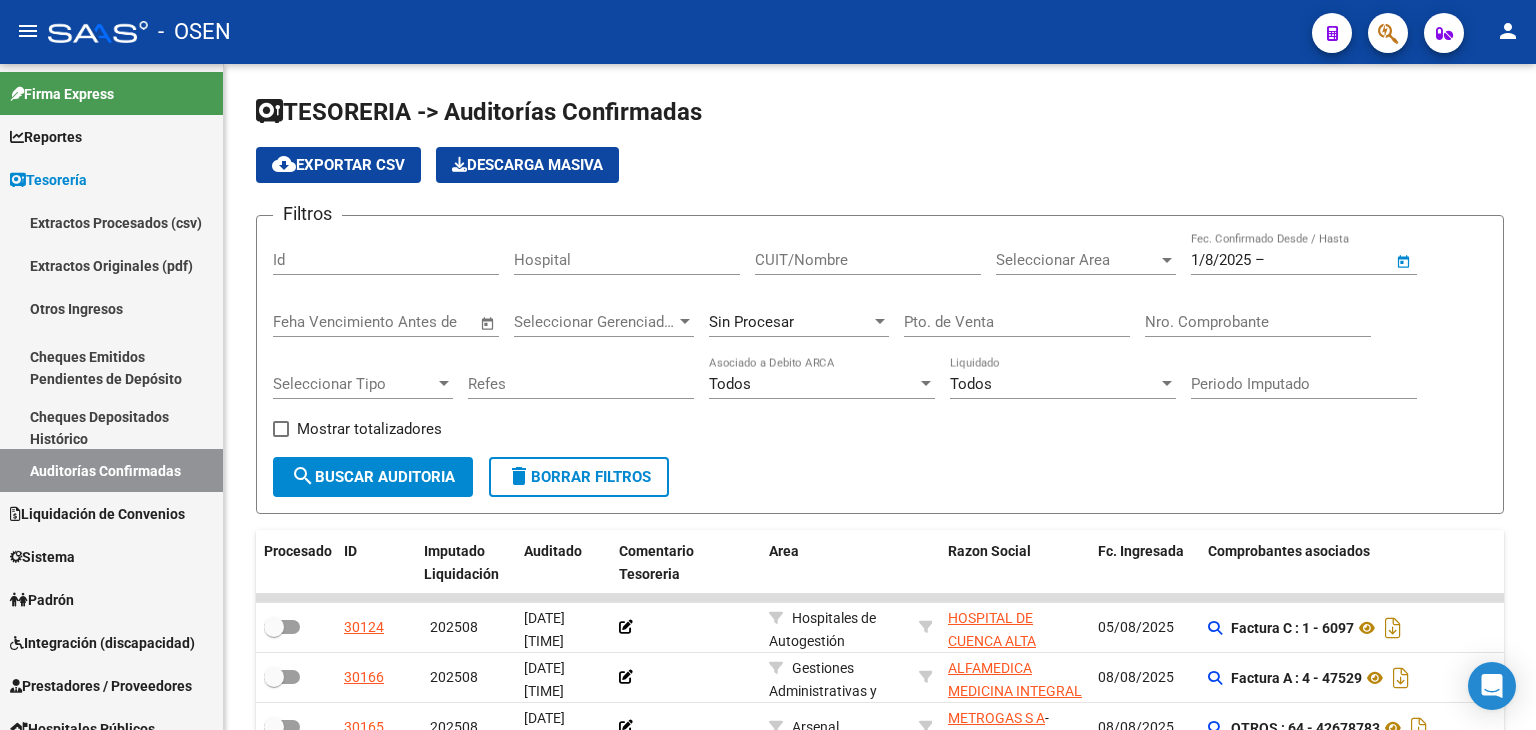 type on "7/8/2025" 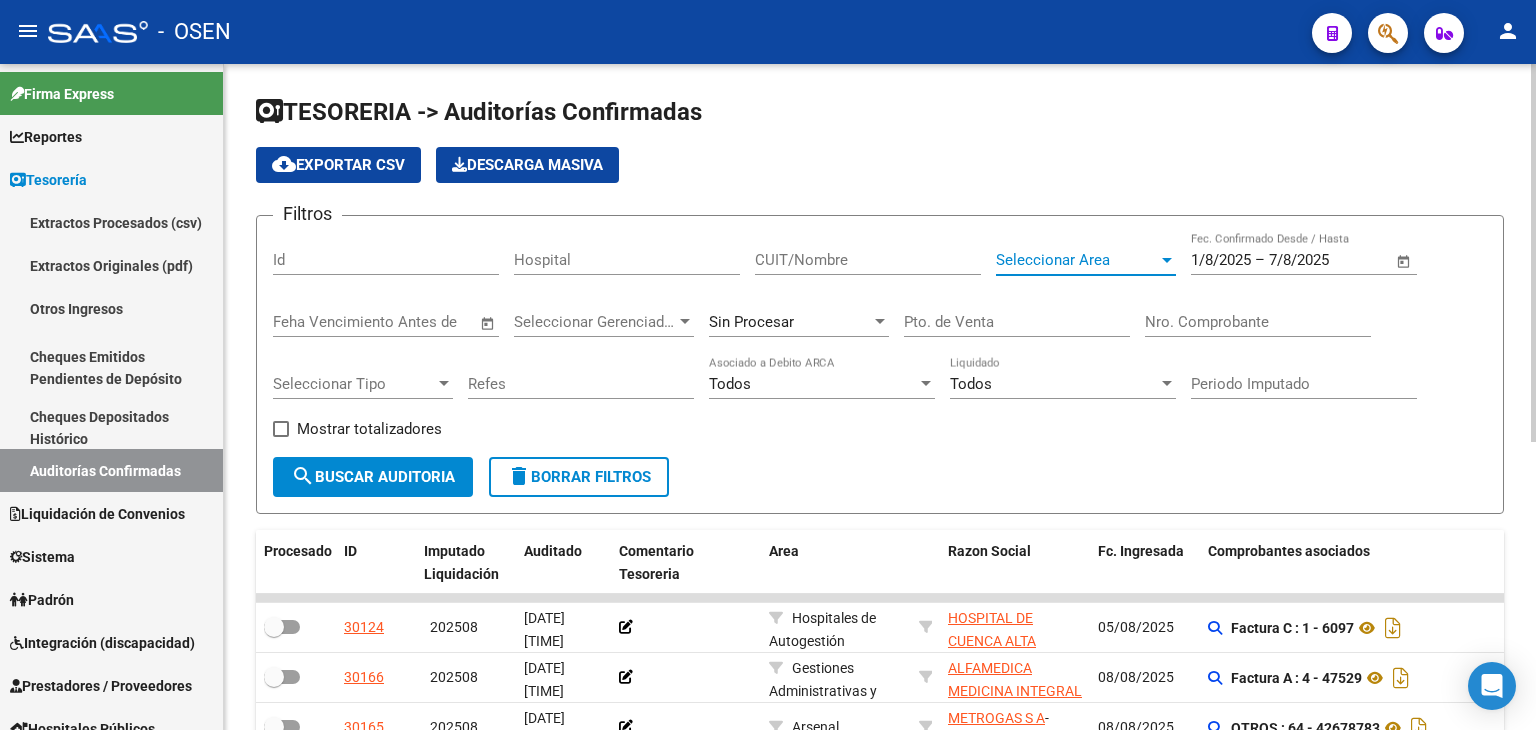 click on "Seleccionar Area" at bounding box center (1077, 260) 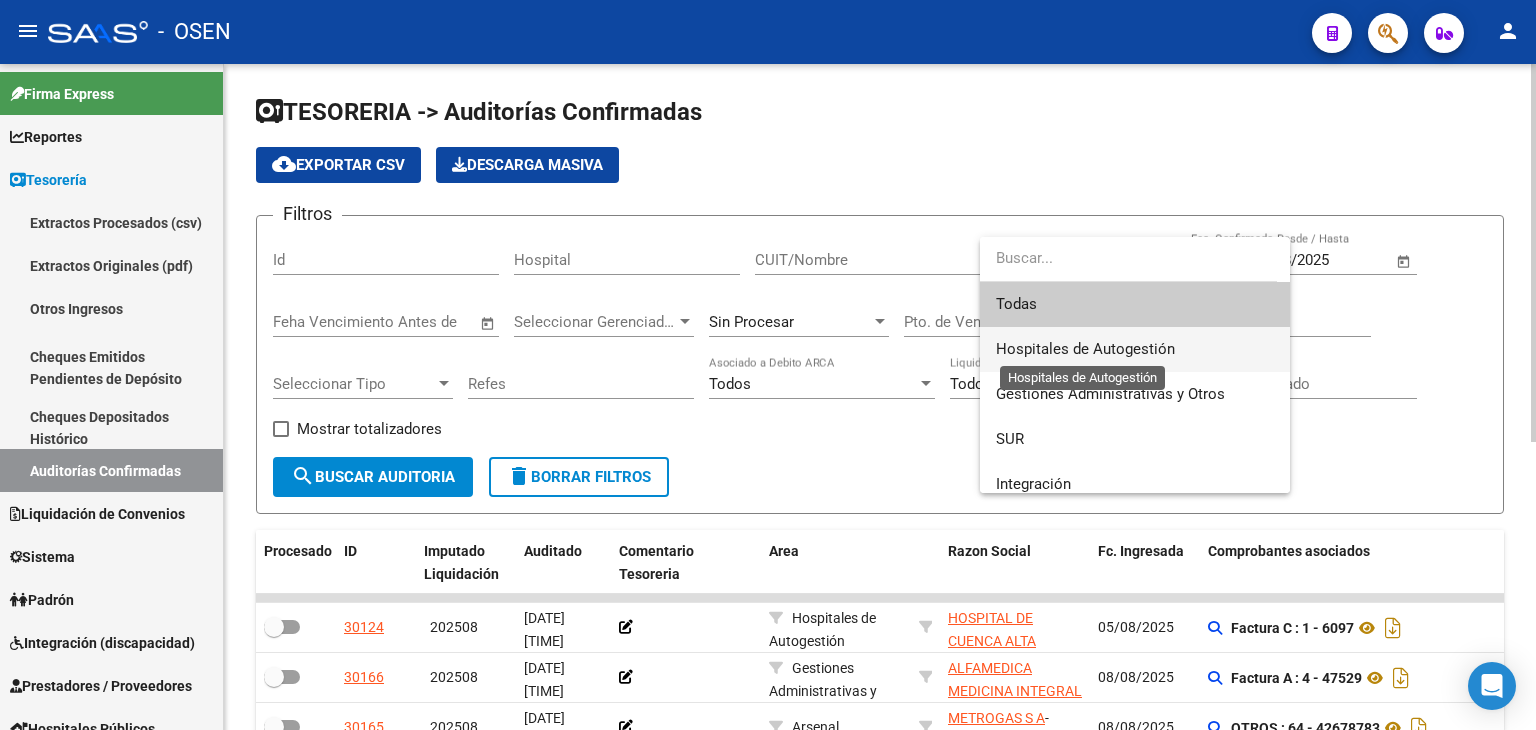 drag, startPoint x: 1045, startPoint y: 352, endPoint x: 951, endPoint y: 373, distance: 96.317184 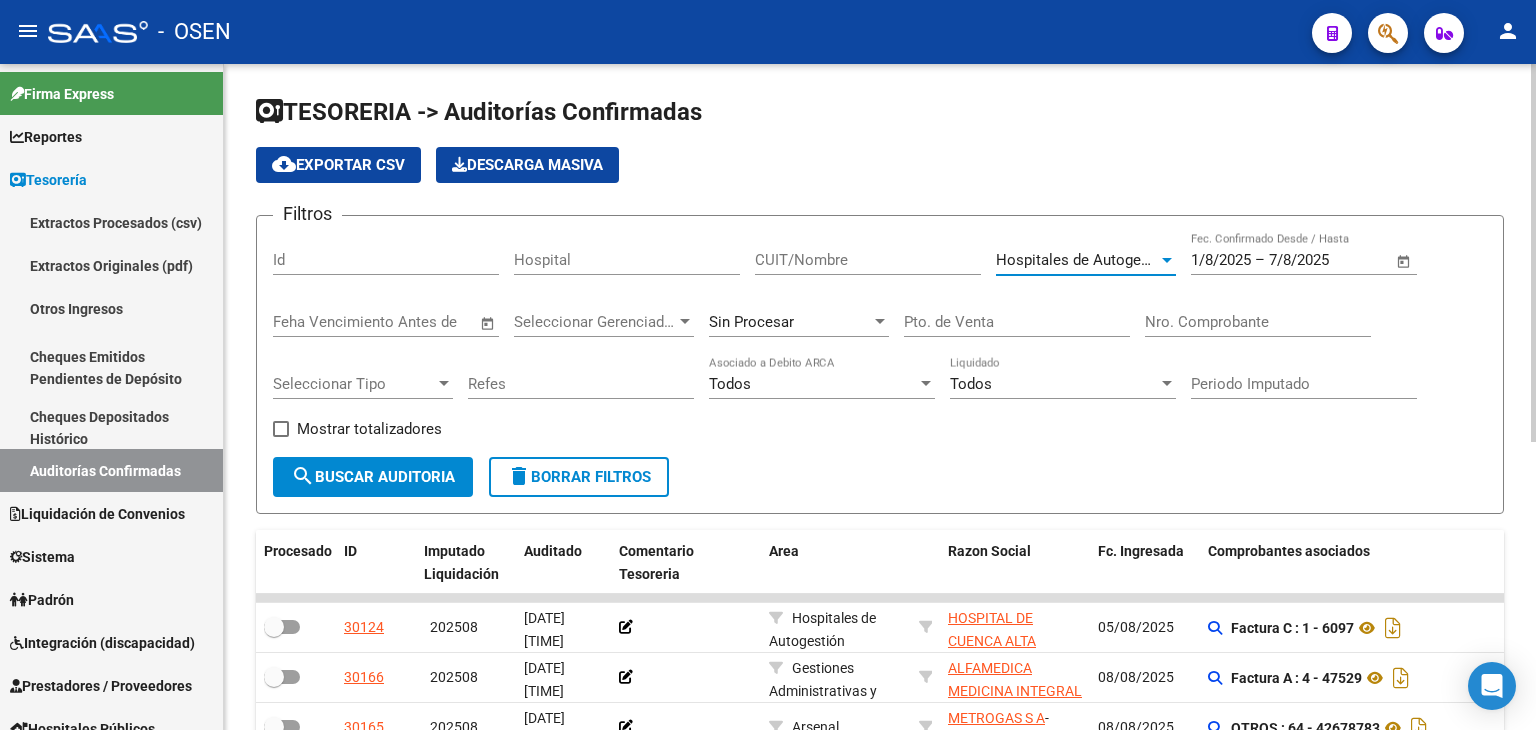 click on "search  Buscar Auditoria" 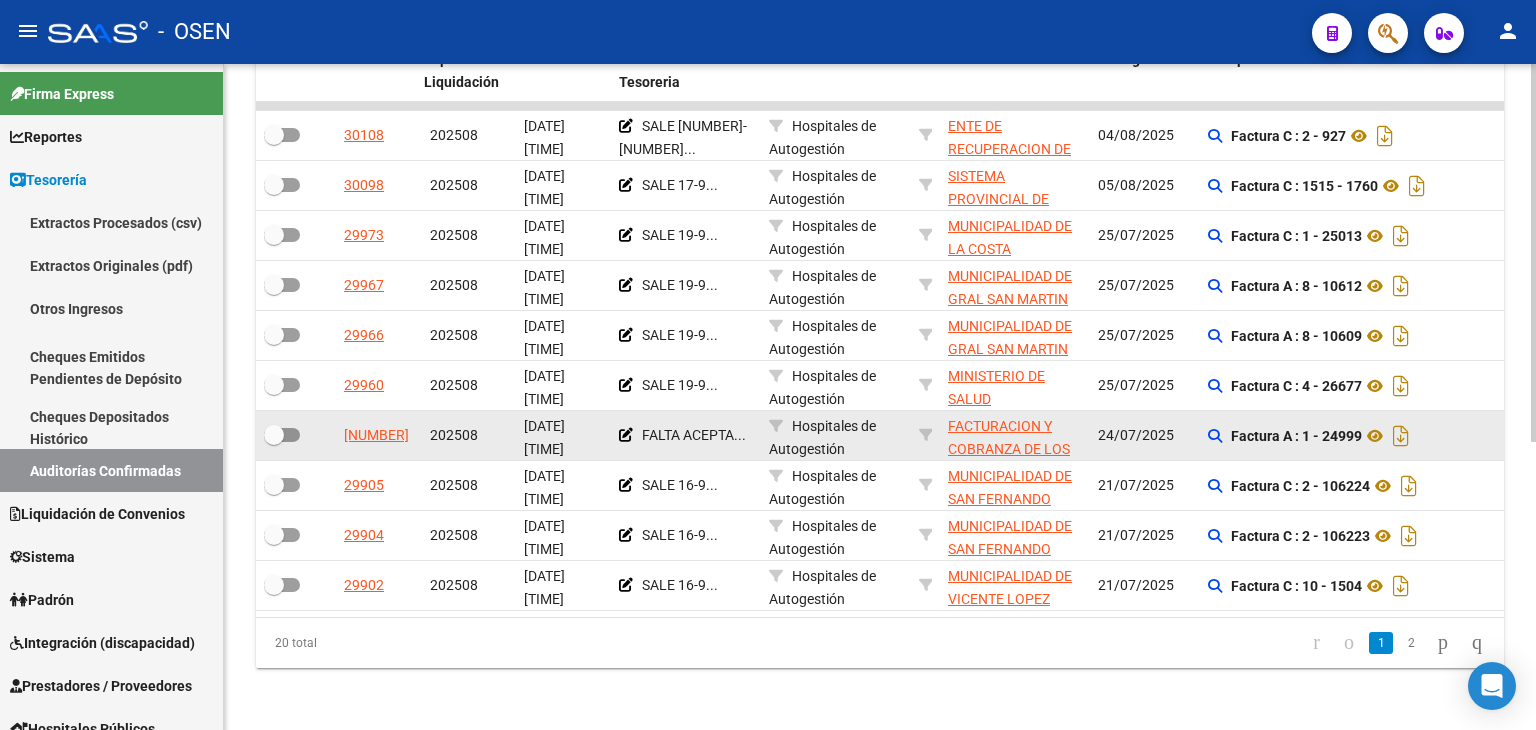scroll, scrollTop: 500, scrollLeft: 0, axis: vertical 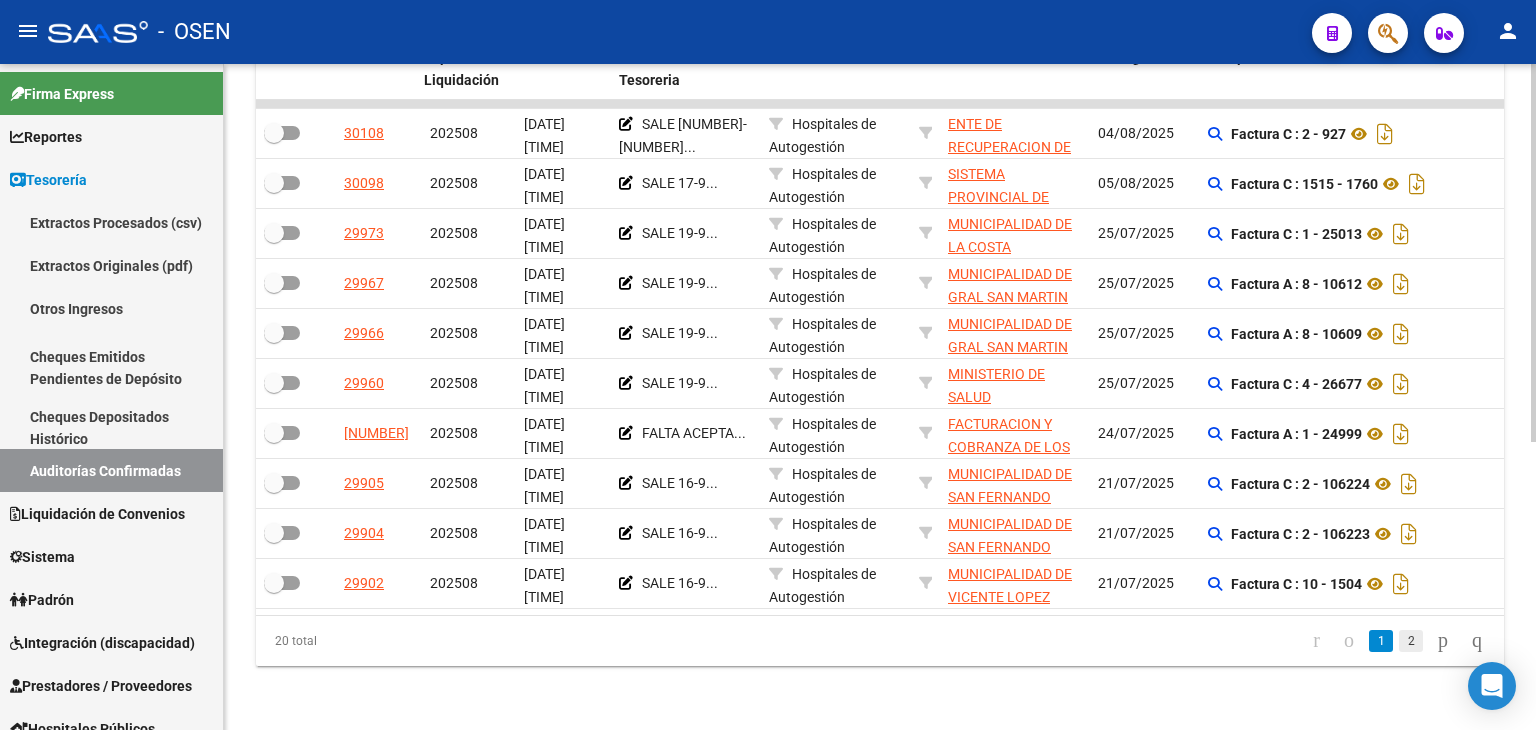 click on "2" 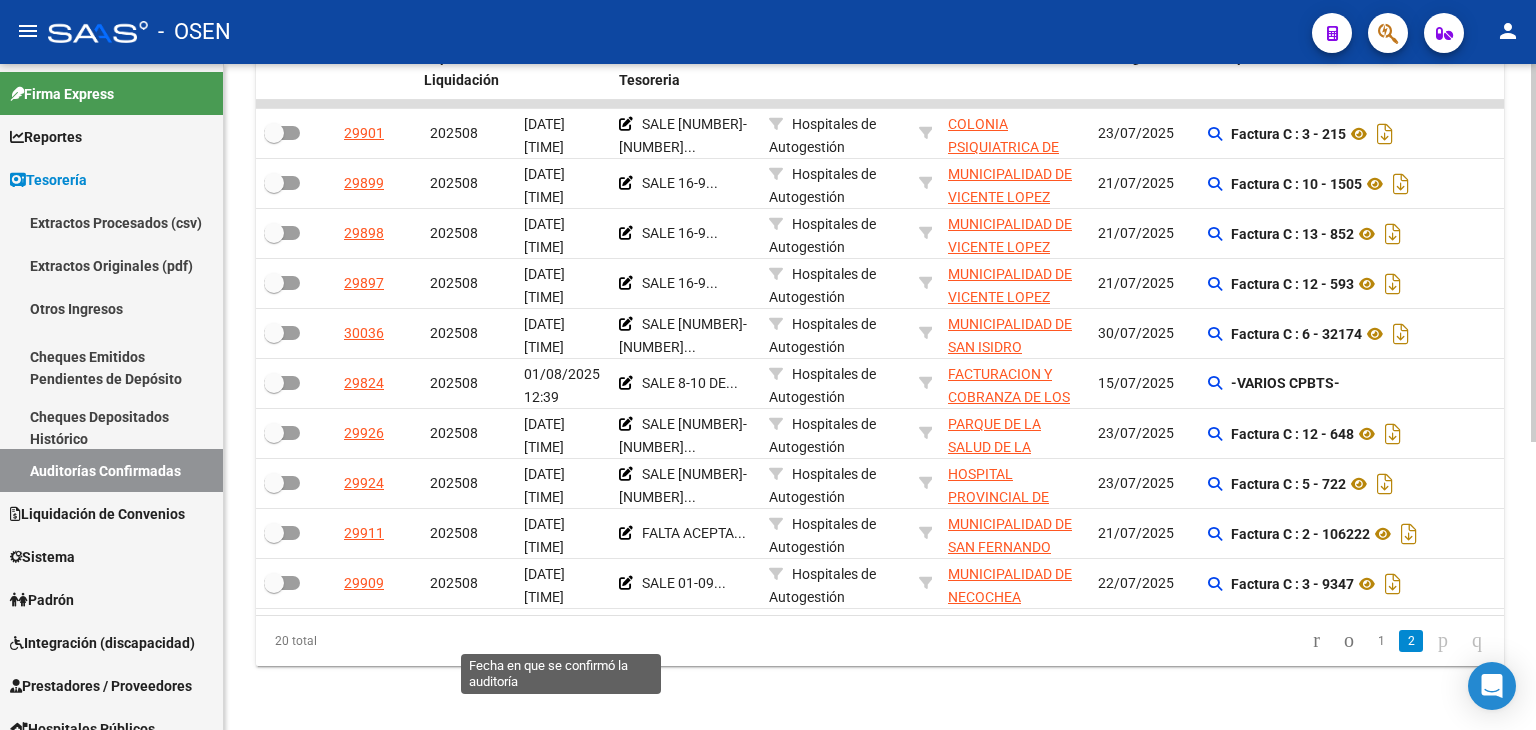 scroll, scrollTop: 400, scrollLeft: 0, axis: vertical 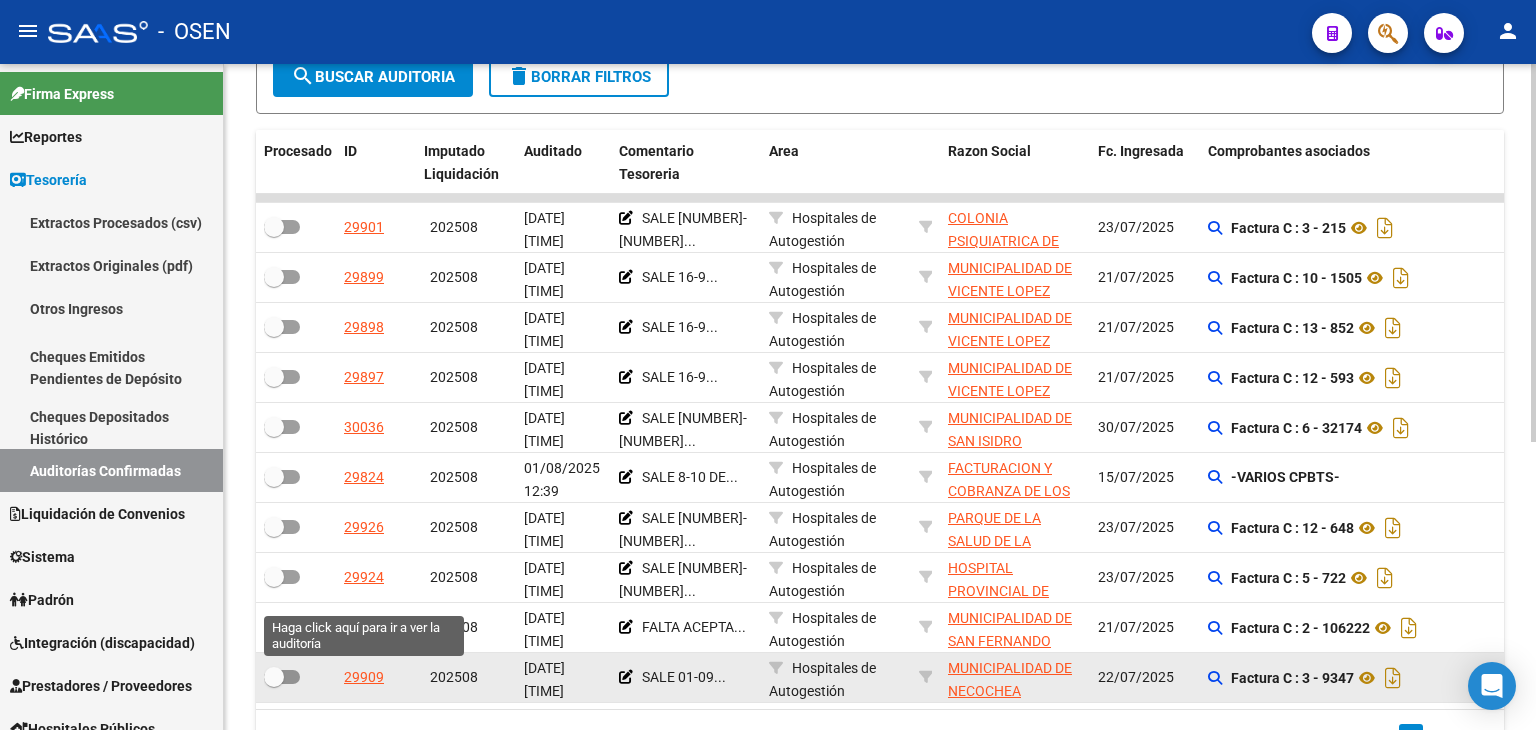 click on "29909" 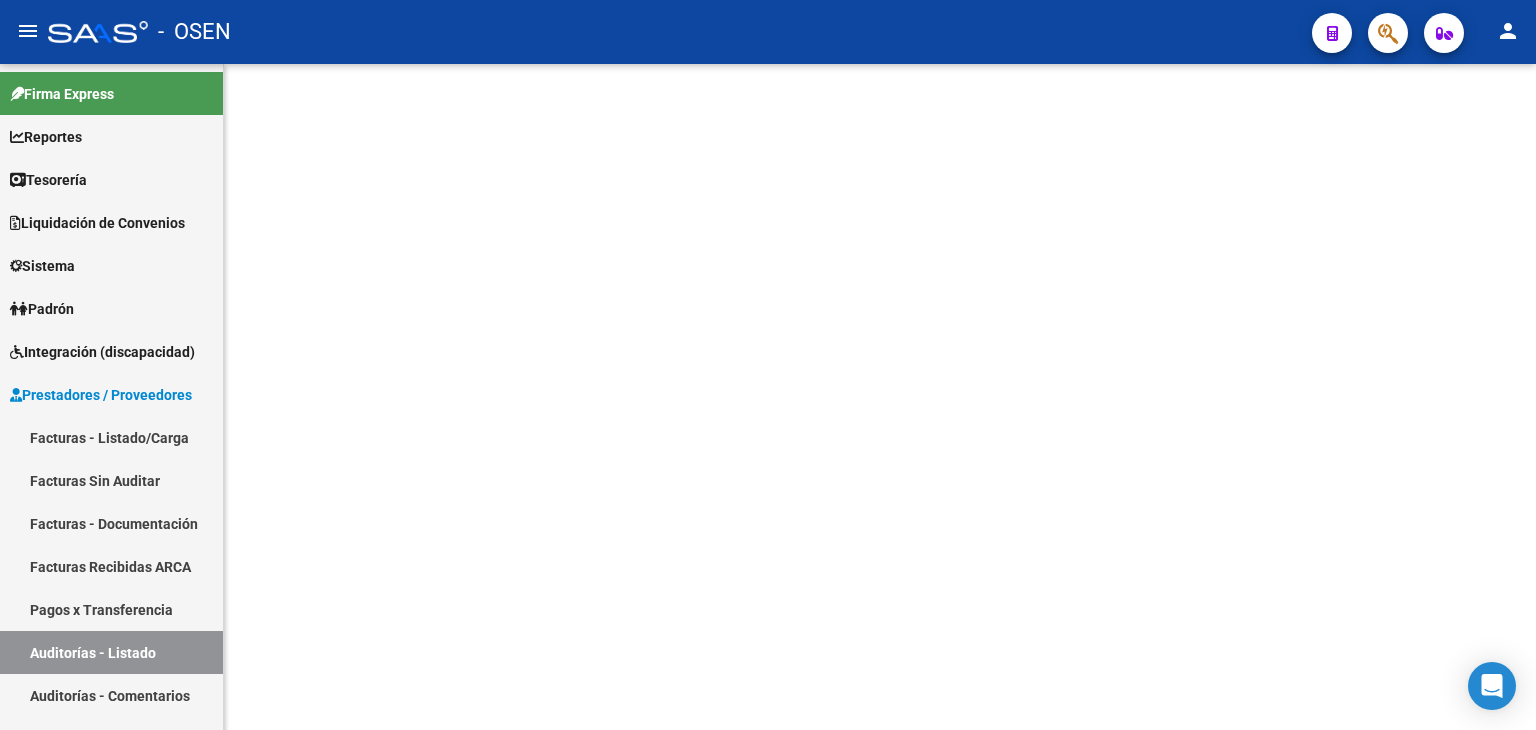 scroll, scrollTop: 0, scrollLeft: 0, axis: both 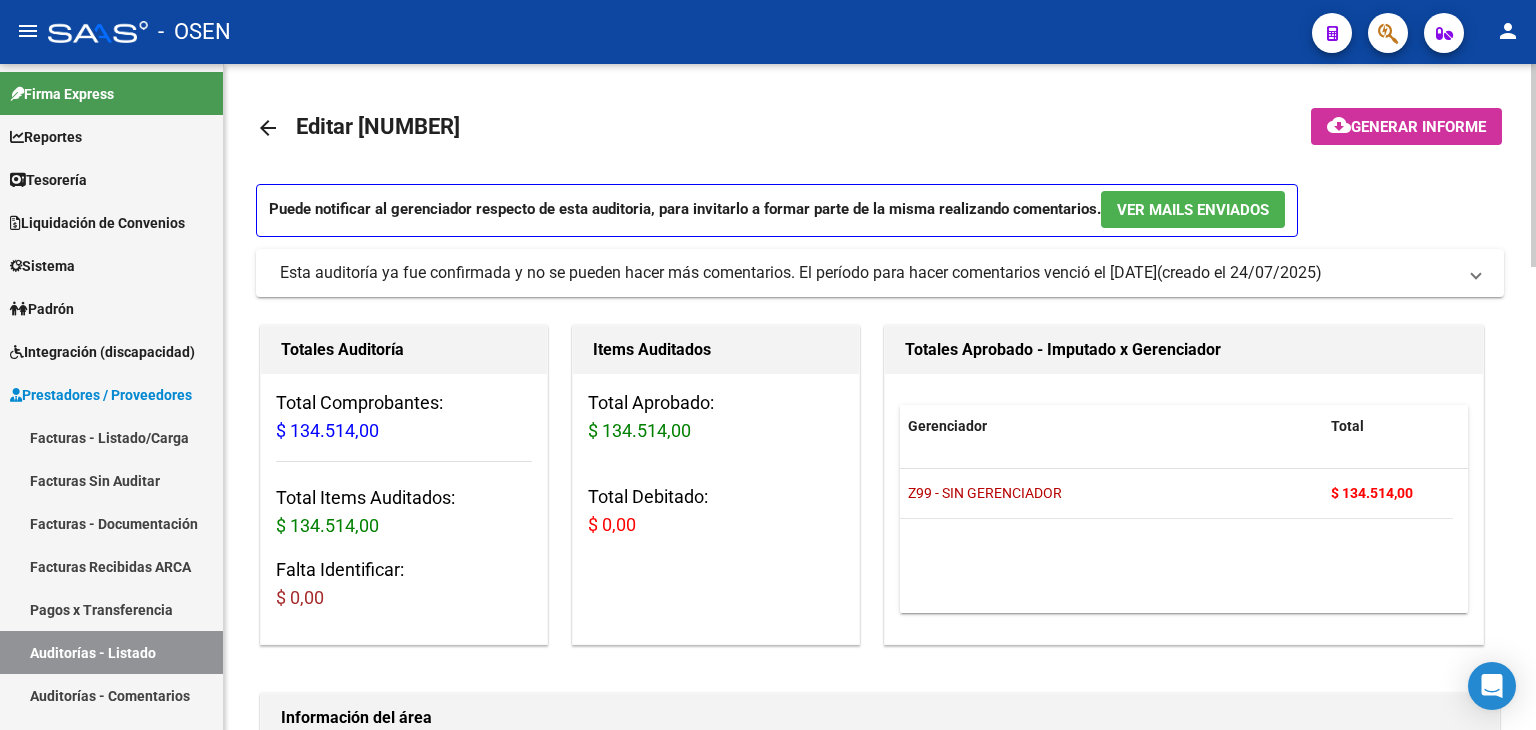 click on "arrow_back" 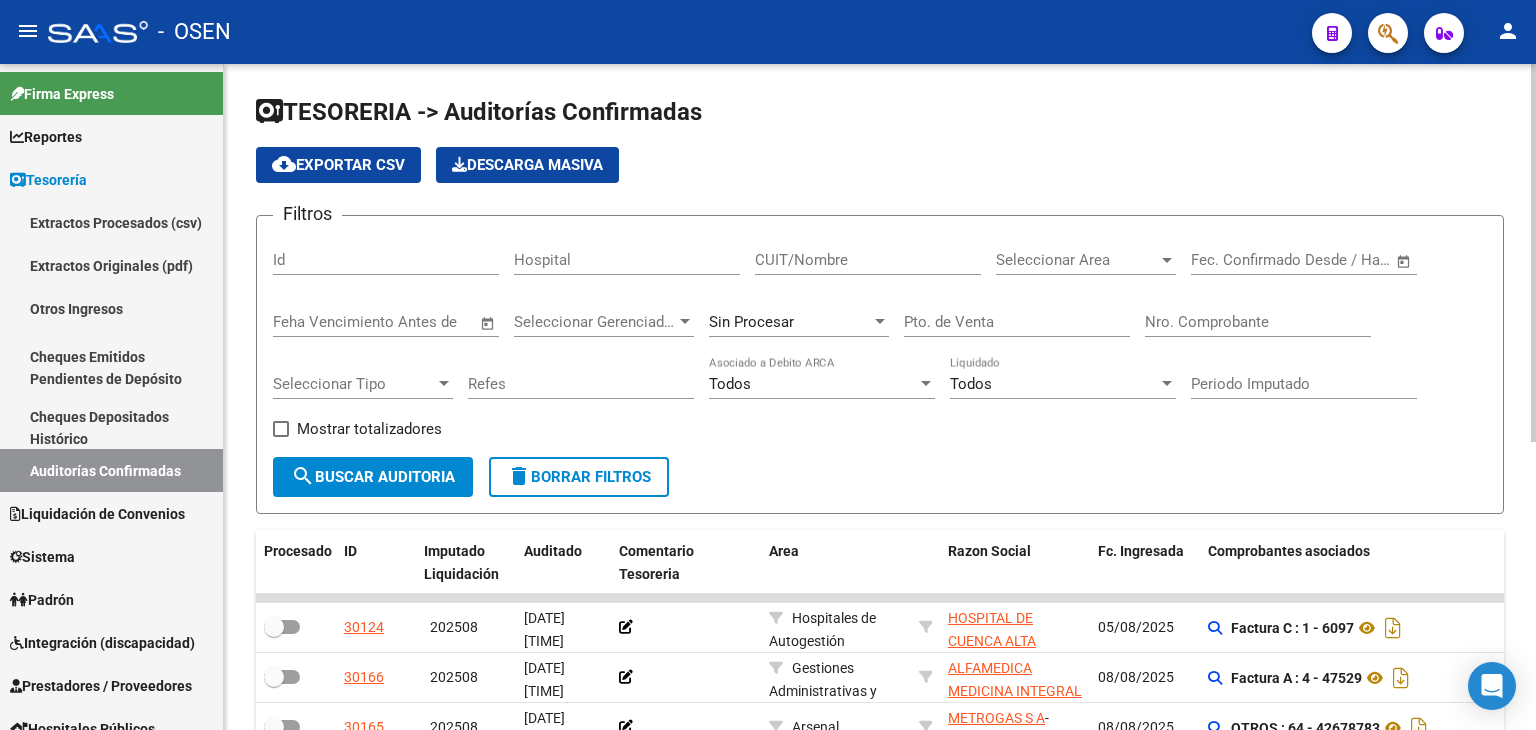click 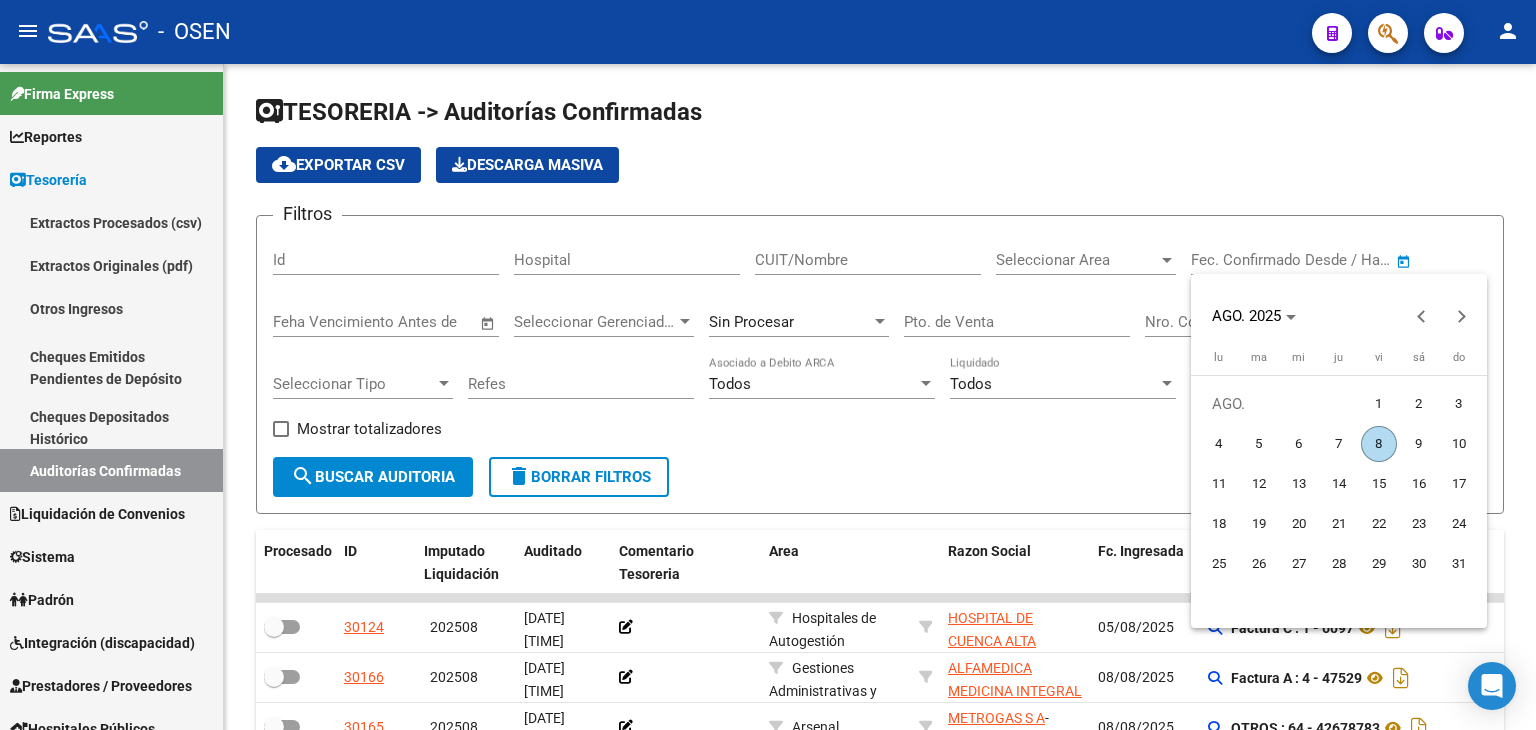 click on "1" at bounding box center [1379, 404] 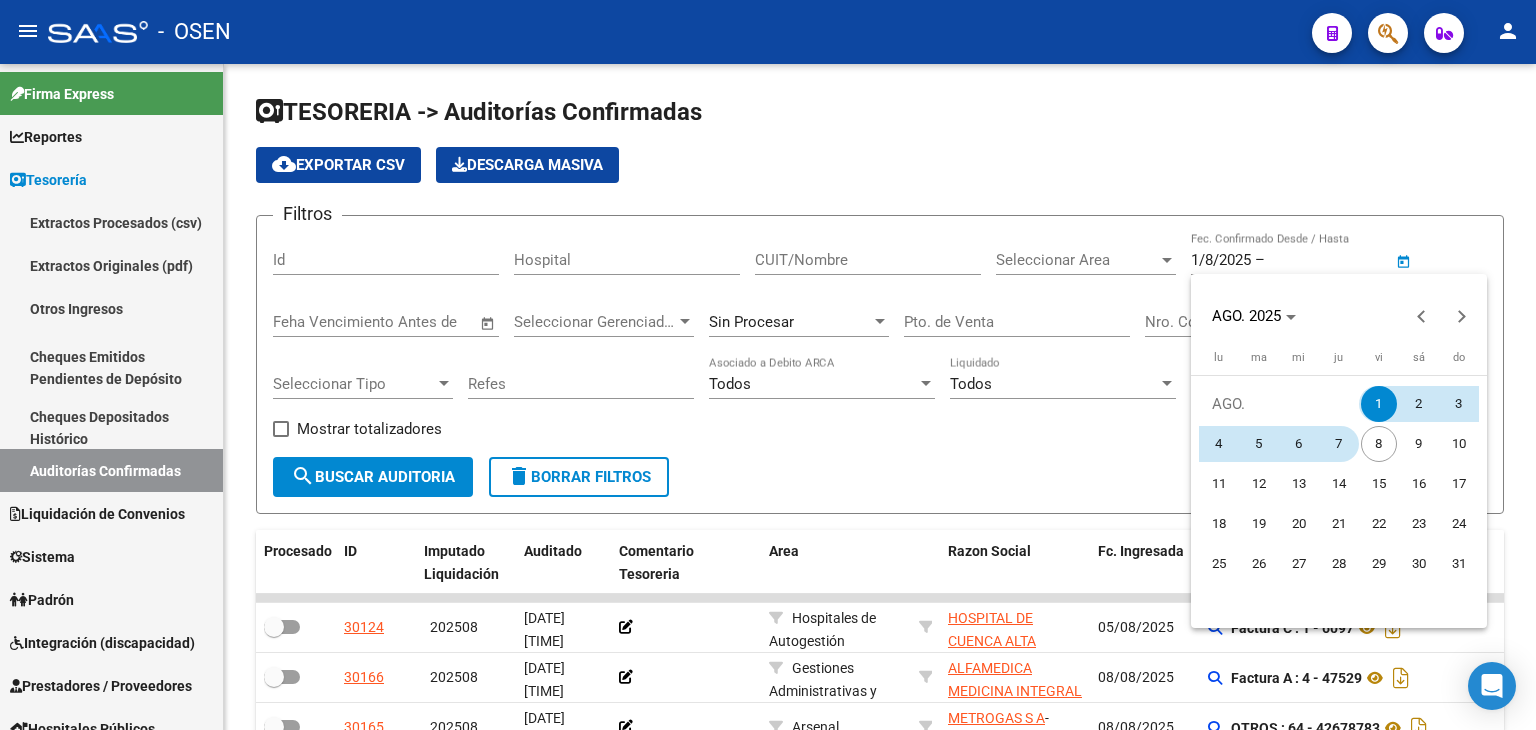 click on "7" at bounding box center [1339, 444] 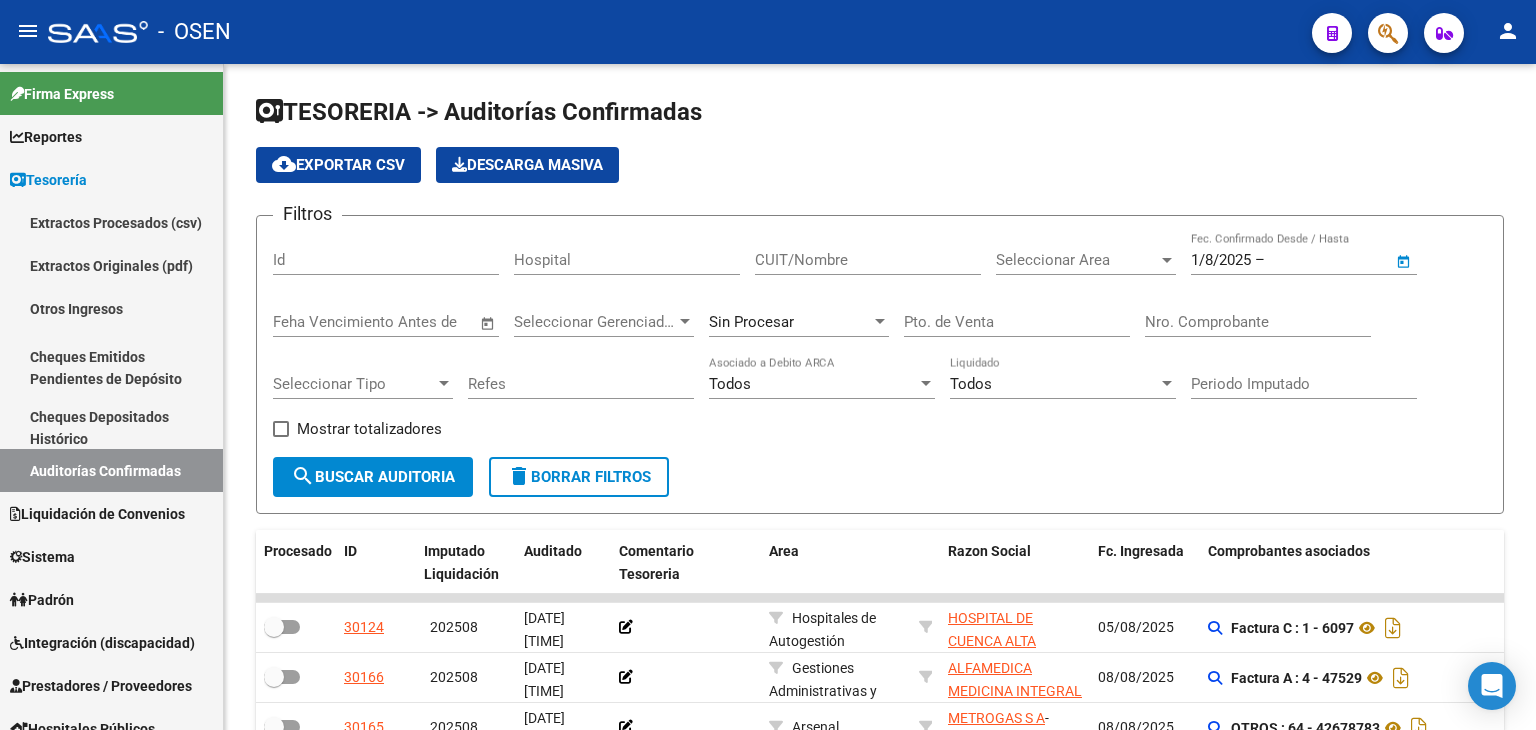 type on "7/8/2025" 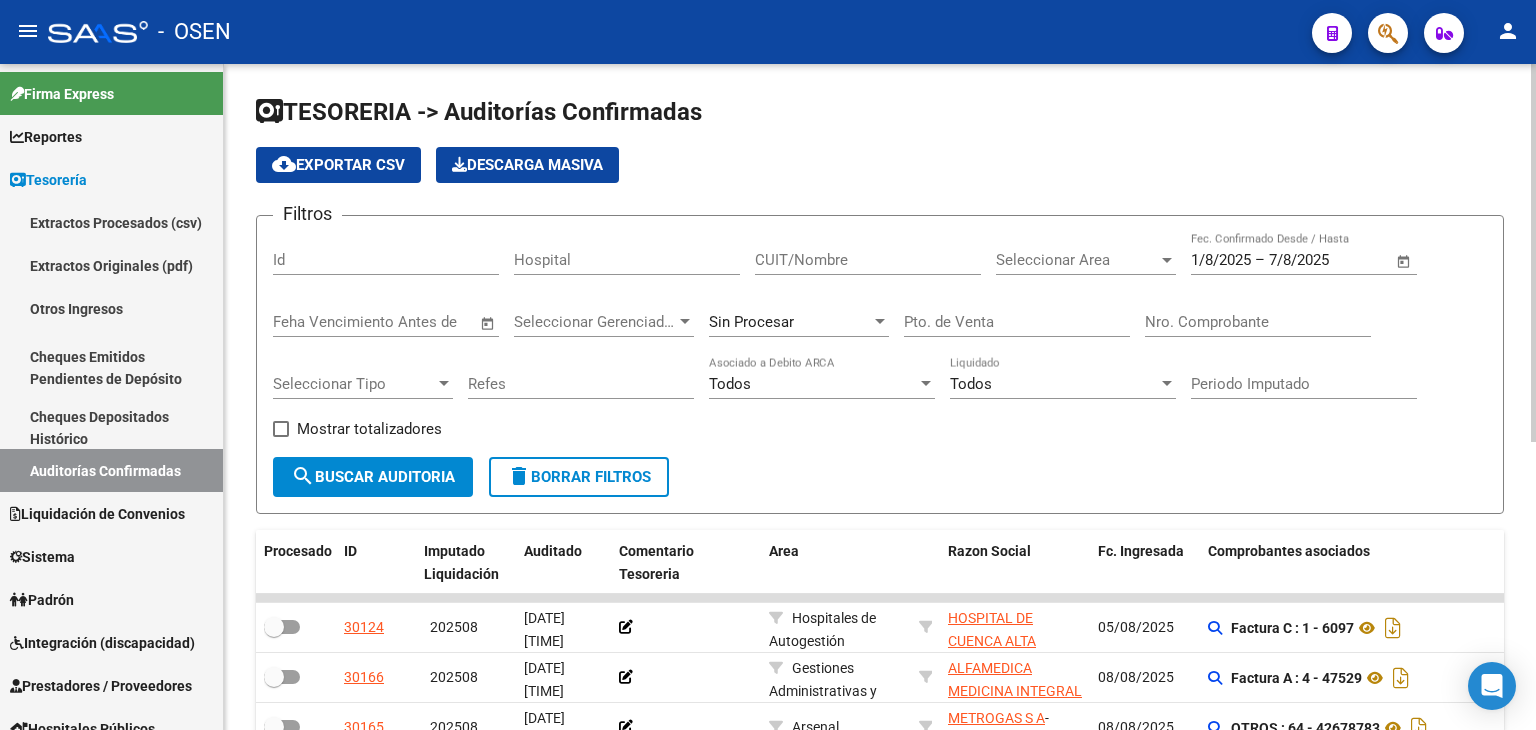 click on "Seleccionar Area" at bounding box center (1077, 260) 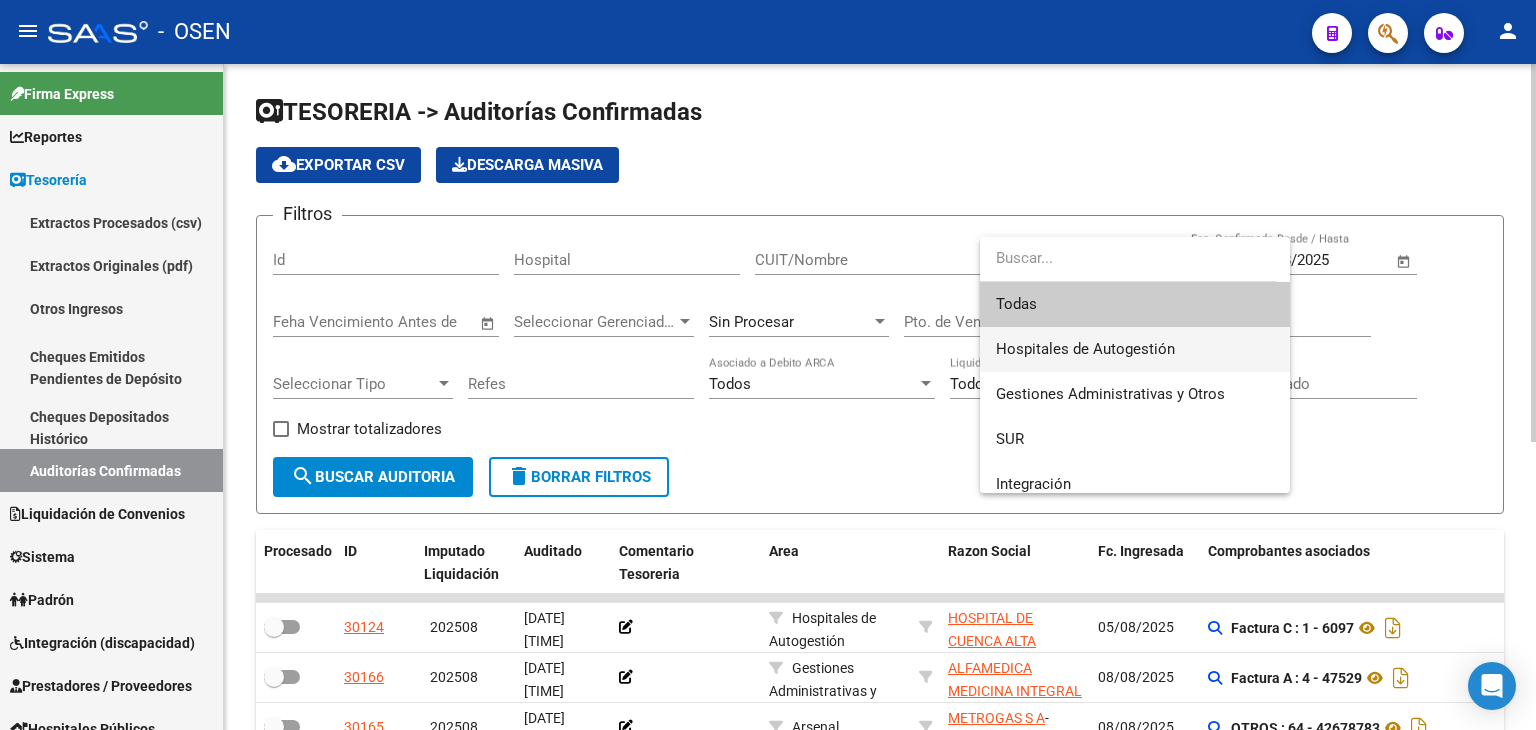 click on "Hospitales de Autogestión" at bounding box center [1085, 349] 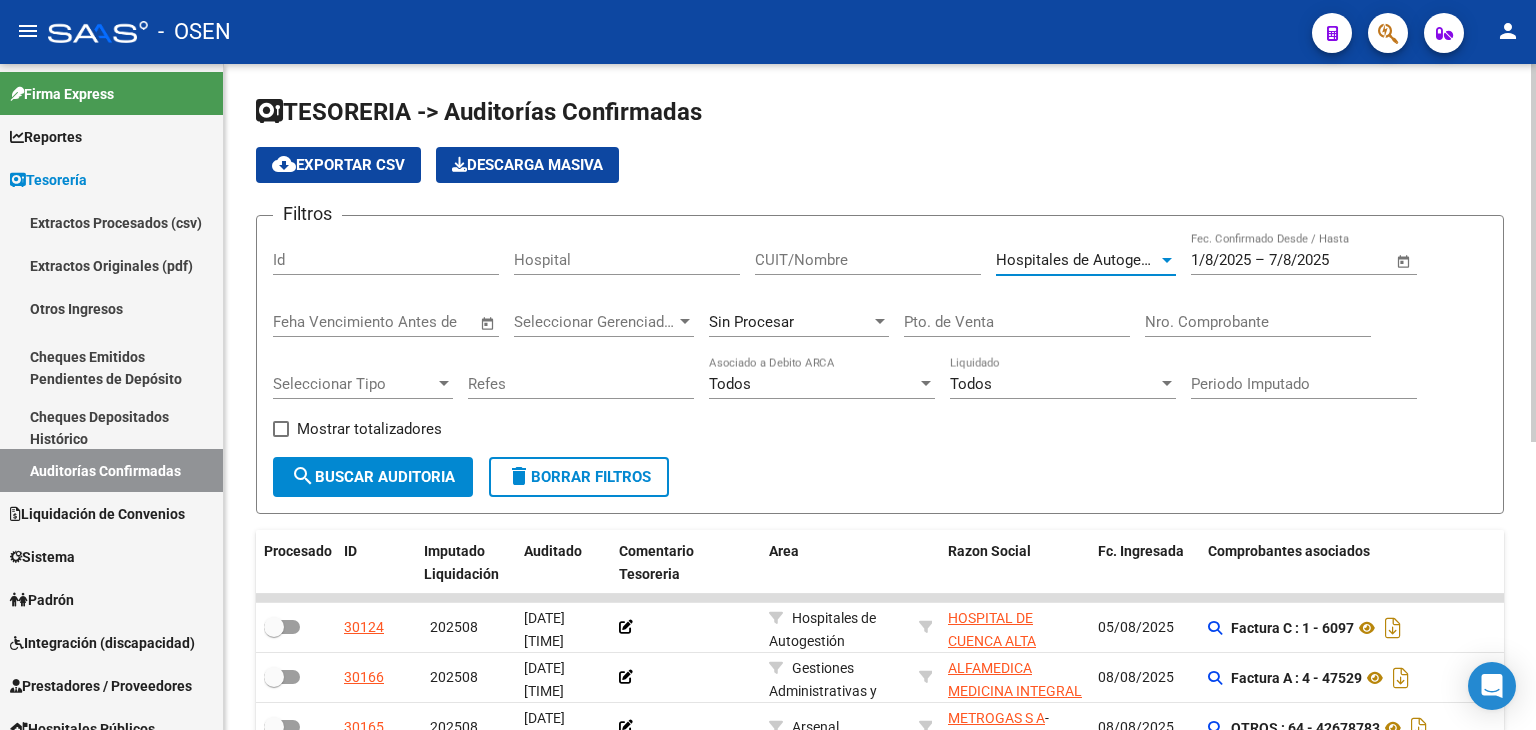click on "search  Buscar Auditoria" 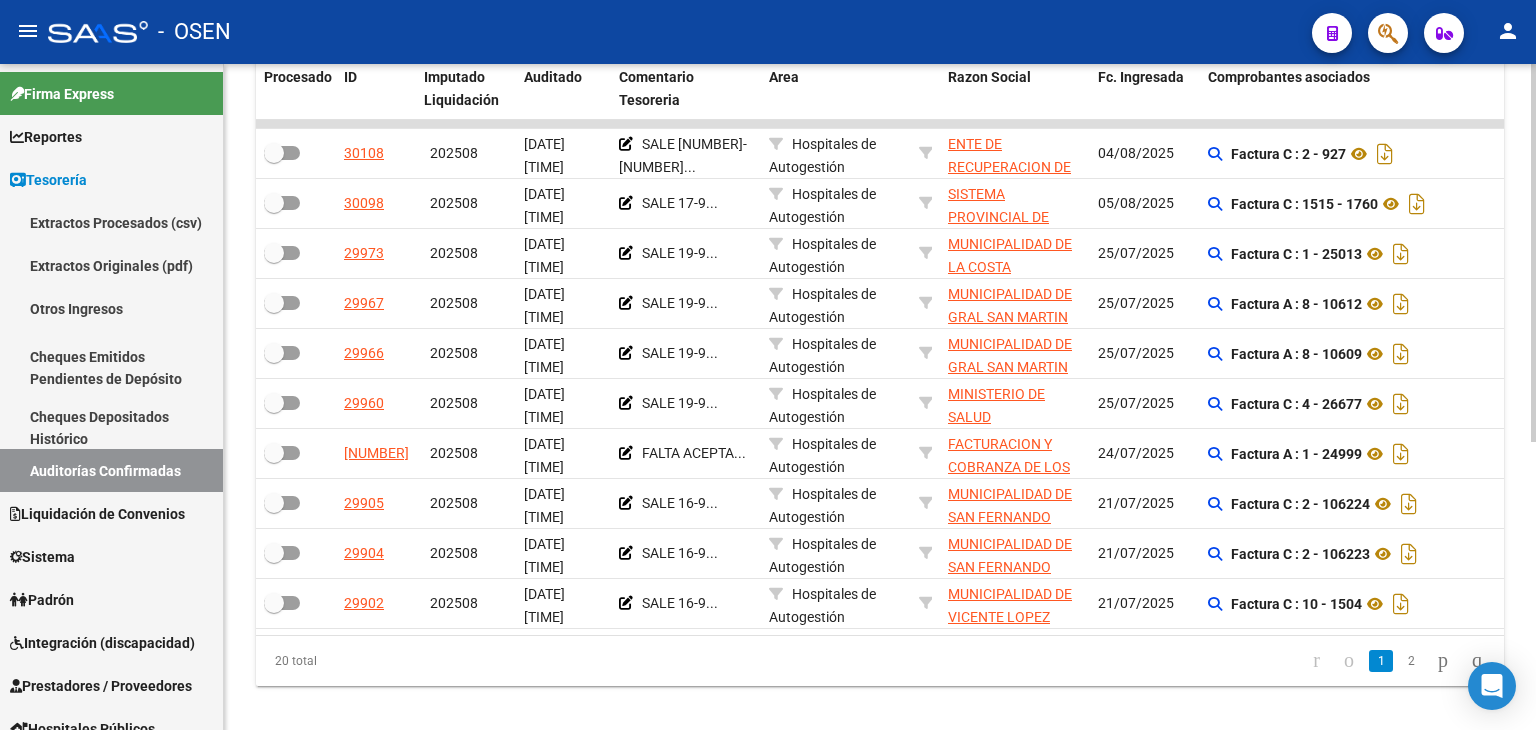 scroll, scrollTop: 500, scrollLeft: 0, axis: vertical 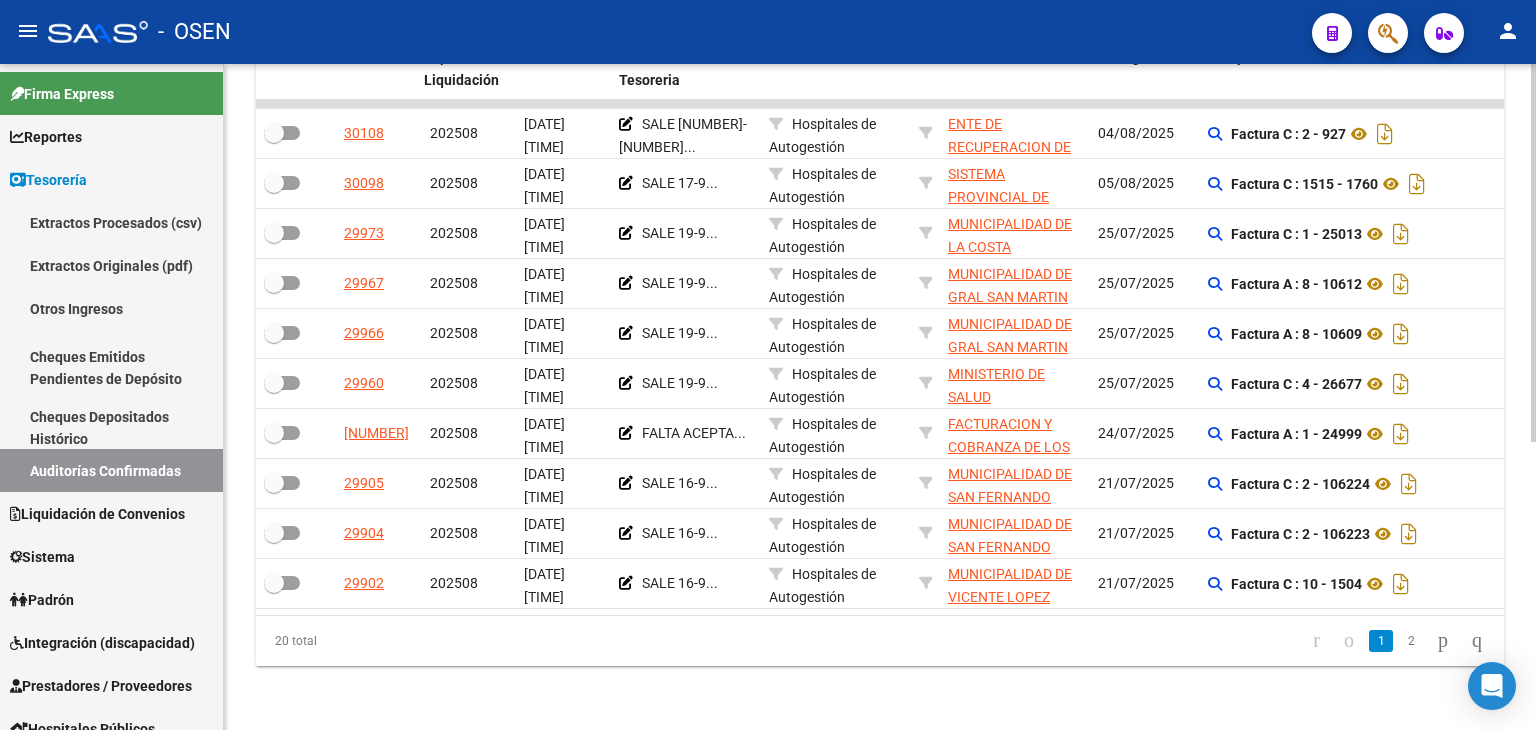 click on "2" 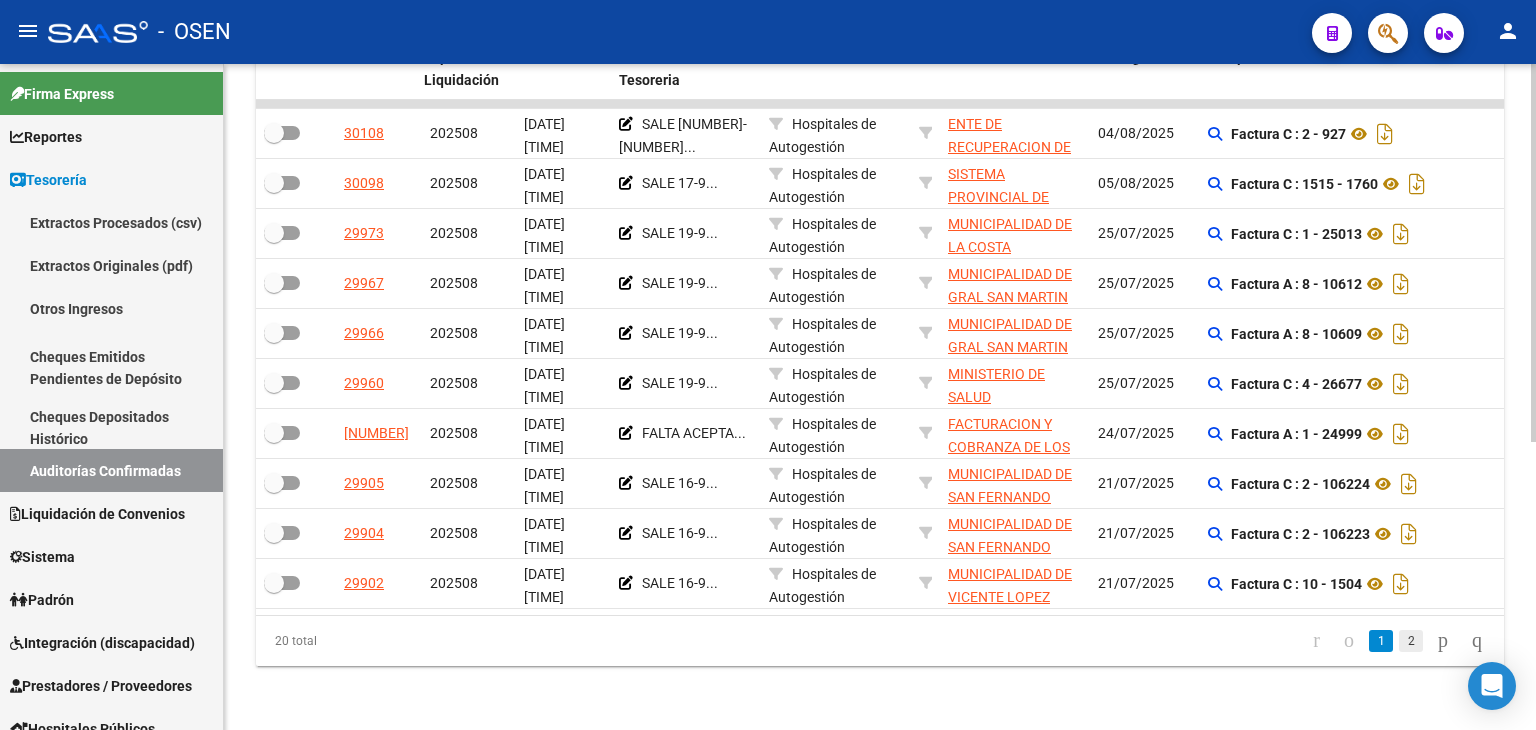 click on "2" 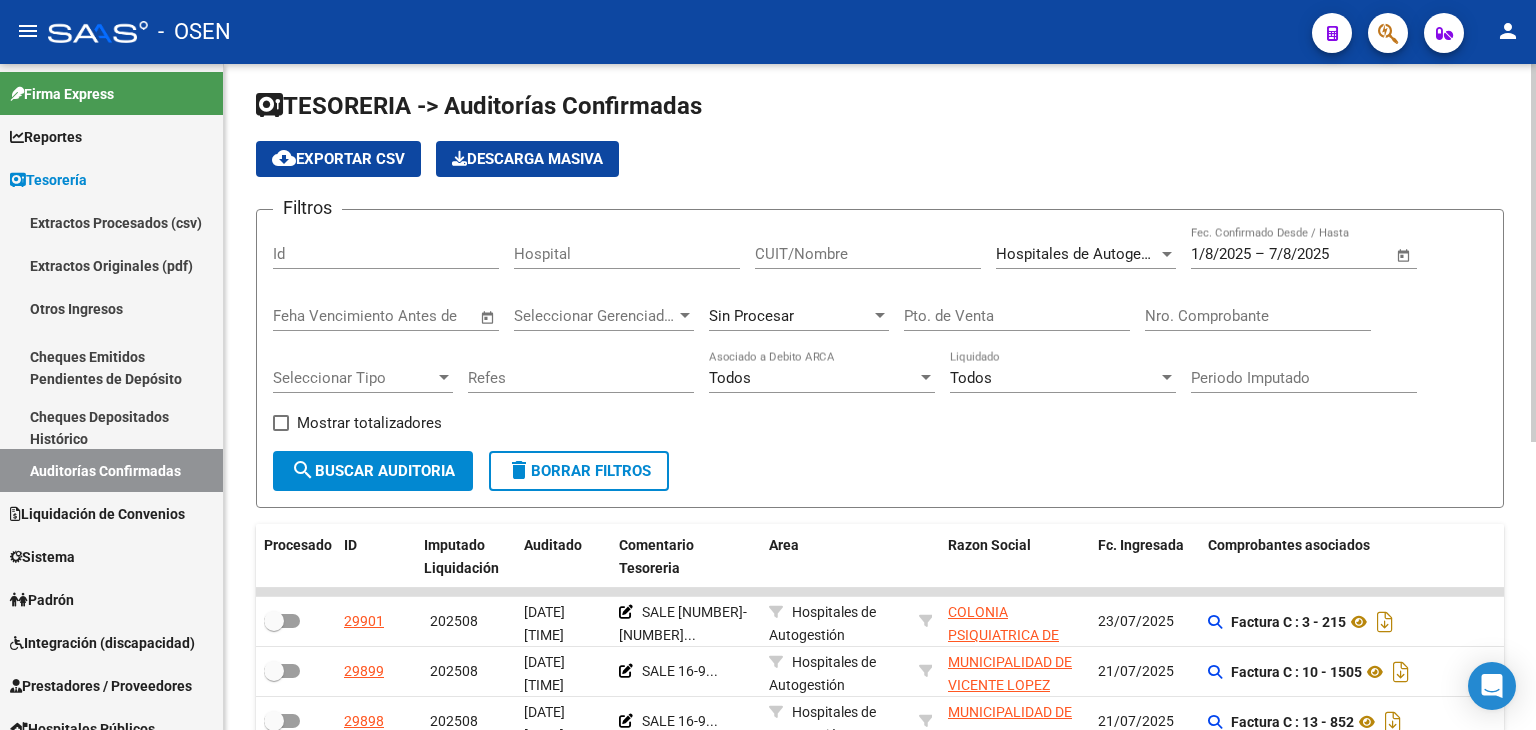 scroll, scrollTop: 0, scrollLeft: 0, axis: both 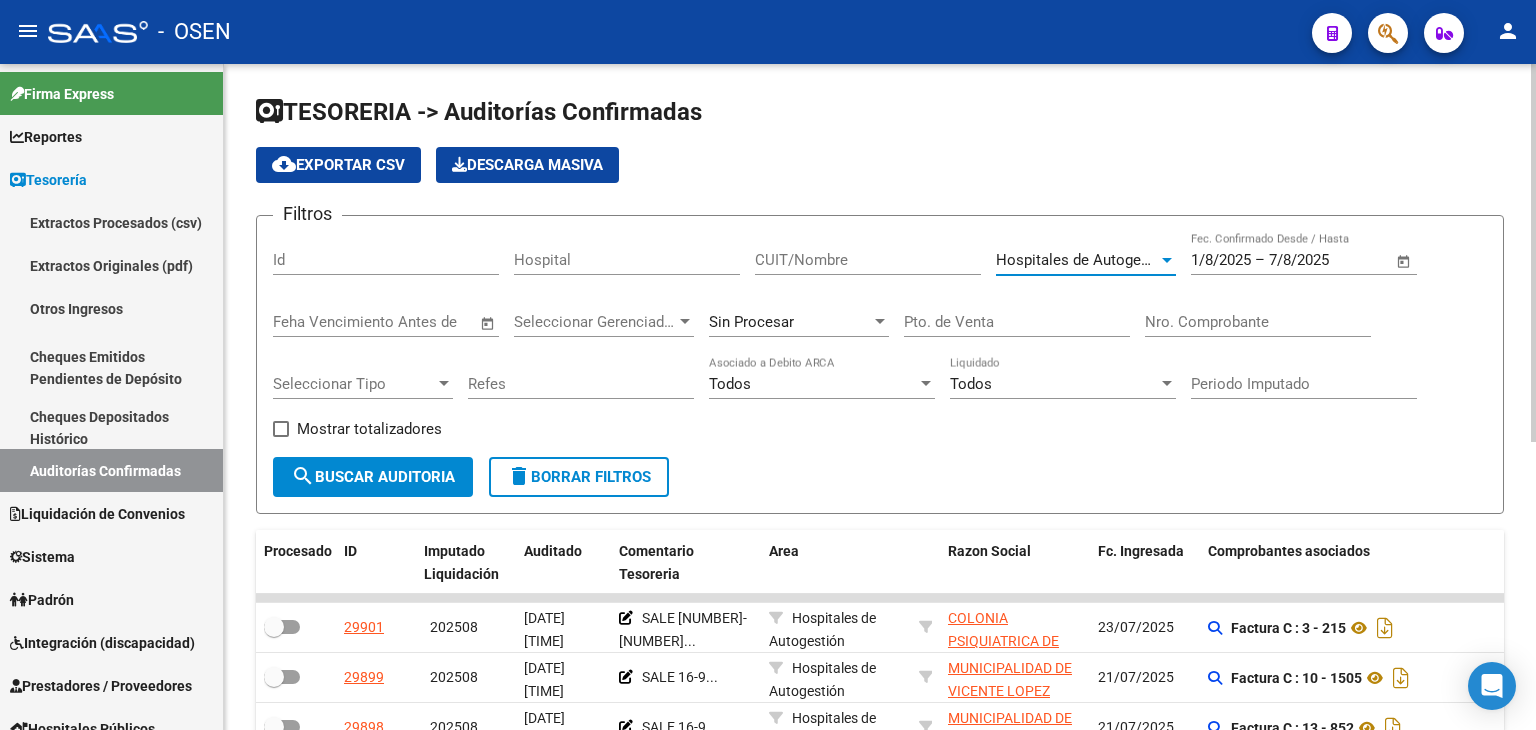 click on "Hospitales de Autogestión" at bounding box center [1085, 260] 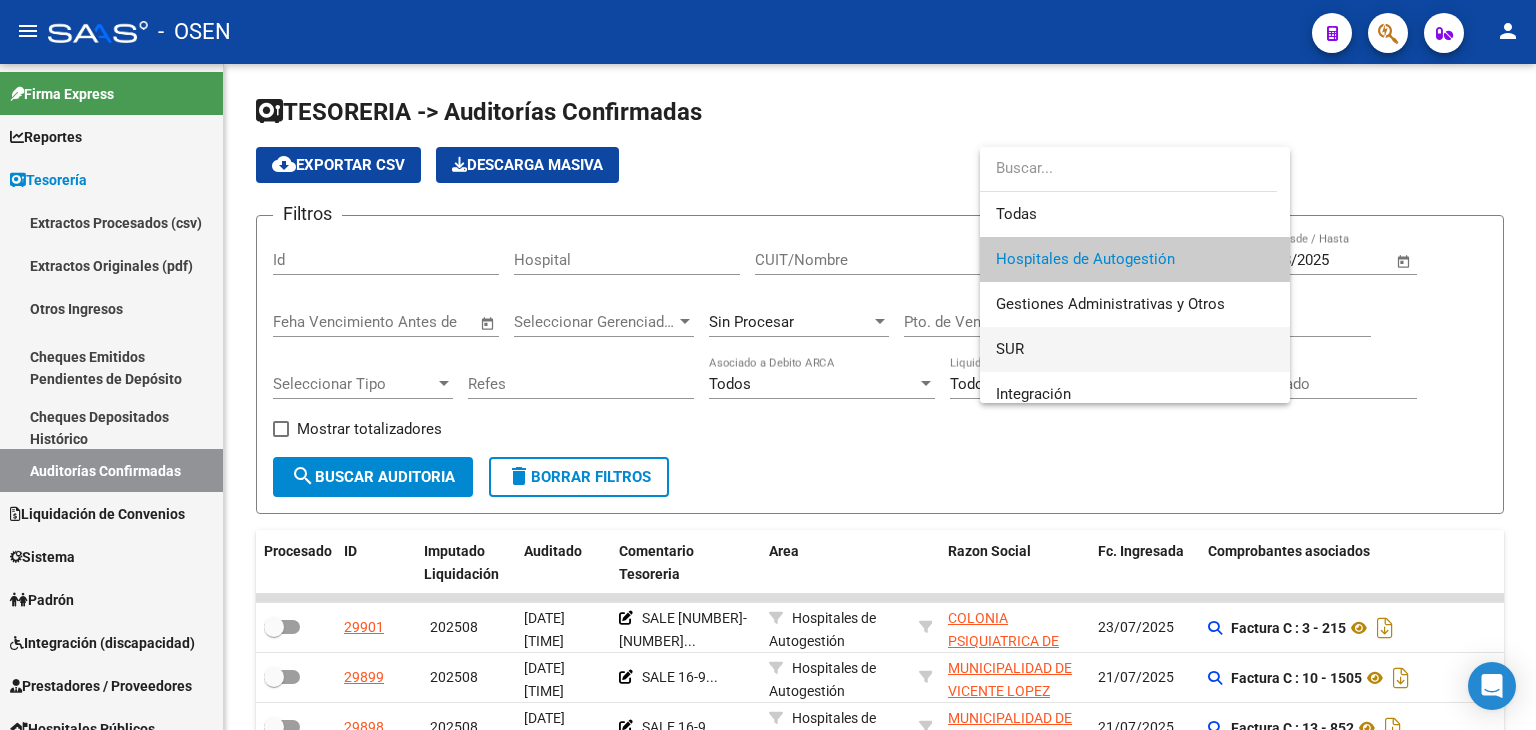 click on "SUR" at bounding box center [1135, 349] 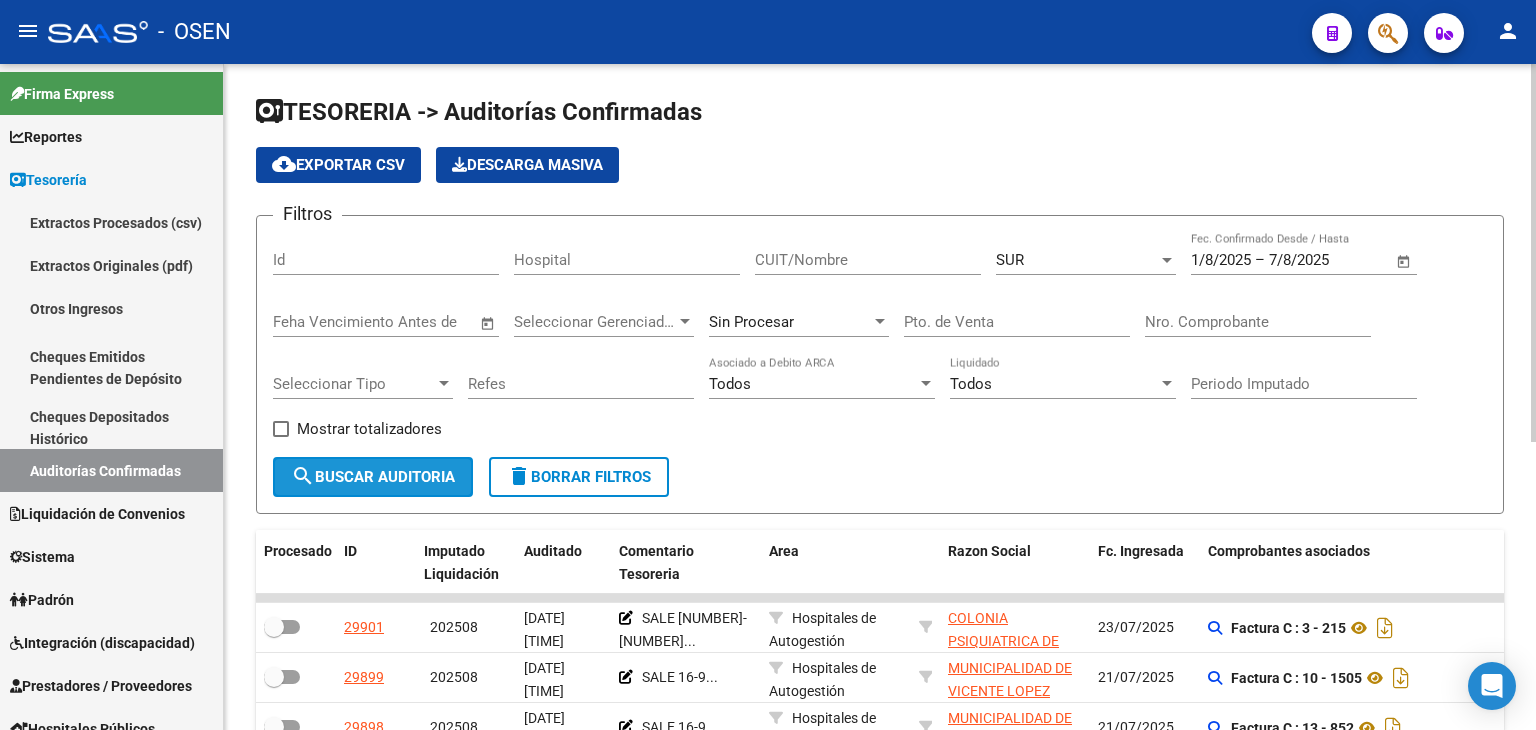 click on "search  Buscar Auditoria" 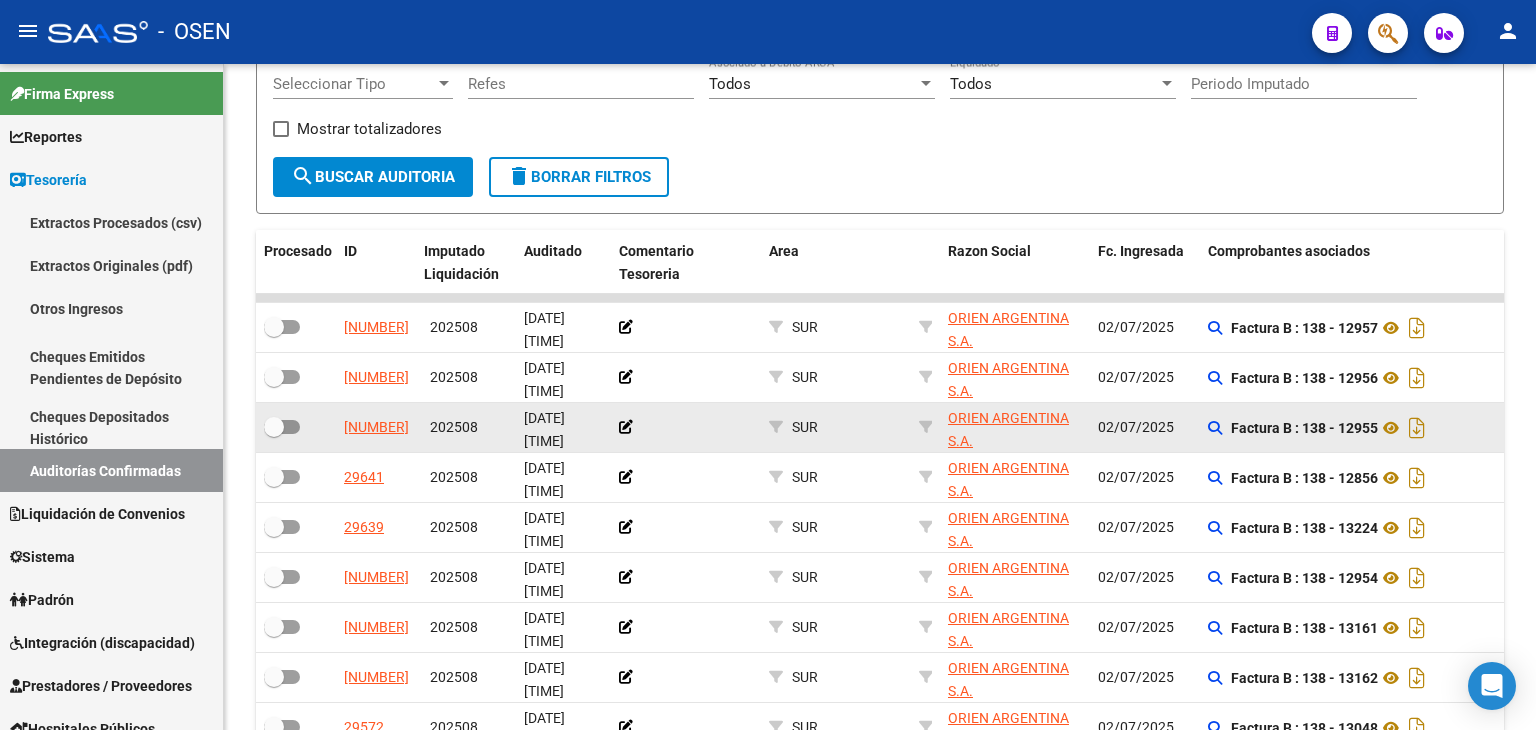 scroll, scrollTop: 507, scrollLeft: 0, axis: vertical 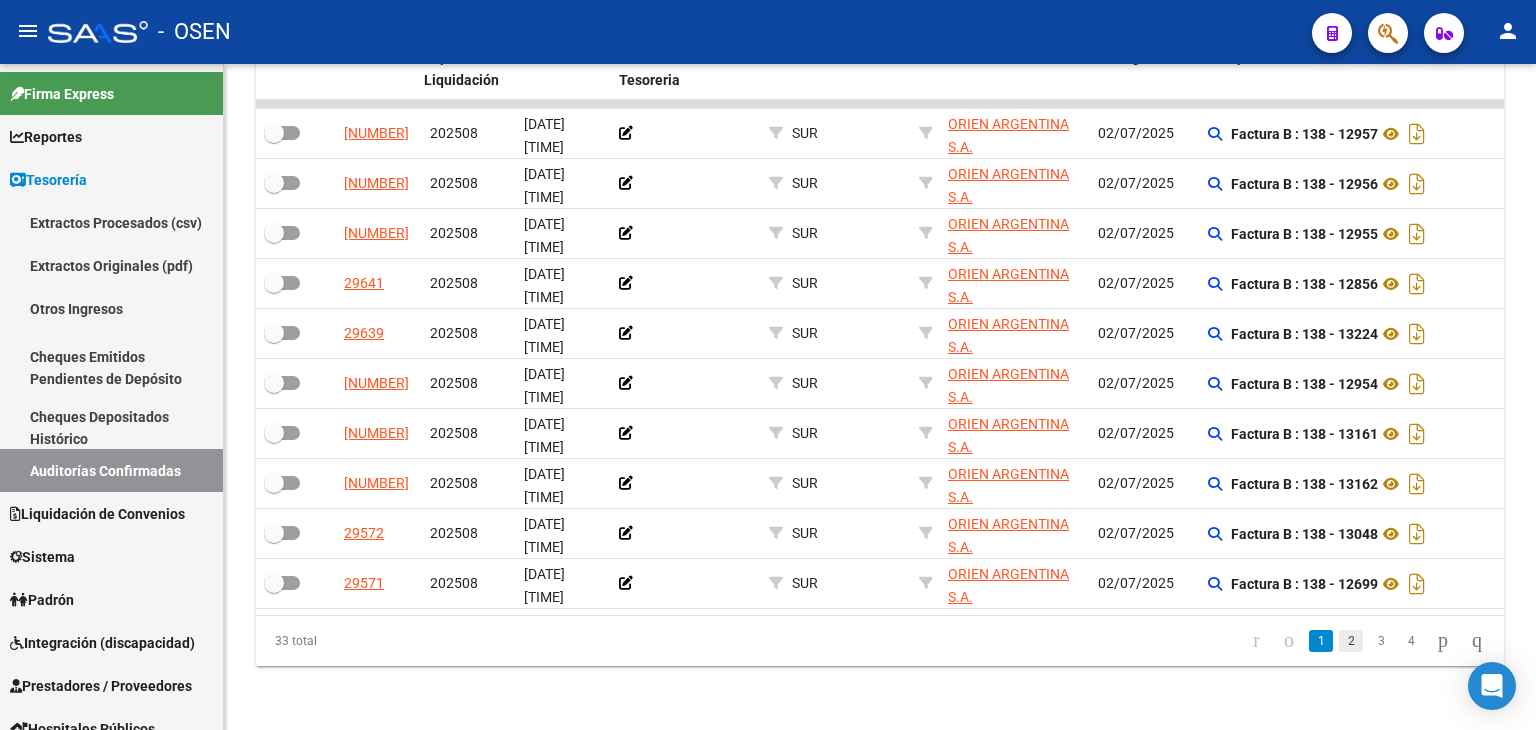 click on "2" 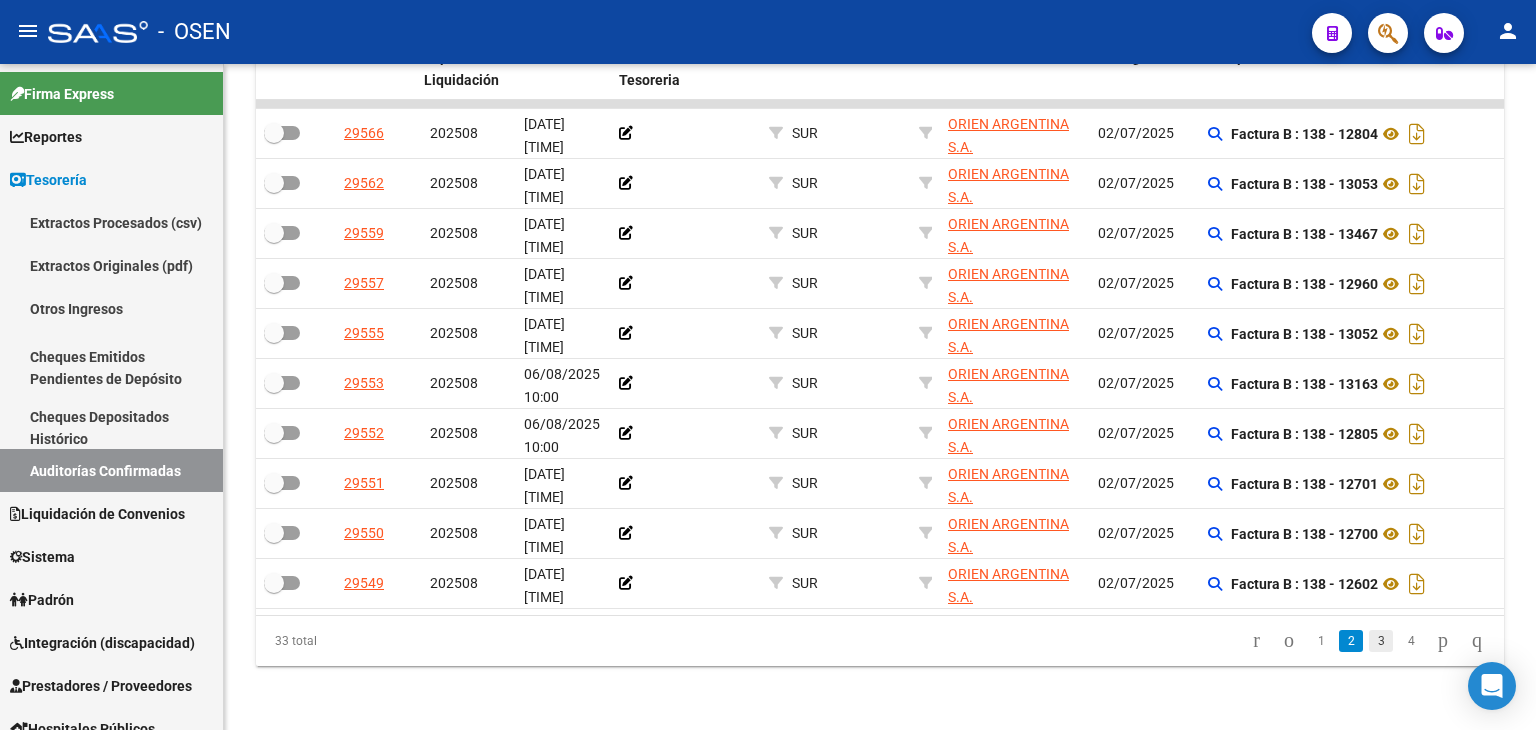 click on "3" 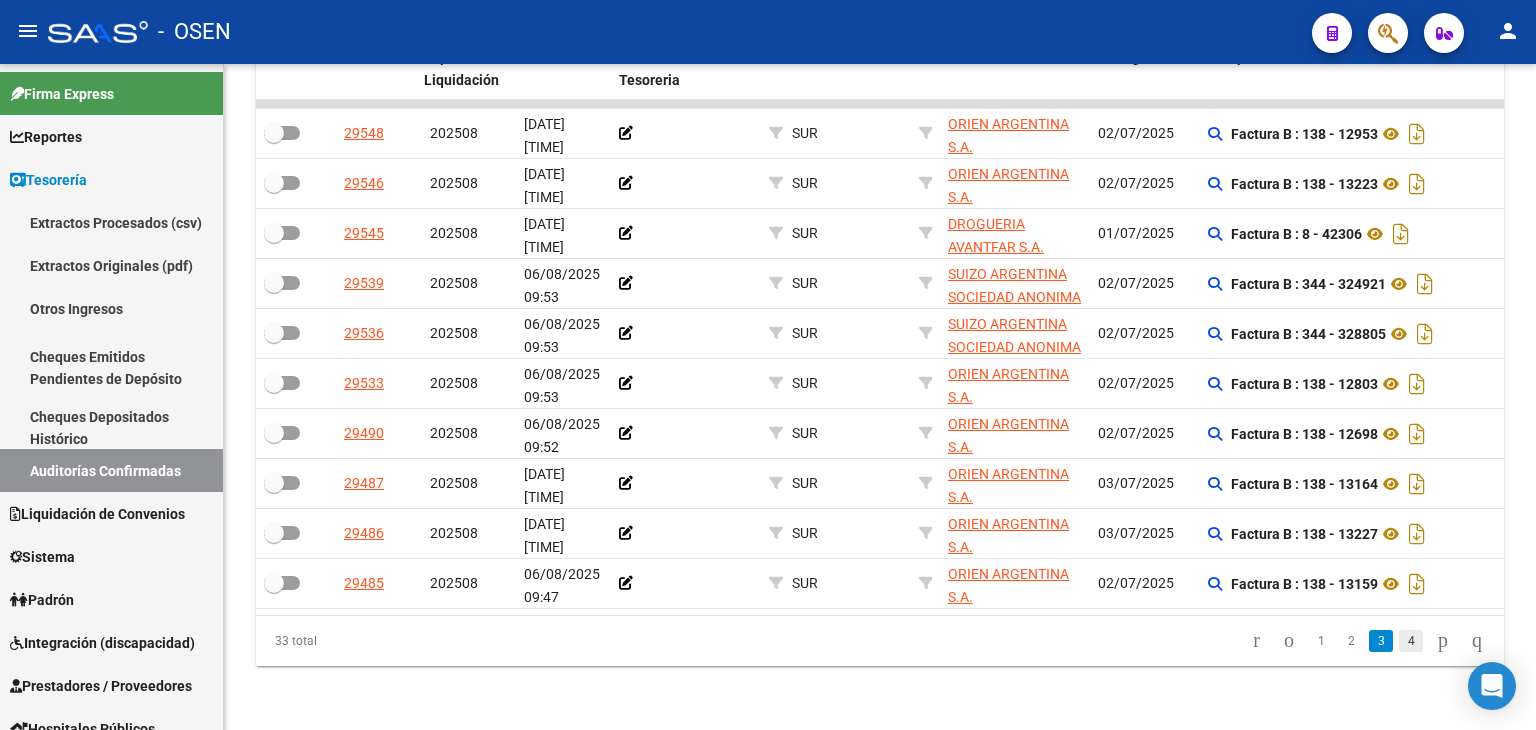 click on "4" 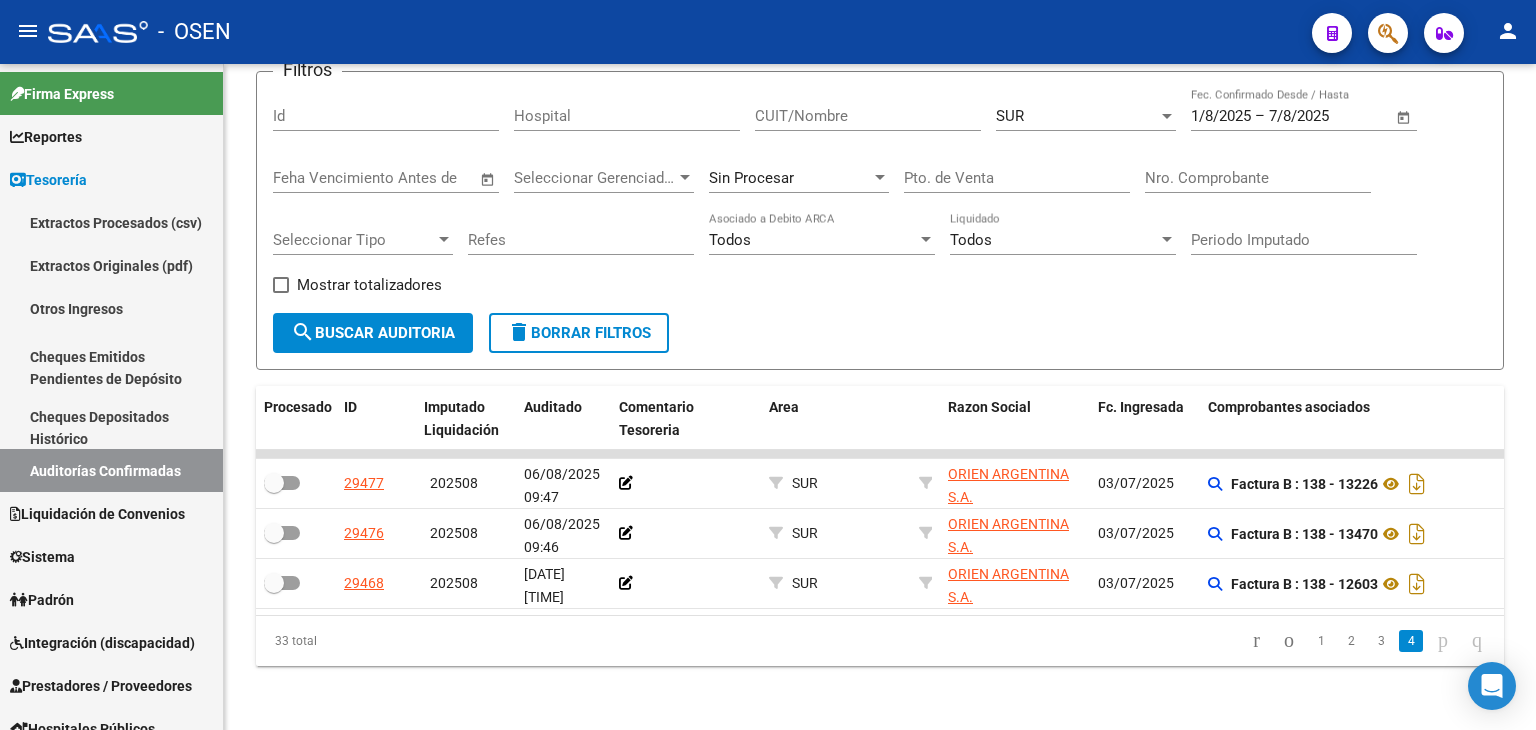 scroll, scrollTop: 156, scrollLeft: 0, axis: vertical 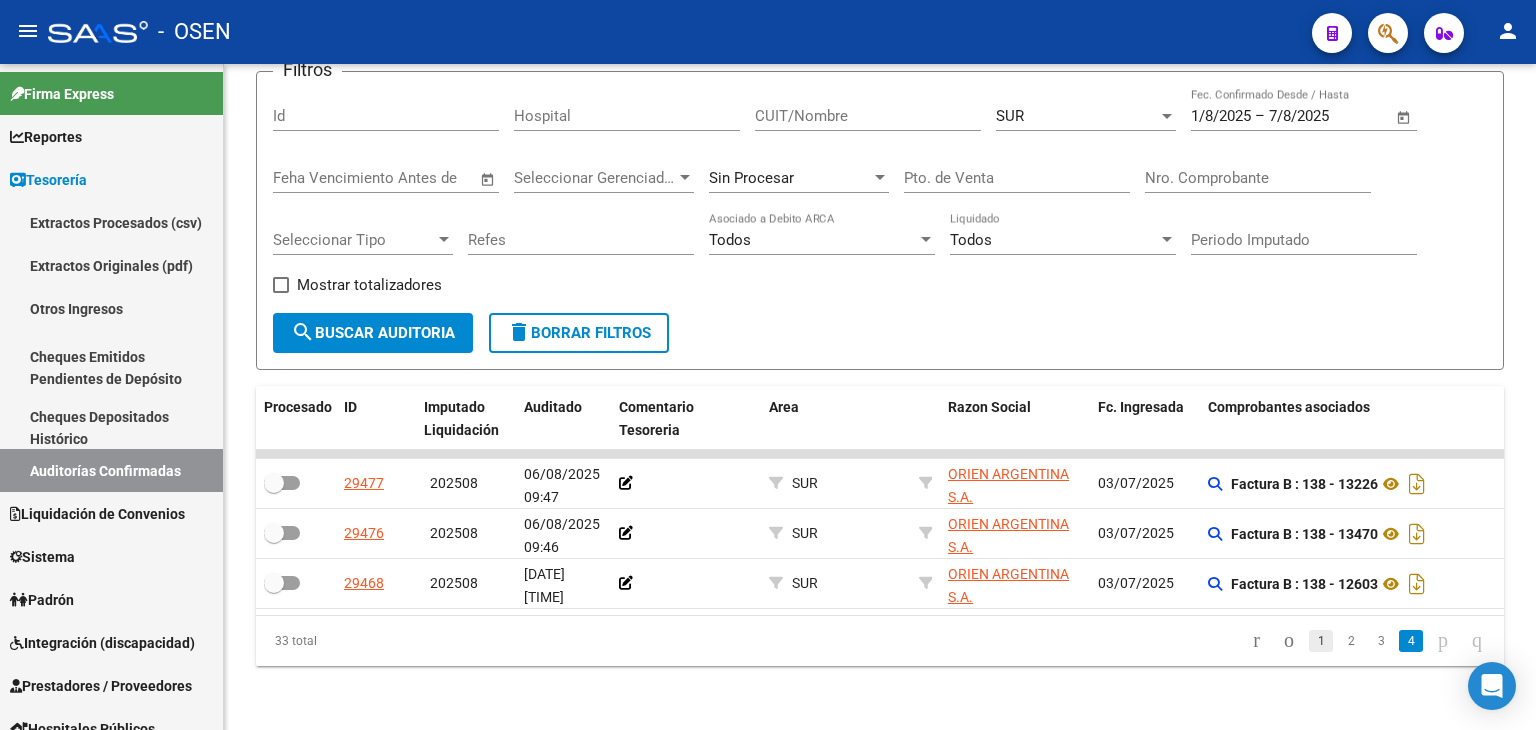 click on "1" 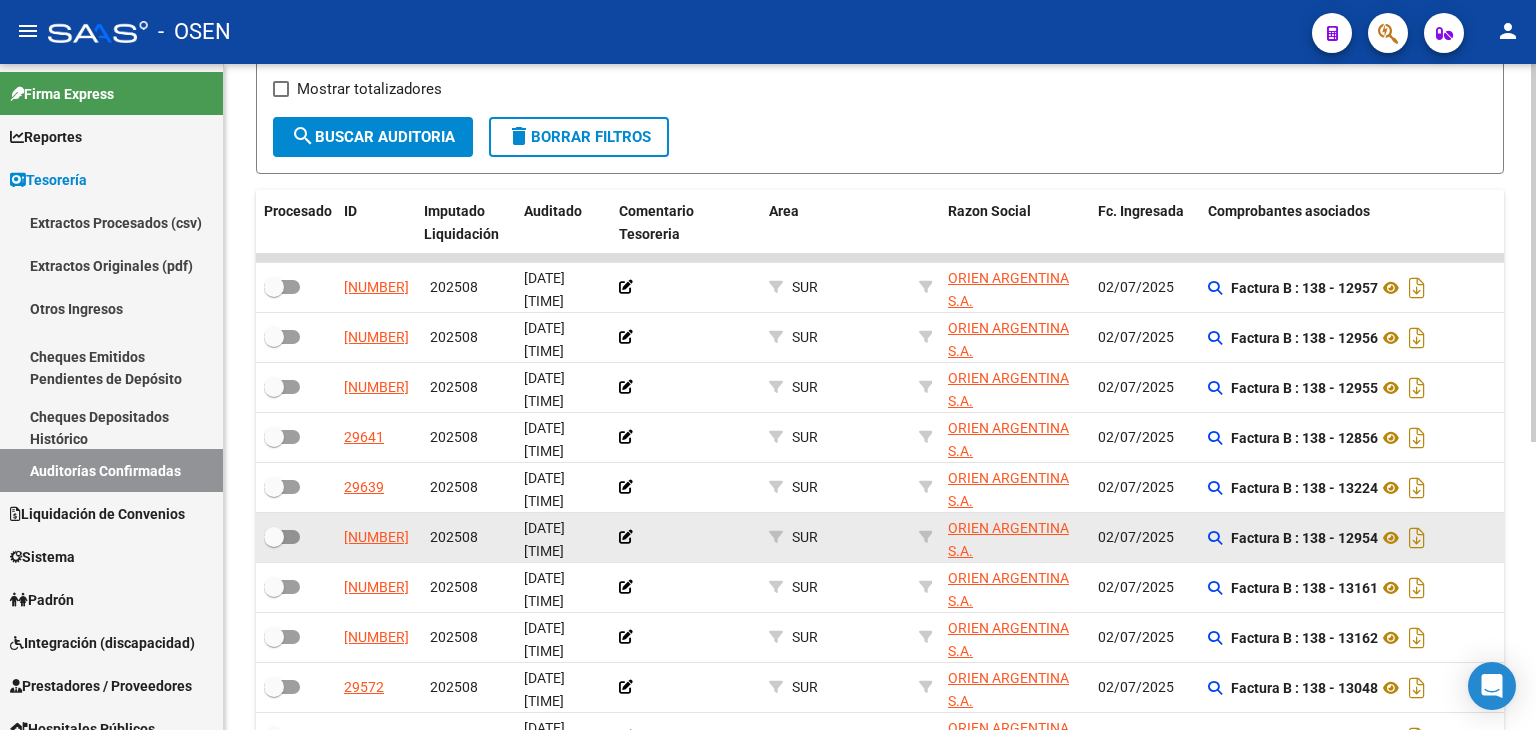 scroll, scrollTop: 456, scrollLeft: 0, axis: vertical 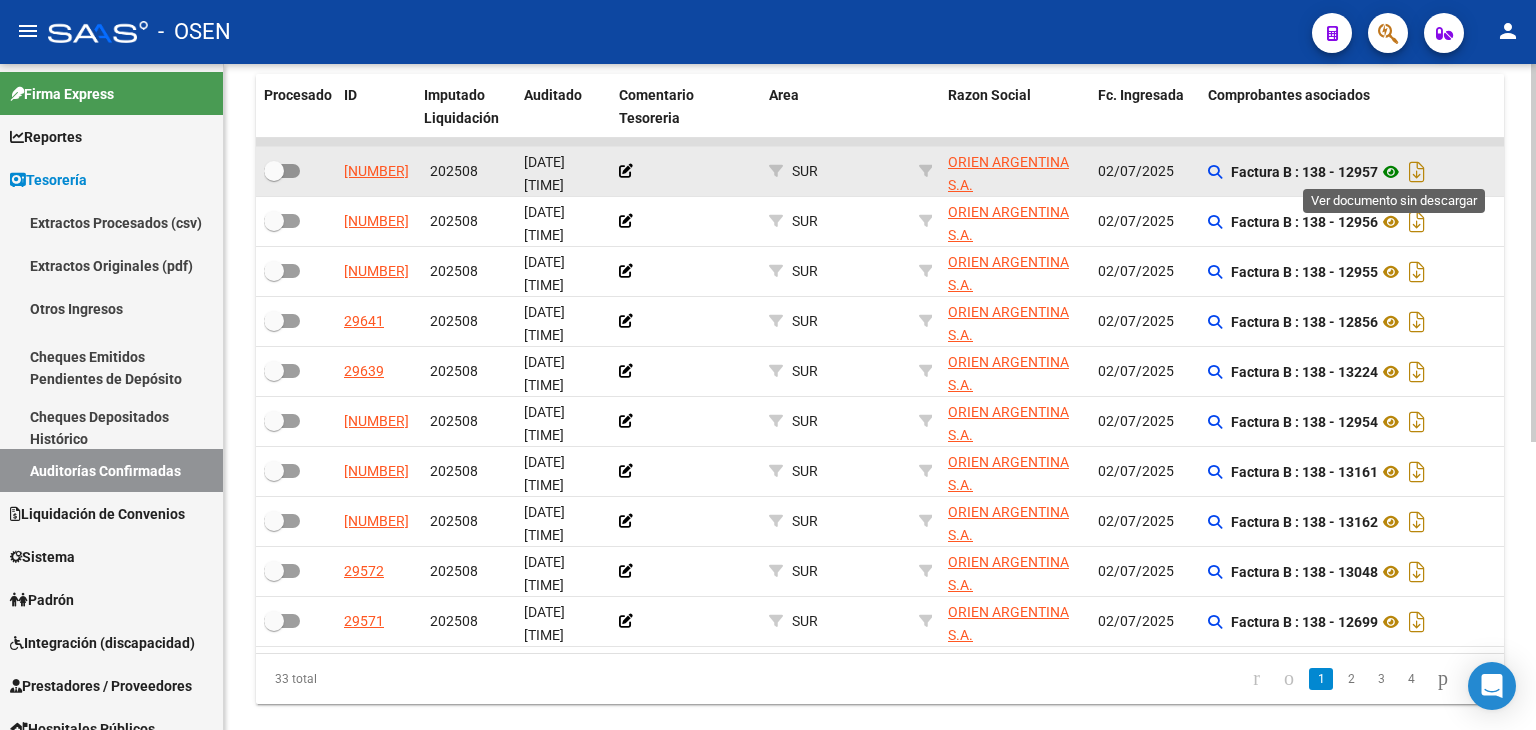 click 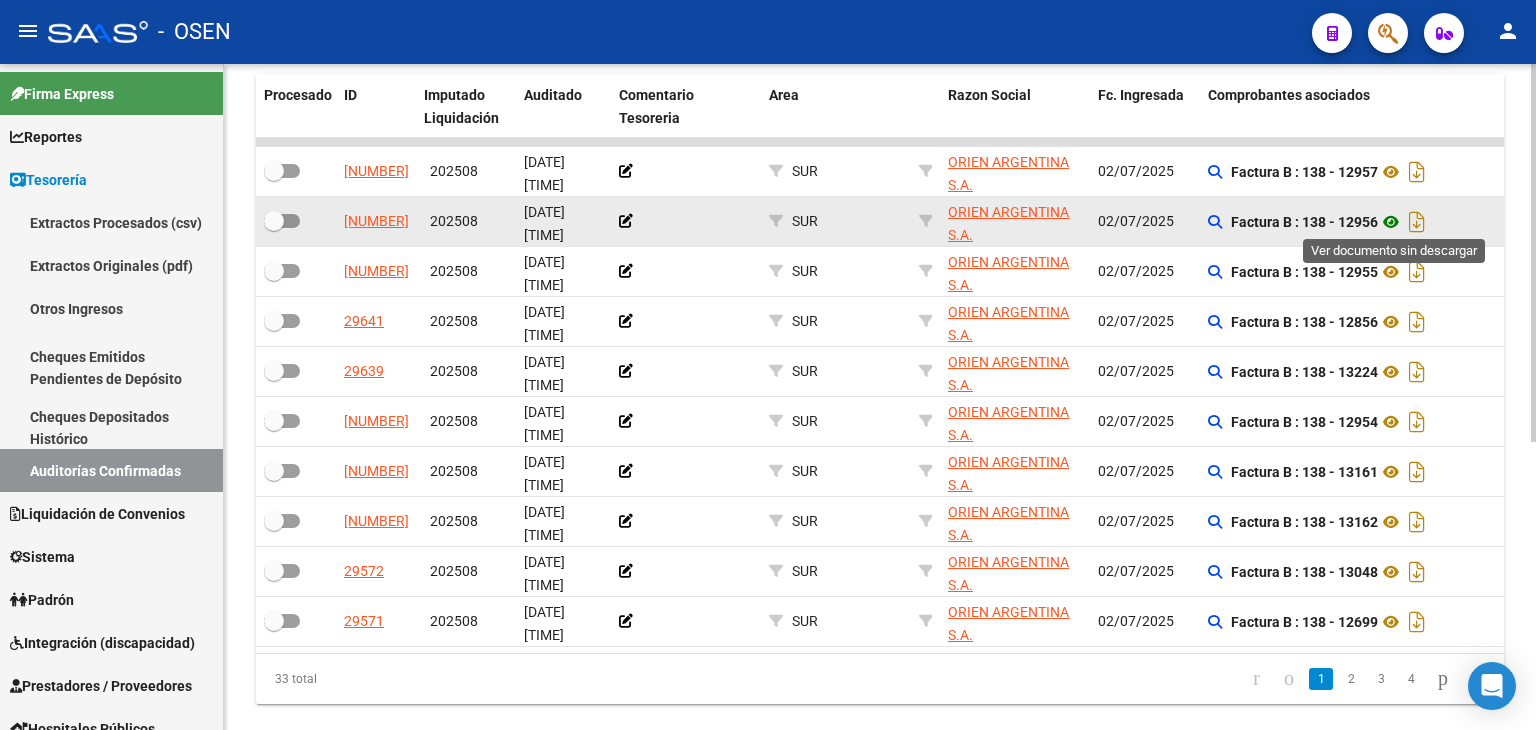 click 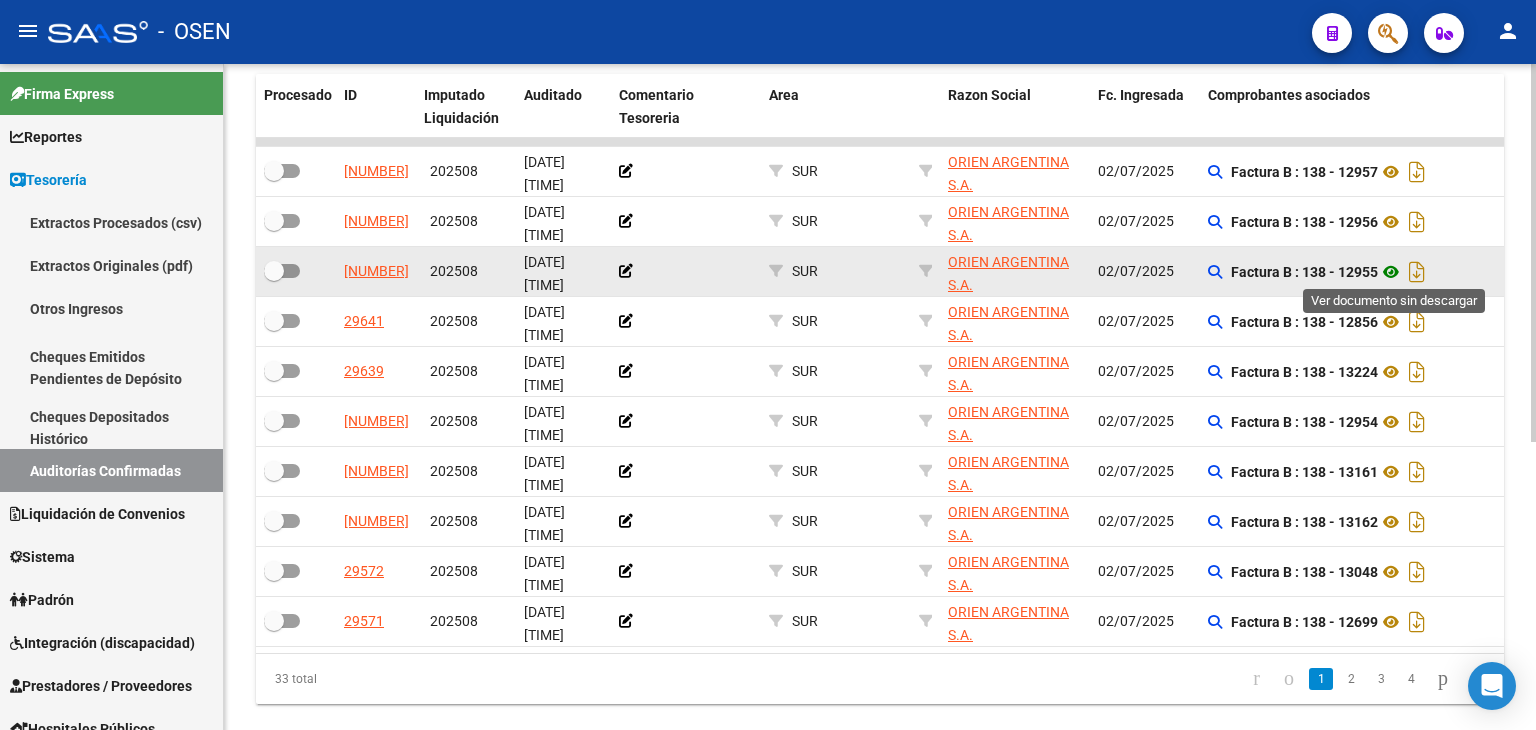 click 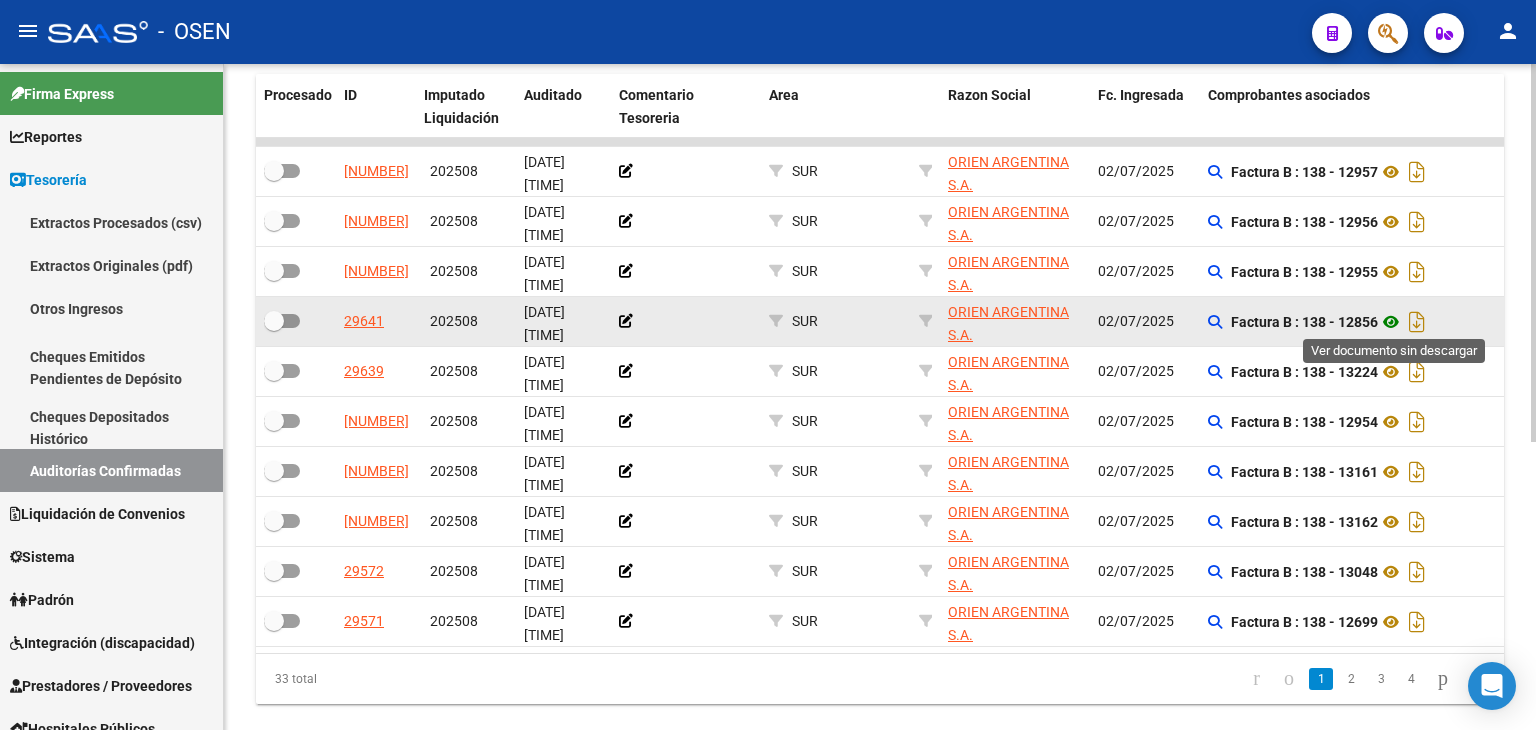 click 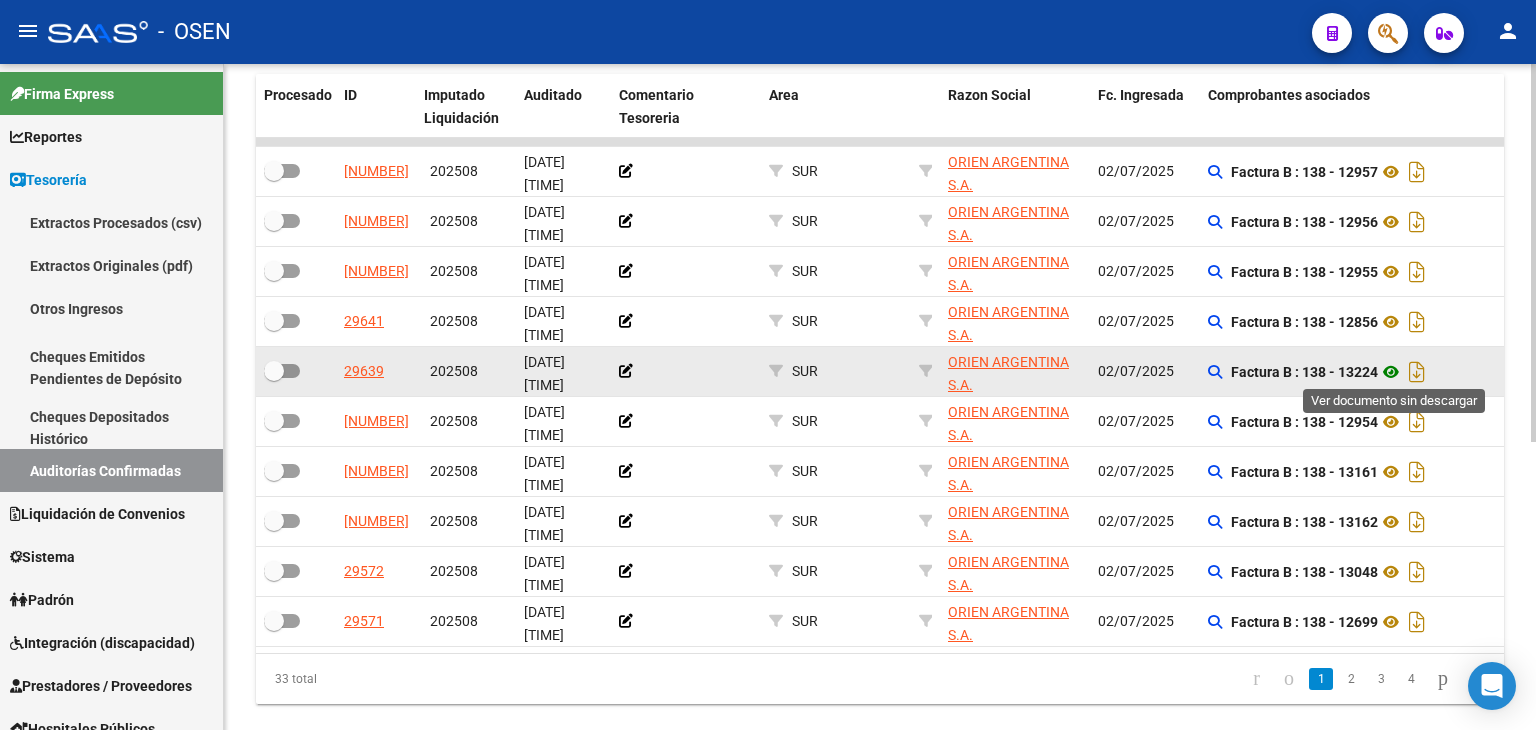 click 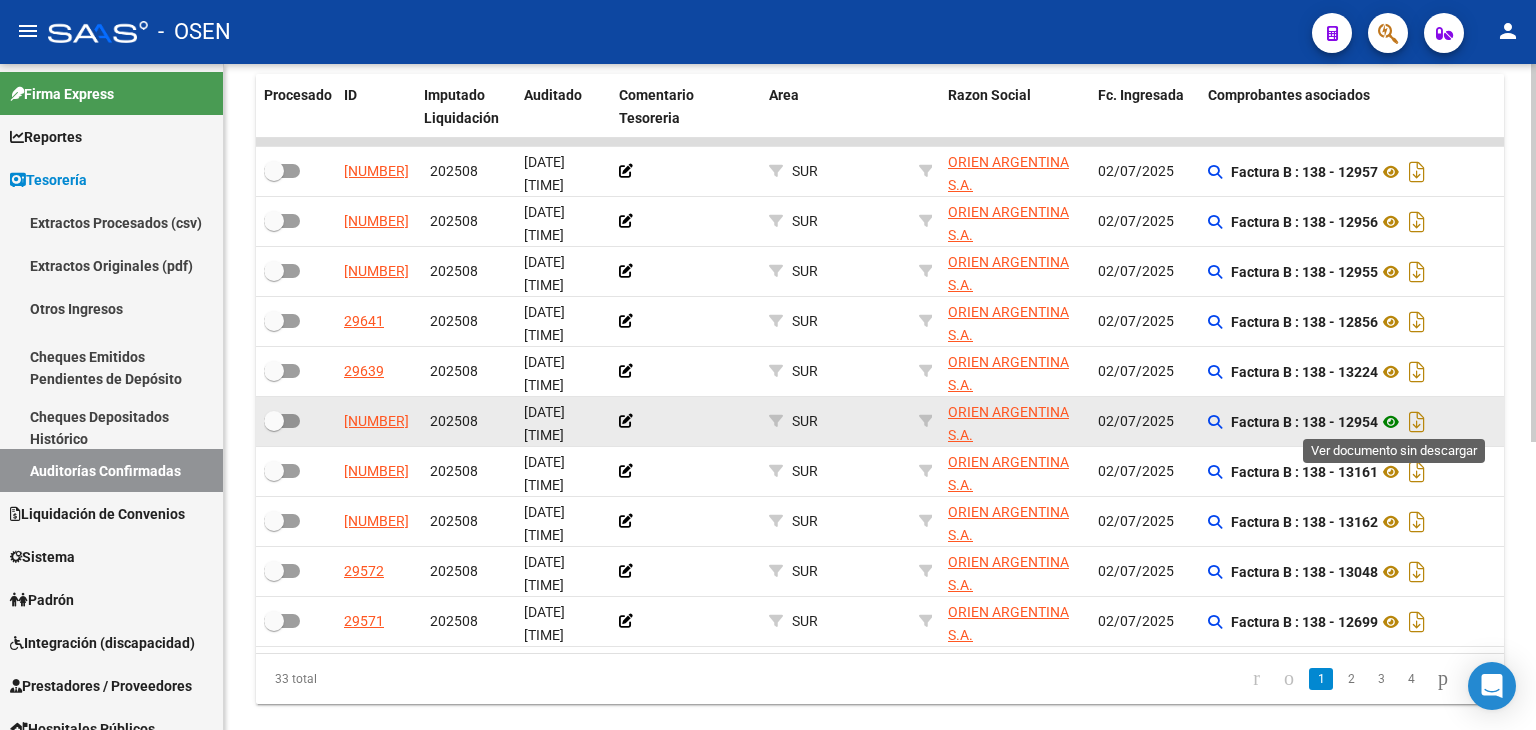 click 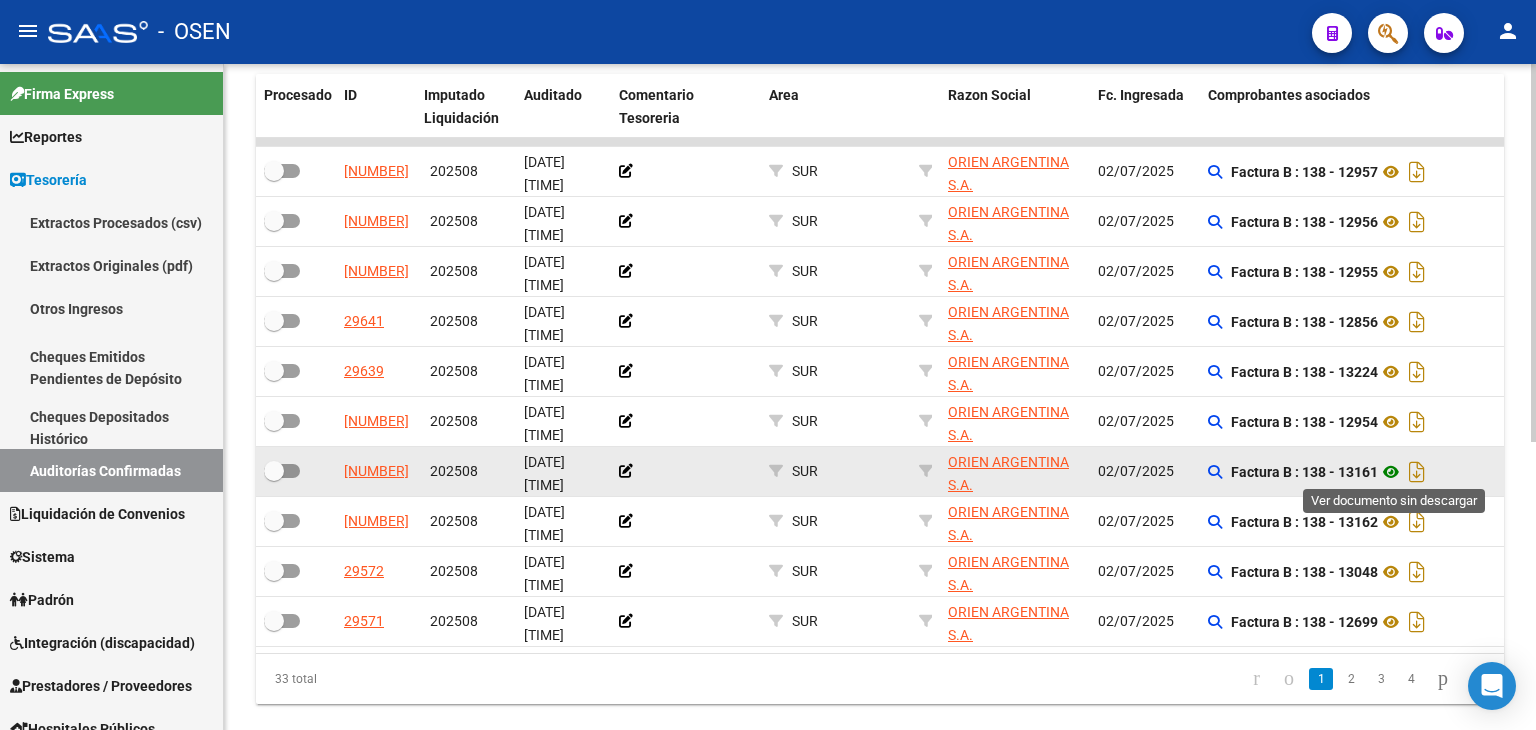 click 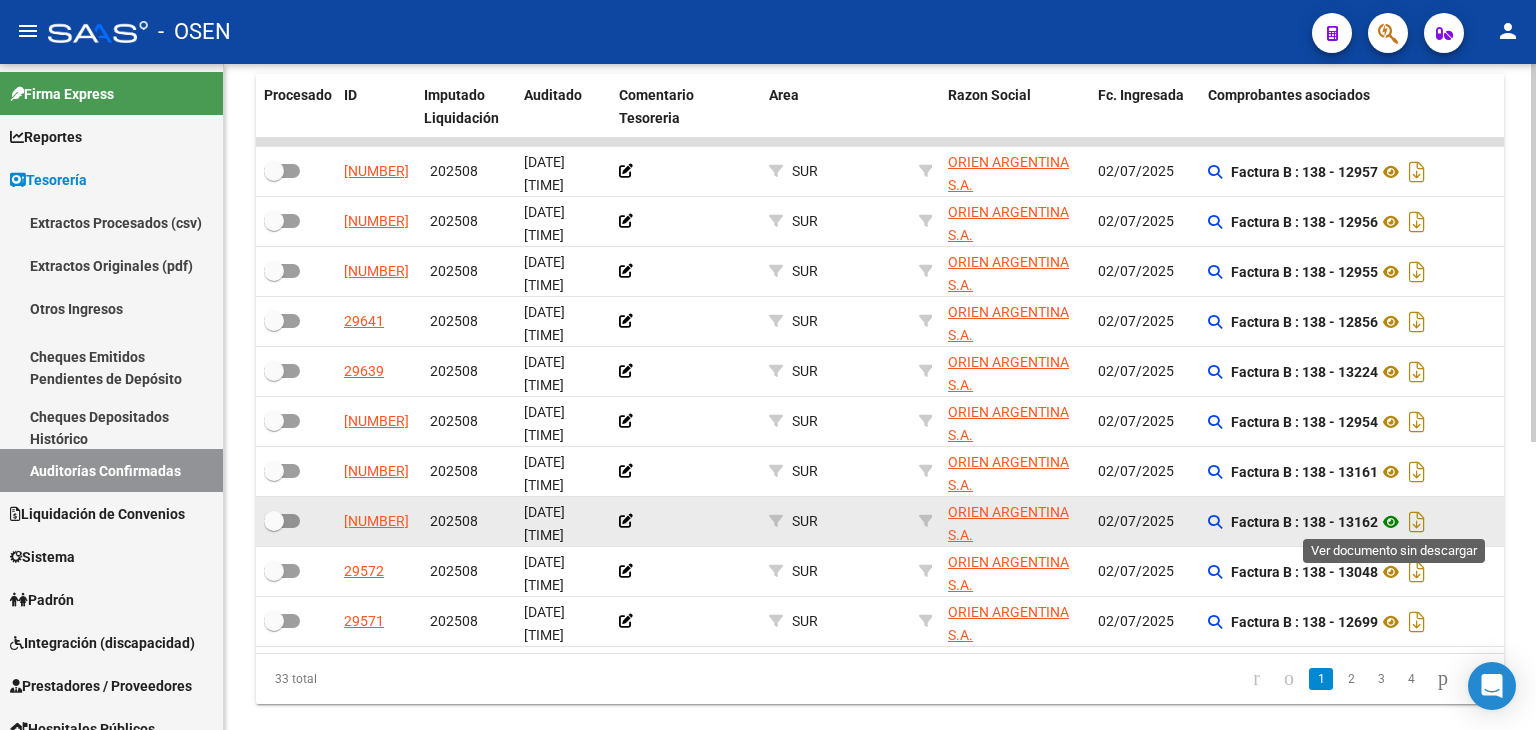 click 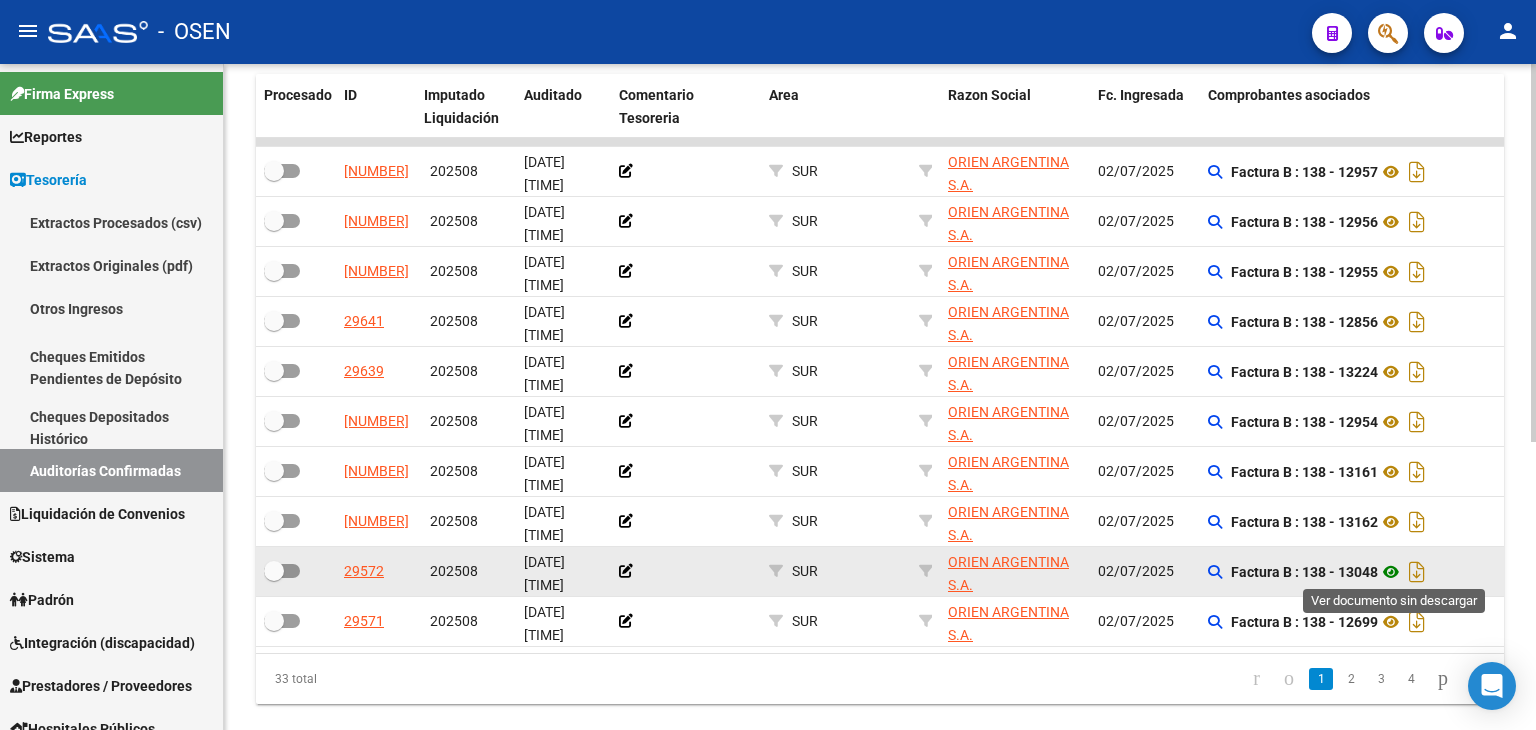 click 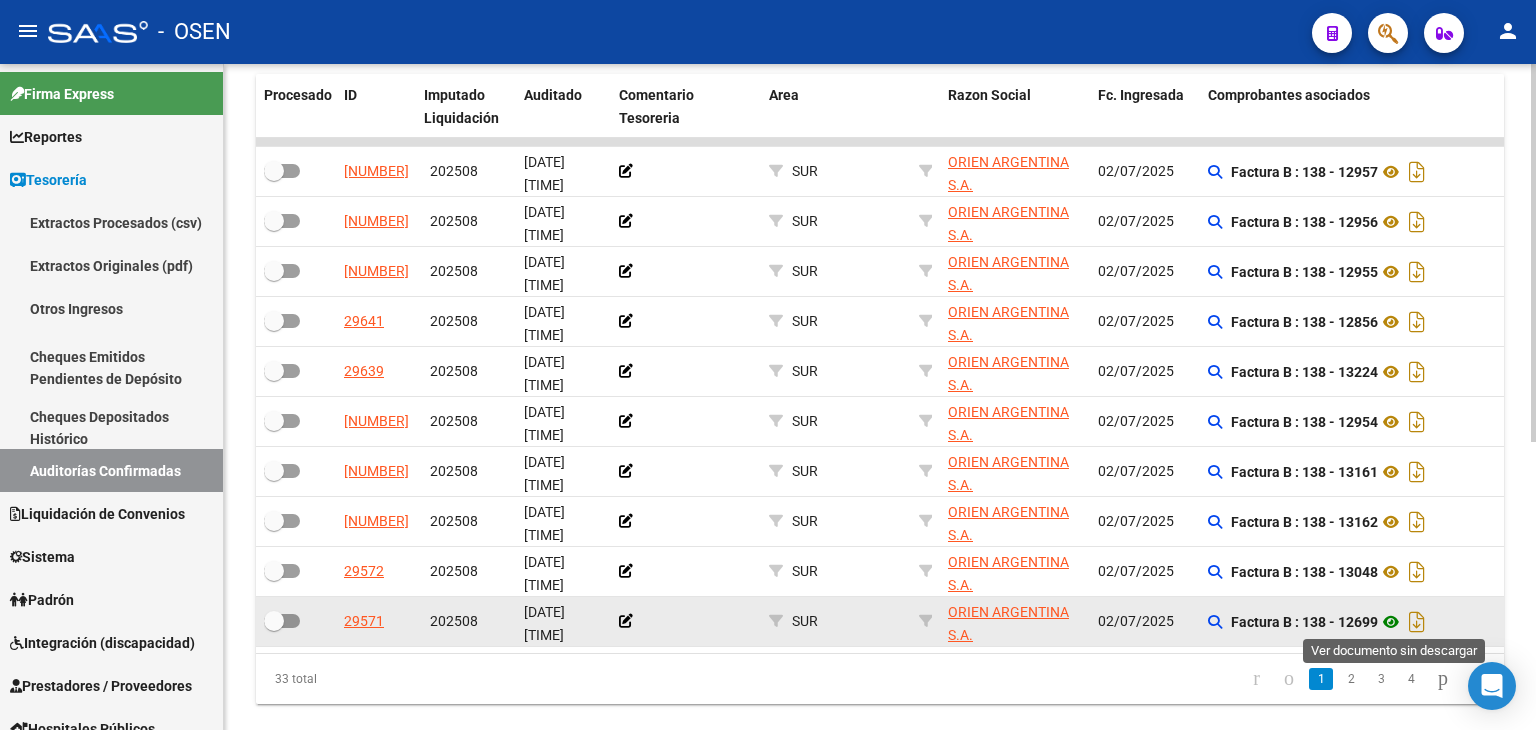 click 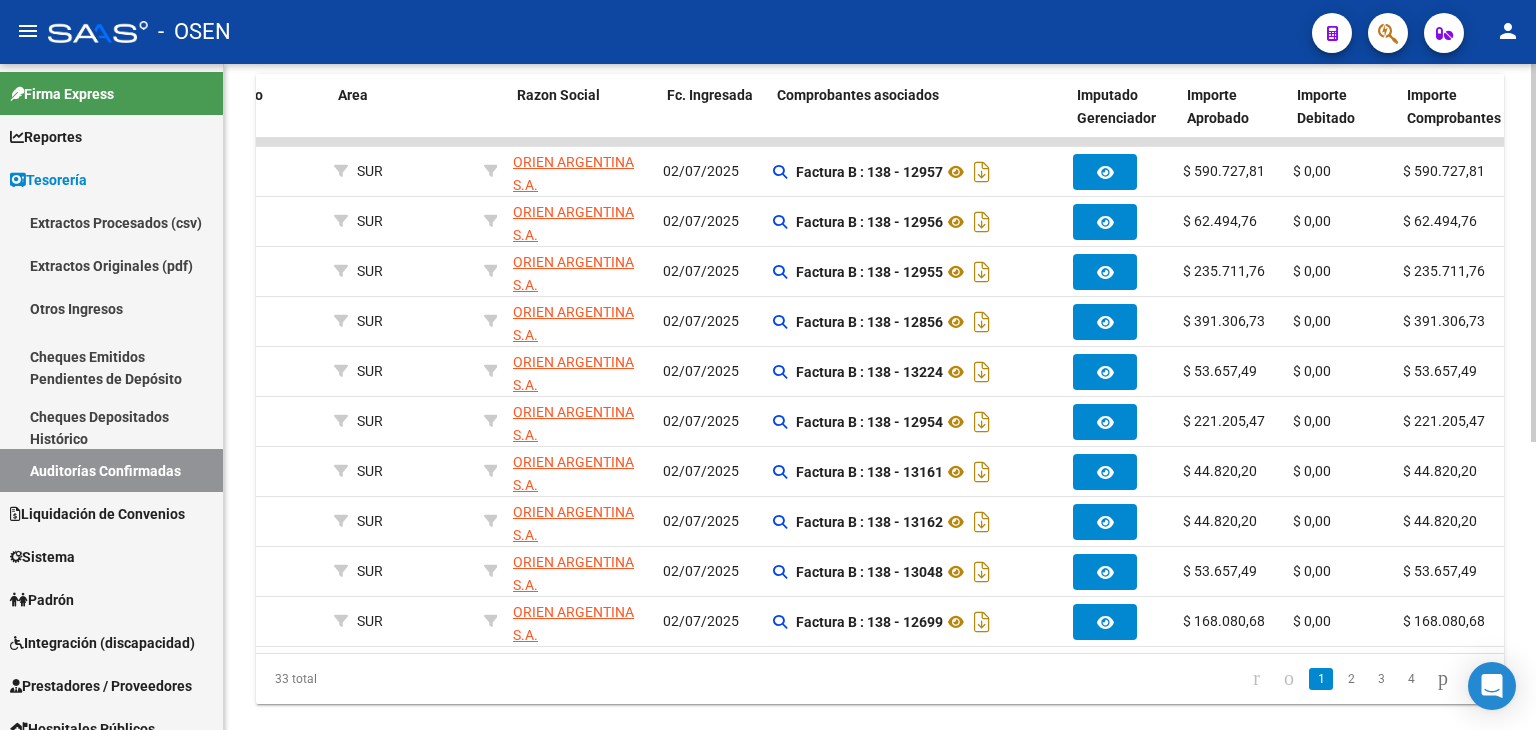 scroll, scrollTop: 0, scrollLeft: 431, axis: horizontal 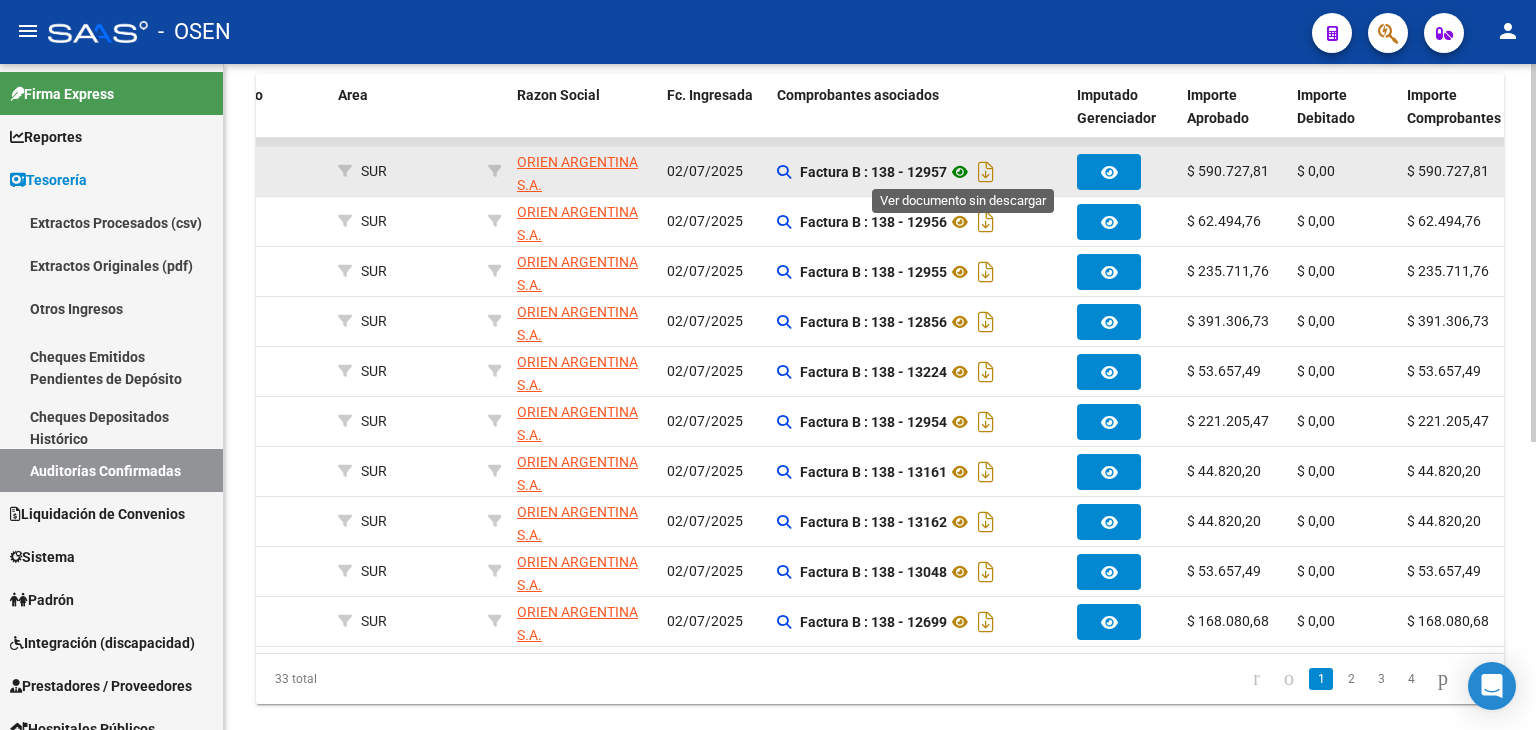click 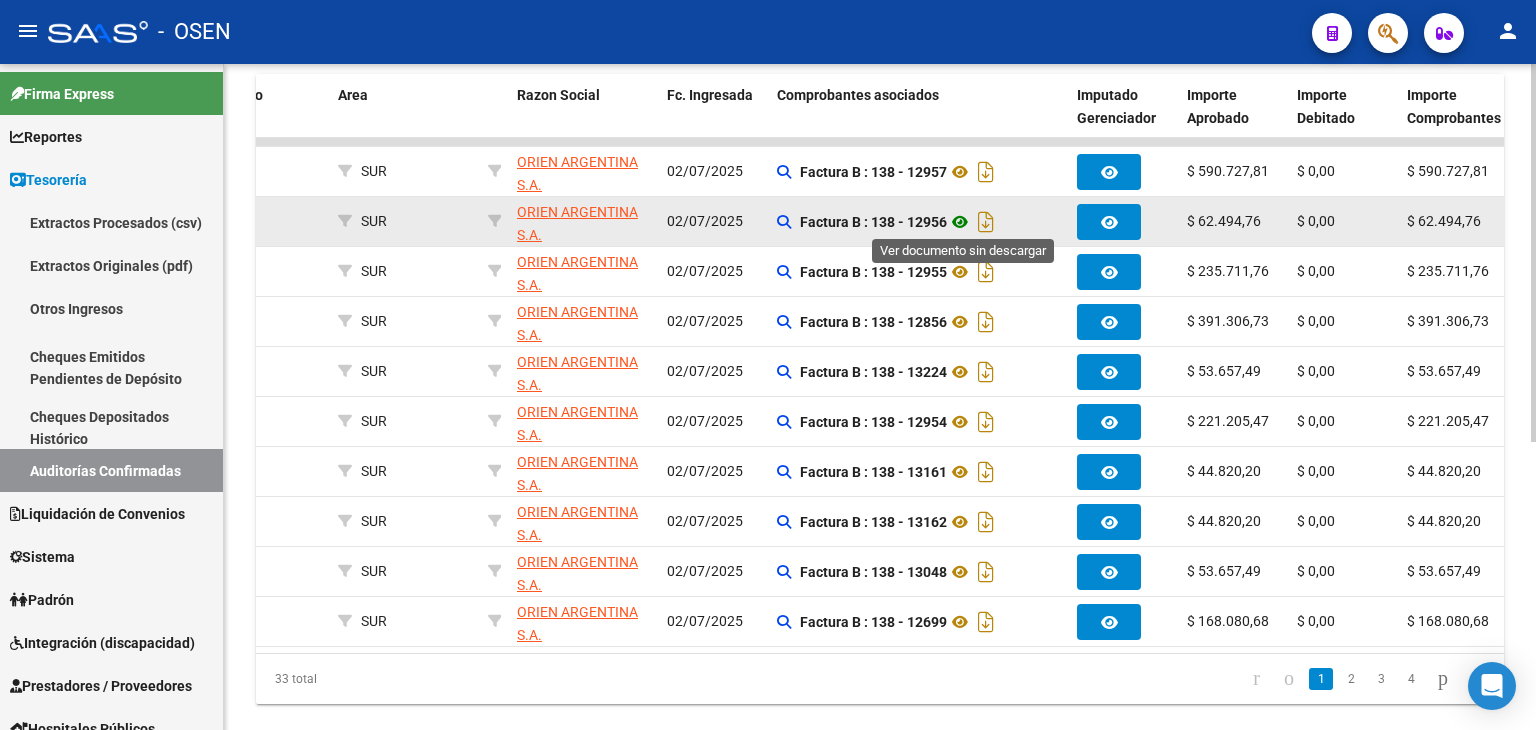 click 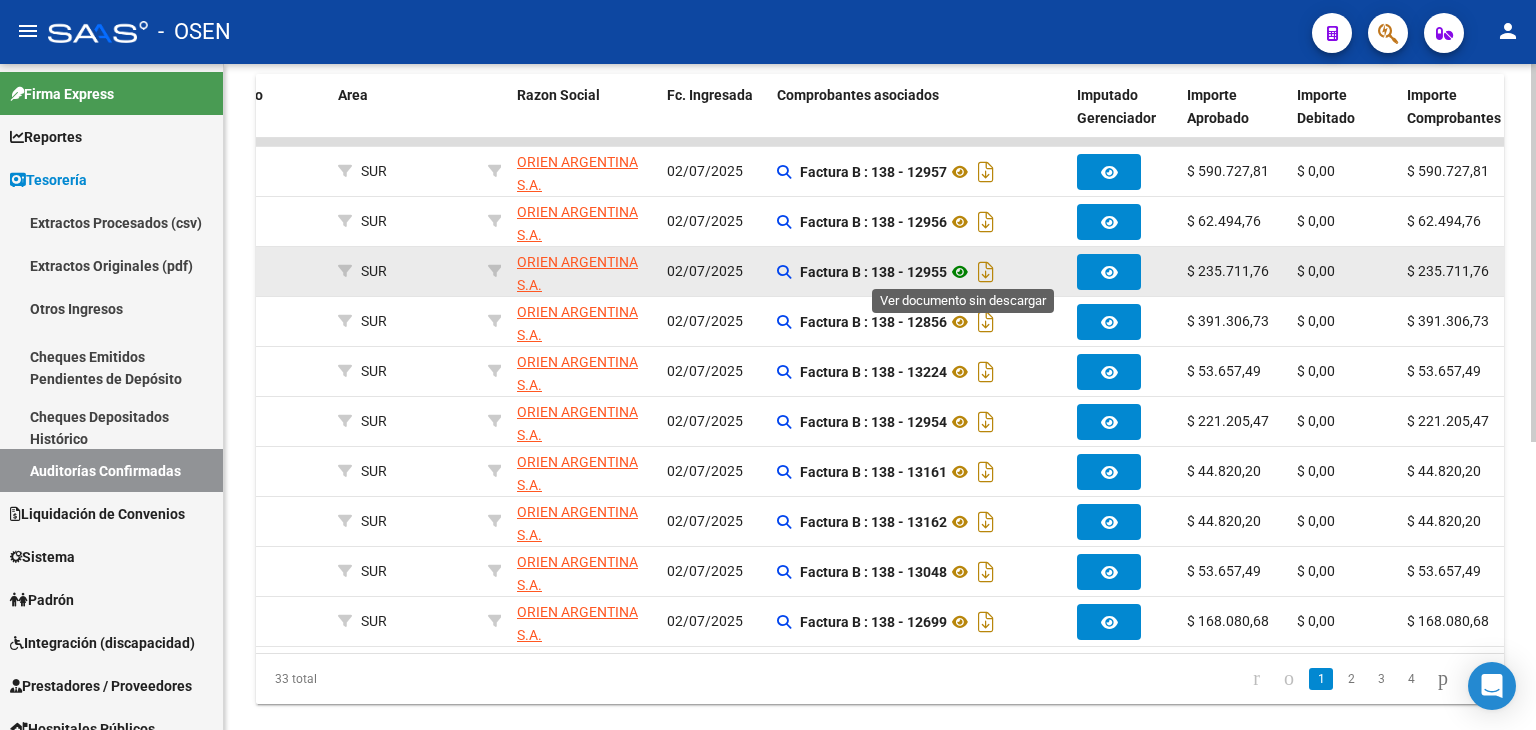 click 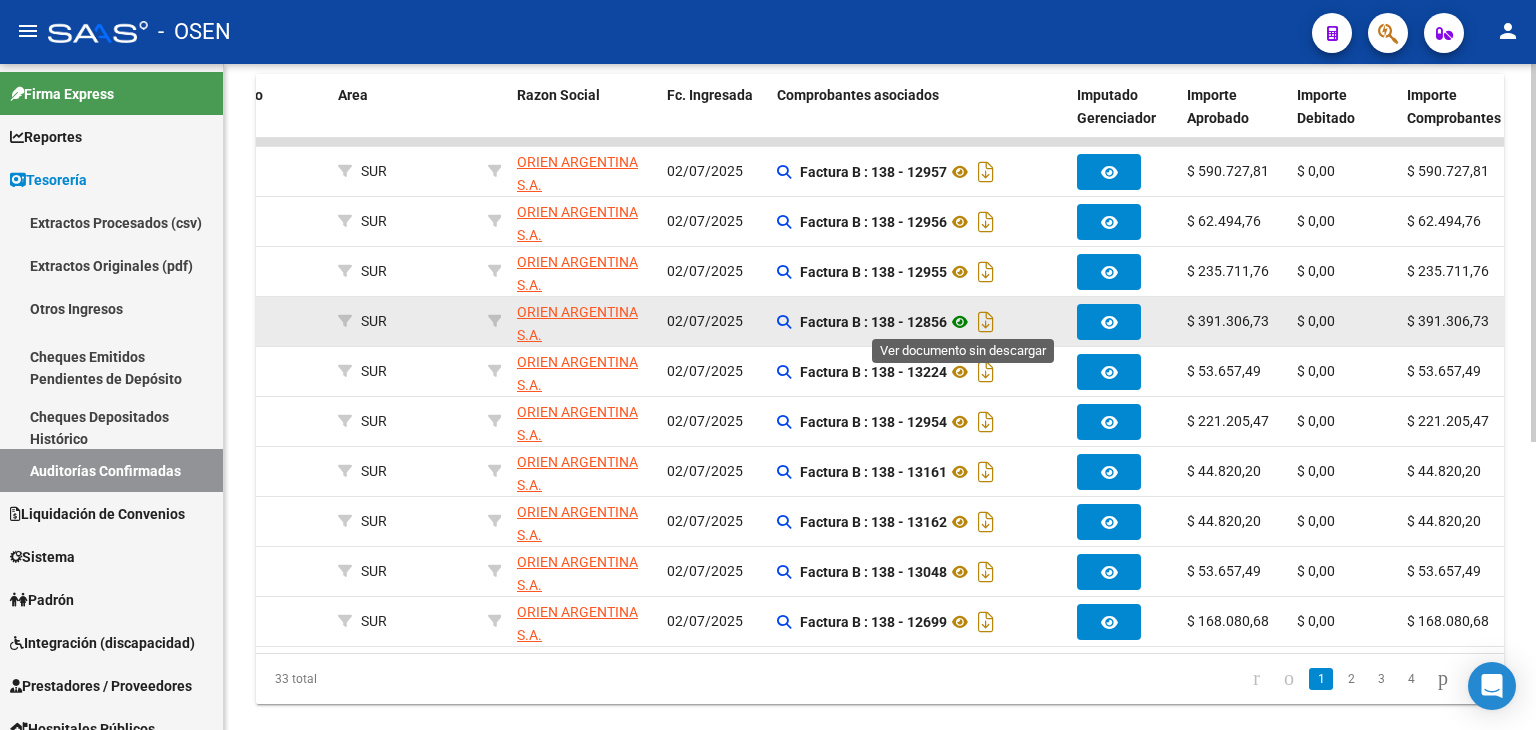 click 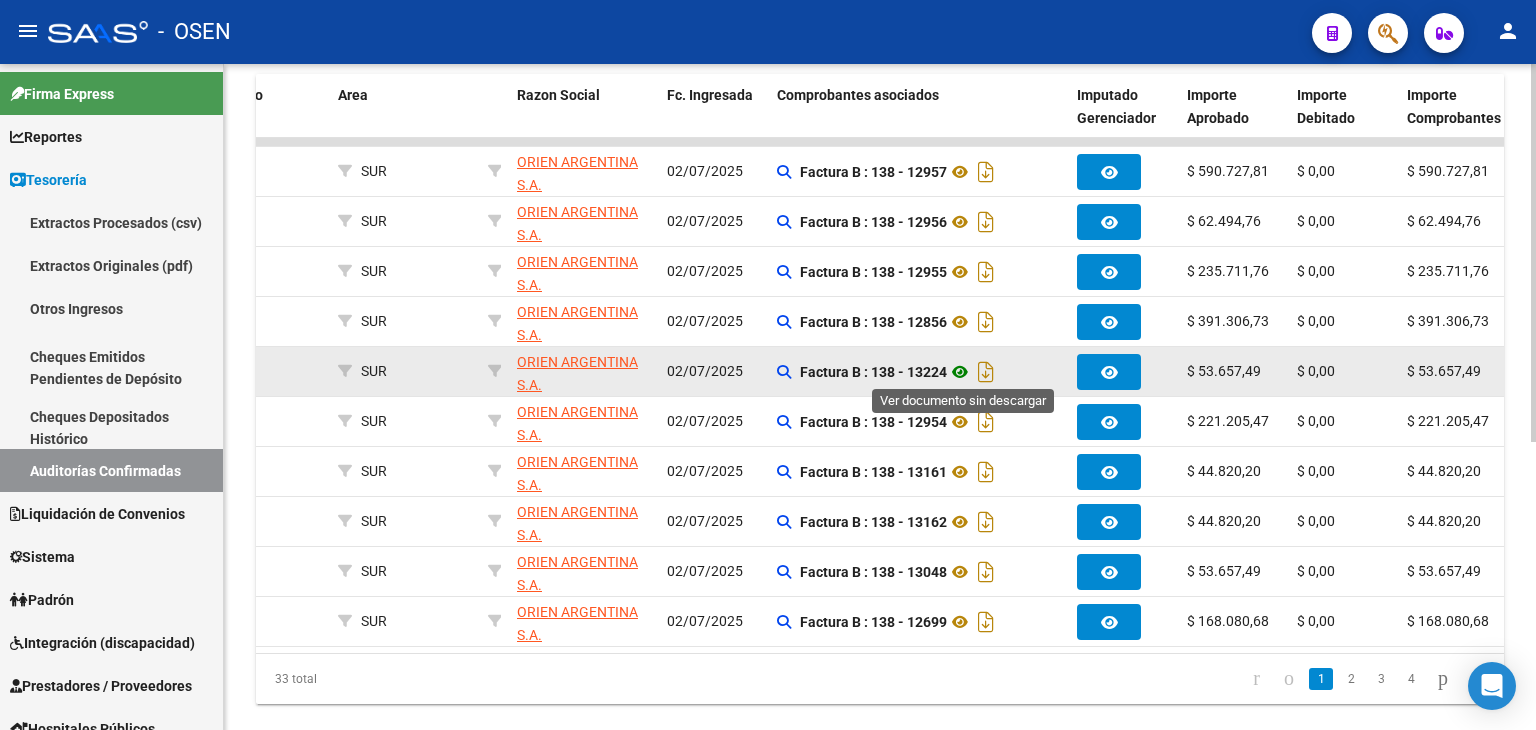 click 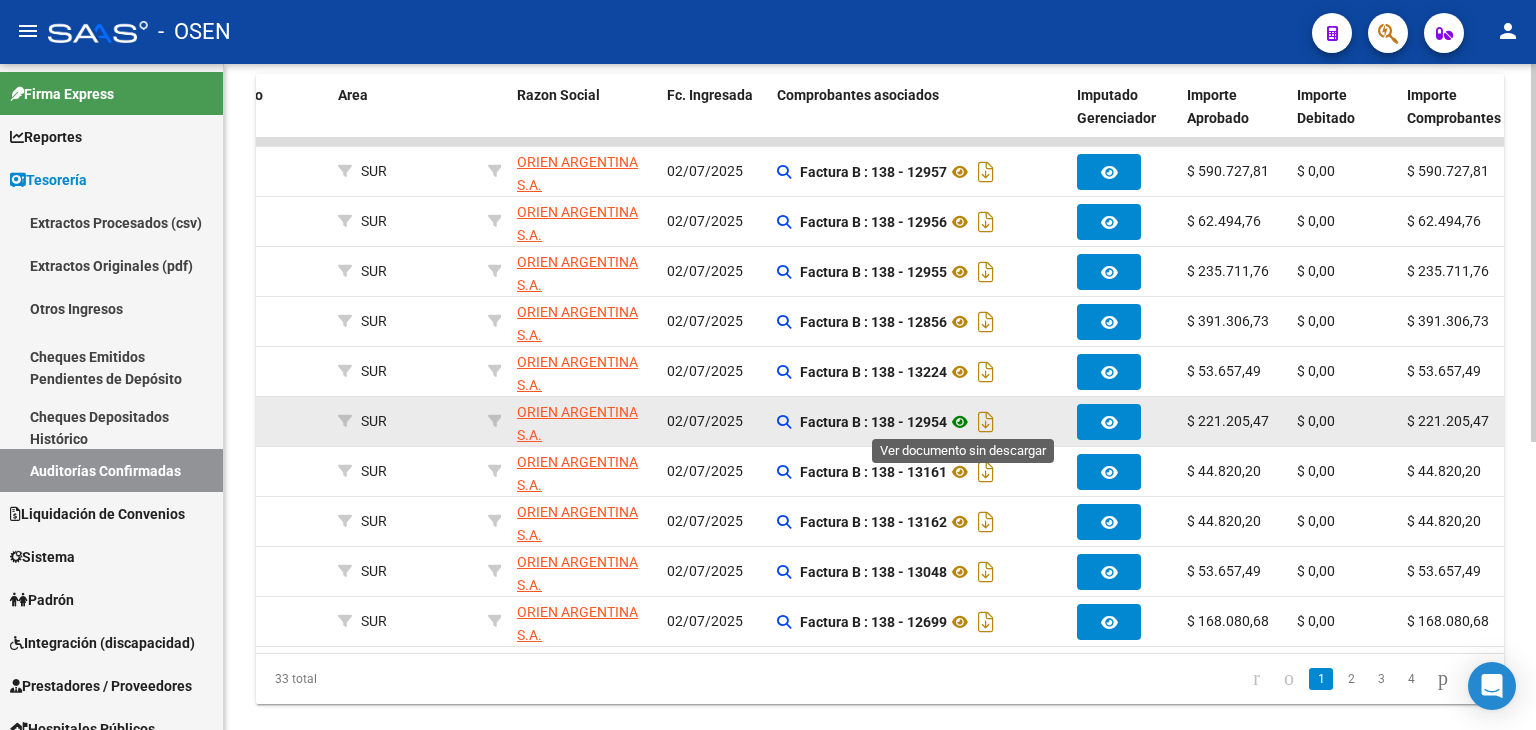click 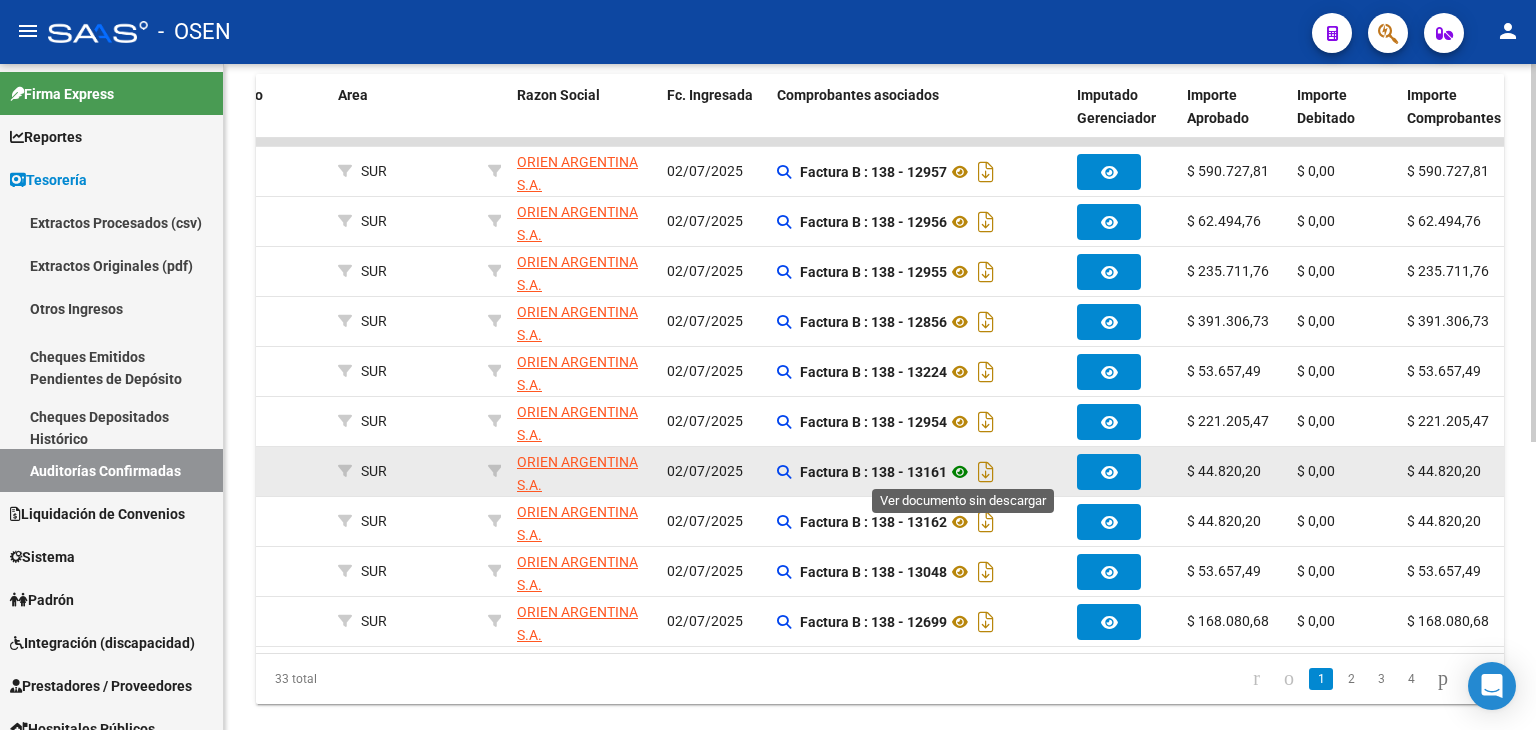 click 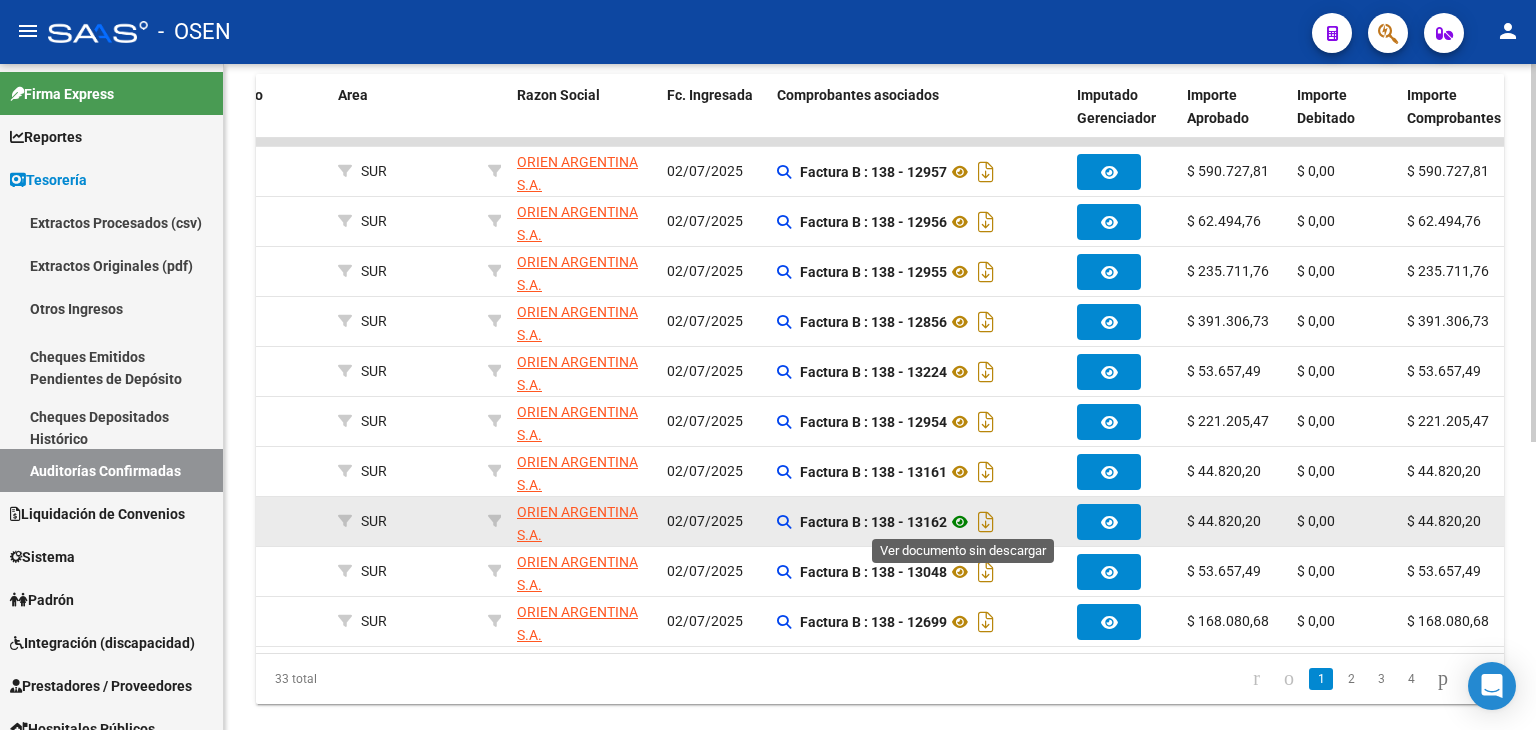 click 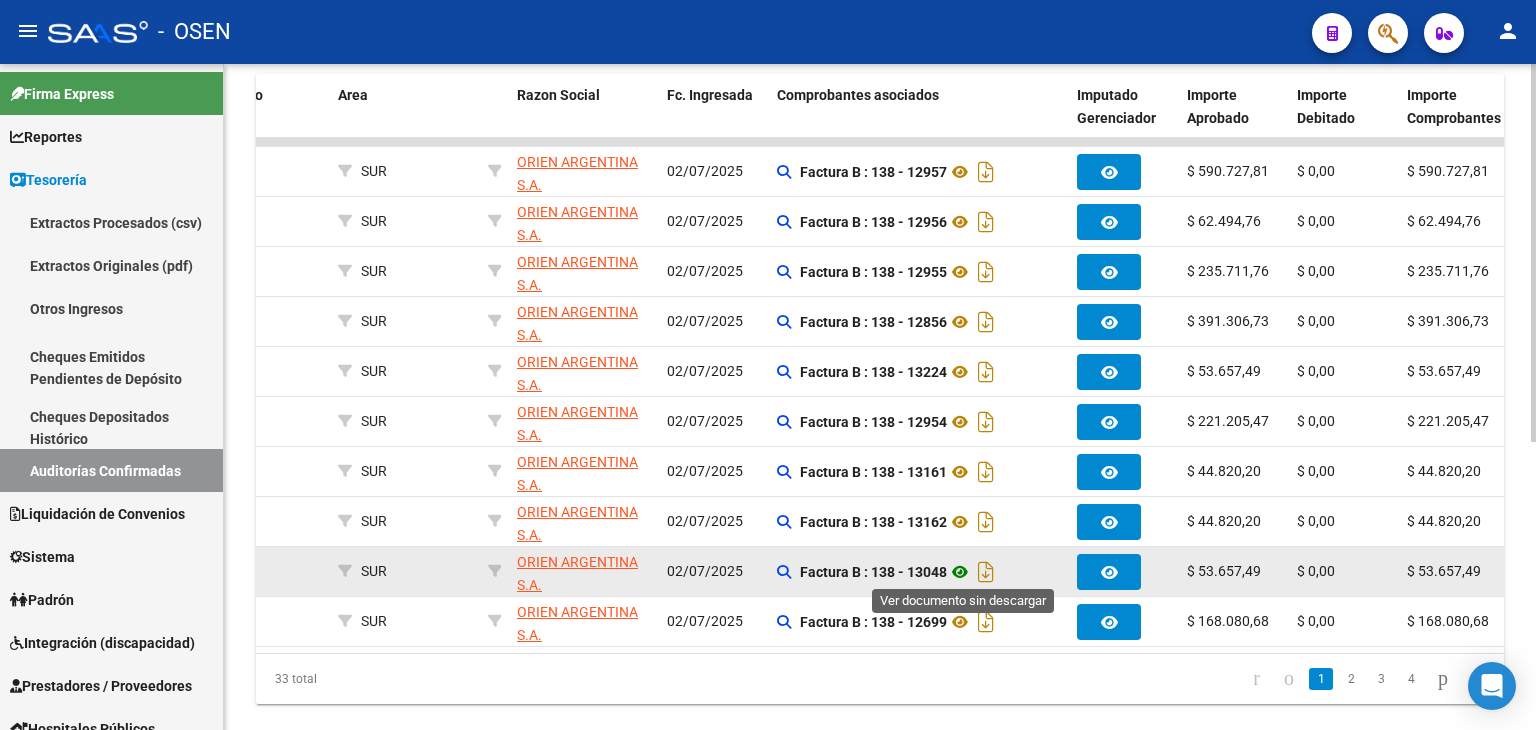 click 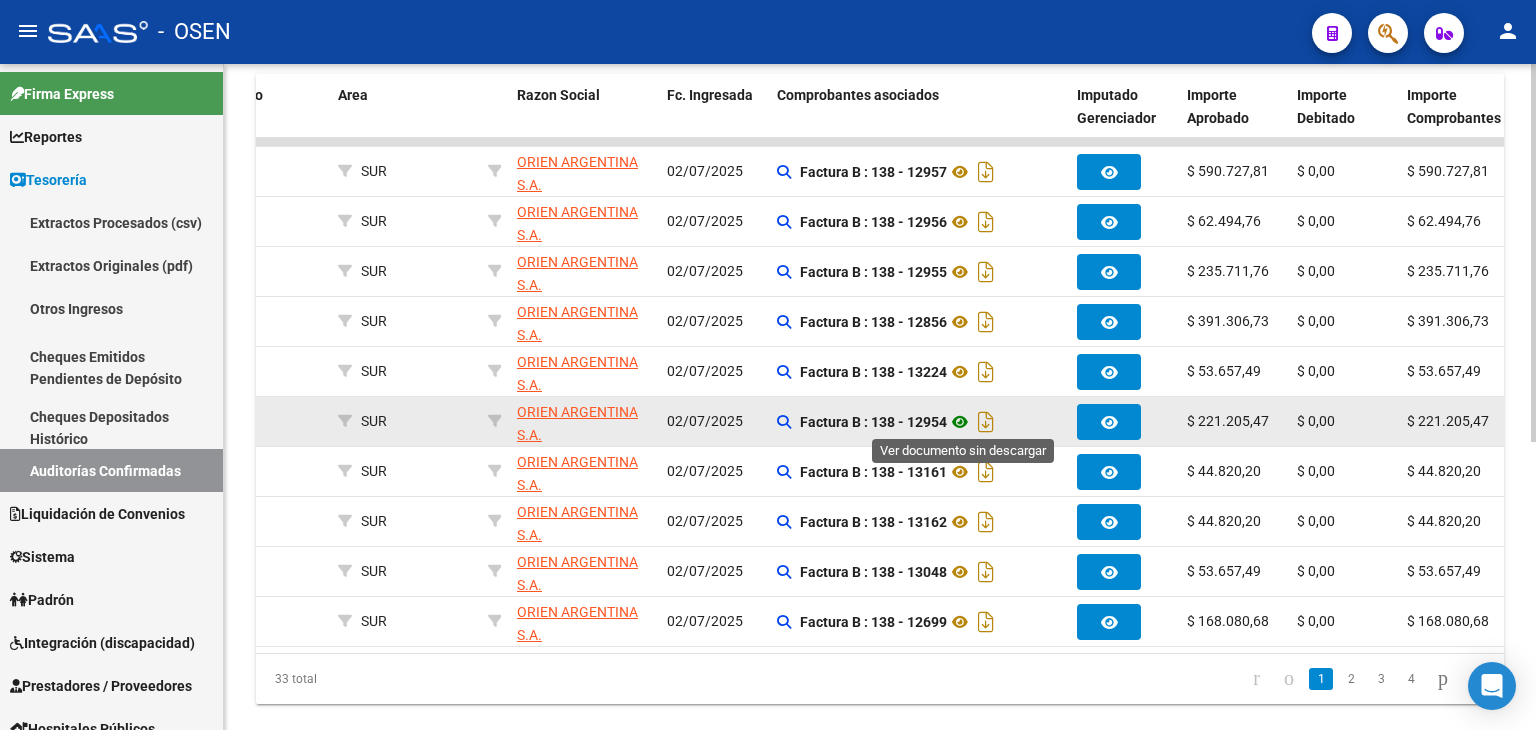 click 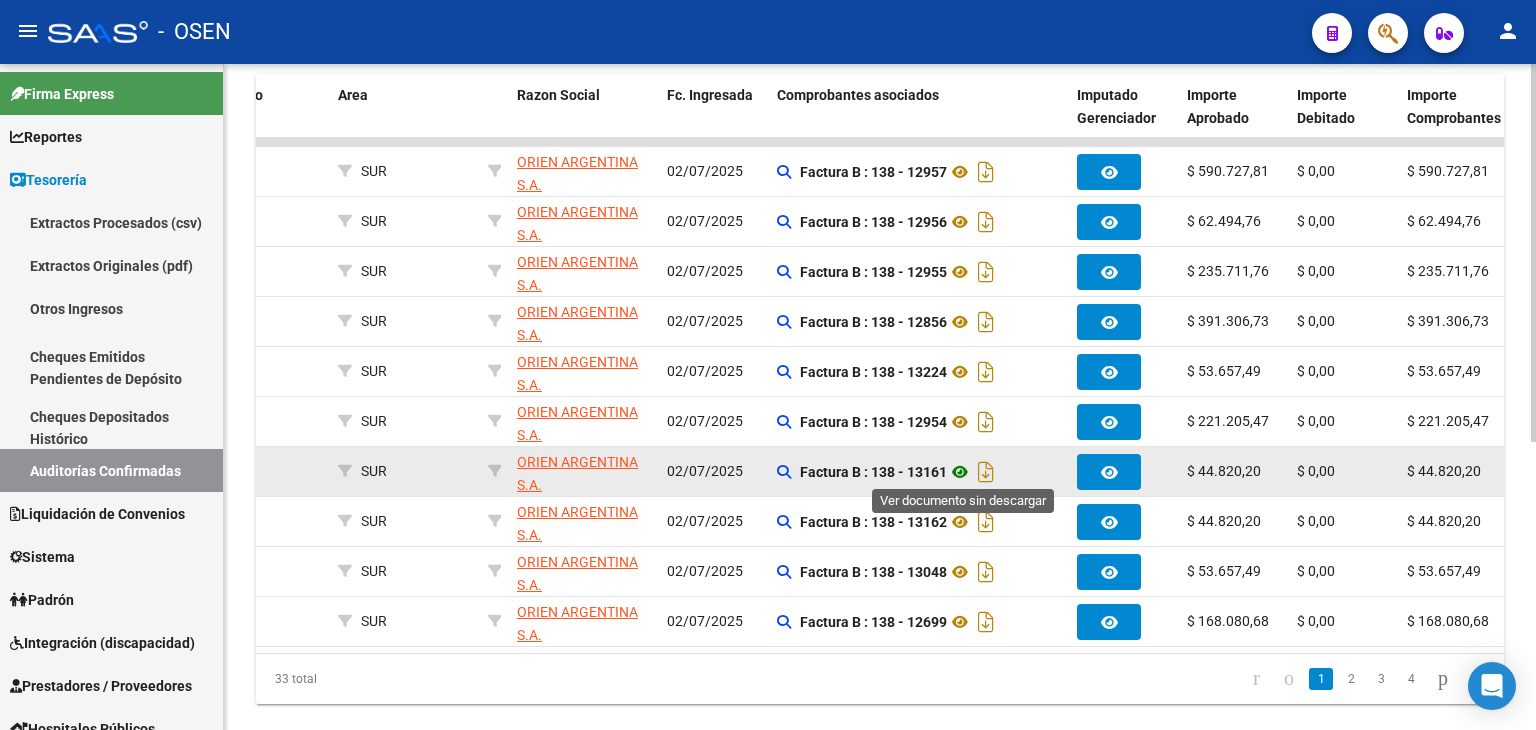 click 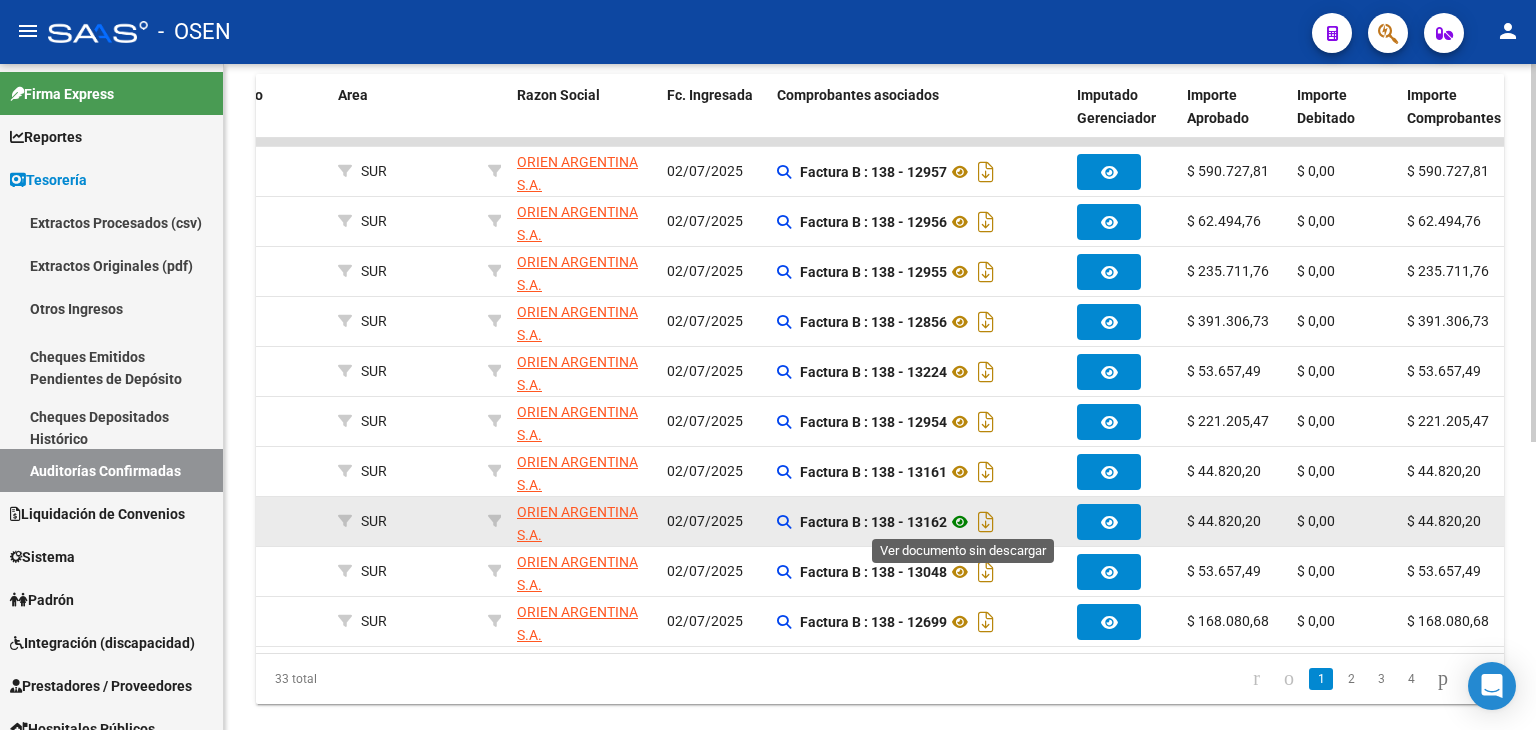 click 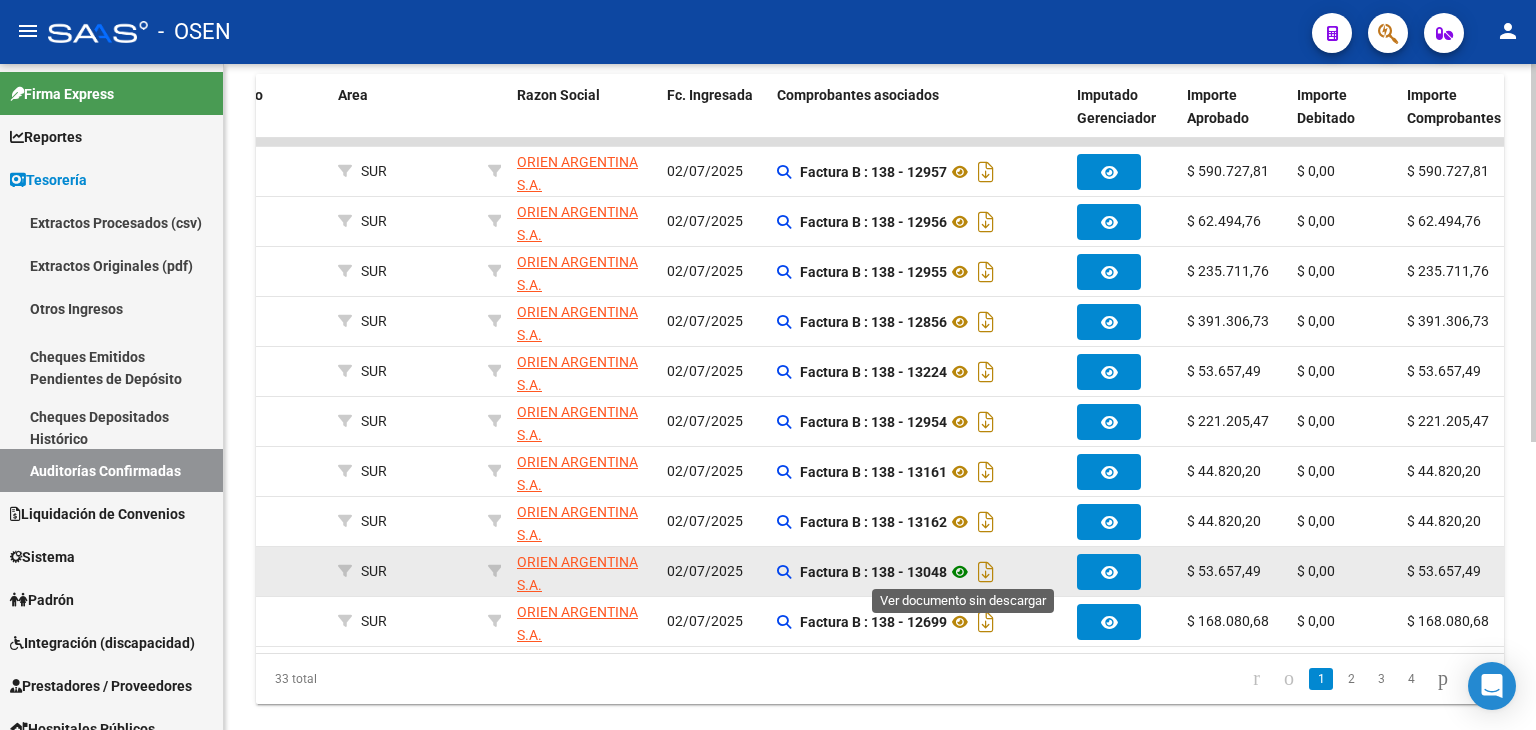 click 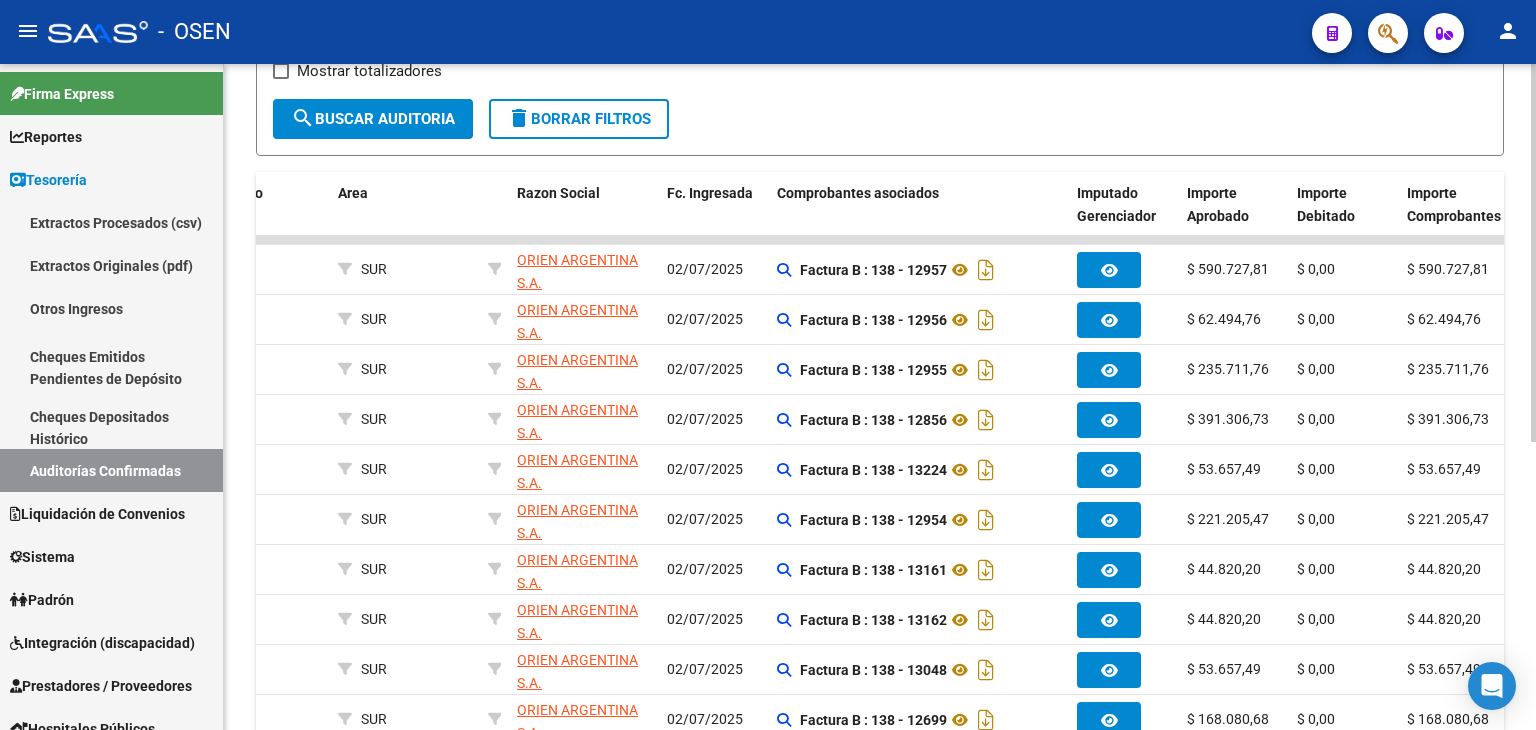 scroll, scrollTop: 407, scrollLeft: 0, axis: vertical 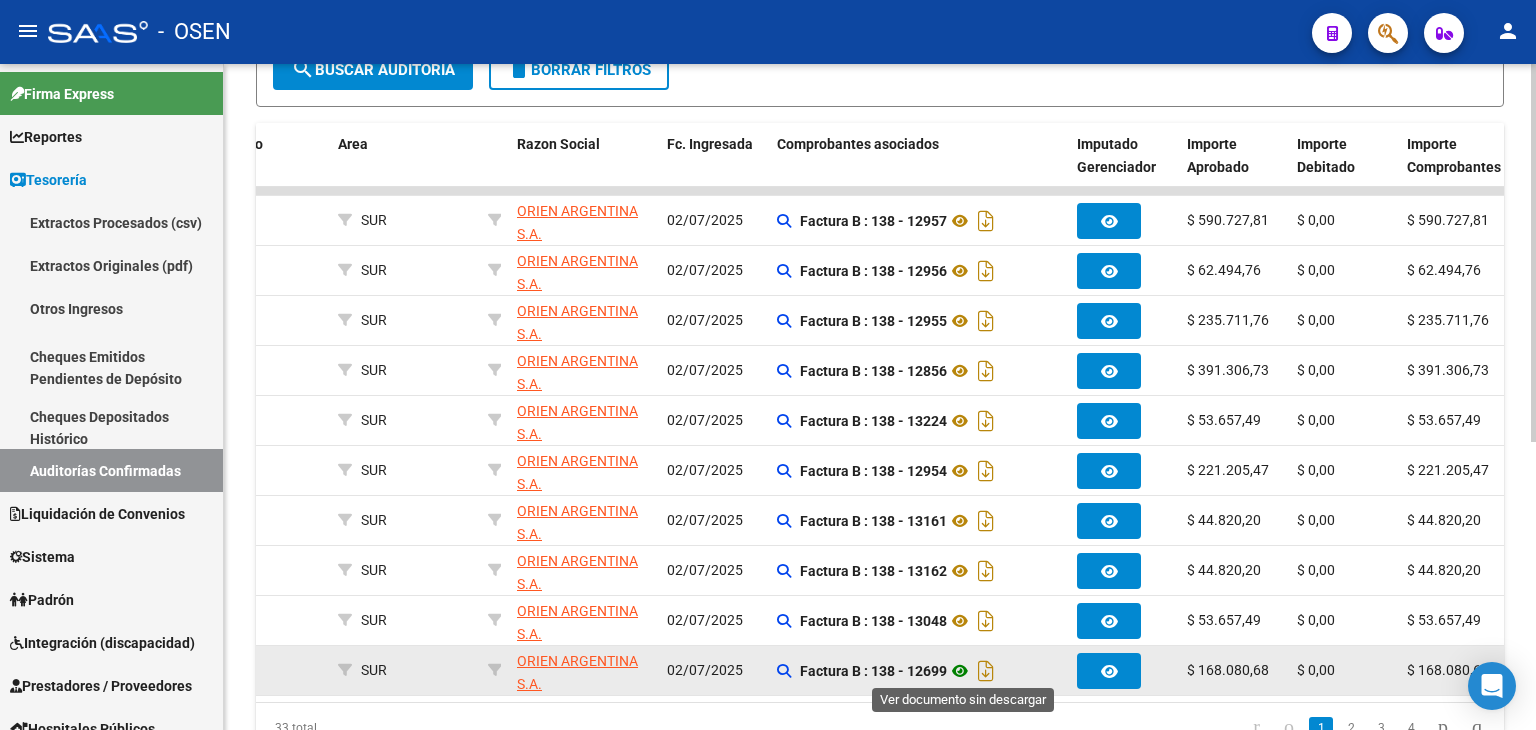 click 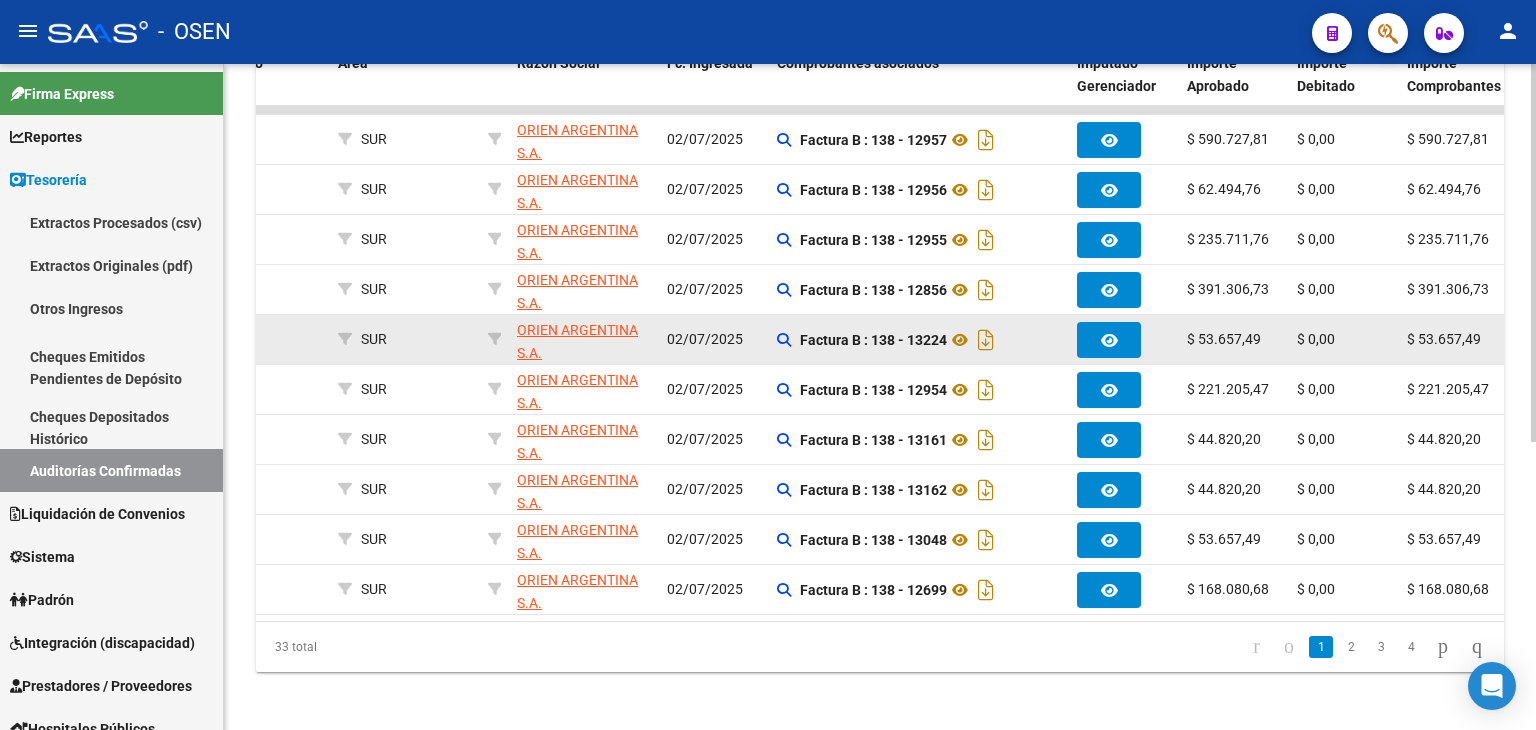 scroll, scrollTop: 507, scrollLeft: 0, axis: vertical 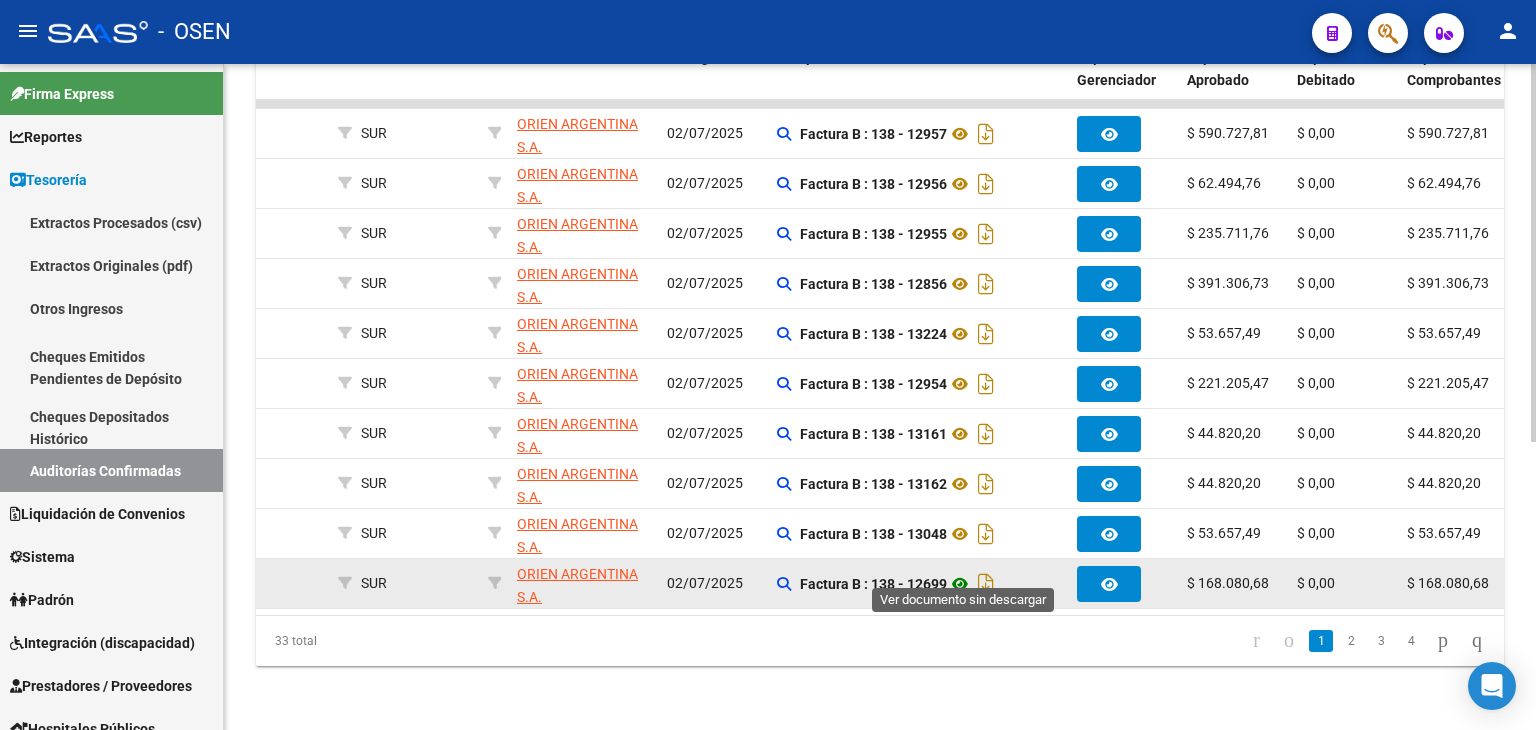 click 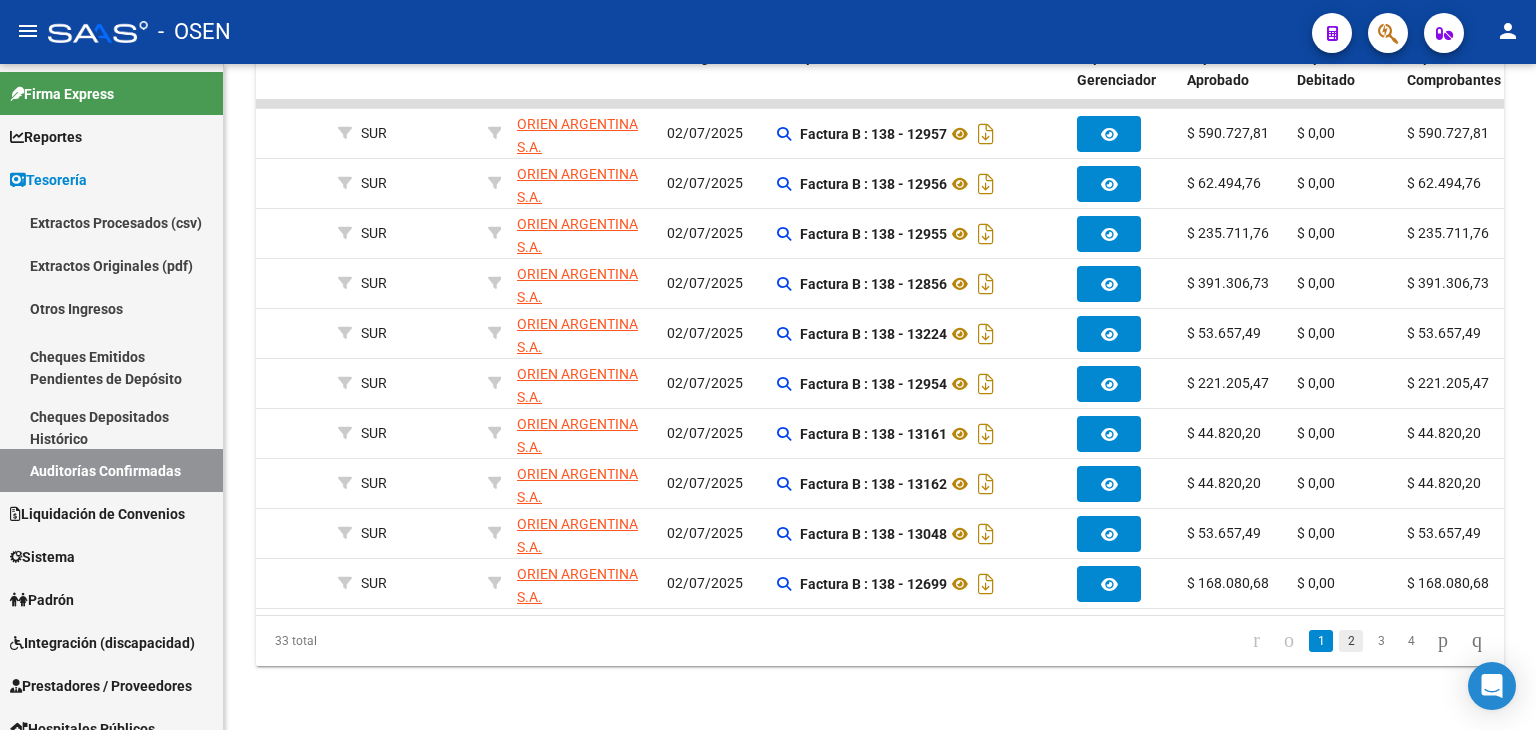 click on "2" 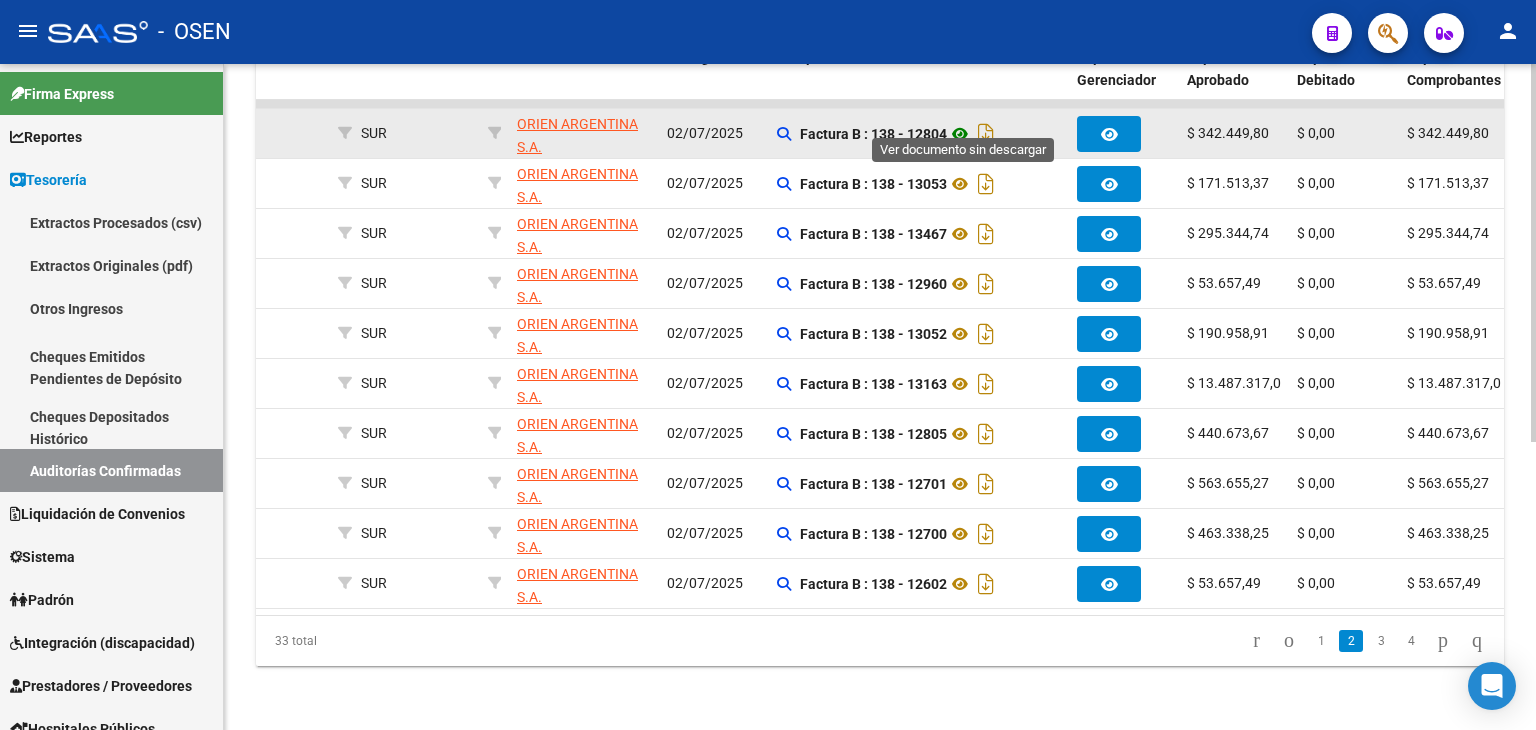 click 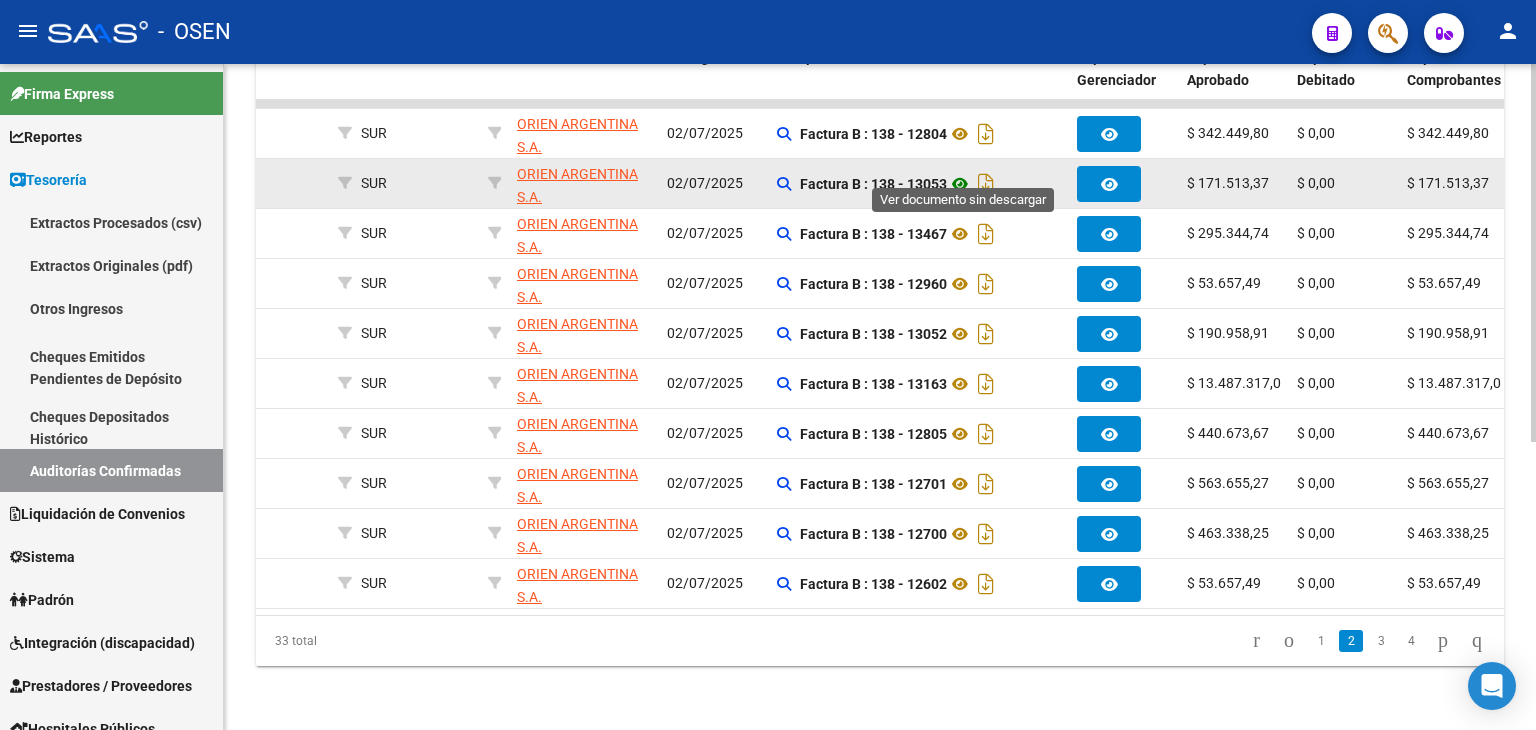 click 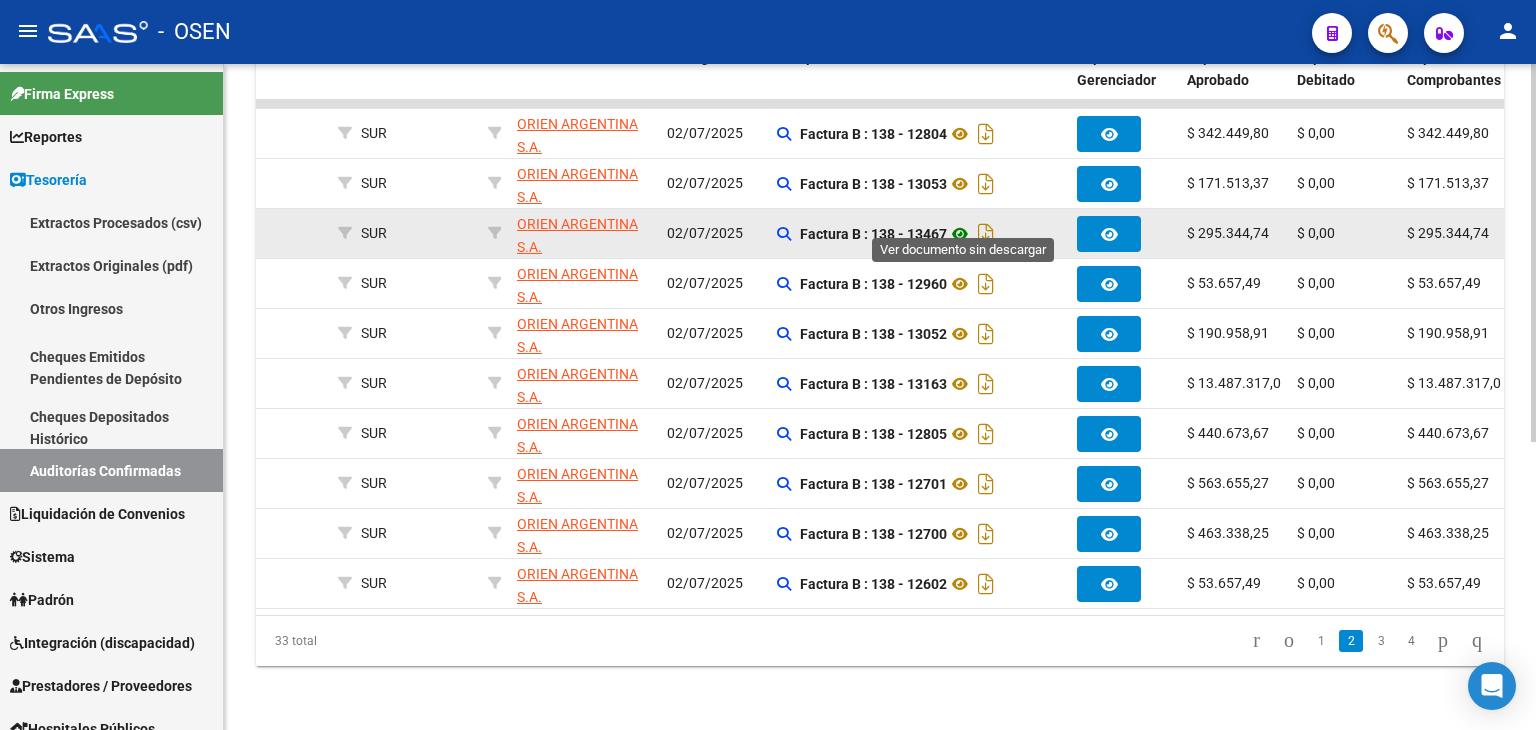 click 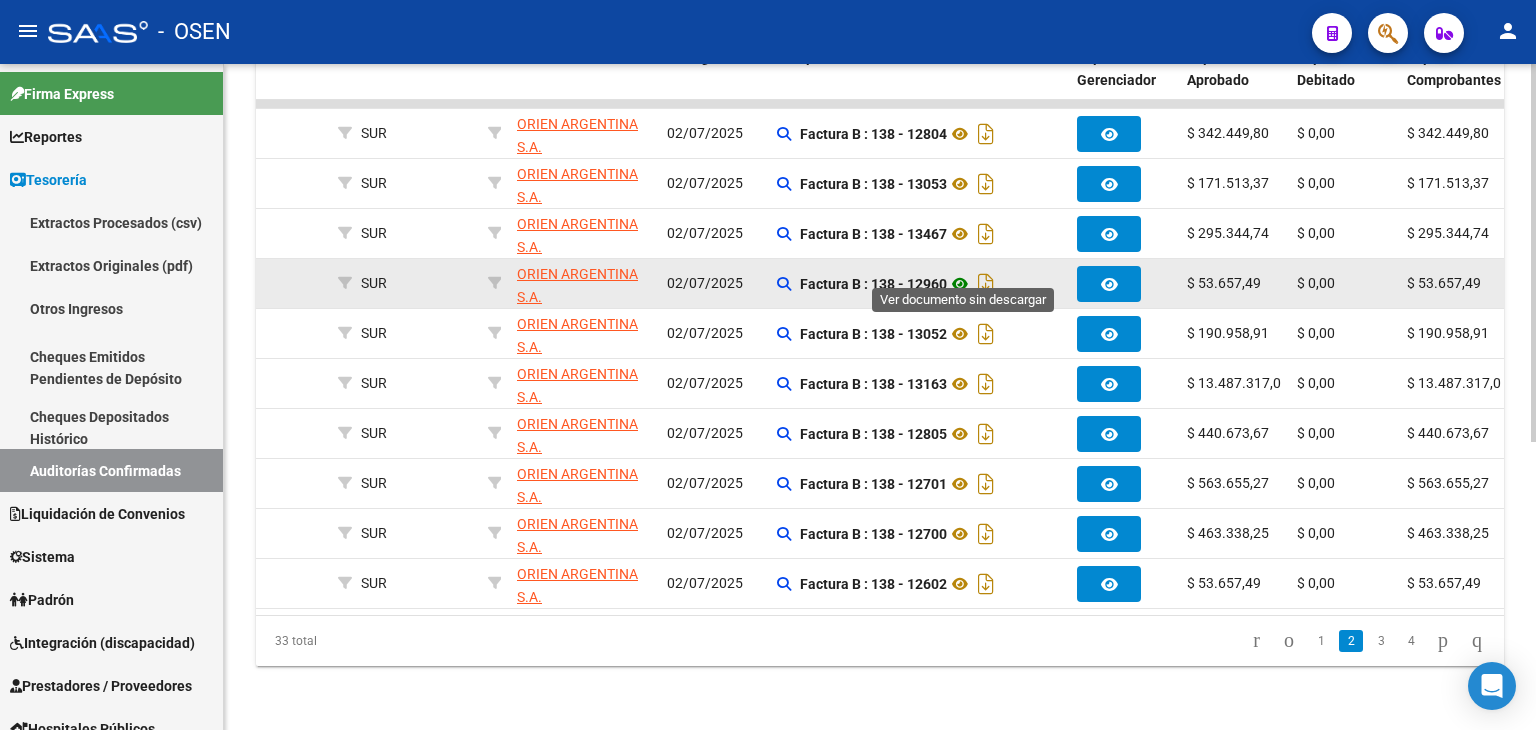 click 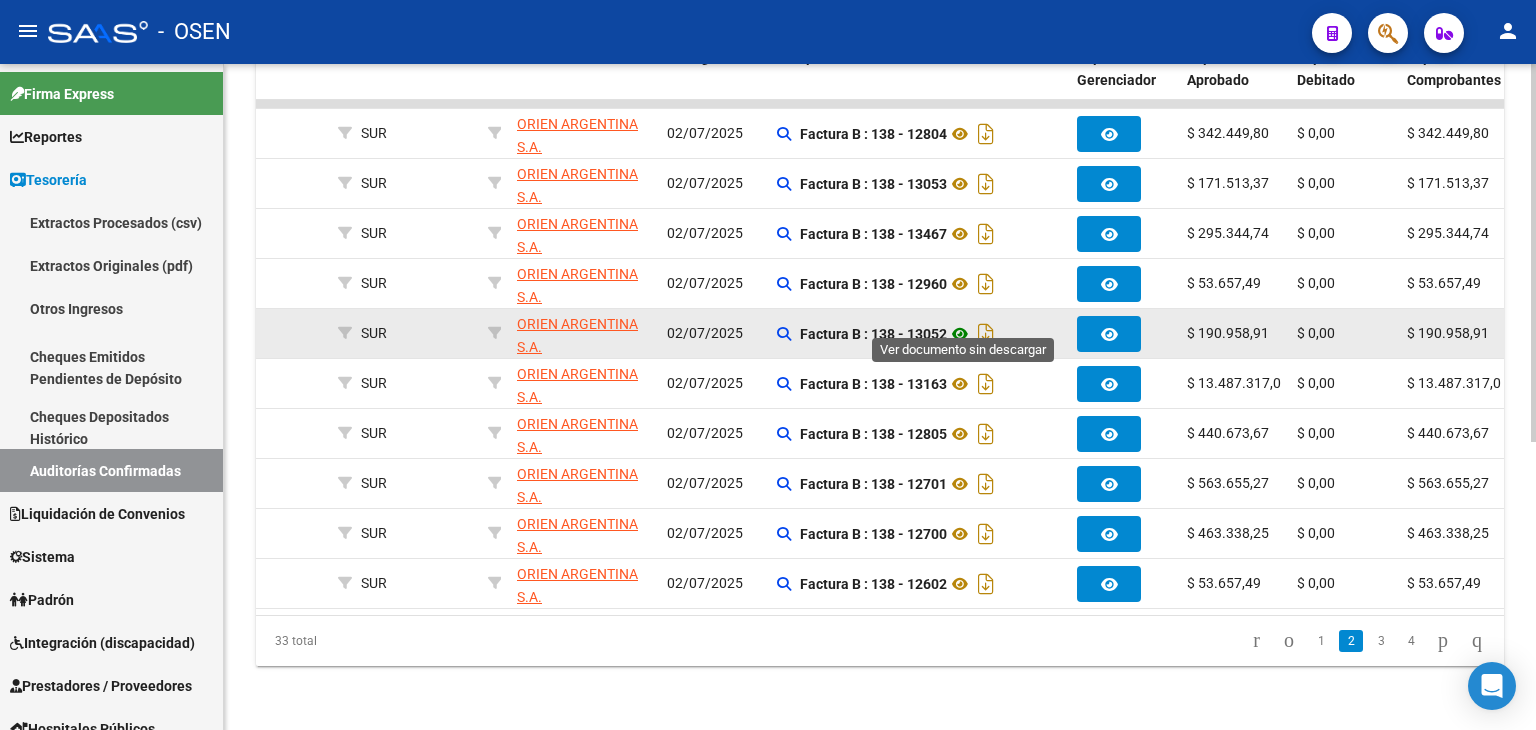 click 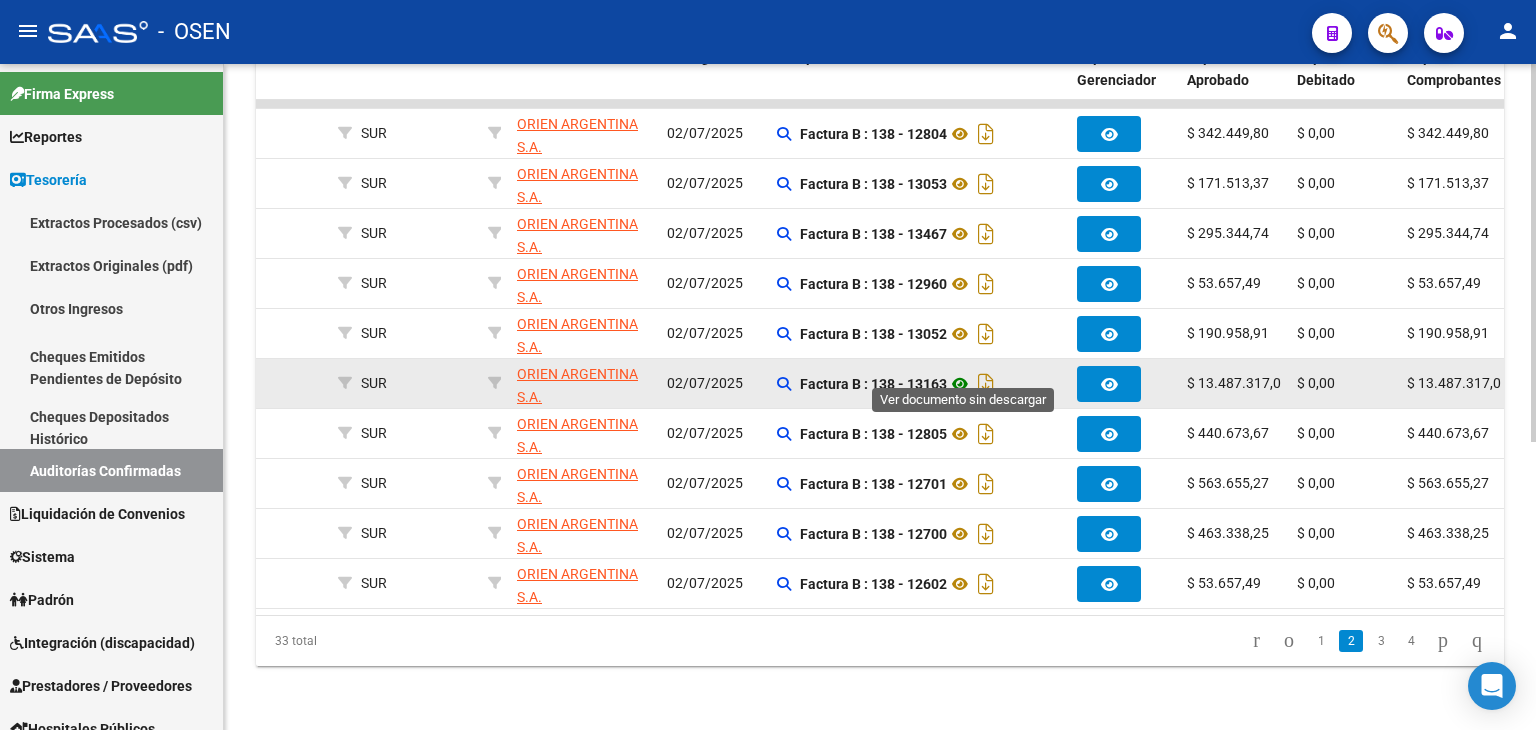 click 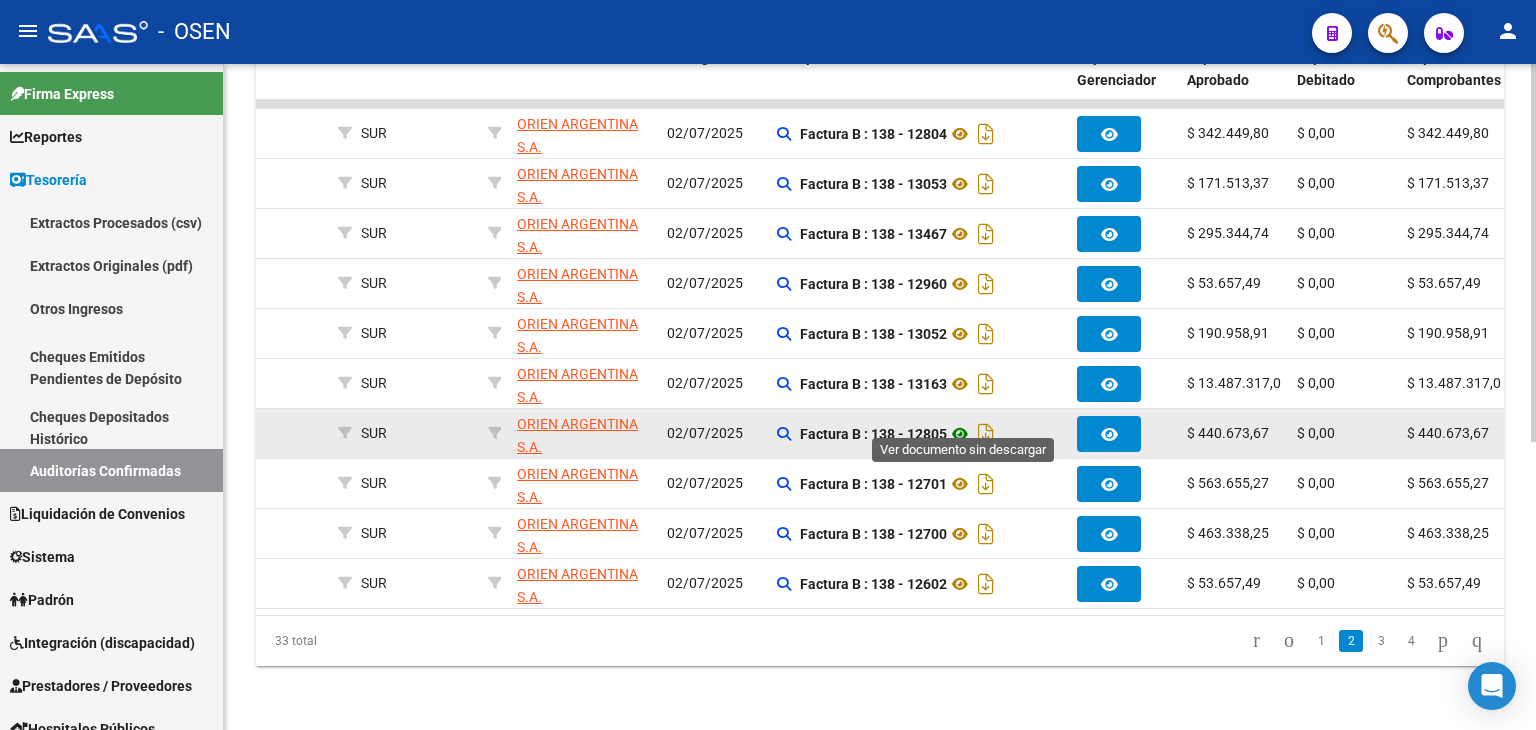 click 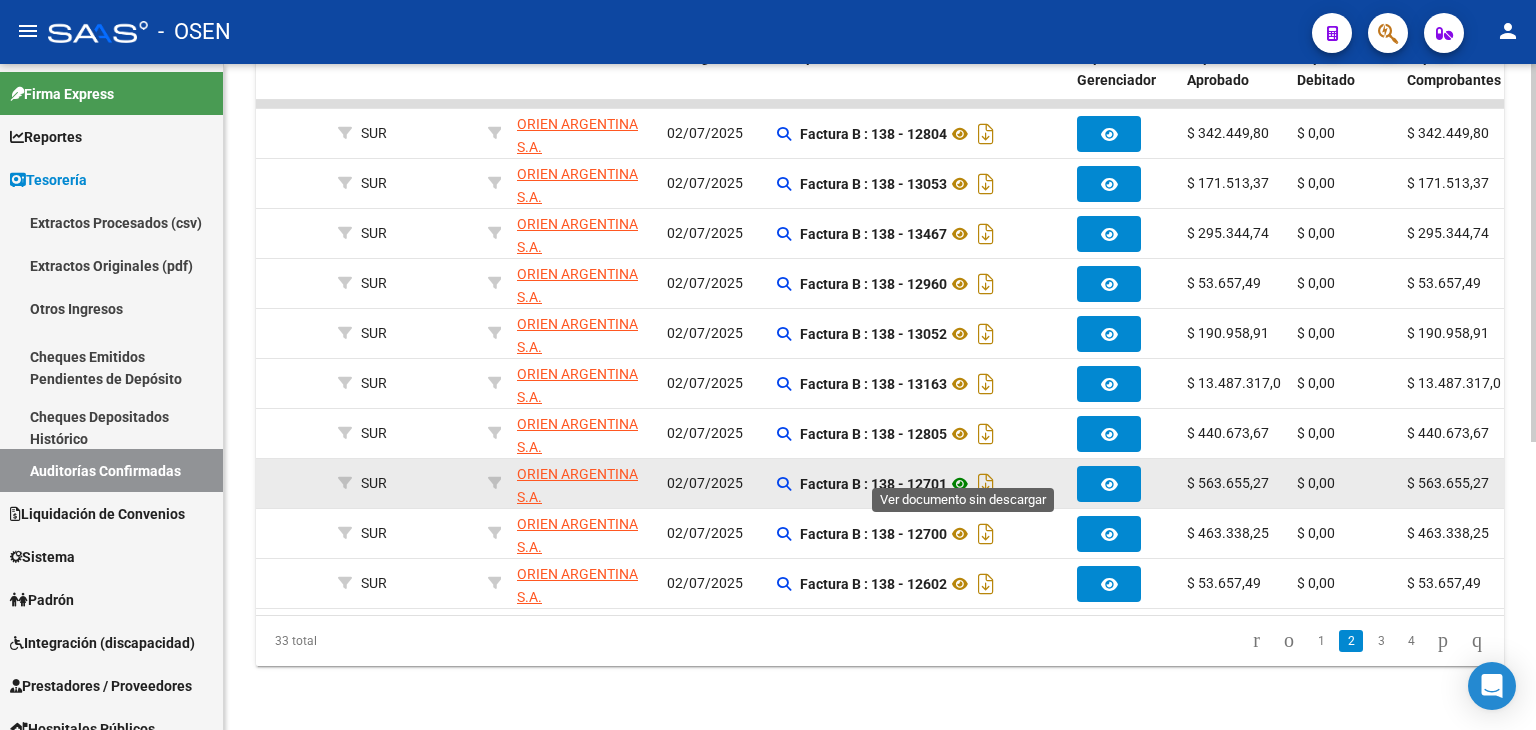 click 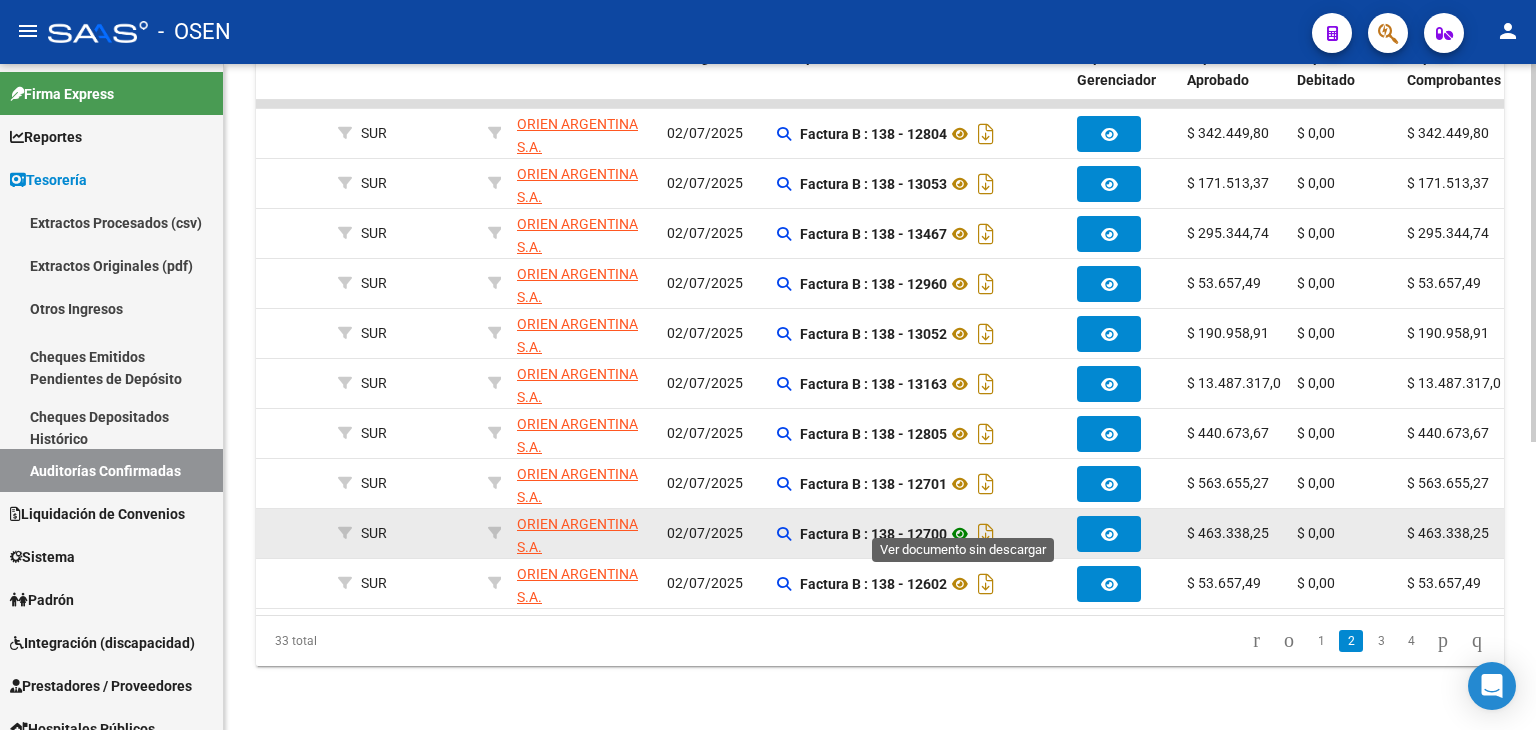 click 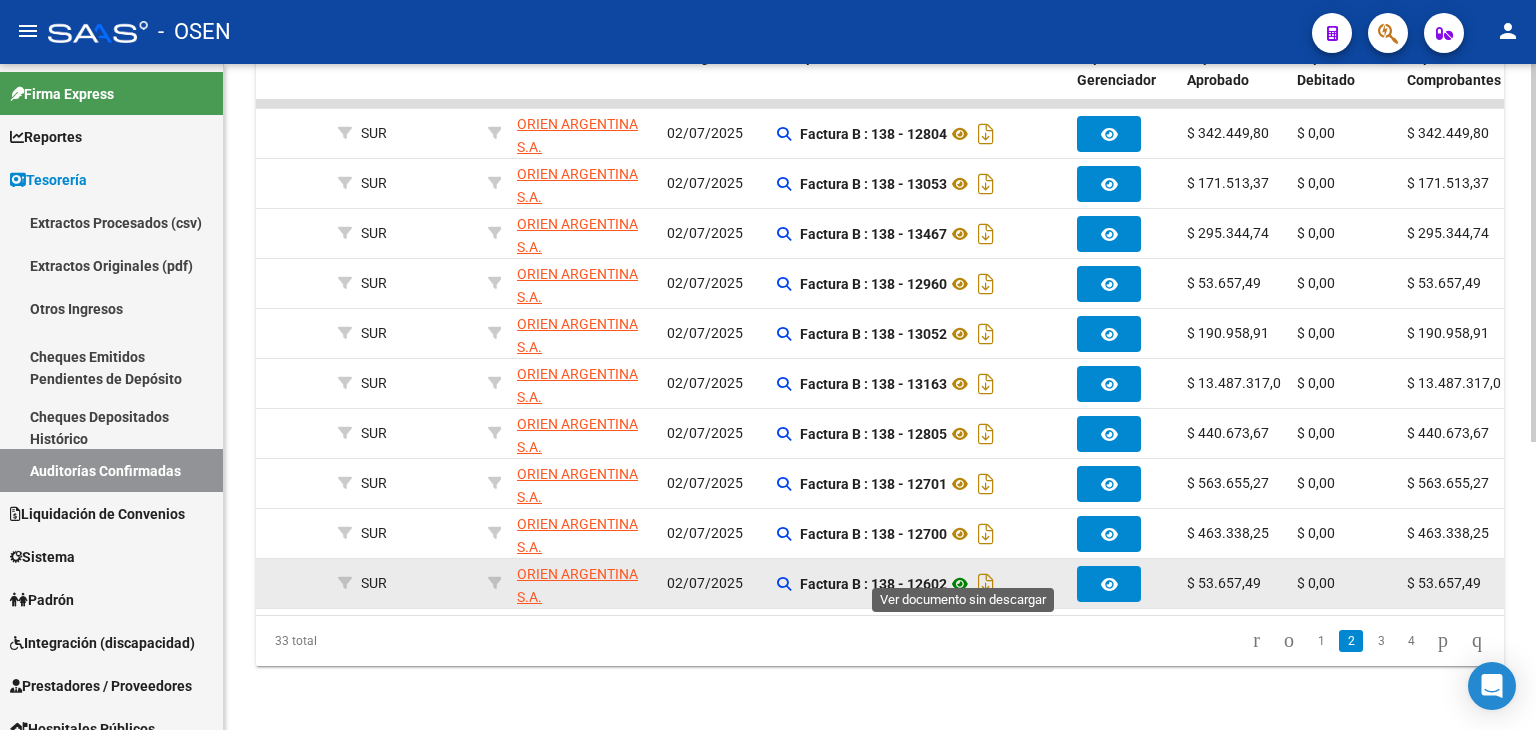 click 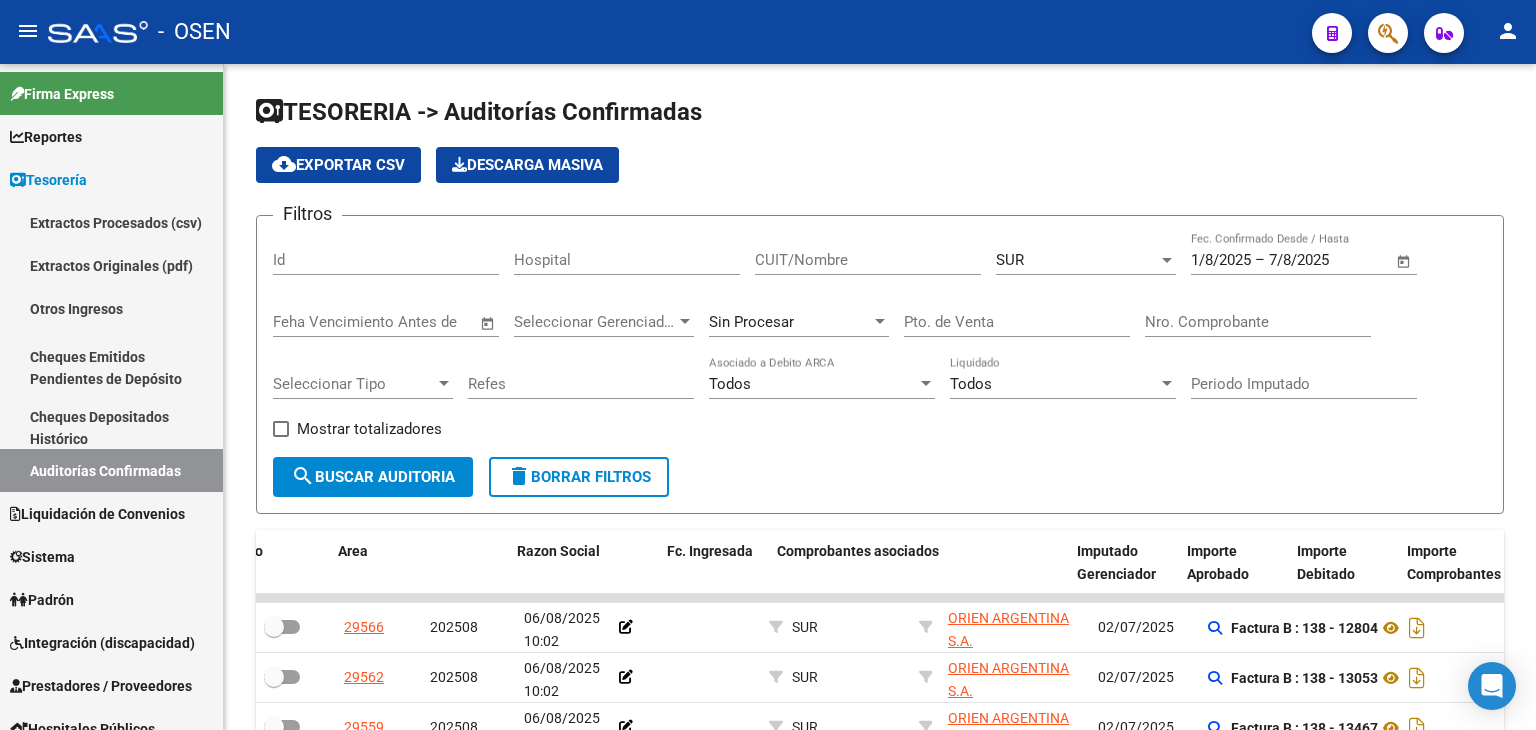 scroll, scrollTop: 0, scrollLeft: 0, axis: both 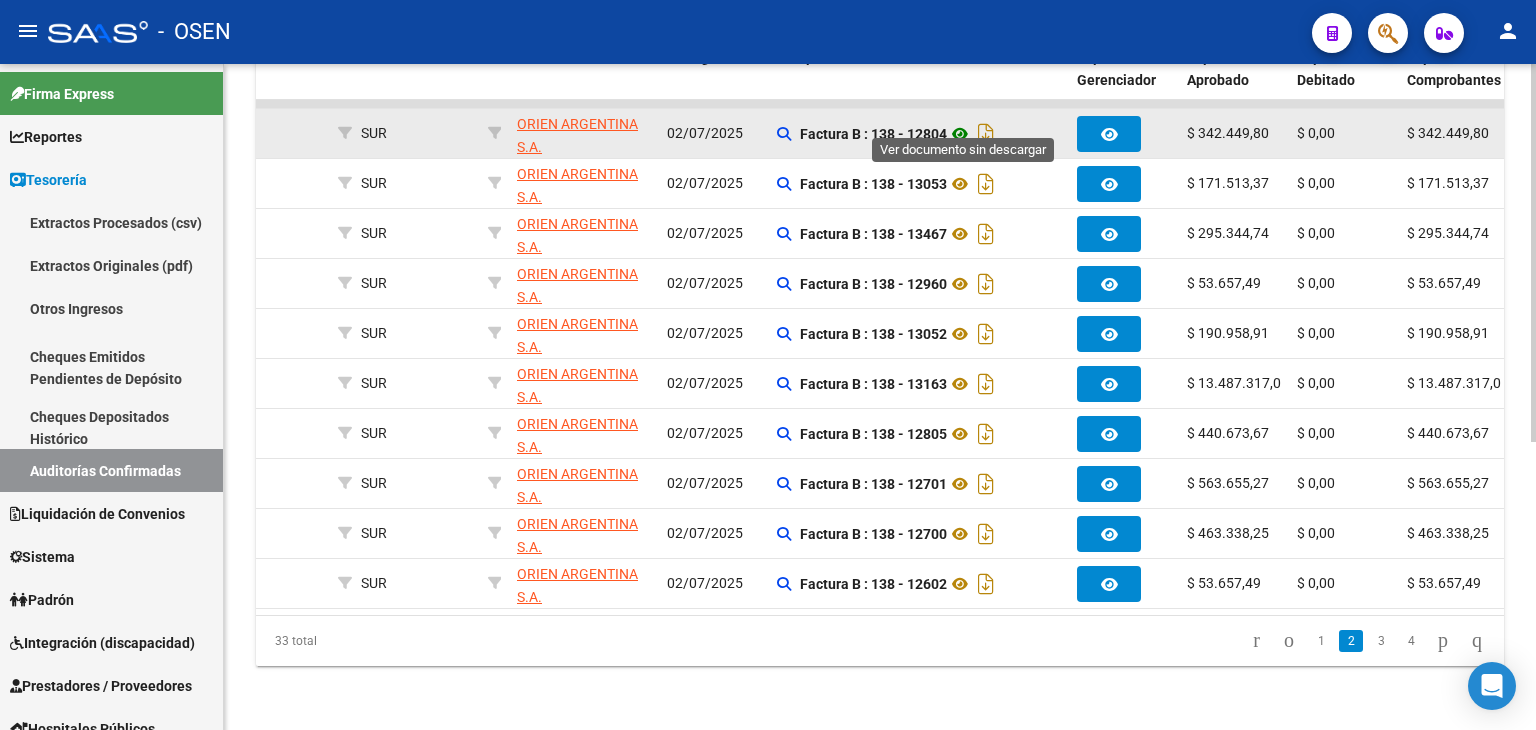 click 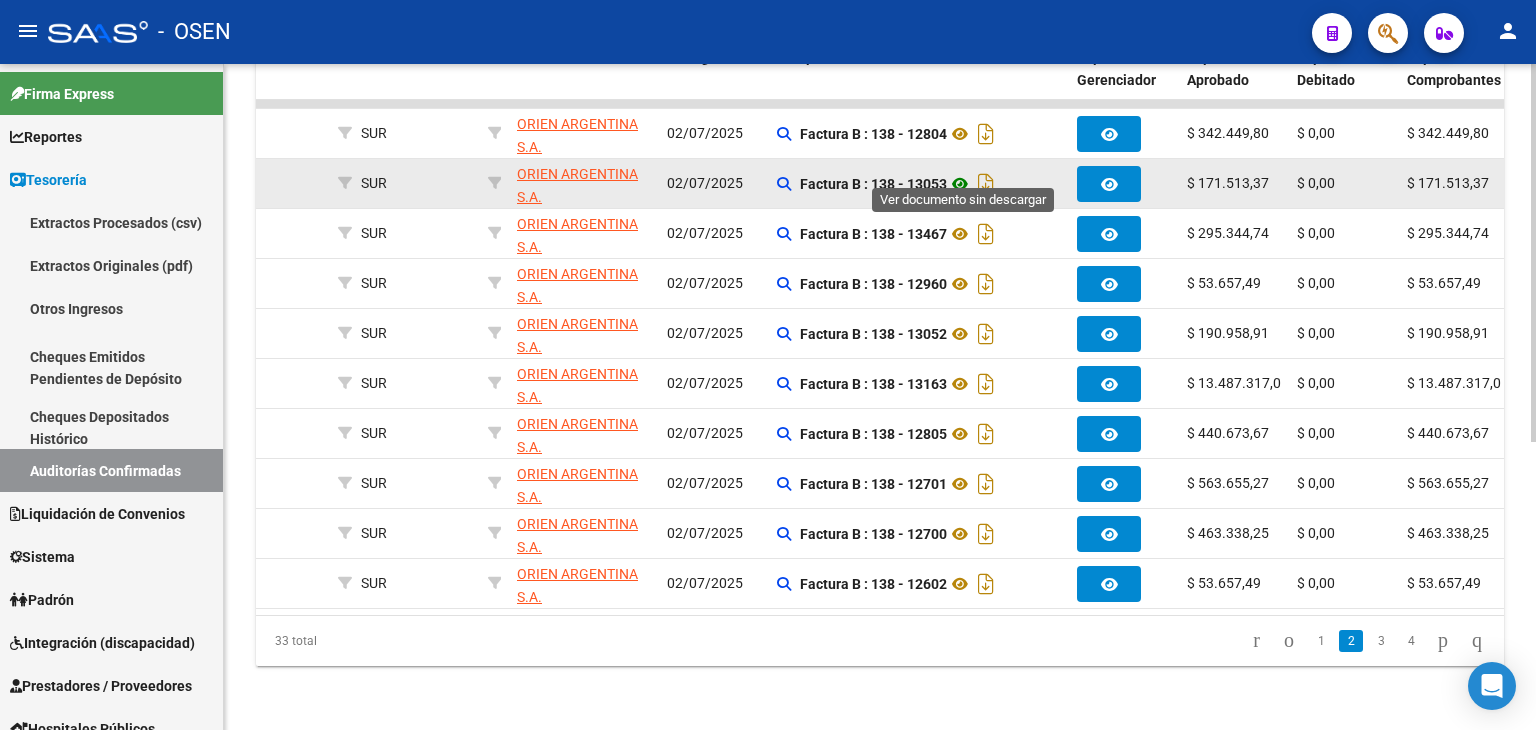 click 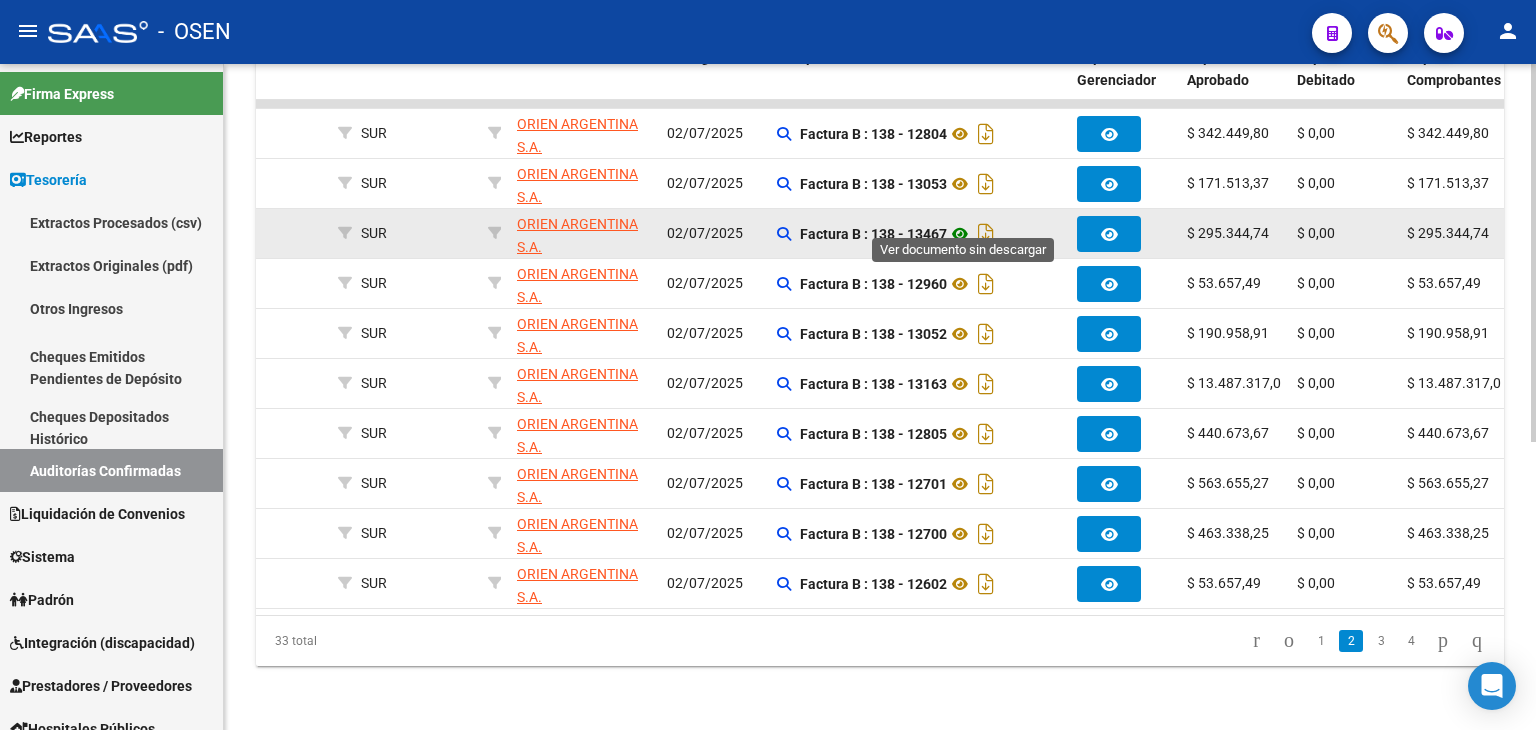 click 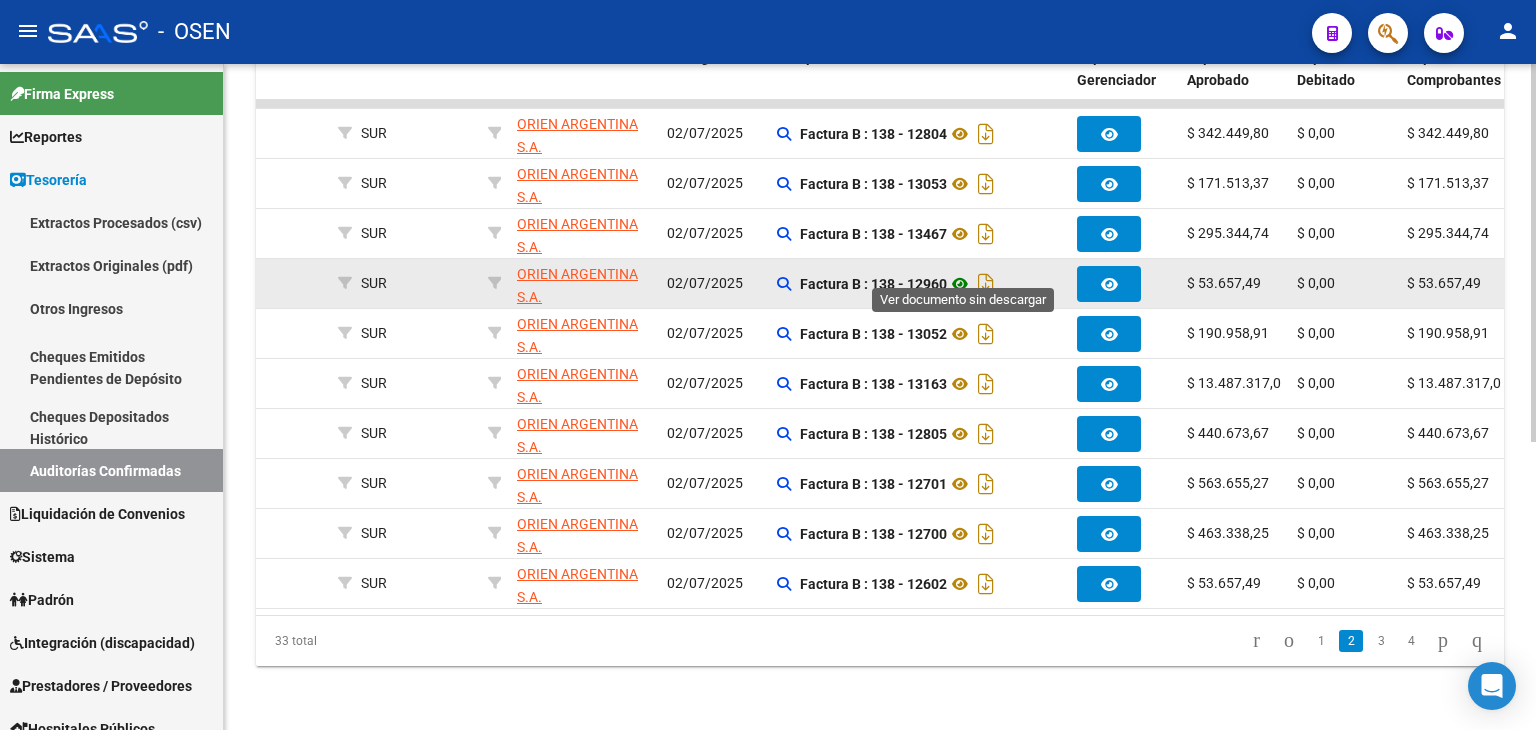 click 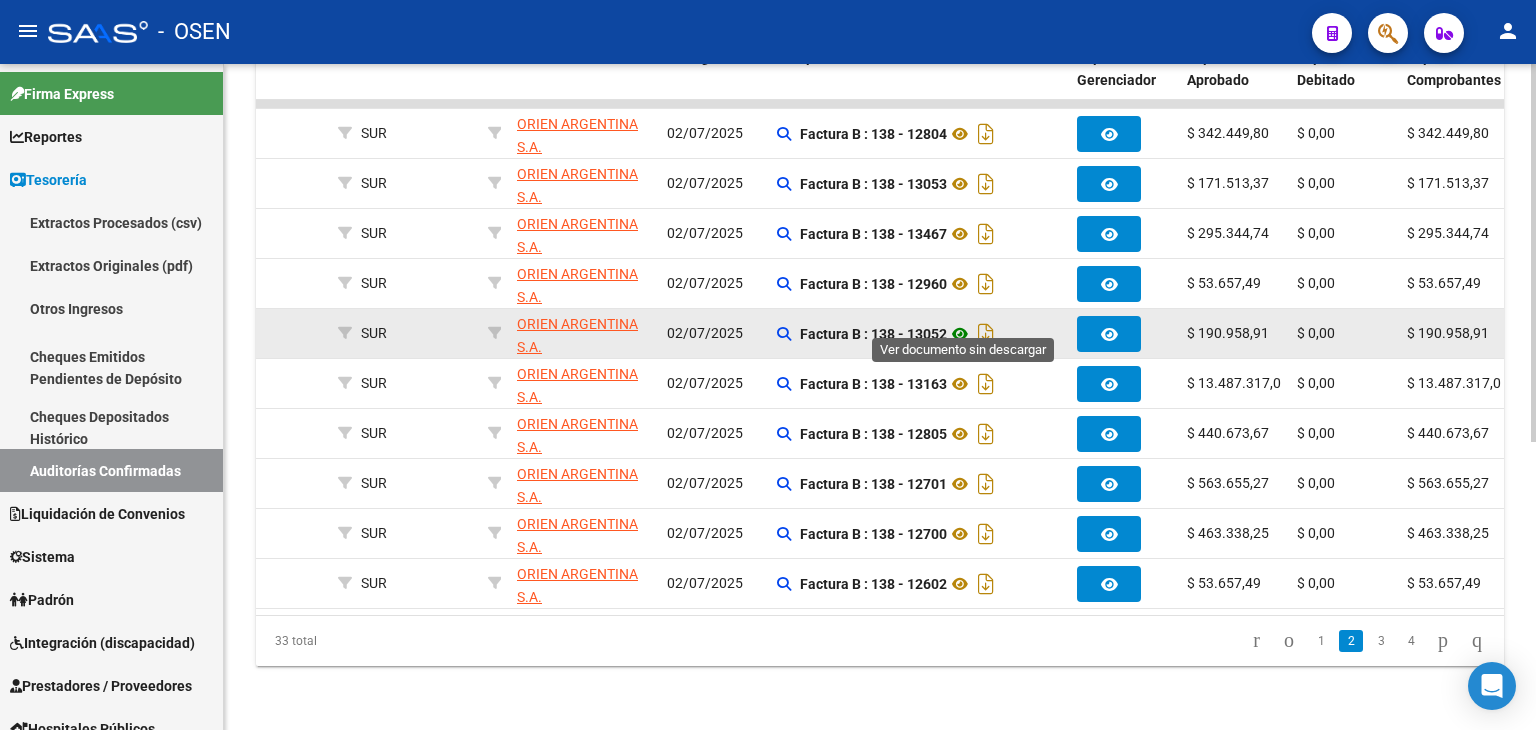 click 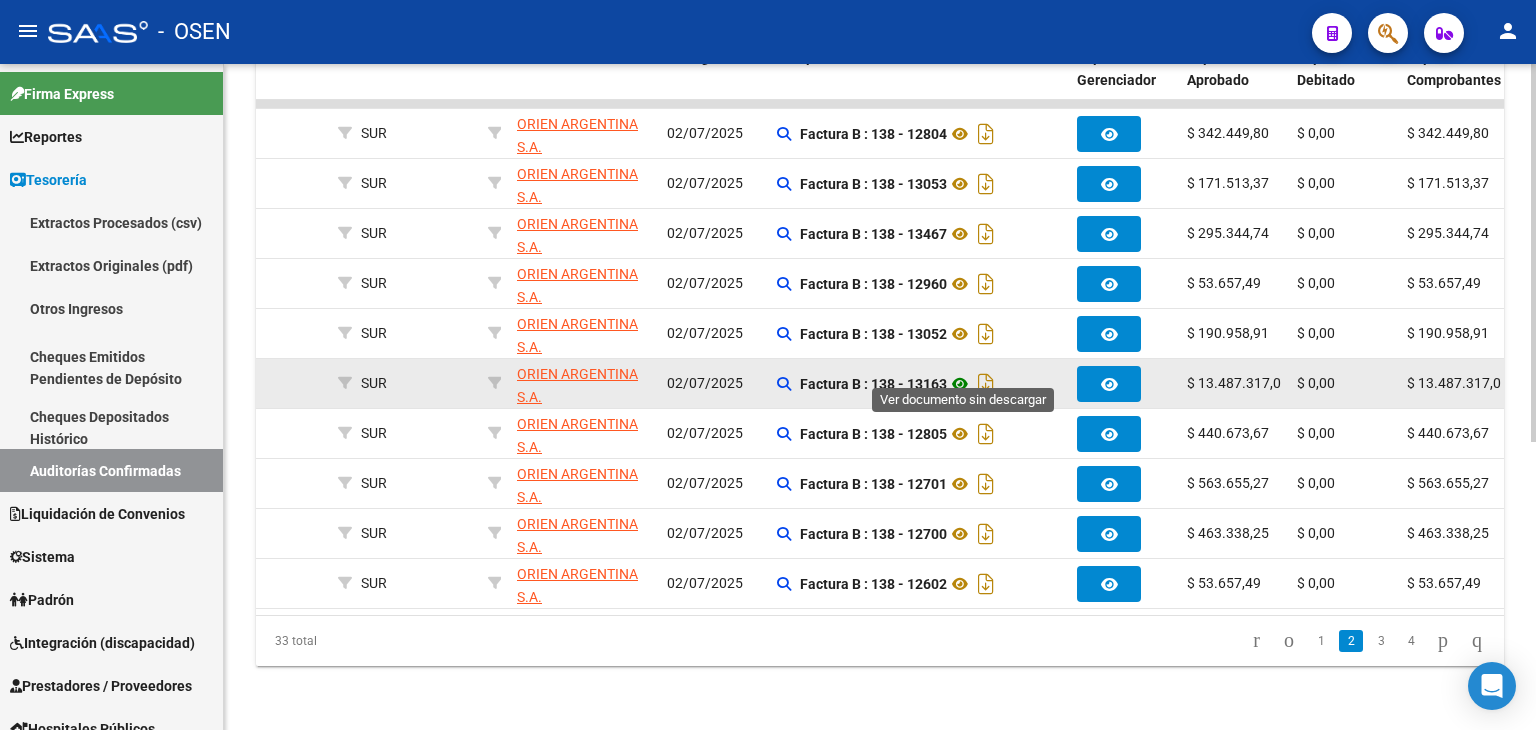 click 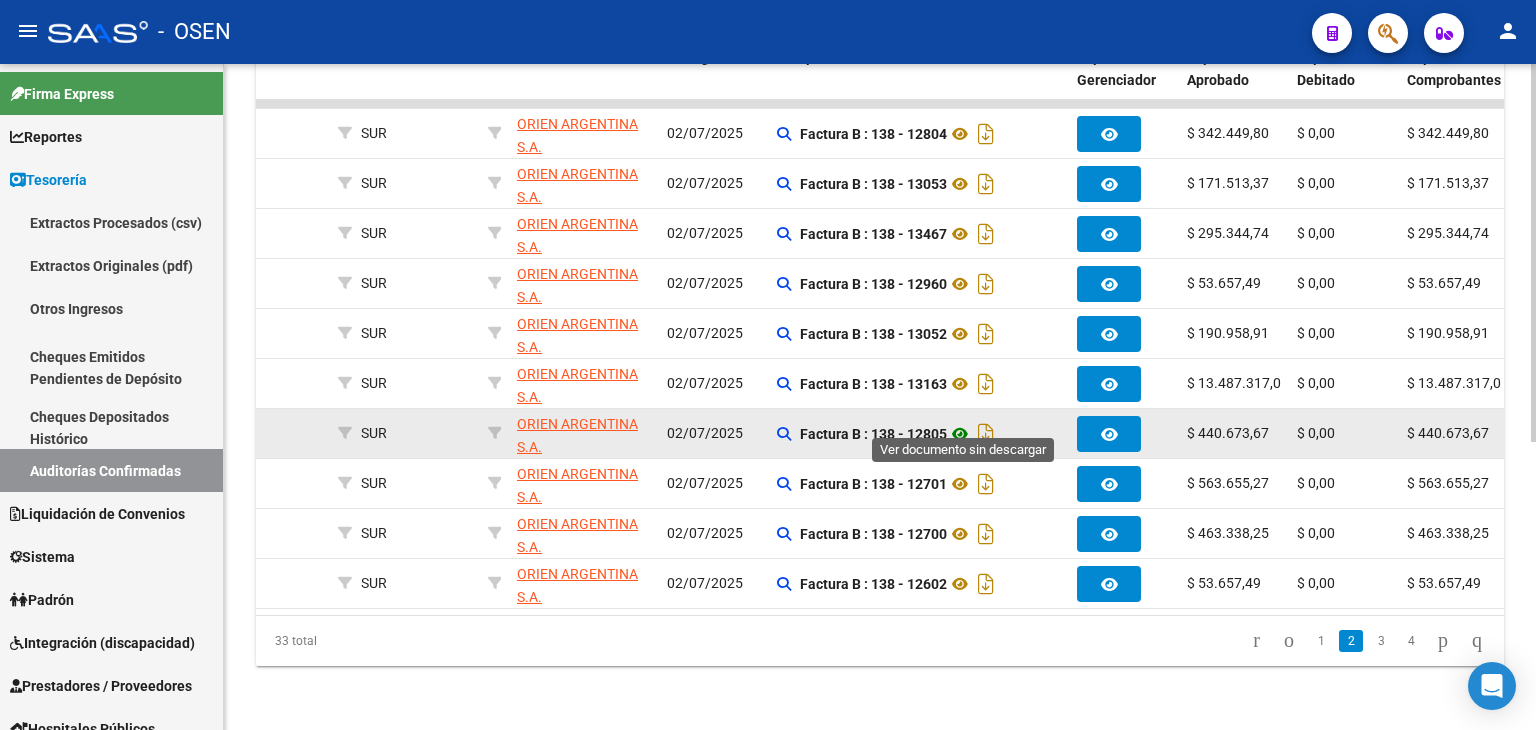 click 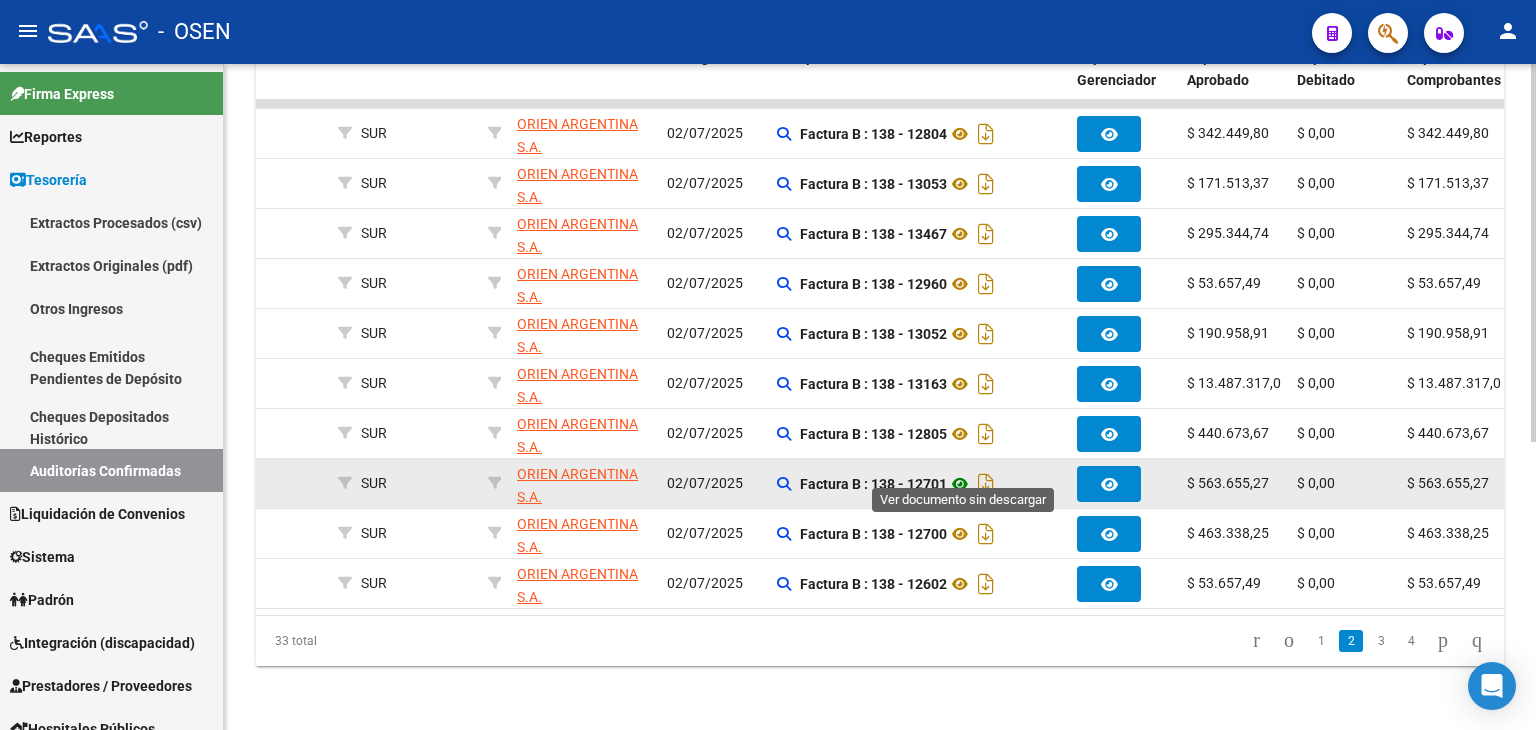 click 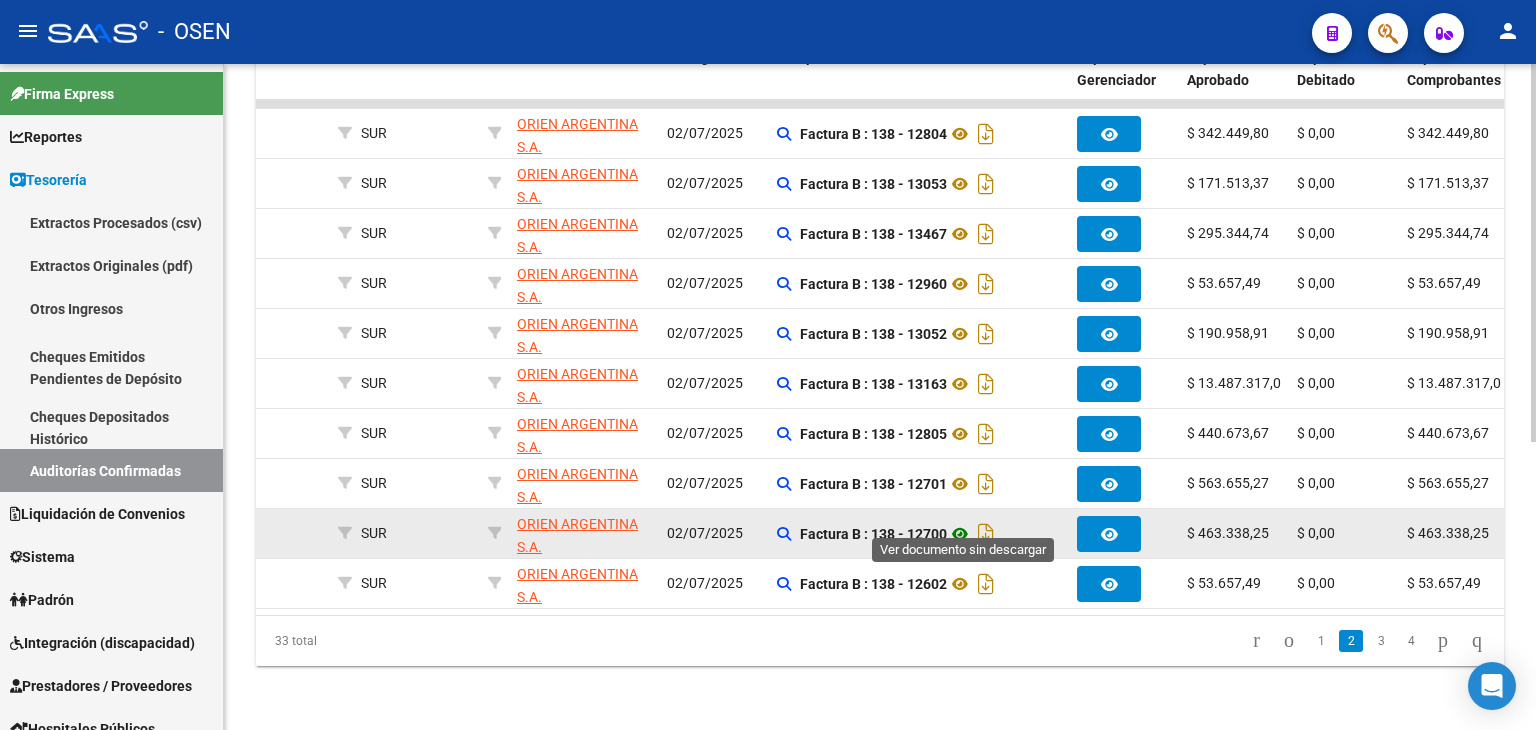 click 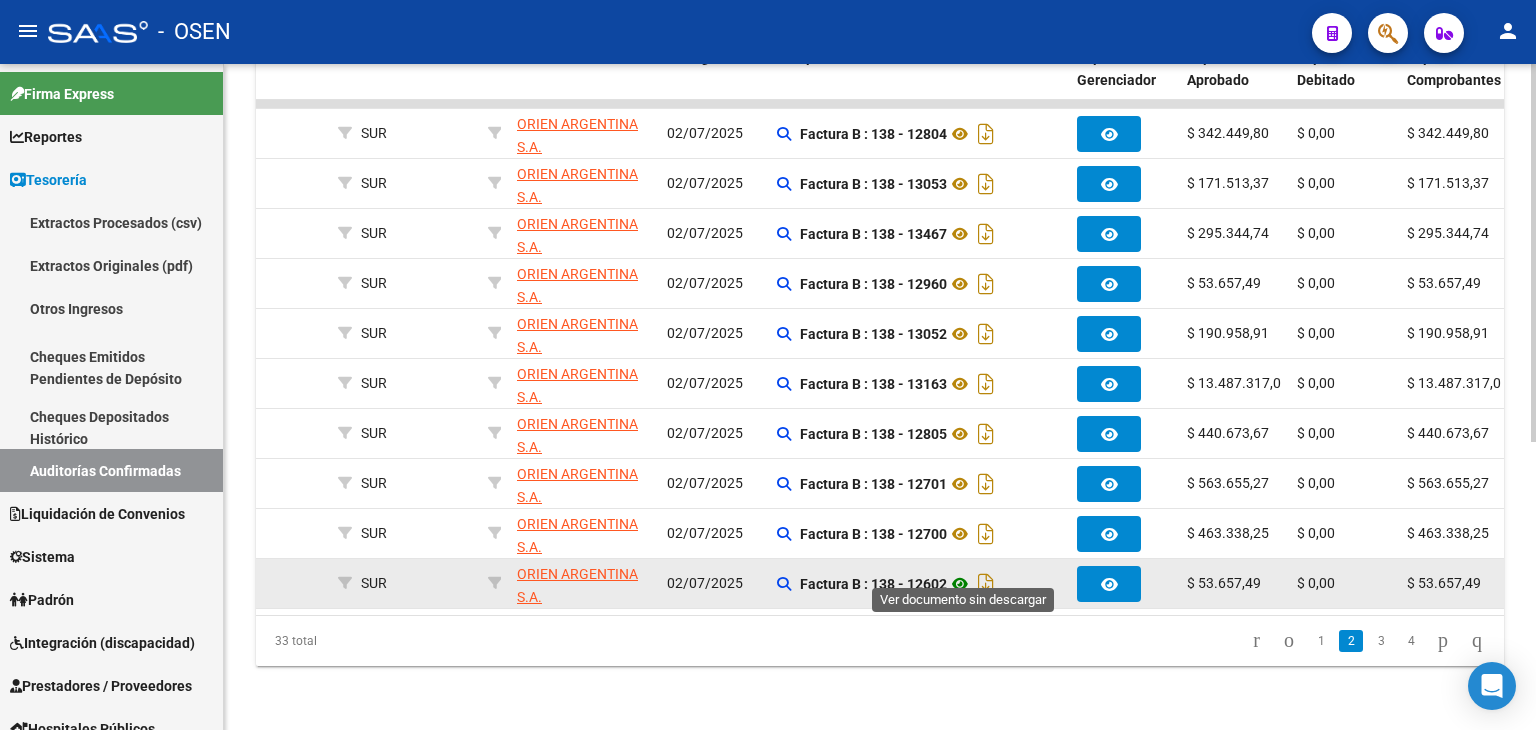click 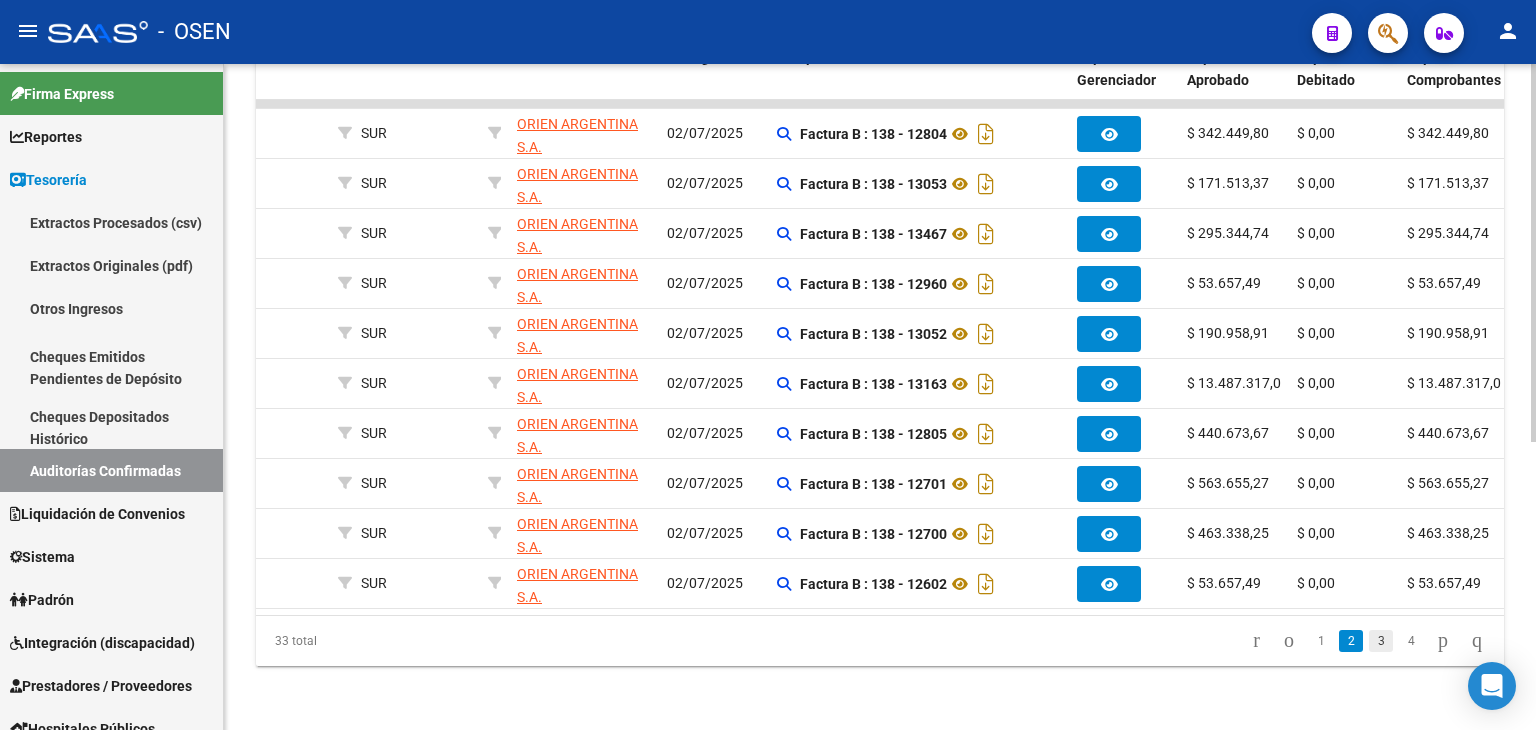 click on "3" 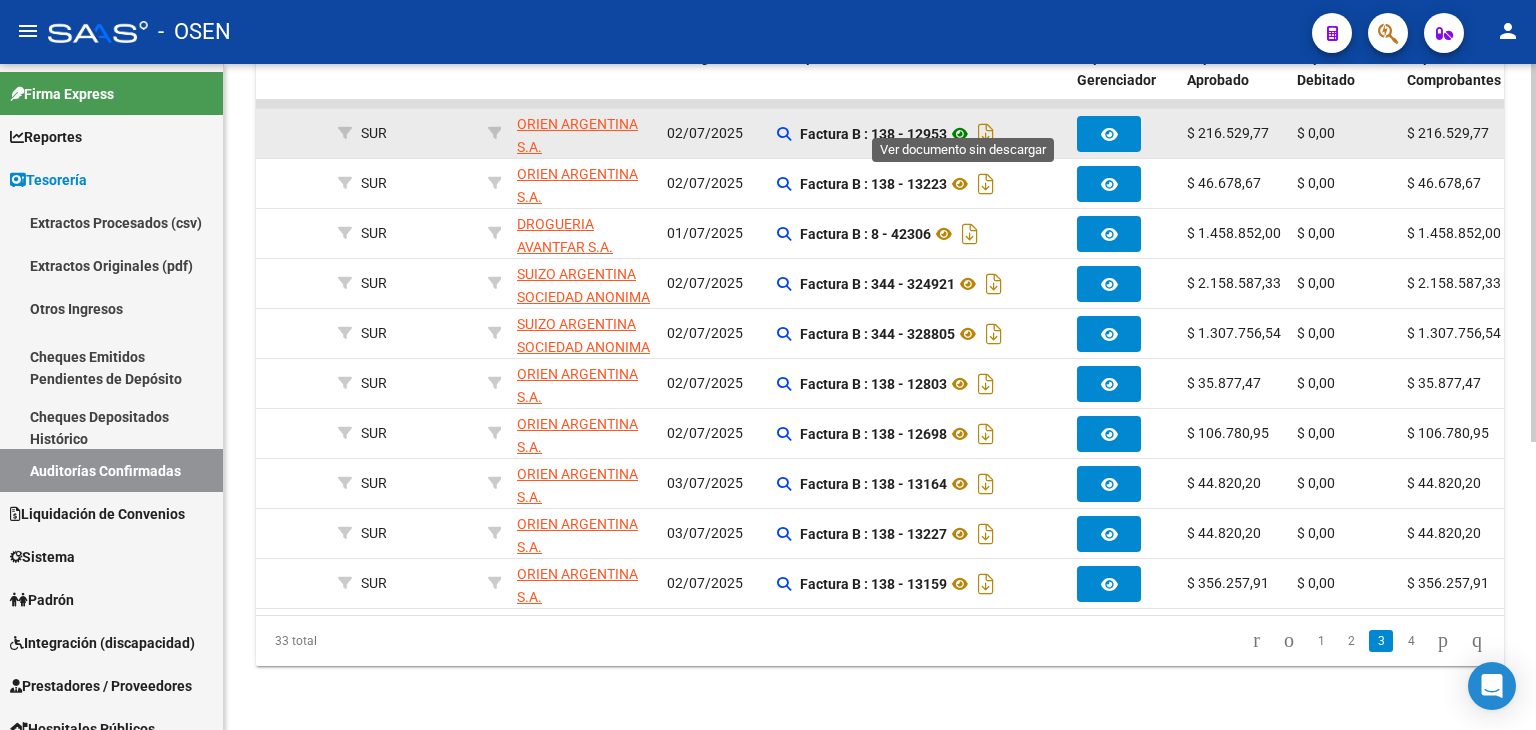 click 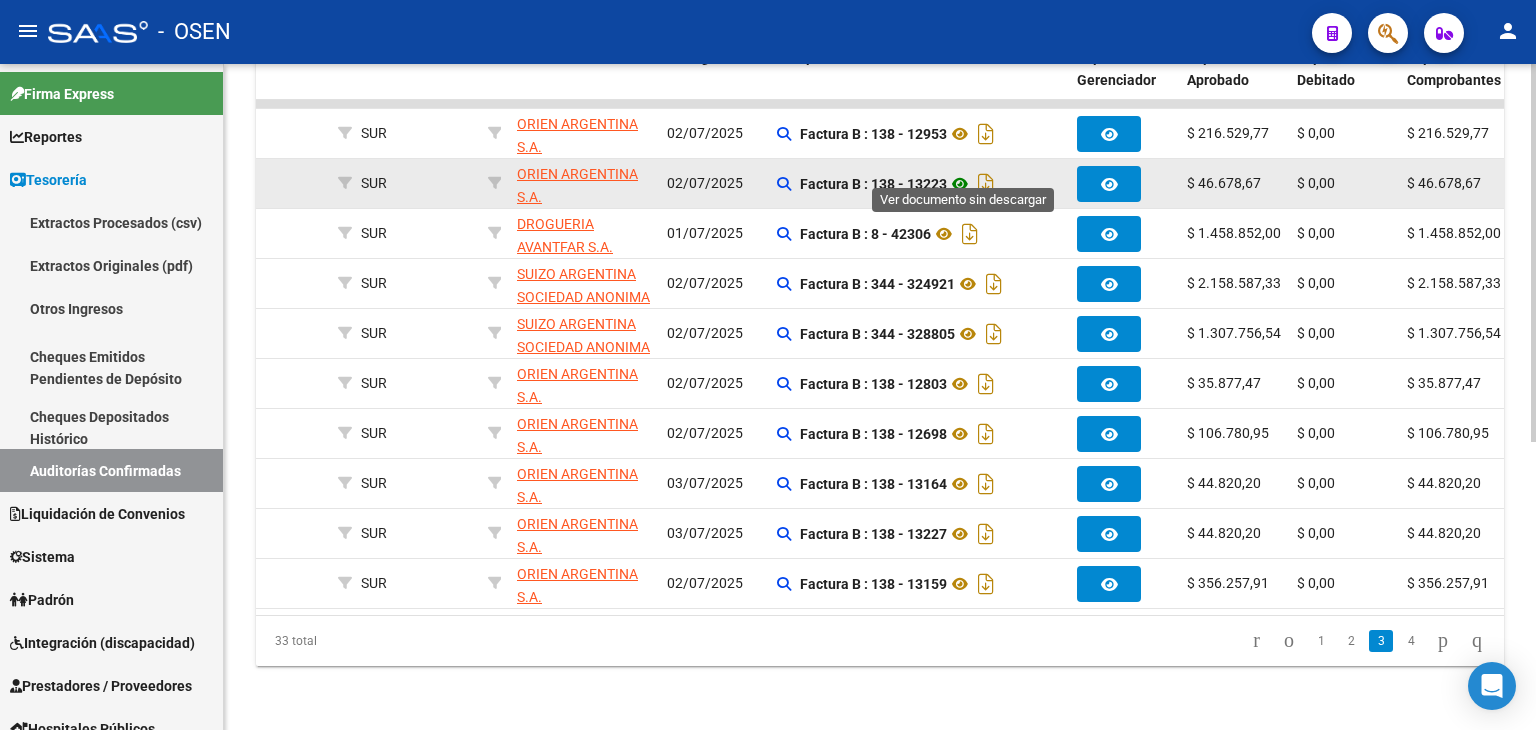 click 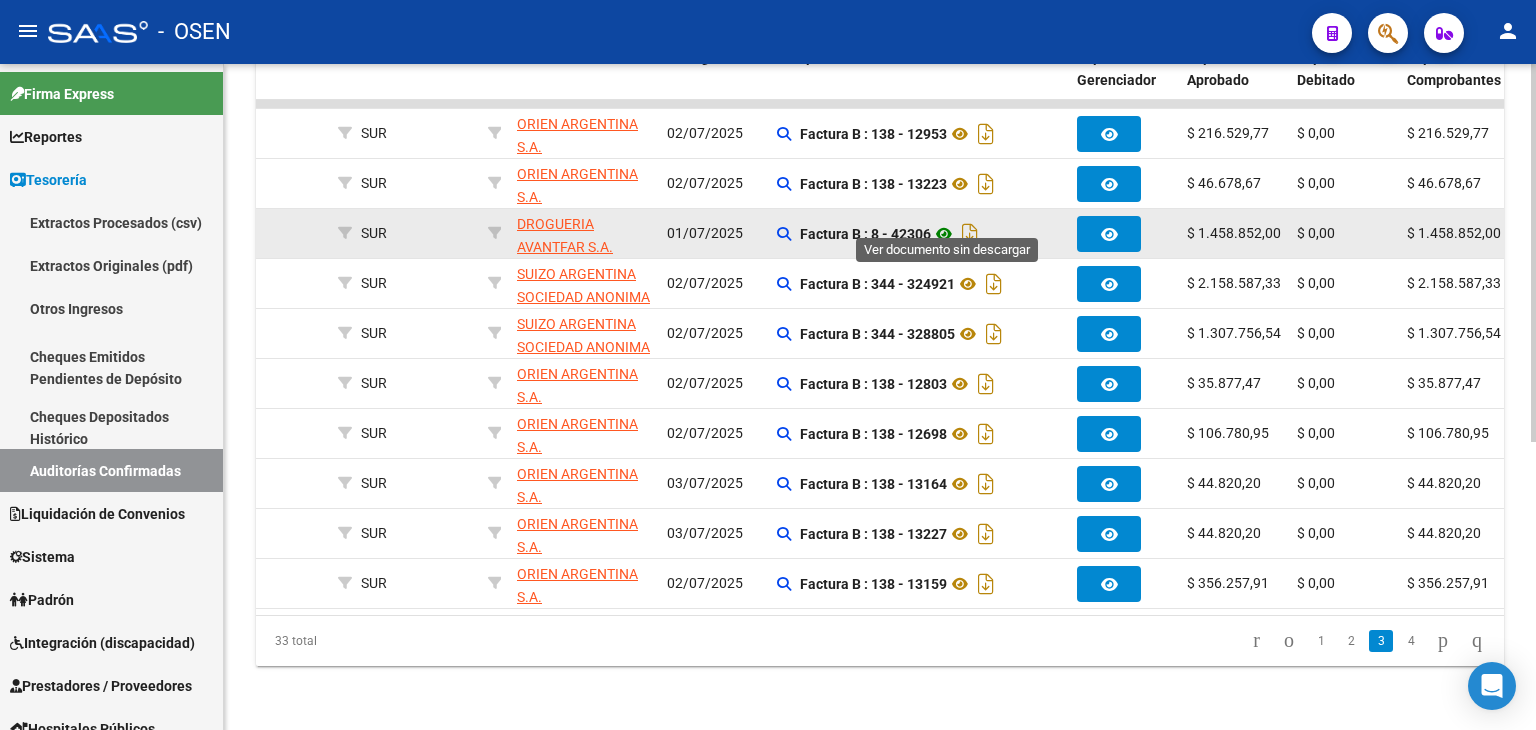 click 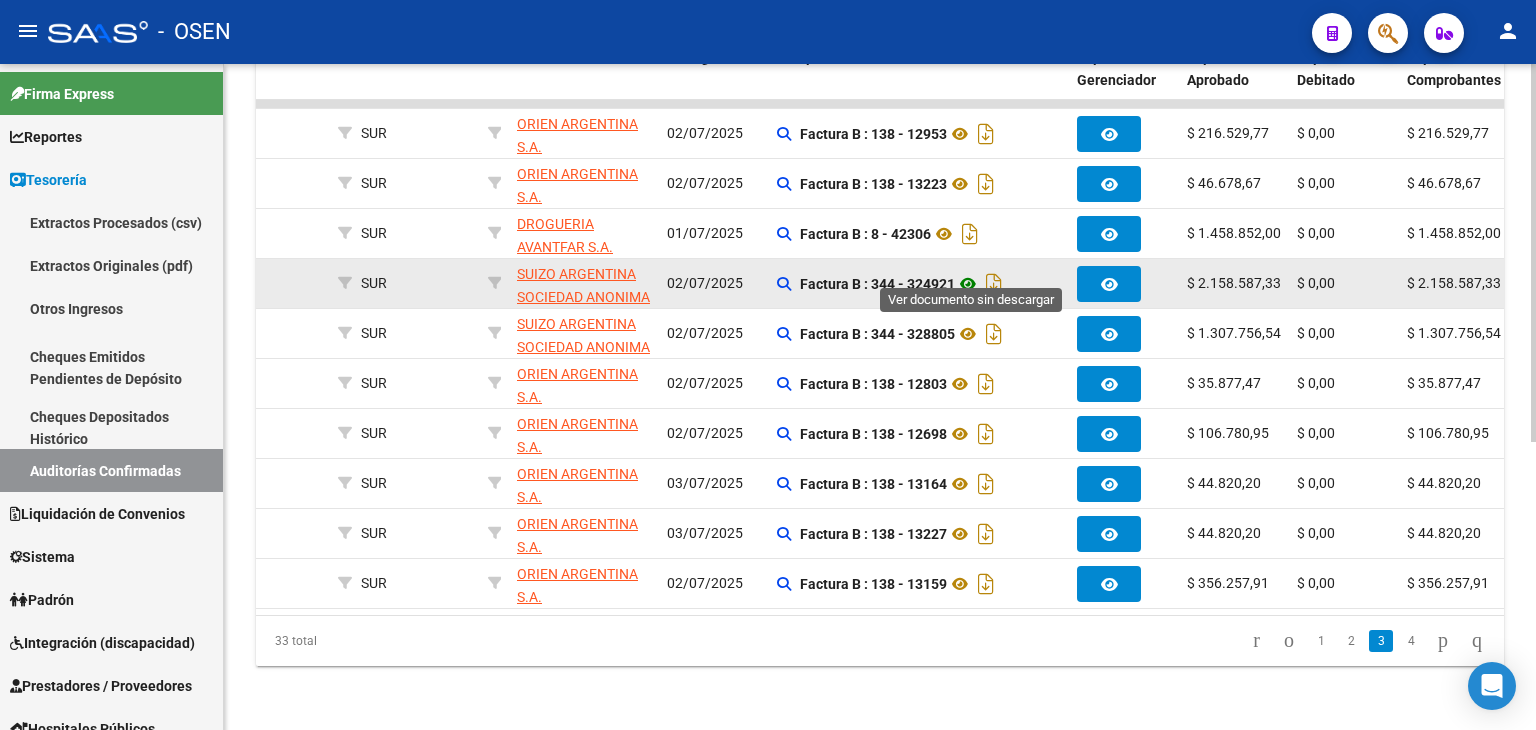 click 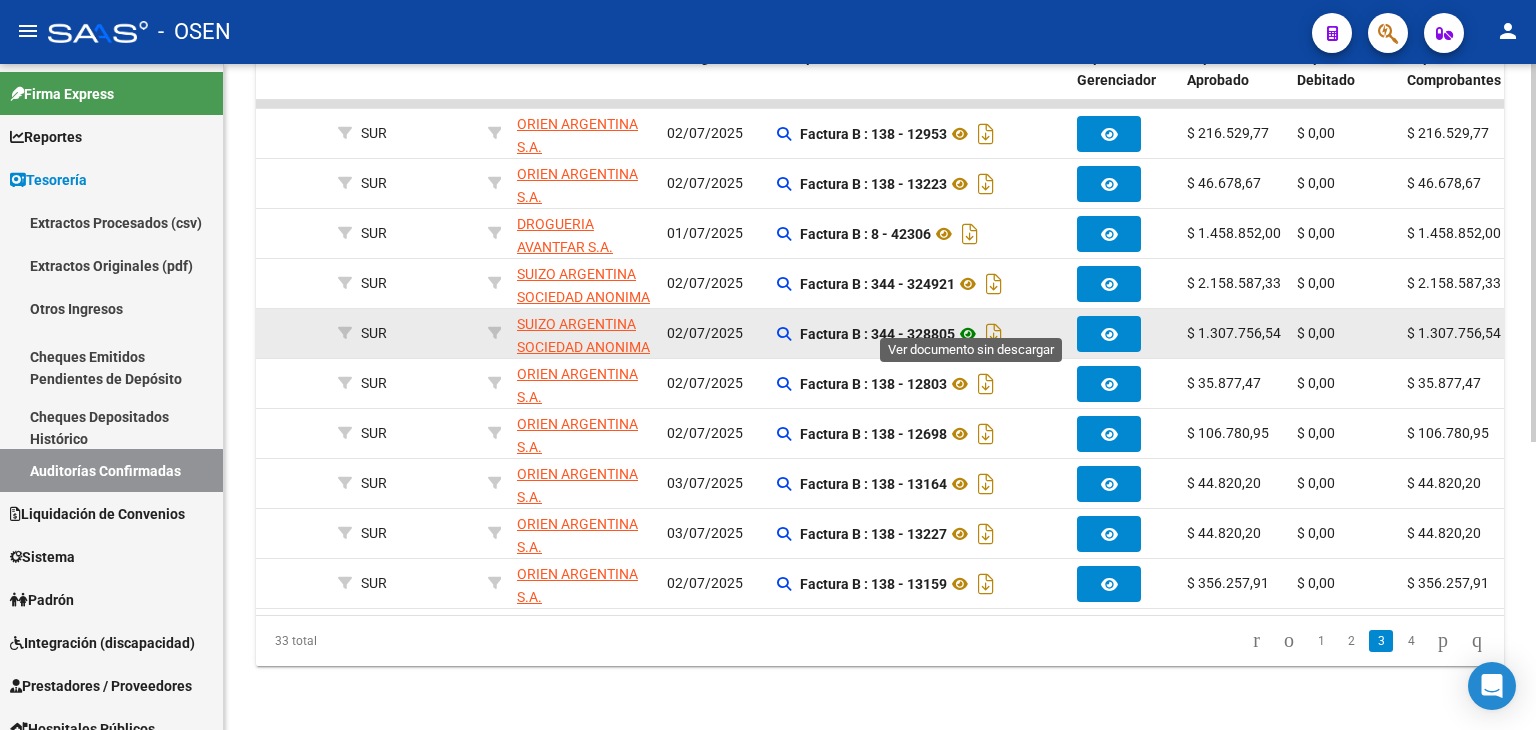 click 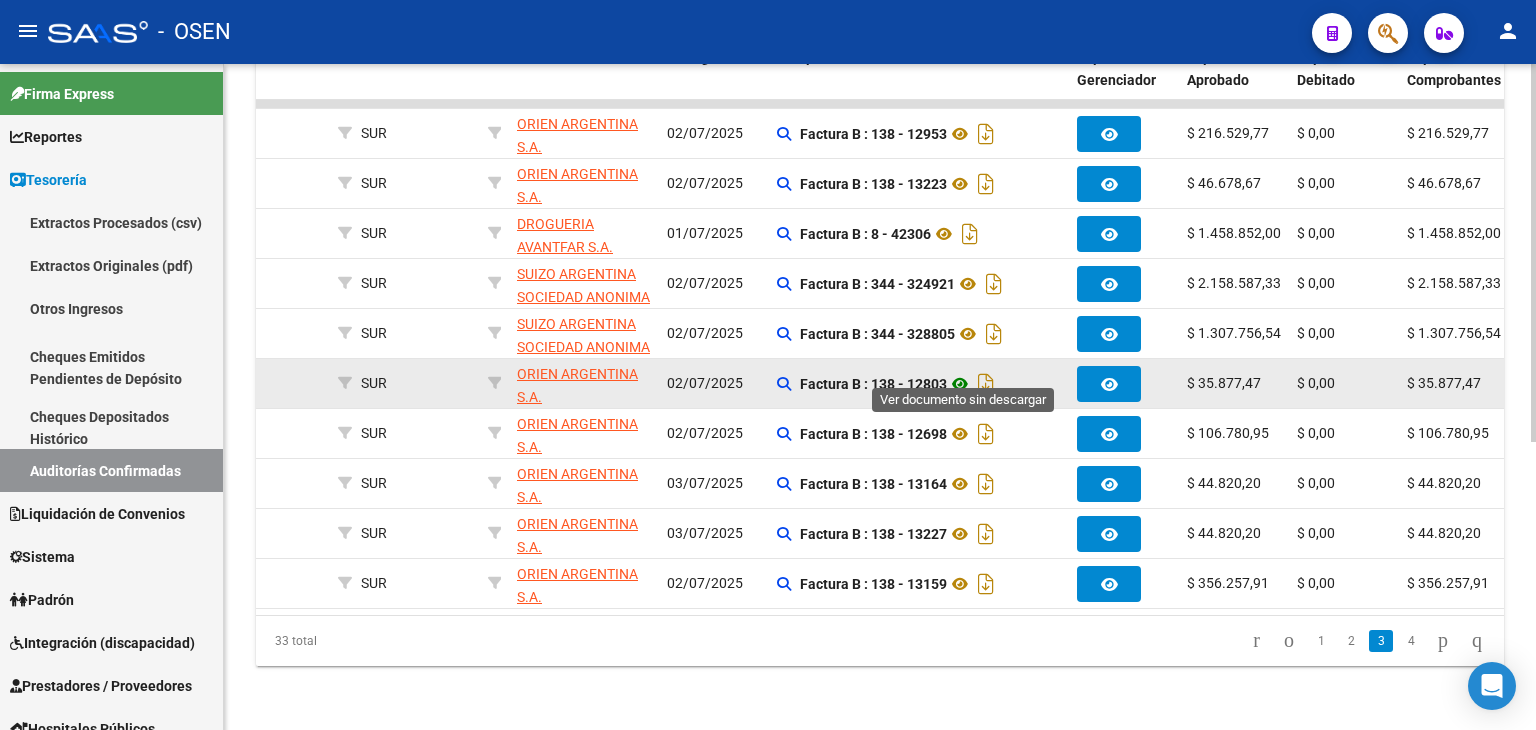 click 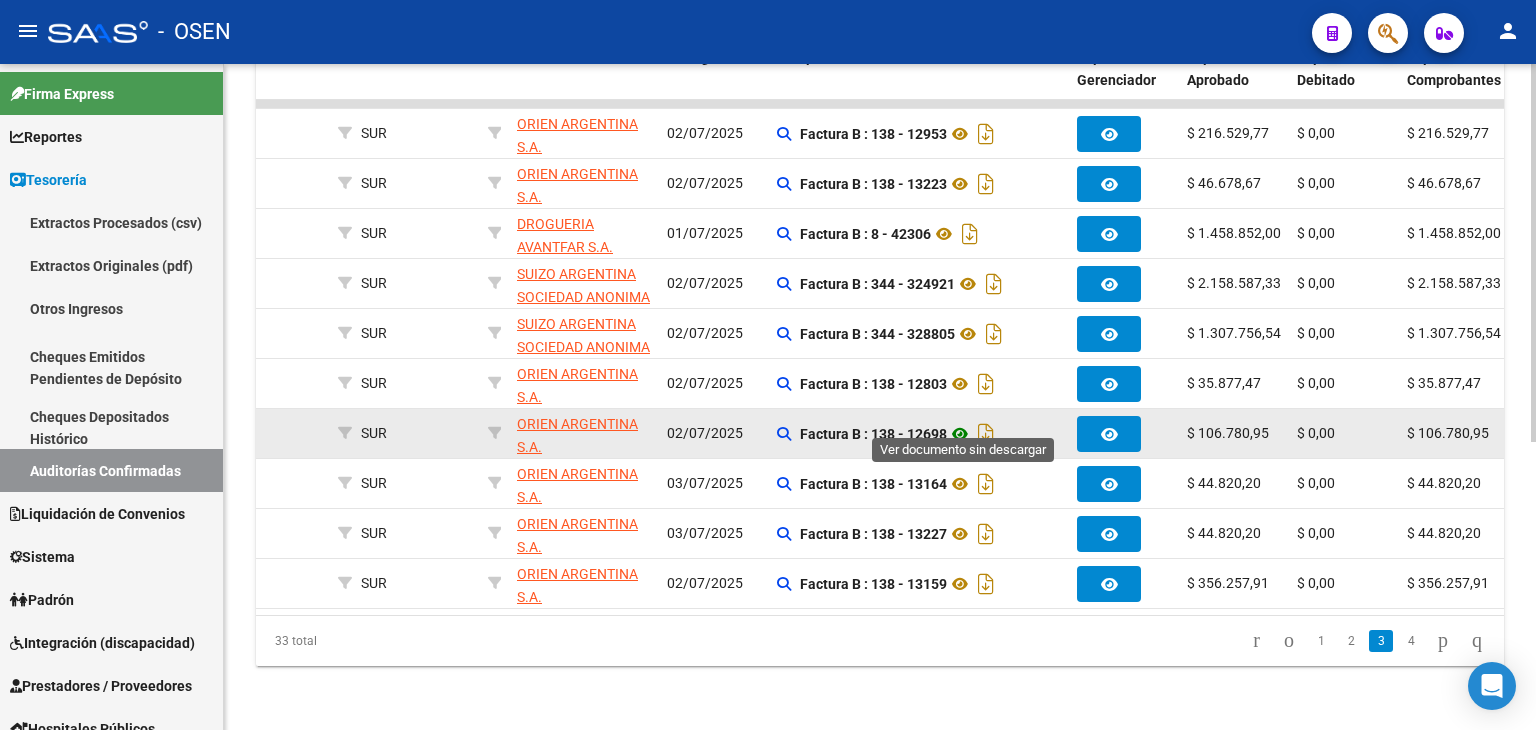click 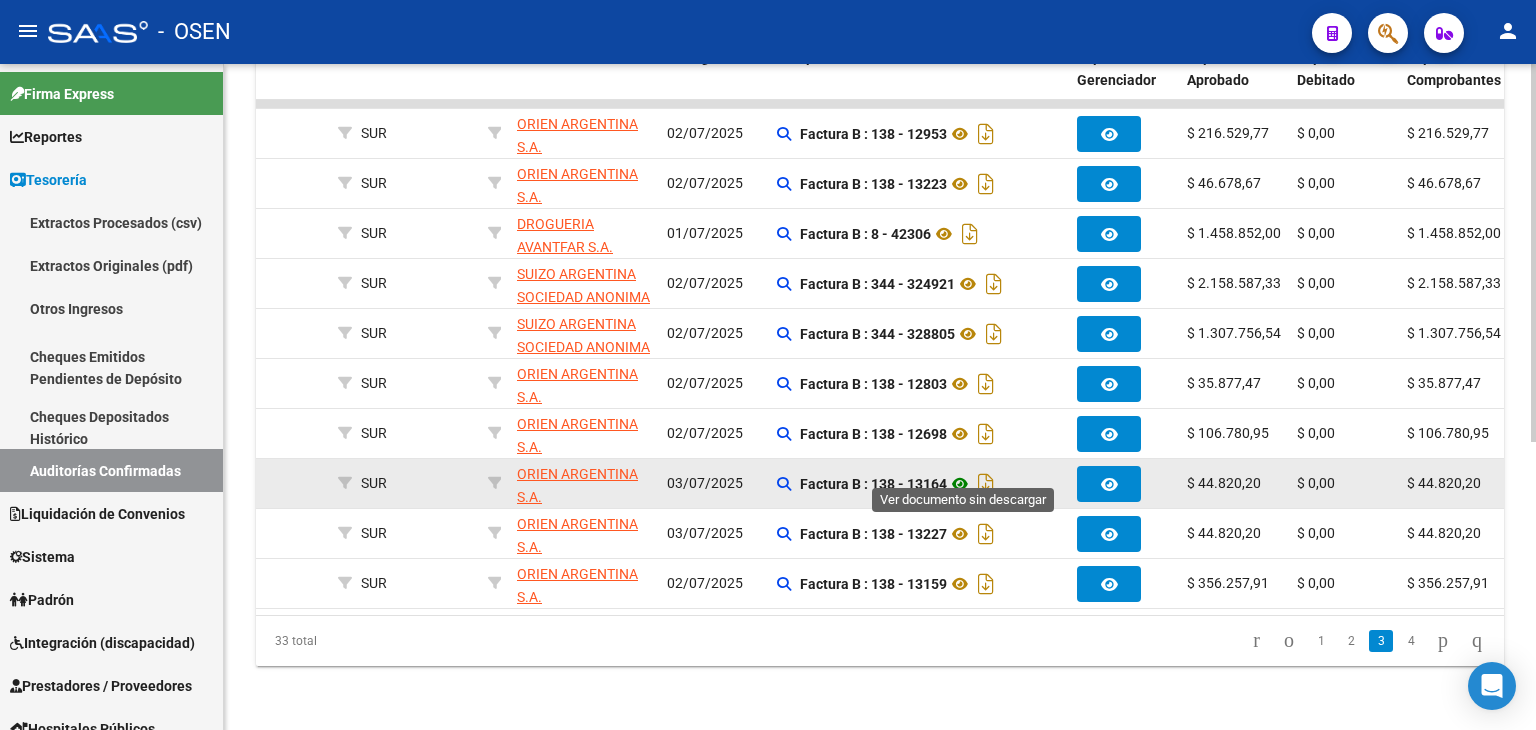 click 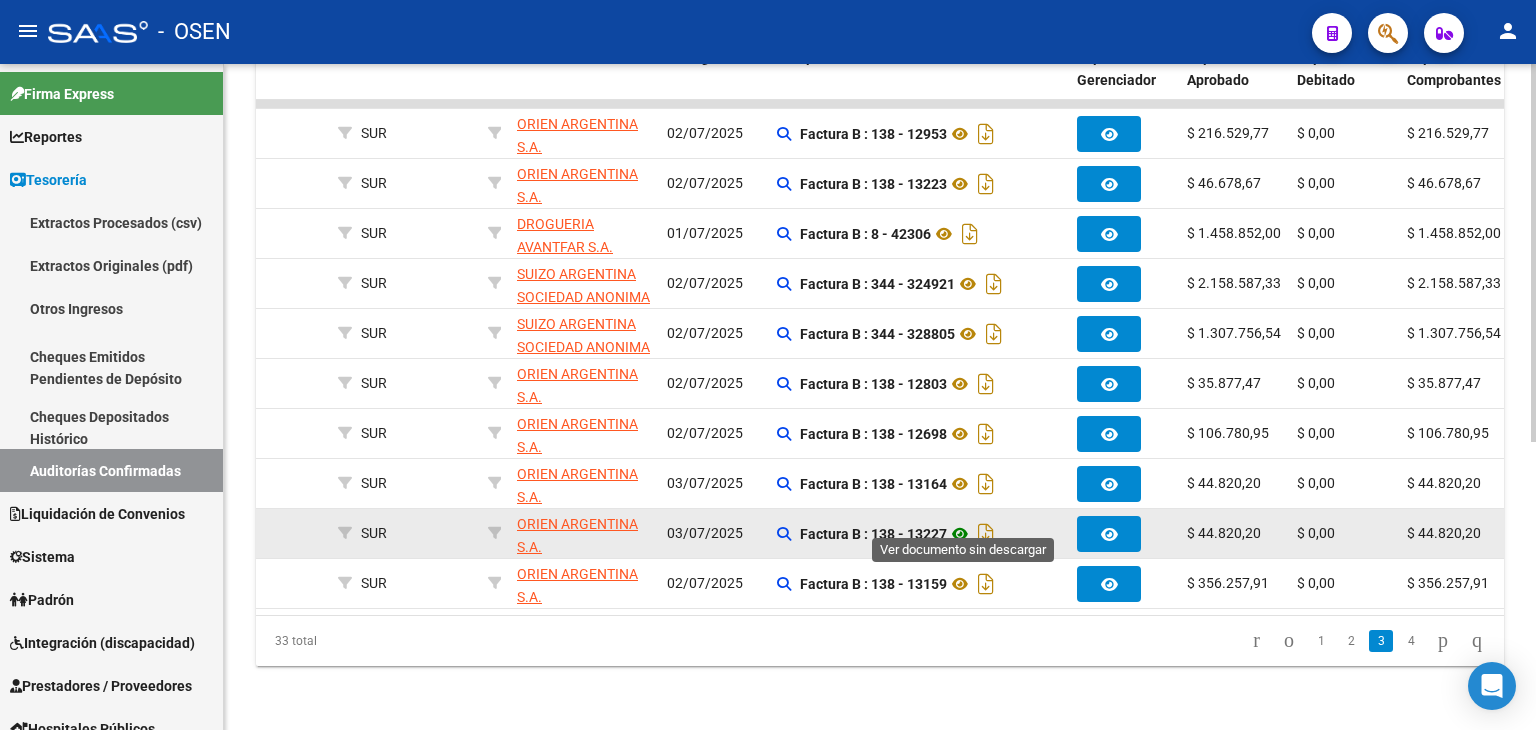 click 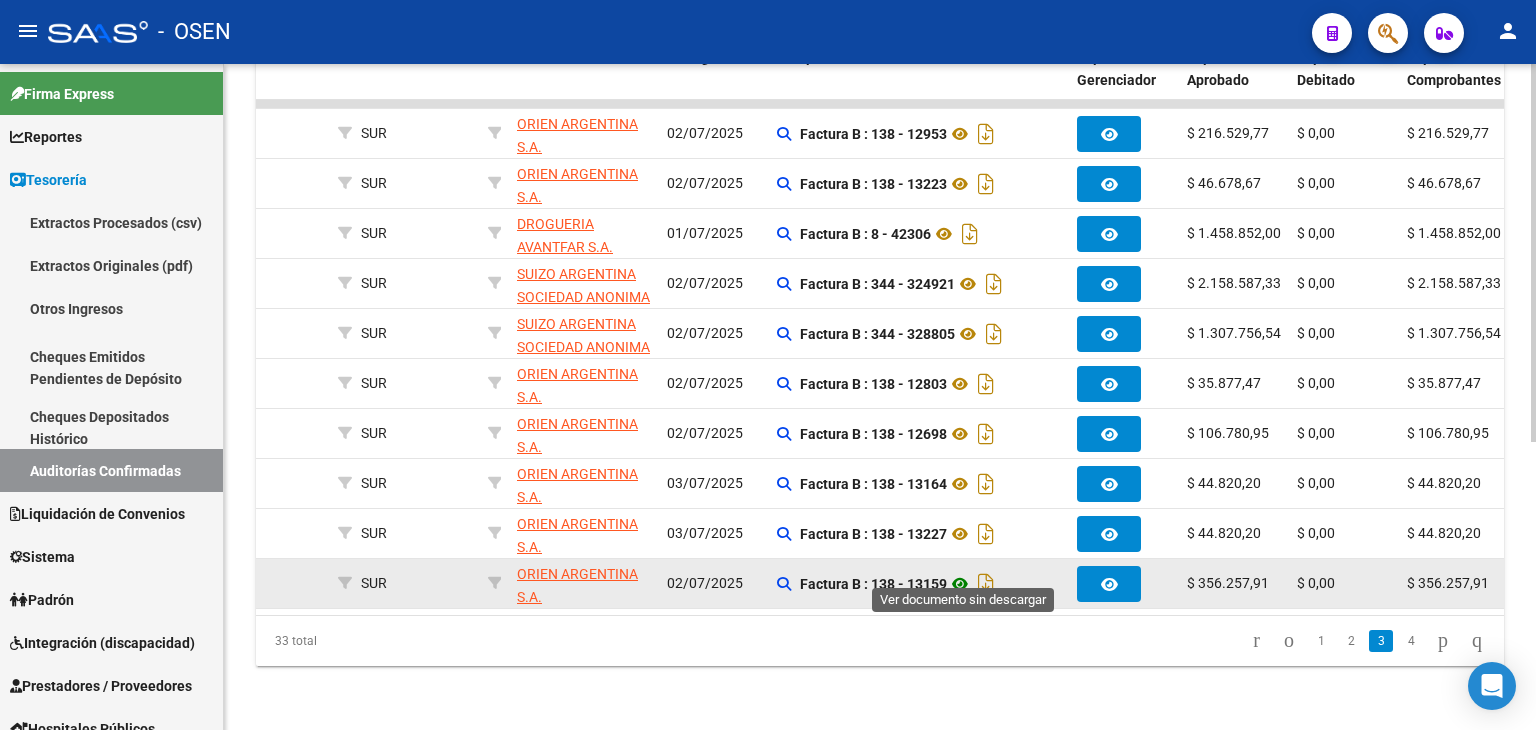 click 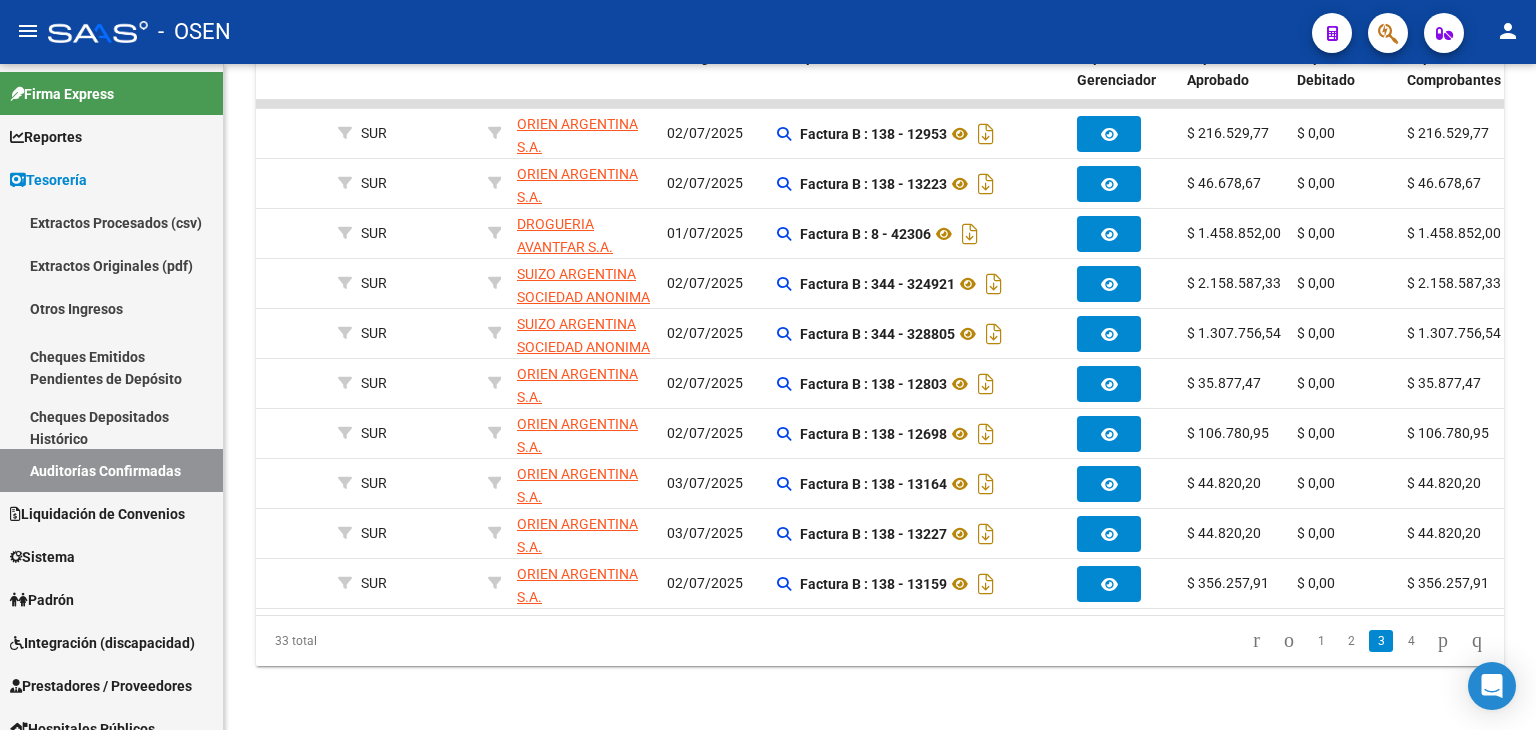 click on "3" 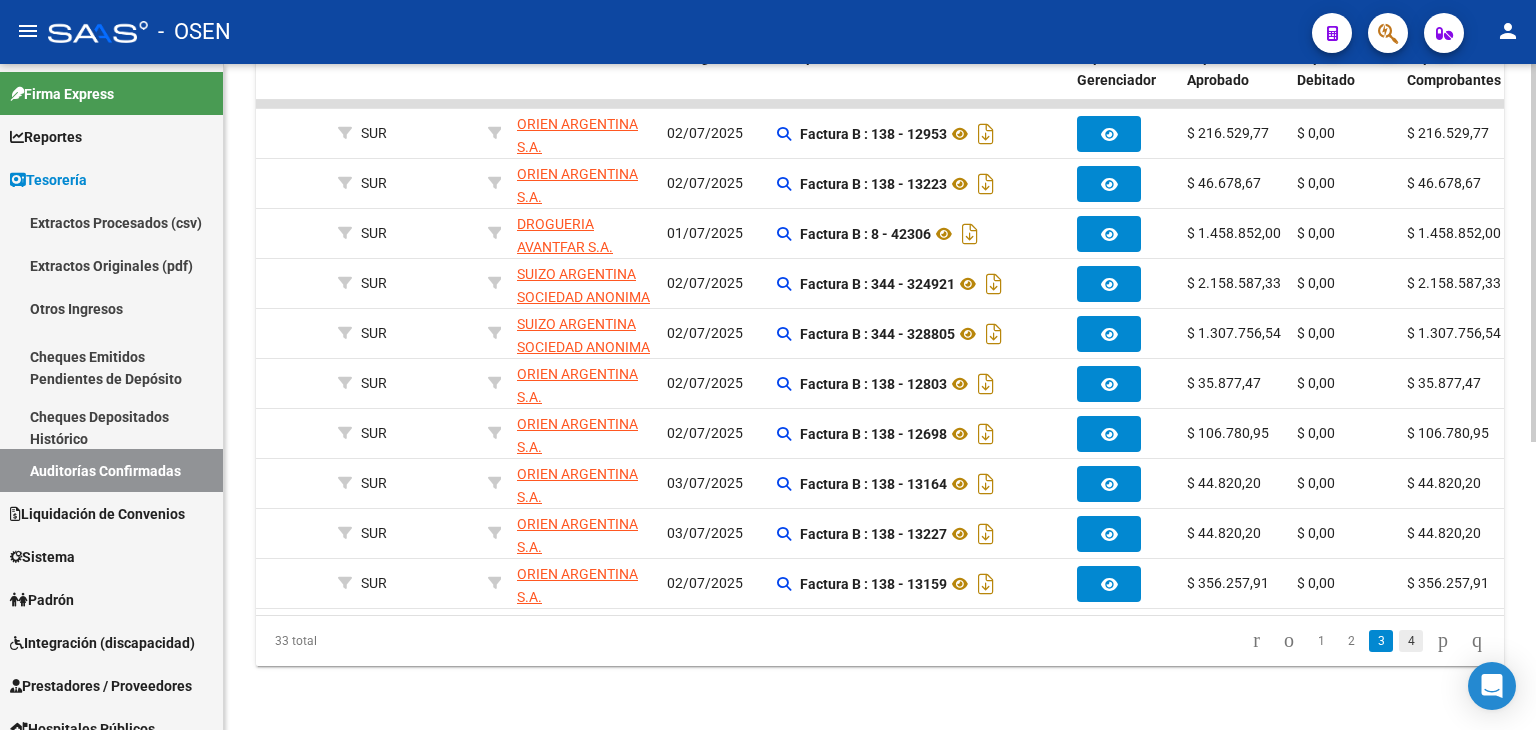 click on "4" 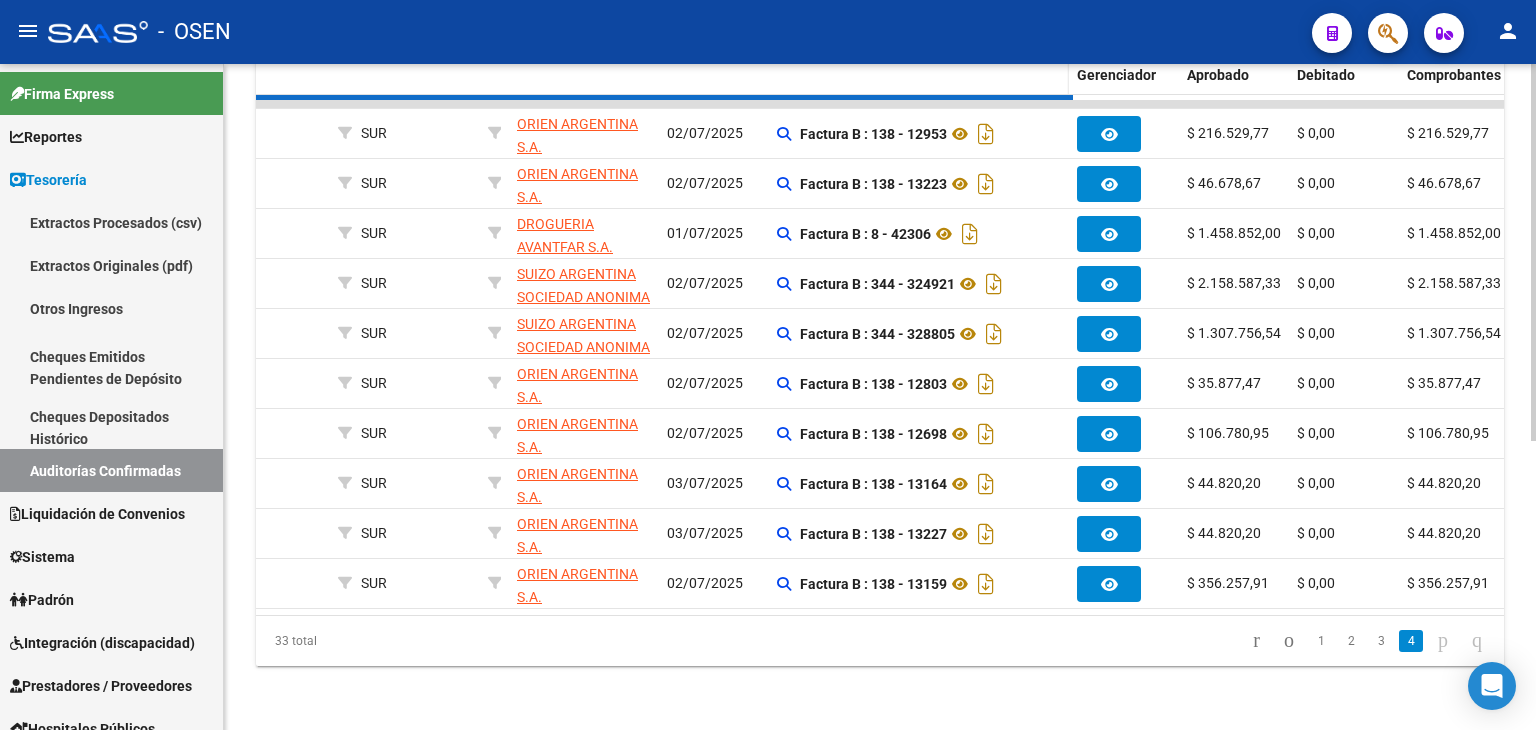 scroll, scrollTop: 156, scrollLeft: 0, axis: vertical 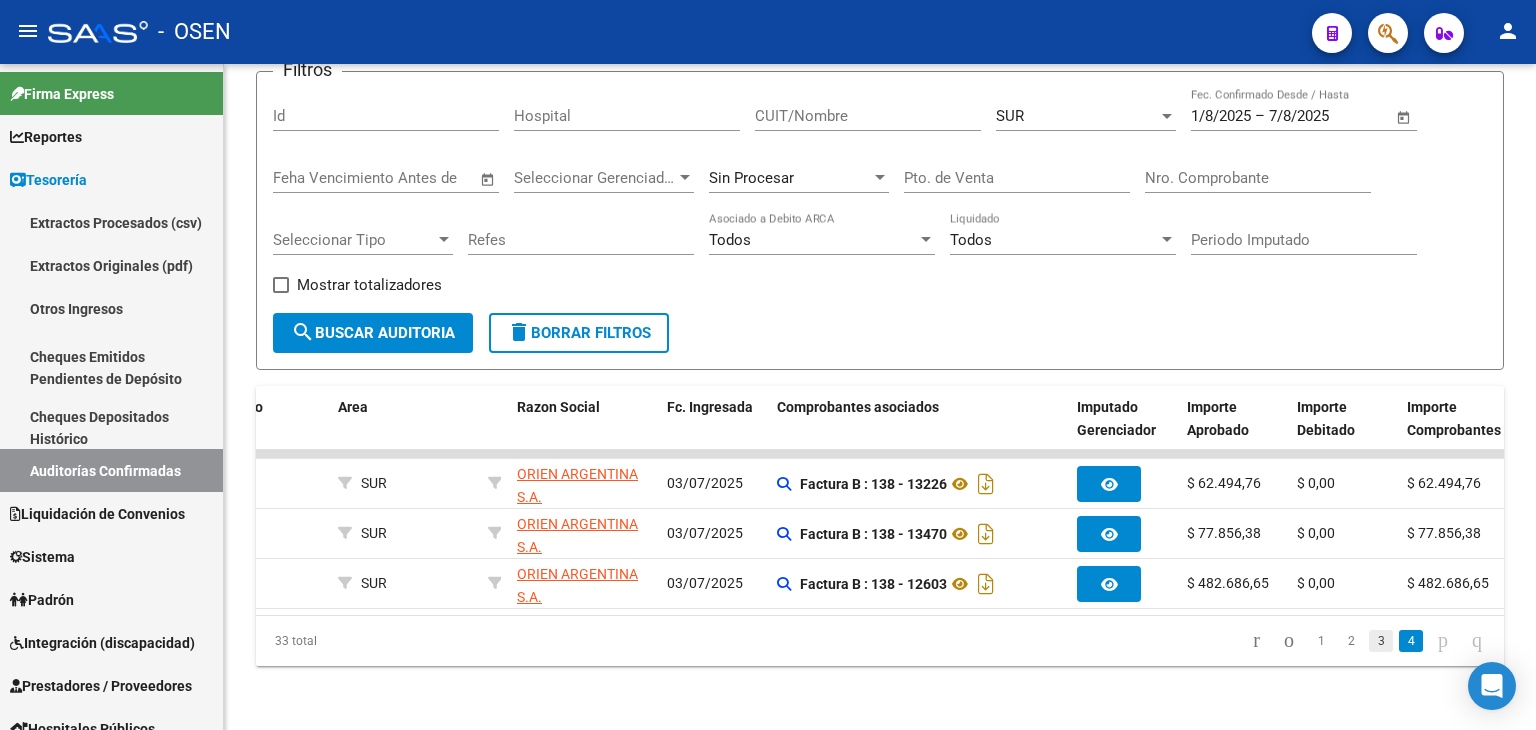 click on "3" 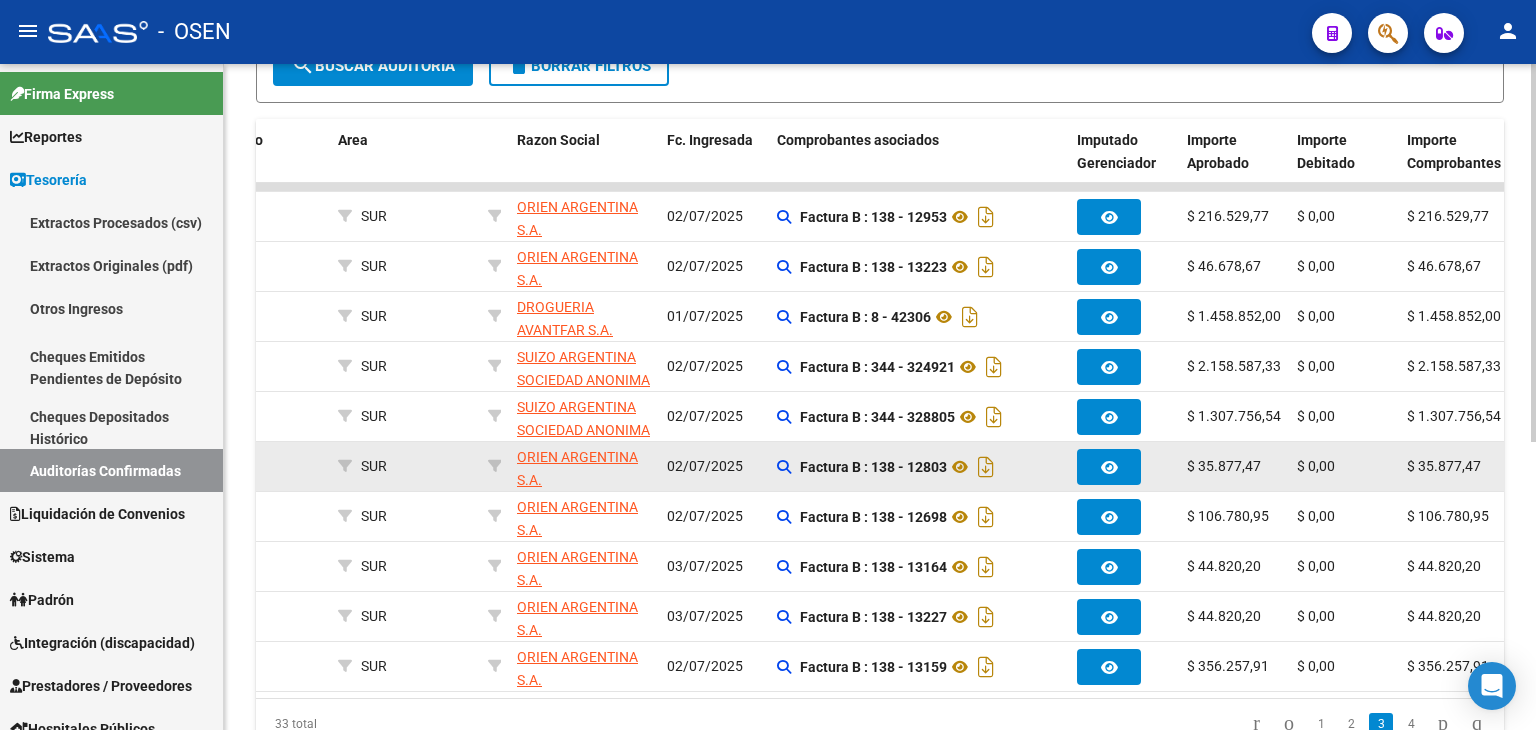 scroll, scrollTop: 507, scrollLeft: 0, axis: vertical 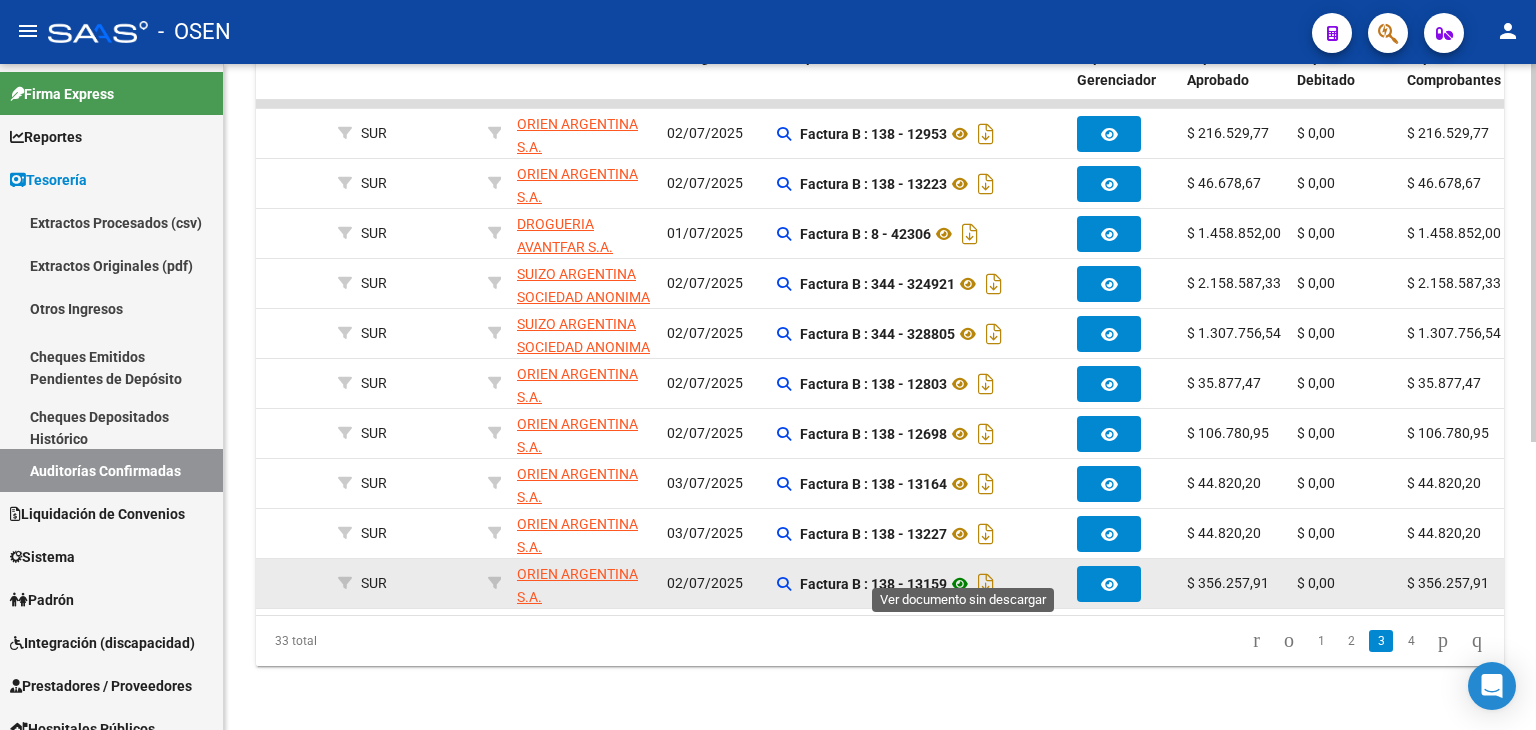 click 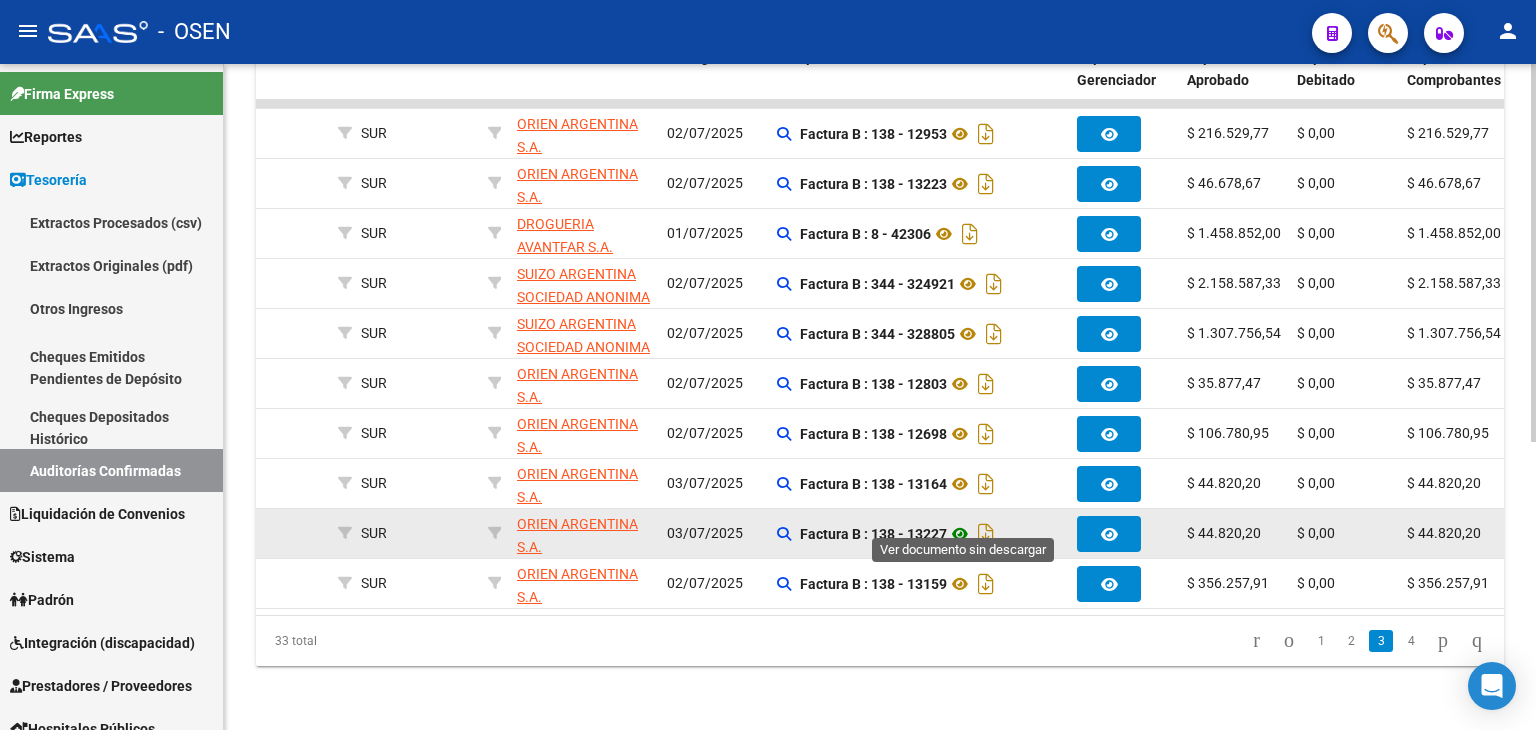 click 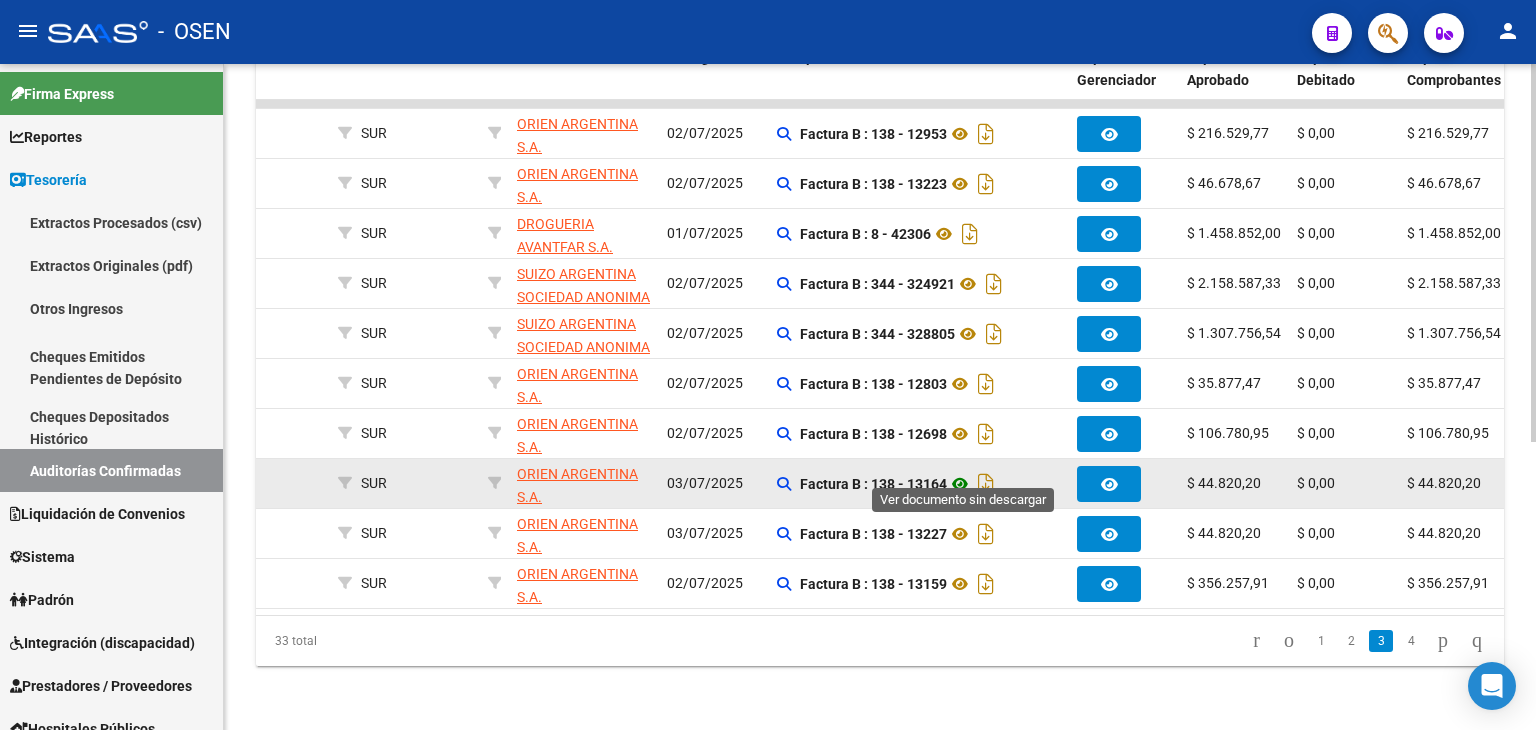click 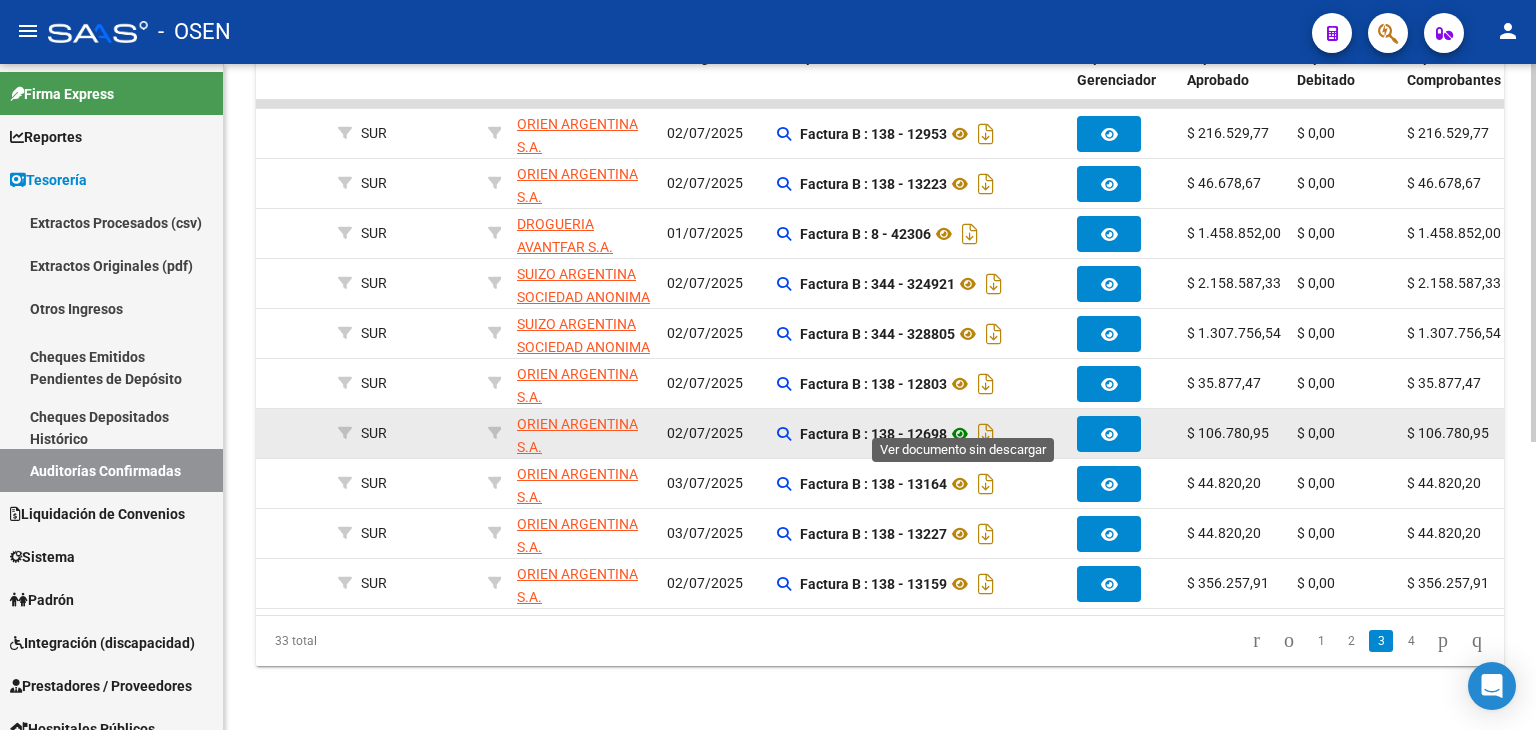 click 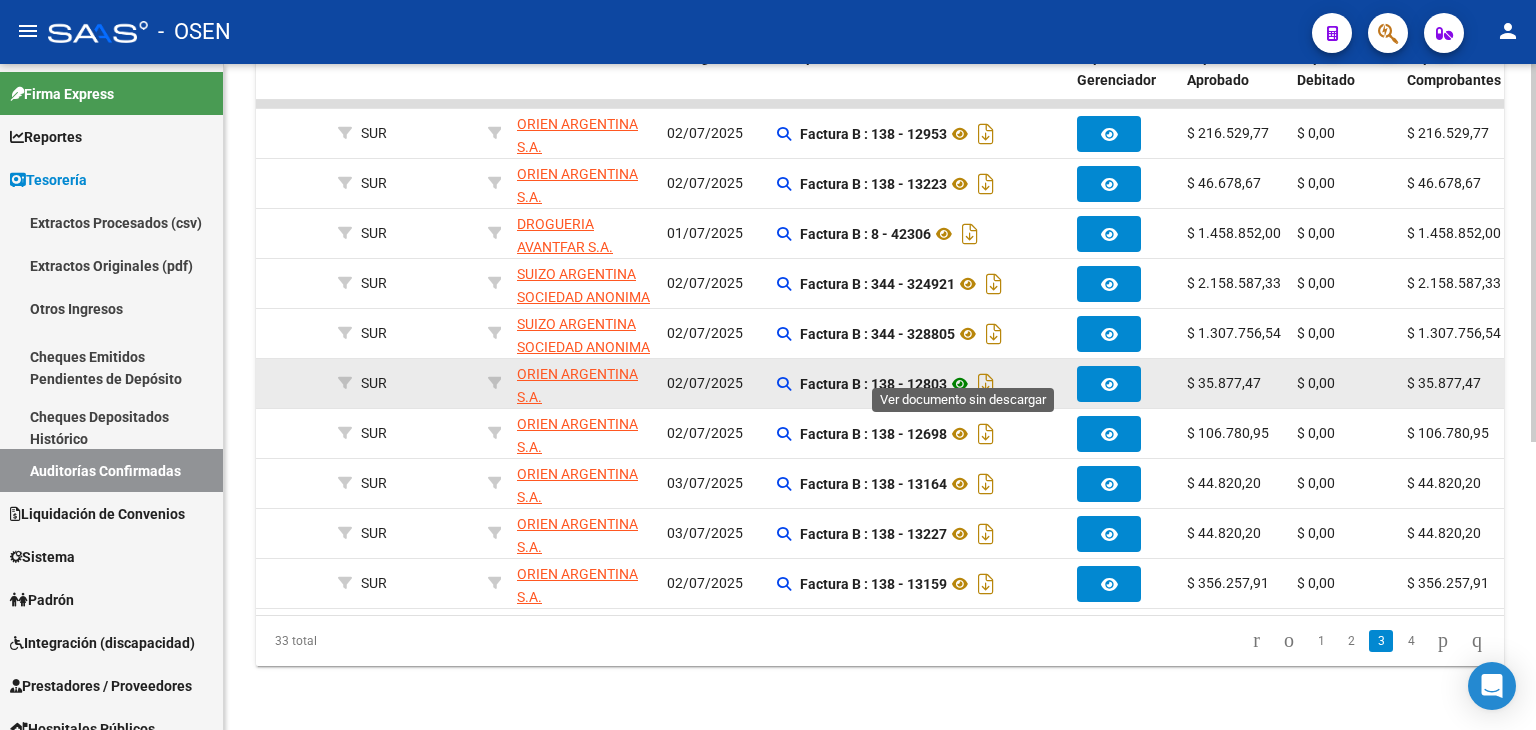 click 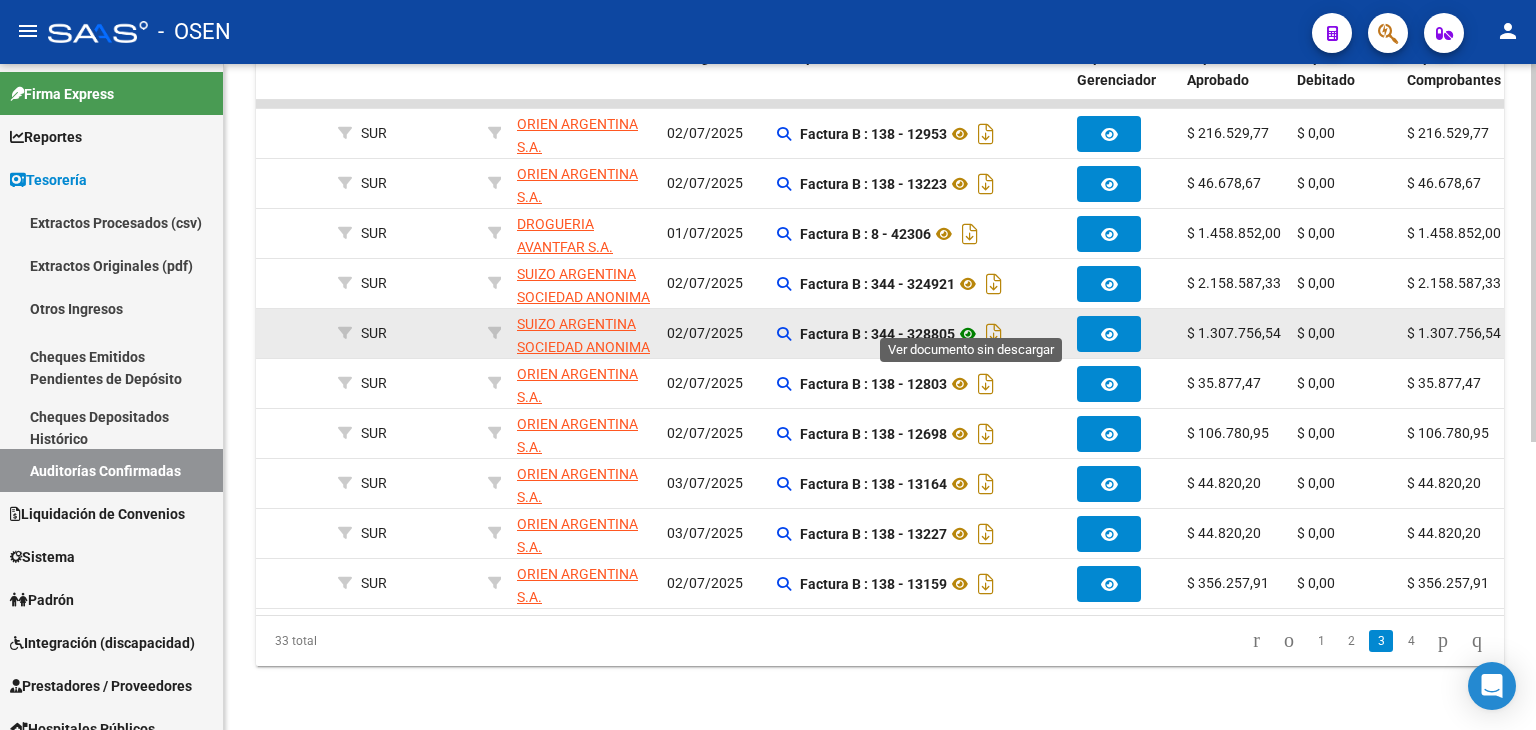 click 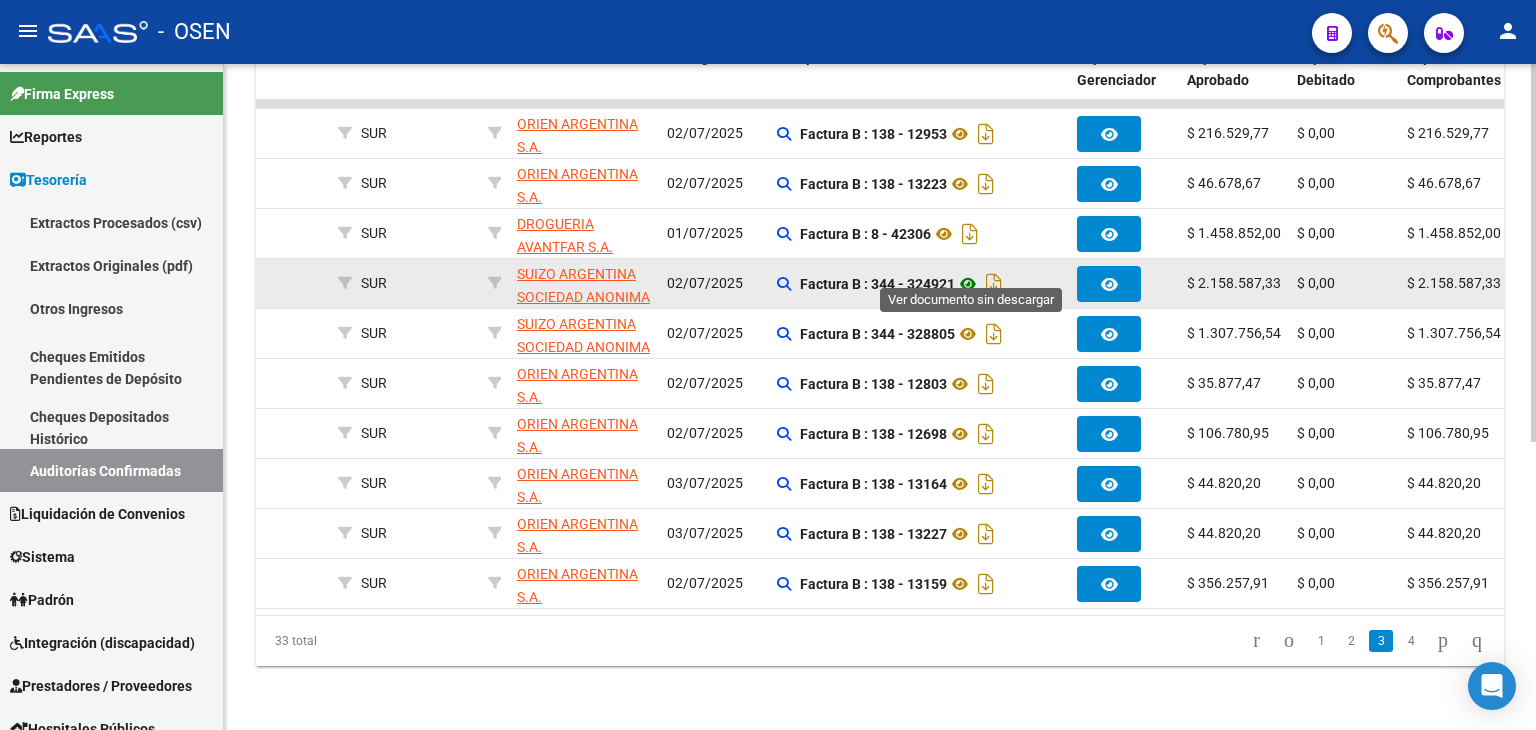 click 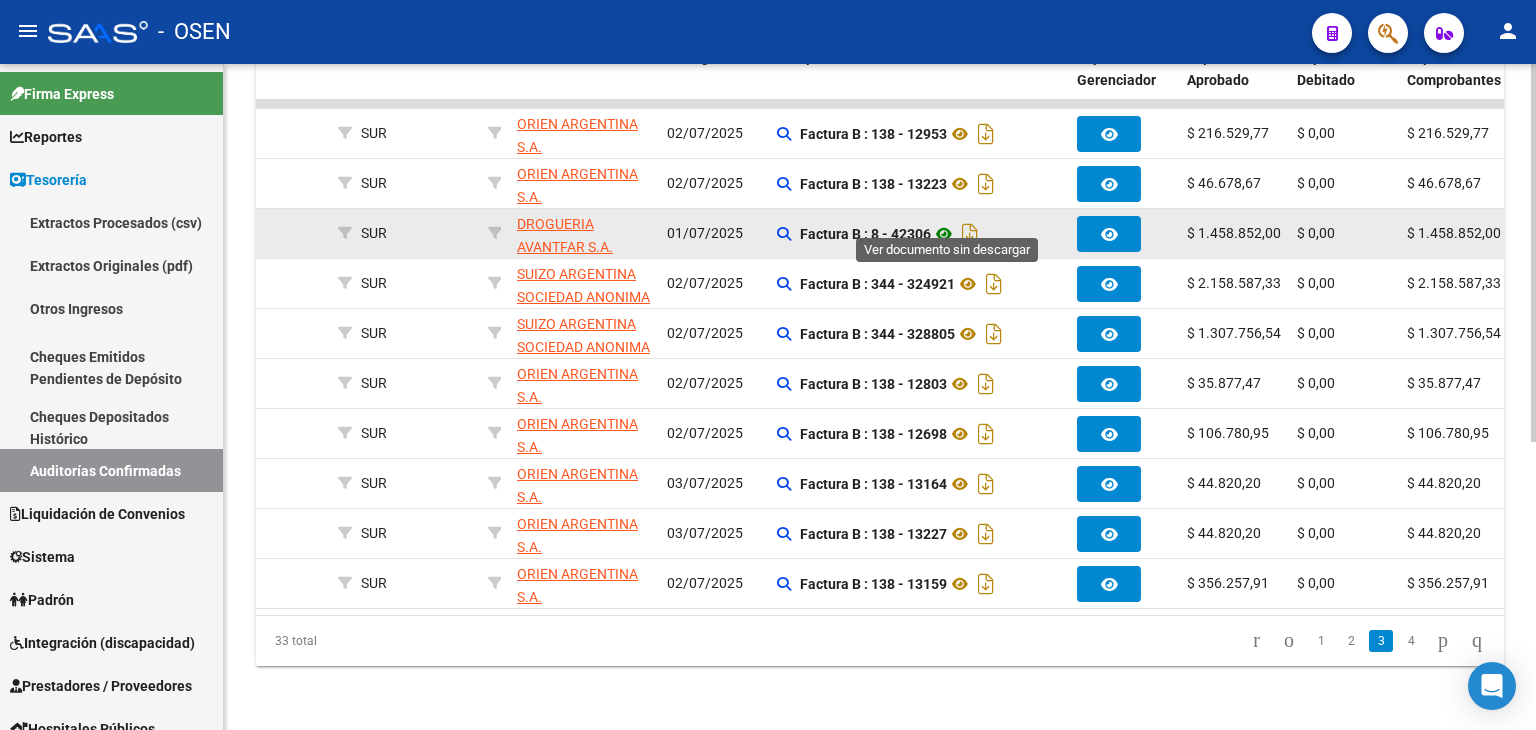 click 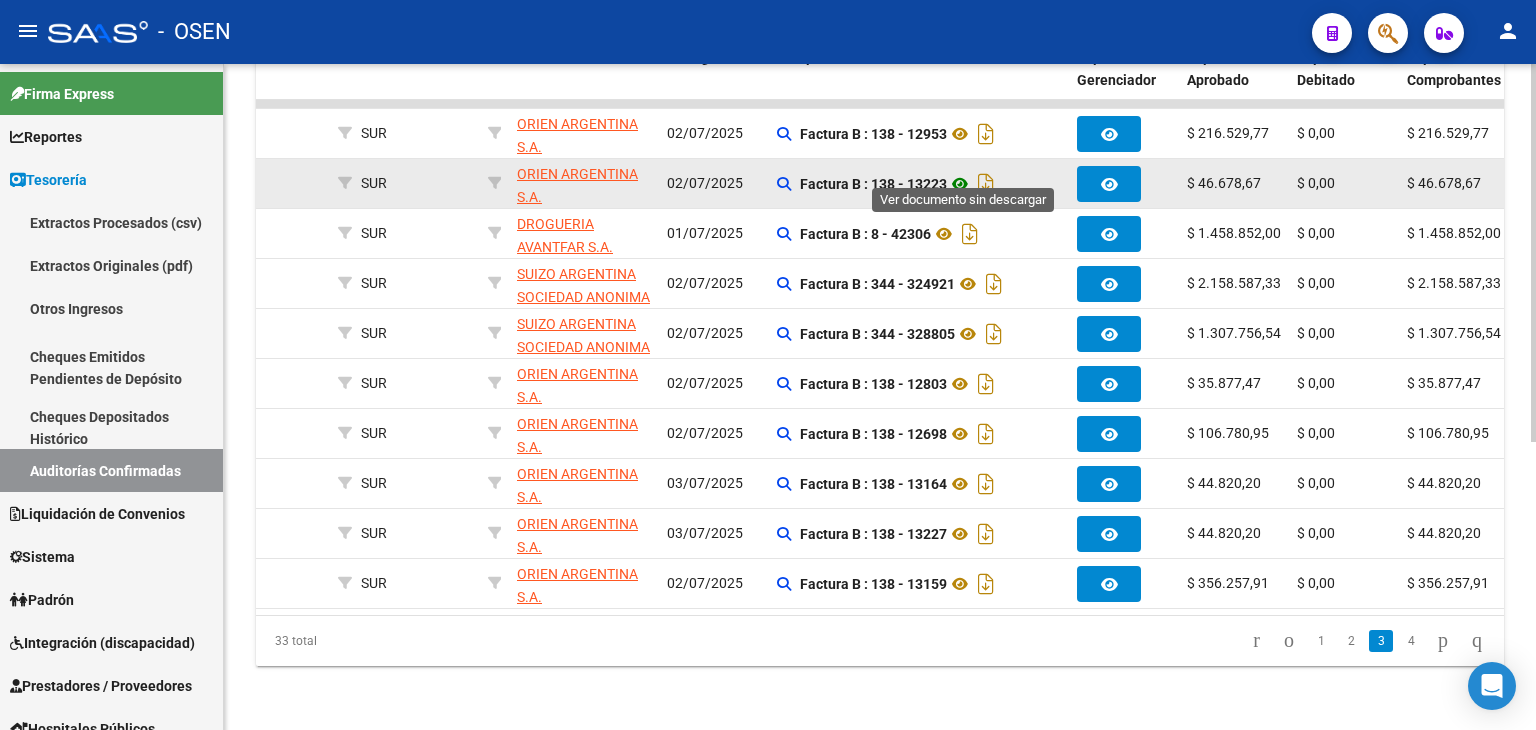 click 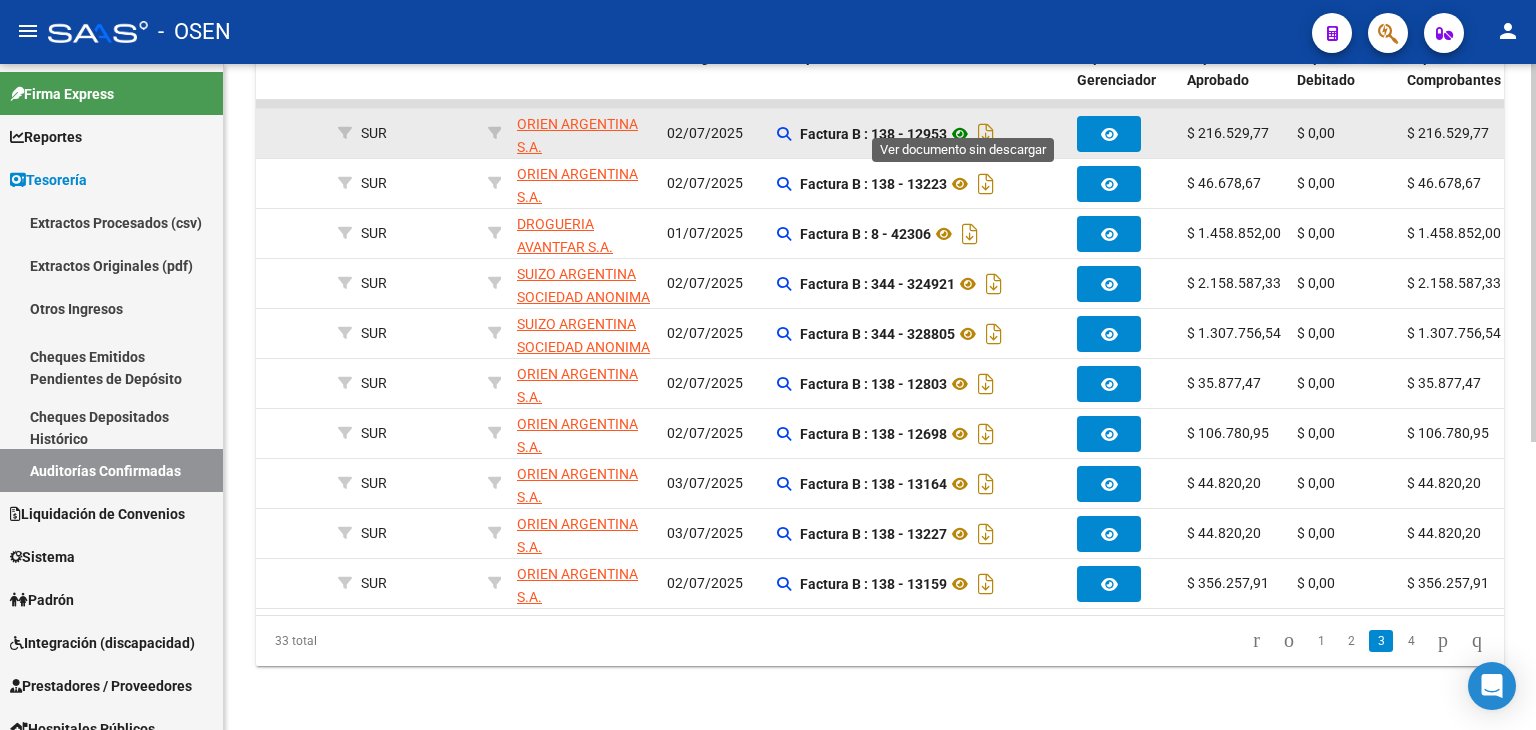 click 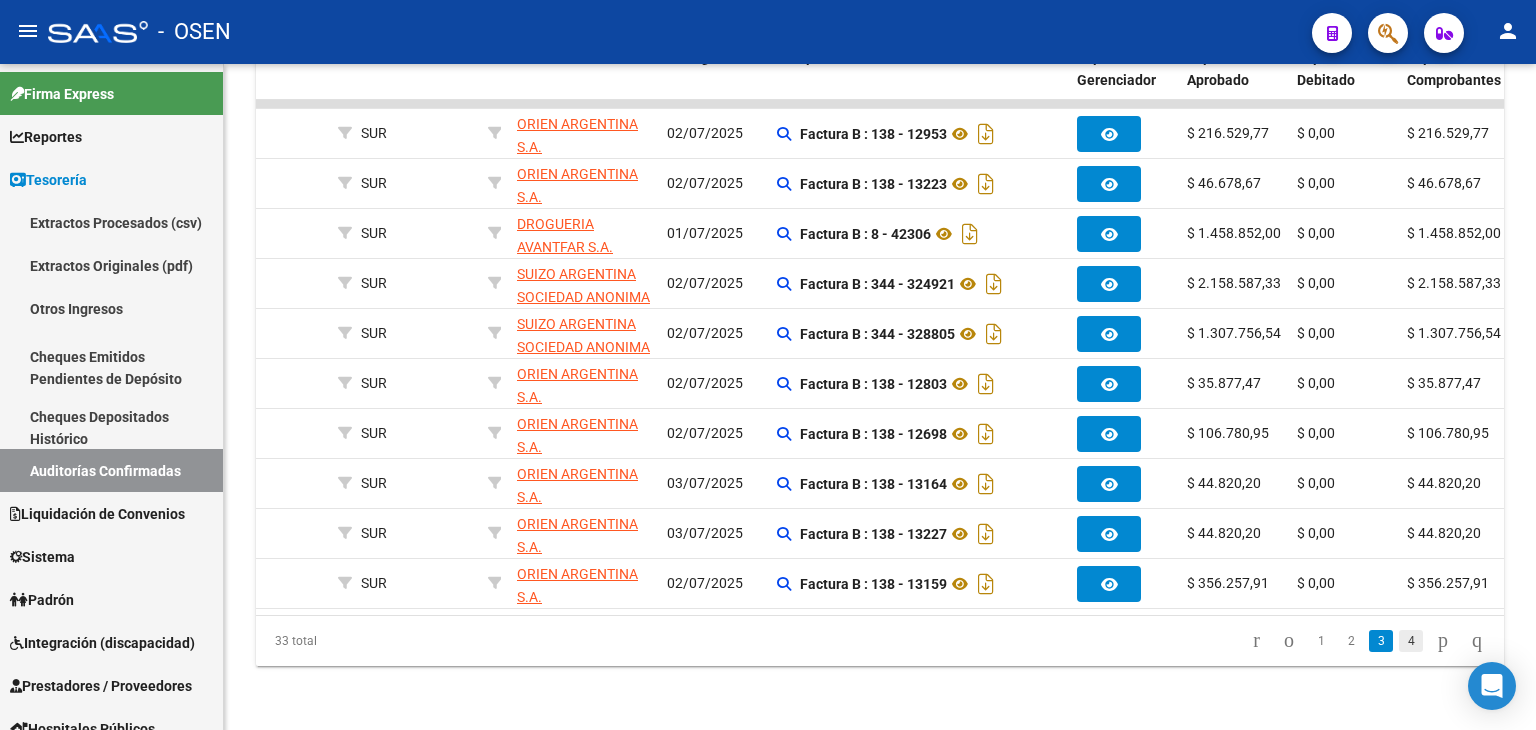 click on "4" 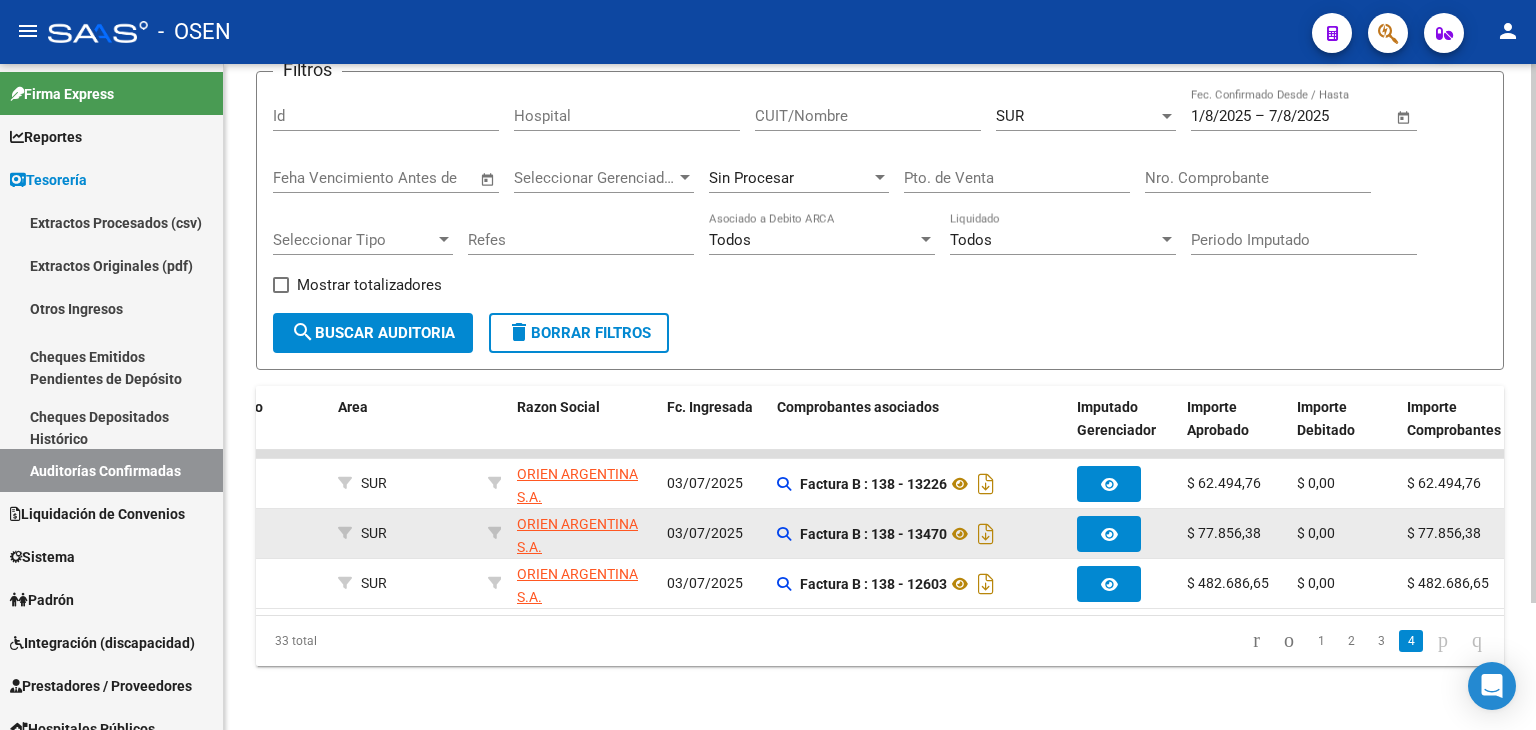 scroll, scrollTop: 156, scrollLeft: 0, axis: vertical 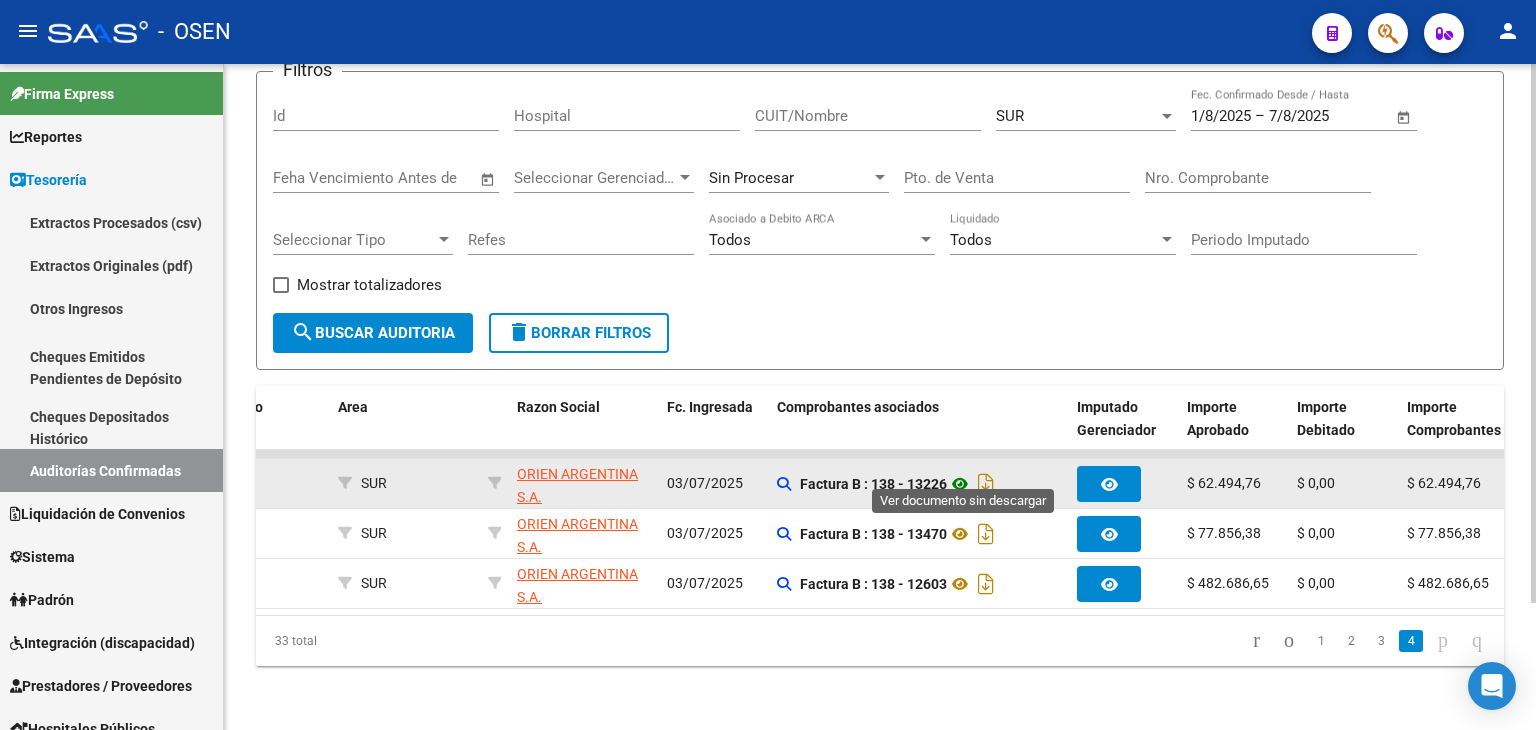 click 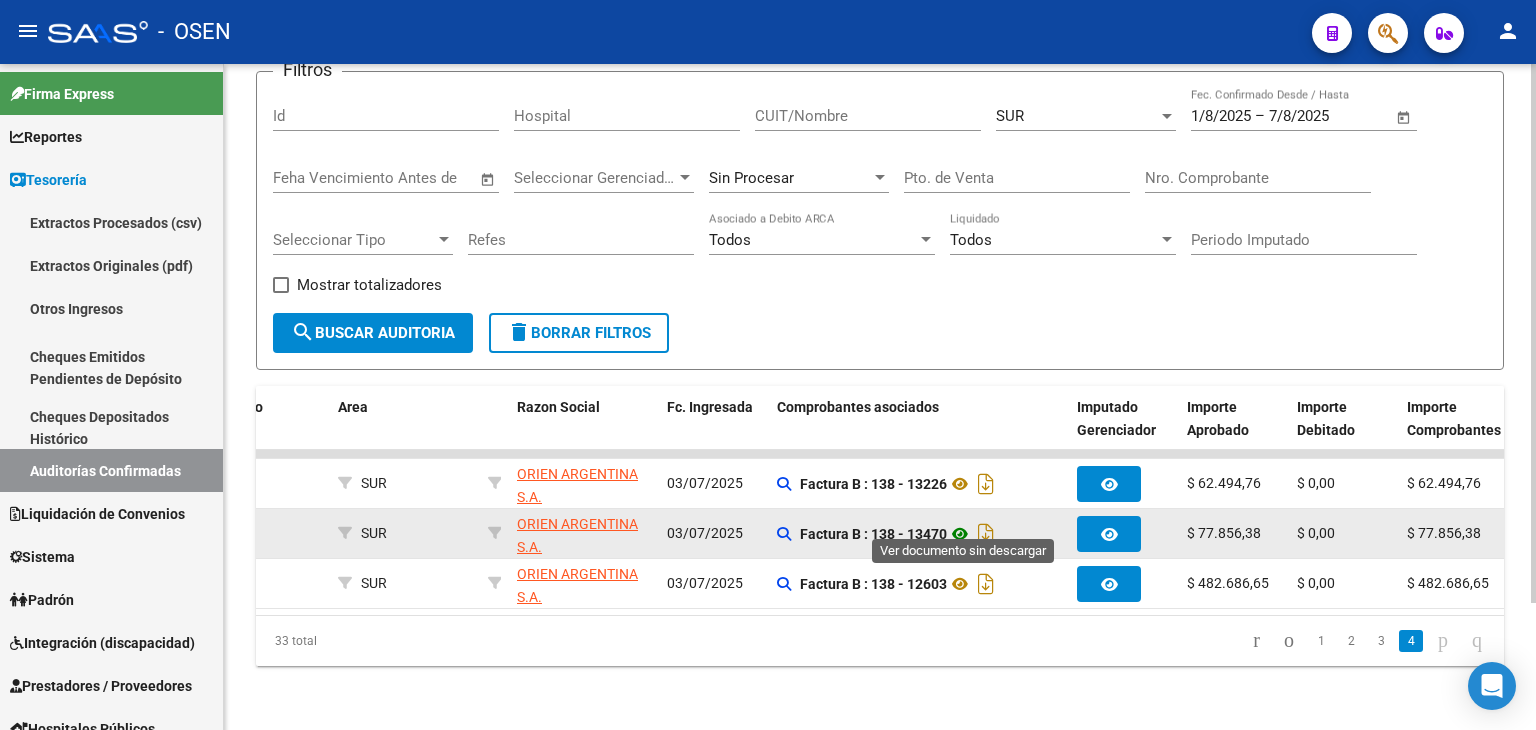 click 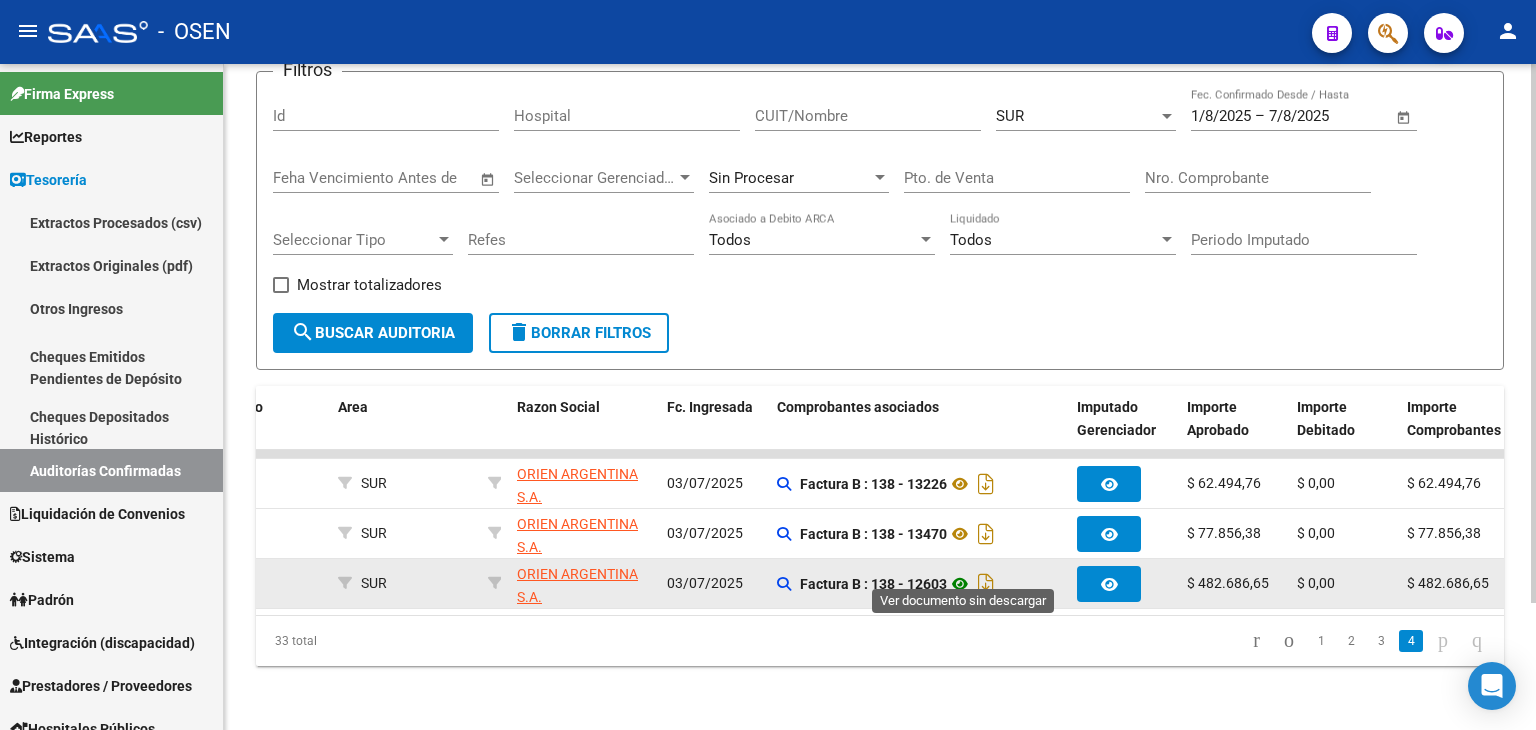 click 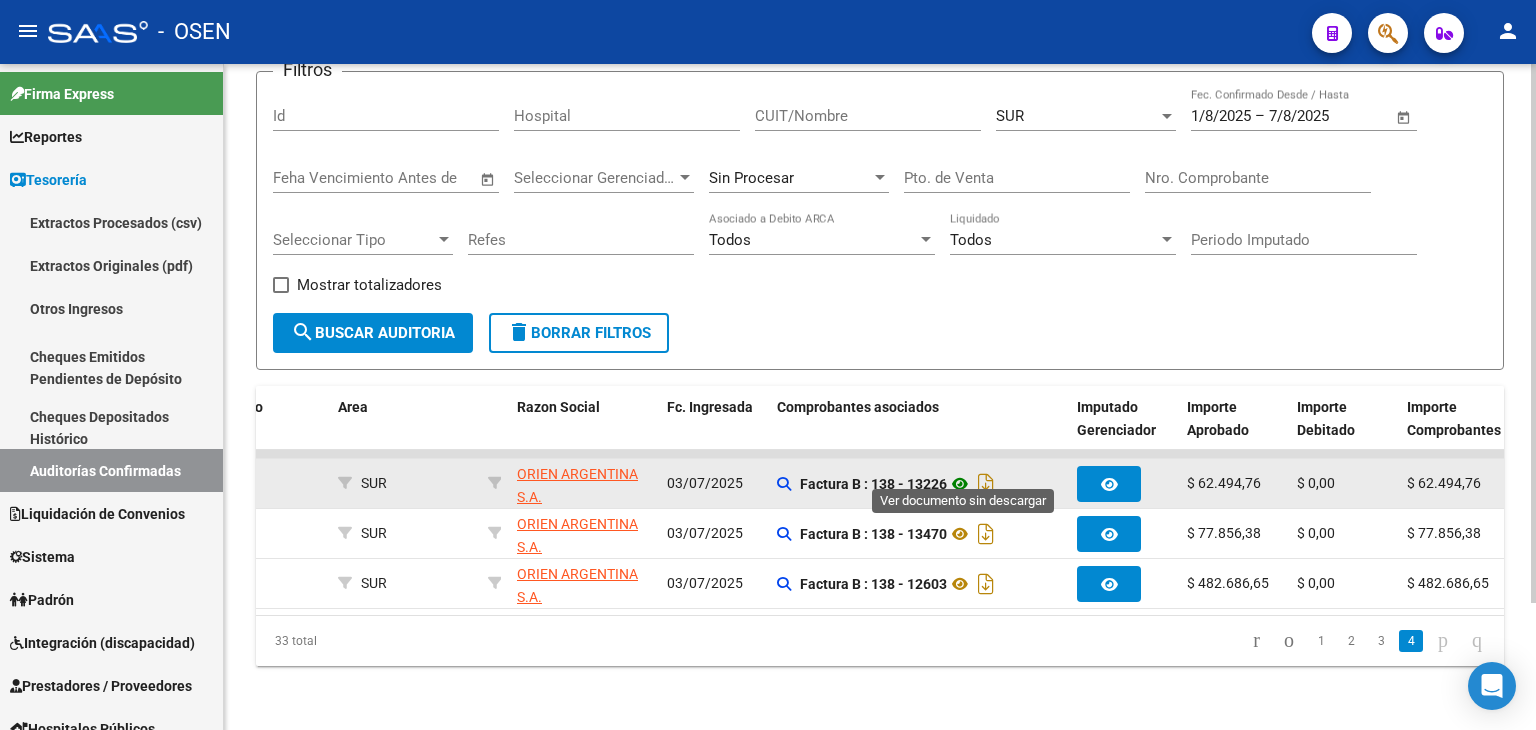 click 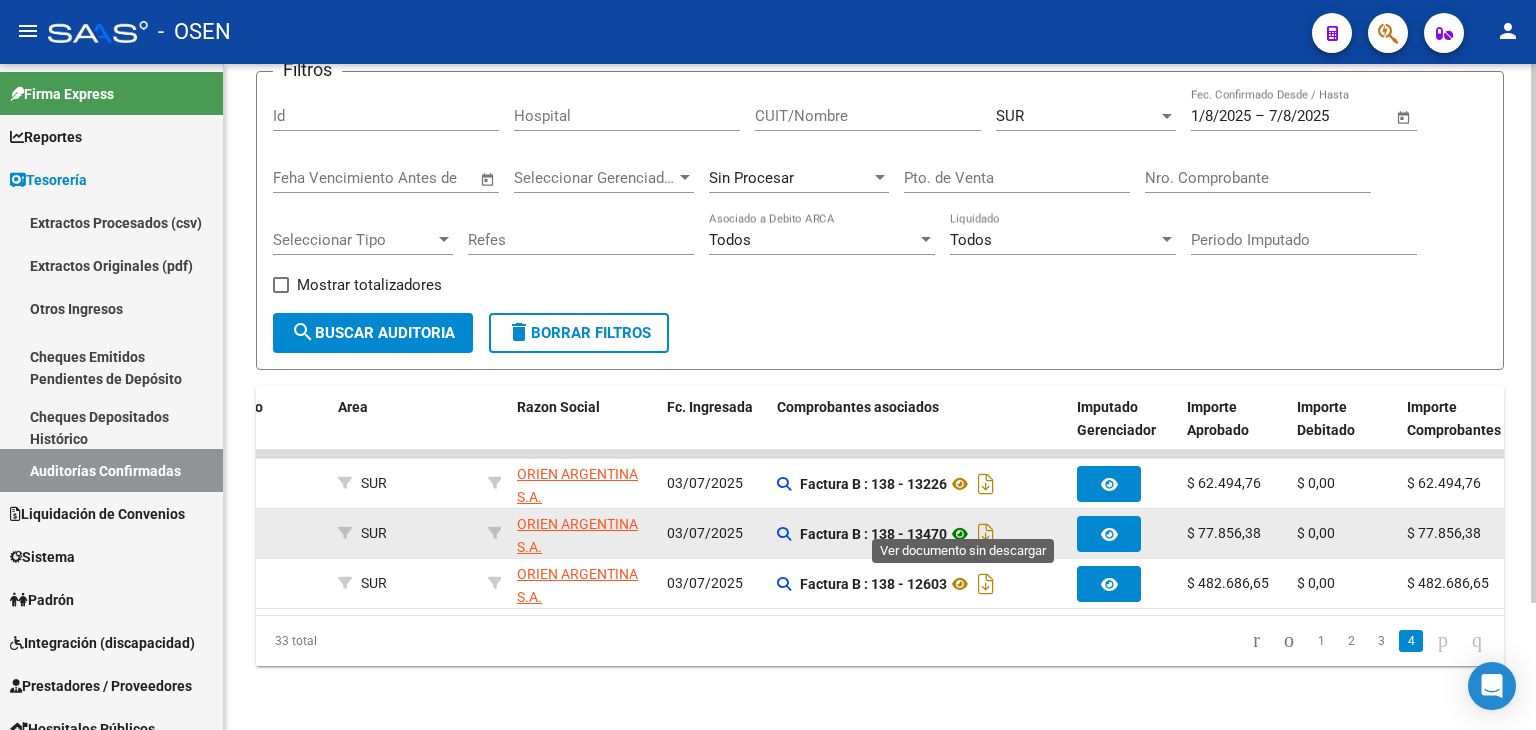 click 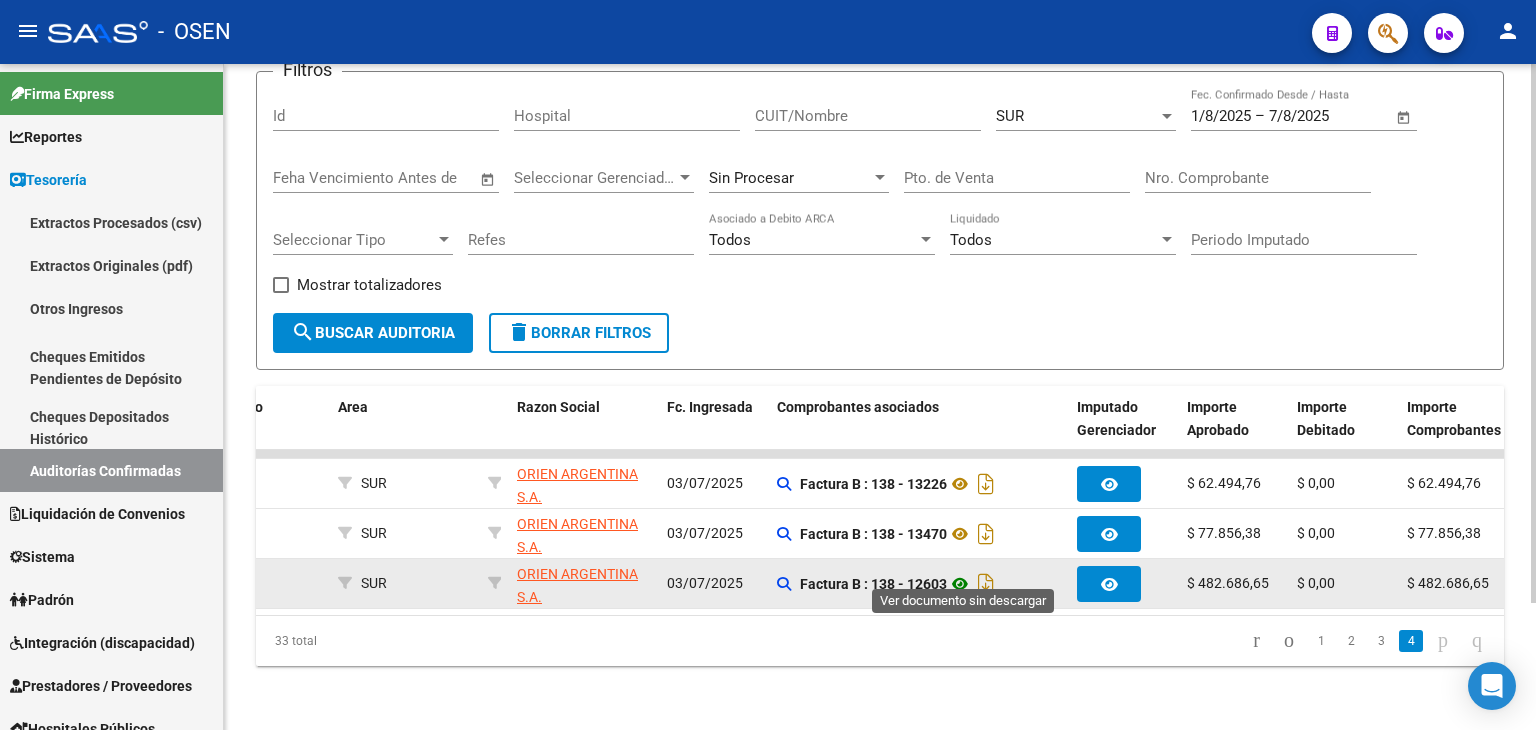 click 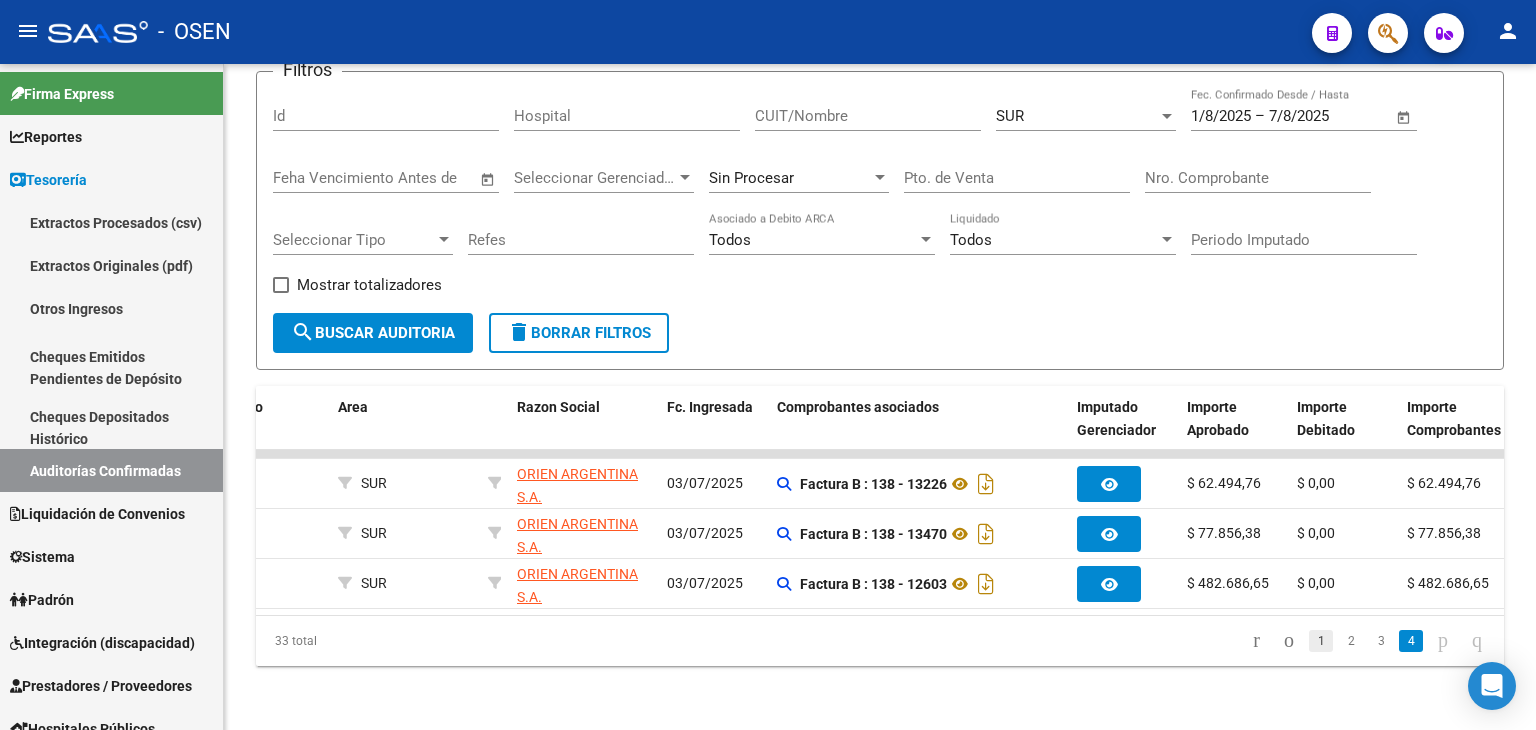 click on "1" 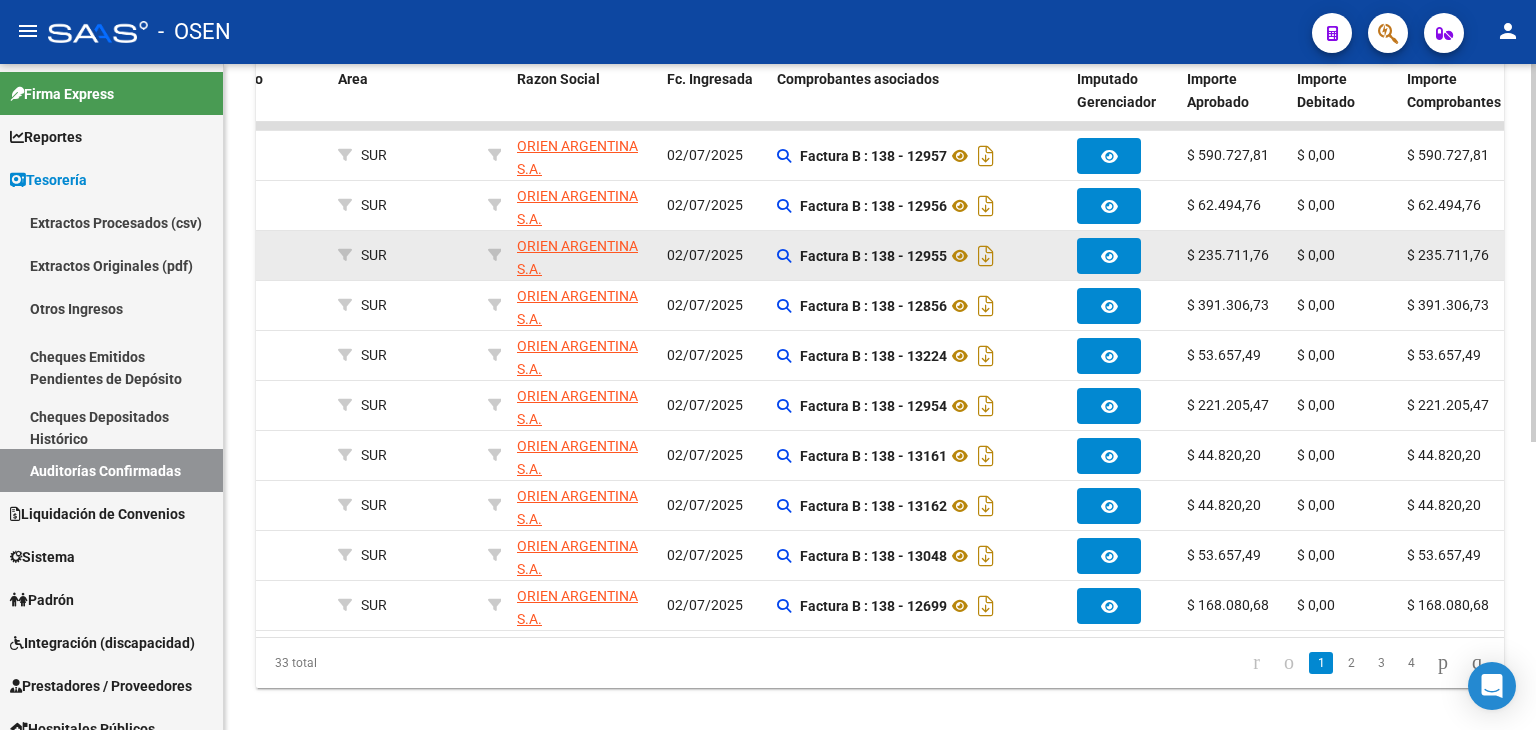 scroll, scrollTop: 507, scrollLeft: 0, axis: vertical 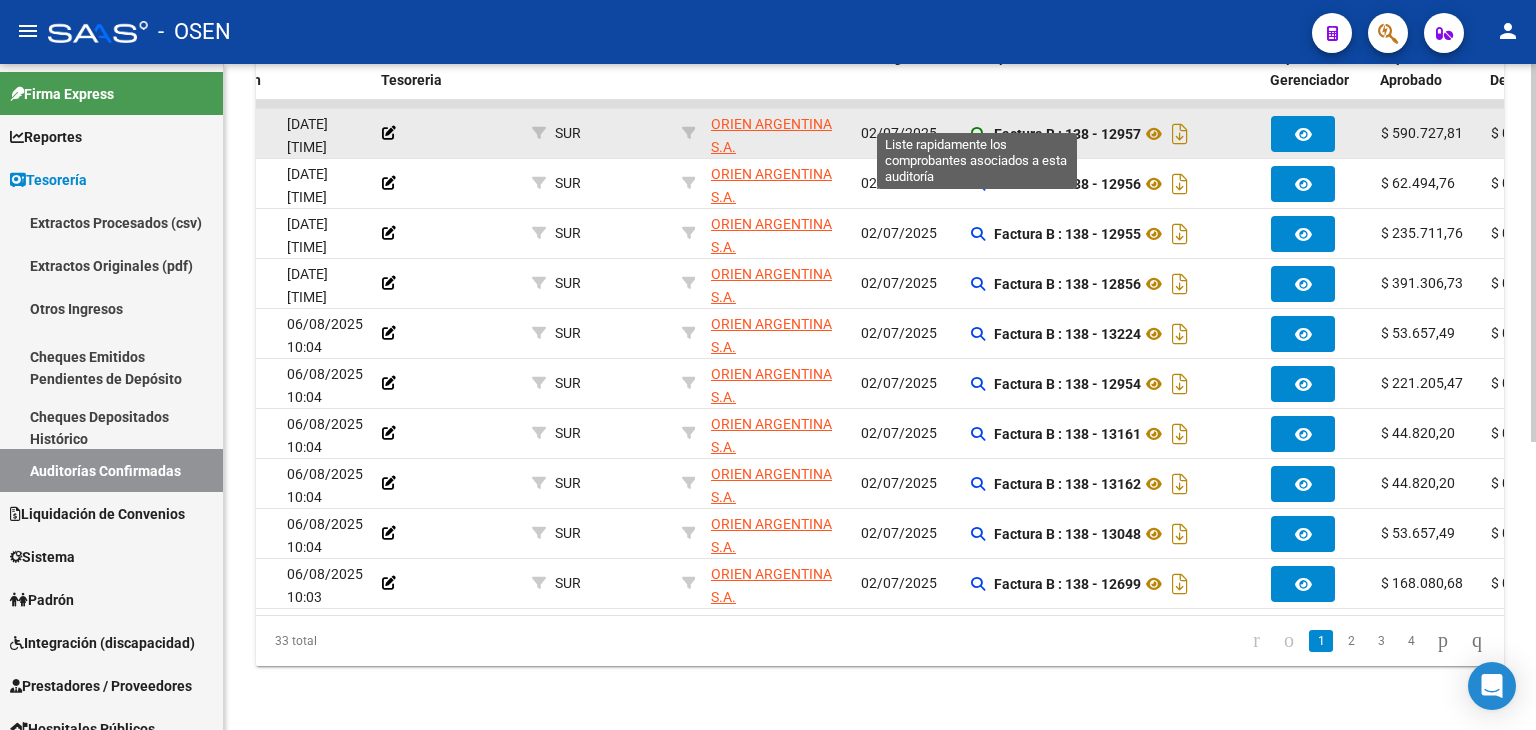 click 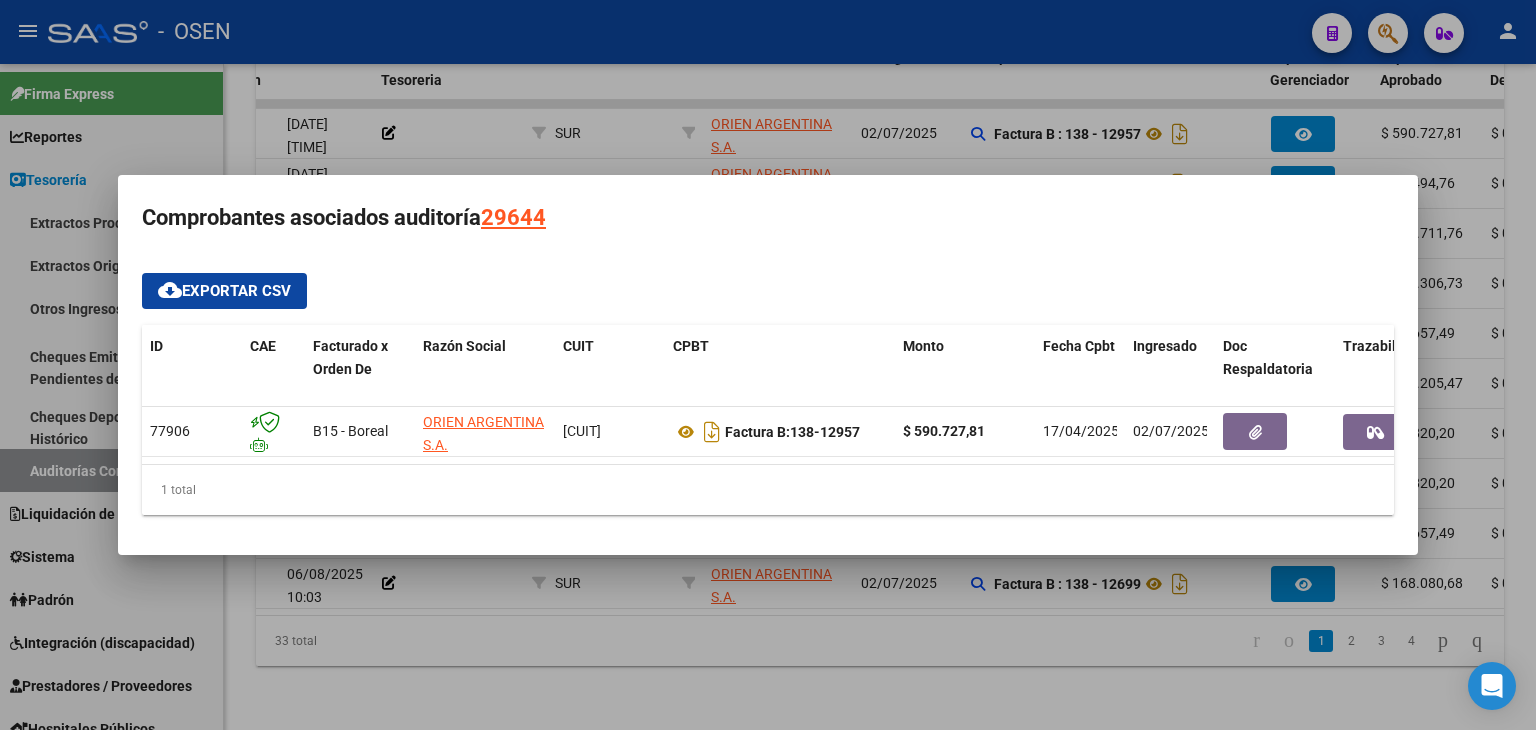 click at bounding box center [768, 365] 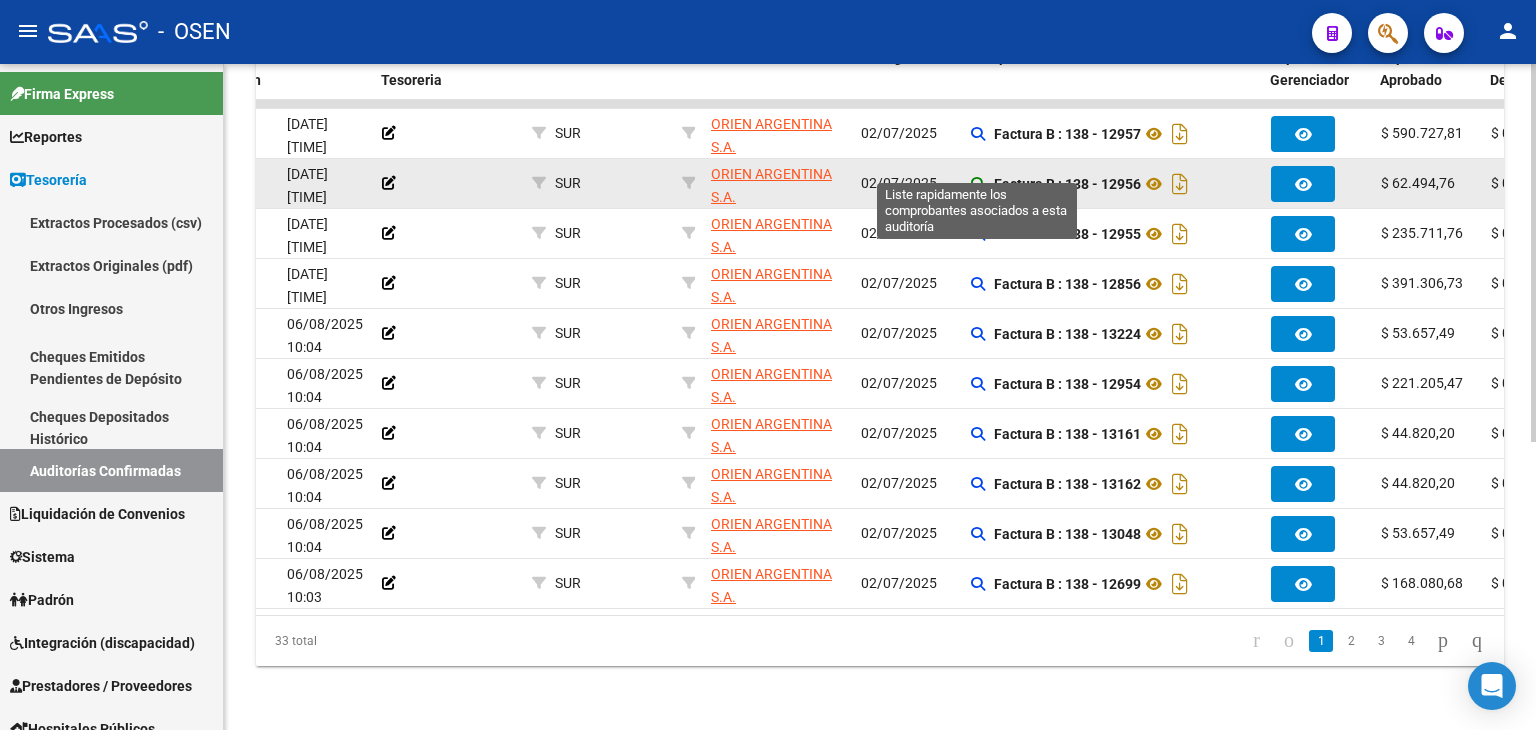 click 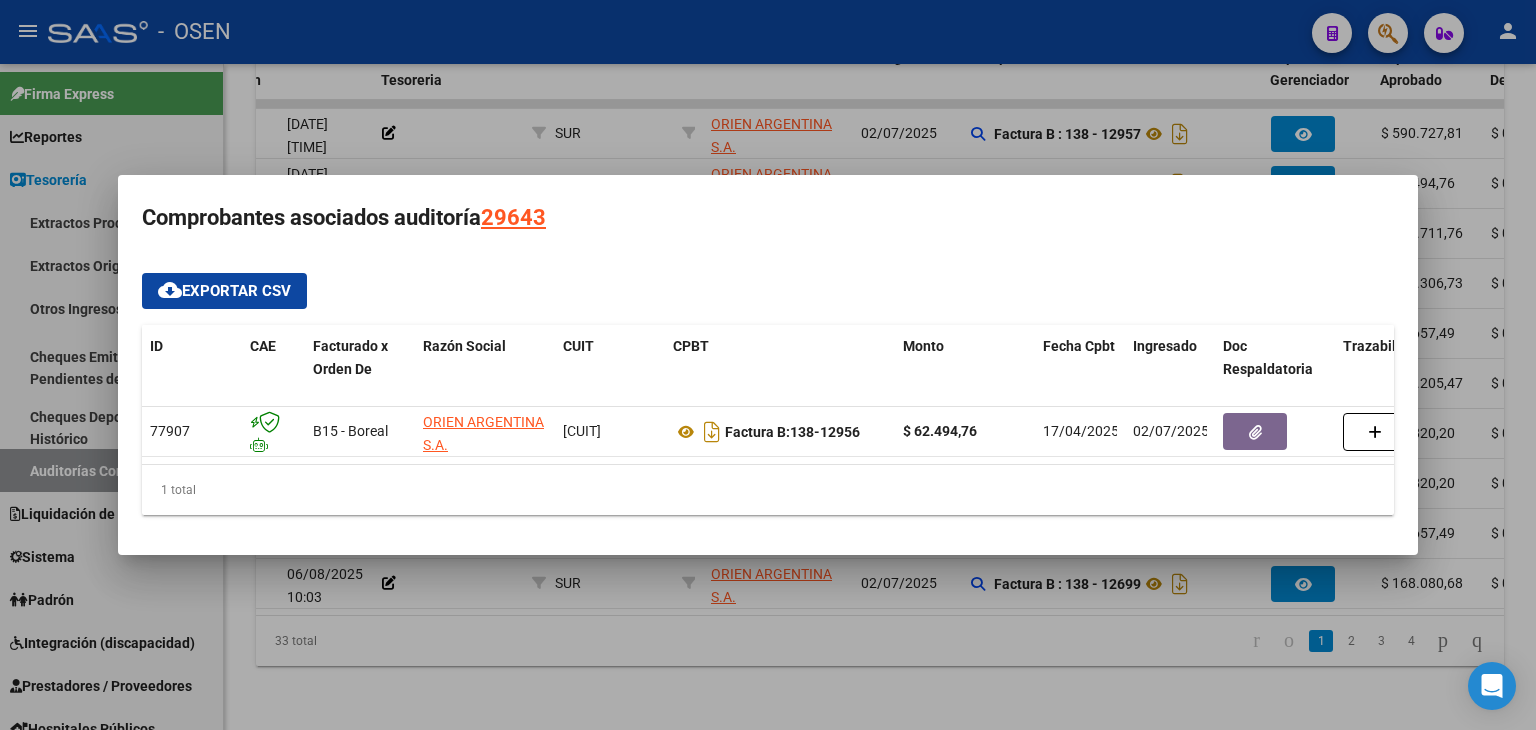 click at bounding box center [768, 365] 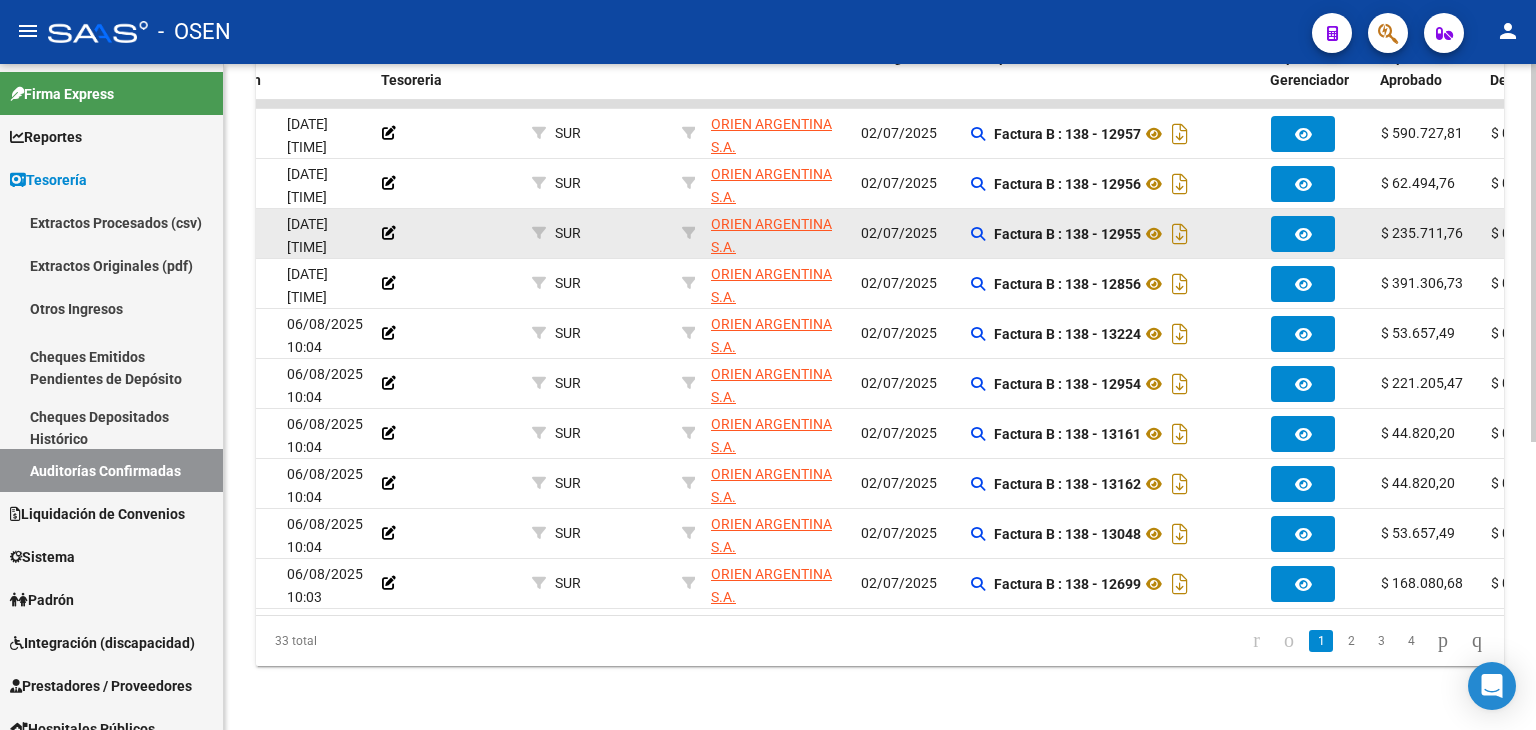 click on "Factura B : 138 - 12955" 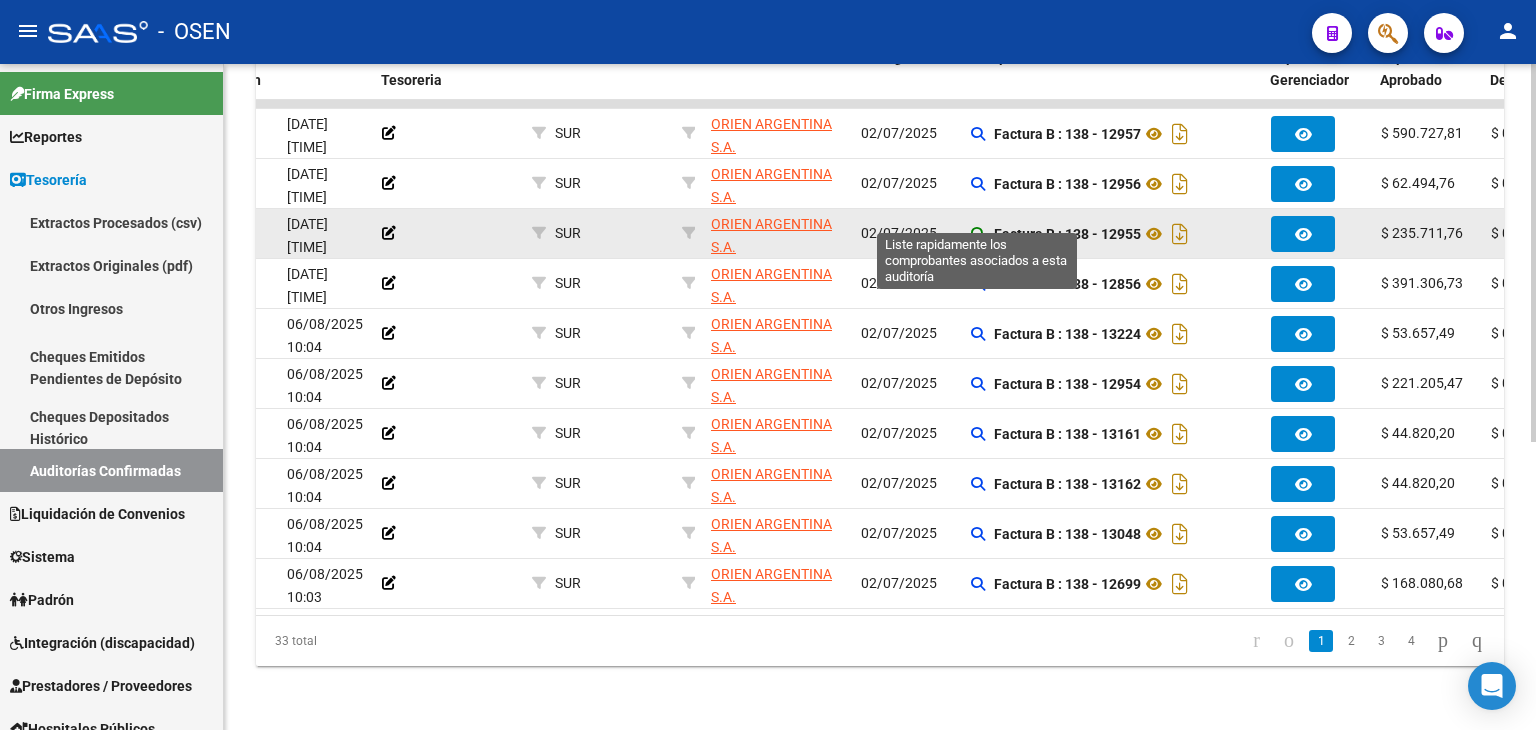 click 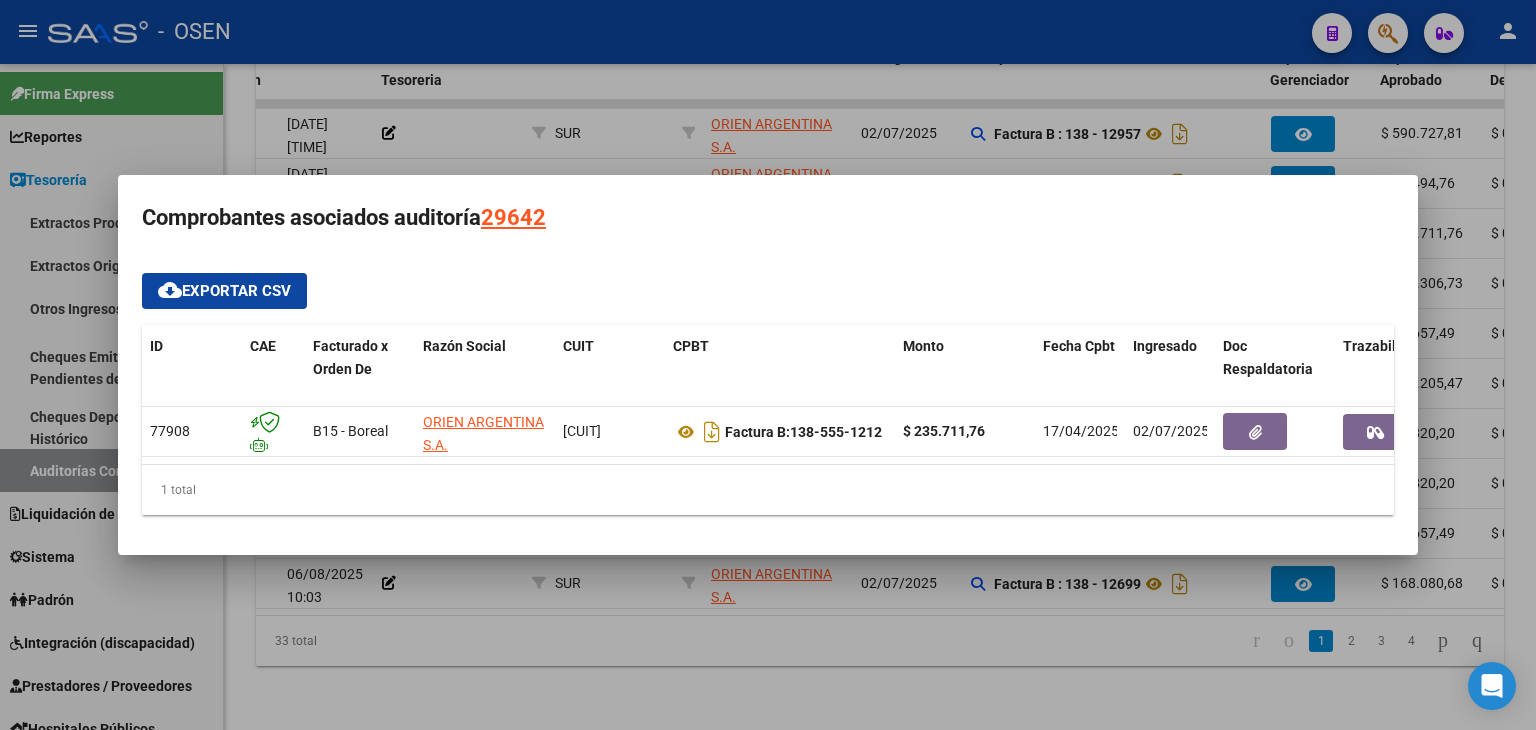 click at bounding box center (768, 365) 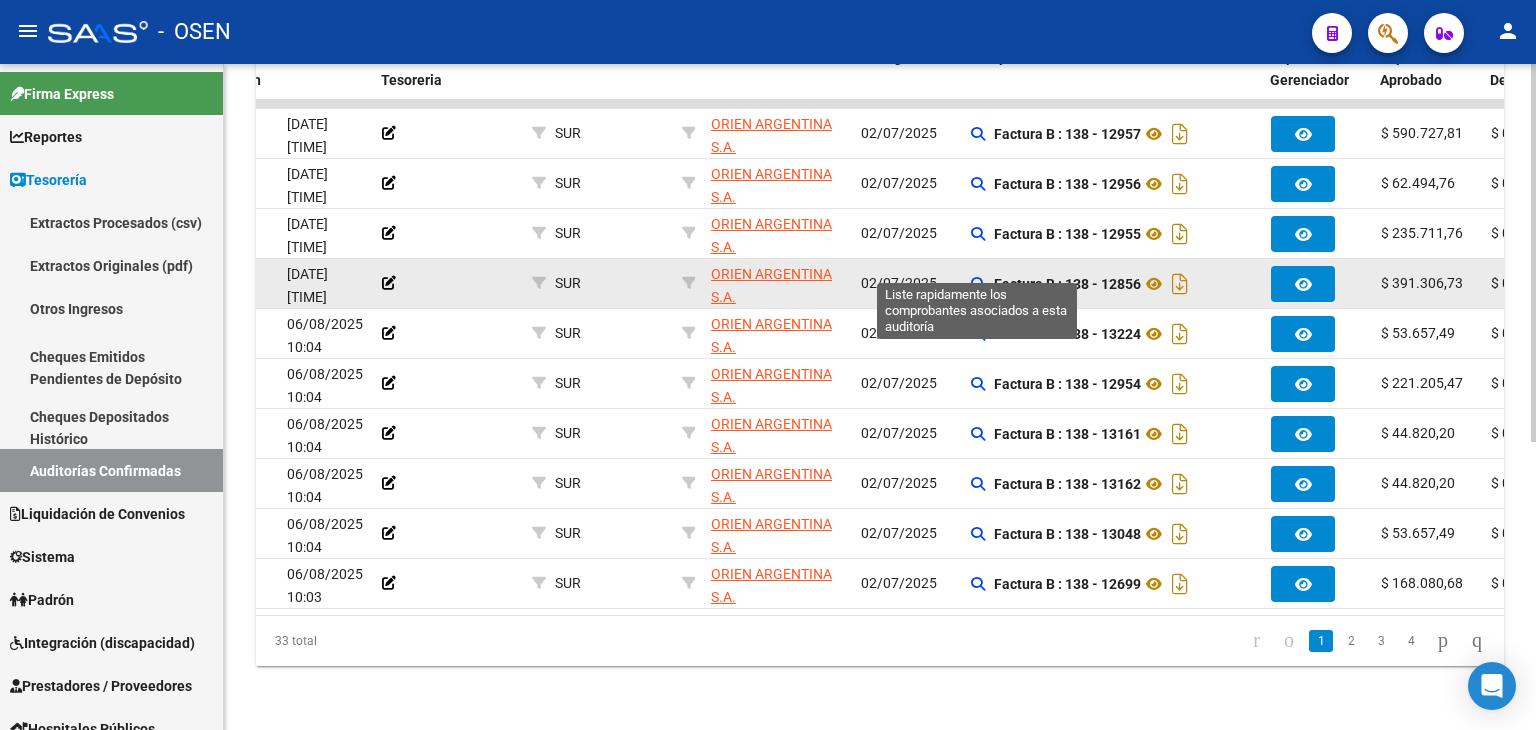 click on "Factura B : 138 - 12856" 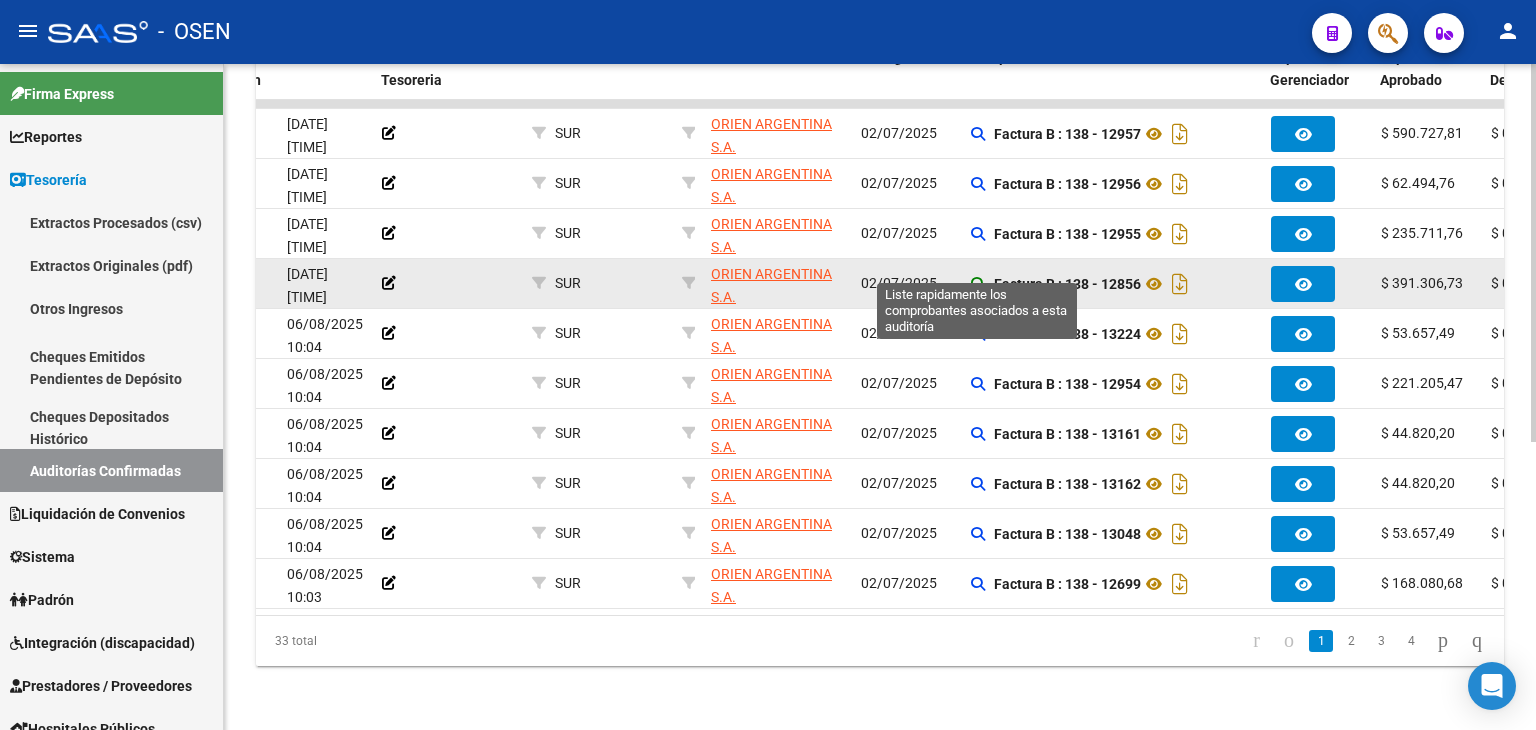 click 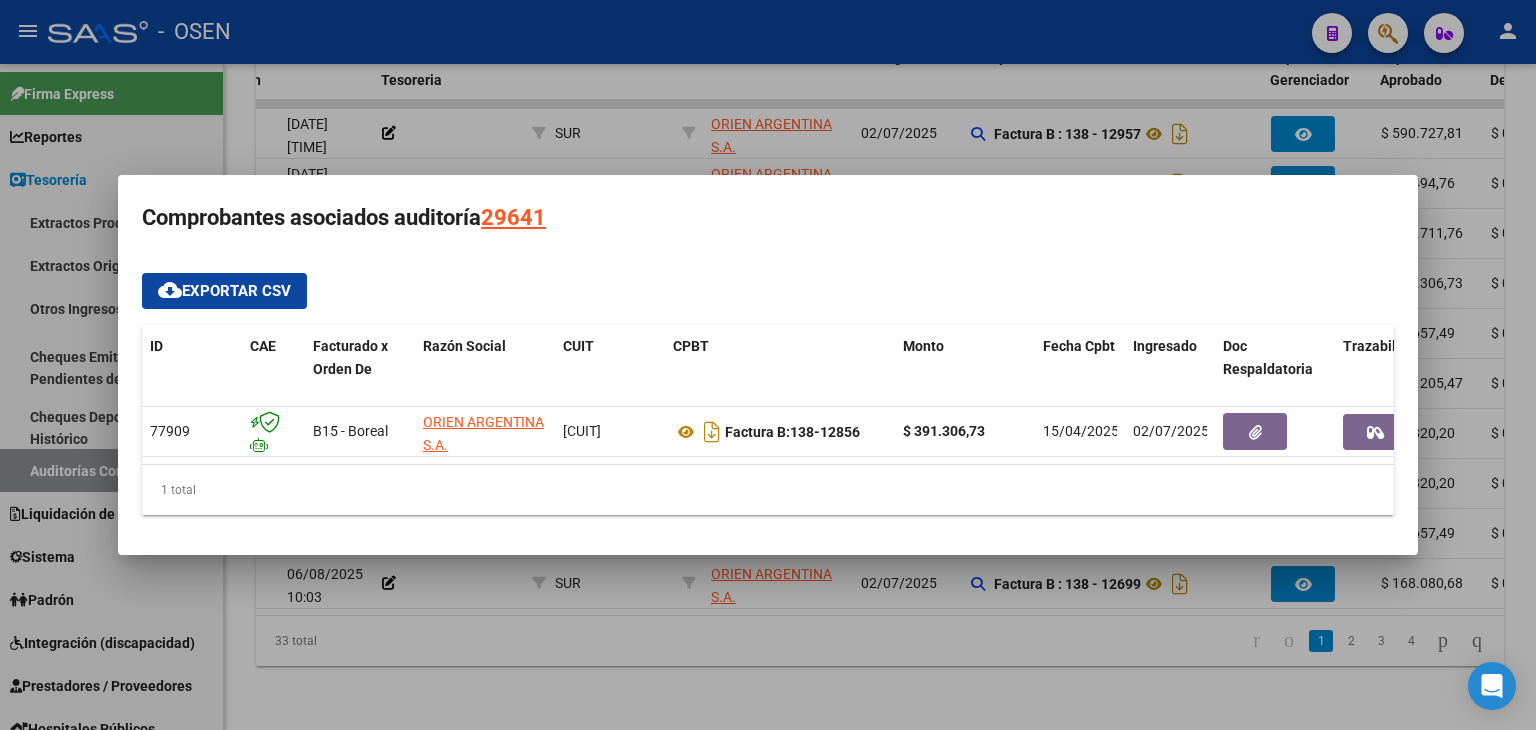 click at bounding box center (768, 365) 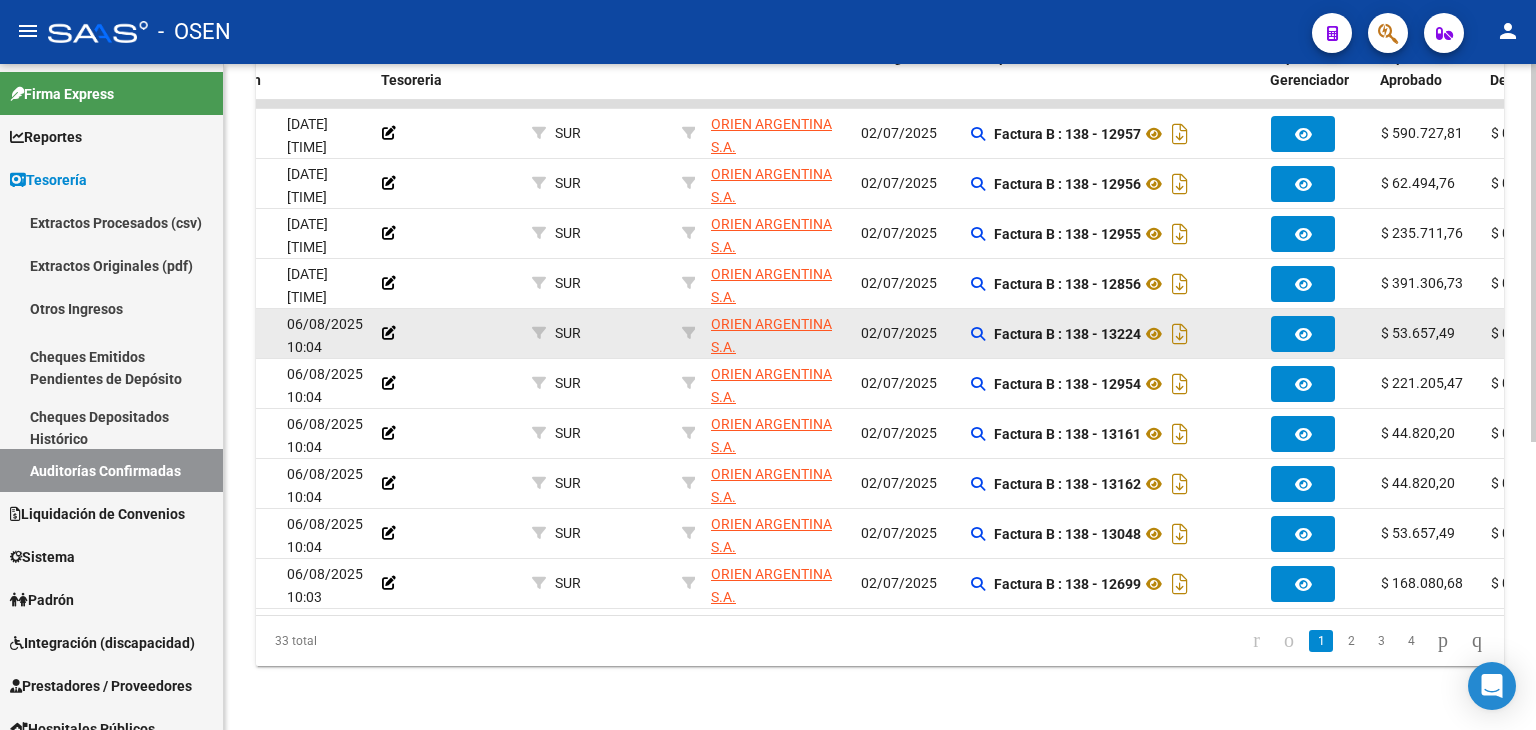 click on "Factura B : 138 - 13224" 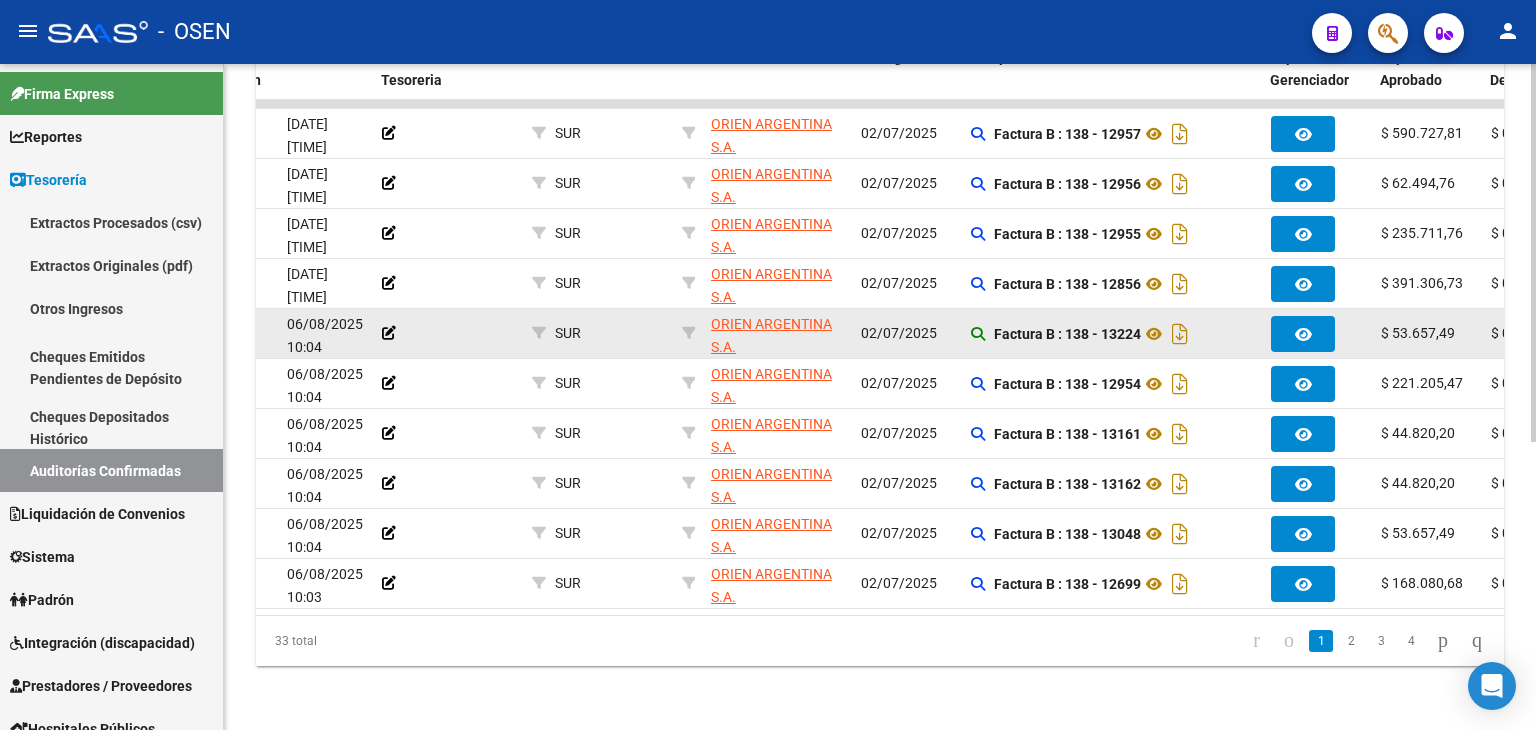 click 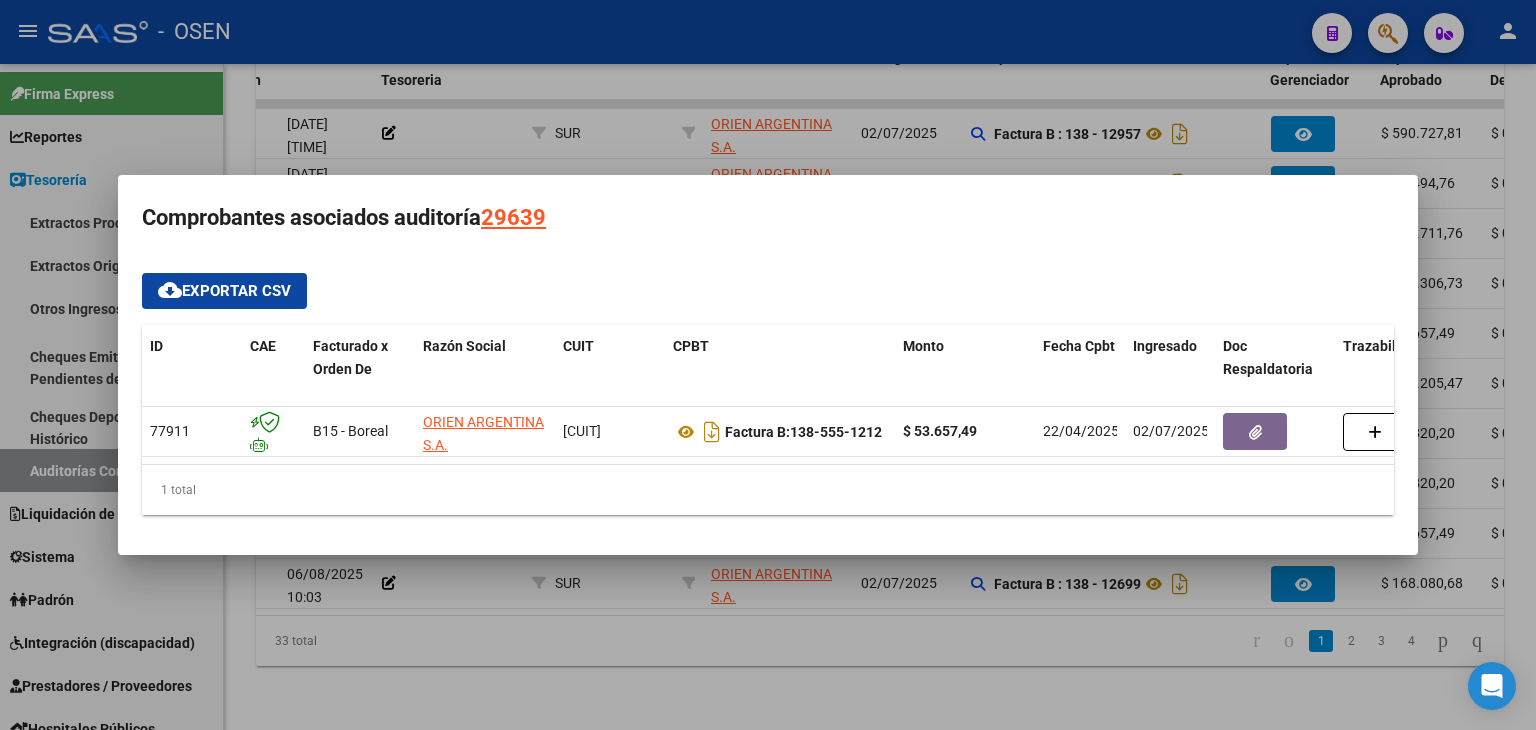 click at bounding box center (768, 365) 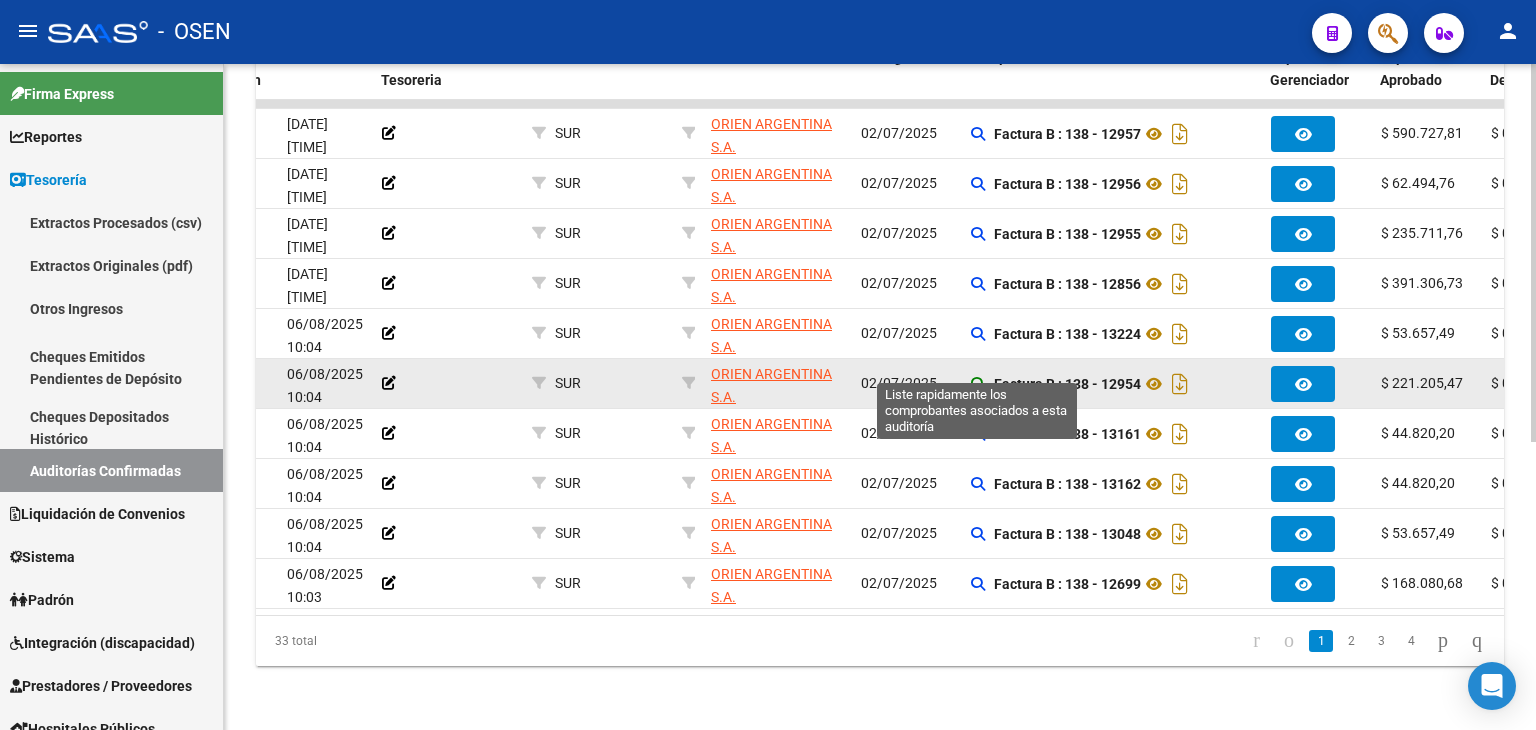 click 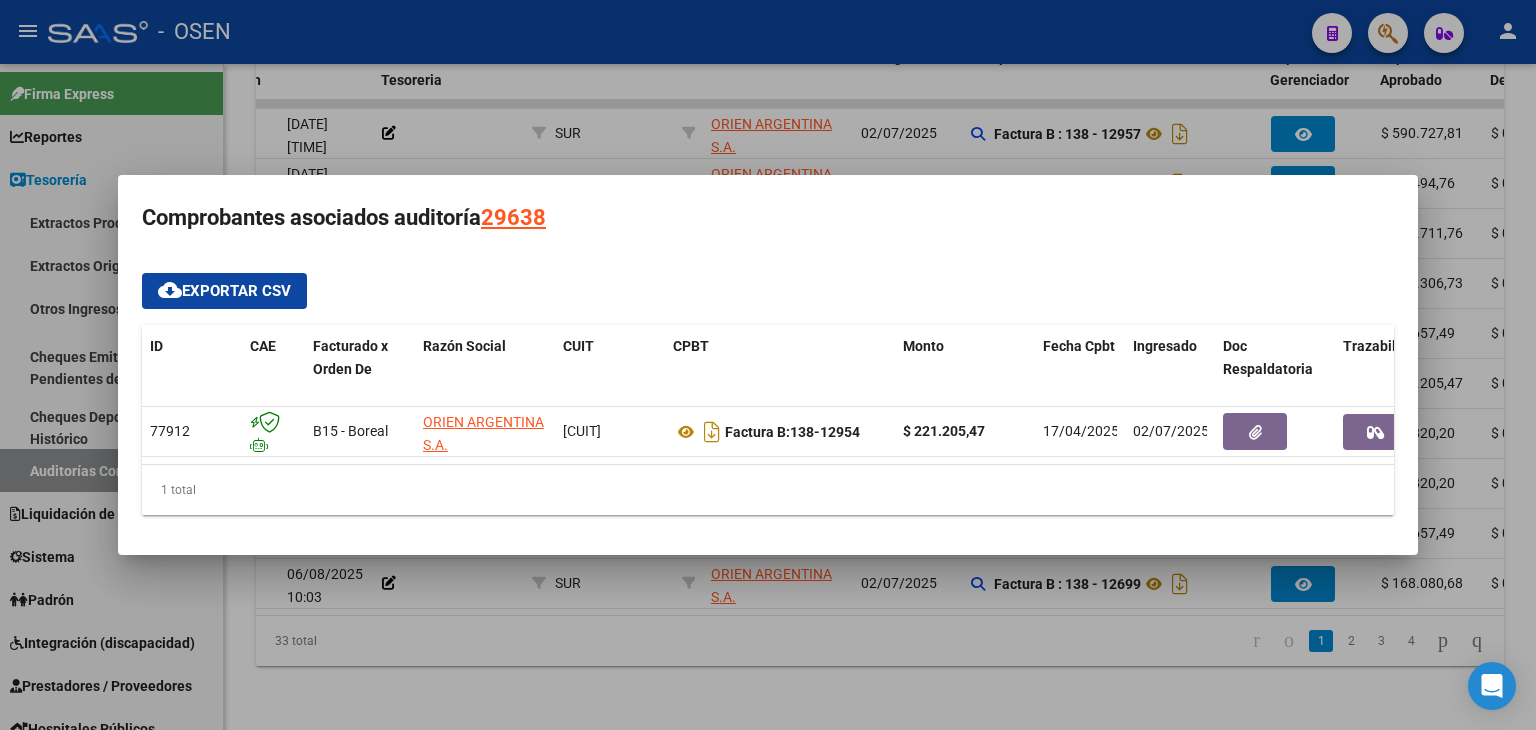click at bounding box center [768, 365] 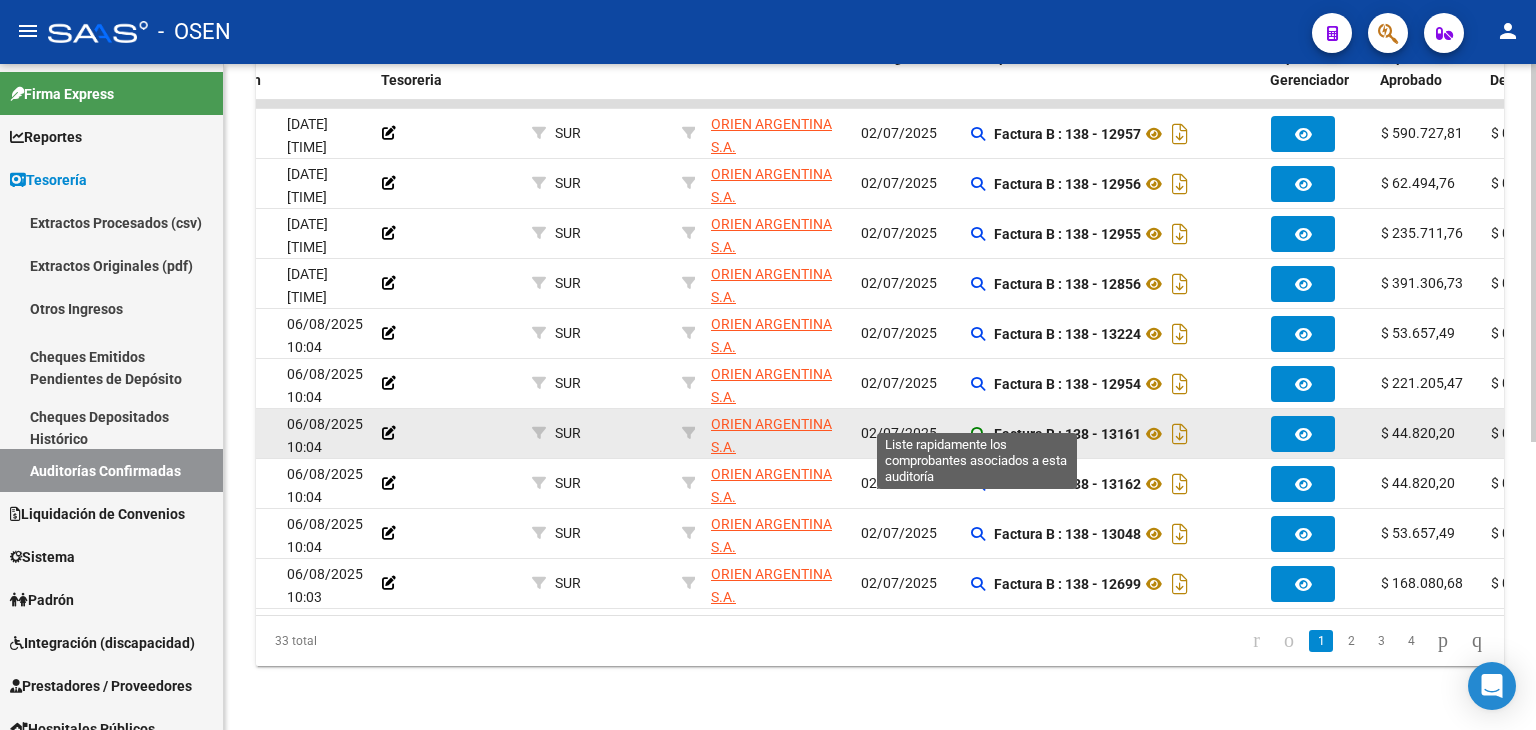 click 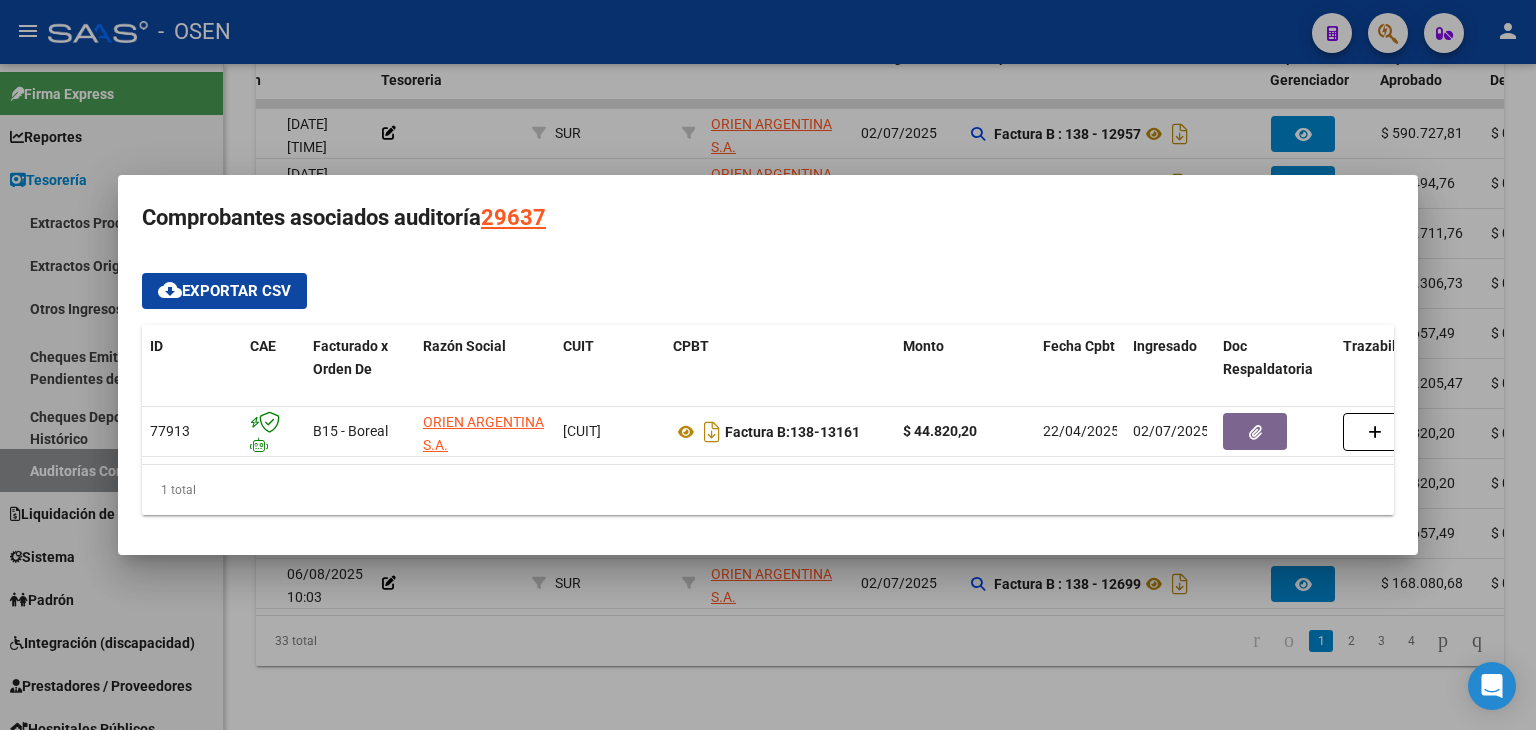click at bounding box center (768, 365) 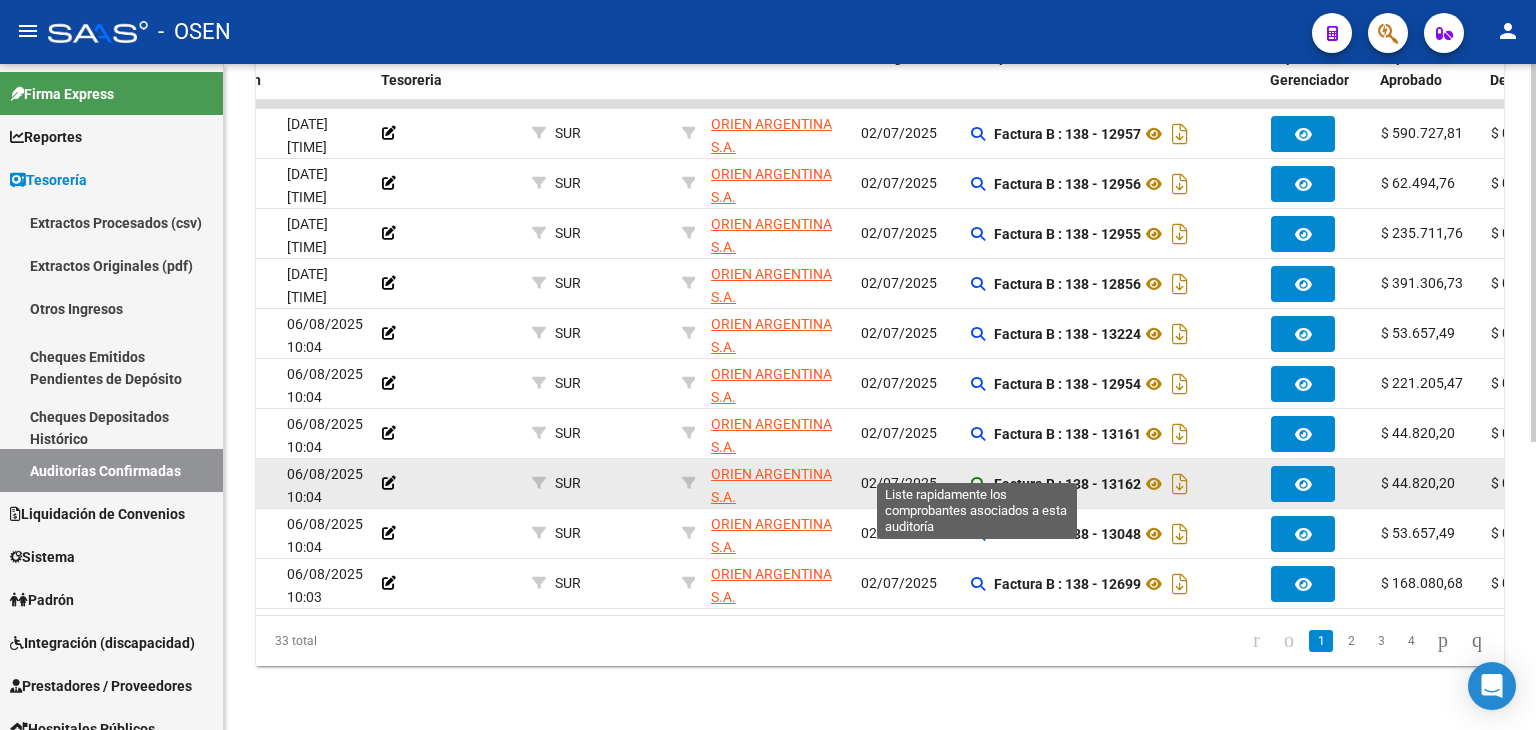 click 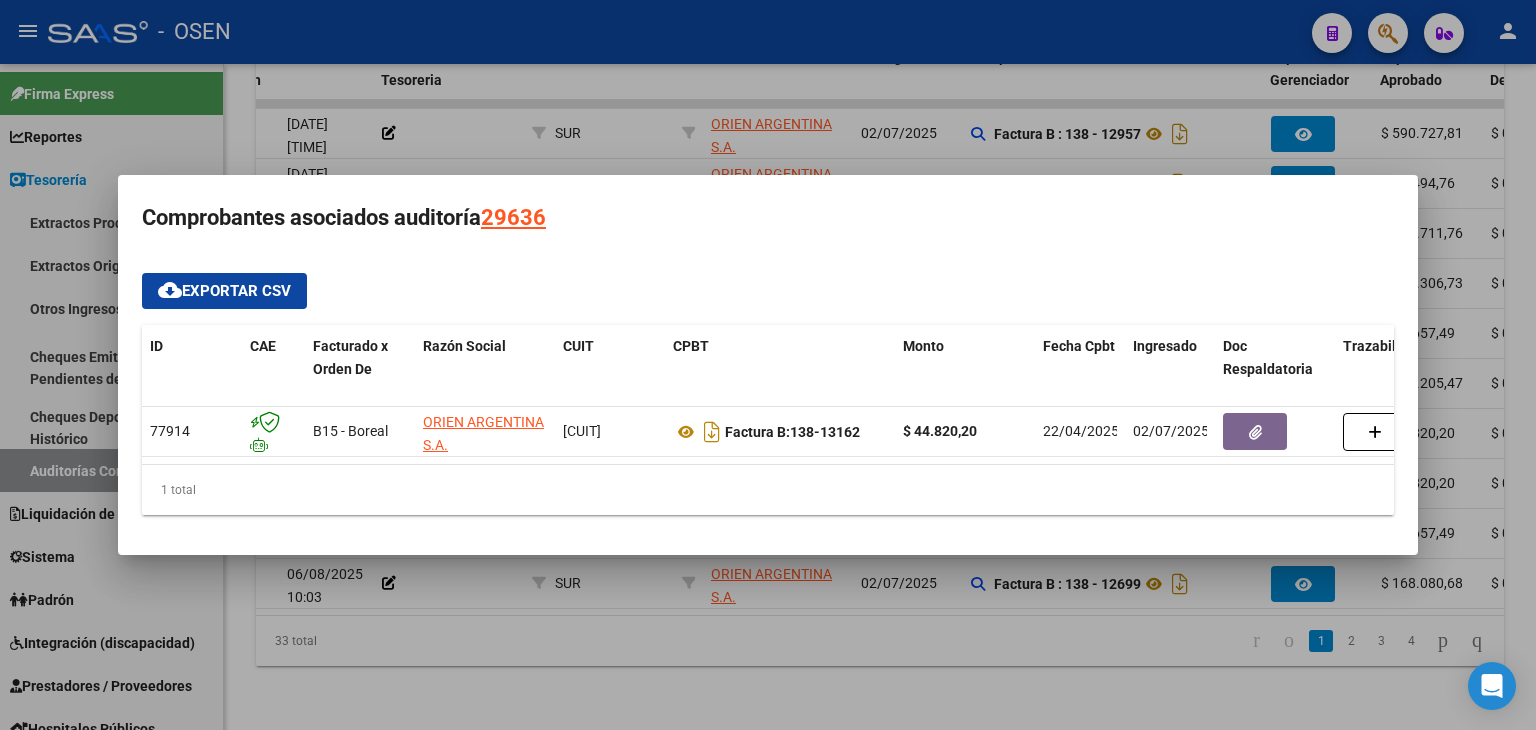 click at bounding box center (768, 365) 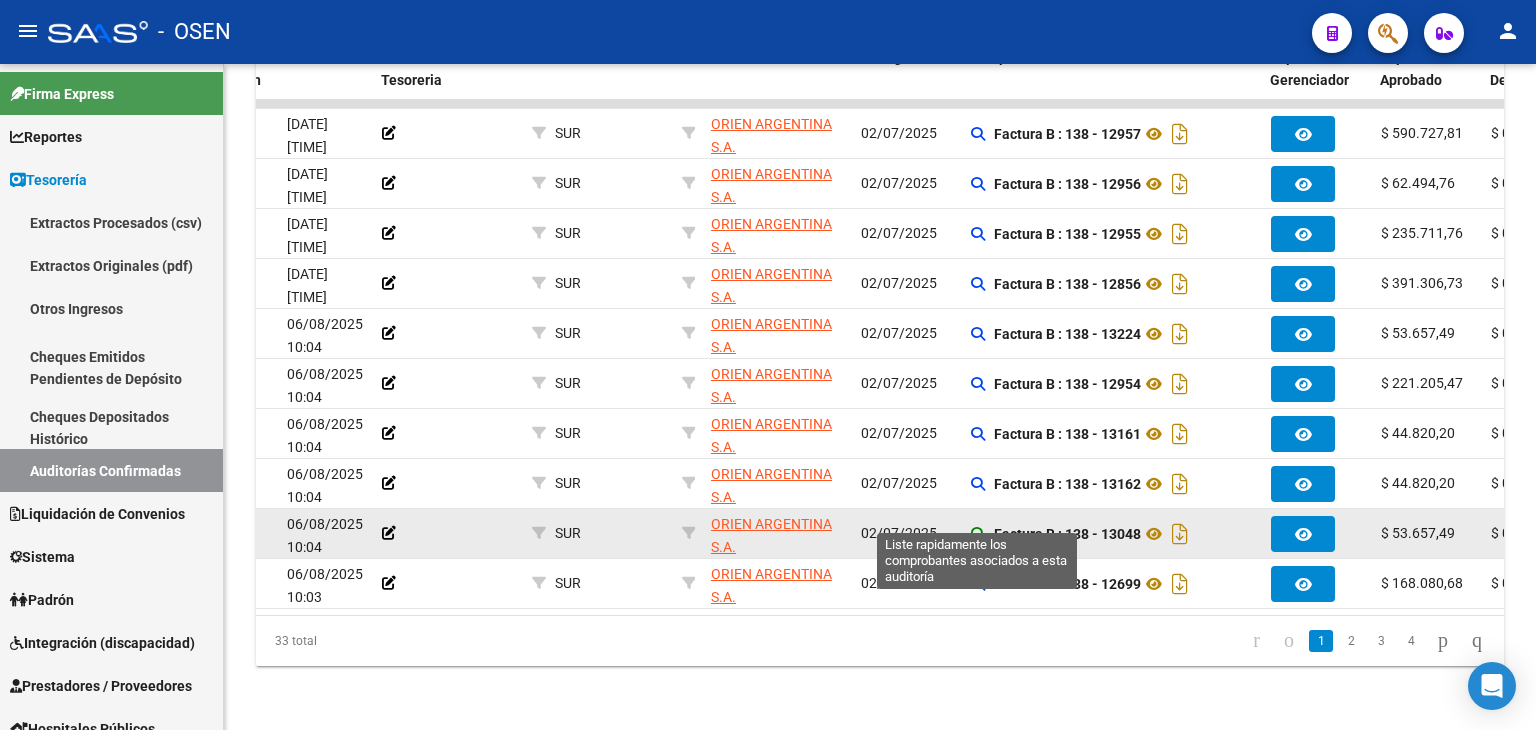 click 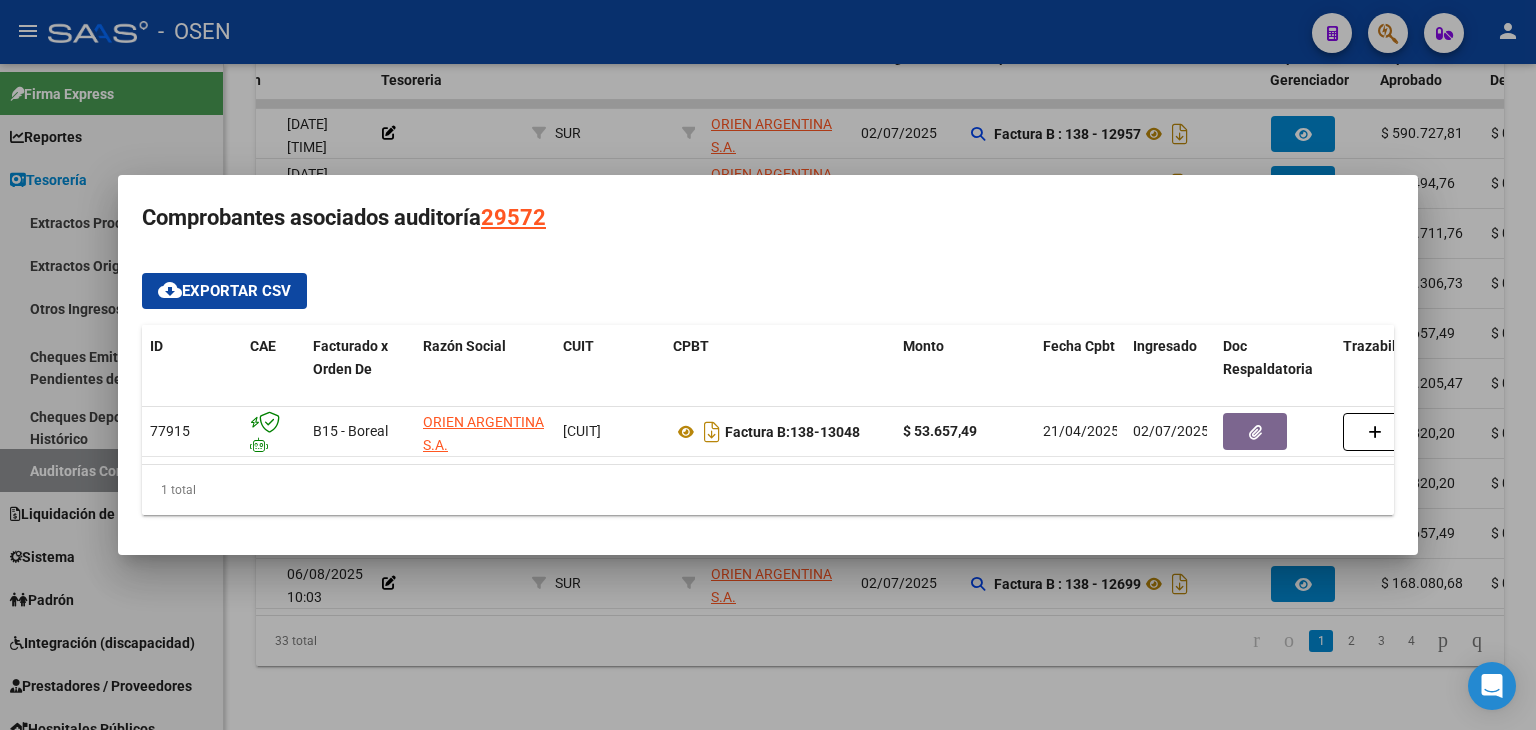 click at bounding box center (768, 365) 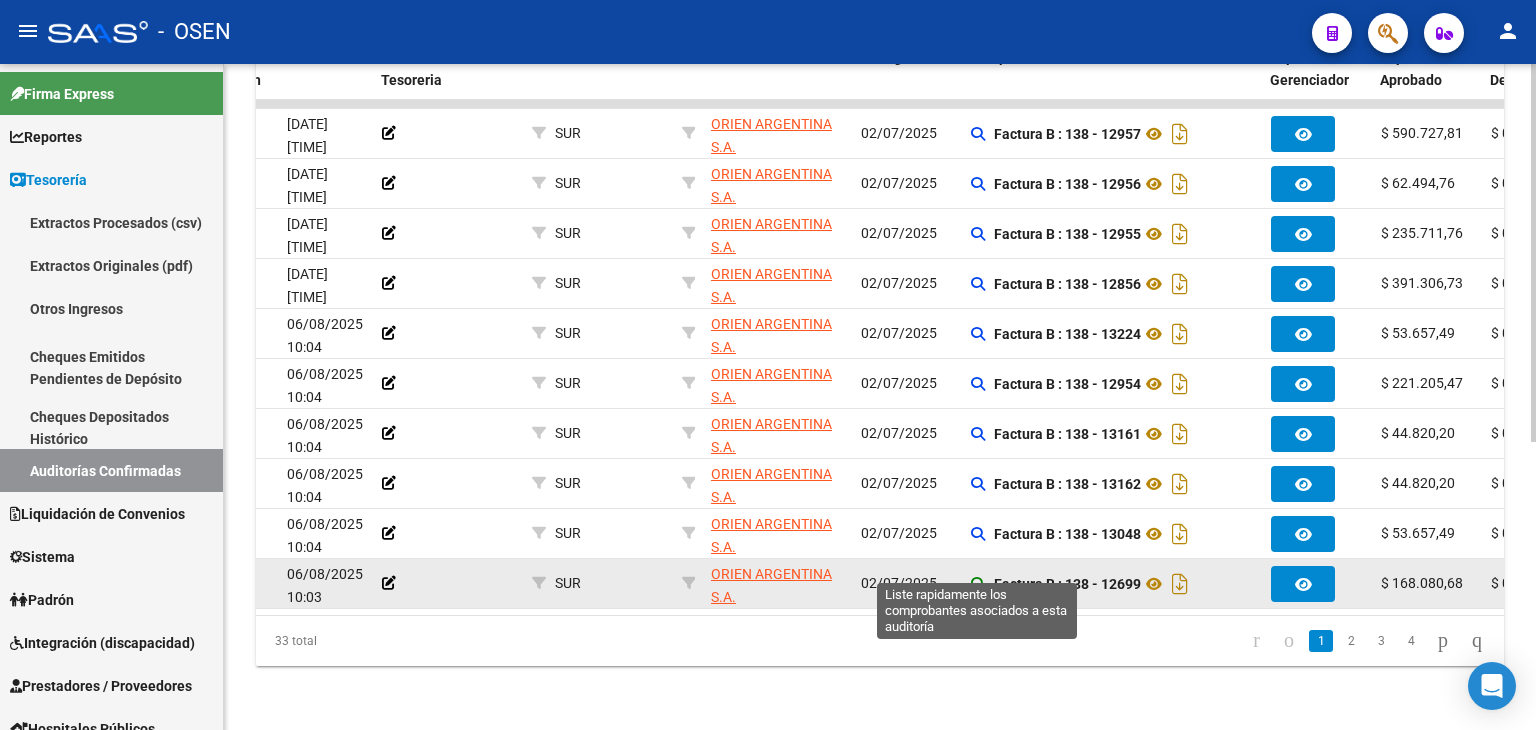 click 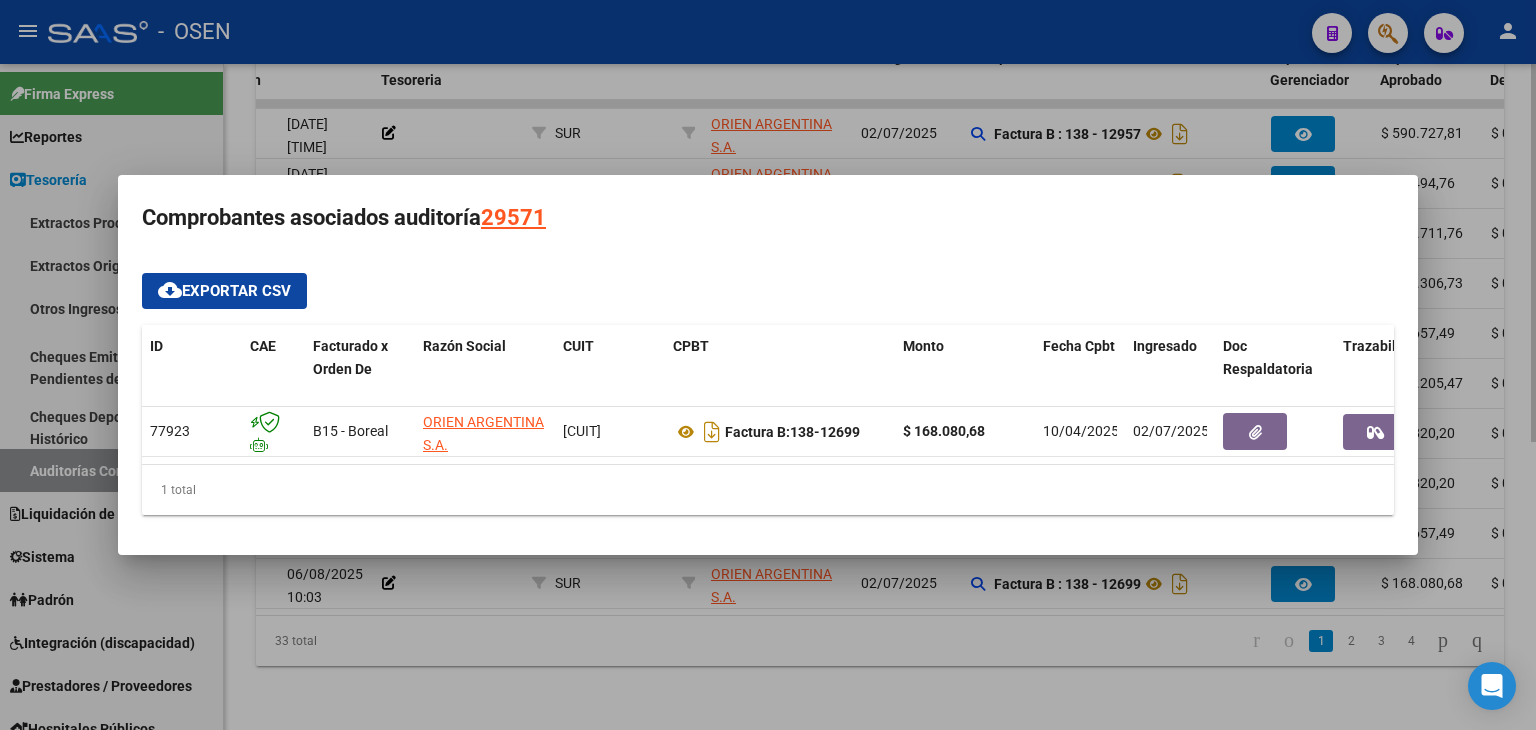 click at bounding box center (768, 365) 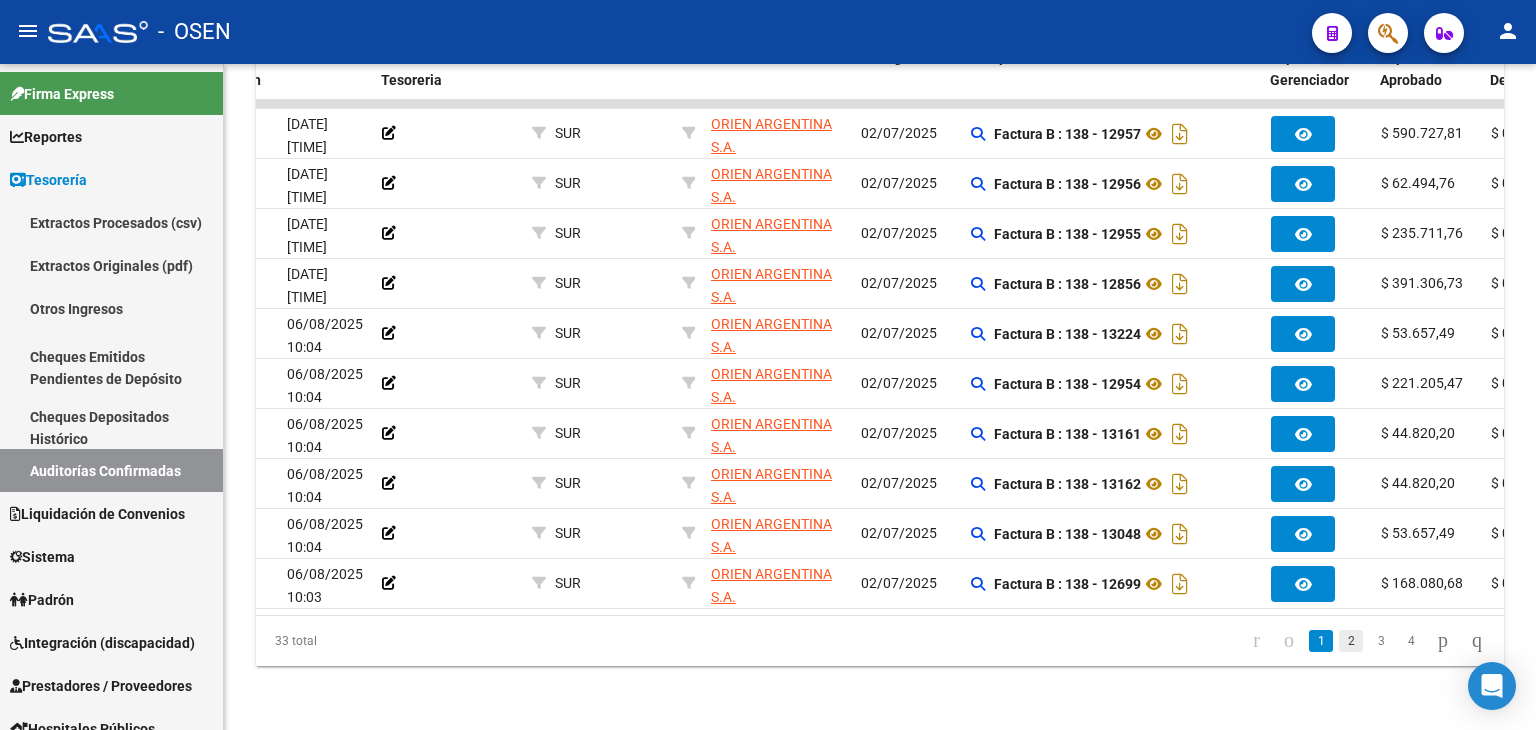 click on "2" 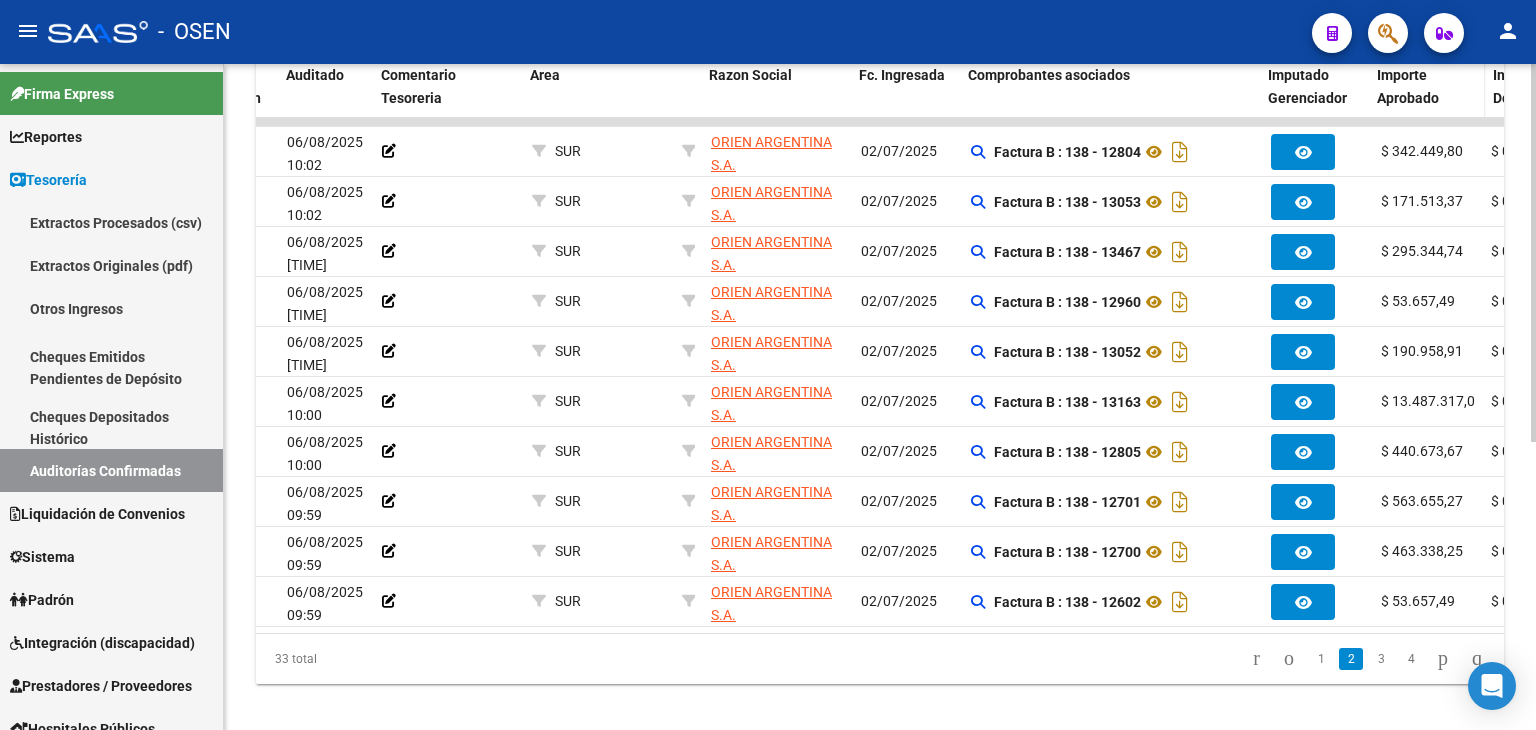 click 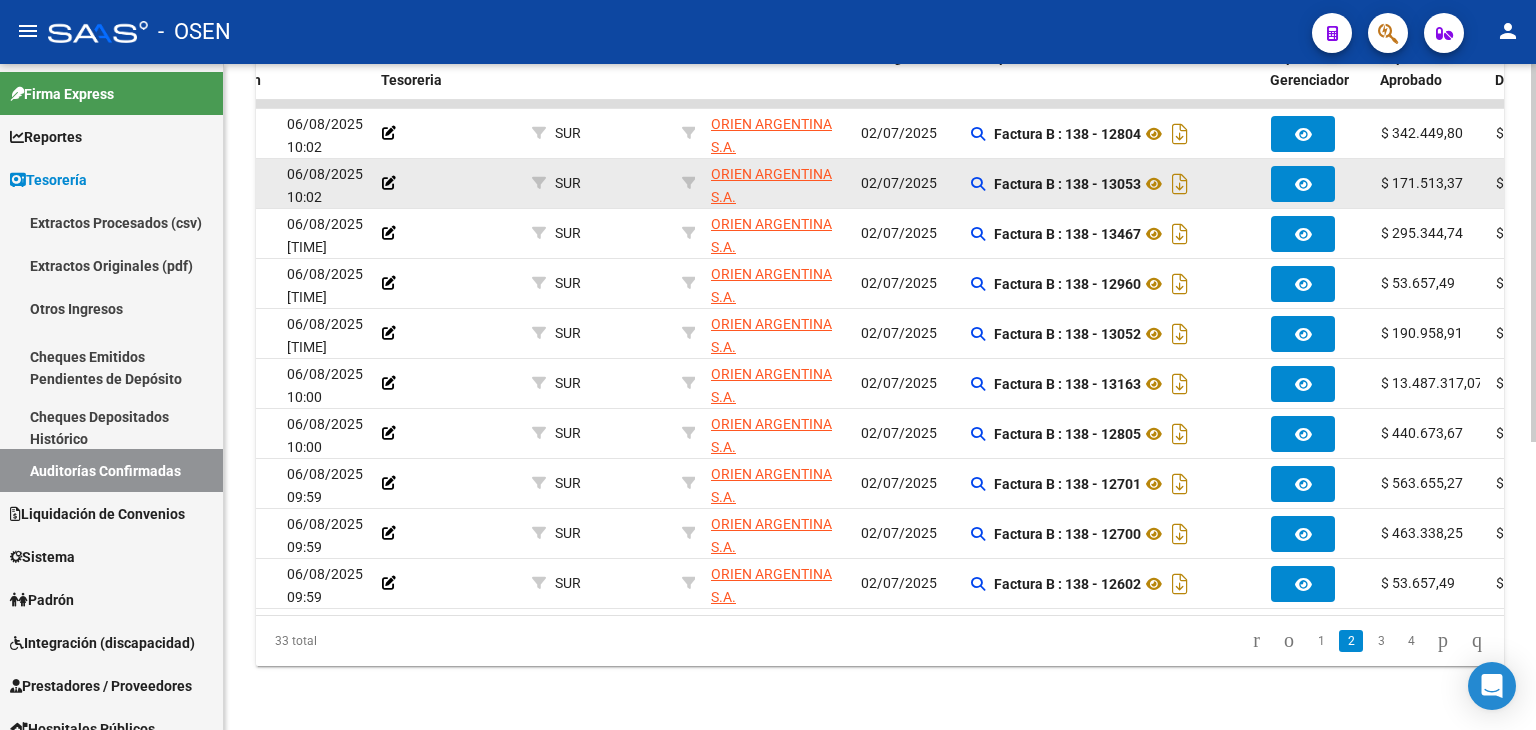 scroll, scrollTop: 507, scrollLeft: 0, axis: vertical 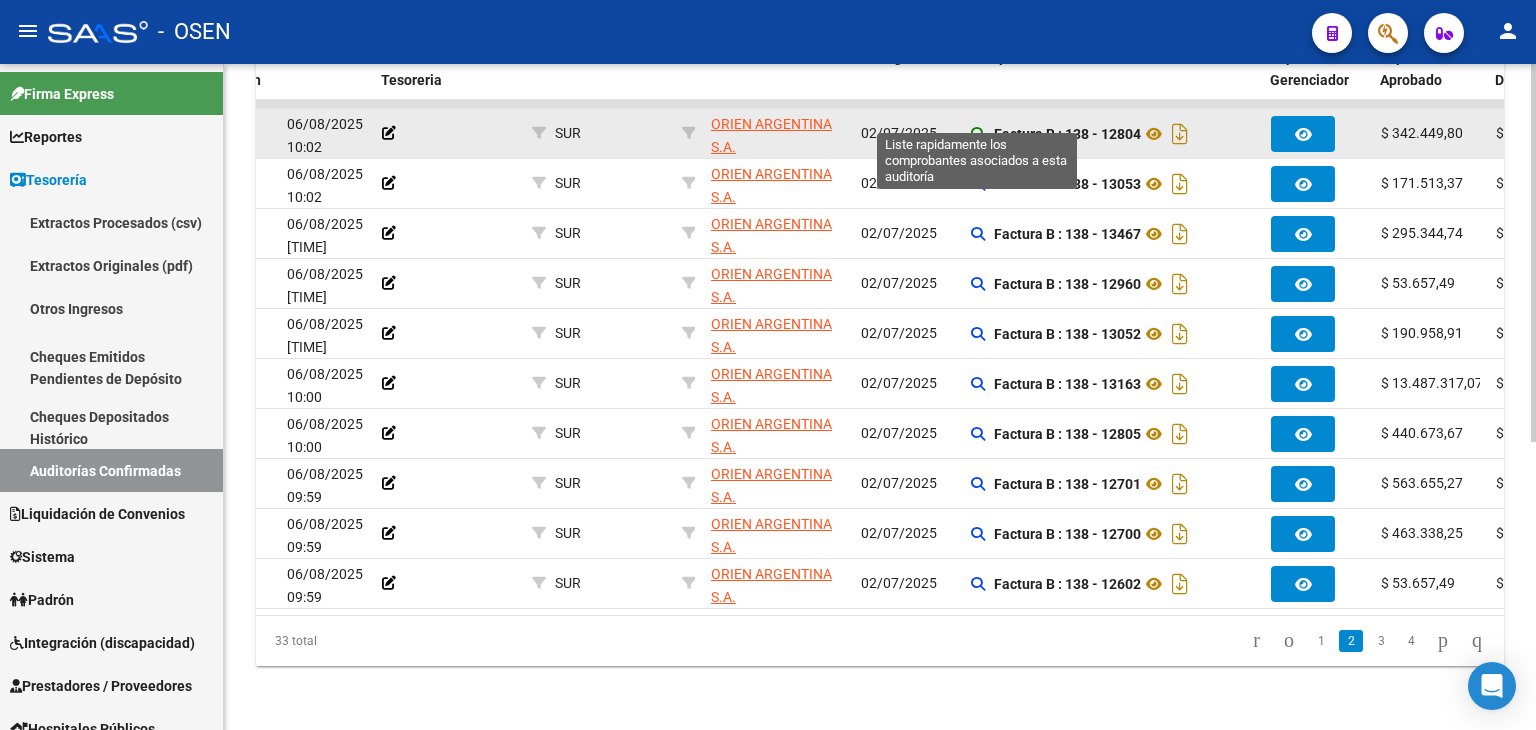 click 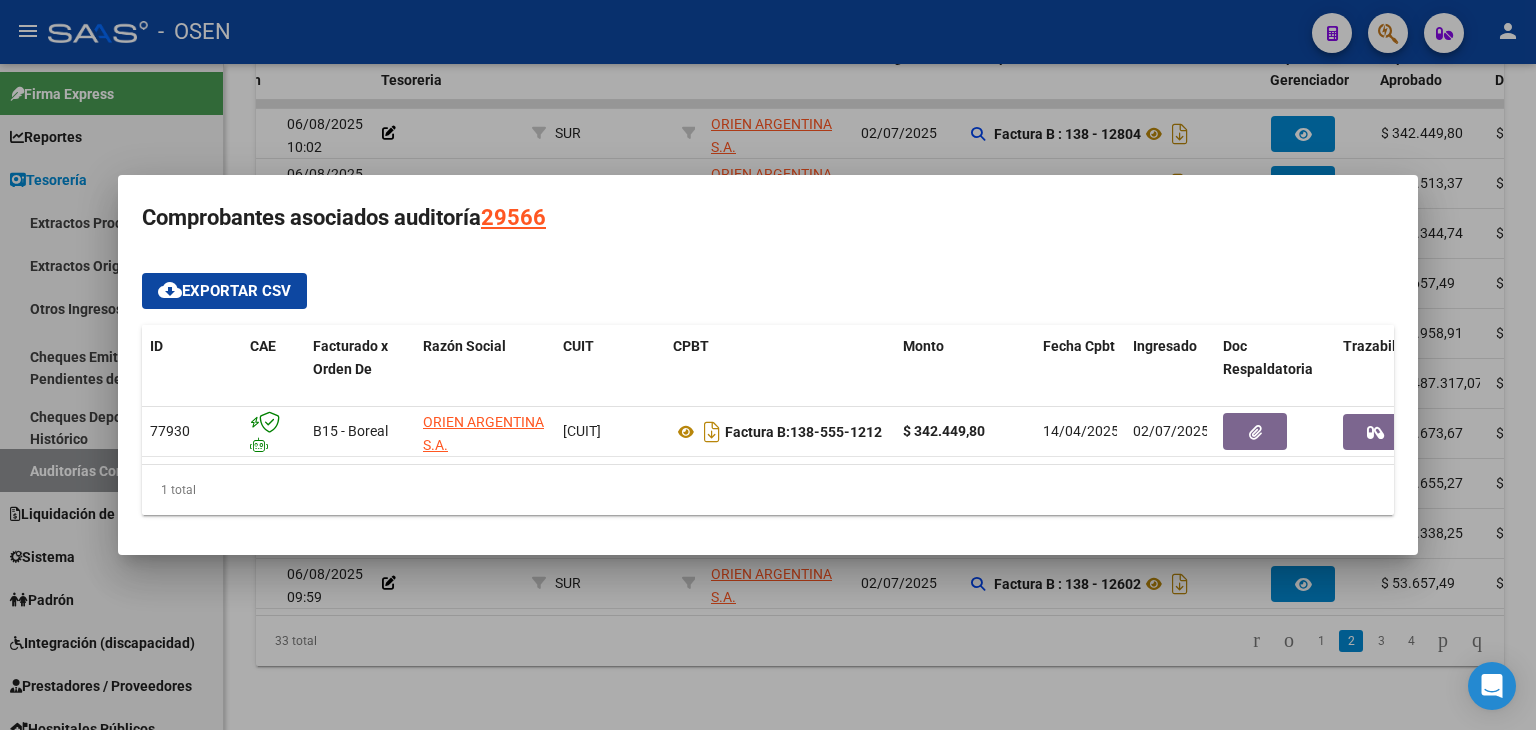 click at bounding box center (768, 365) 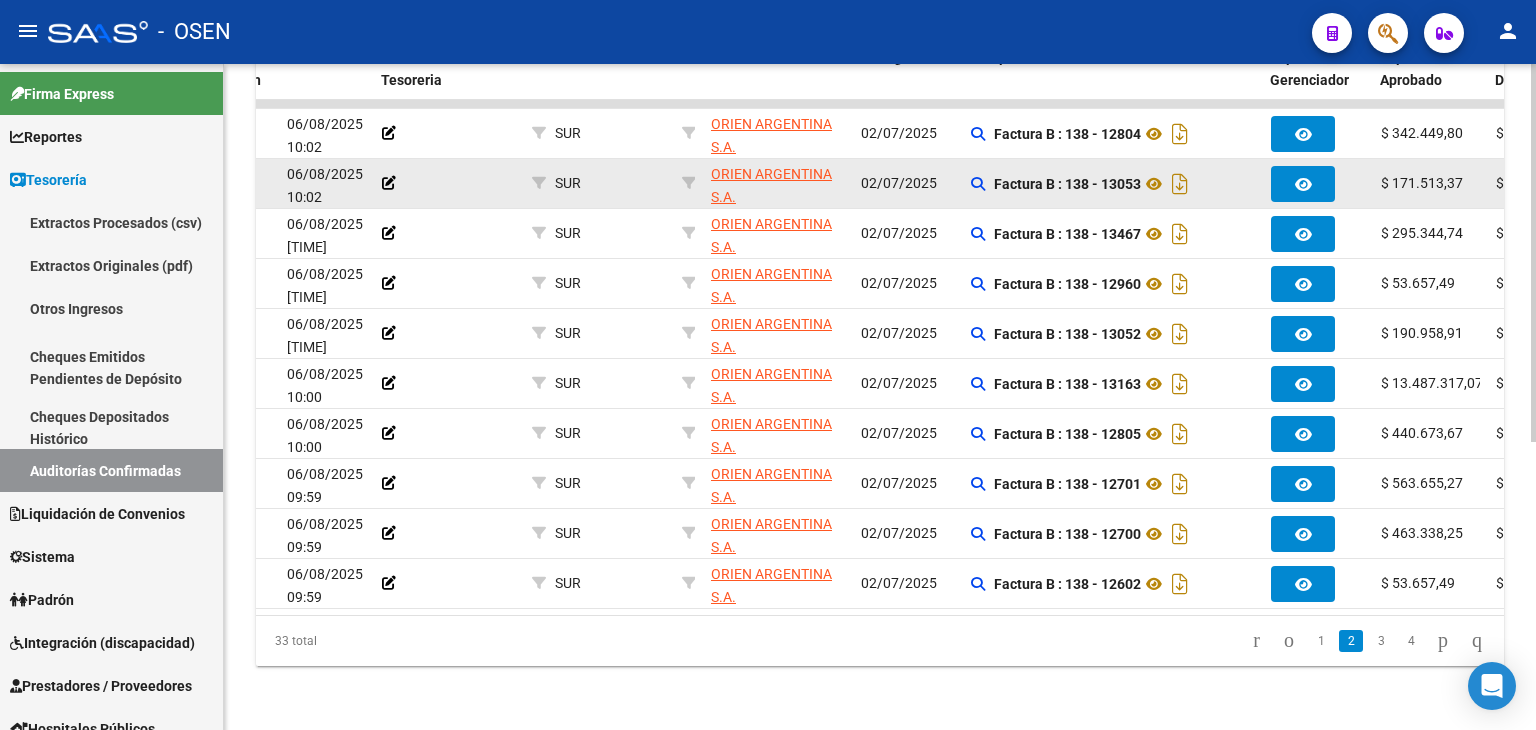 click on "Factura B : 138 - 13053" 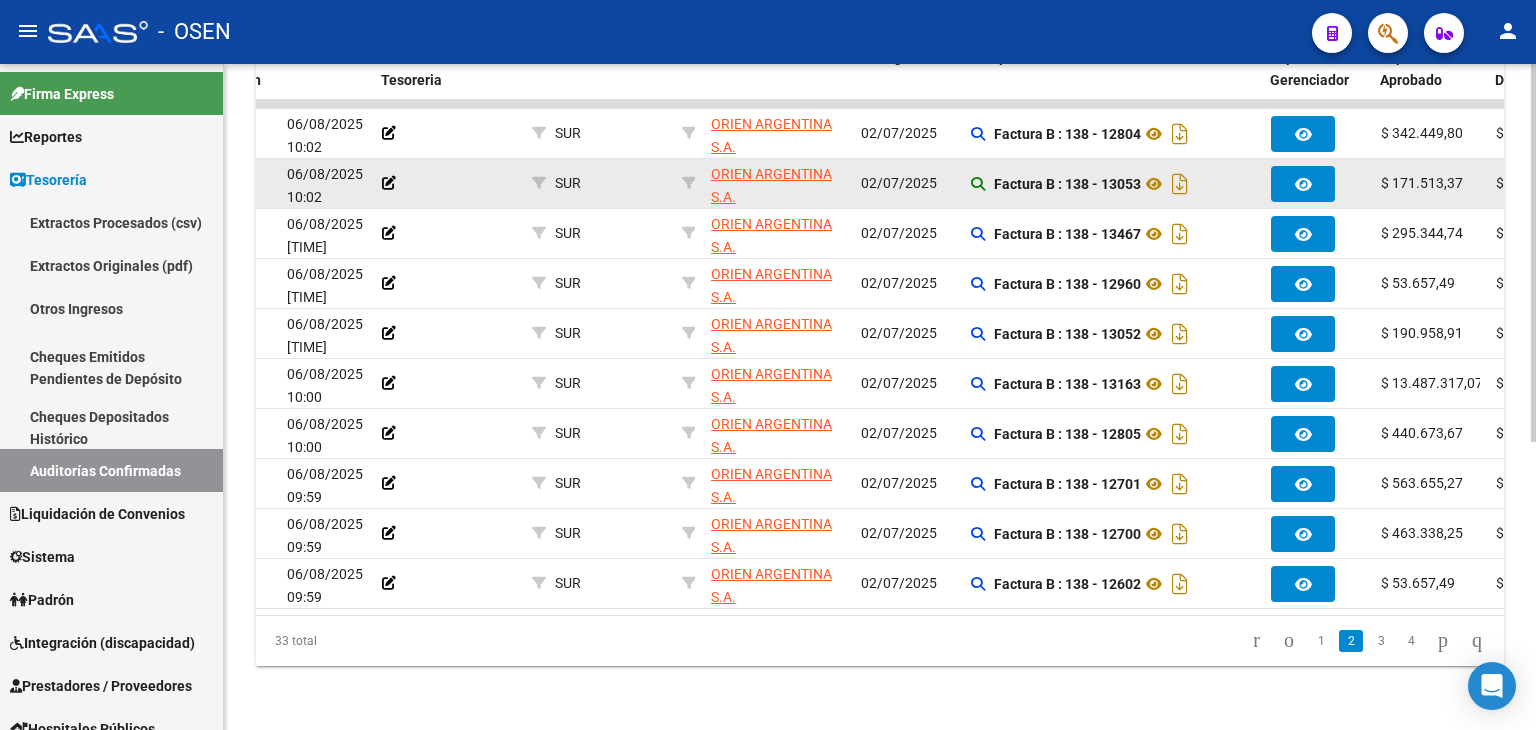 click 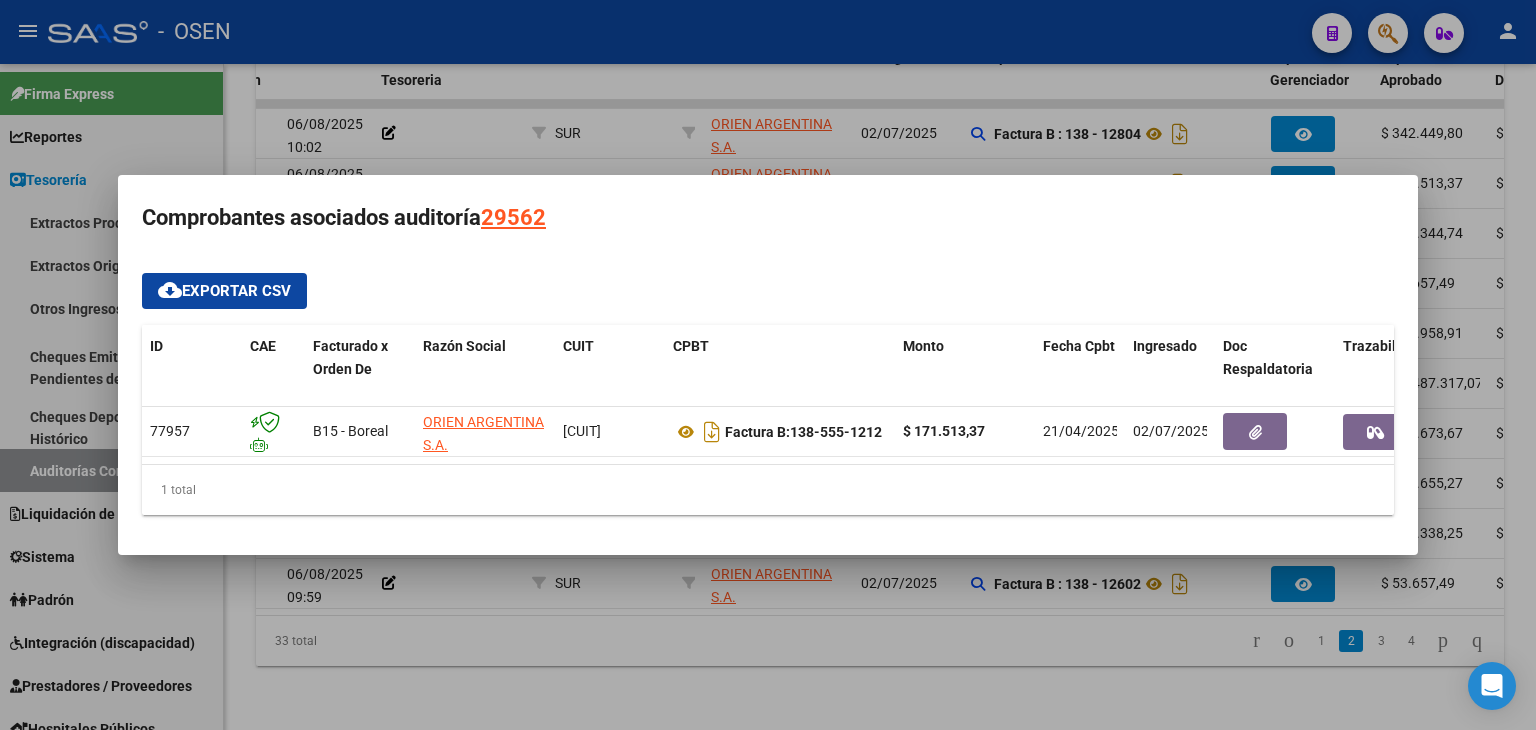 click at bounding box center (768, 365) 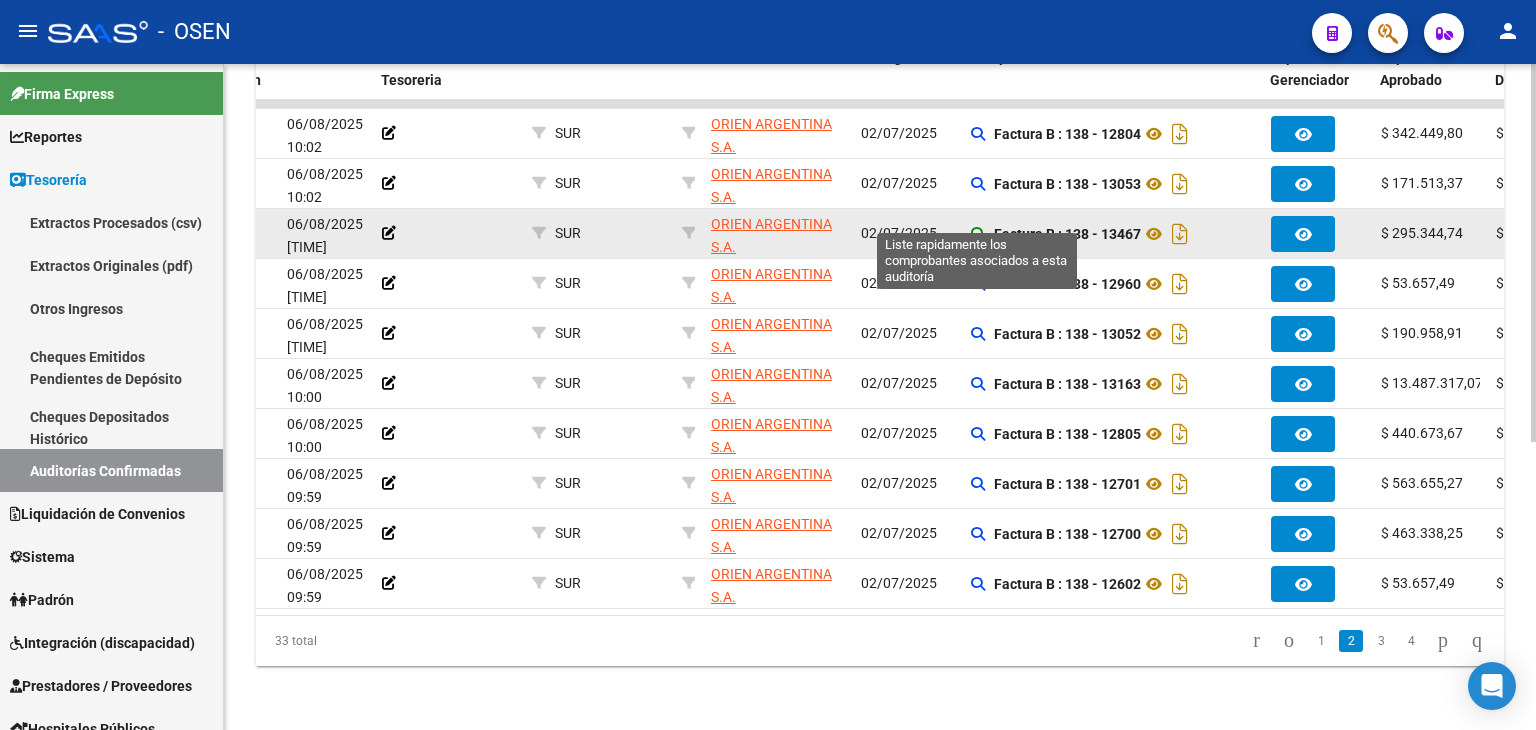 click 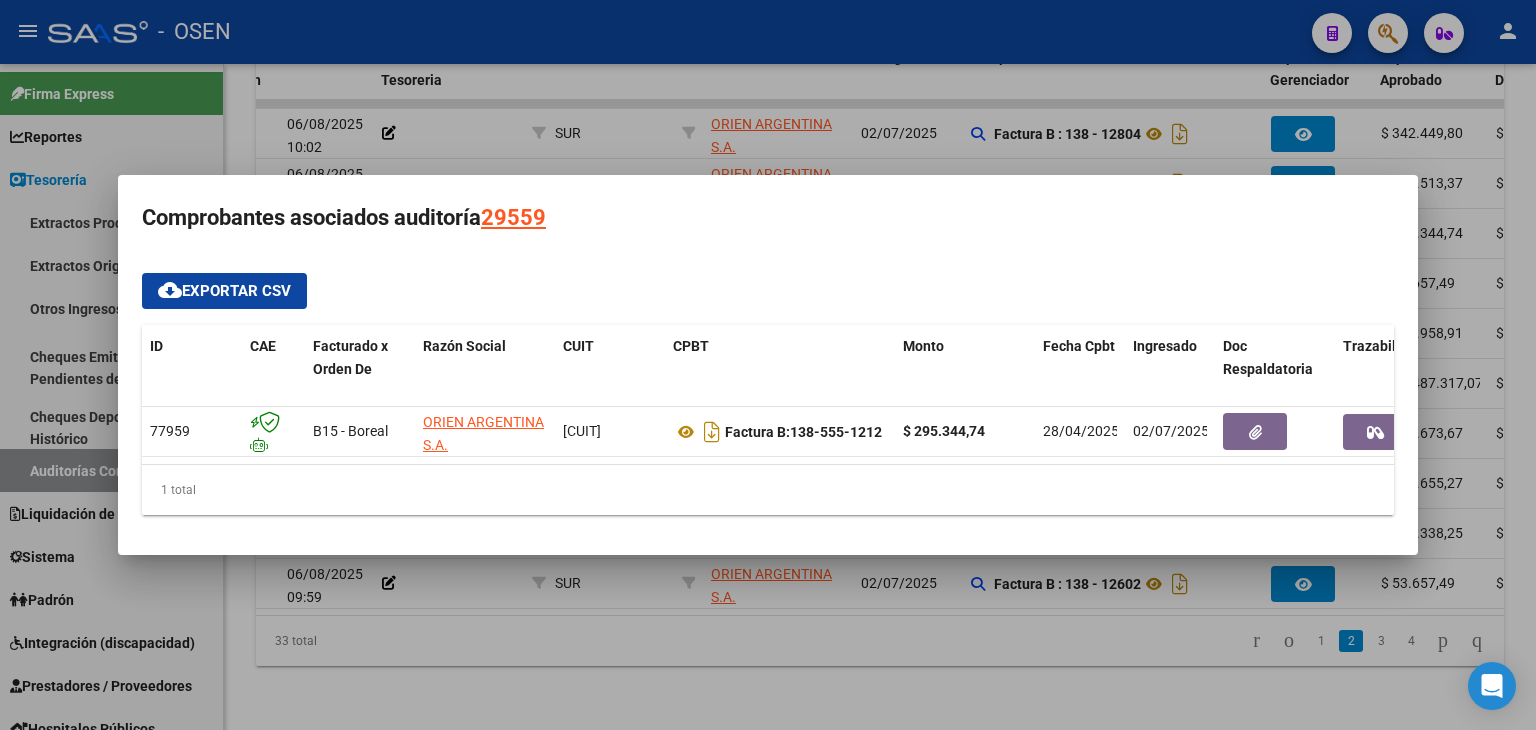 click on "Comprobantes asociados auditoría  29559" at bounding box center [768, 218] 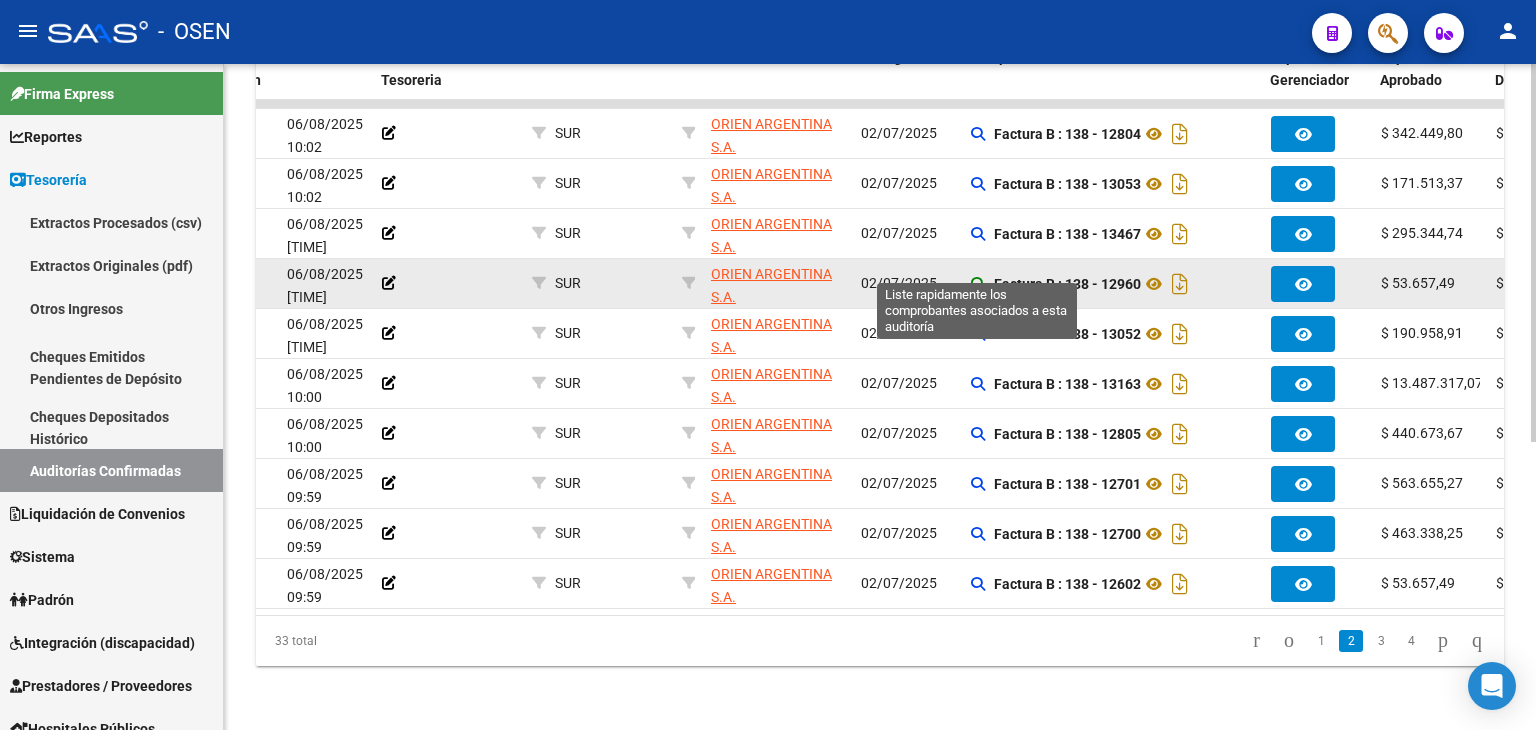 click 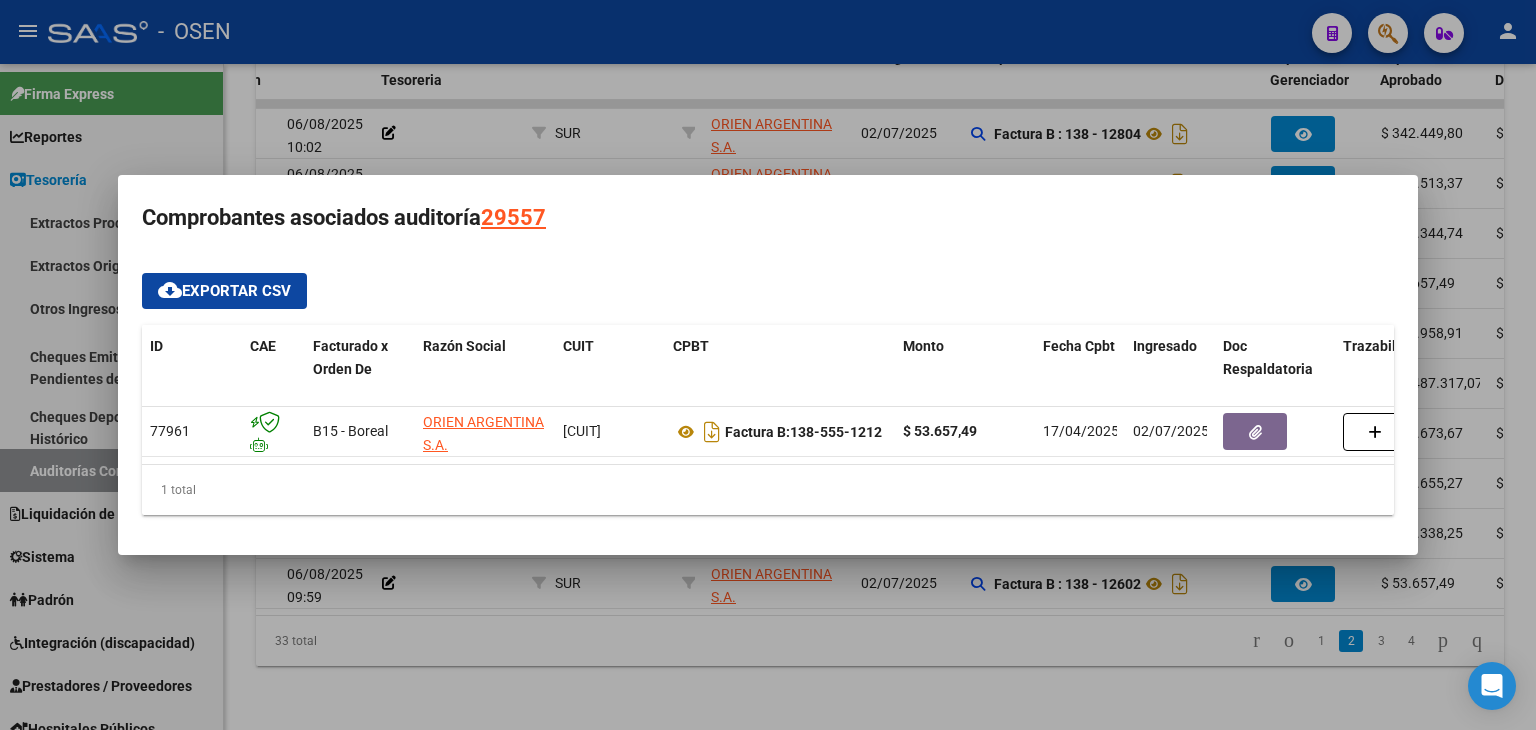 click at bounding box center (768, 365) 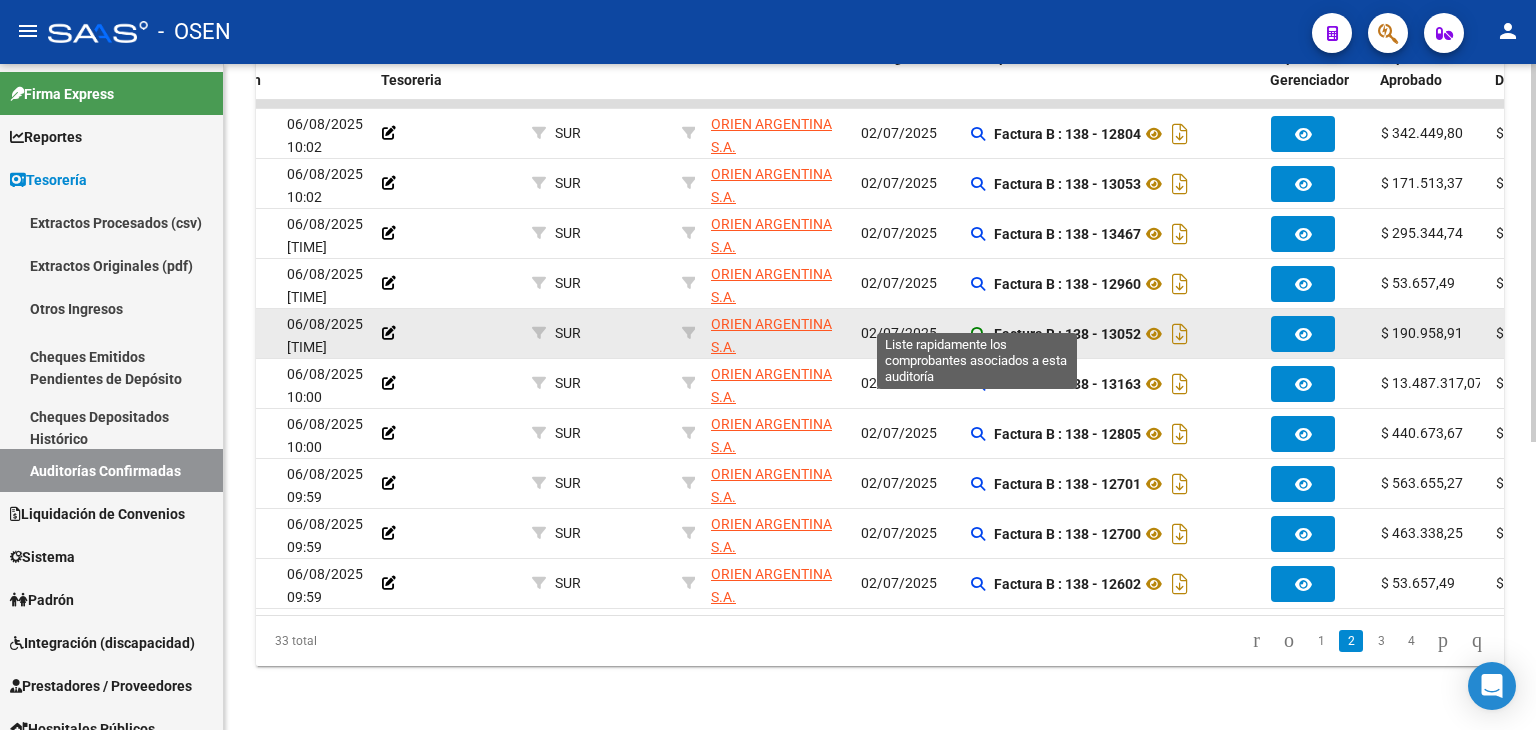click 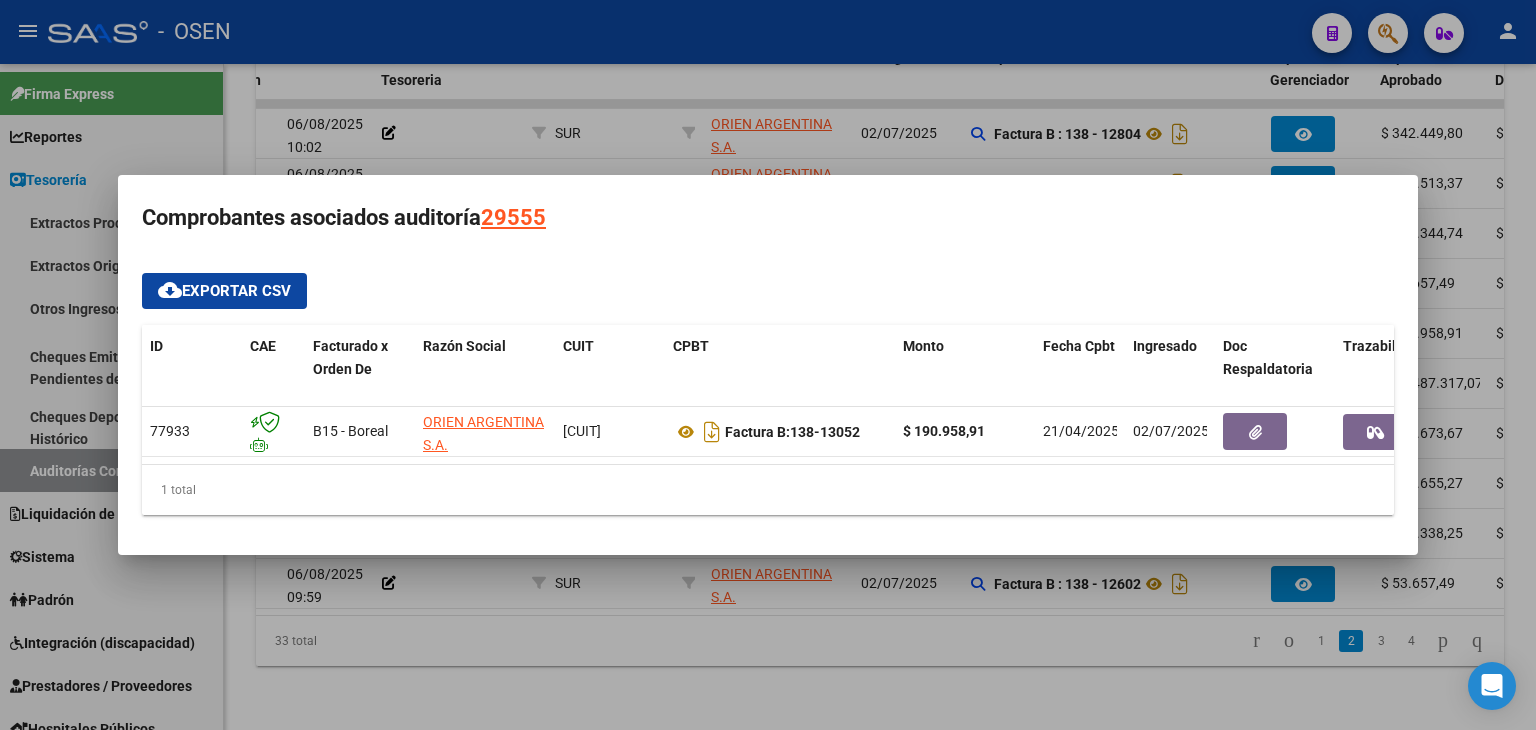click at bounding box center [768, 365] 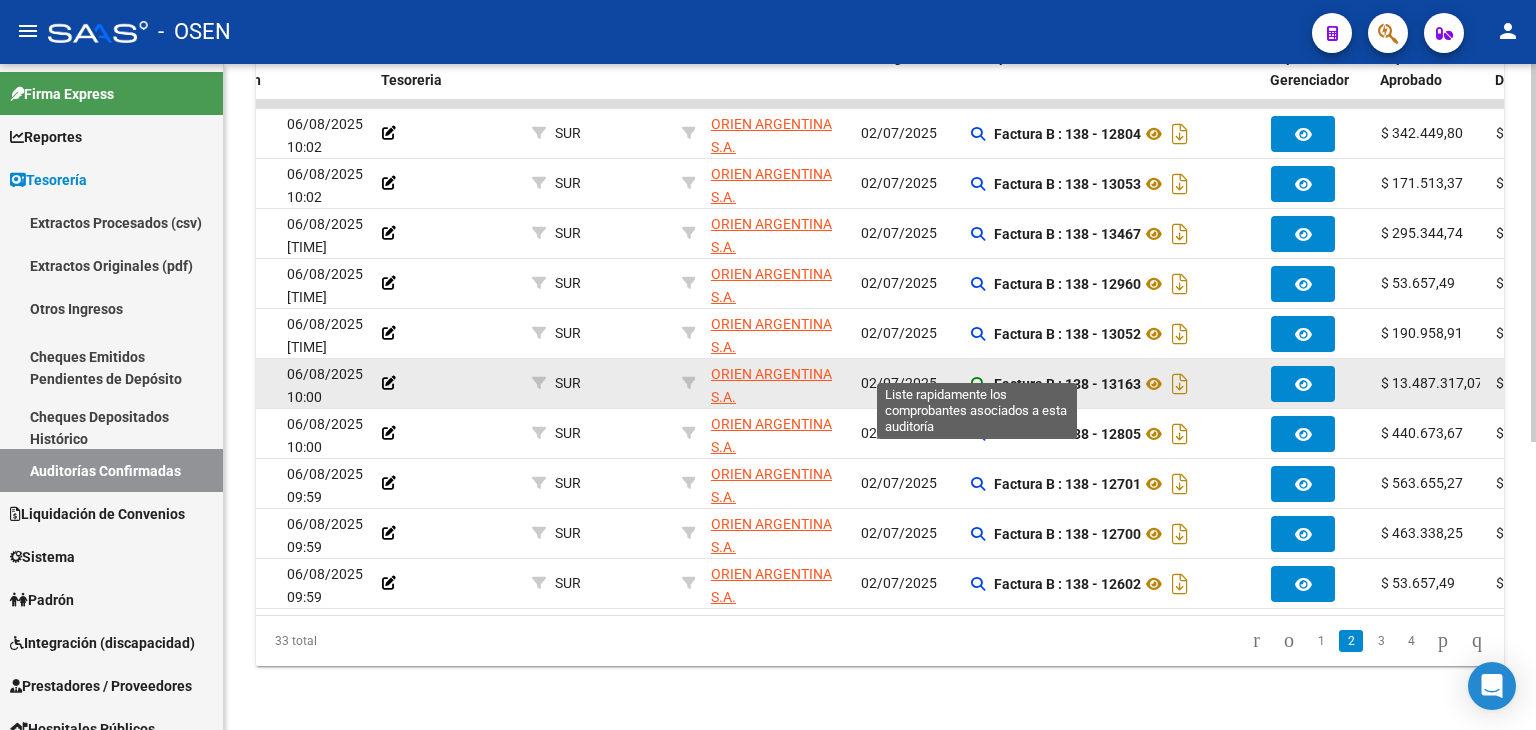 click 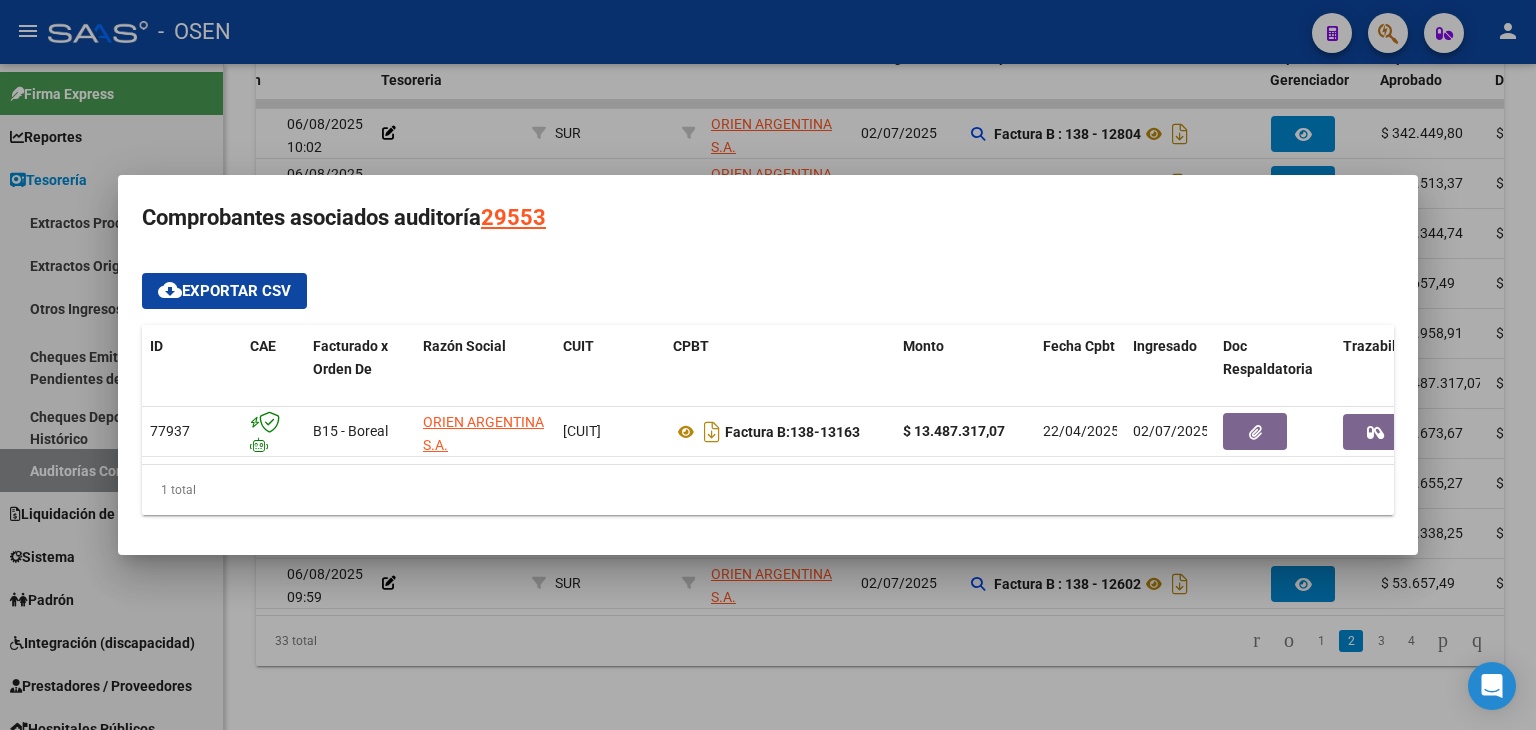 drag, startPoint x: 964, startPoint y: 146, endPoint x: 973, endPoint y: 172, distance: 27.513634 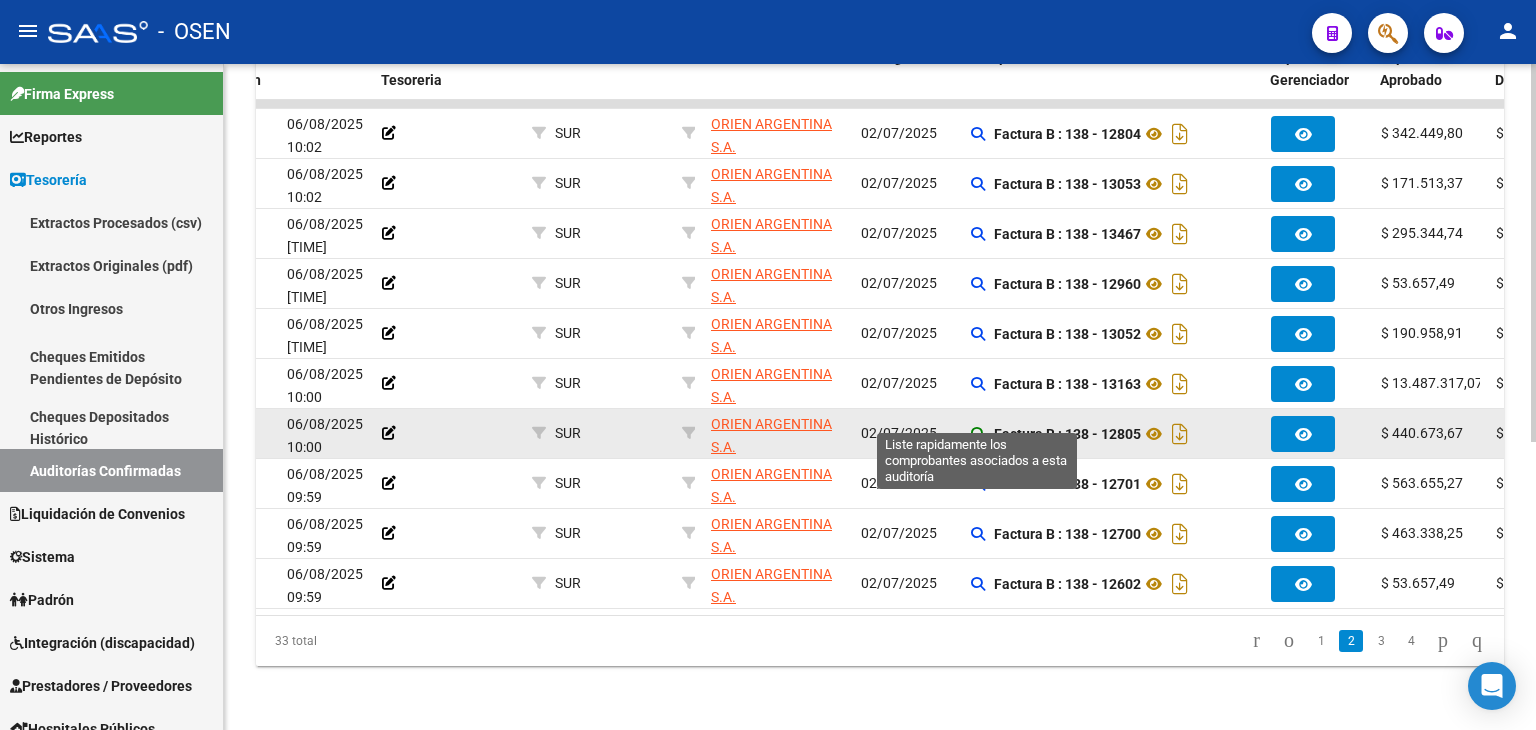 click 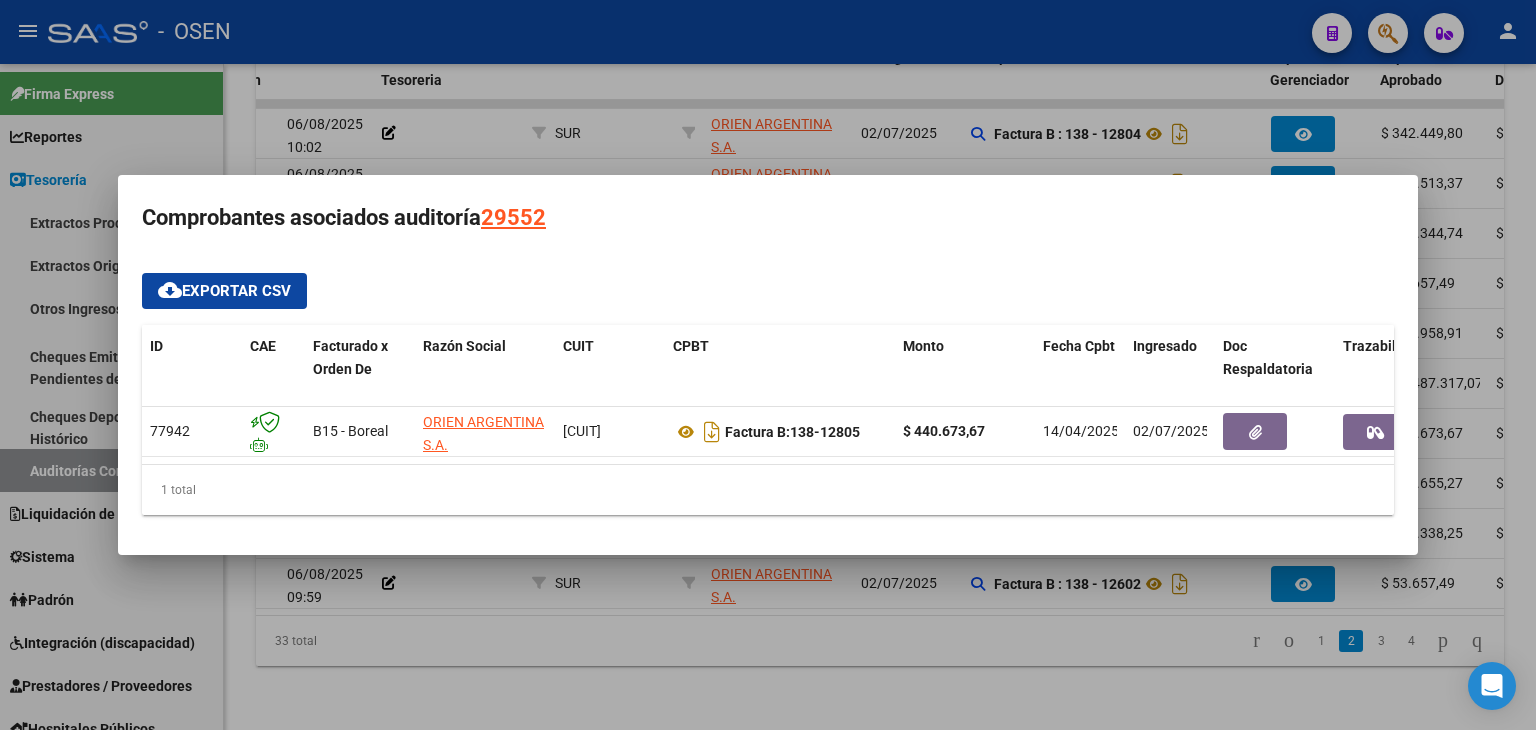 click at bounding box center [768, 365] 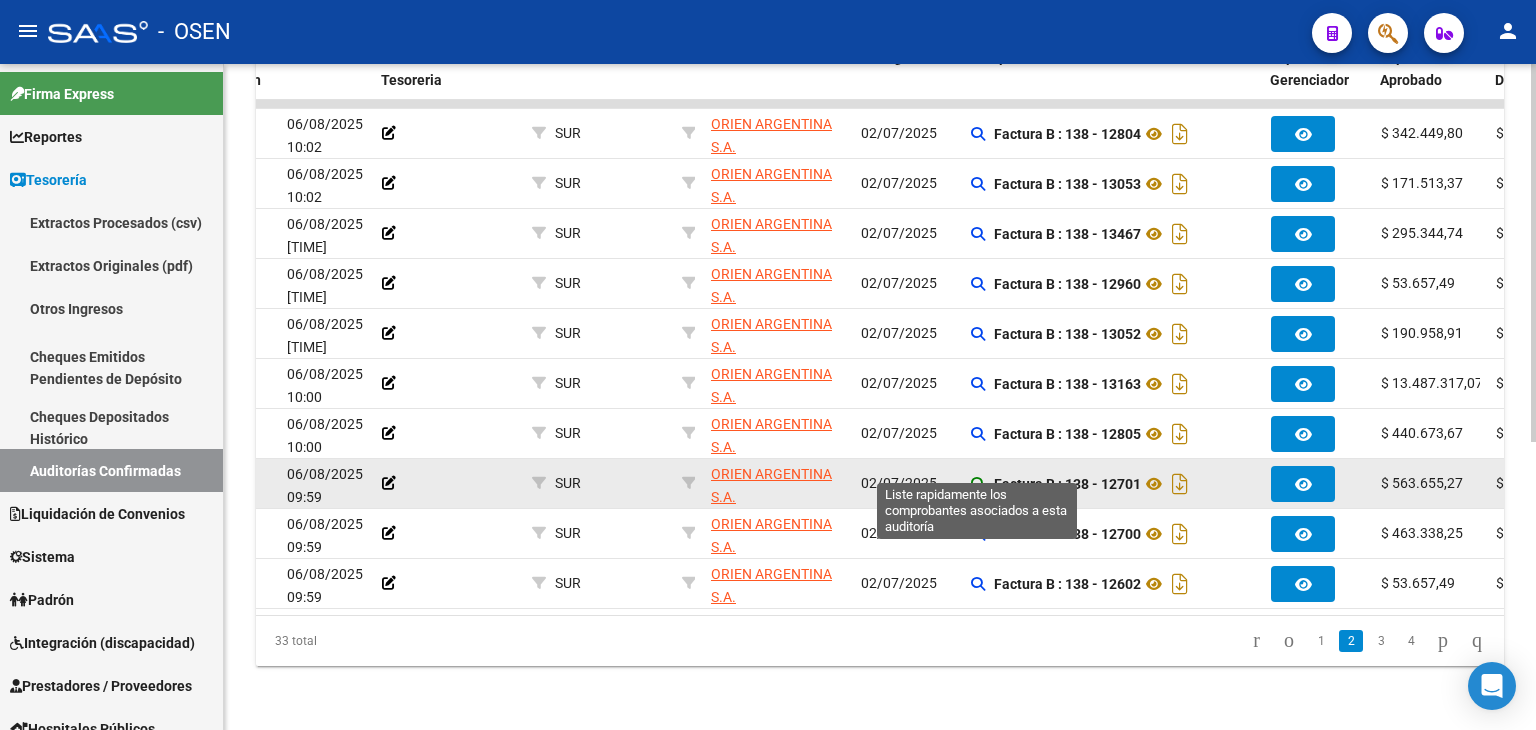 click 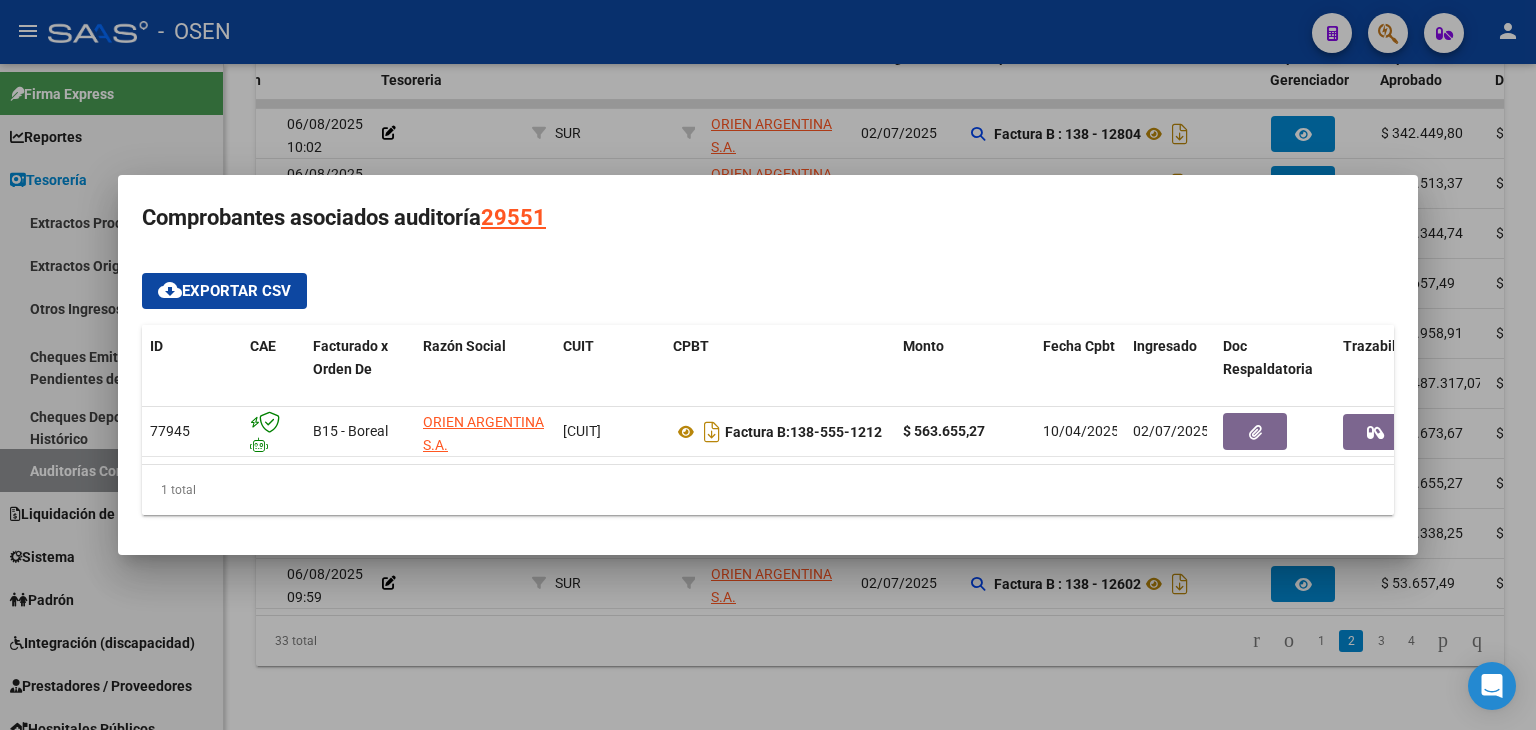 click at bounding box center (768, 365) 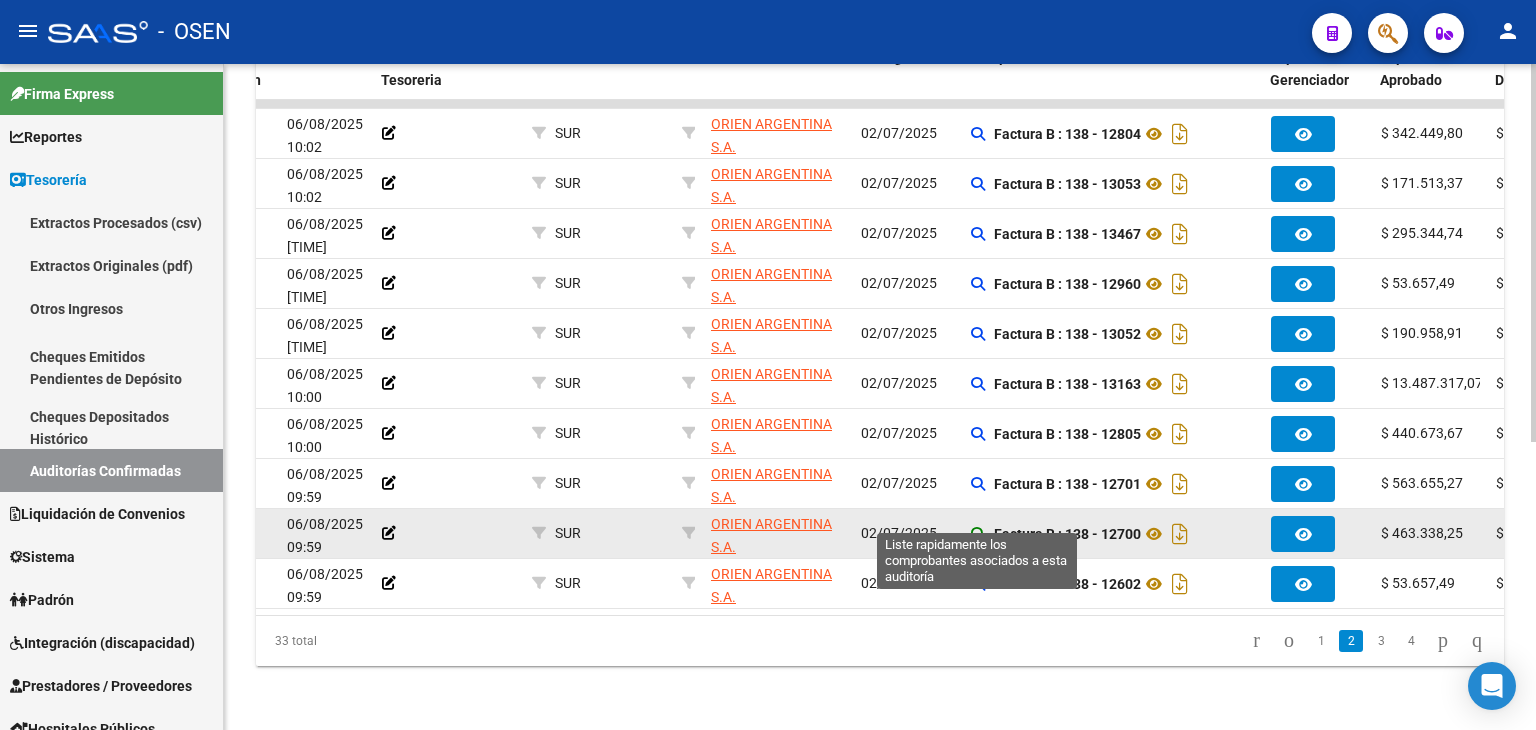 click 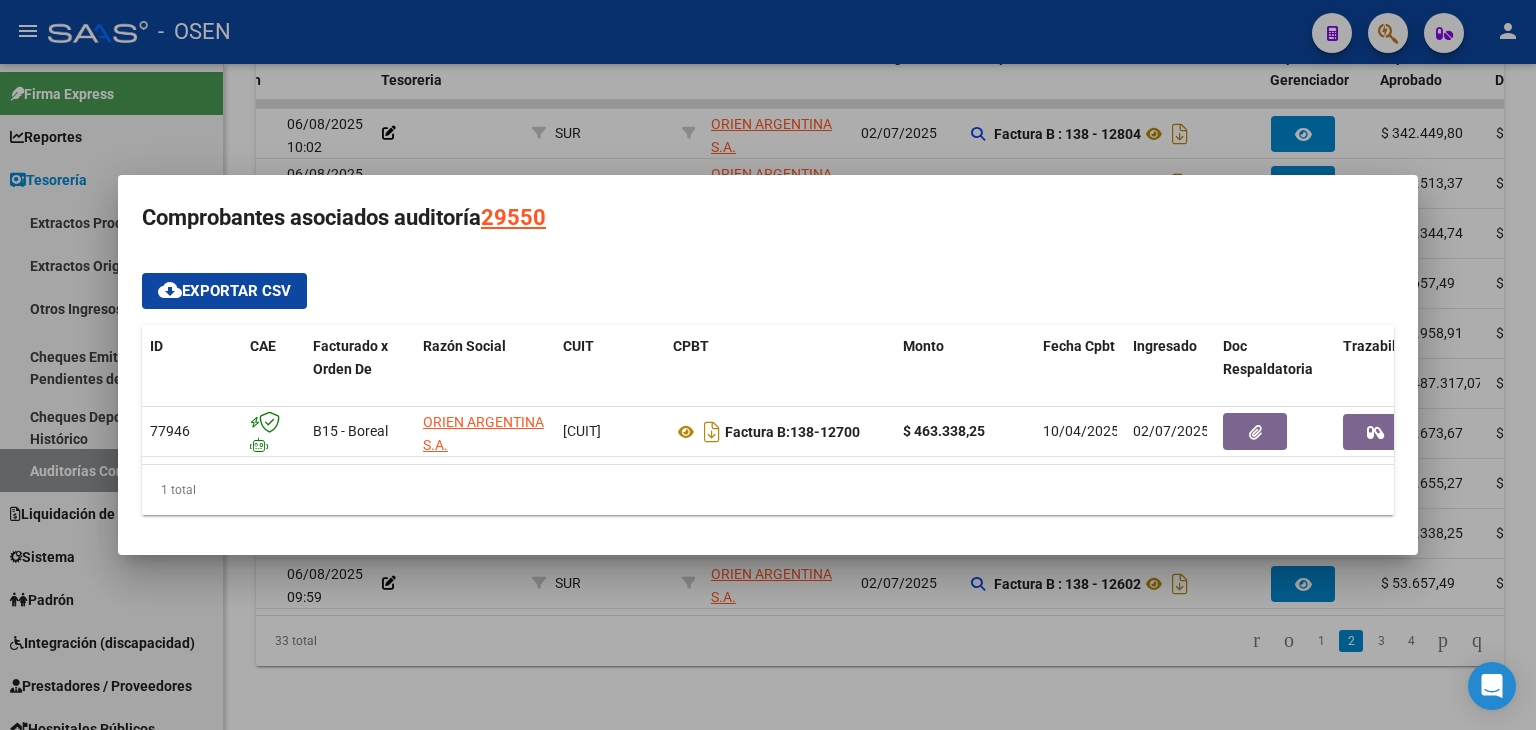 click at bounding box center [768, 365] 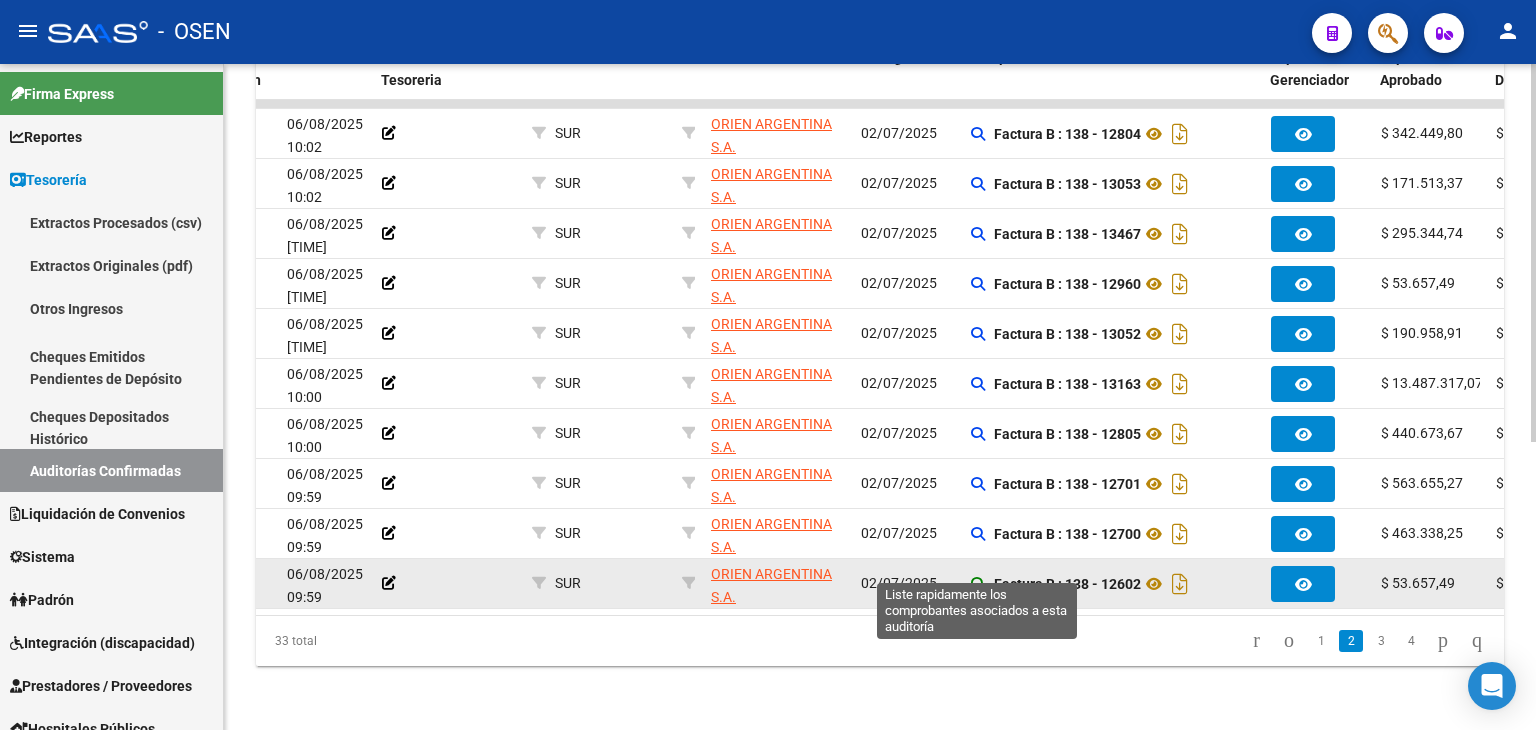 click 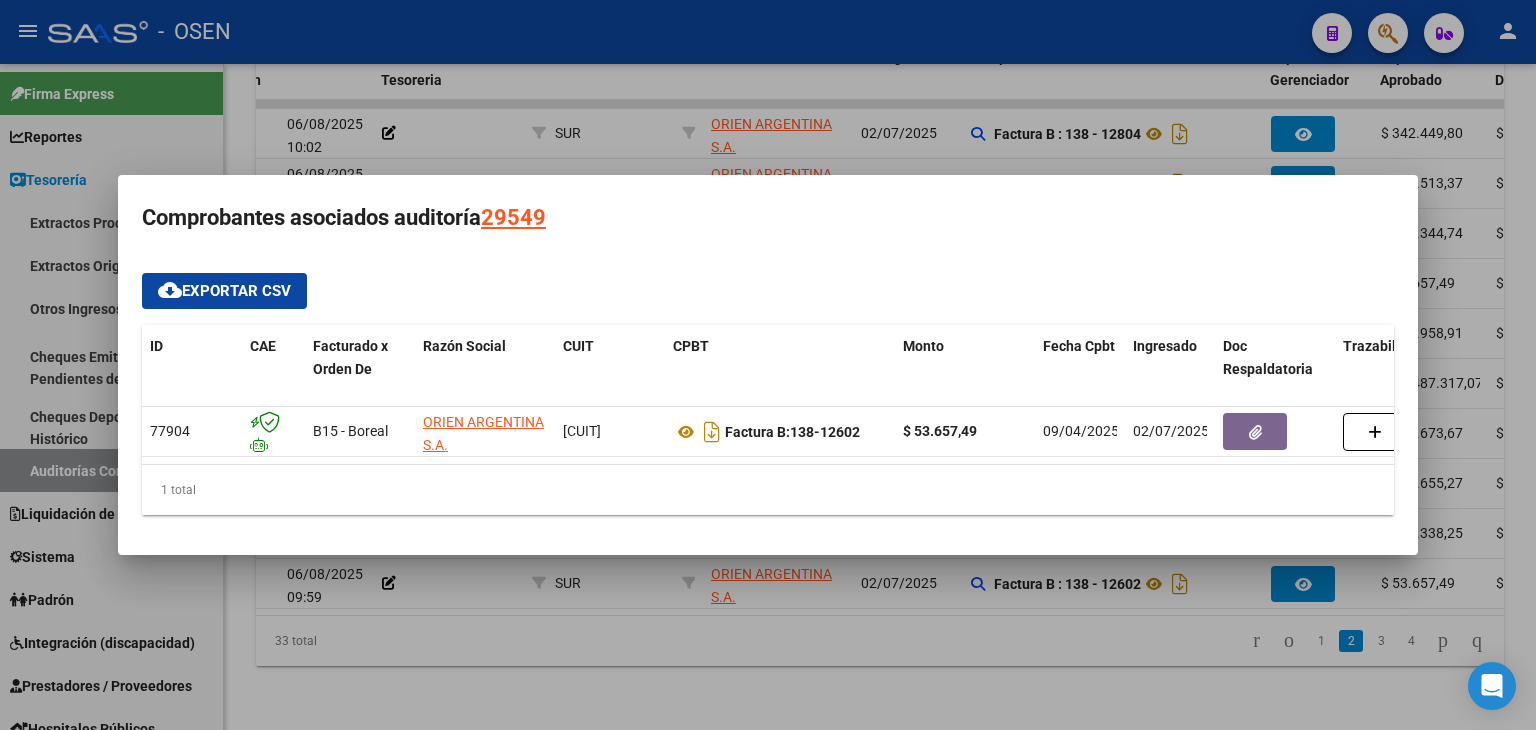 click at bounding box center [768, 365] 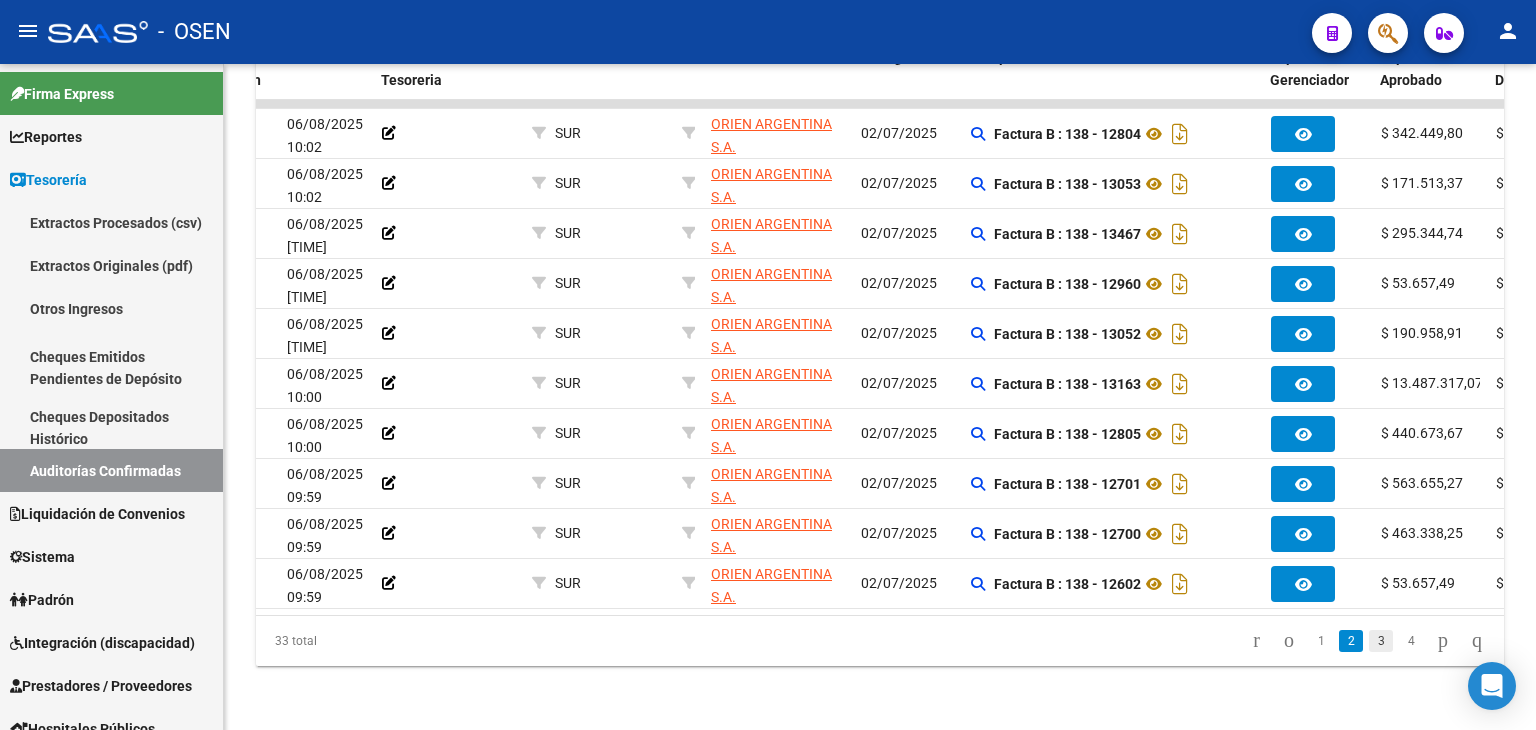 click on "3" 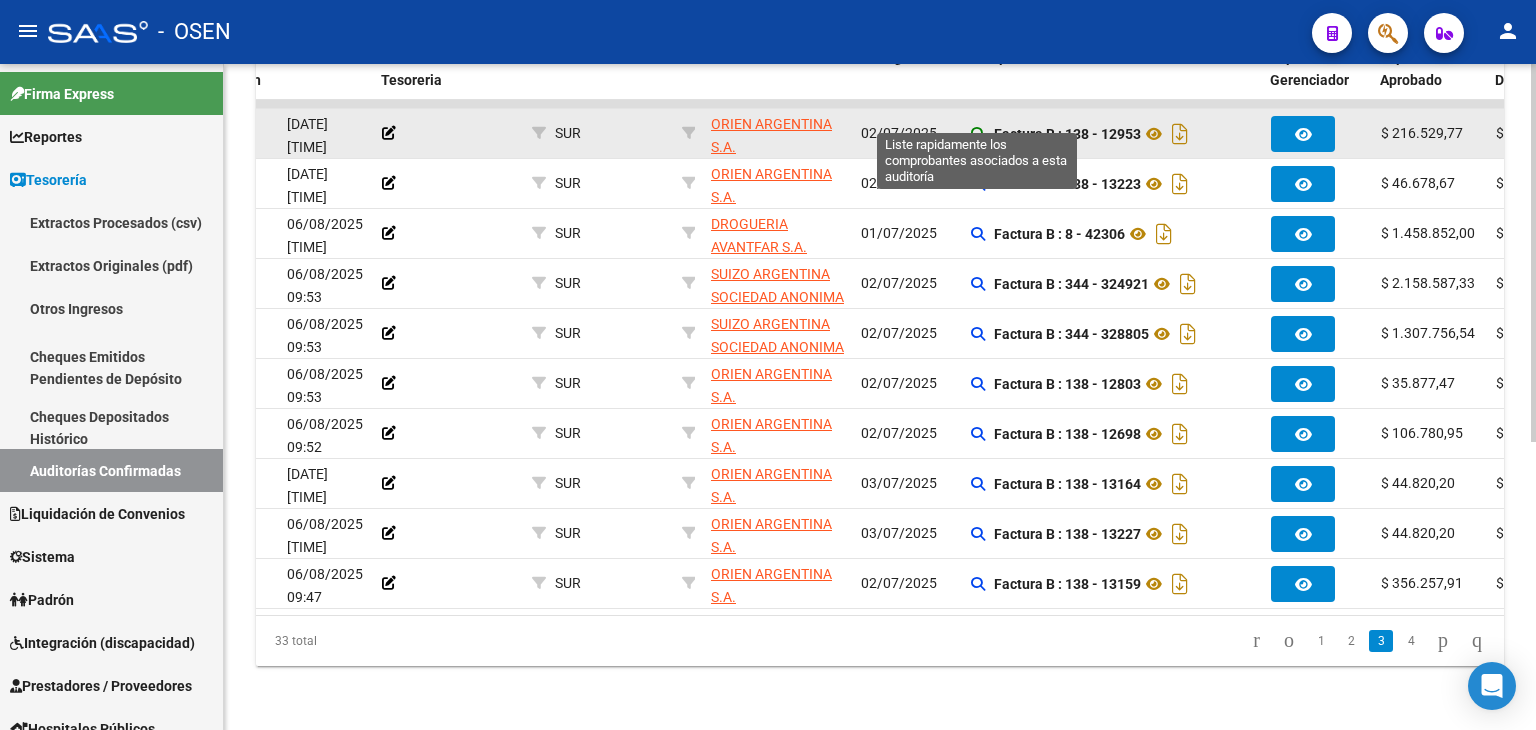 click 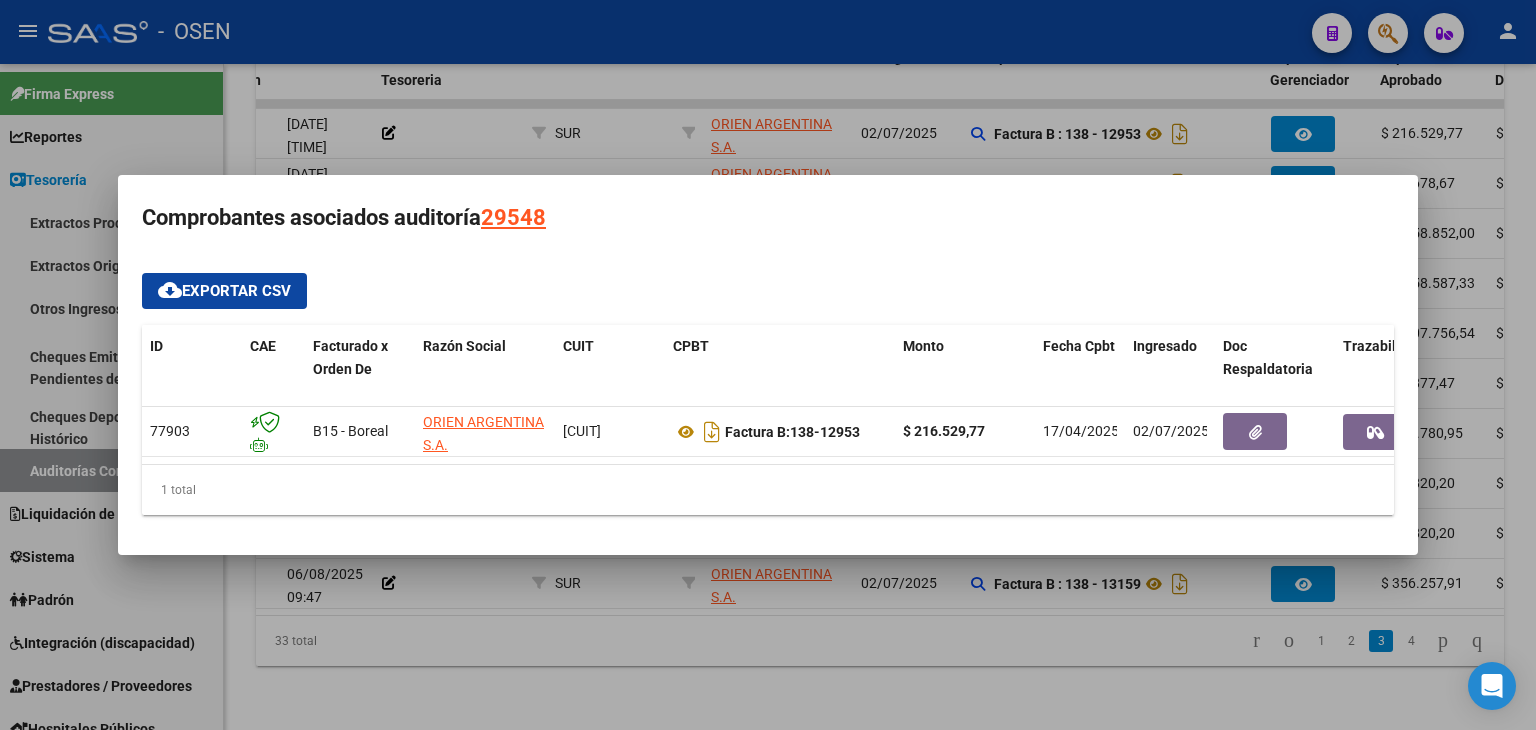 click at bounding box center [768, 365] 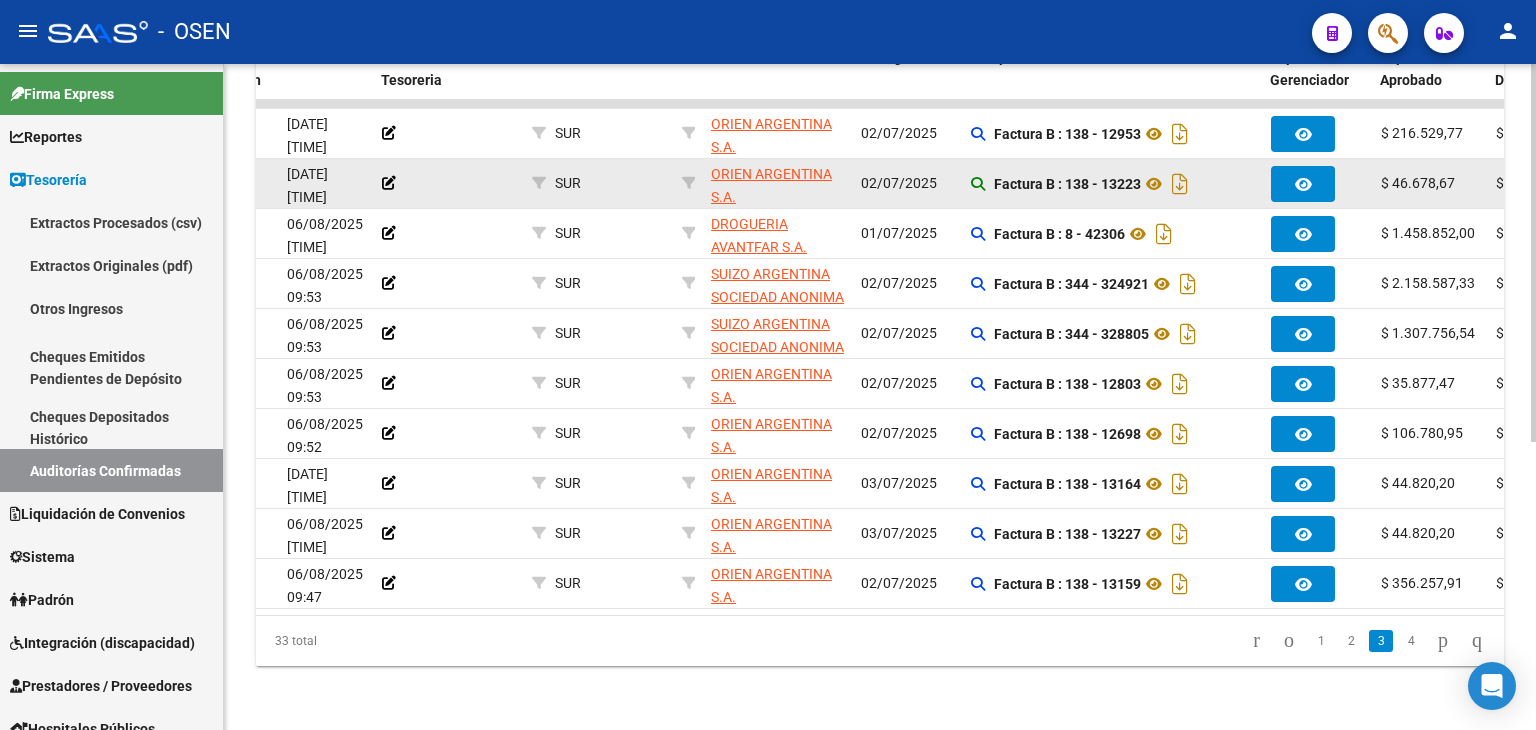 click on "Factura B : 138 - 13223" 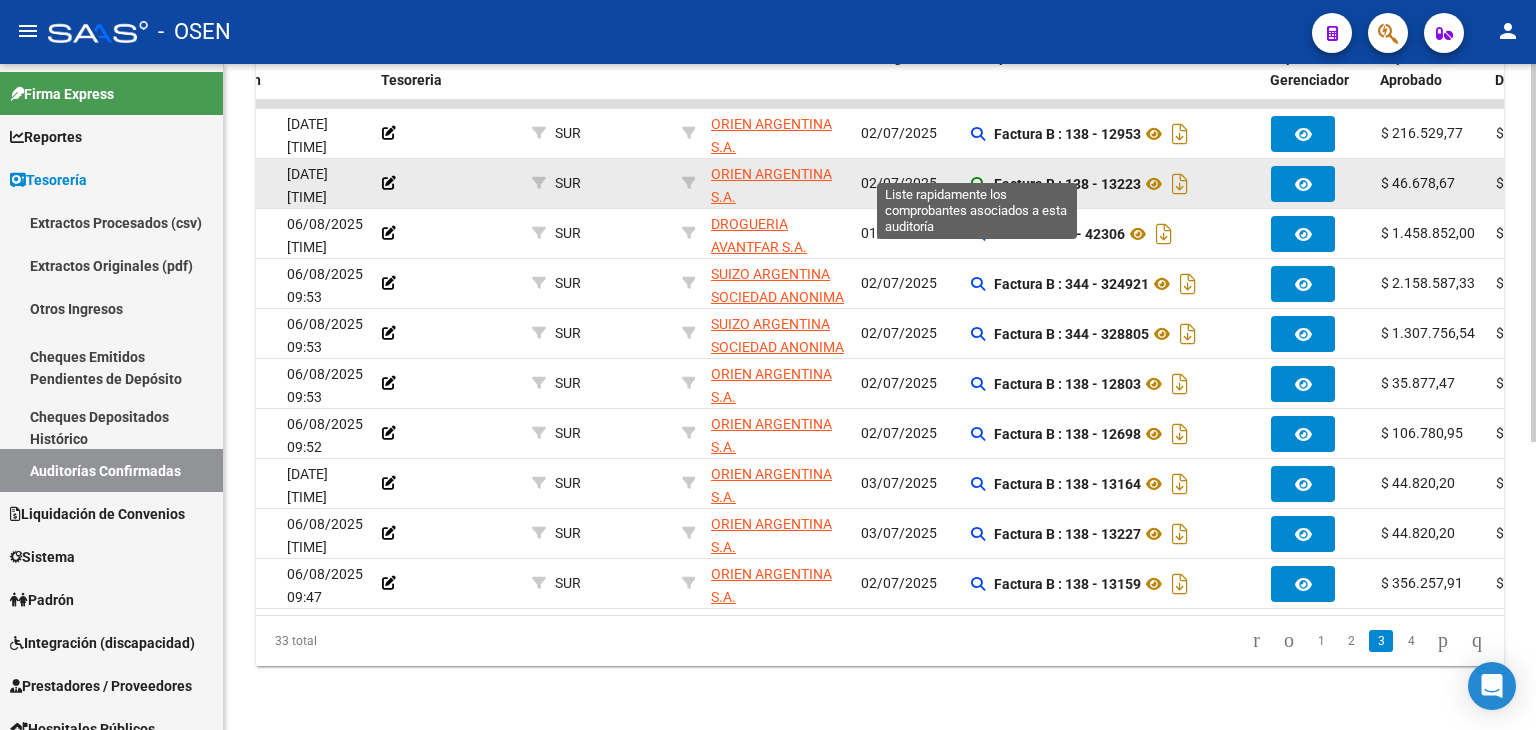 click 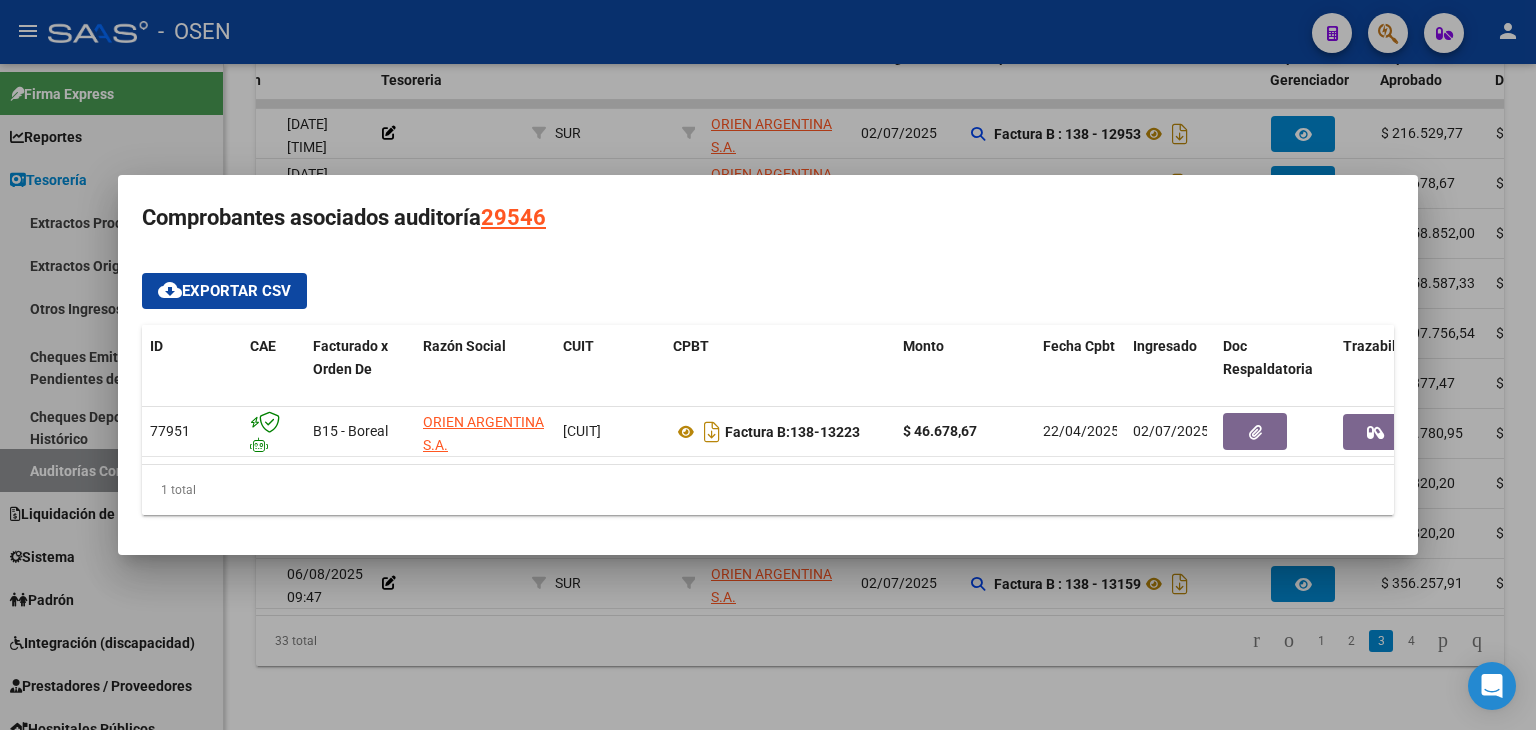 click at bounding box center (768, 365) 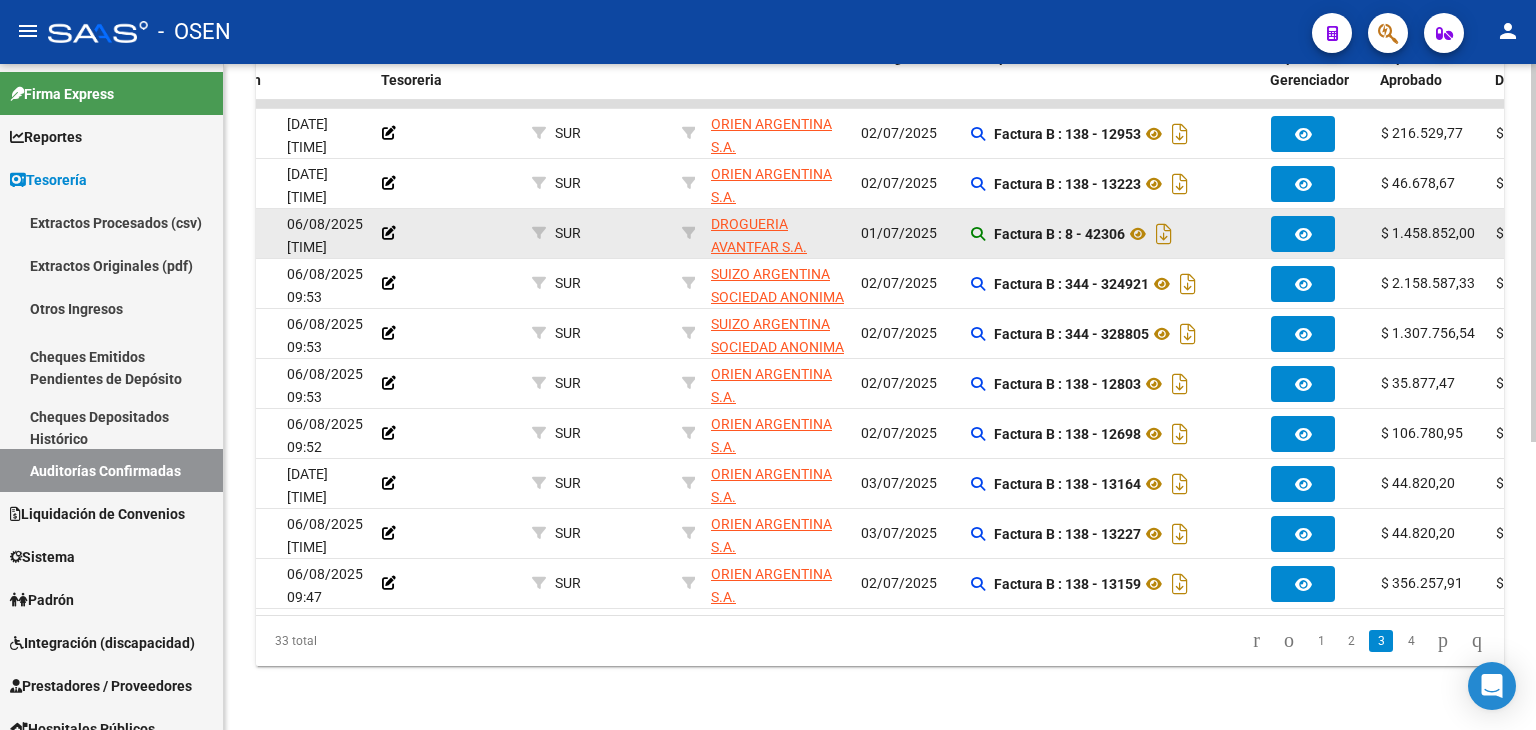 click 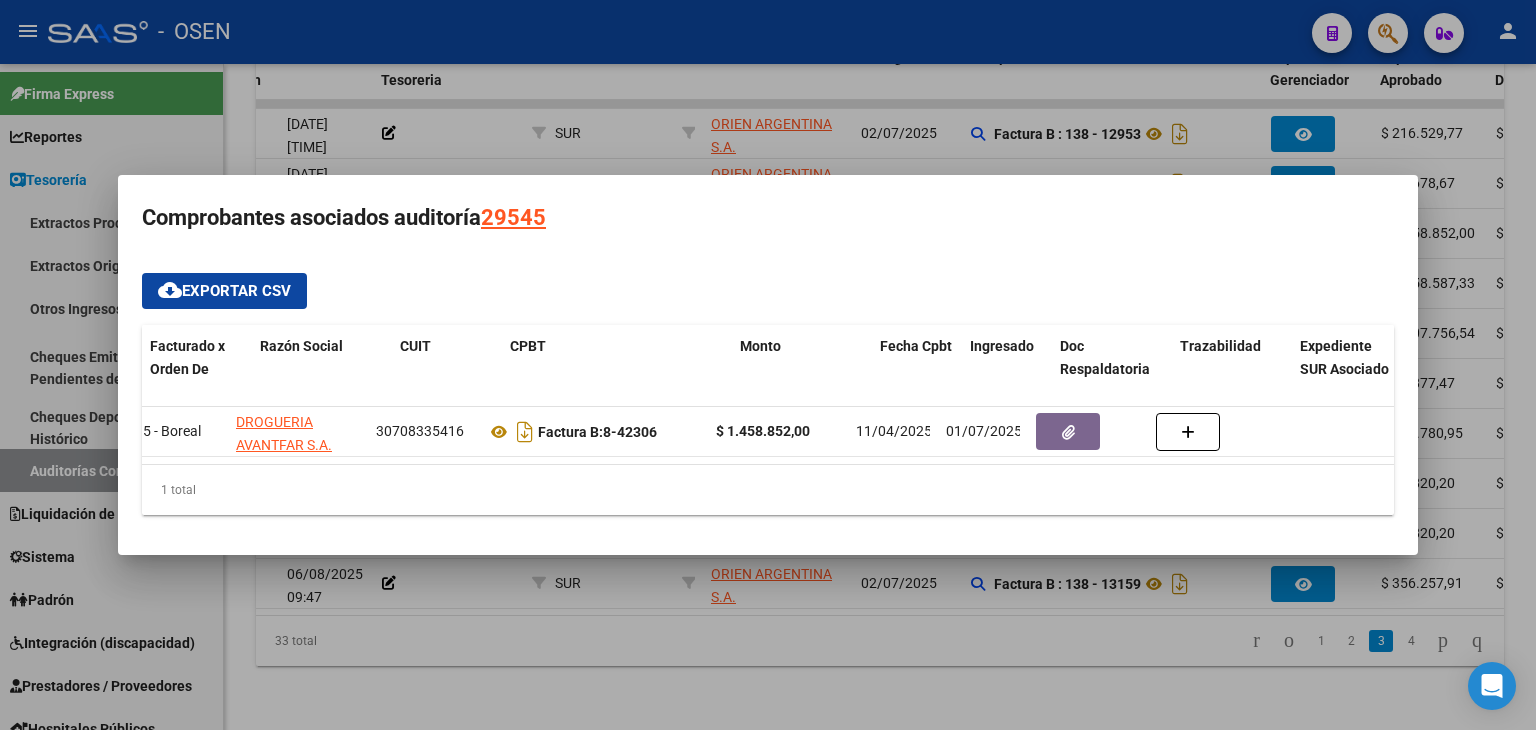 scroll, scrollTop: 0, scrollLeft: 163, axis: horizontal 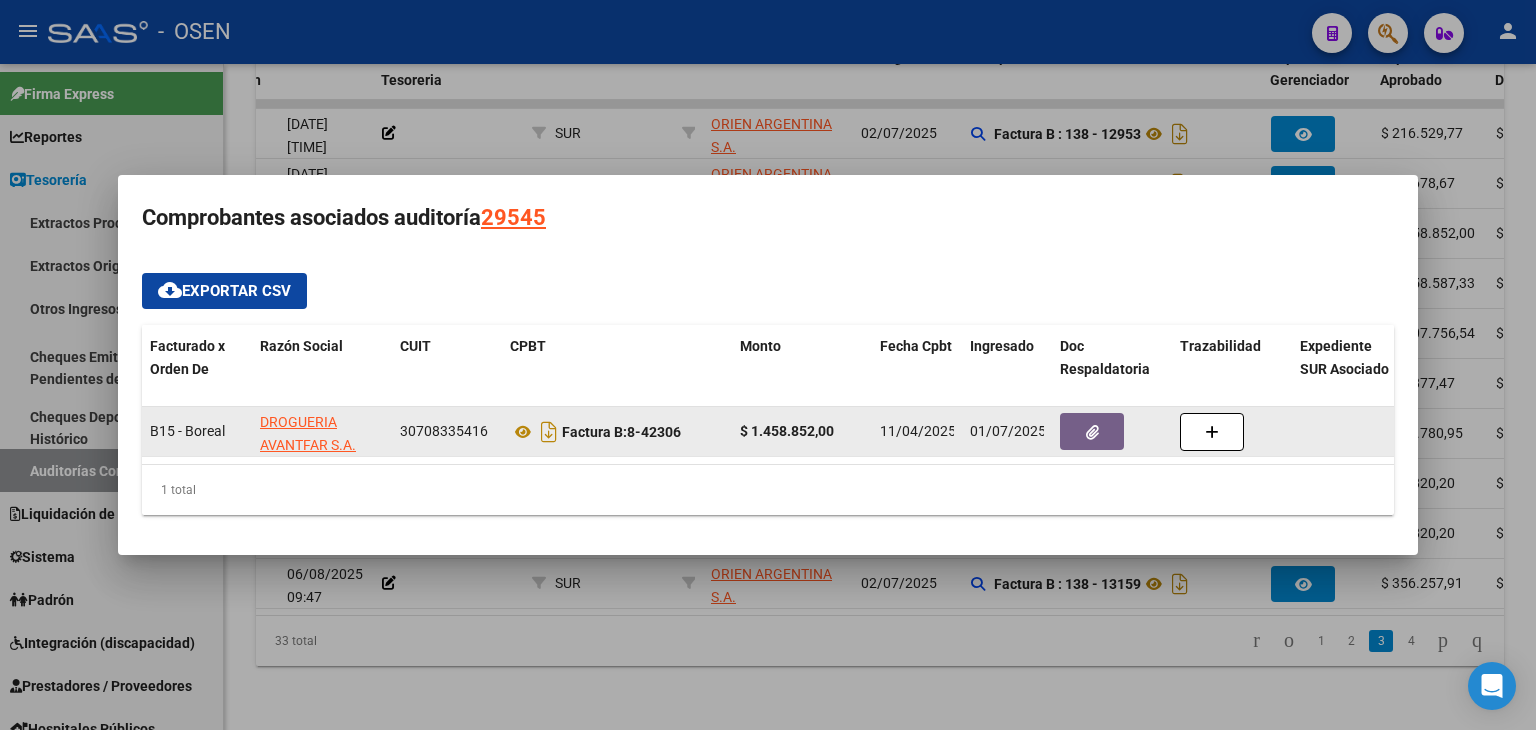 click 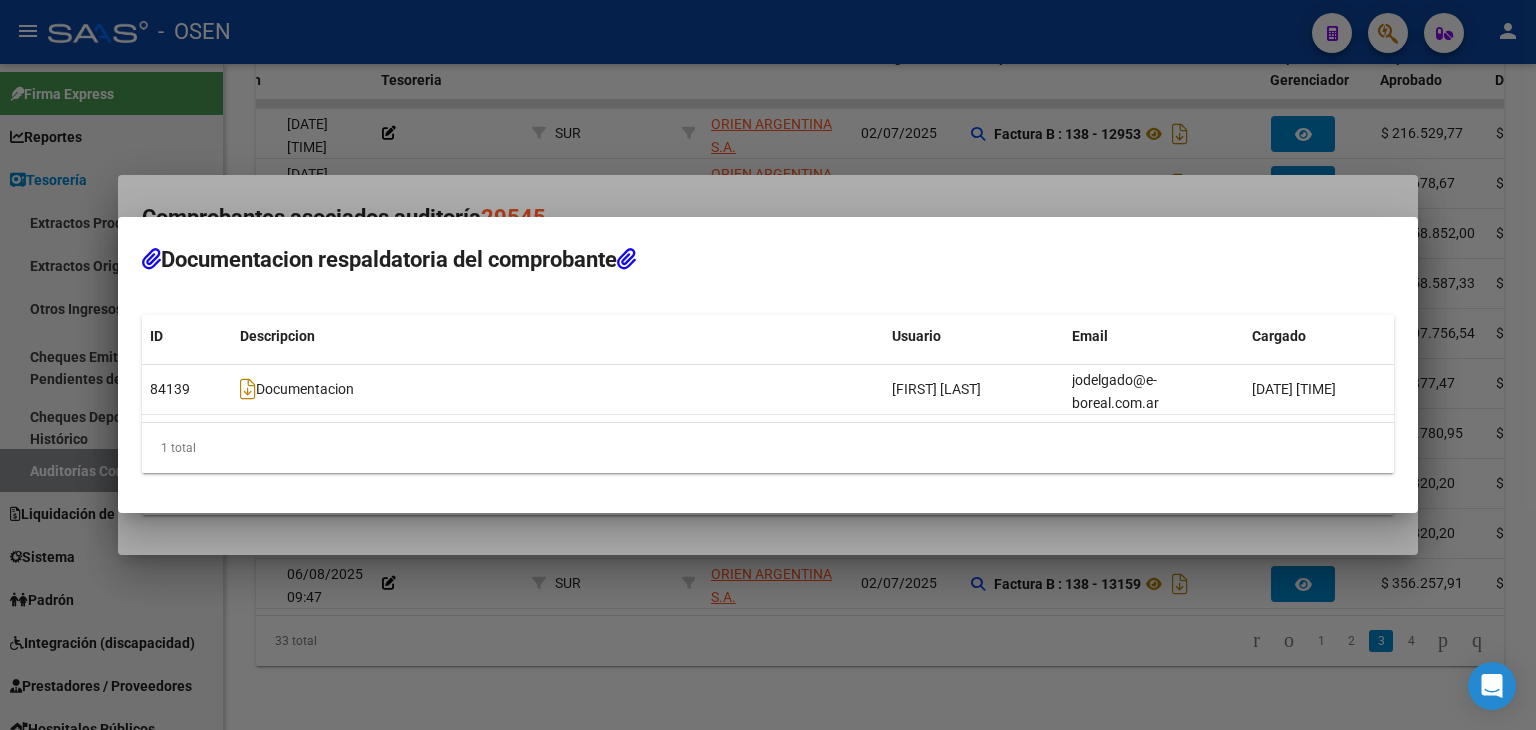 click at bounding box center (768, 365) 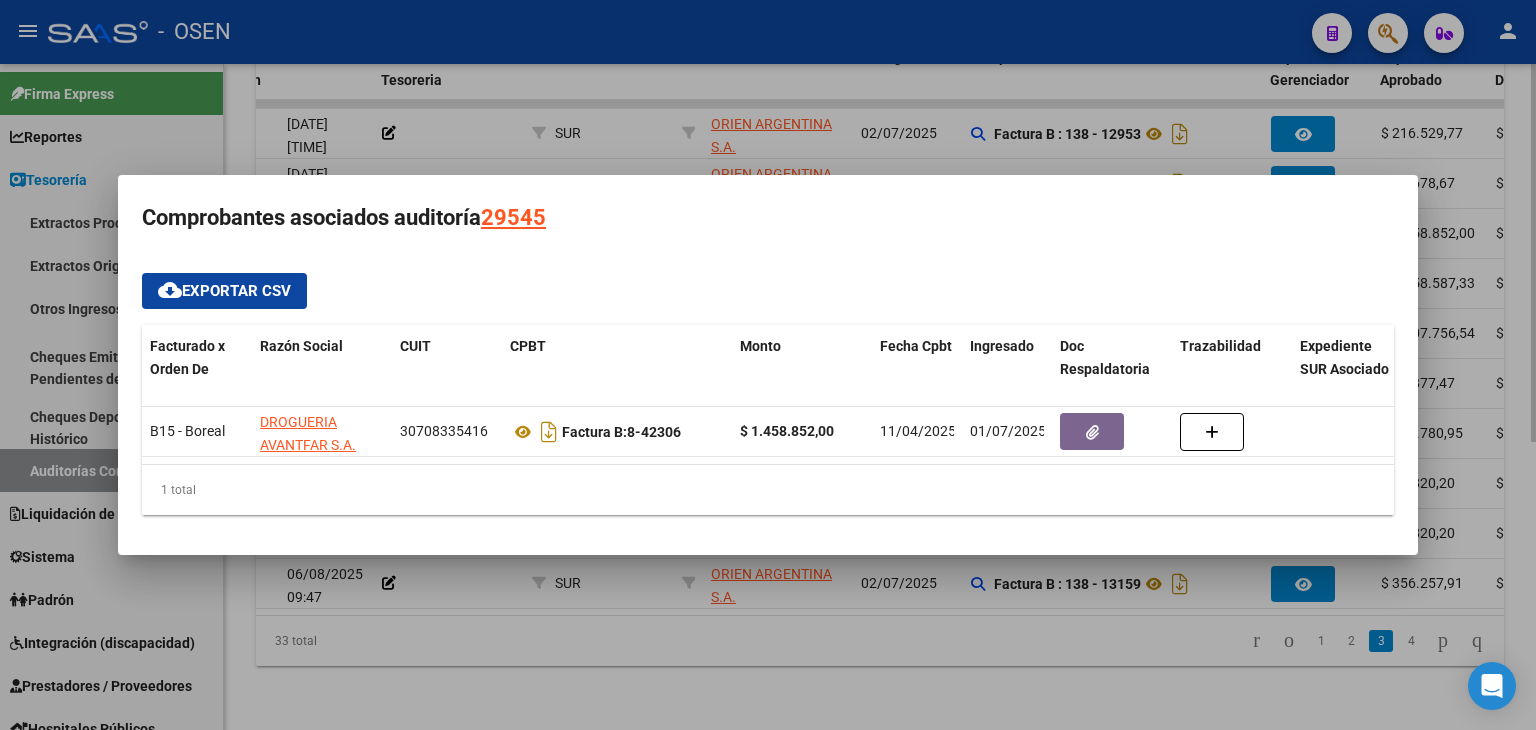 click at bounding box center [768, 365] 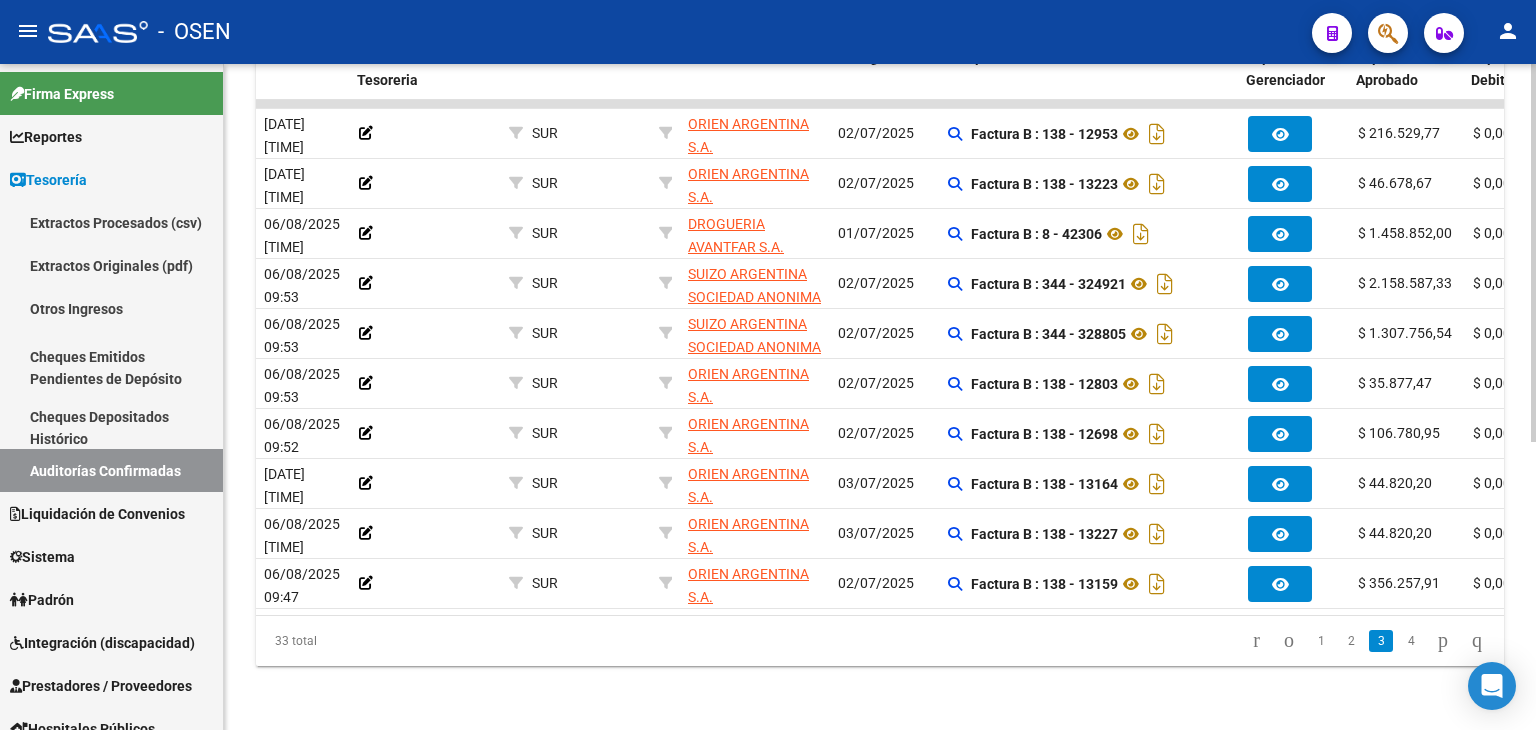 scroll, scrollTop: 0, scrollLeft: 265, axis: horizontal 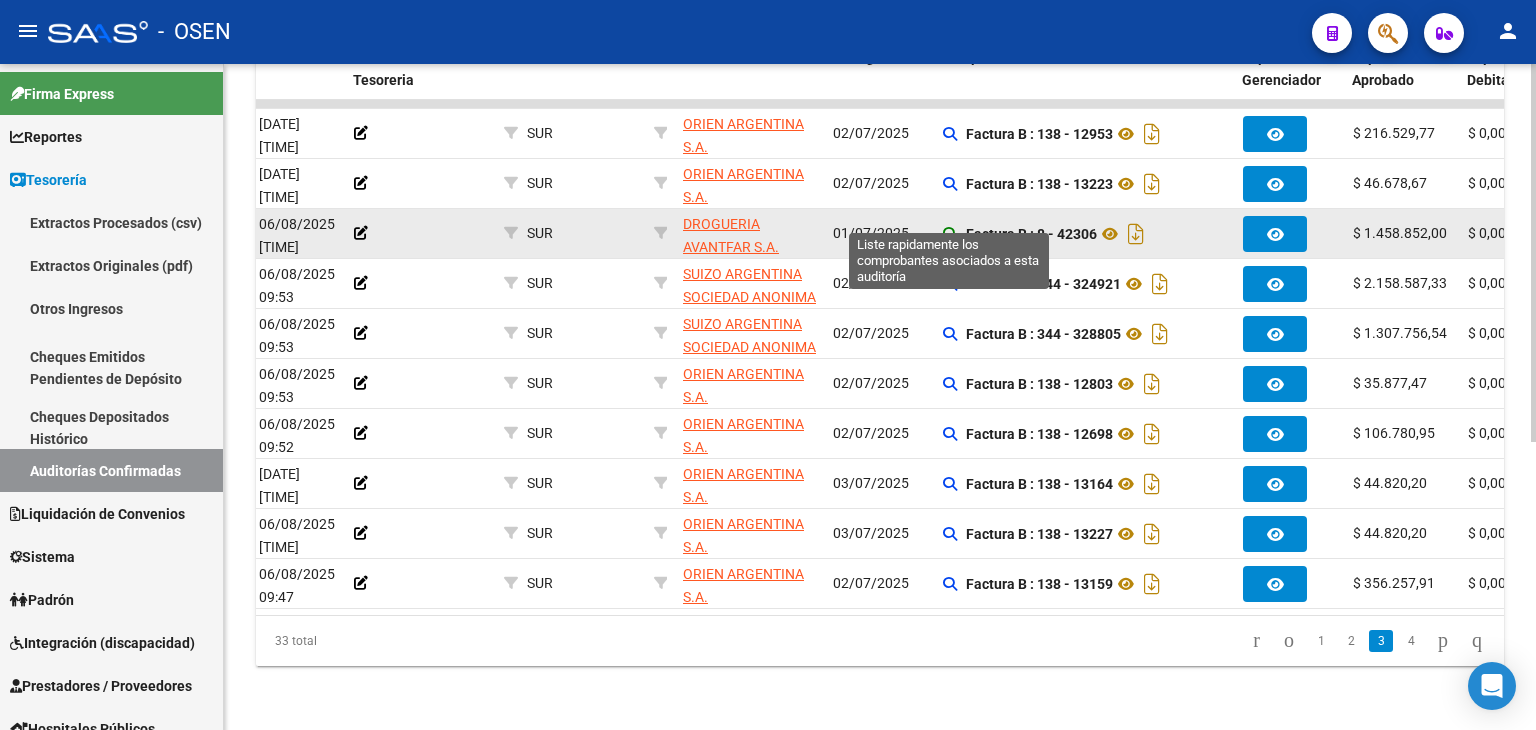 click 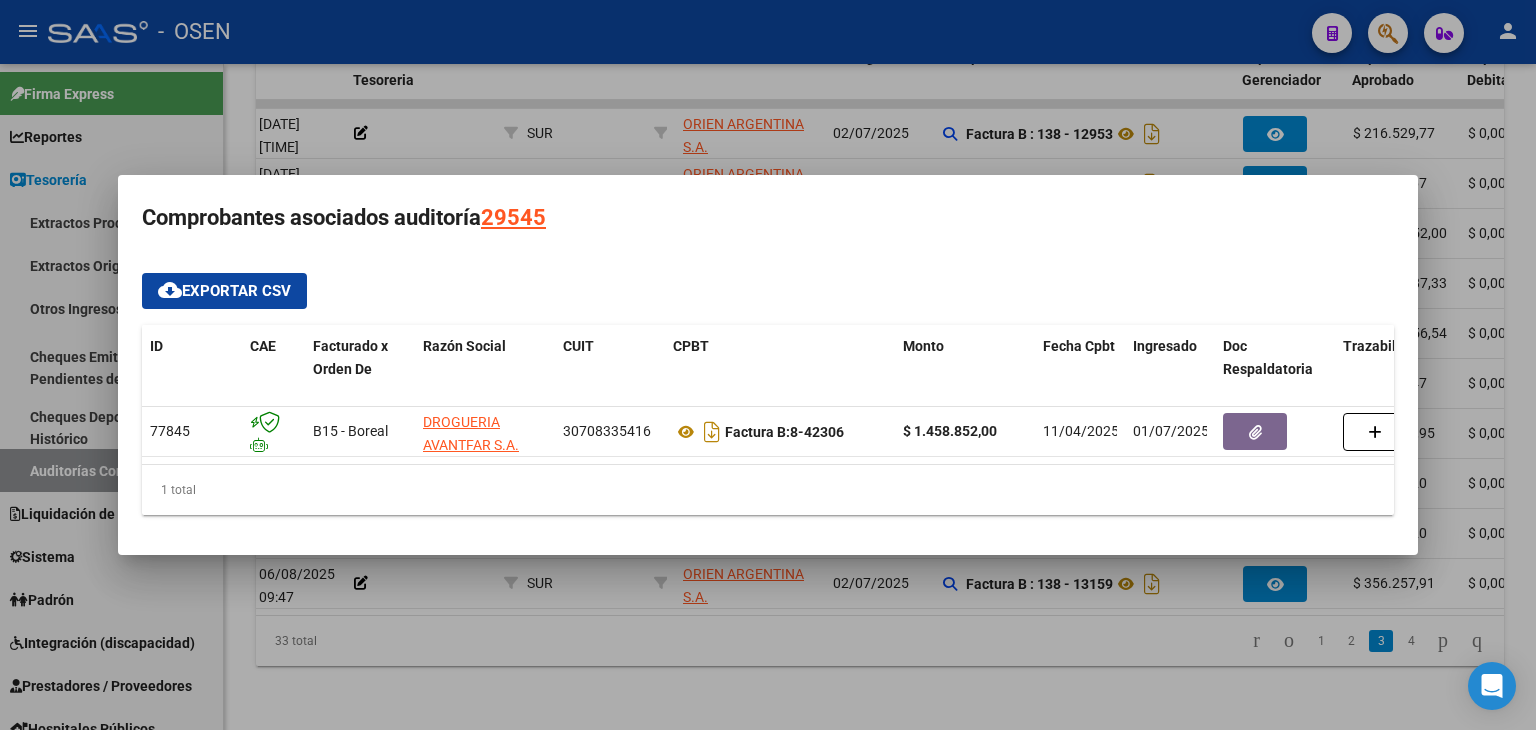 click at bounding box center (768, 365) 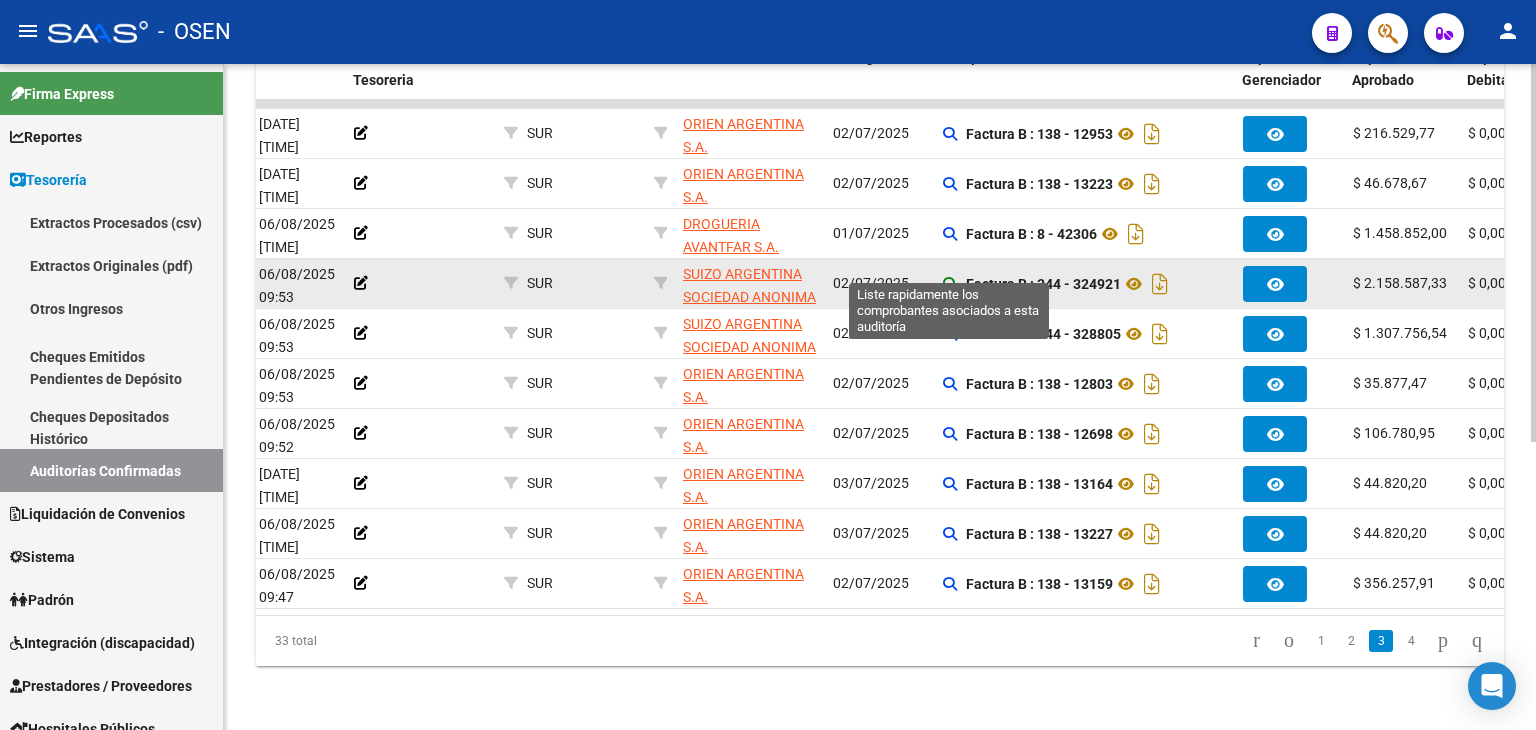 click 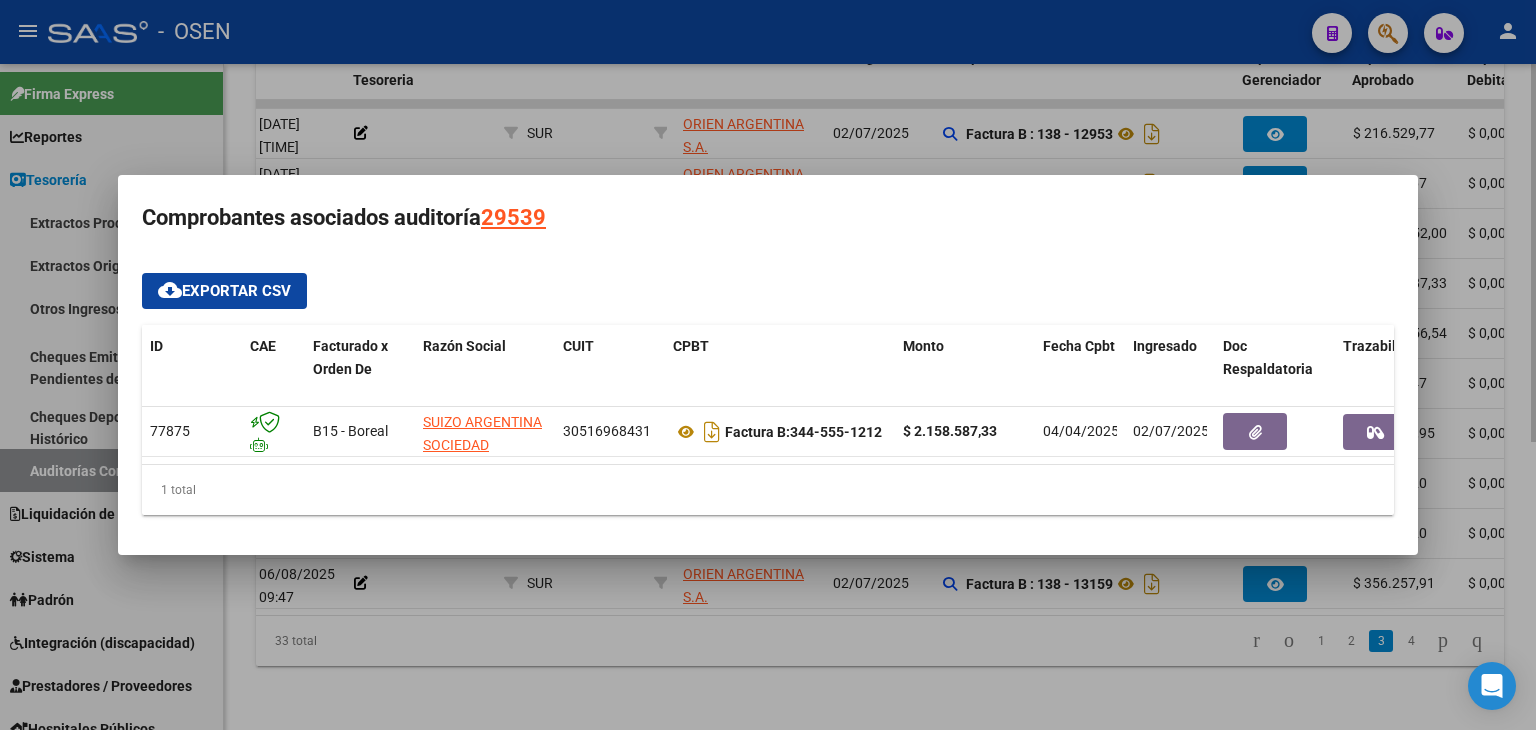 click at bounding box center [768, 365] 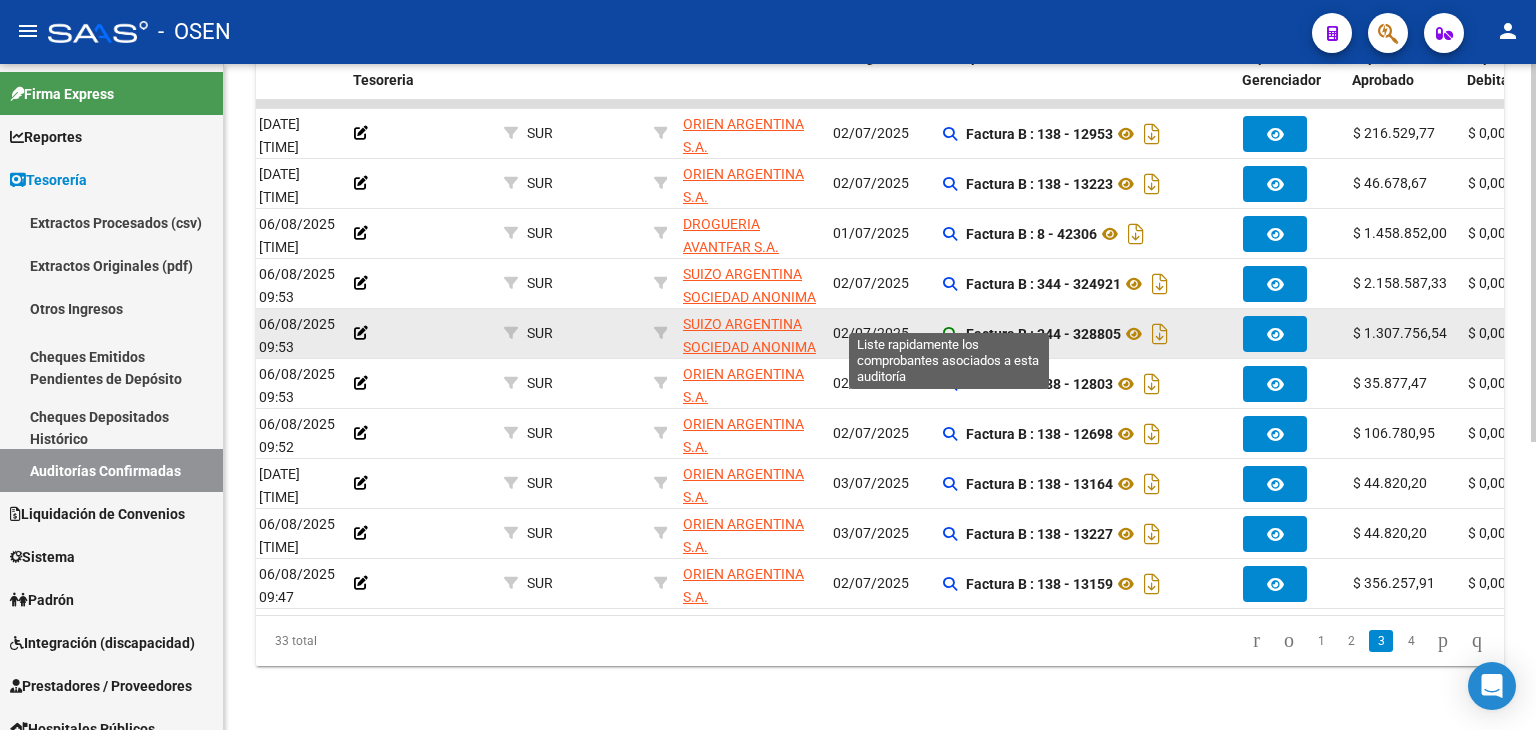 click 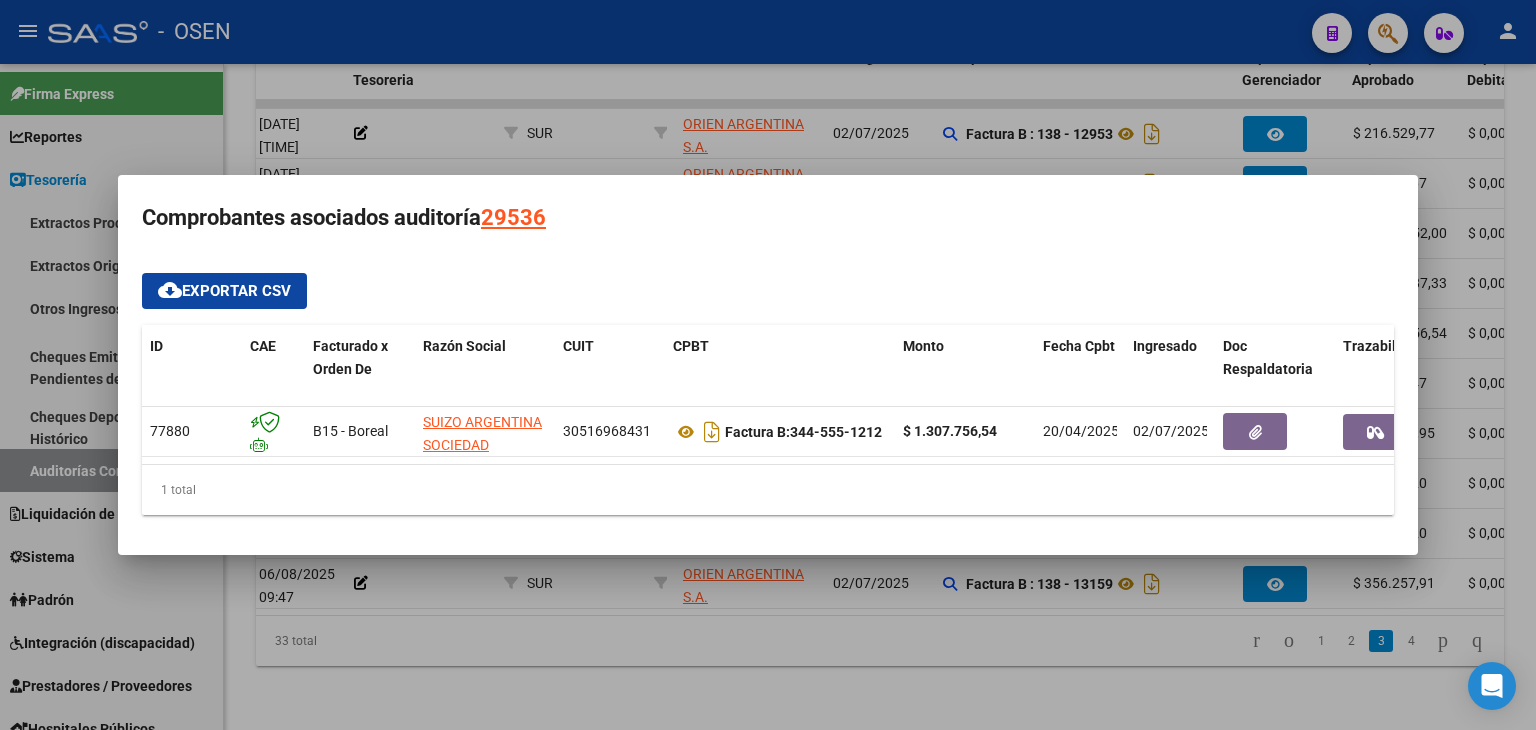 click at bounding box center [768, 365] 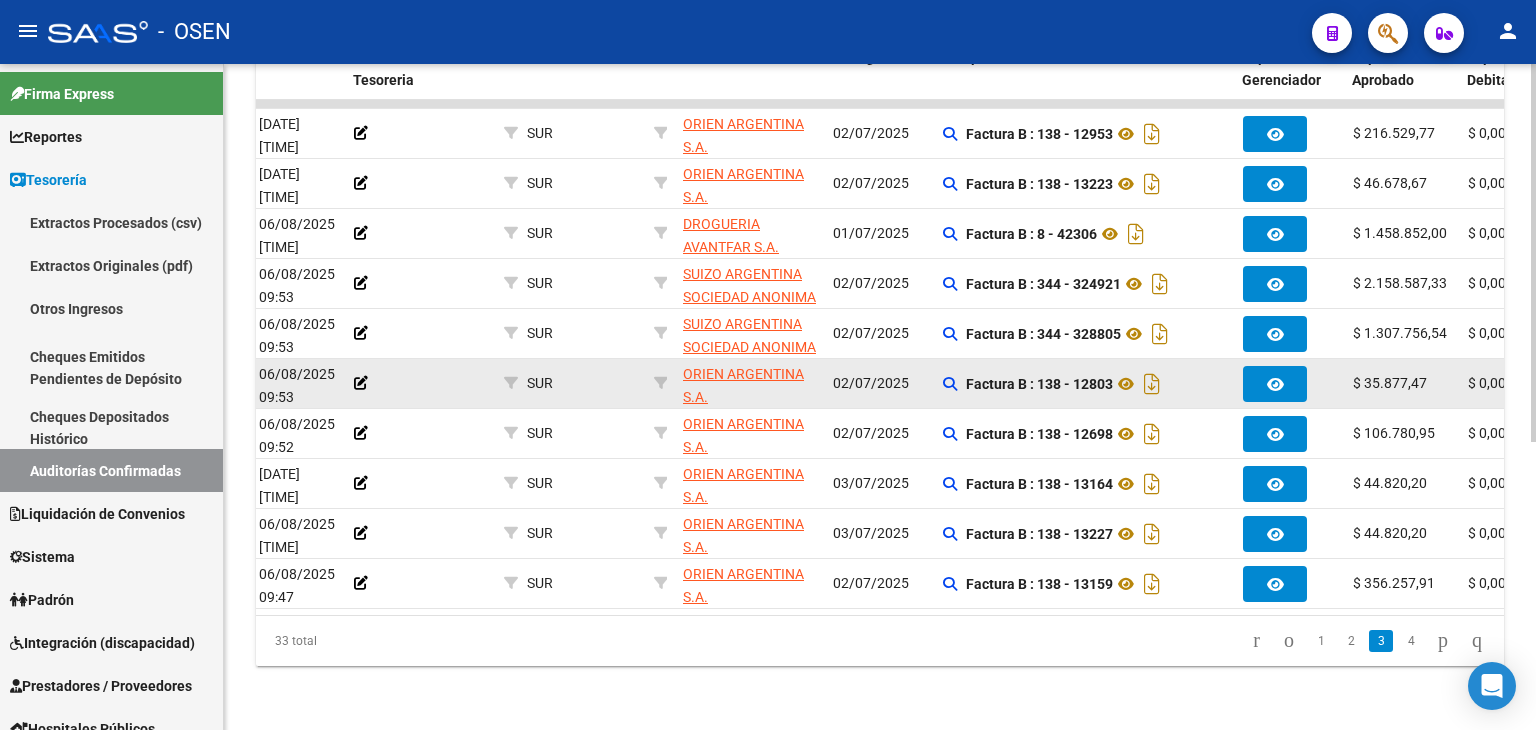 click on "Factura B : 138 - 12803" 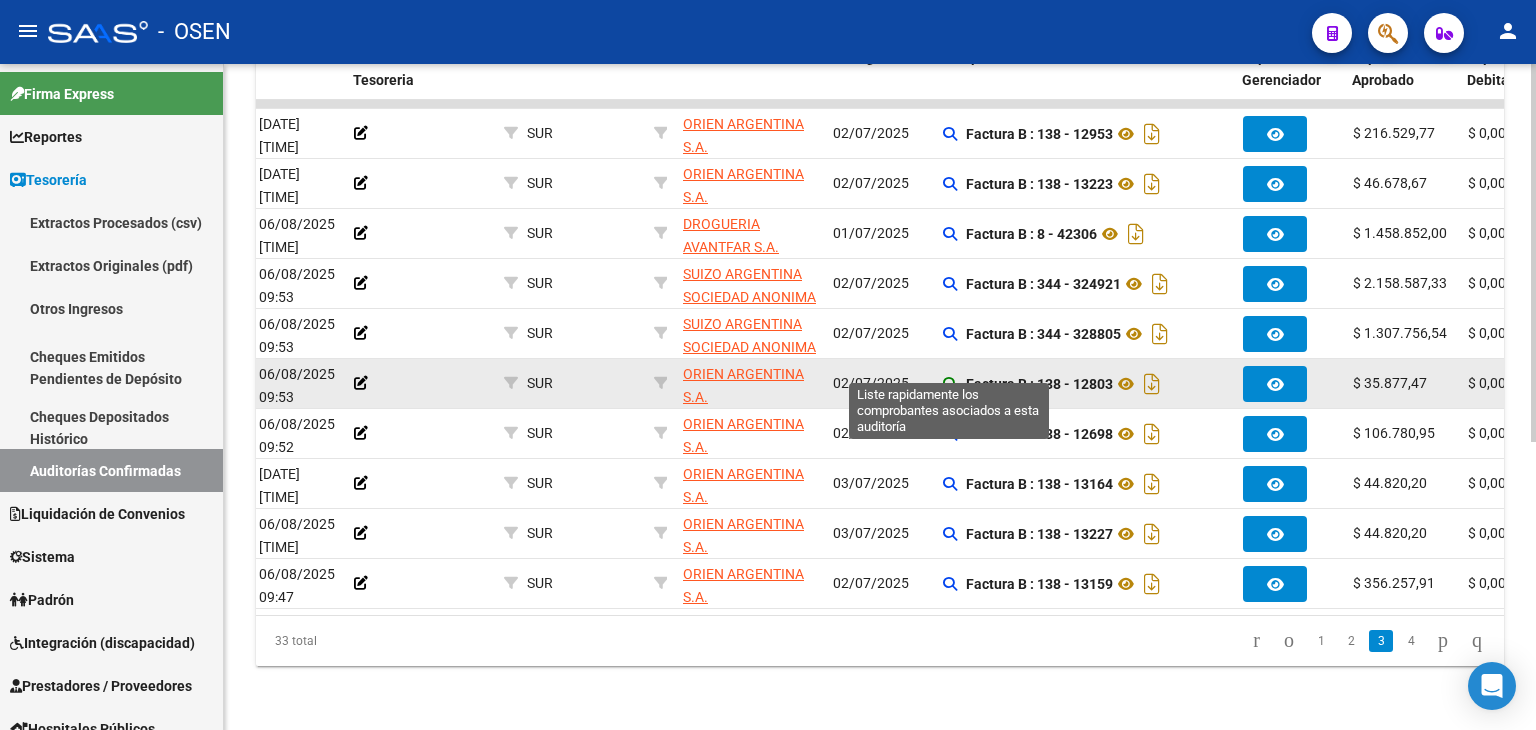 click 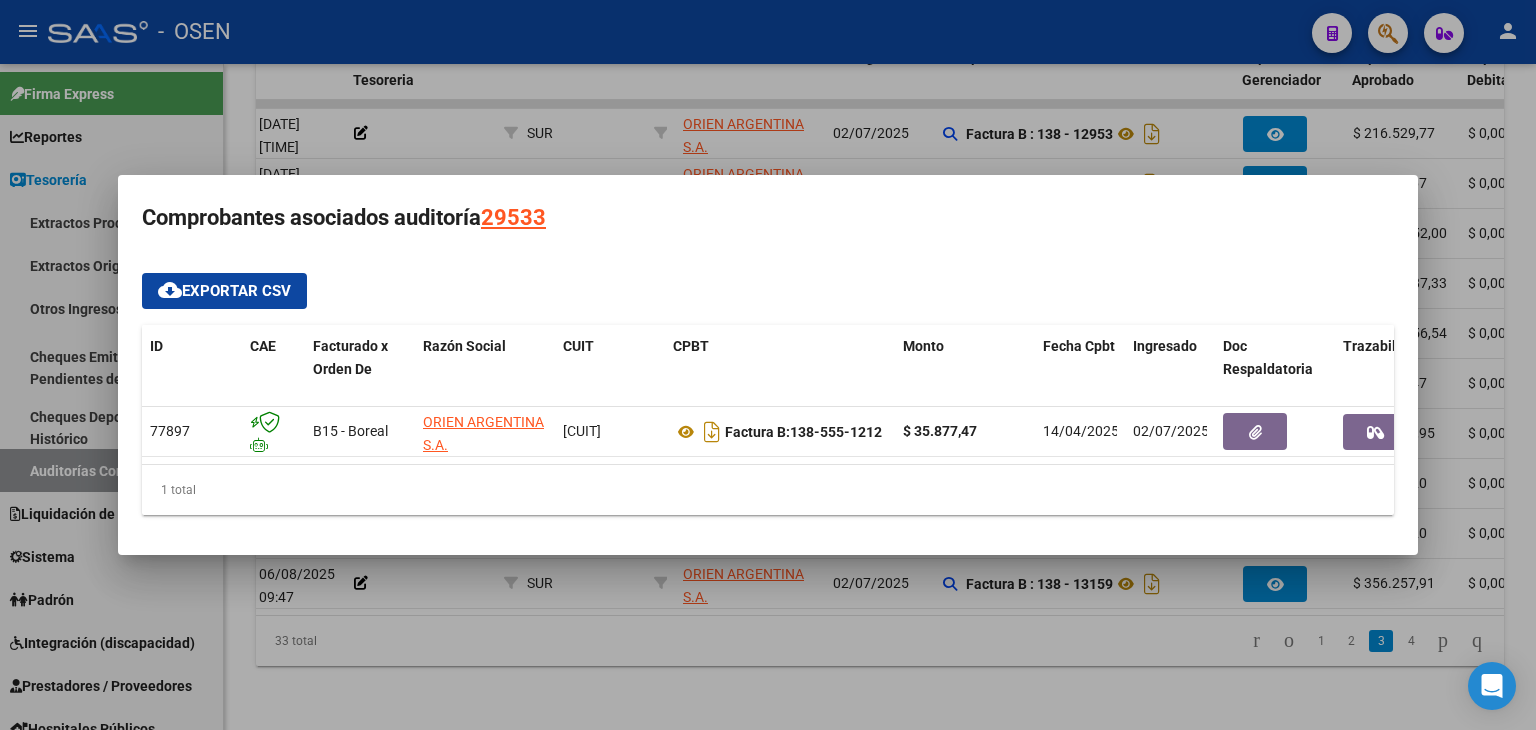 click at bounding box center [768, 365] 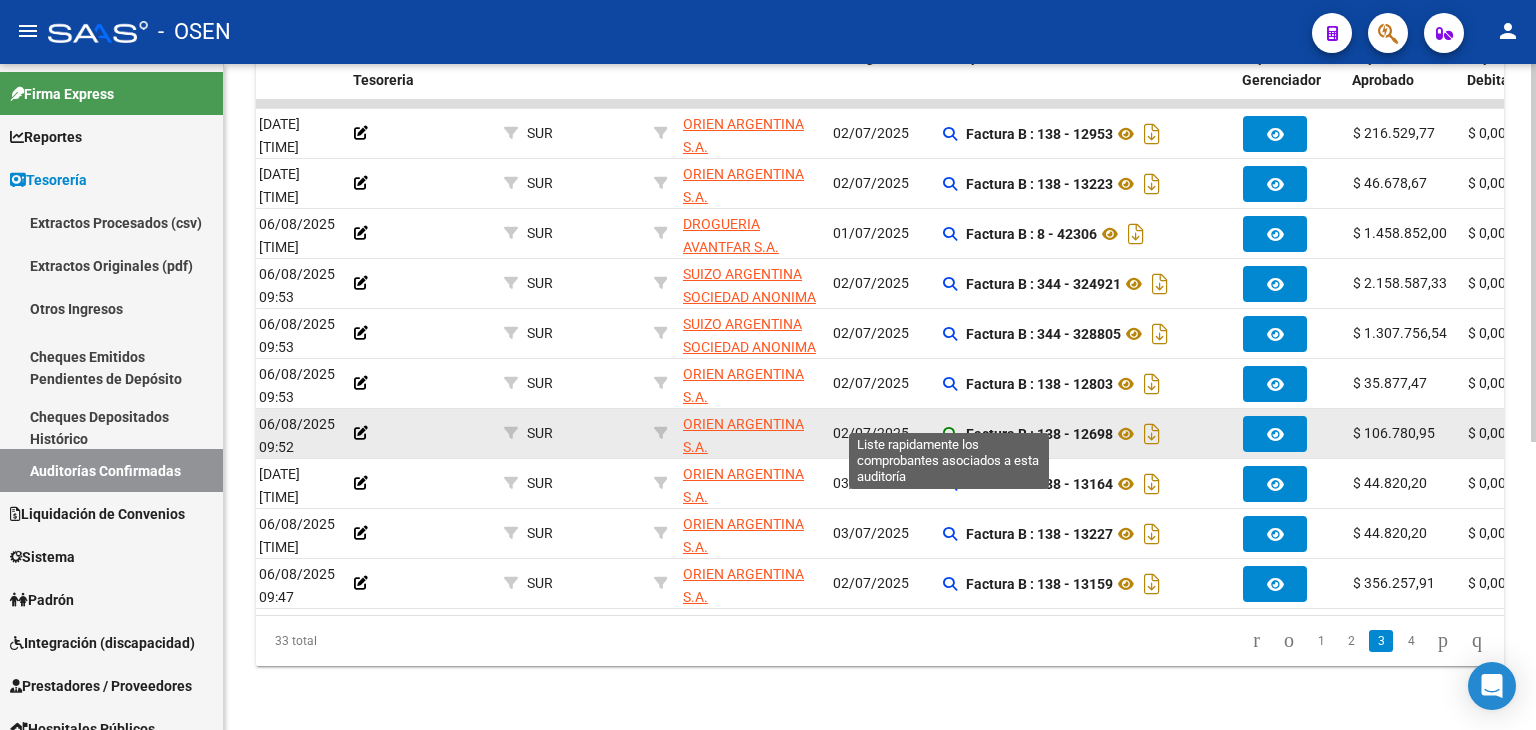 click 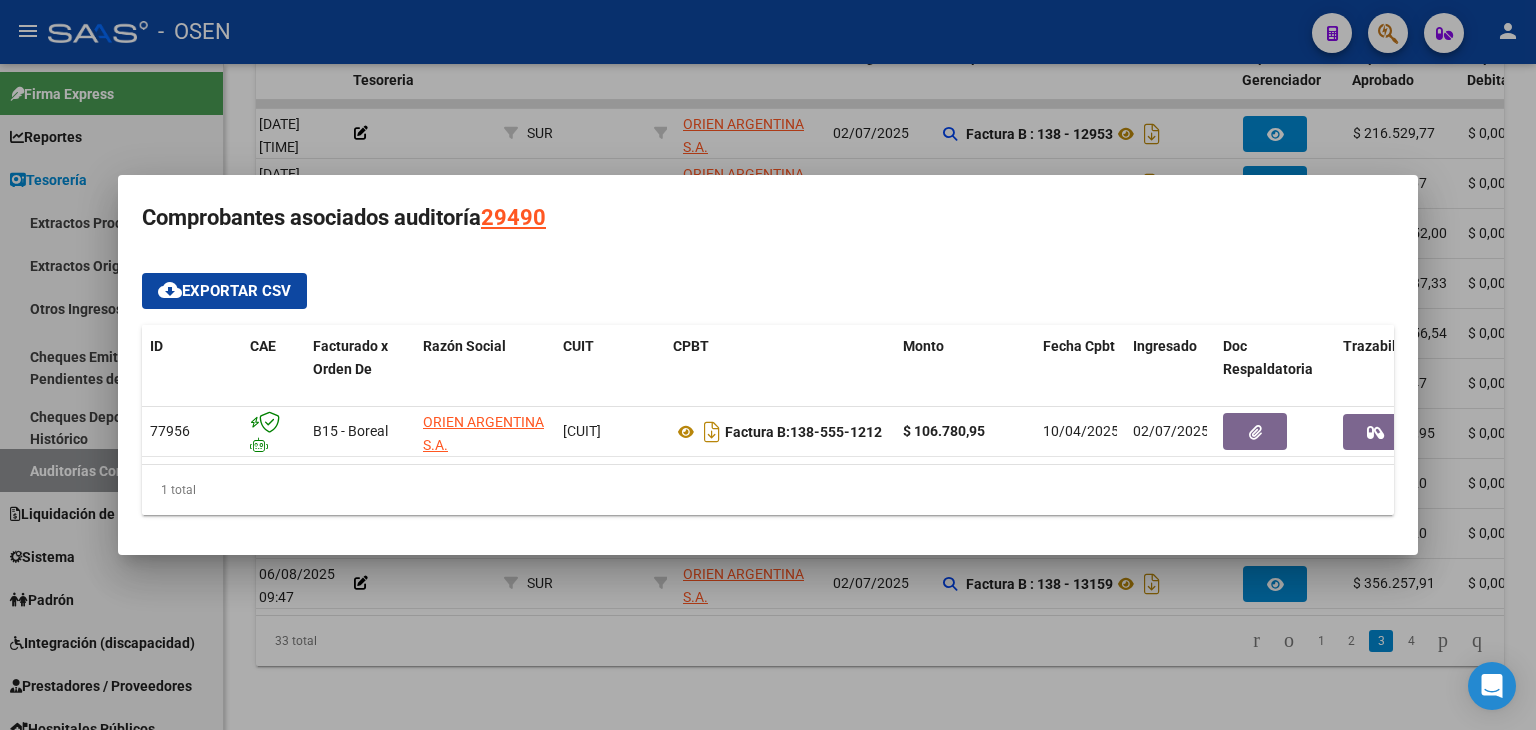 click at bounding box center [768, 365] 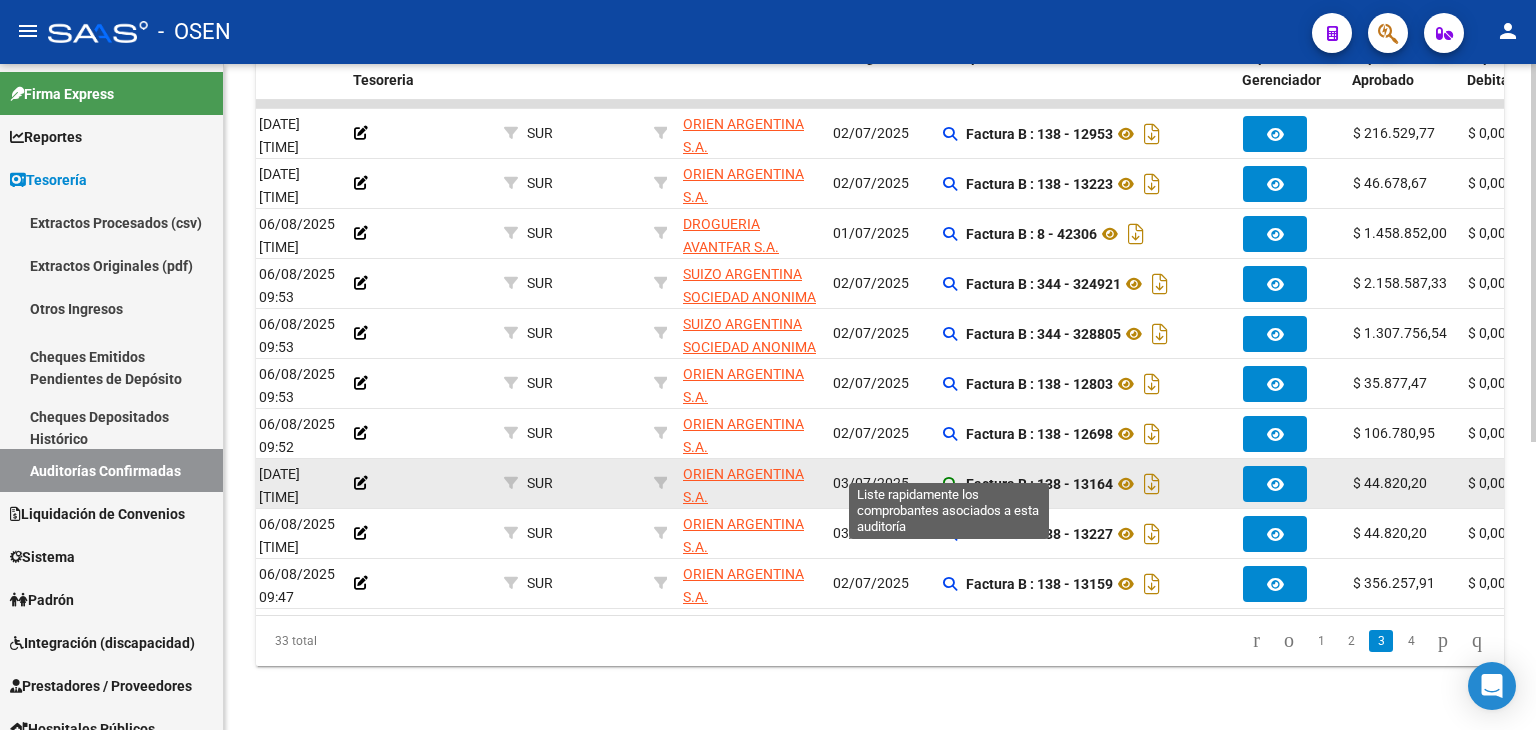 click 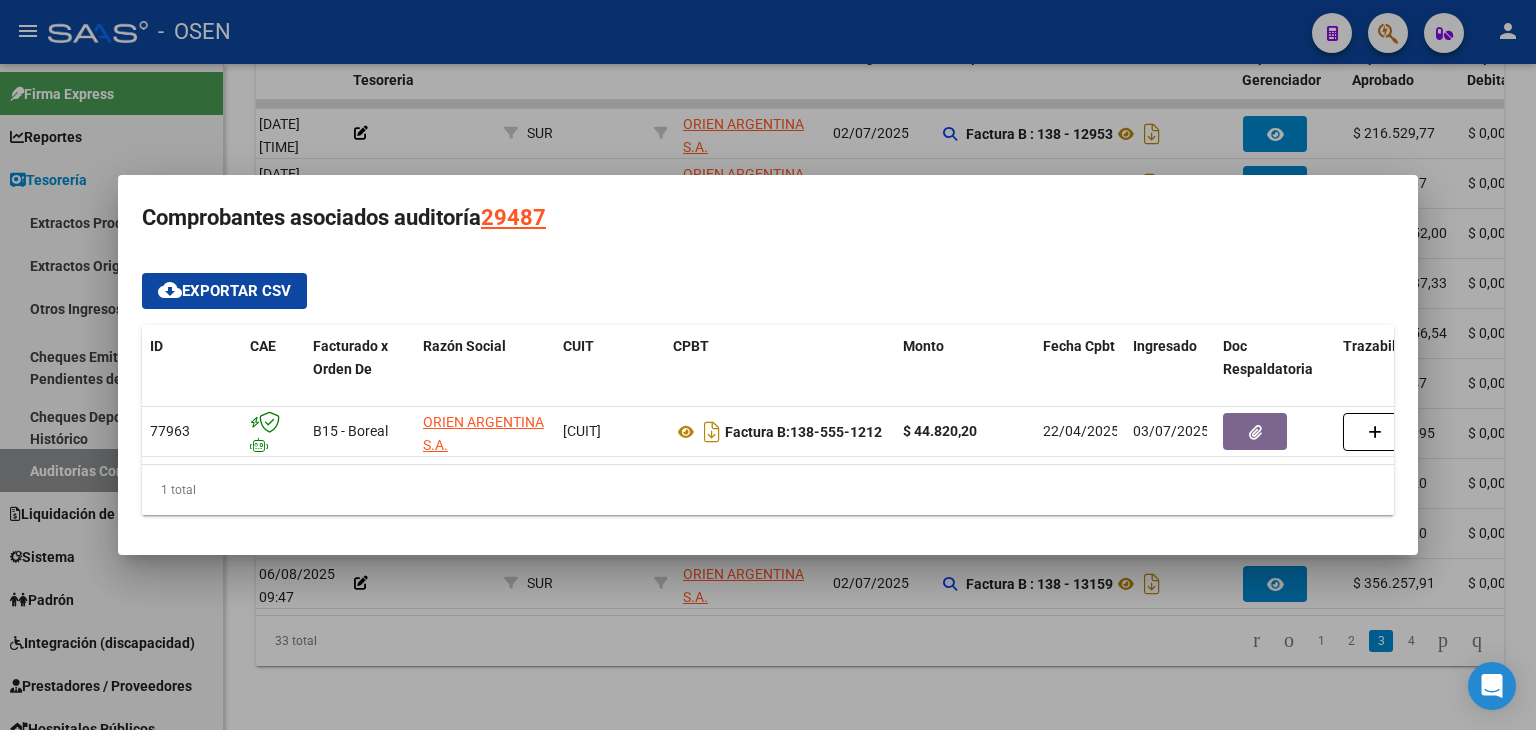 click at bounding box center (768, 365) 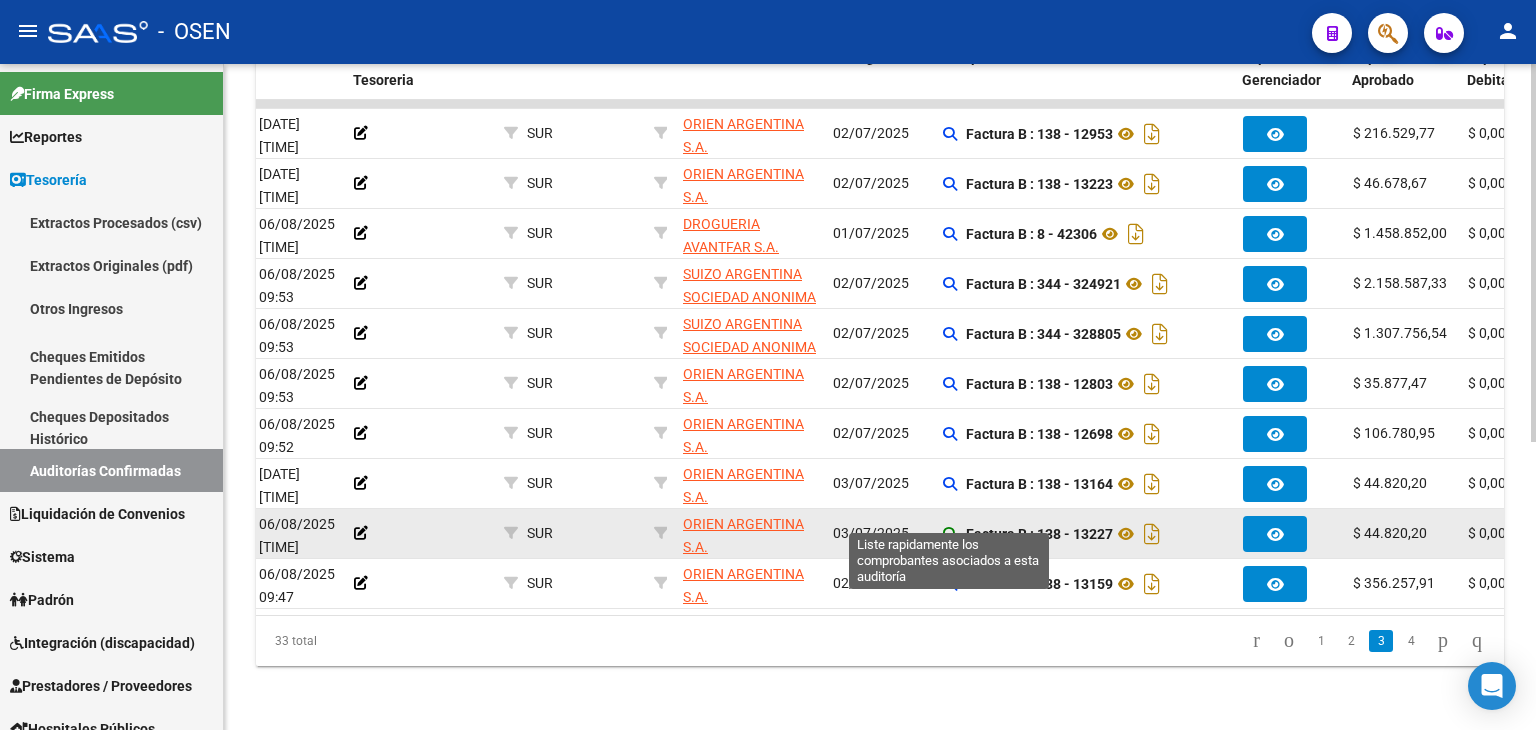 click 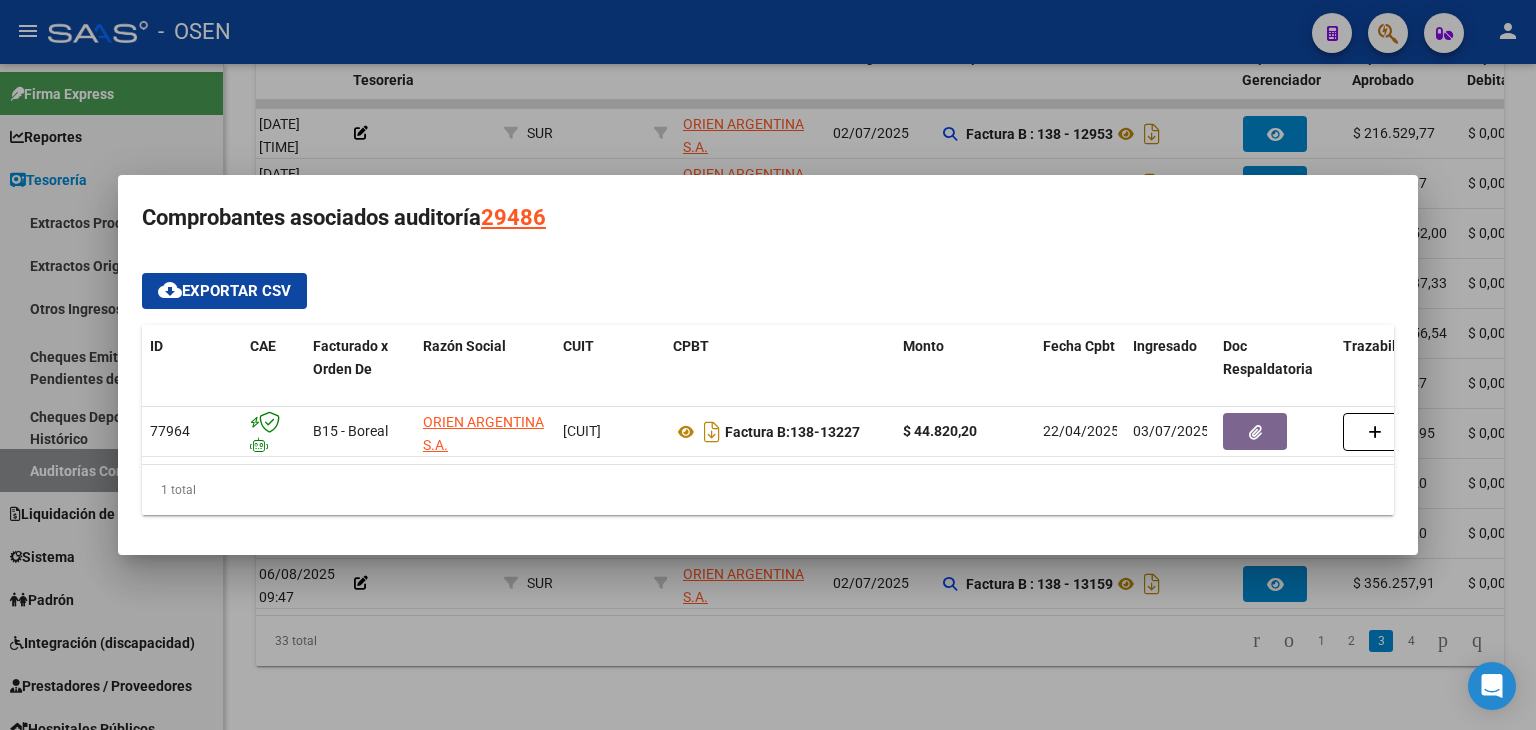 click at bounding box center [768, 365] 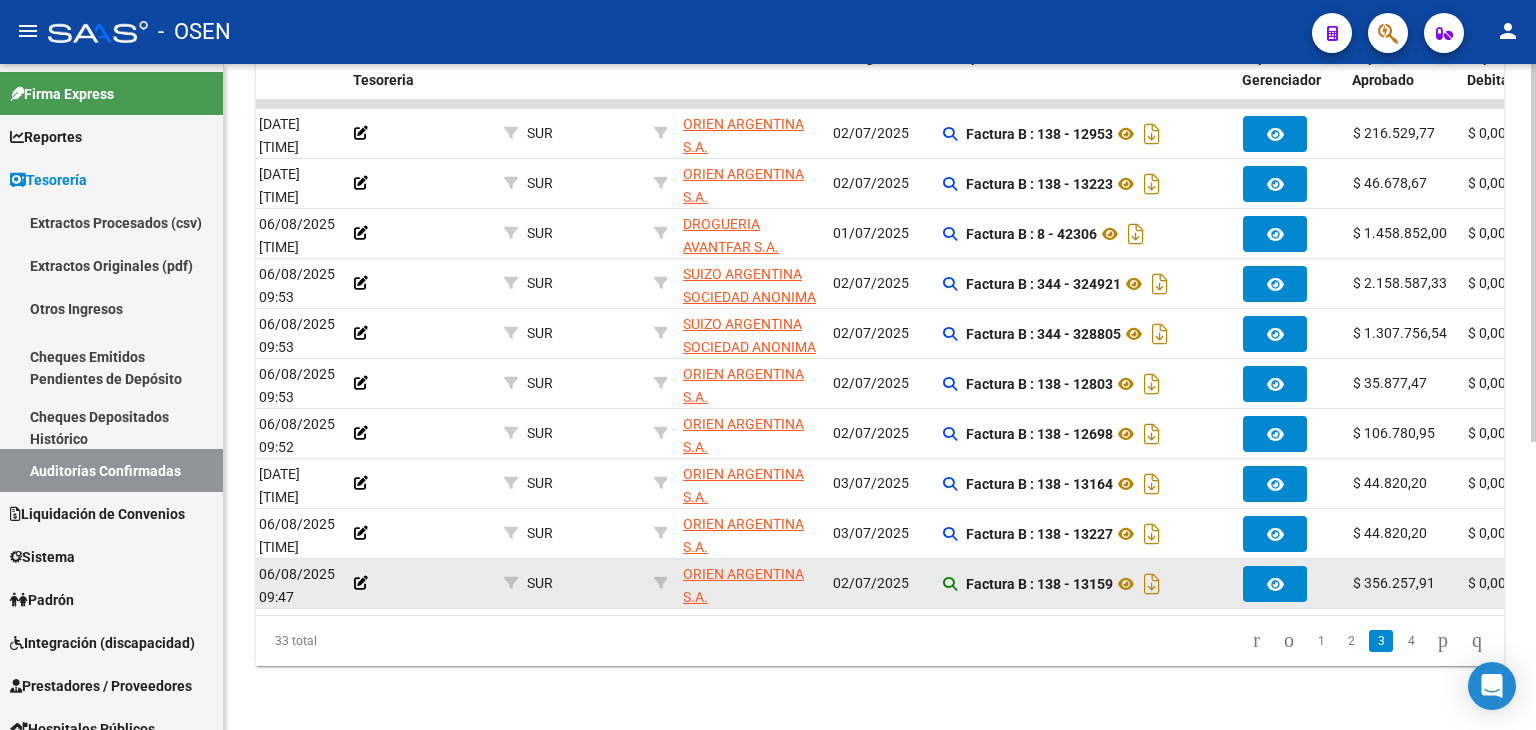 click 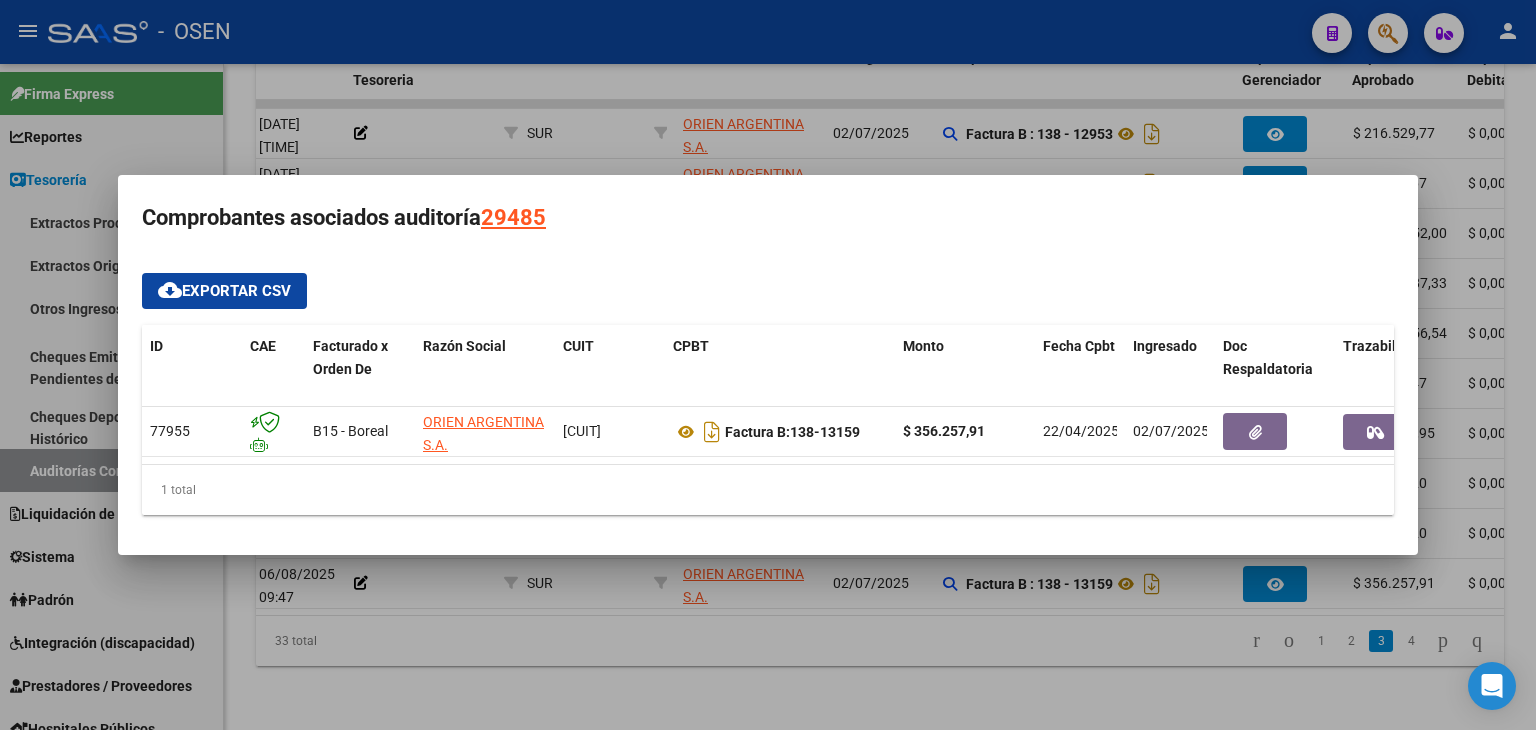 click at bounding box center [768, 365] 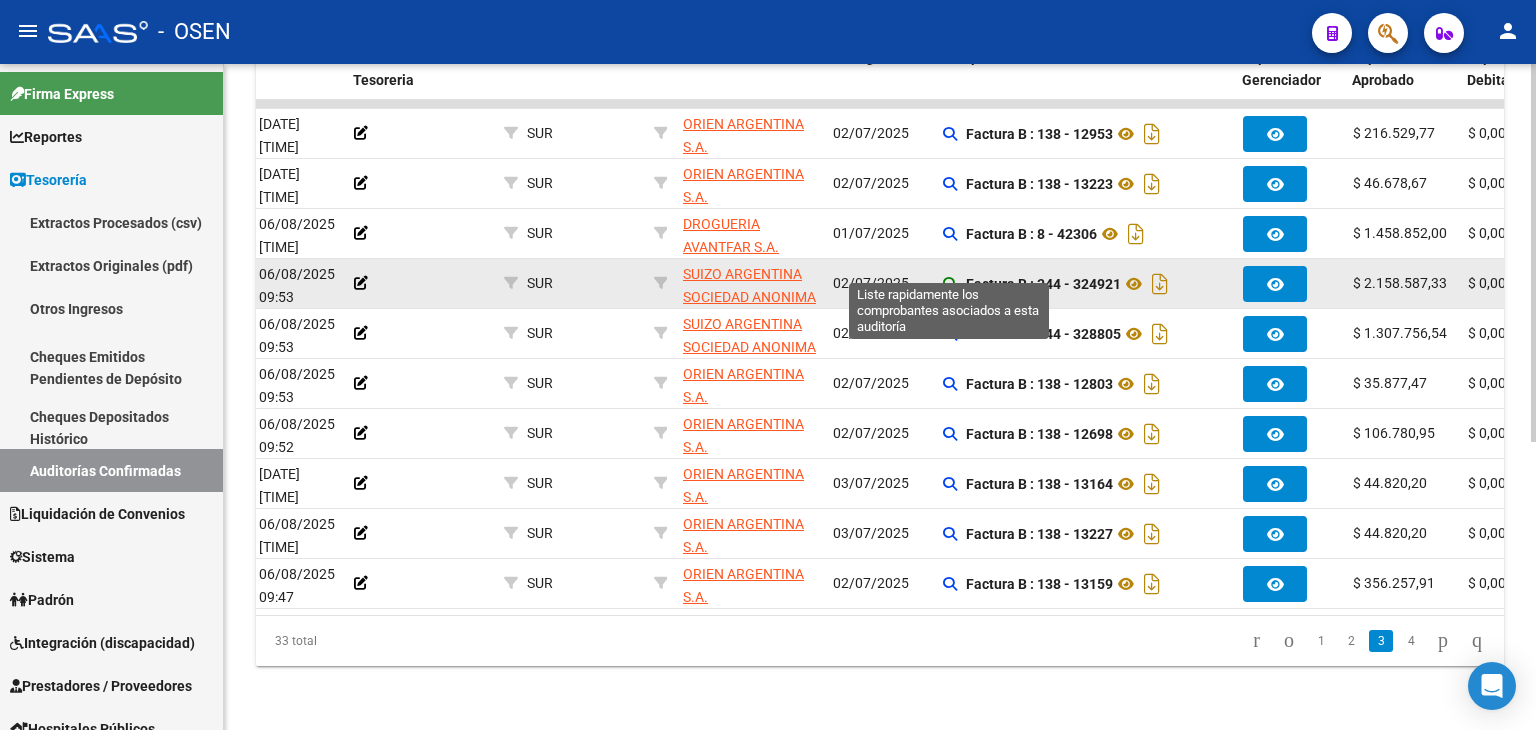 click 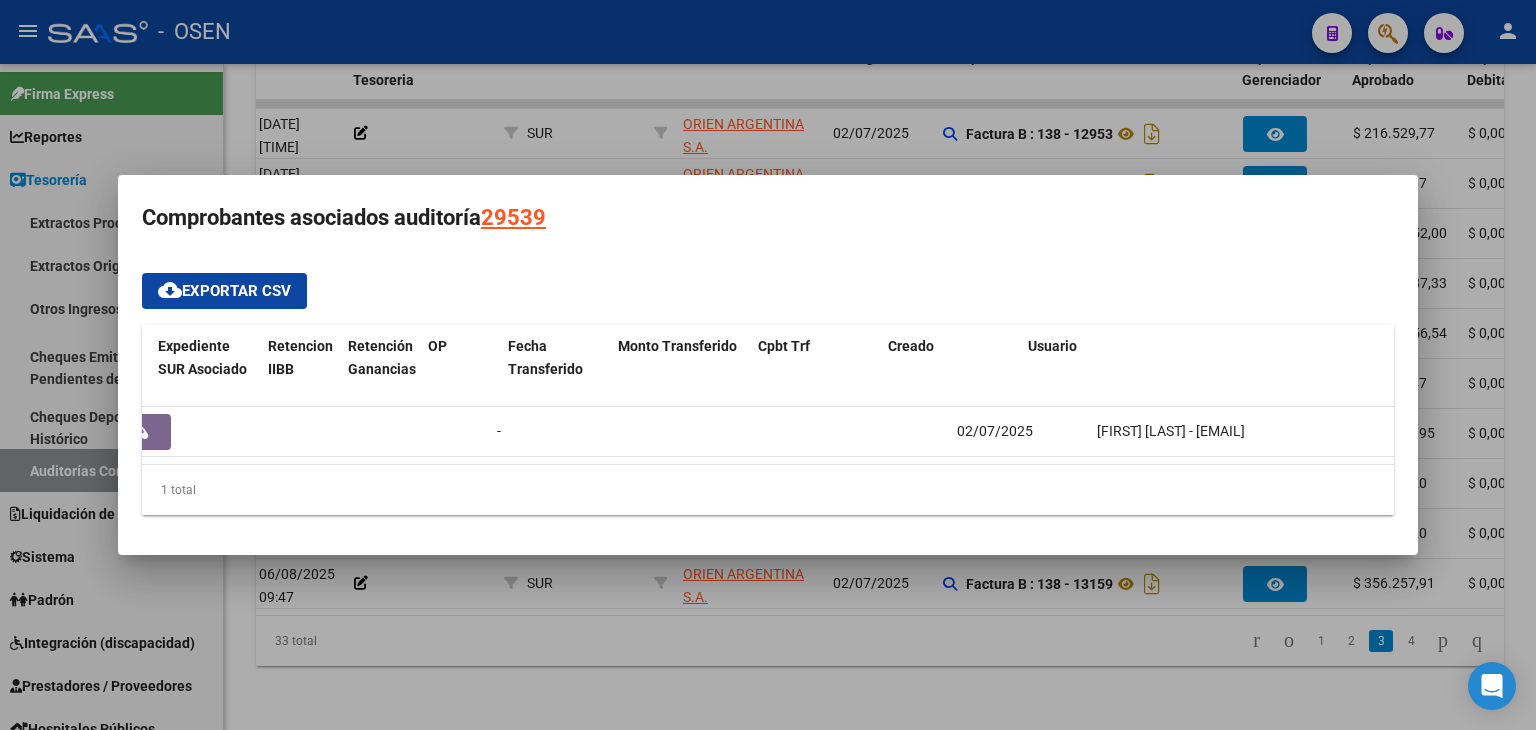 scroll, scrollTop: 0, scrollLeft: 1304, axis: horizontal 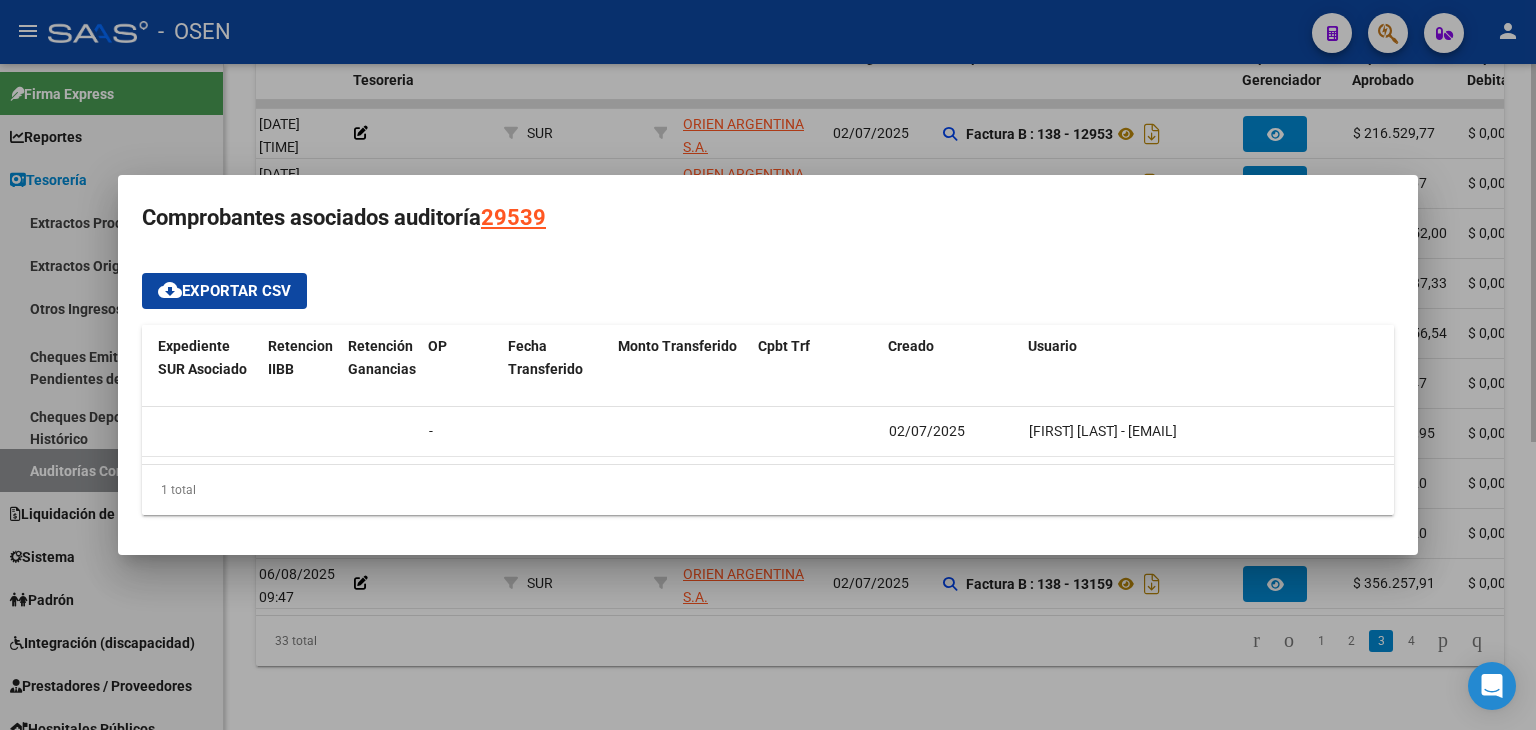 drag, startPoint x: 1049, startPoint y: 657, endPoint x: 1151, endPoint y: 664, distance: 102.239914 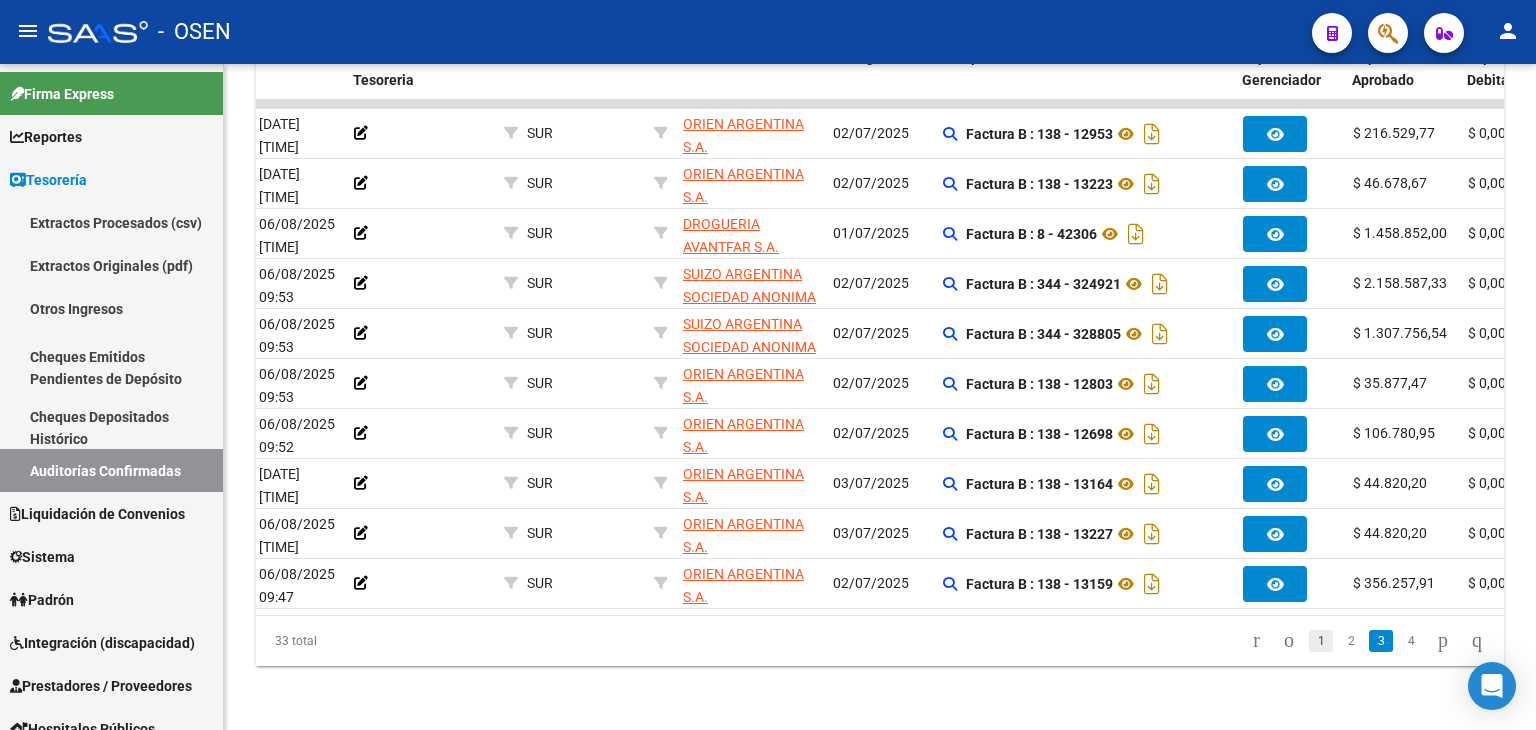 click on "1" 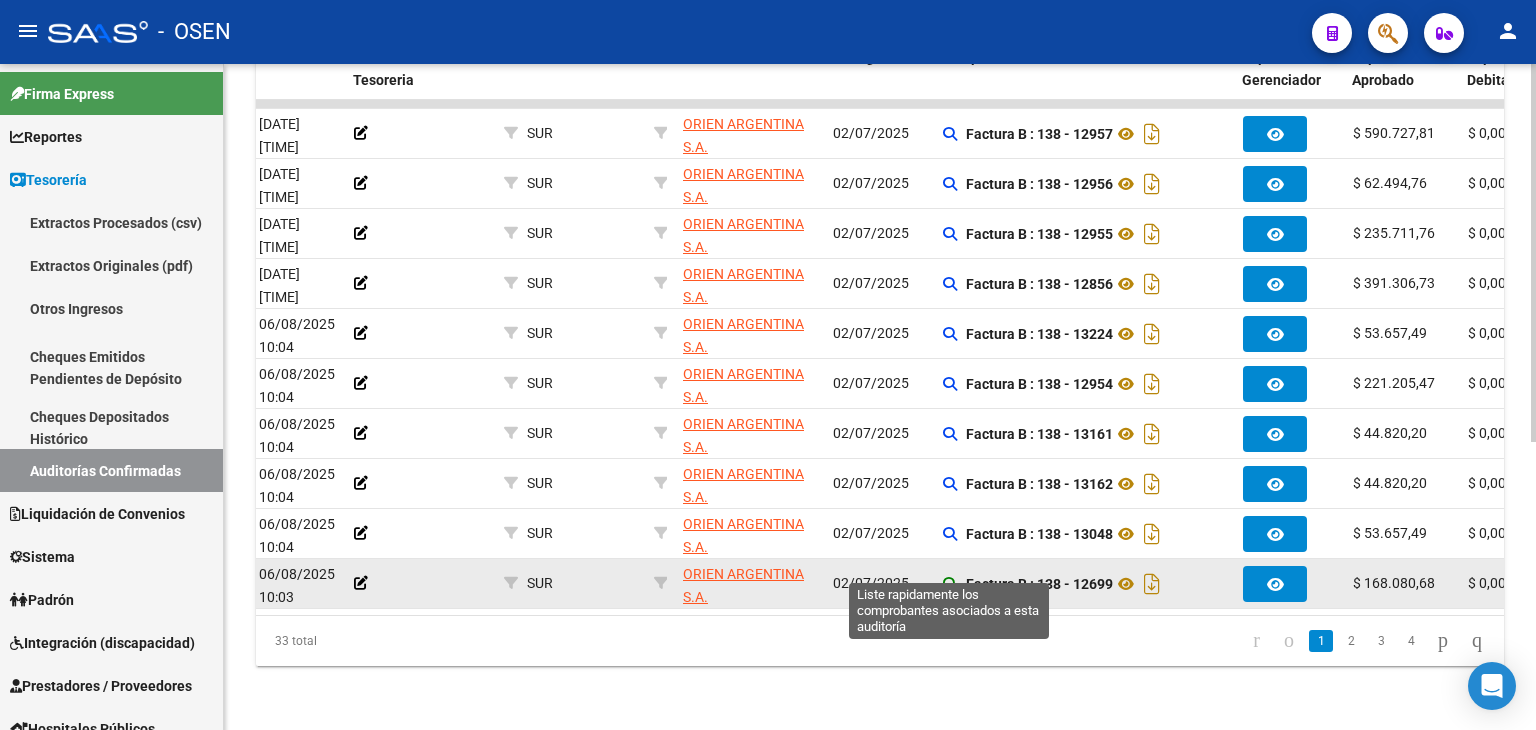 click 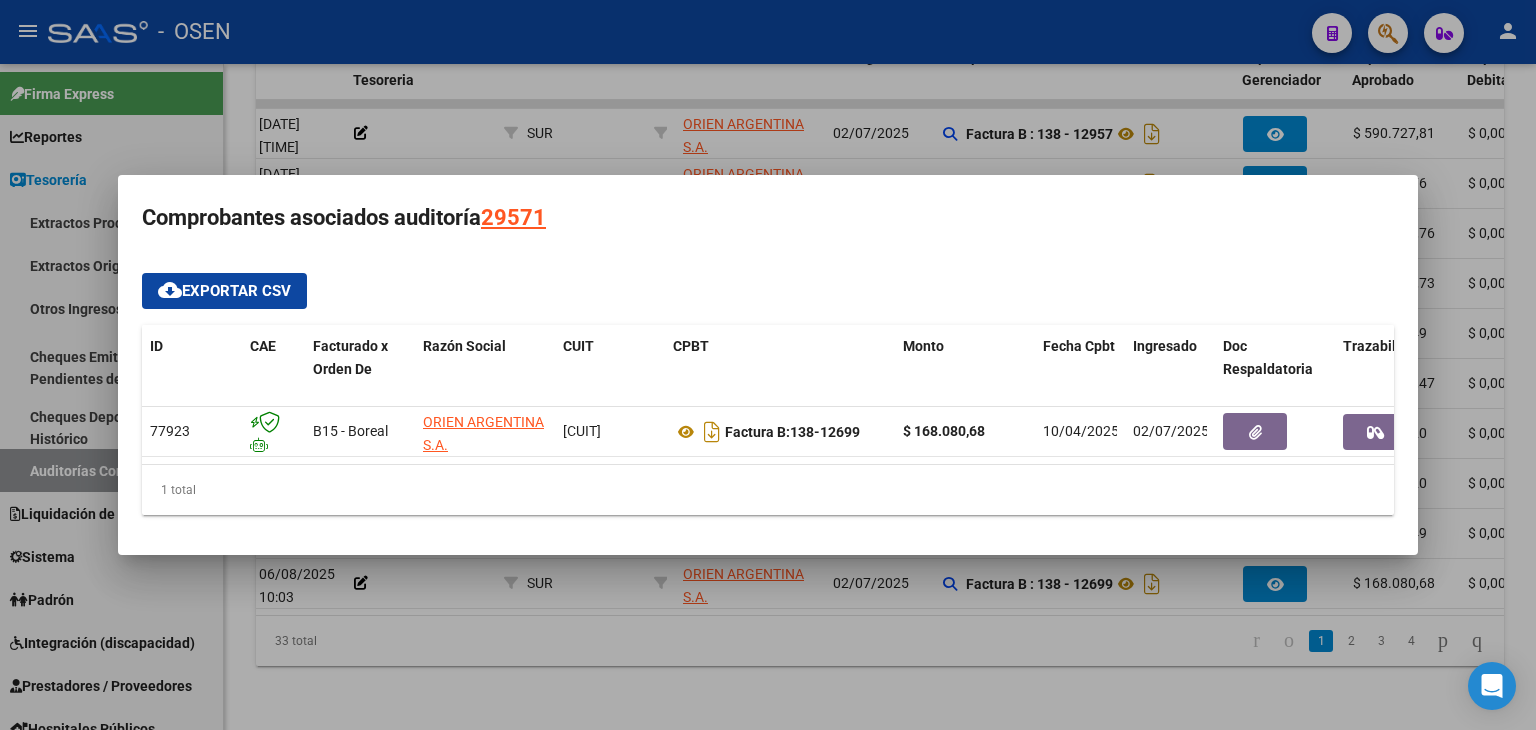 click at bounding box center (768, 365) 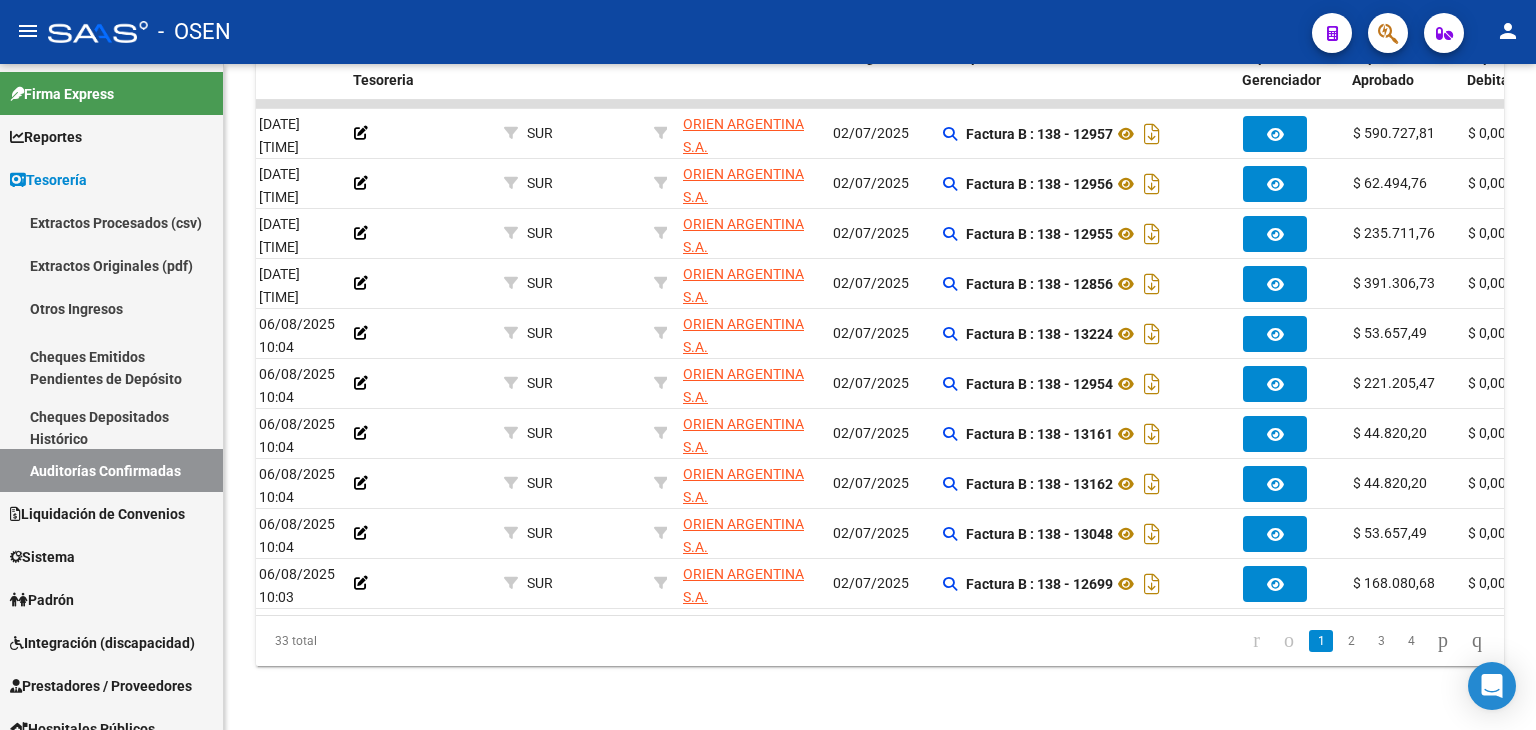 drag, startPoint x: 1325, startPoint y: 647, endPoint x: 1241, endPoint y: 628, distance: 86.12201 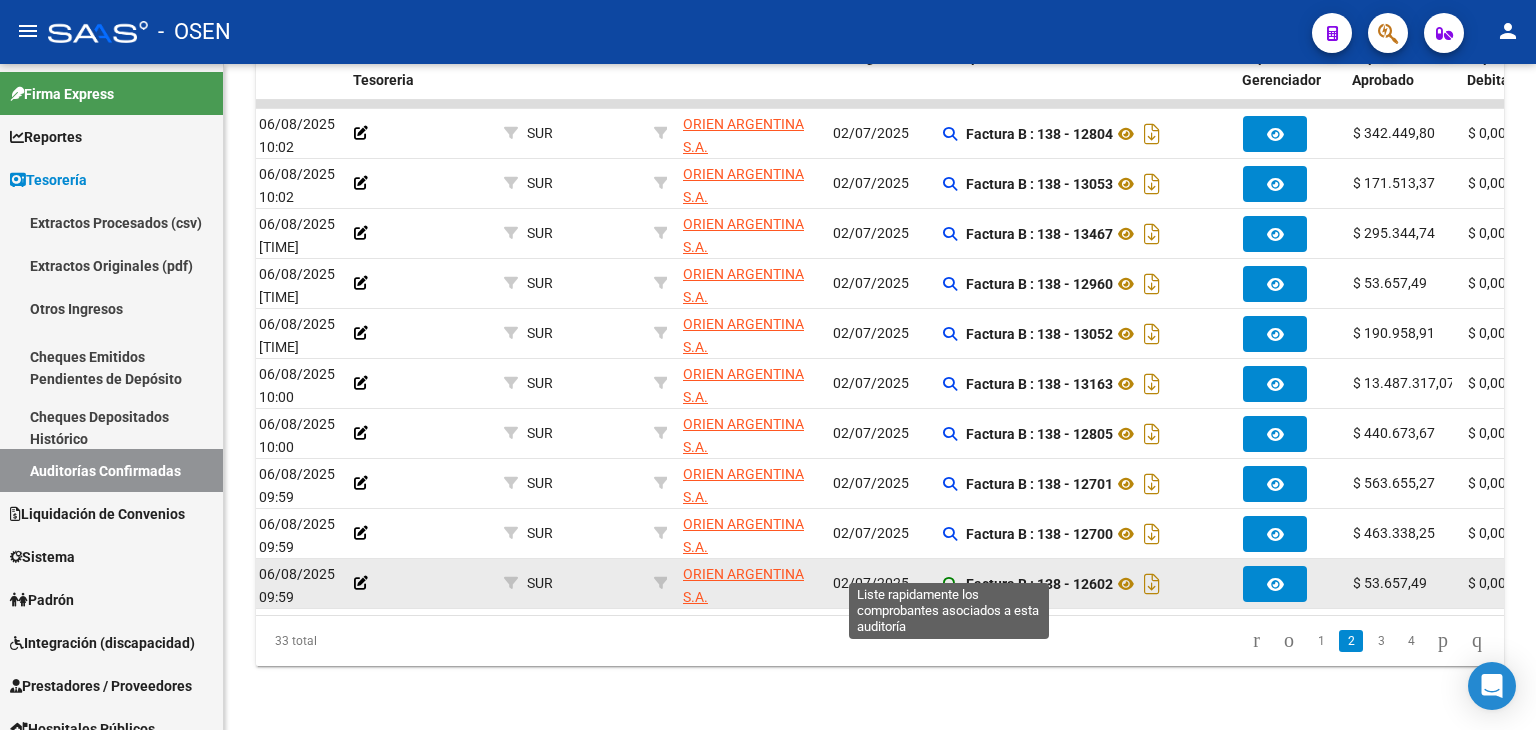 click 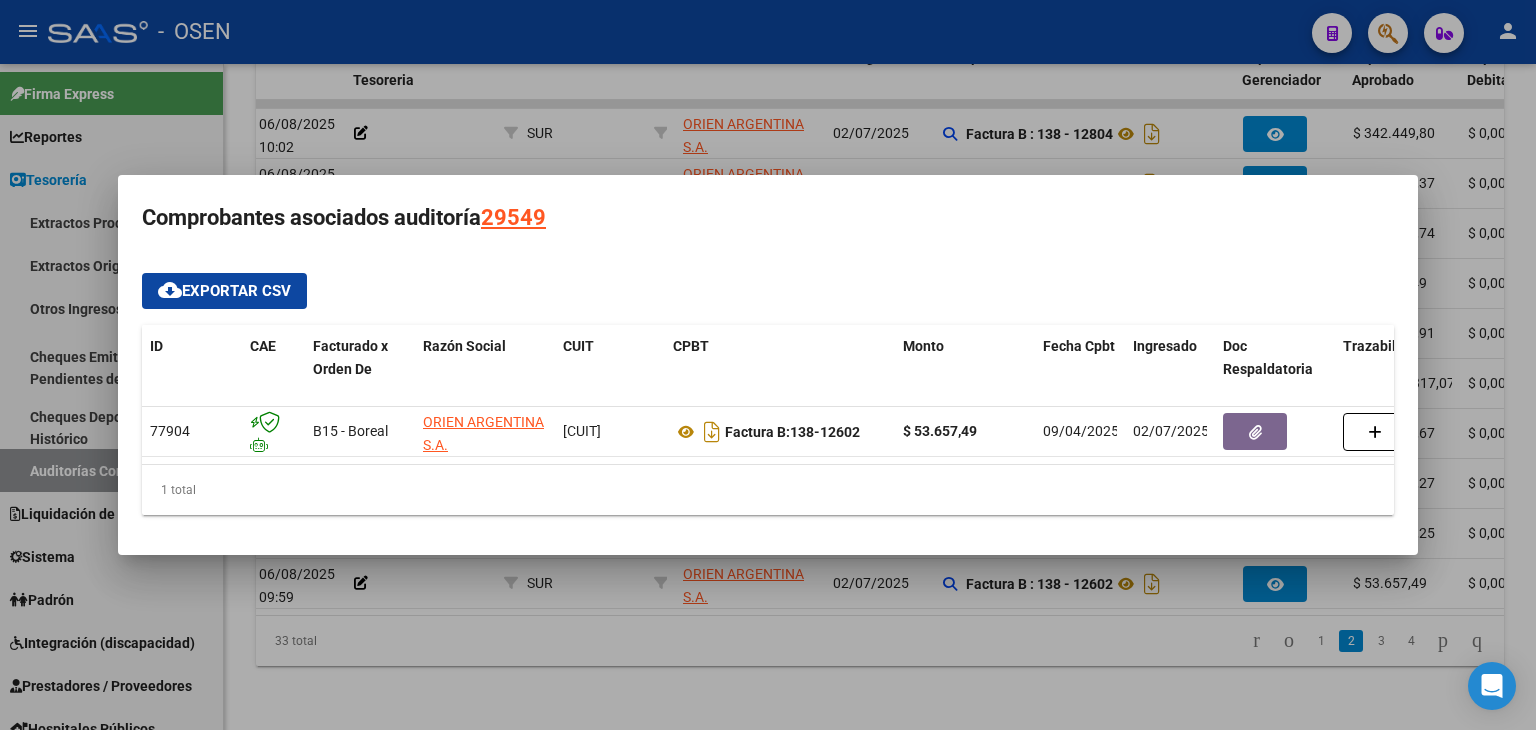 click at bounding box center [768, 365] 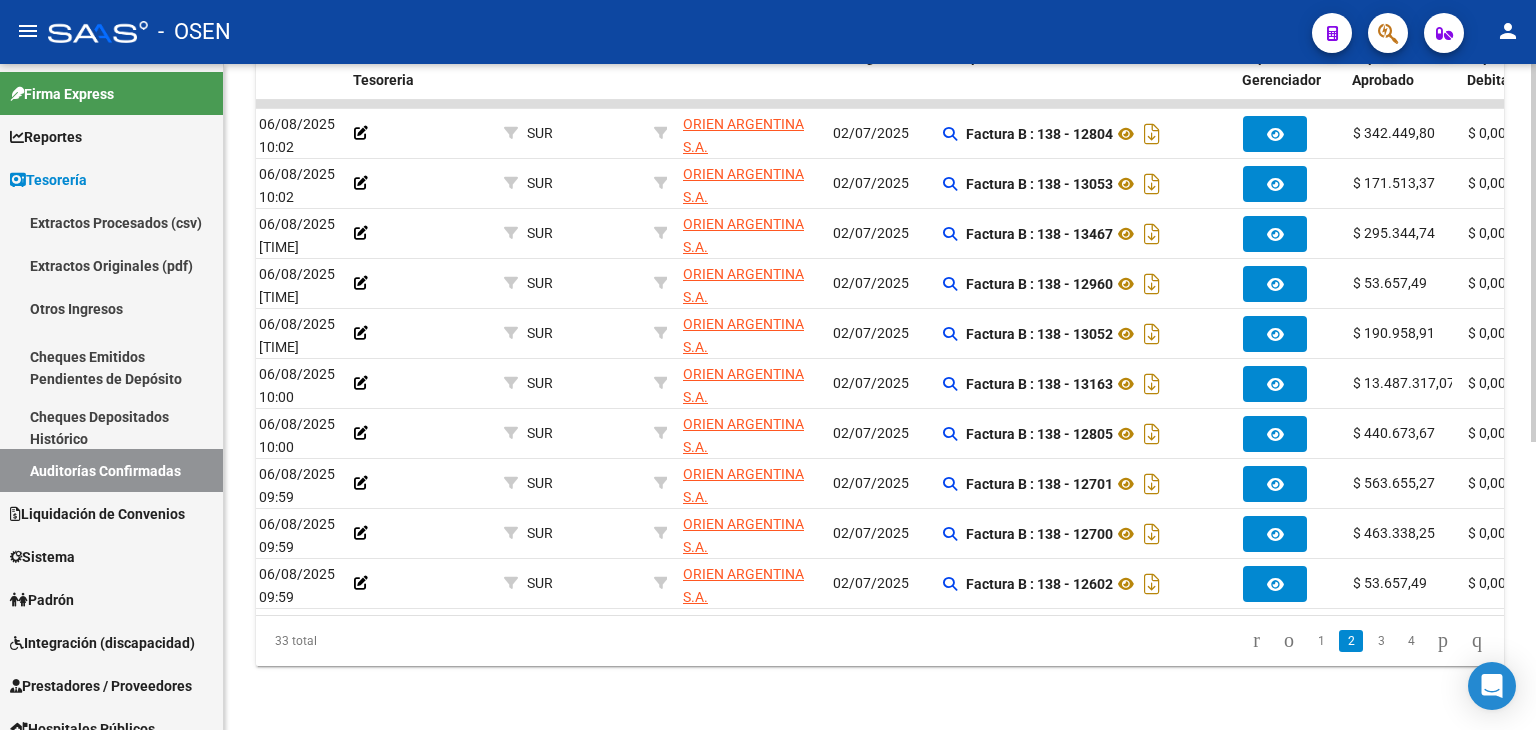 click on "2" 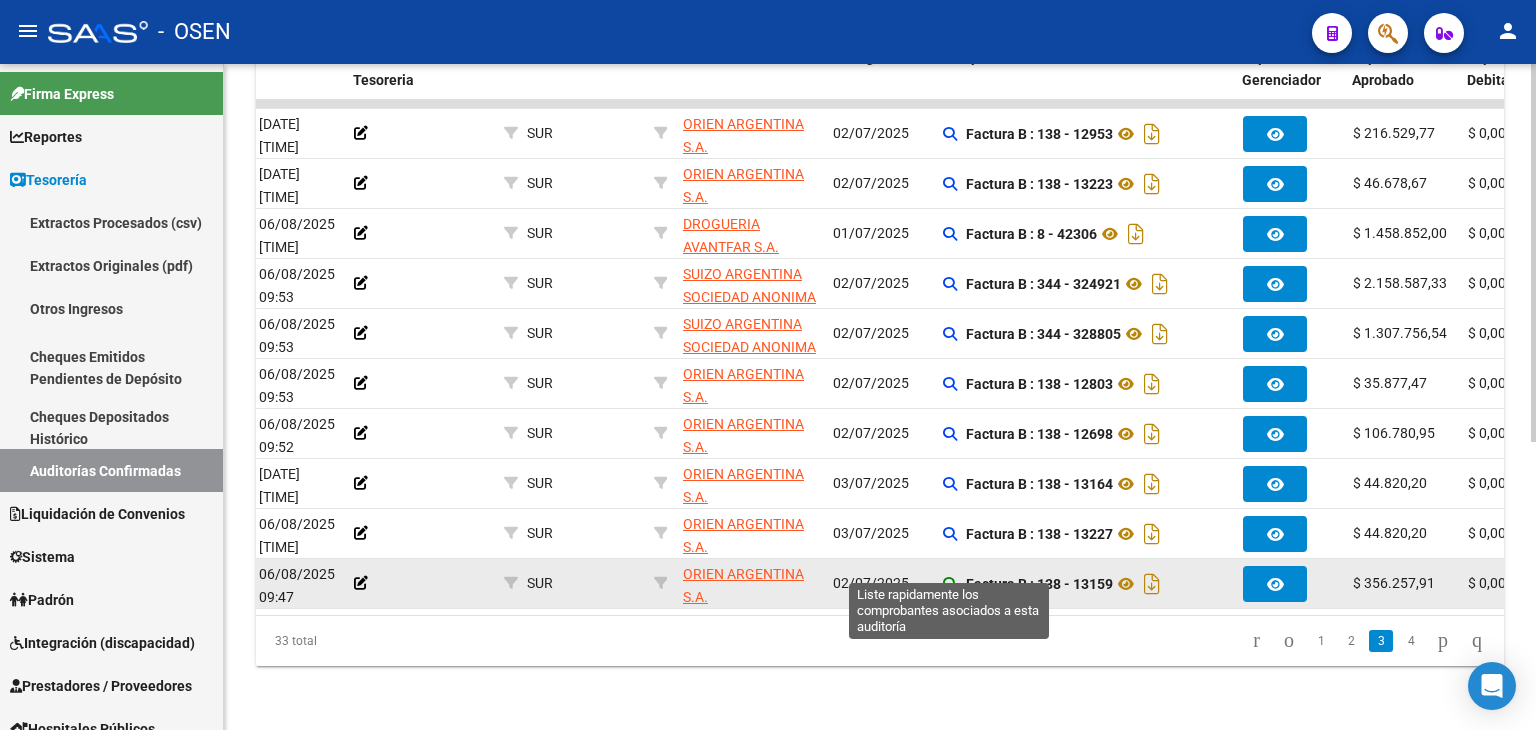 click 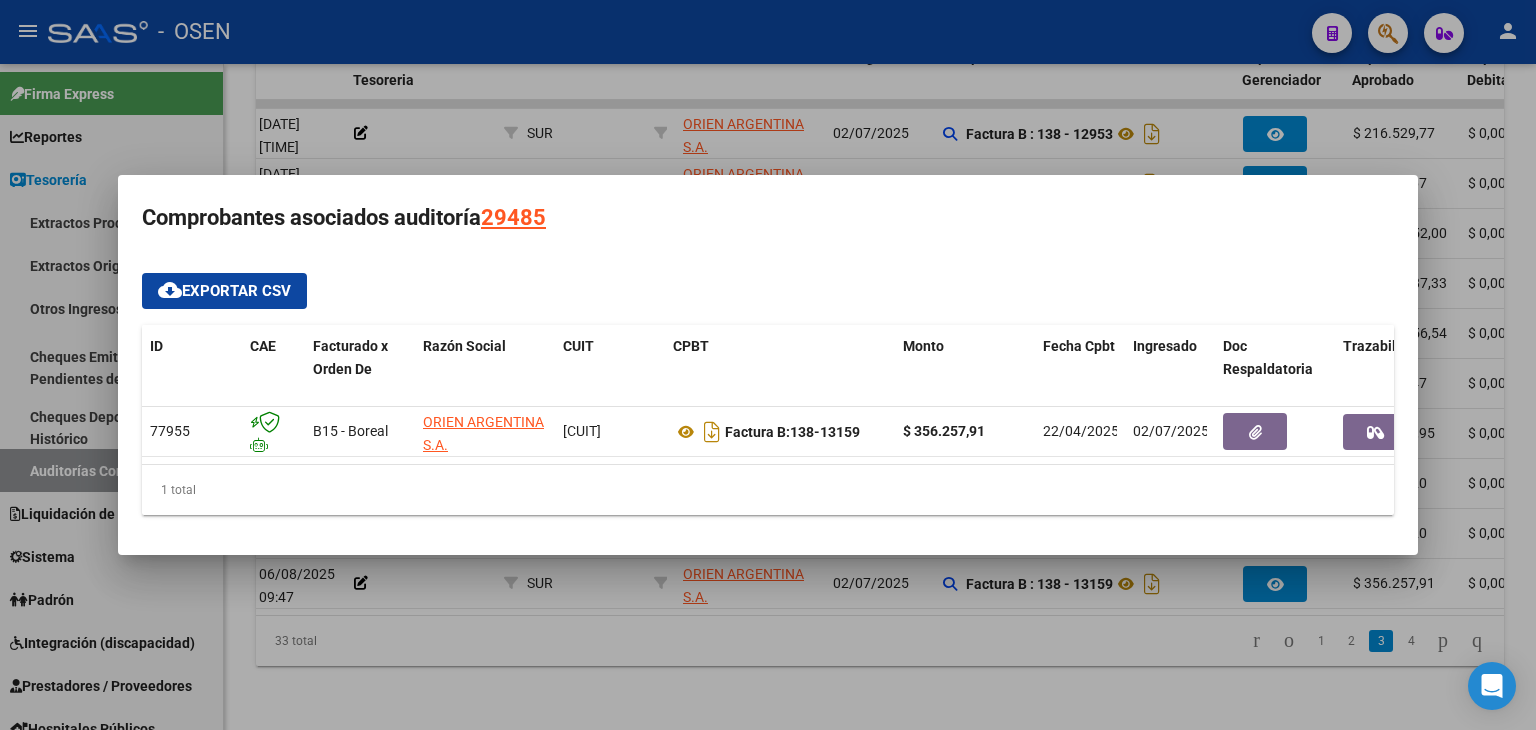 click at bounding box center (768, 365) 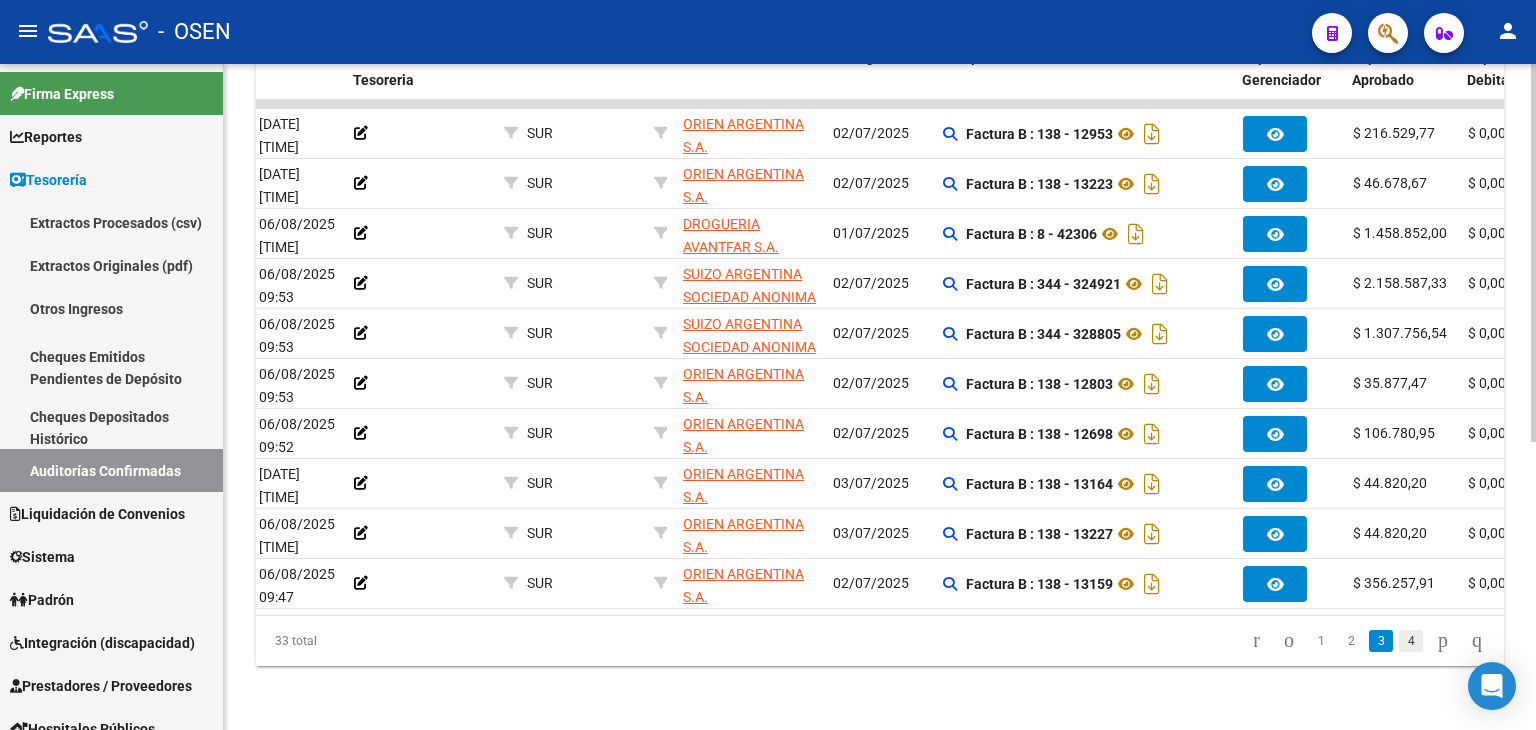 click on "4" 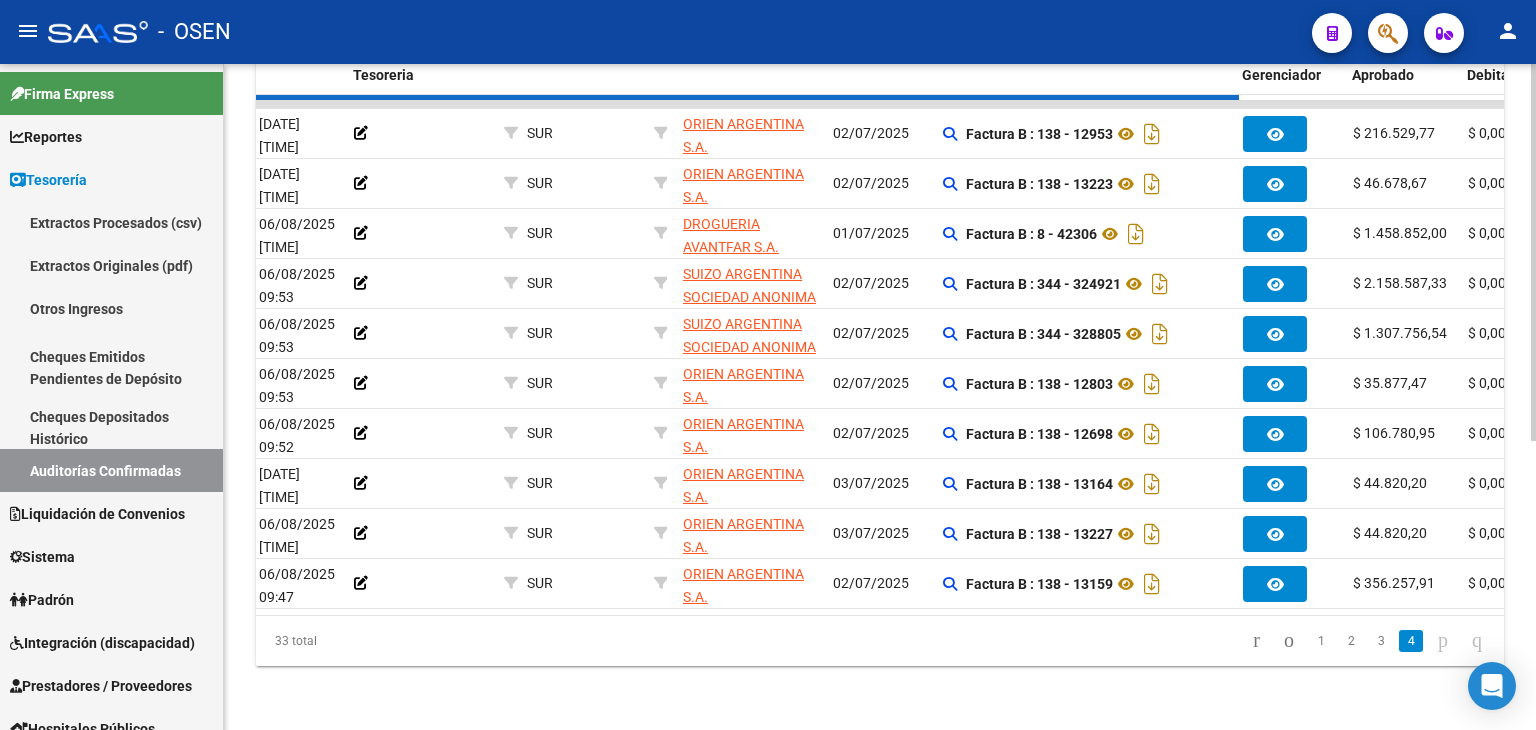 scroll, scrollTop: 156, scrollLeft: 0, axis: vertical 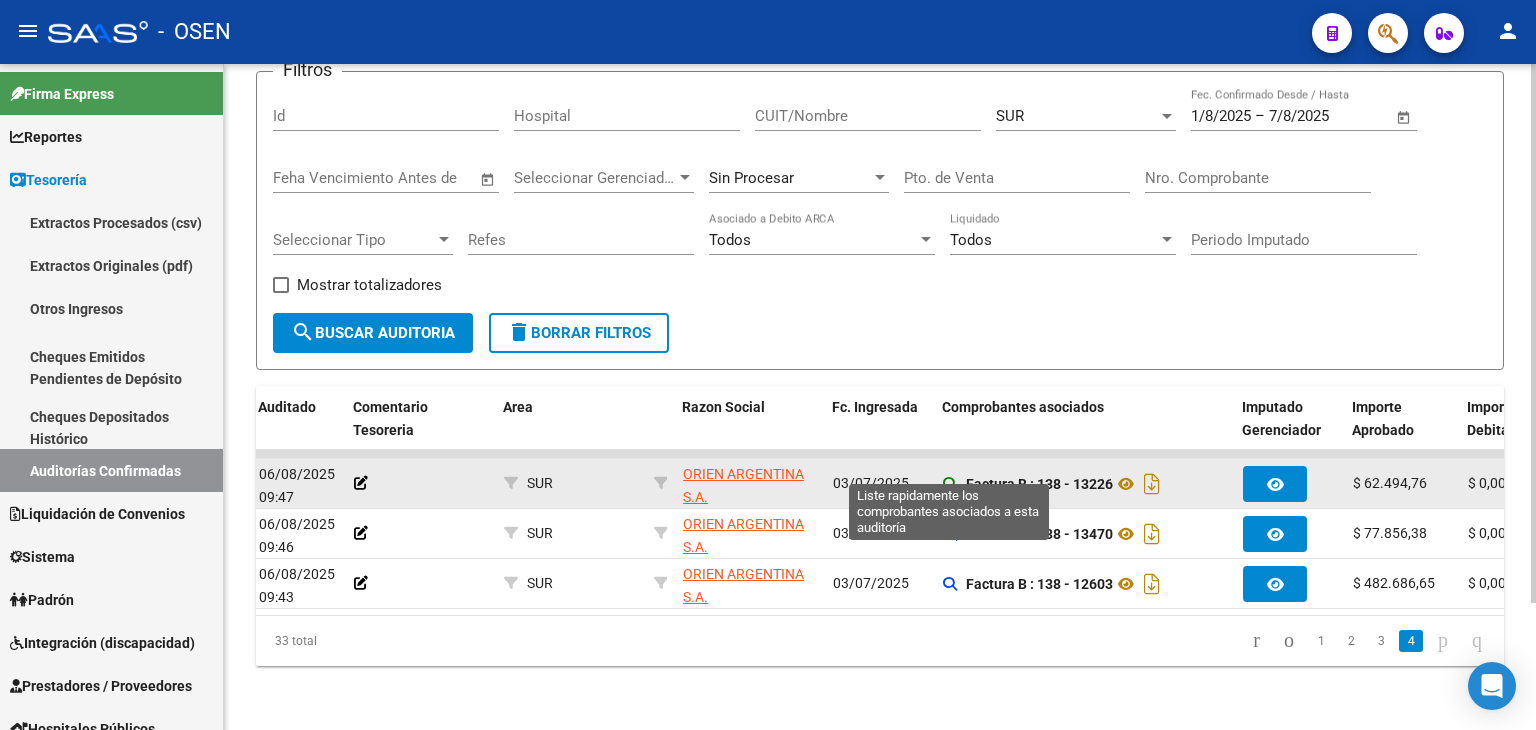 click 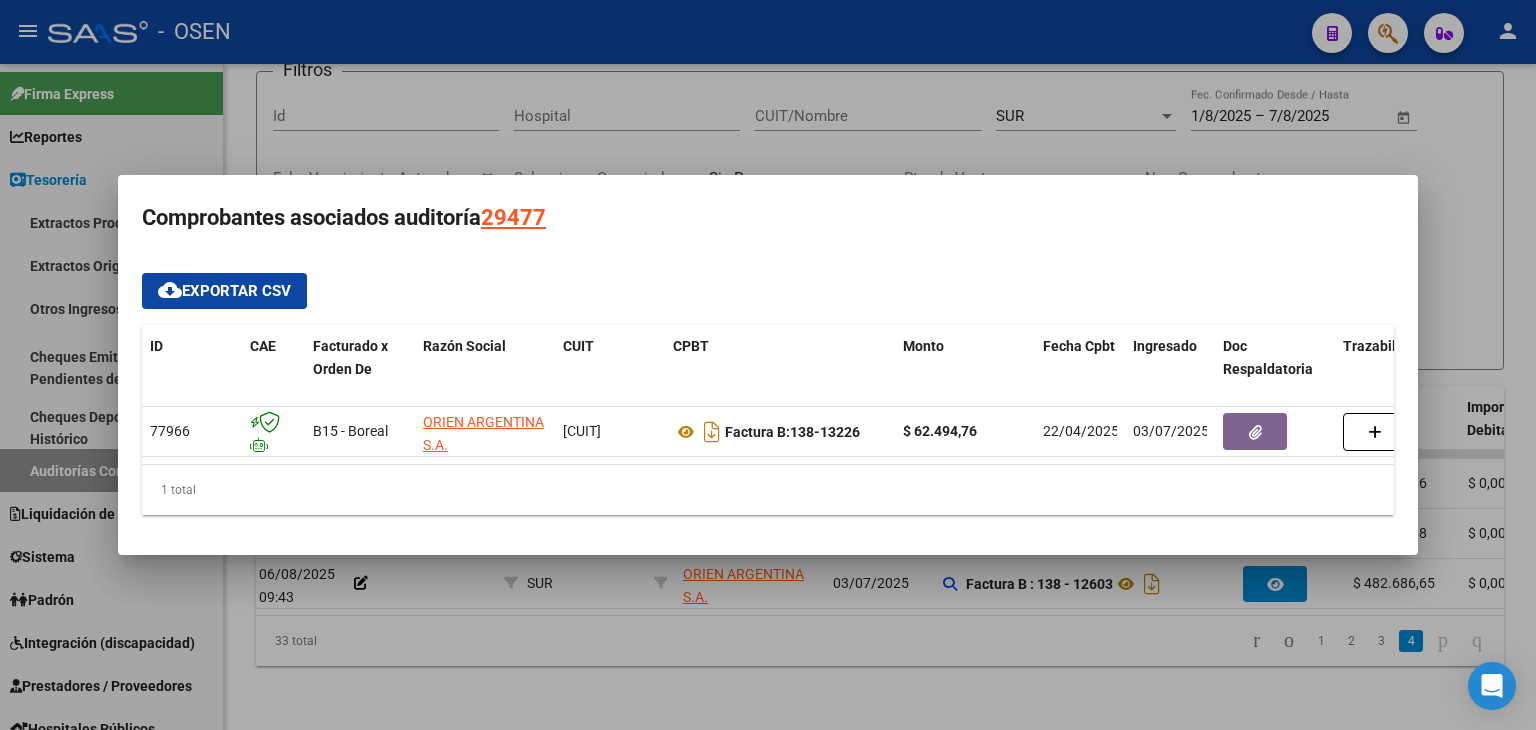 click at bounding box center (768, 365) 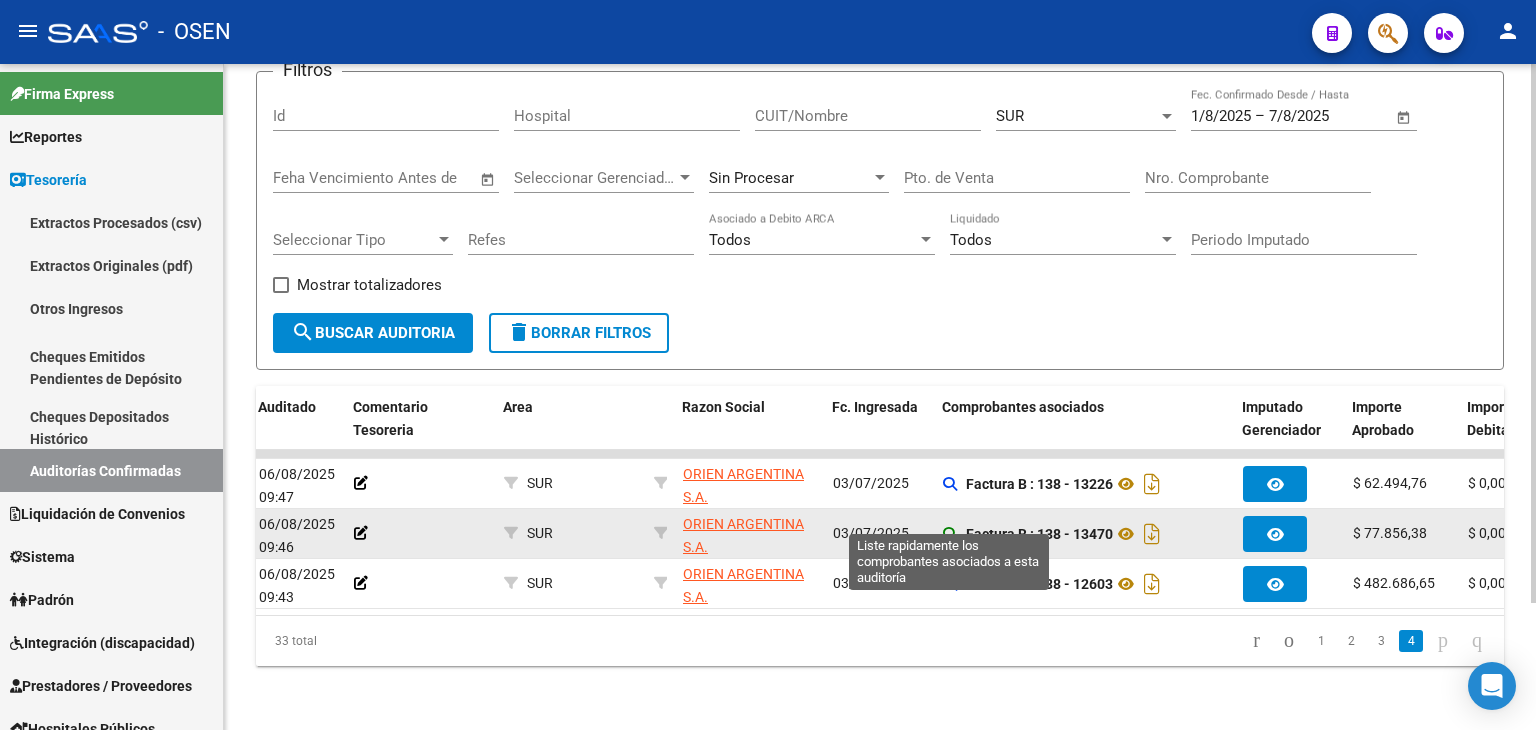 click 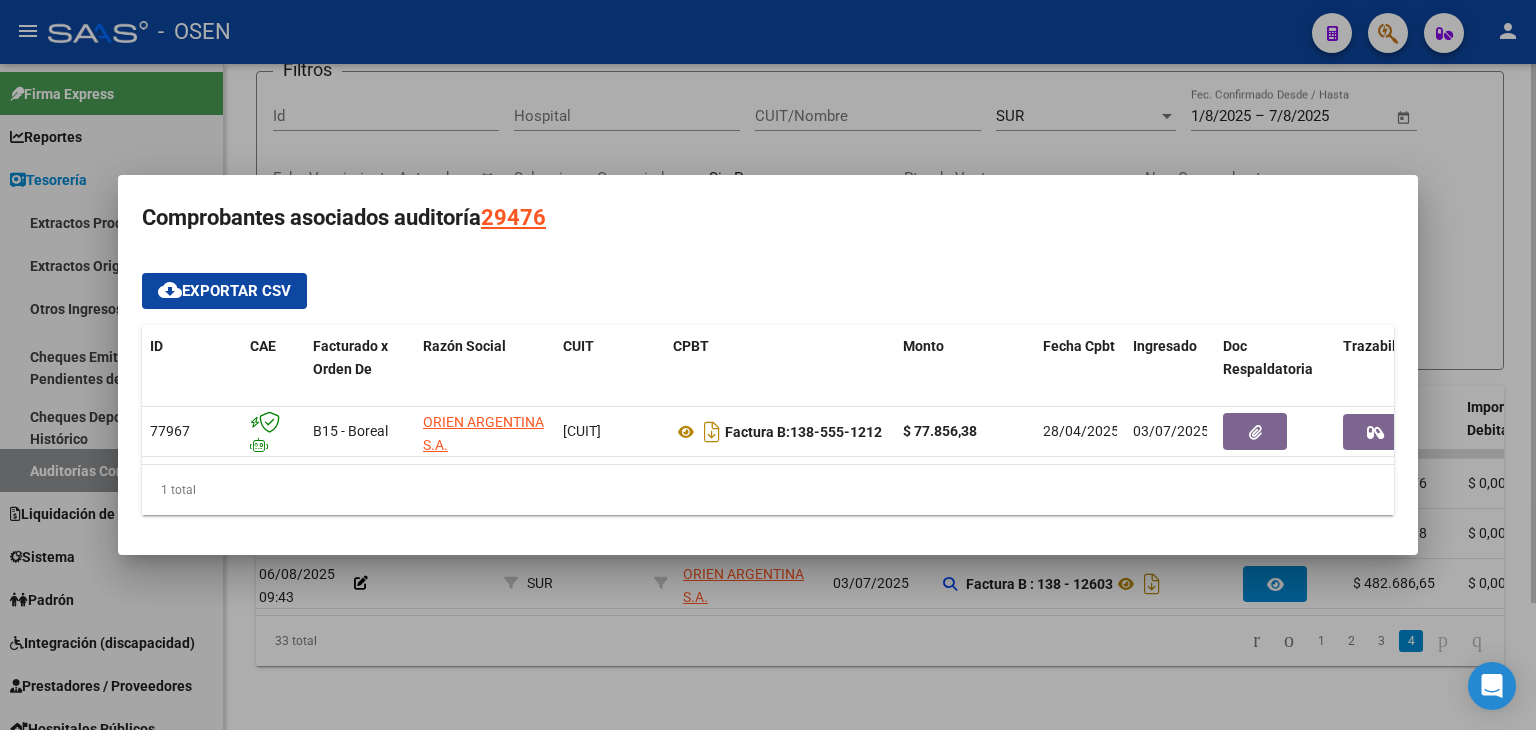 drag, startPoint x: 876, startPoint y: 640, endPoint x: 889, endPoint y: 621, distance: 23.021729 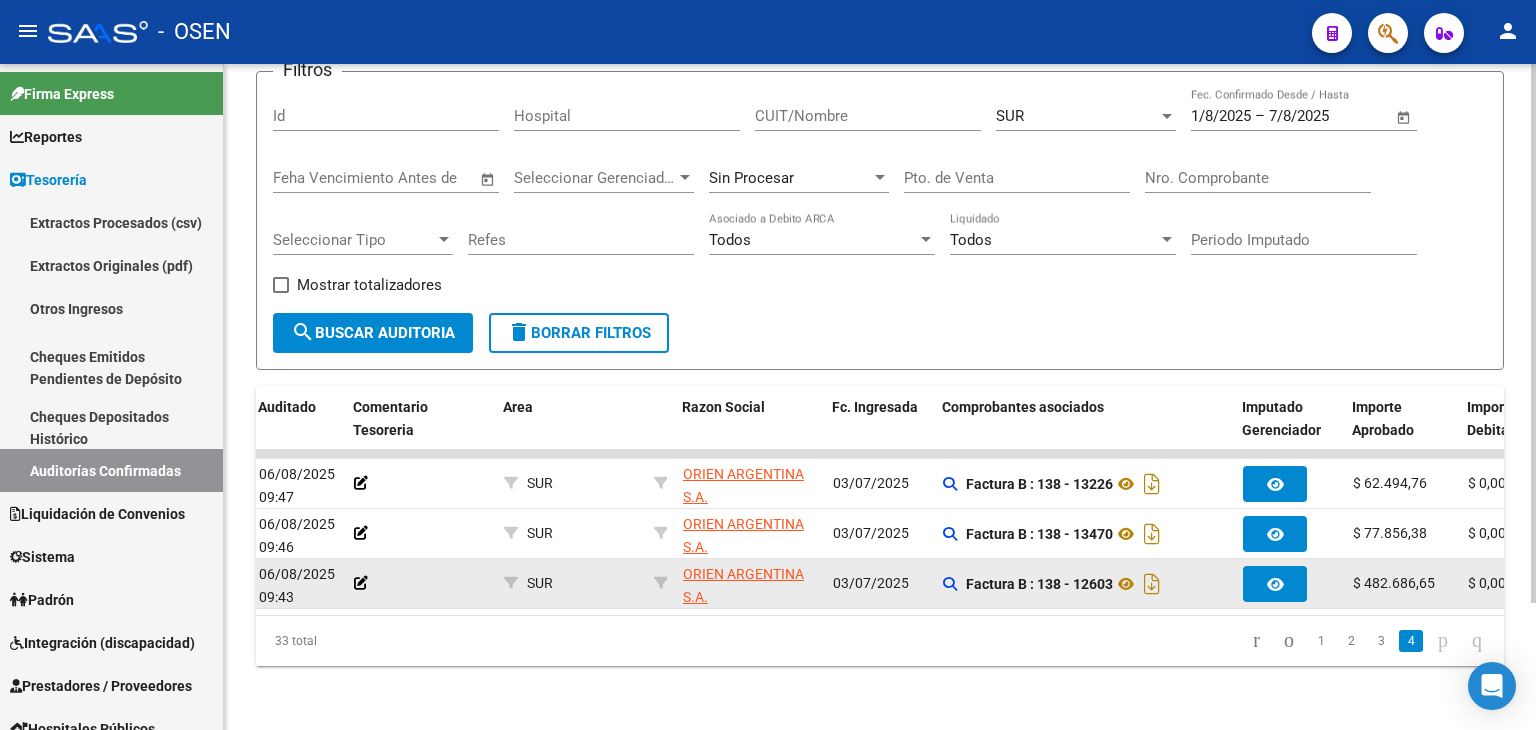 click 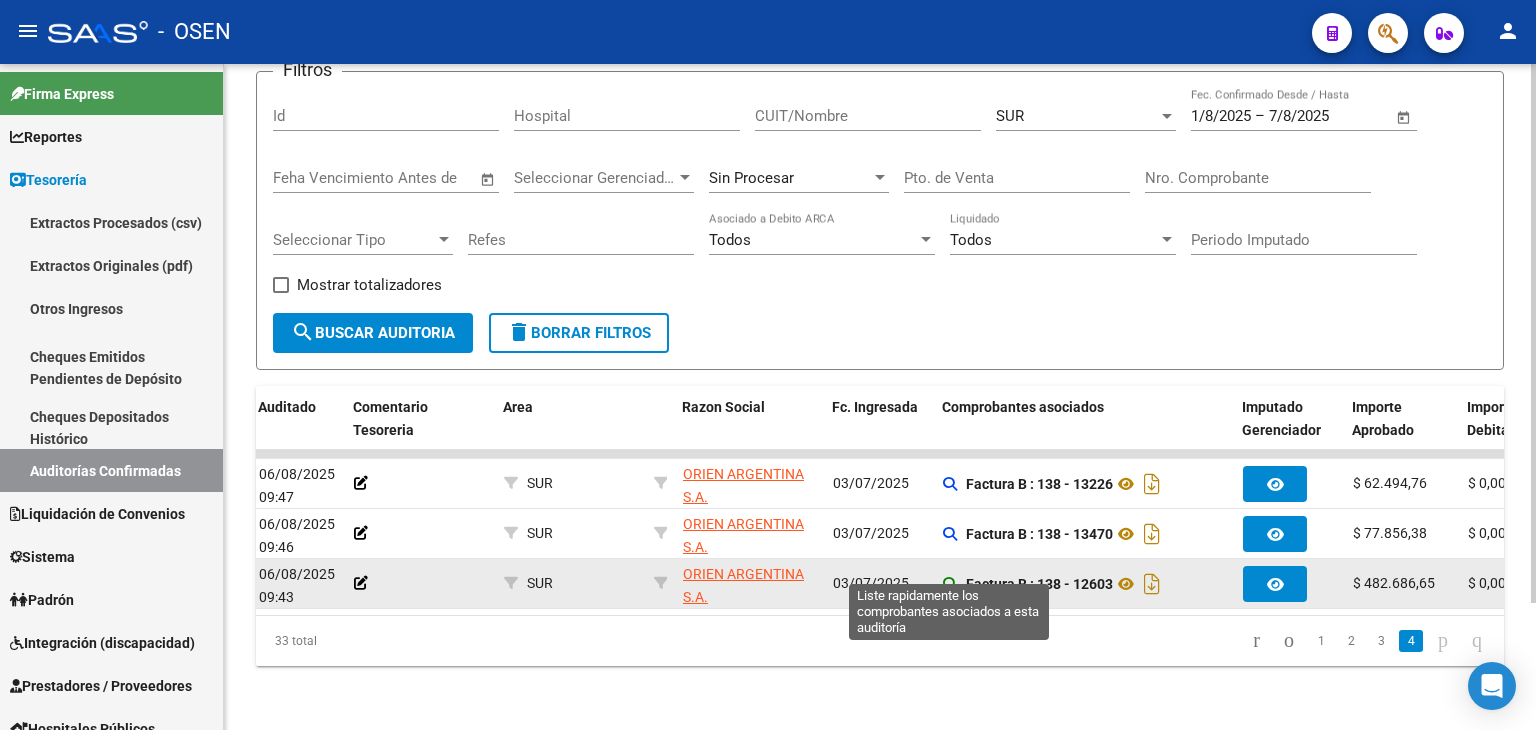 click 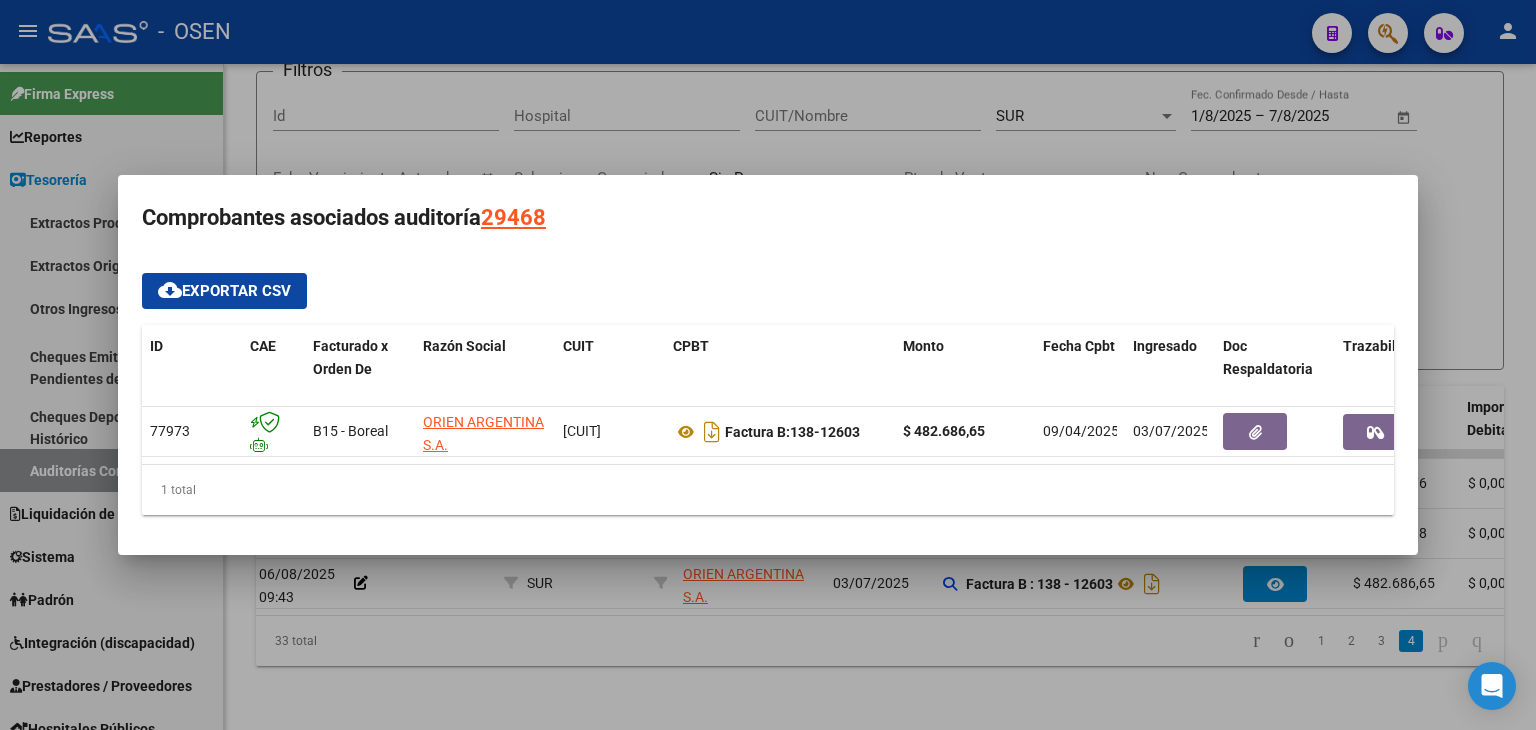 click at bounding box center (768, 365) 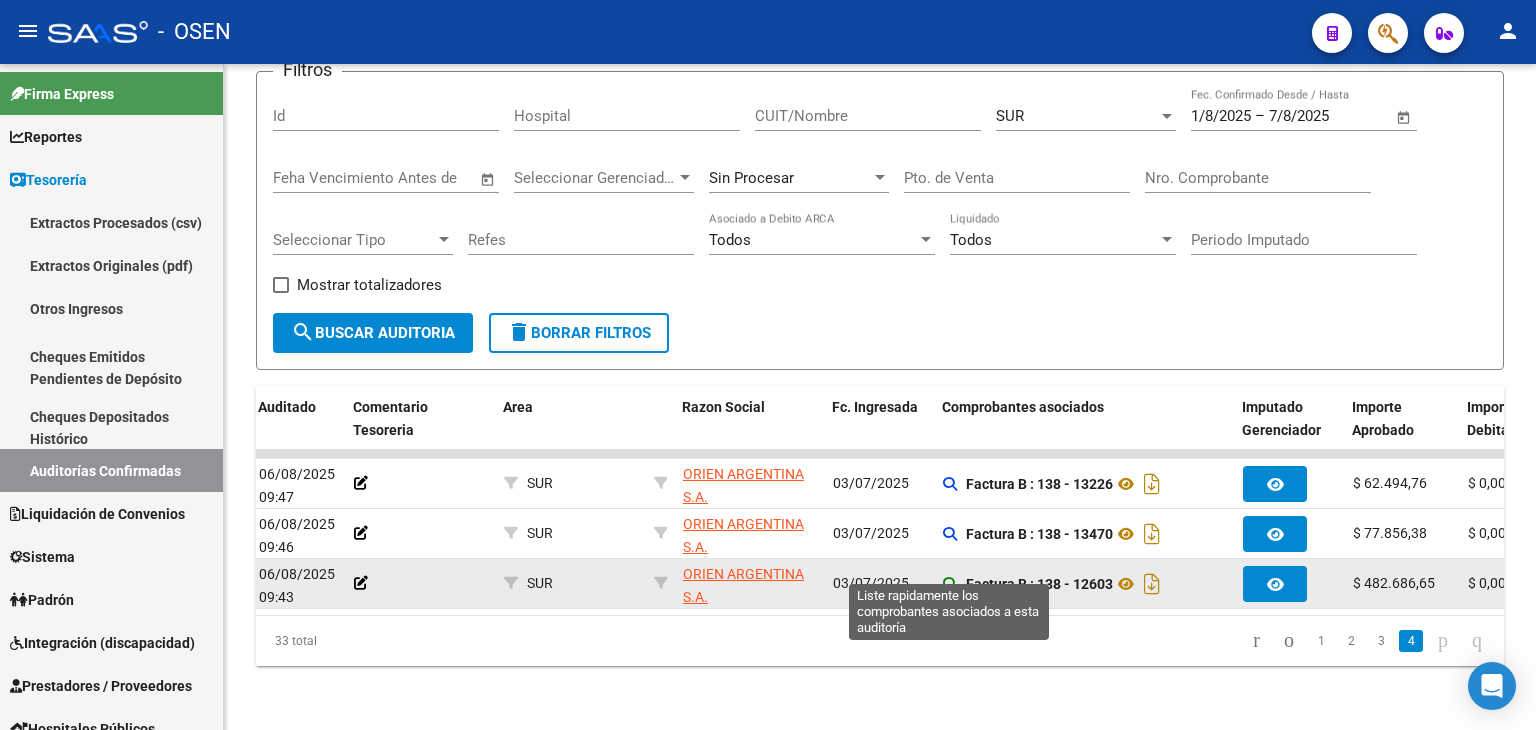 click 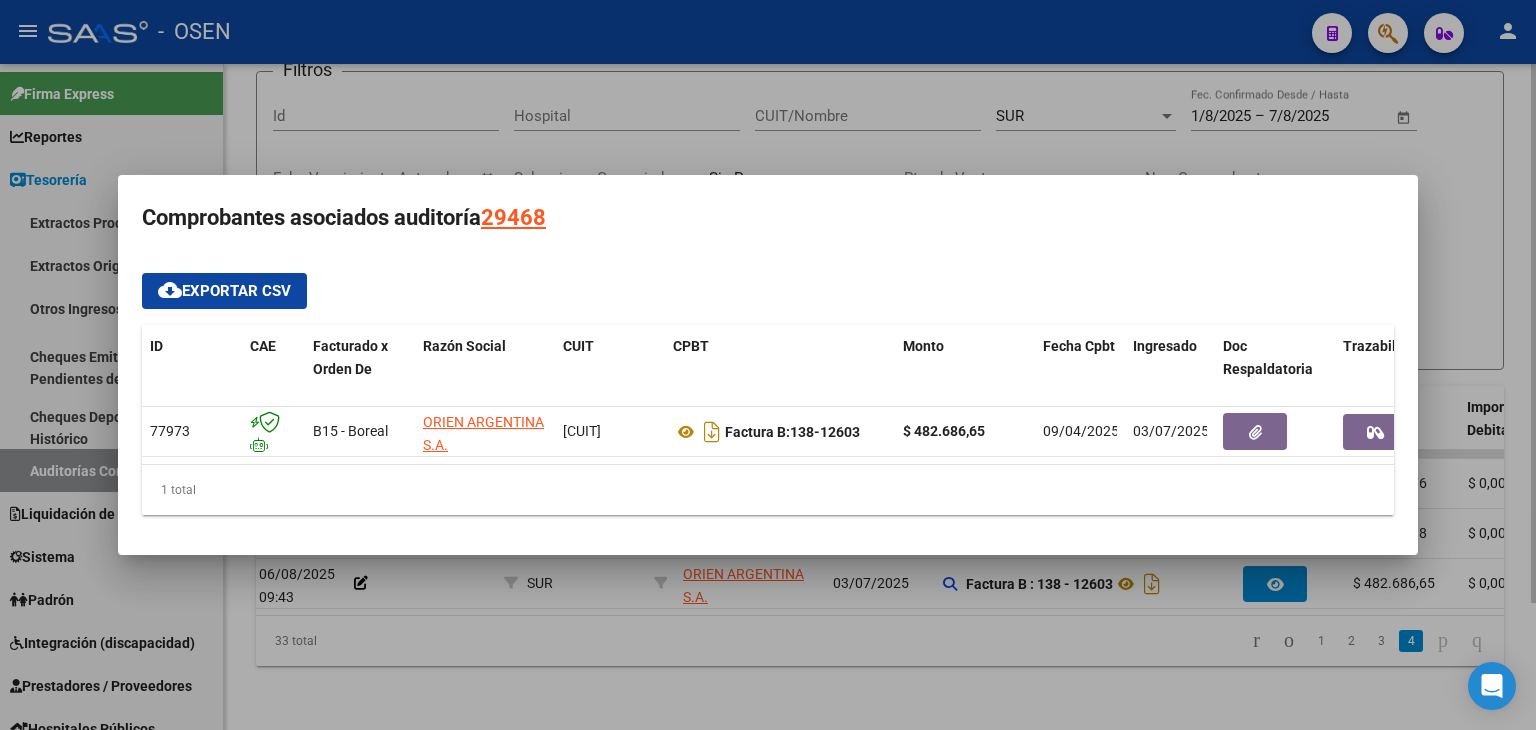 click at bounding box center [768, 365] 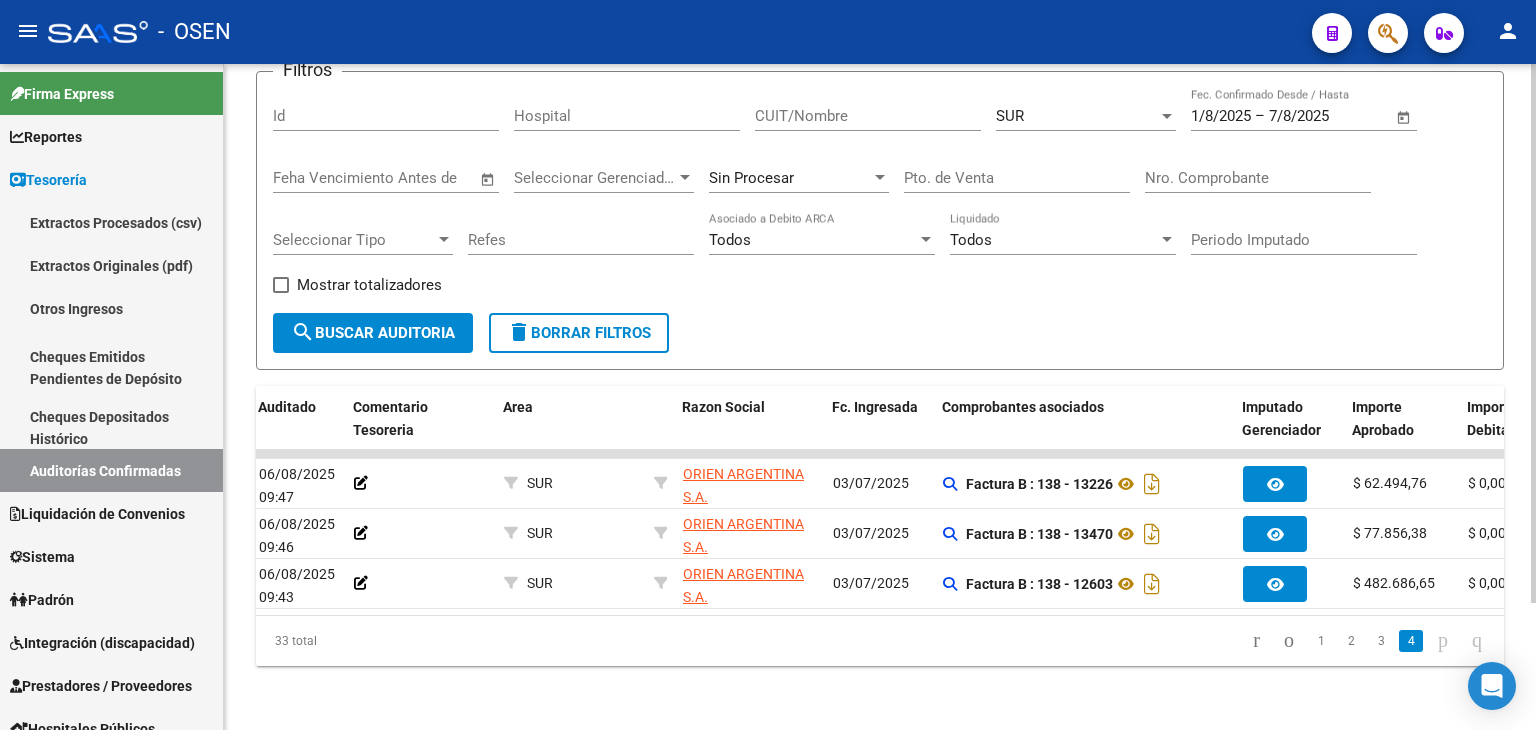 click on "TESORERIA -> Auditorías Confirmadas cloud_download  Exportar CSV   Descarga Masiva
Filtros Id Hospital CUIT/Nombre SUR Seleccionar Area 1/8/2025 1/8/2025 – 7/8/2025 End date Fec. Confirmado Desde / Hasta Feha Vencimiento Antes de Seleccionar Gerenciador Seleccionar Gerenciador Sin Procesar Pto. de Venta Nro. Comprobante Seleccionar Tipo Seleccionar Tipo Refes Todos Asociado a Debito ARCA Todos Liquidado Periodo Imputado    Mostrar totalizadores search  Buscar Auditoria  delete  Borrar Filtros  Procesado ID Imputado Liquidación Auditado Comentario Tesoreria Area Razon Social Fc. Ingresada Comprobantes asociados Imputado Gerenciador Importe Aprobado Importe Debitado Importe Comprobantes Vencimiento FC Usuario Confirmado Por Comentario Auditor Fecha Debitado x ARCA Monto Debitado x ARCA   29477     202508 06/08/2025 09:47         SUR ORIEN ARGENTINA S.A.  - 30711534616  03/07/2025      Factura B : 138 - 13226  $ 62.494,76 $ 0,00 $ 62.494,76 09/07/2025 Evelyn  Canosa Evelyn  Canosa MODULO DIABETES" 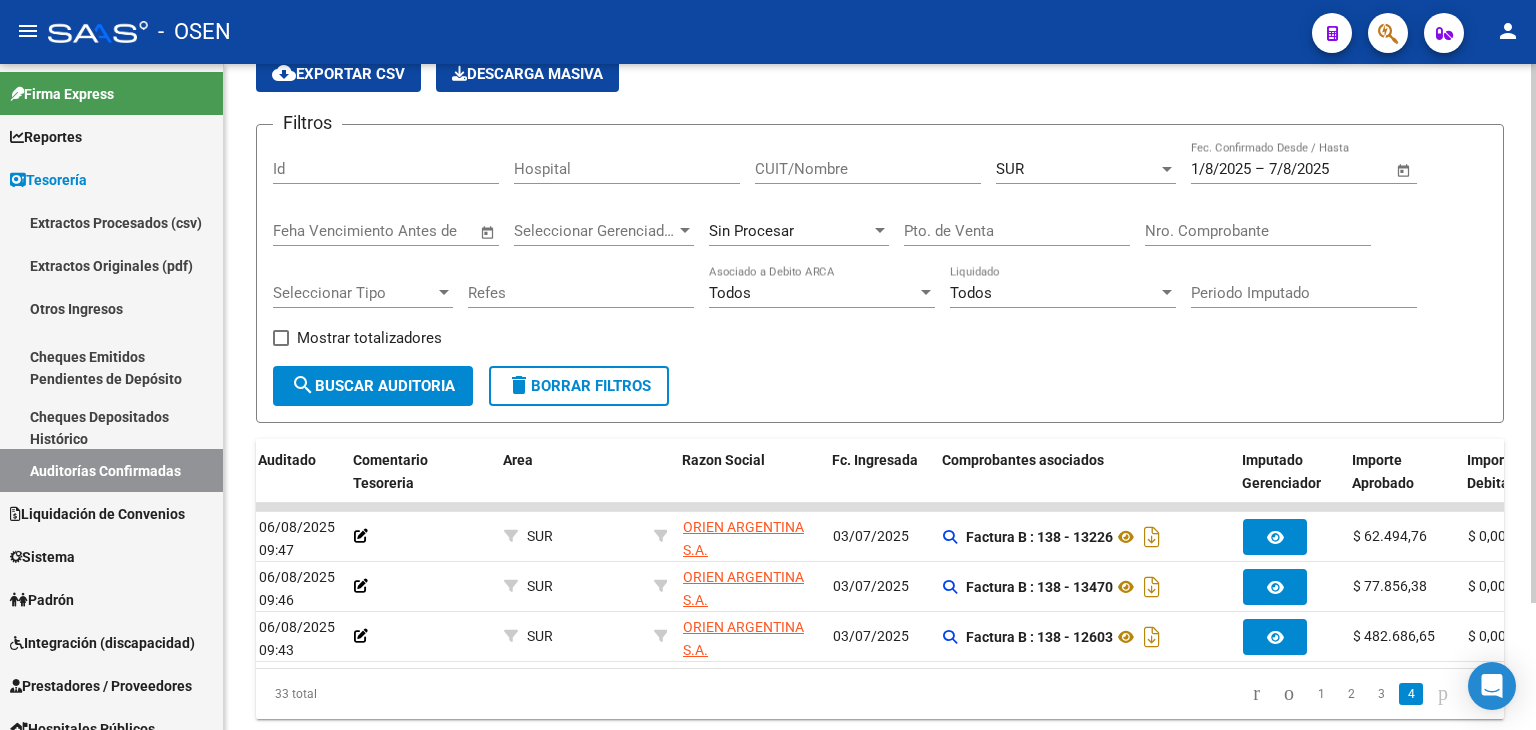 scroll, scrollTop: 56, scrollLeft: 0, axis: vertical 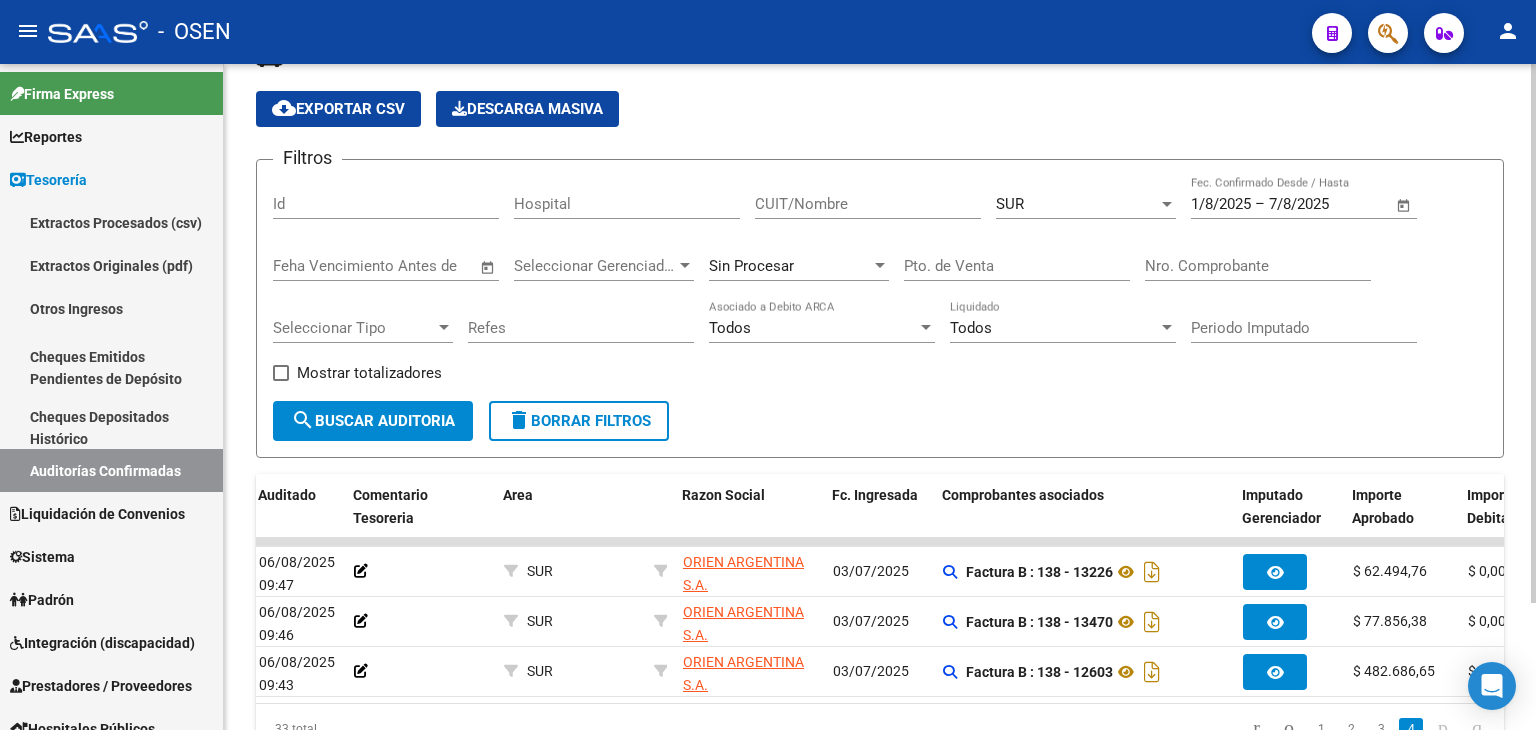 click on "SUR" at bounding box center (1077, 204) 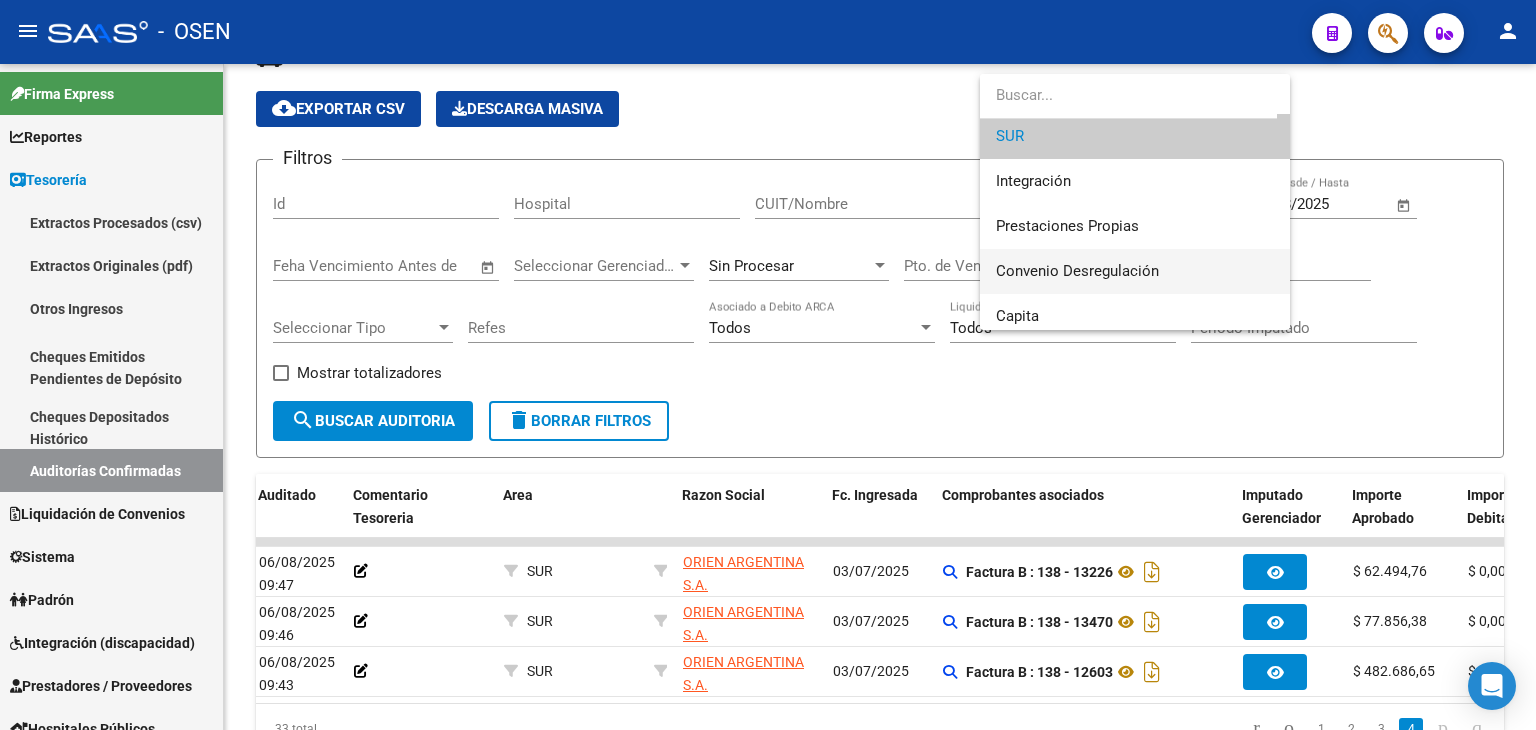 scroll, scrollTop: 174, scrollLeft: 0, axis: vertical 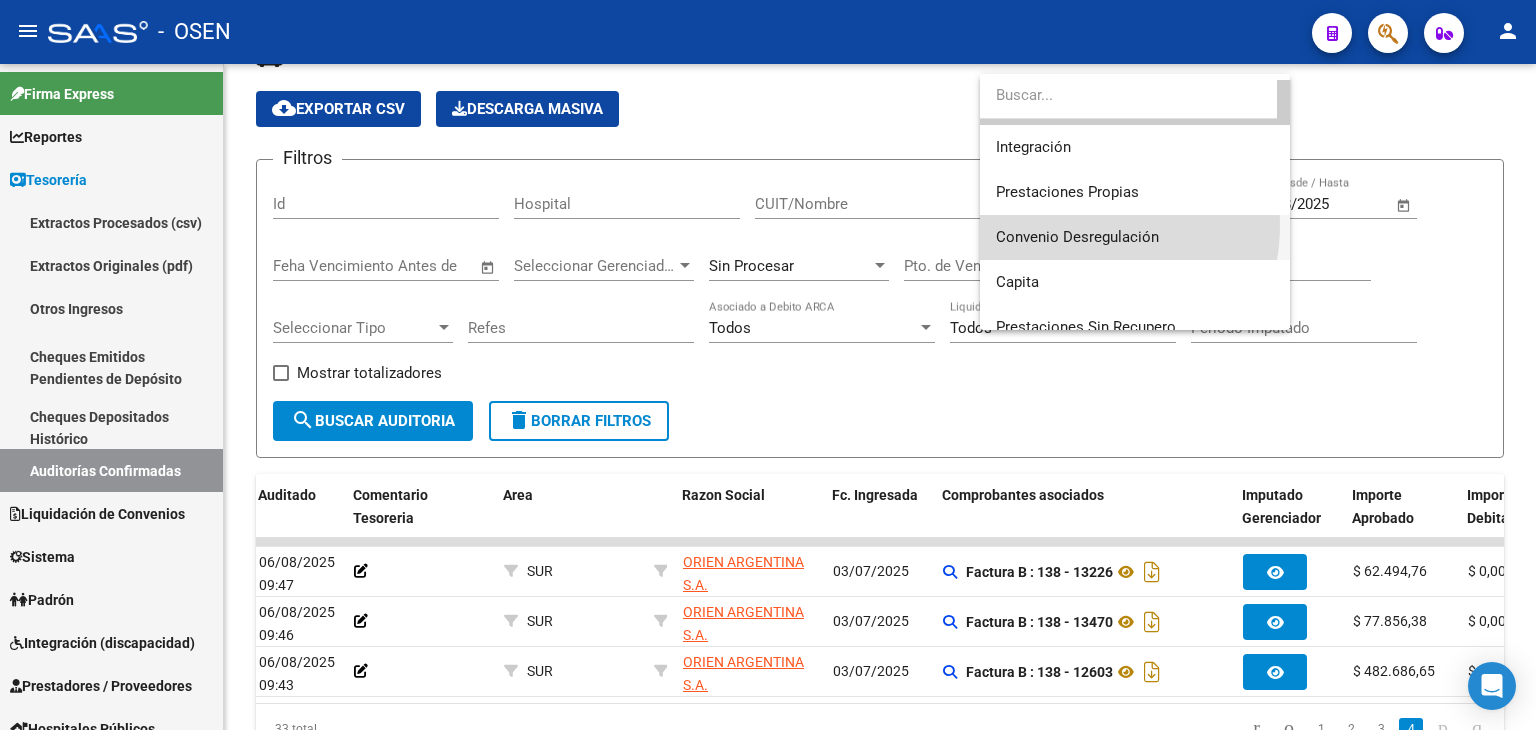 click on "Convenio Desregulación" at bounding box center (1135, 237) 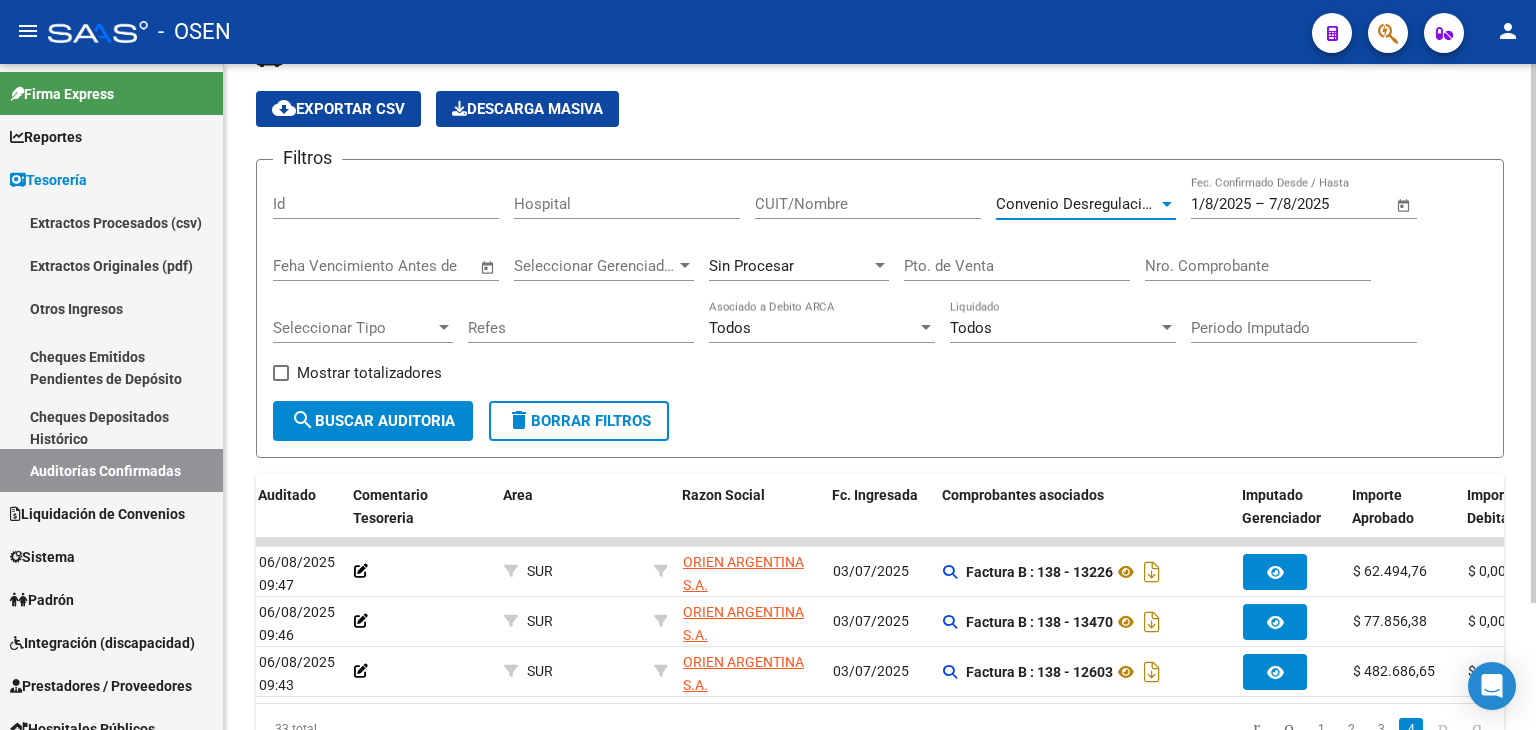 click on "search  Buscar Auditoria" 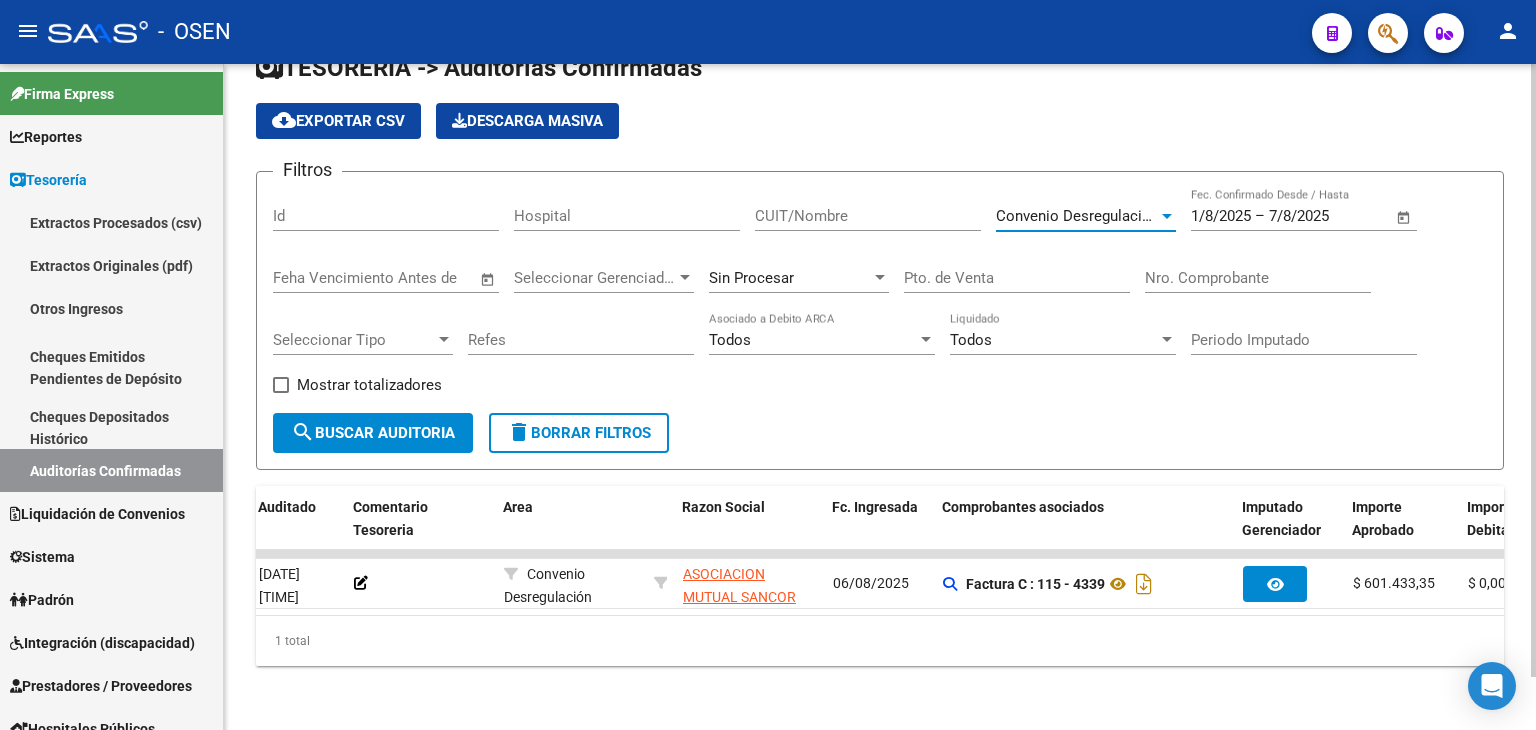 click on "Convenio Desregulación" at bounding box center (1077, 216) 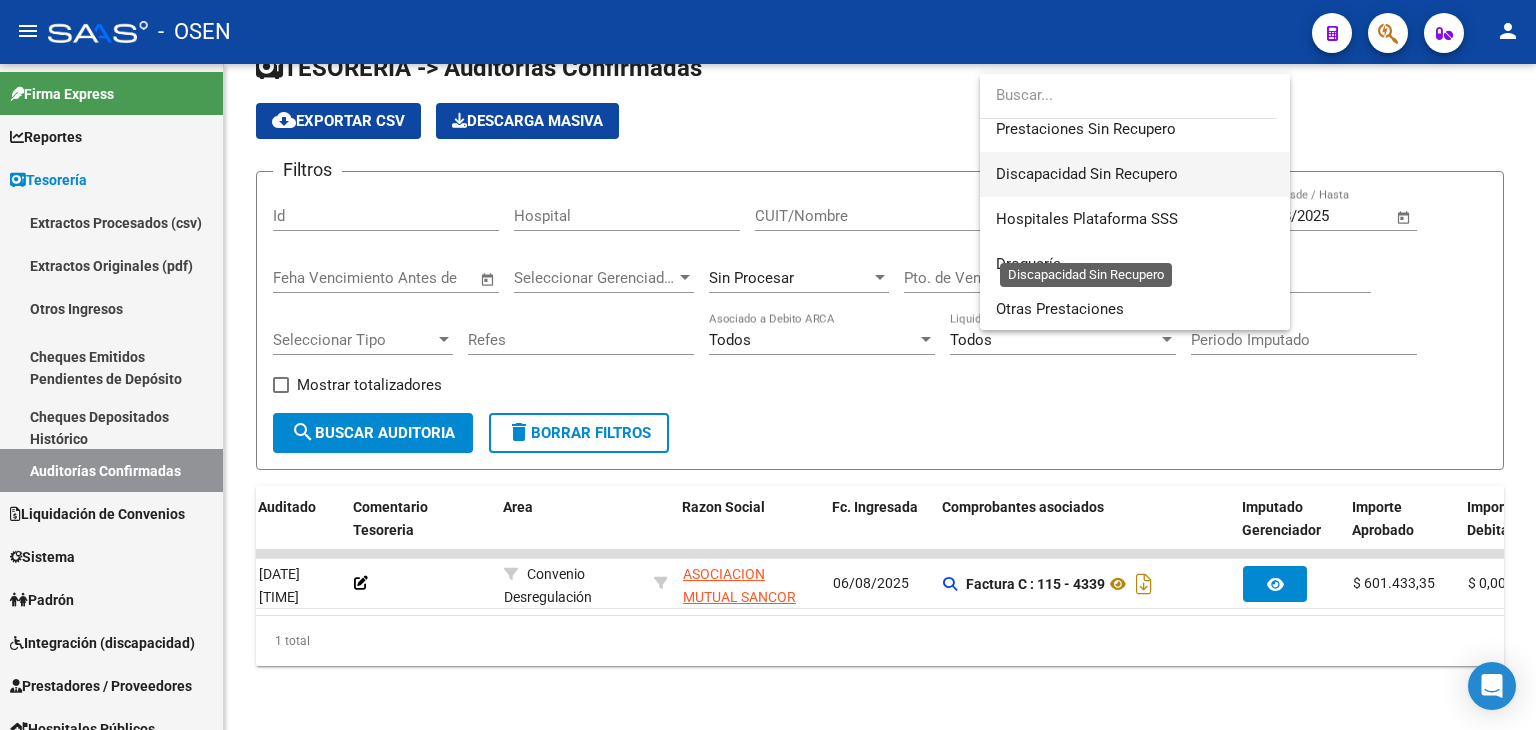 scroll, scrollTop: 400, scrollLeft: 0, axis: vertical 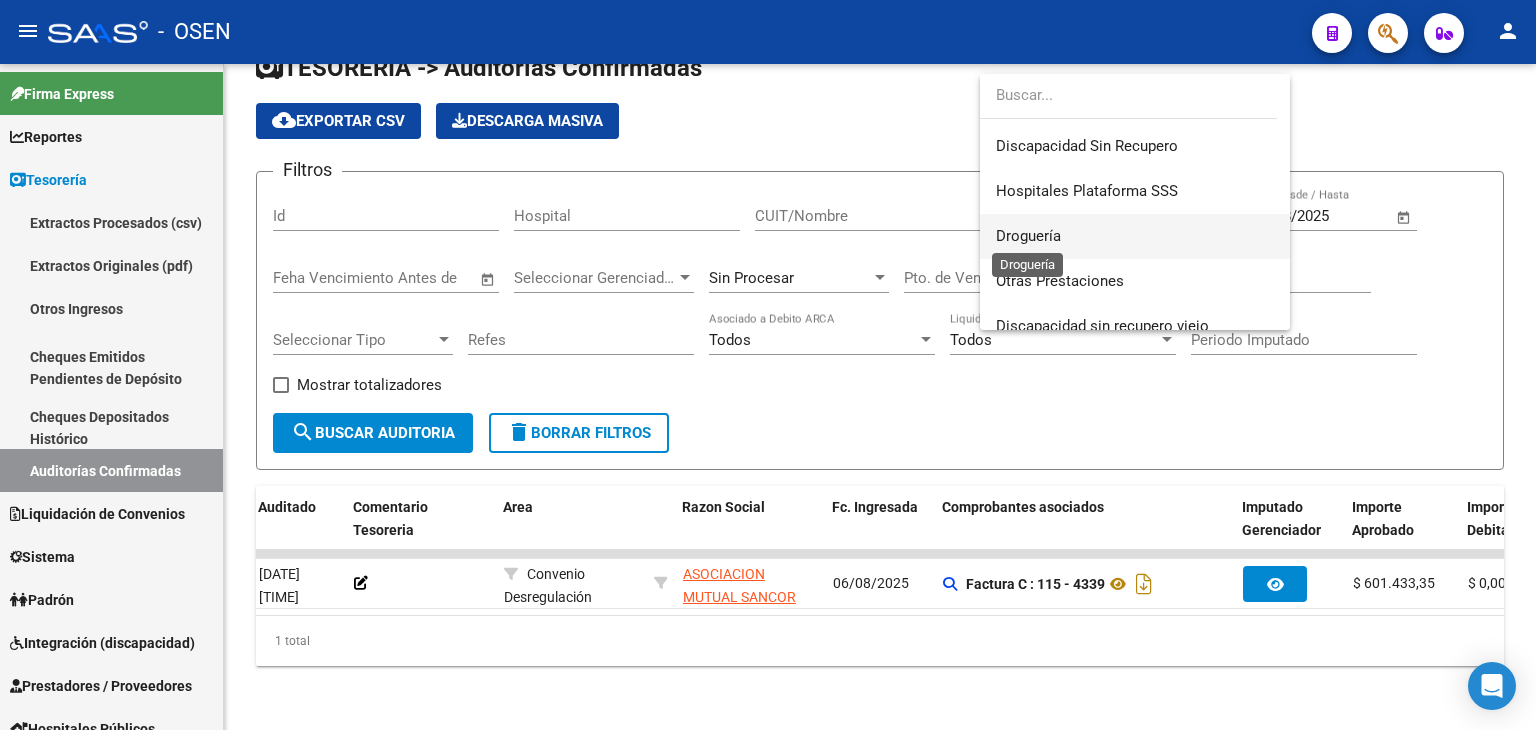 click on "Droguería" at bounding box center (1028, 236) 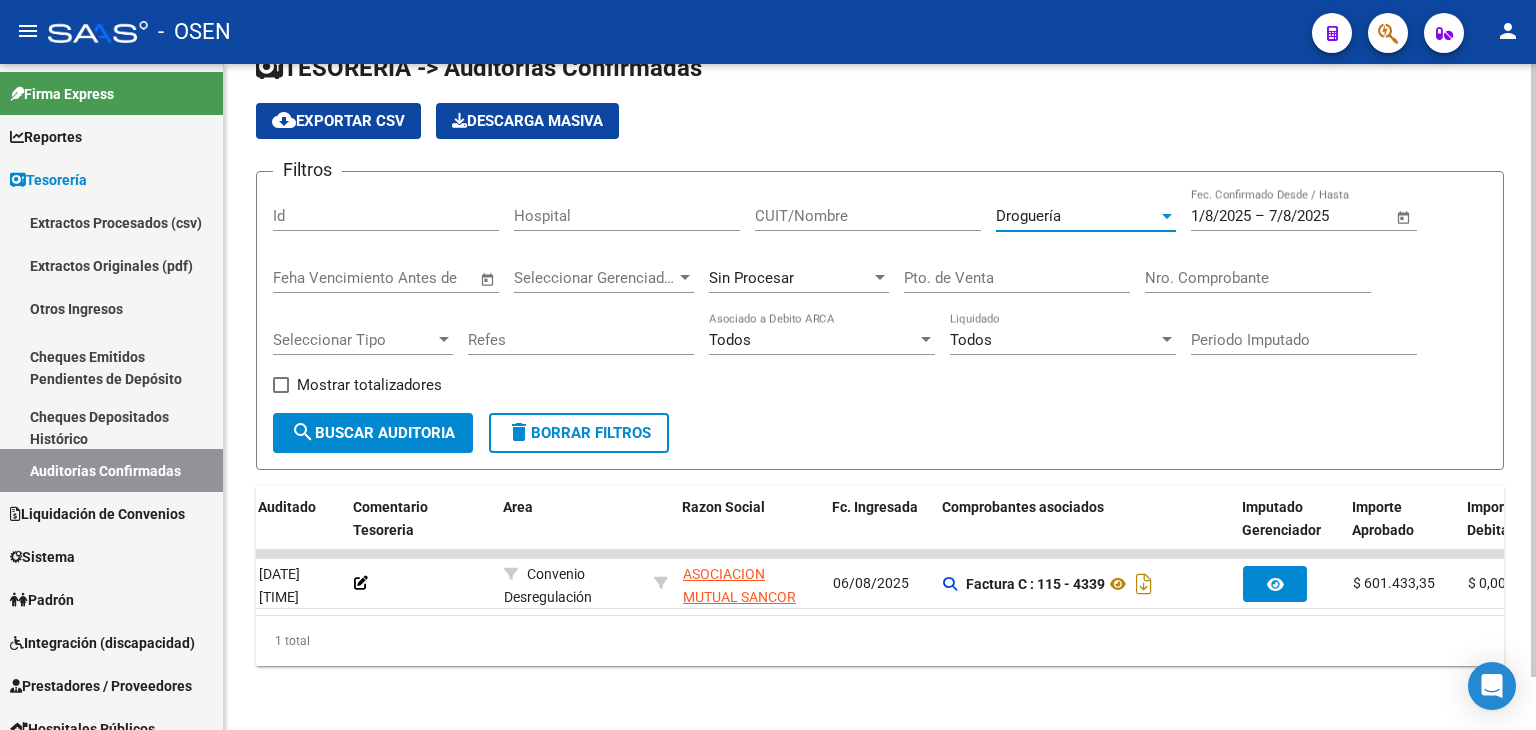 click on "search  Buscar Auditoria" 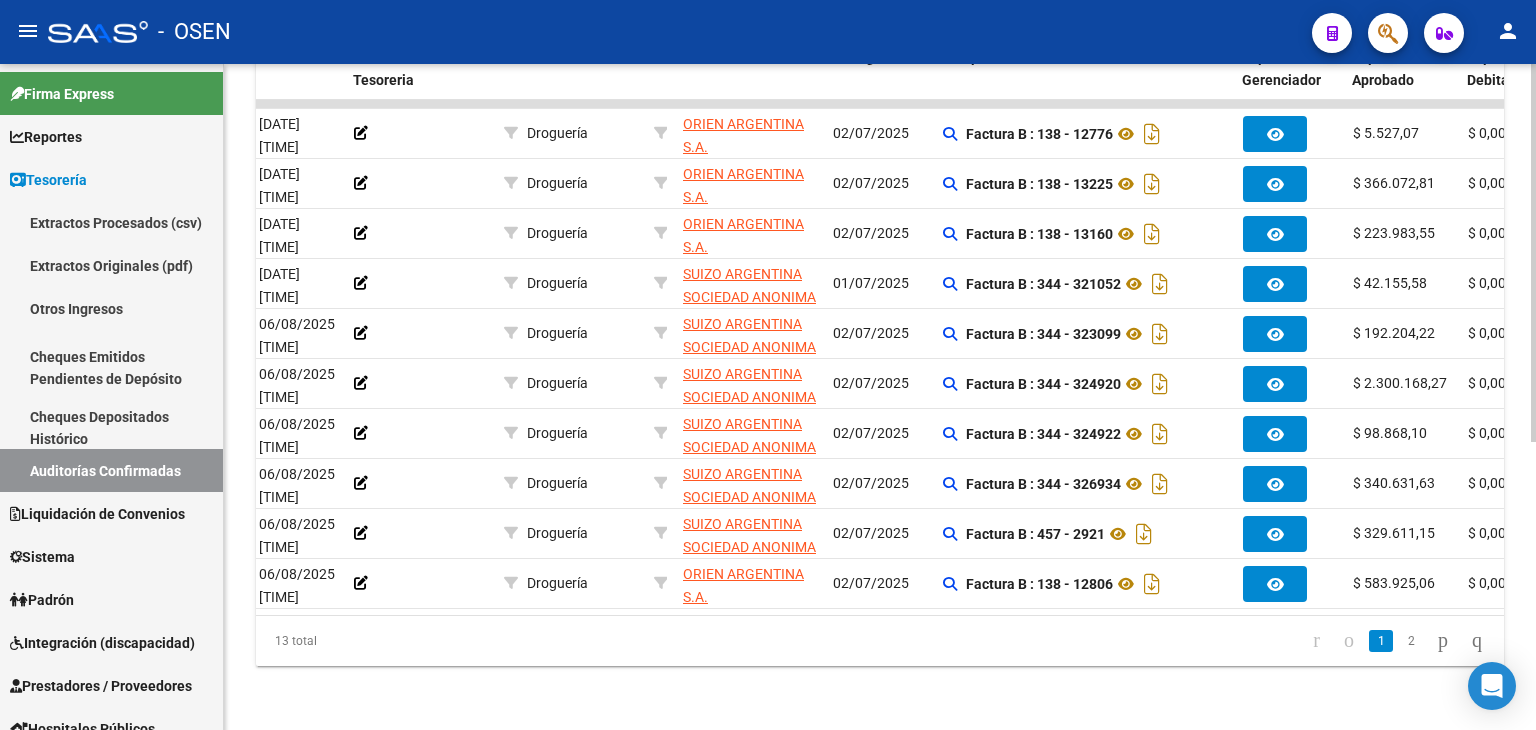 scroll, scrollTop: 507, scrollLeft: 0, axis: vertical 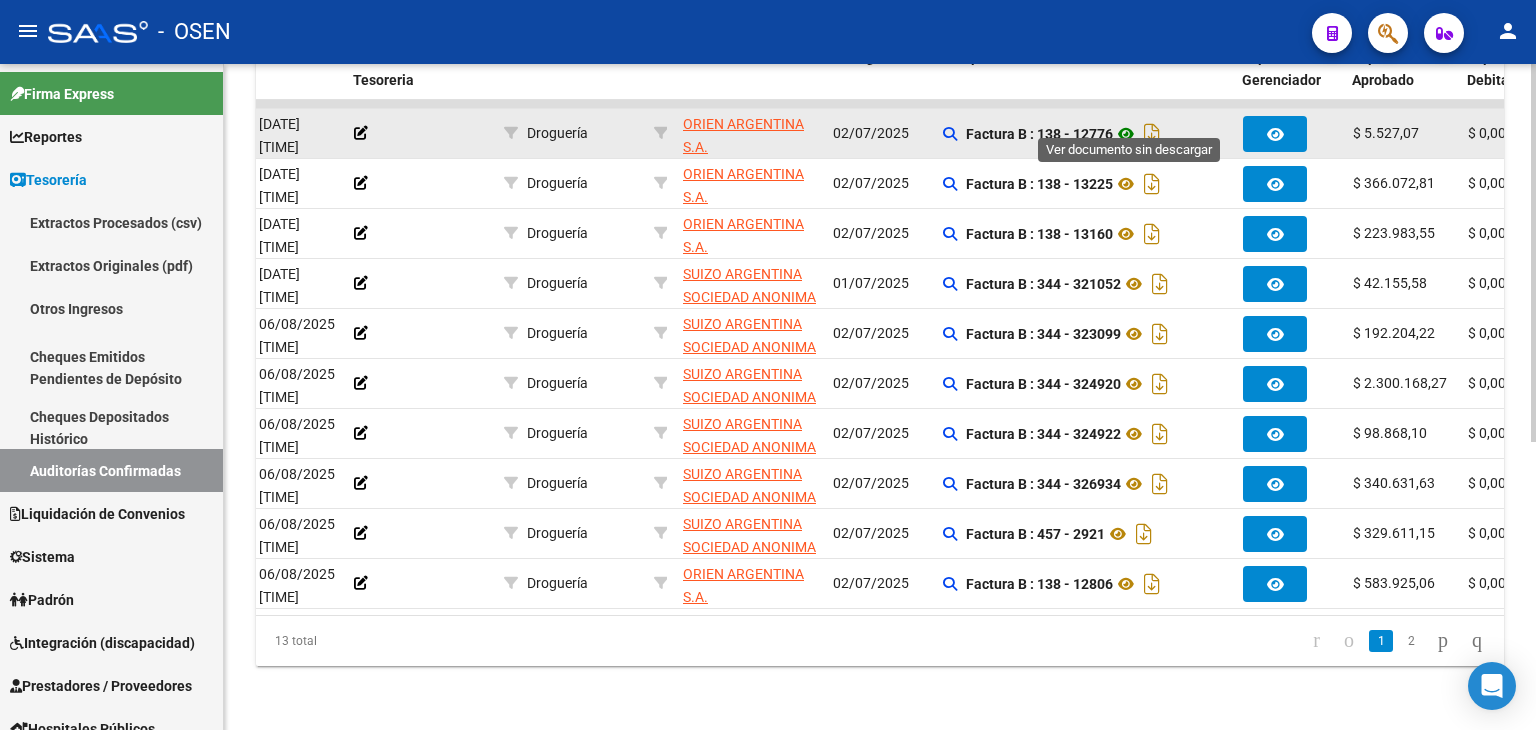 click 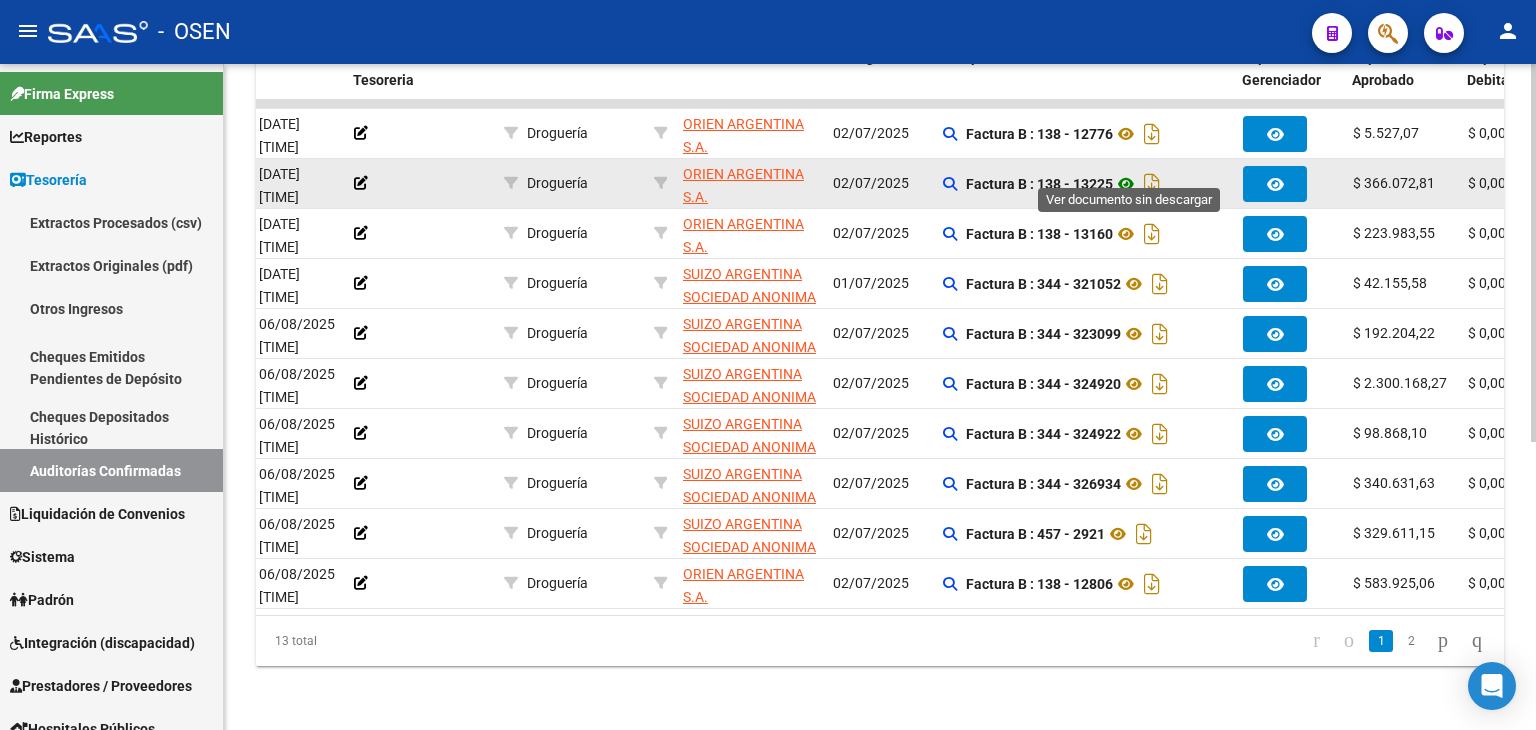 click 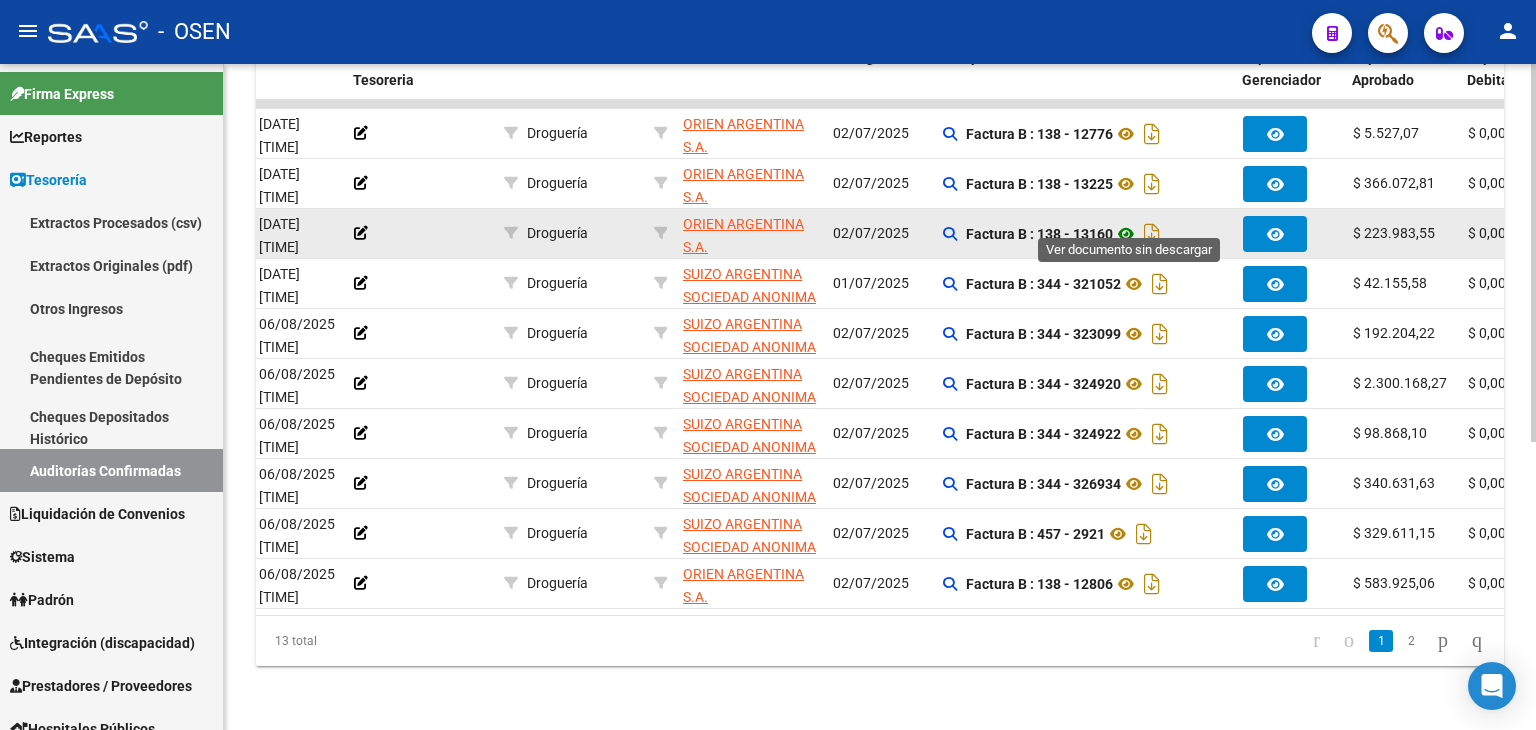 click 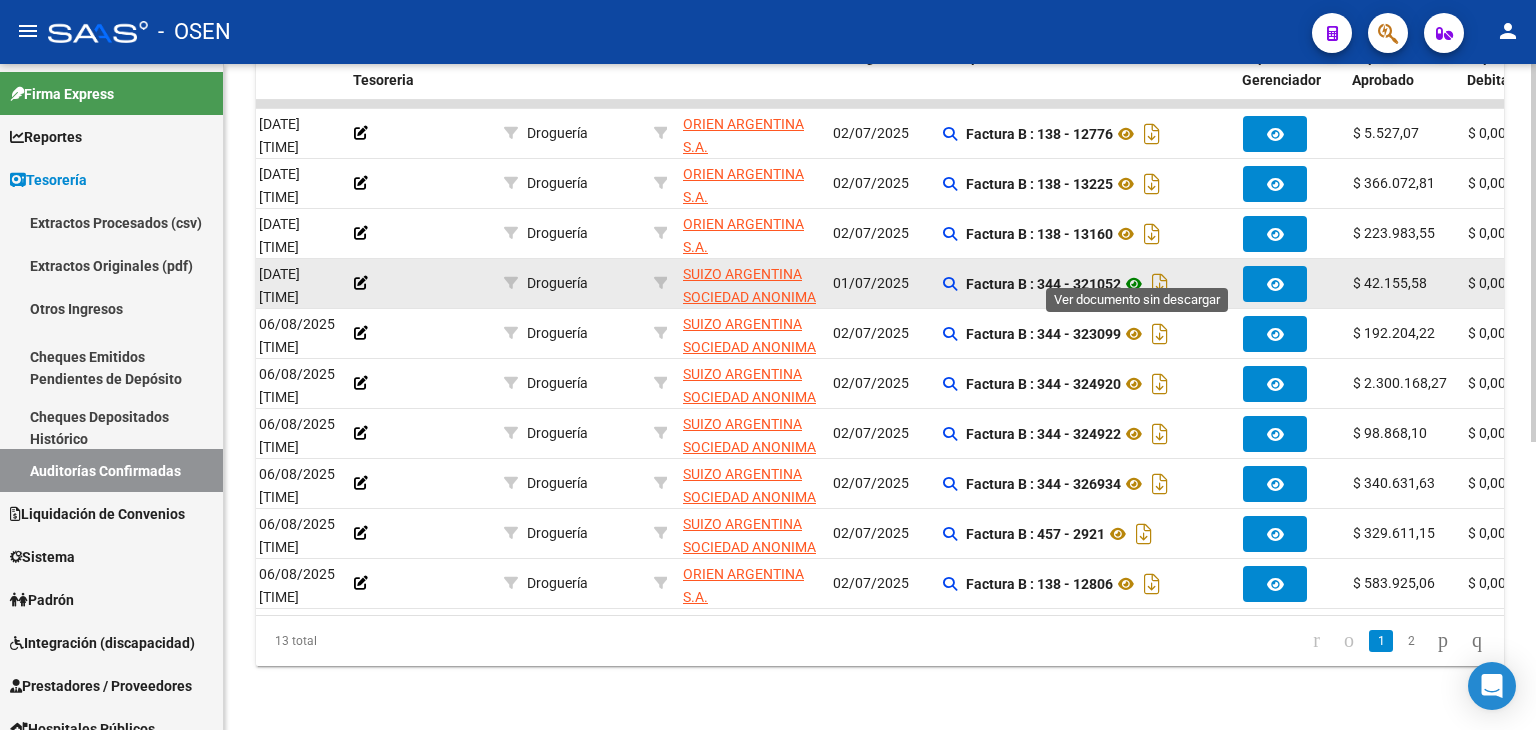 click 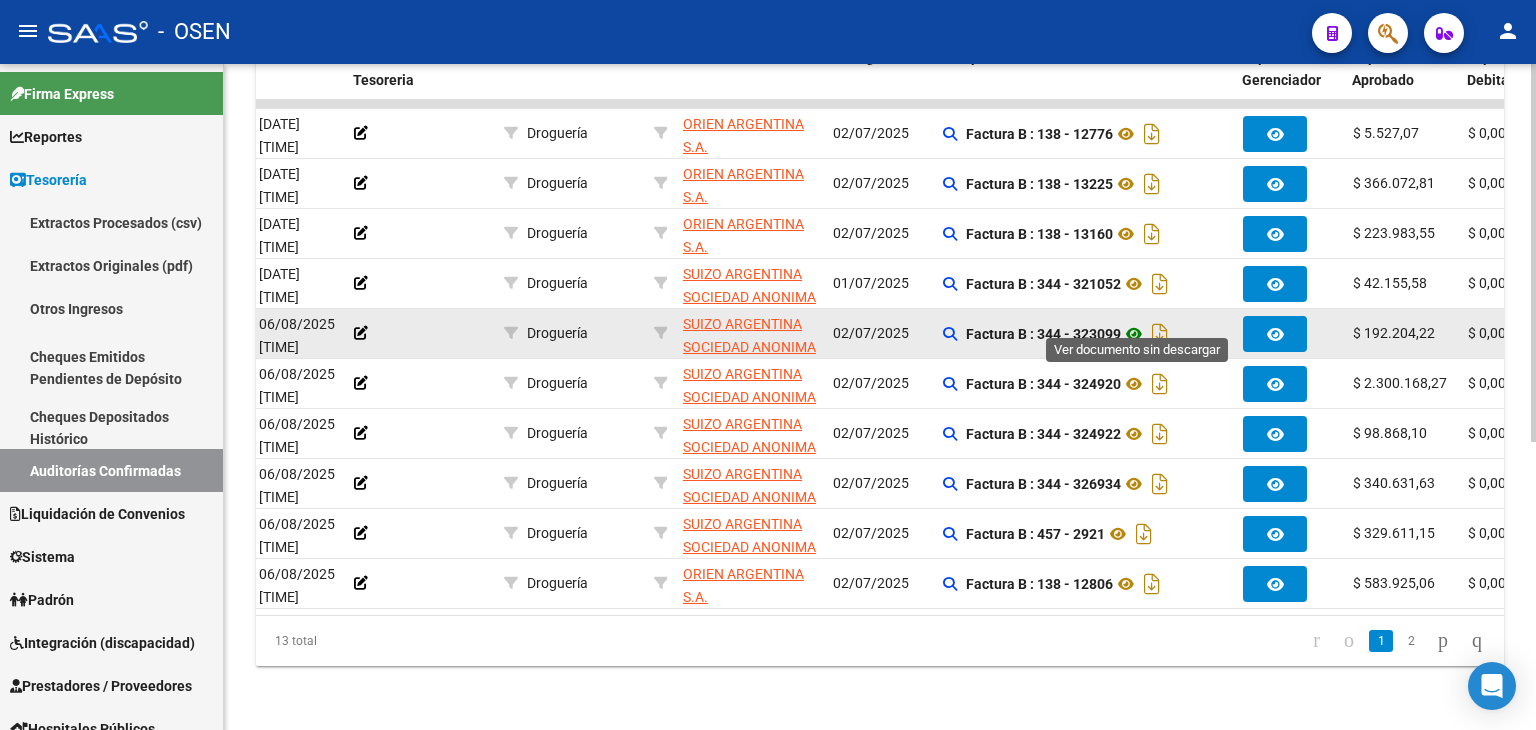 click 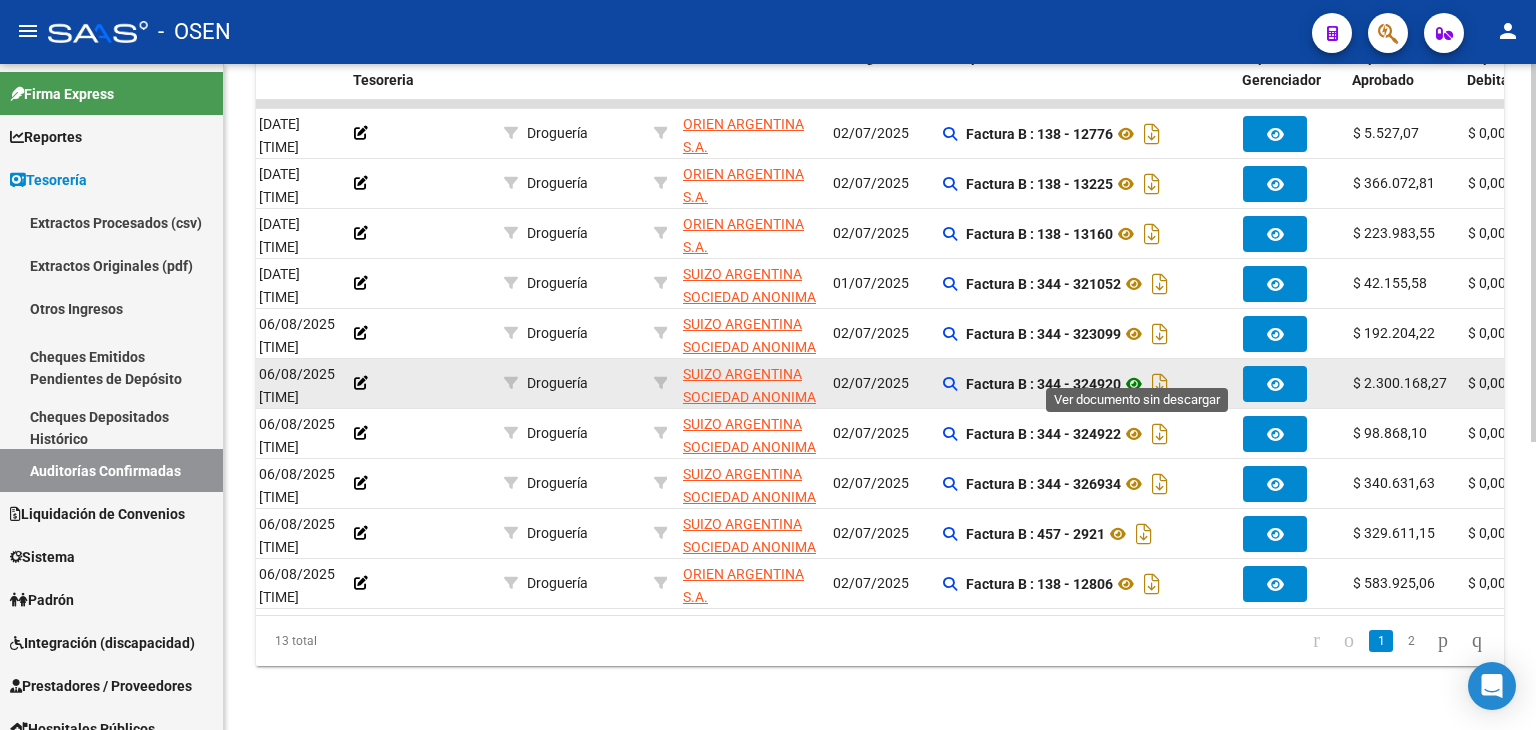 click 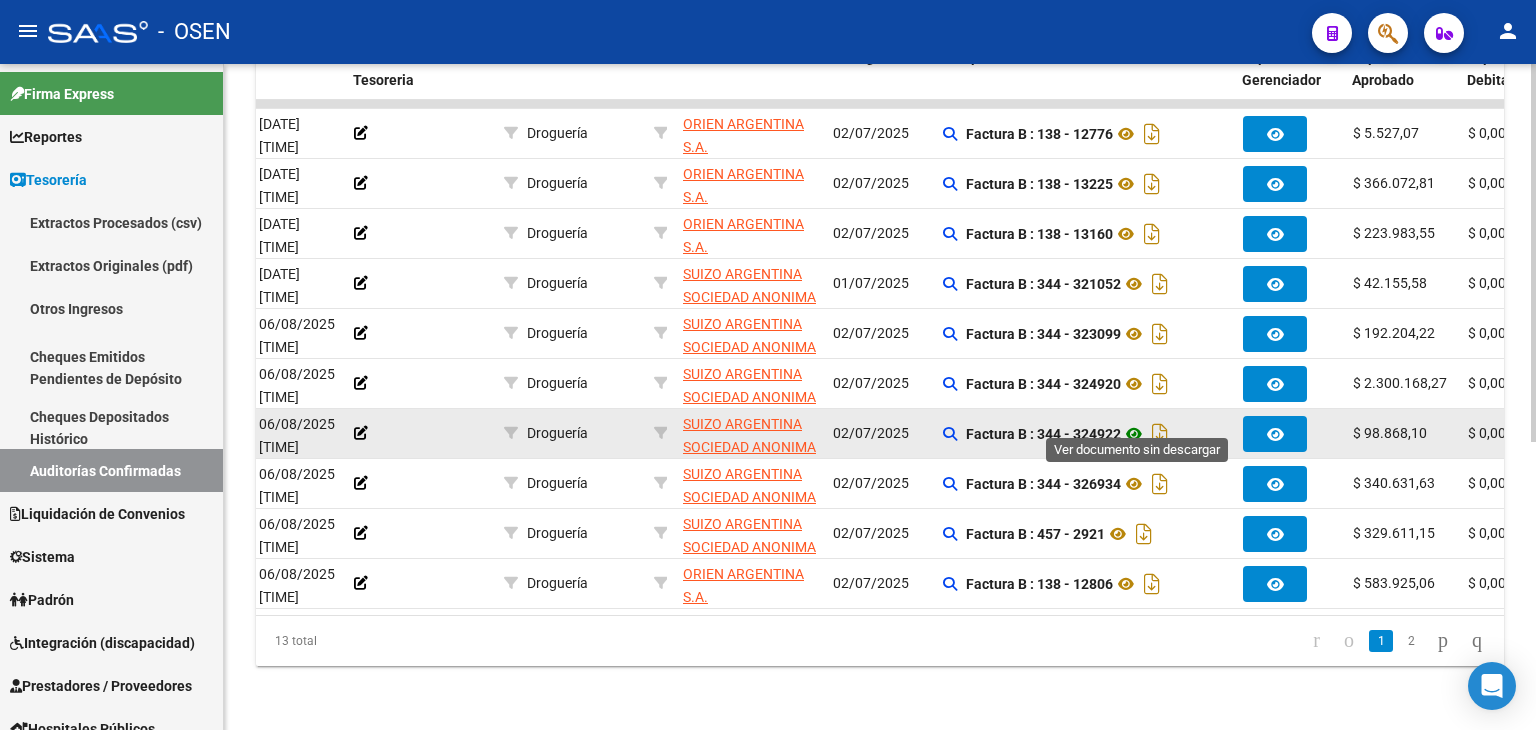 click 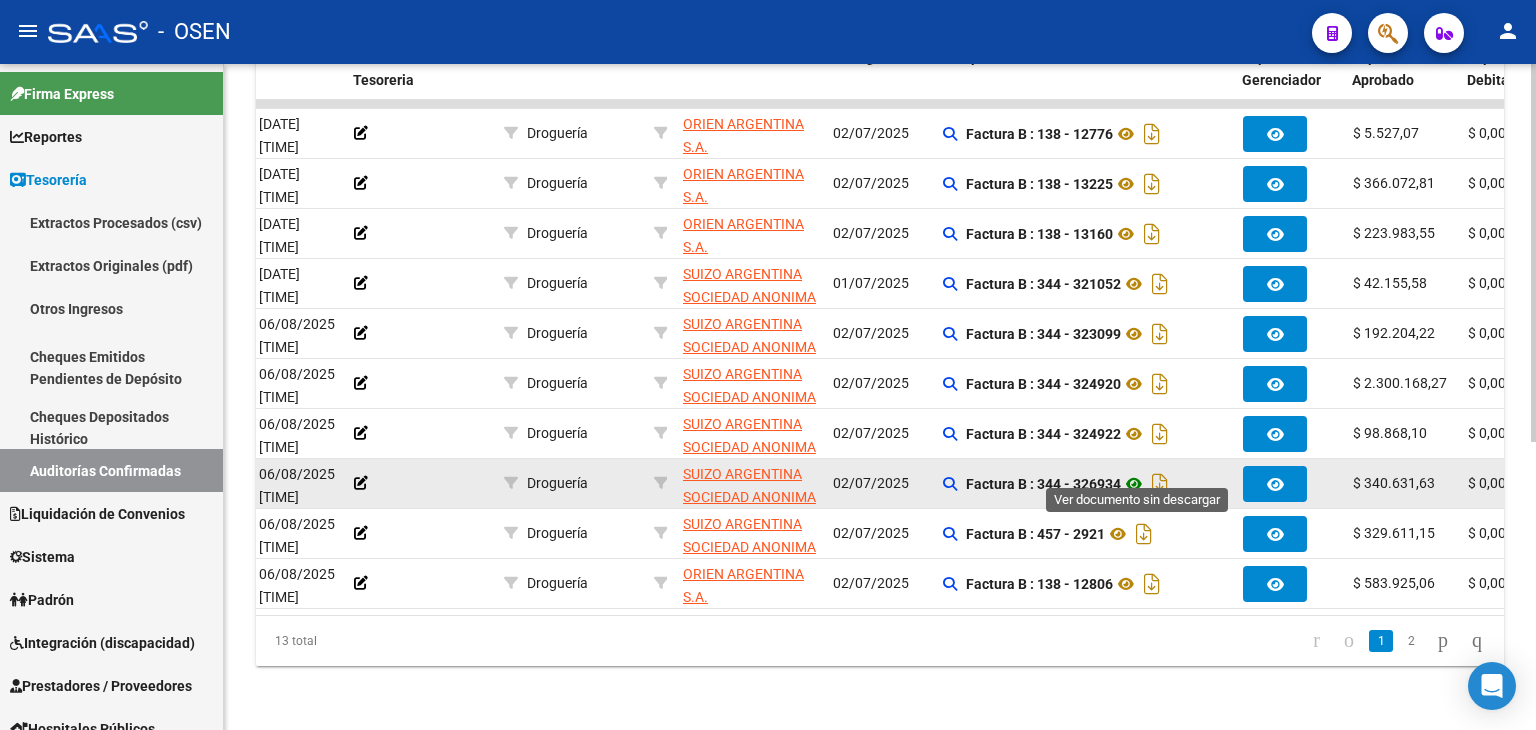 click 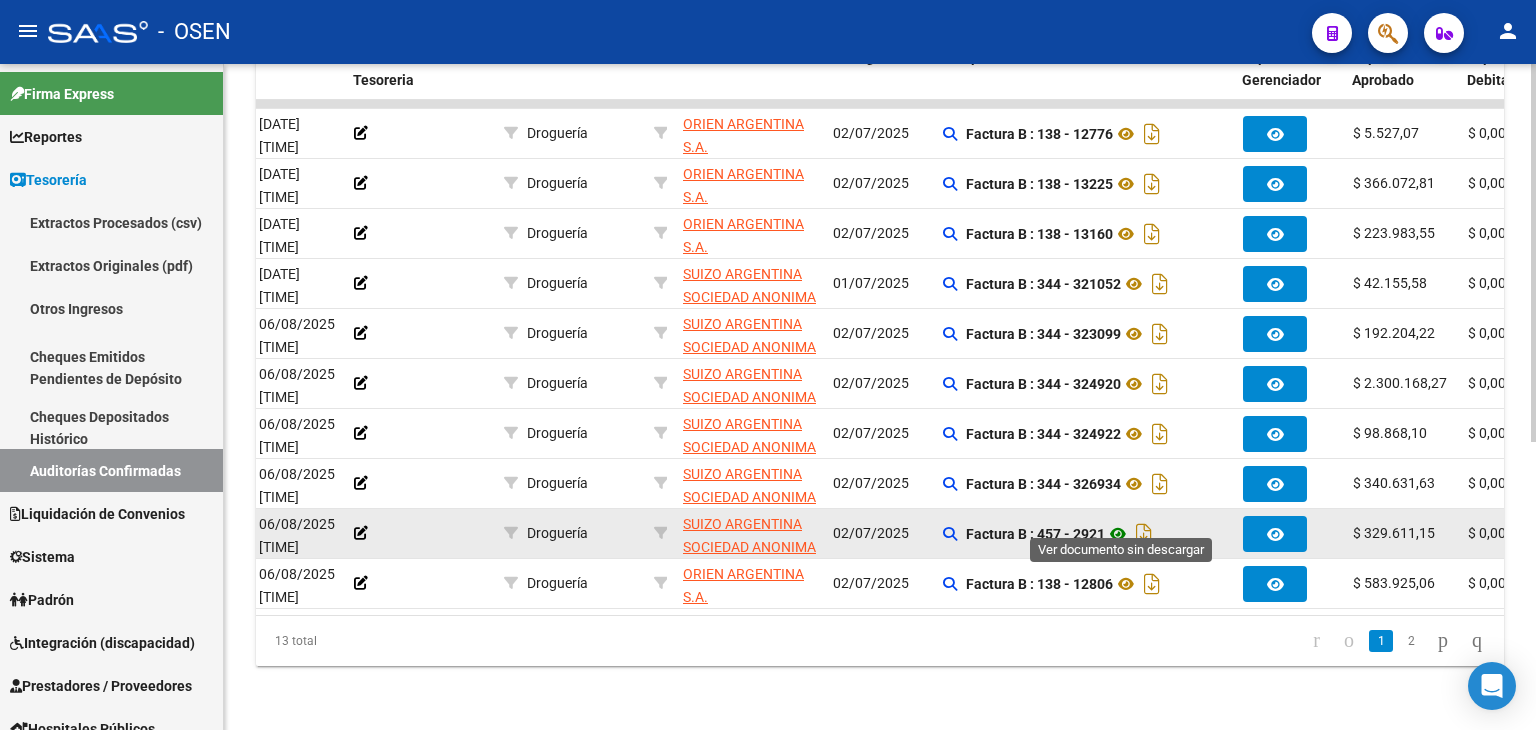click 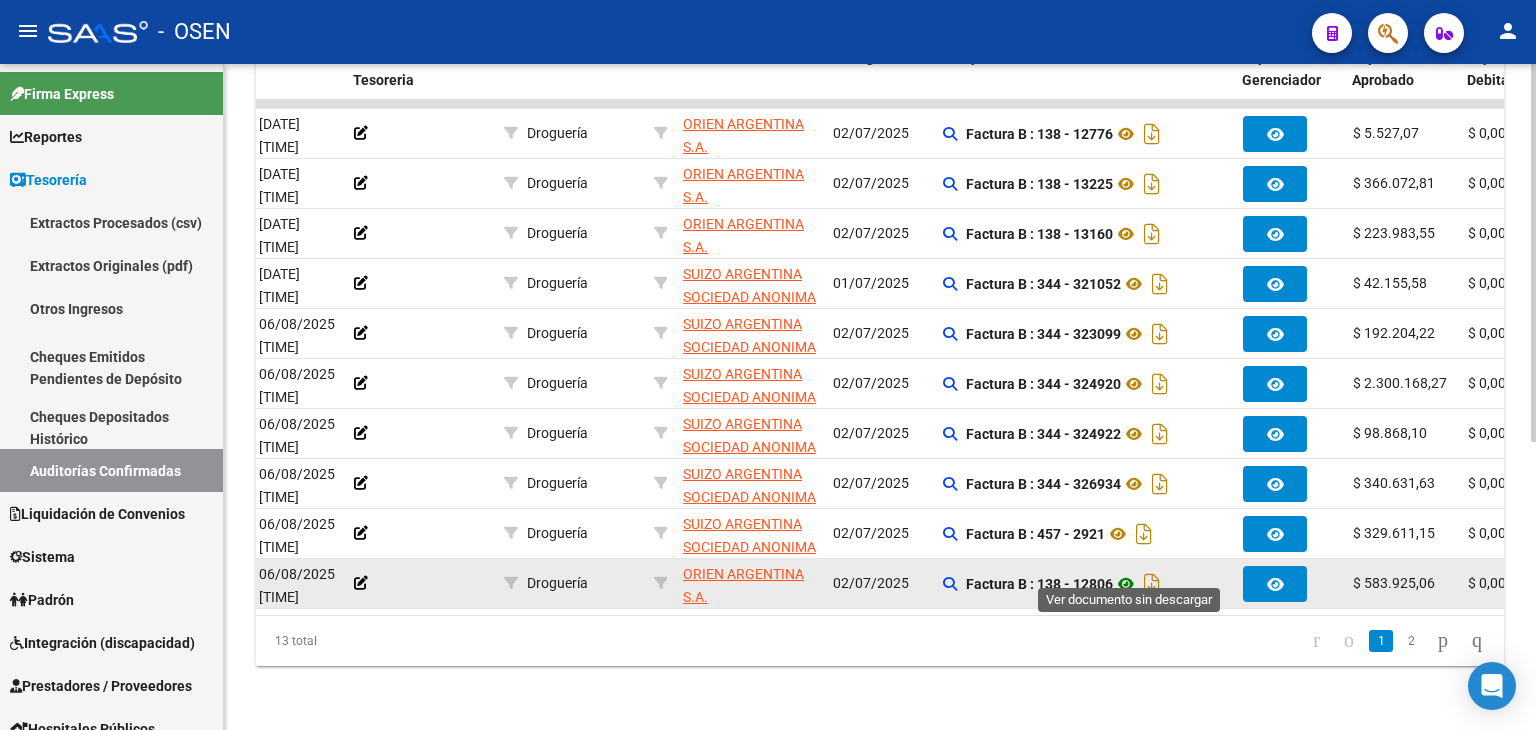 click 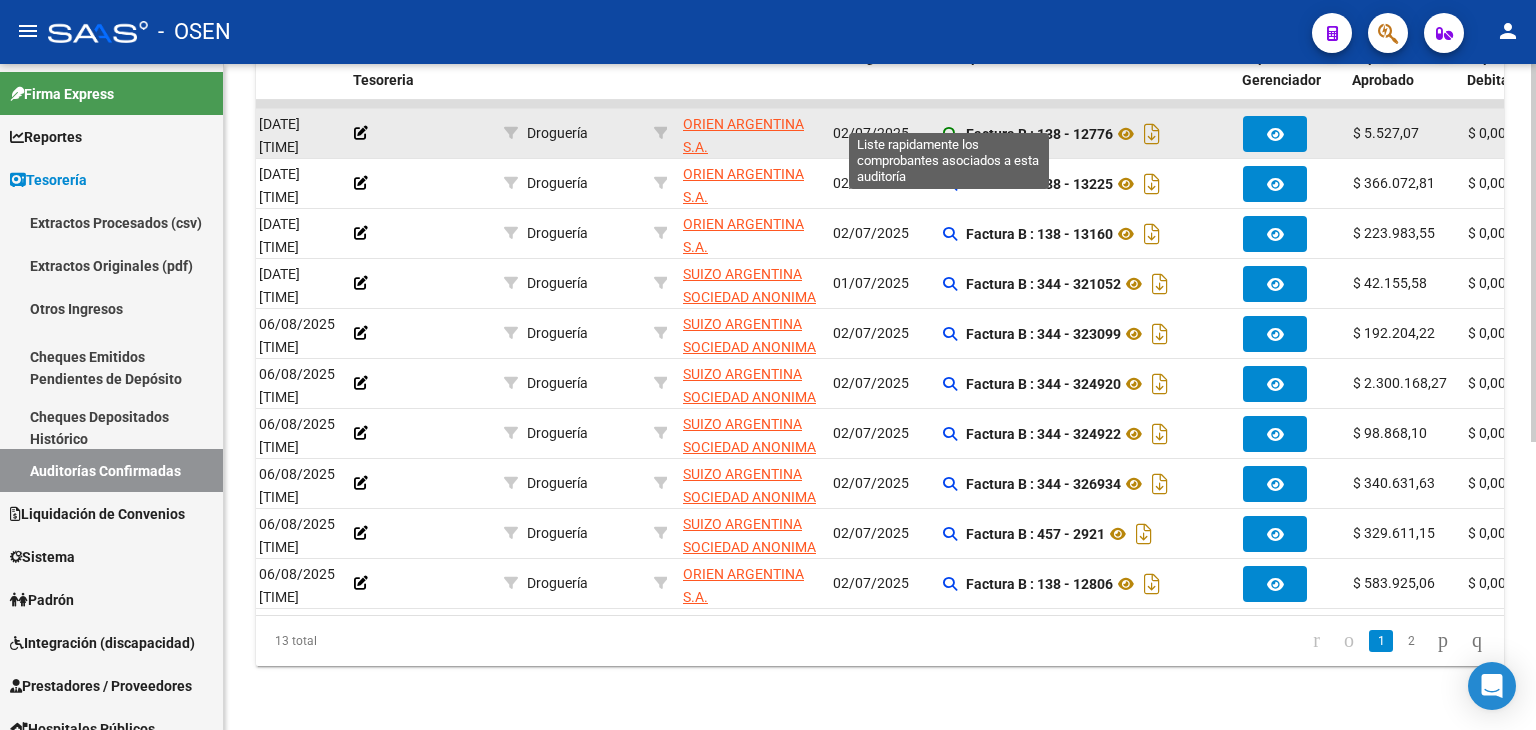 click 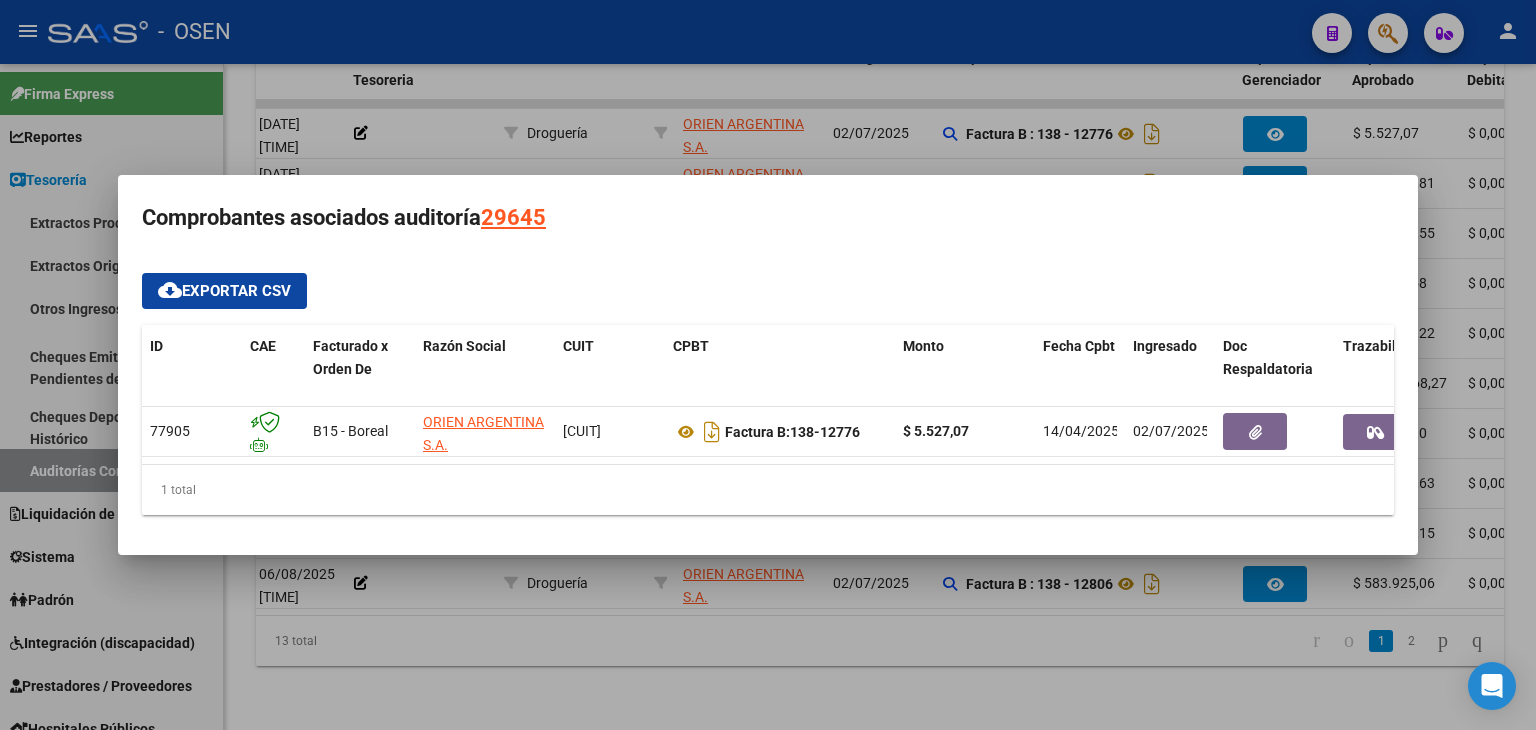 click at bounding box center (768, 365) 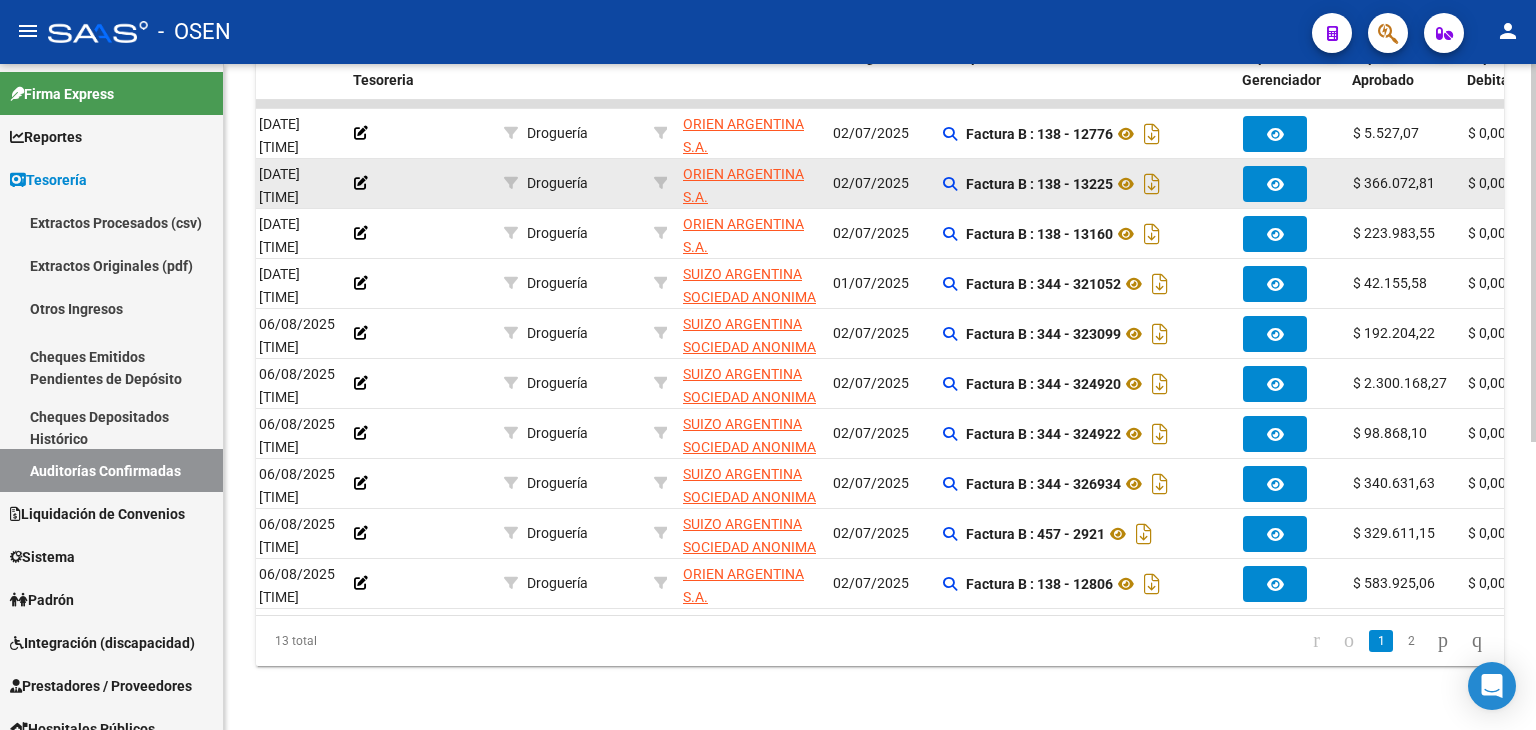 click on "Factura B : 138 - 13225" 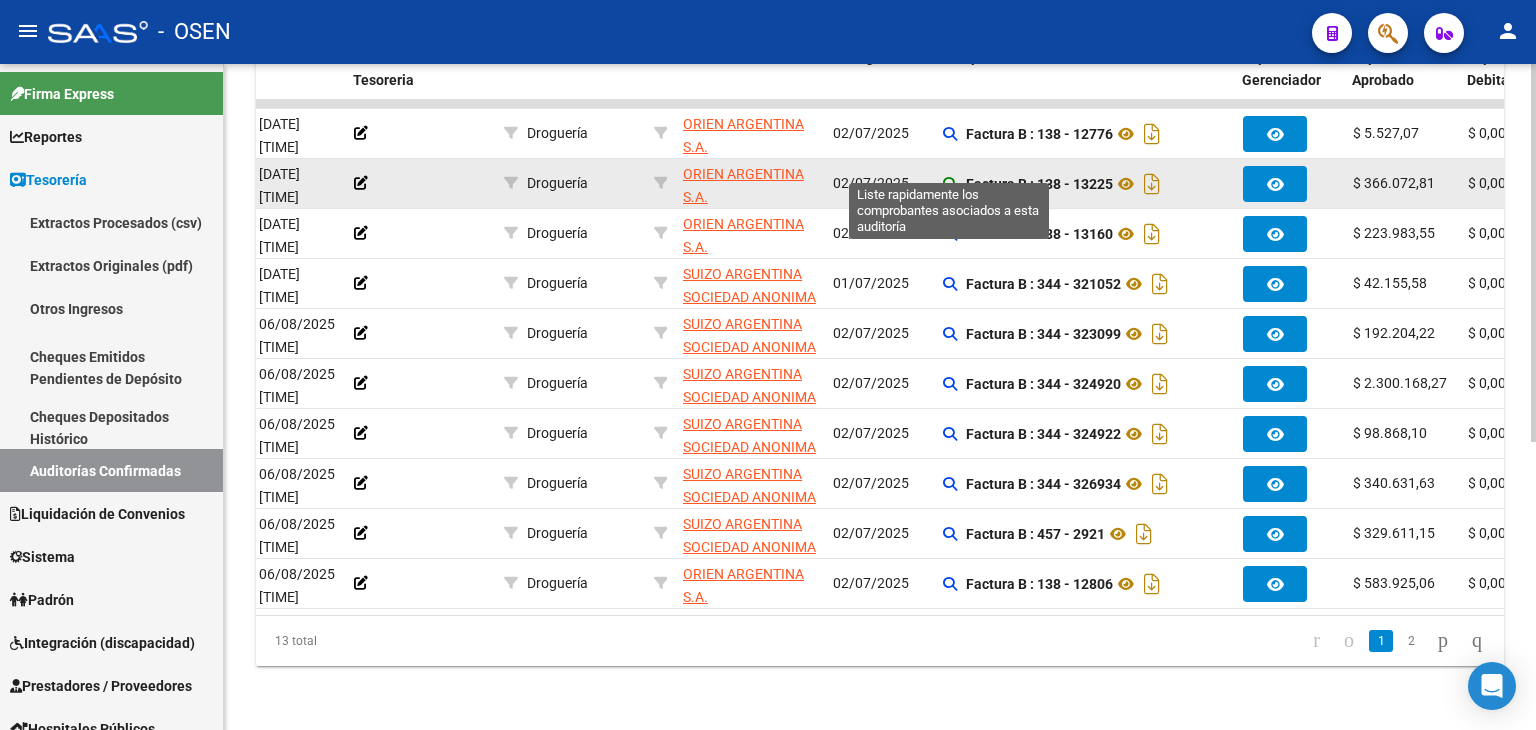 click 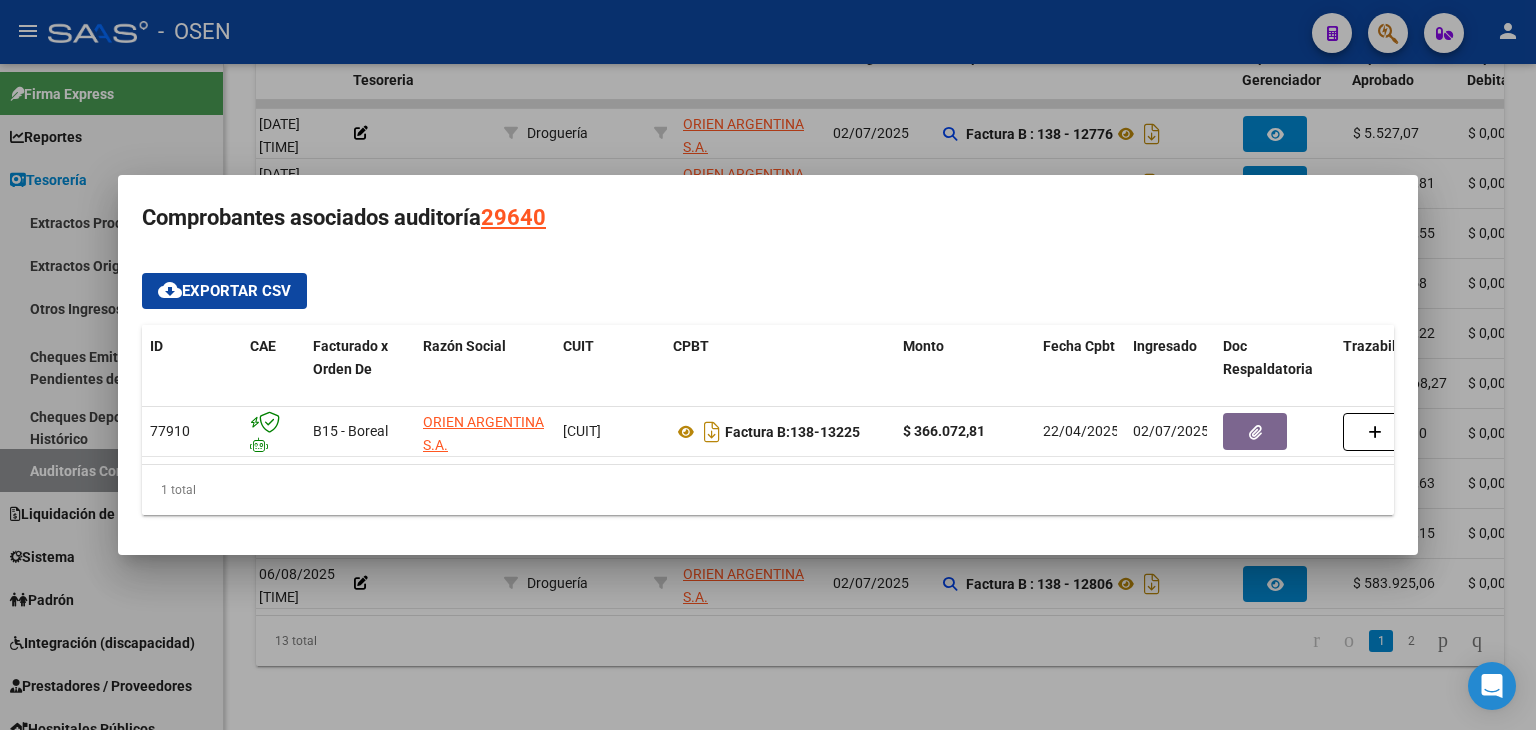 click at bounding box center [768, 365] 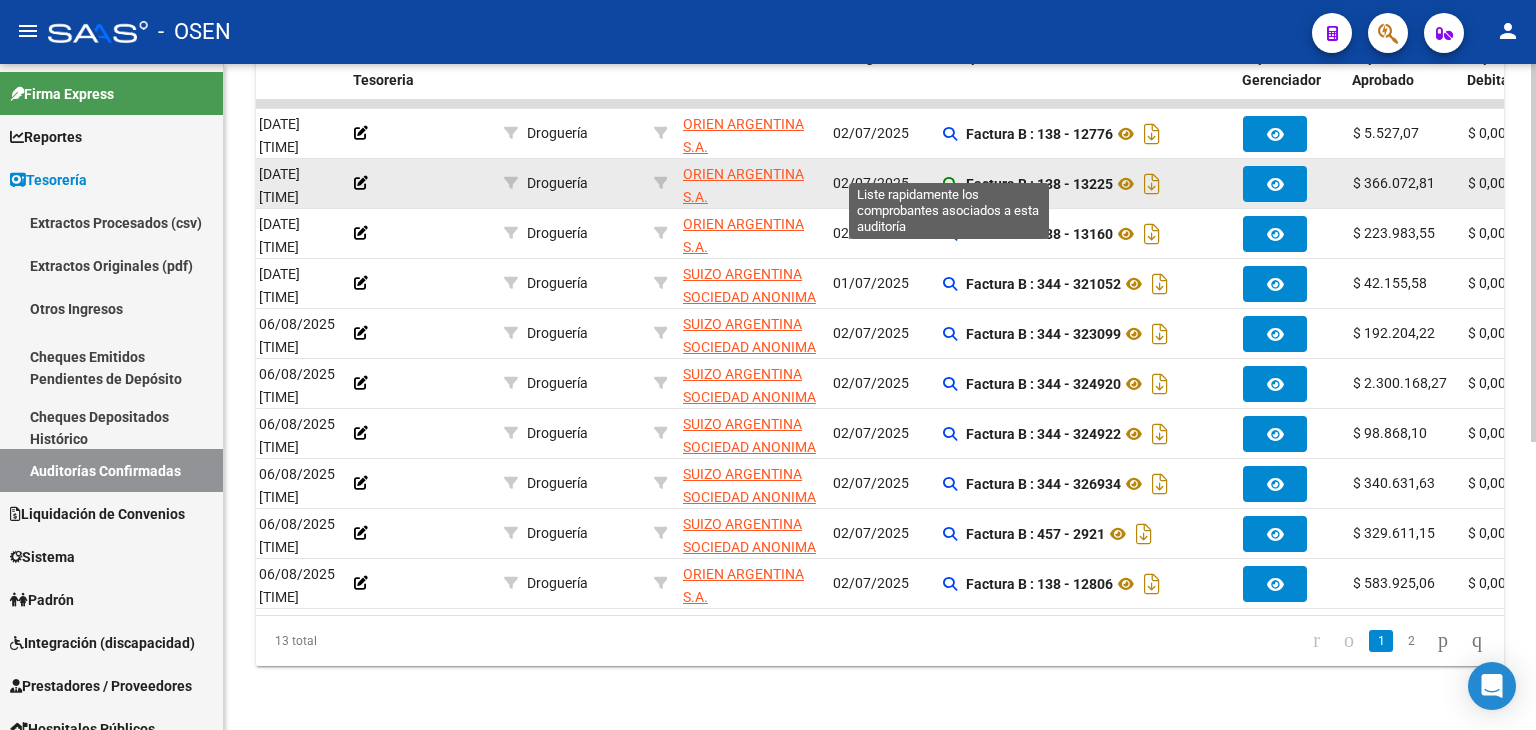 click 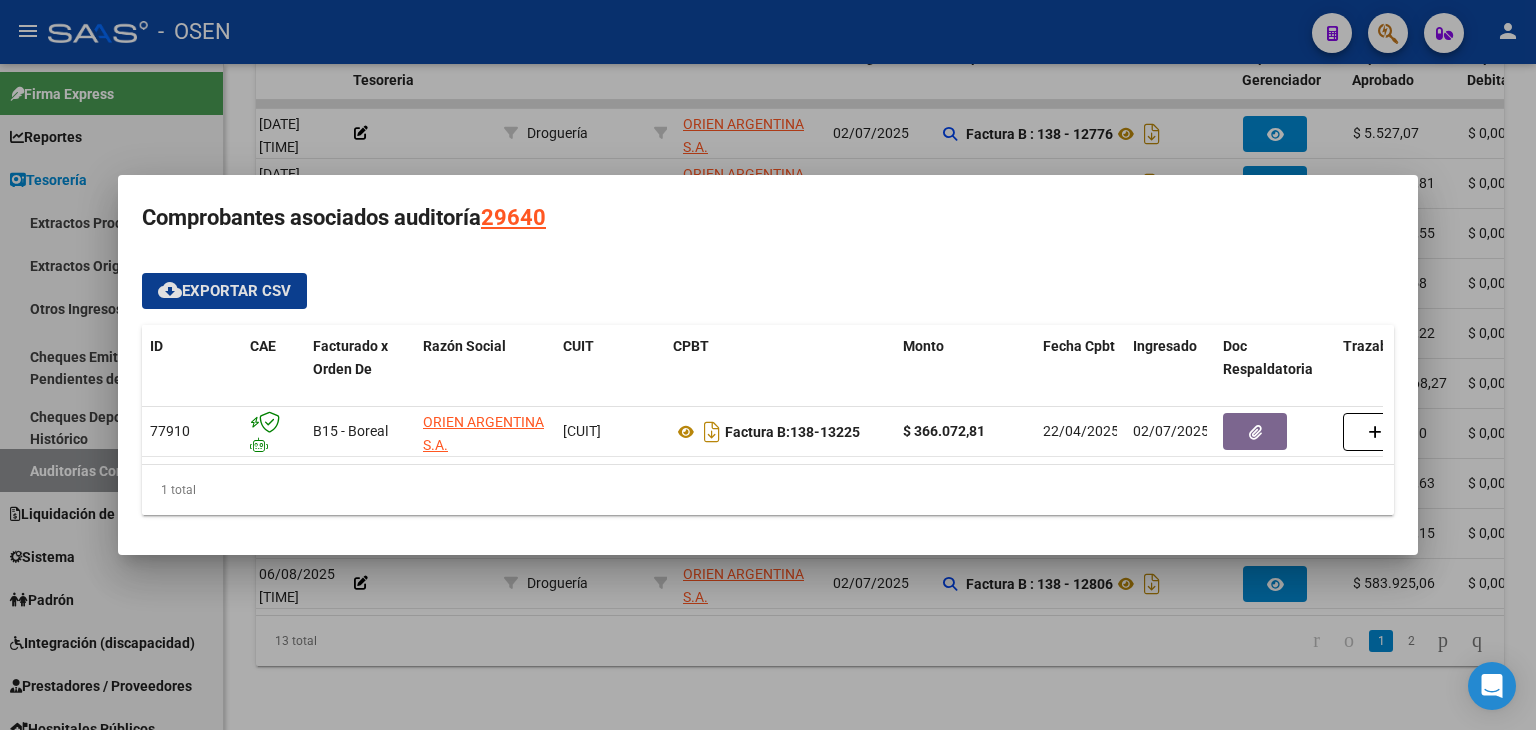 type 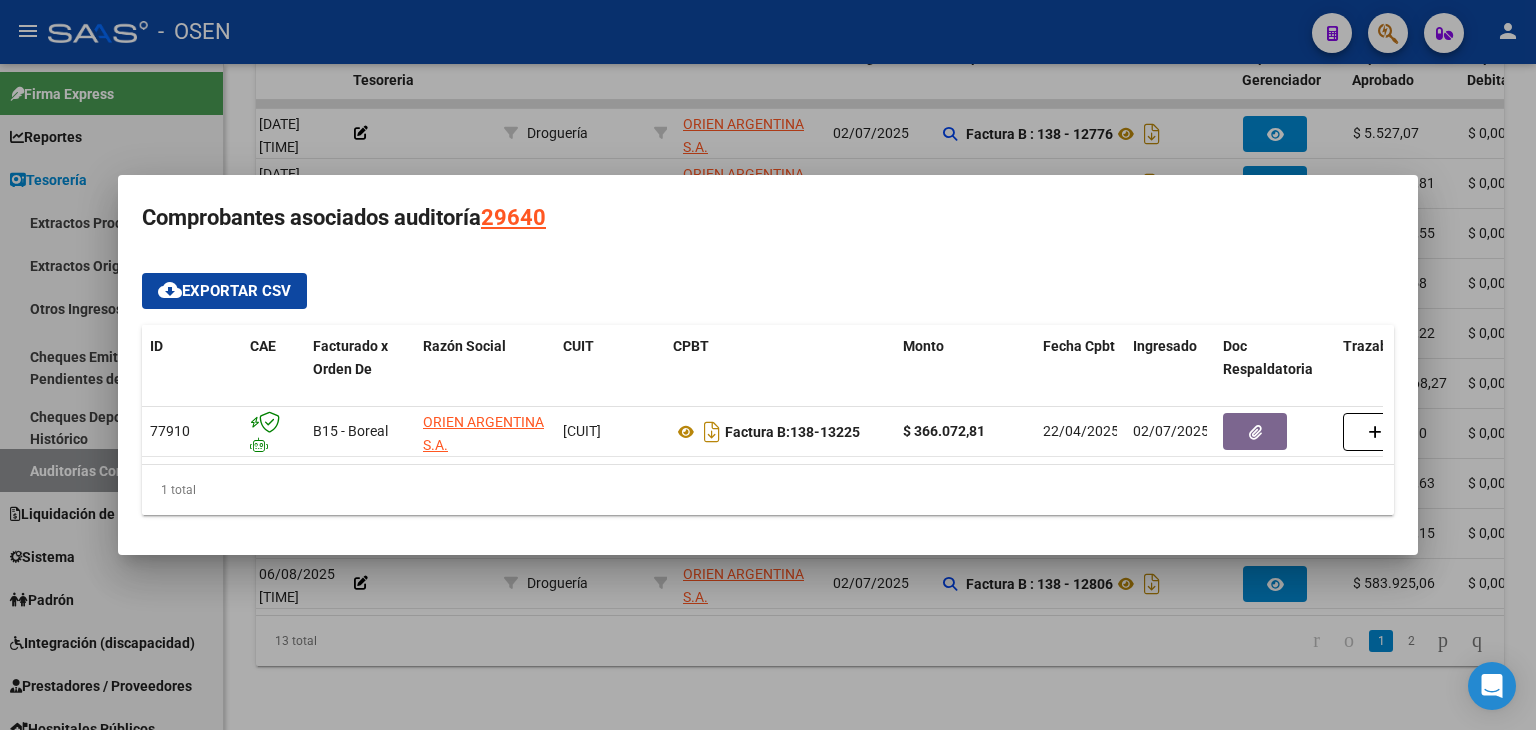 click at bounding box center (768, 365) 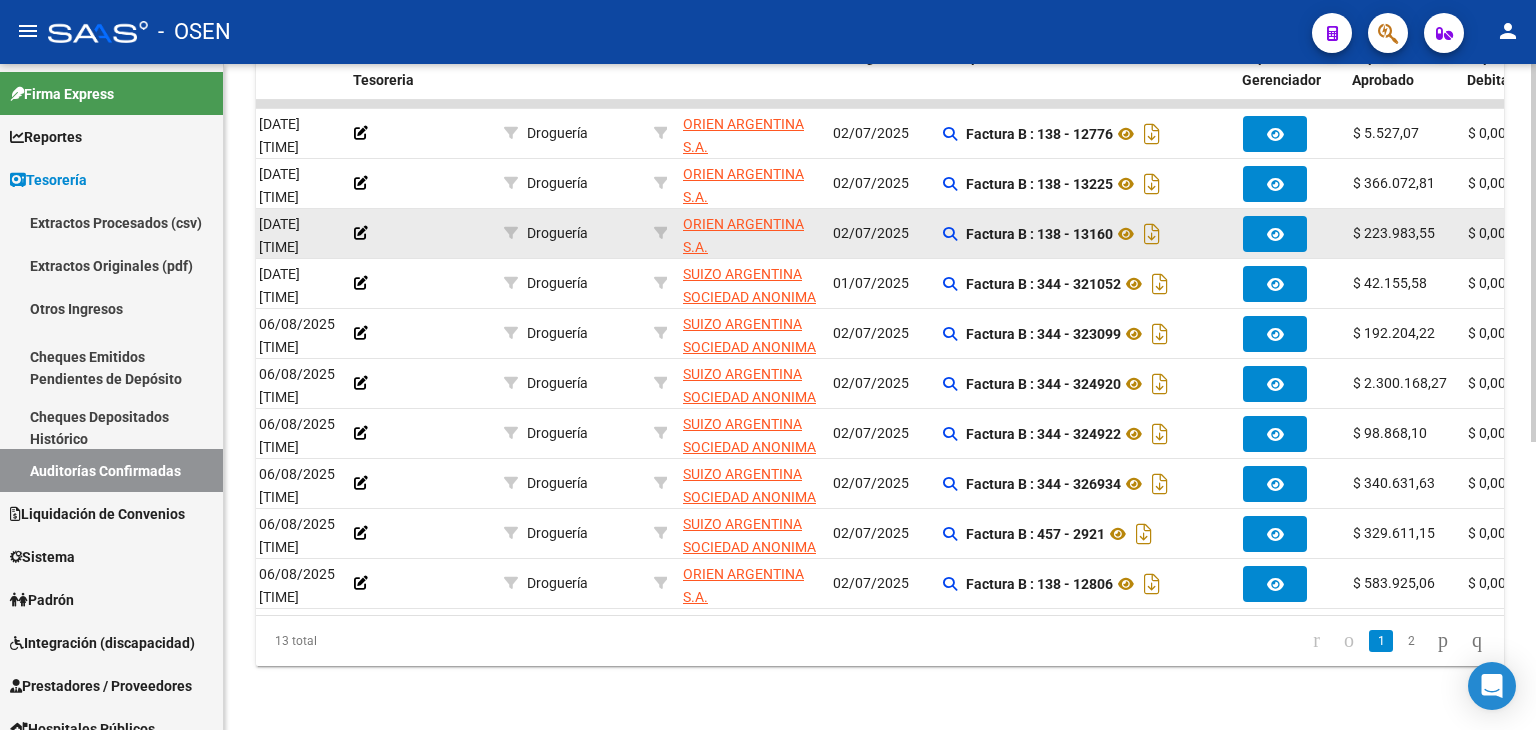 click 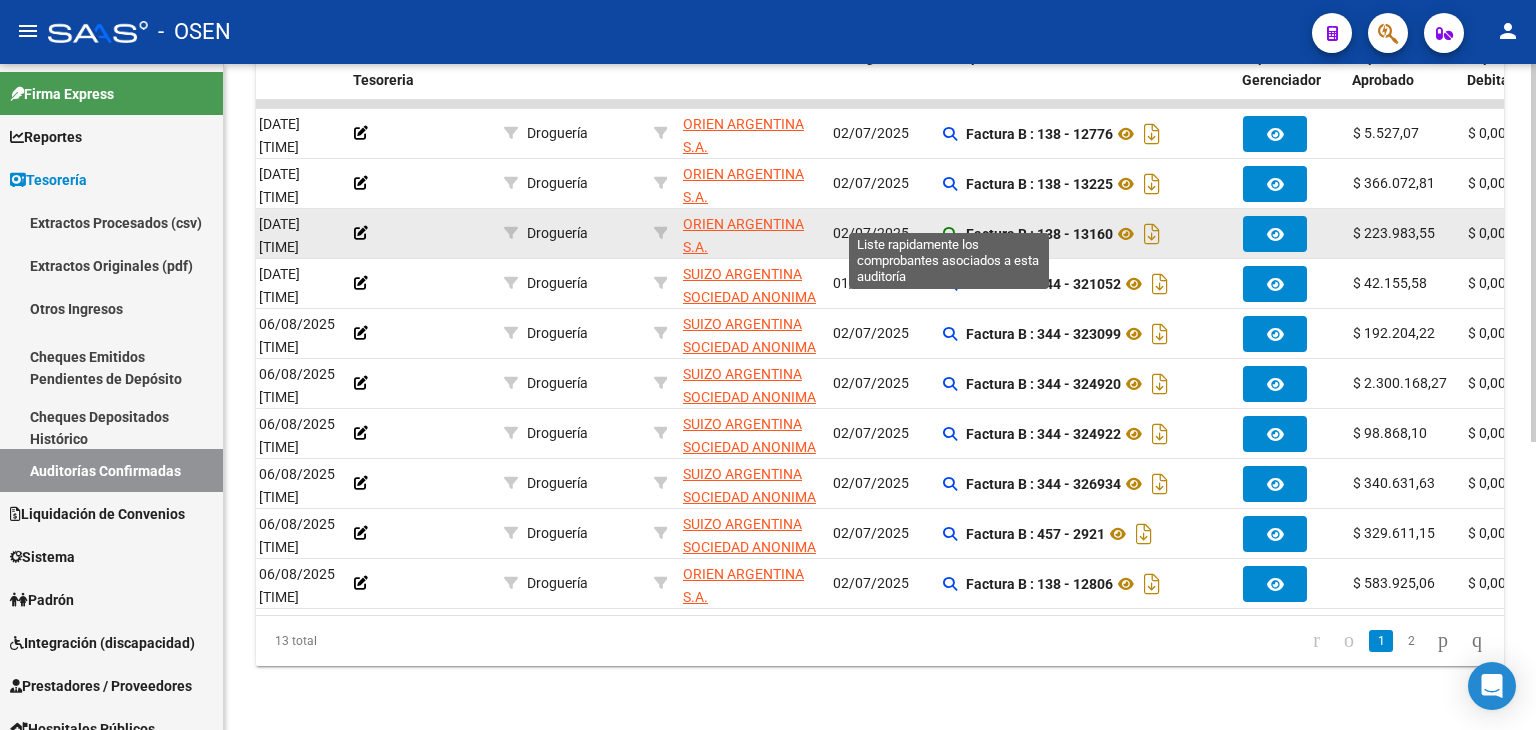 click 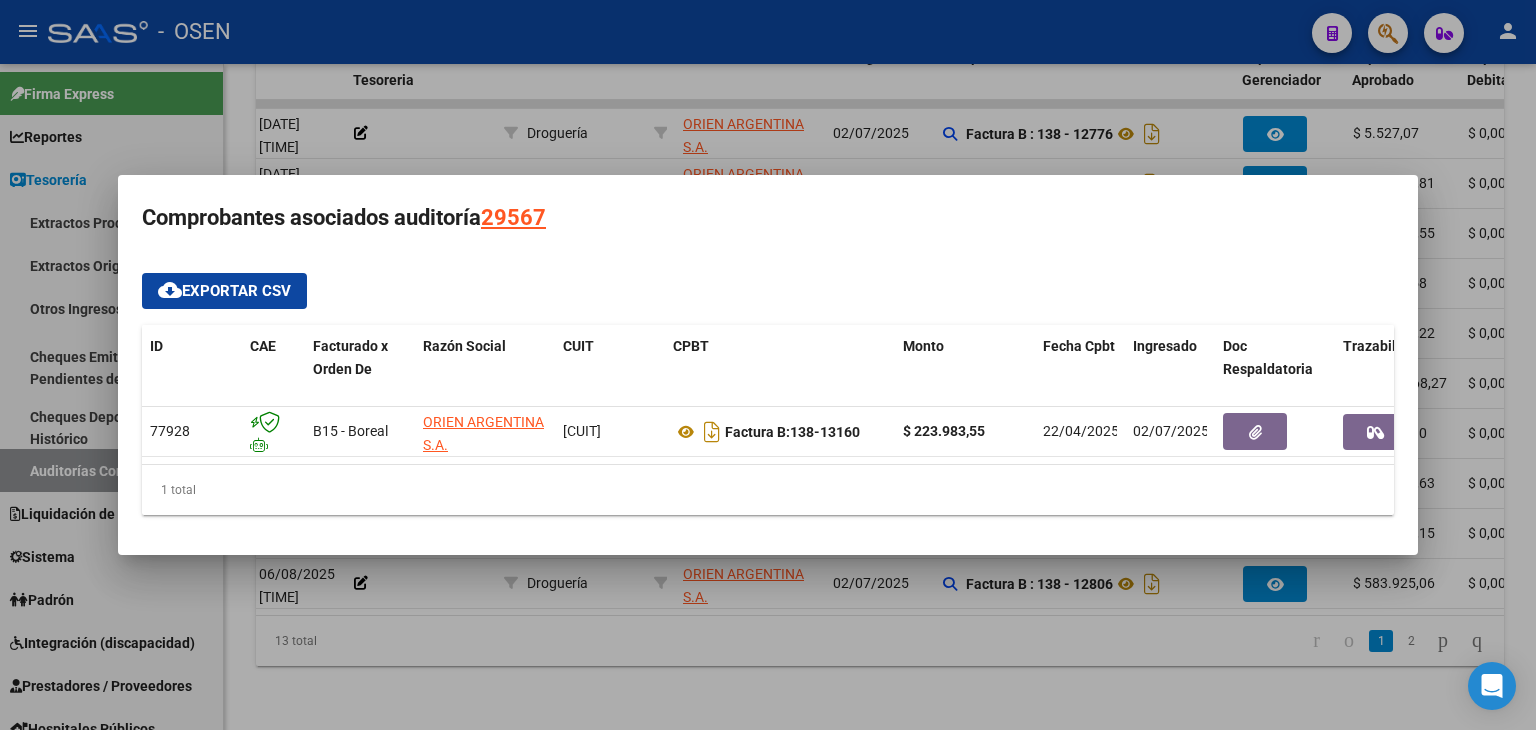 click at bounding box center (768, 365) 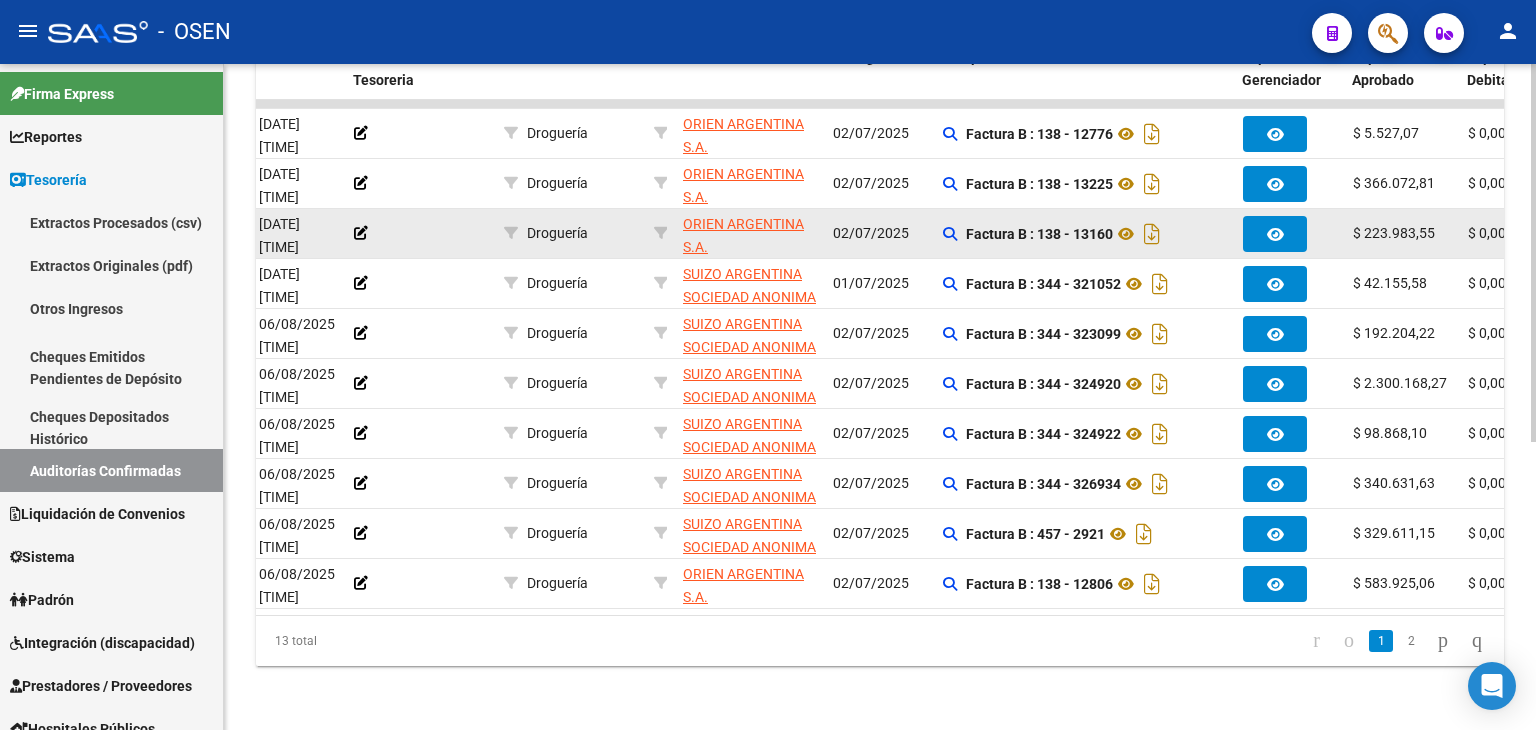 click 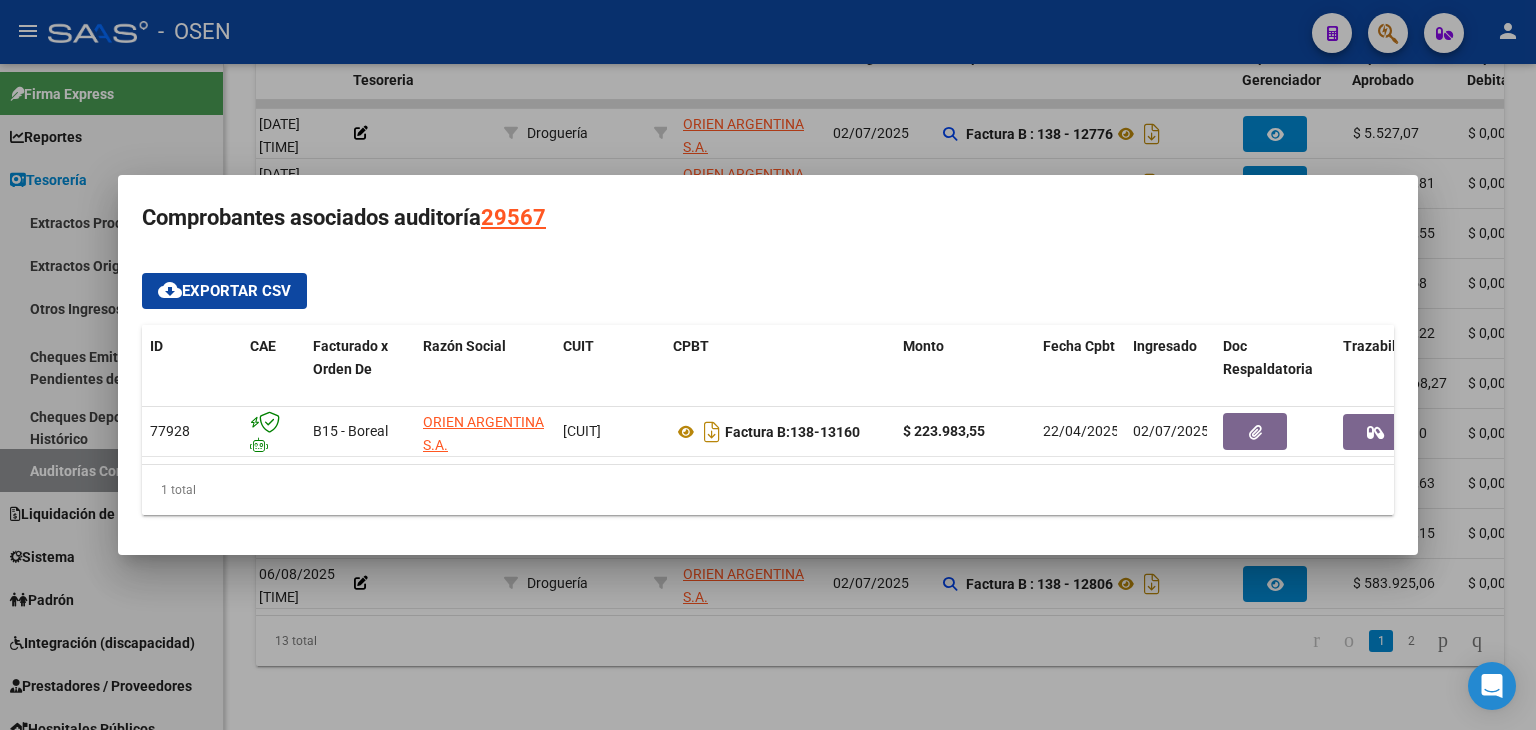 click at bounding box center [768, 365] 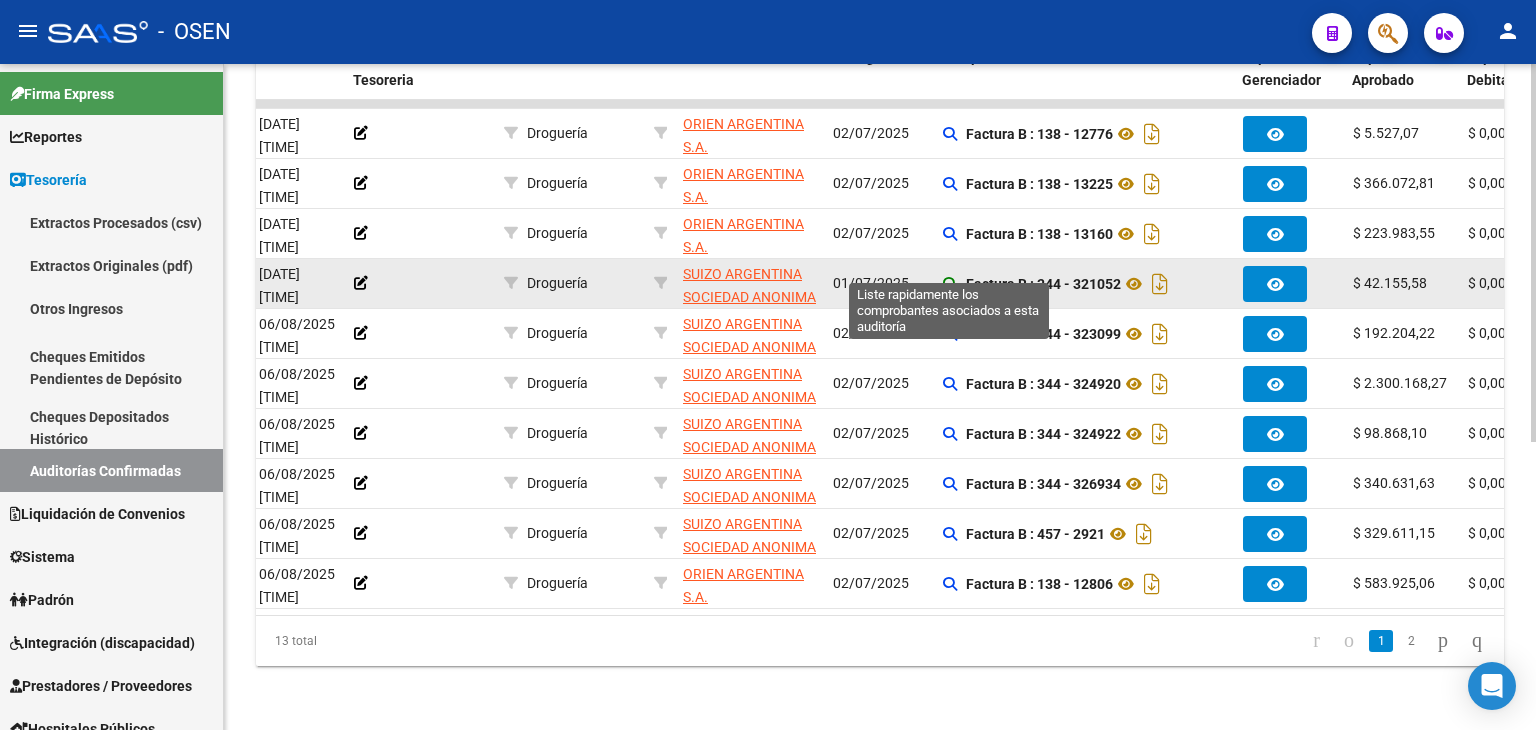 click 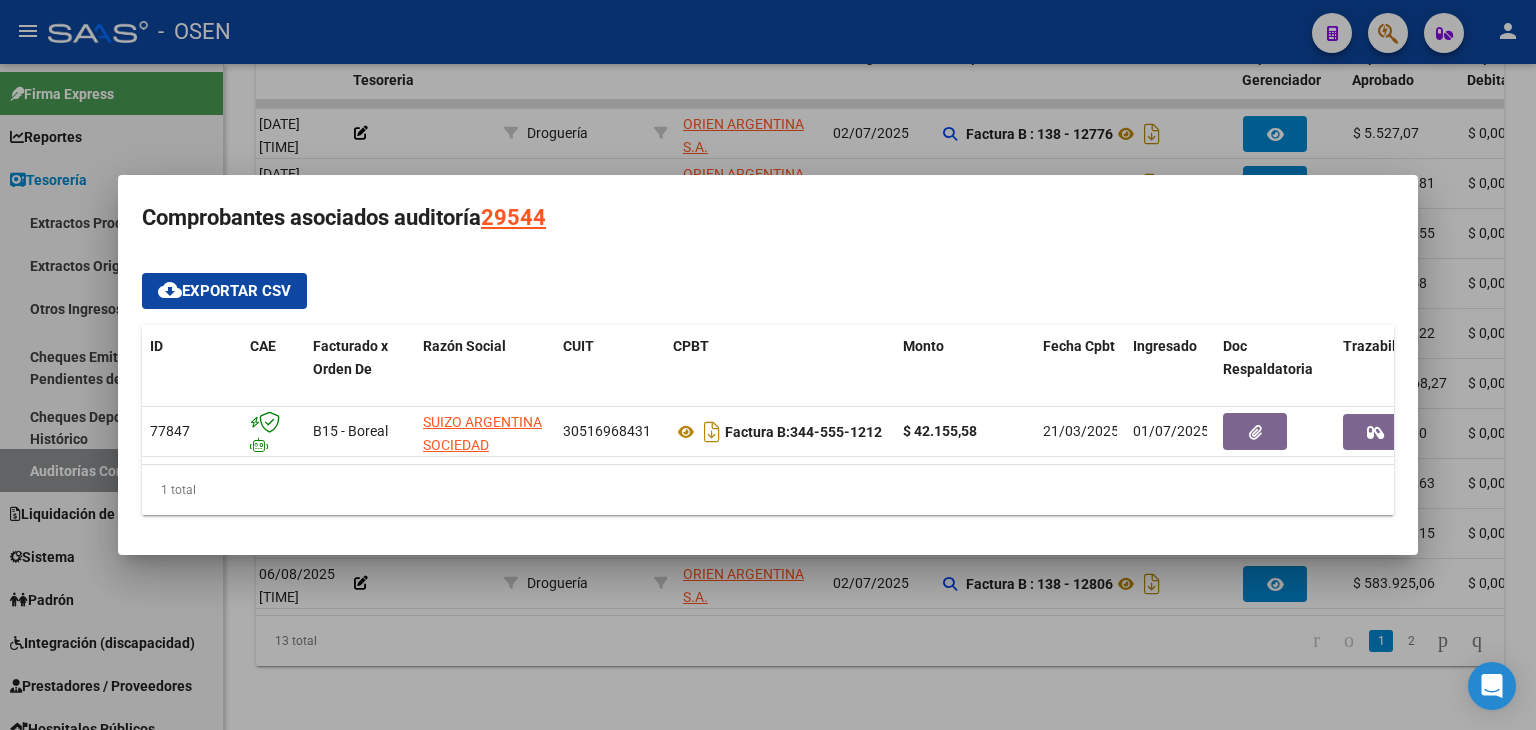 click at bounding box center (768, 365) 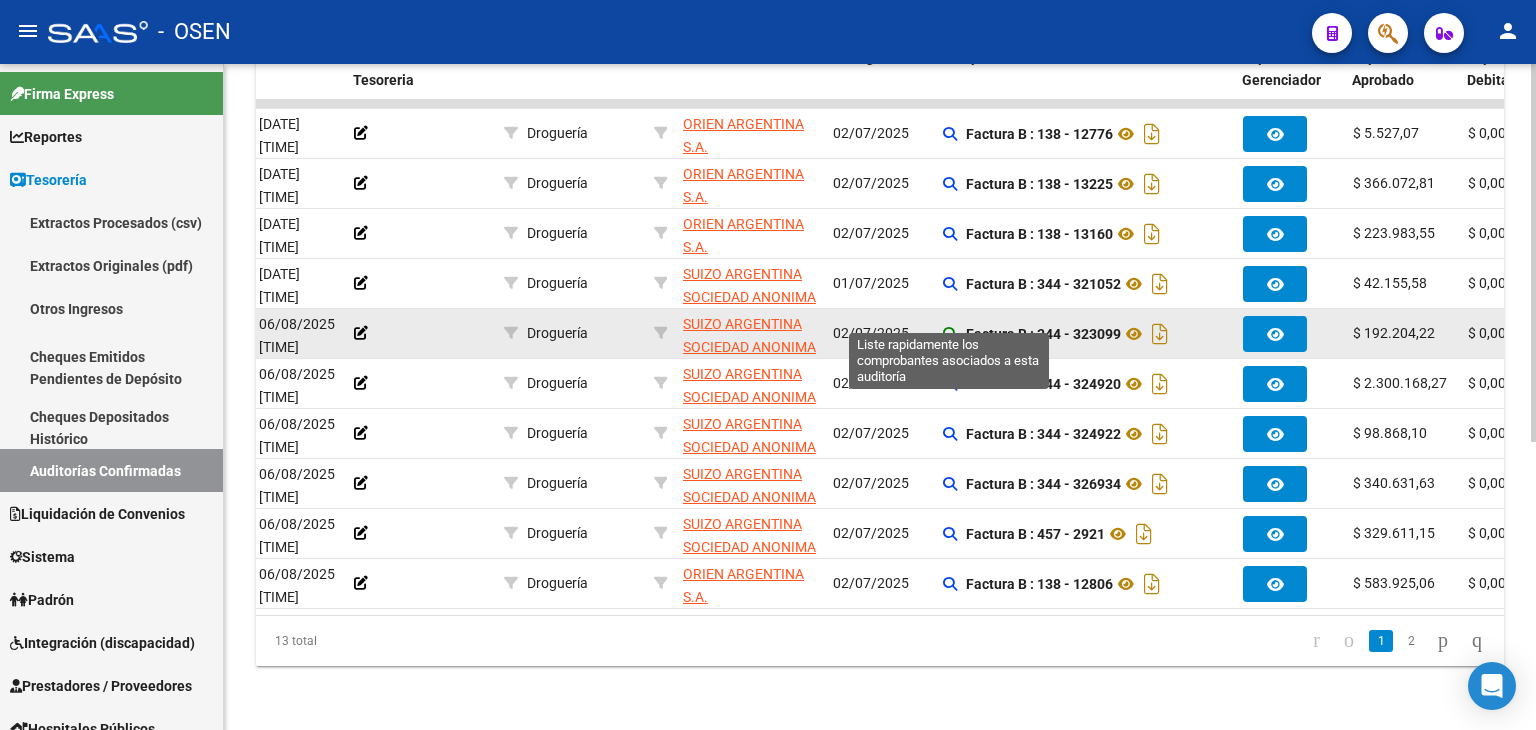 click 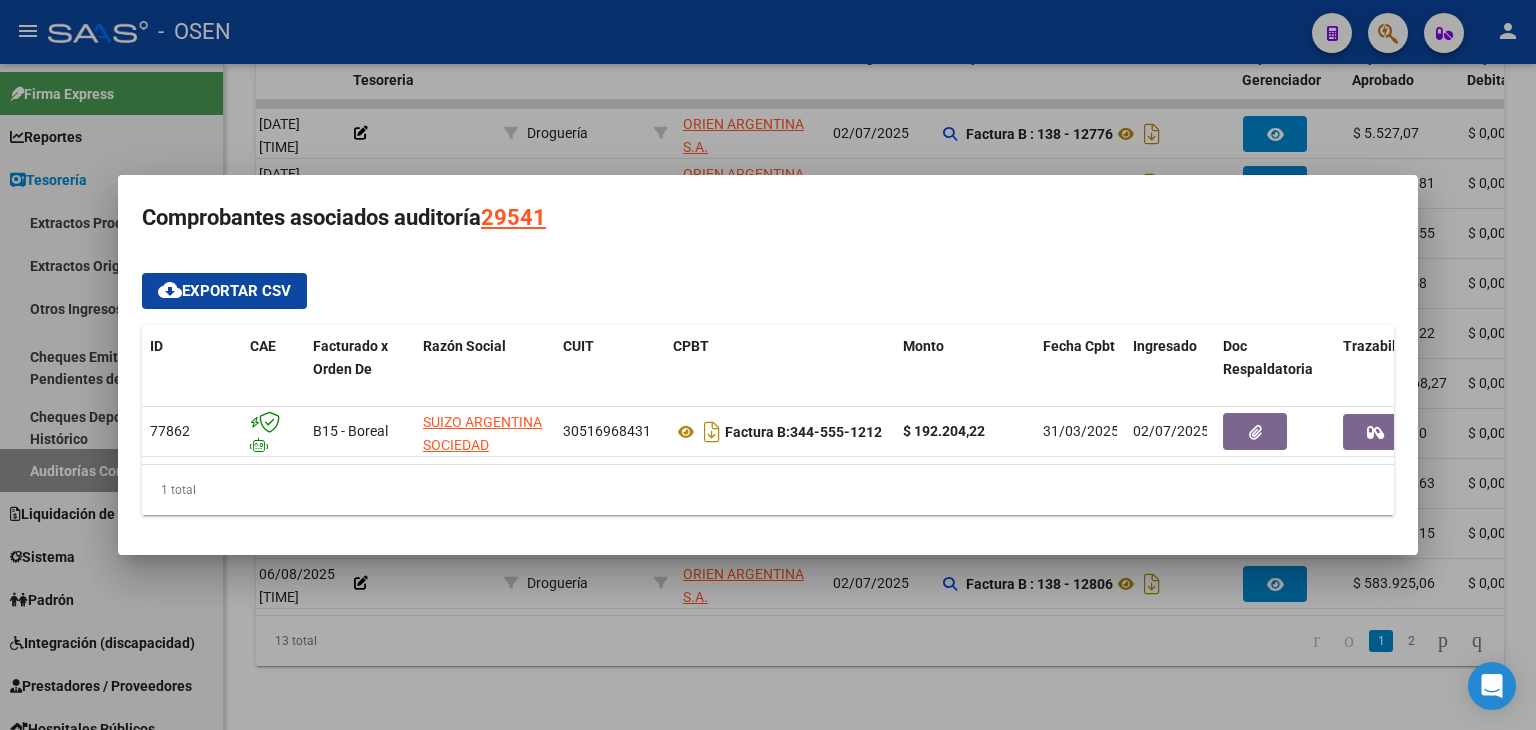 click at bounding box center (768, 365) 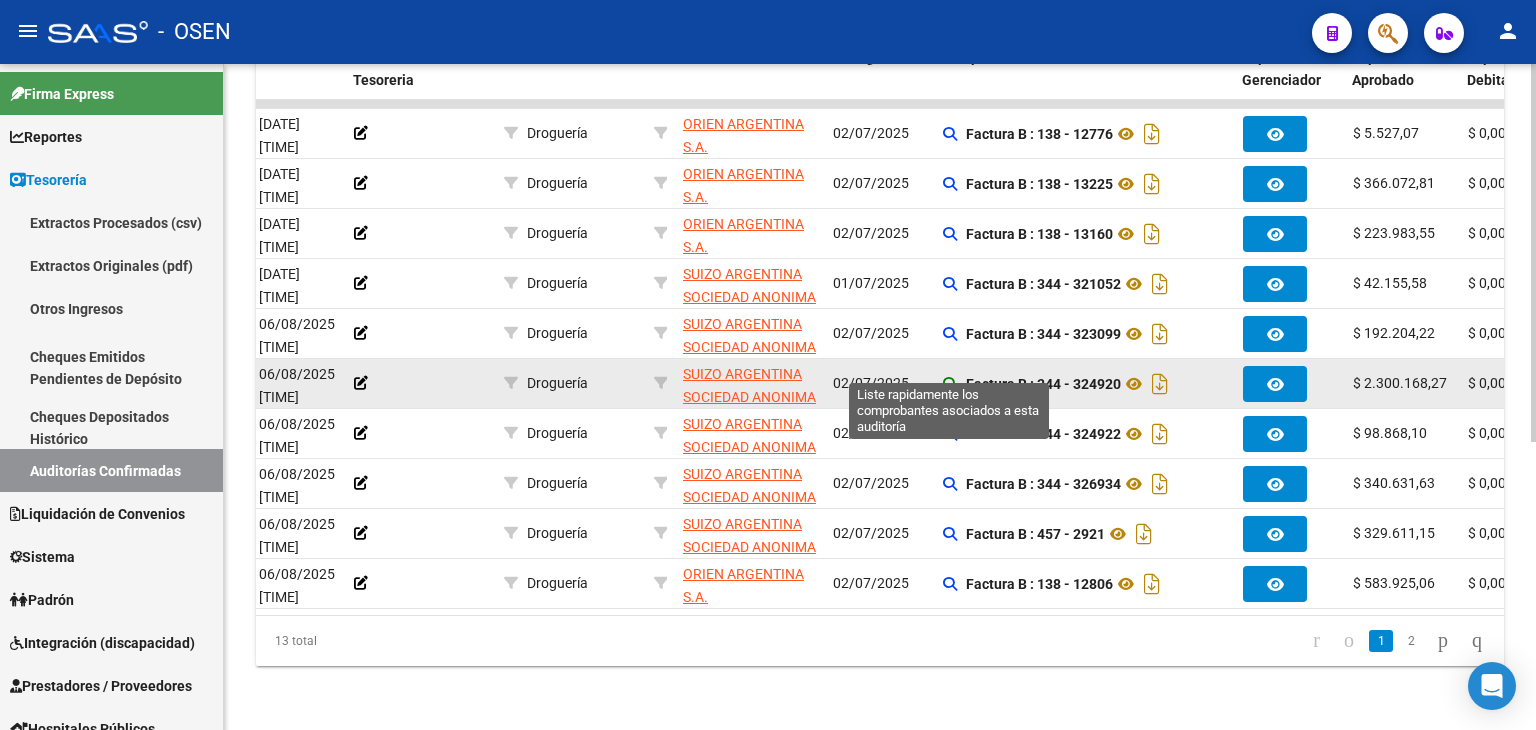 click 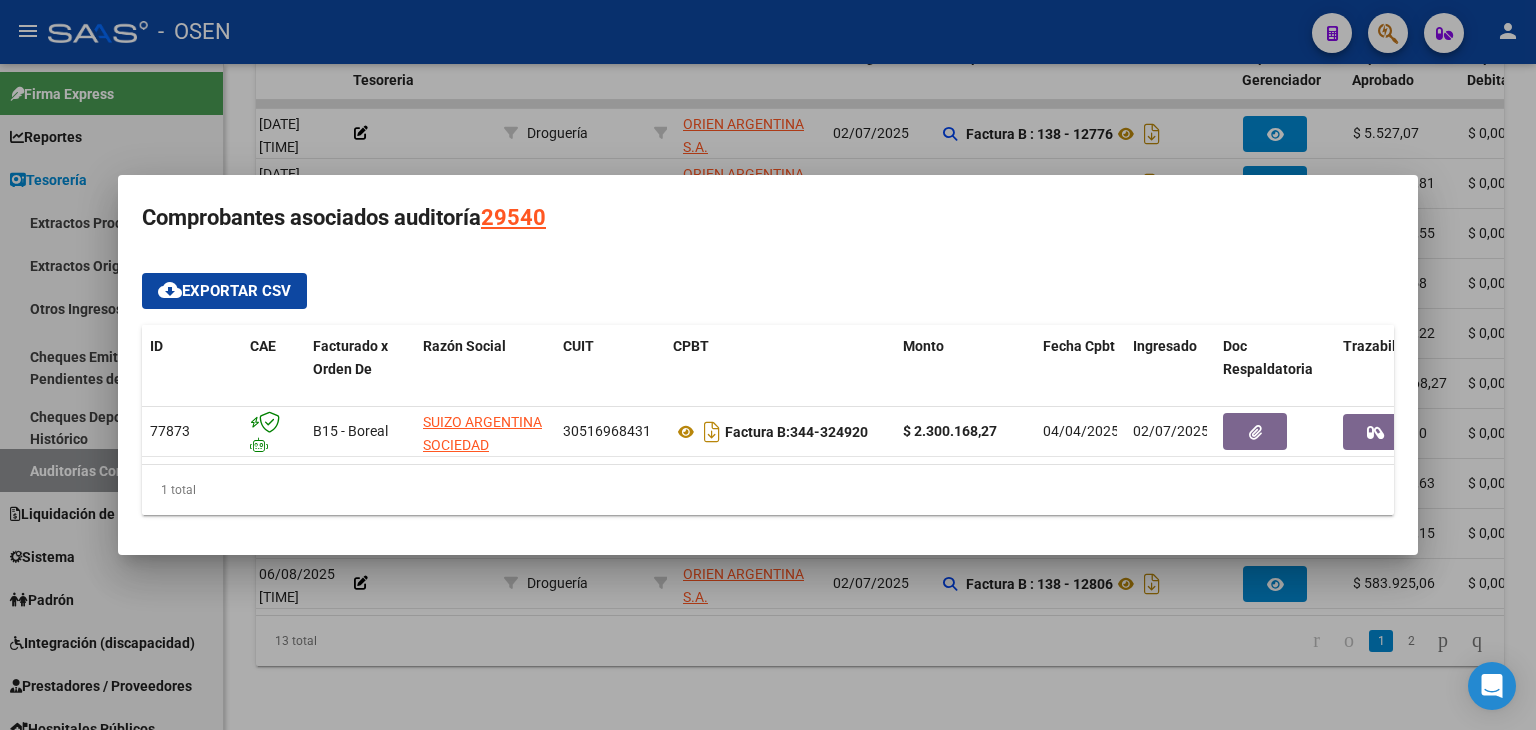 click at bounding box center [768, 365] 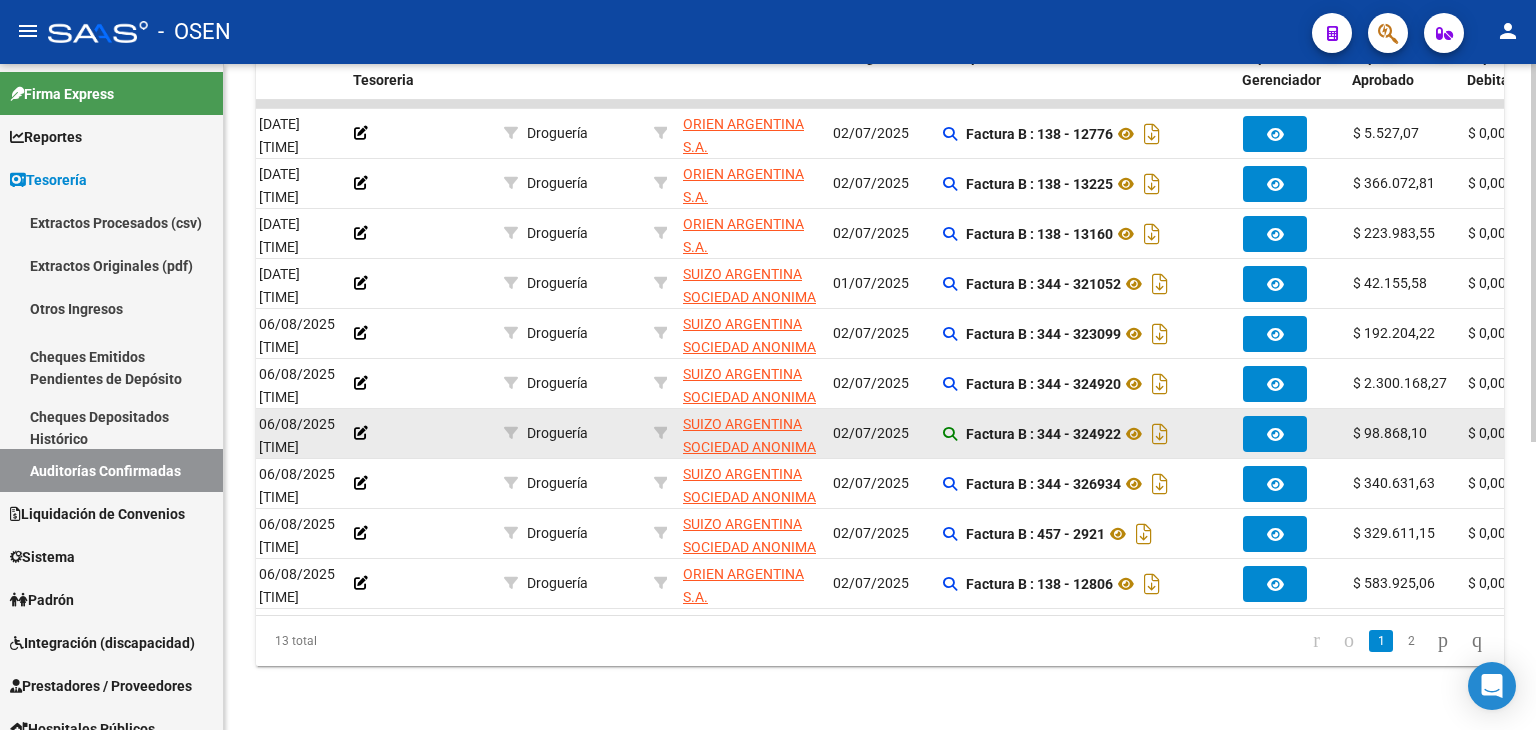 click 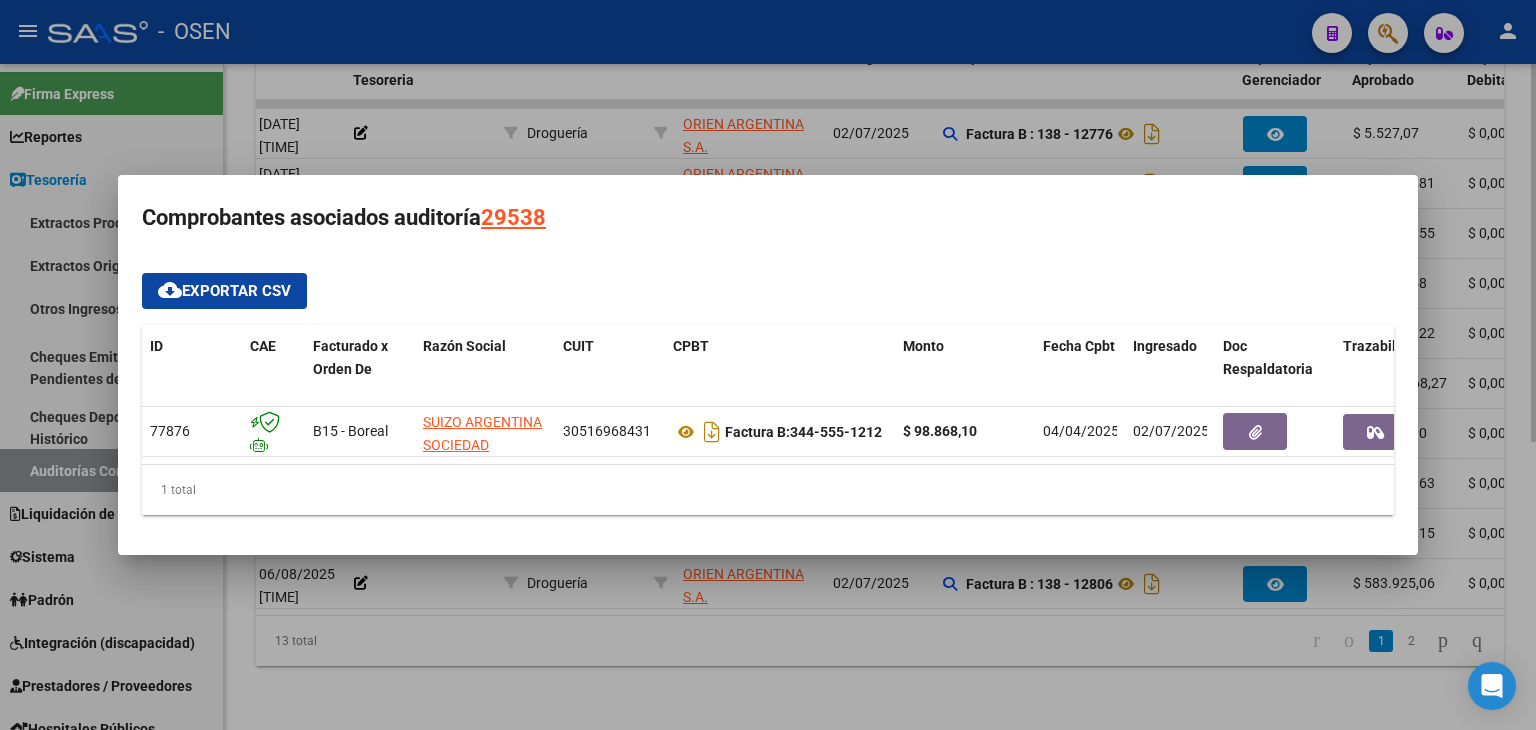 drag, startPoint x: 880, startPoint y: 674, endPoint x: 896, endPoint y: 641, distance: 36.67424 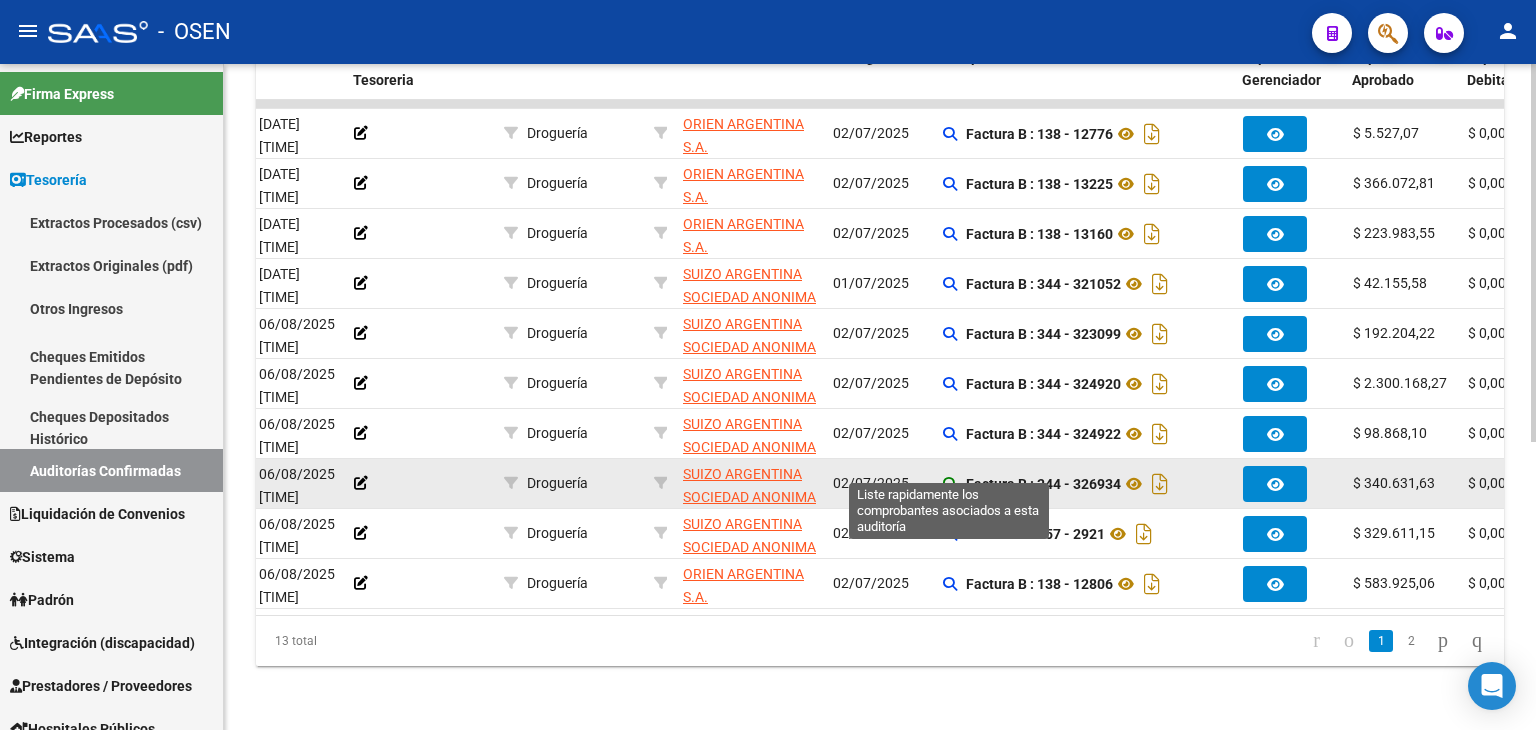 click 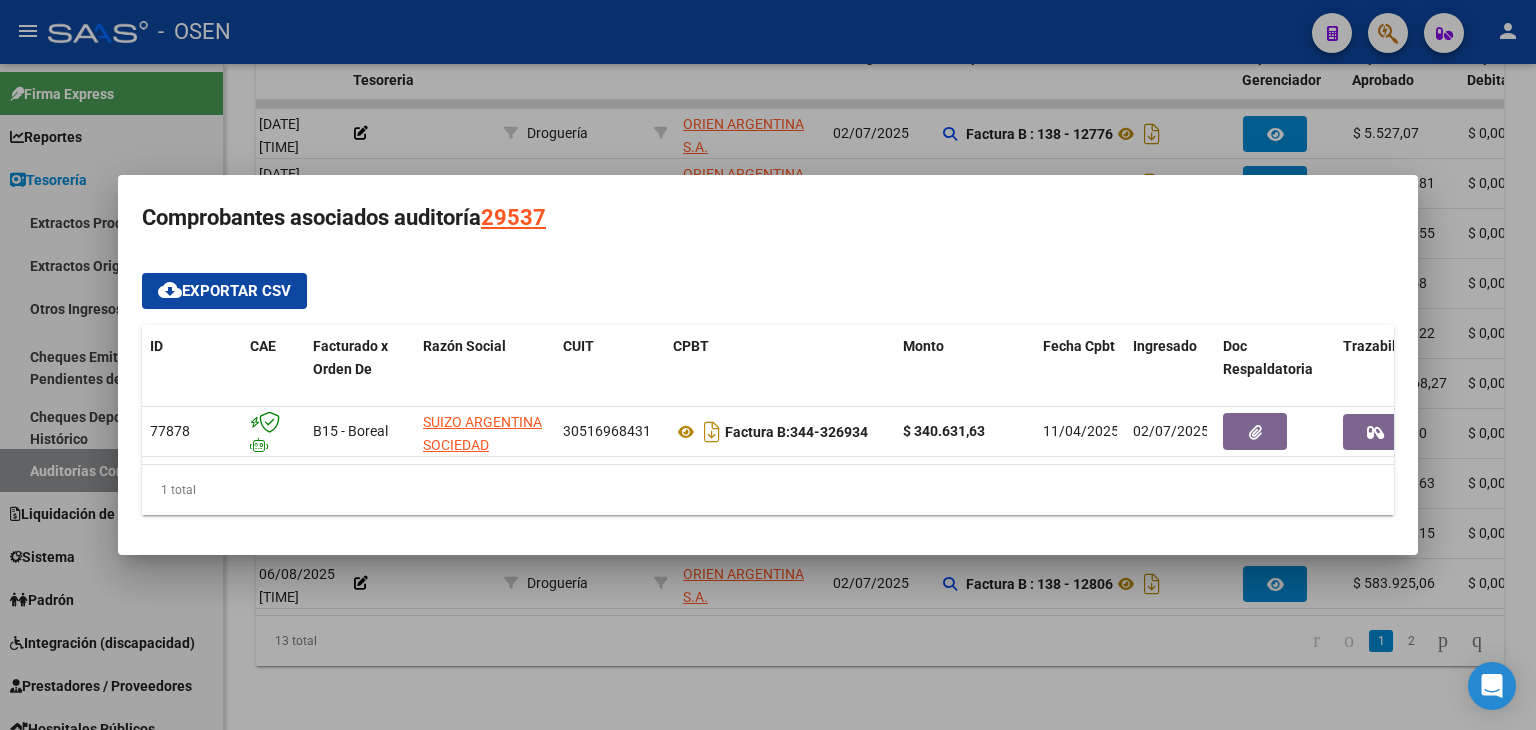 click at bounding box center [768, 365] 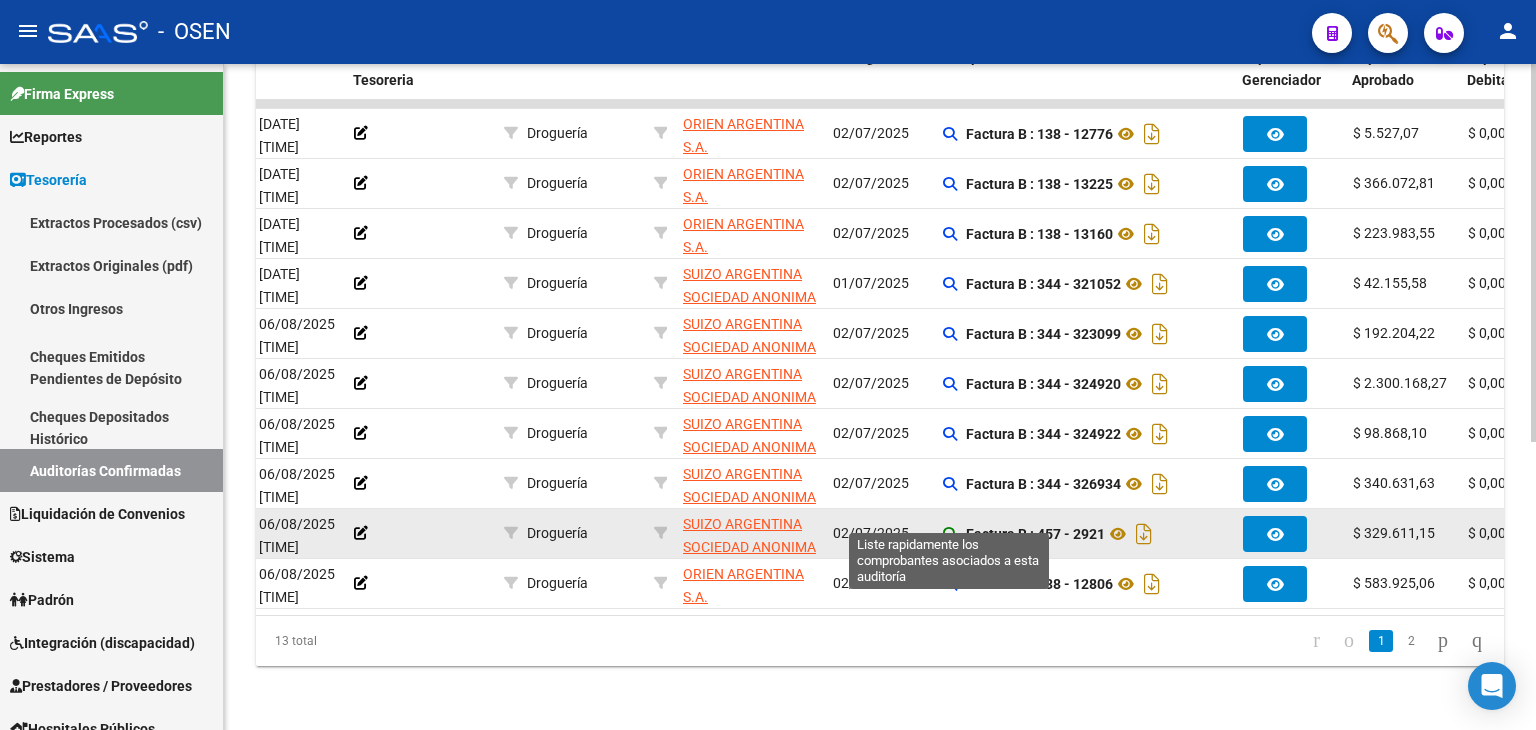 click 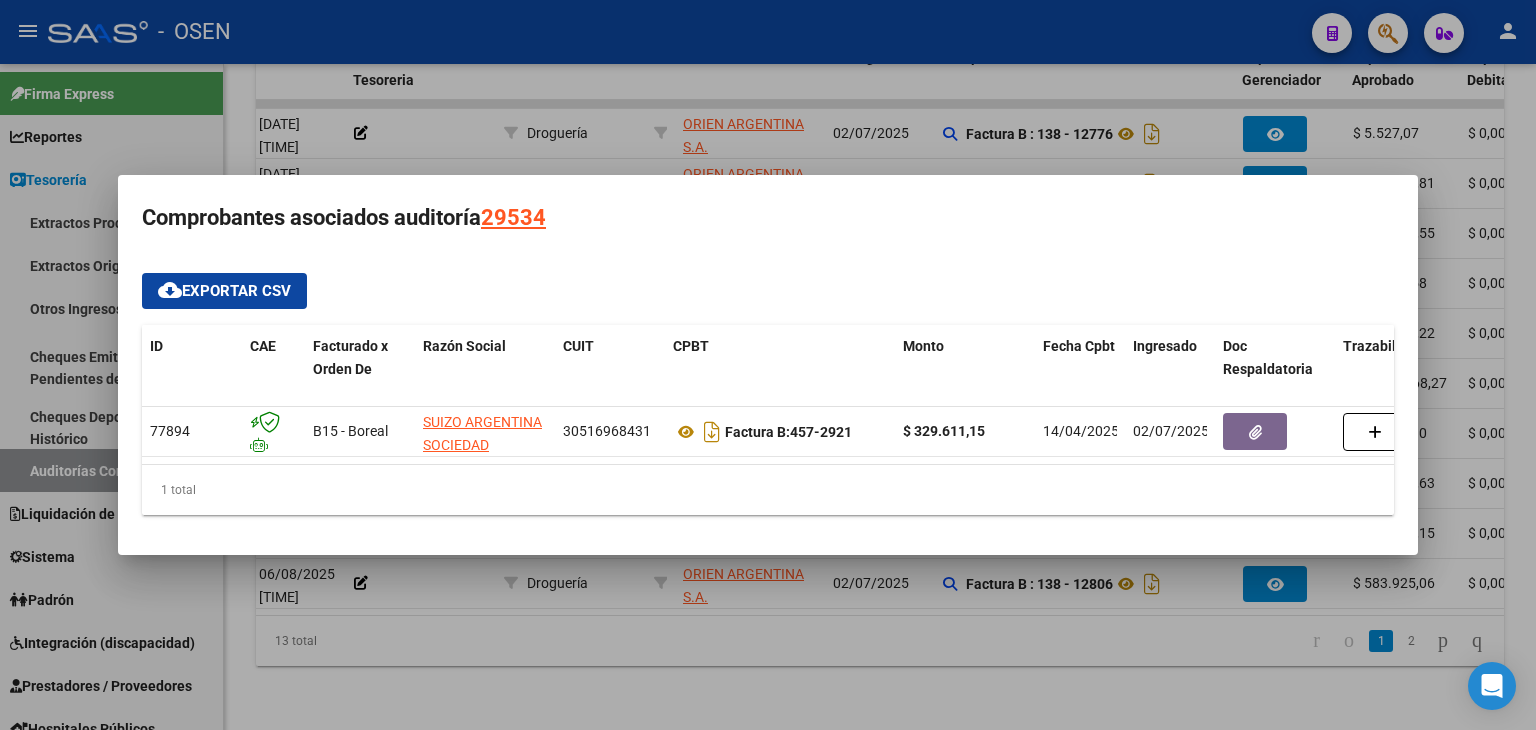 click at bounding box center (768, 365) 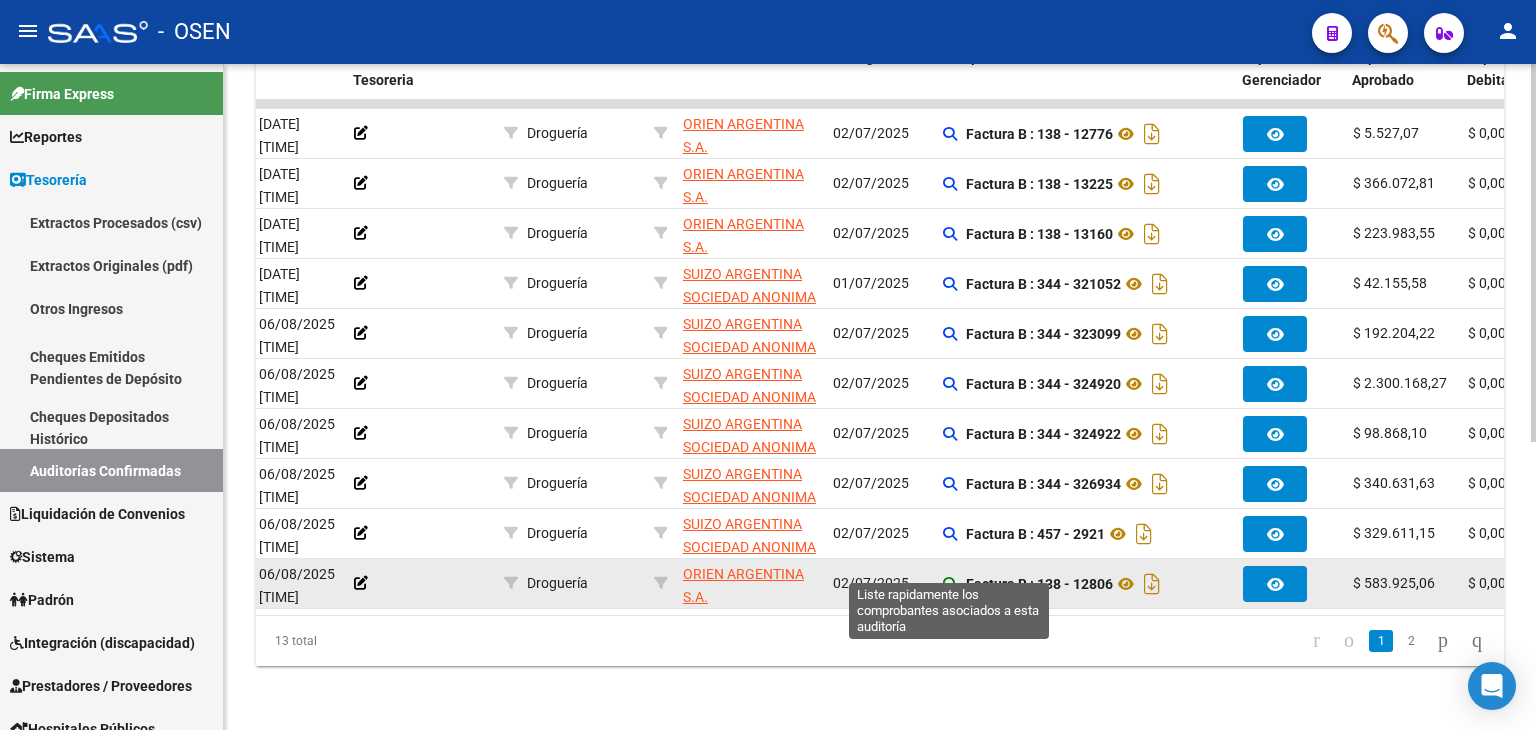 click 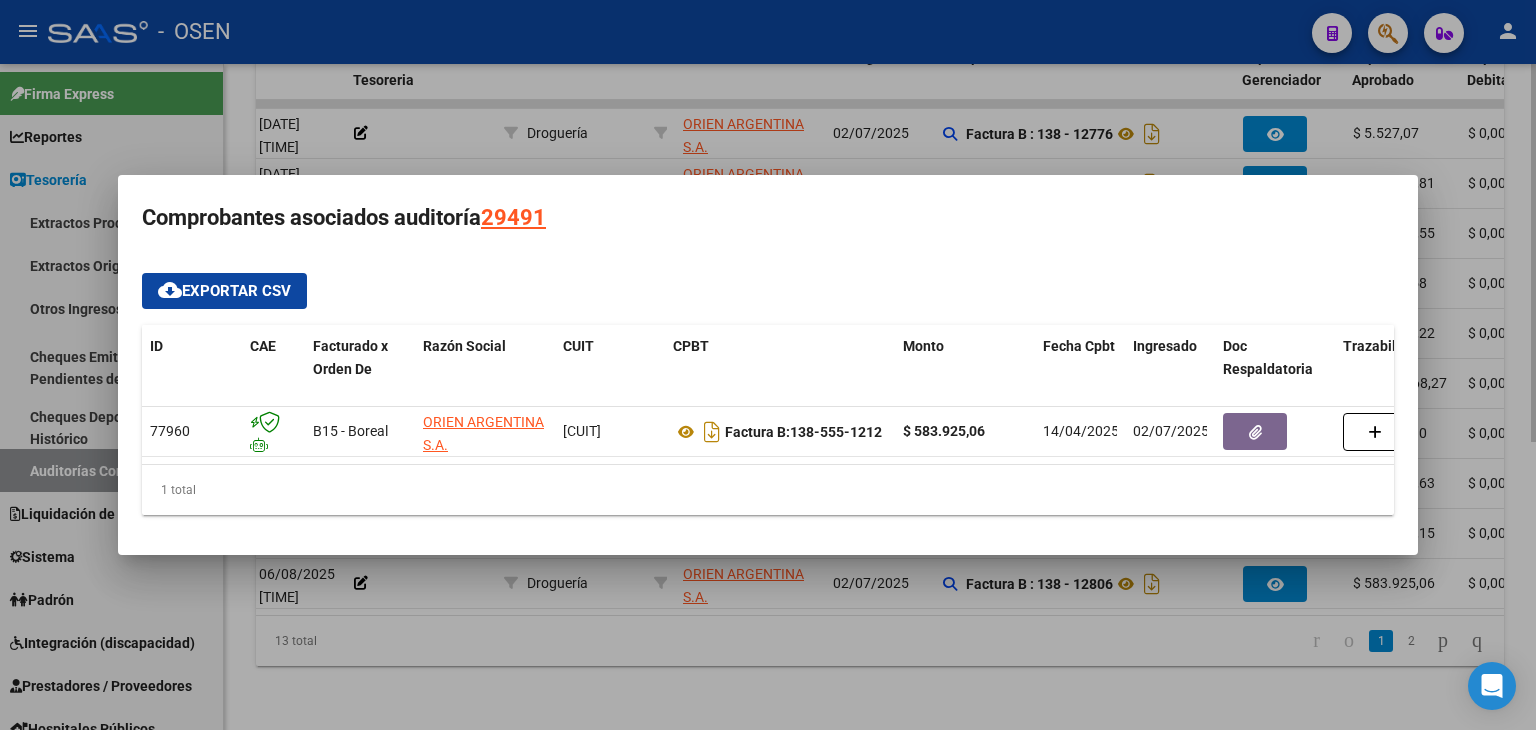 drag, startPoint x: 898, startPoint y: 632, endPoint x: 905, endPoint y: 644, distance: 13.892444 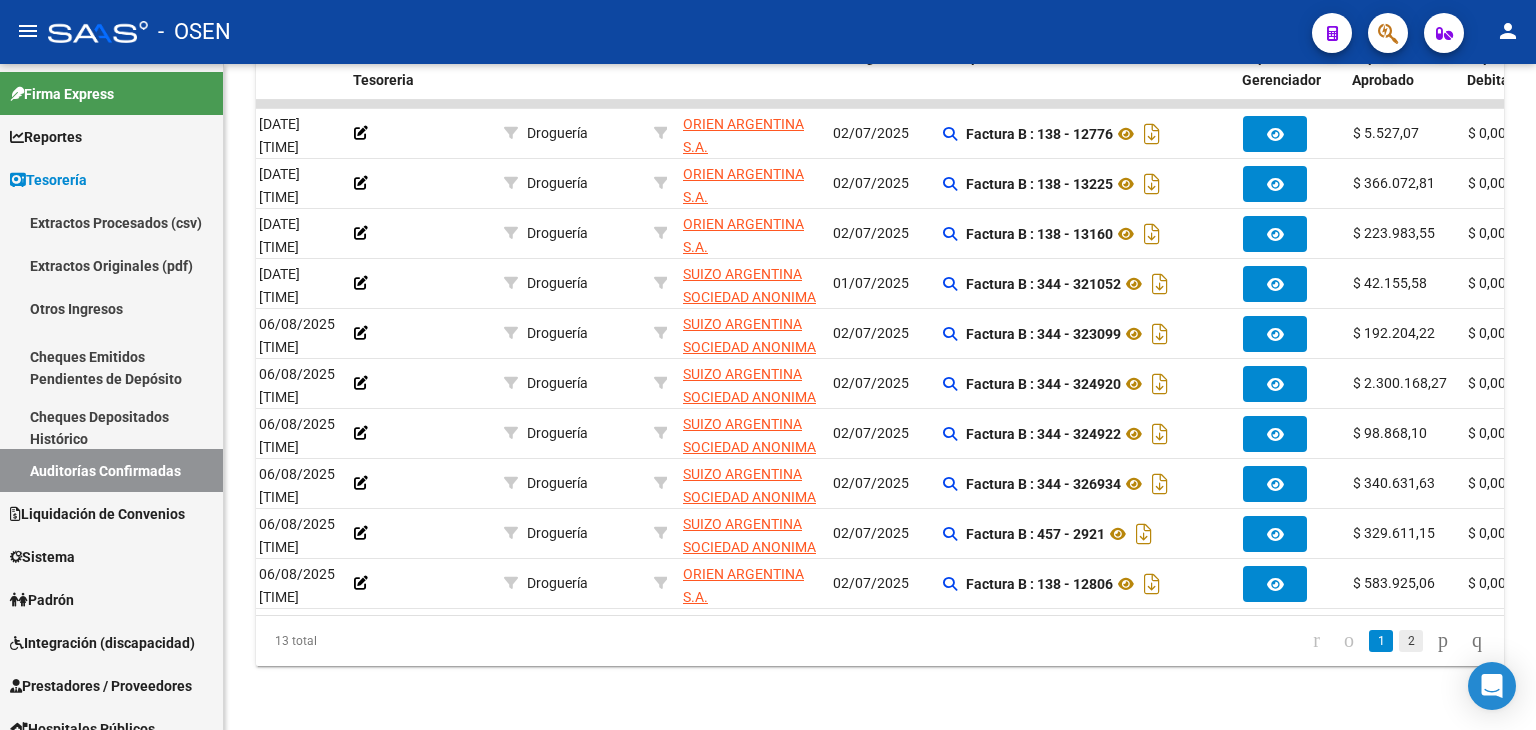 click on "2" 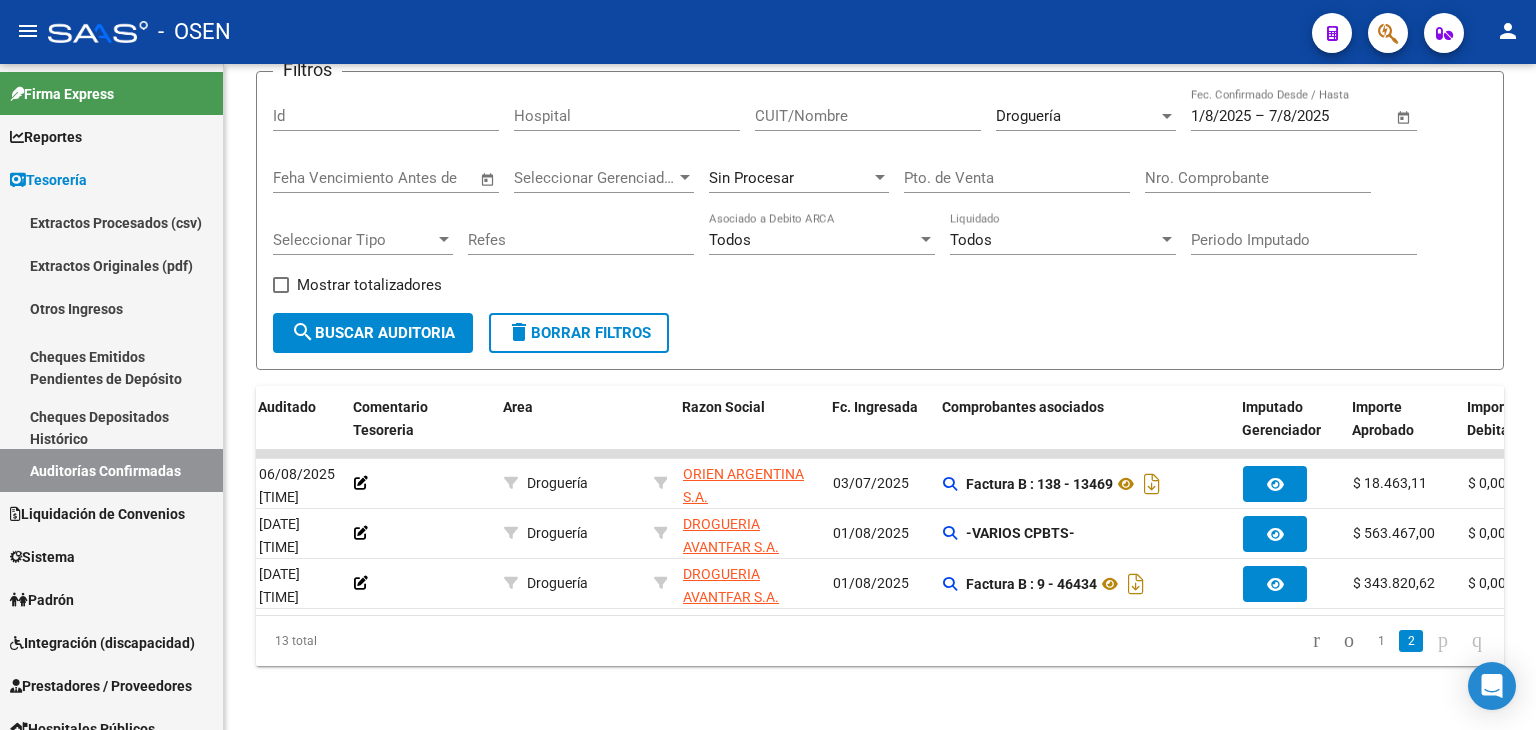 scroll, scrollTop: 156, scrollLeft: 0, axis: vertical 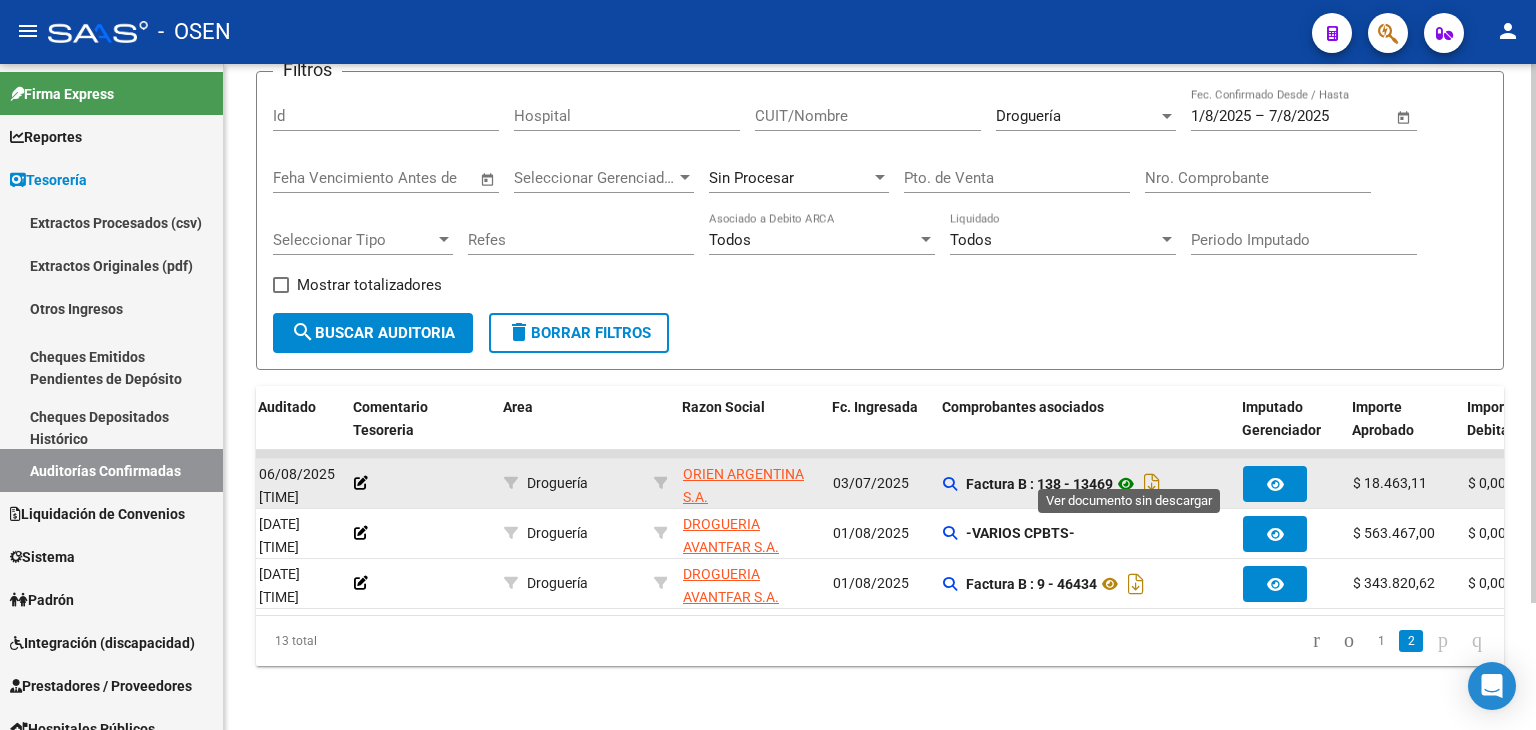 click 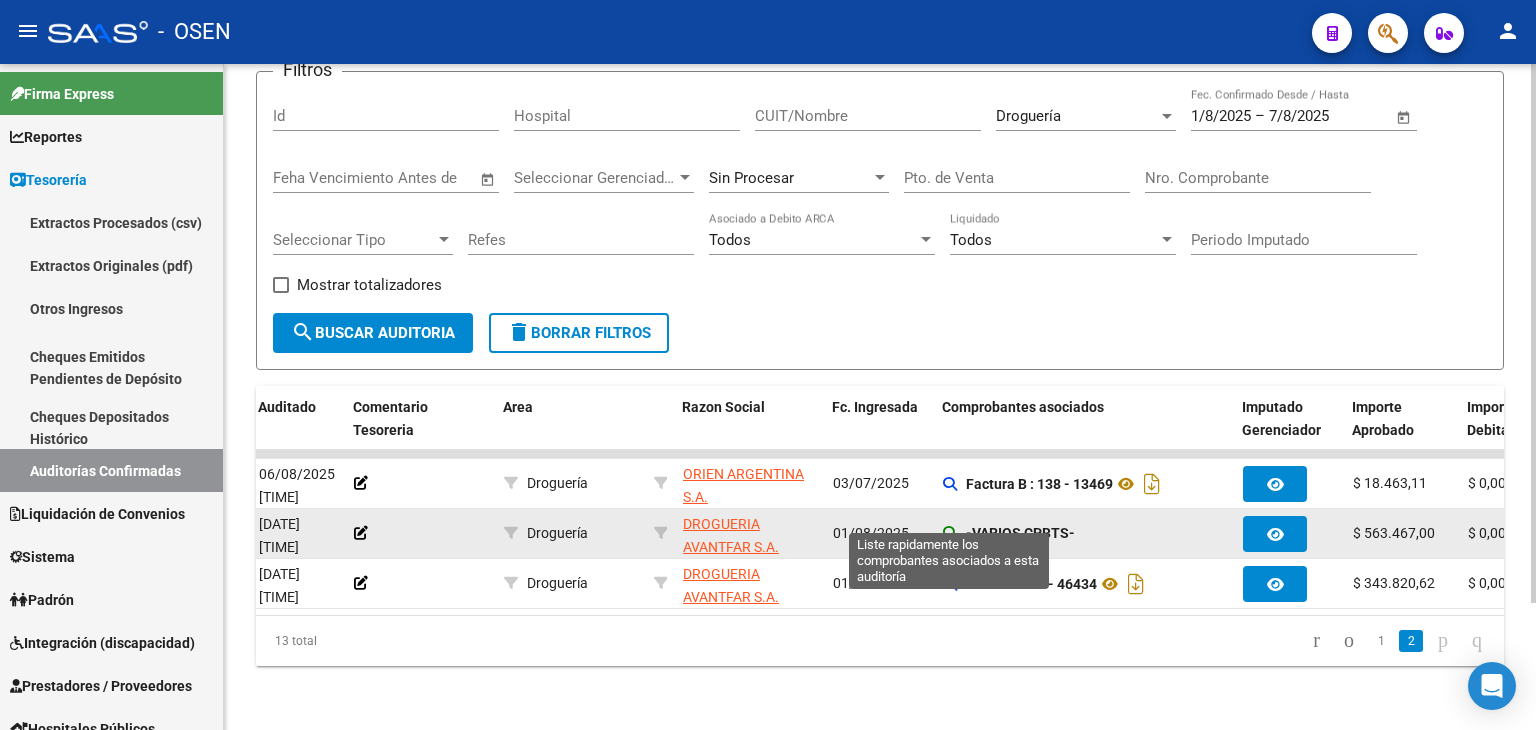 click 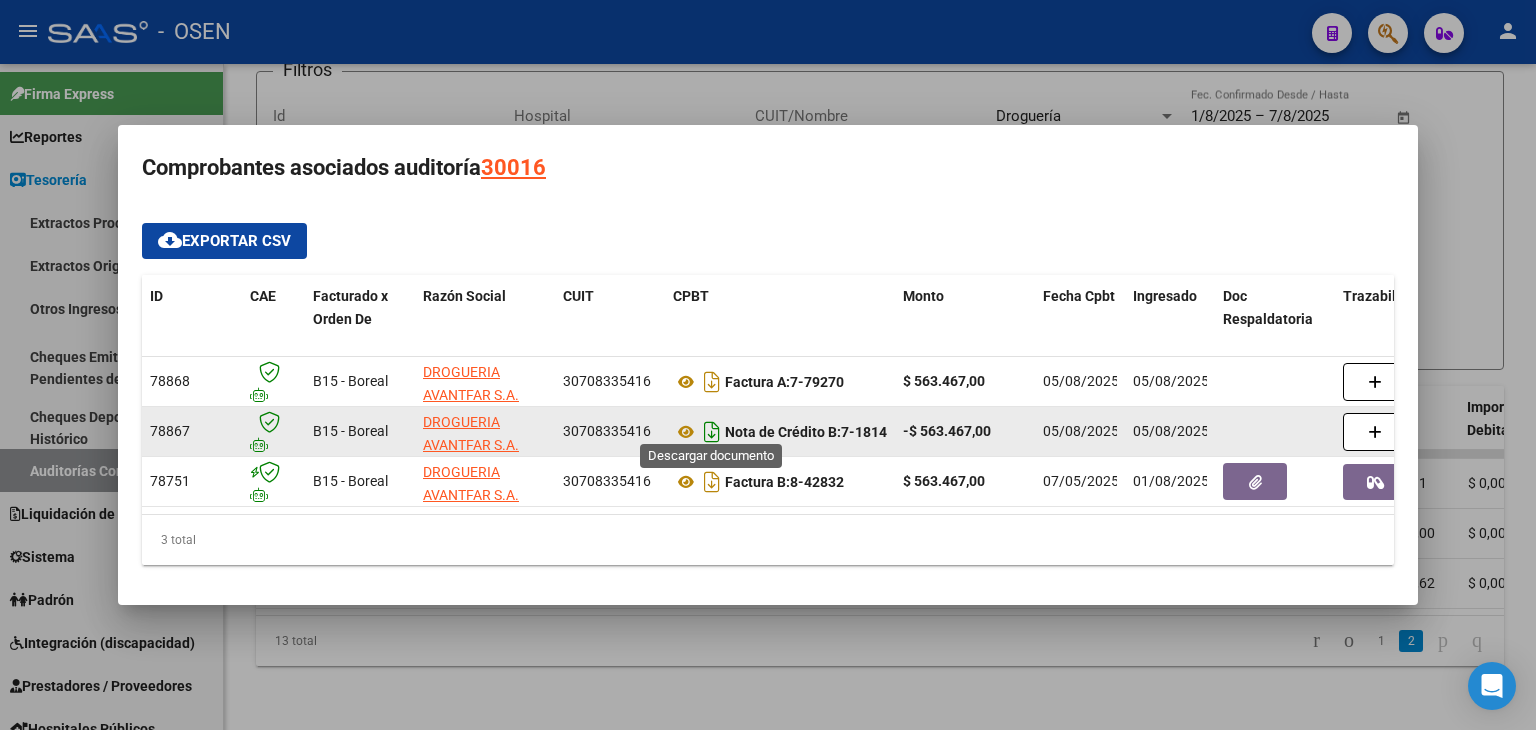 scroll, scrollTop: 12, scrollLeft: 0, axis: vertical 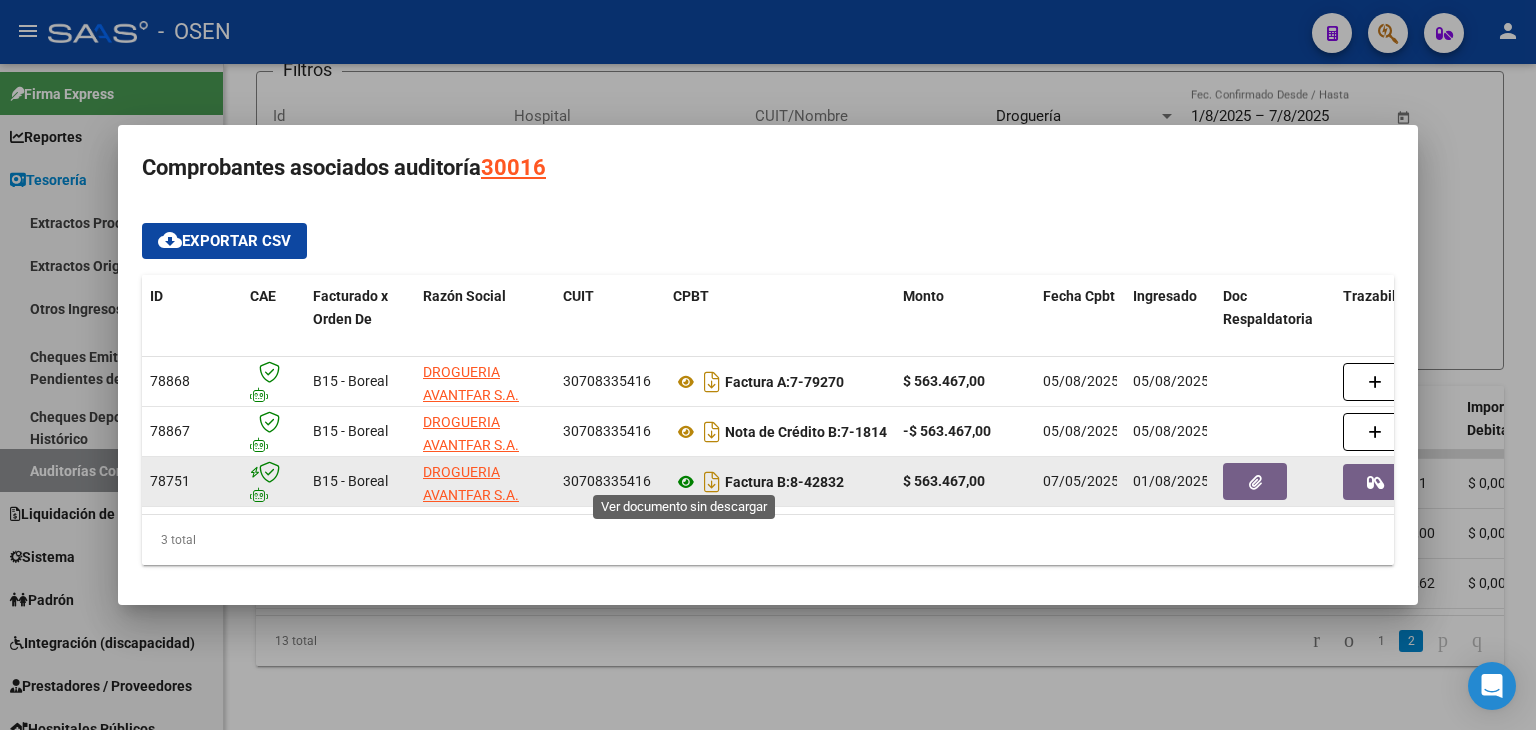 click 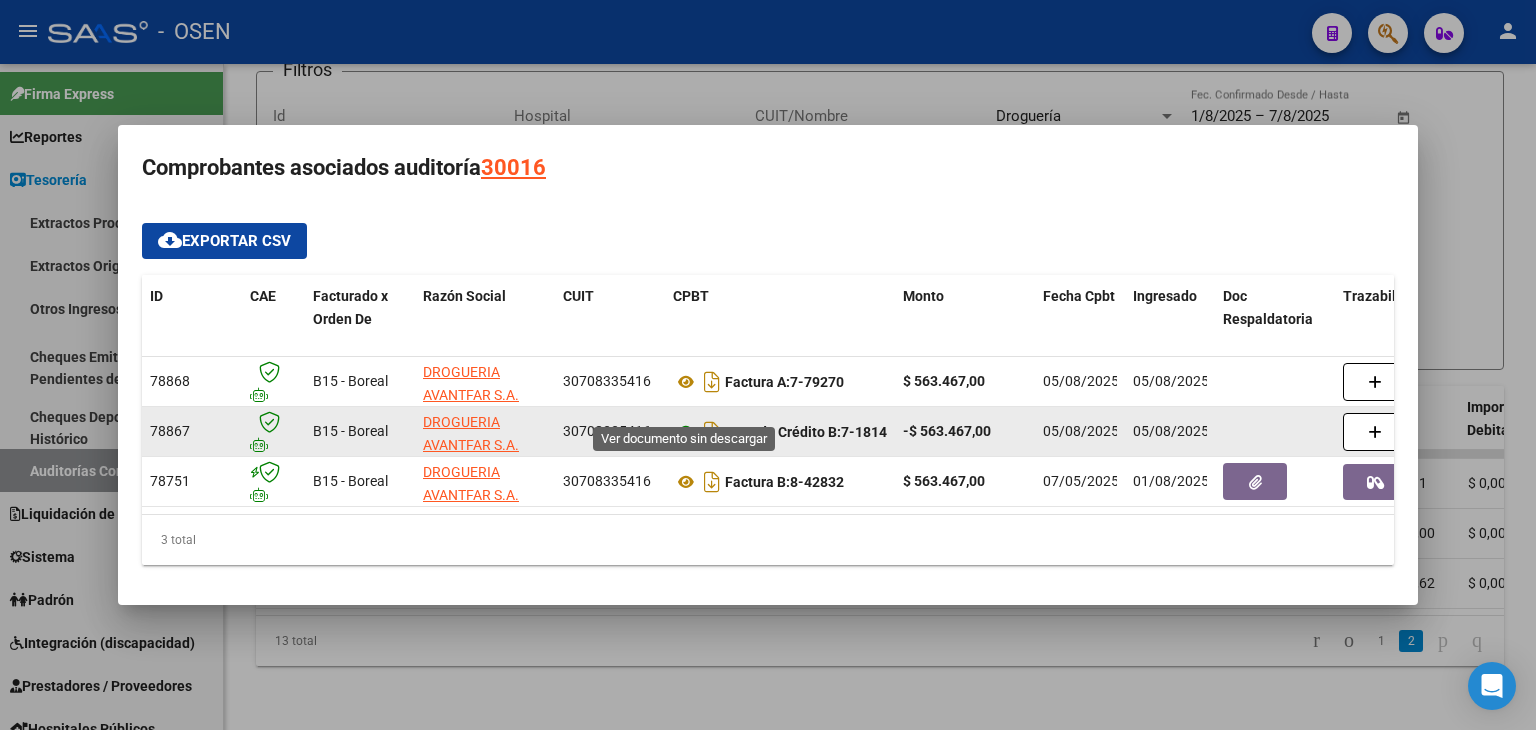 click 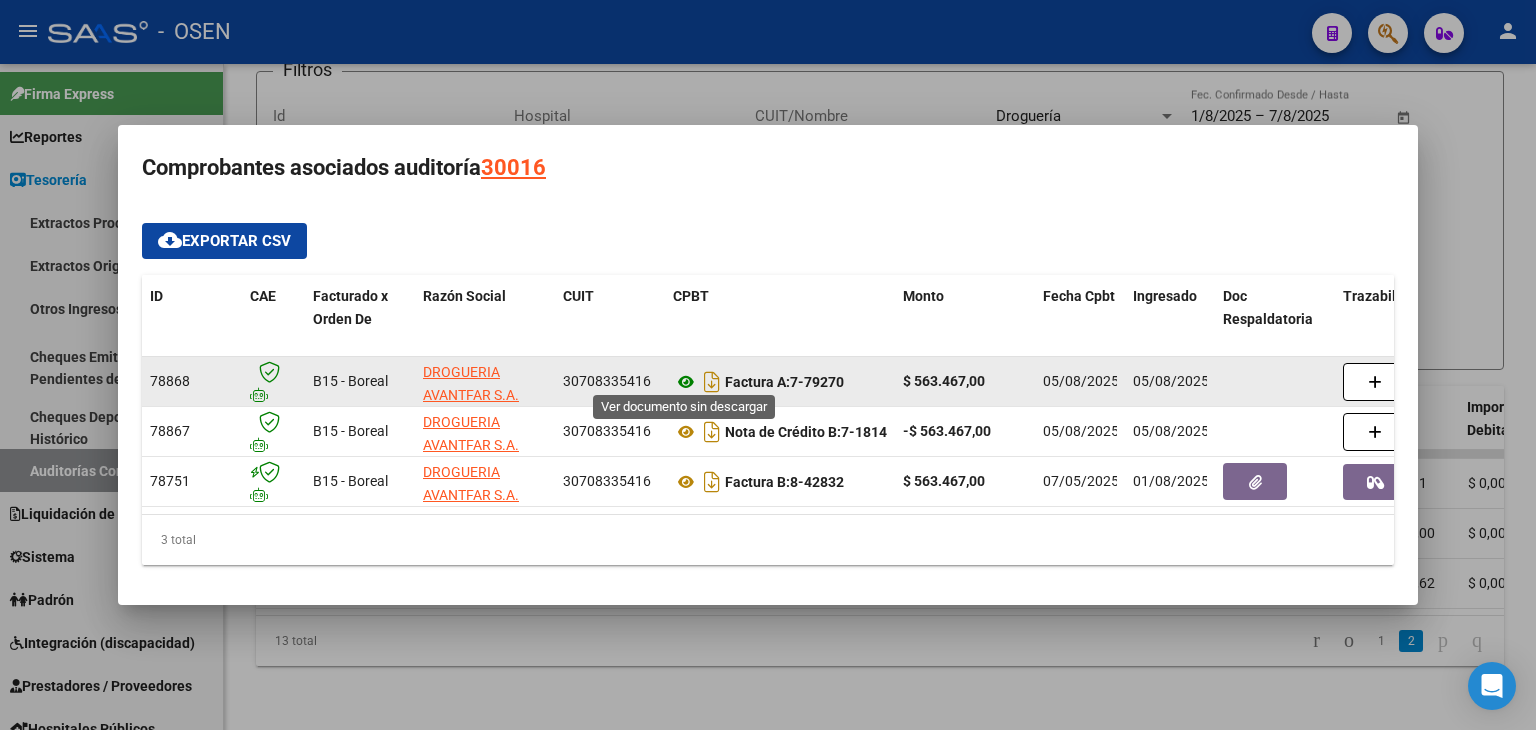 click 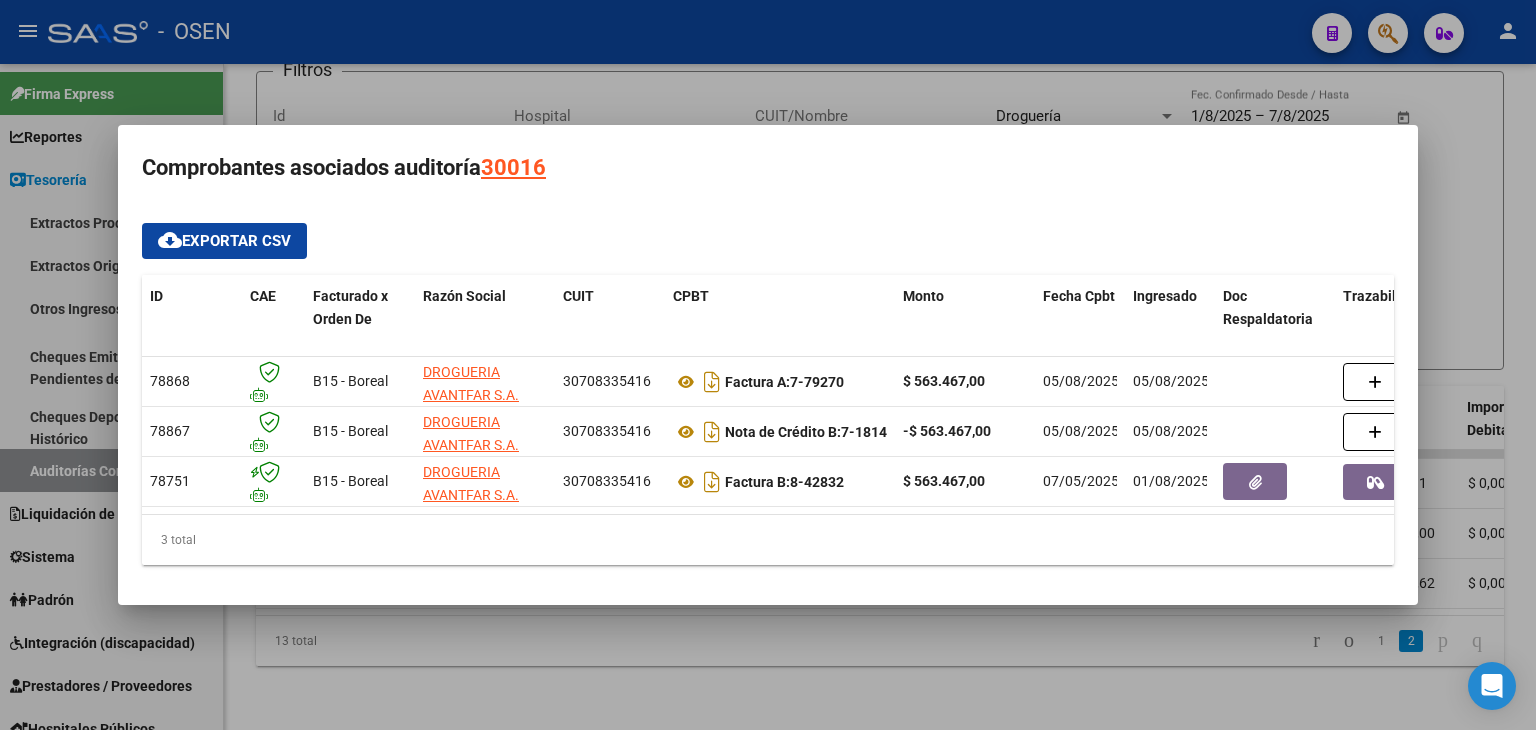 click at bounding box center (768, 365) 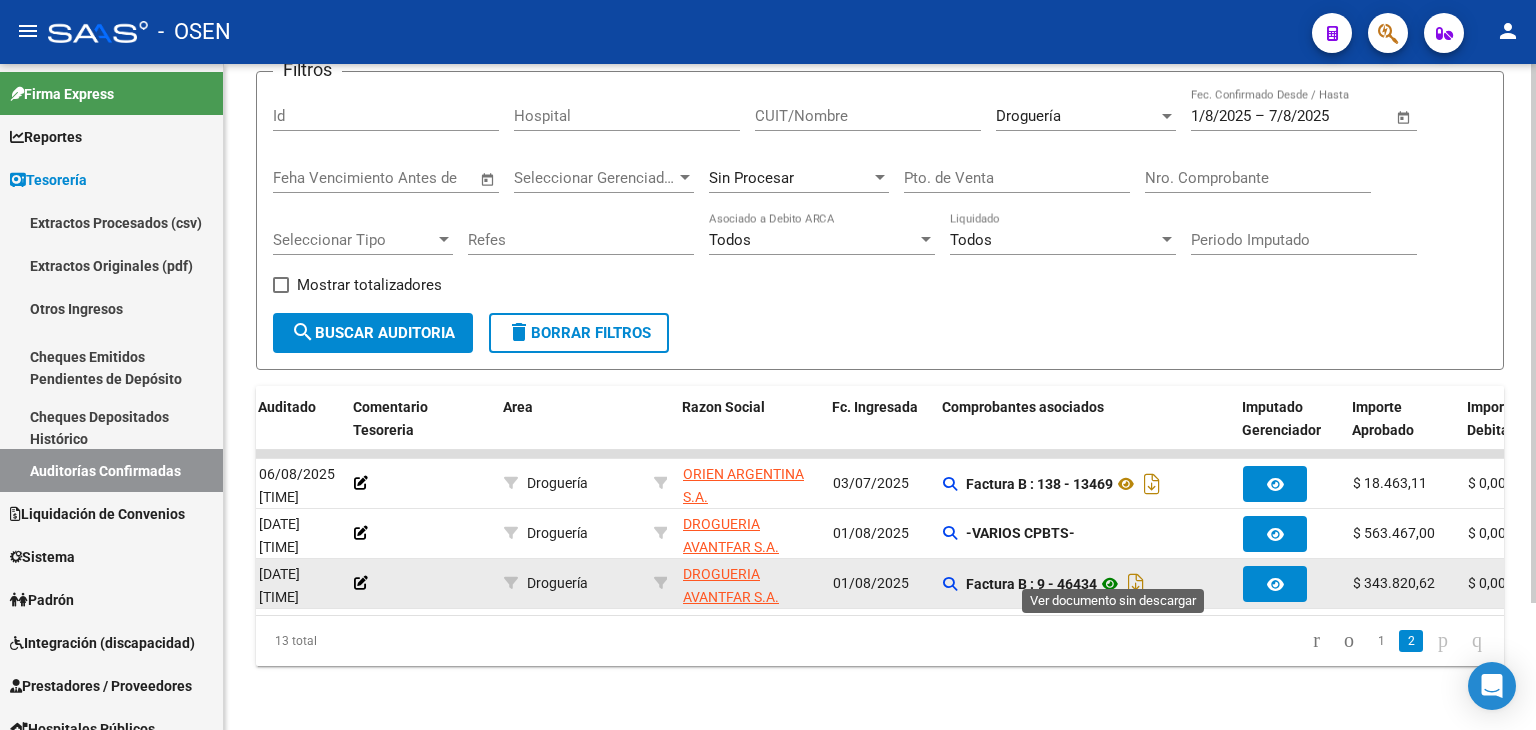 click 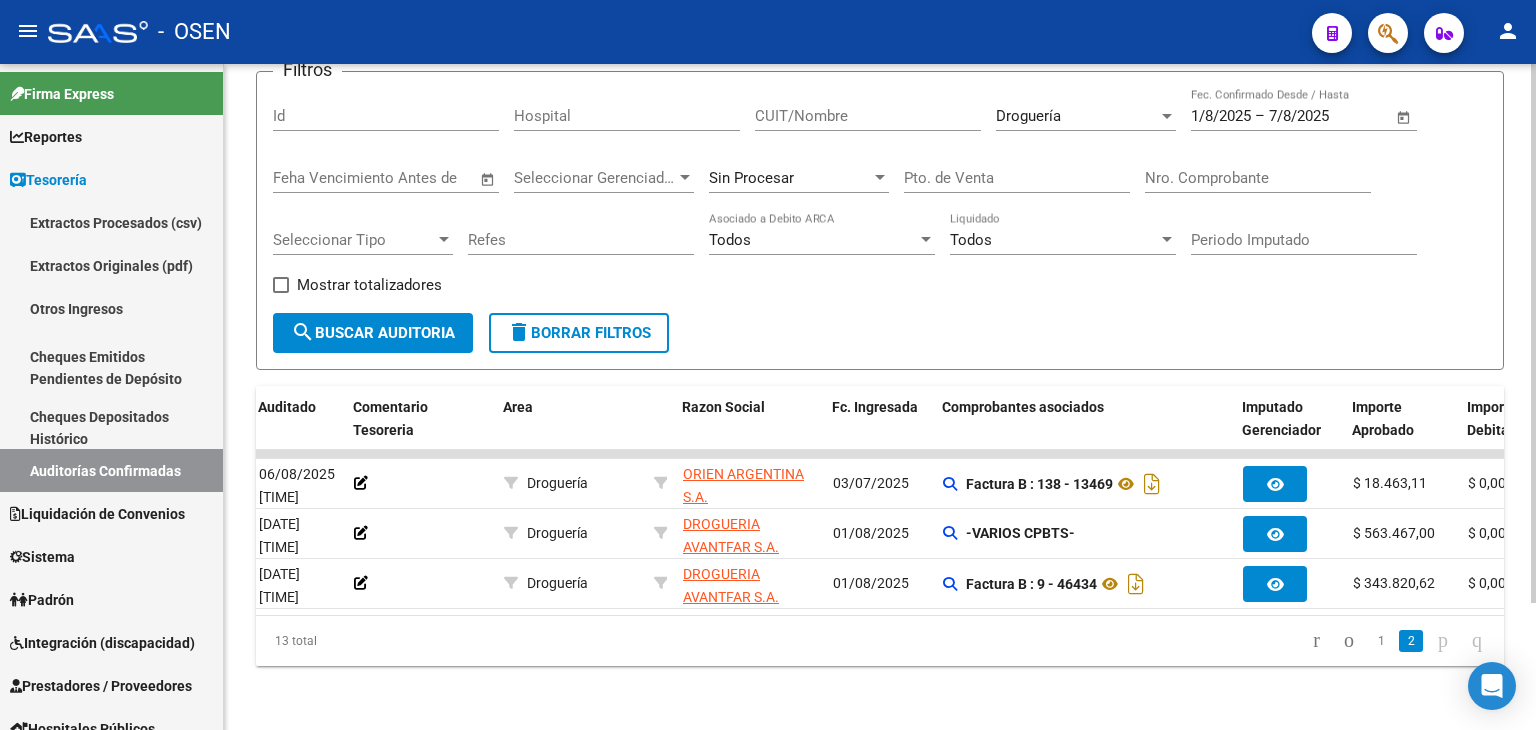click on "1   2" 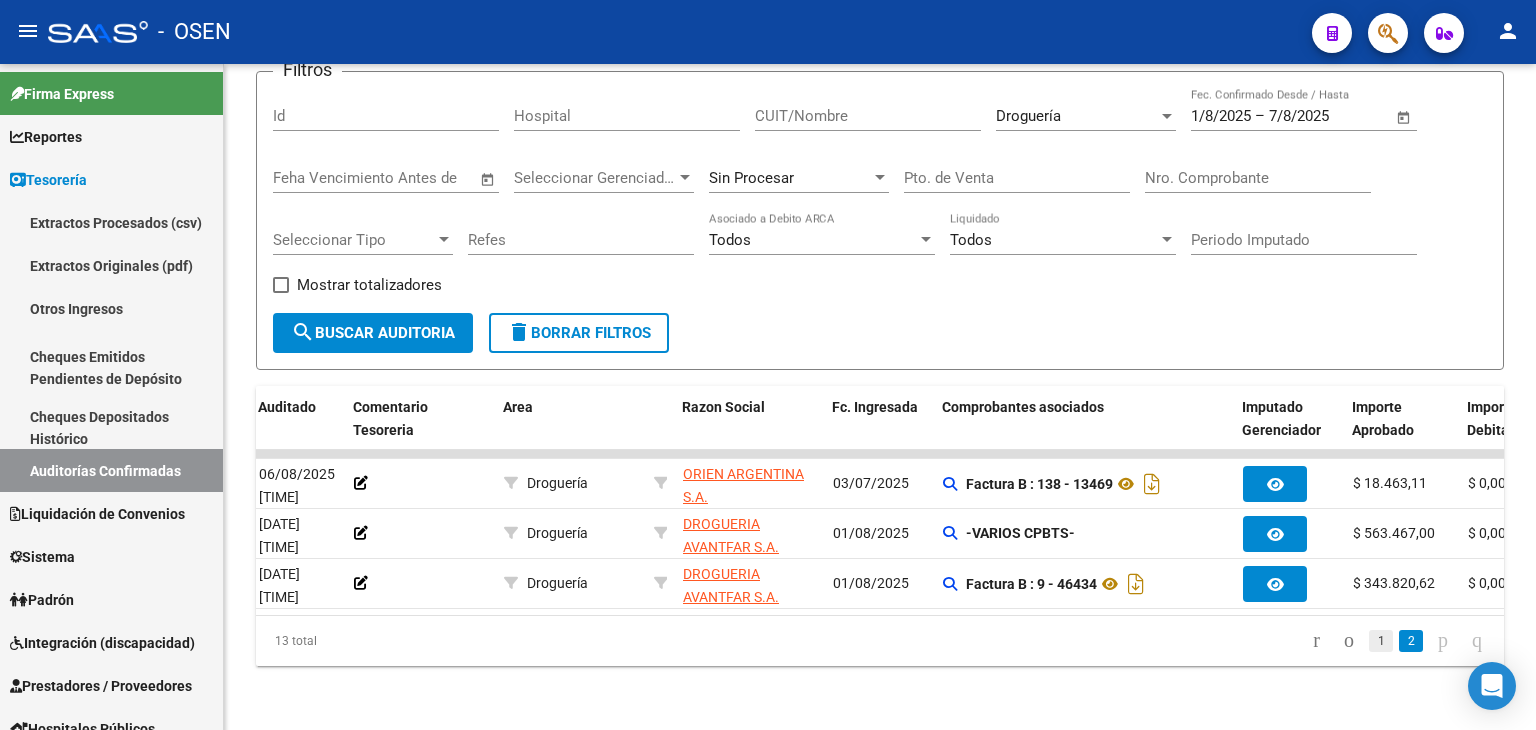 click on "1" 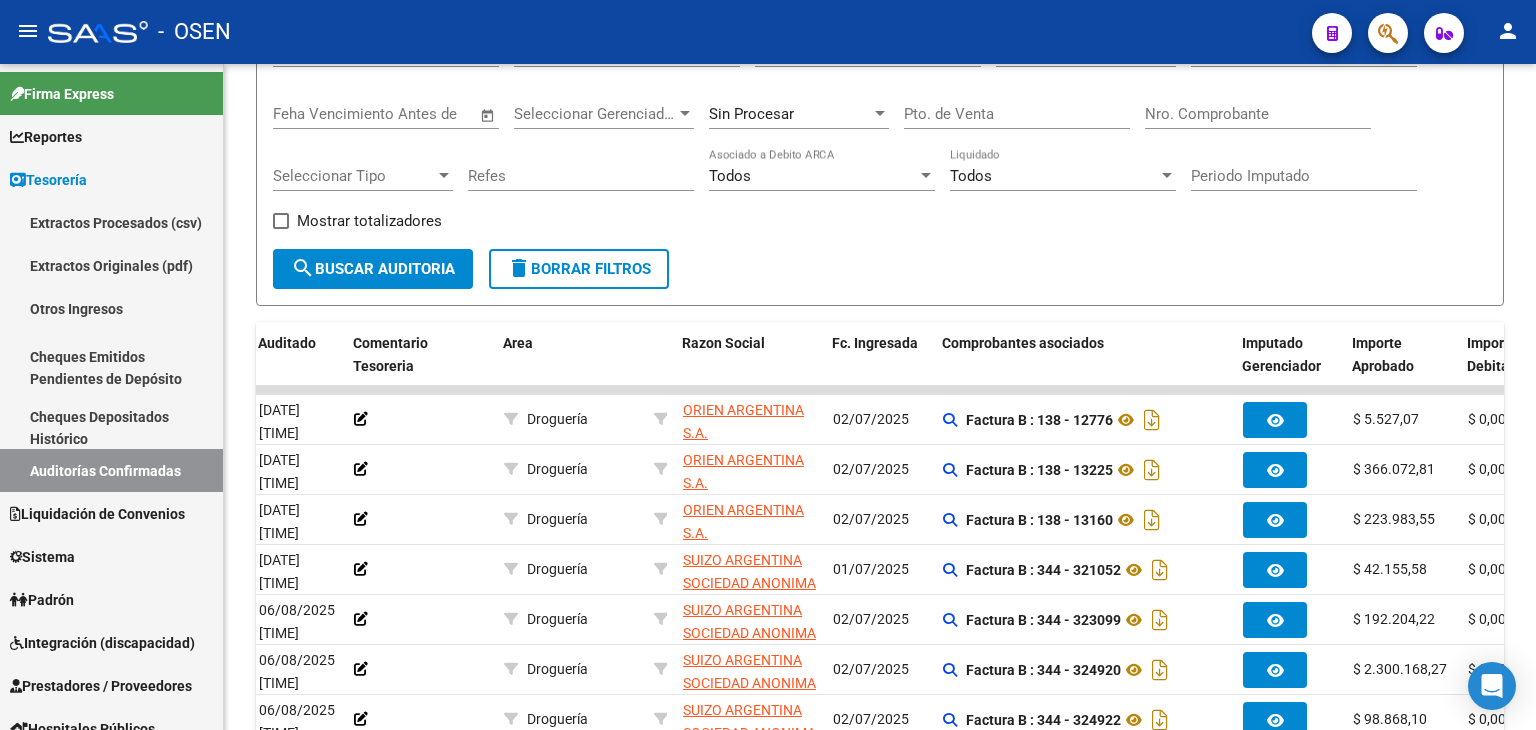 scroll, scrollTop: 507, scrollLeft: 0, axis: vertical 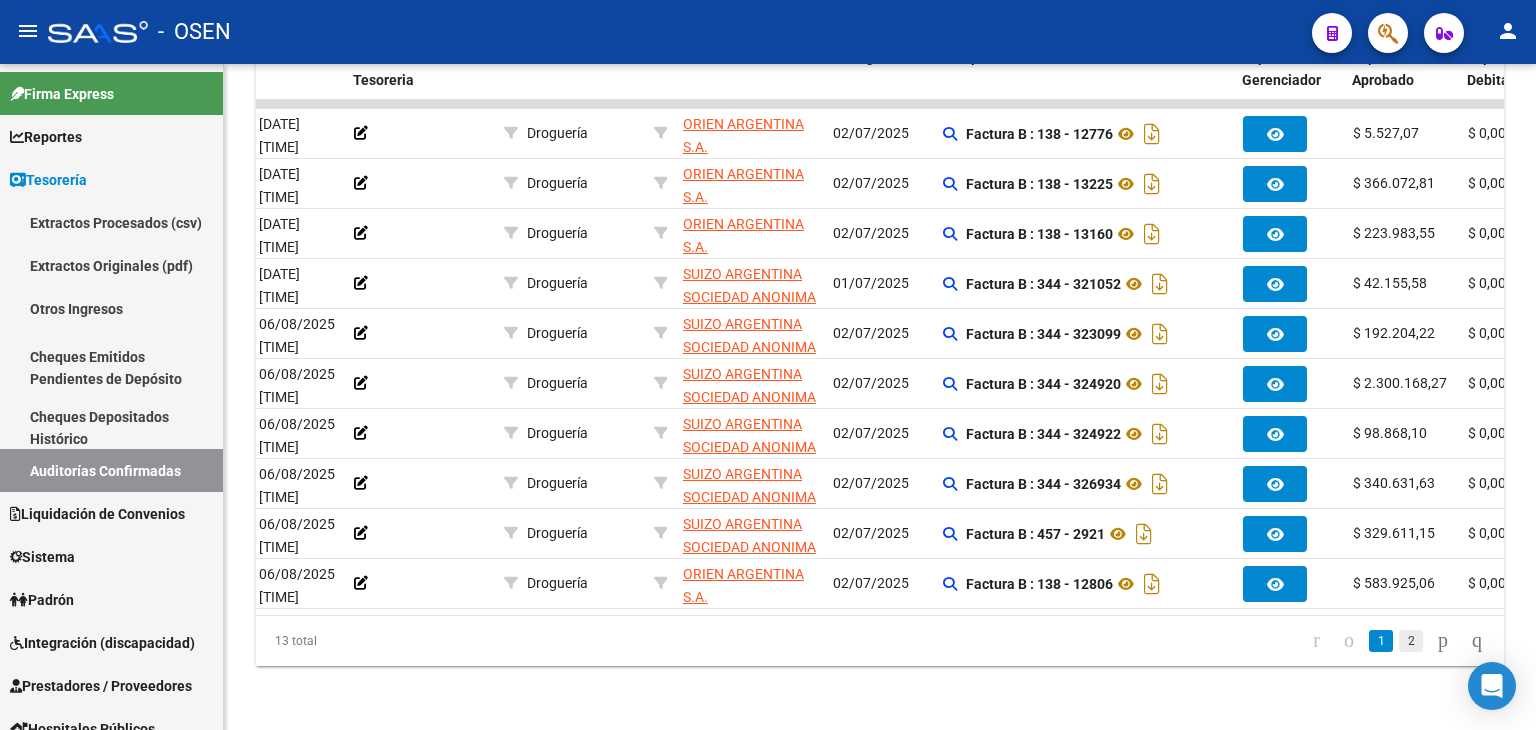 click on "2" 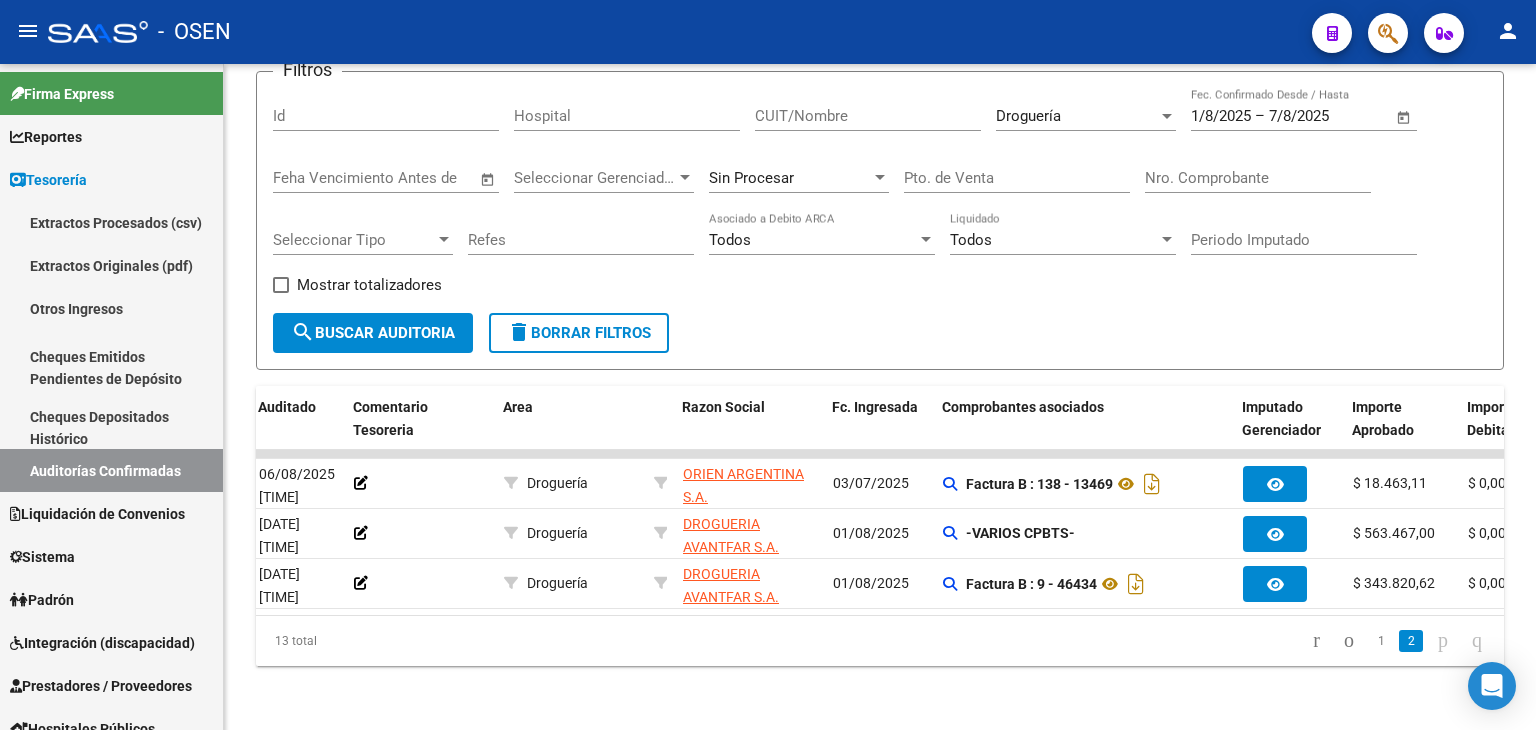 scroll, scrollTop: 156, scrollLeft: 0, axis: vertical 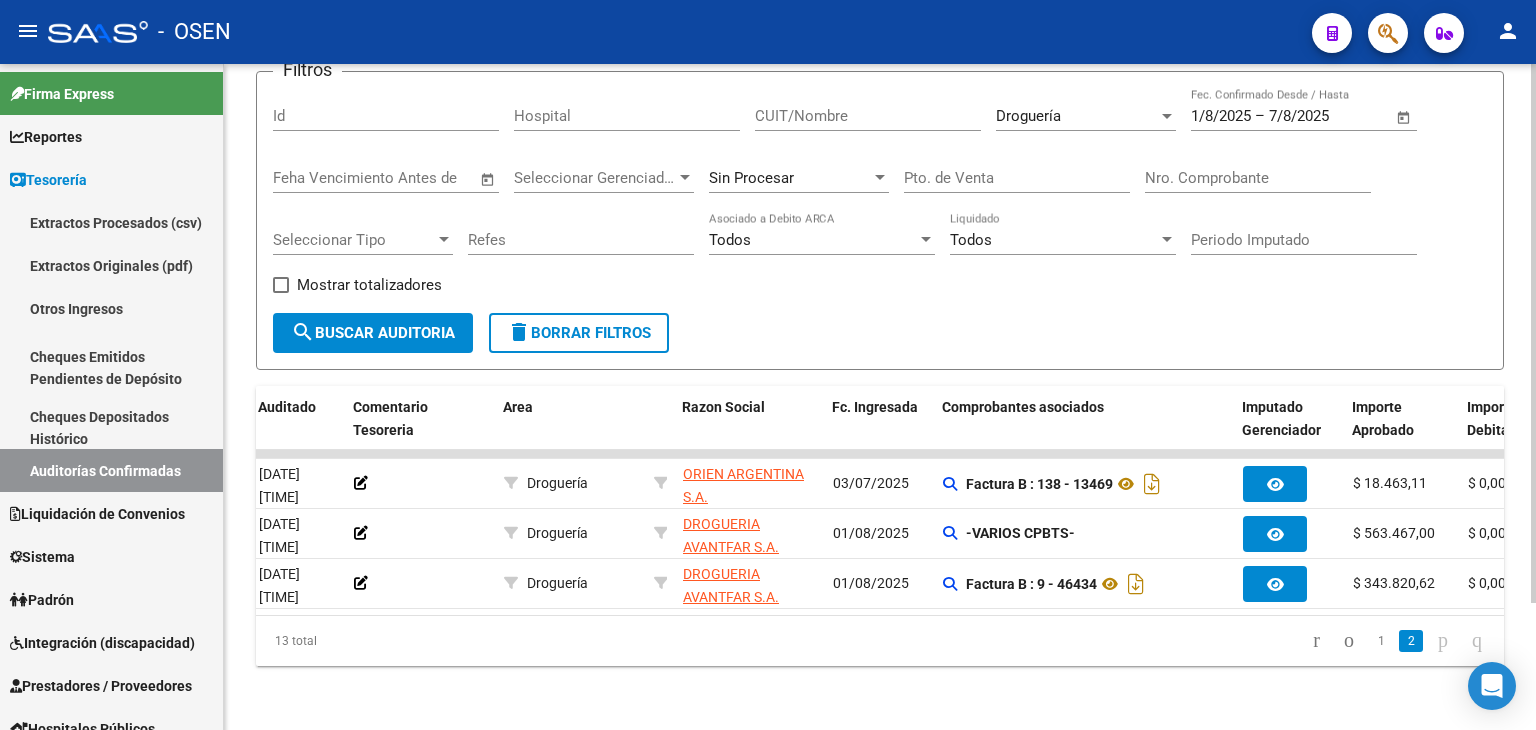 click on "1" 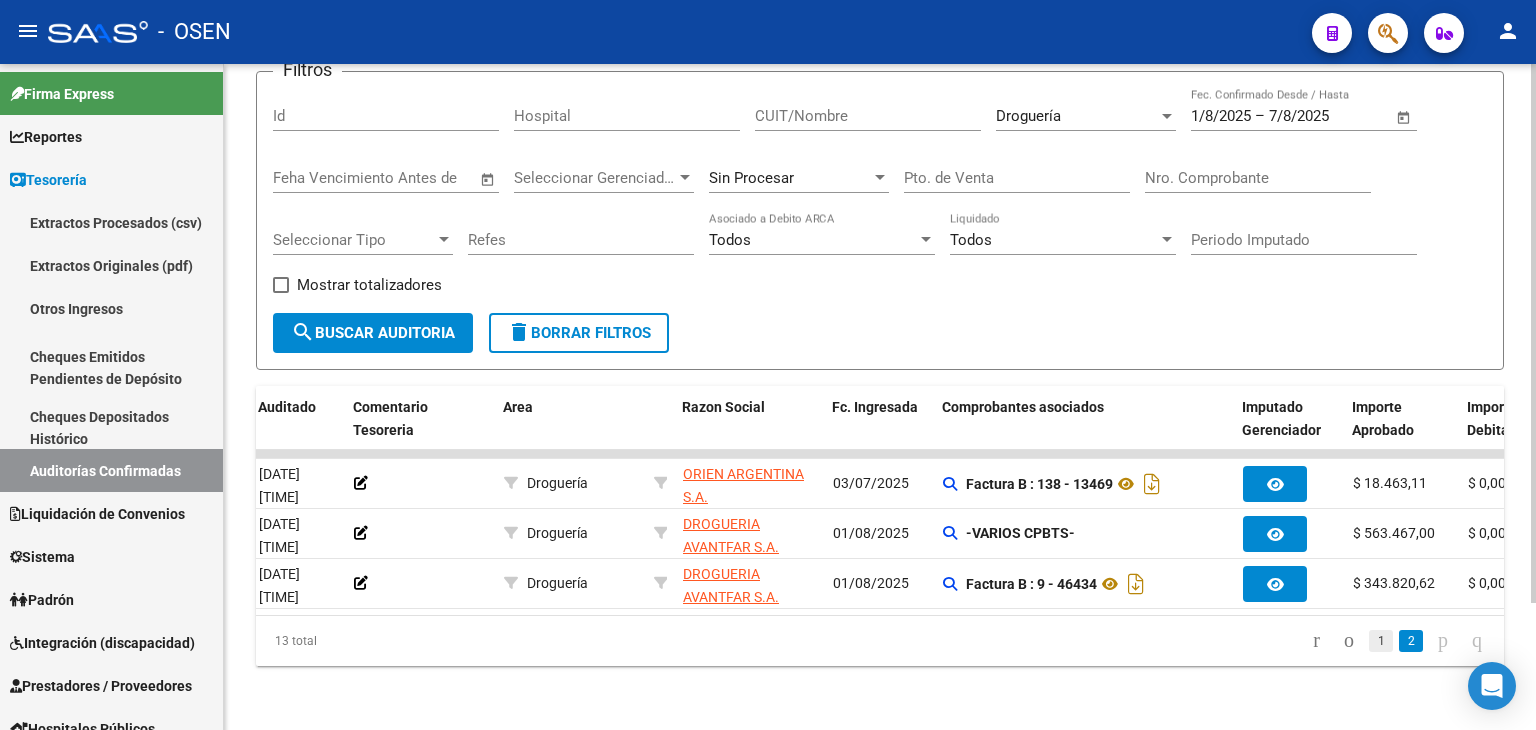 click on "1" 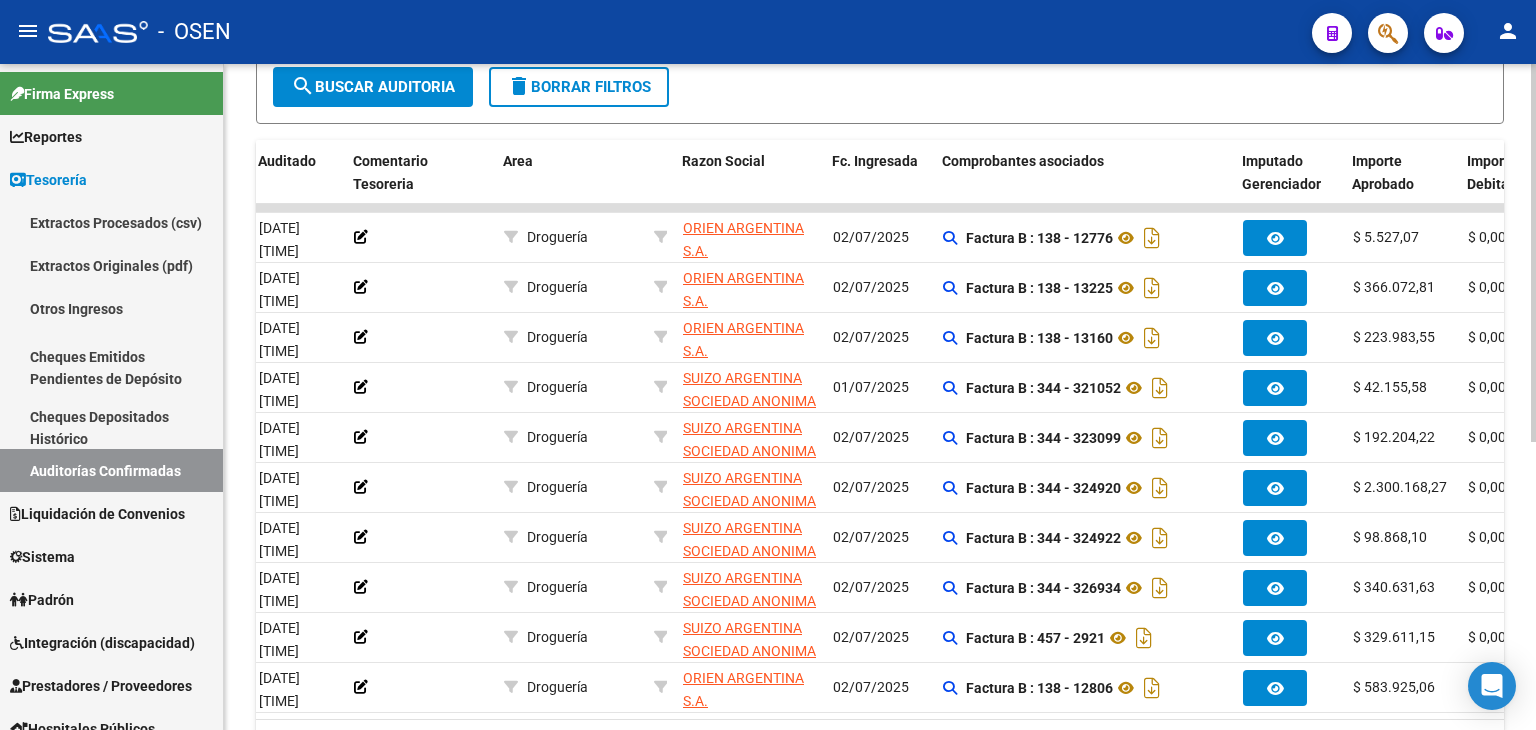 scroll, scrollTop: 507, scrollLeft: 0, axis: vertical 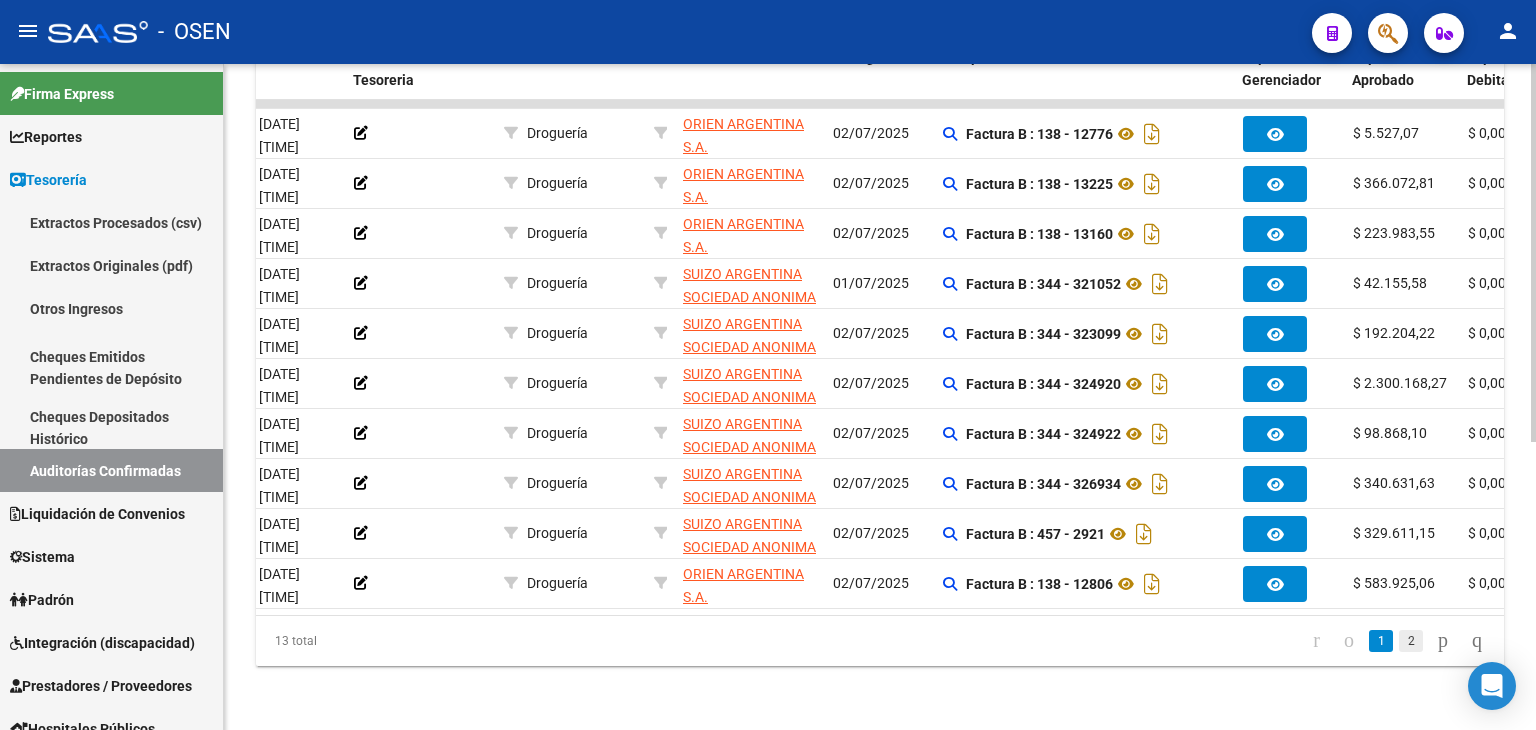 click on "2" 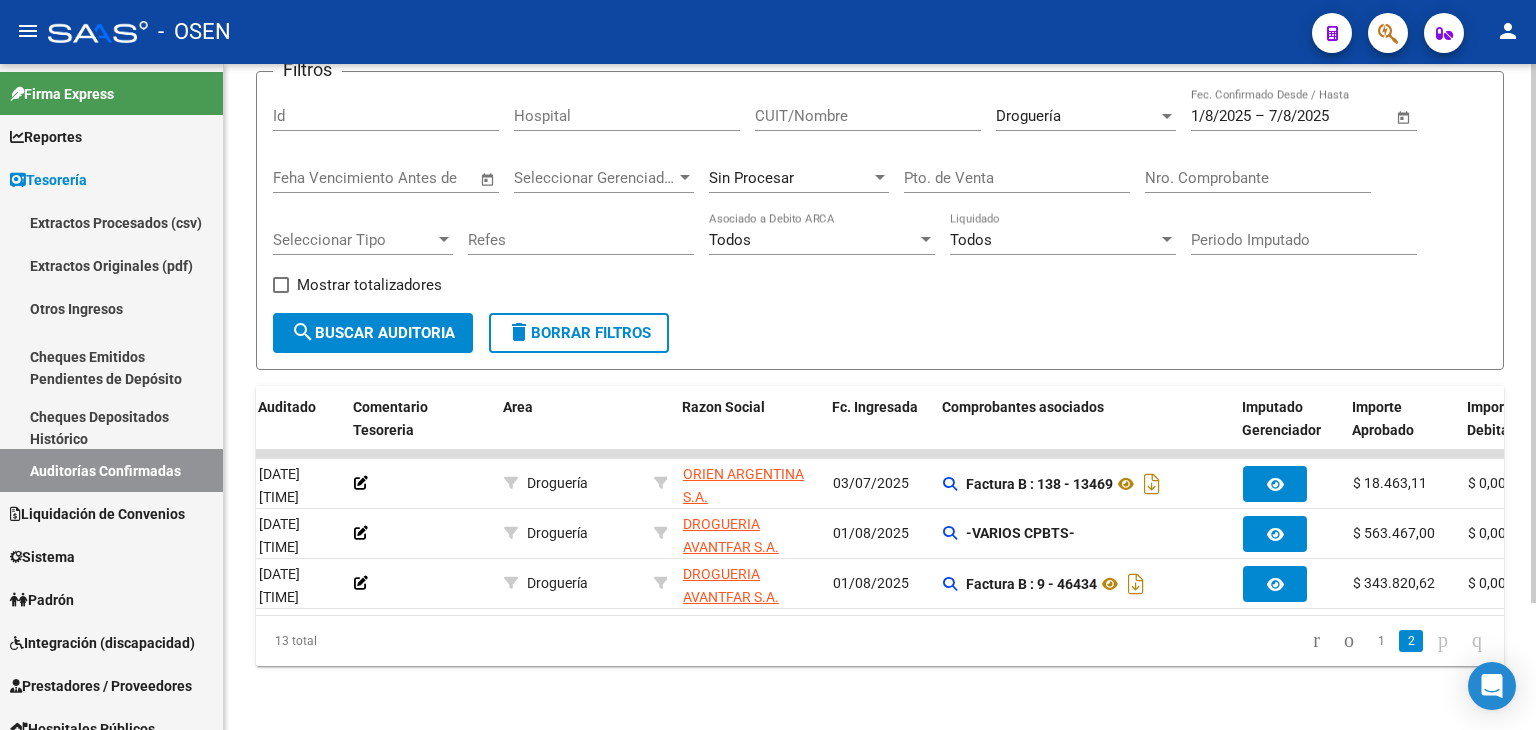 scroll, scrollTop: 156, scrollLeft: 0, axis: vertical 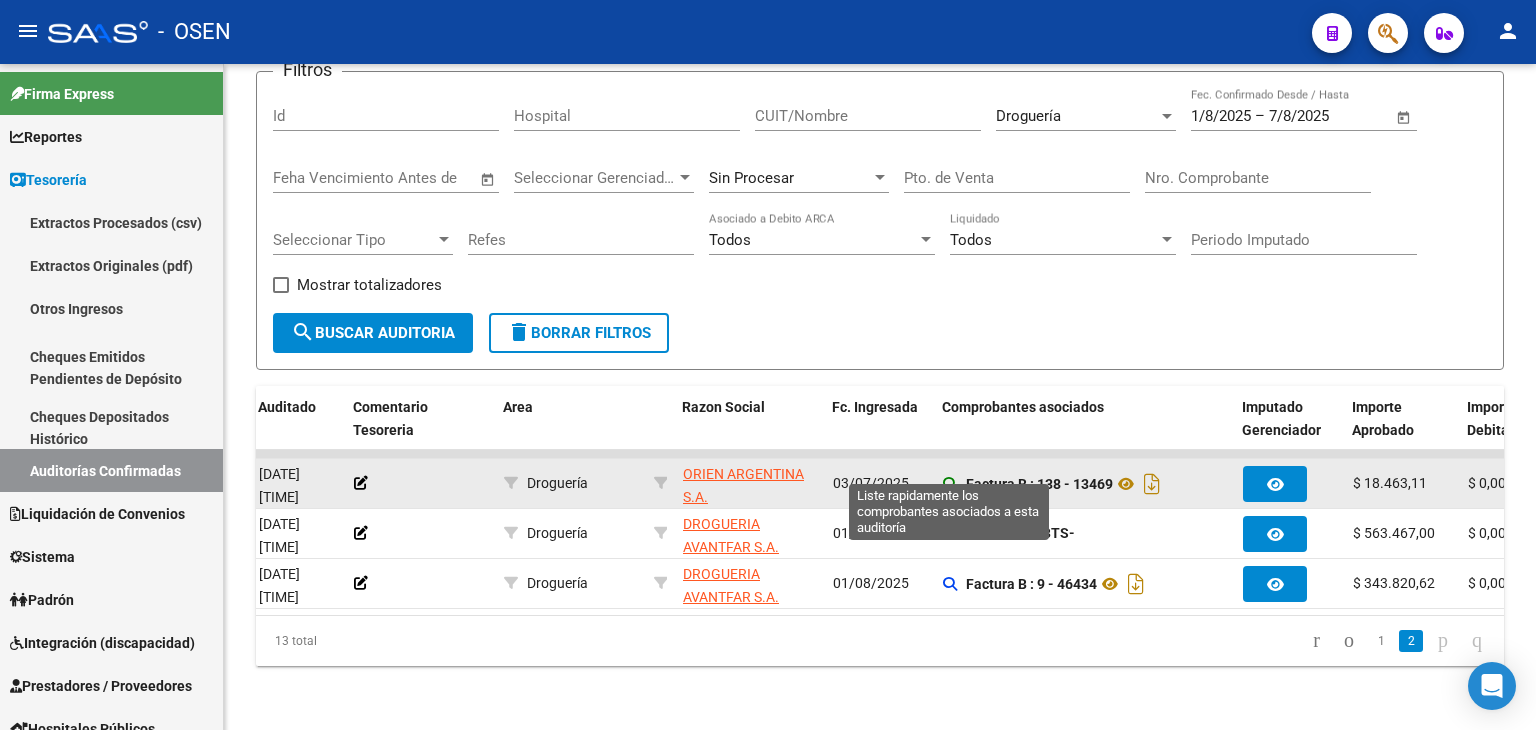 click 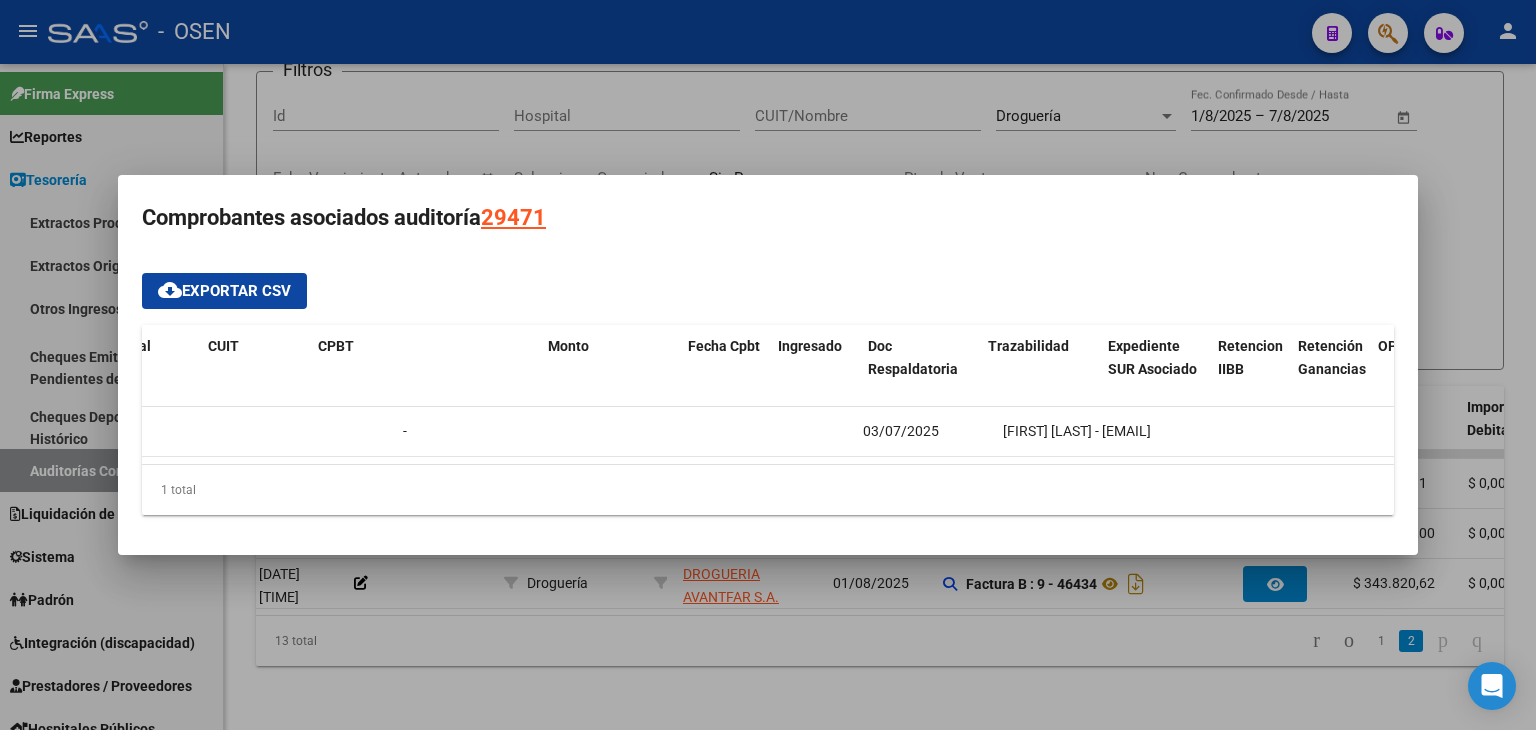 scroll, scrollTop: 0, scrollLeft: 0, axis: both 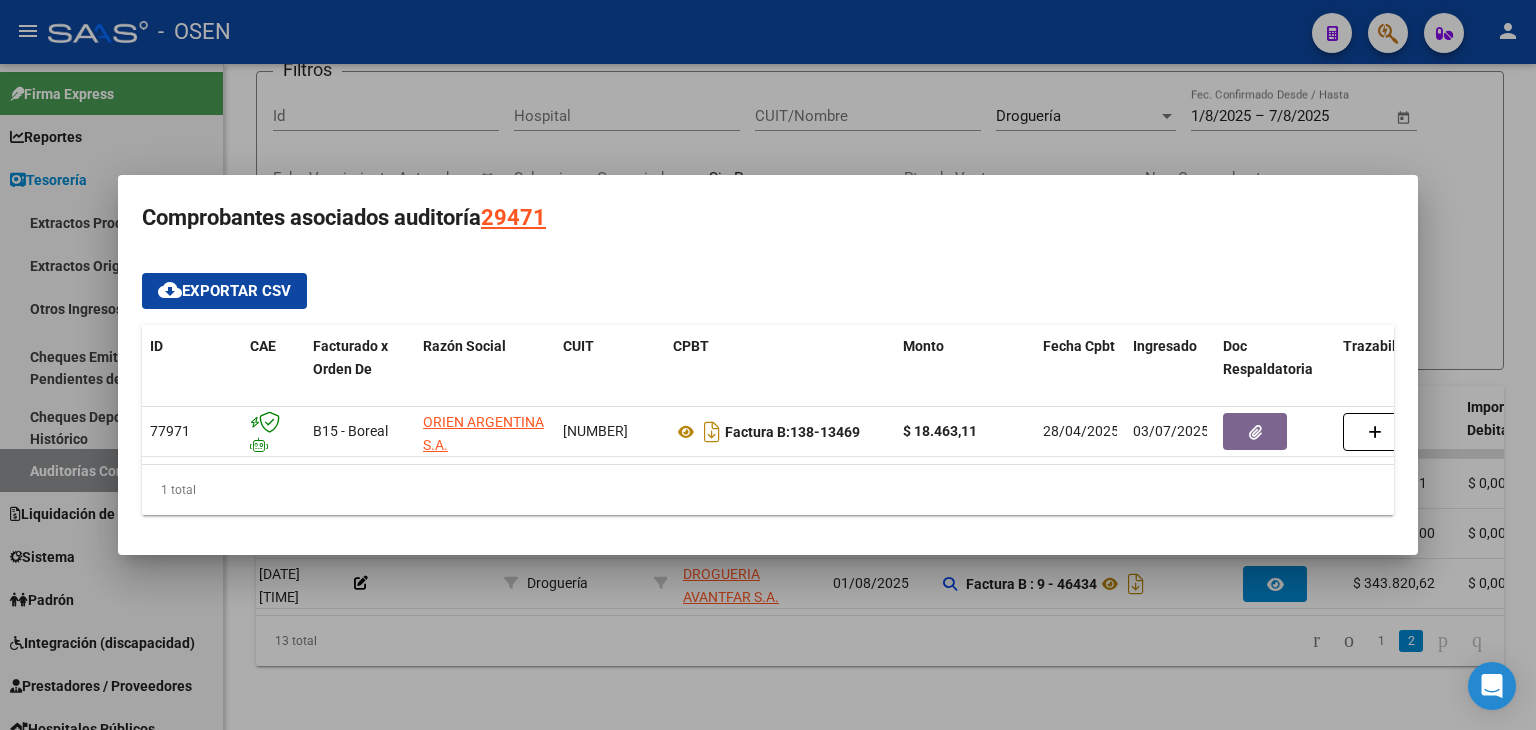 click at bounding box center (768, 365) 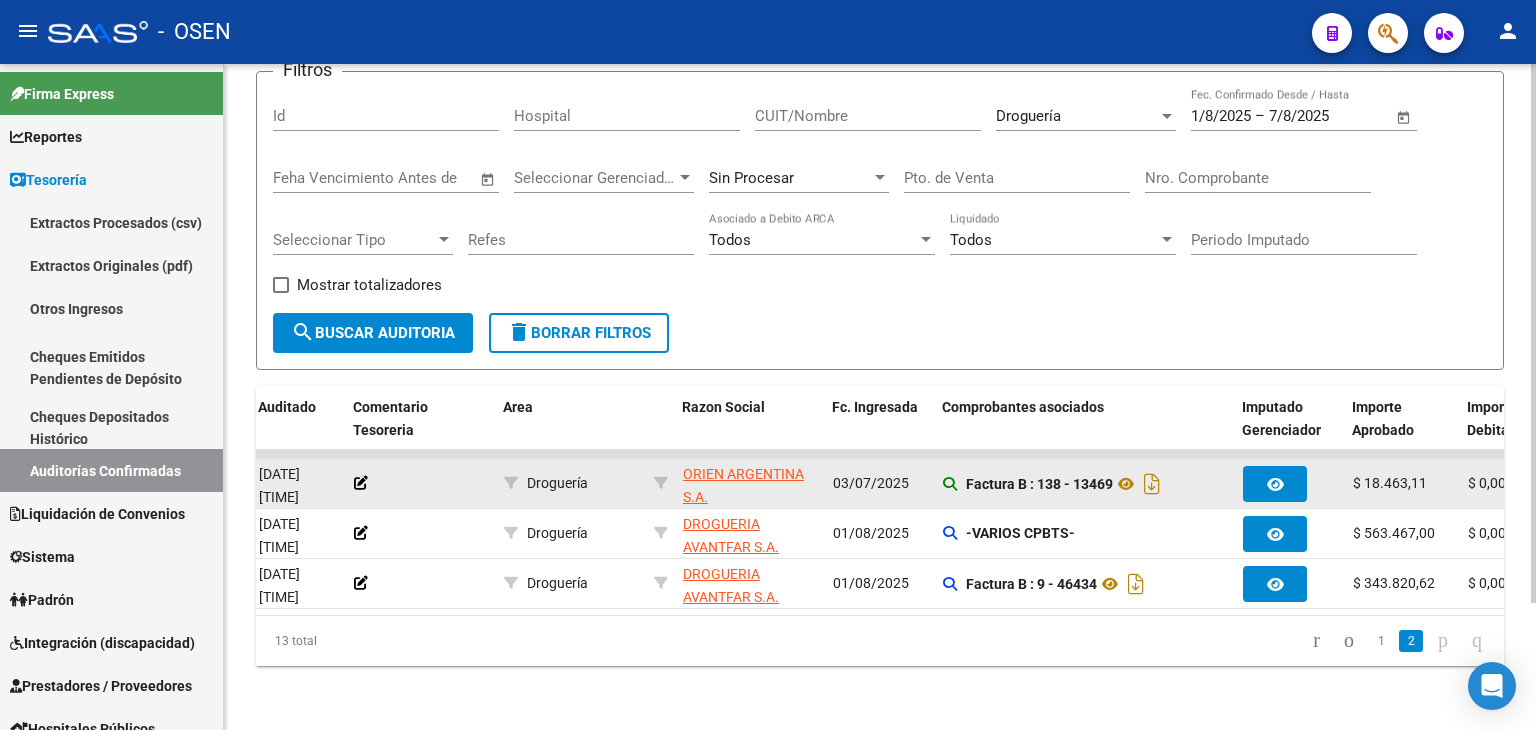 click 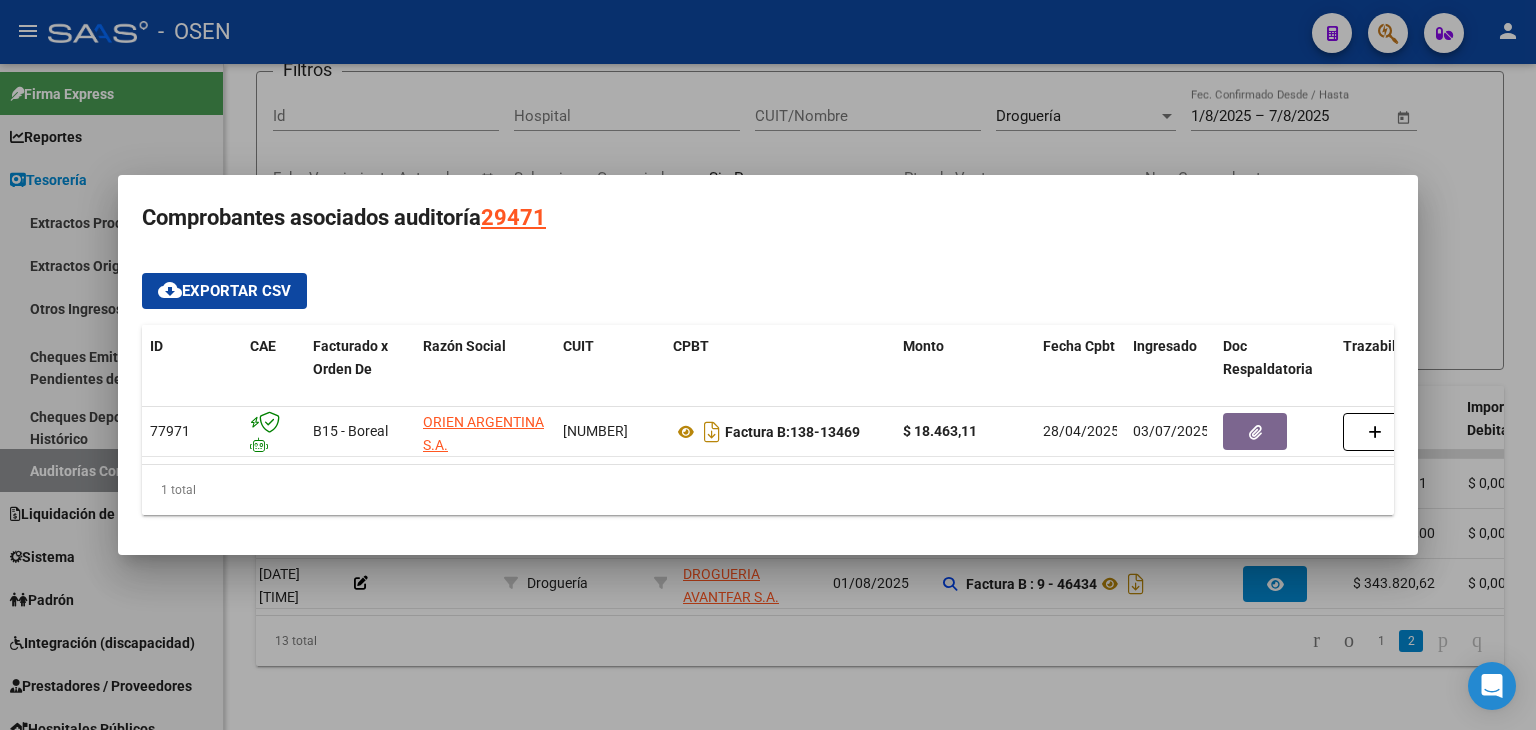 click at bounding box center [768, 365] 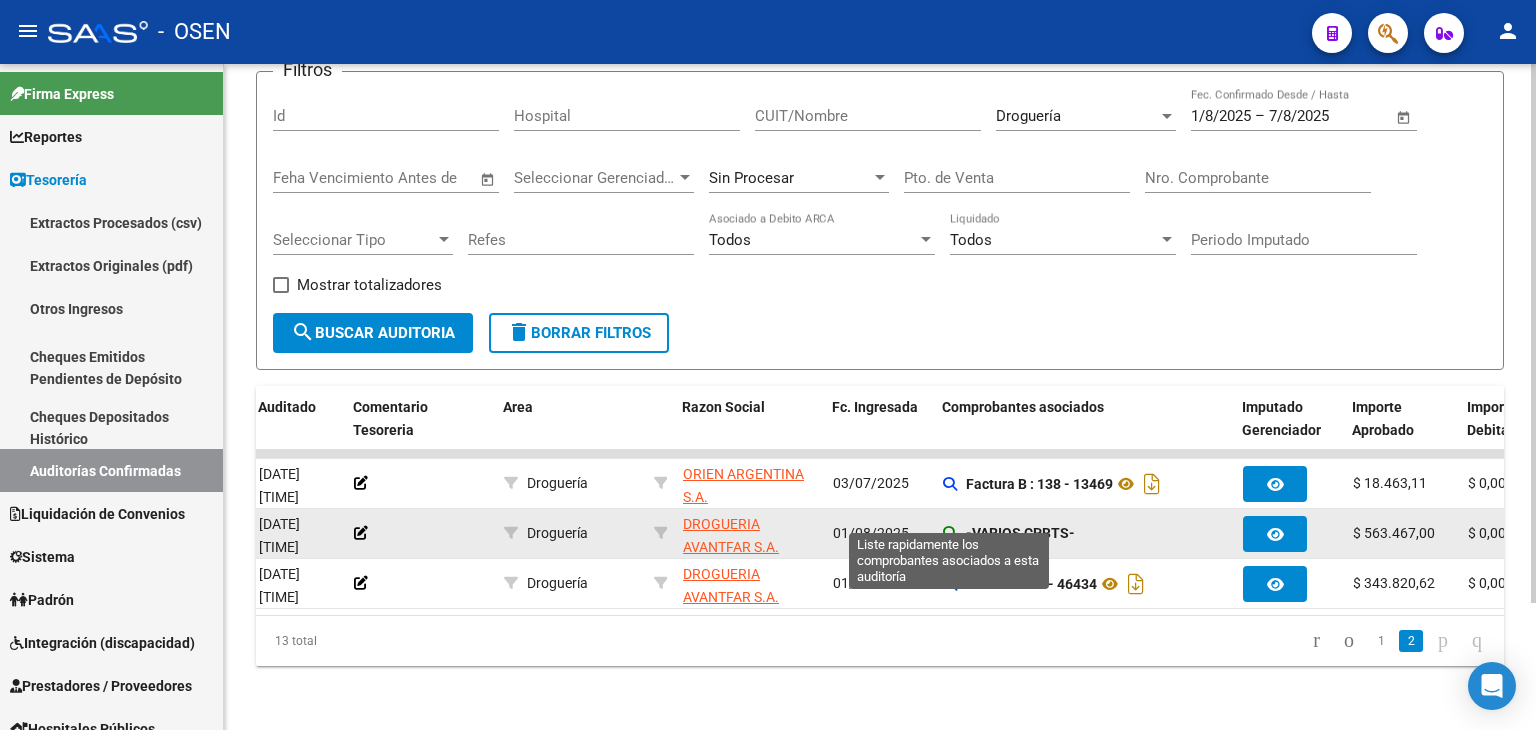 click 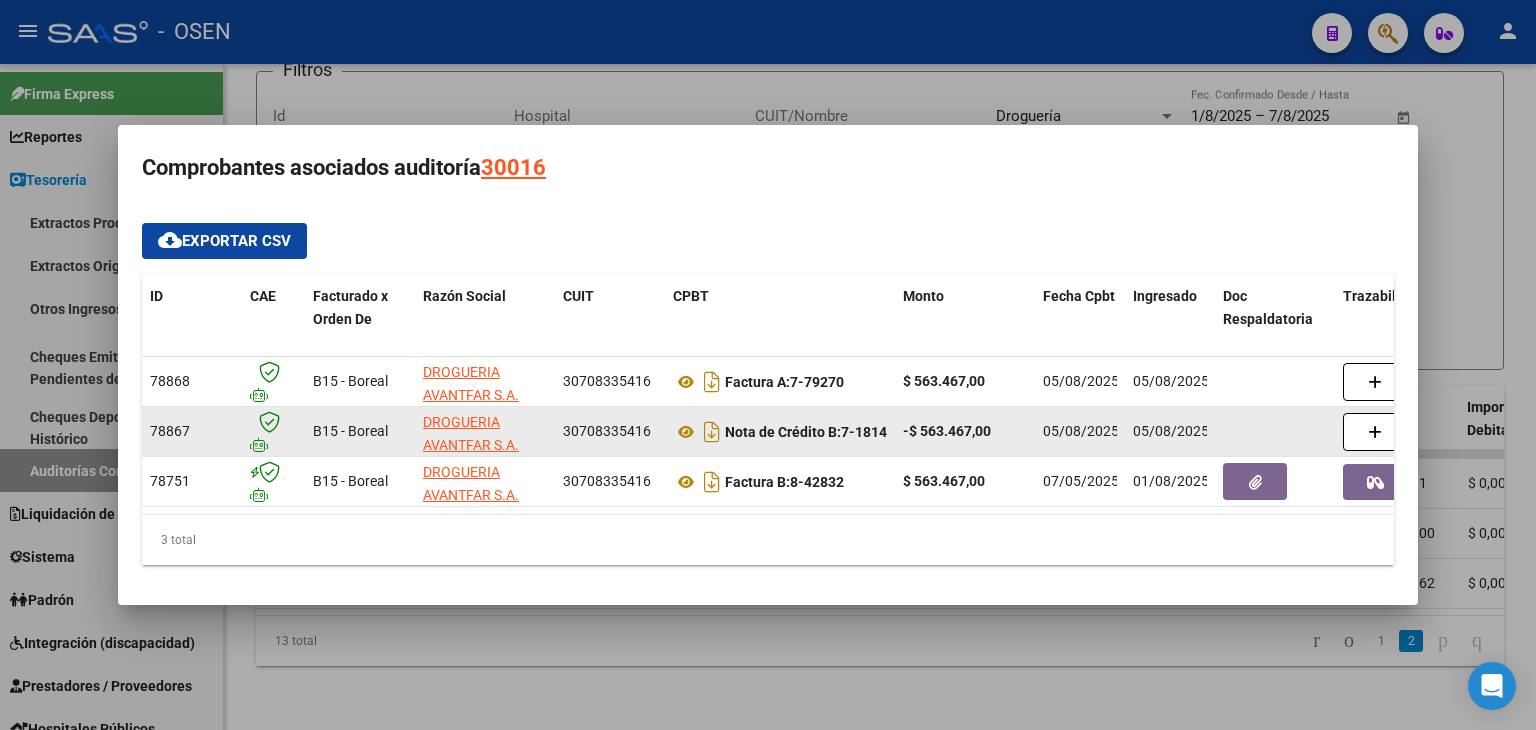 scroll, scrollTop: 0, scrollLeft: 0, axis: both 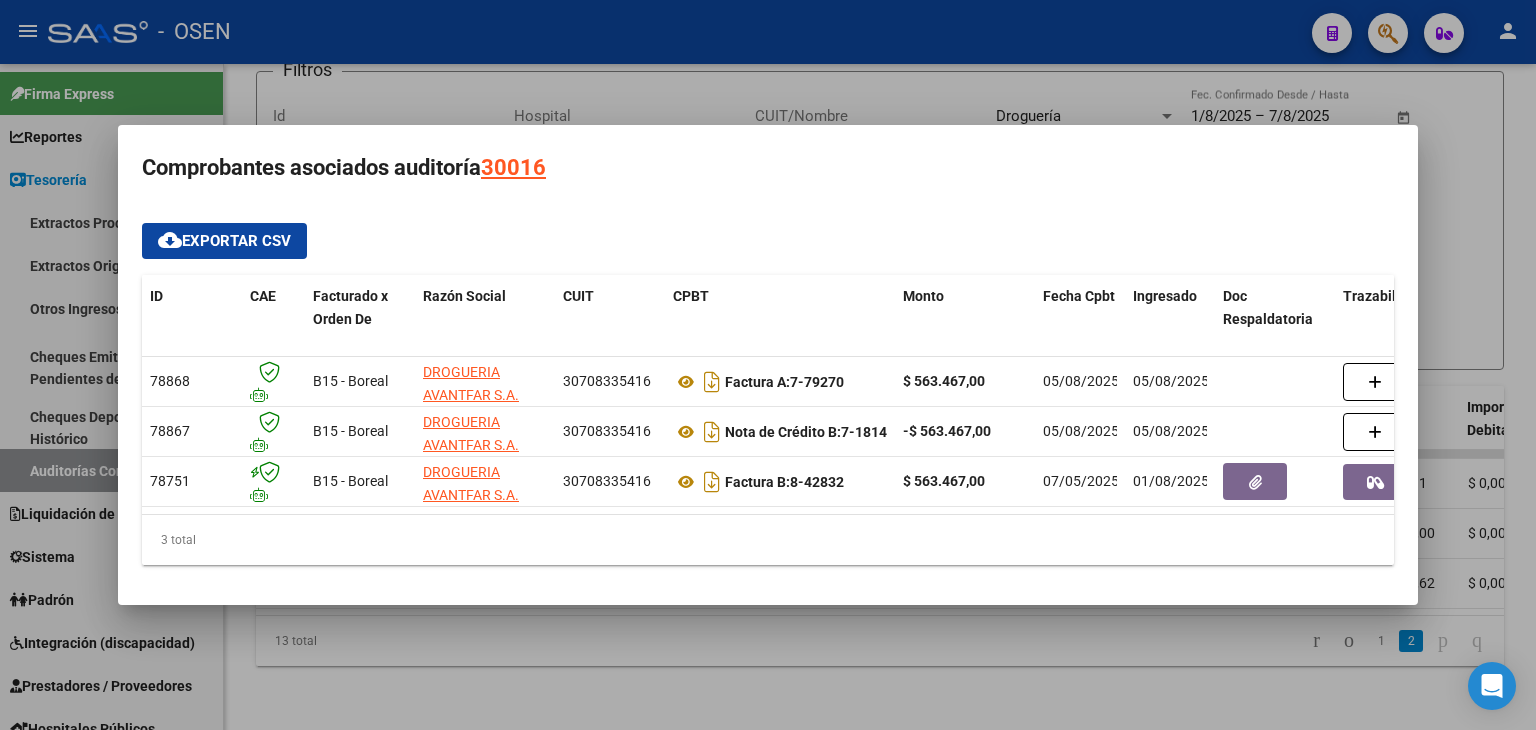 click at bounding box center (768, 365) 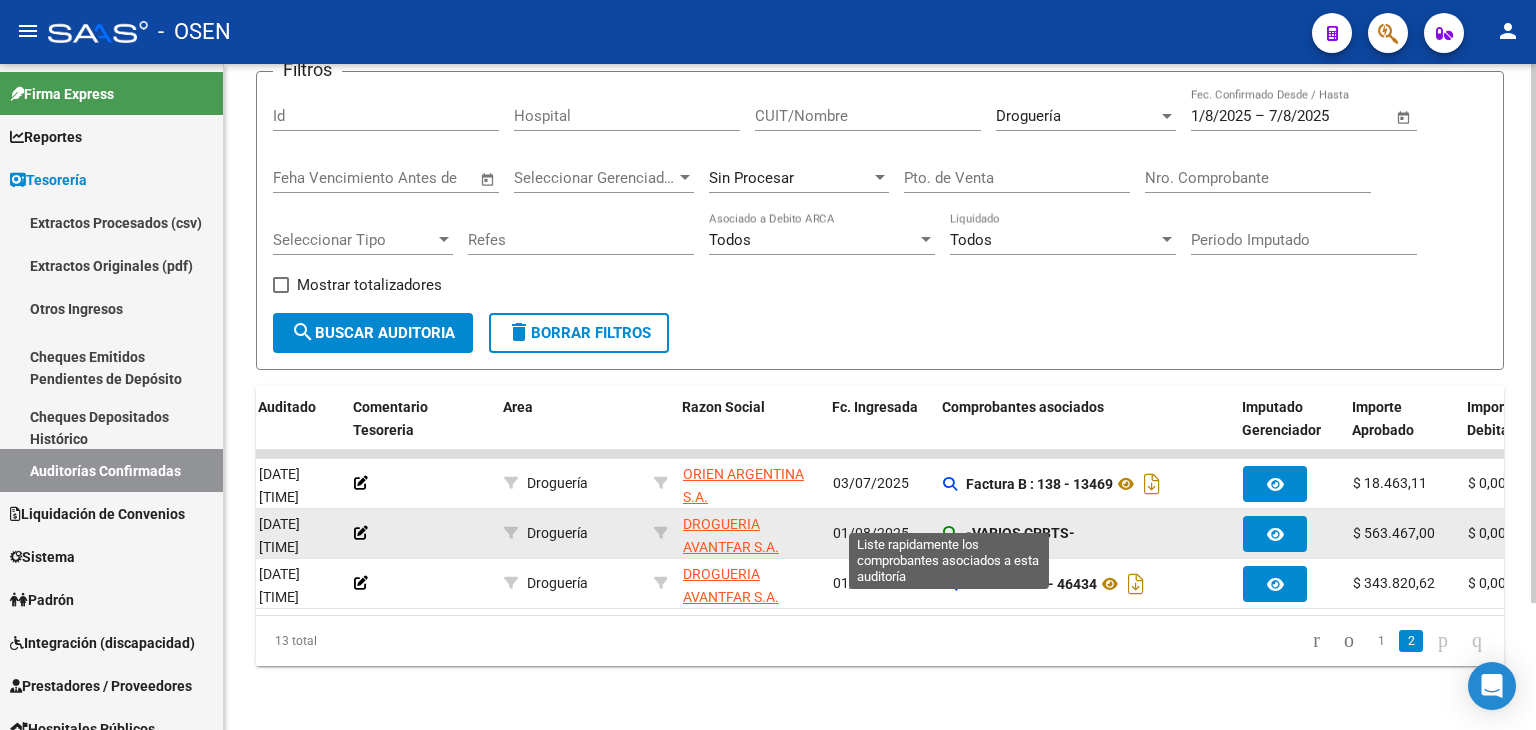 click 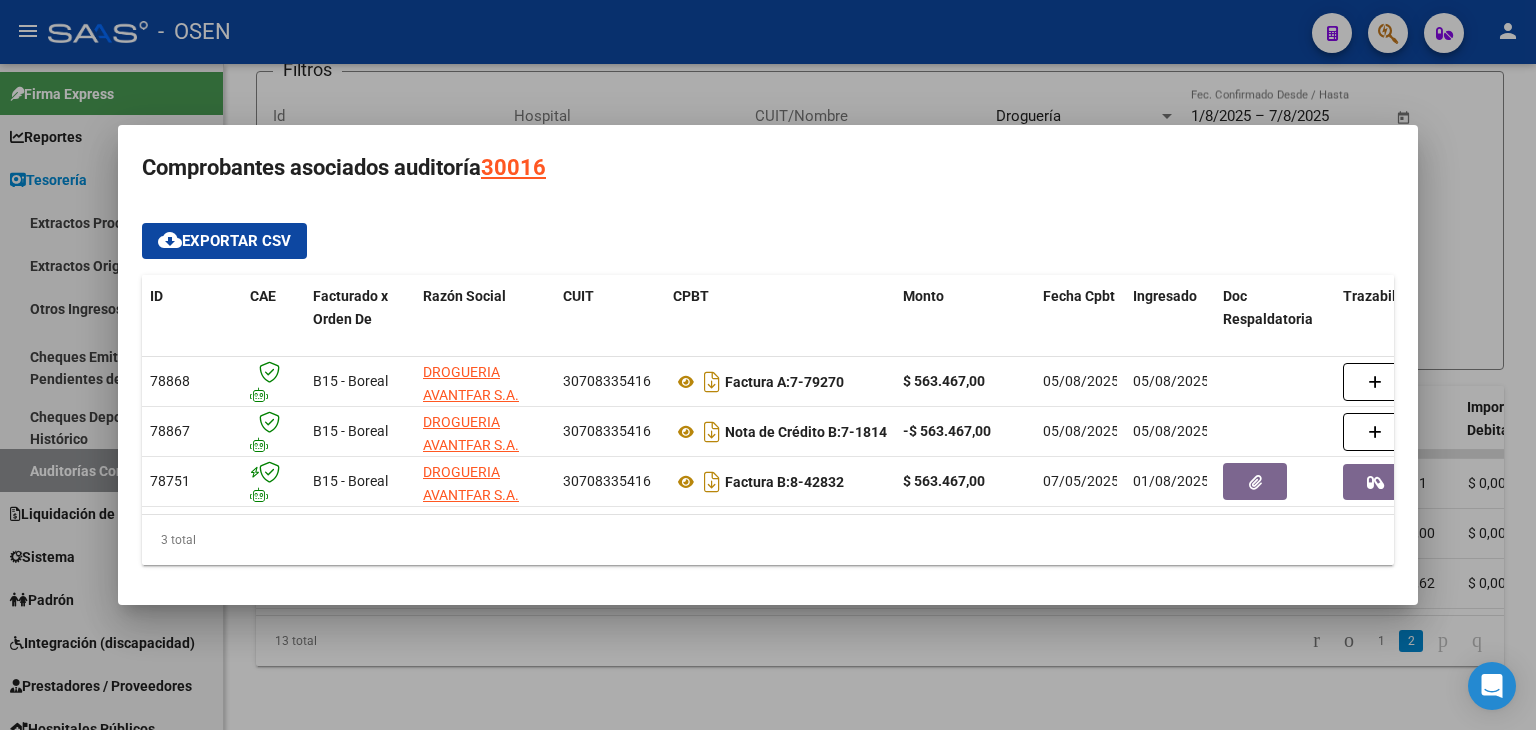 click at bounding box center [768, 365] 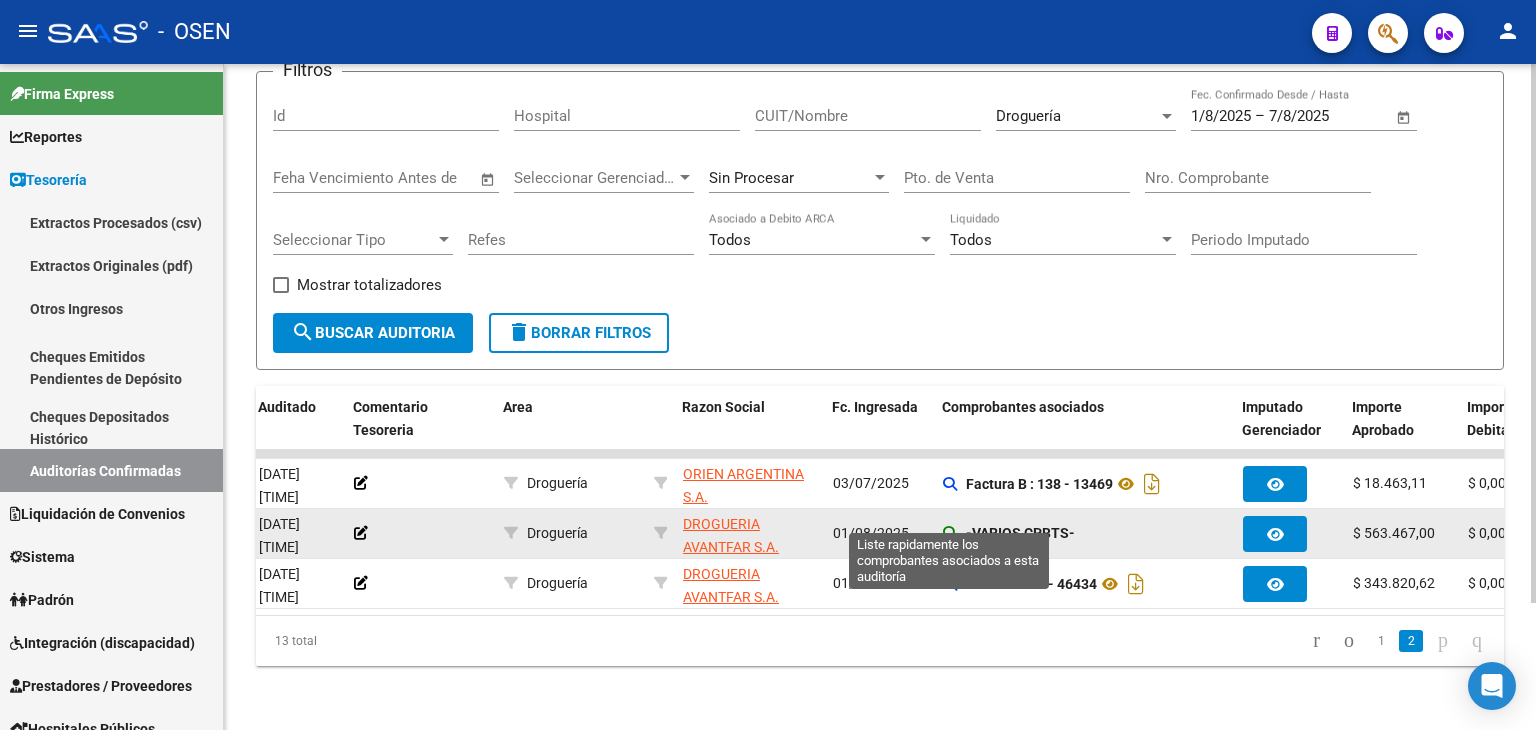 click 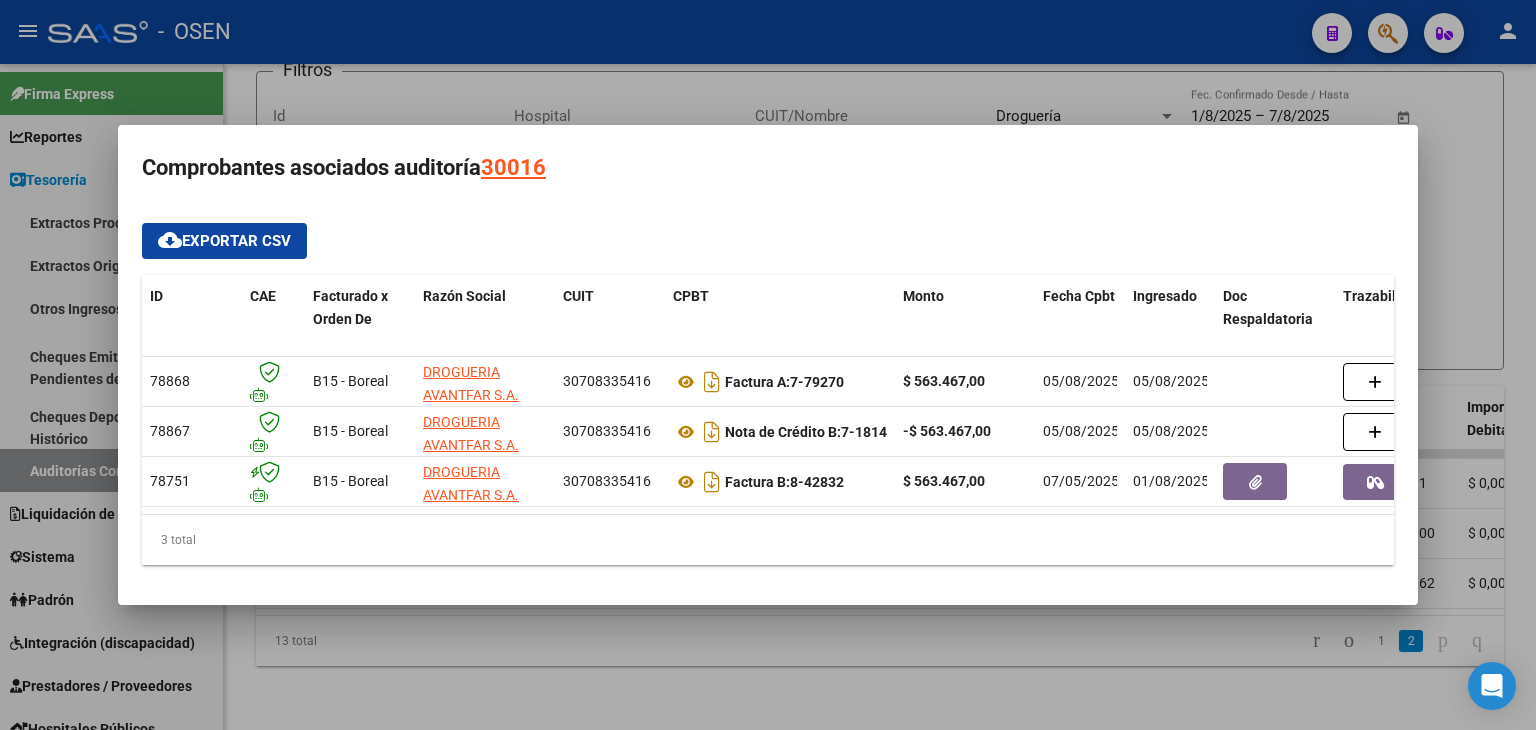 click at bounding box center (768, 365) 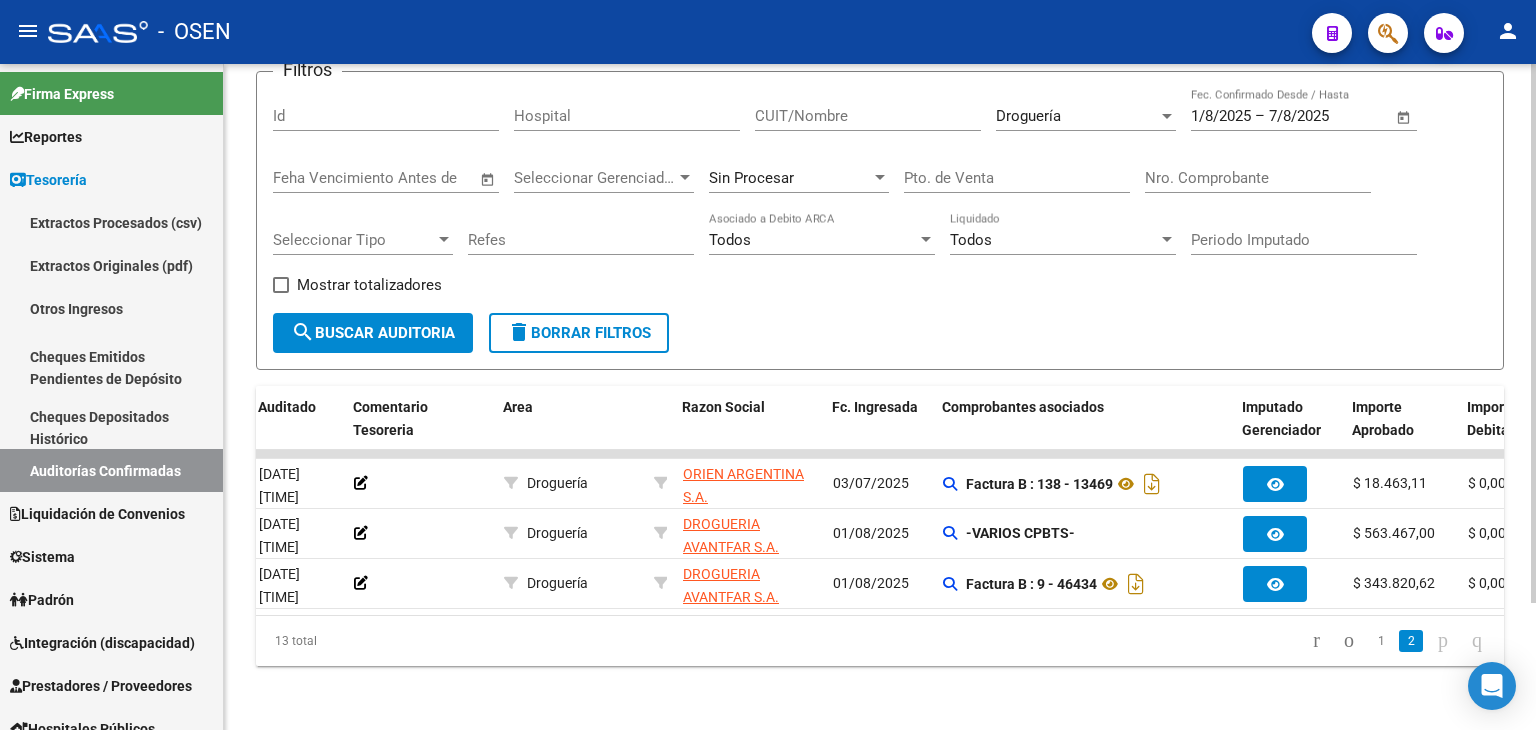 click on "1   2" 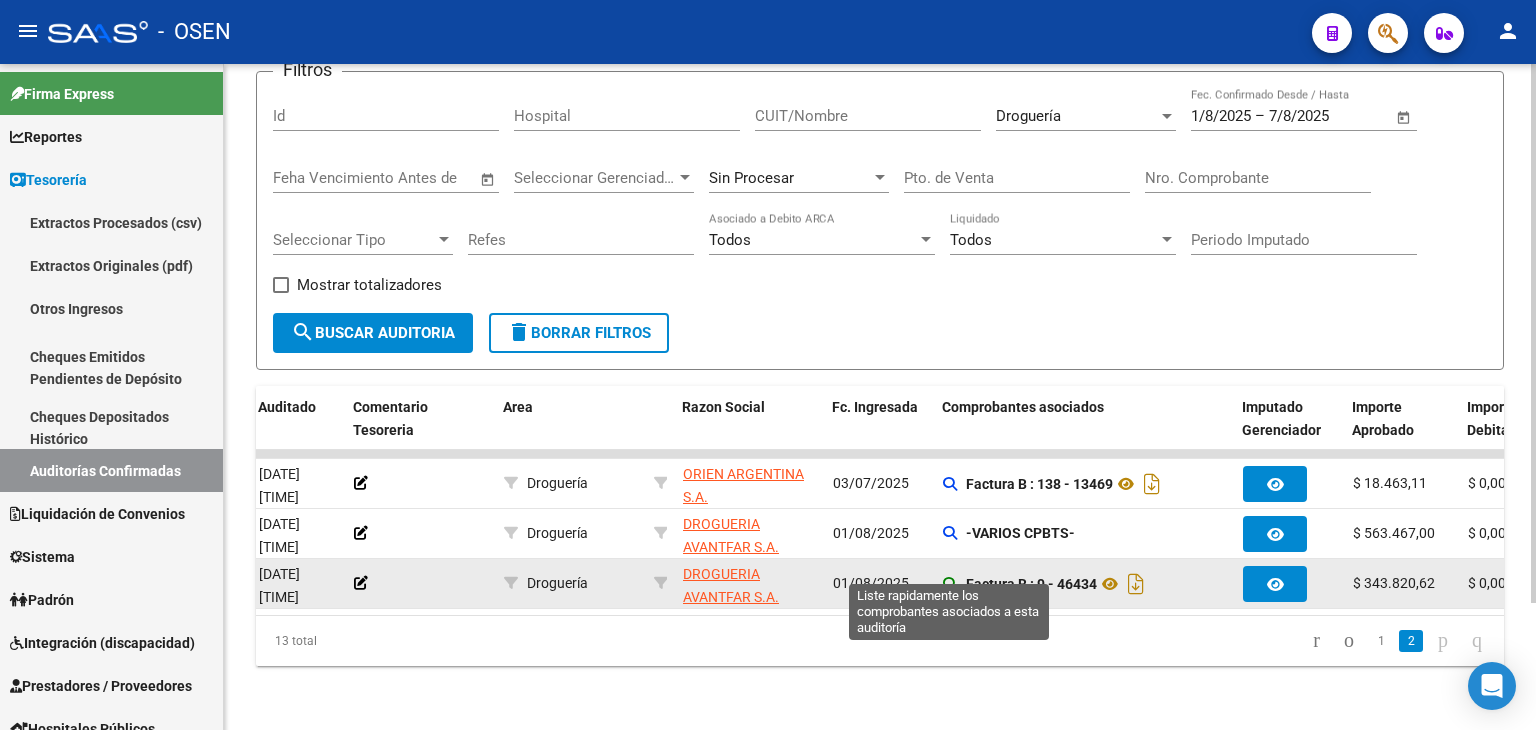 click 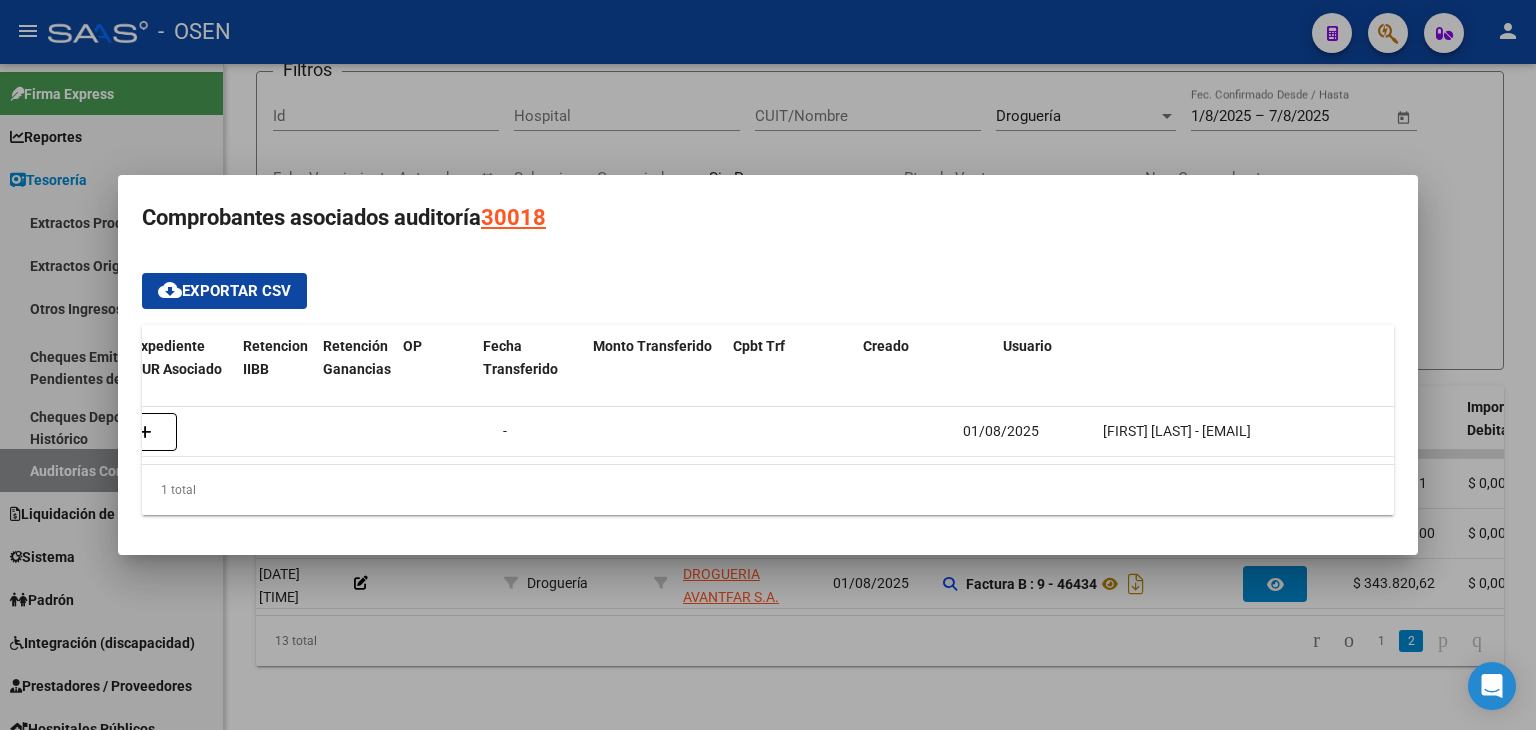 scroll, scrollTop: 0, scrollLeft: 1330, axis: horizontal 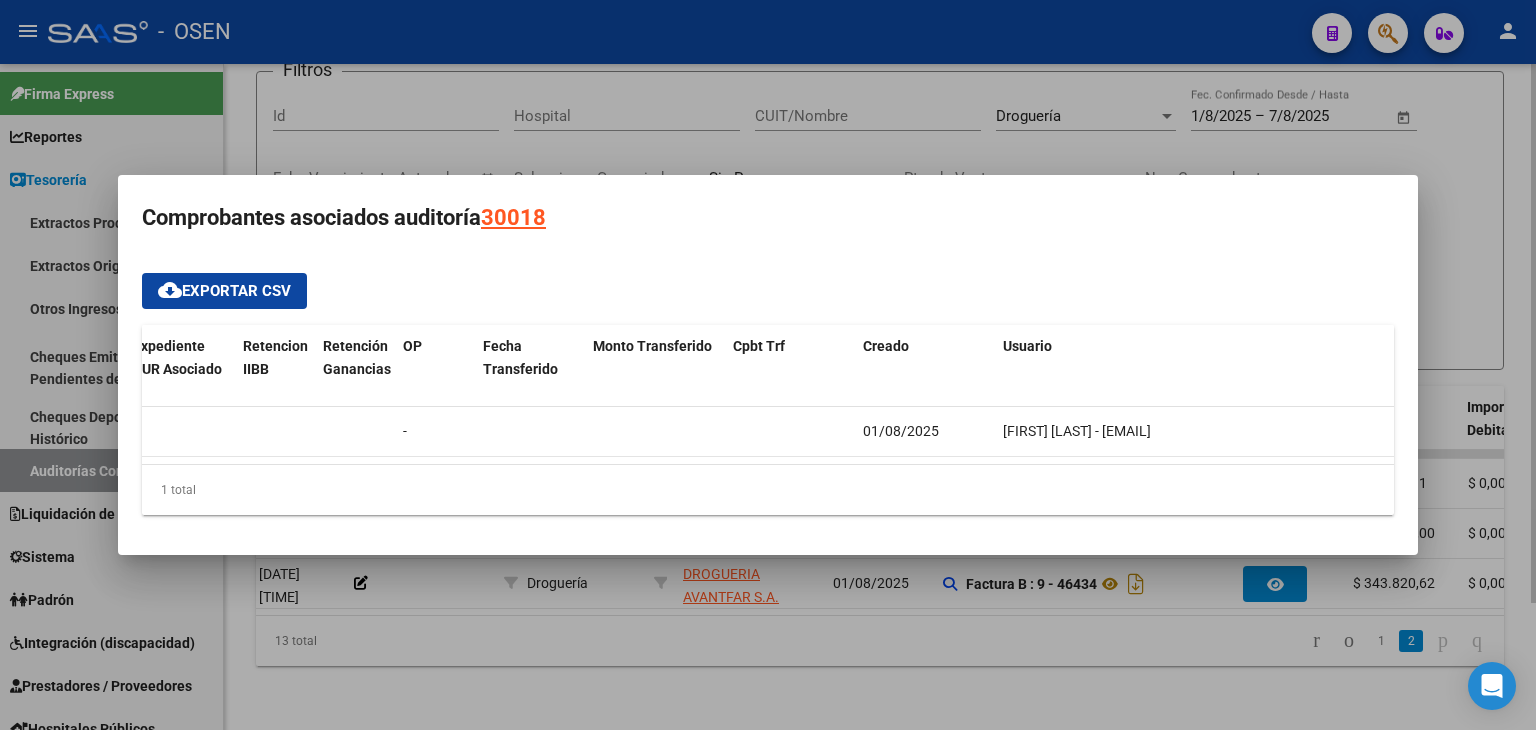 click at bounding box center [768, 365] 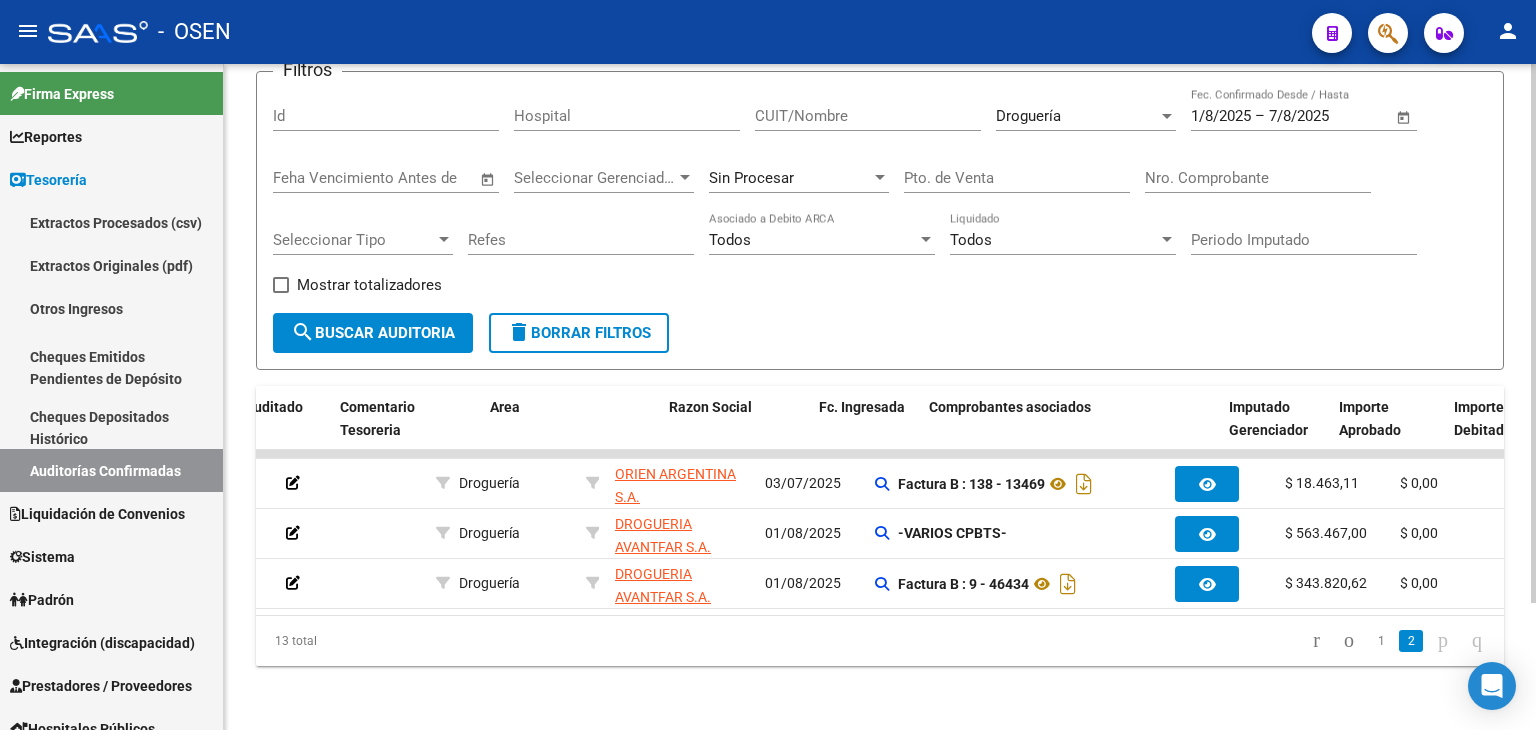 scroll, scrollTop: 0, scrollLeft: 279, axis: horizontal 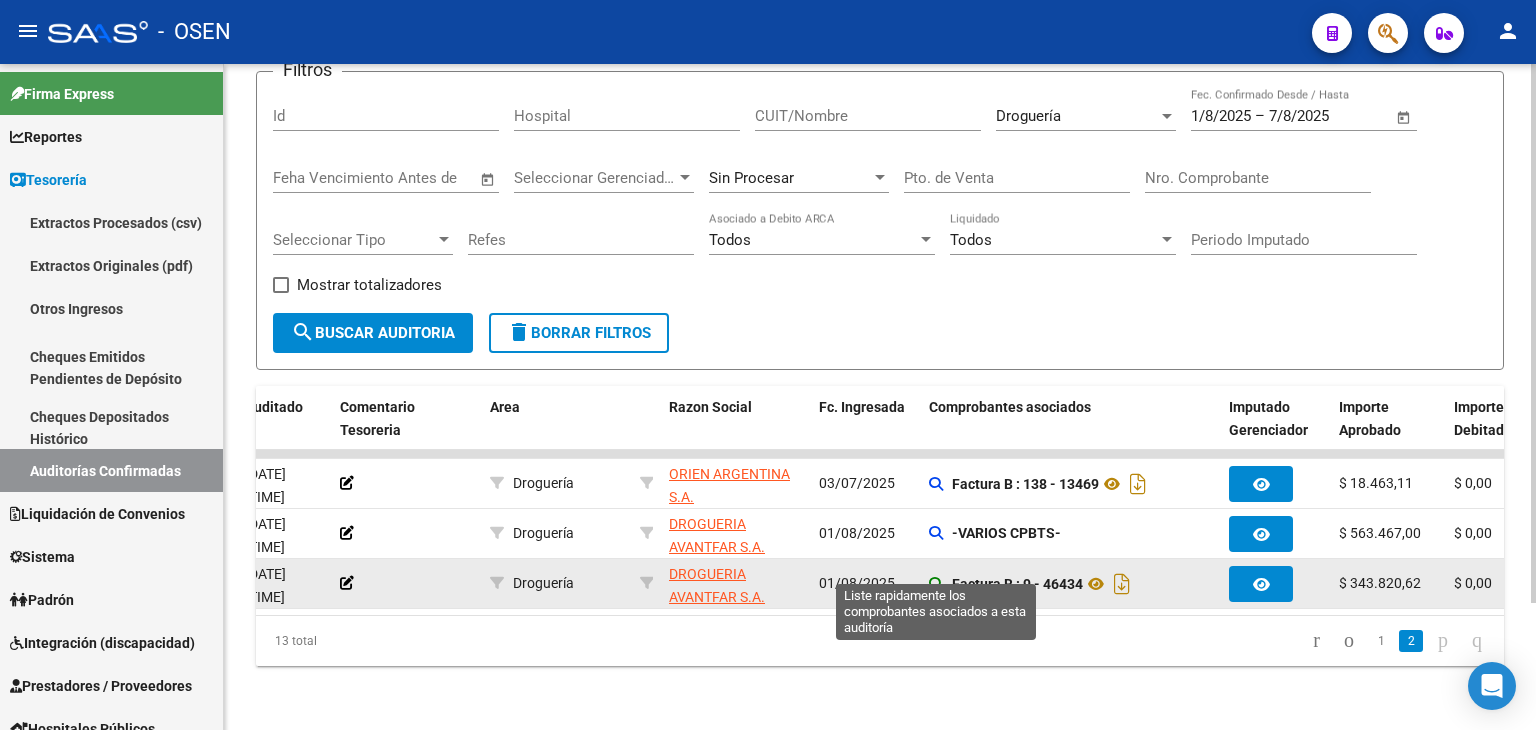 click 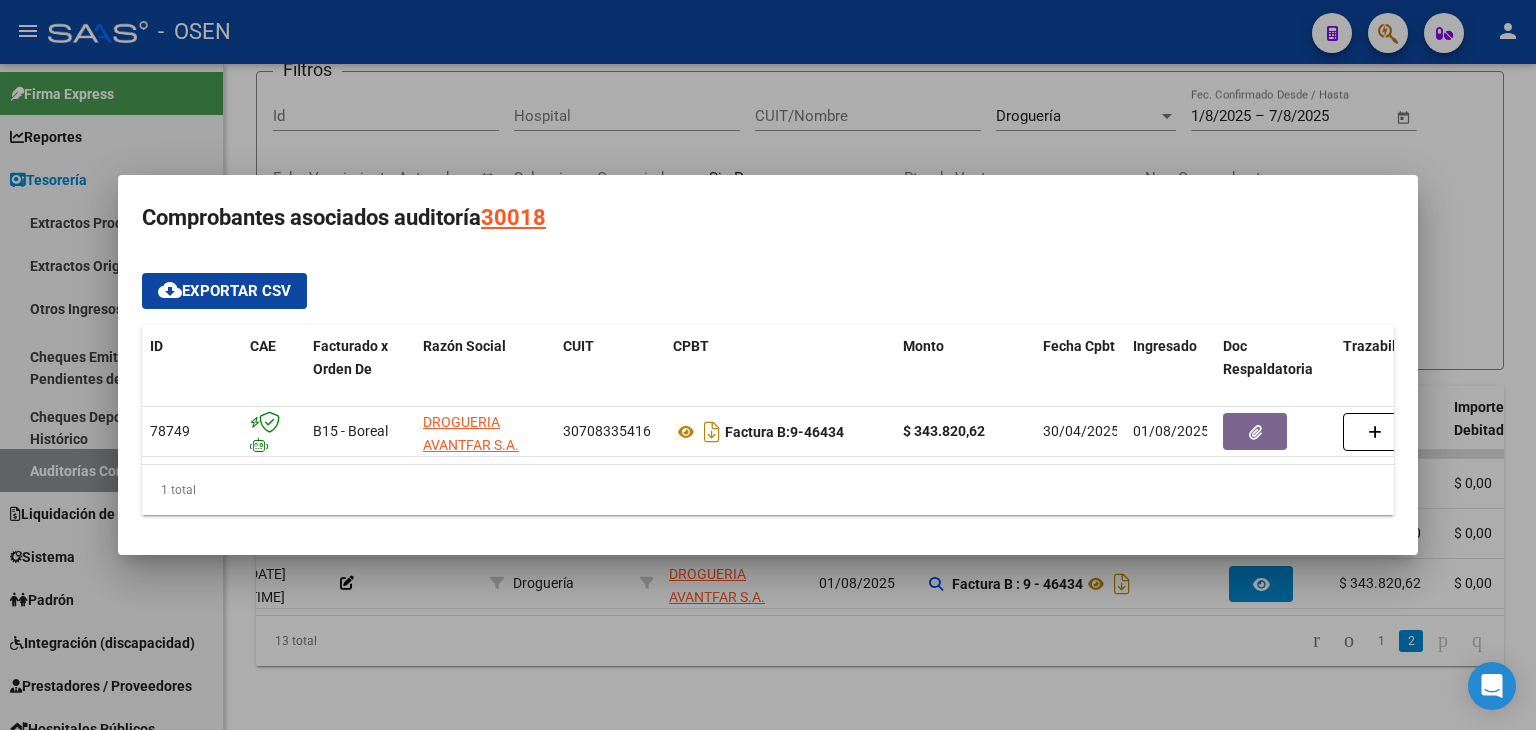 click at bounding box center [768, 365] 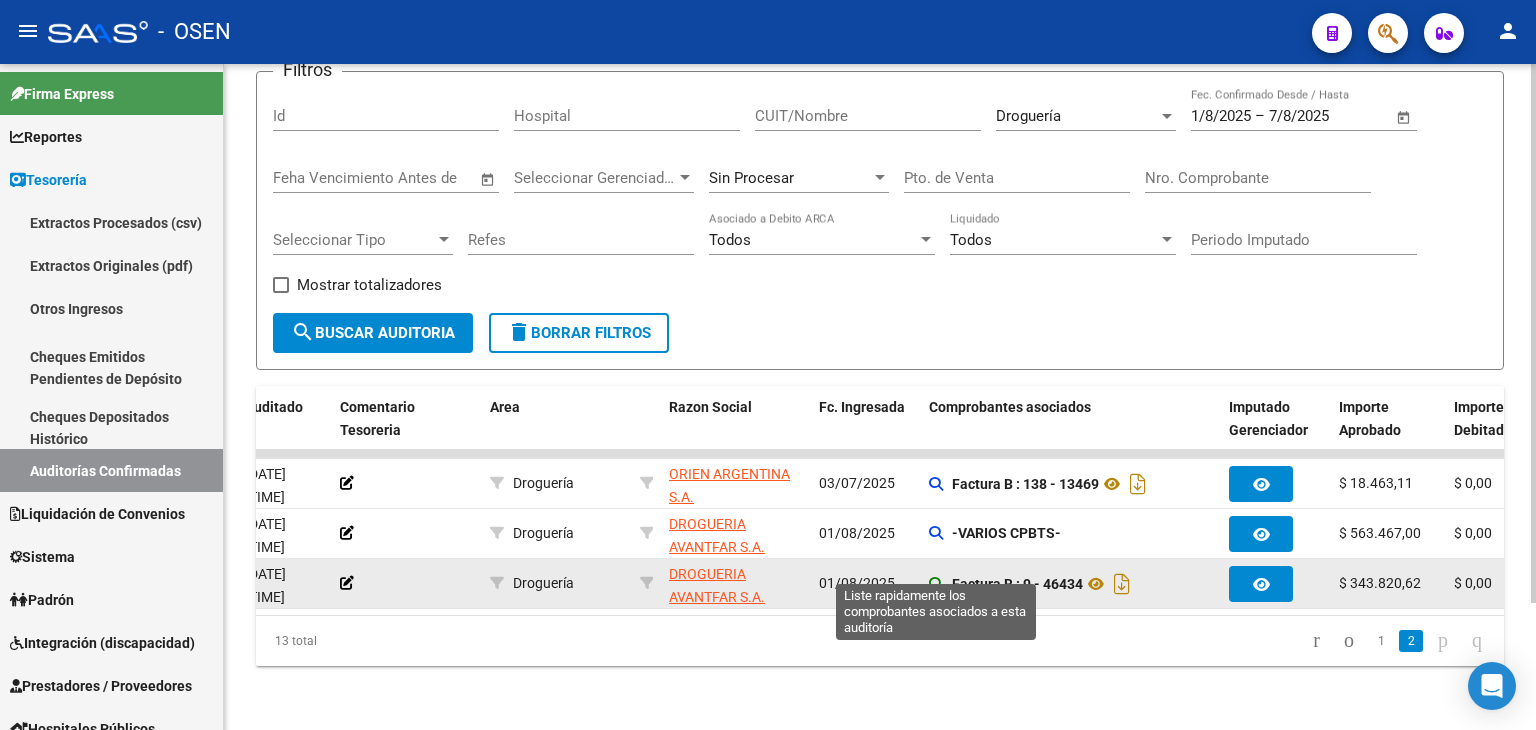 click 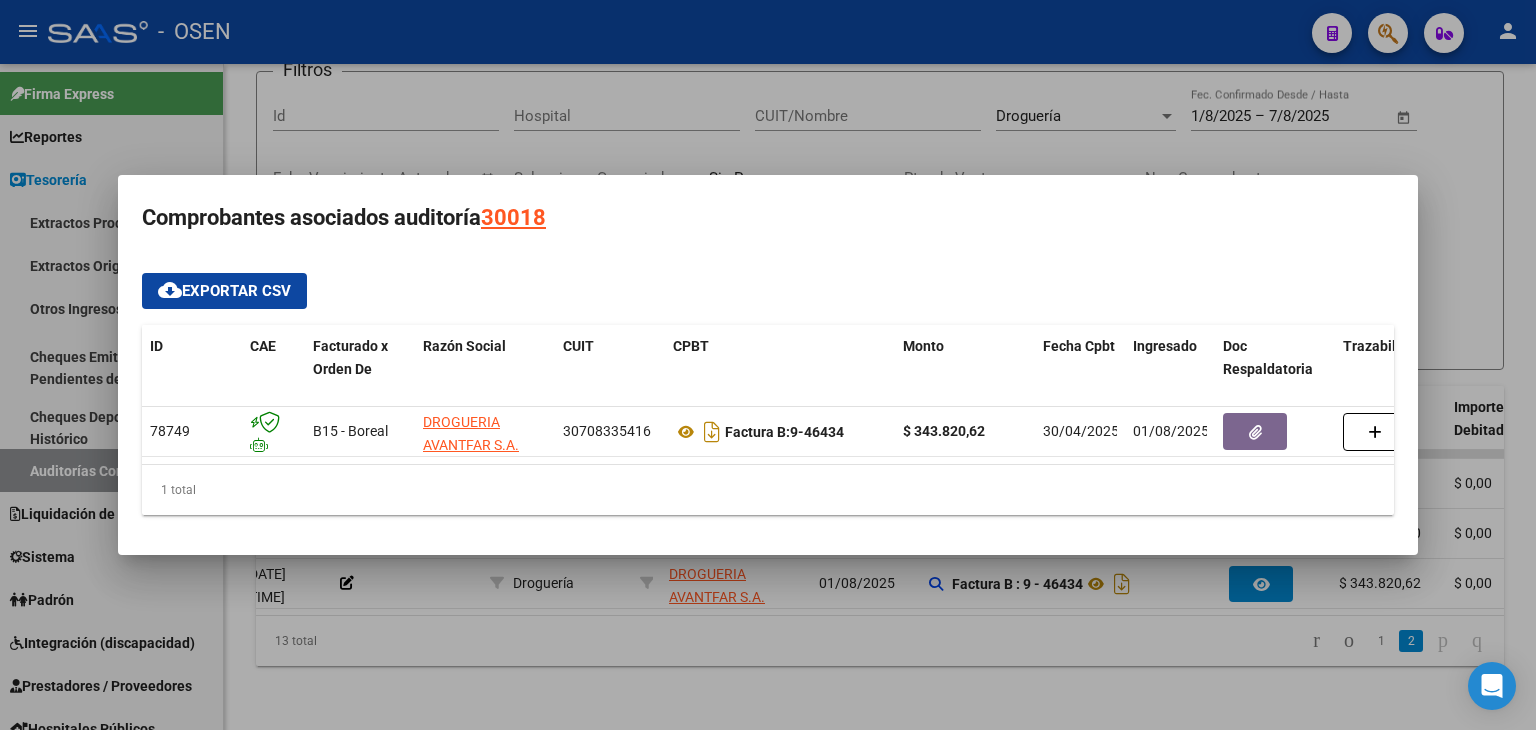 click at bounding box center (768, 365) 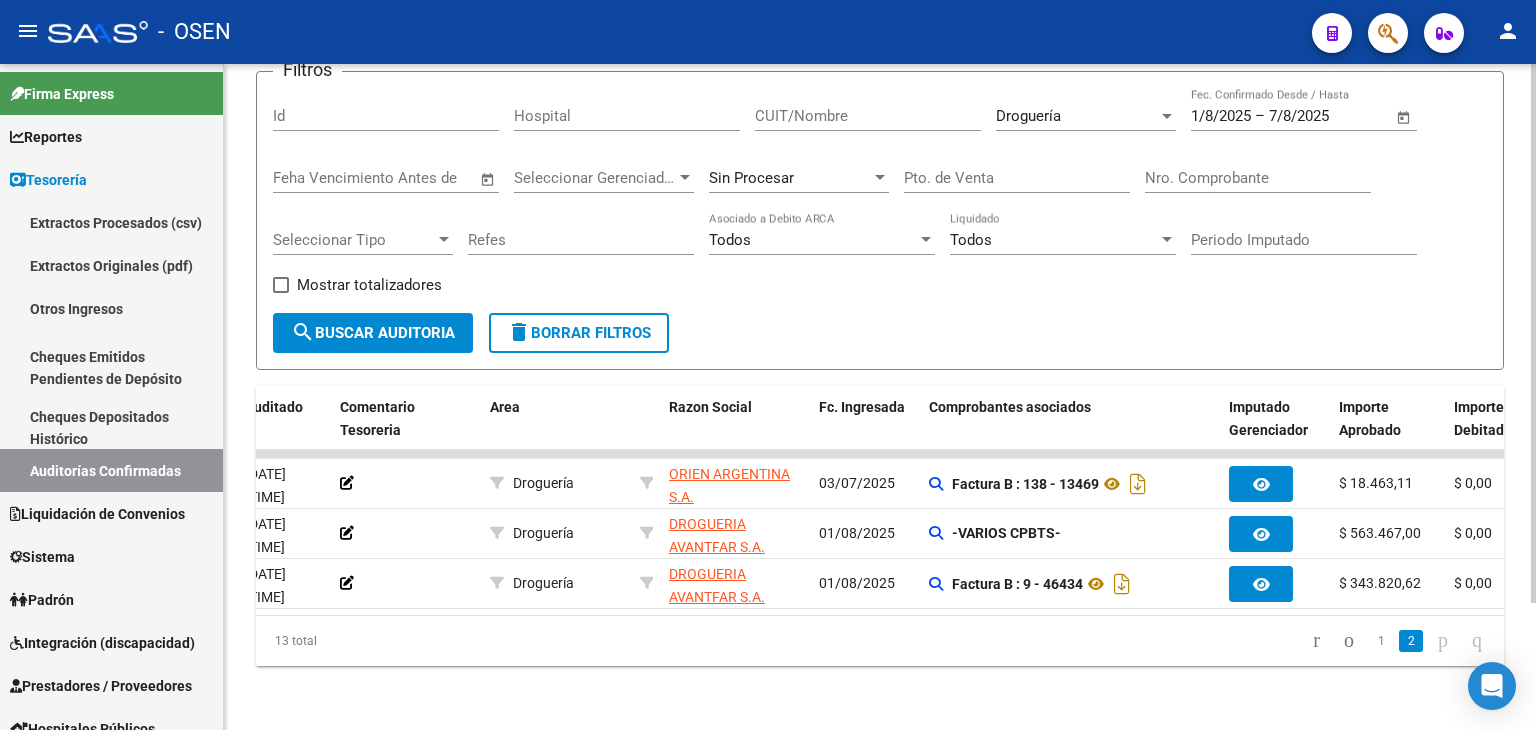 drag, startPoint x: 776, startPoint y: 597, endPoint x: 813, endPoint y: 614, distance: 40.718548 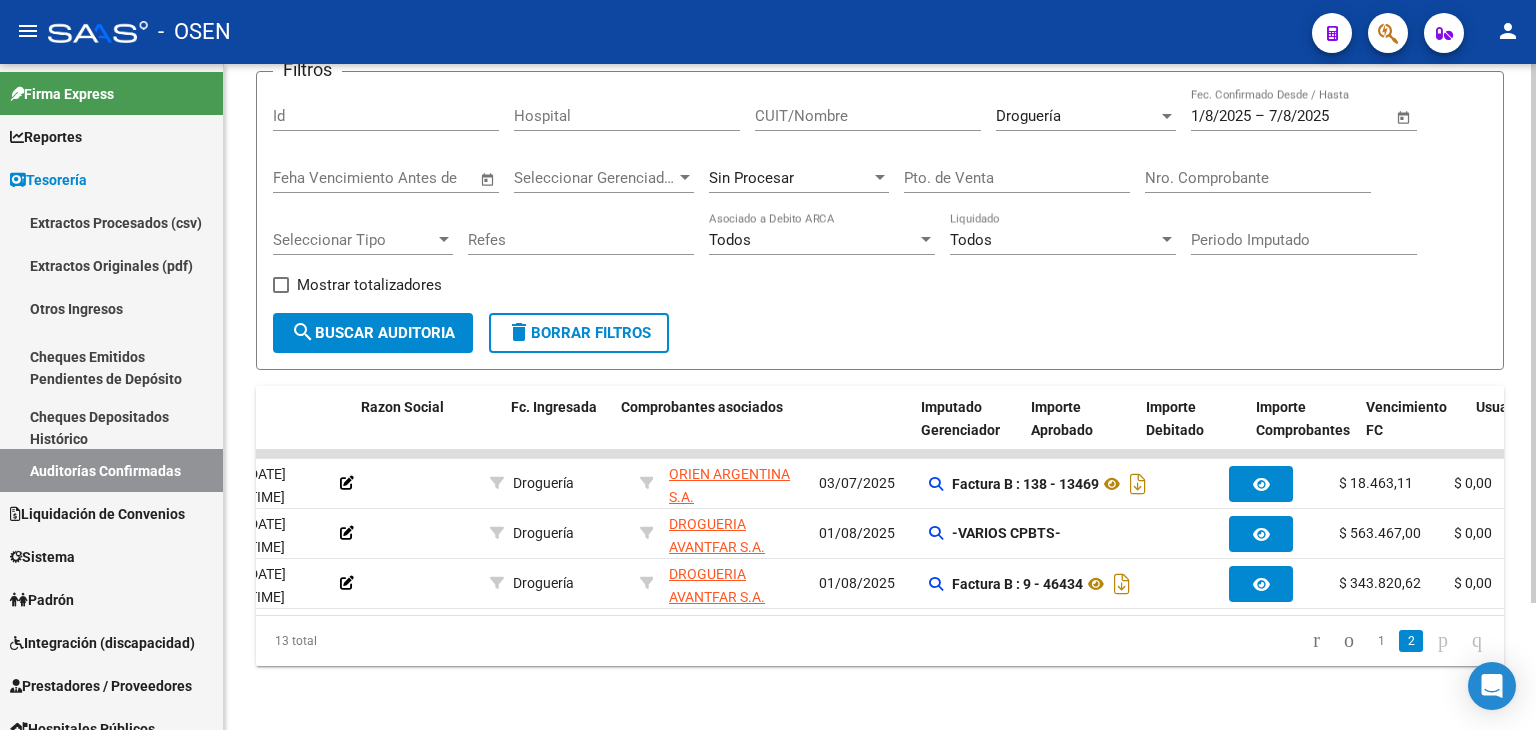 scroll, scrollTop: 0, scrollLeft: 587, axis: horizontal 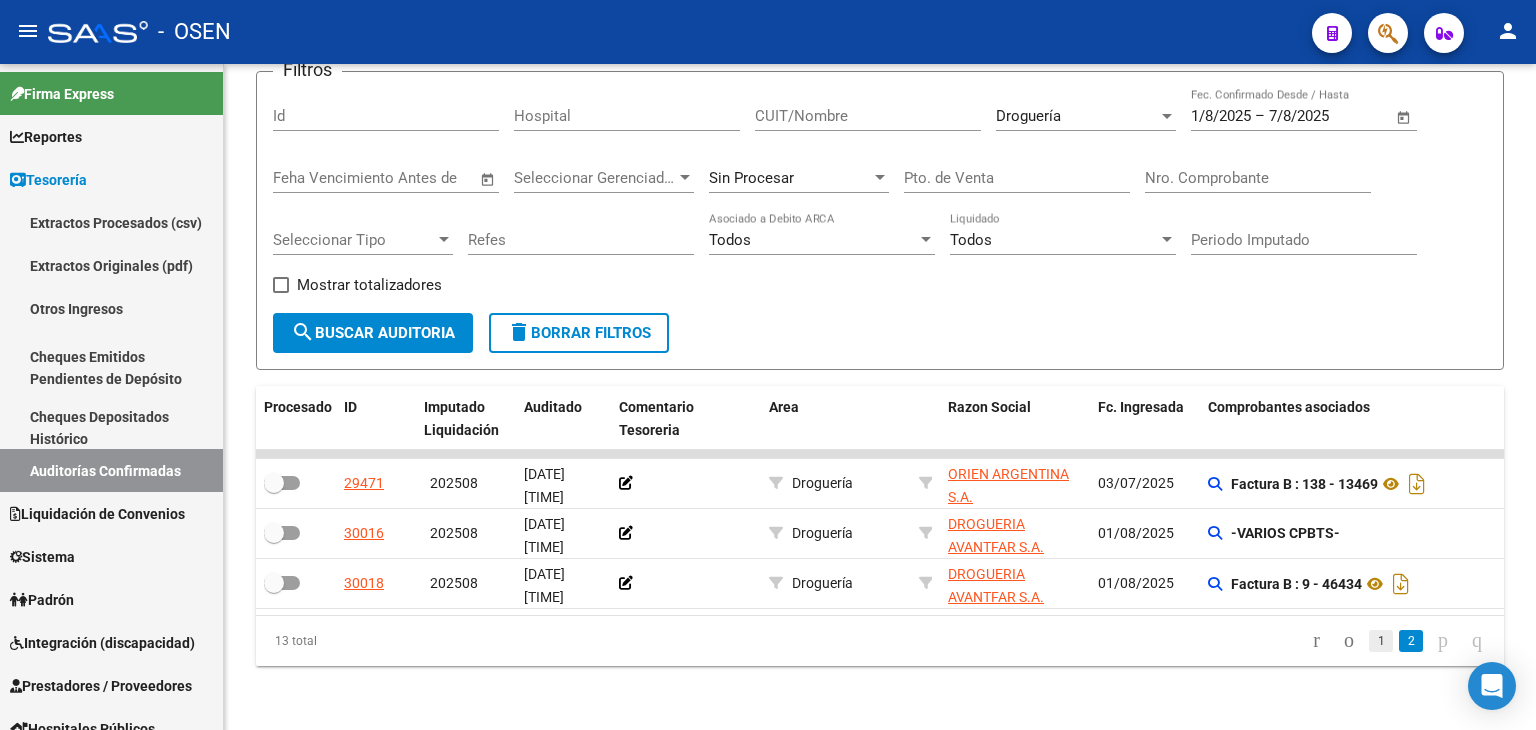 click on "1" 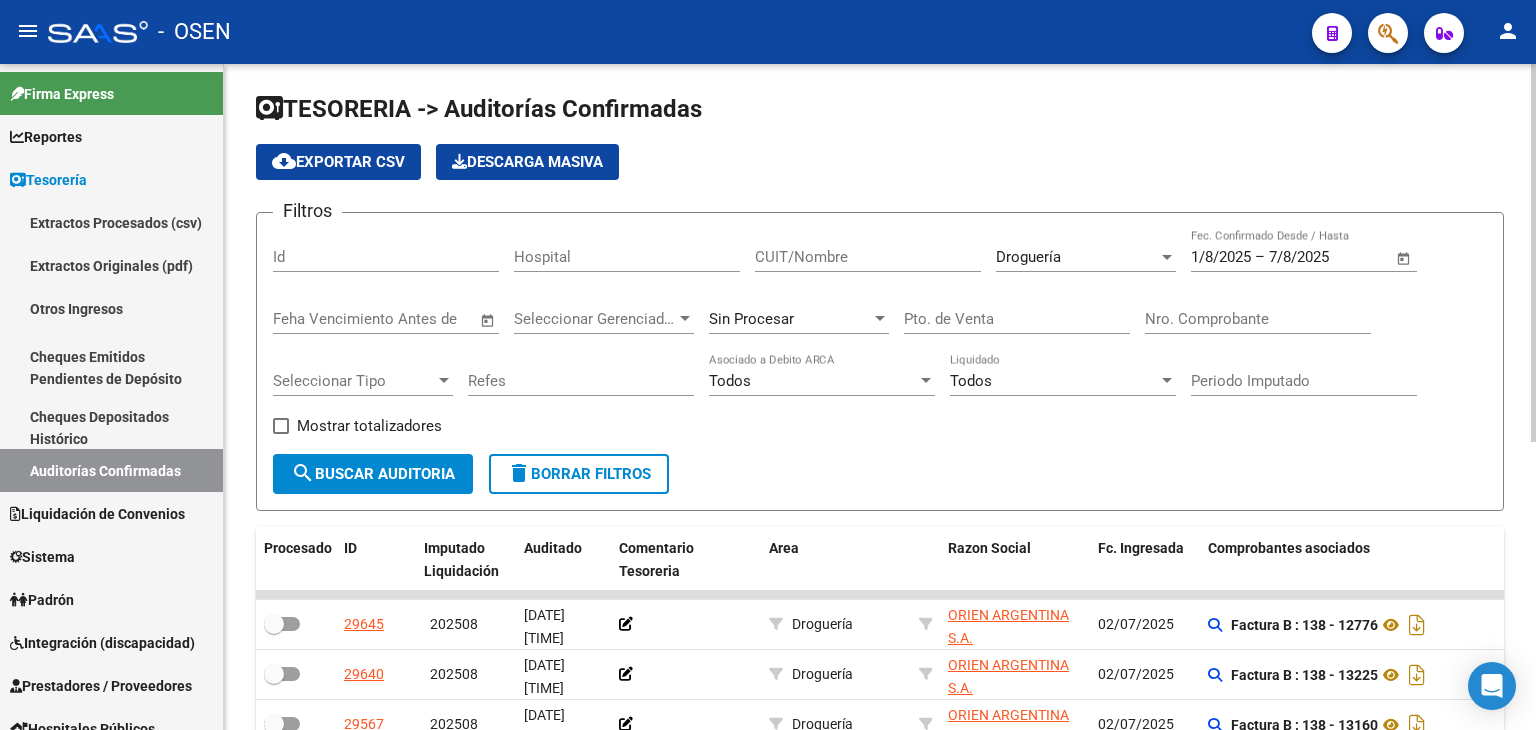 scroll, scrollTop: 0, scrollLeft: 0, axis: both 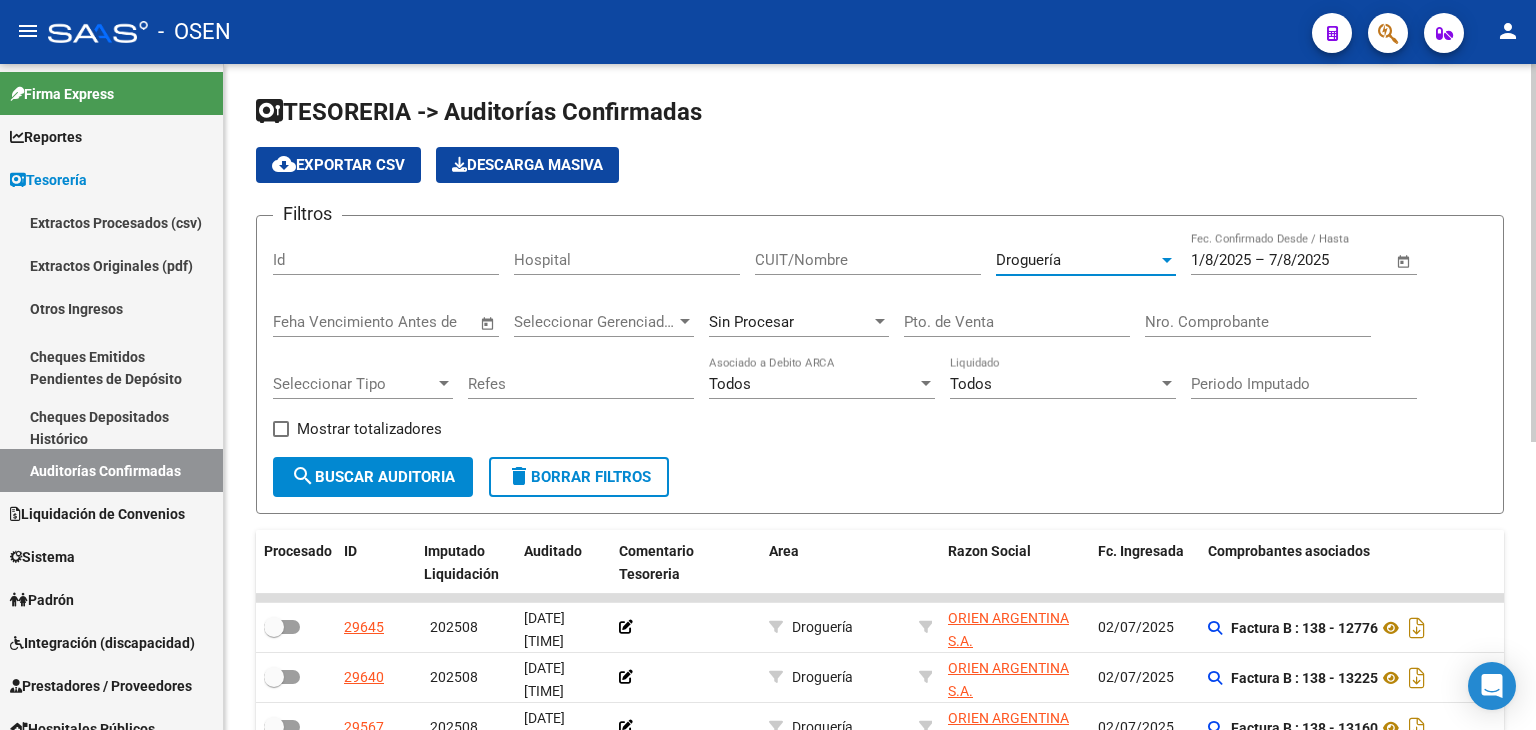 click on "Droguería" at bounding box center (1077, 260) 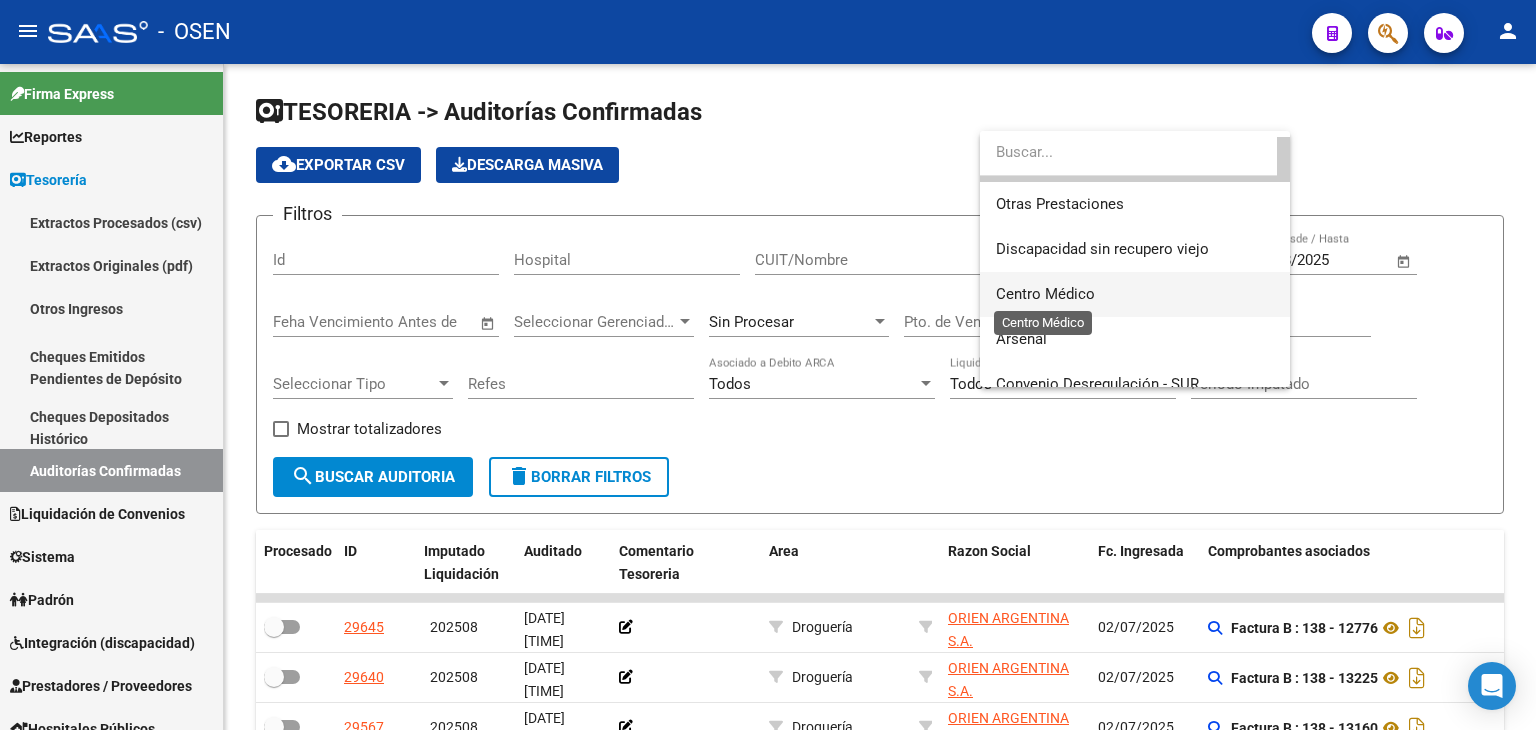 scroll, scrollTop: 434, scrollLeft: 0, axis: vertical 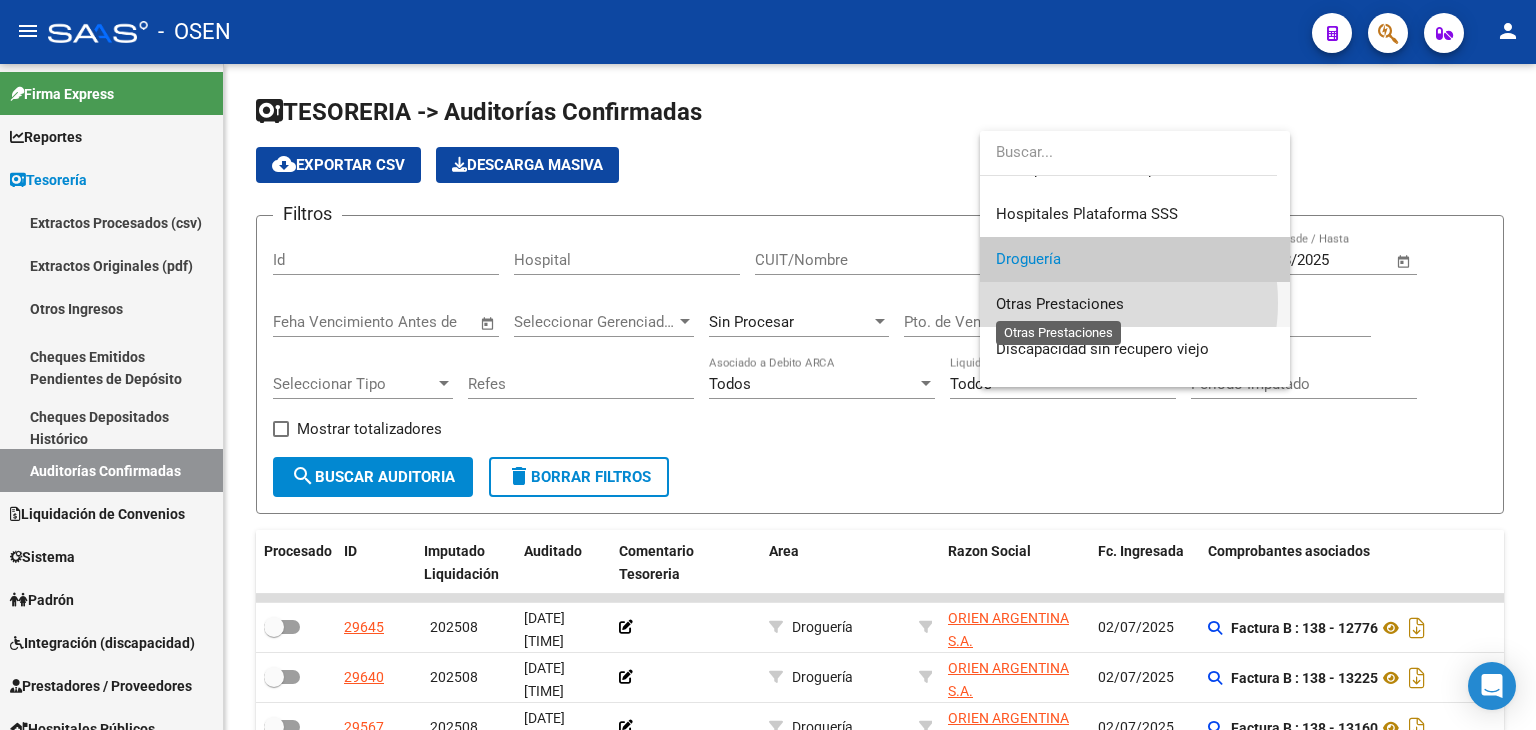 click on "Otras Prestaciones" at bounding box center [1060, 304] 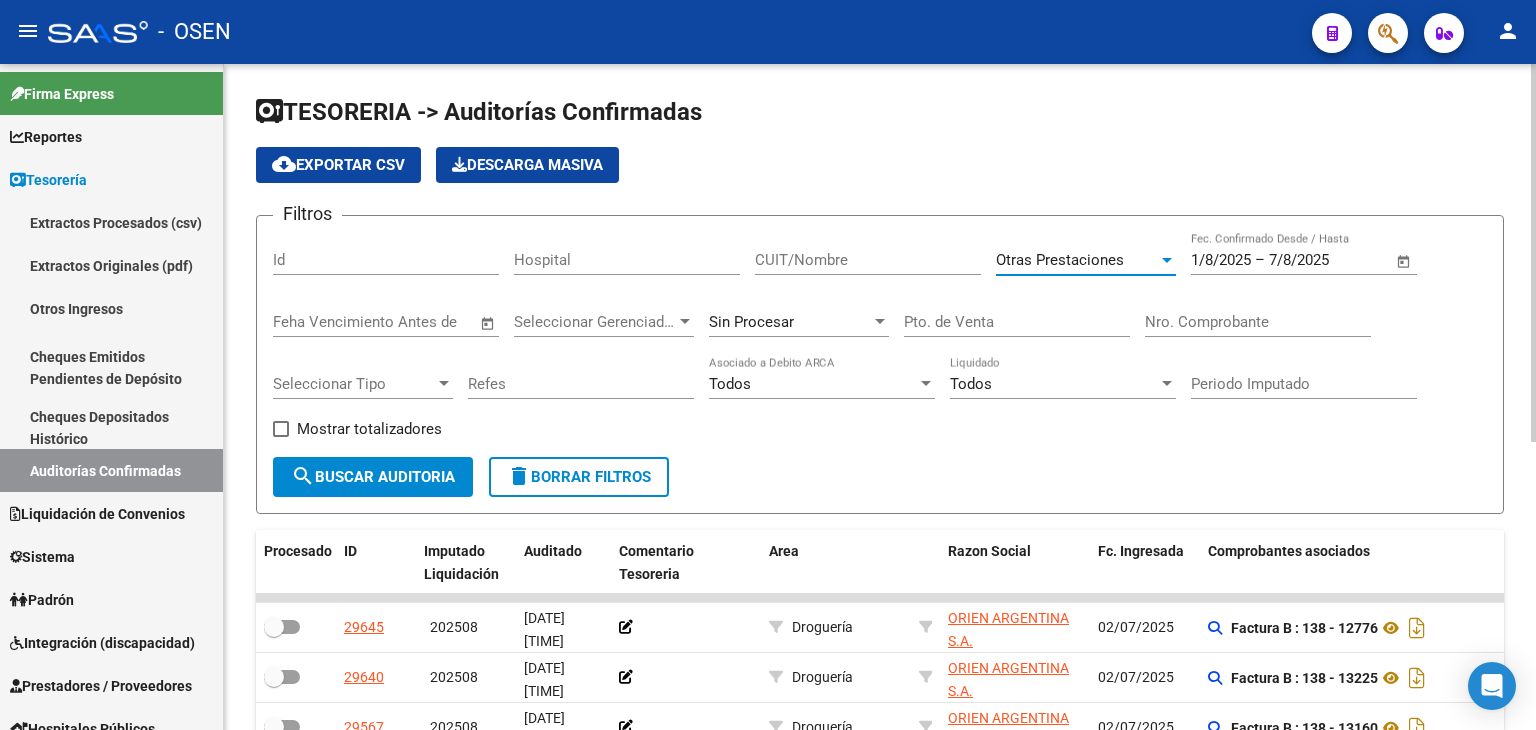 click on "search  Buscar Auditoria" 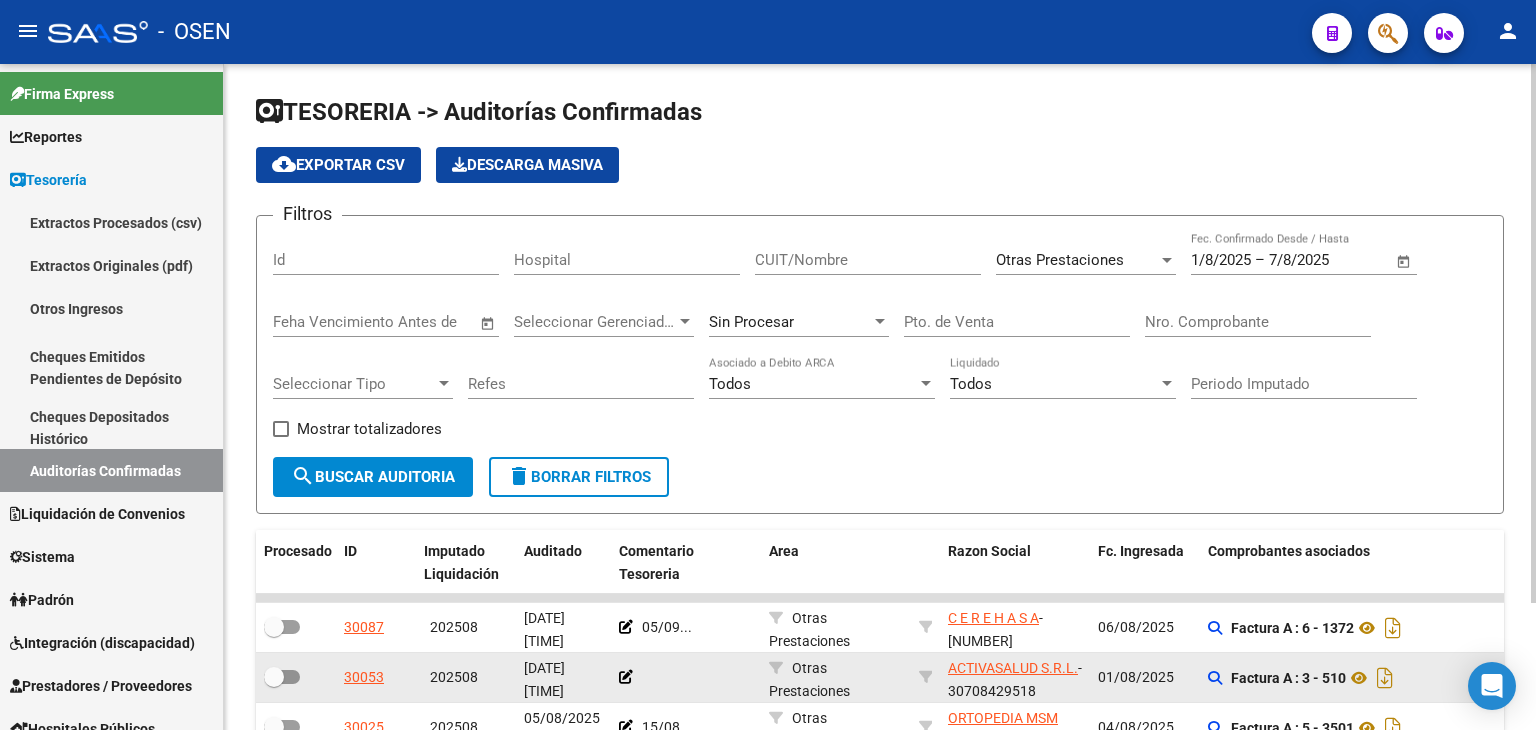 scroll, scrollTop: 0, scrollLeft: 0, axis: both 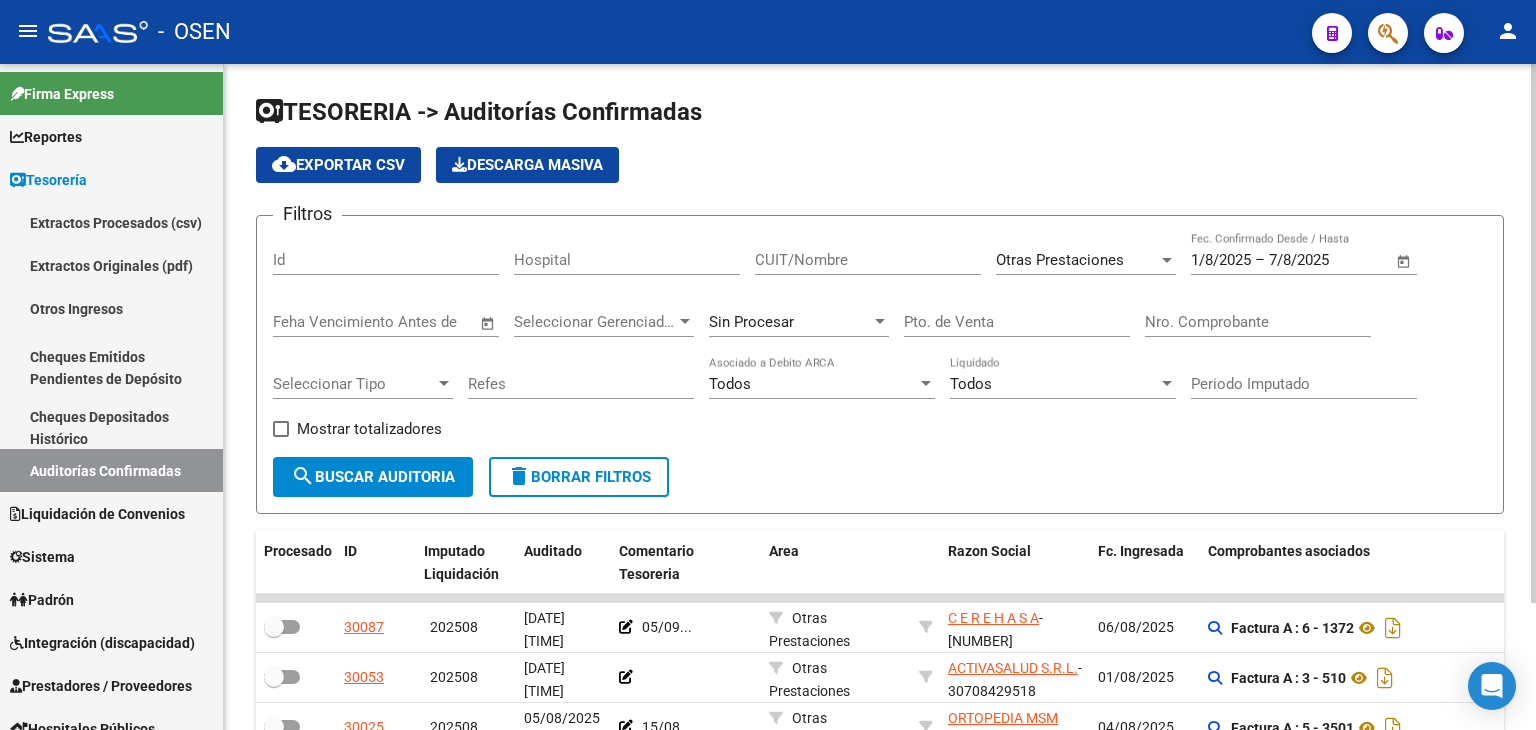 click on "Otras Prestaciones Seleccionar Area" 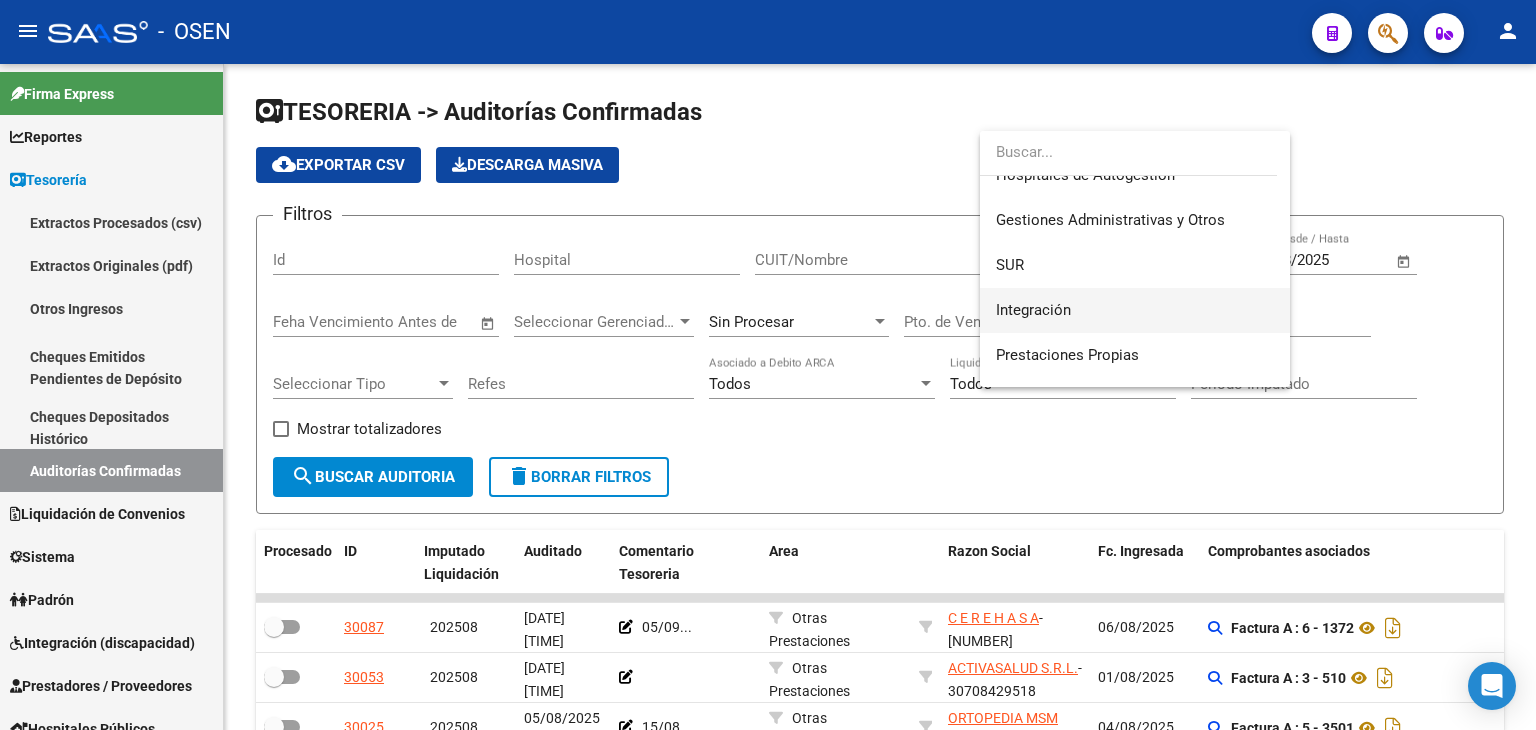 scroll, scrollTop: 0, scrollLeft: 0, axis: both 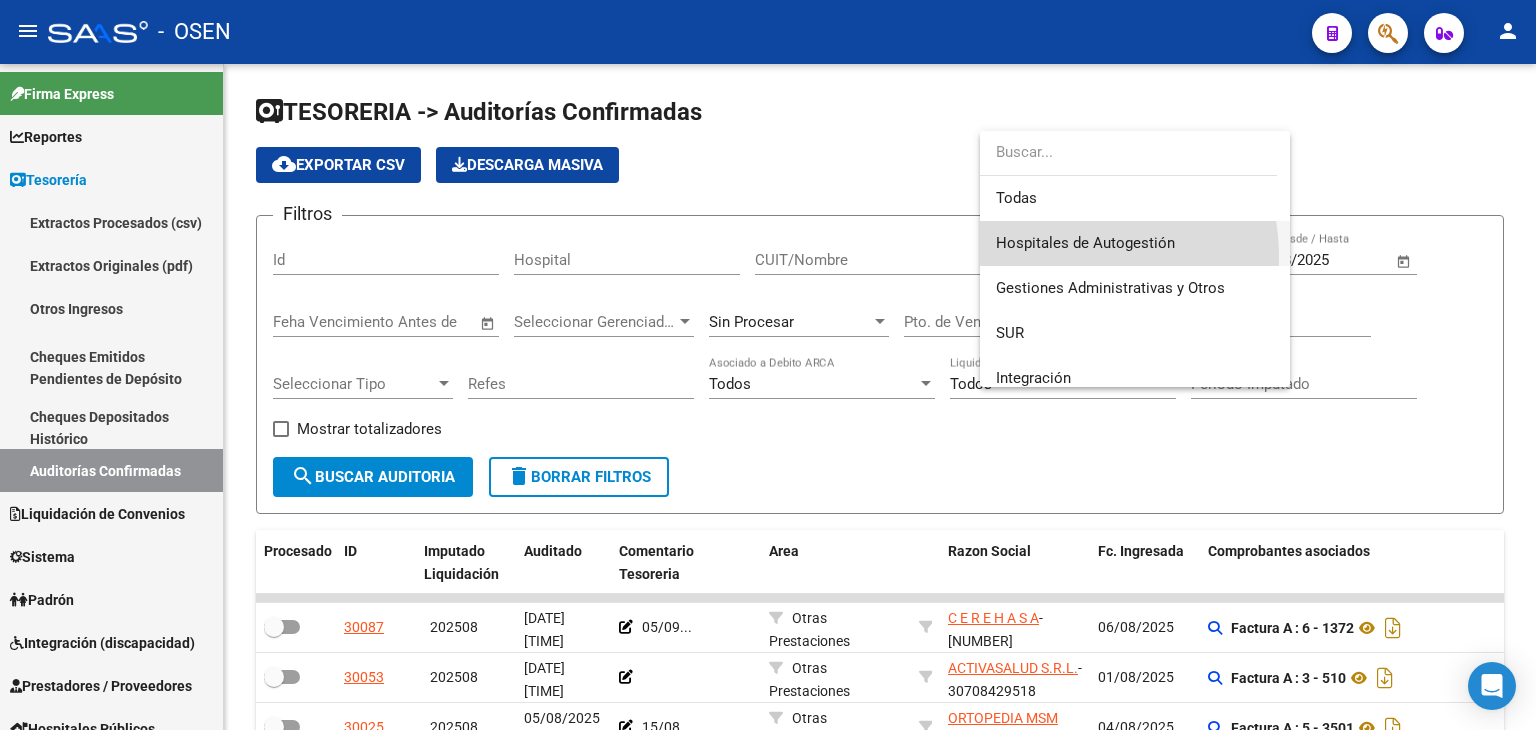 click on "Hospitales de Autogestión" at bounding box center [1135, 243] 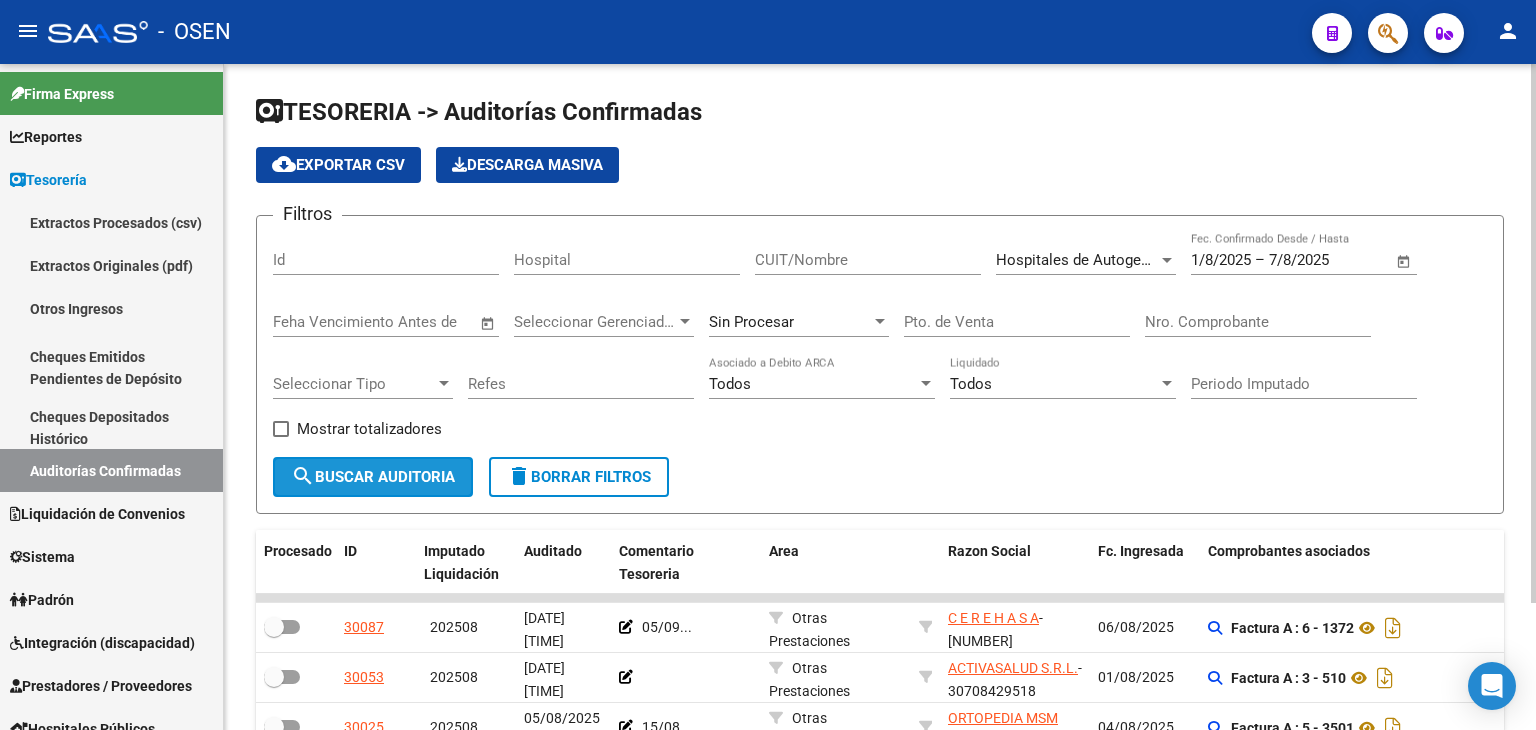 click on "search  Buscar Auditoria" 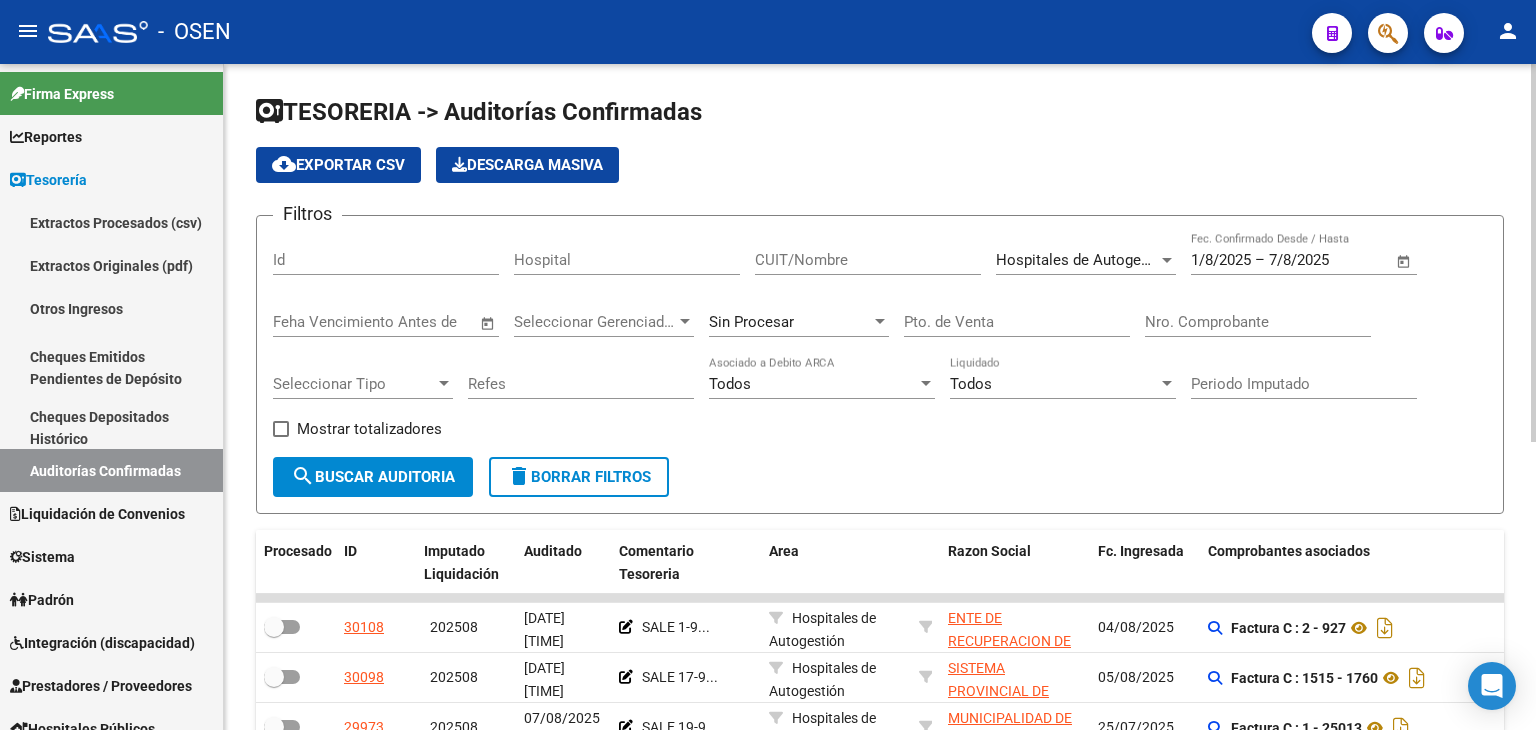 click on "Filtros Id Hospital CUIT/Nombre Hospitales de Autogestión Seleccionar Area [DATE] [DATE] – [DATE] End date Fec. Confirmado Desde / Hasta Feha Vencimiento Antes de Seleccionar Gerenciador Seleccionar Gerenciador Sin Procesar Pto. de Venta Nro. Comprobante Seleccionar Tipo Seleccionar Tipo Refes Todos Asociado a Debito ARCA Todos Liquidado Periodo Imputado    Mostrar totalizadores search  Buscar Auditoria  delete  Borrar Filtros" 